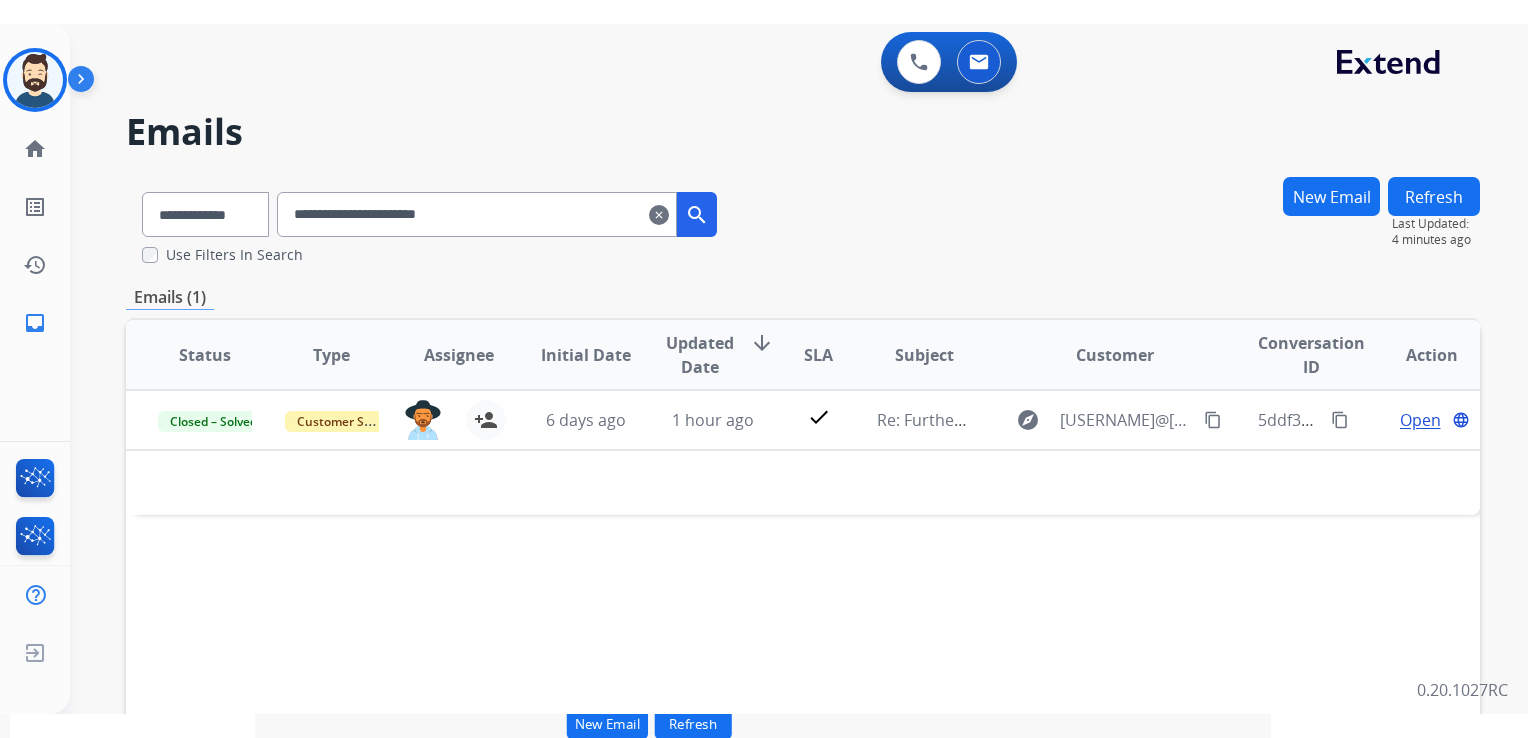 scroll, scrollTop: 0, scrollLeft: 0, axis: both 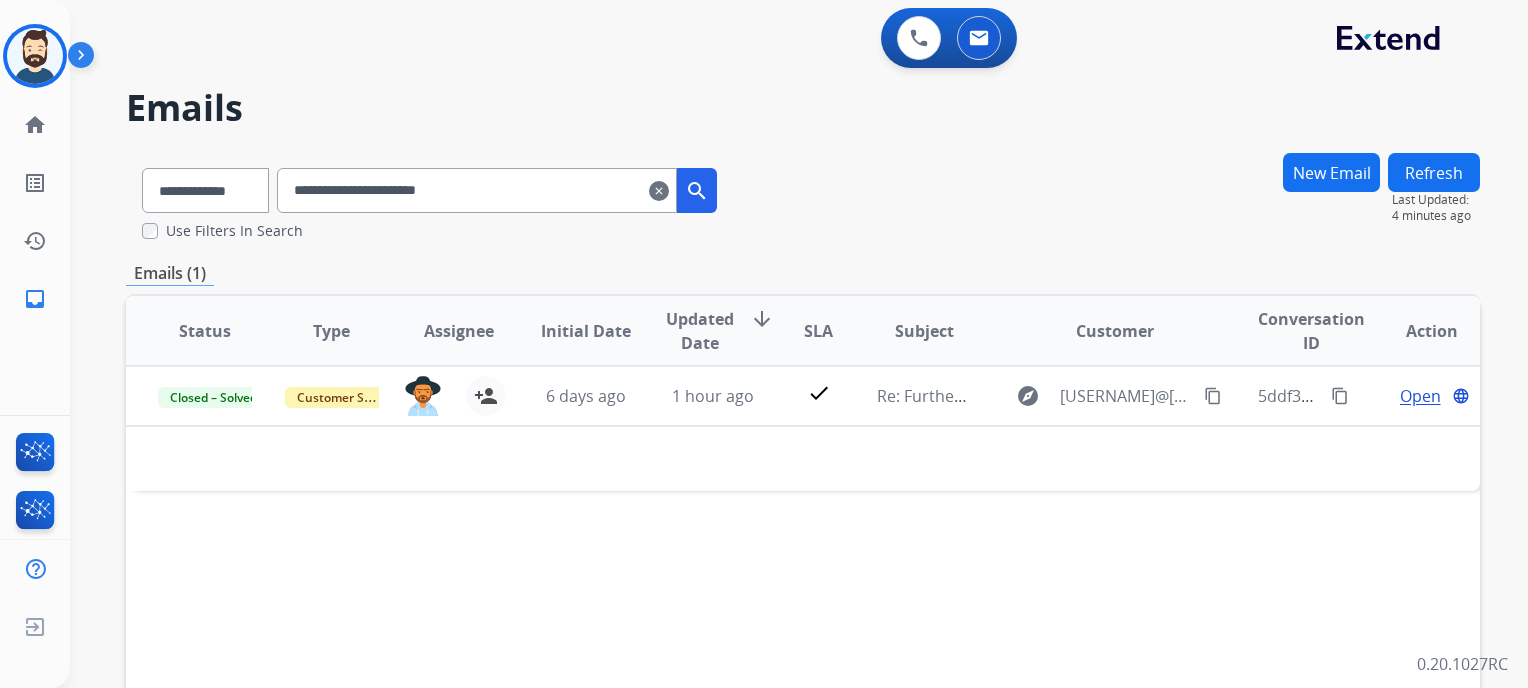 click on "**********" at bounding box center (477, 190) 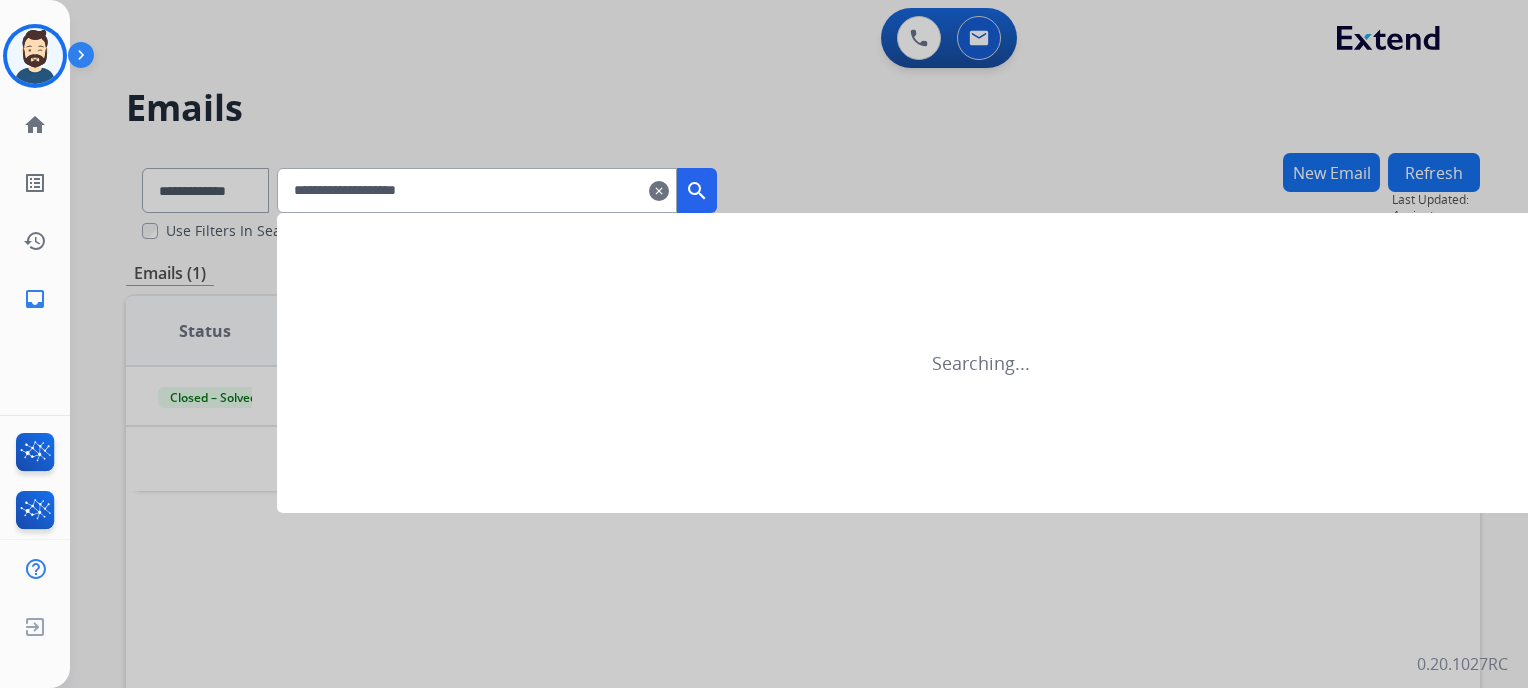 type on "**********" 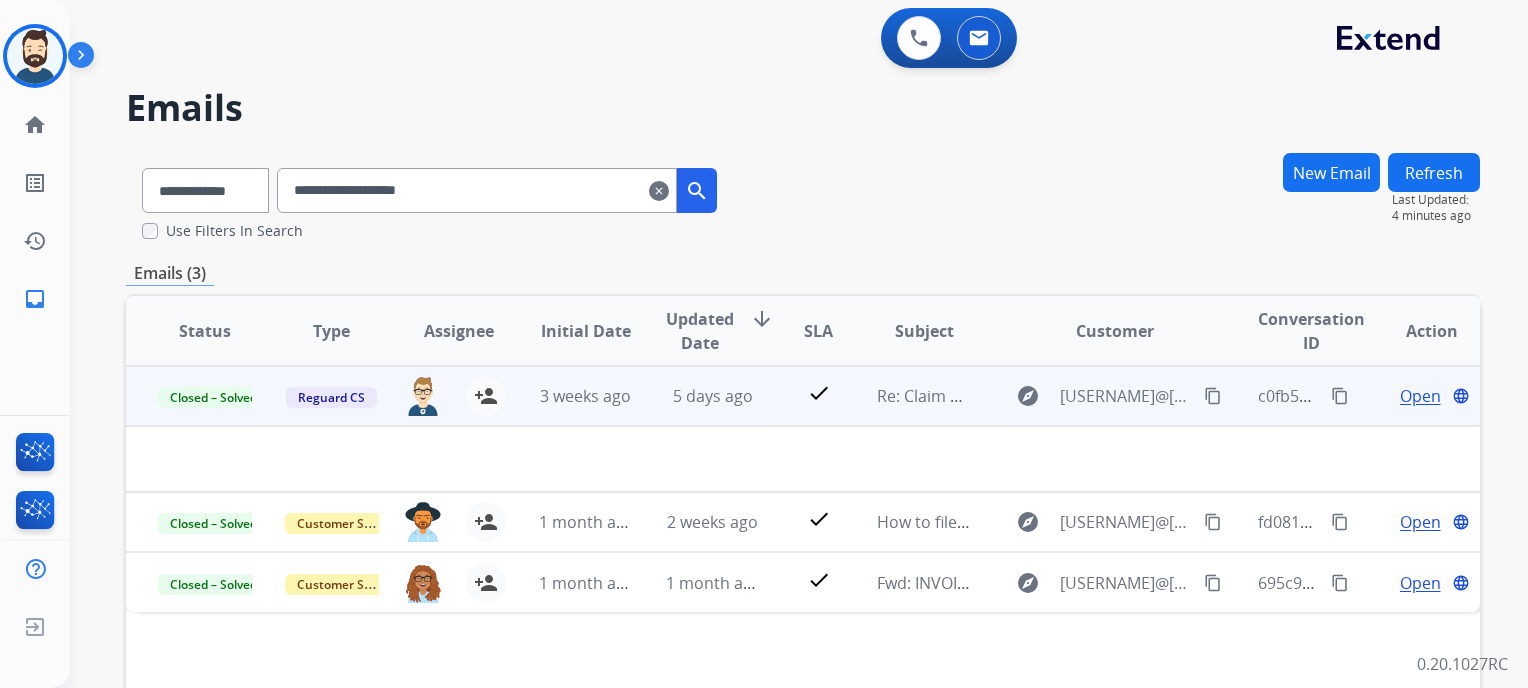 click on "5 days ago" at bounding box center [697, 396] 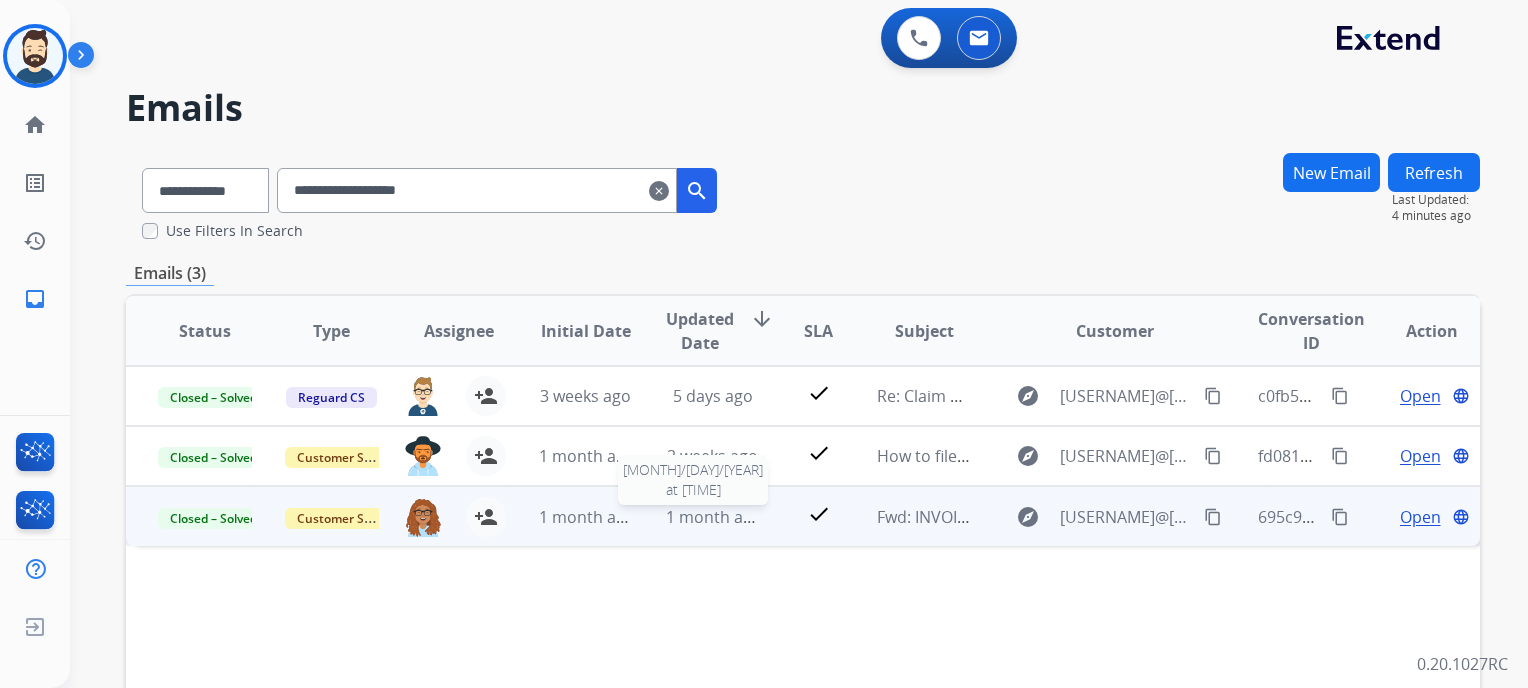 click on "1 month ago" at bounding box center [714, 517] 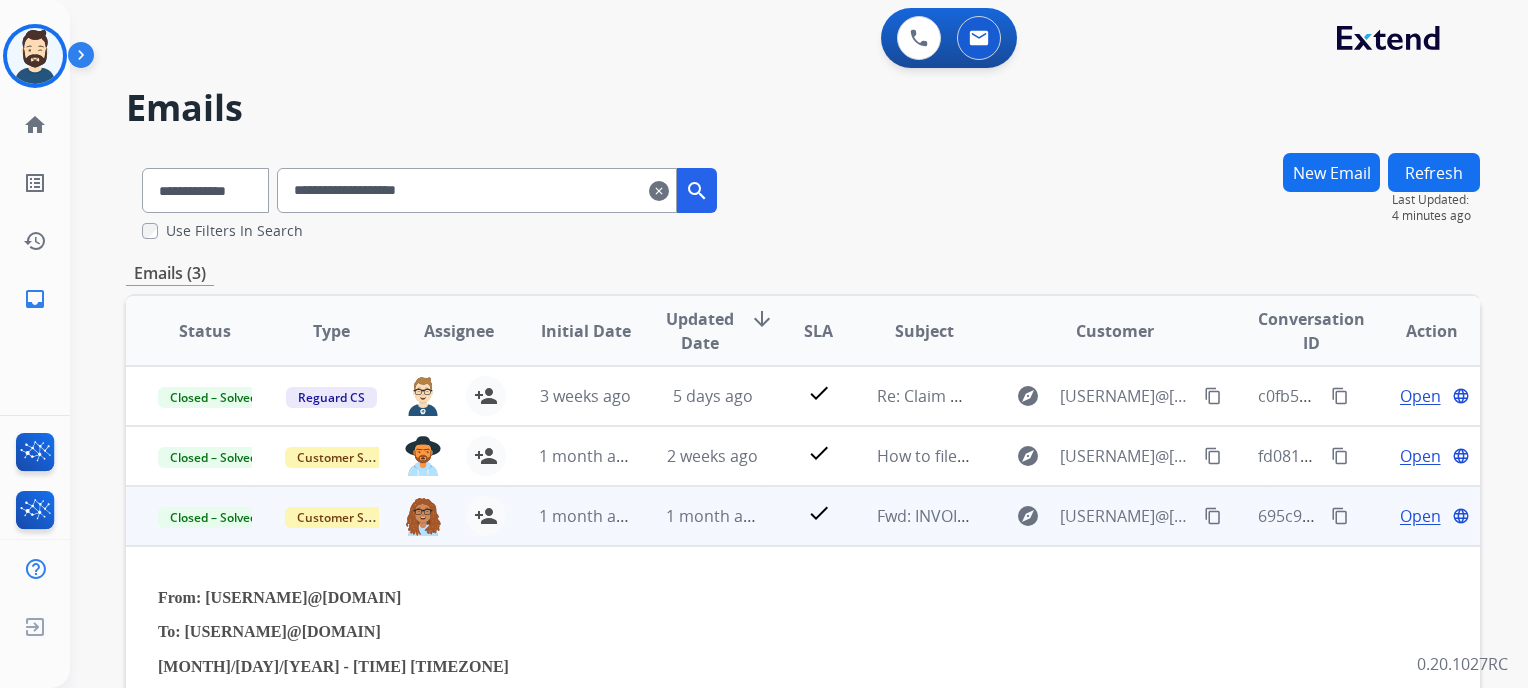 click on "Open" at bounding box center [1420, 516] 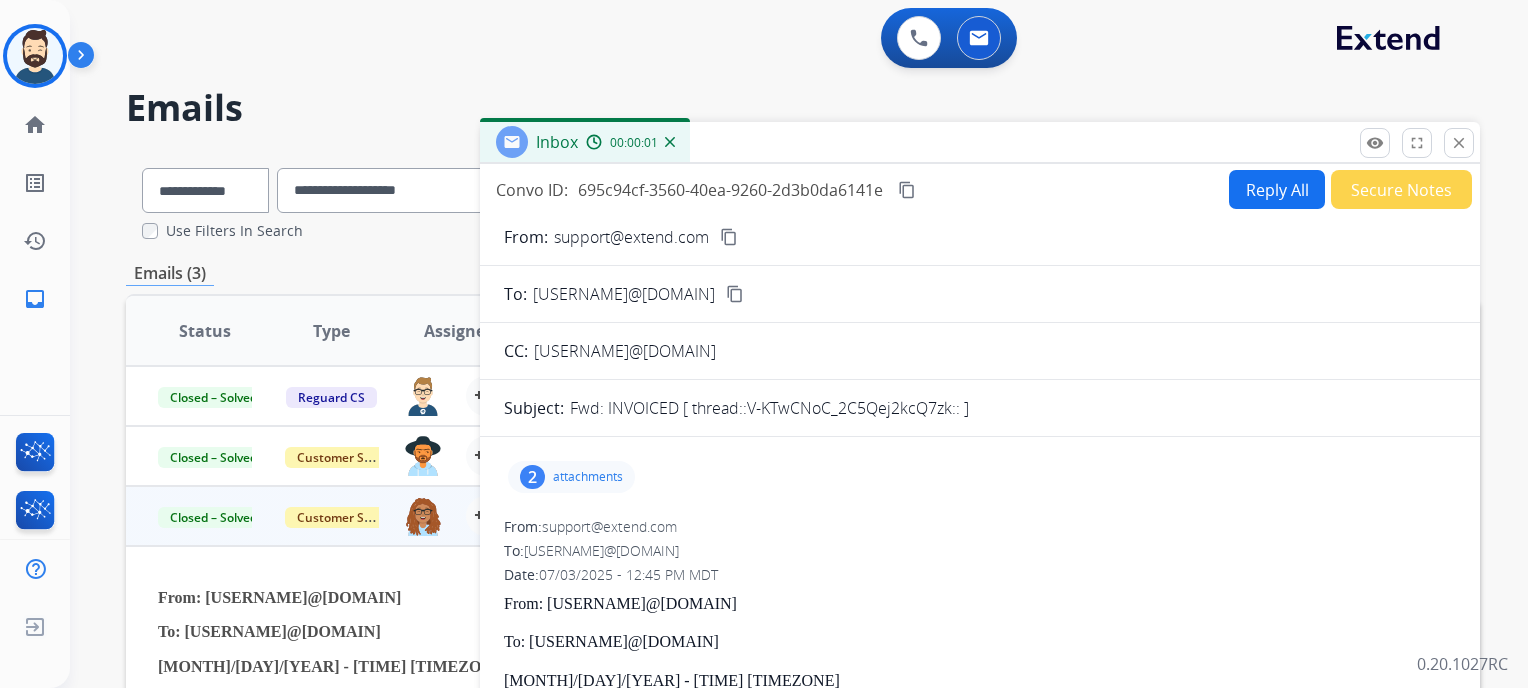 click on "attachments" at bounding box center (588, 477) 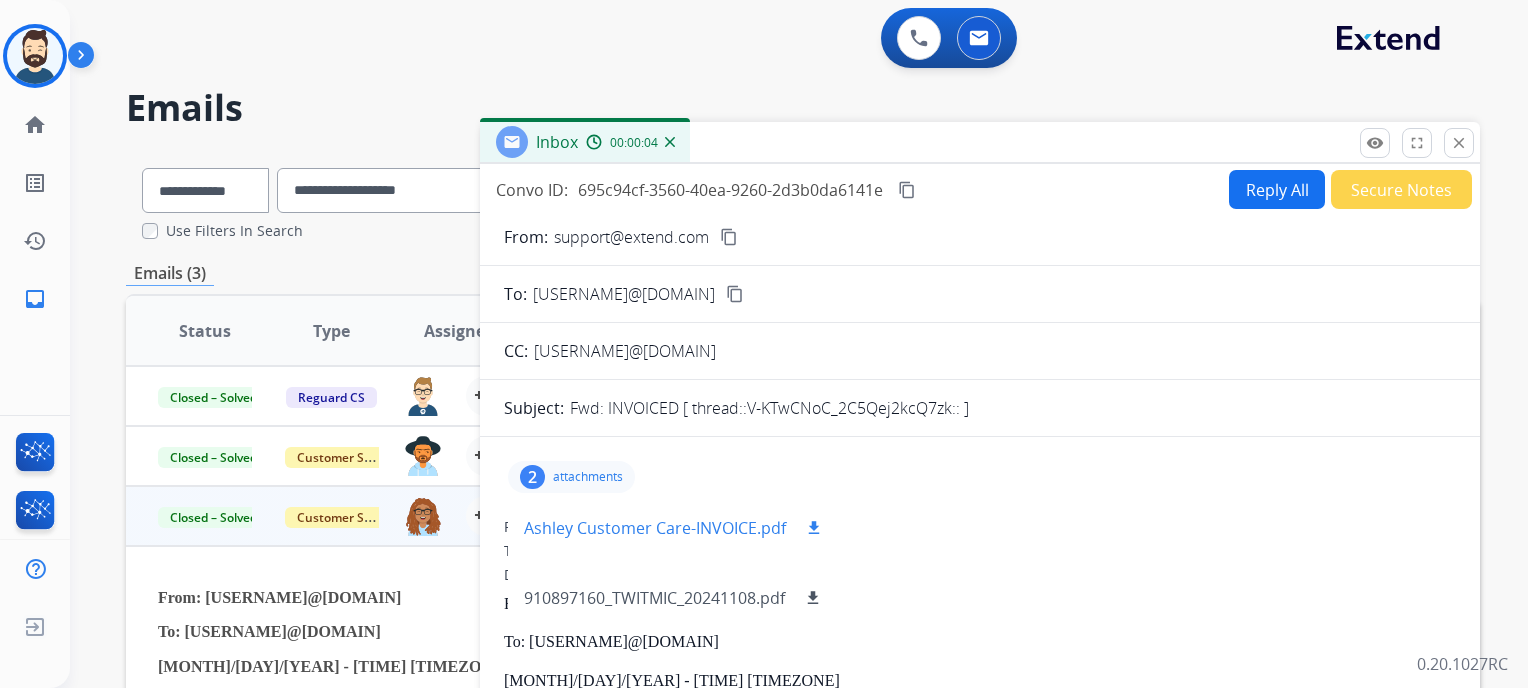 click on "Ashley Customer Care-INVOICE.pdf" at bounding box center [655, 528] 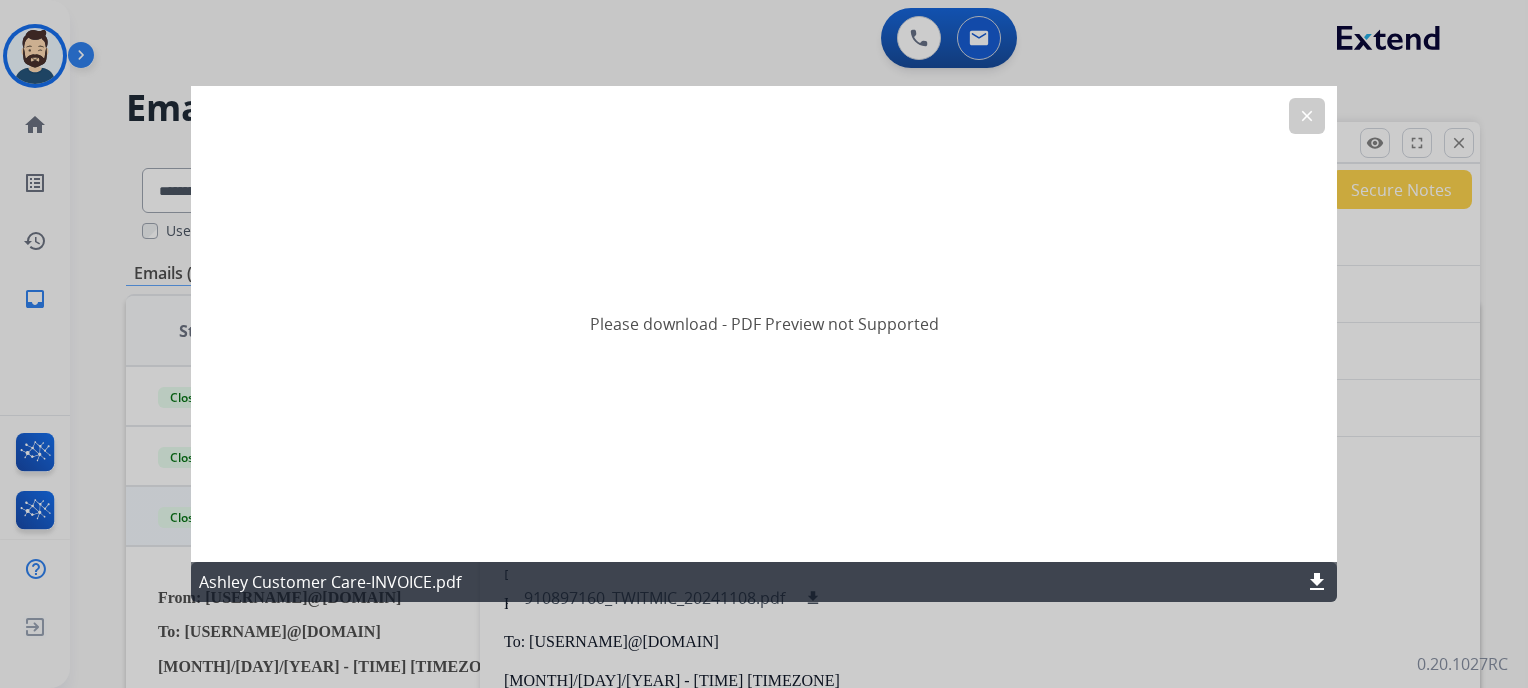 click on "Please download - PDF Preview not Supported" 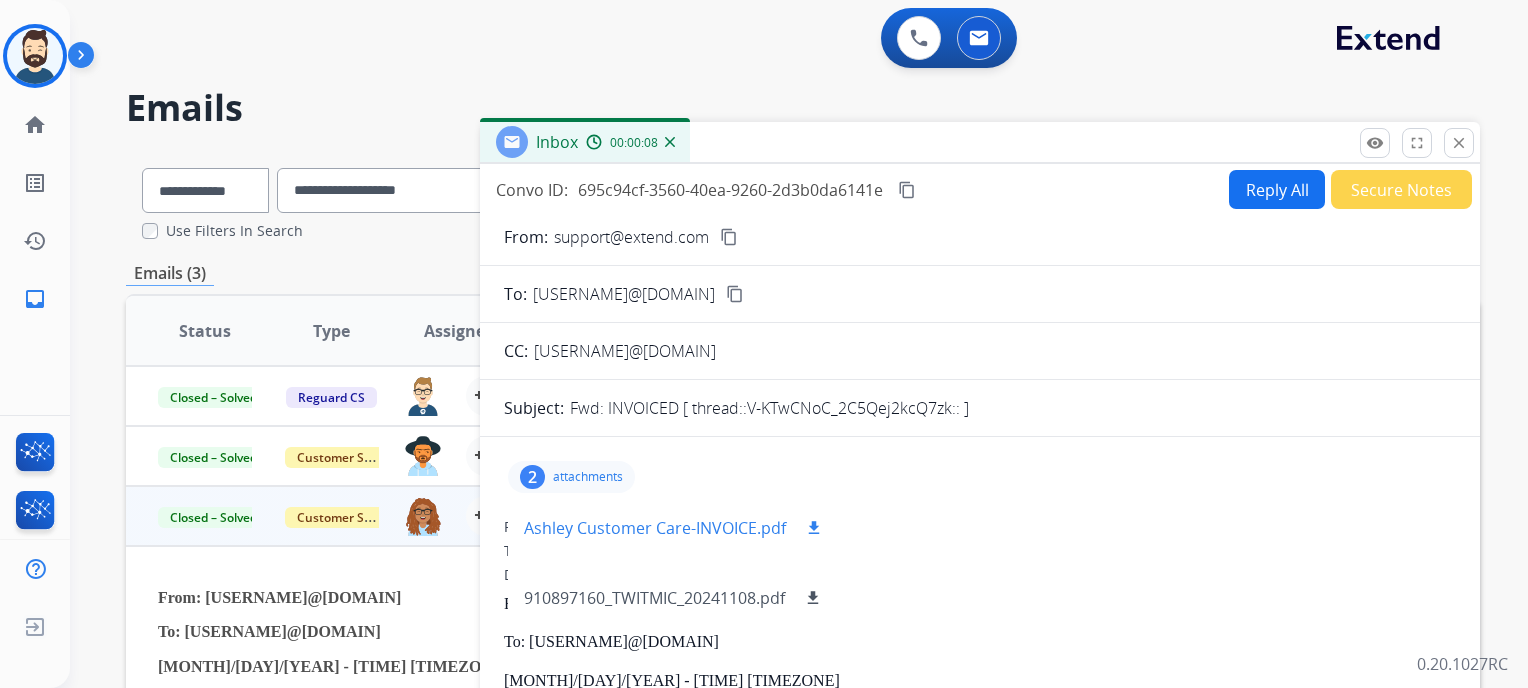 click on "download" at bounding box center (814, 528) 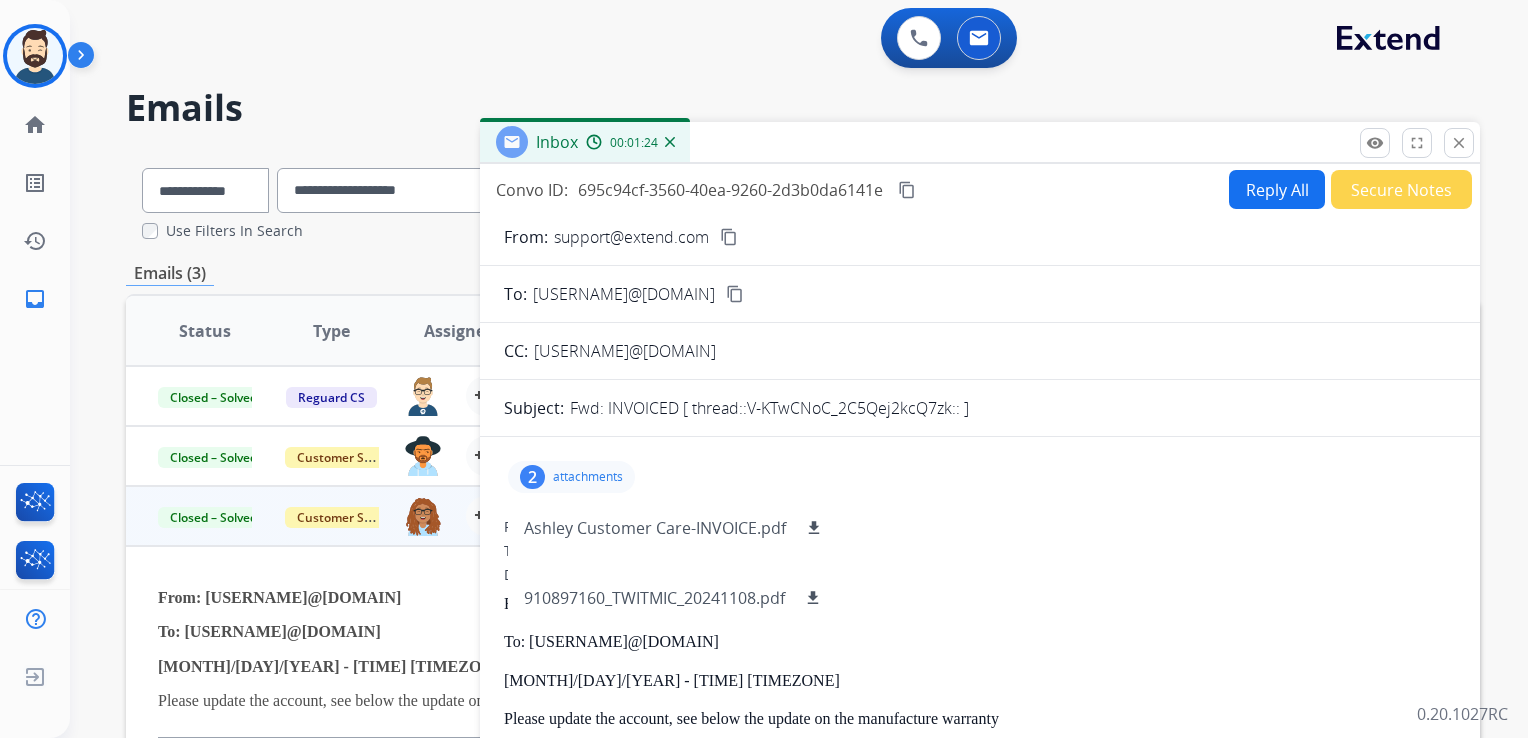click on "content_copy" at bounding box center [907, 190] 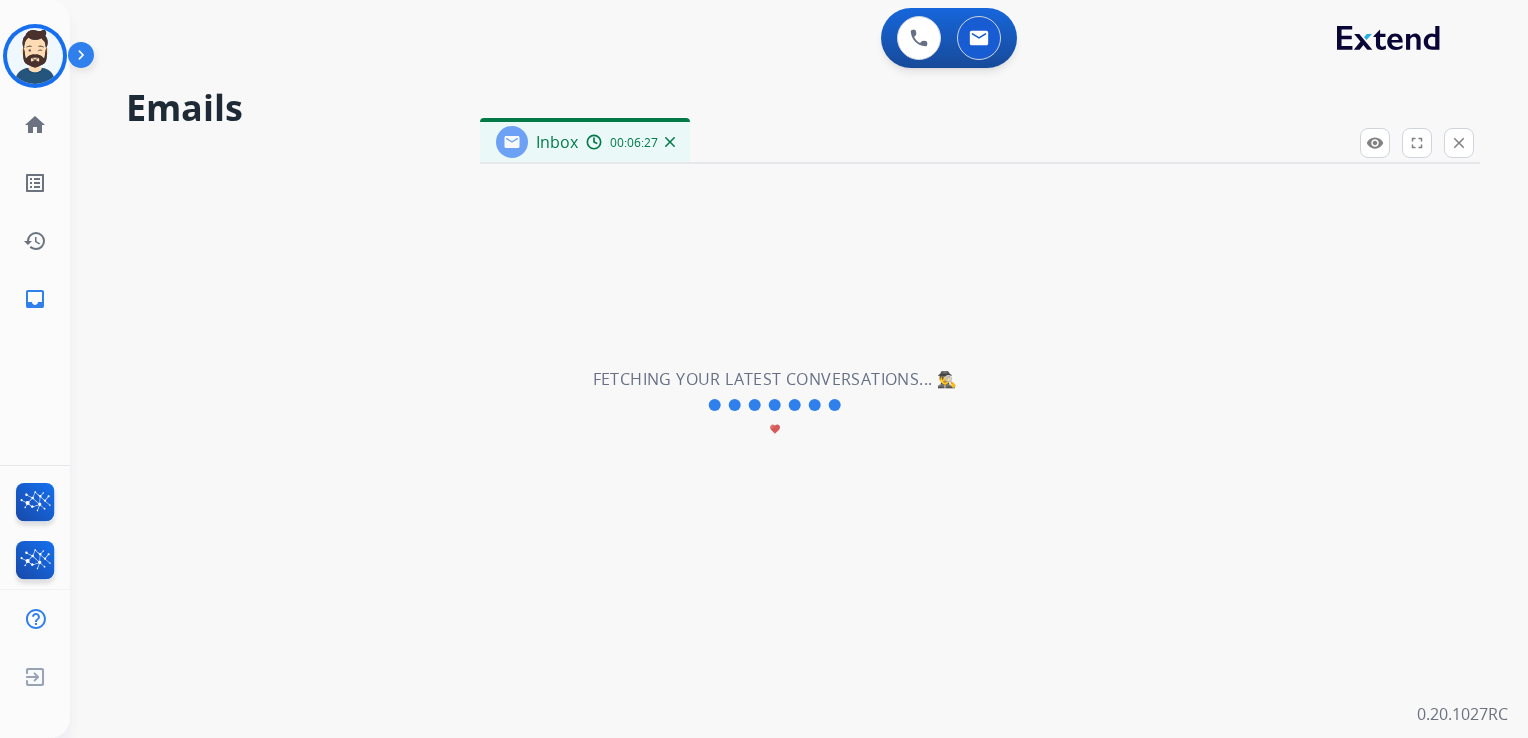 scroll, scrollTop: 0, scrollLeft: 0, axis: both 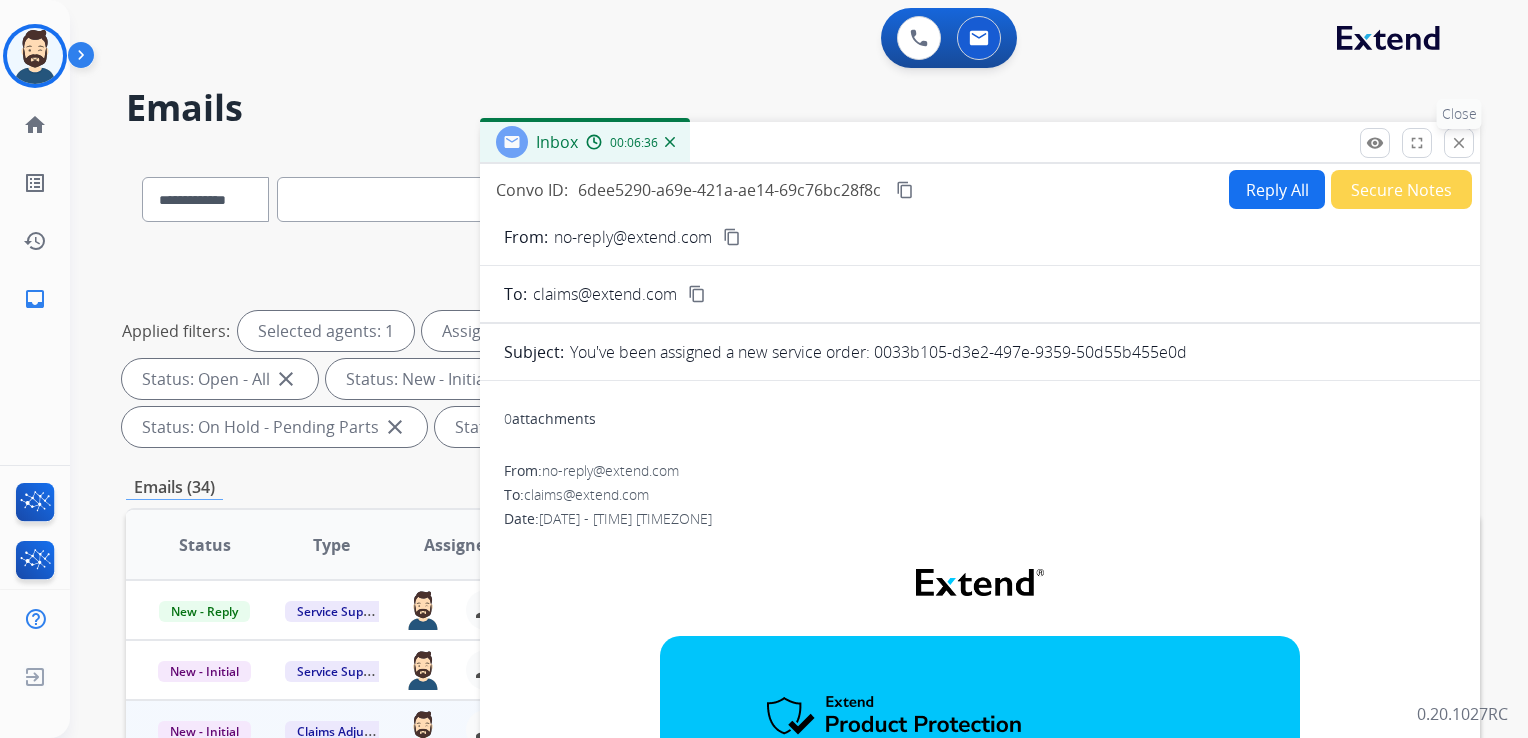 click on "close" at bounding box center (1459, 143) 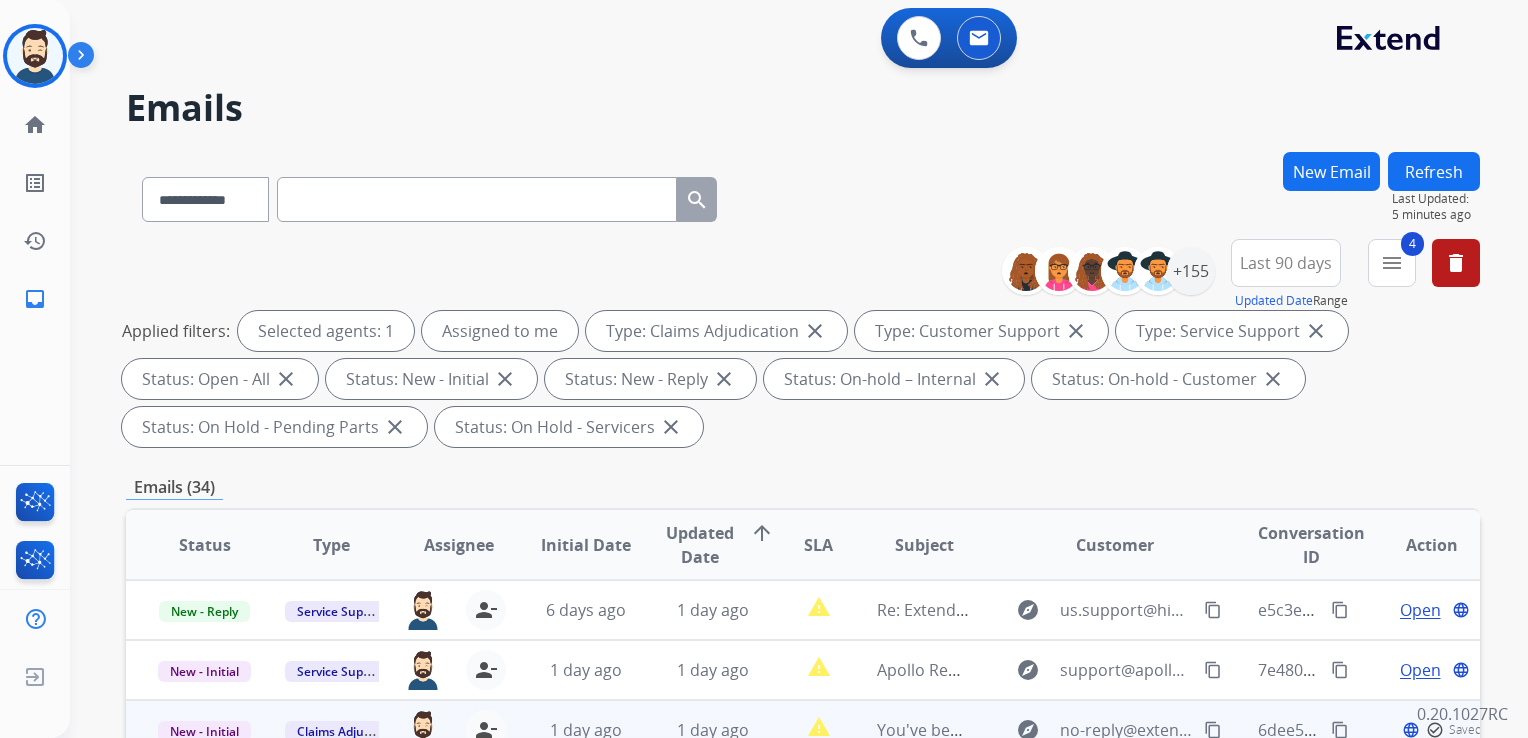 drag, startPoint x: 665, startPoint y: 682, endPoint x: 666, endPoint y: 649, distance: 33.01515 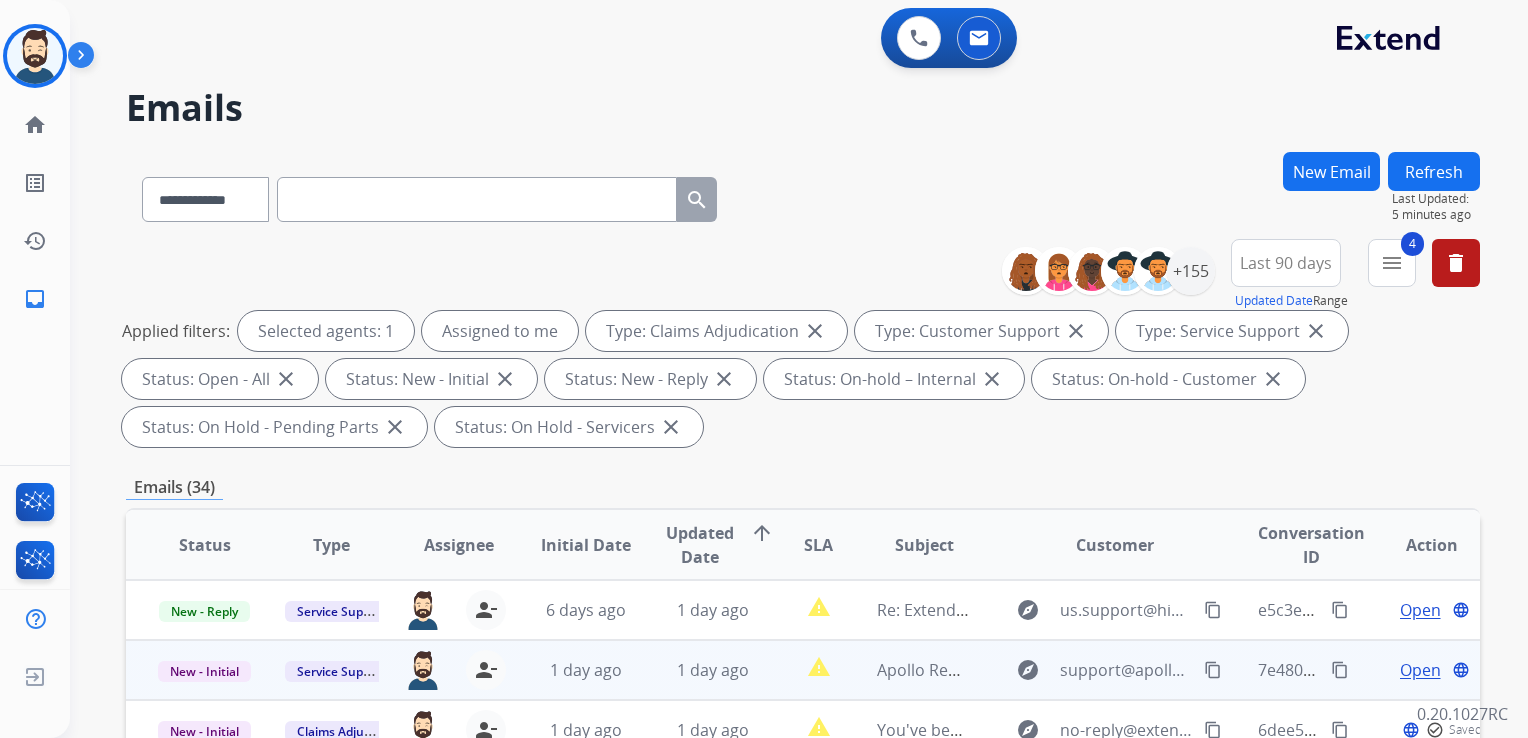 click on "1 day ago" at bounding box center (697, 730) 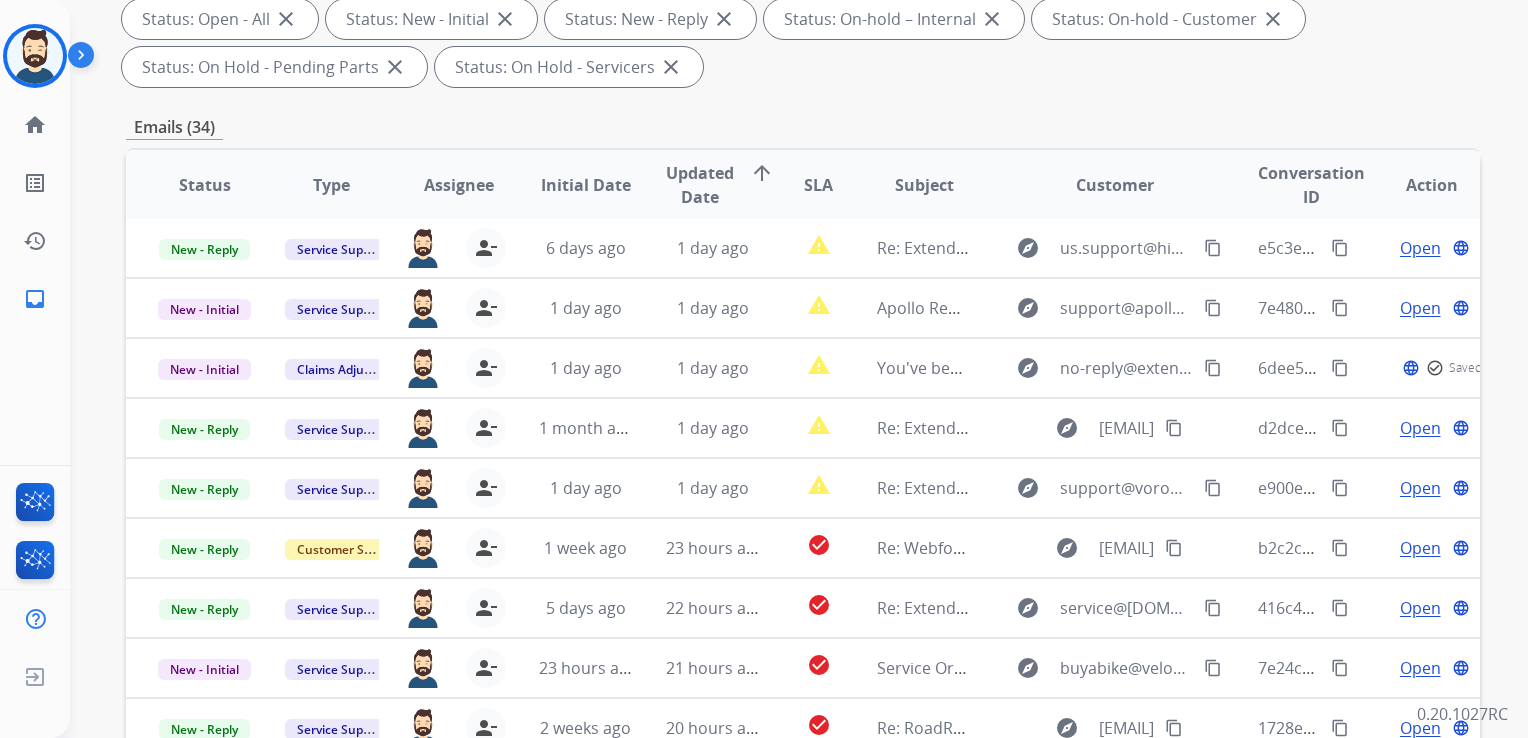 scroll, scrollTop: 543, scrollLeft: 0, axis: vertical 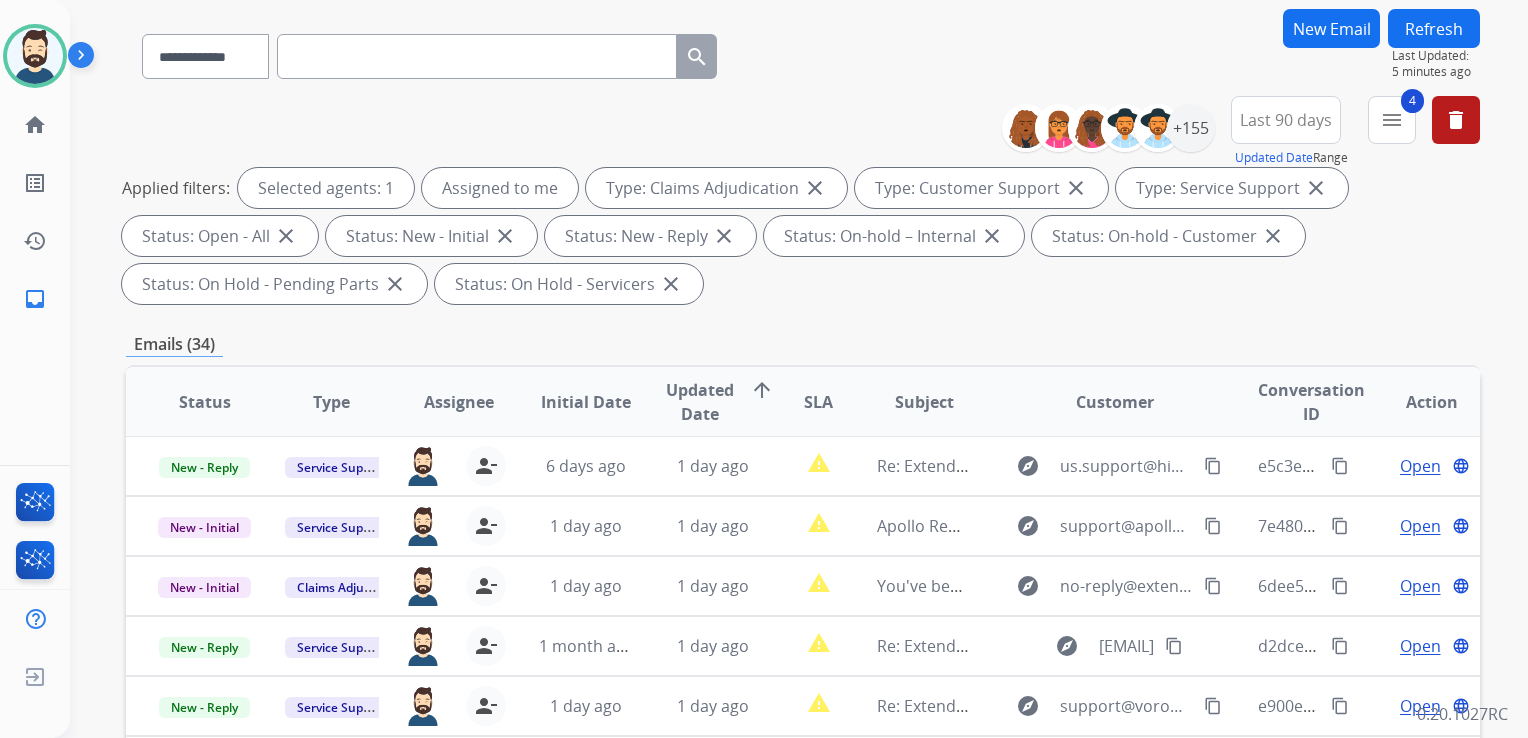 click on "**********" at bounding box center [803, 52] 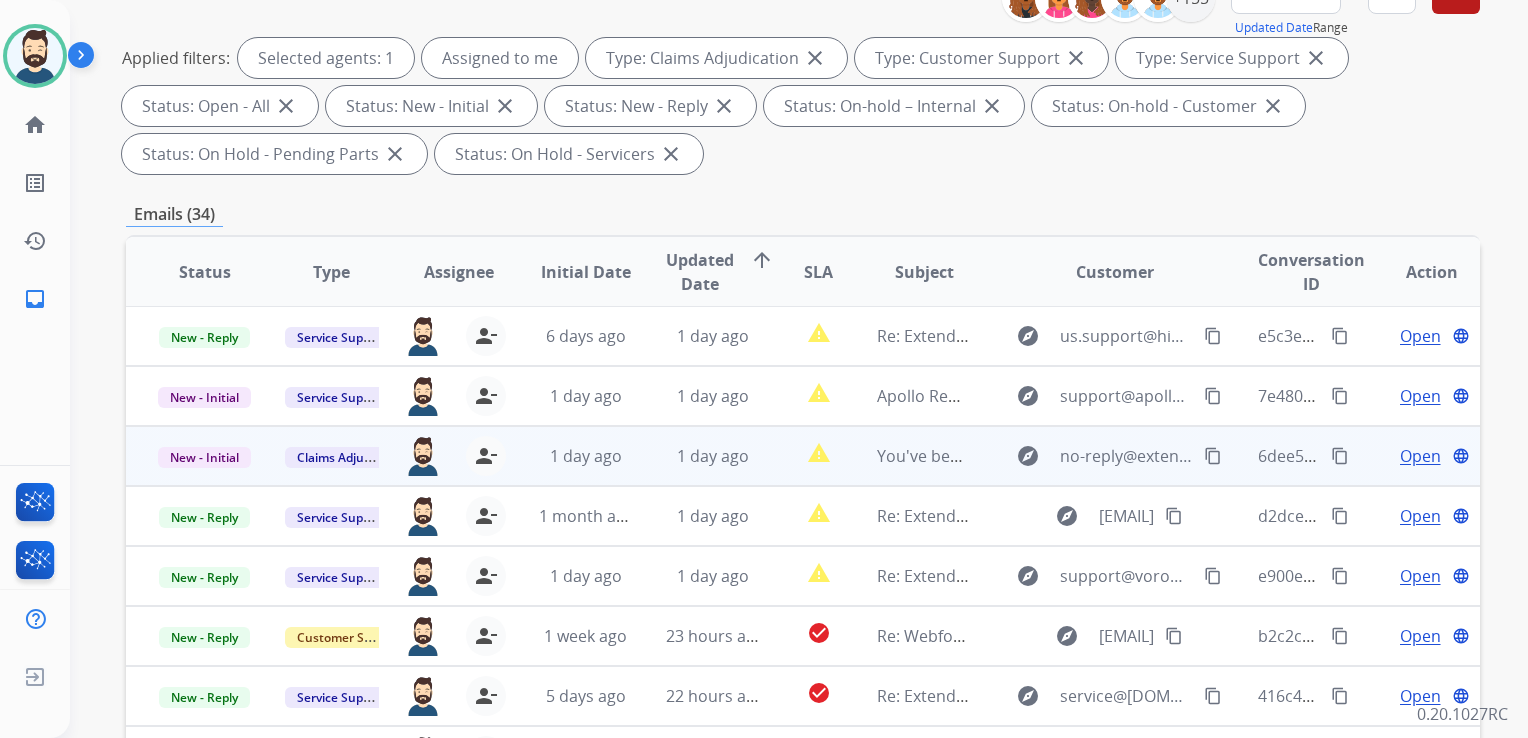 scroll, scrollTop: 543, scrollLeft: 0, axis: vertical 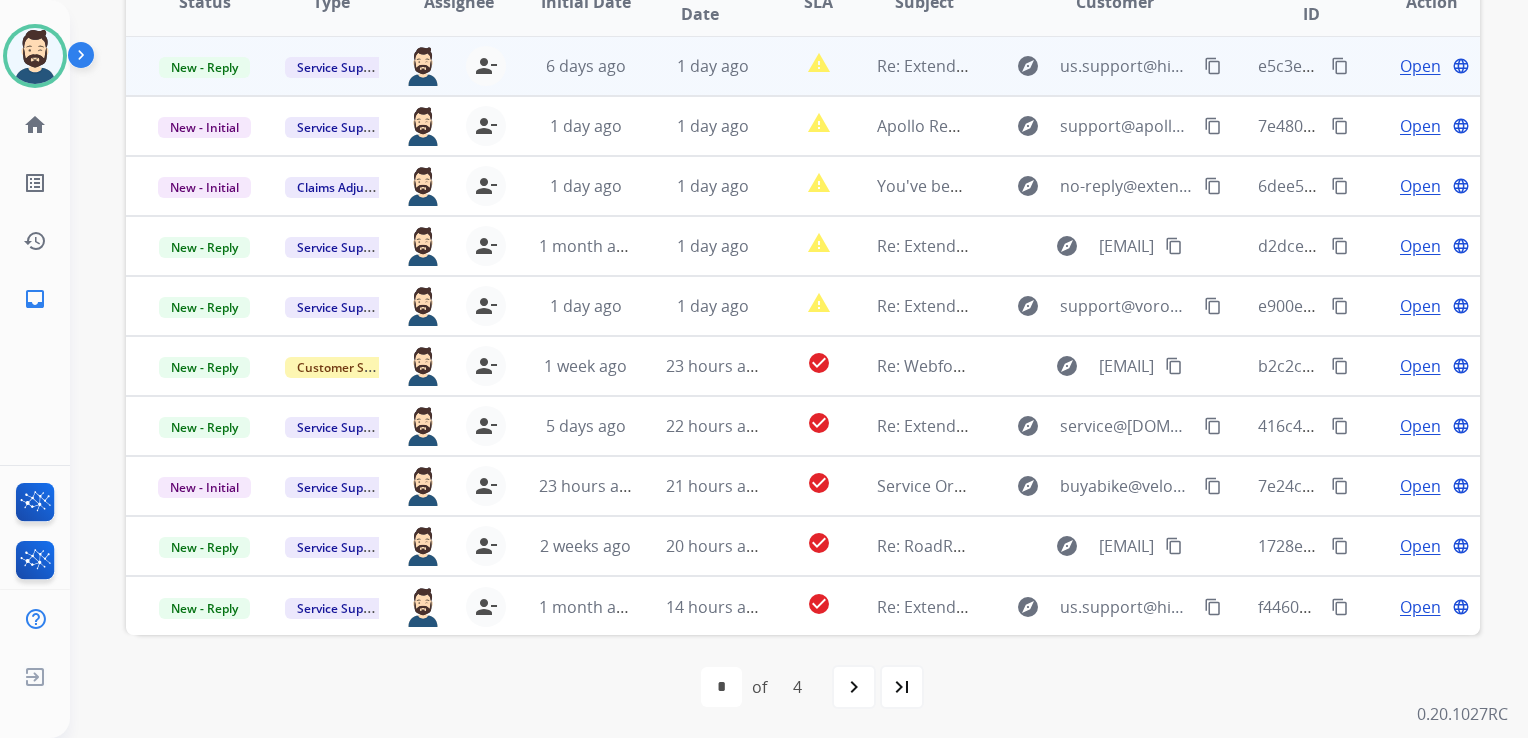 click on "1 day ago" at bounding box center [697, 66] 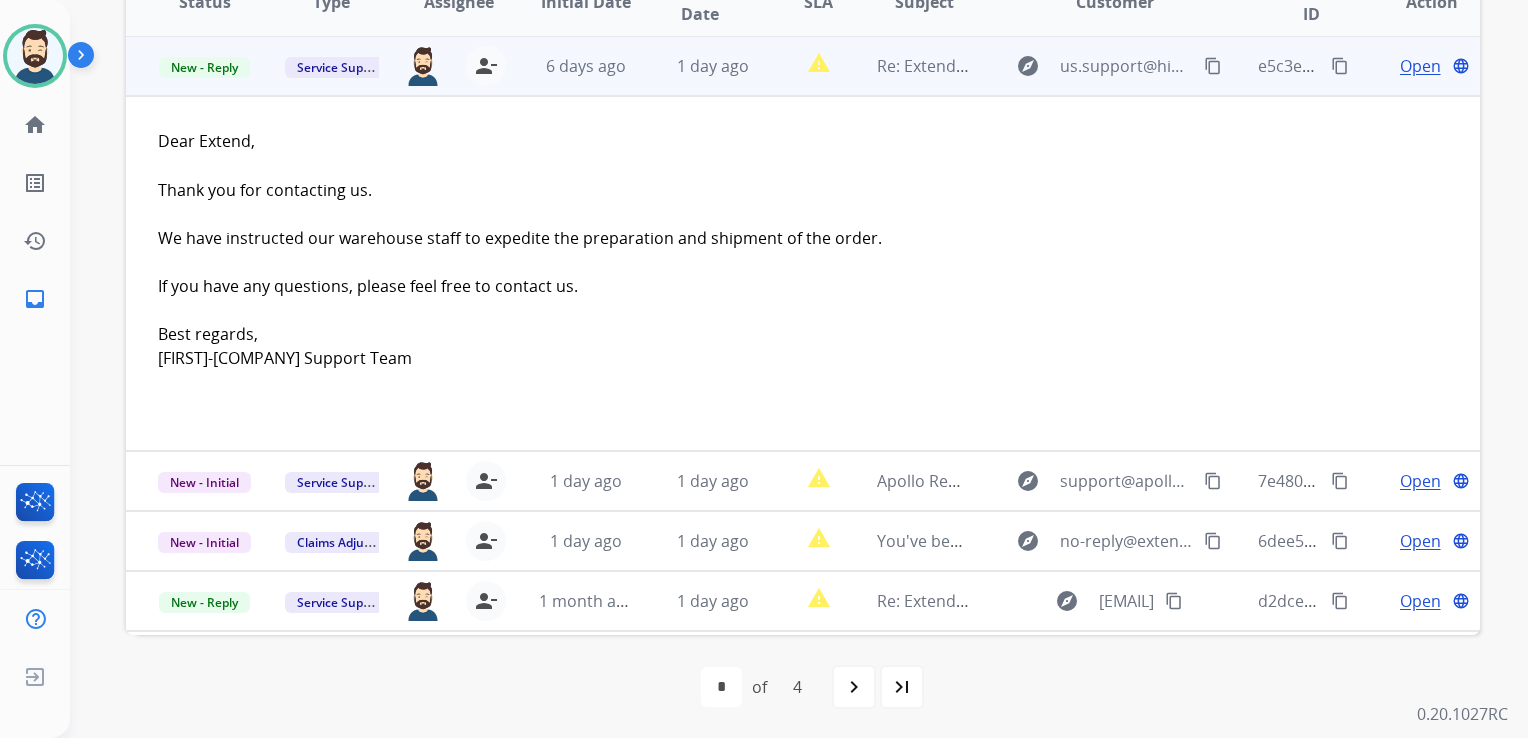 scroll, scrollTop: 0, scrollLeft: 0, axis: both 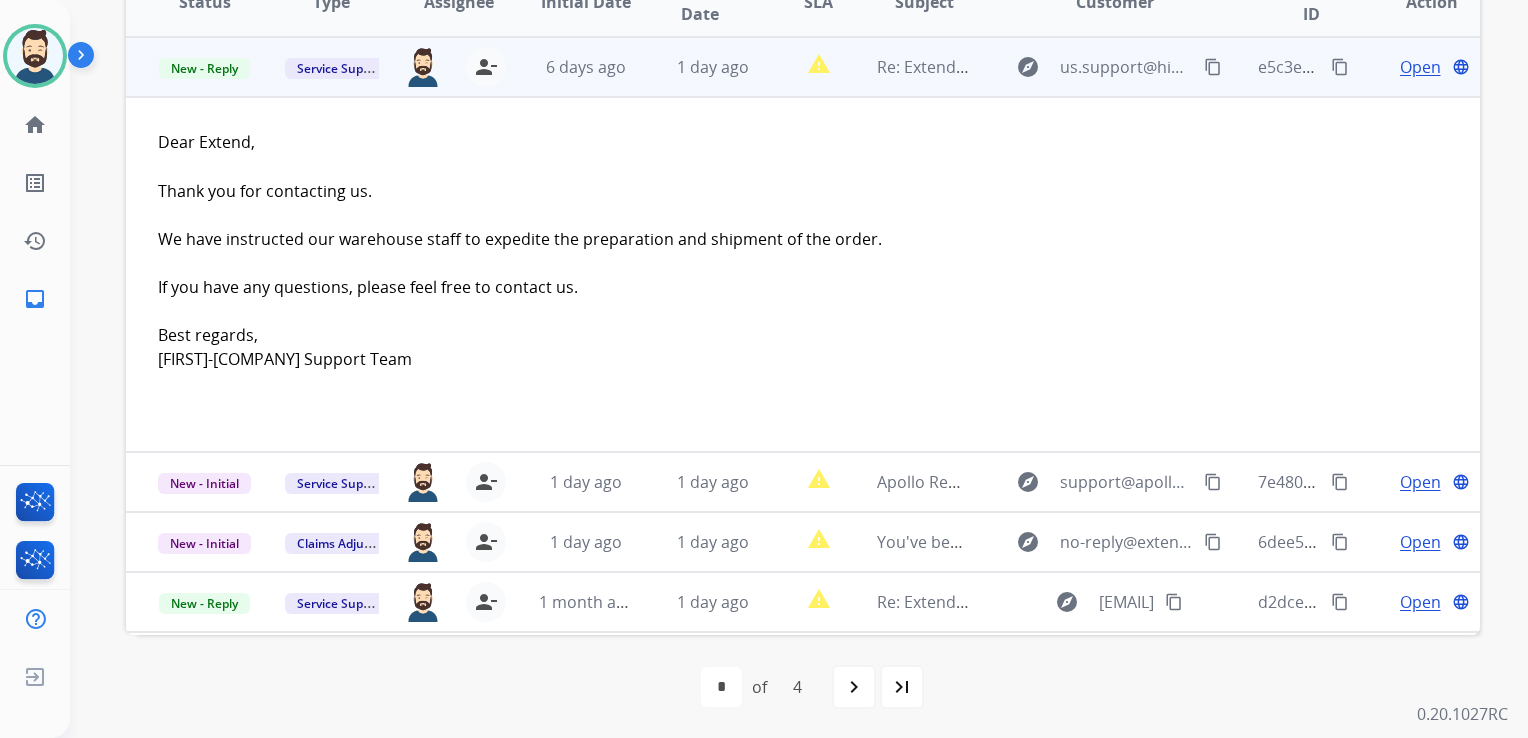click on "Open" at bounding box center (1420, 67) 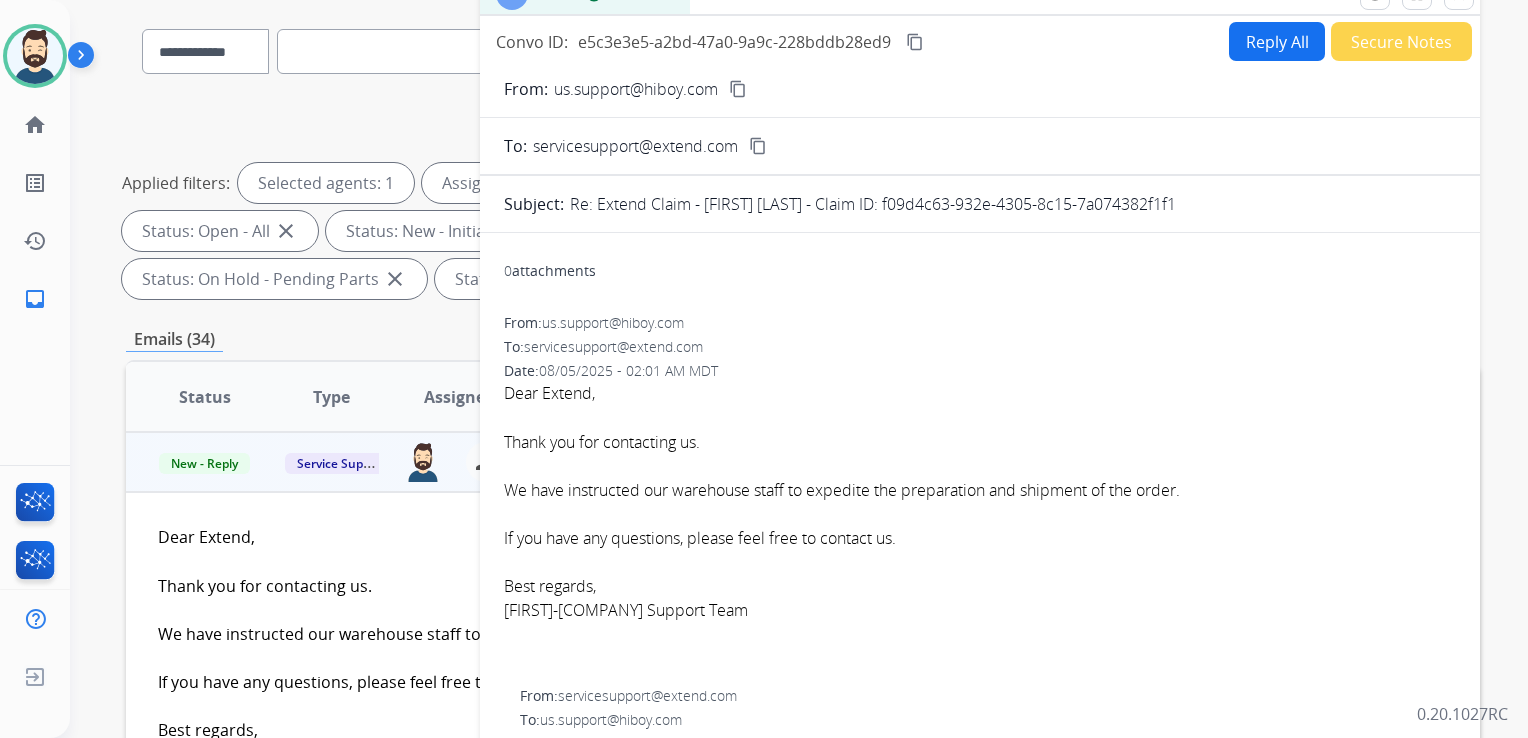 scroll, scrollTop: 143, scrollLeft: 0, axis: vertical 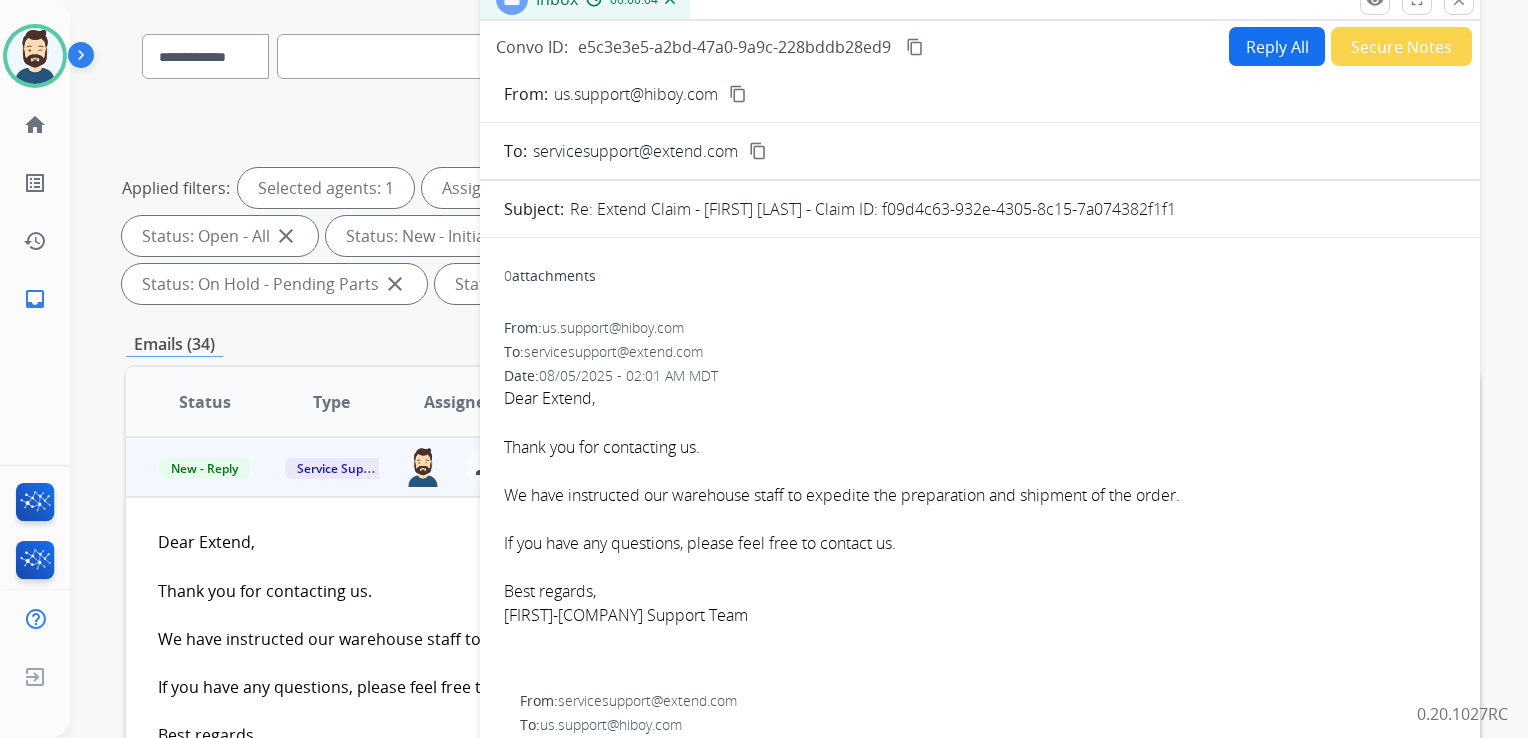 drag, startPoint x: 892, startPoint y: 210, endPoint x: 1199, endPoint y: 209, distance: 307.00162 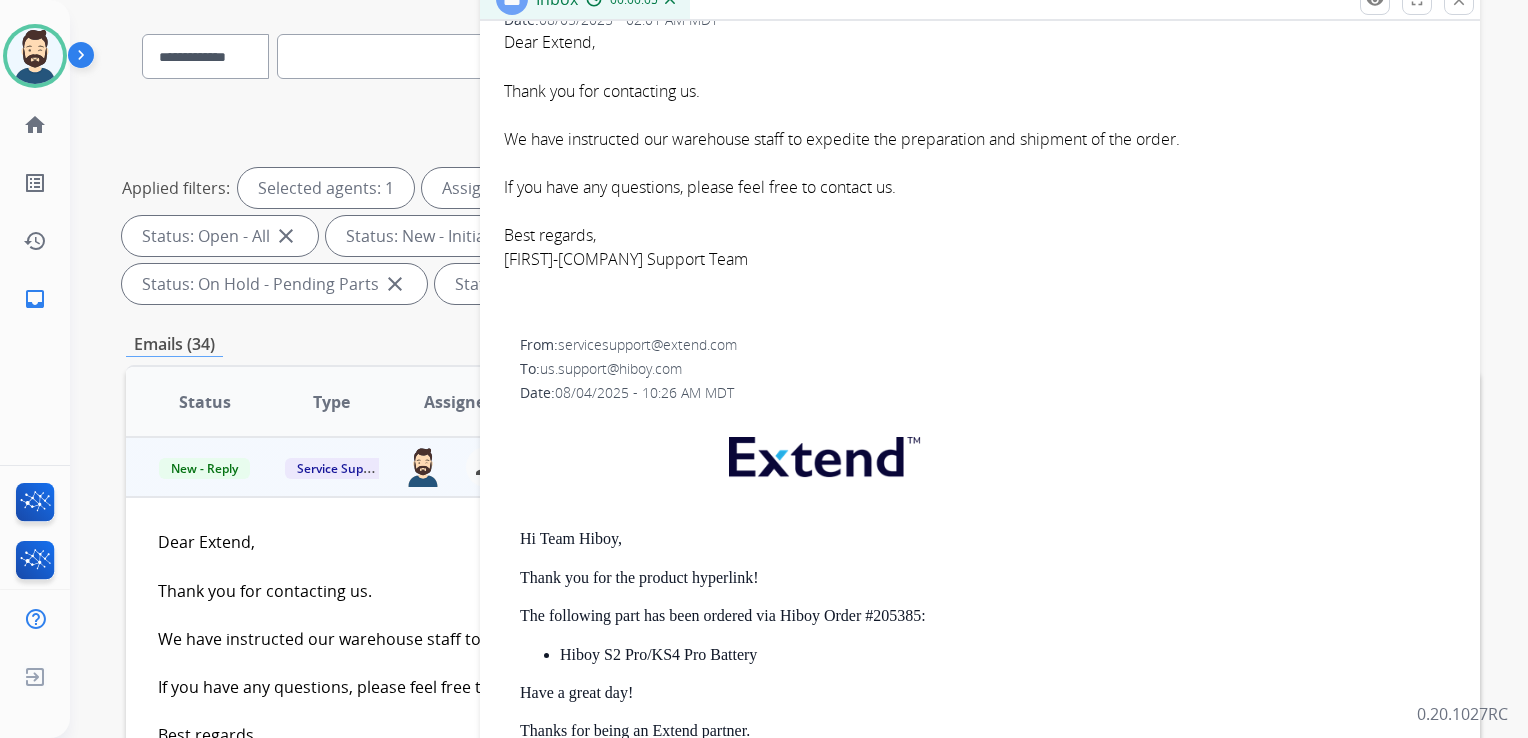 scroll, scrollTop: 500, scrollLeft: 0, axis: vertical 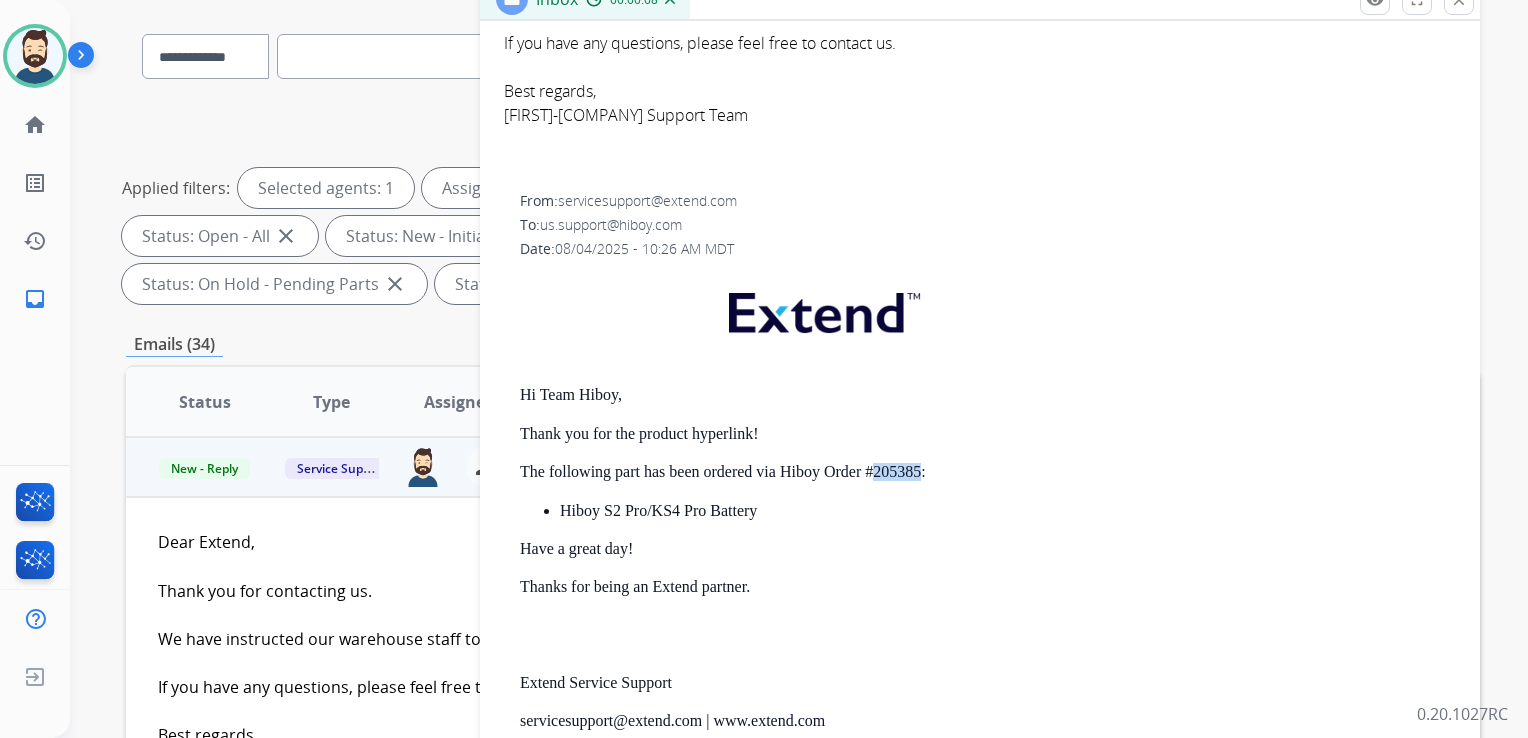 drag, startPoint x: 875, startPoint y: 473, endPoint x: 918, endPoint y: 473, distance: 43 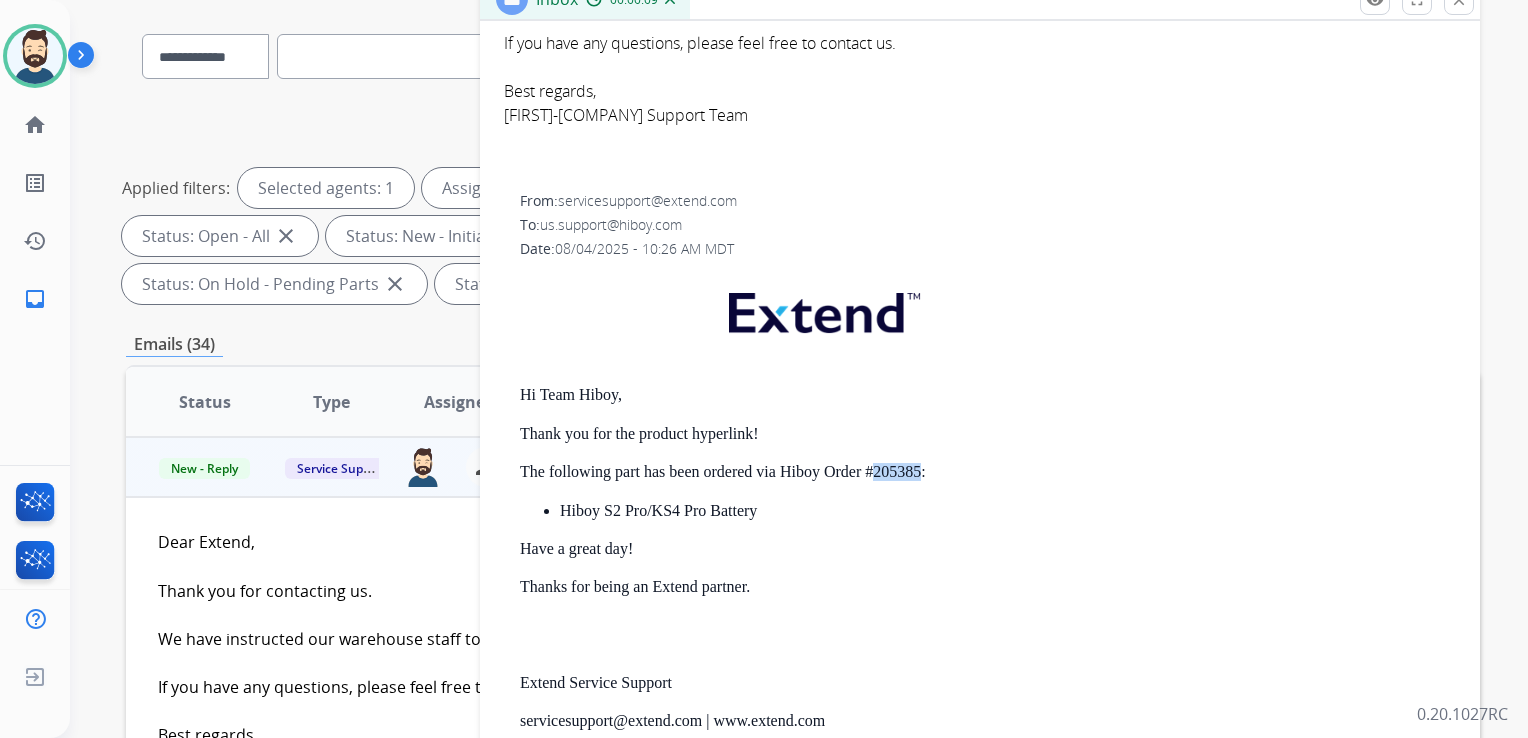 copy on "205385" 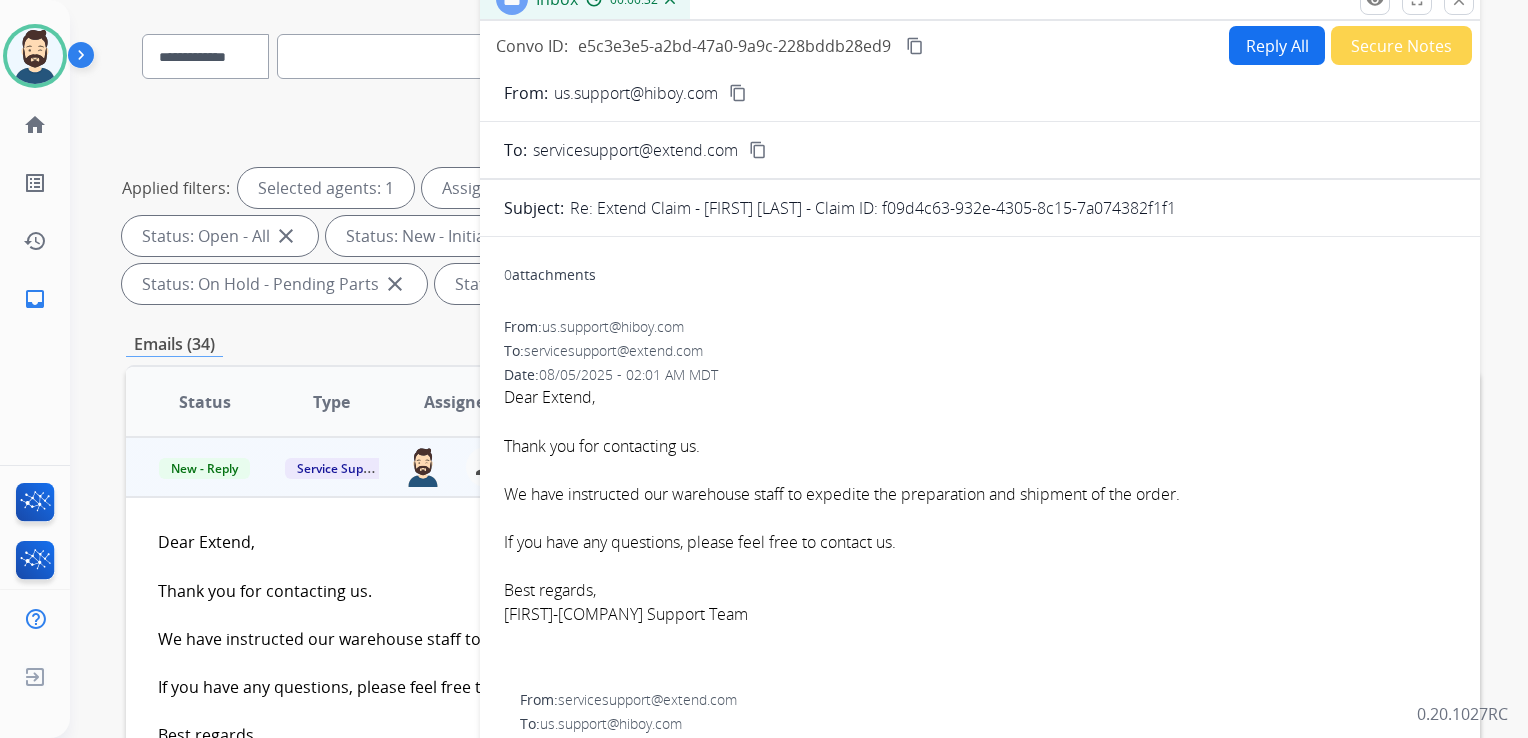 scroll, scrollTop: 0, scrollLeft: 0, axis: both 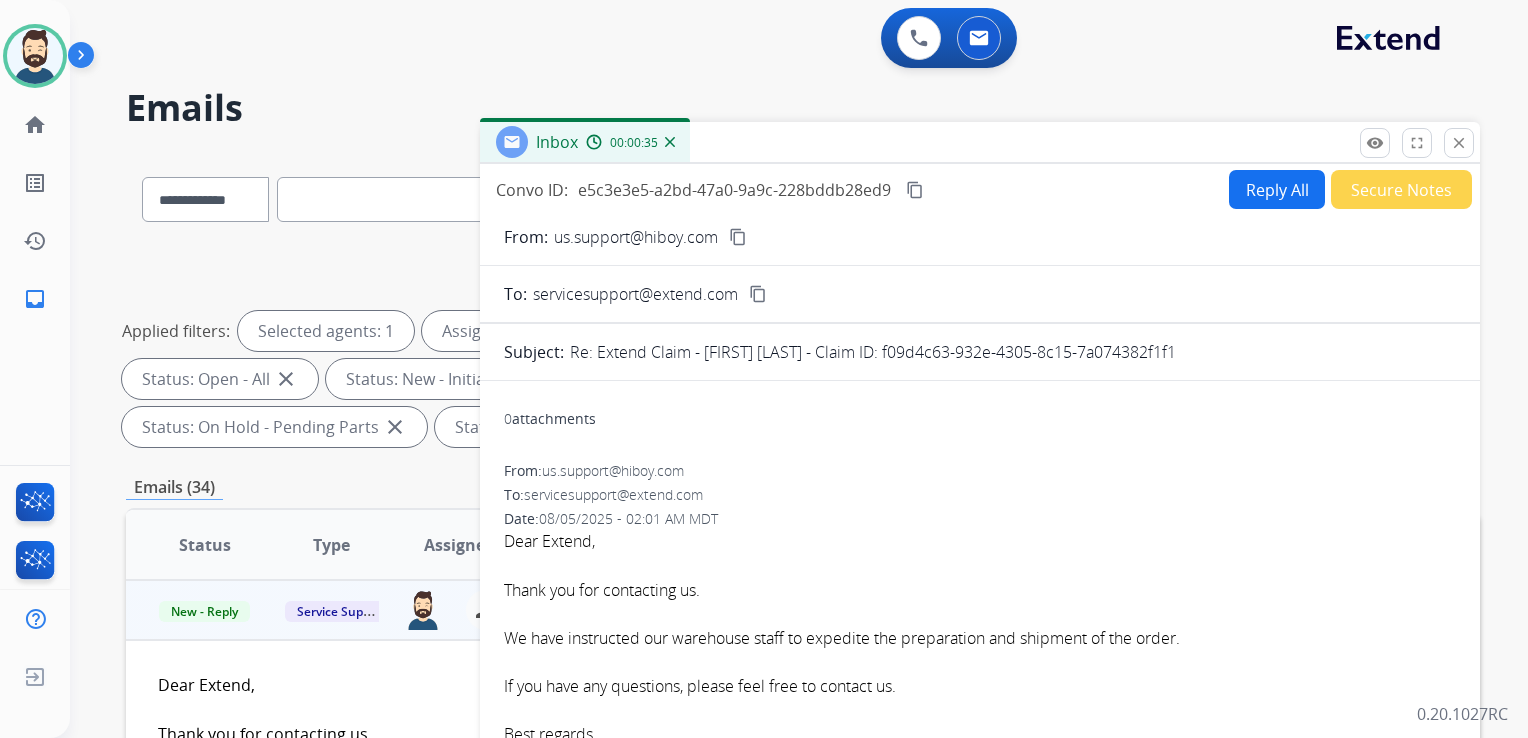 drag, startPoint x: 892, startPoint y: 353, endPoint x: 1214, endPoint y: 344, distance: 322.12576 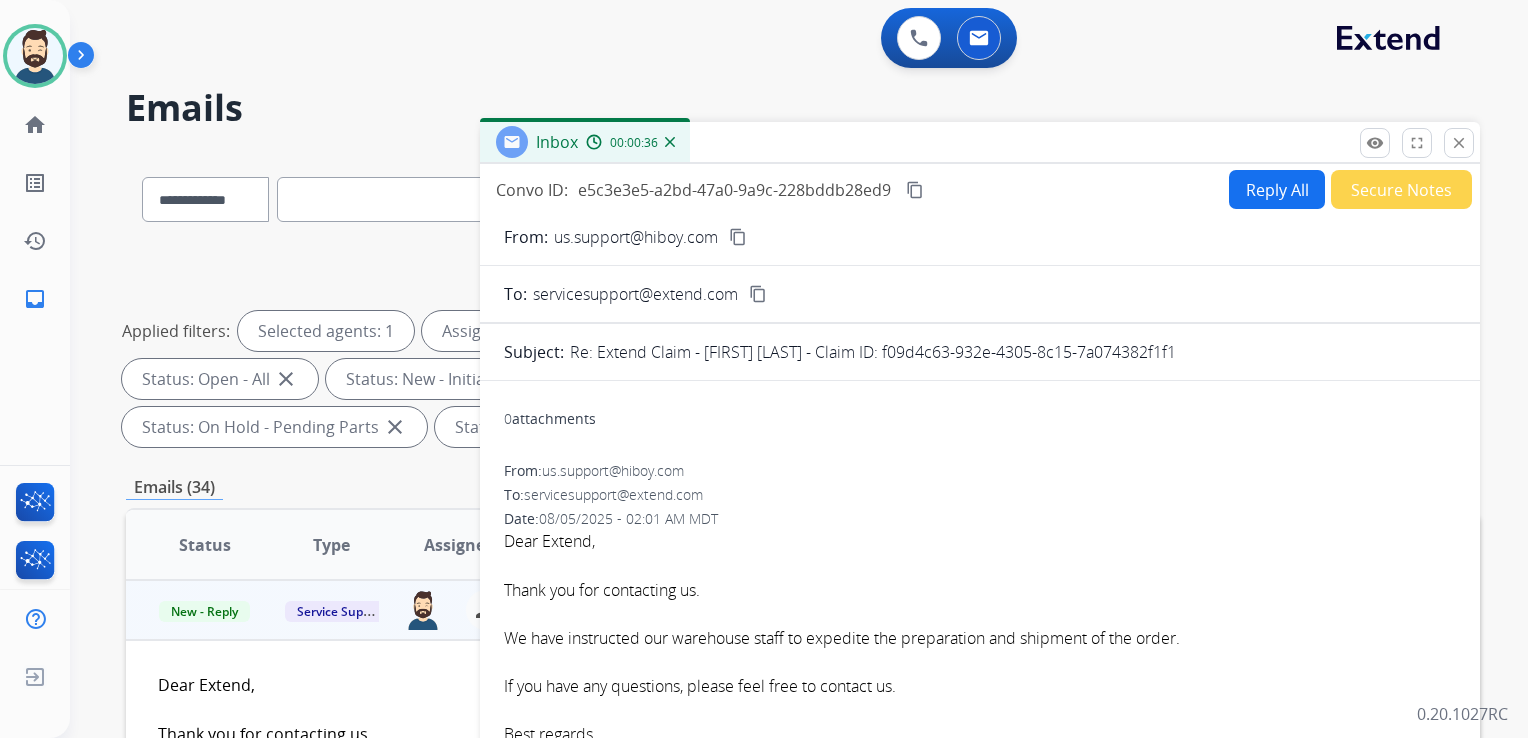 copy on "f09d4c63-932e-4305-8c15-7a074382f1f1" 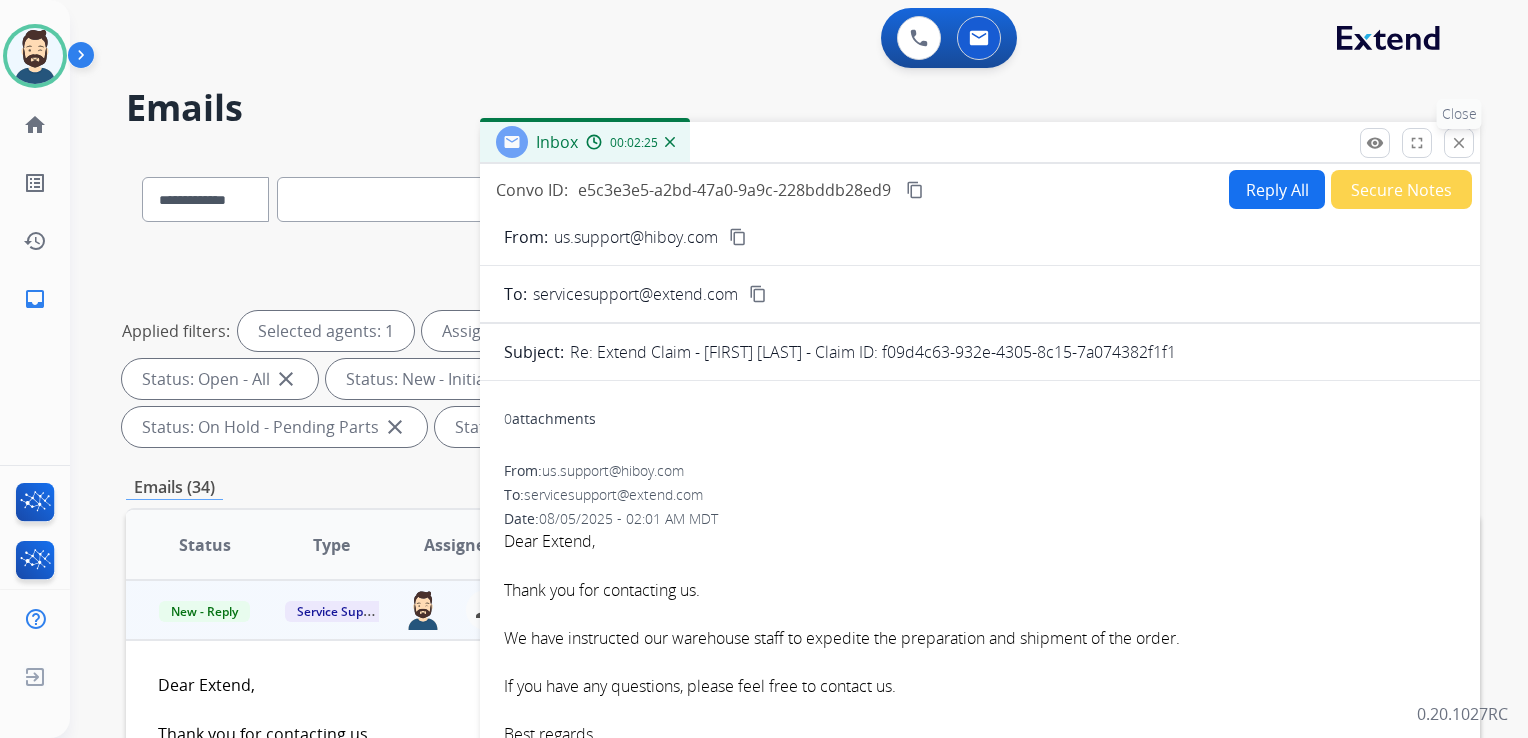 click on "close" at bounding box center (1459, 143) 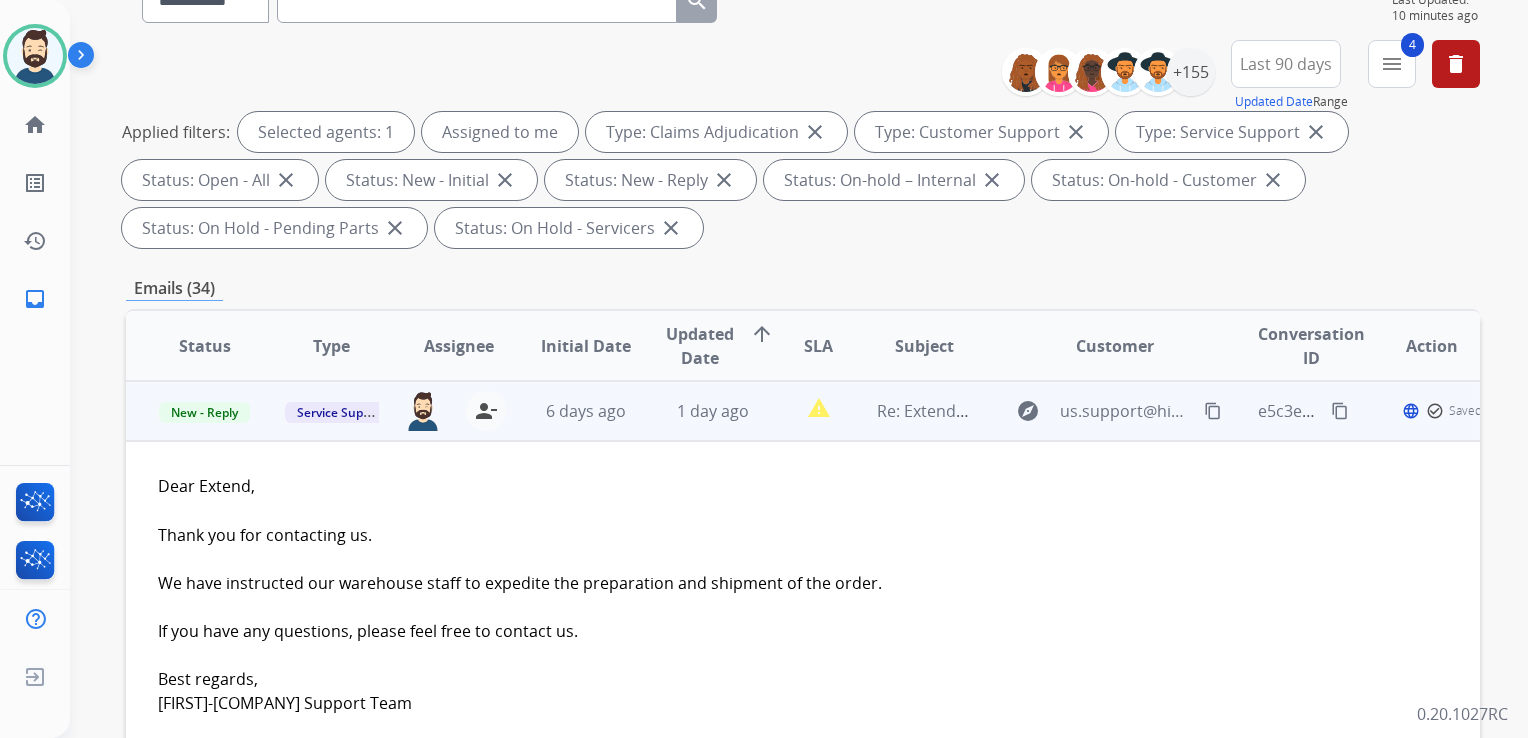scroll, scrollTop: 200, scrollLeft: 0, axis: vertical 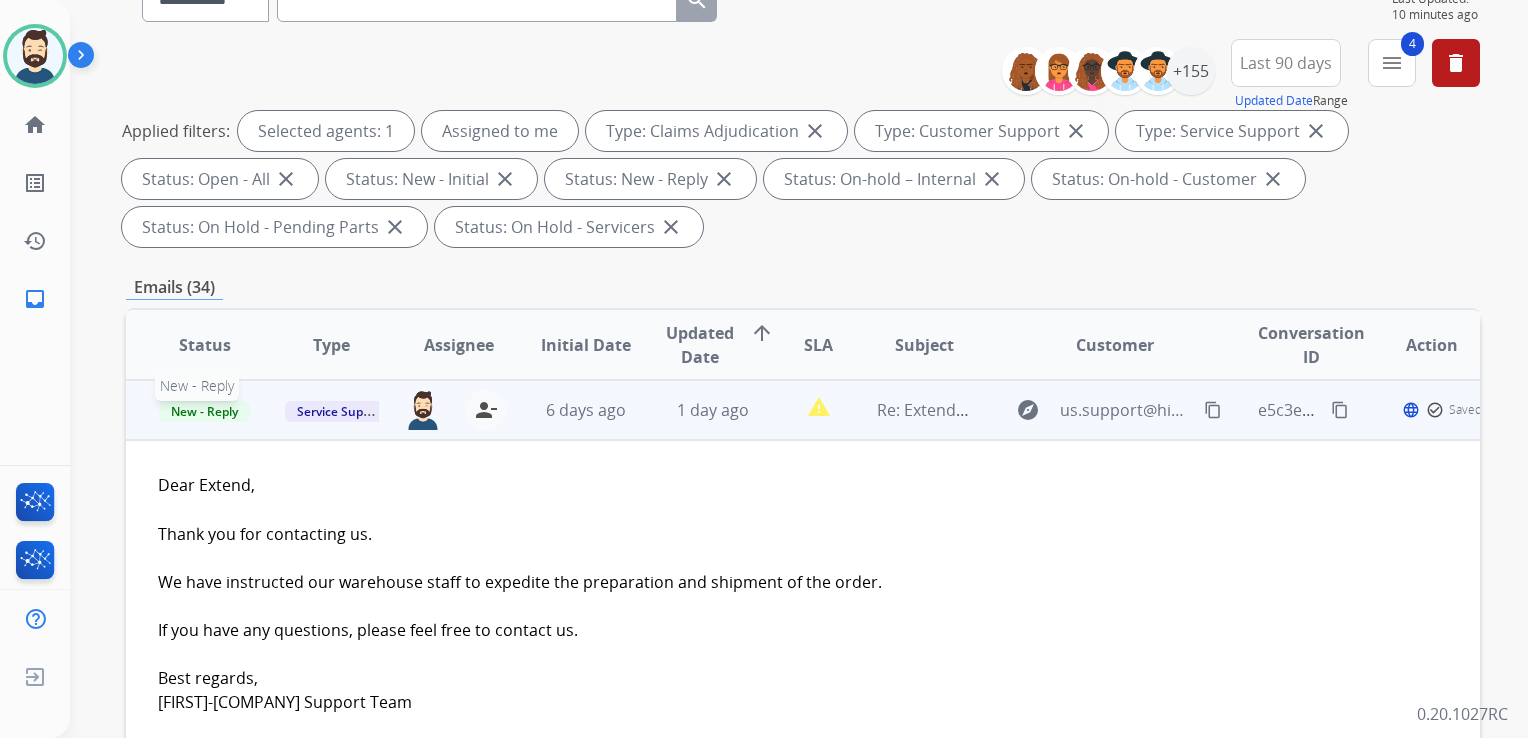 click on "New - Reply" at bounding box center (204, 411) 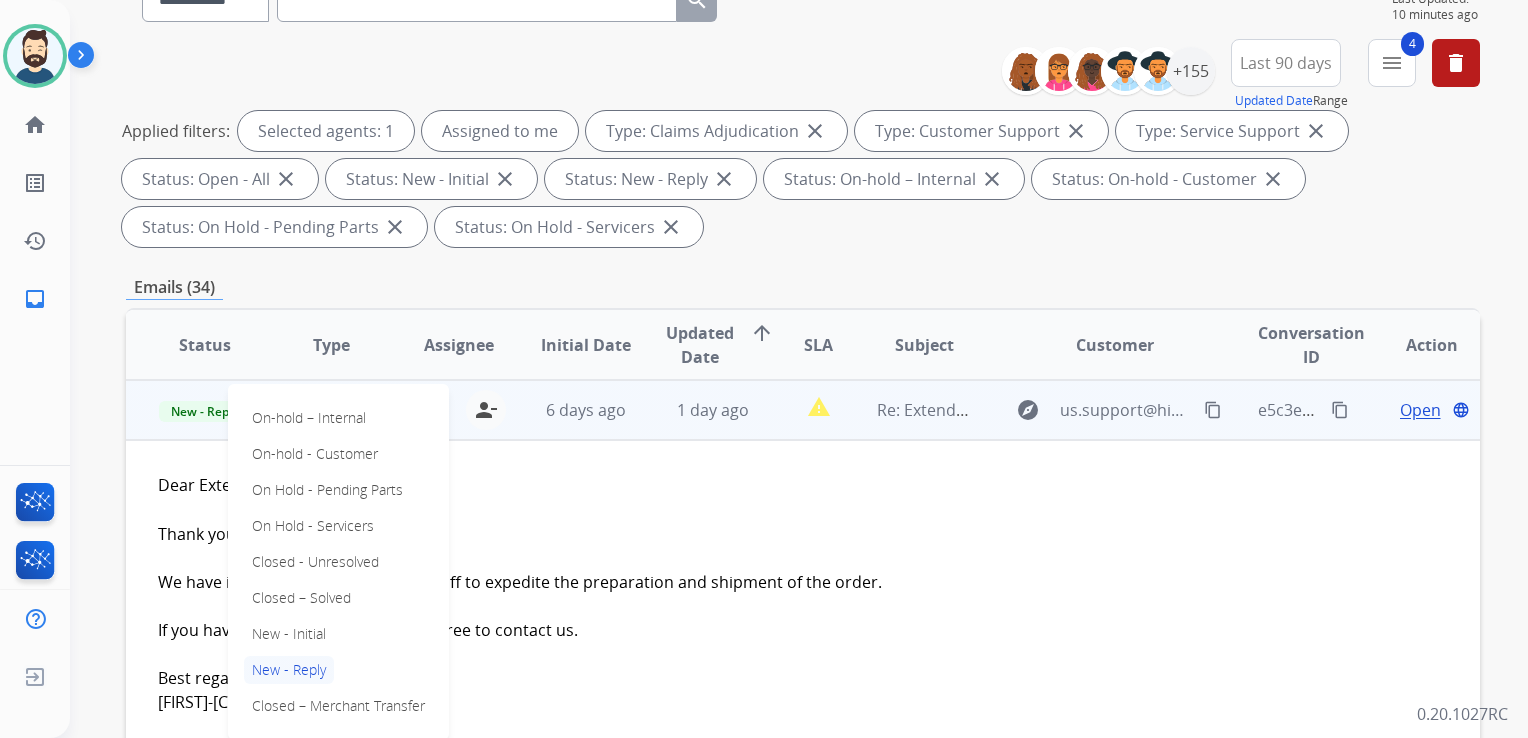 drag, startPoint x: 308, startPoint y: 599, endPoint x: 326, endPoint y: 574, distance: 30.805843 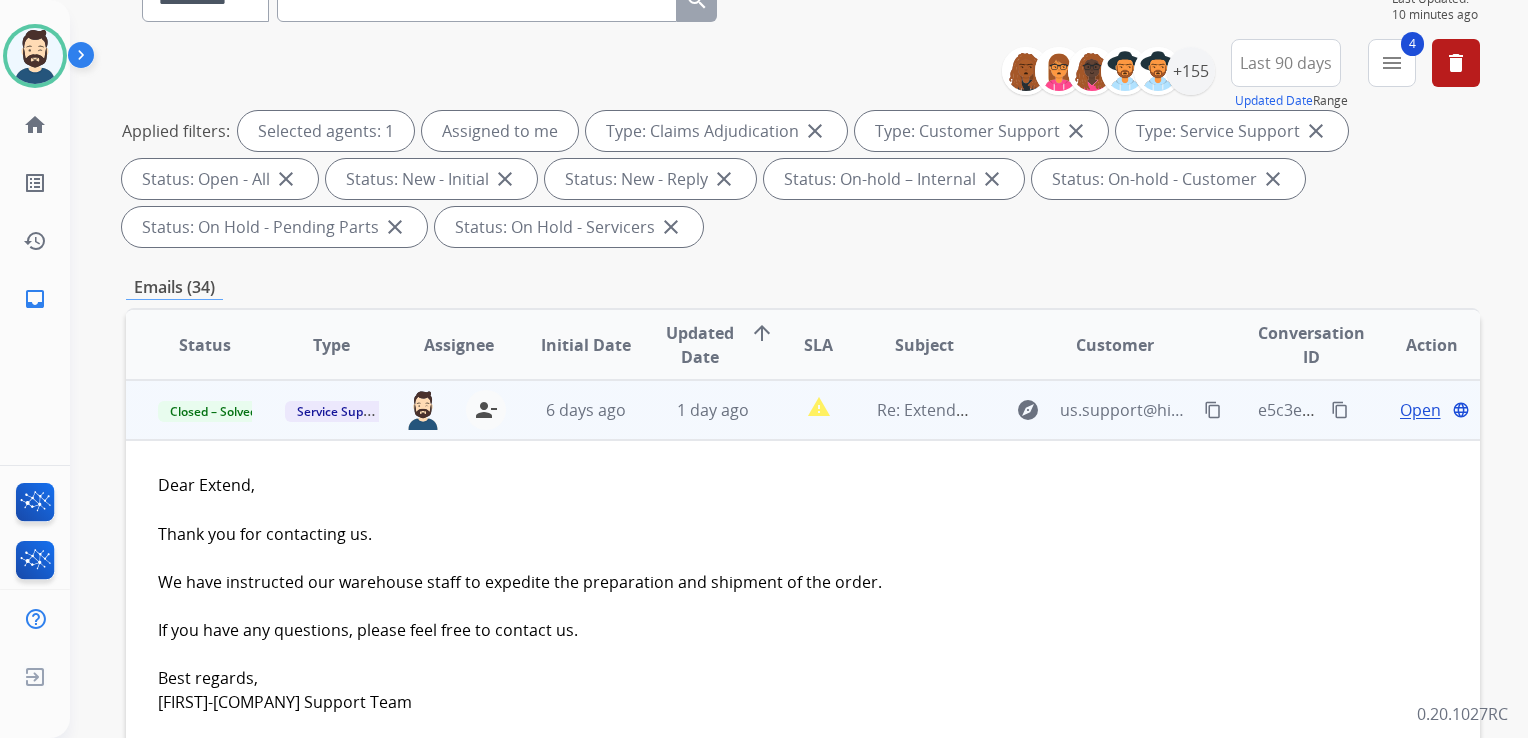 click on "6 days ago" at bounding box center (570, 410) 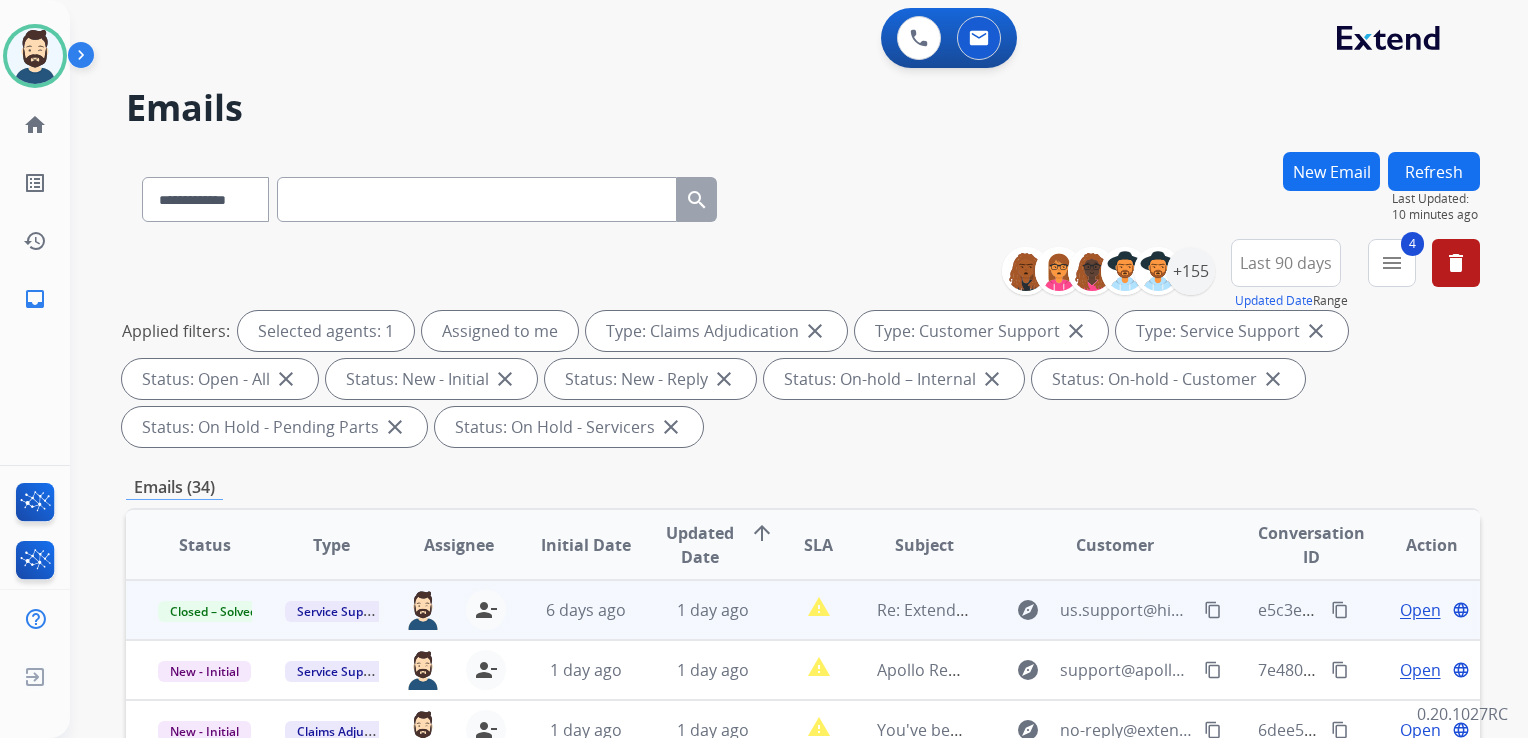 scroll, scrollTop: 0, scrollLeft: 0, axis: both 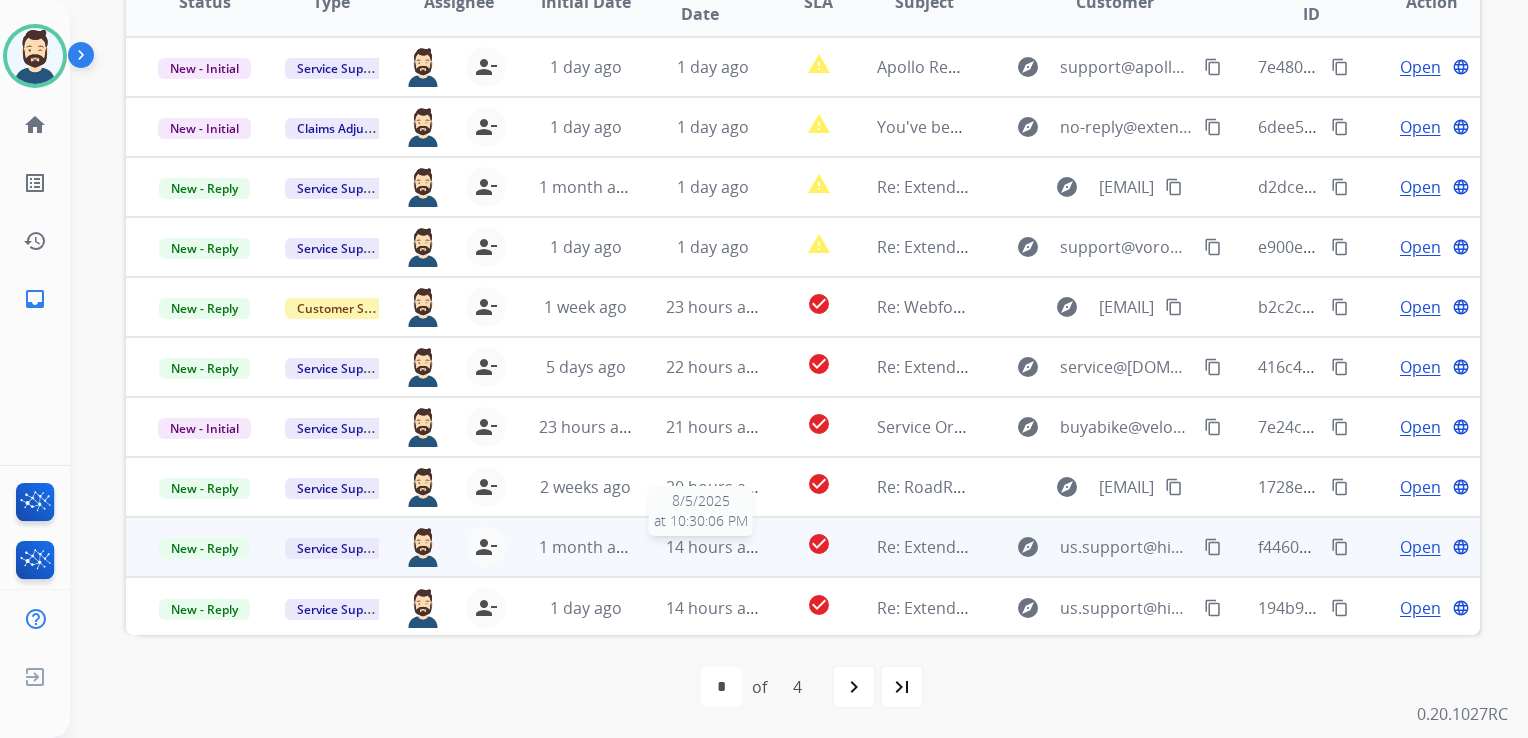 click on "14 hours ago" at bounding box center [715, 547] 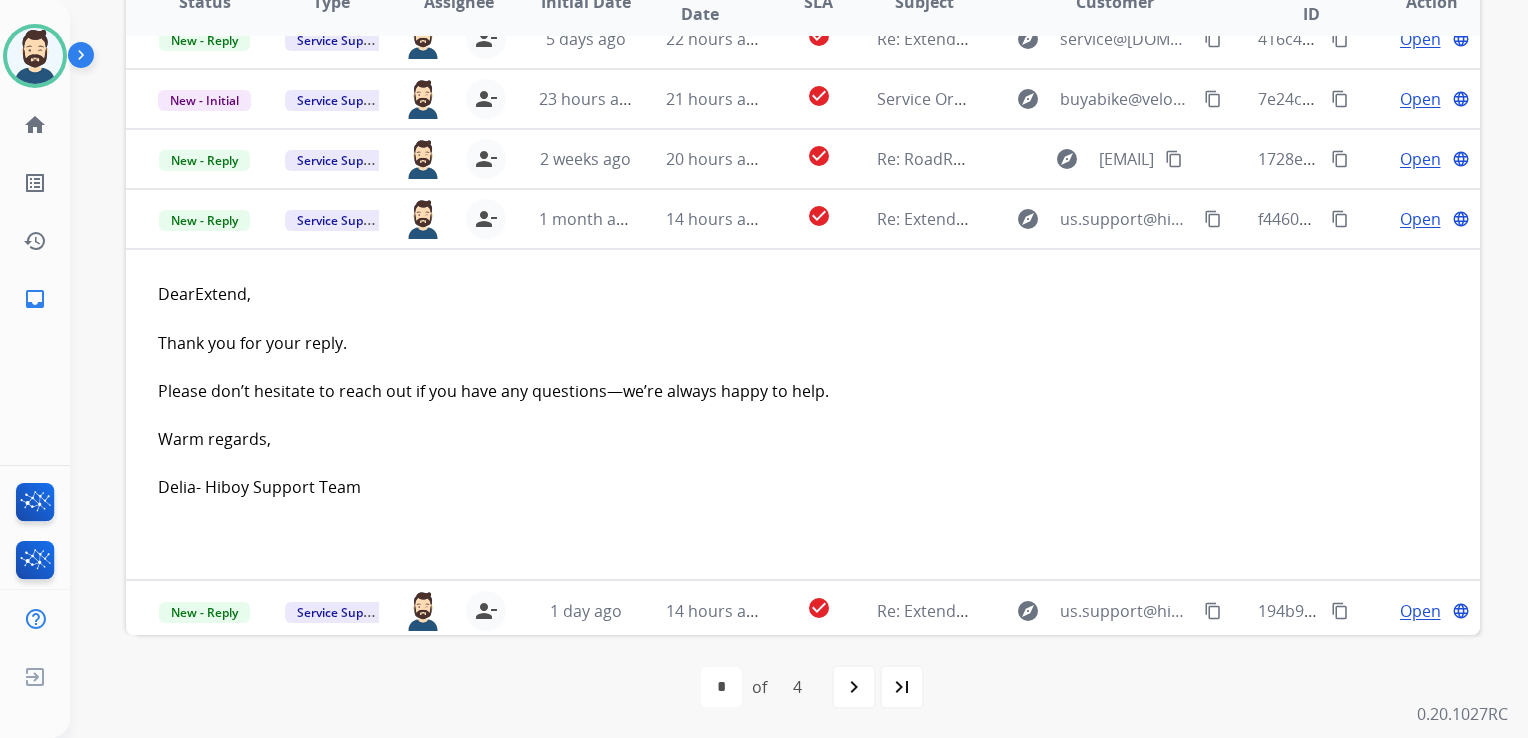 scroll, scrollTop: 331, scrollLeft: 0, axis: vertical 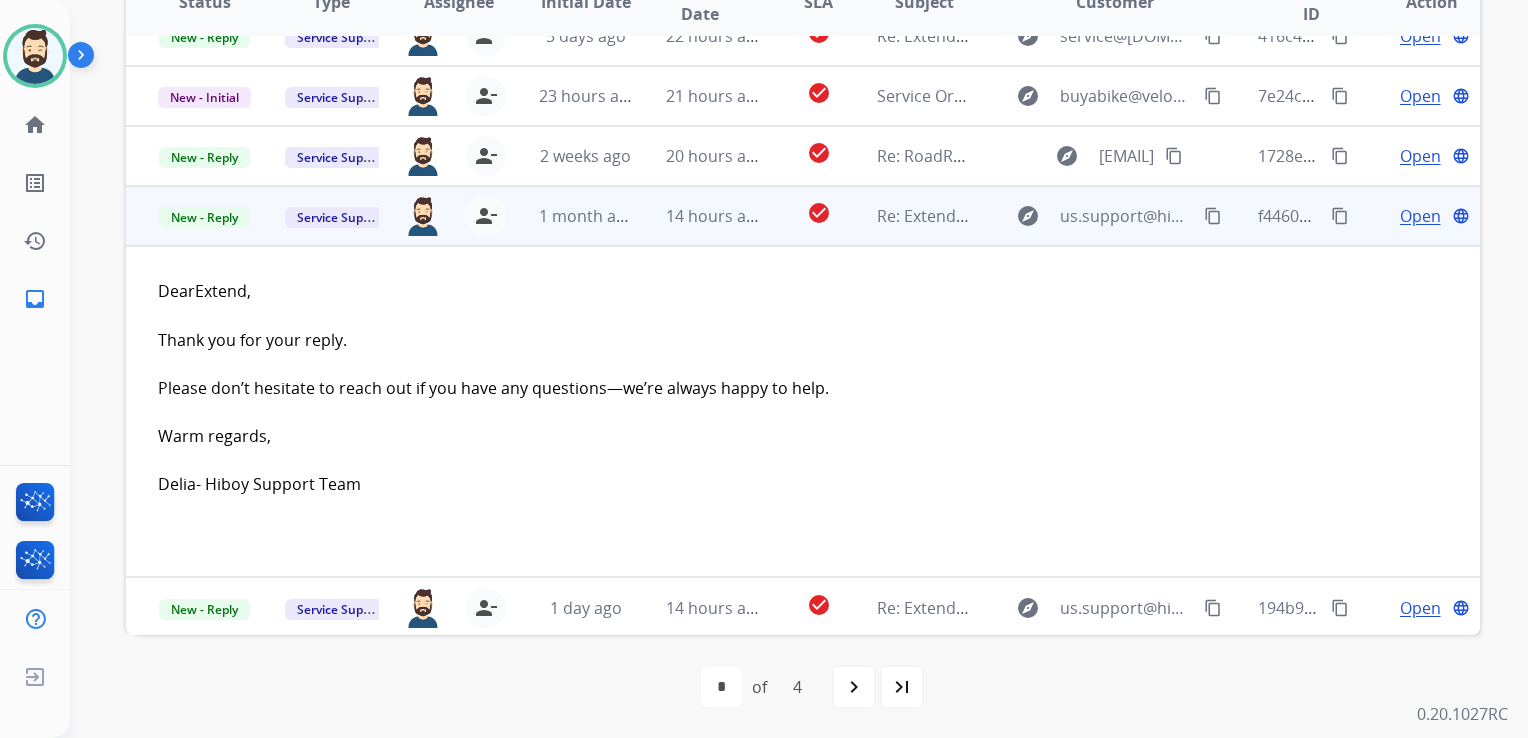 click on "Open" at bounding box center [1420, 216] 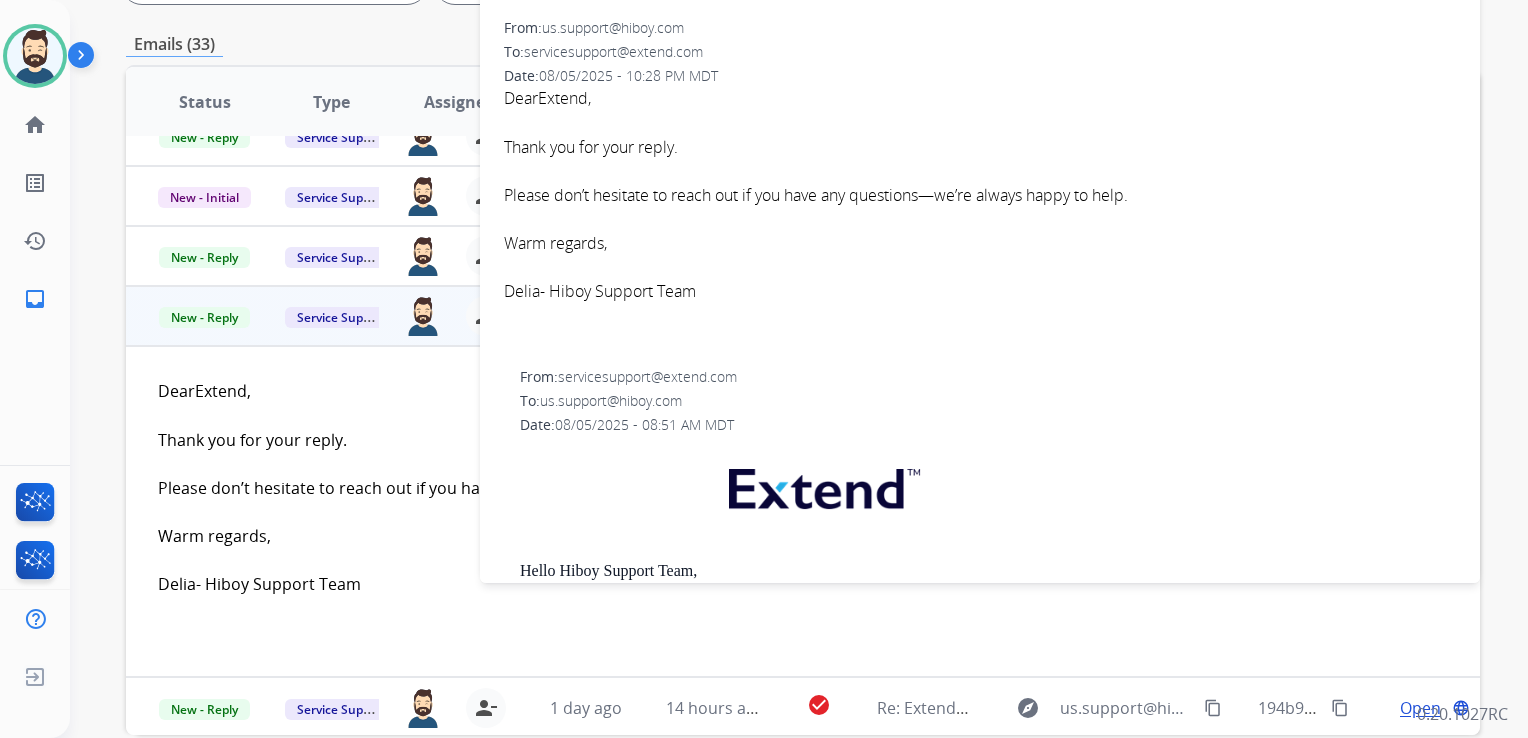 scroll, scrollTop: 543, scrollLeft: 0, axis: vertical 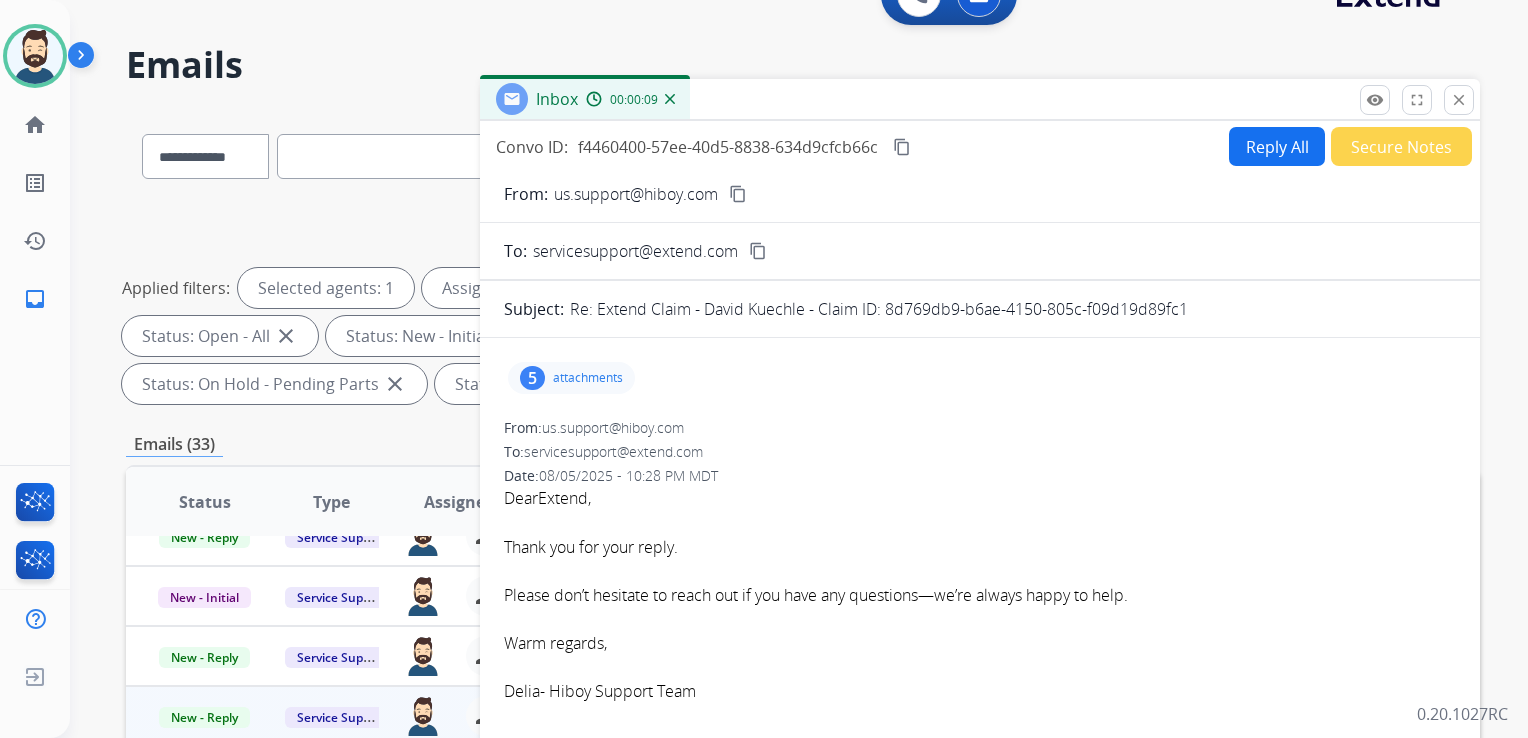 drag, startPoint x: 885, startPoint y: 310, endPoint x: 1185, endPoint y: 303, distance: 300.08167 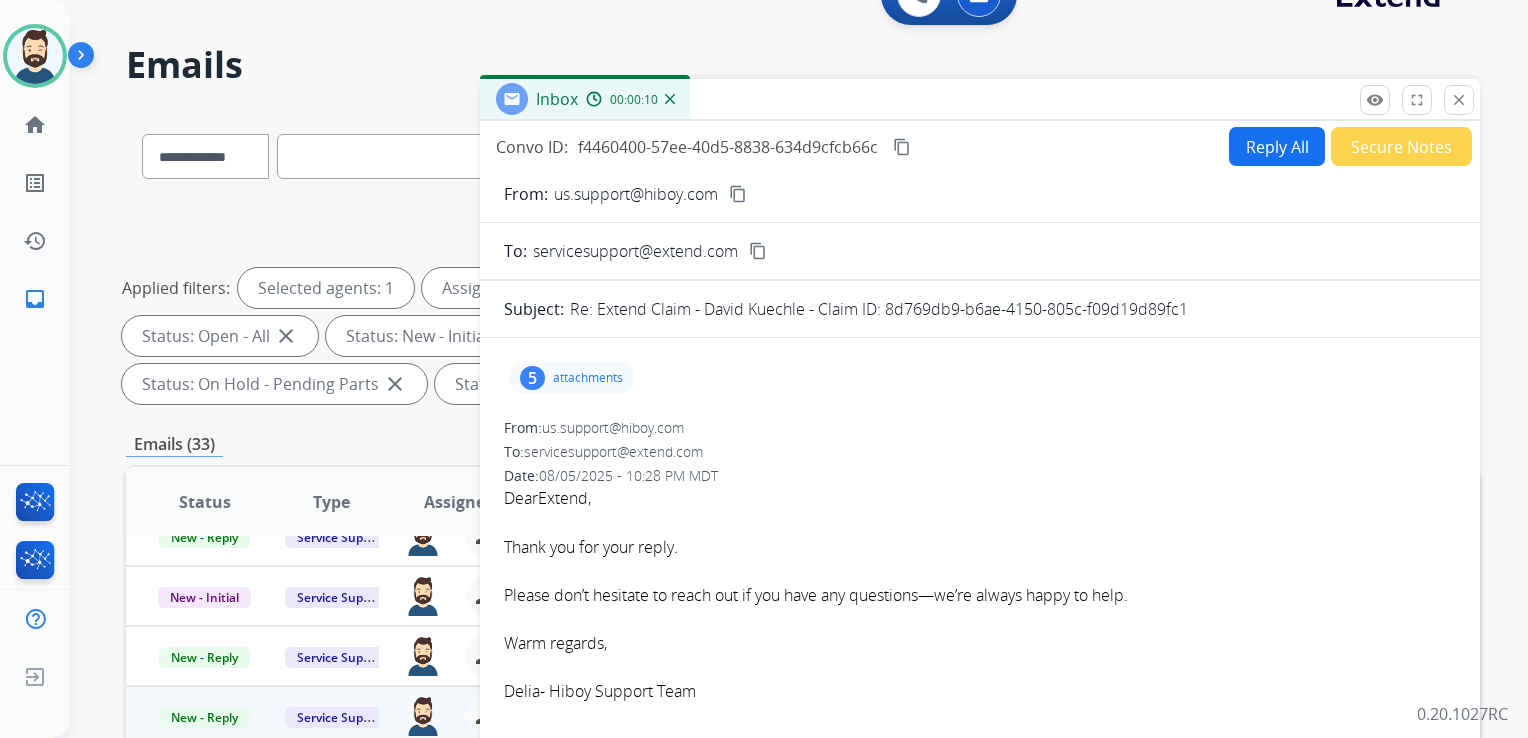 drag, startPoint x: 1185, startPoint y: 303, endPoint x: 1111, endPoint y: 311, distance: 74.431175 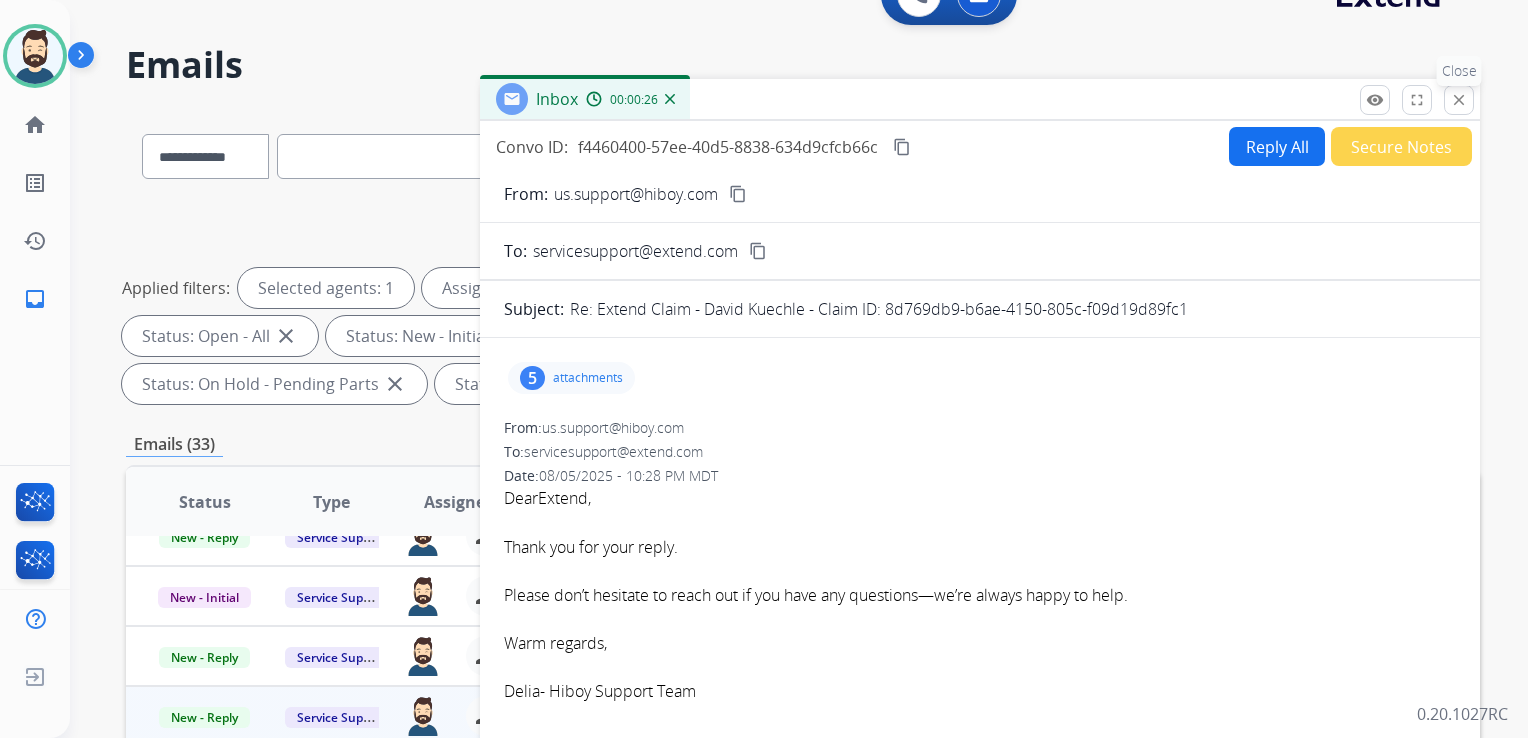 click on "close" at bounding box center (1459, 100) 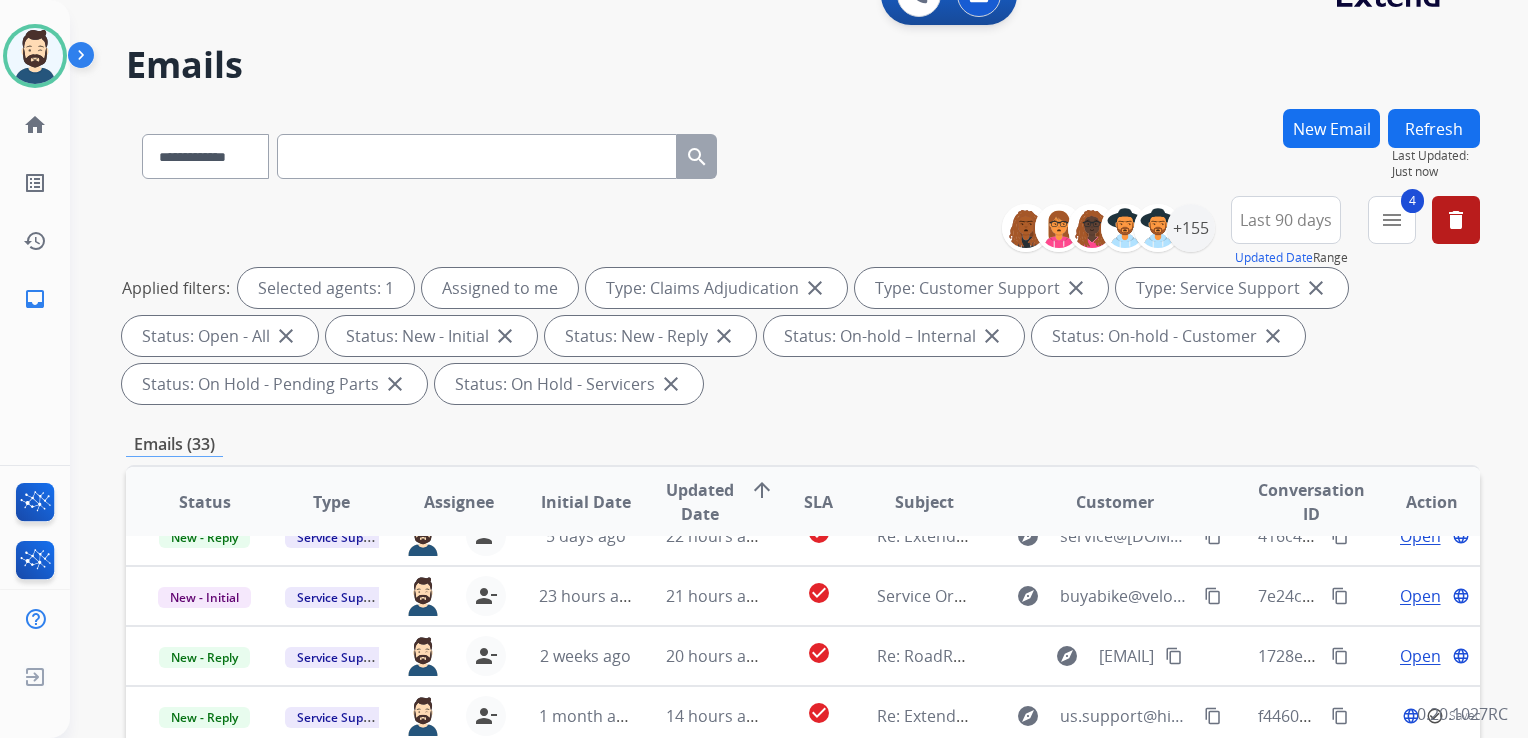 scroll, scrollTop: 243, scrollLeft: 0, axis: vertical 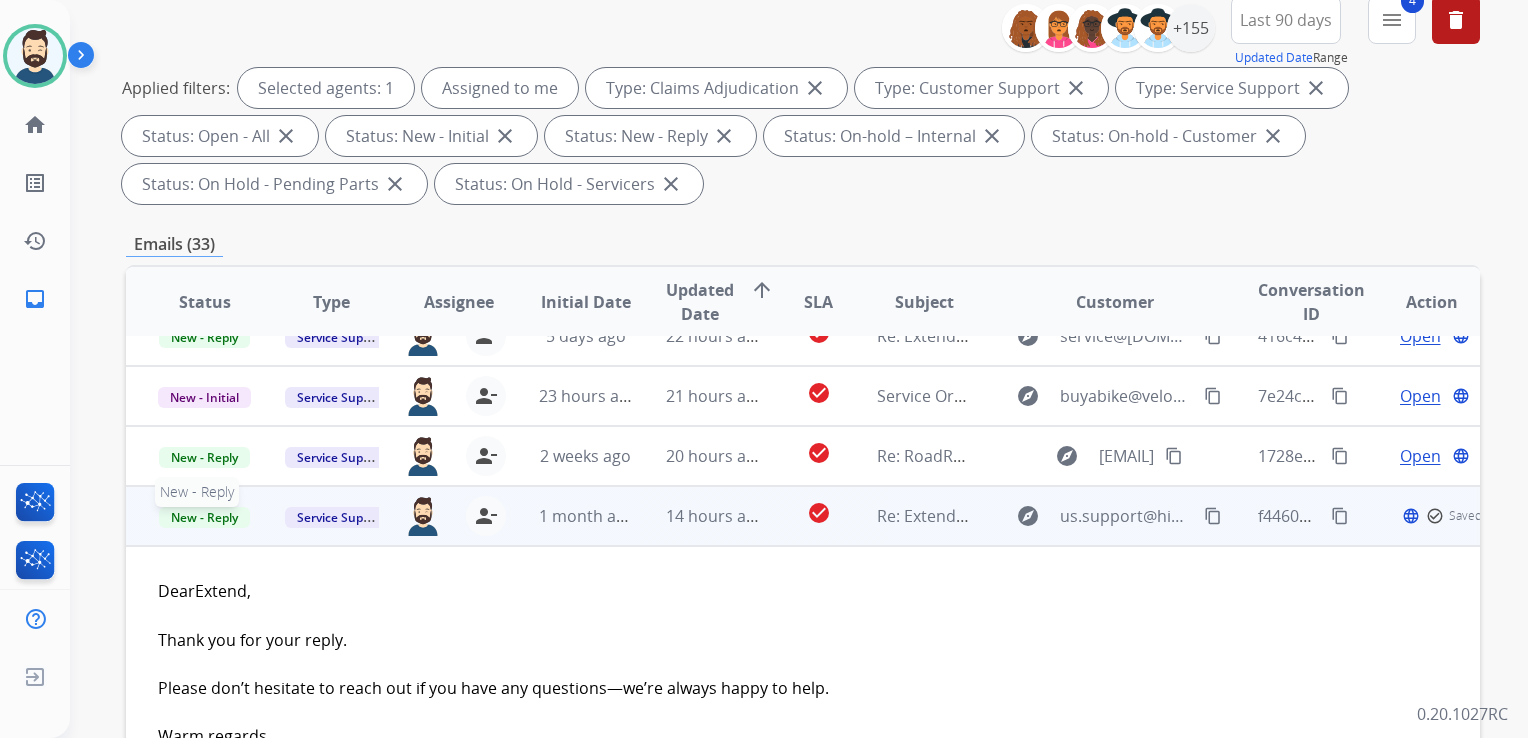 click on "New - Reply" at bounding box center (204, 517) 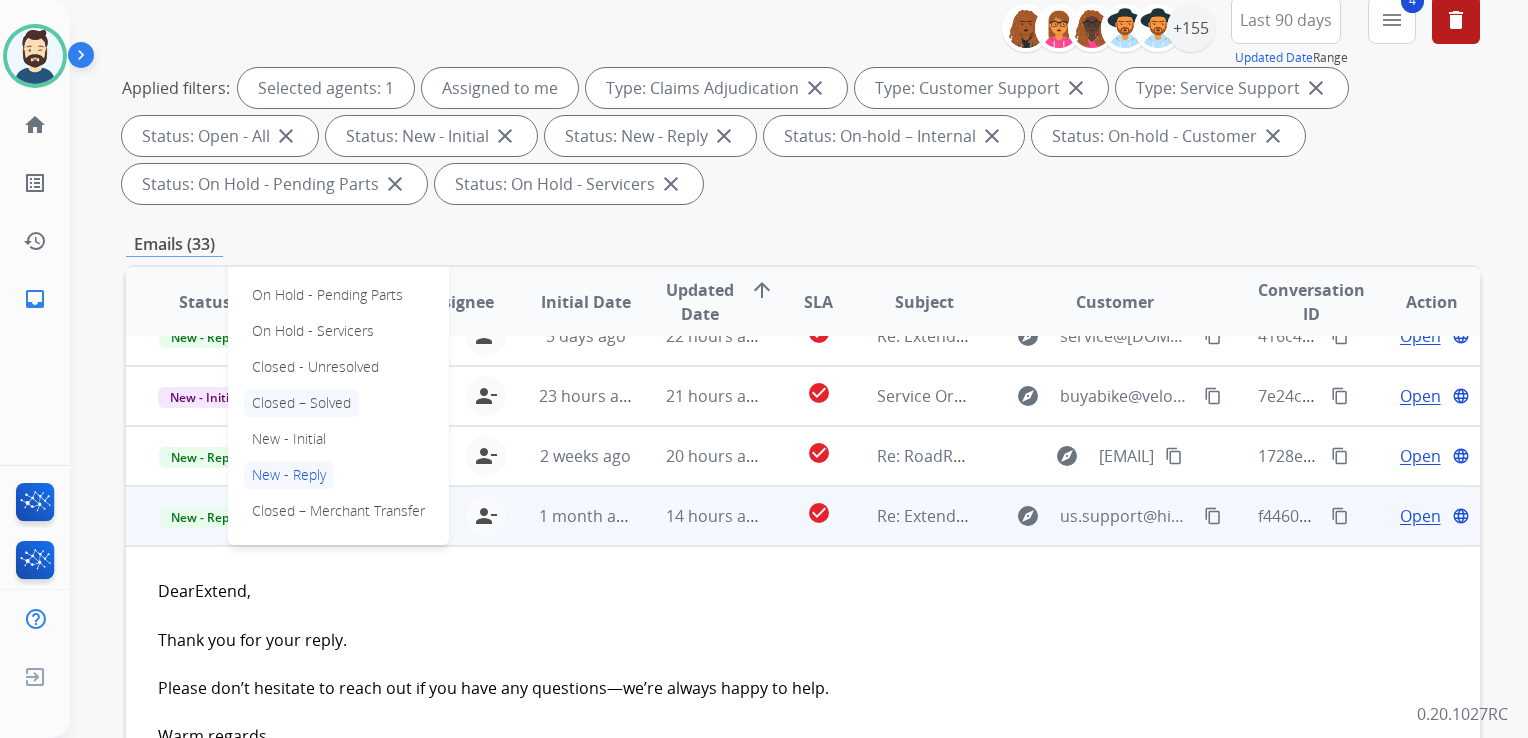 click on "Closed – Solved" at bounding box center [301, 403] 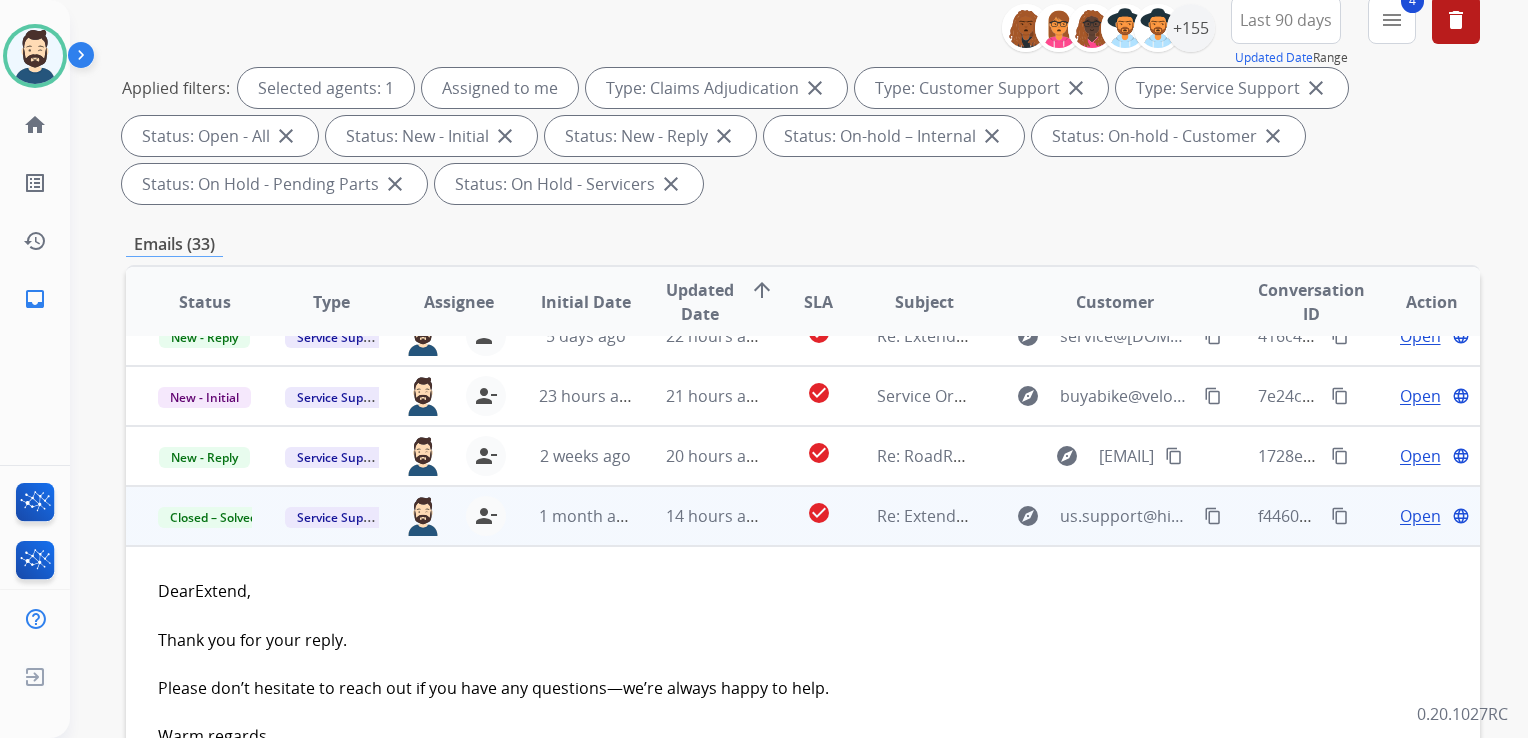 drag, startPoint x: 533, startPoint y: 532, endPoint x: 560, endPoint y: 525, distance: 27.89265 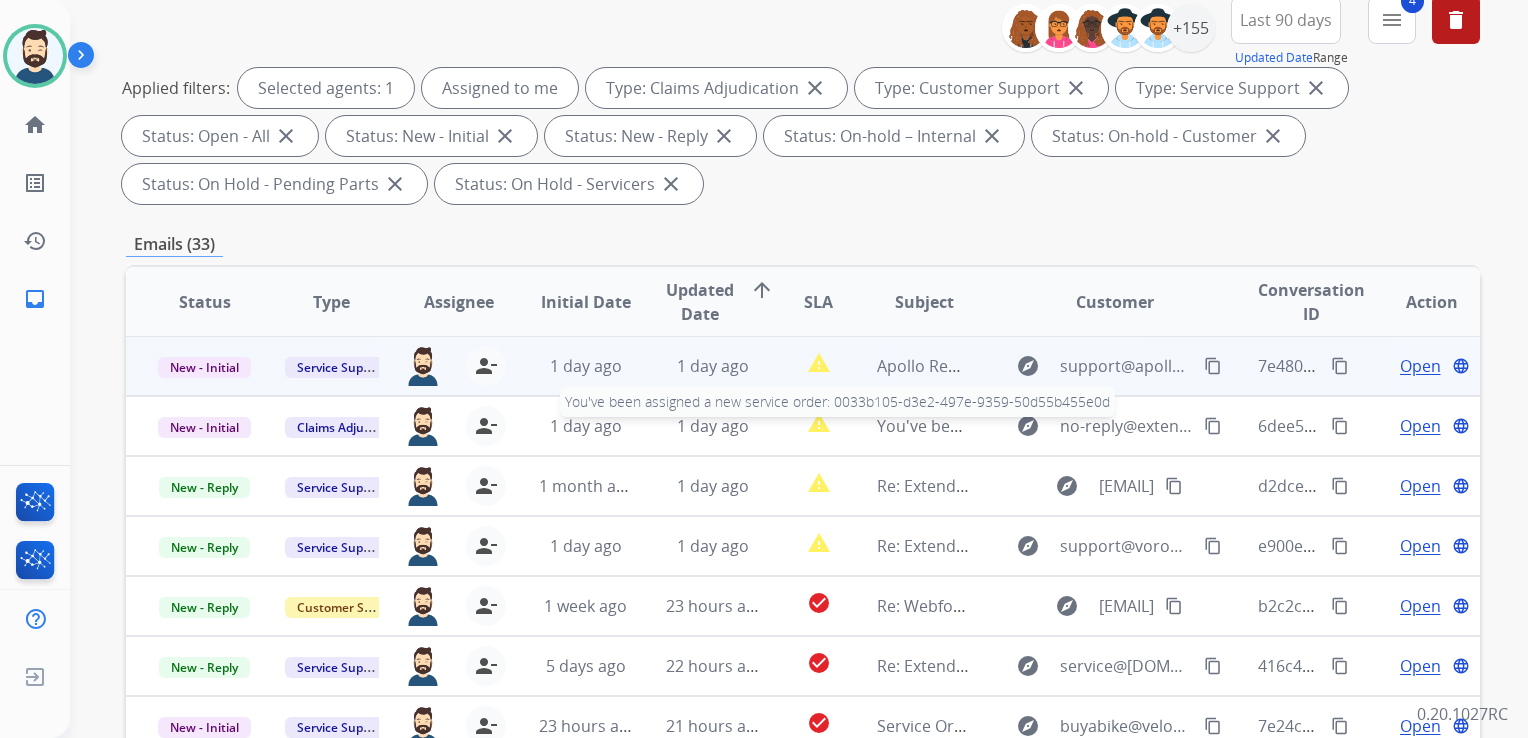 scroll, scrollTop: 0, scrollLeft: 0, axis: both 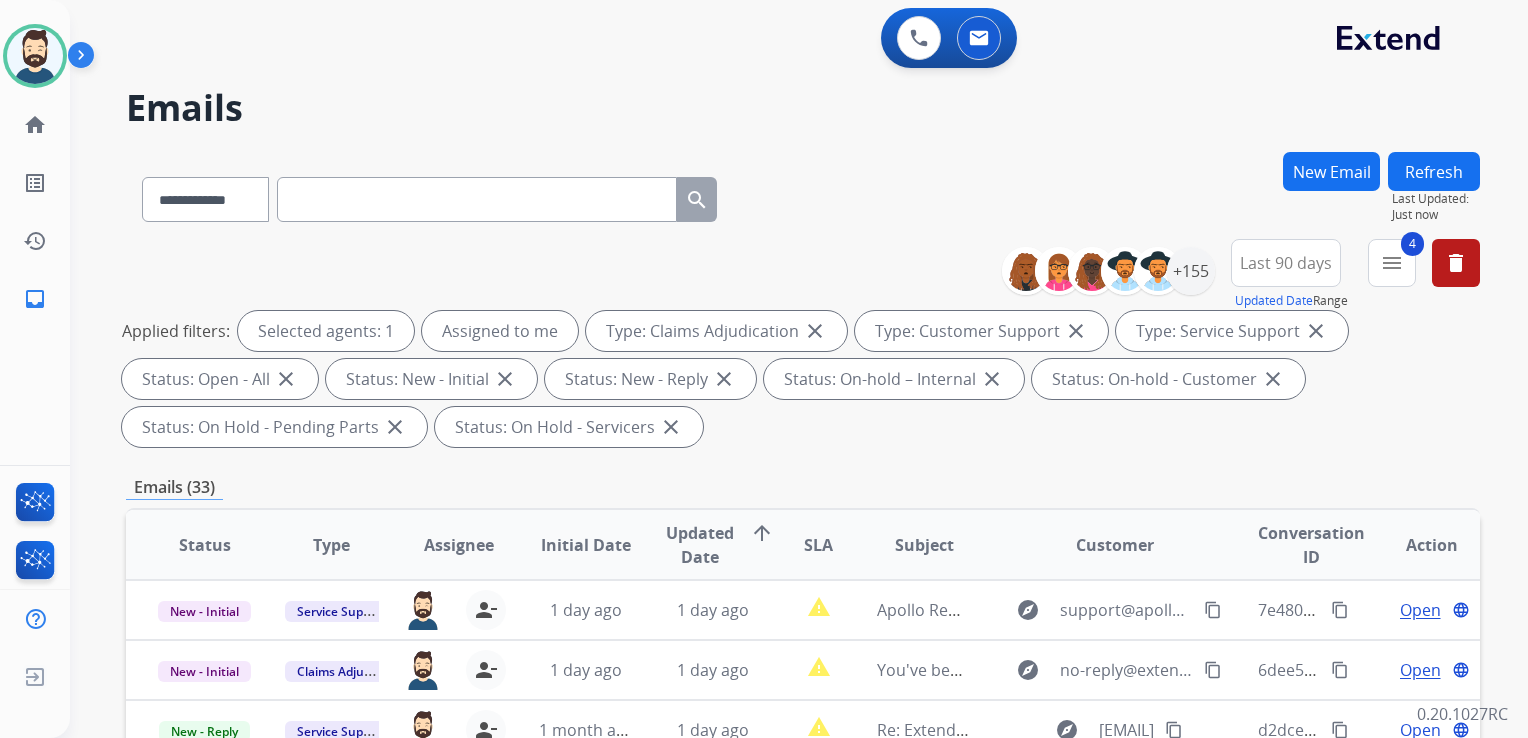 click on "Refresh" at bounding box center [1434, 171] 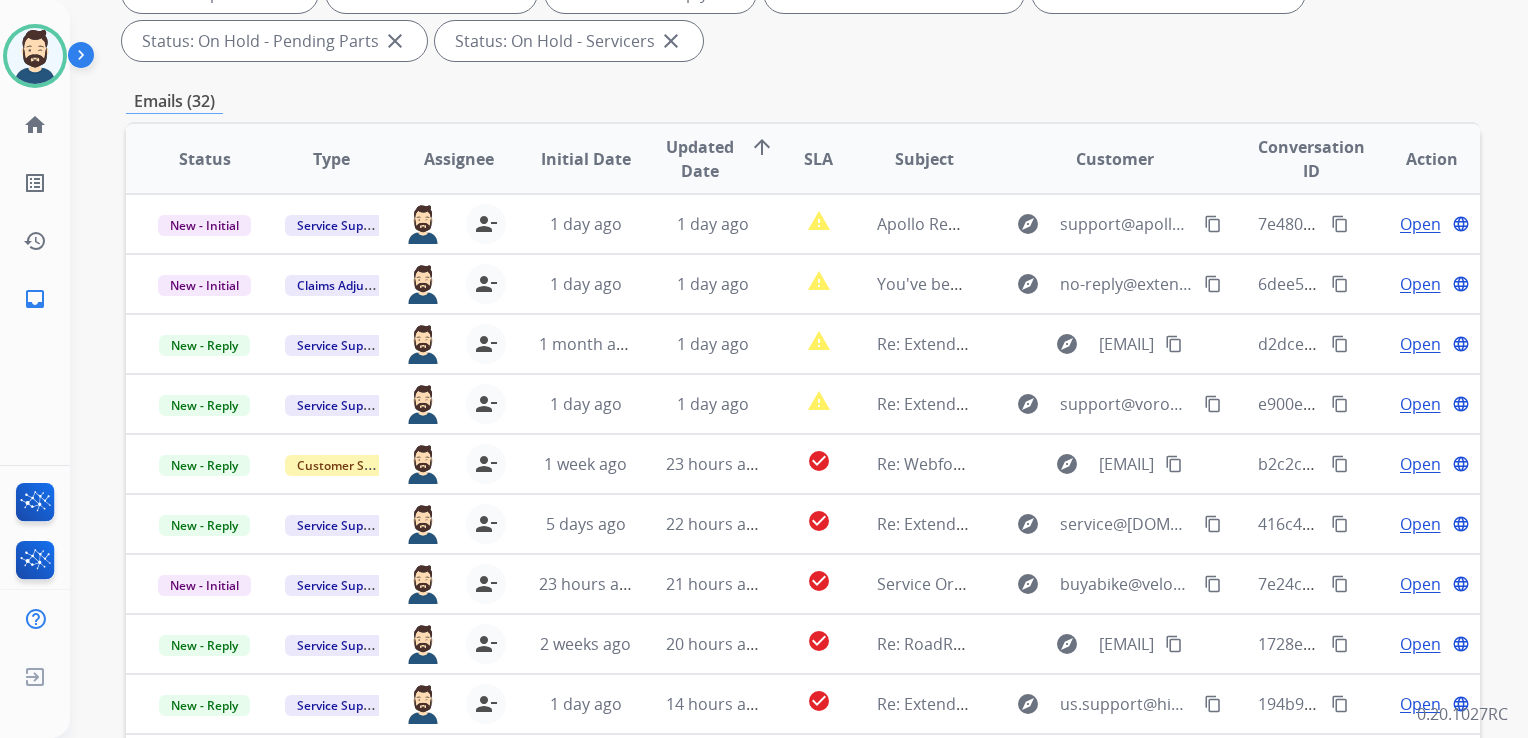 scroll, scrollTop: 400, scrollLeft: 0, axis: vertical 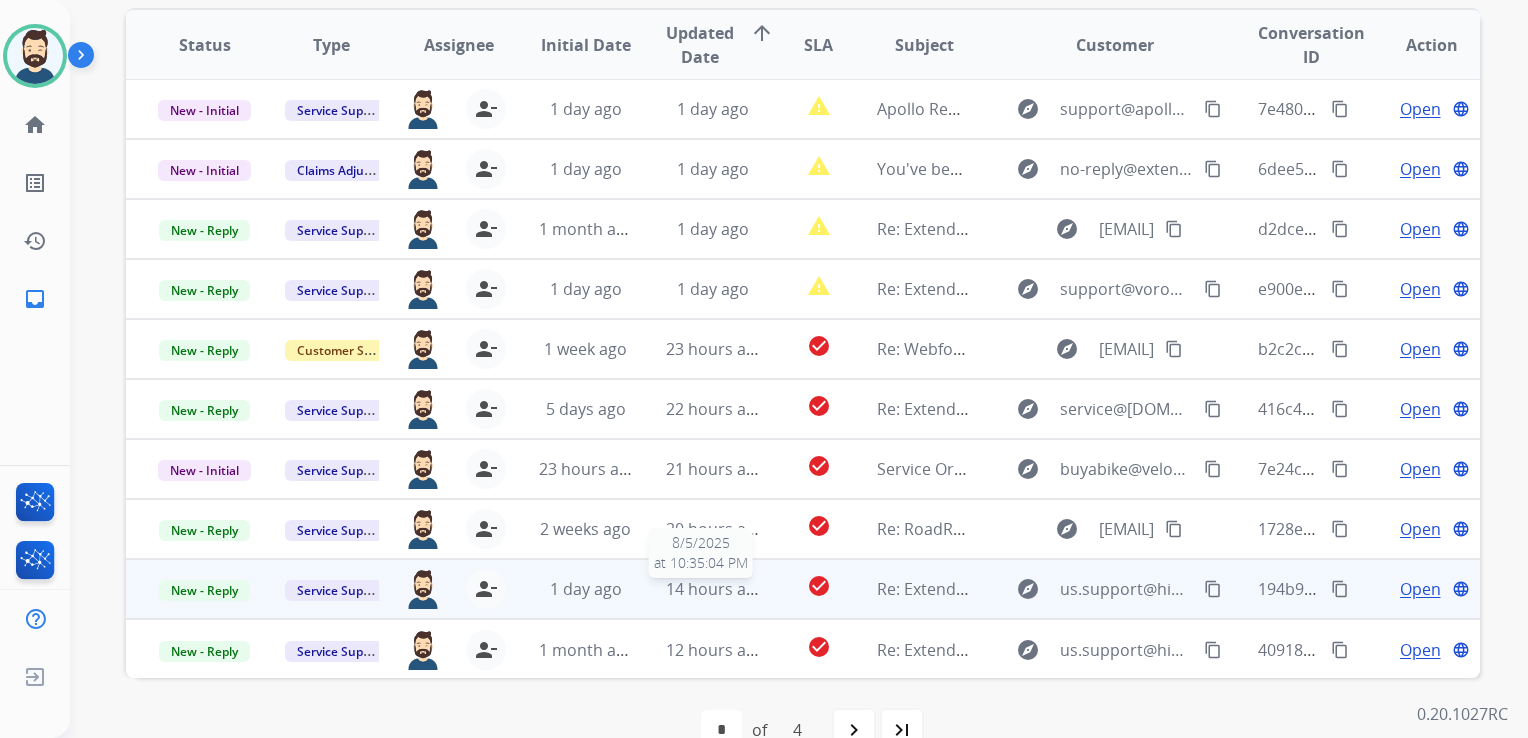 click on "14 hours ago" at bounding box center [715, 589] 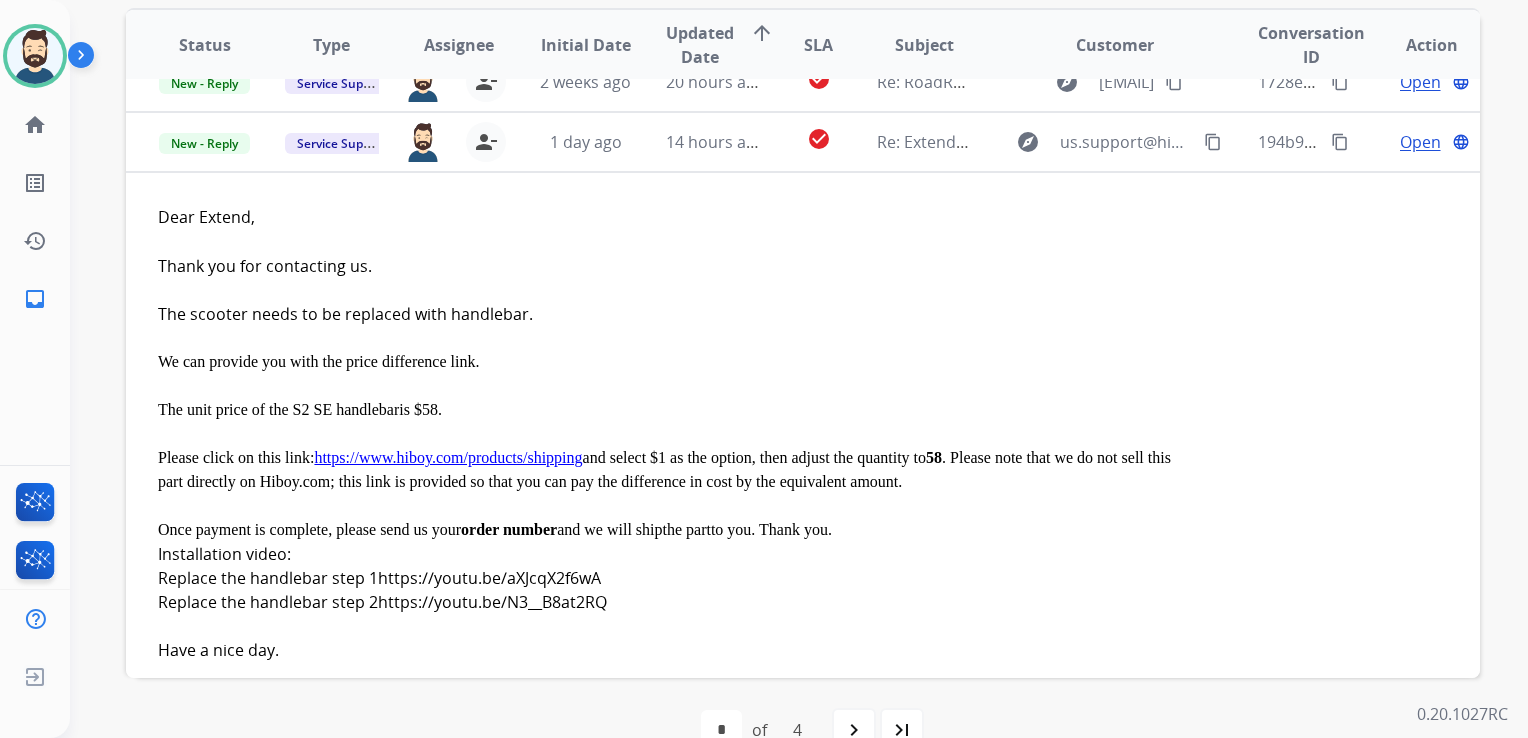 scroll, scrollTop: 480, scrollLeft: 0, axis: vertical 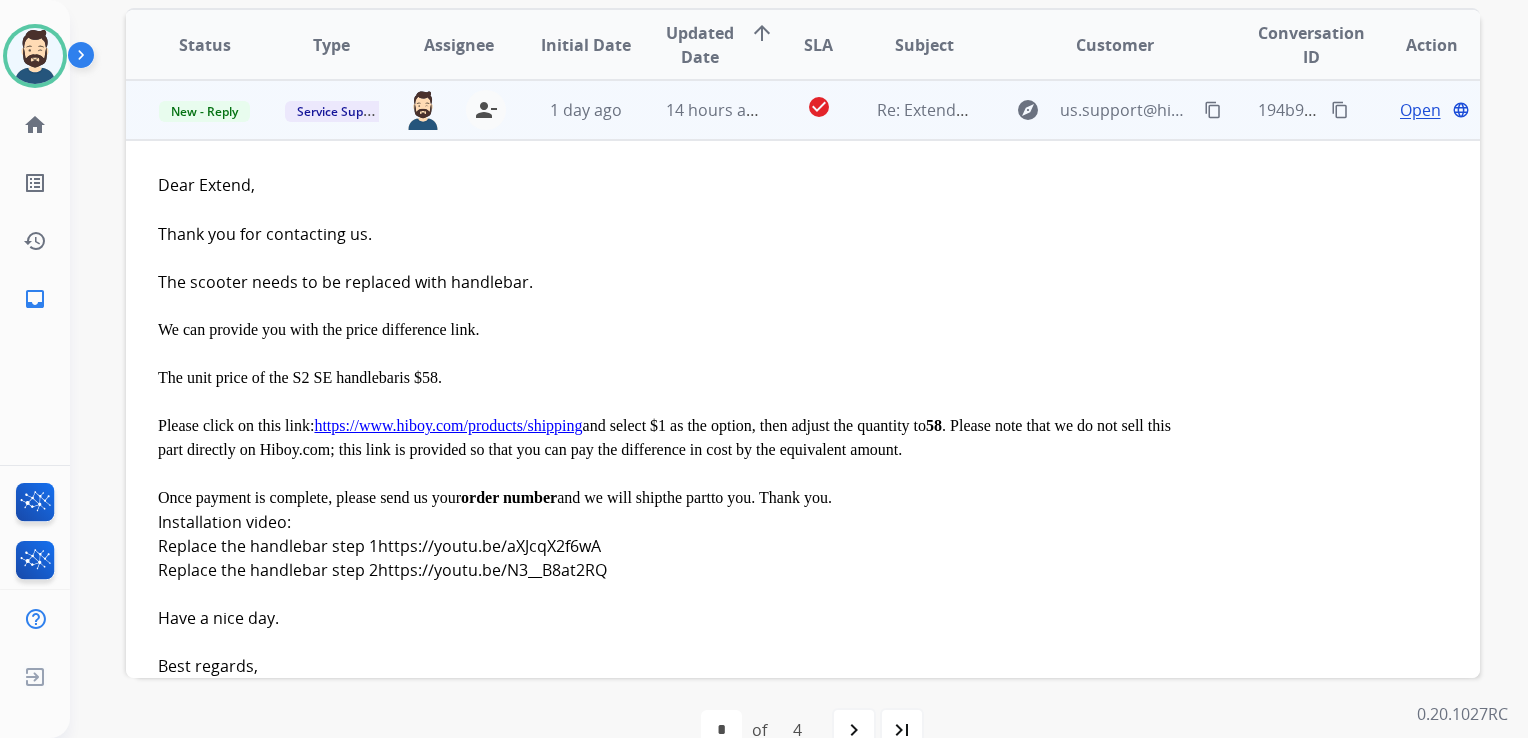 click on "Open" at bounding box center (1420, 110) 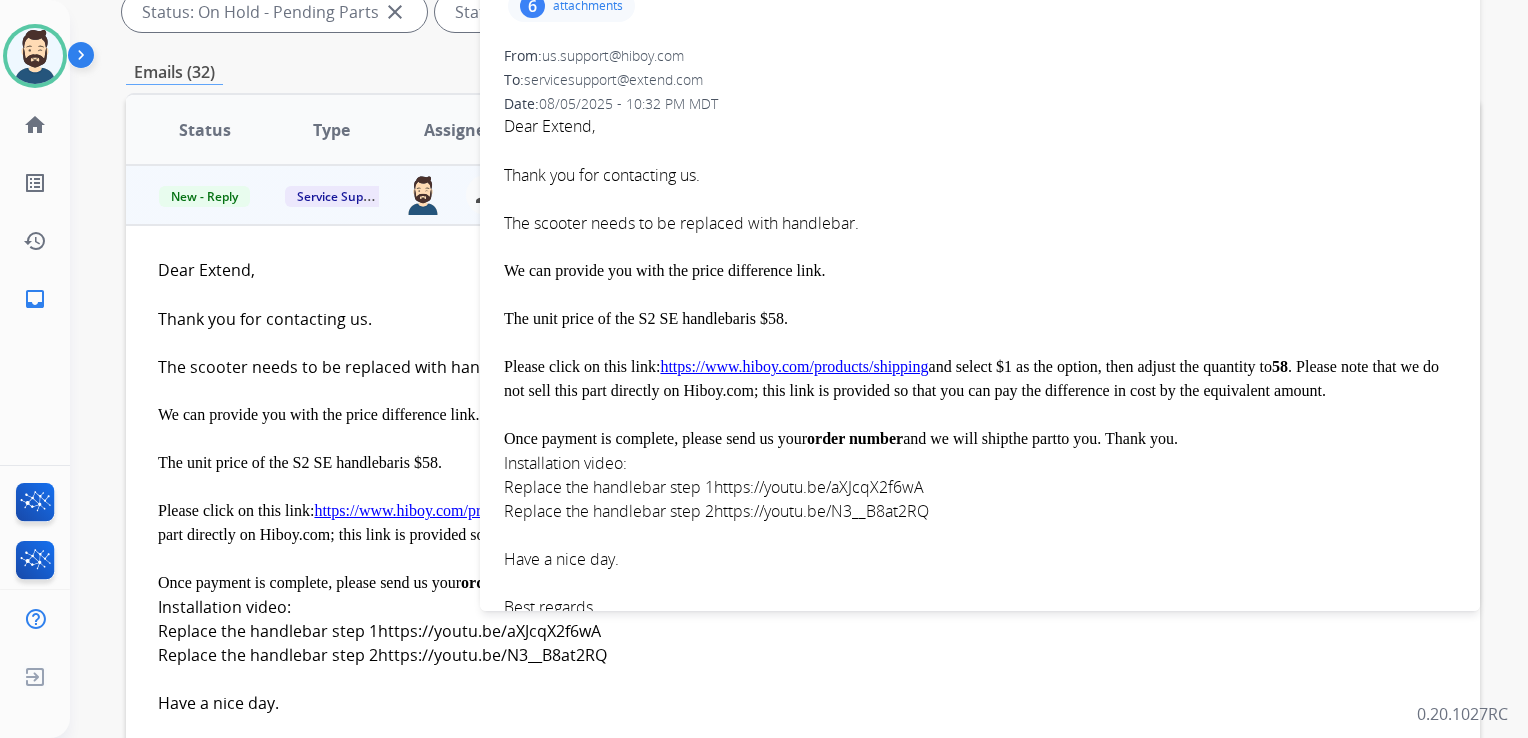 scroll, scrollTop: 300, scrollLeft: 0, axis: vertical 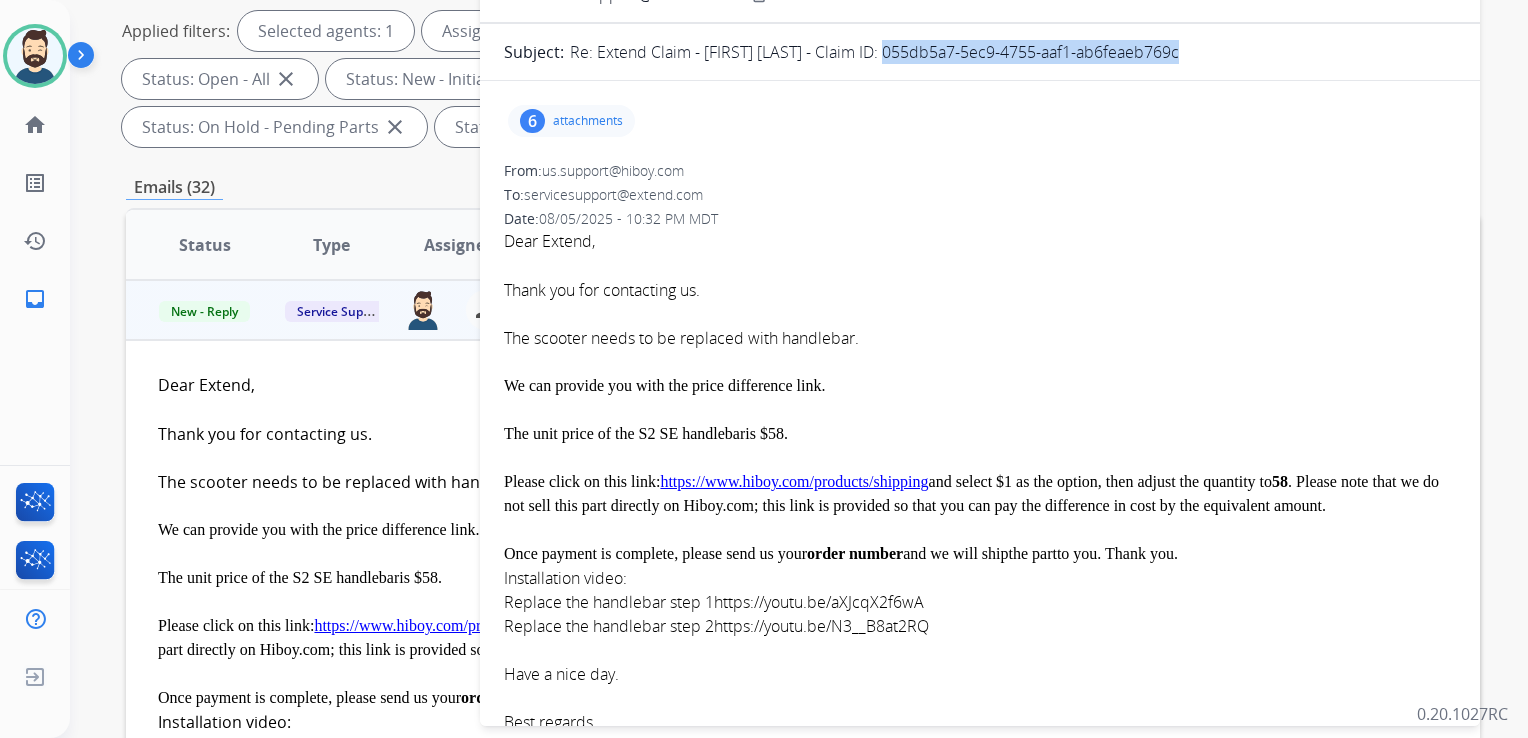 drag, startPoint x: 894, startPoint y: 53, endPoint x: 1204, endPoint y: 42, distance: 310.1951 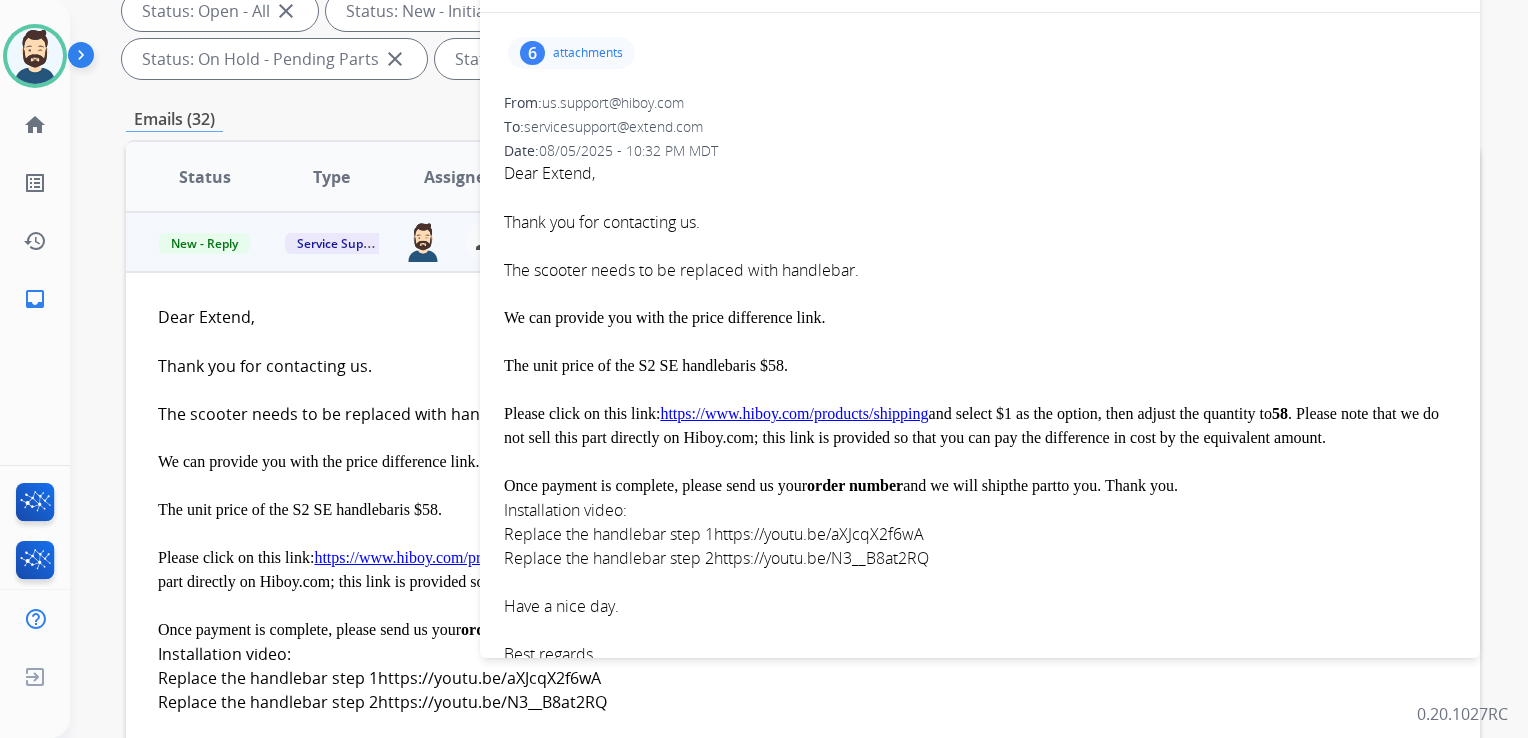 scroll, scrollTop: 500, scrollLeft: 0, axis: vertical 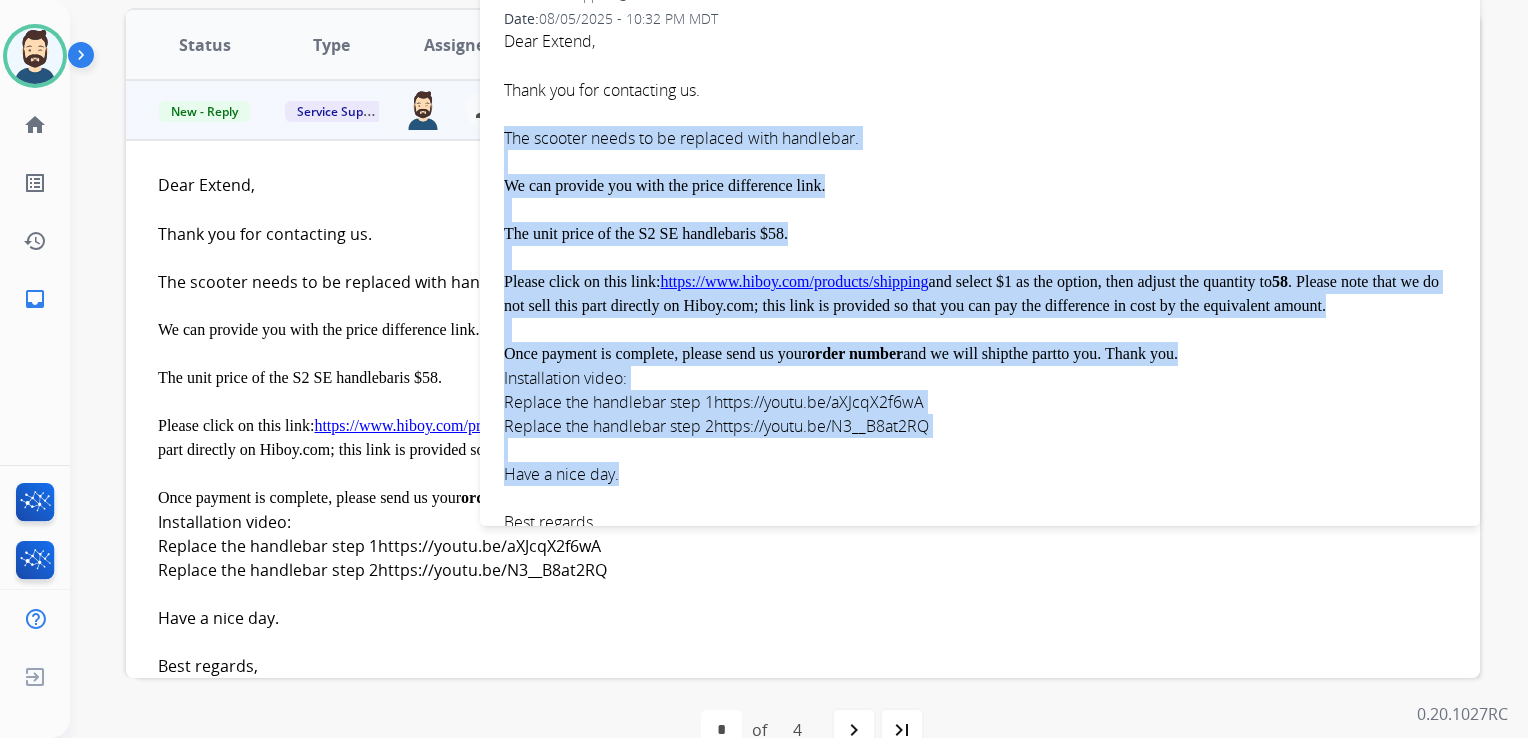 drag, startPoint x: 508, startPoint y: 132, endPoint x: 920, endPoint y: 466, distance: 530.3772 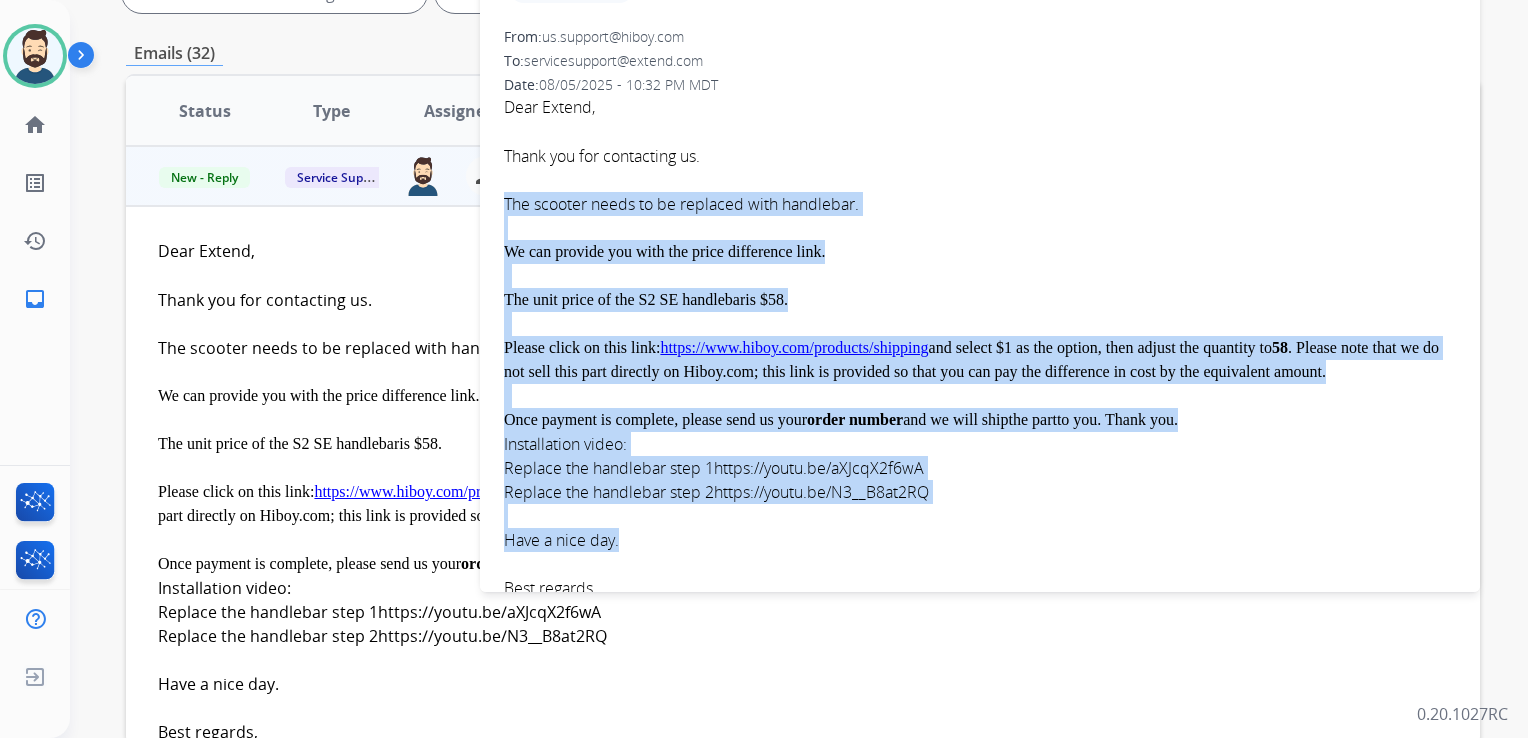 scroll, scrollTop: 400, scrollLeft: 0, axis: vertical 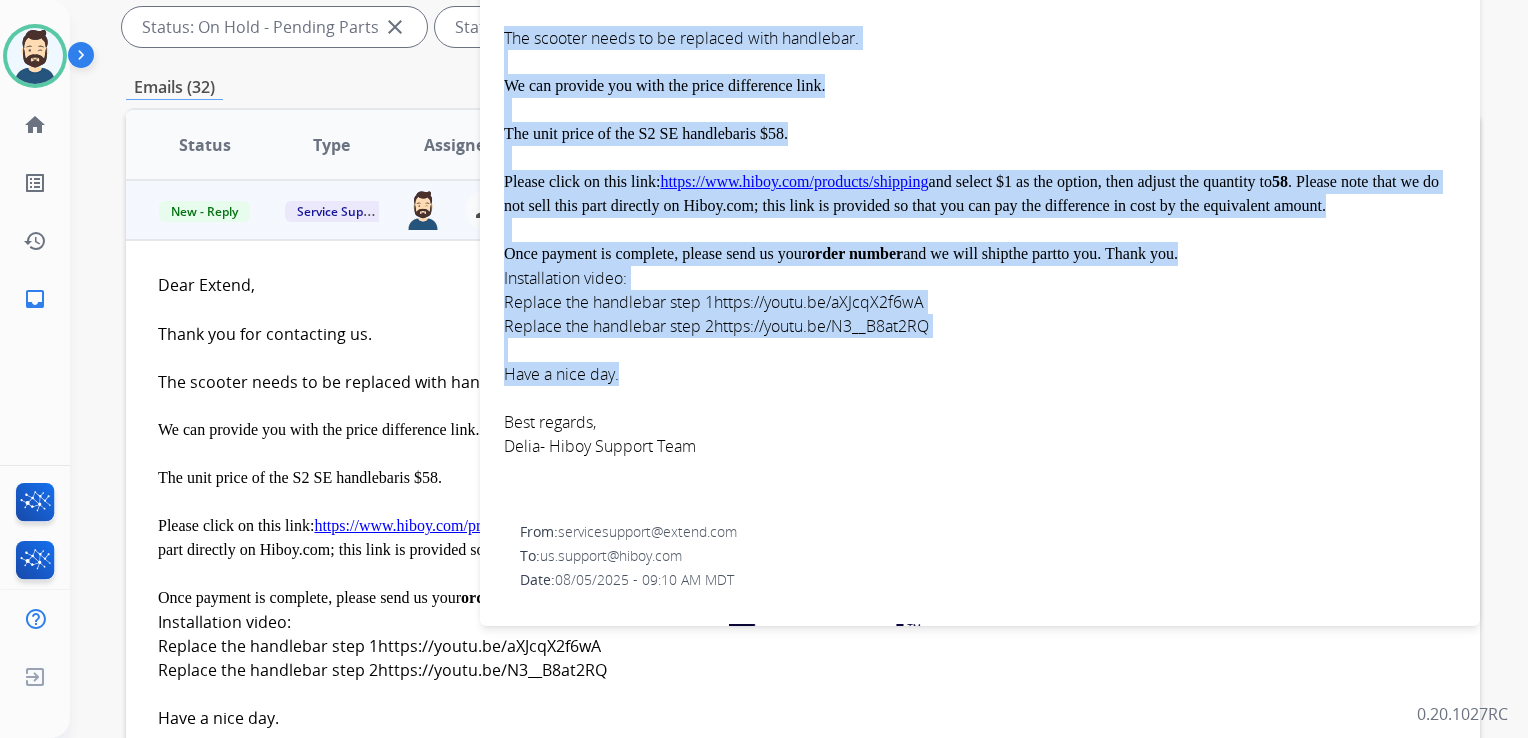 click on "The unit price of the S2 SE handlebar  is $58 ." at bounding box center (980, 134) 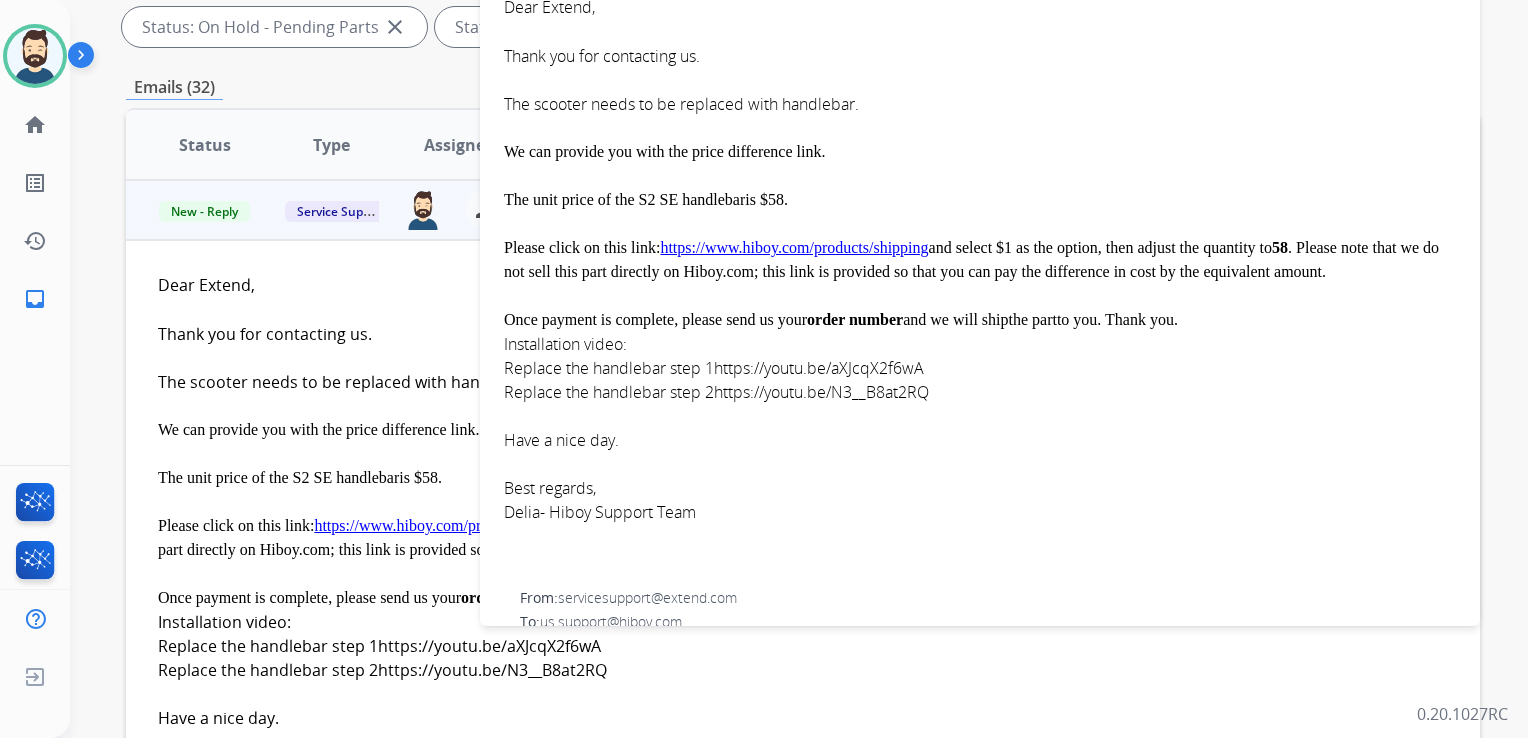 scroll, scrollTop: 100, scrollLeft: 0, axis: vertical 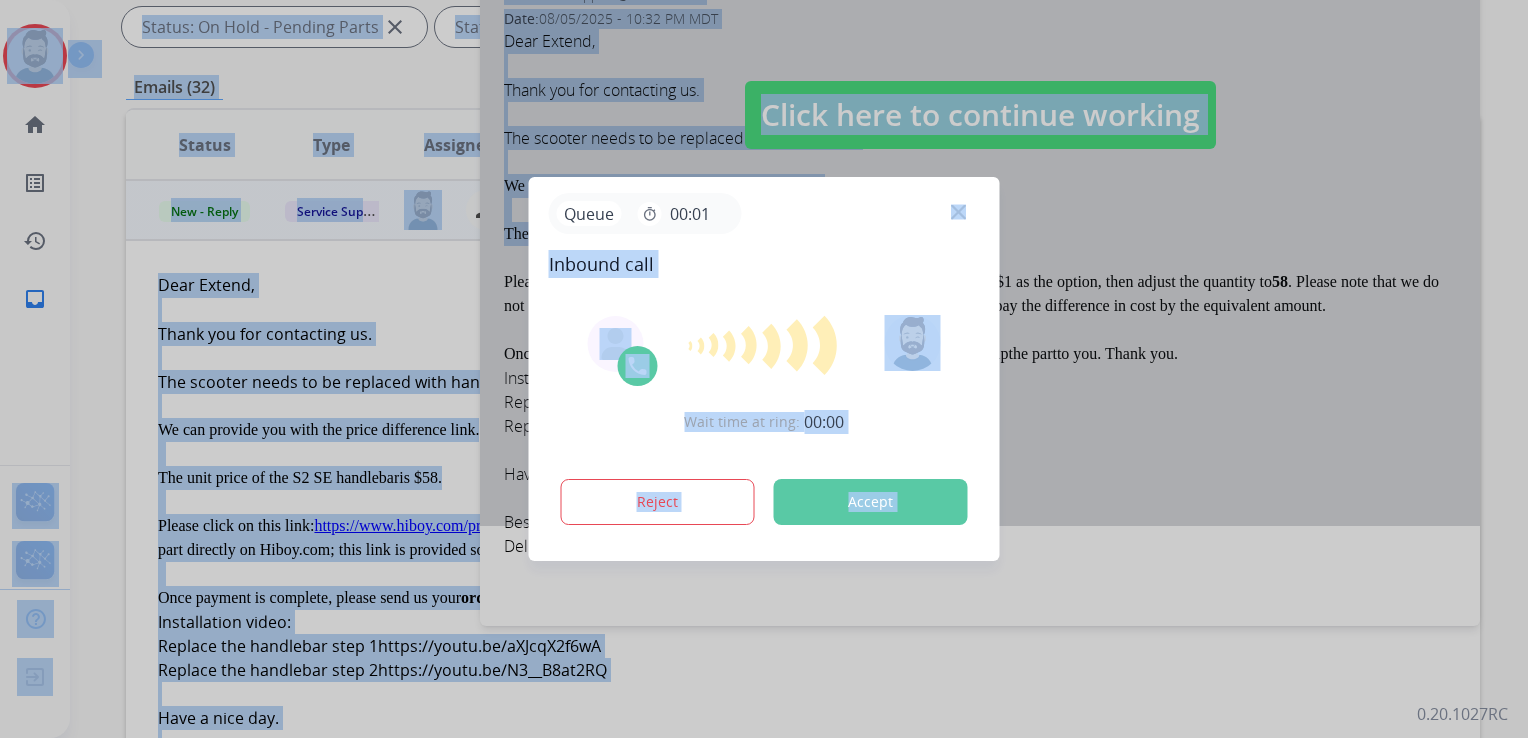 drag, startPoint x: 640, startPoint y: 230, endPoint x: 740, endPoint y: 230, distance: 100 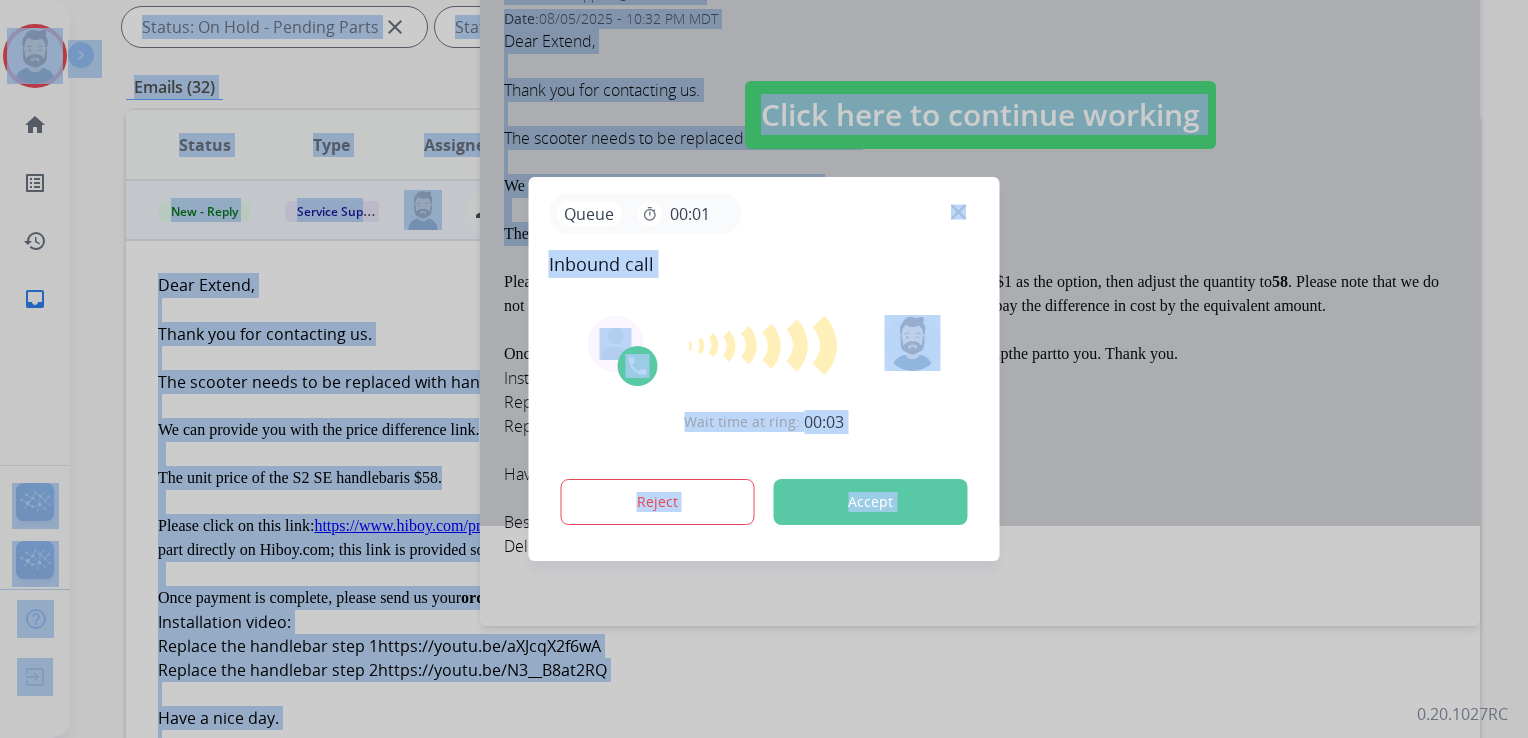 click on "Accept" at bounding box center [871, 502] 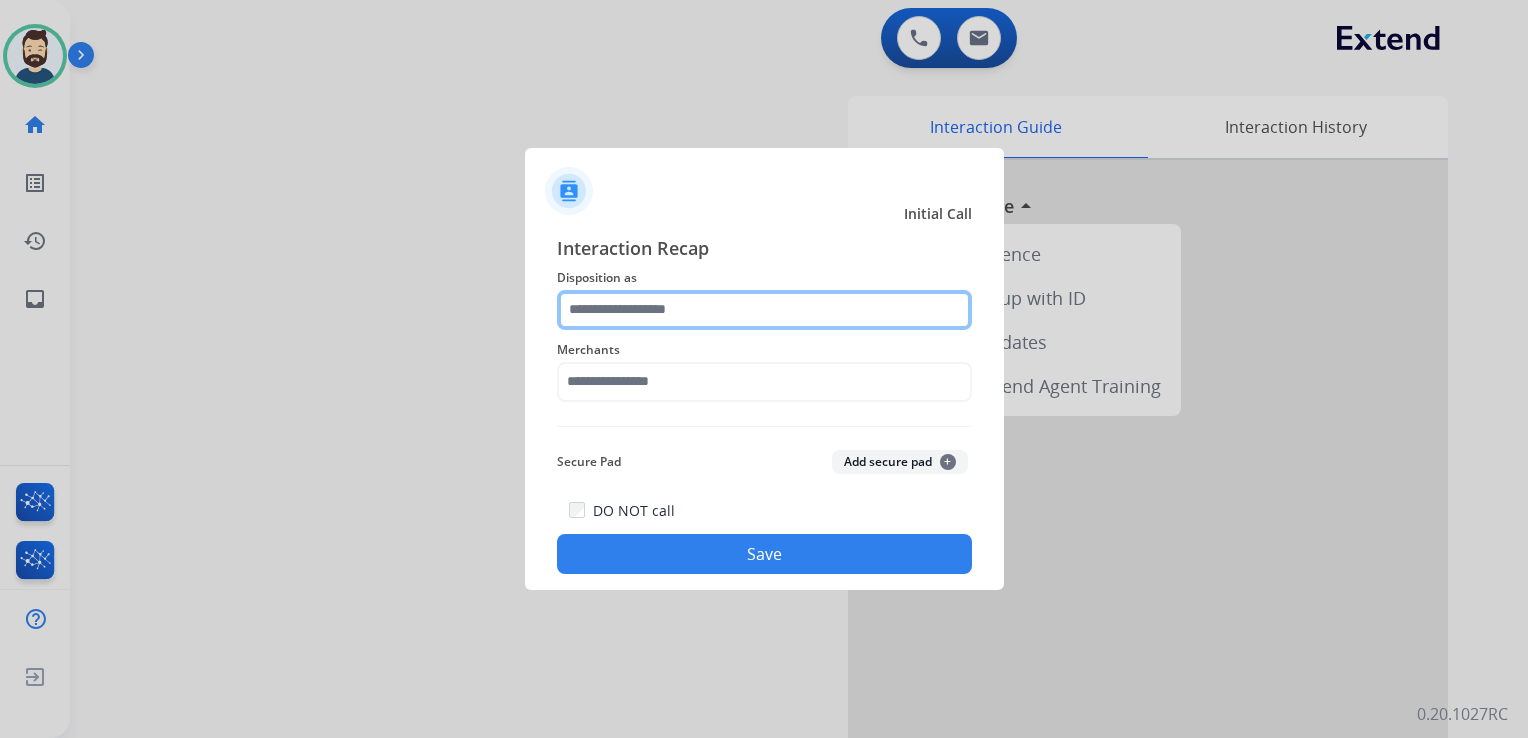 click 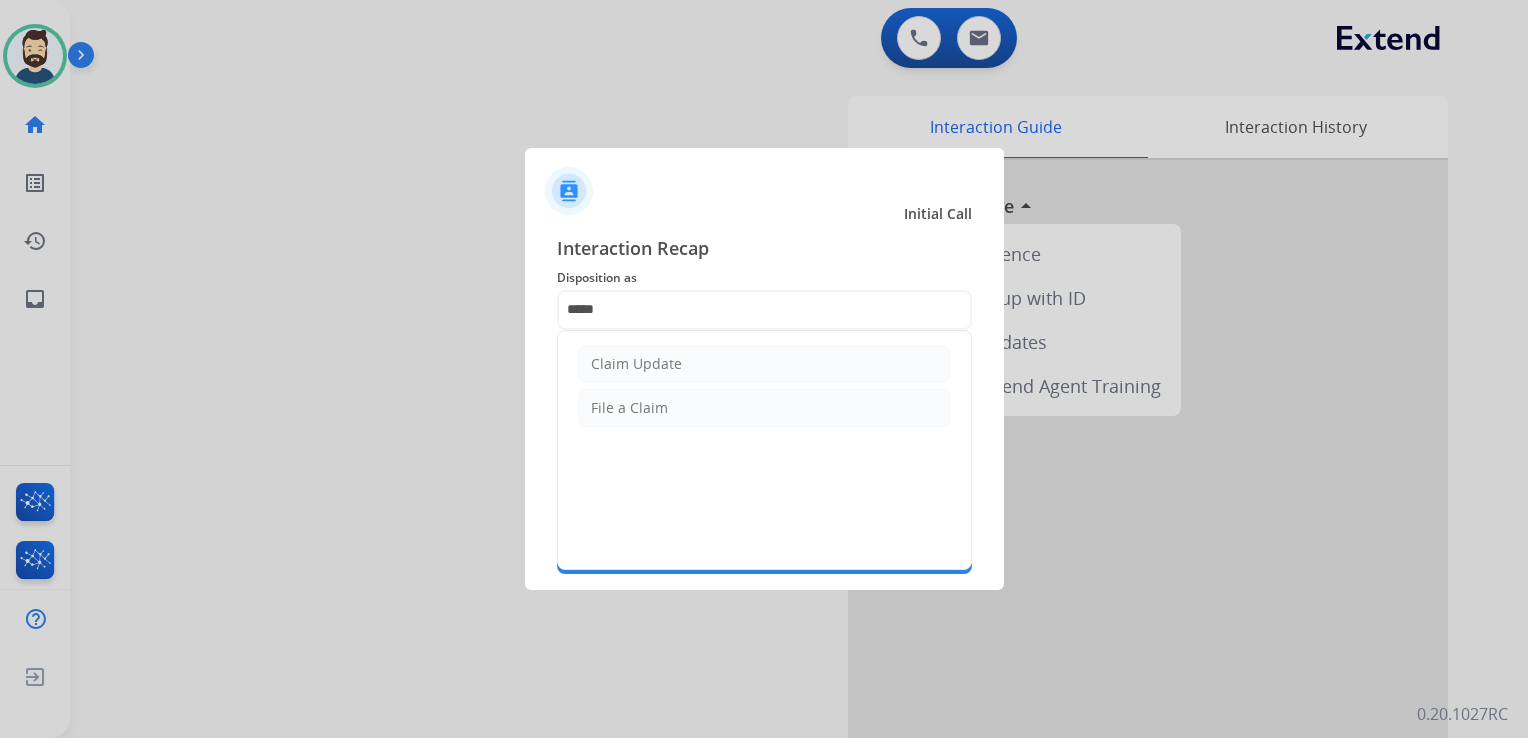 drag, startPoint x: 724, startPoint y: 371, endPoint x: 709, endPoint y: 367, distance: 15.524175 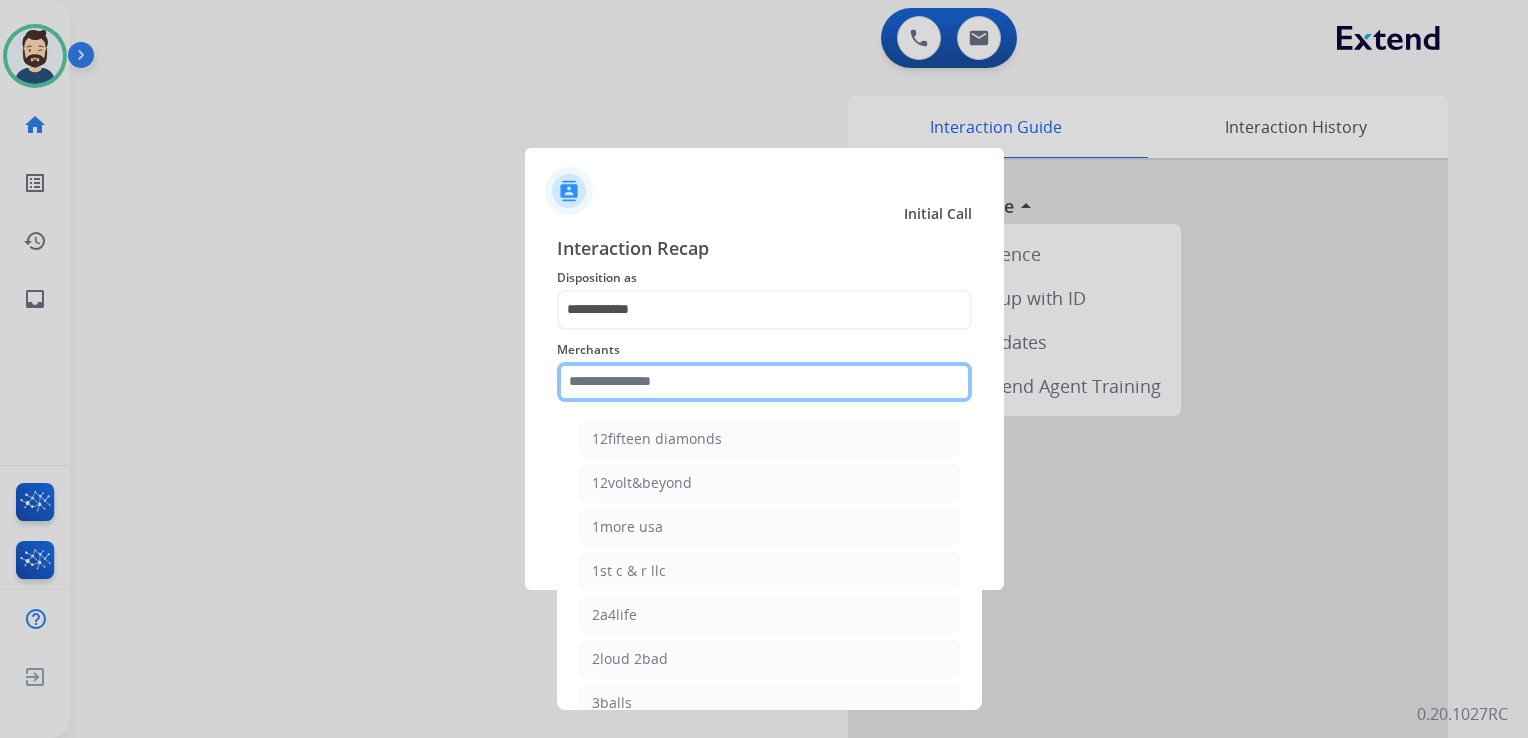 click 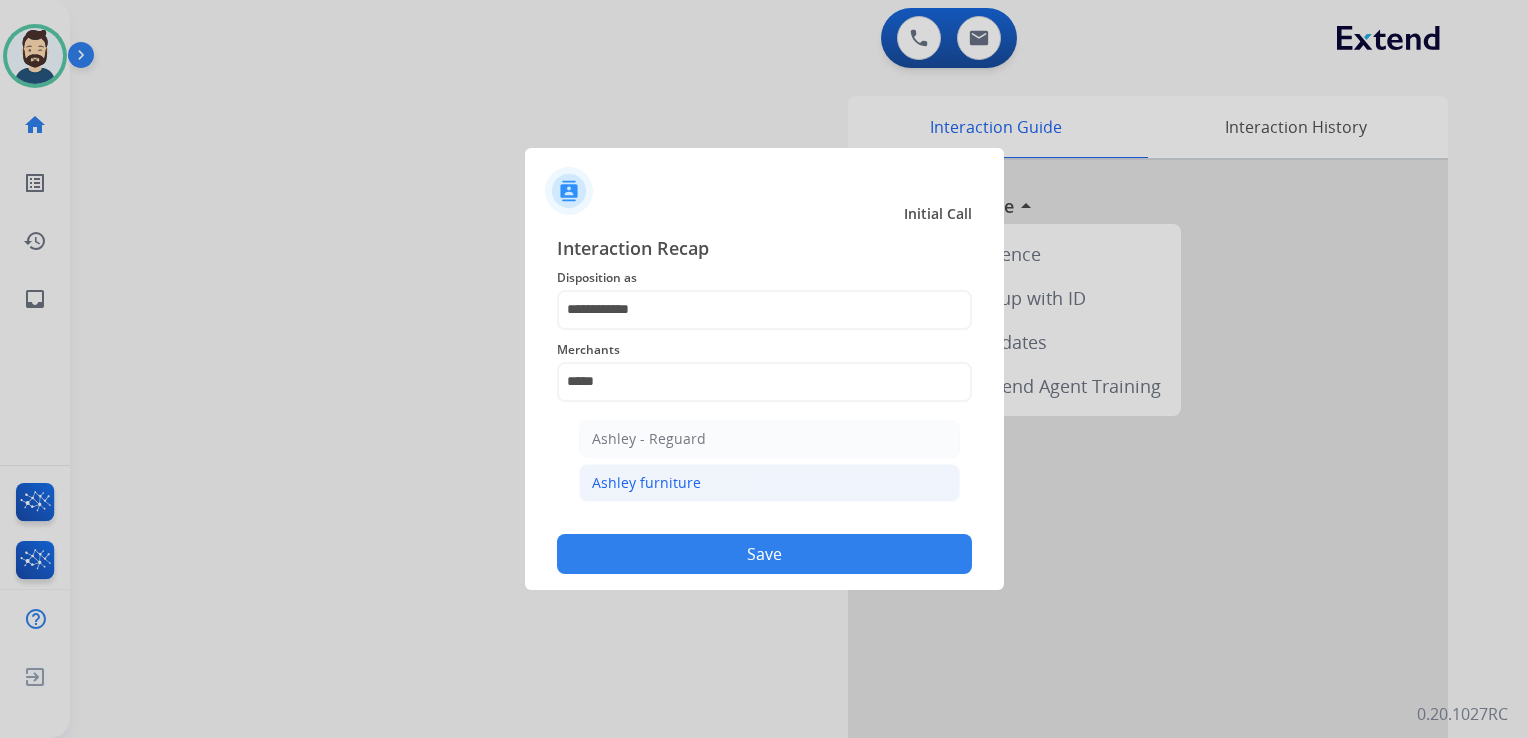 click on "Ashley furniture" 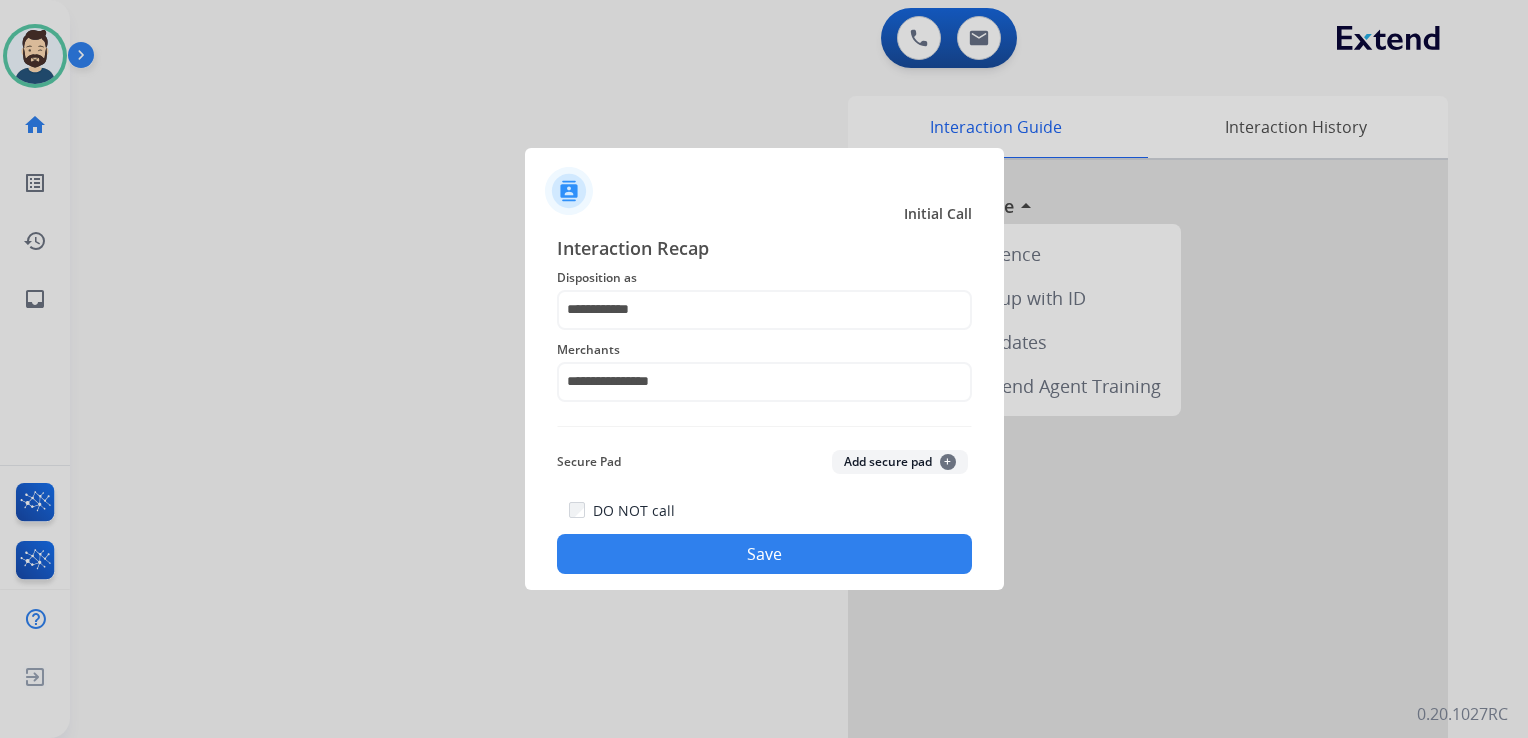 click on "DO NOT call   Save" 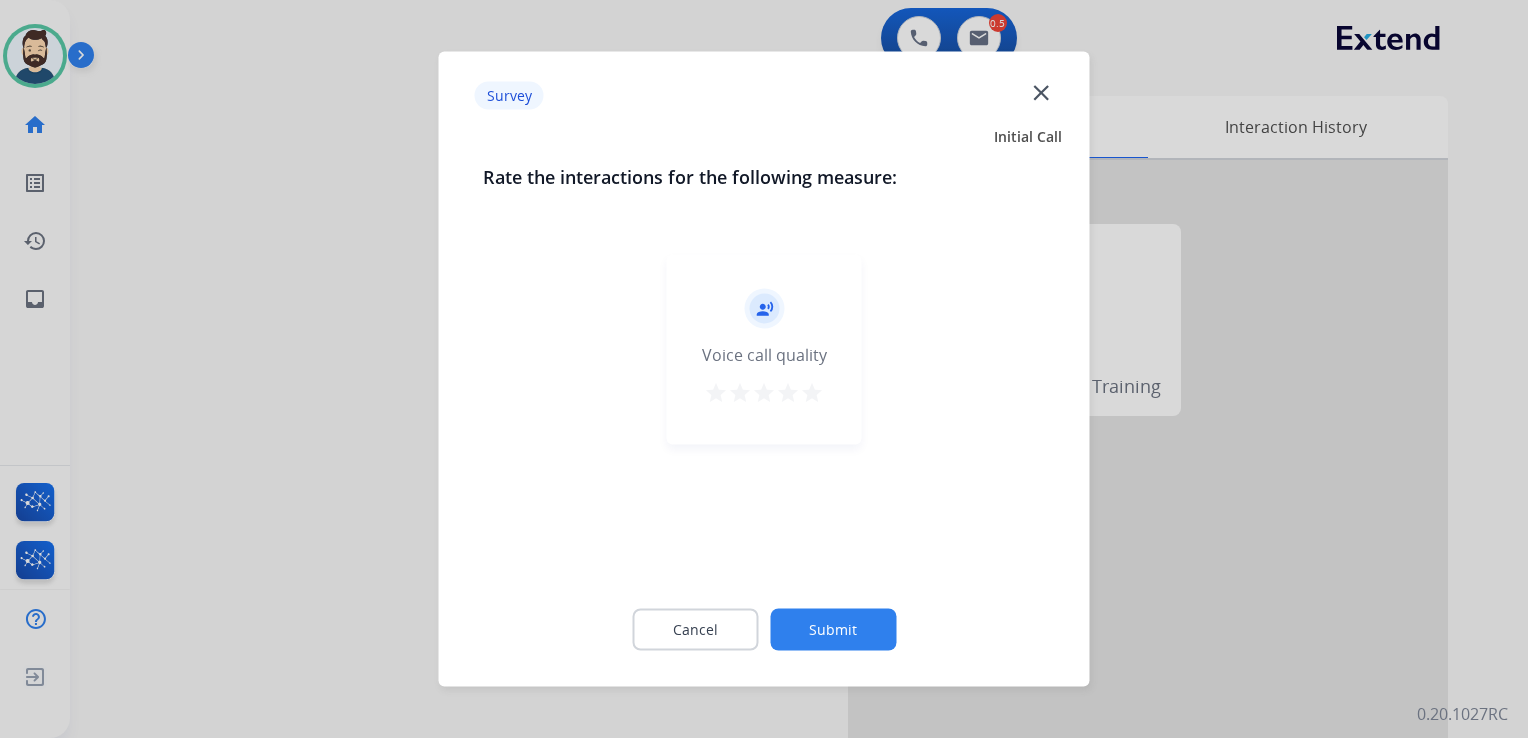 click on "star" at bounding box center [812, 393] 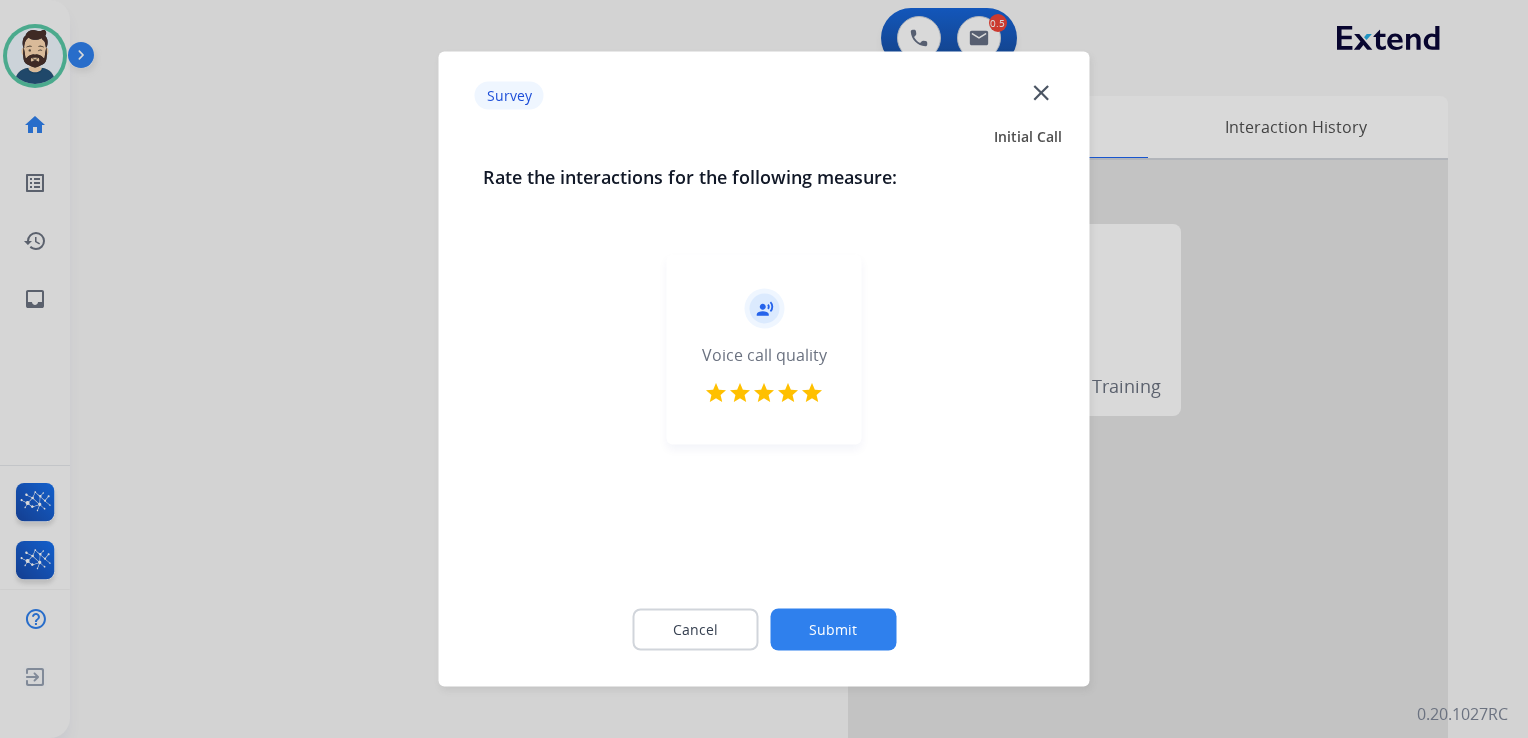 click on "Submit" 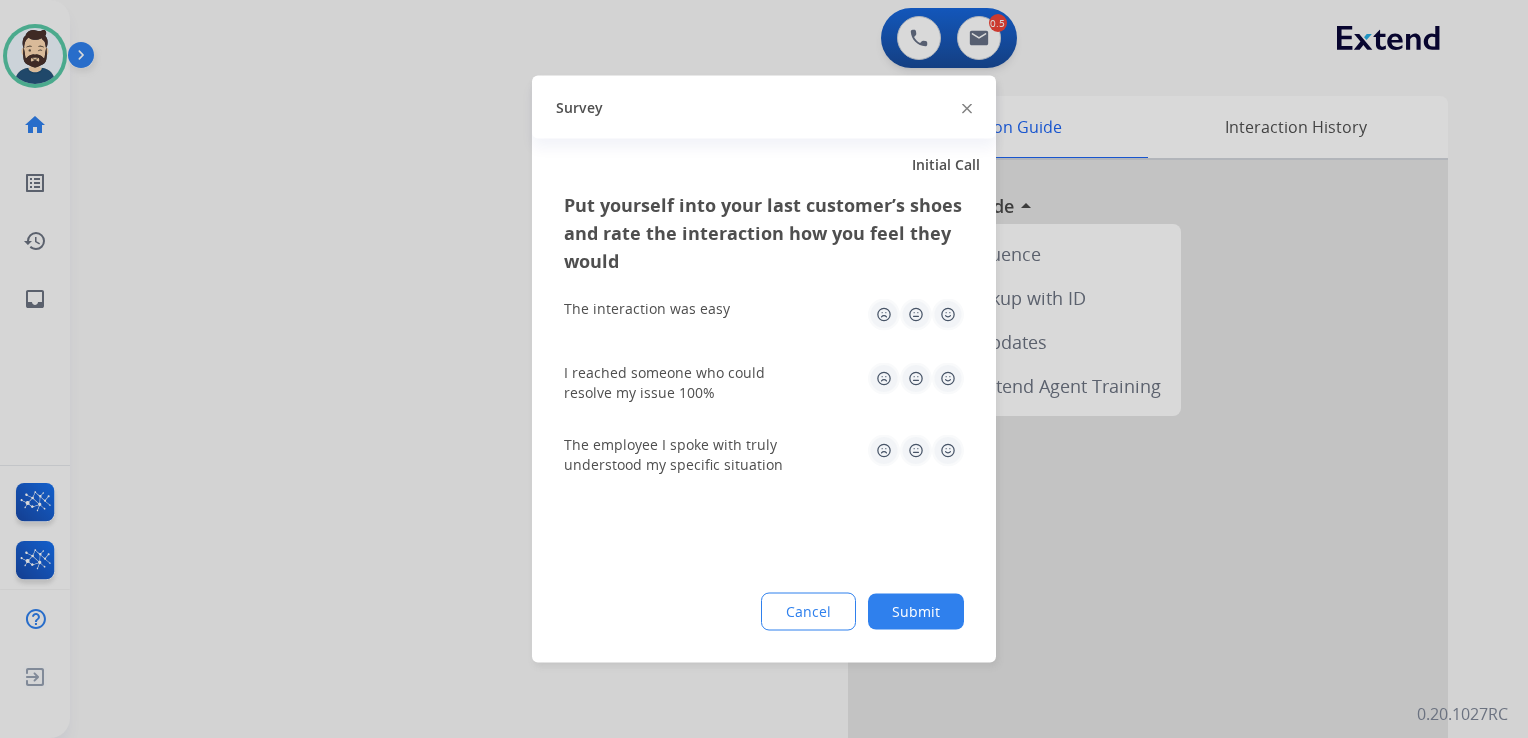 click 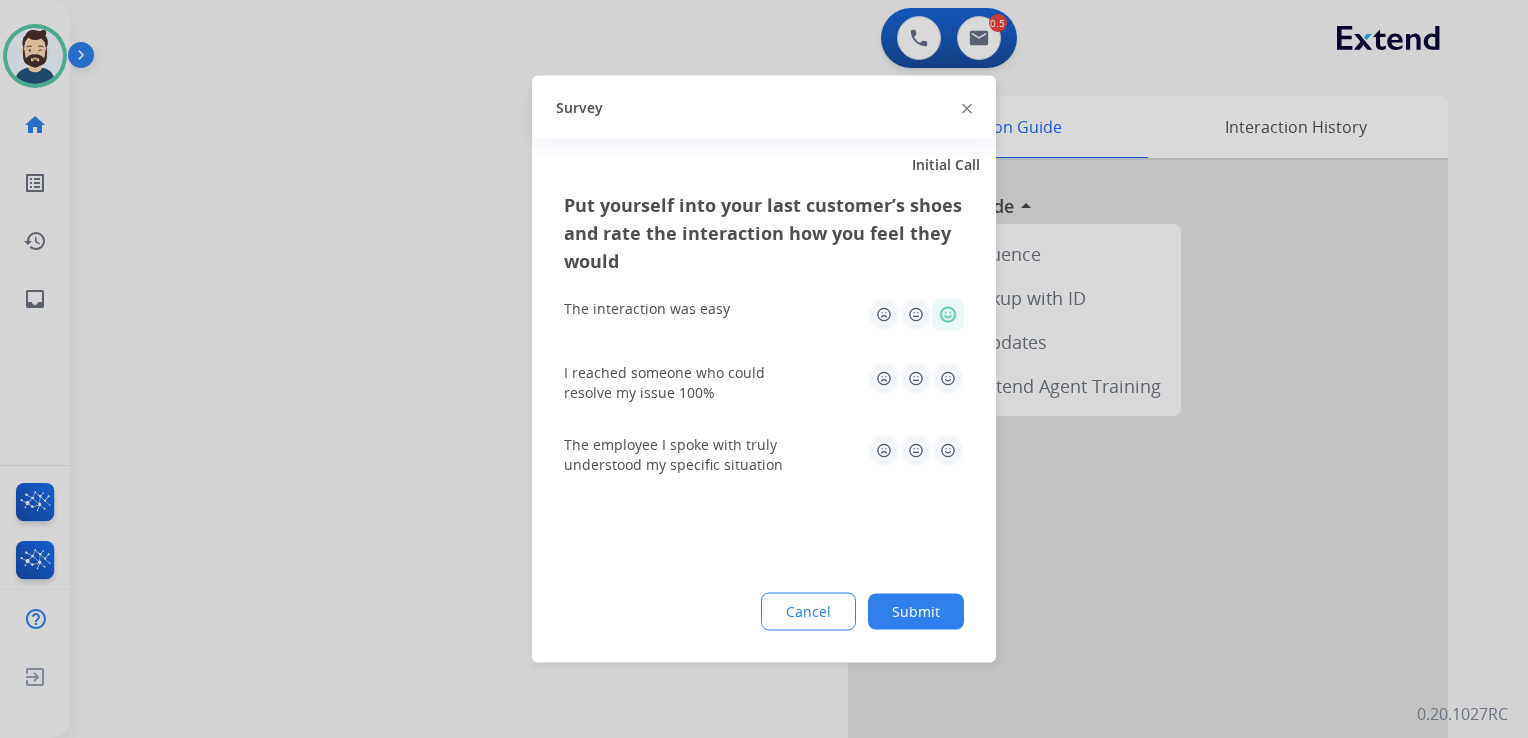 click 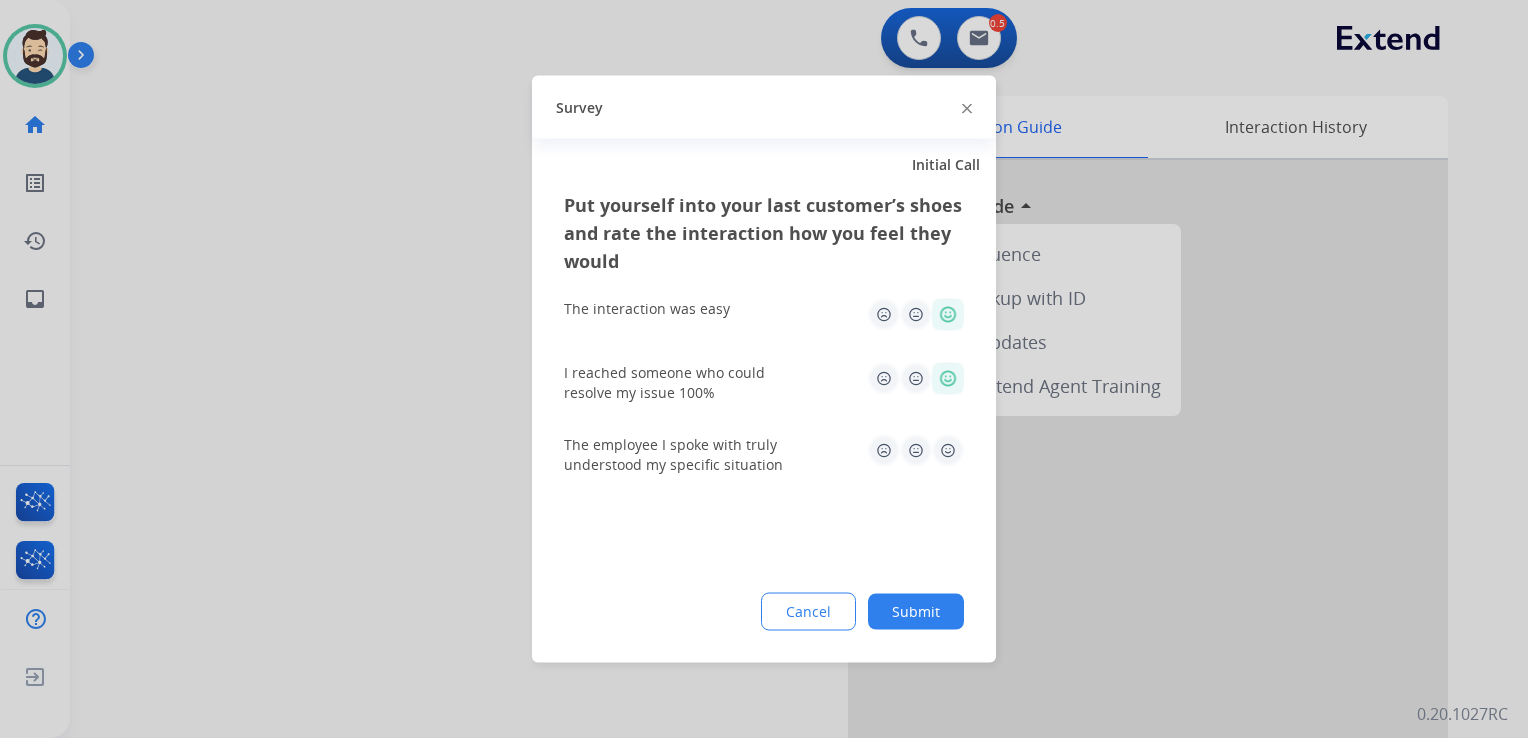 click 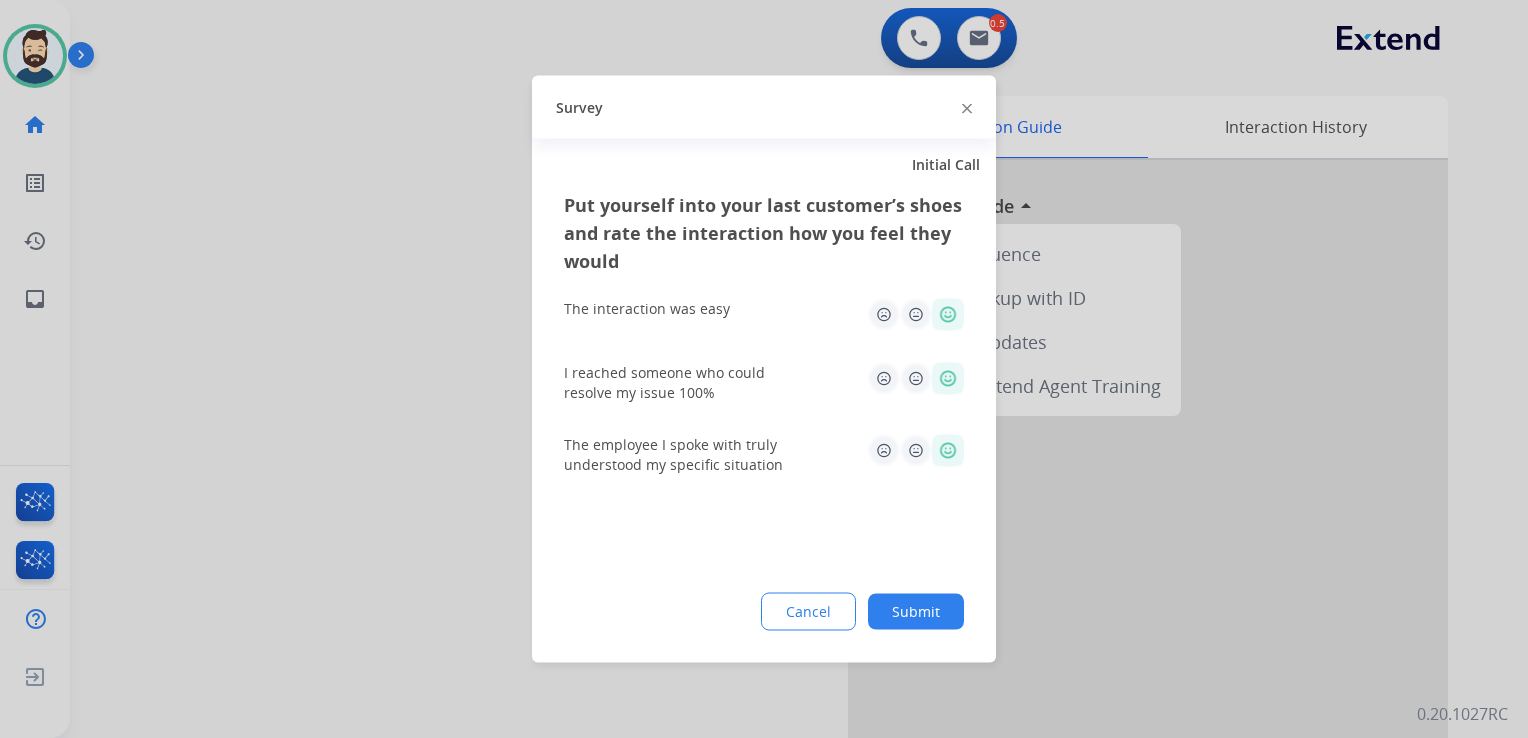 click on "Submit" 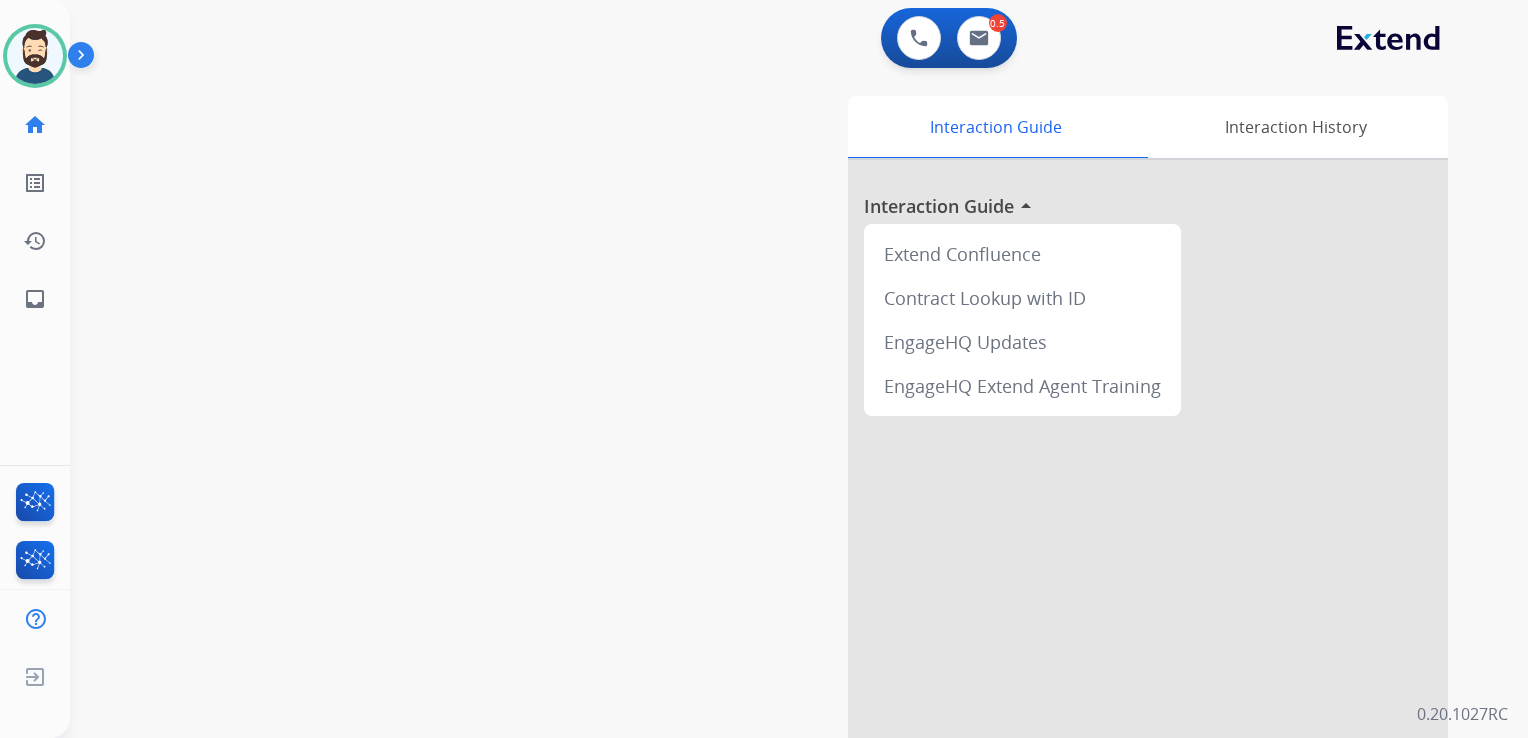 drag, startPoint x: 337, startPoint y: 372, endPoint x: 212, endPoint y: 302, distance: 143.26549 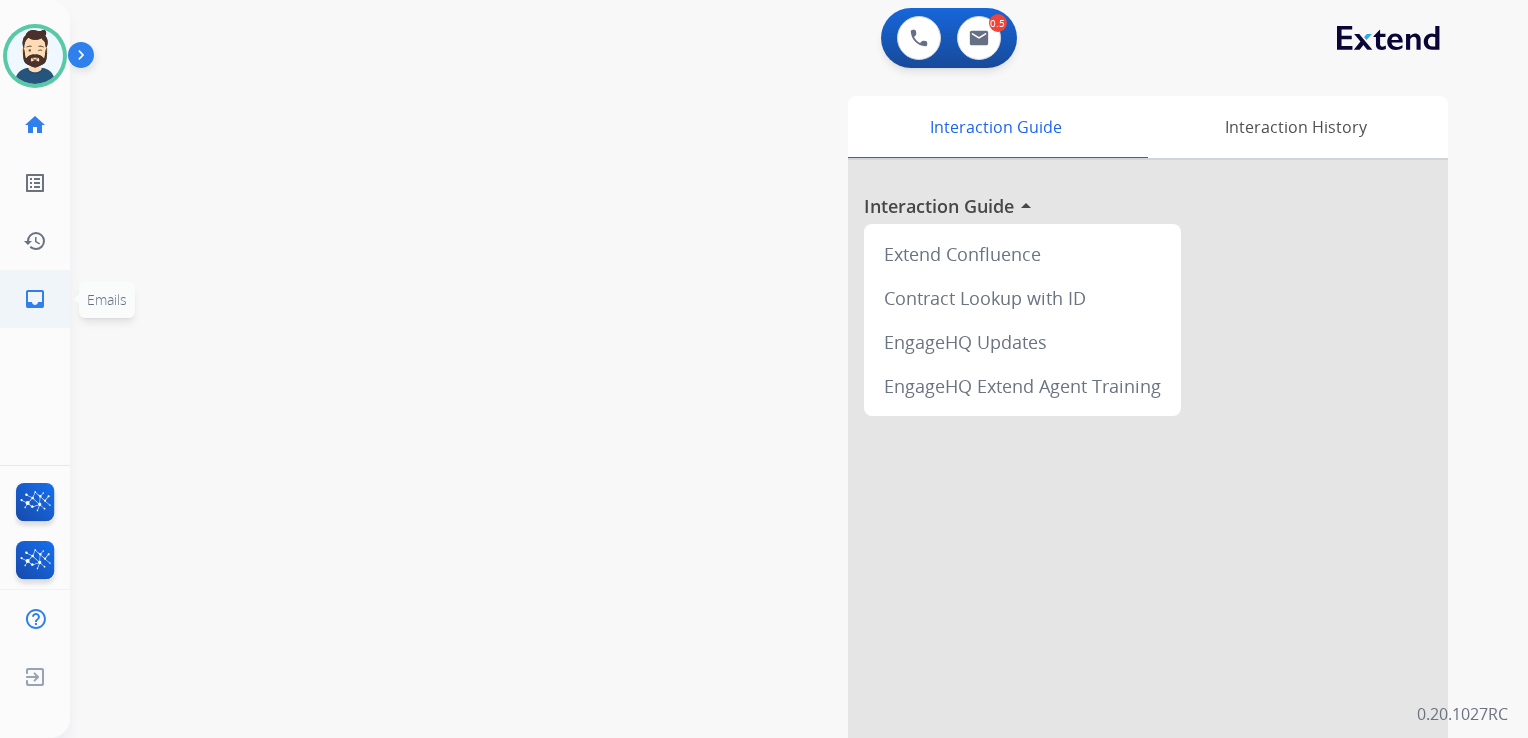 click on "inbox" 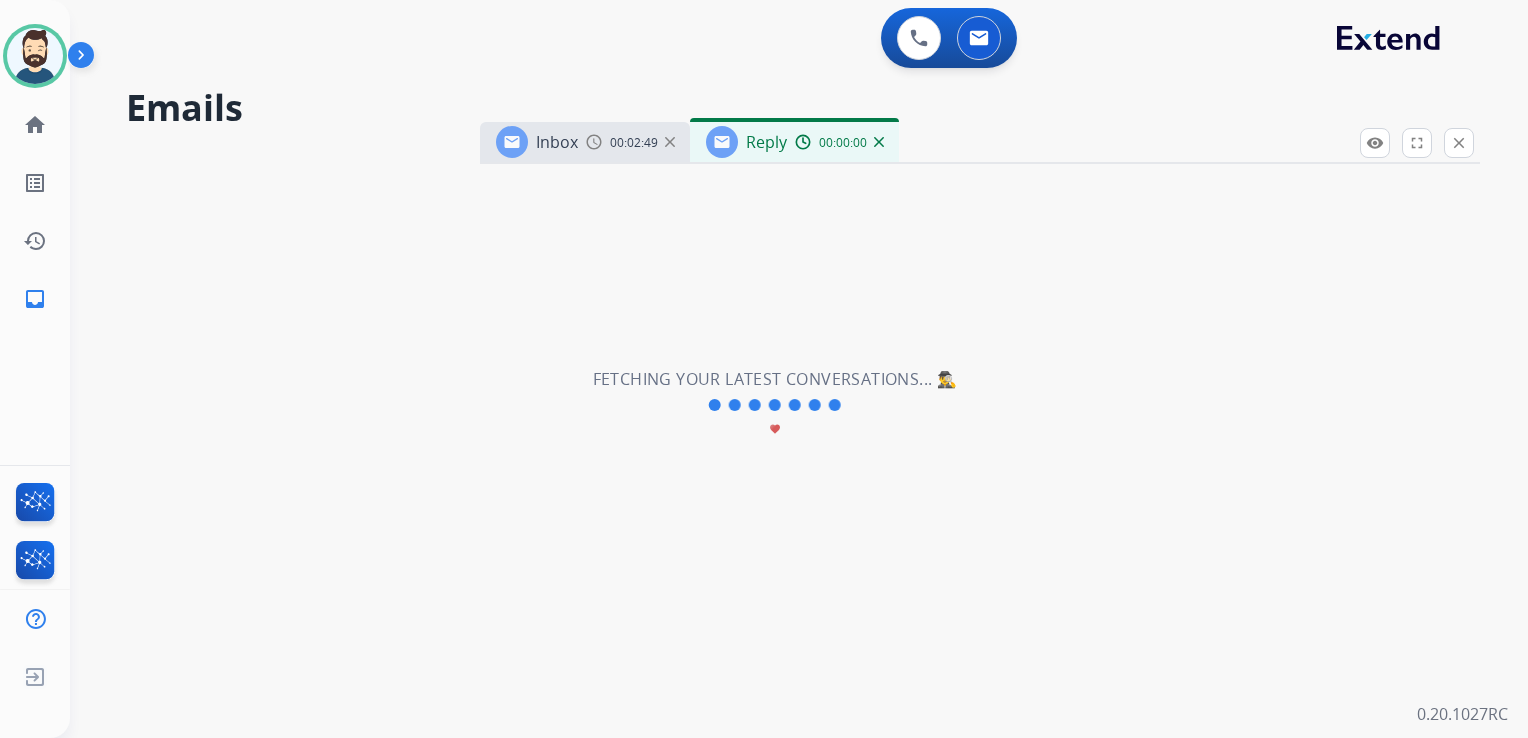 select on "**********" 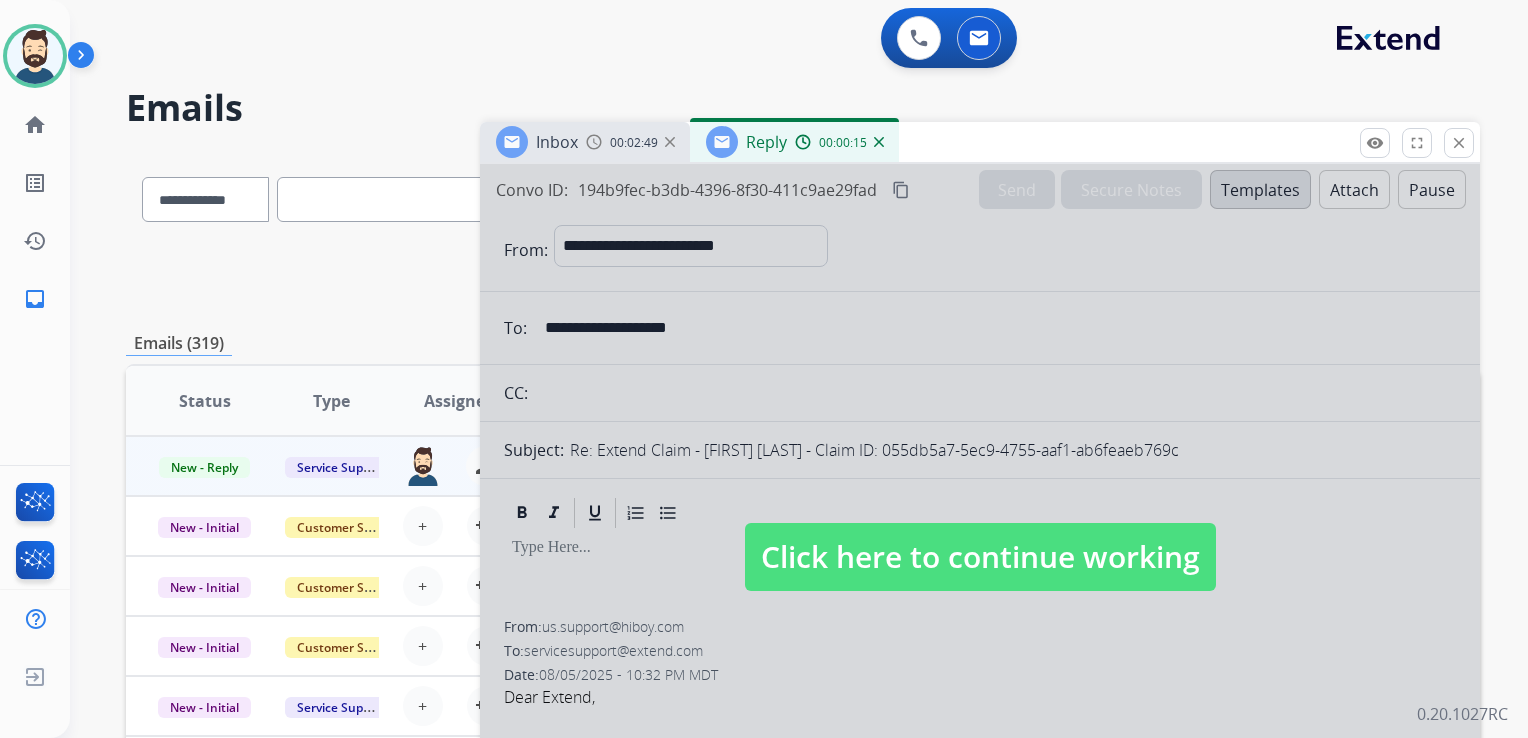 click on "Click here to continue working" at bounding box center [980, 557] 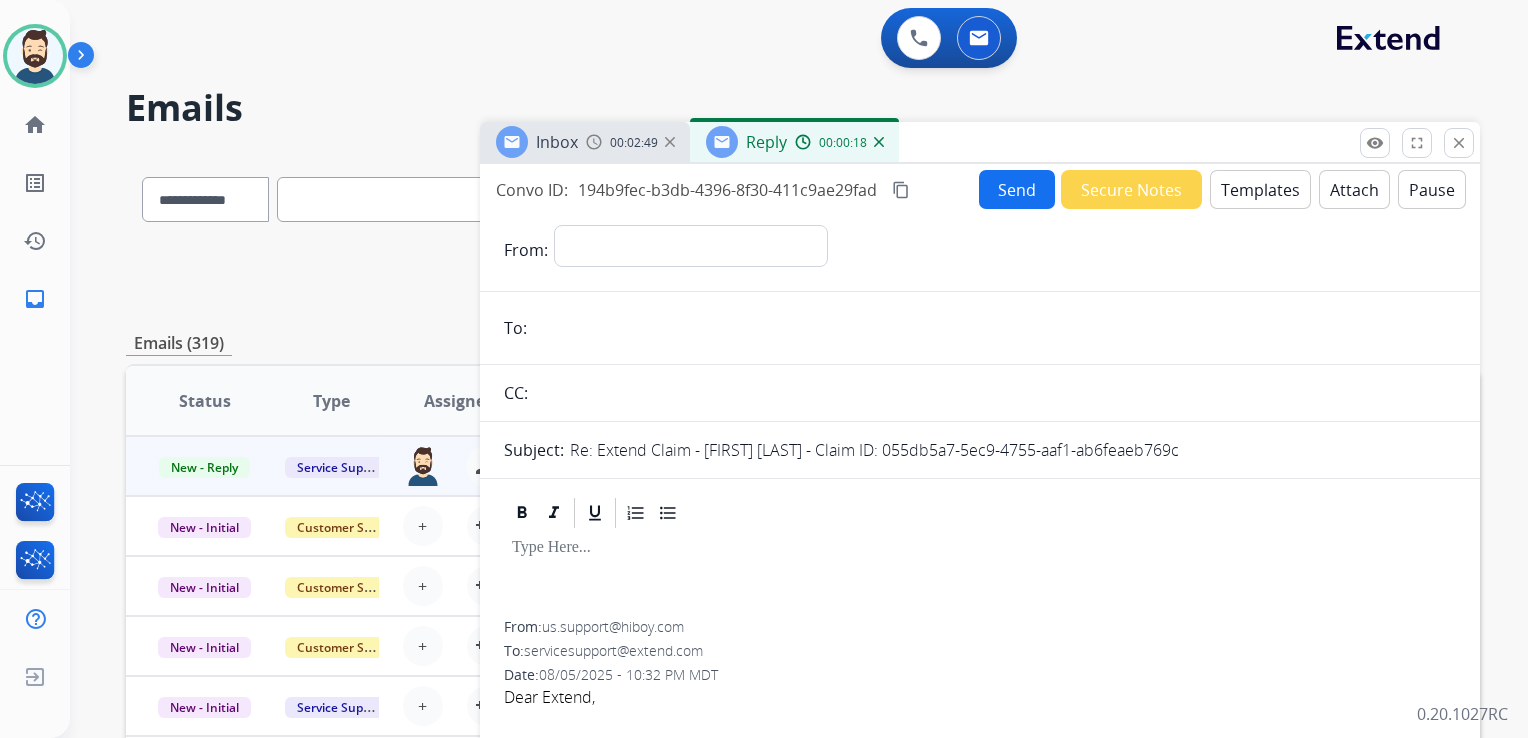 click at bounding box center [879, 142] 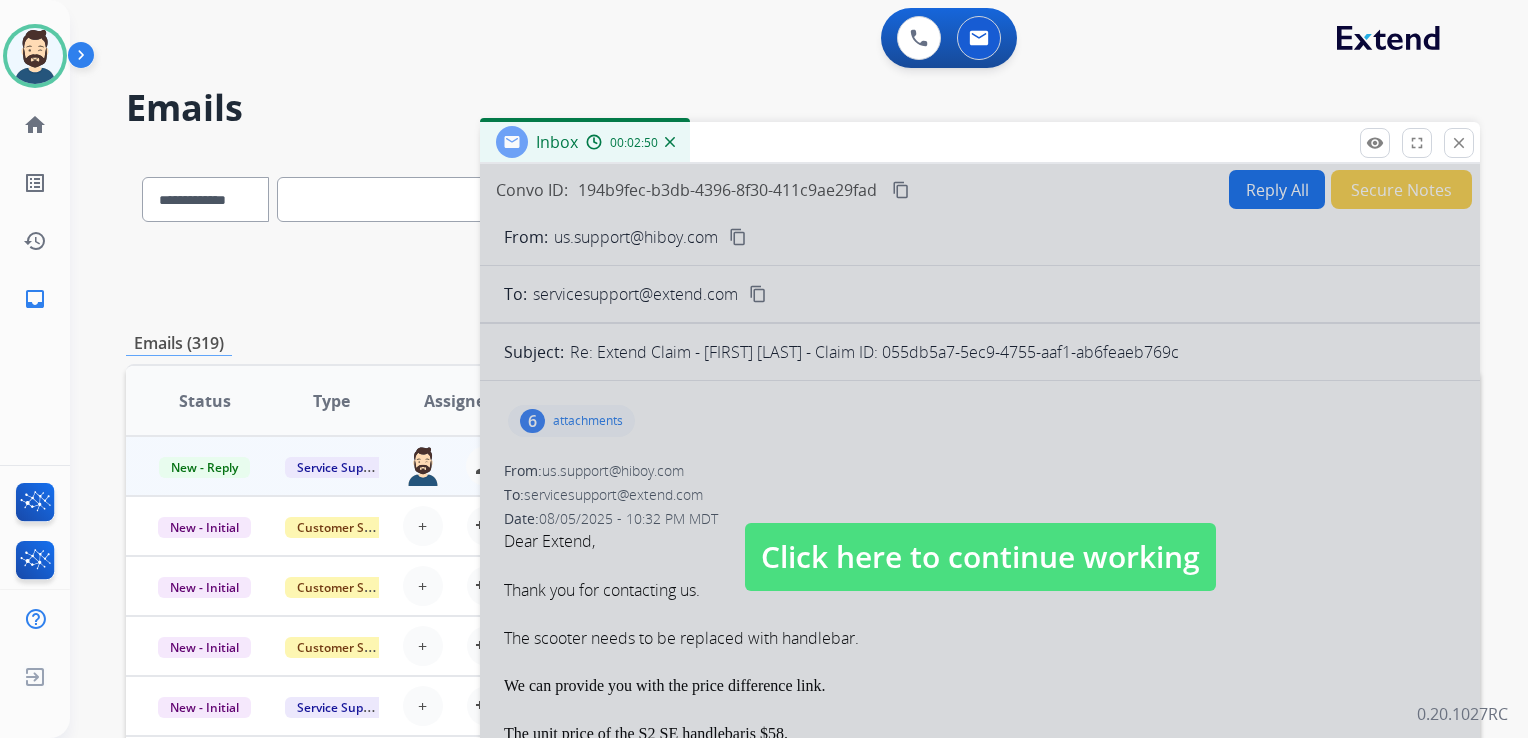 click on "Click here to continue working" at bounding box center (980, 557) 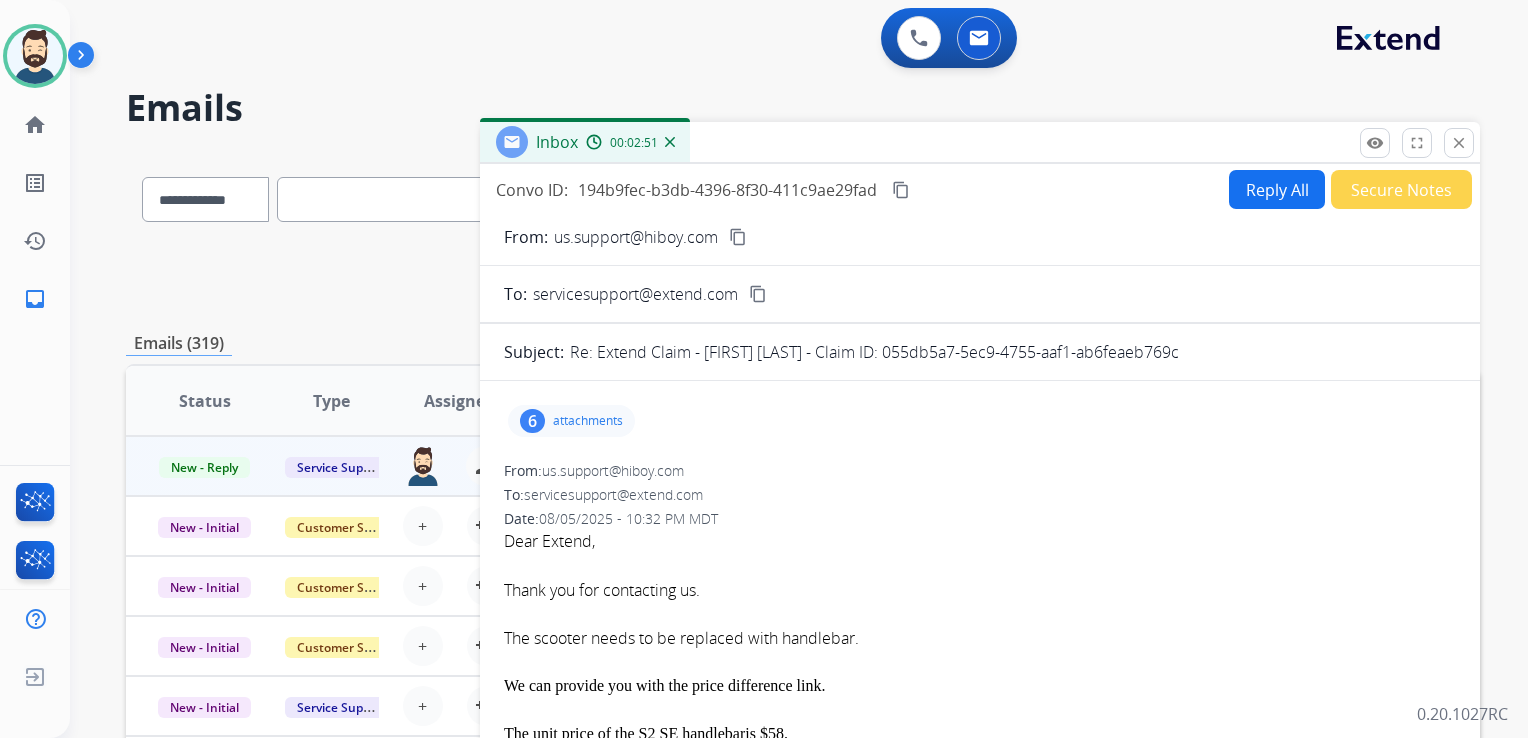 scroll, scrollTop: 200, scrollLeft: 0, axis: vertical 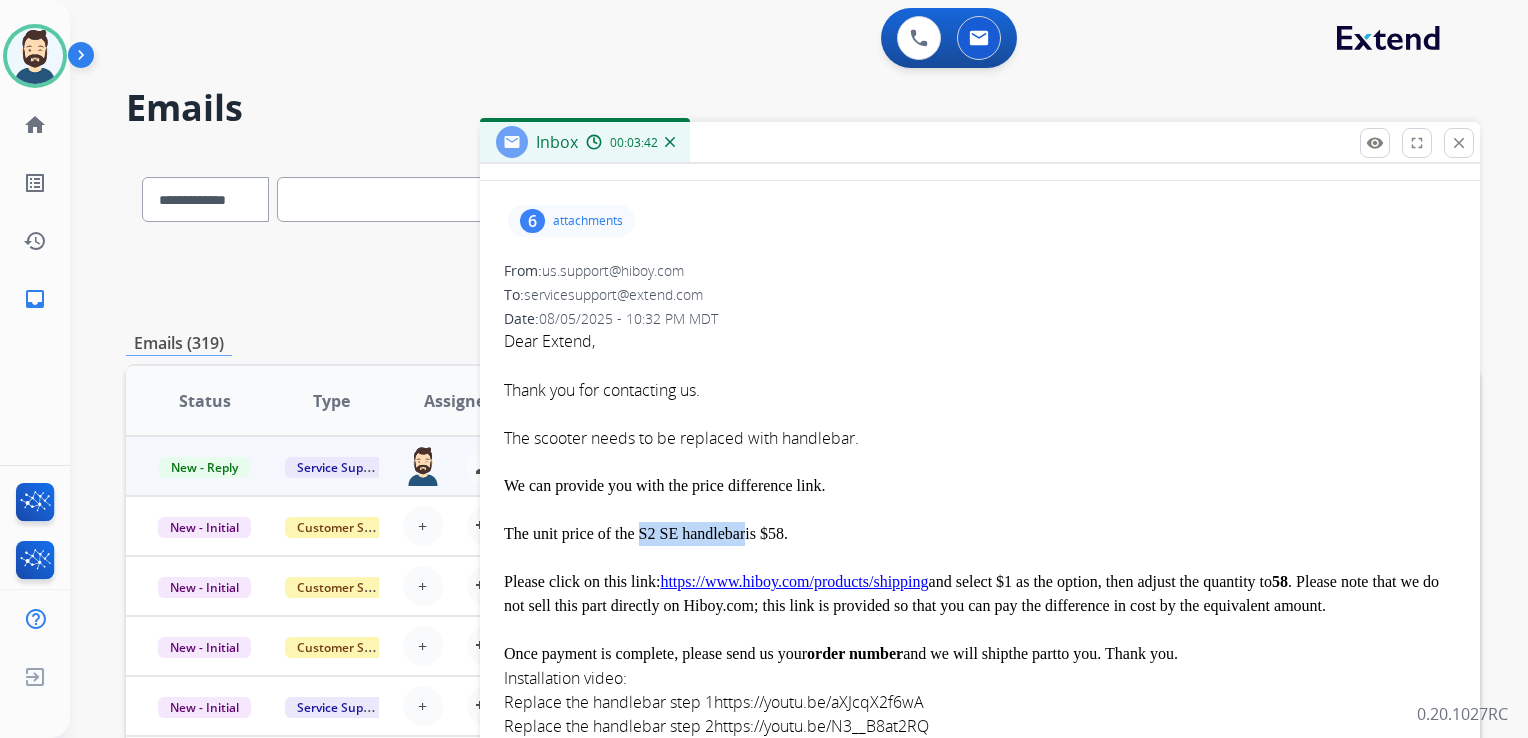 drag, startPoint x: 640, startPoint y: 533, endPoint x: 742, endPoint y: 538, distance: 102.122475 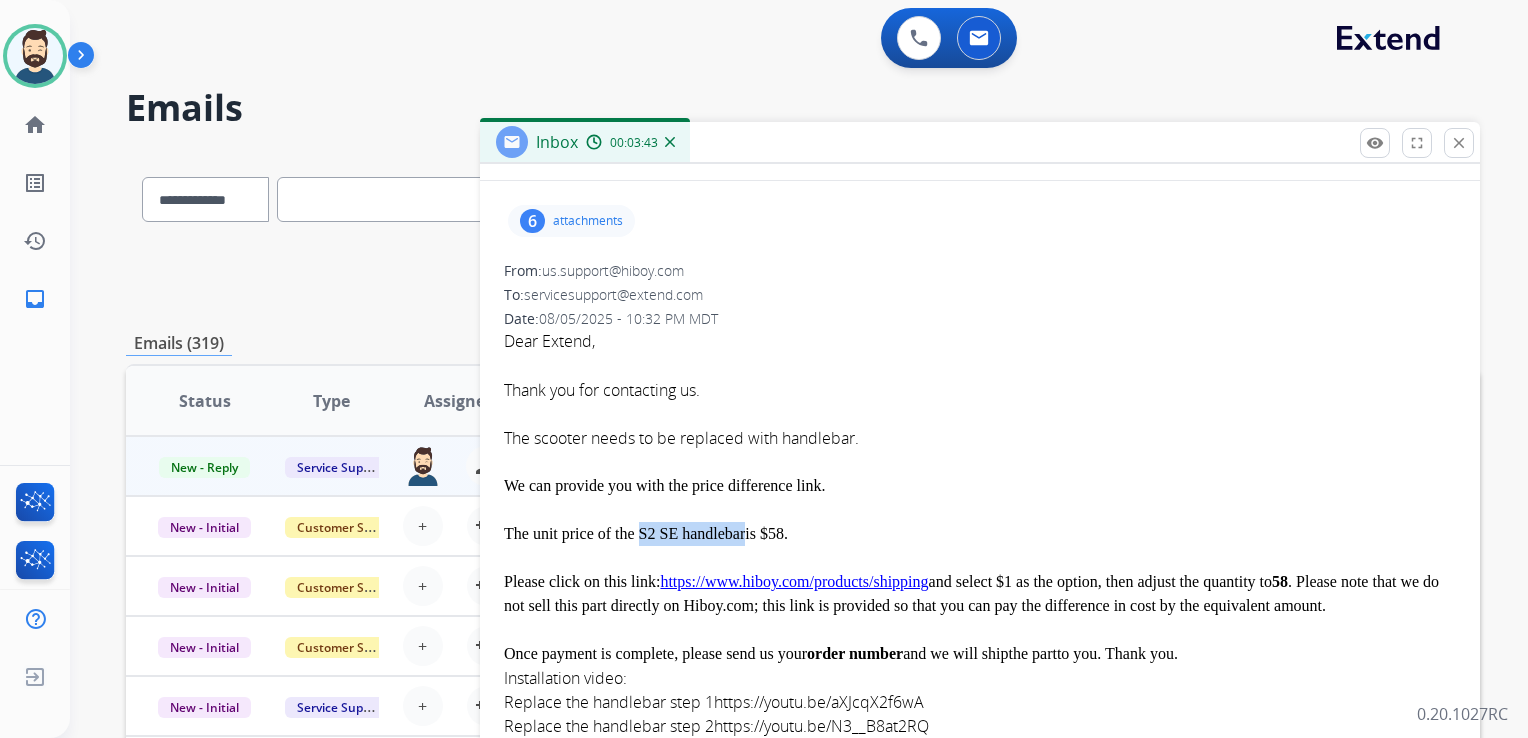 copy on "S2 SE handlebar" 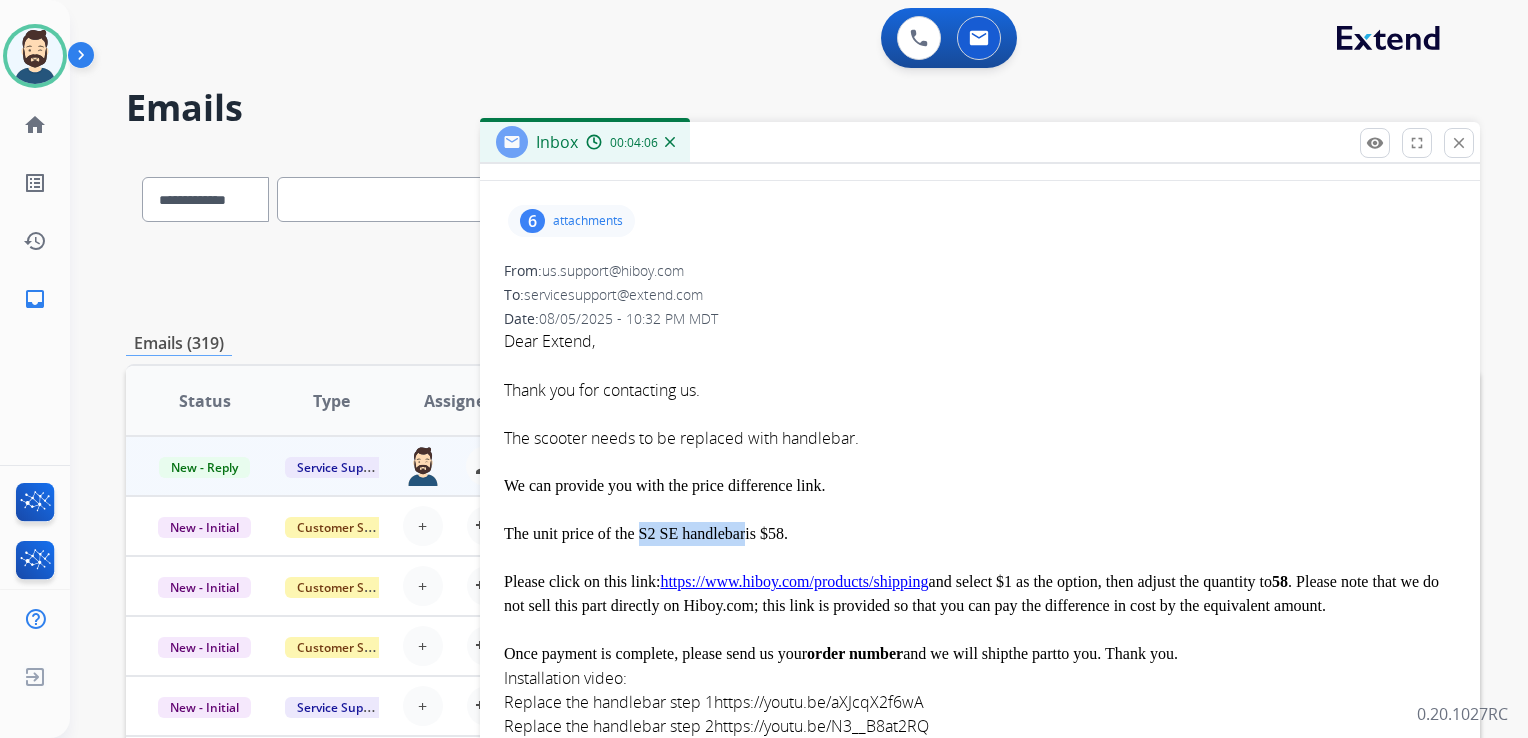 click on "0 Voice Interactions  0  Email Interactions" at bounding box center (787, 40) 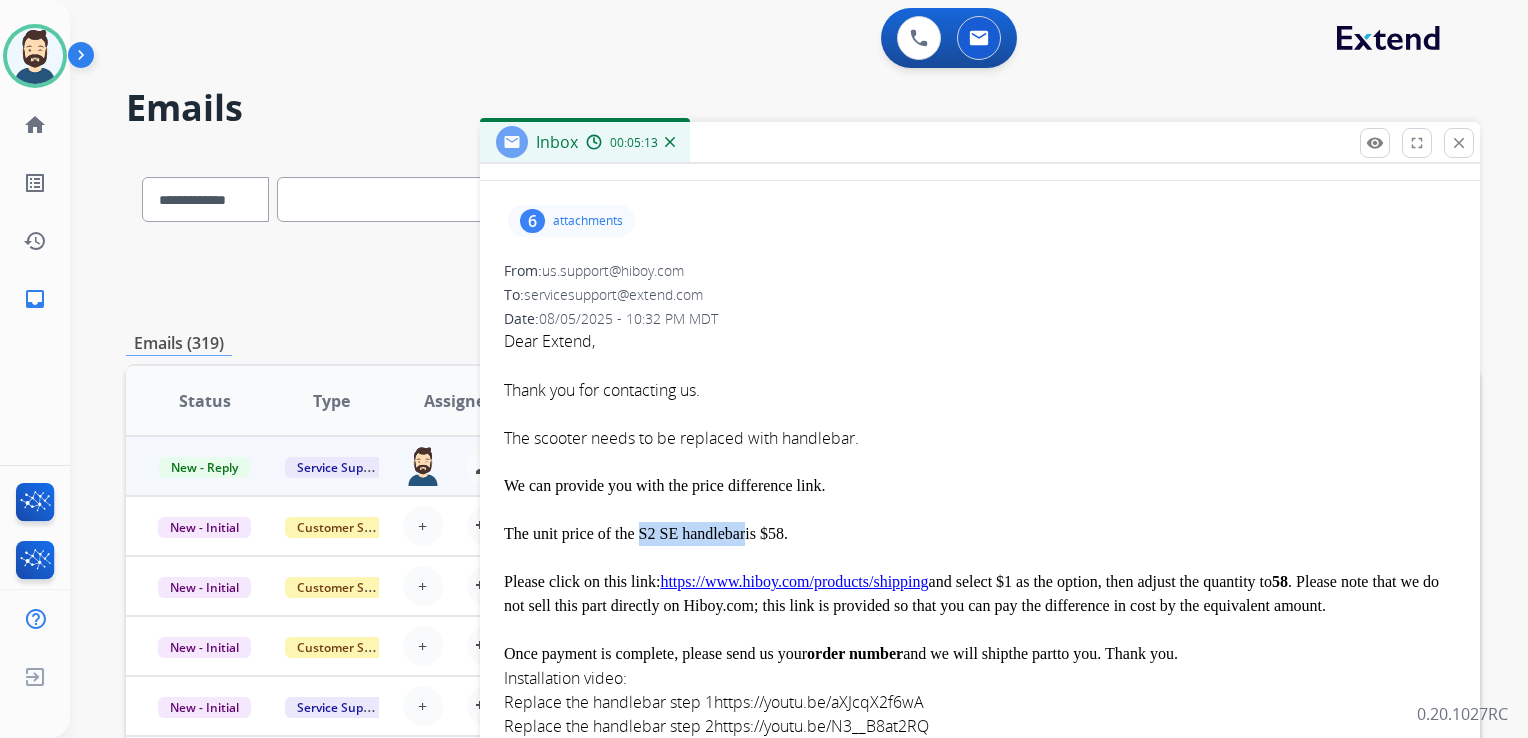 drag, startPoint x: 640, startPoint y: 531, endPoint x: 740, endPoint y: 538, distance: 100.2447 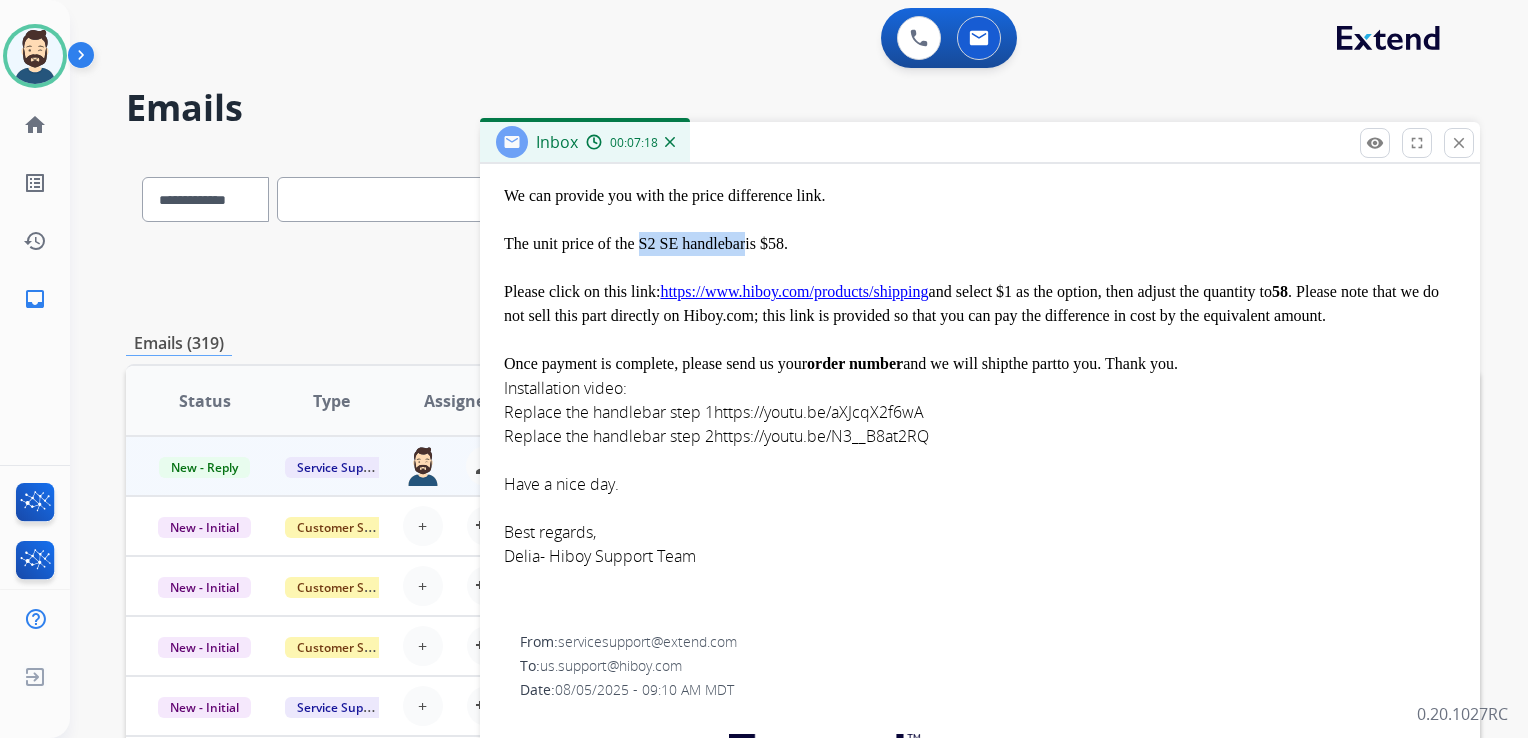 scroll, scrollTop: 500, scrollLeft: 0, axis: vertical 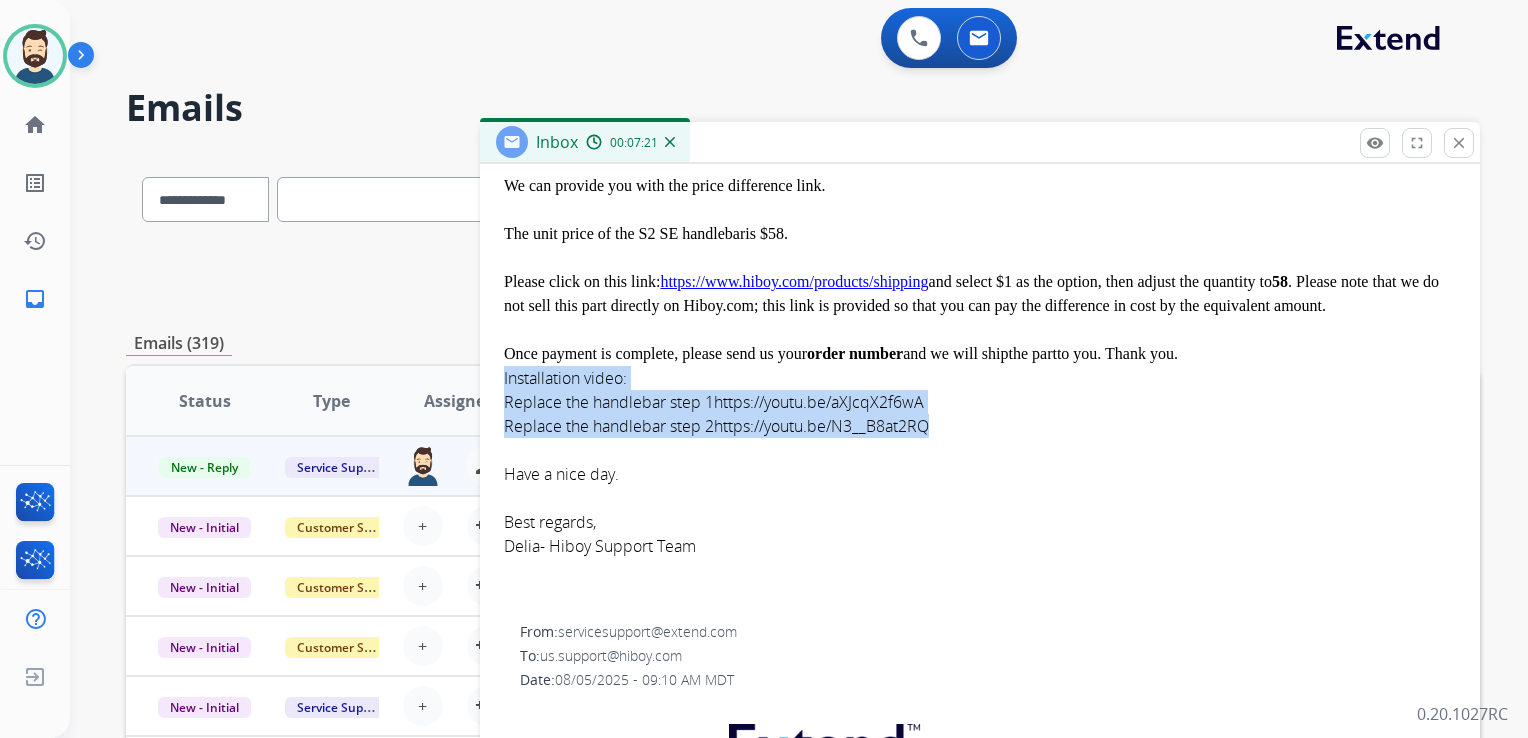 drag, startPoint x: 504, startPoint y: 377, endPoint x: 963, endPoint y: 427, distance: 461.71527 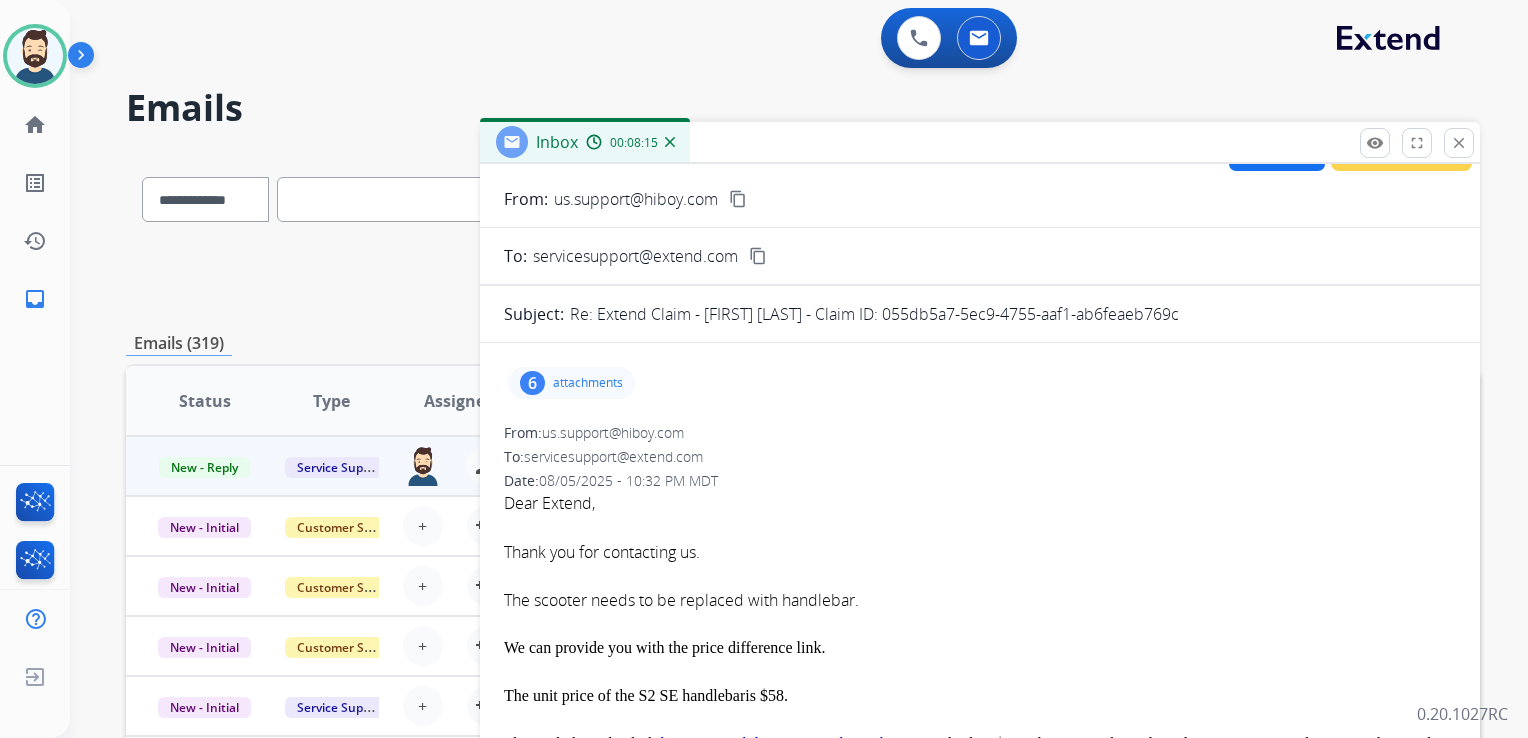 scroll, scrollTop: 0, scrollLeft: 0, axis: both 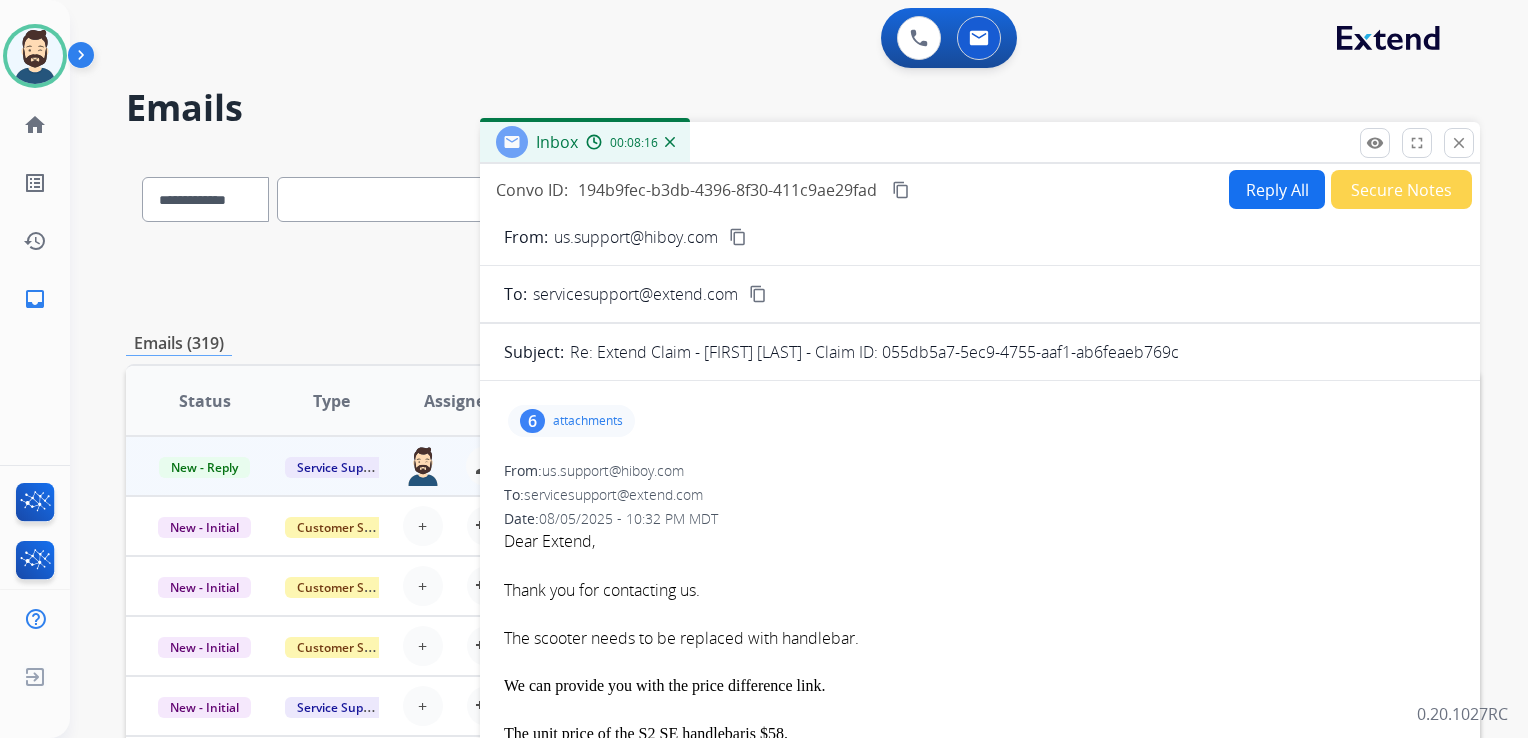 click on "Reply All" at bounding box center [1277, 189] 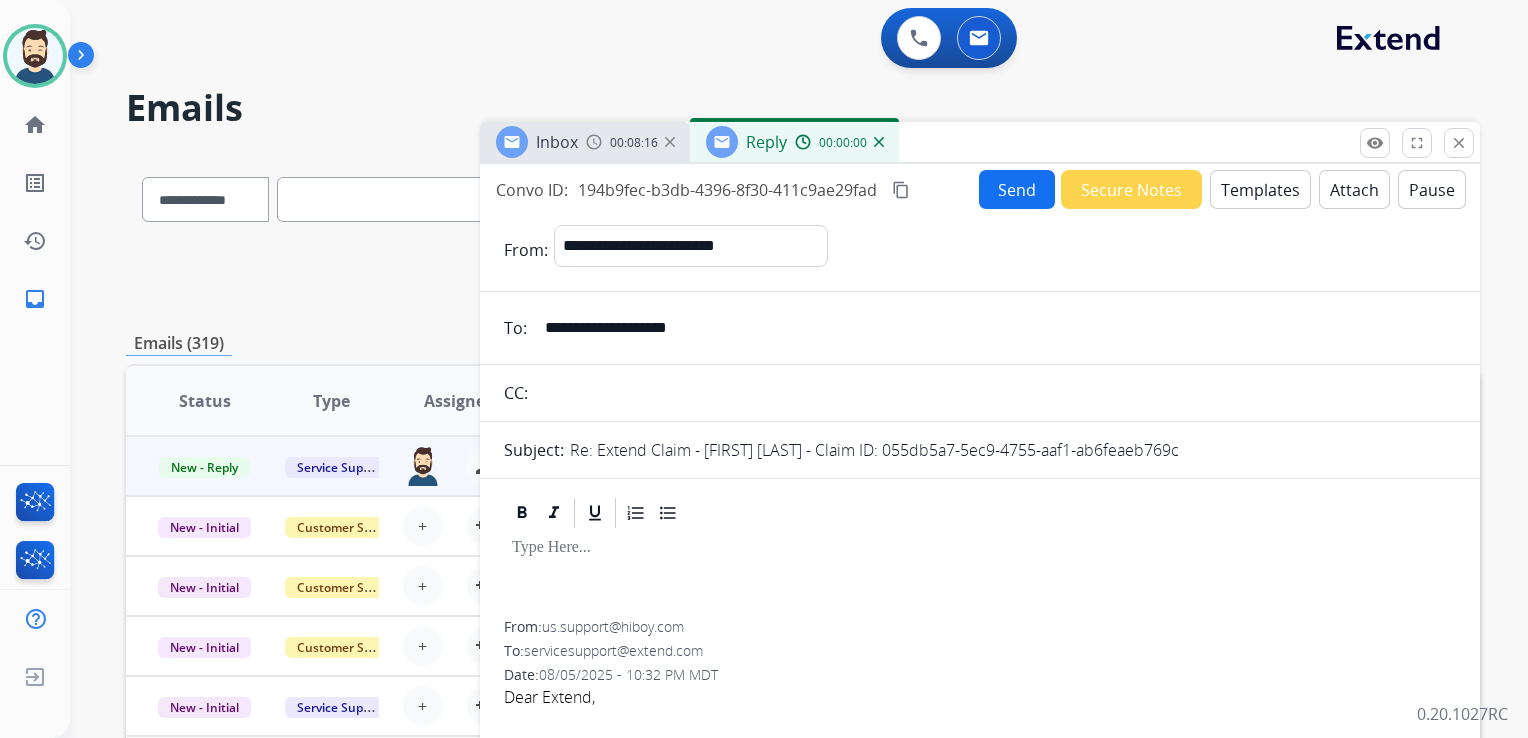 click on "Templates" at bounding box center (1260, 189) 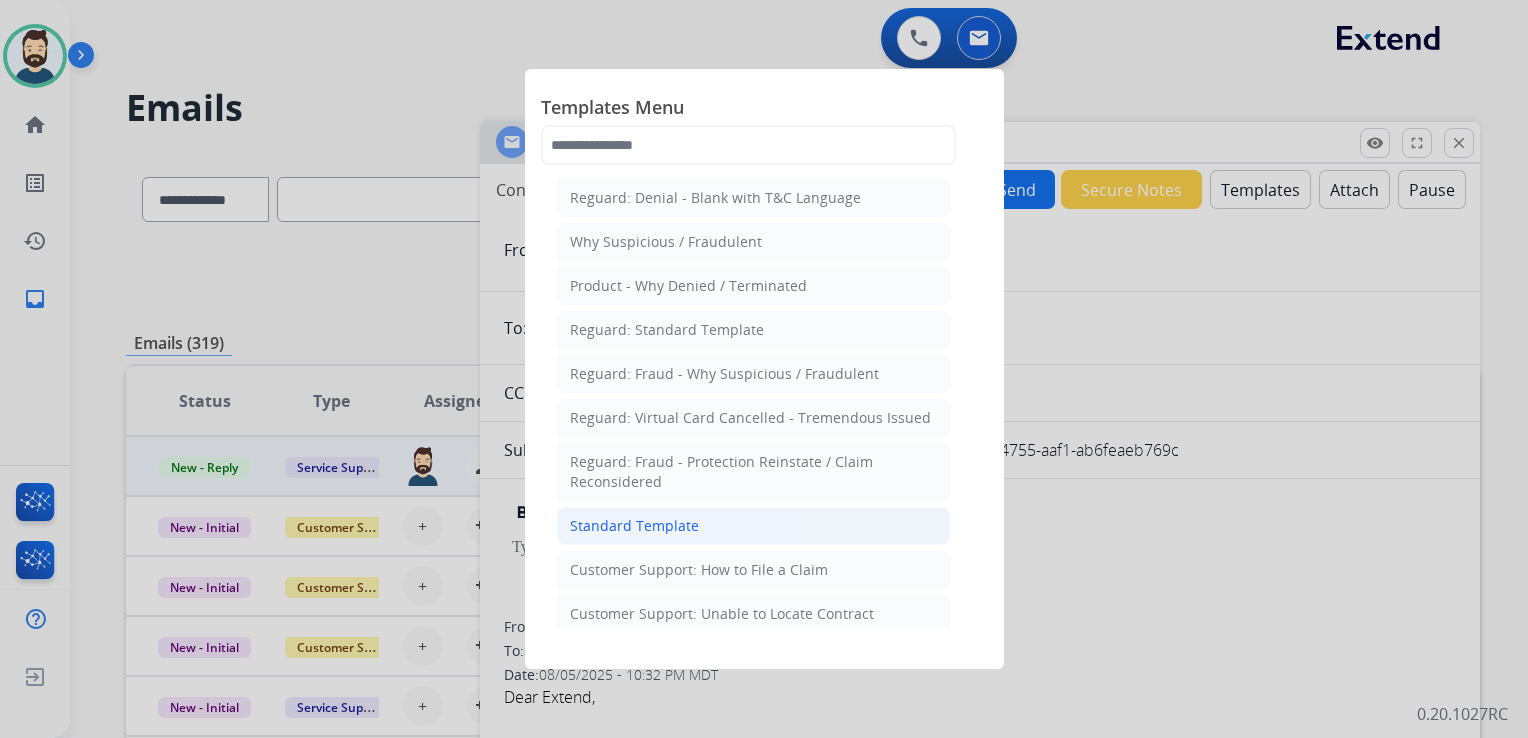 click on "Standard Template" 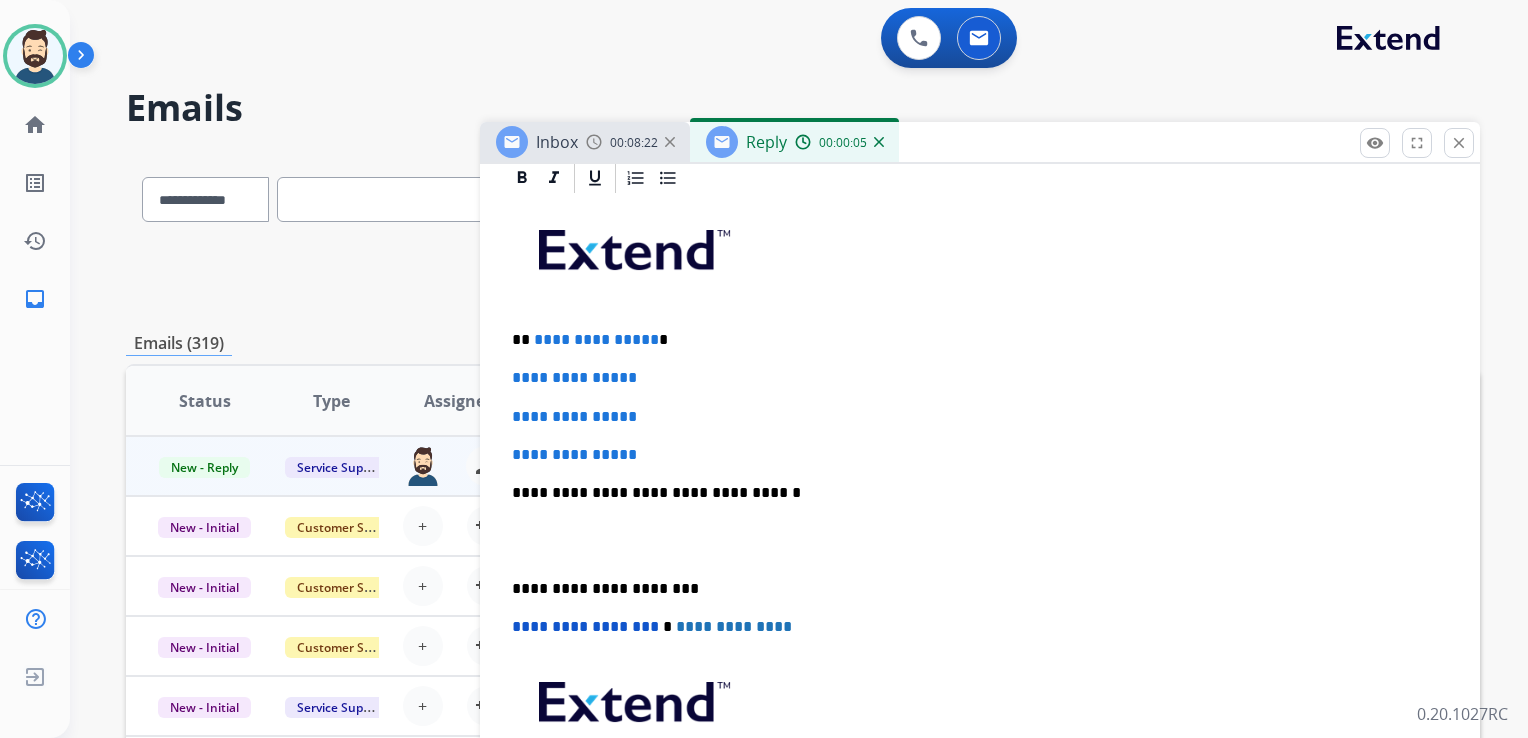 scroll, scrollTop: 400, scrollLeft: 0, axis: vertical 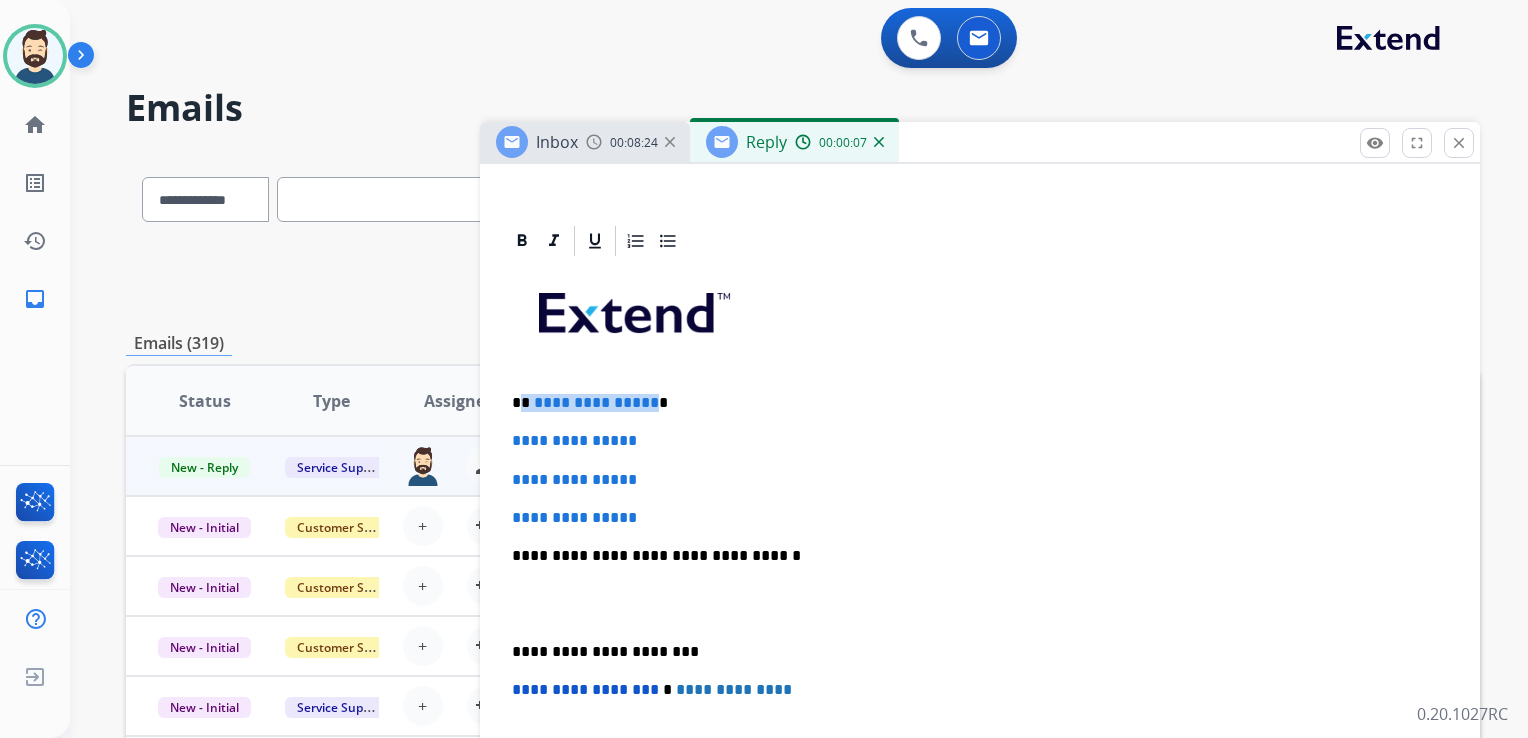 drag, startPoint x: 520, startPoint y: 398, endPoint x: 638, endPoint y: 401, distance: 118.03813 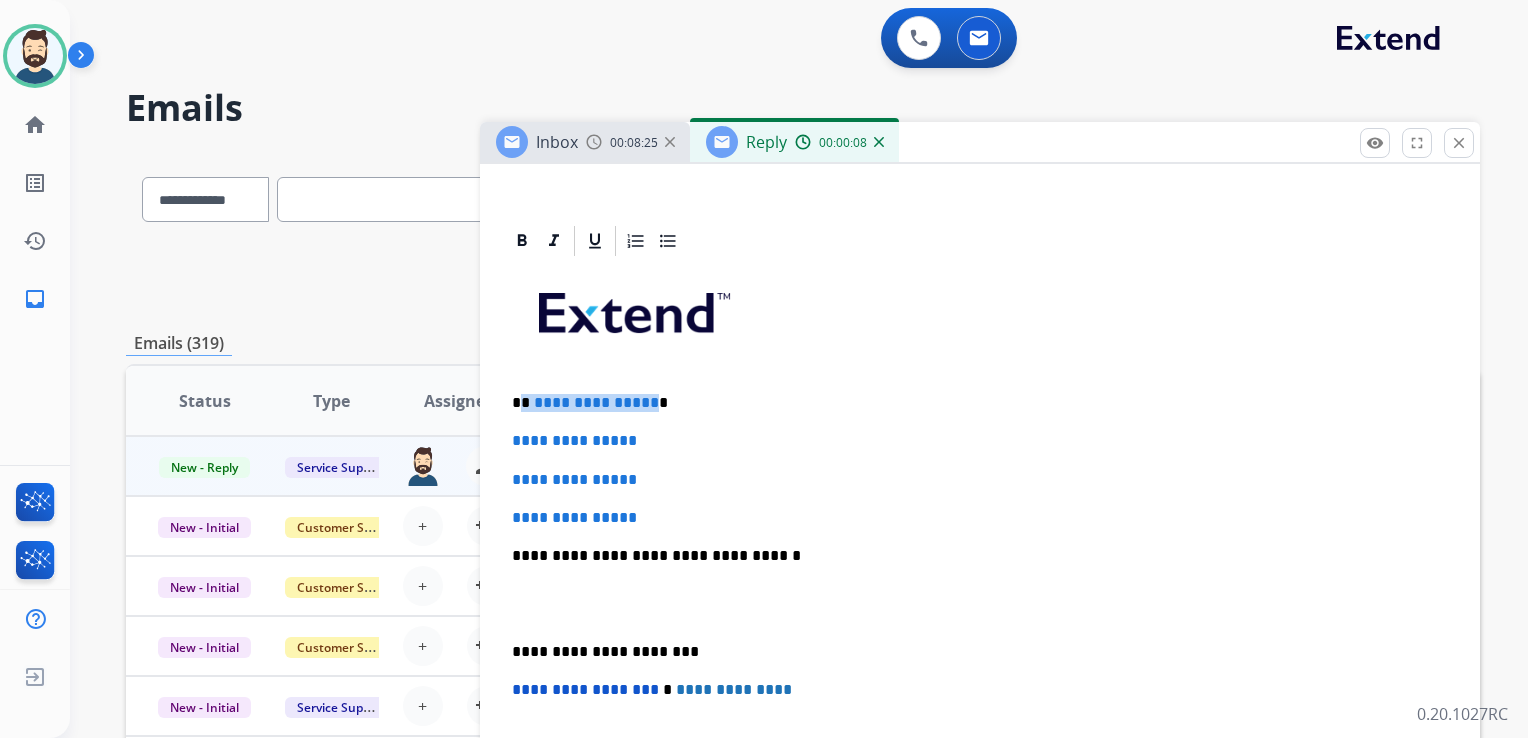 type 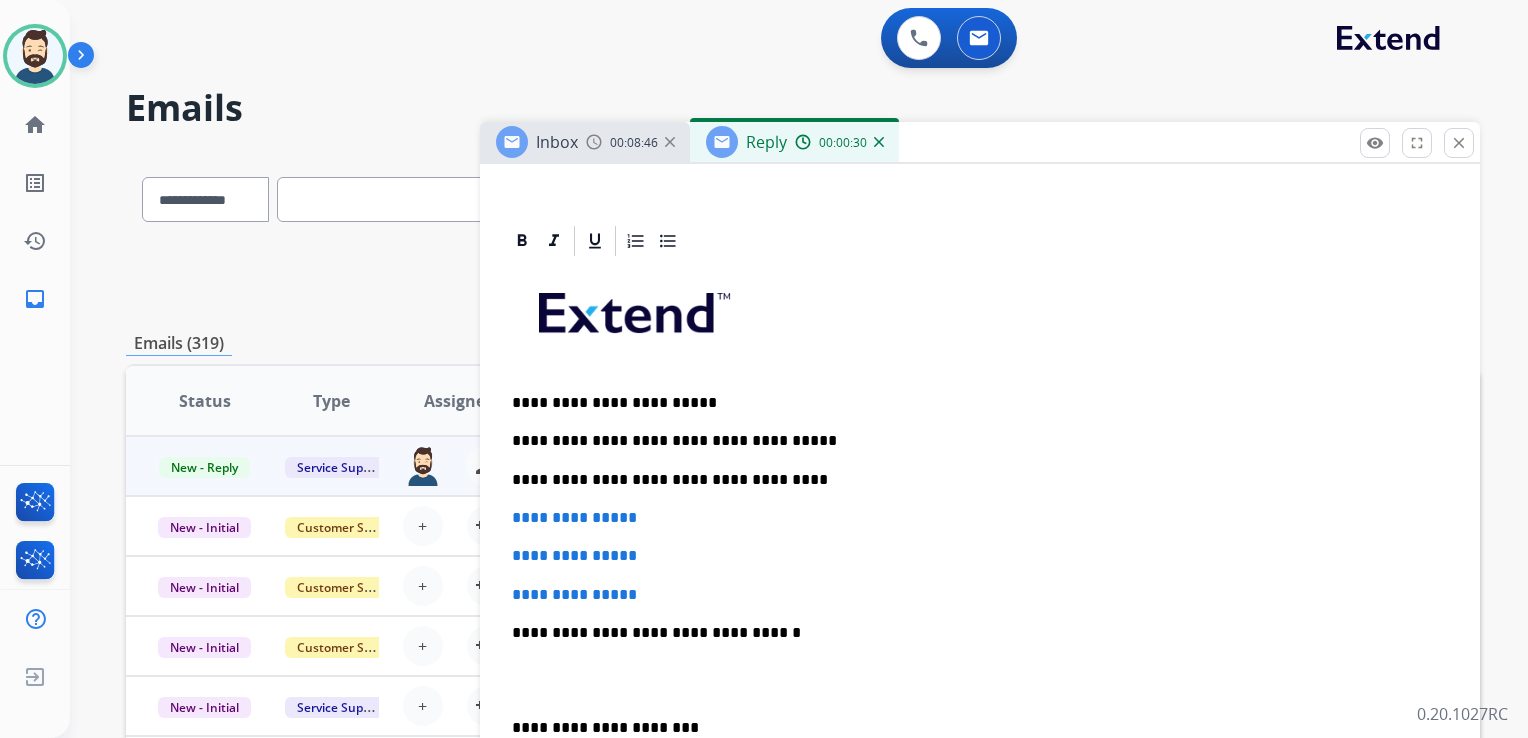 click on "**********" at bounding box center [972, 480] 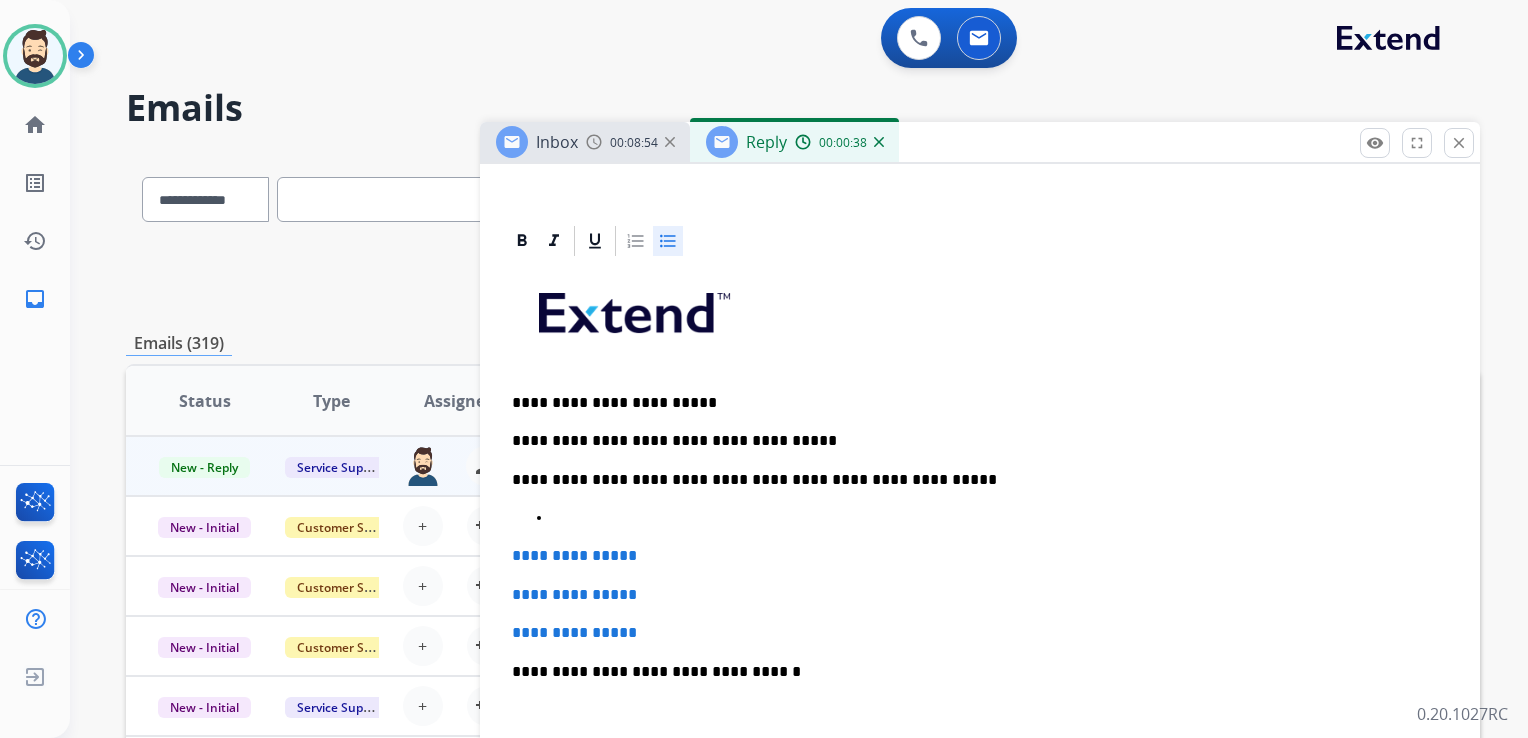 click at bounding box center [1000, 518] 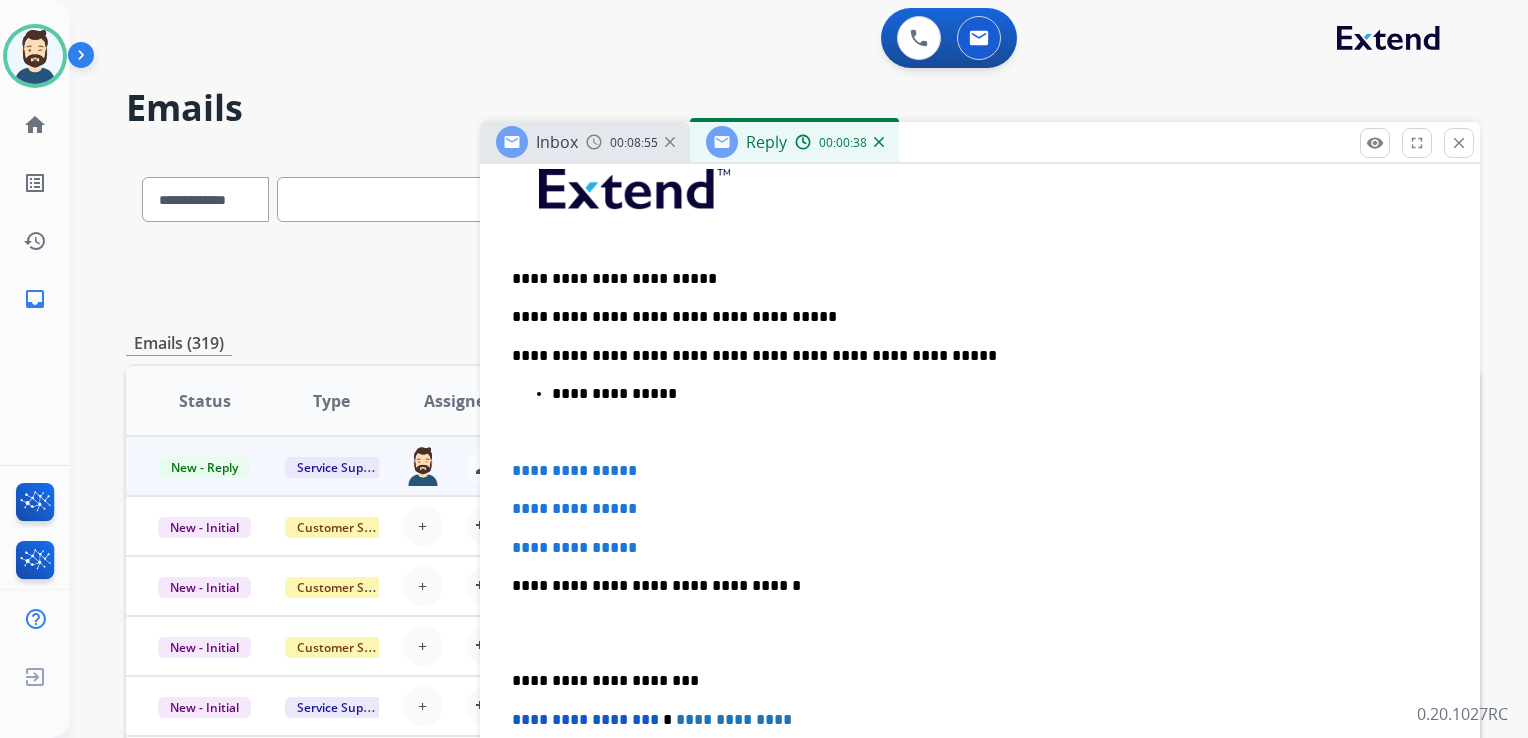 scroll, scrollTop: 700, scrollLeft: 0, axis: vertical 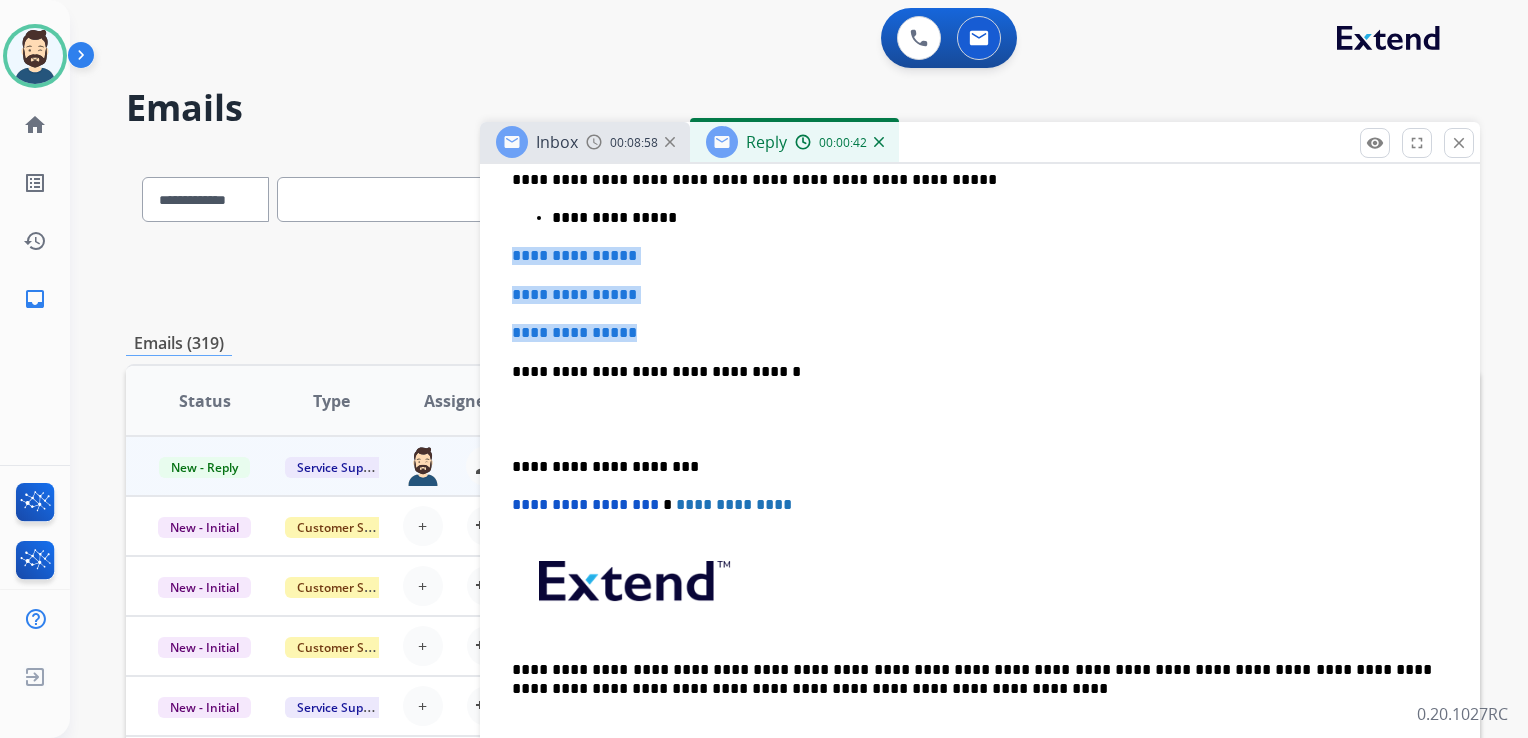 drag, startPoint x: 508, startPoint y: 258, endPoint x: 714, endPoint y: 334, distance: 219.57231 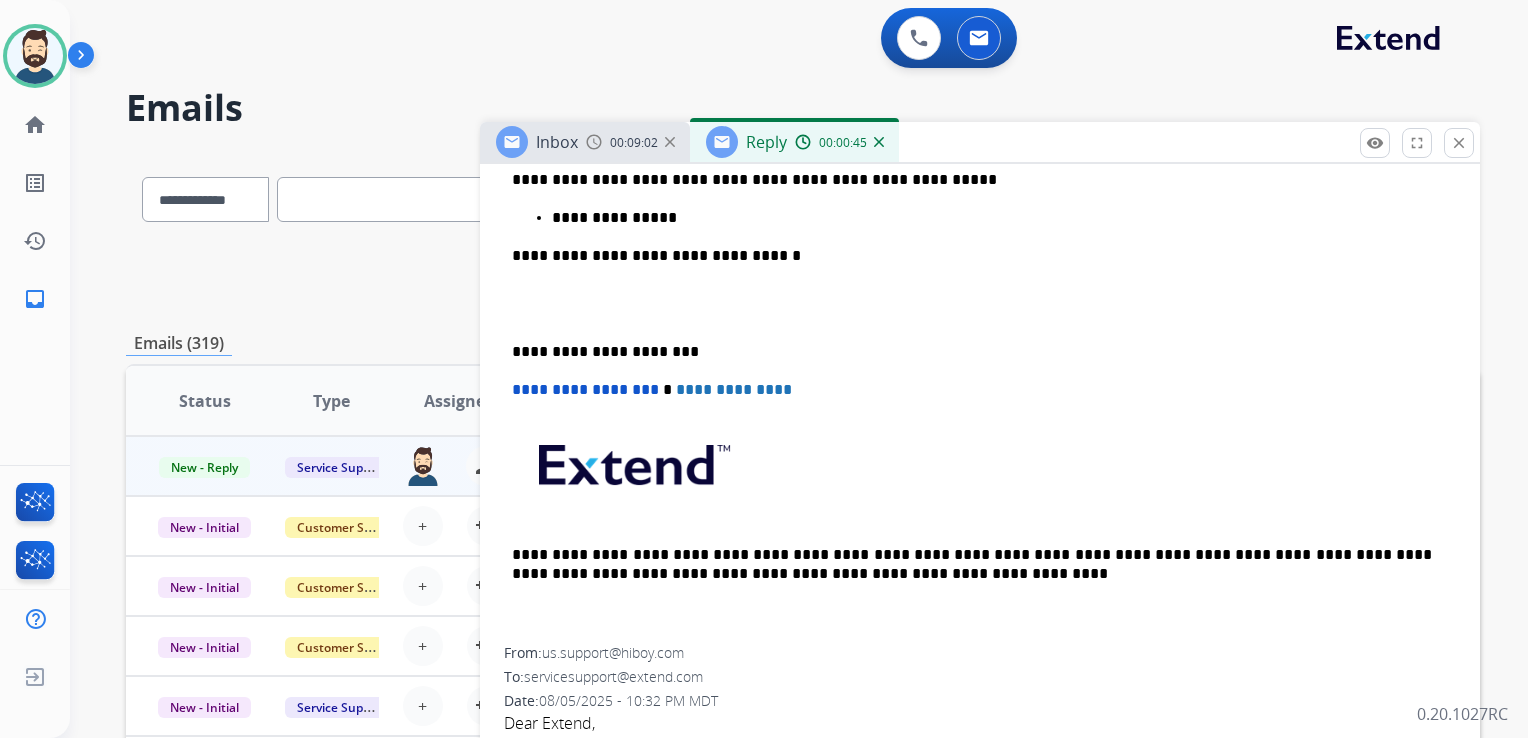 click on "**********" at bounding box center [972, 256] 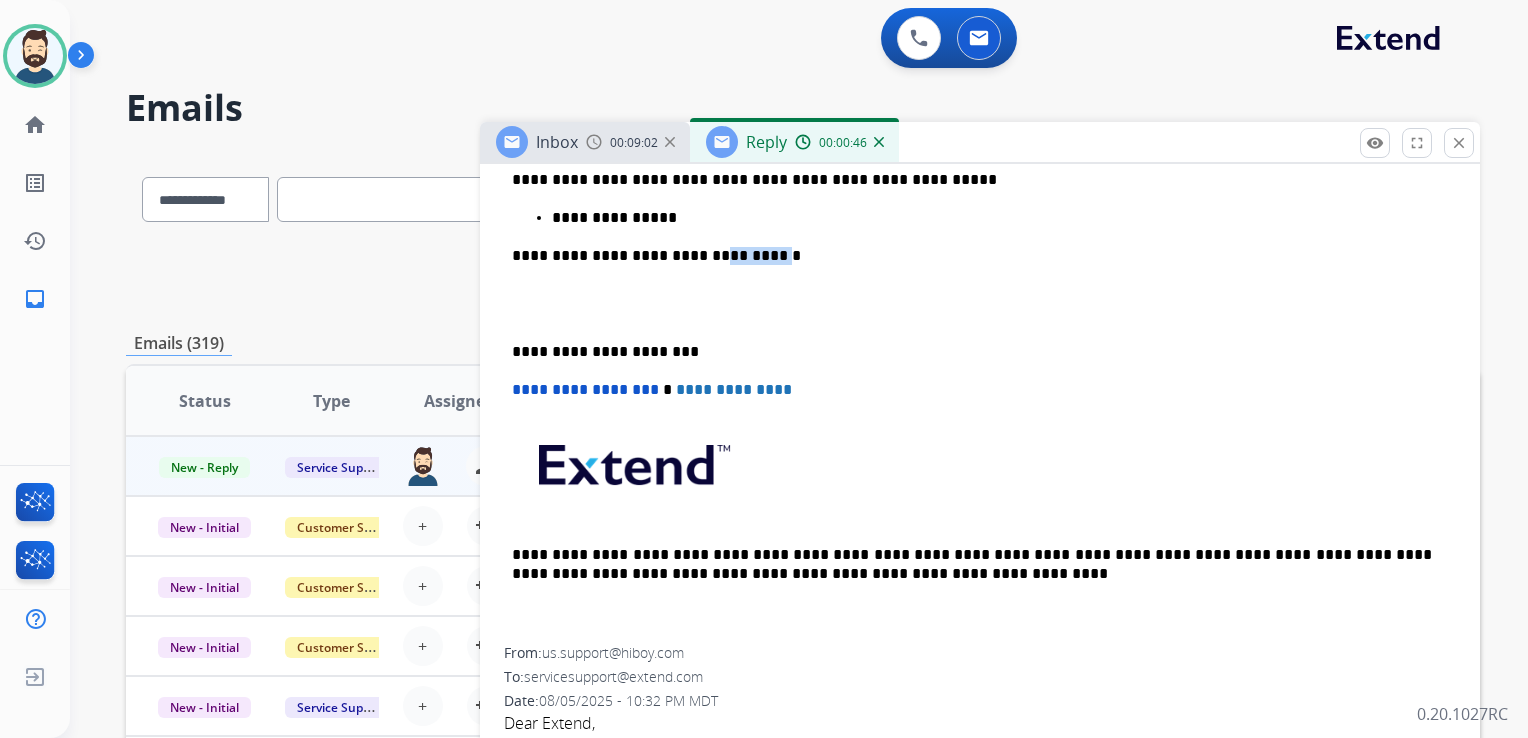 click on "**********" at bounding box center (972, 256) 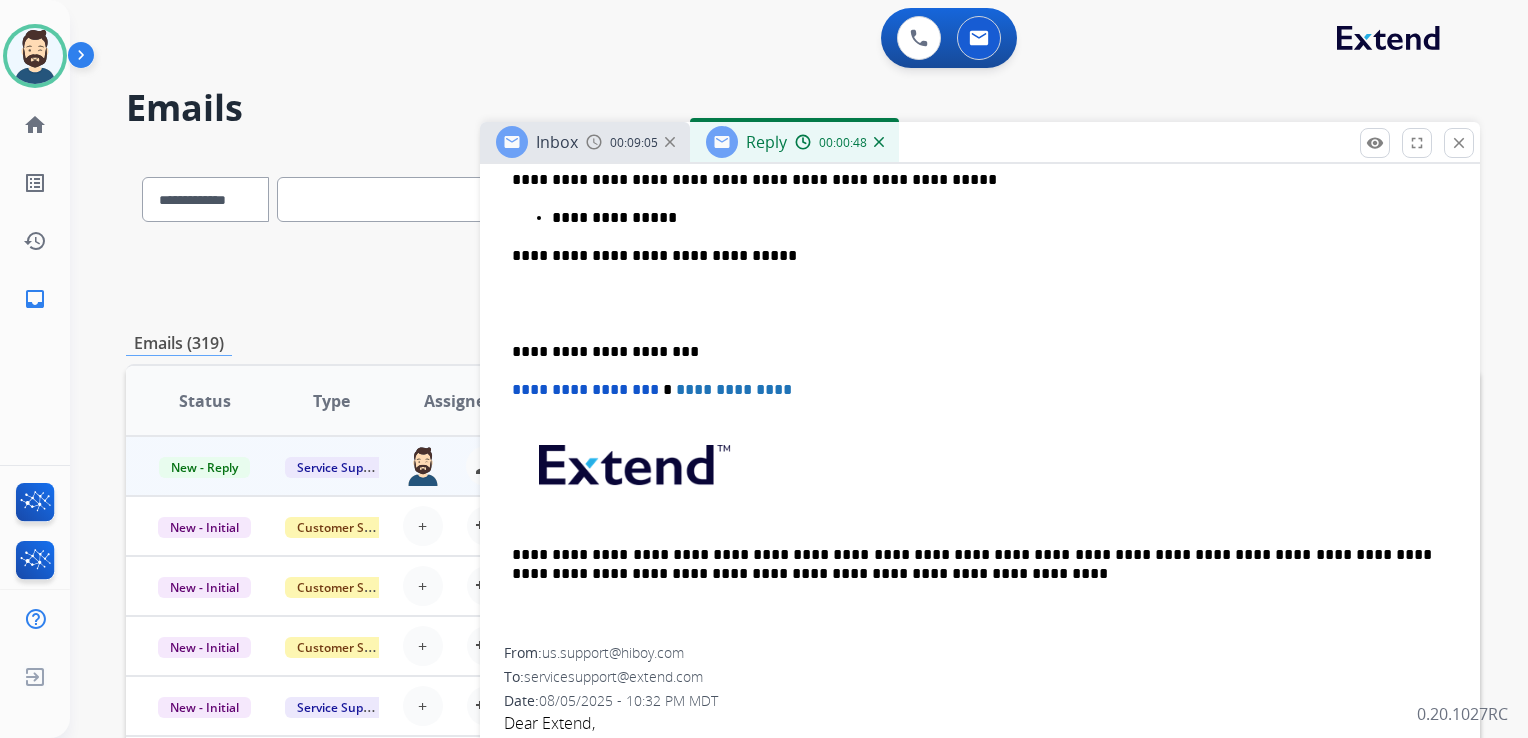 click on "**********" at bounding box center [972, 352] 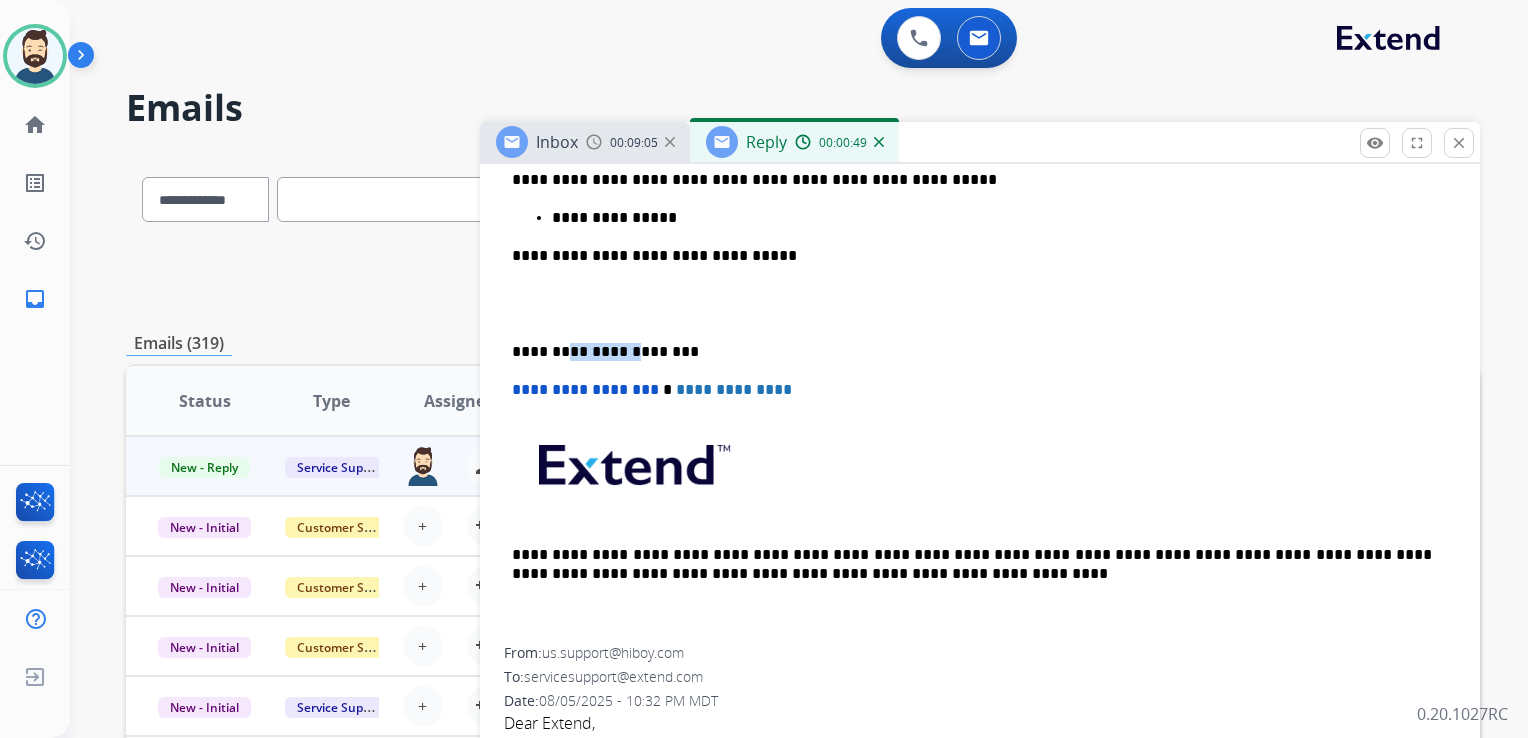 click on "**********" at bounding box center [972, 352] 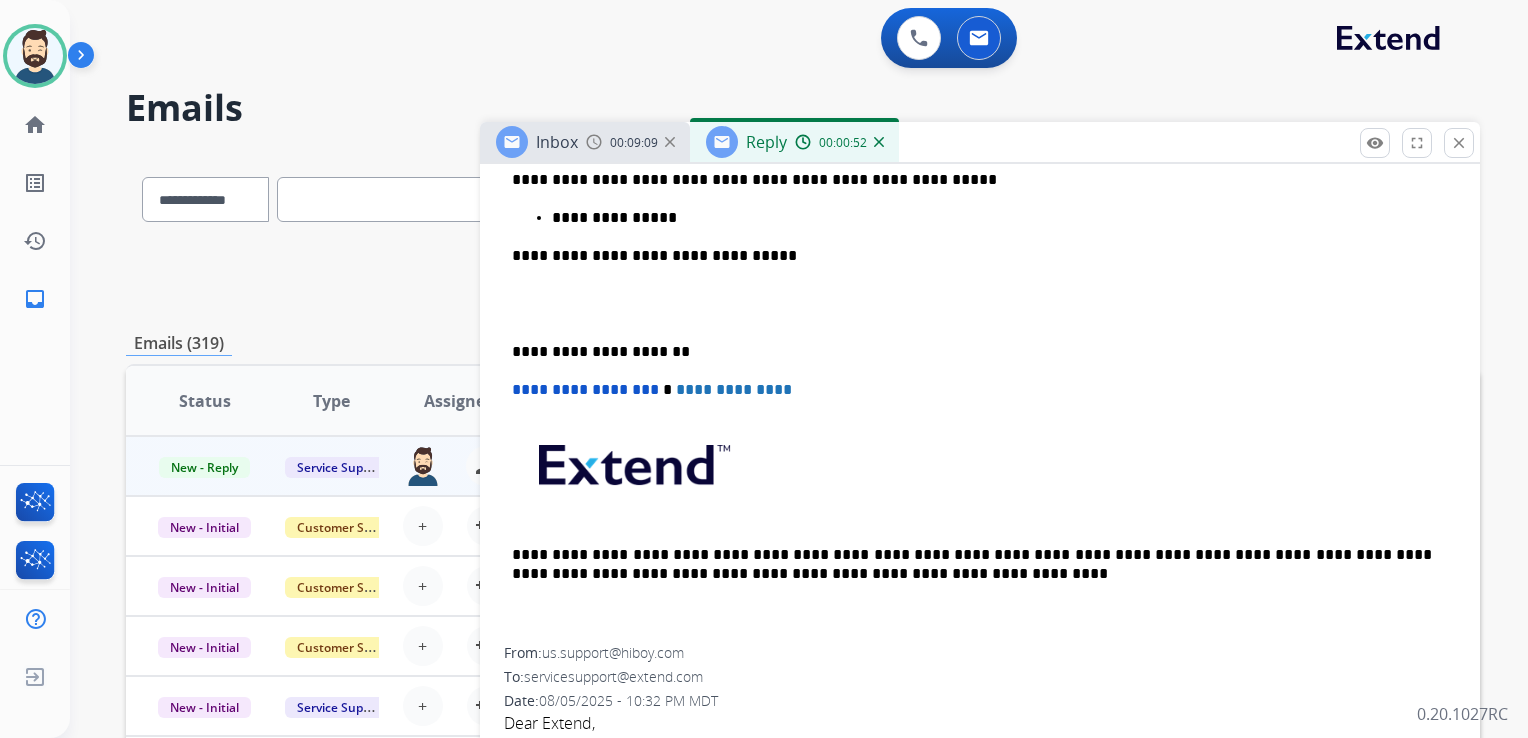 click on "**********" at bounding box center (585, 389) 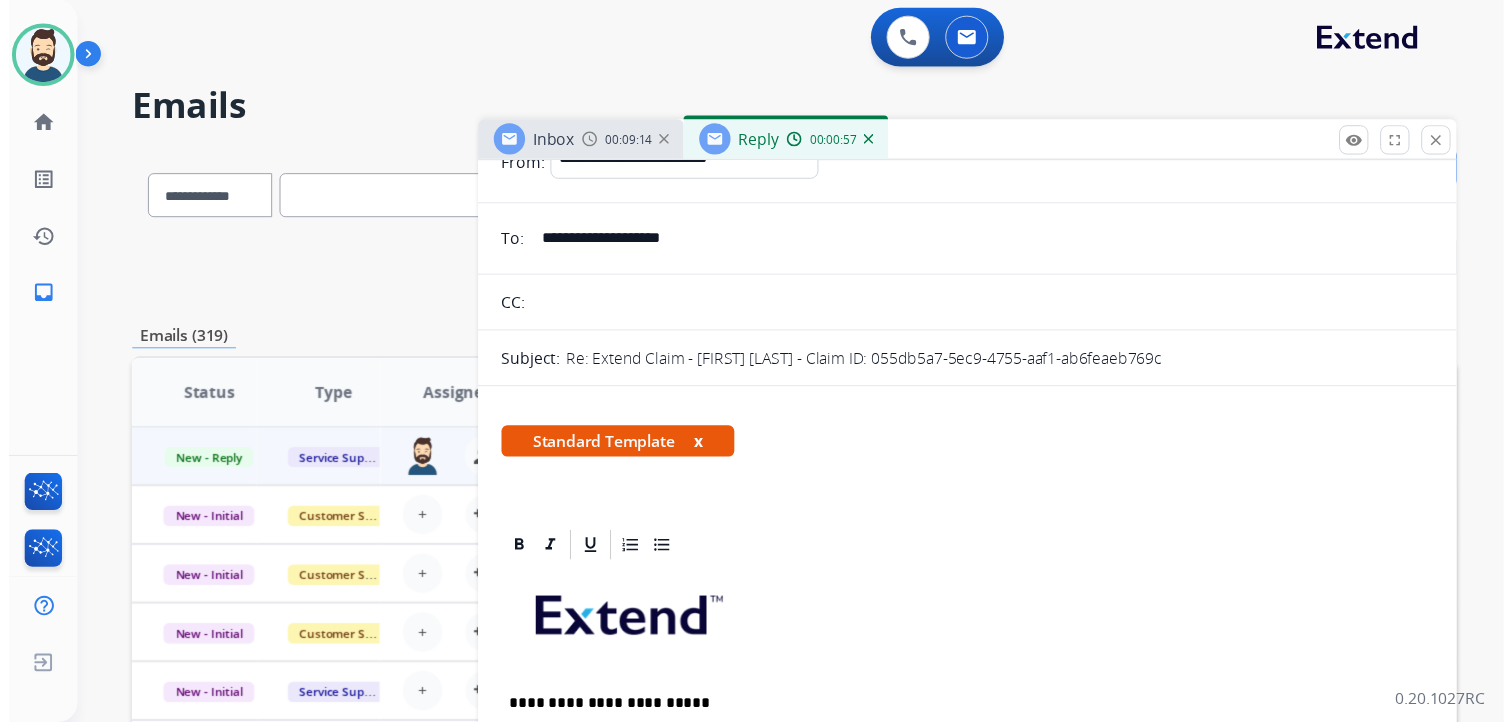 scroll, scrollTop: 0, scrollLeft: 0, axis: both 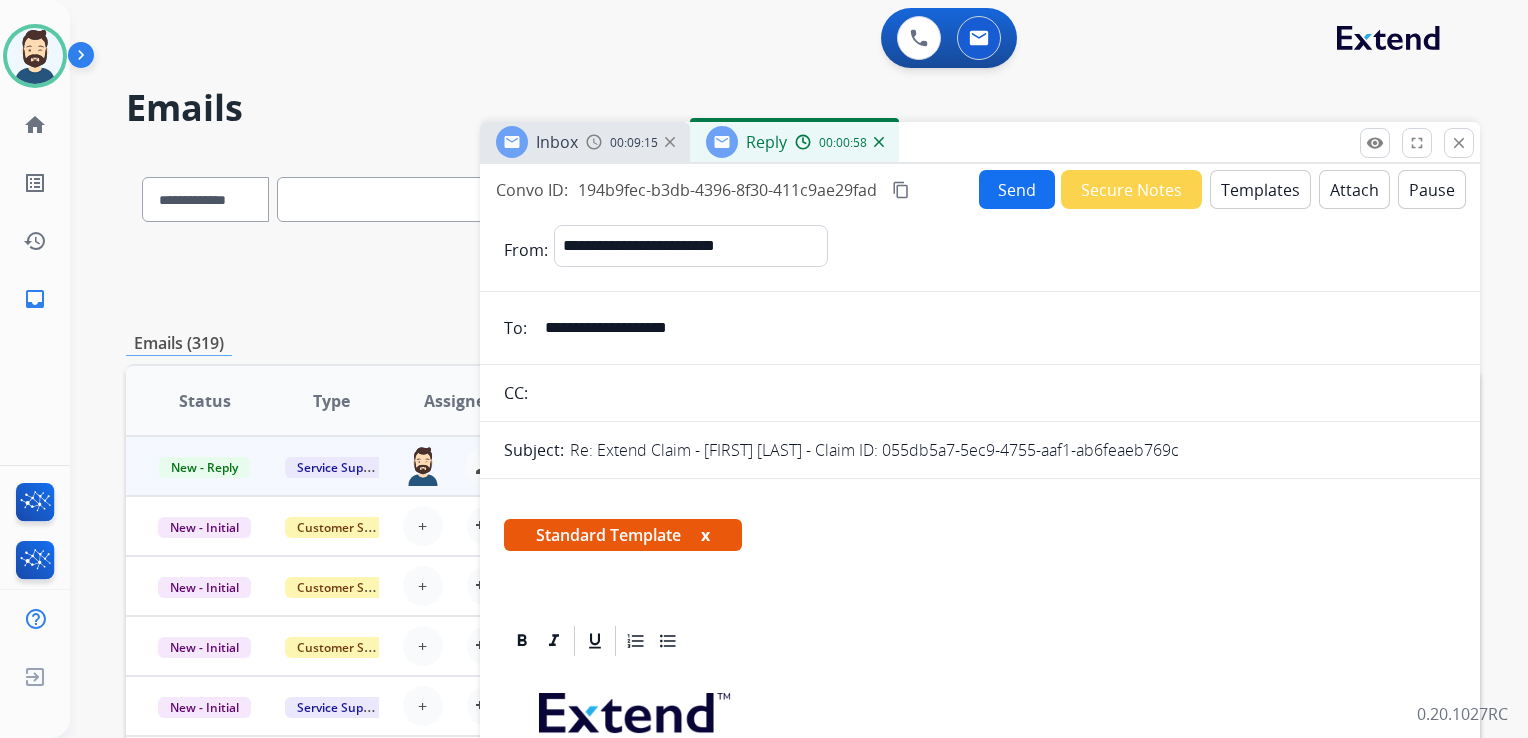 click on "**********" at bounding box center [980, 1939] 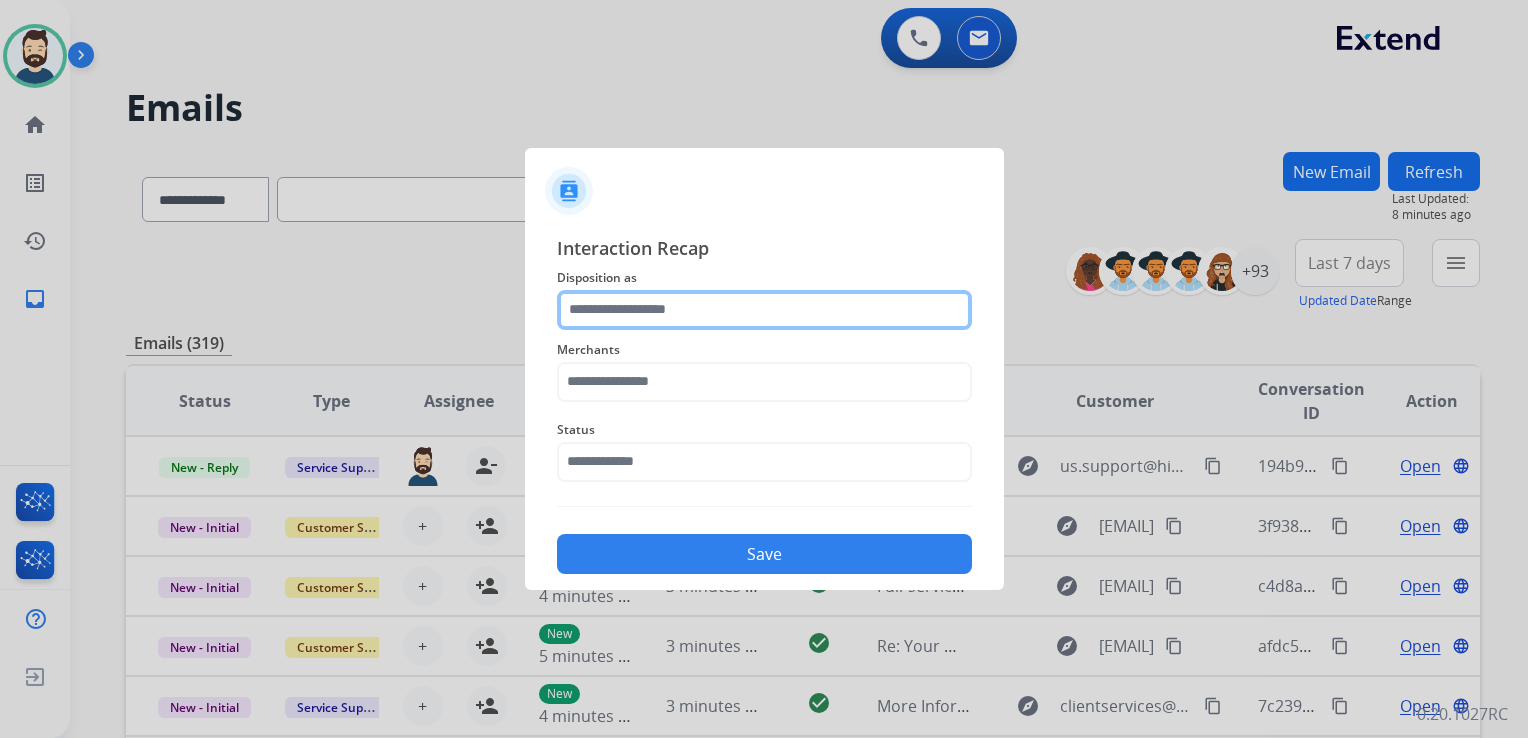 click 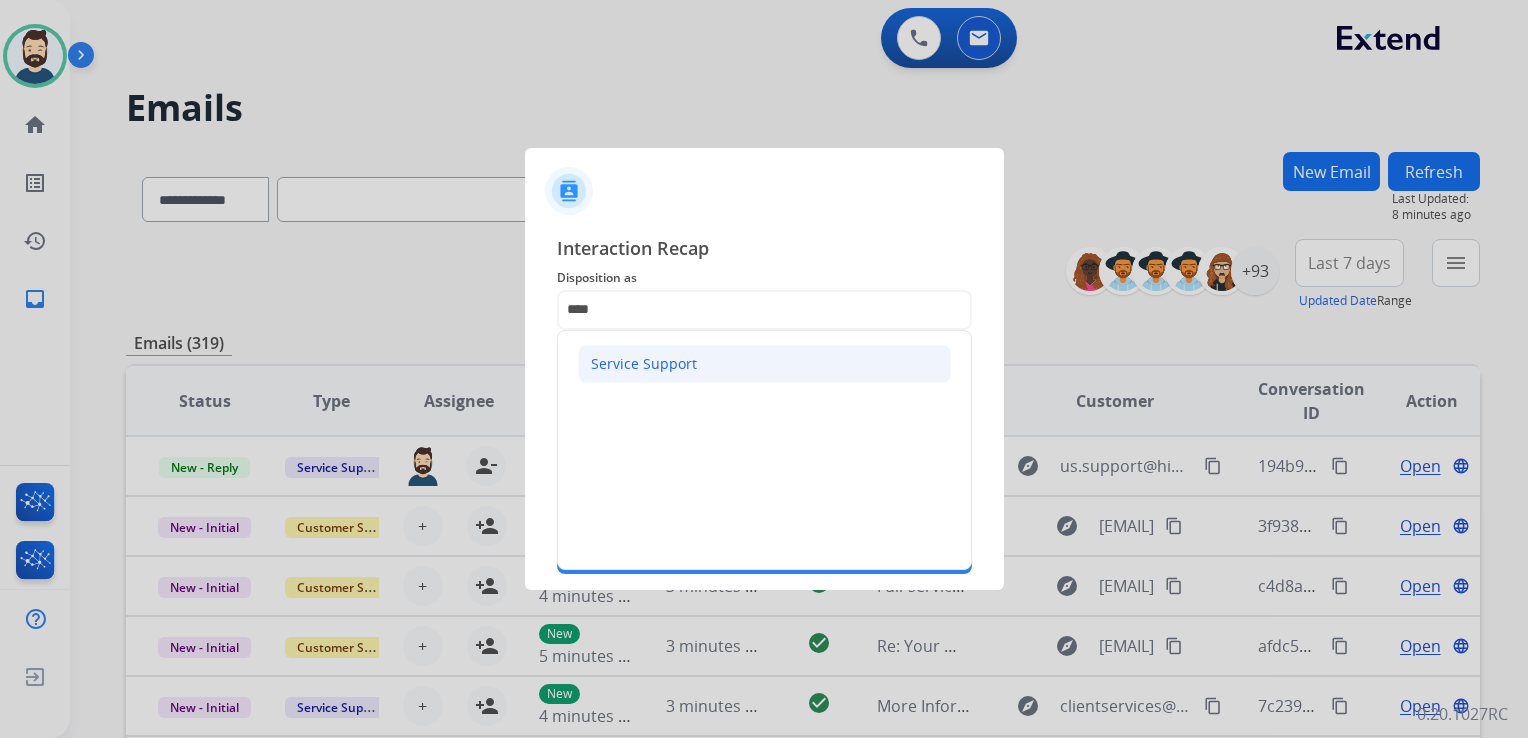 click on "Service Support" 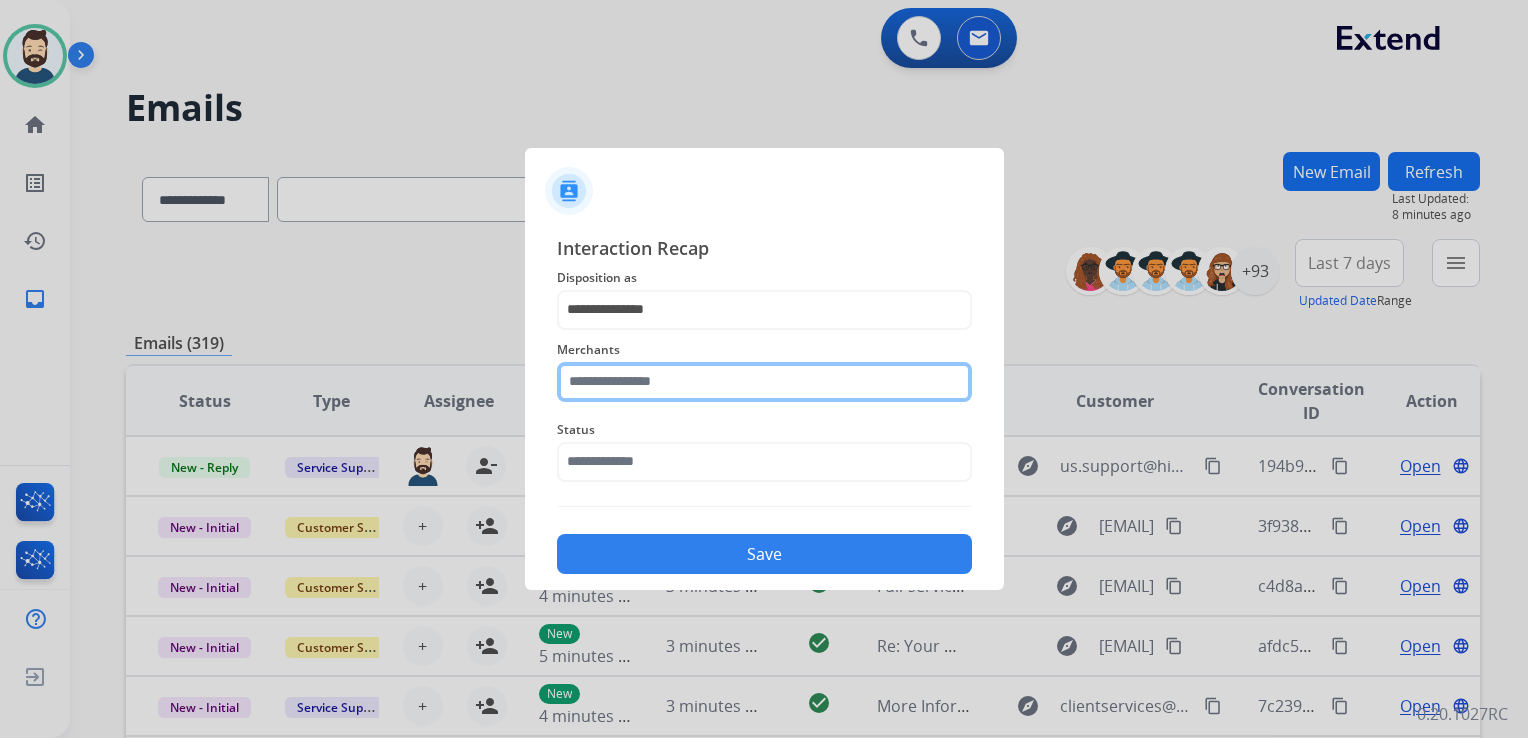 click 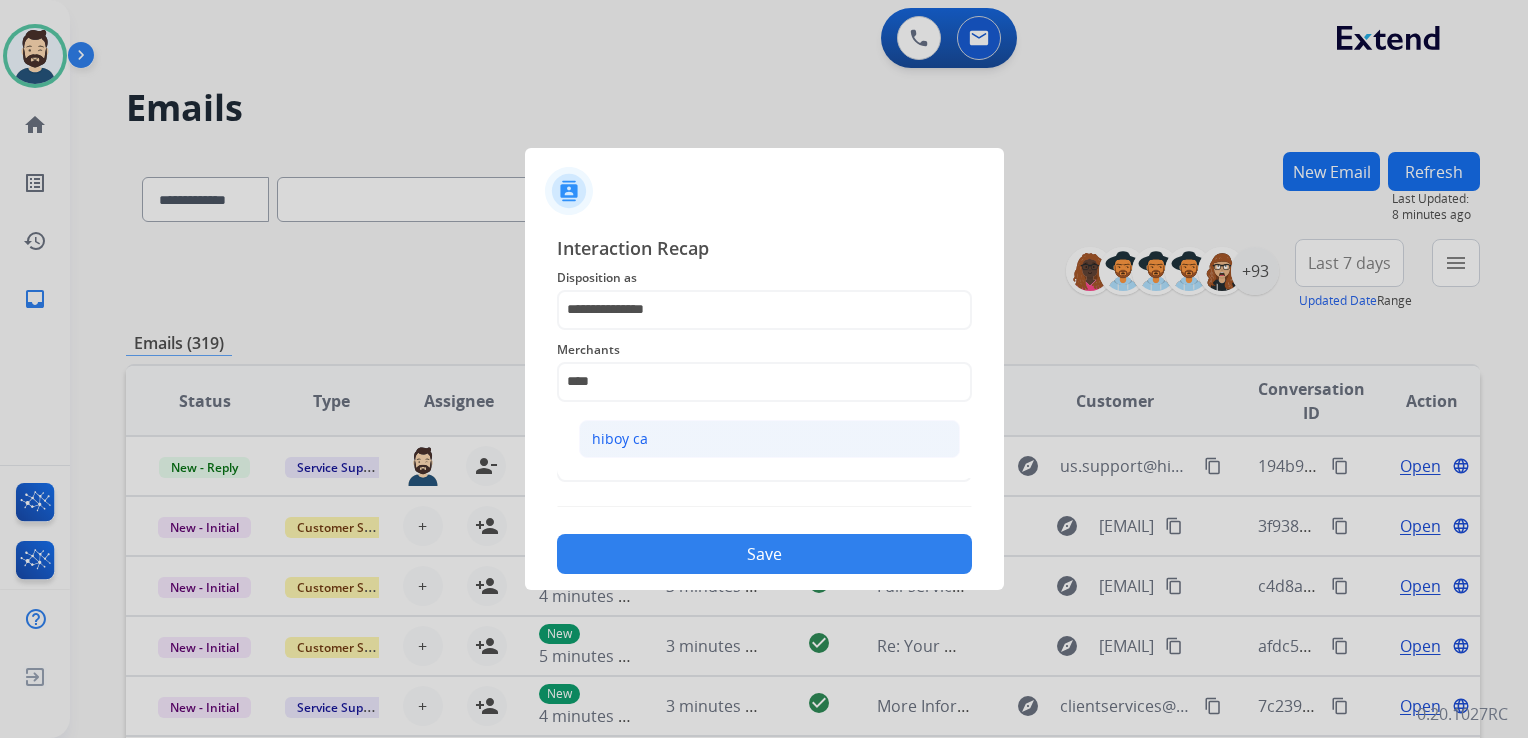 click on "hiboy ca" 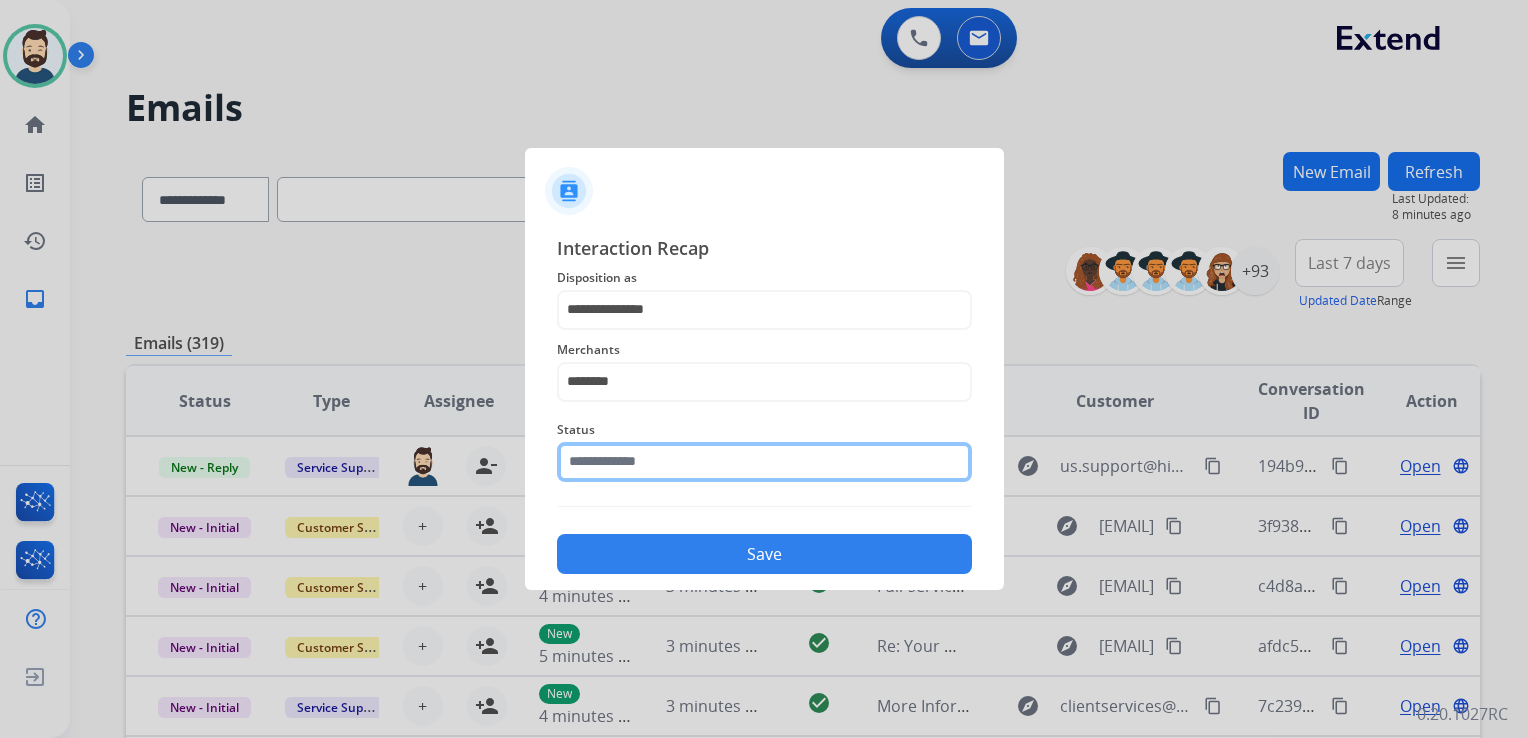 click 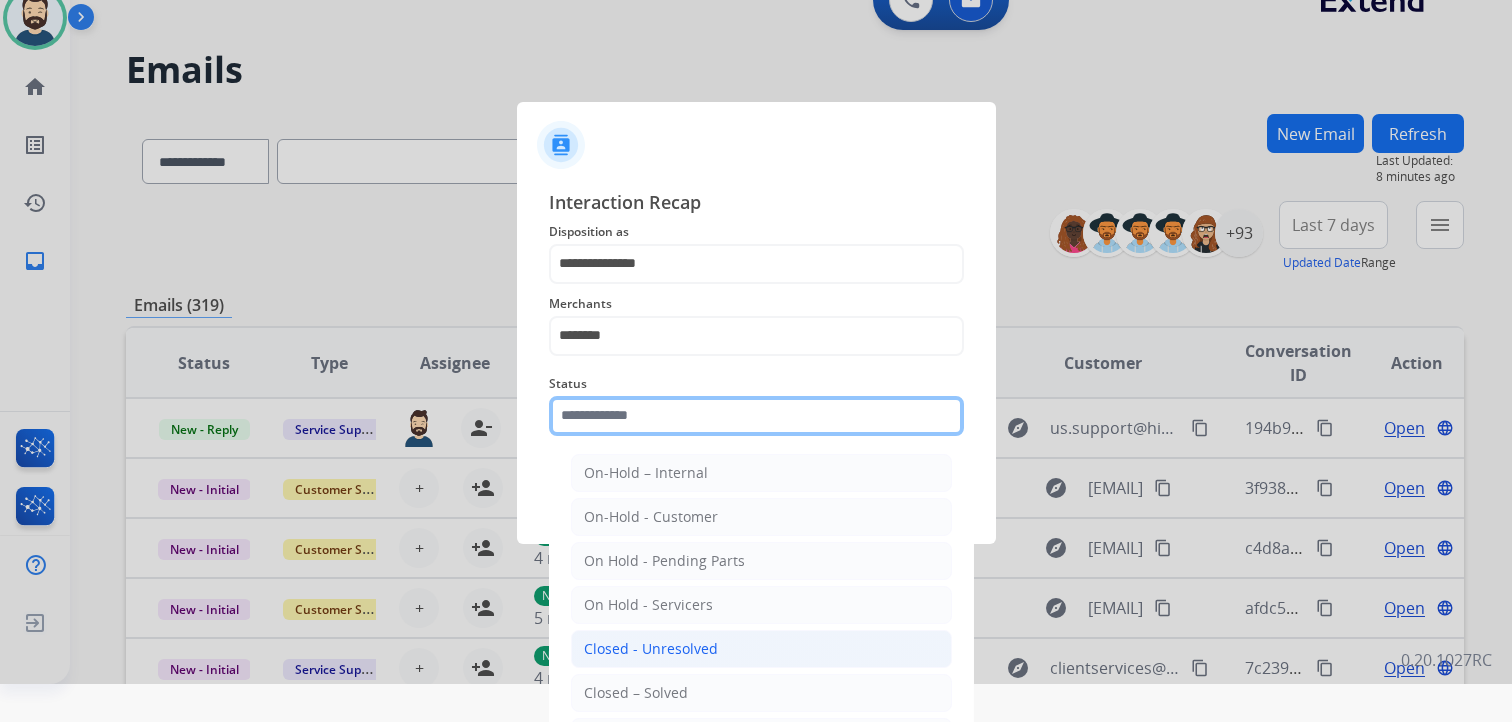 scroll, scrollTop: 59, scrollLeft: 0, axis: vertical 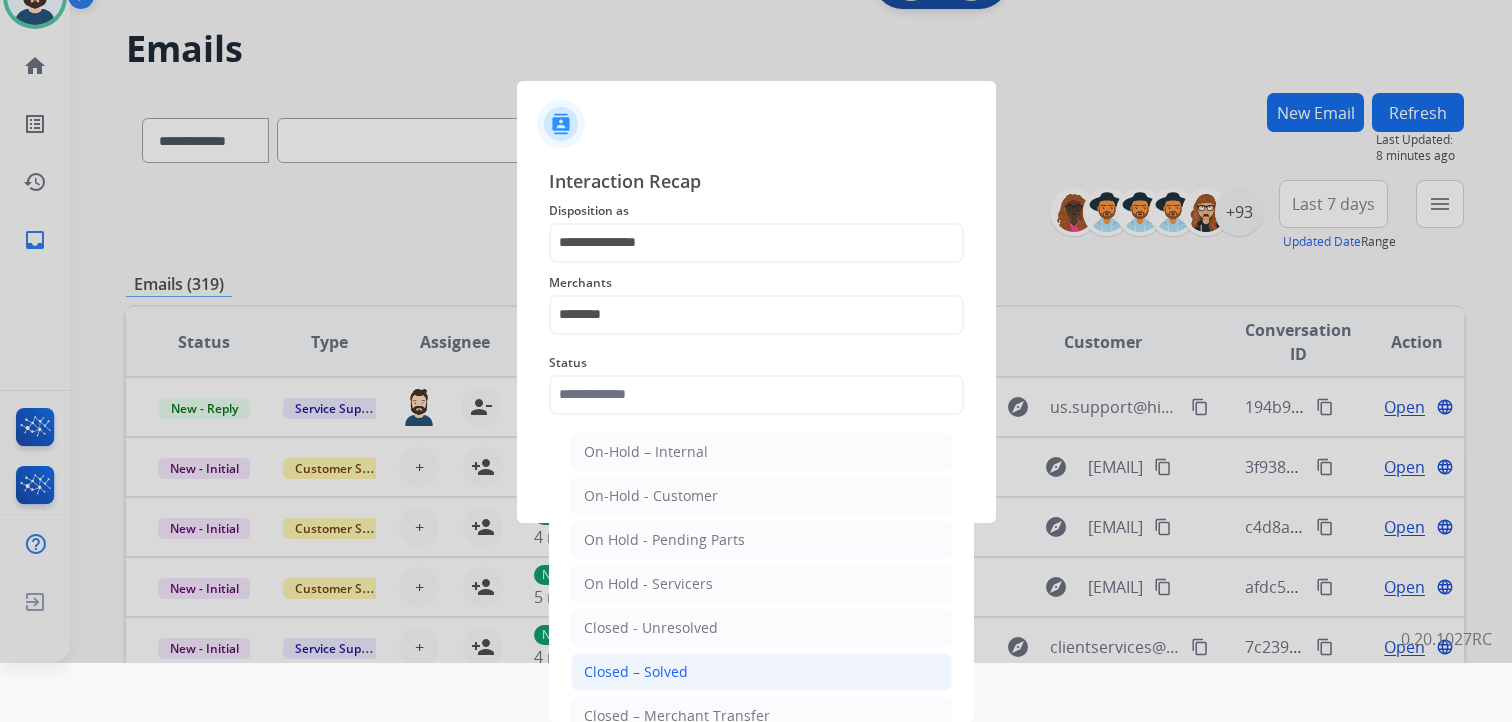 click on "Closed – Solved" 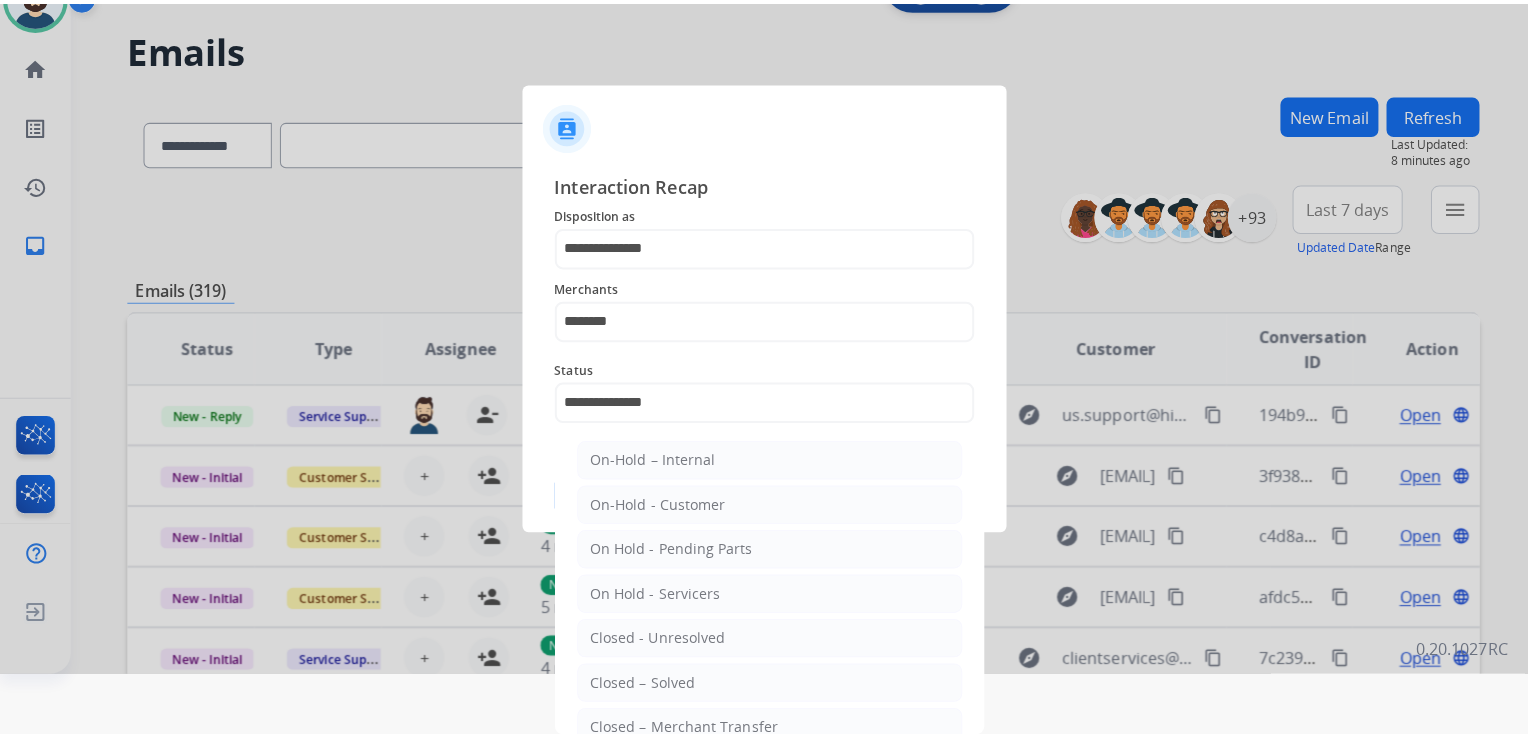 scroll, scrollTop: 0, scrollLeft: 0, axis: both 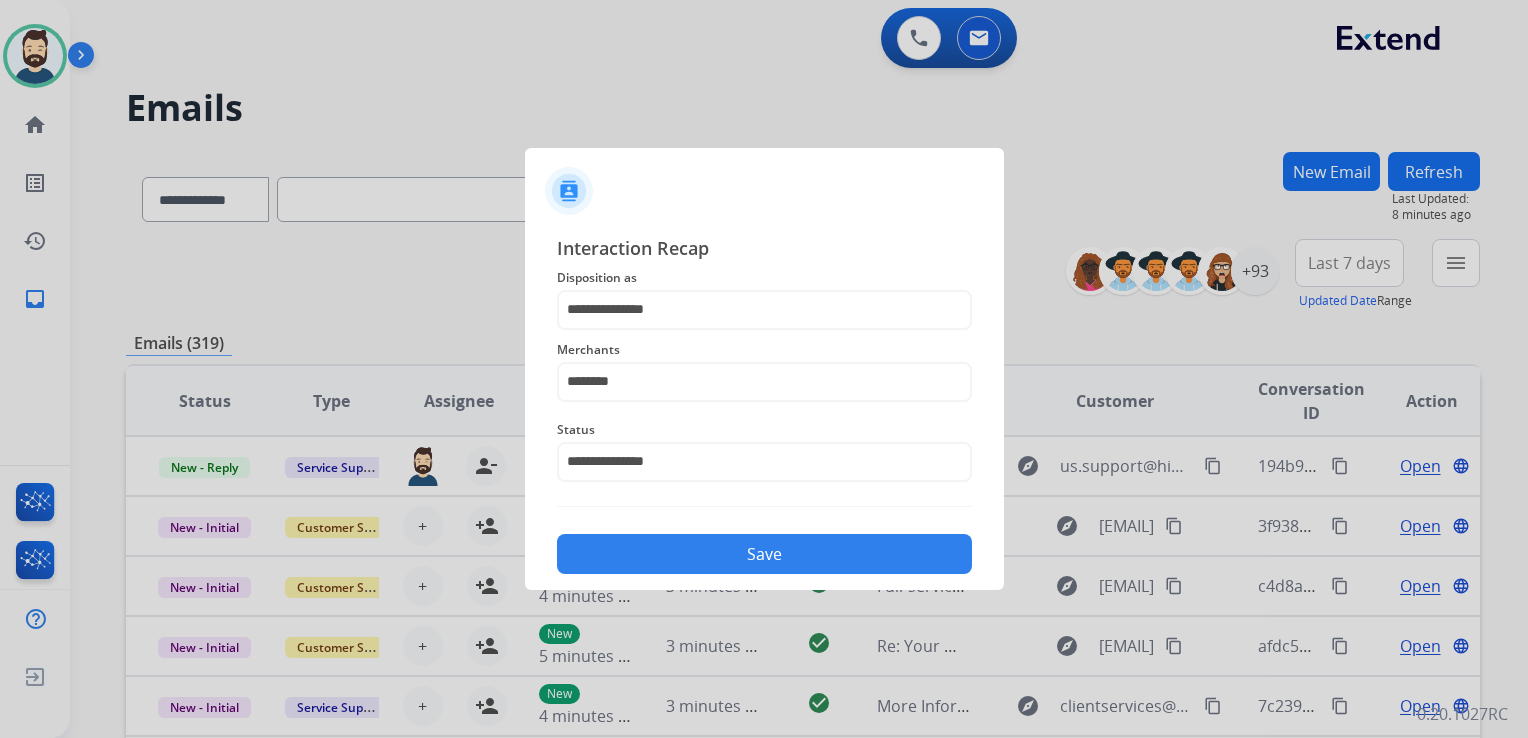 click on "Save" 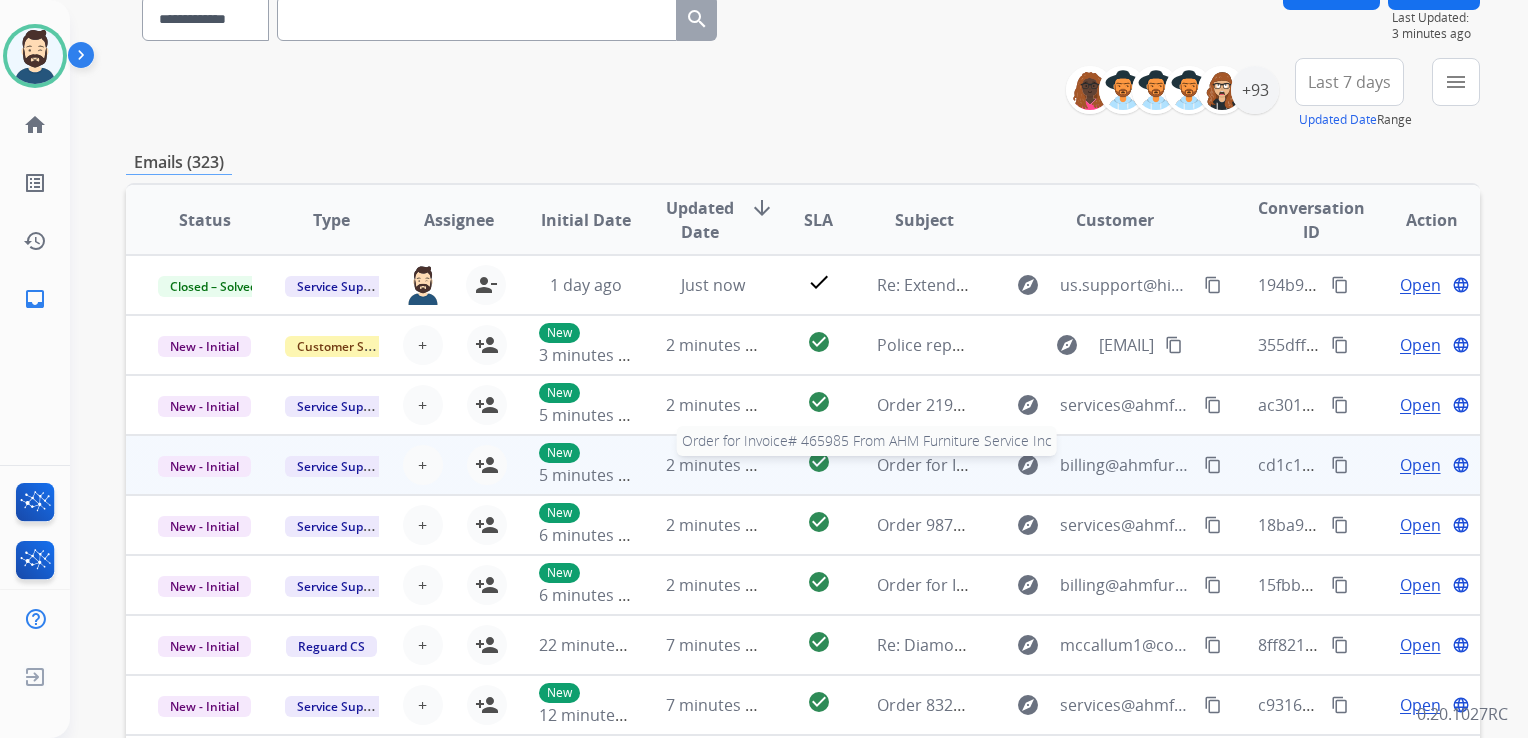 scroll, scrollTop: 0, scrollLeft: 0, axis: both 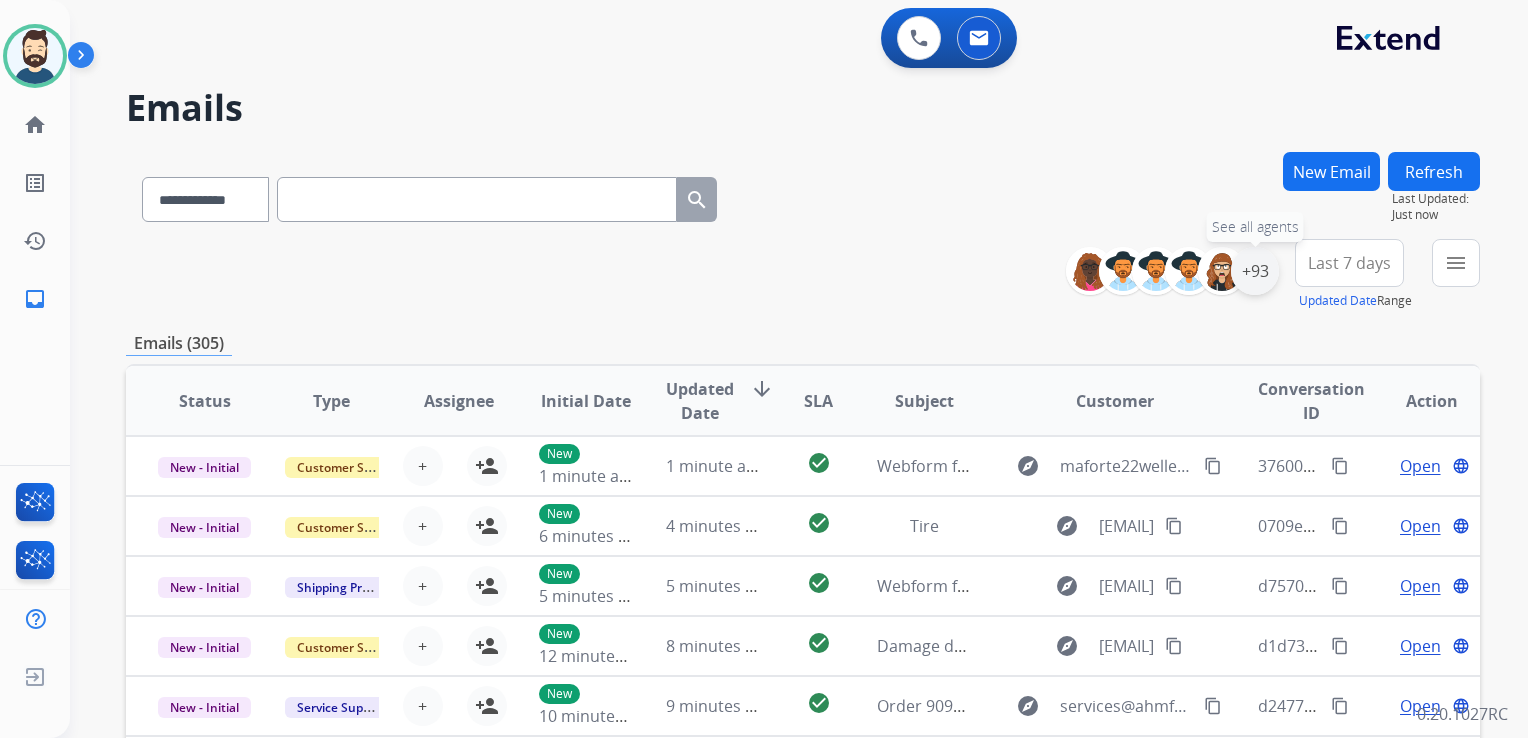 click on "+93" at bounding box center [1255, 271] 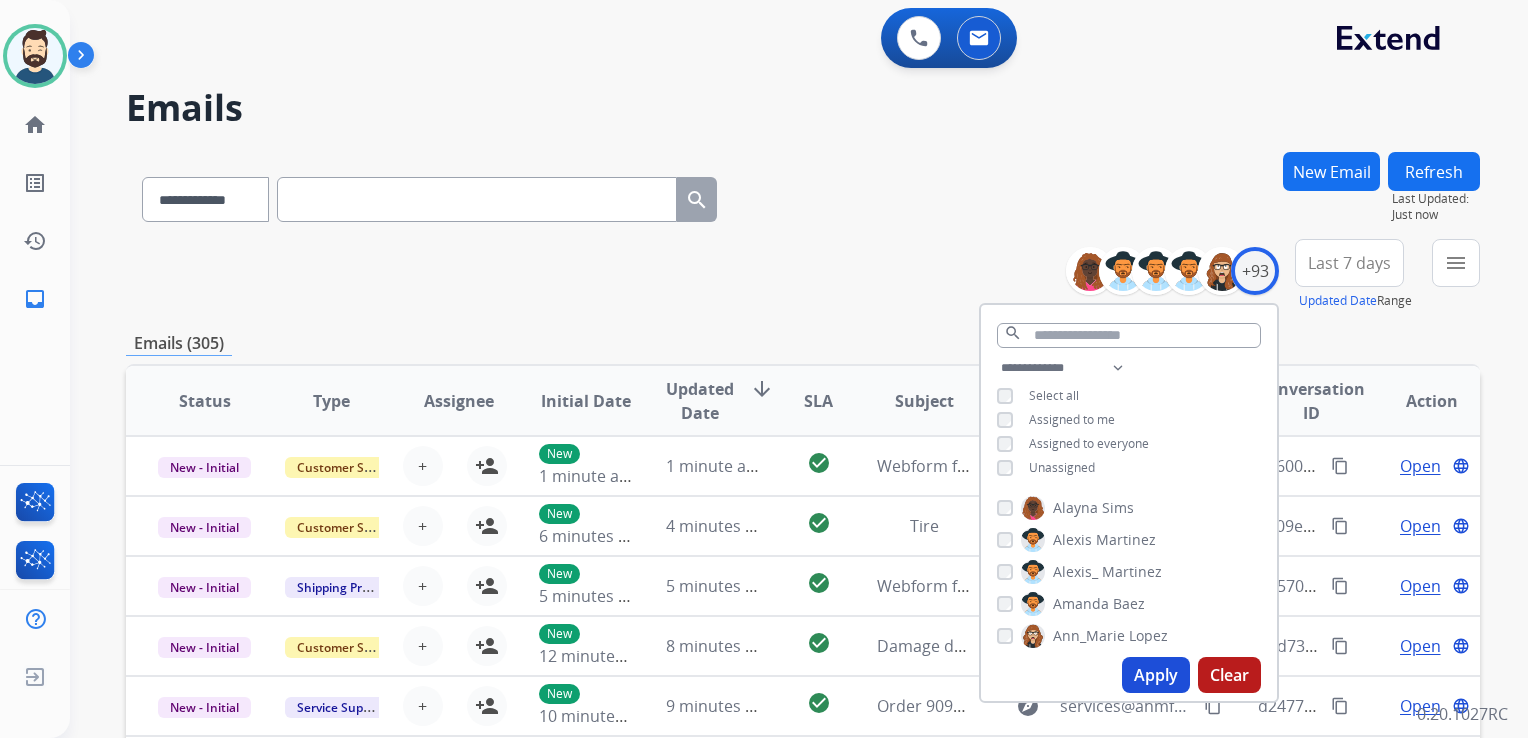 click on "Apply" at bounding box center [1156, 675] 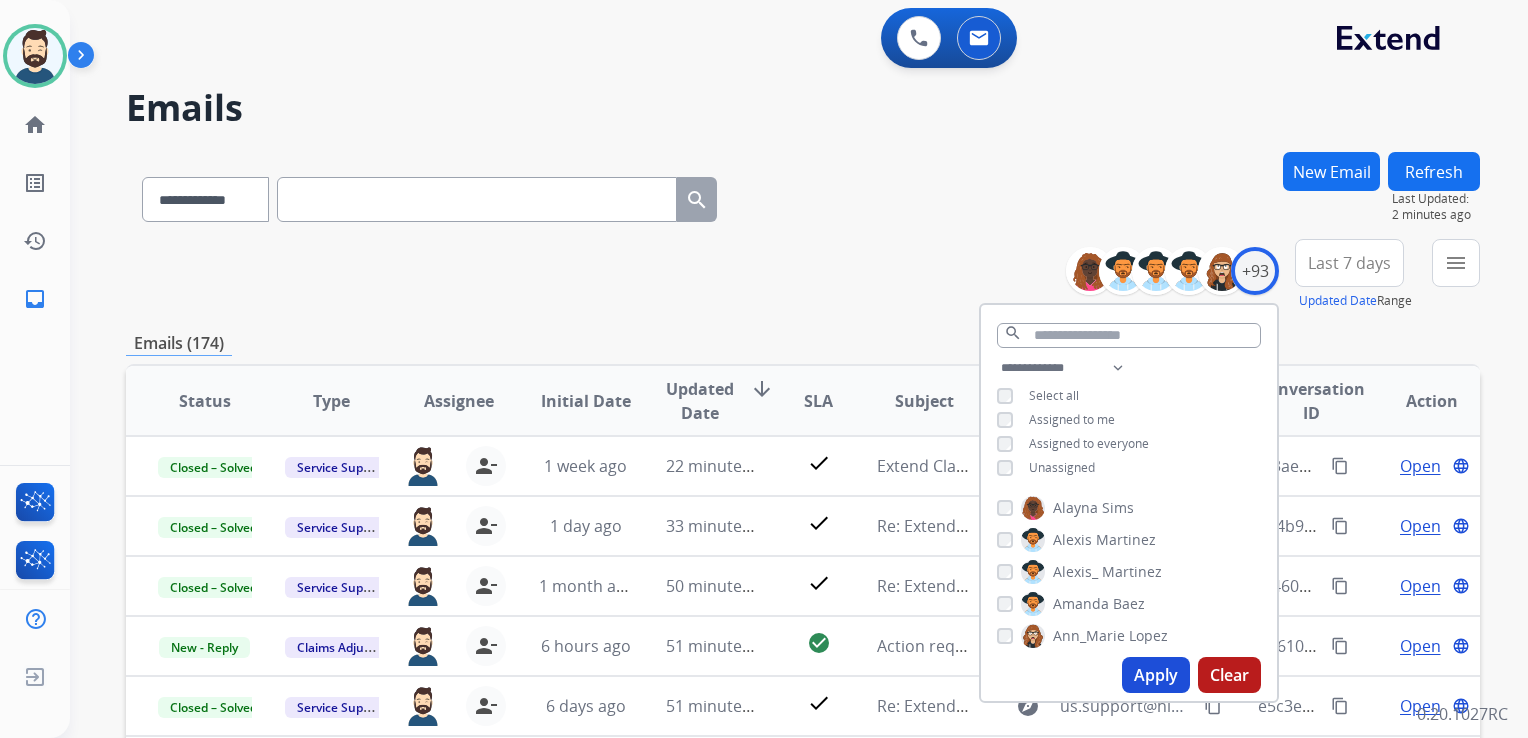 click on "Last 7 days" at bounding box center (1349, 263) 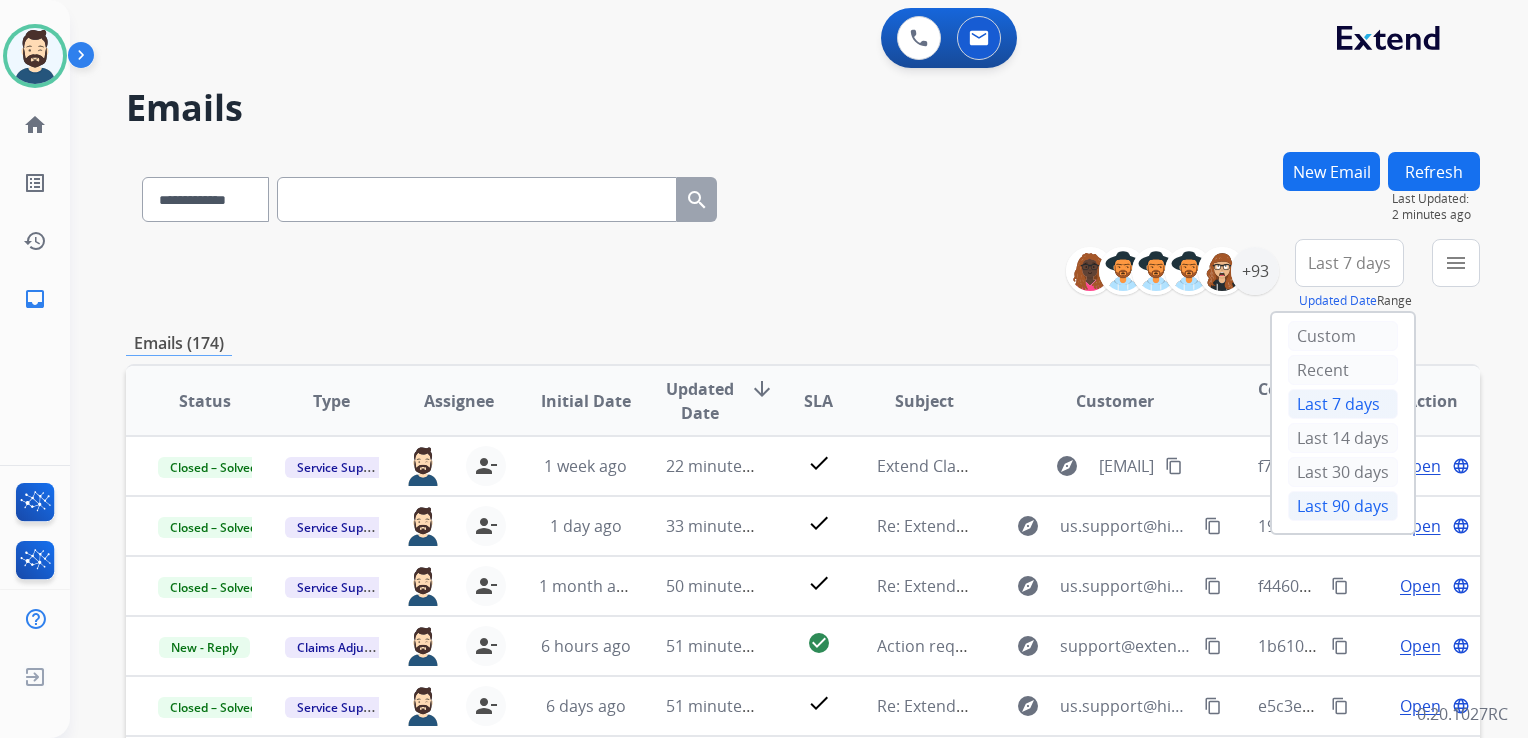 click on "Last 90 days" at bounding box center [1343, 506] 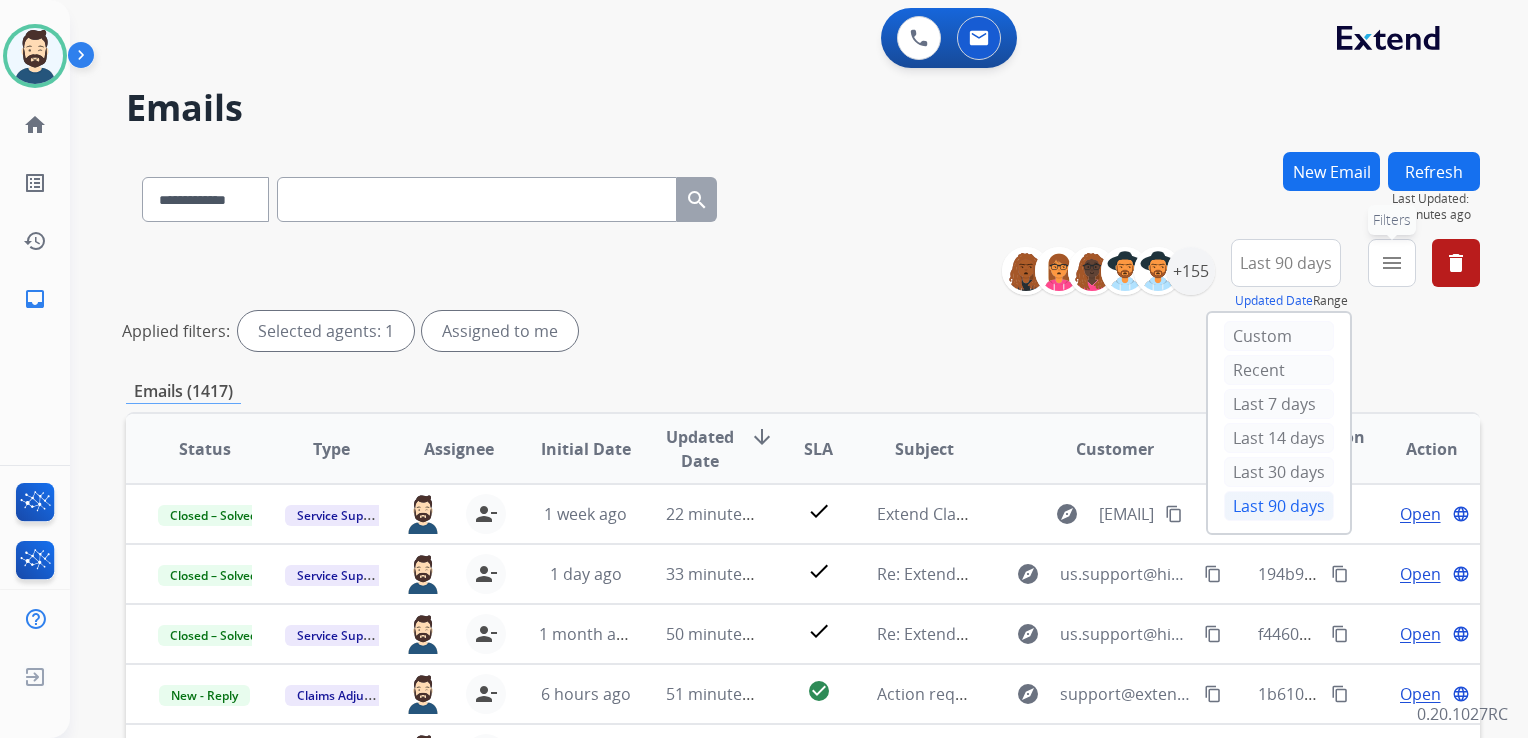 click on "menu  Filters" at bounding box center (1392, 263) 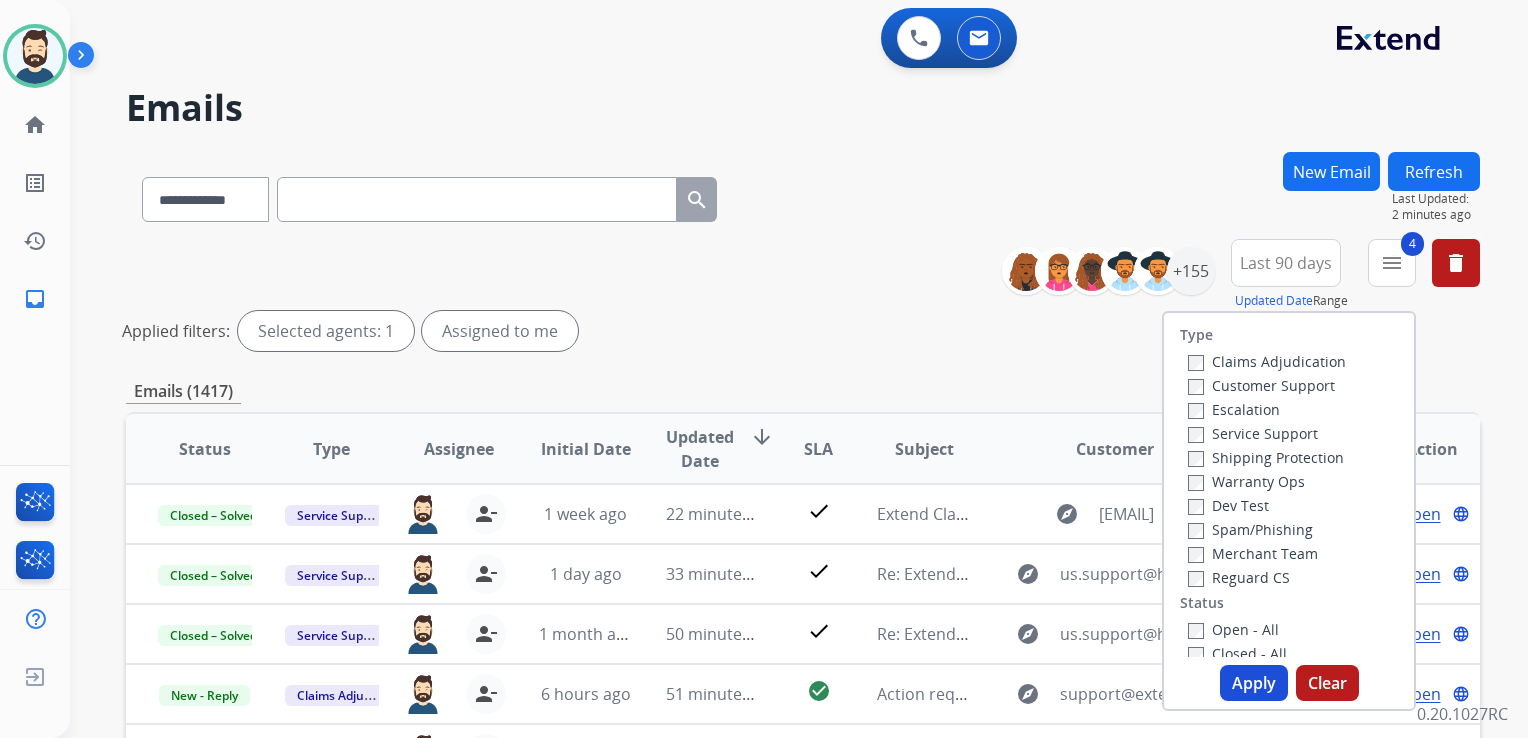 click on "Apply" at bounding box center (1254, 683) 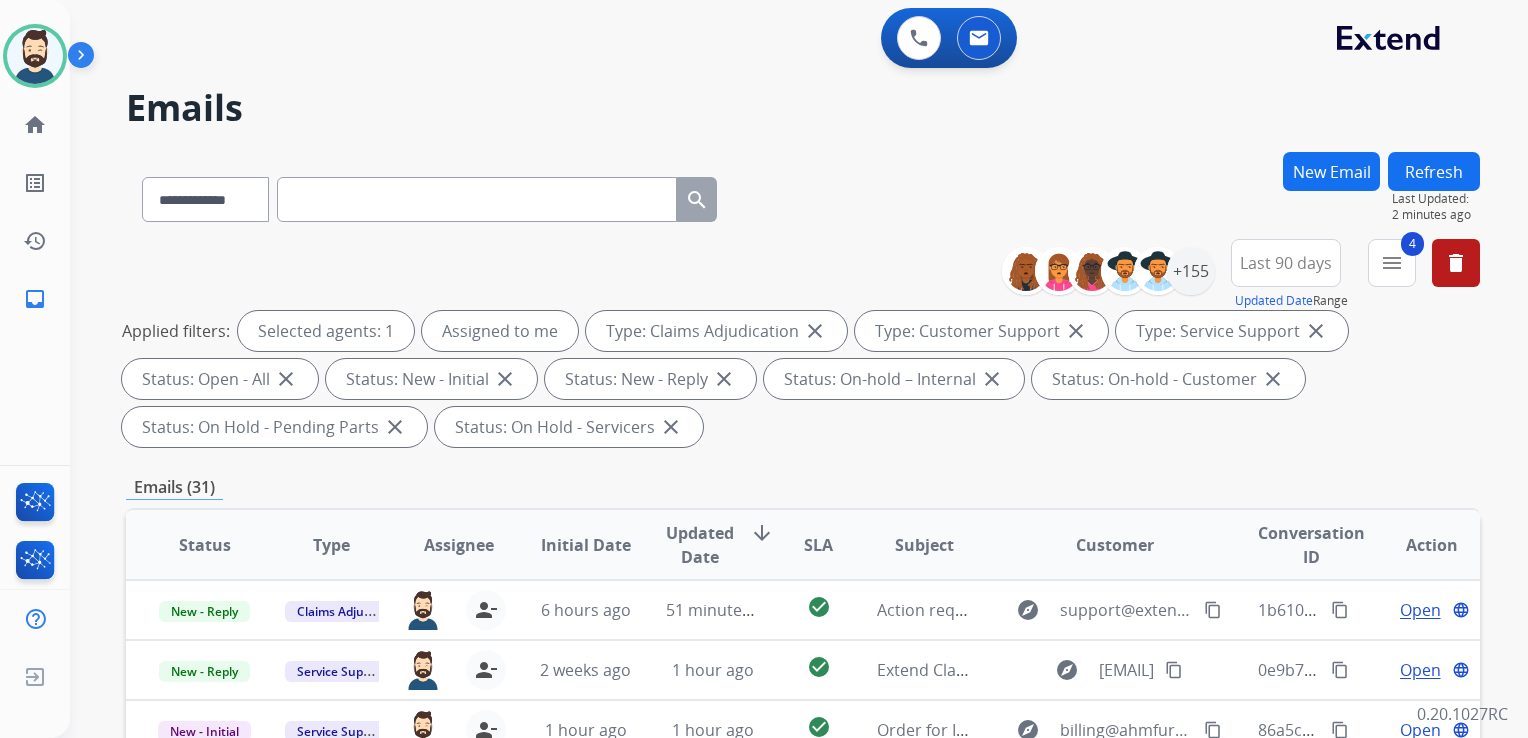 click on "Updated Date" at bounding box center (700, 545) 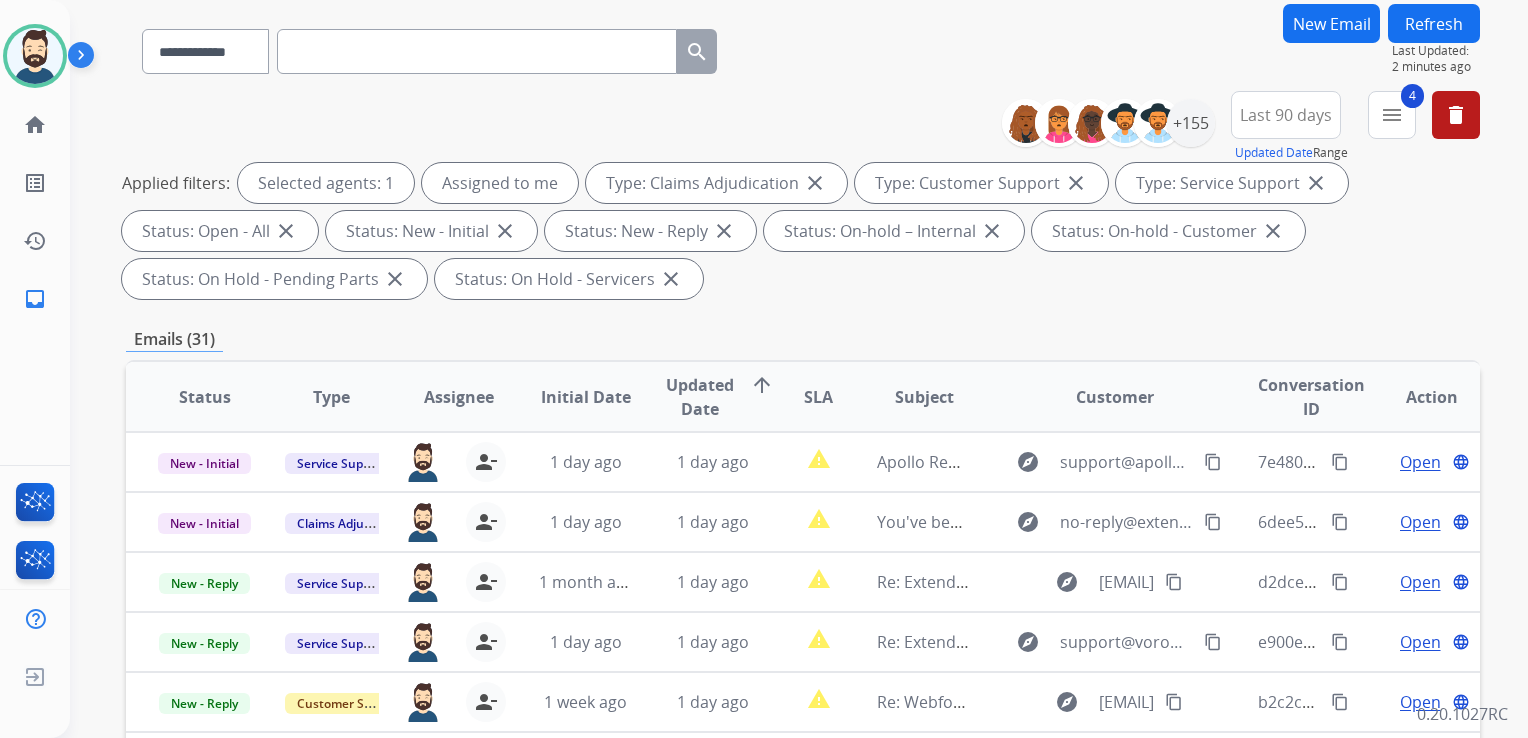 scroll, scrollTop: 300, scrollLeft: 0, axis: vertical 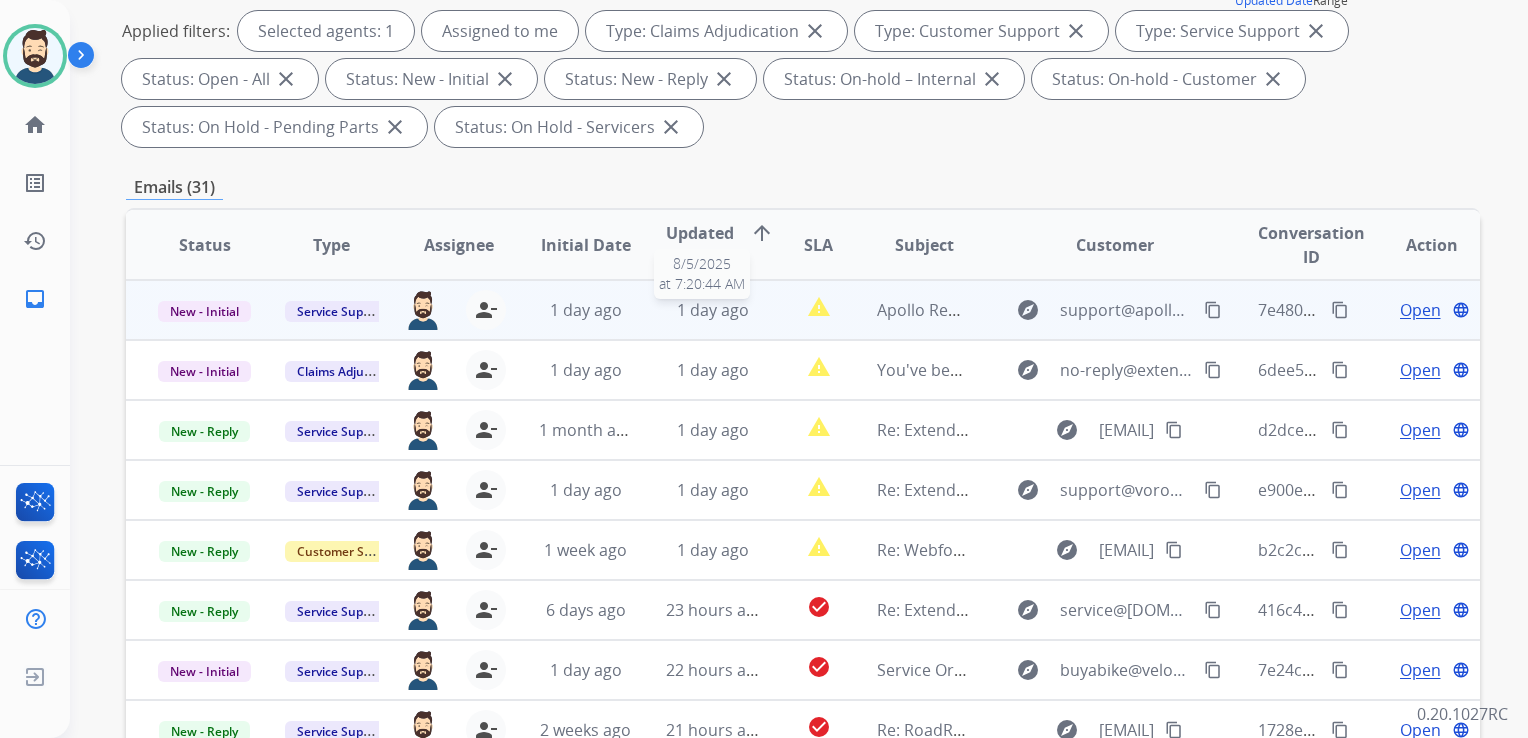 click on "1 day ago" at bounding box center (713, 310) 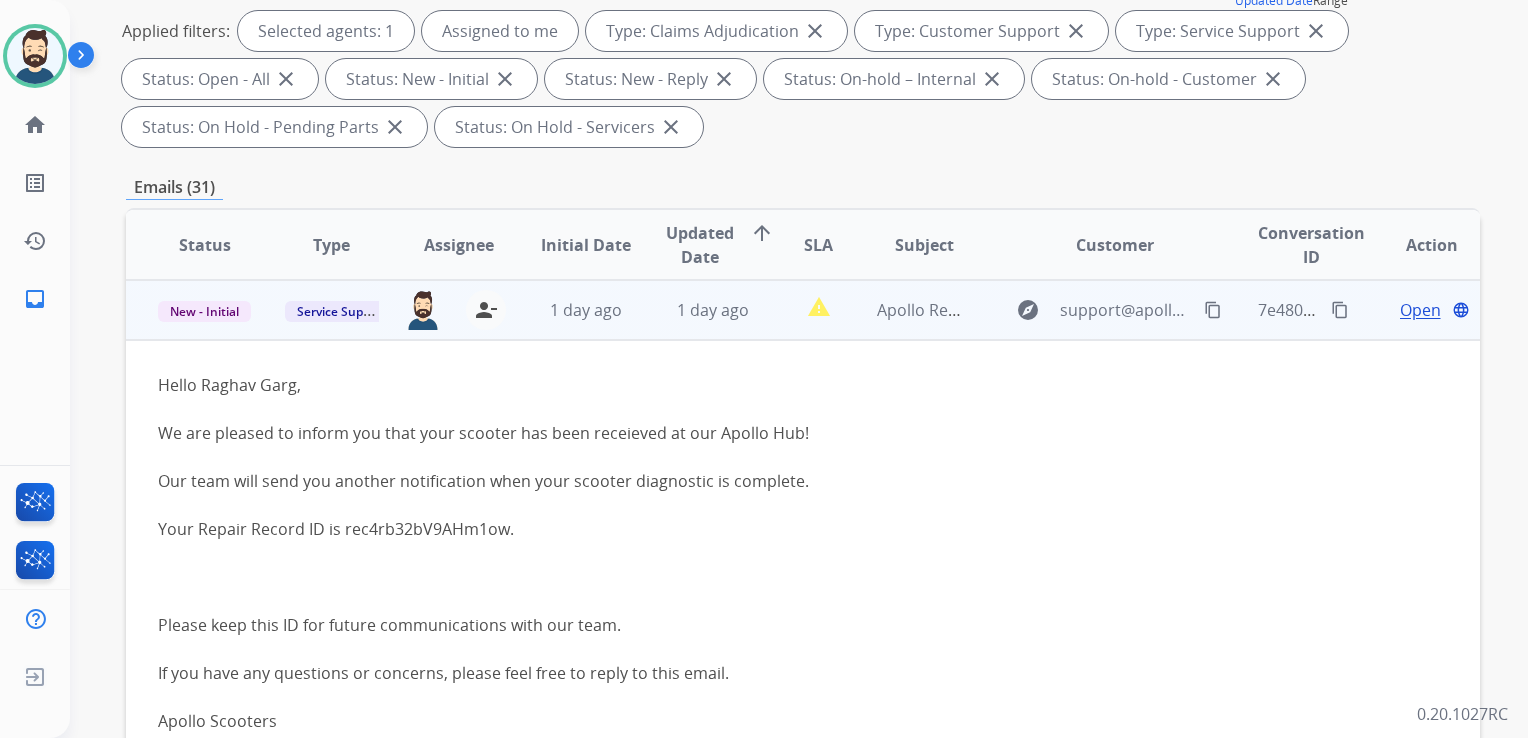 click on "Open" at bounding box center [1420, 310] 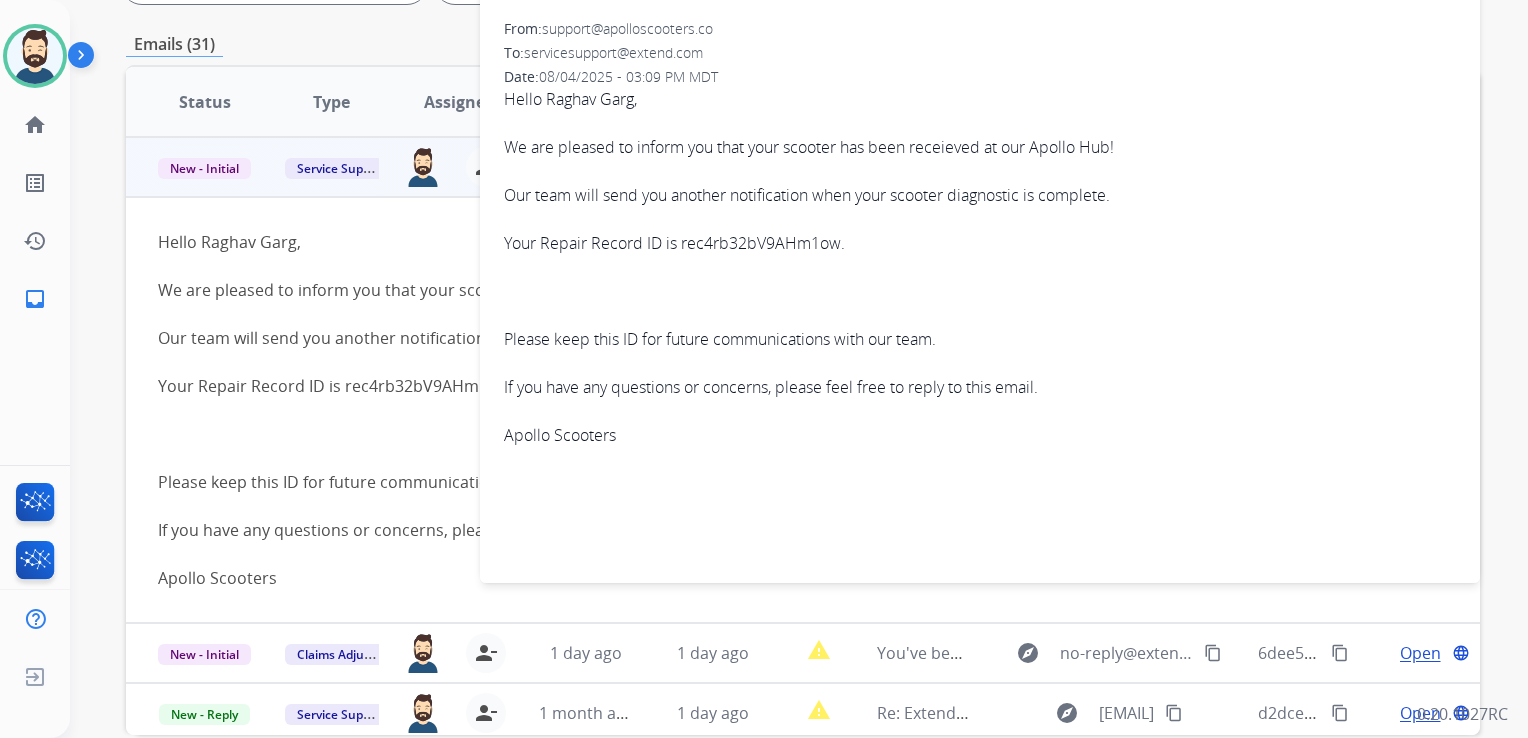 scroll, scrollTop: 343, scrollLeft: 0, axis: vertical 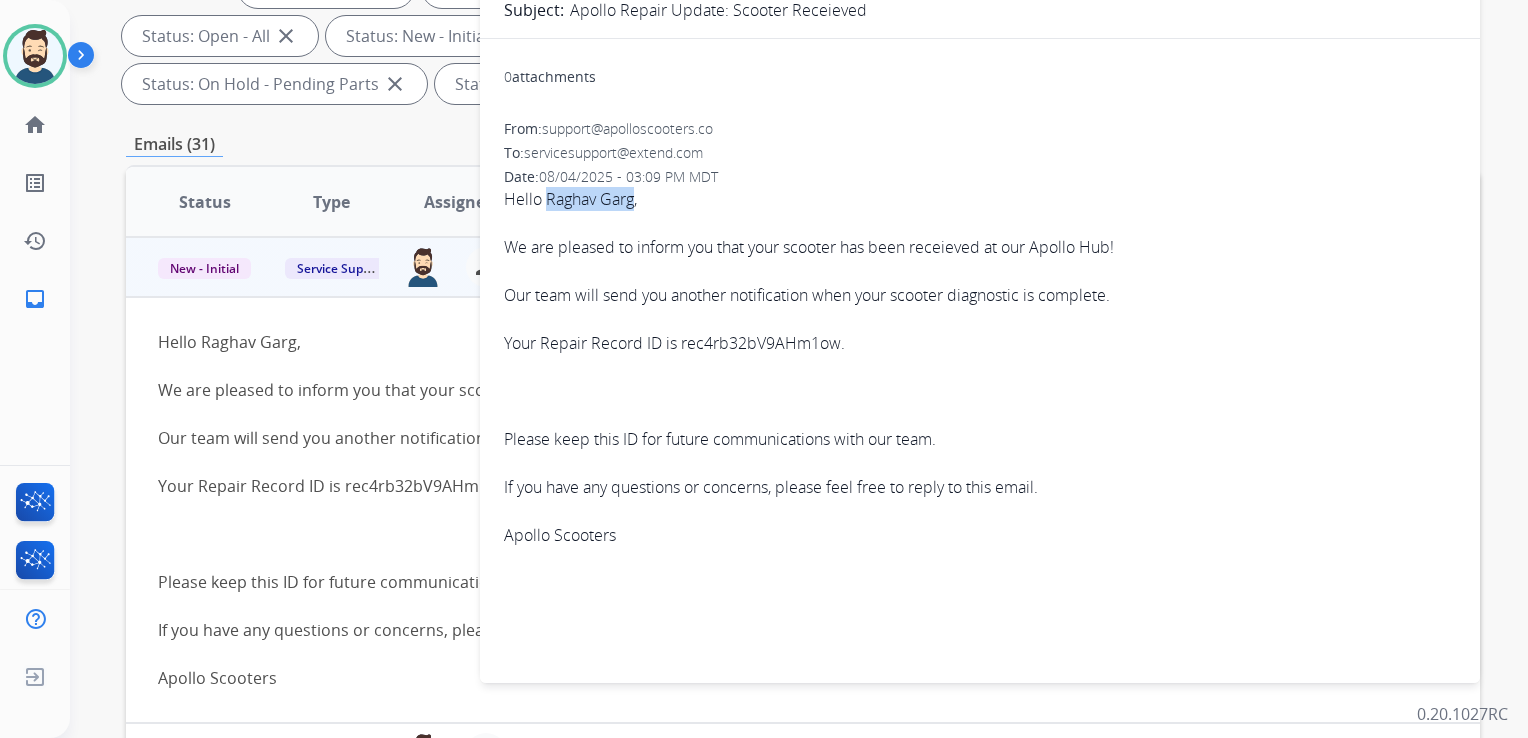 drag, startPoint x: 548, startPoint y: 198, endPoint x: 632, endPoint y: 198, distance: 84 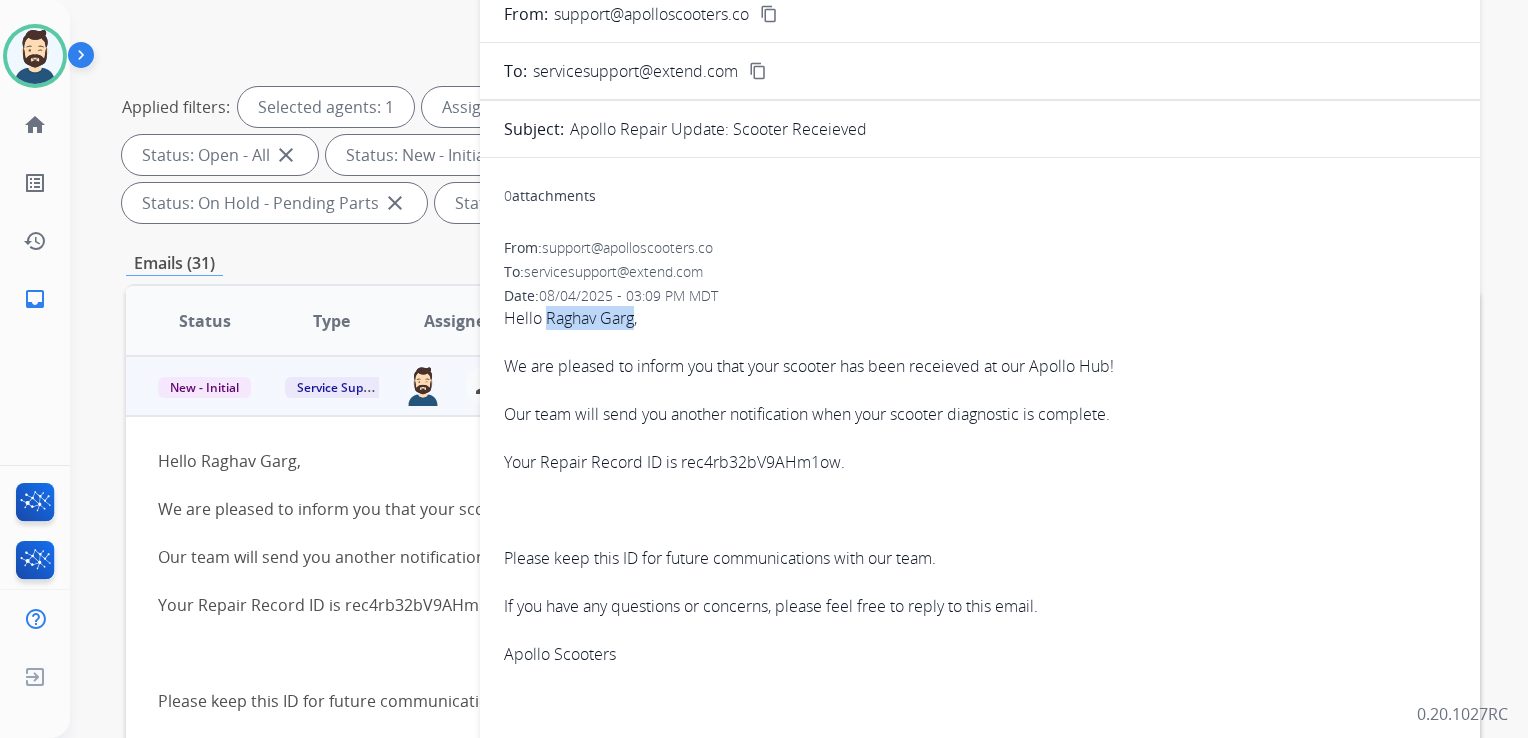scroll, scrollTop: 0, scrollLeft: 0, axis: both 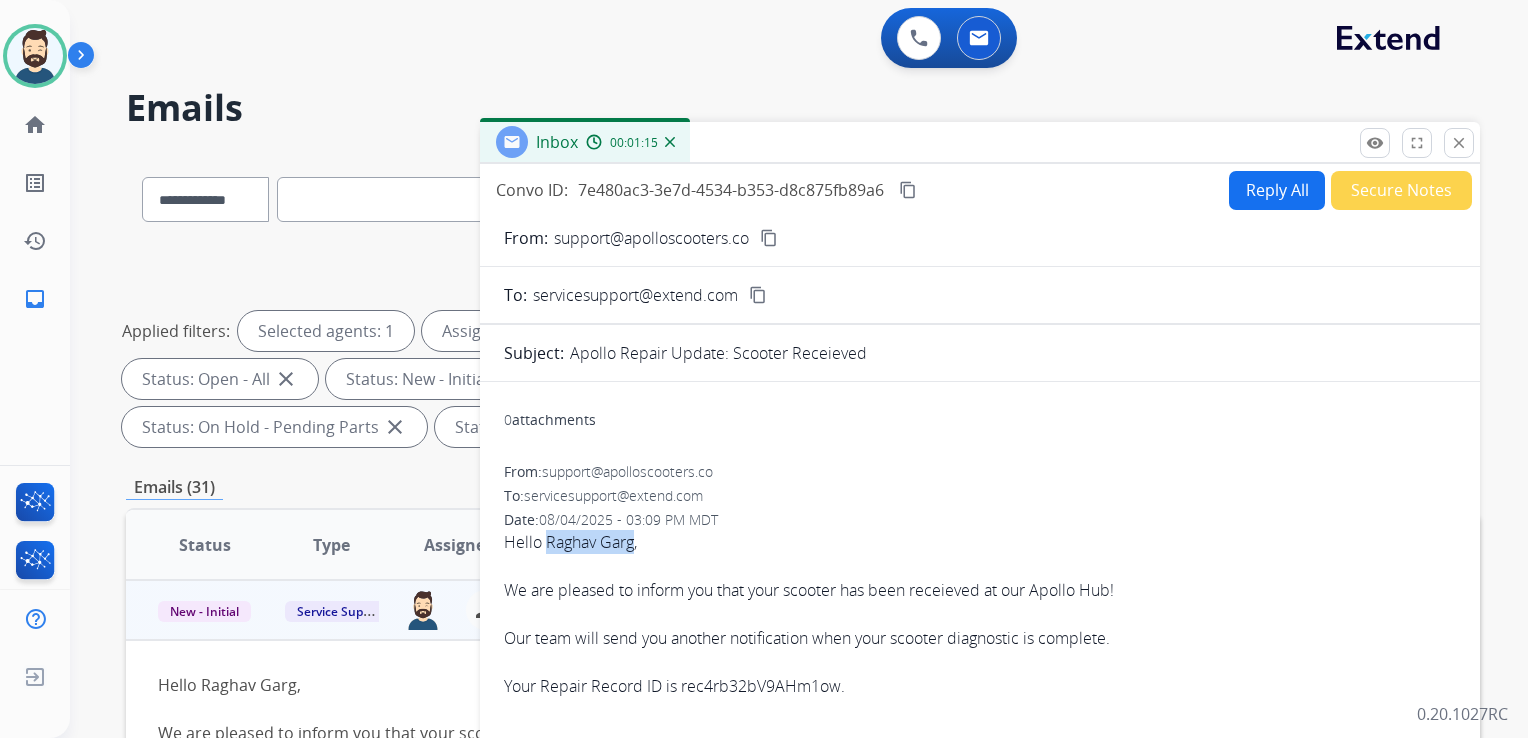 click on "content_copy" at bounding box center (908, 190) 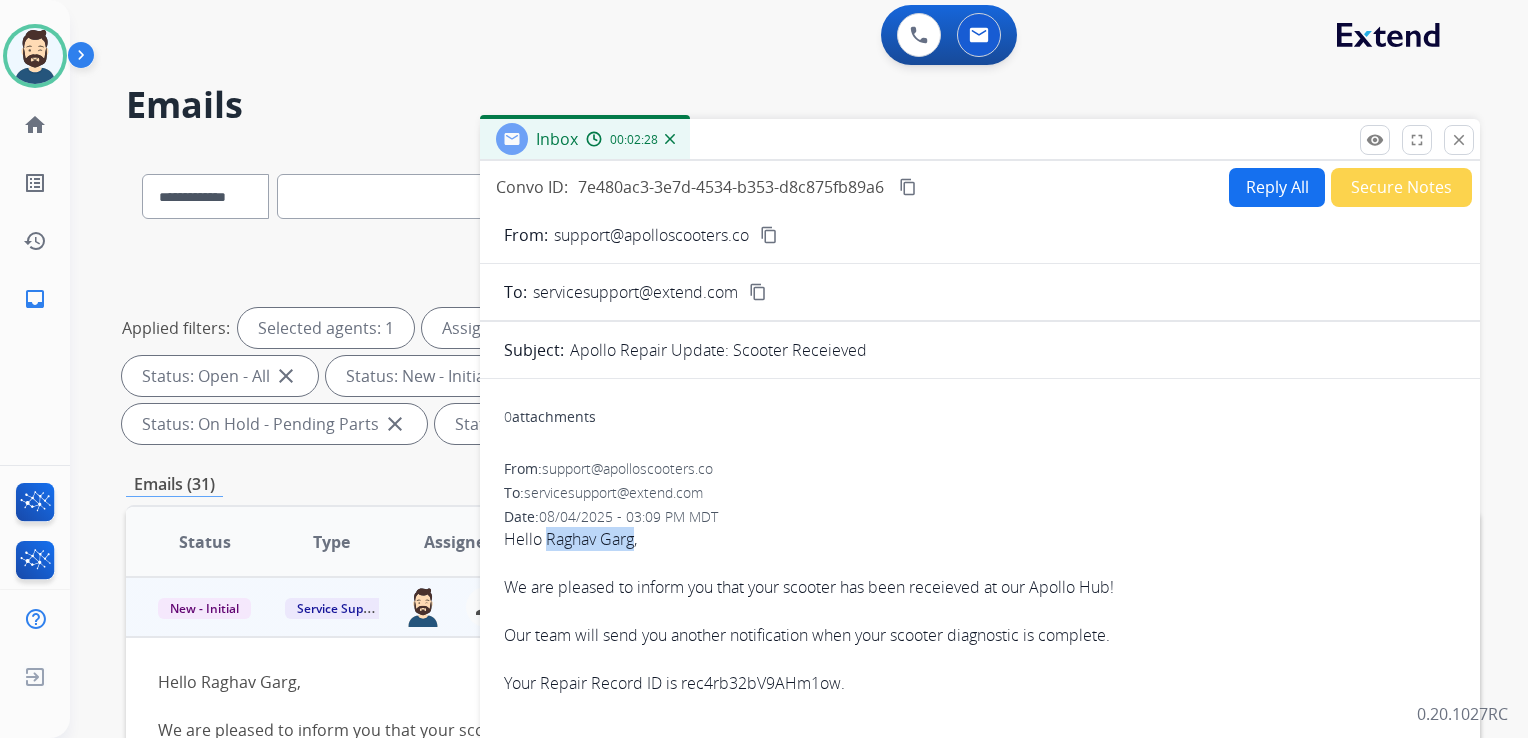 scroll, scrollTop: 0, scrollLeft: 0, axis: both 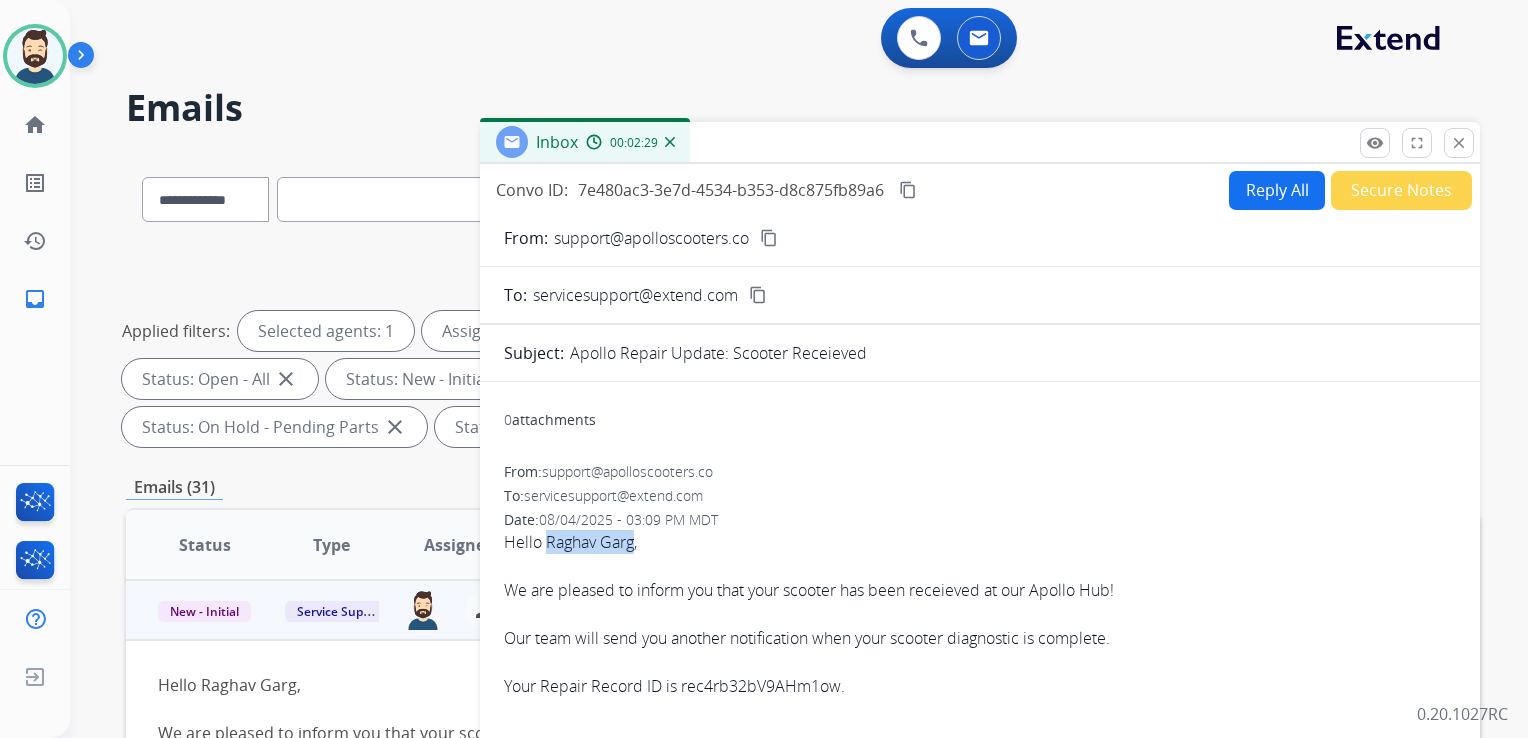 click on "Reply All" at bounding box center (1277, 190) 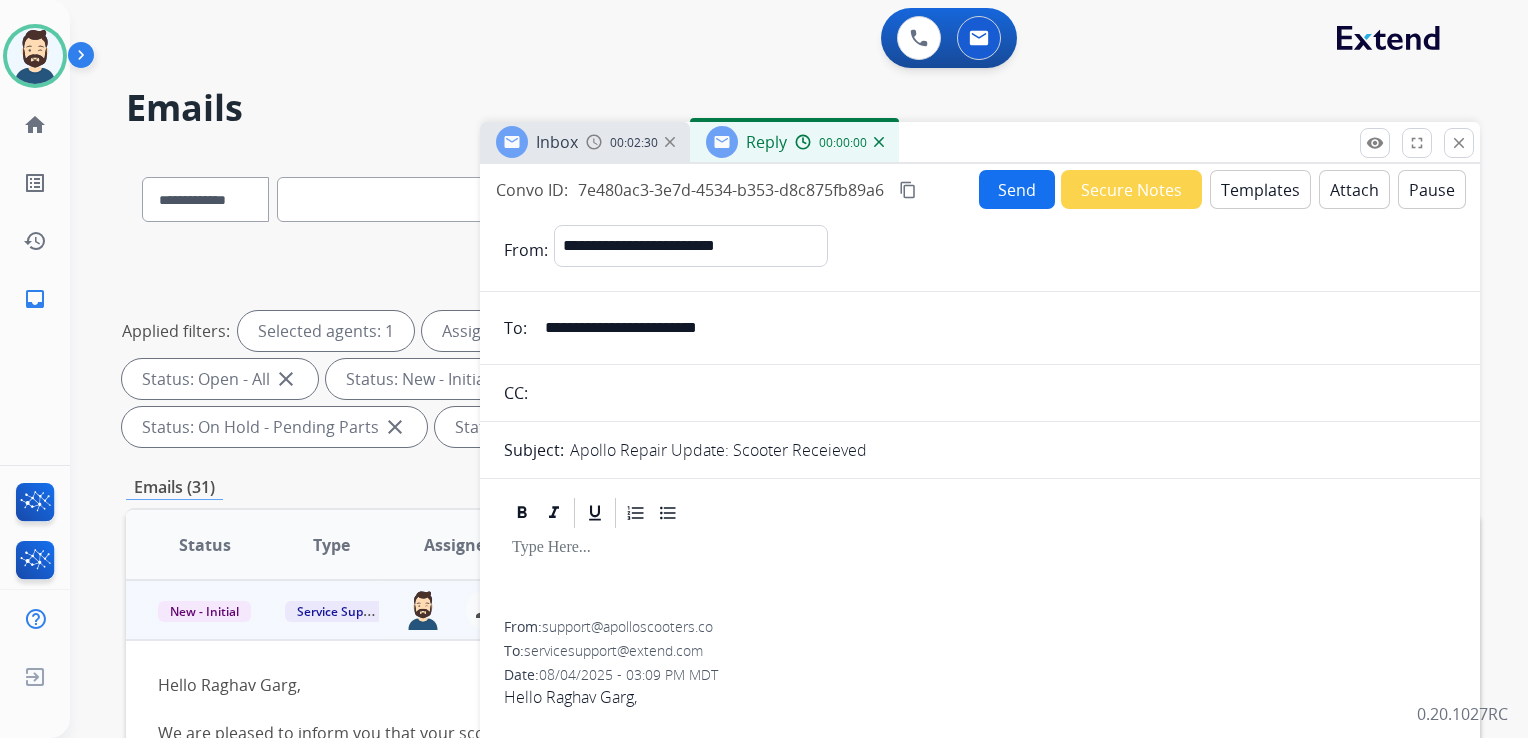 click on "Templates" at bounding box center [1260, 189] 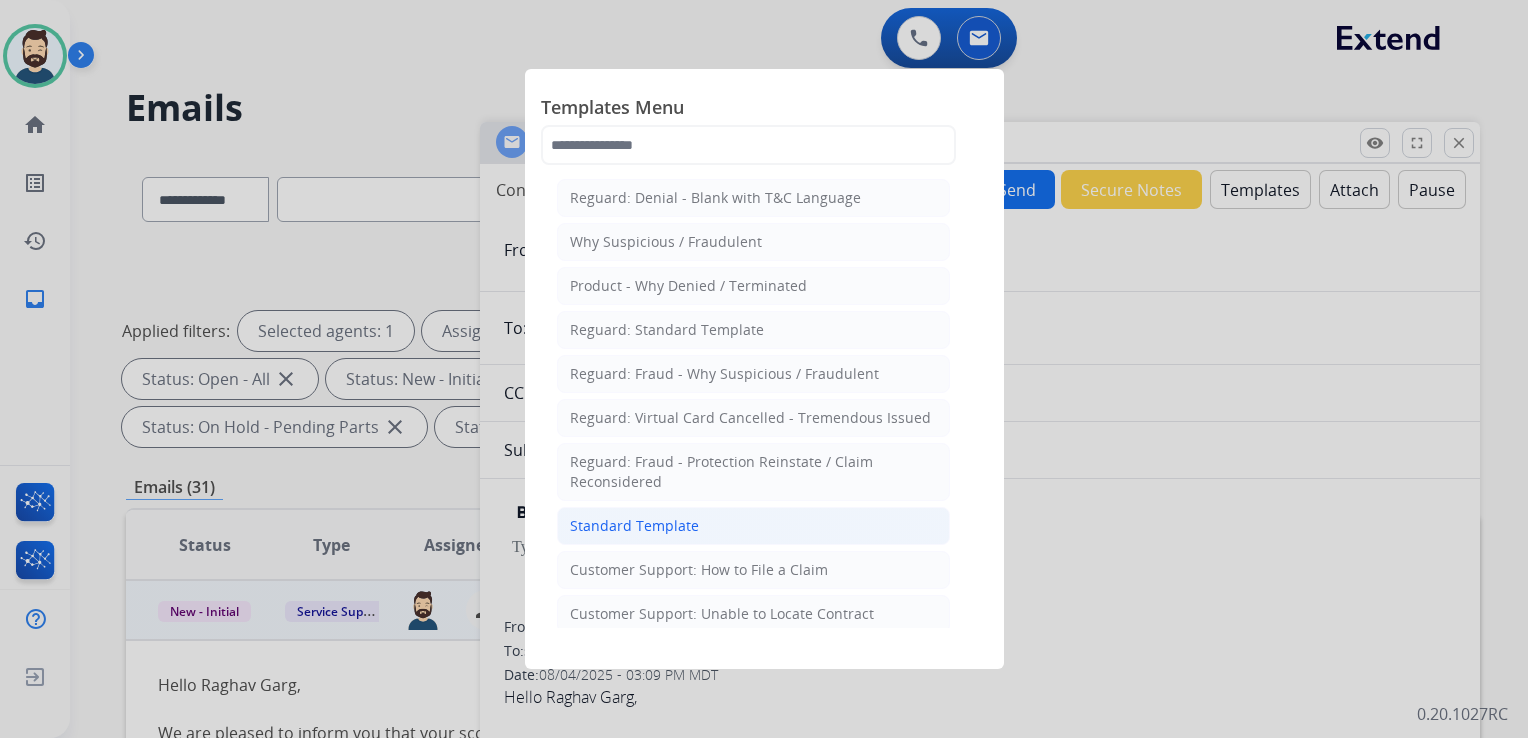 click on "Standard Template" 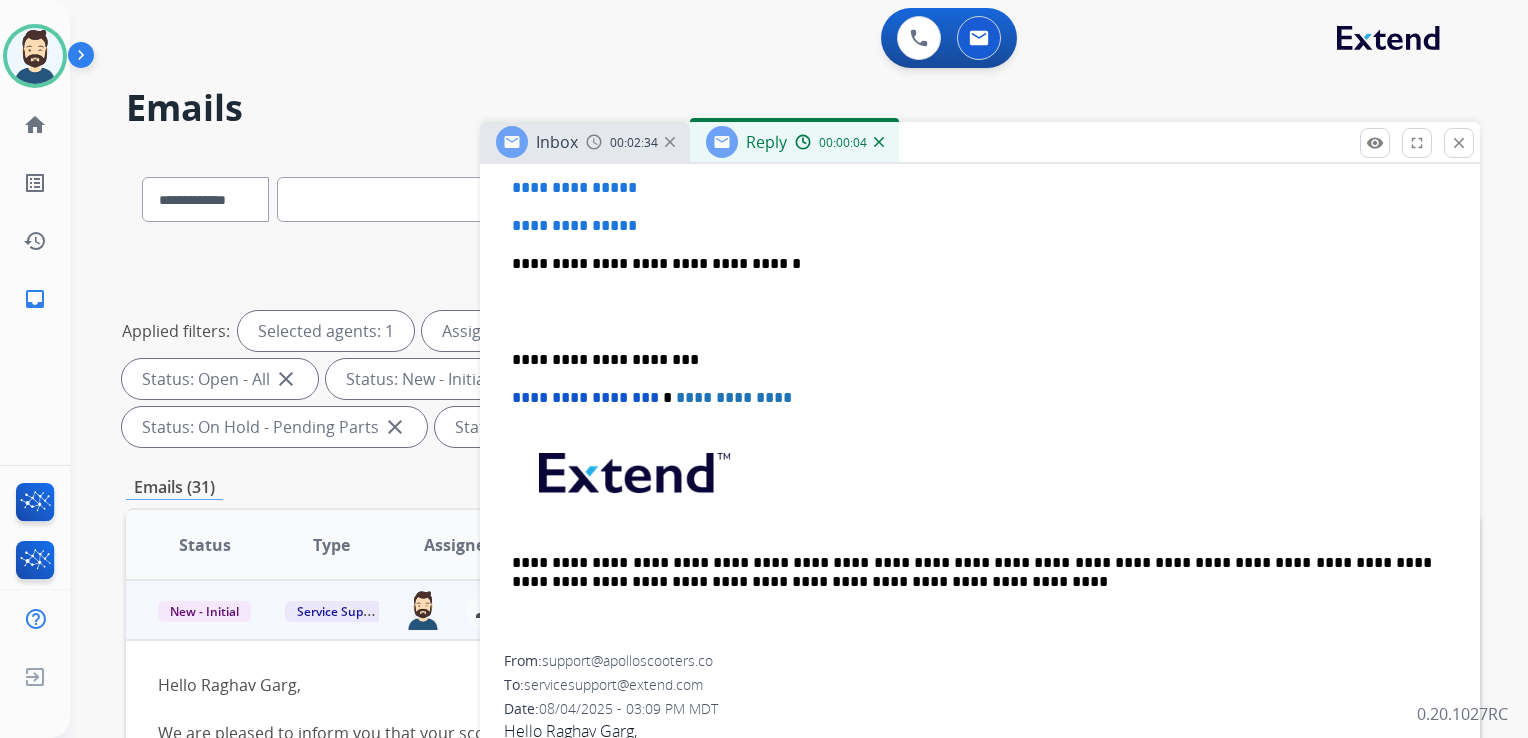scroll, scrollTop: 772, scrollLeft: 0, axis: vertical 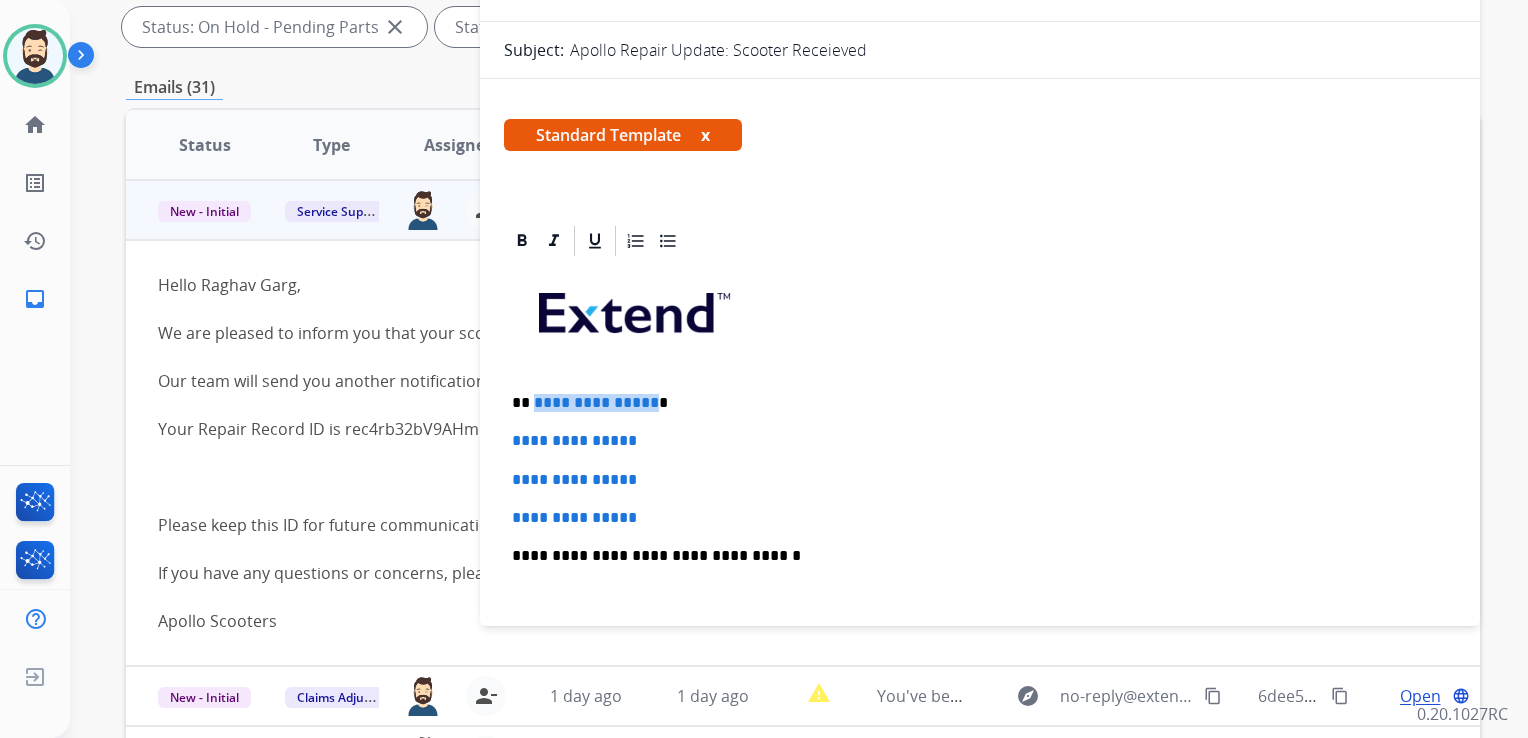 drag, startPoint x: 536, startPoint y: 401, endPoint x: 645, endPoint y: 399, distance: 109.01835 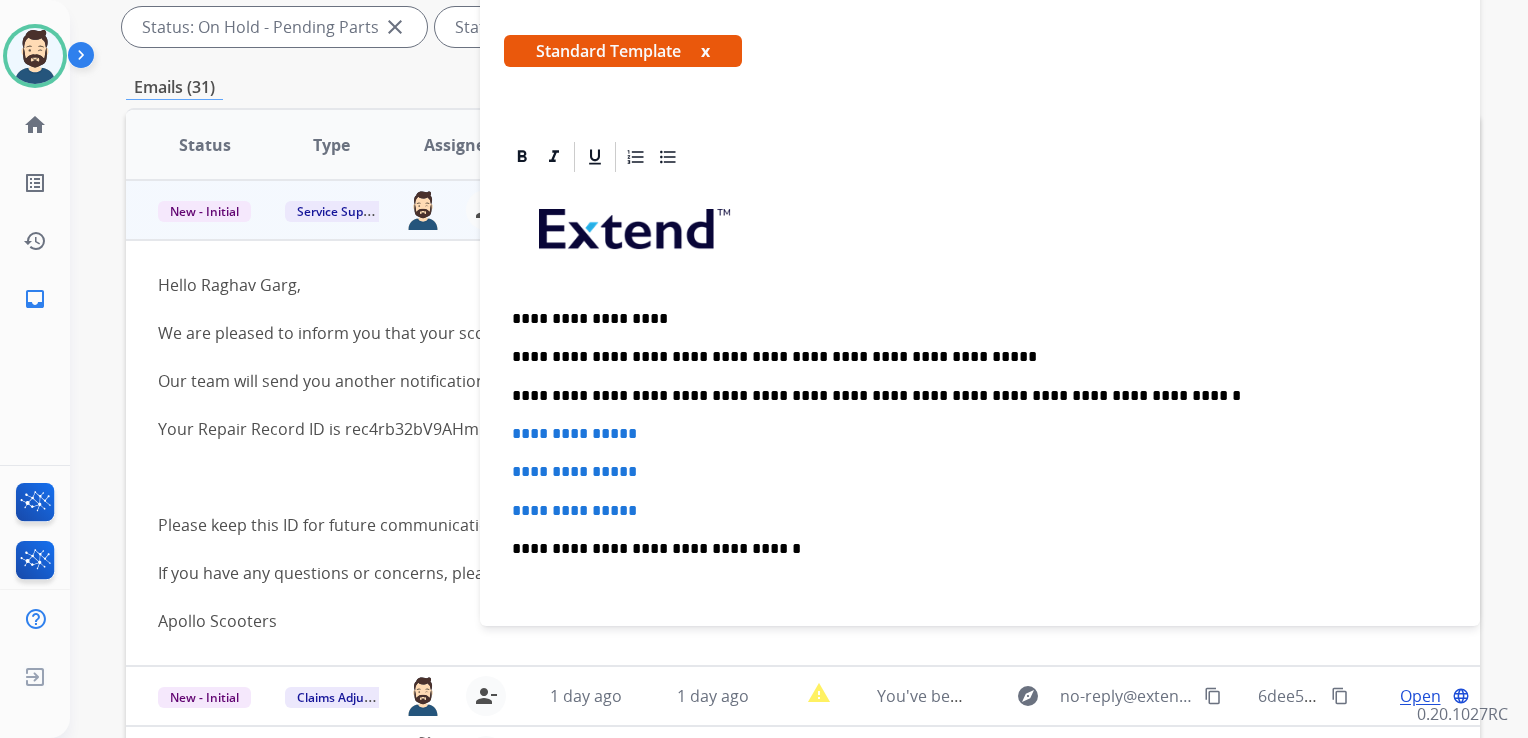 scroll, scrollTop: 200, scrollLeft: 0, axis: vertical 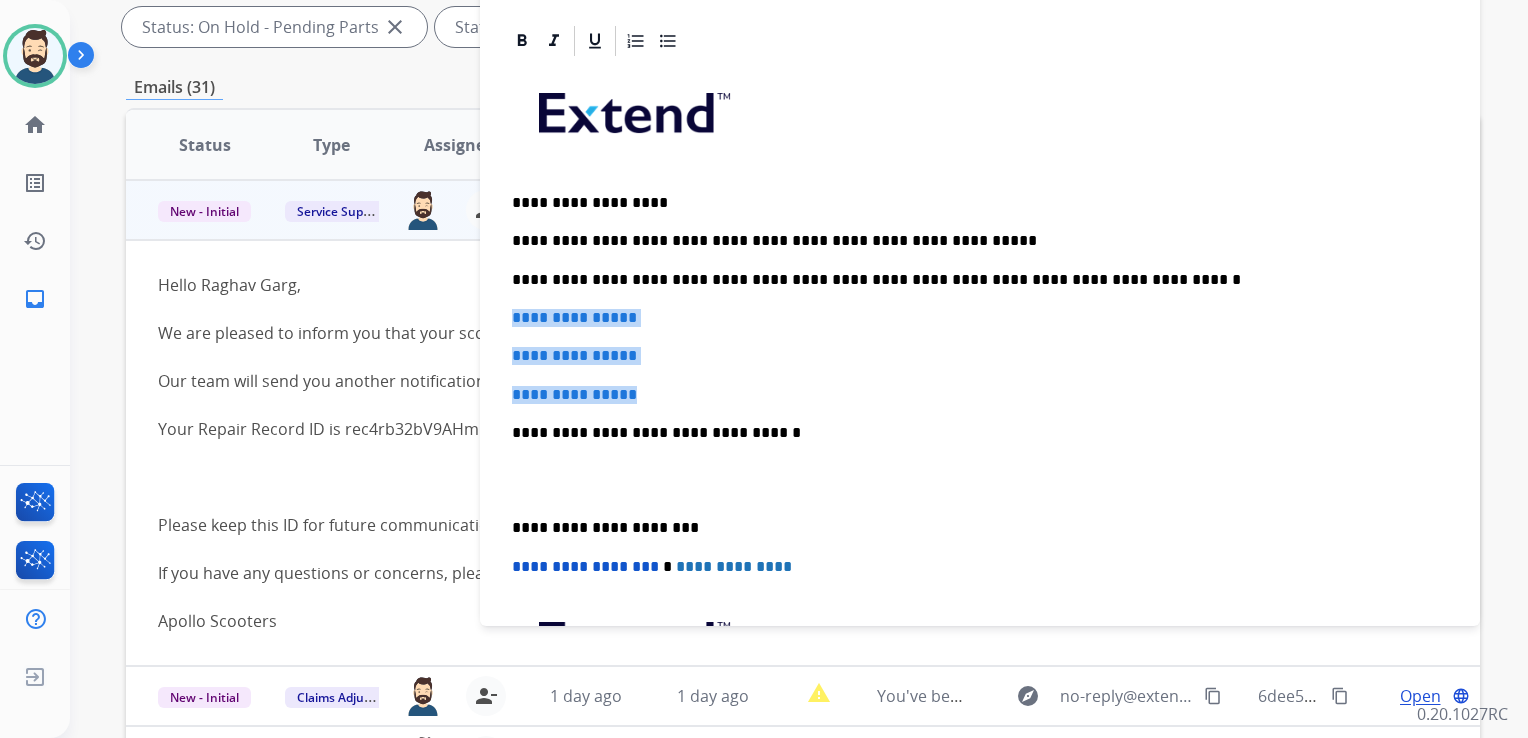 drag, startPoint x: 508, startPoint y: 316, endPoint x: 678, endPoint y: 372, distance: 178.98604 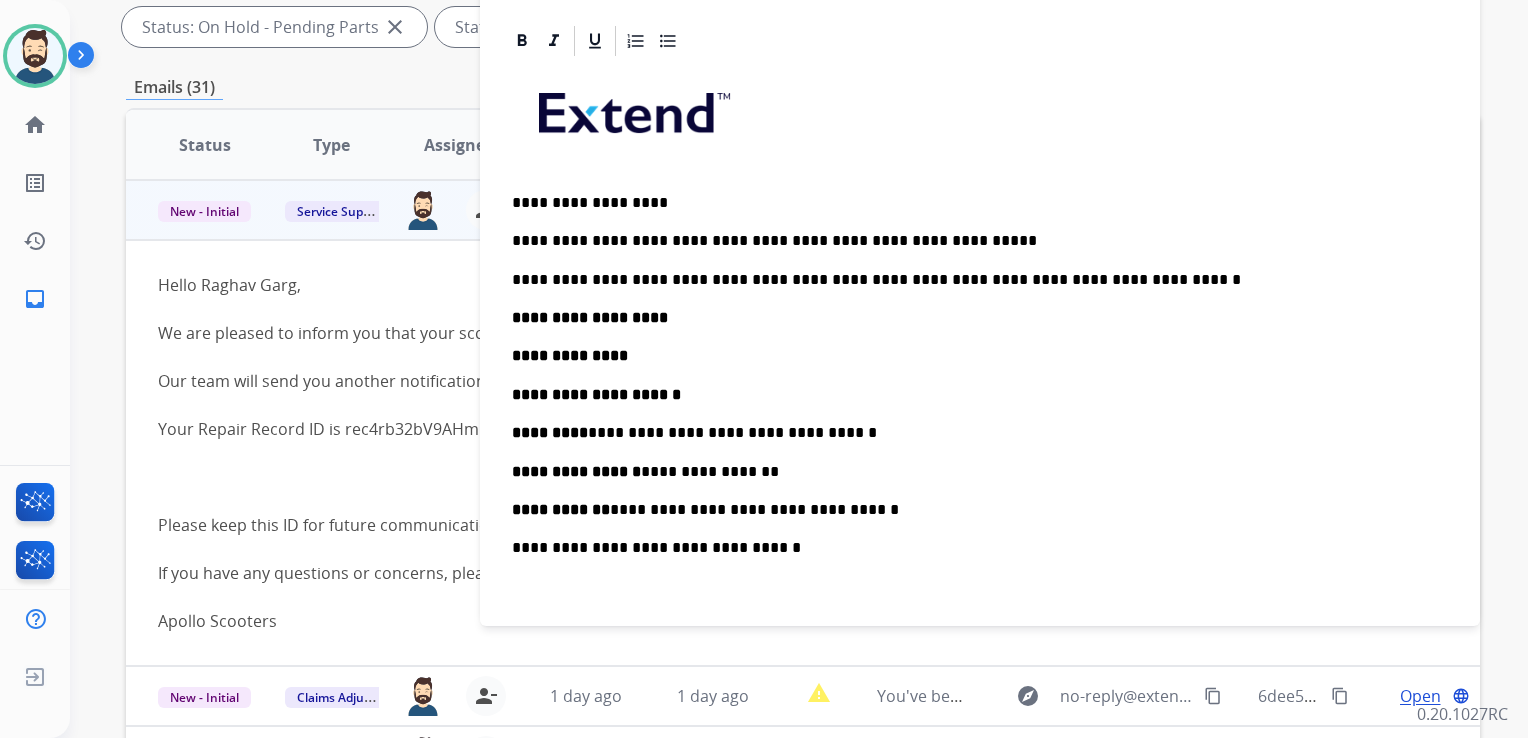 click on "**********" at bounding box center (980, 499) 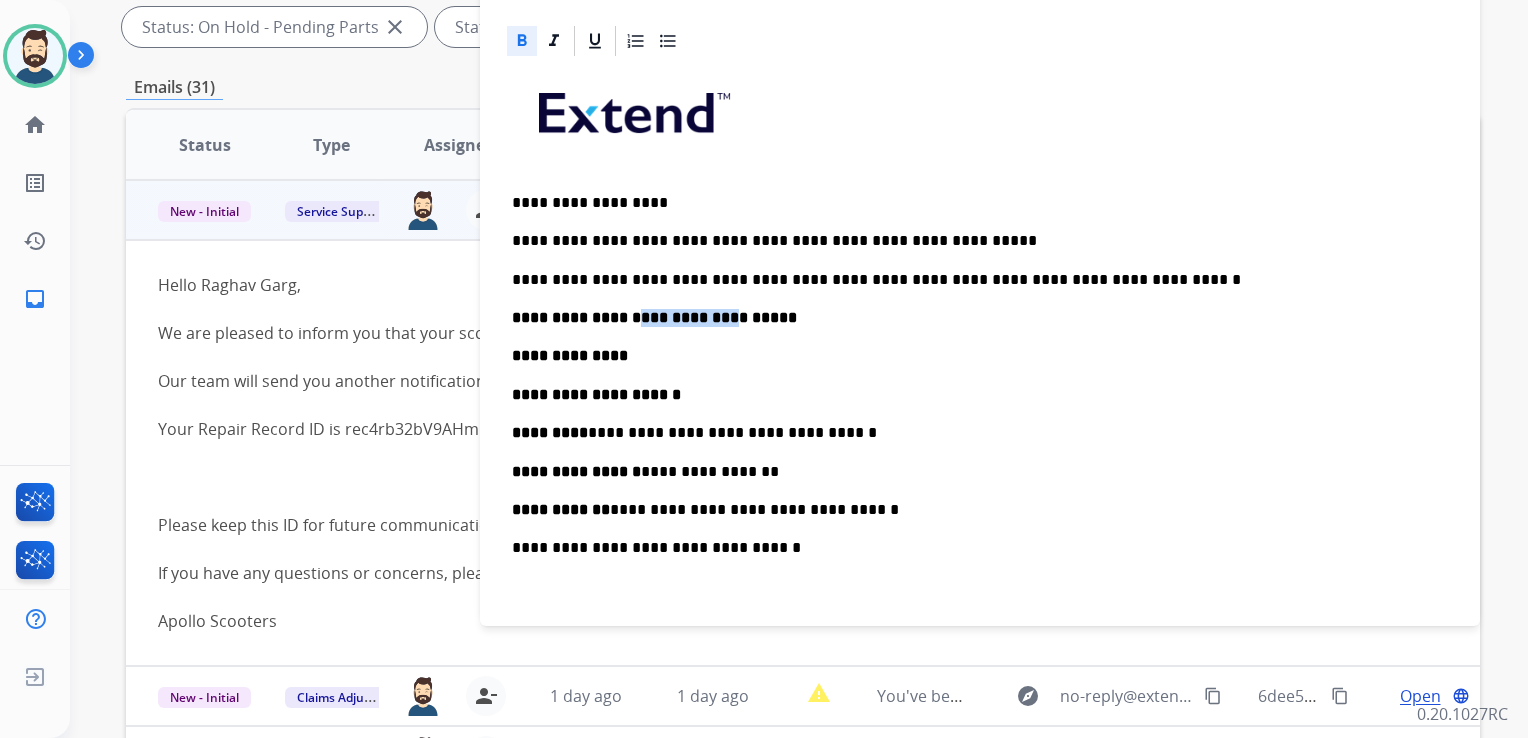 drag, startPoint x: 638, startPoint y: 314, endPoint x: 731, endPoint y: 317, distance: 93.04838 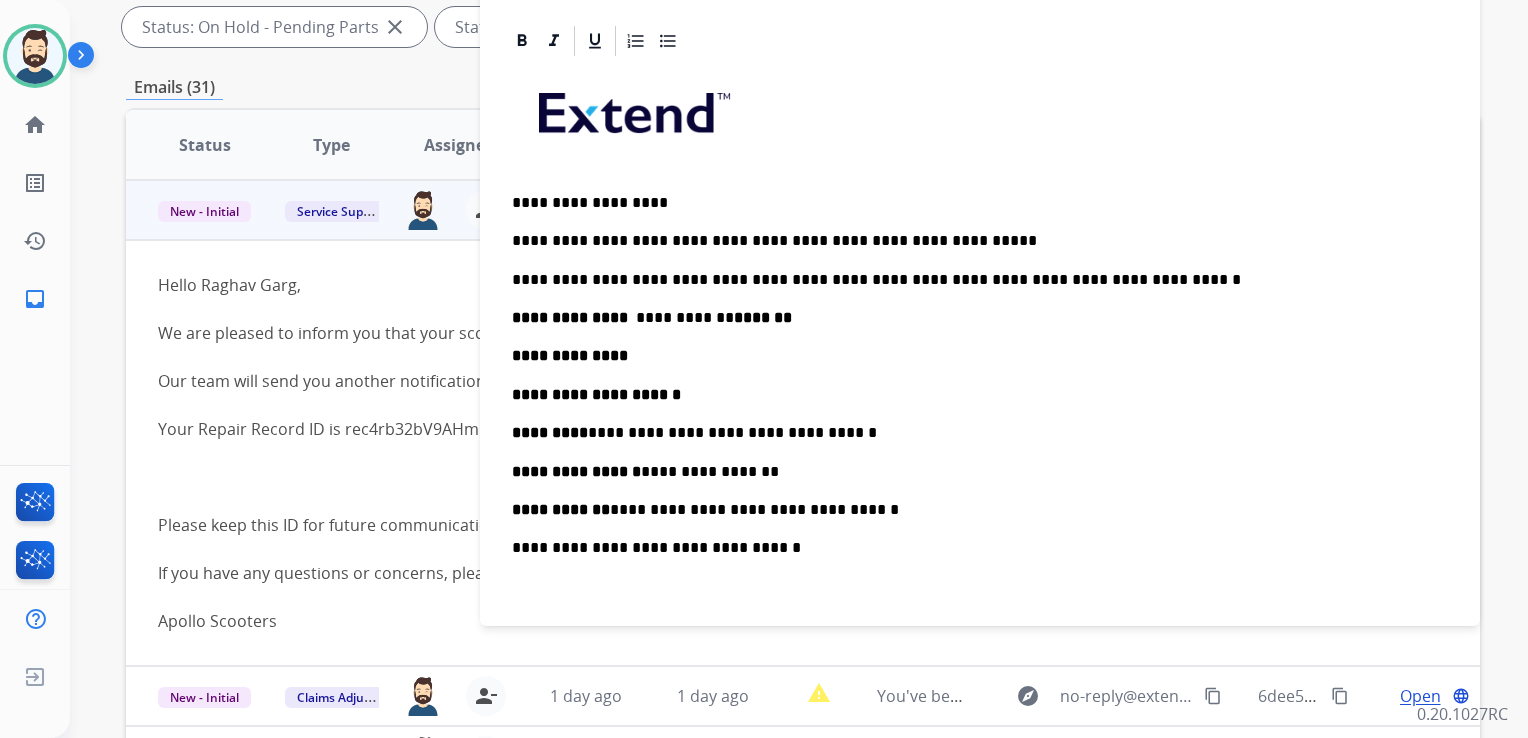 click on "**********" at bounding box center (980, 499) 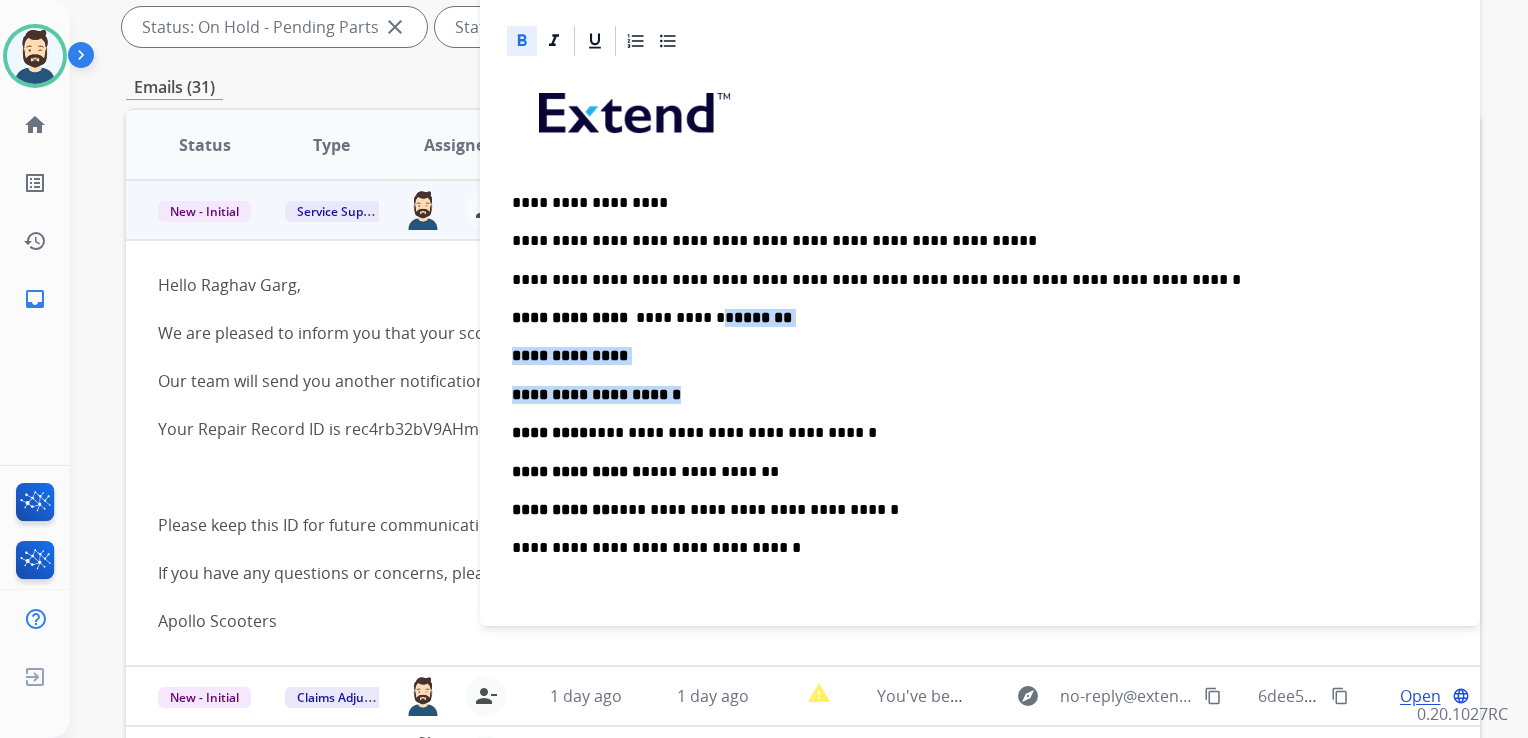 drag, startPoint x: 719, startPoint y: 315, endPoint x: 776, endPoint y: 365, distance: 75.82216 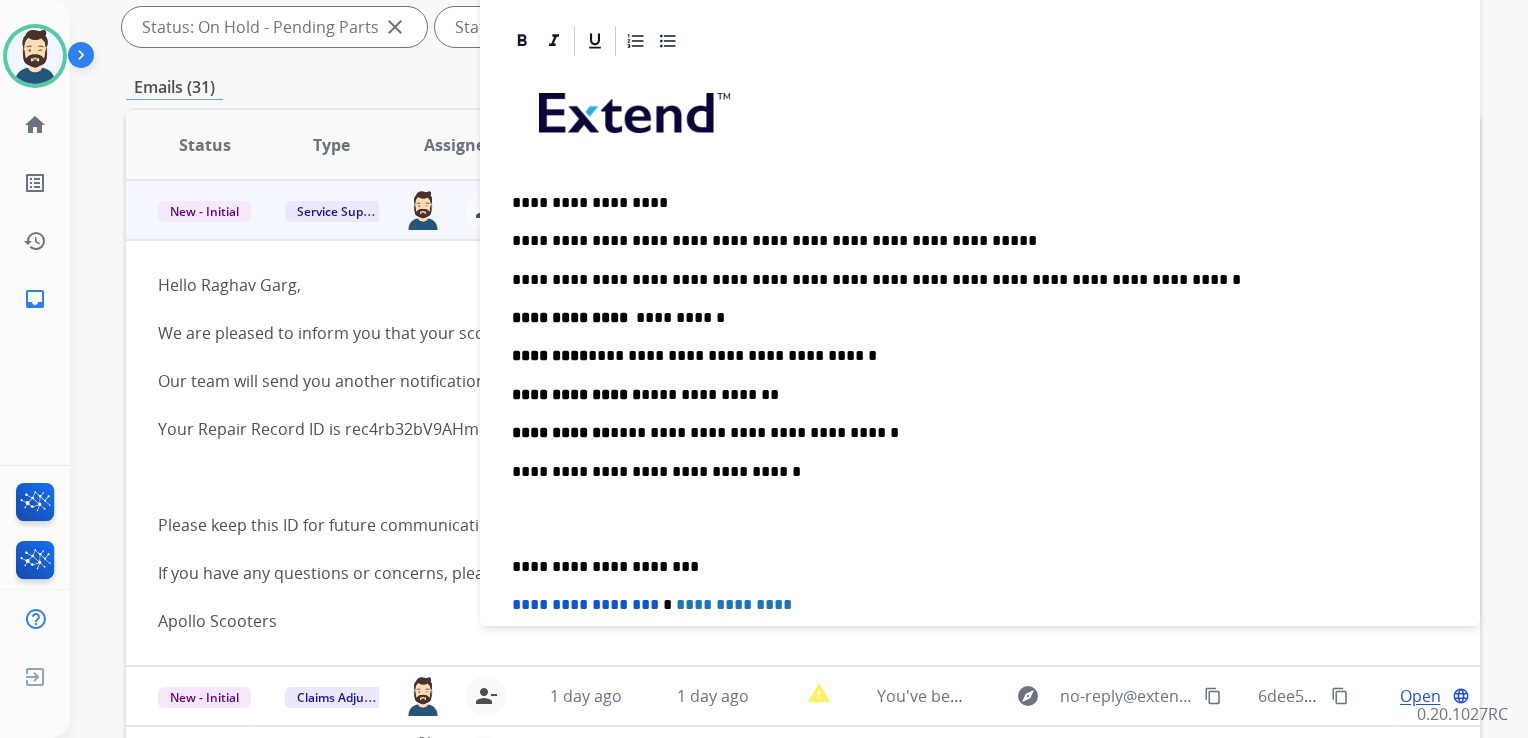 click on "**********" at bounding box center [972, 433] 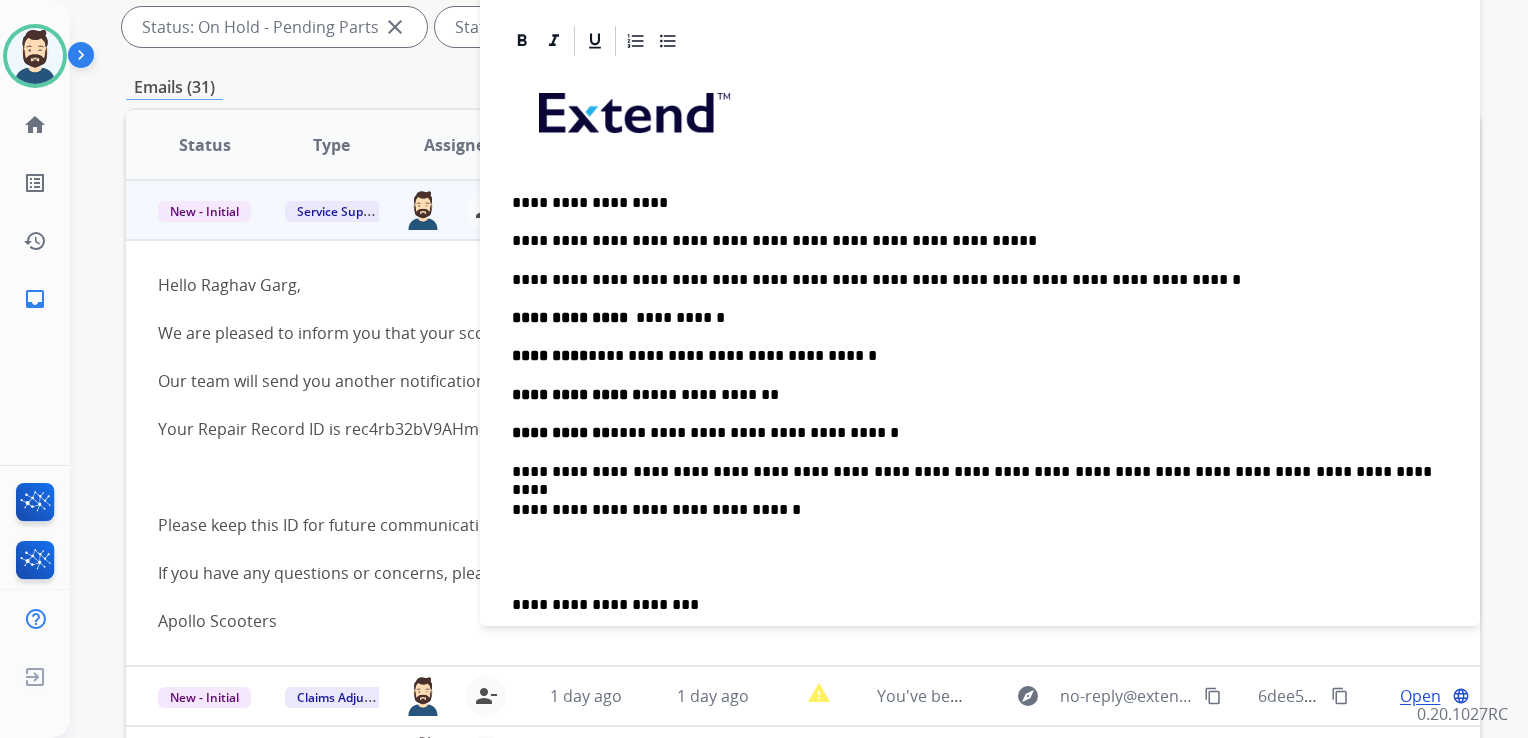 click on "**********" at bounding box center (980, 480) 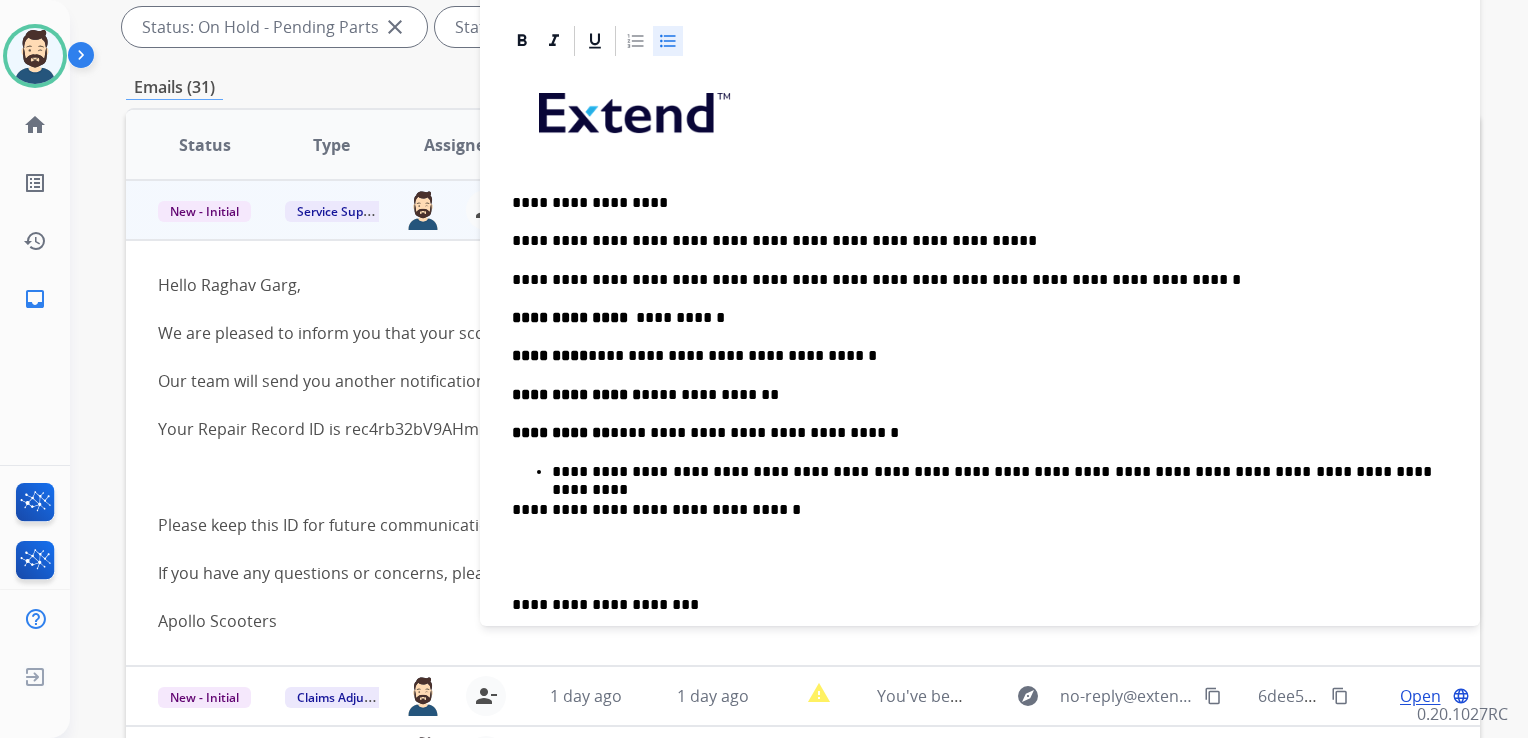 click on "**********" at bounding box center [992, 472] 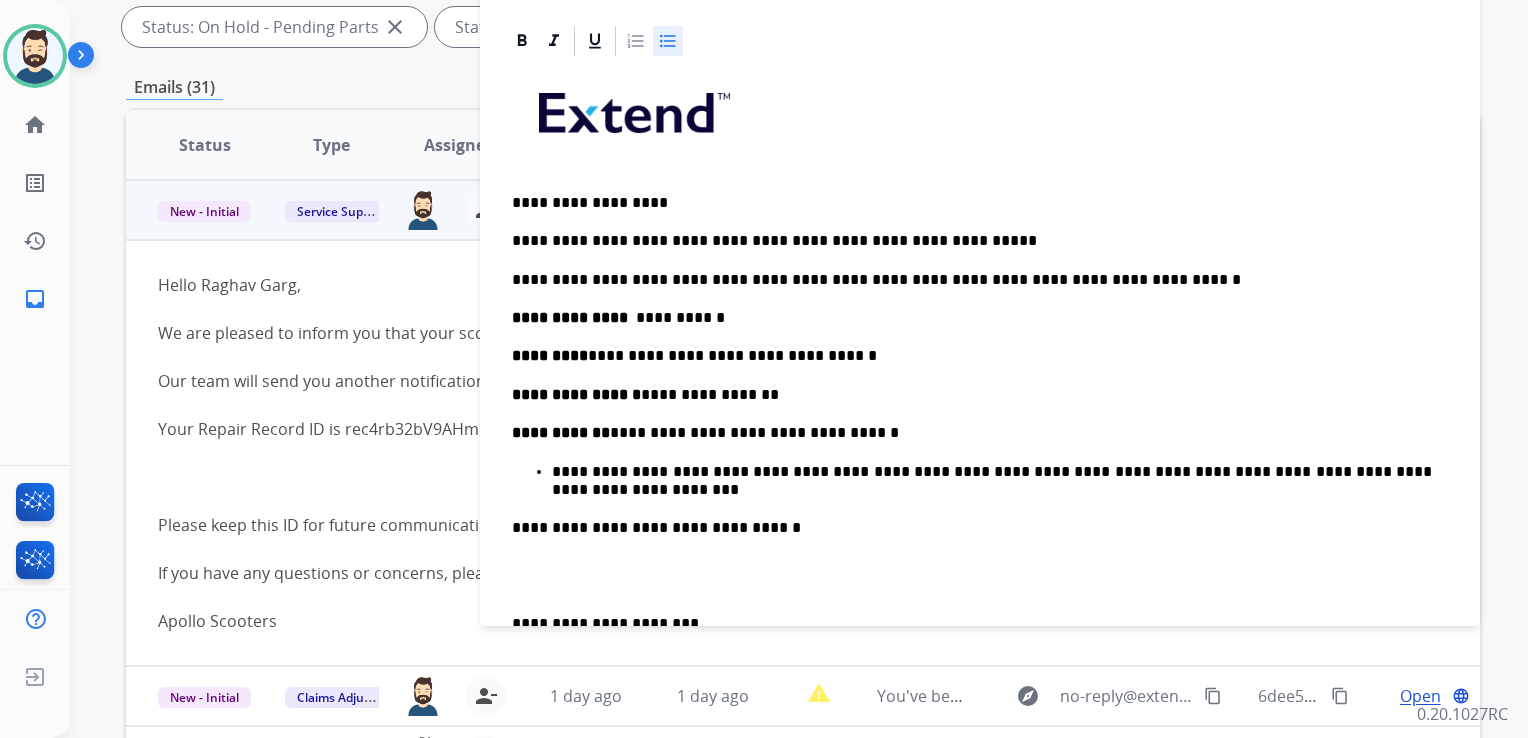 scroll, scrollTop: 300, scrollLeft: 0, axis: vertical 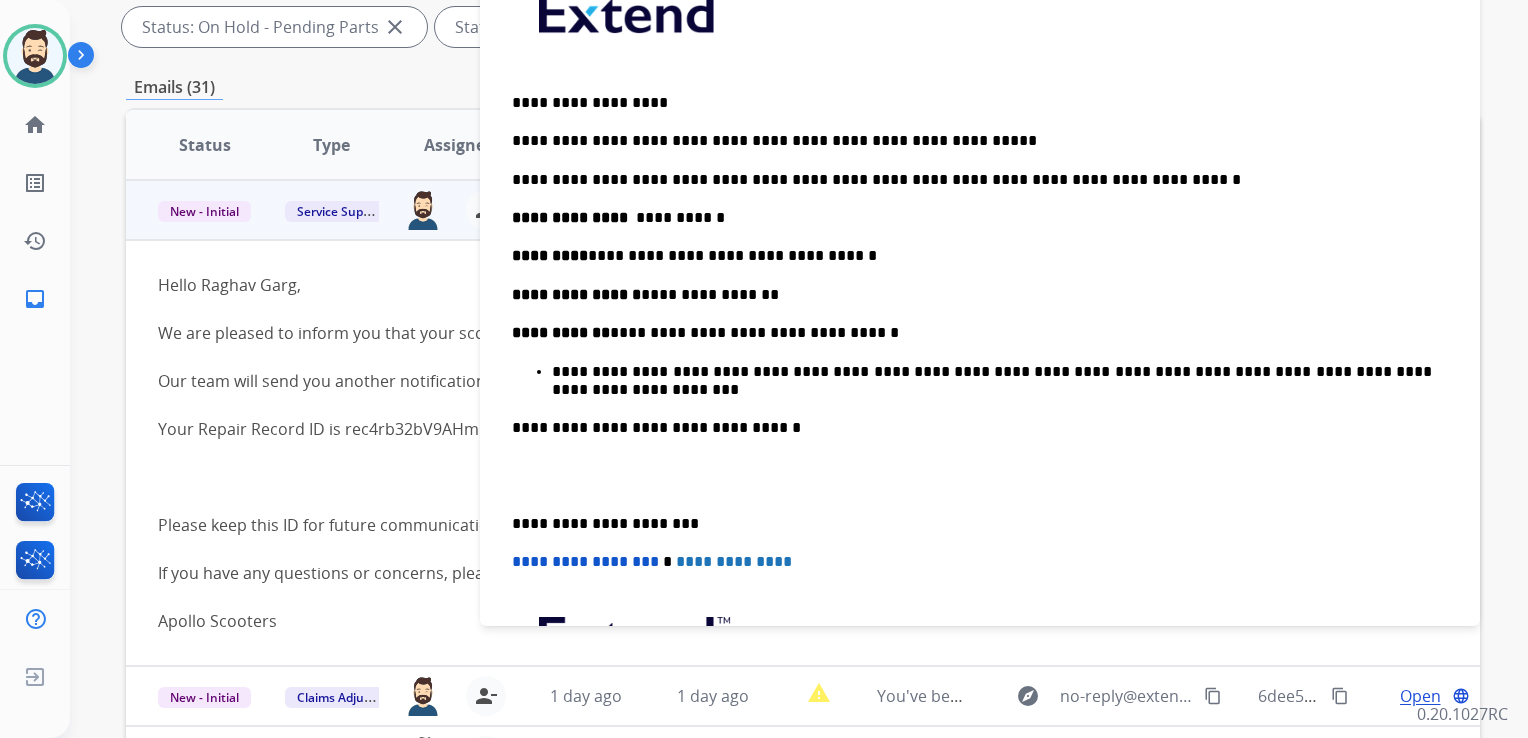 click on "**********" at bounding box center (980, 389) 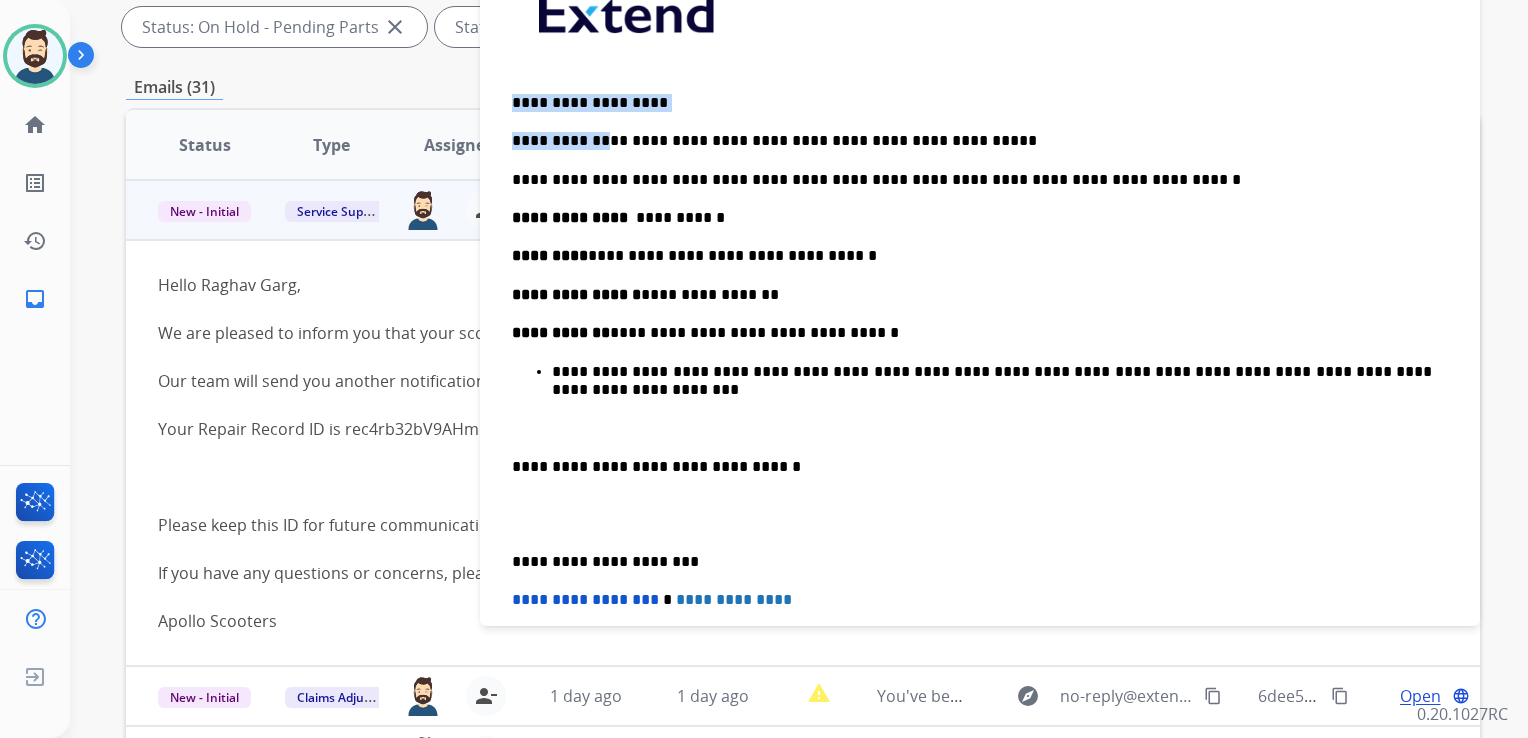 drag, startPoint x: 508, startPoint y: 102, endPoint x: 632, endPoint y: 131, distance: 127.345985 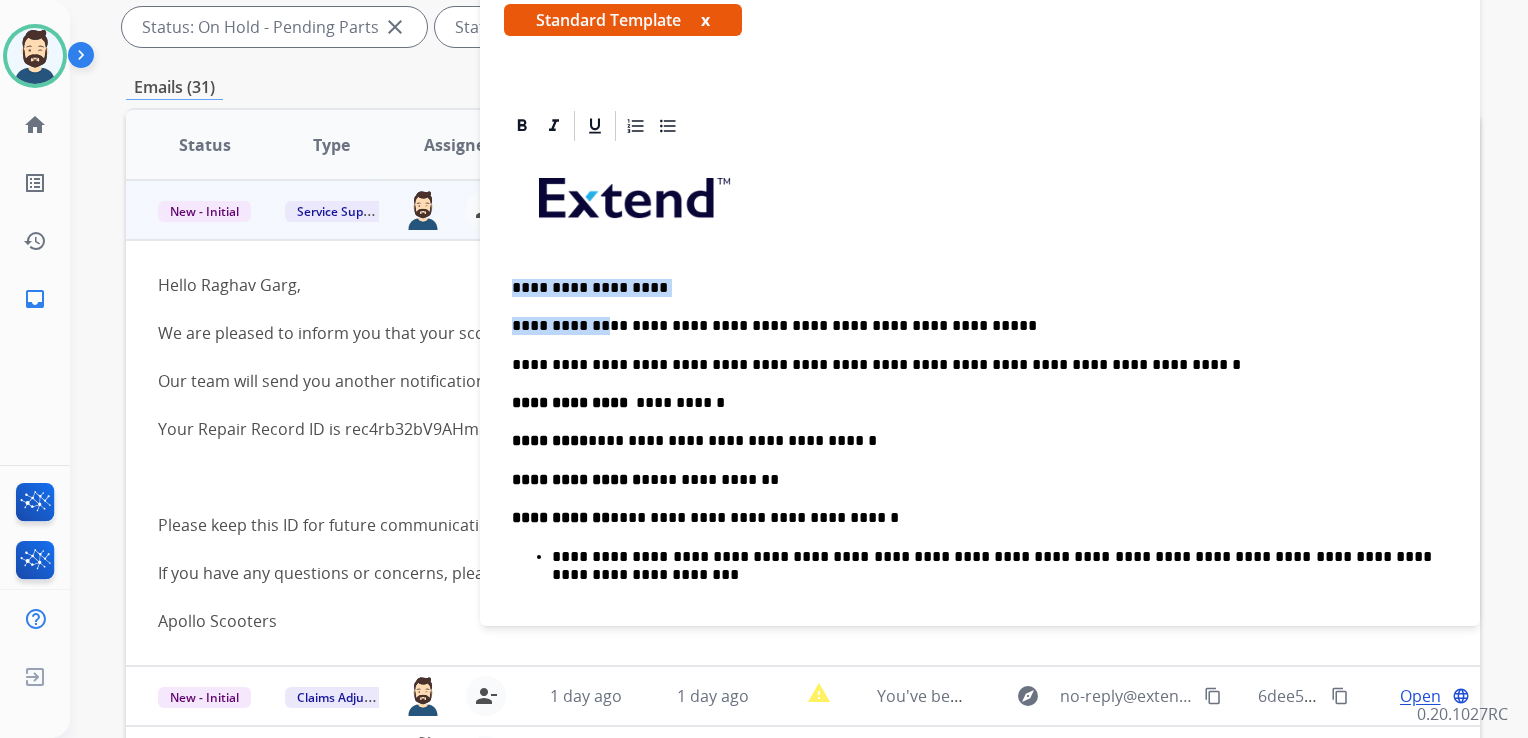 scroll, scrollTop: 0, scrollLeft: 0, axis: both 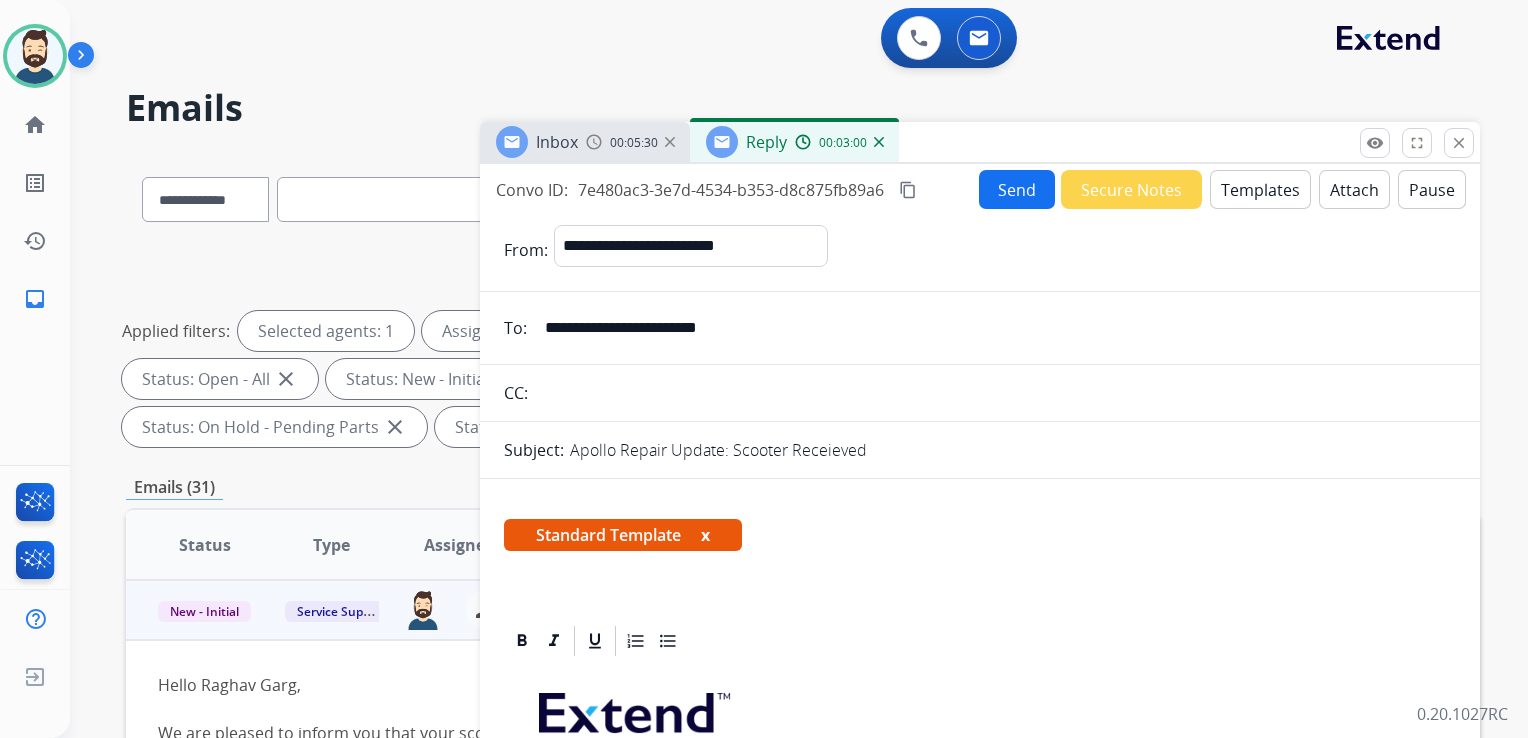 click at bounding box center [879, 142] 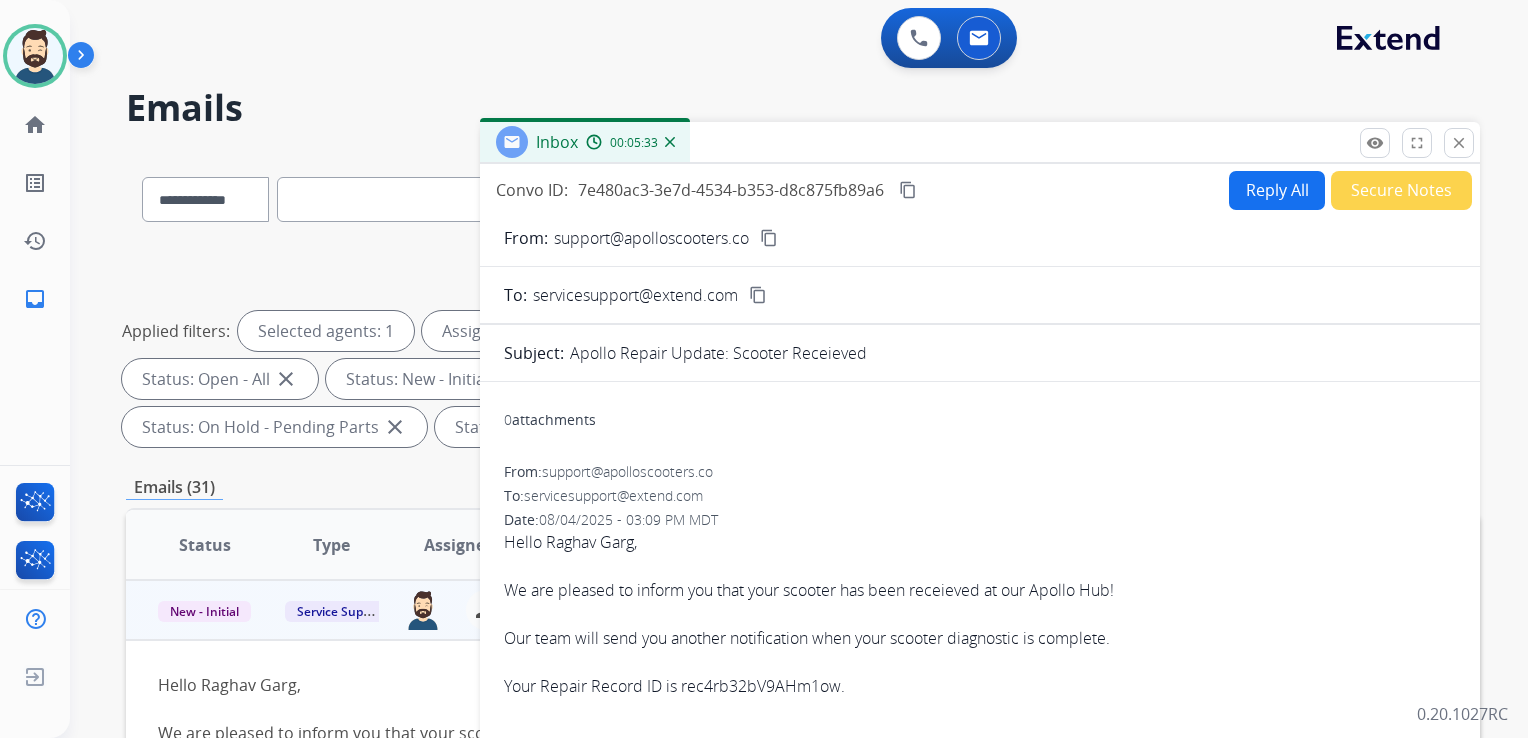 click on "content_copy" at bounding box center [908, 190] 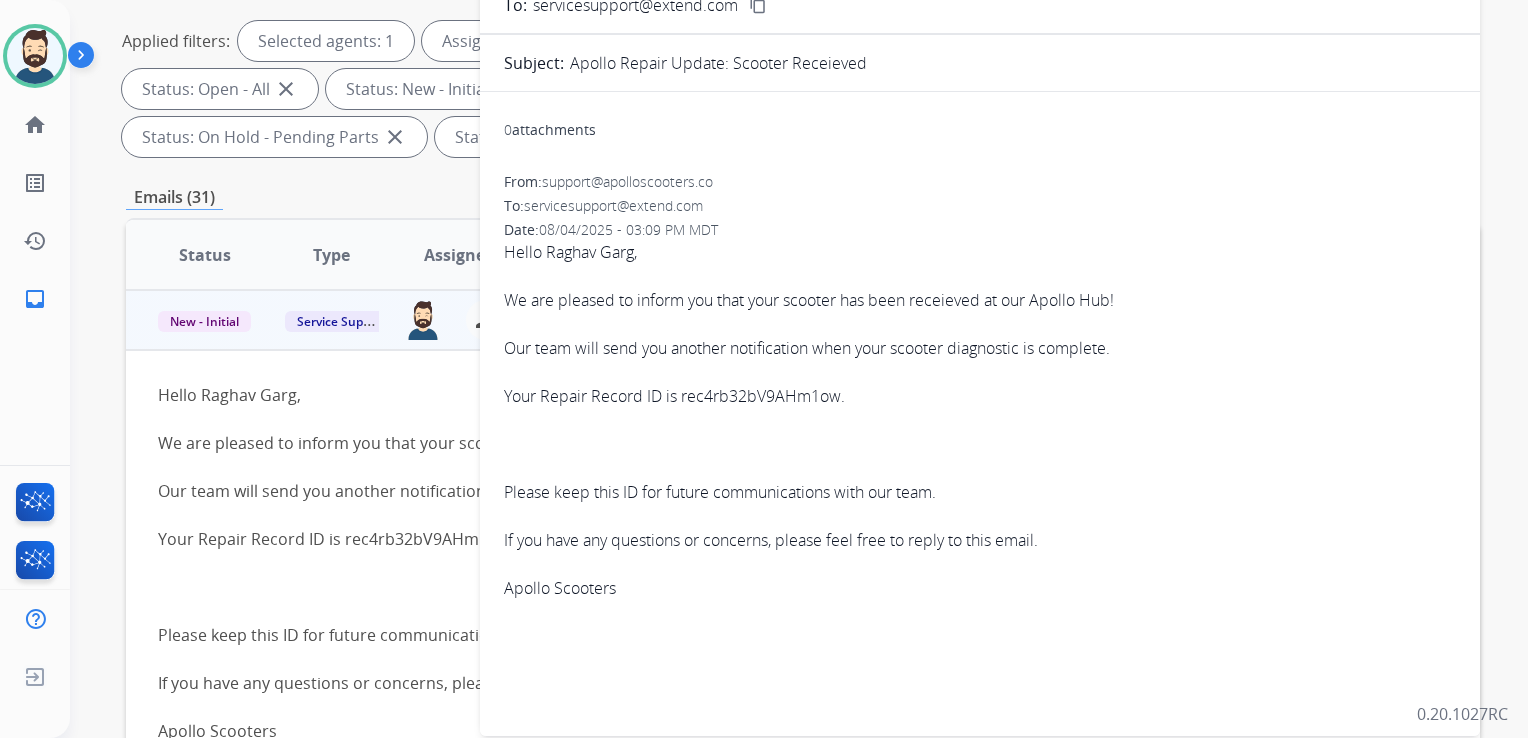 scroll, scrollTop: 300, scrollLeft: 0, axis: vertical 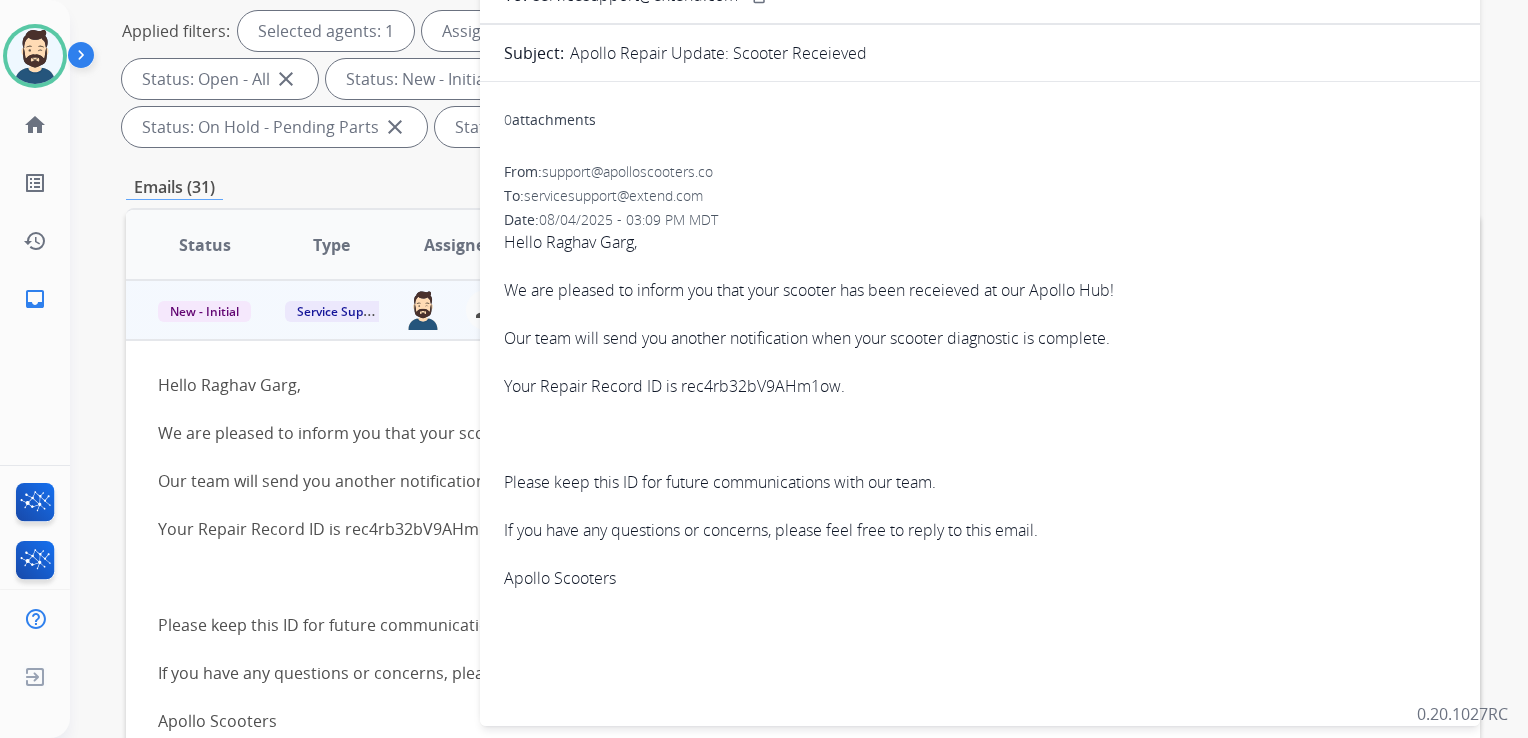 drag, startPoint x: 508, startPoint y: 282, endPoint x: 968, endPoint y: 474, distance: 498.46164 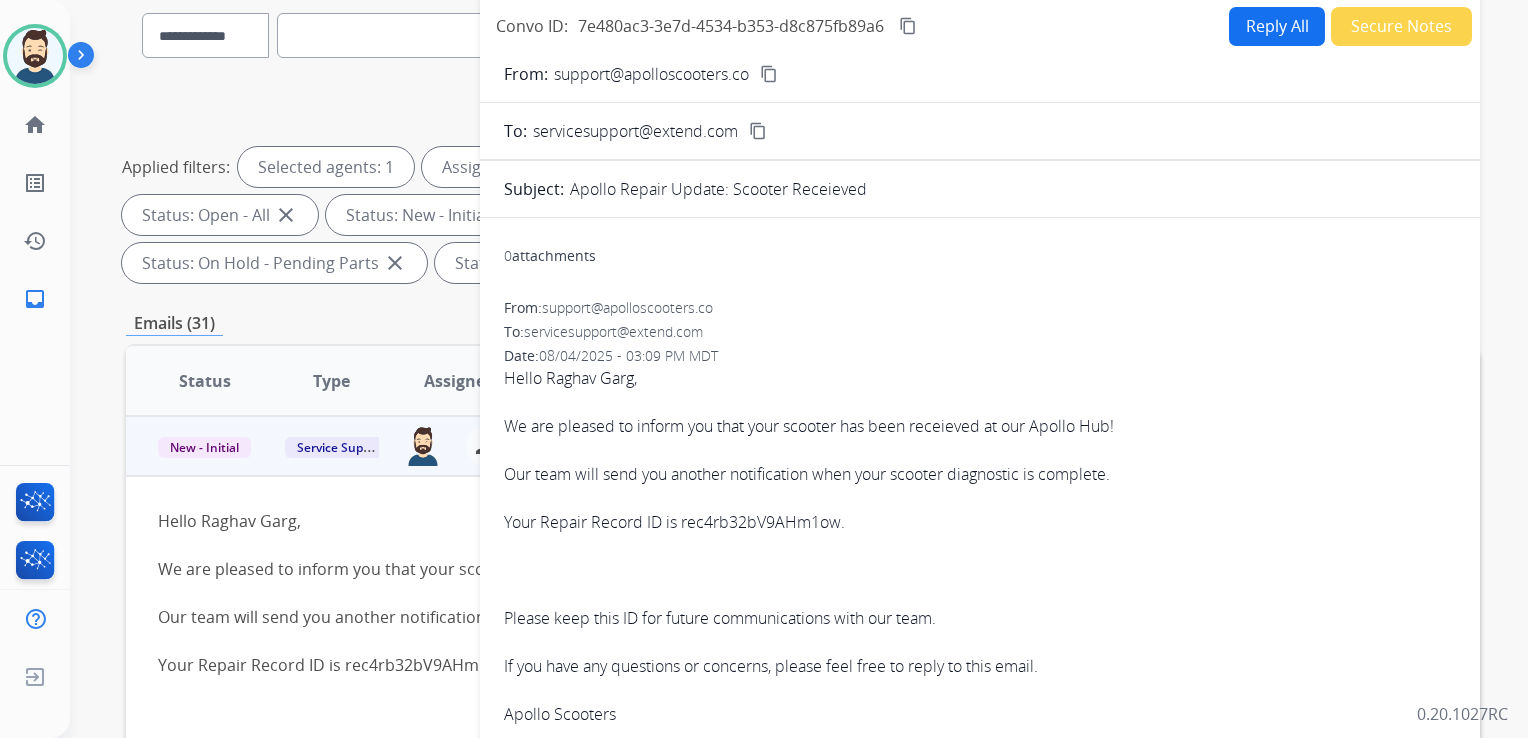 scroll, scrollTop: 0, scrollLeft: 0, axis: both 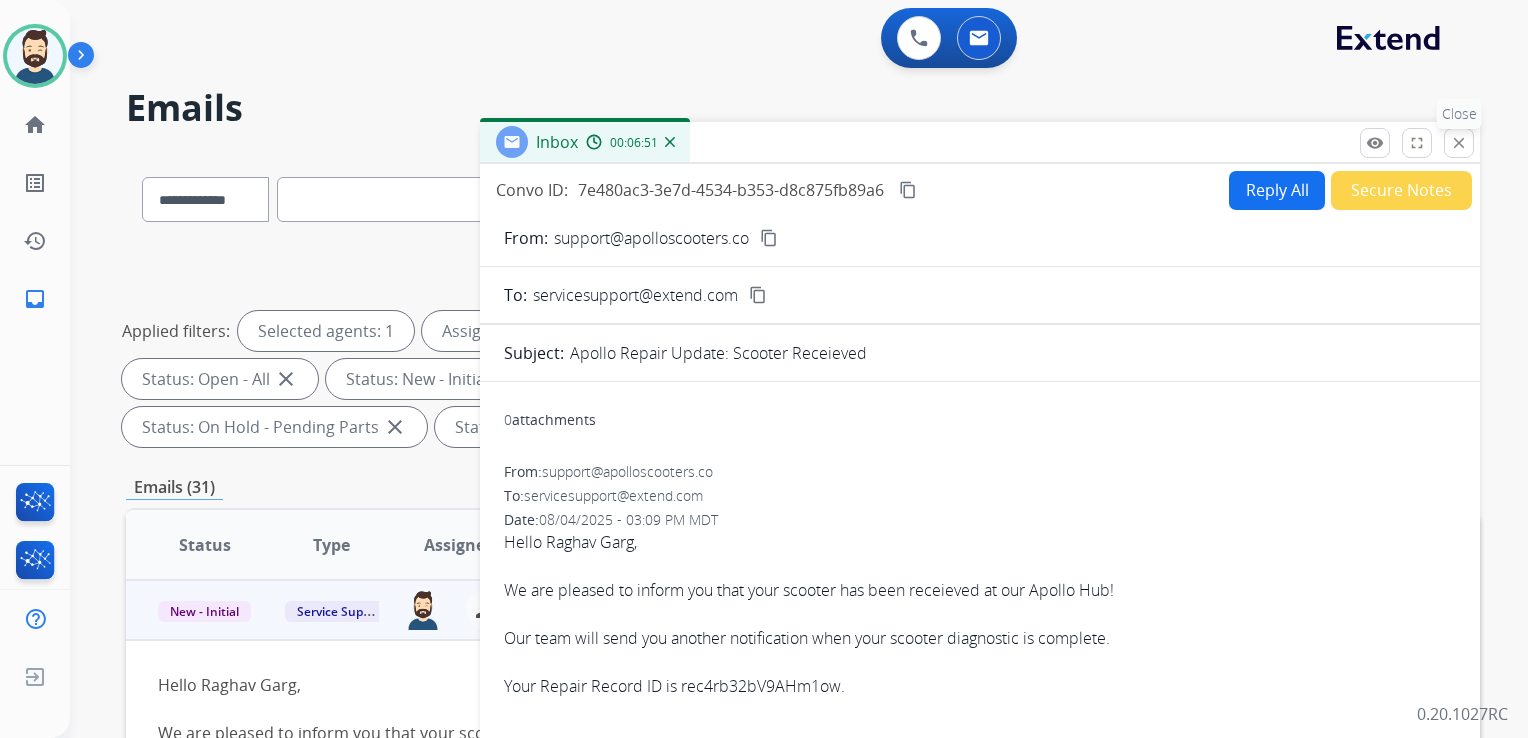 click on "close" at bounding box center [1459, 143] 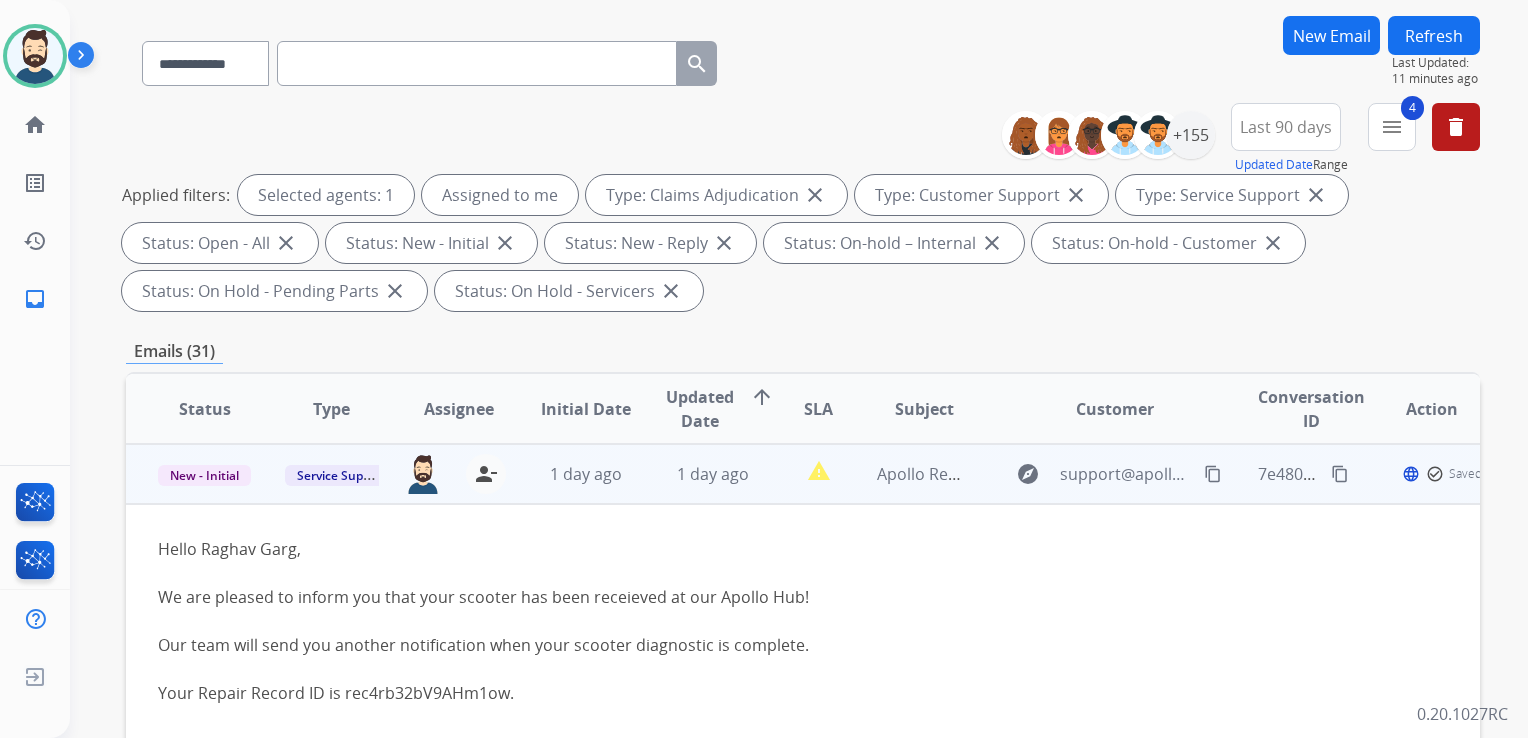 scroll, scrollTop: 300, scrollLeft: 0, axis: vertical 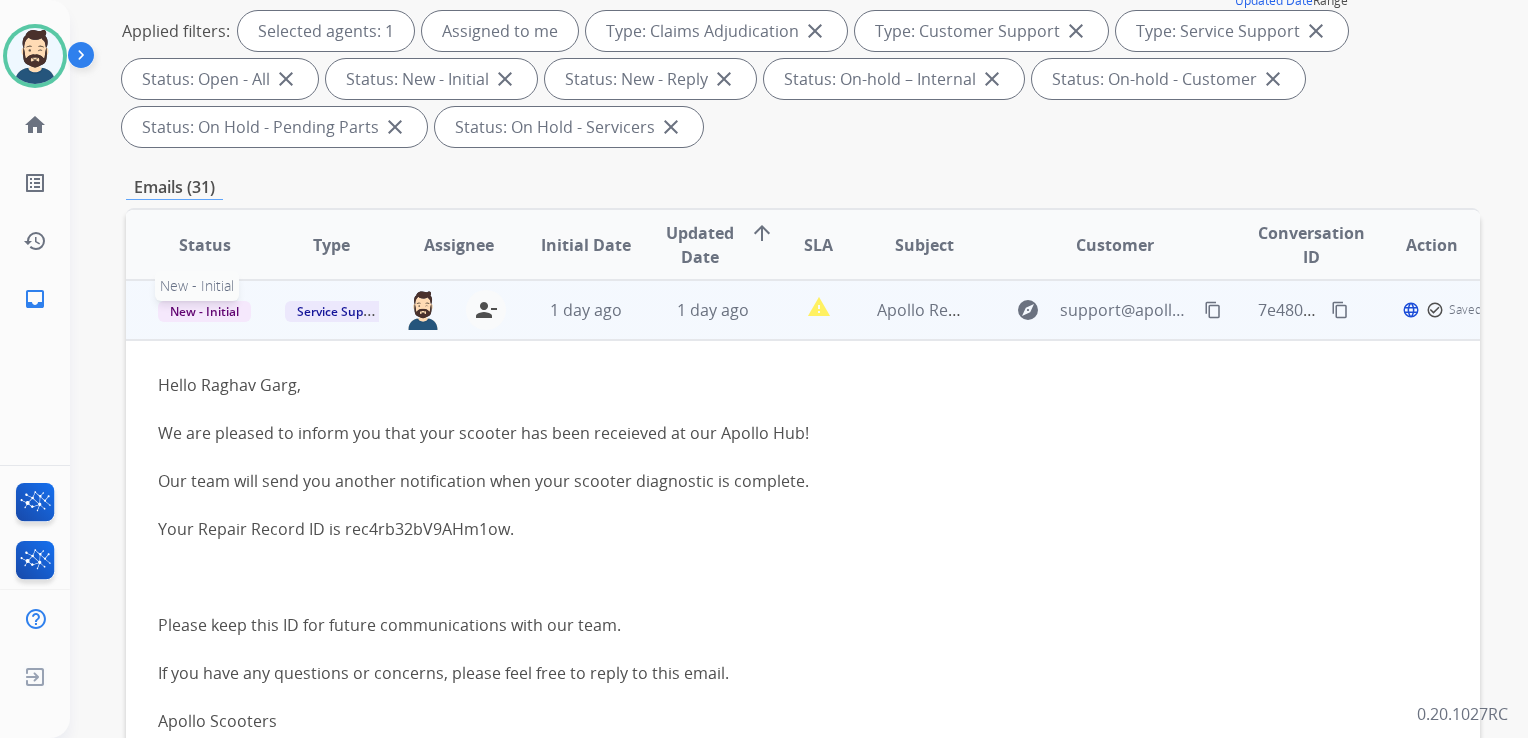 click on "New - Initial" at bounding box center (204, 311) 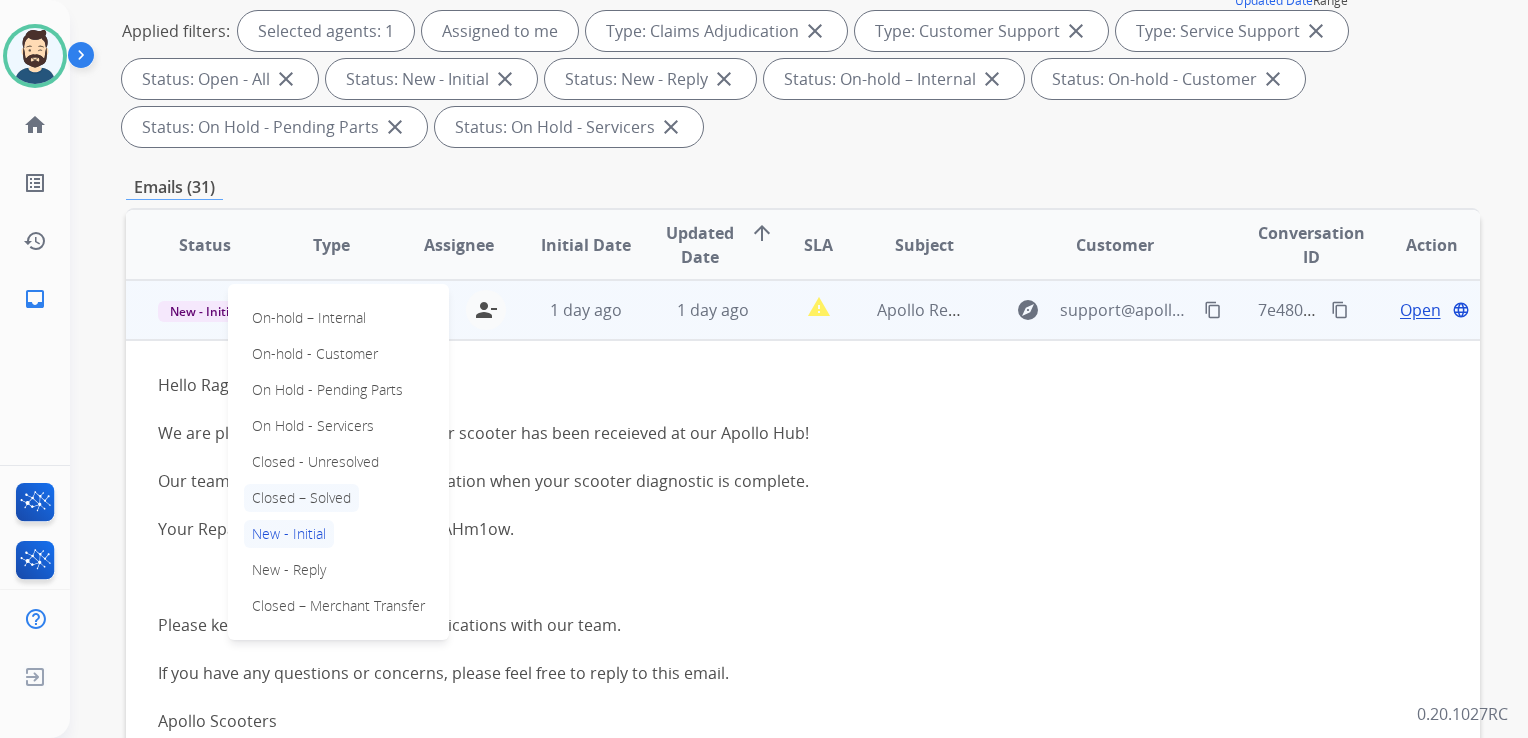drag, startPoint x: 276, startPoint y: 496, endPoint x: 410, endPoint y: 402, distance: 163.68262 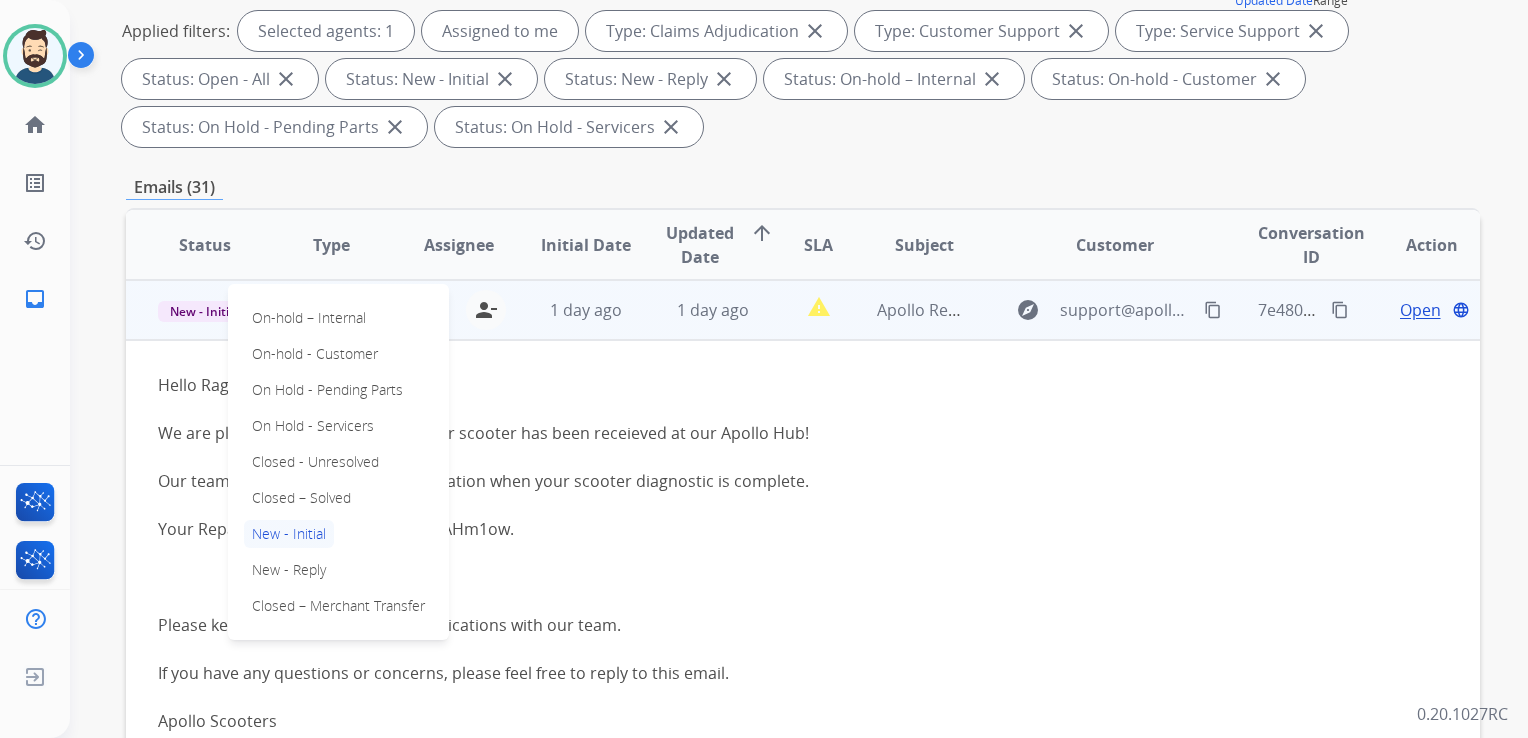 click on "Closed – Solved" at bounding box center (301, 498) 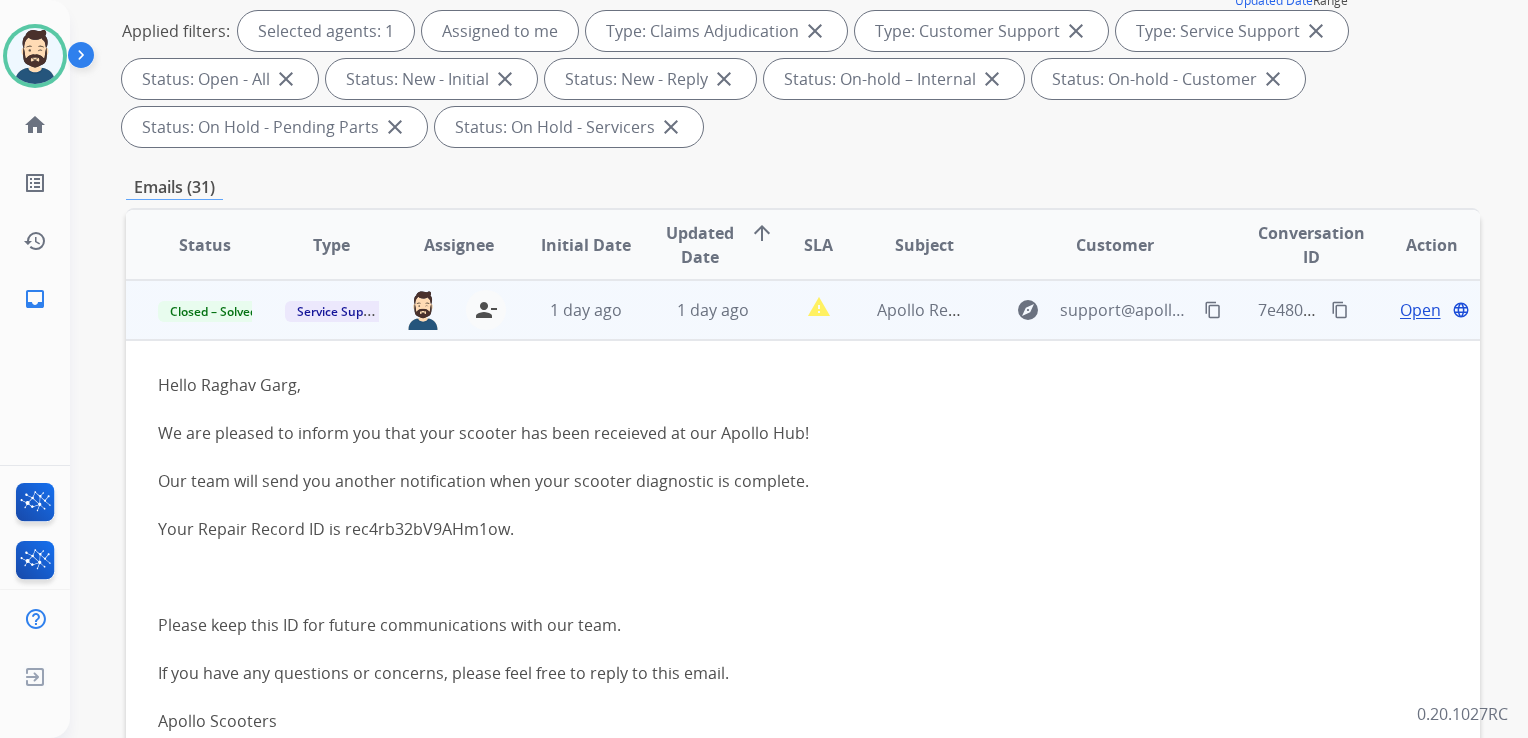 click on "1 day ago" at bounding box center (570, 310) 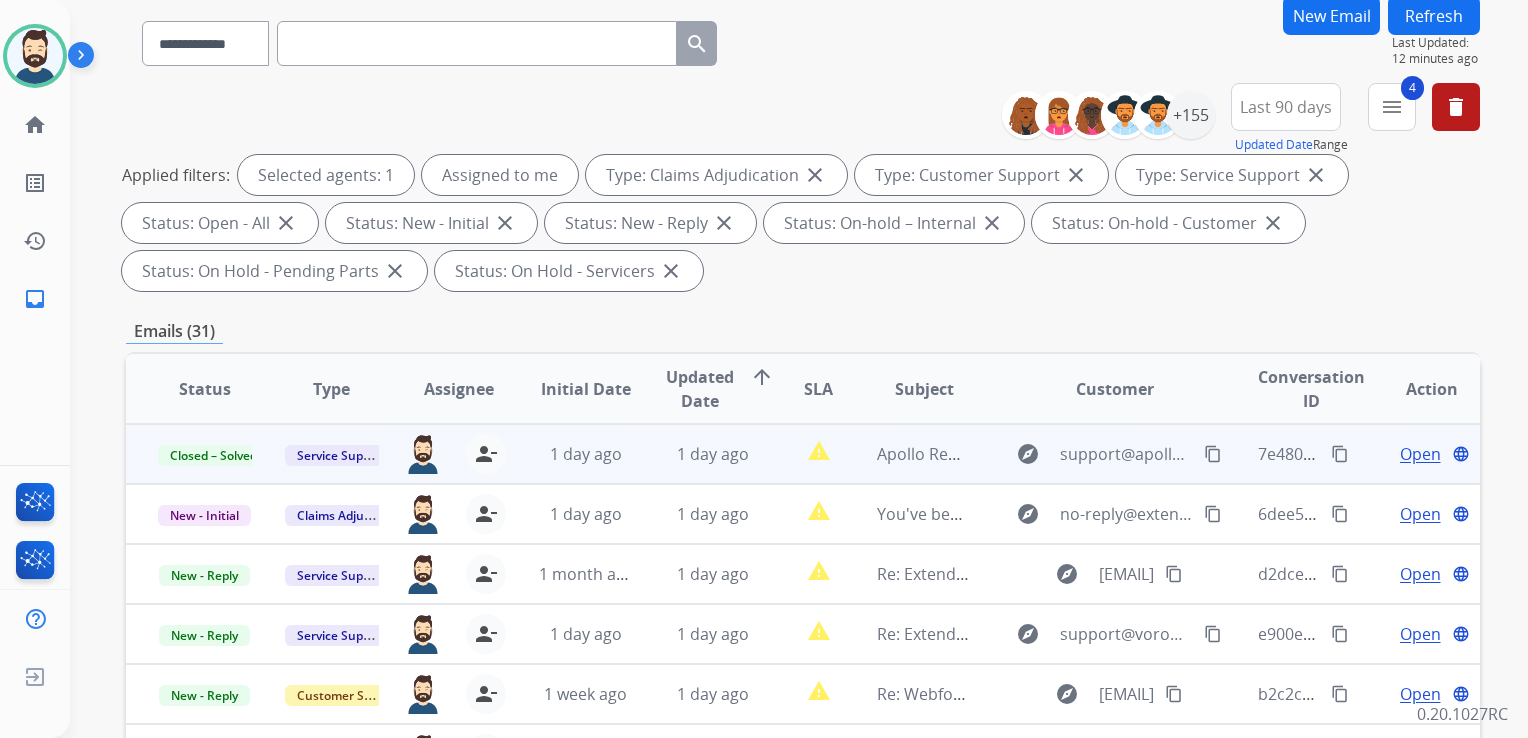 scroll, scrollTop: 0, scrollLeft: 0, axis: both 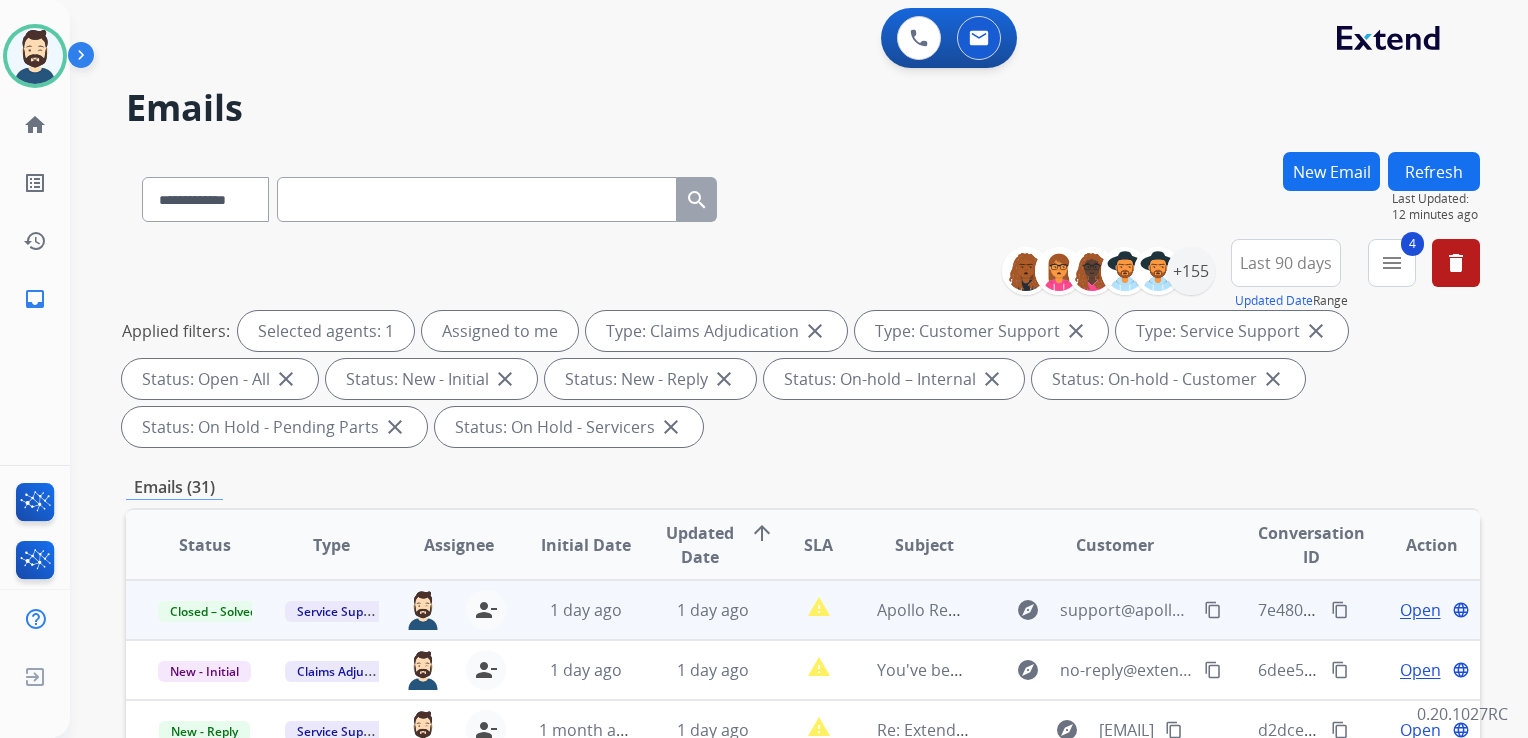 click on "Refresh" at bounding box center [1434, 171] 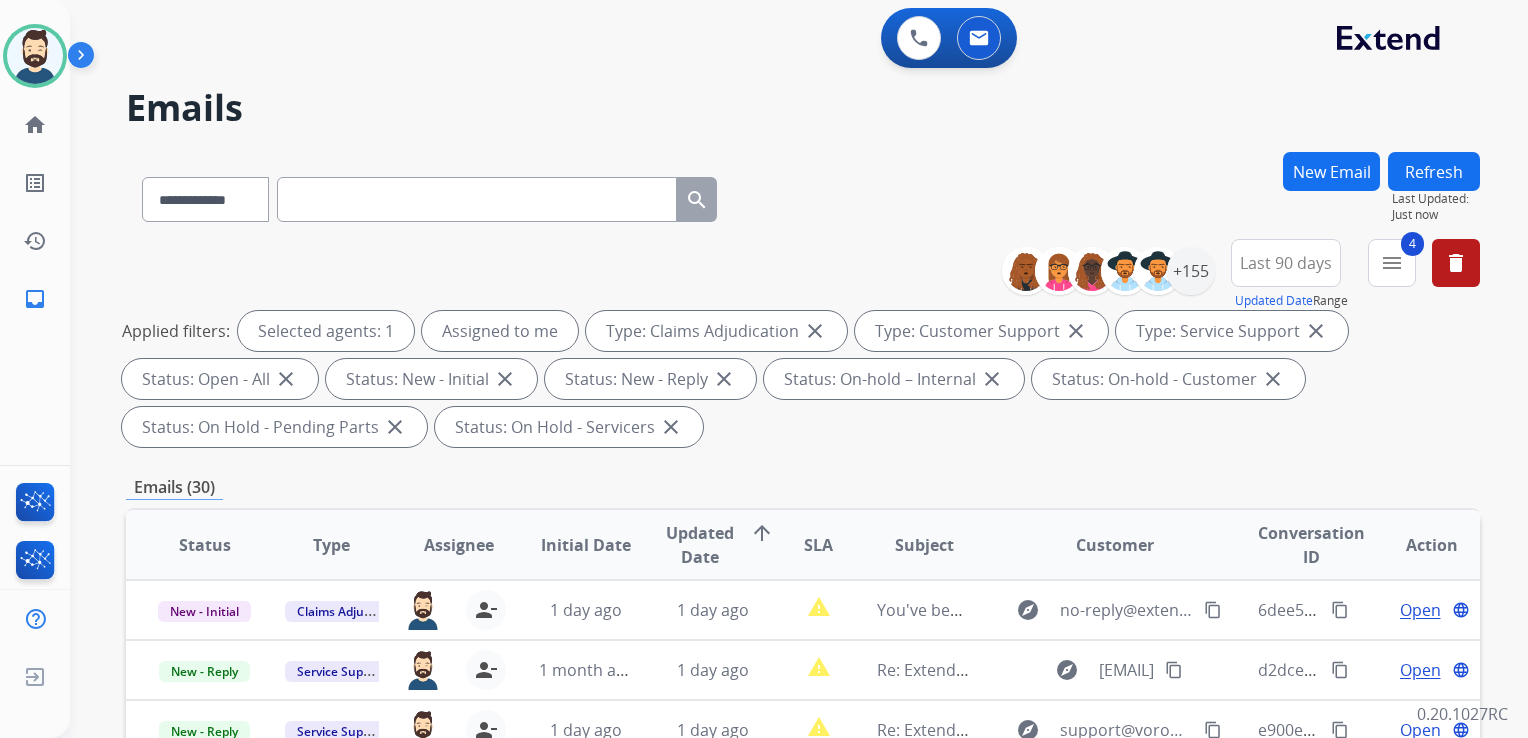 scroll, scrollTop: 1, scrollLeft: 0, axis: vertical 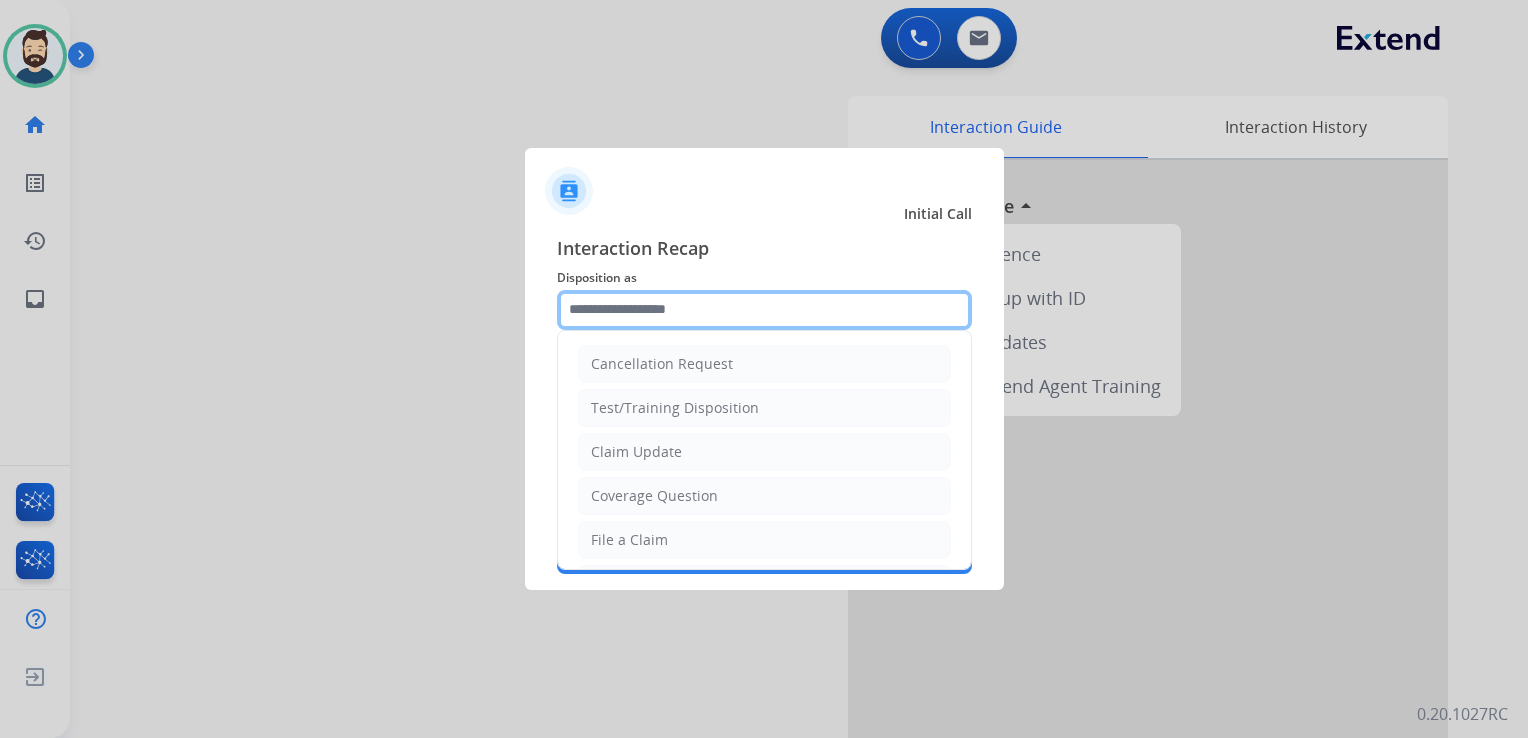 click 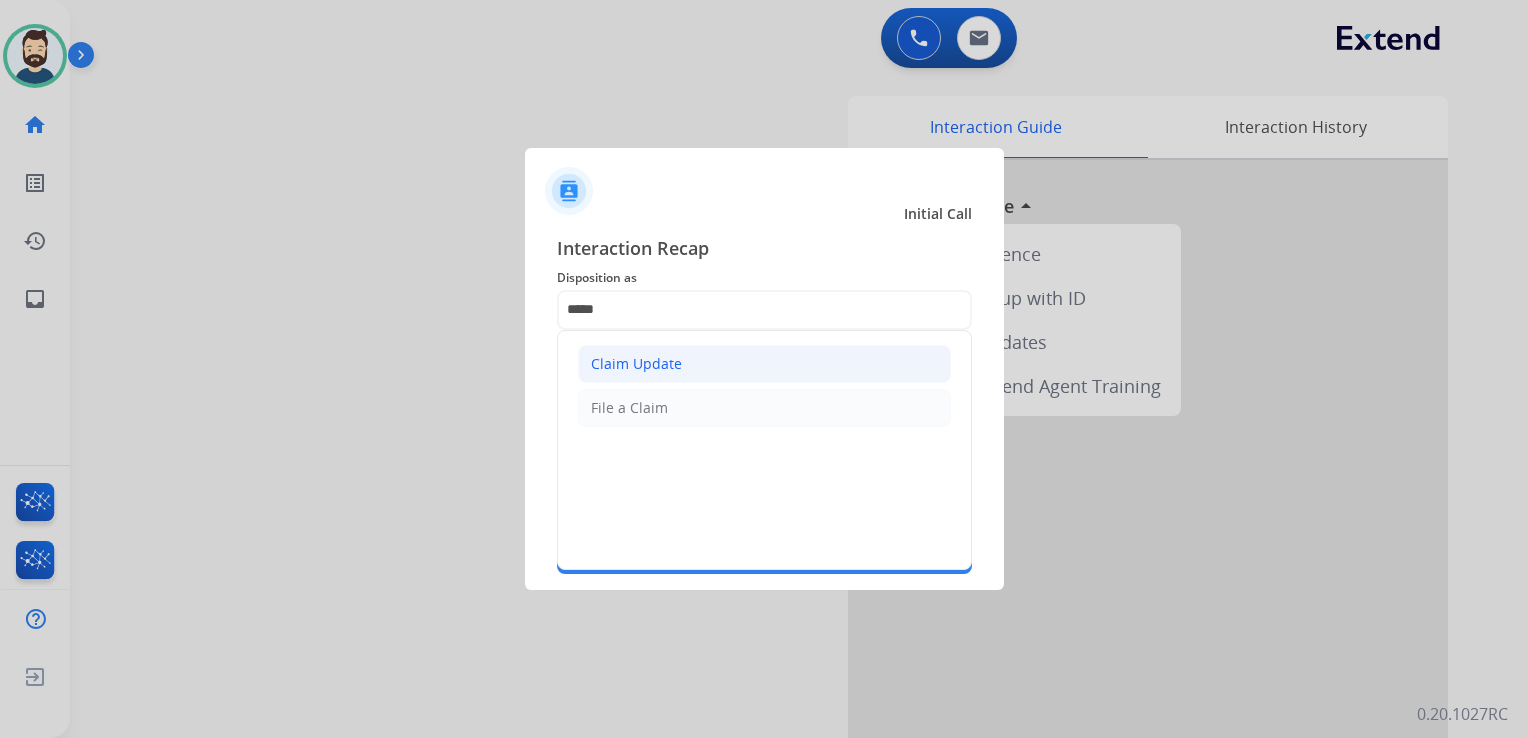 click on "Claim Update" 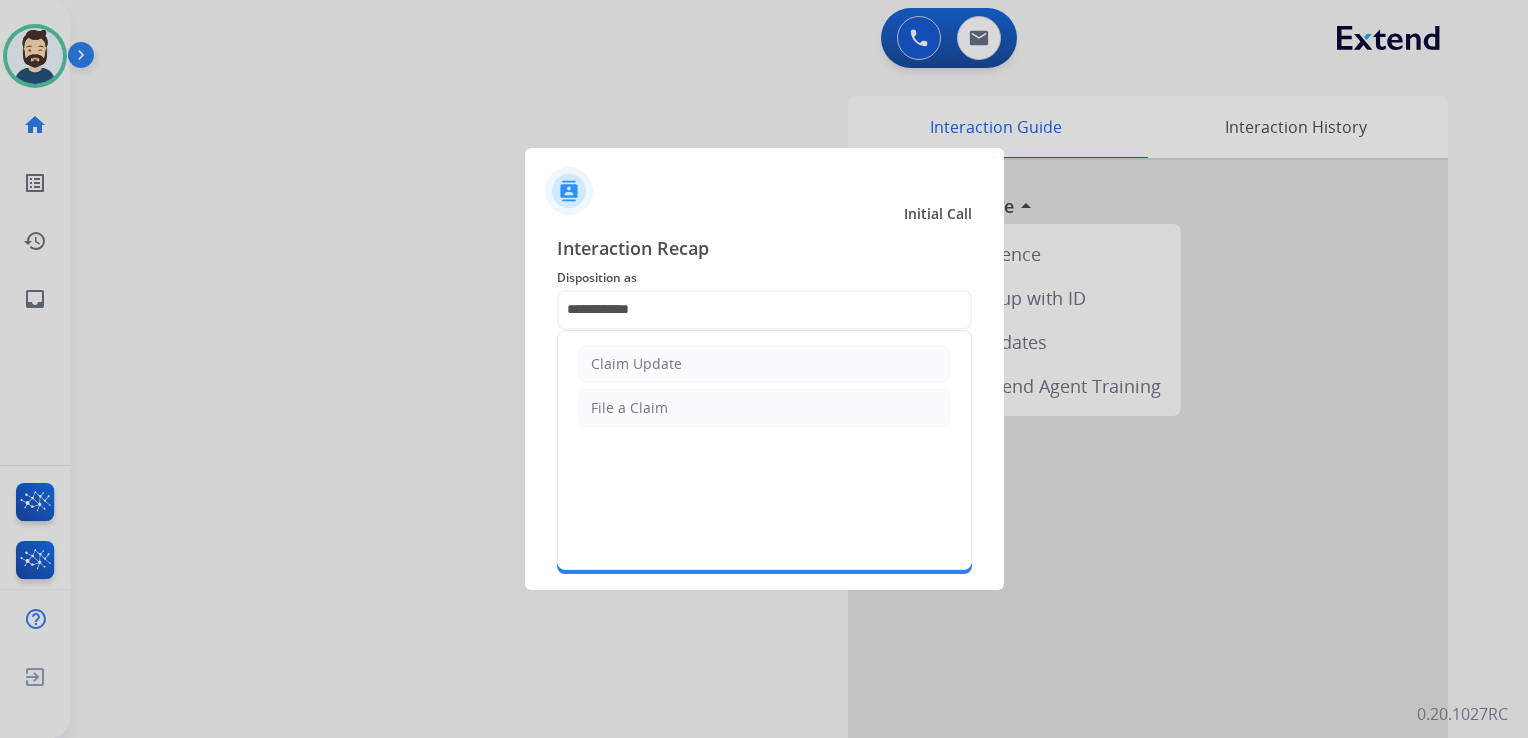 click 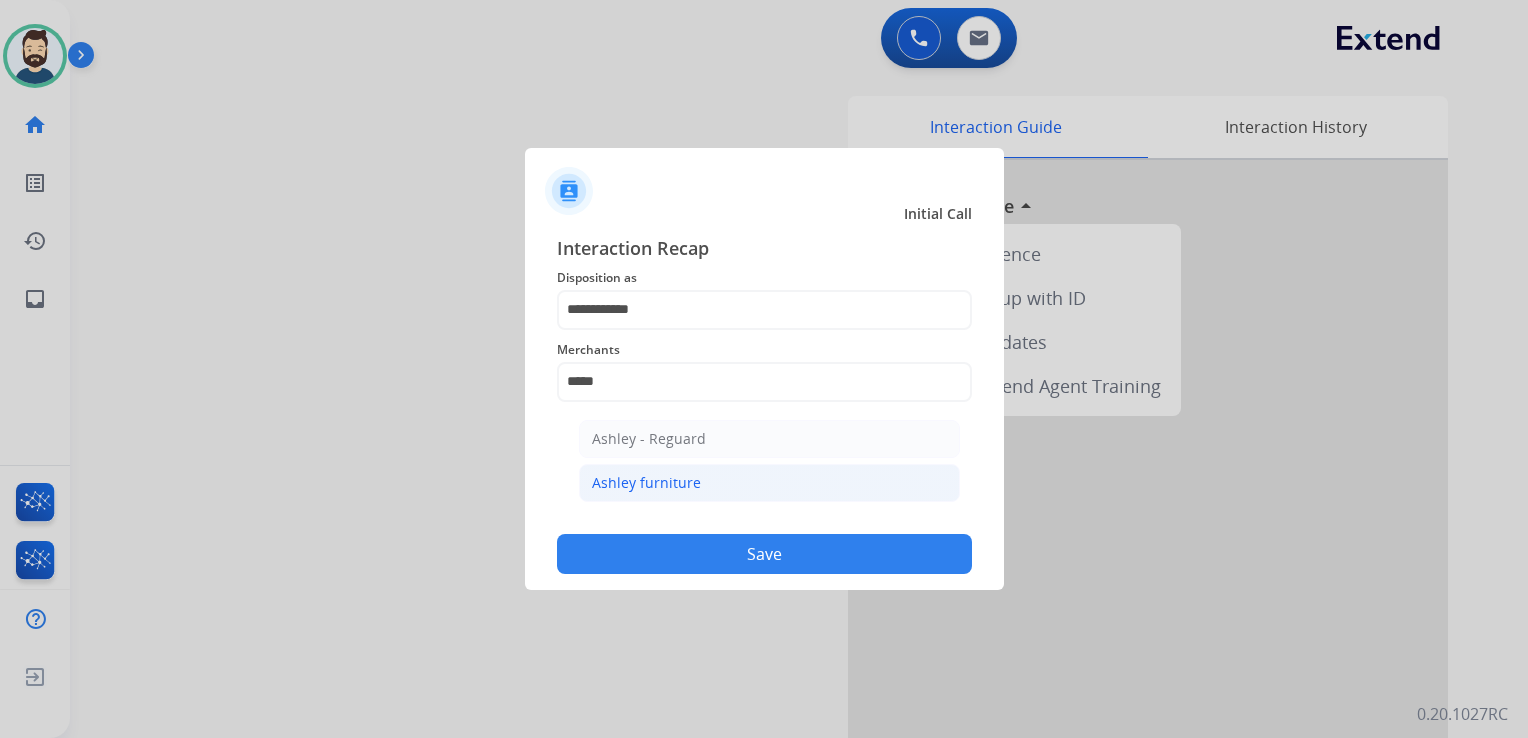 click on "Ashley furniture" 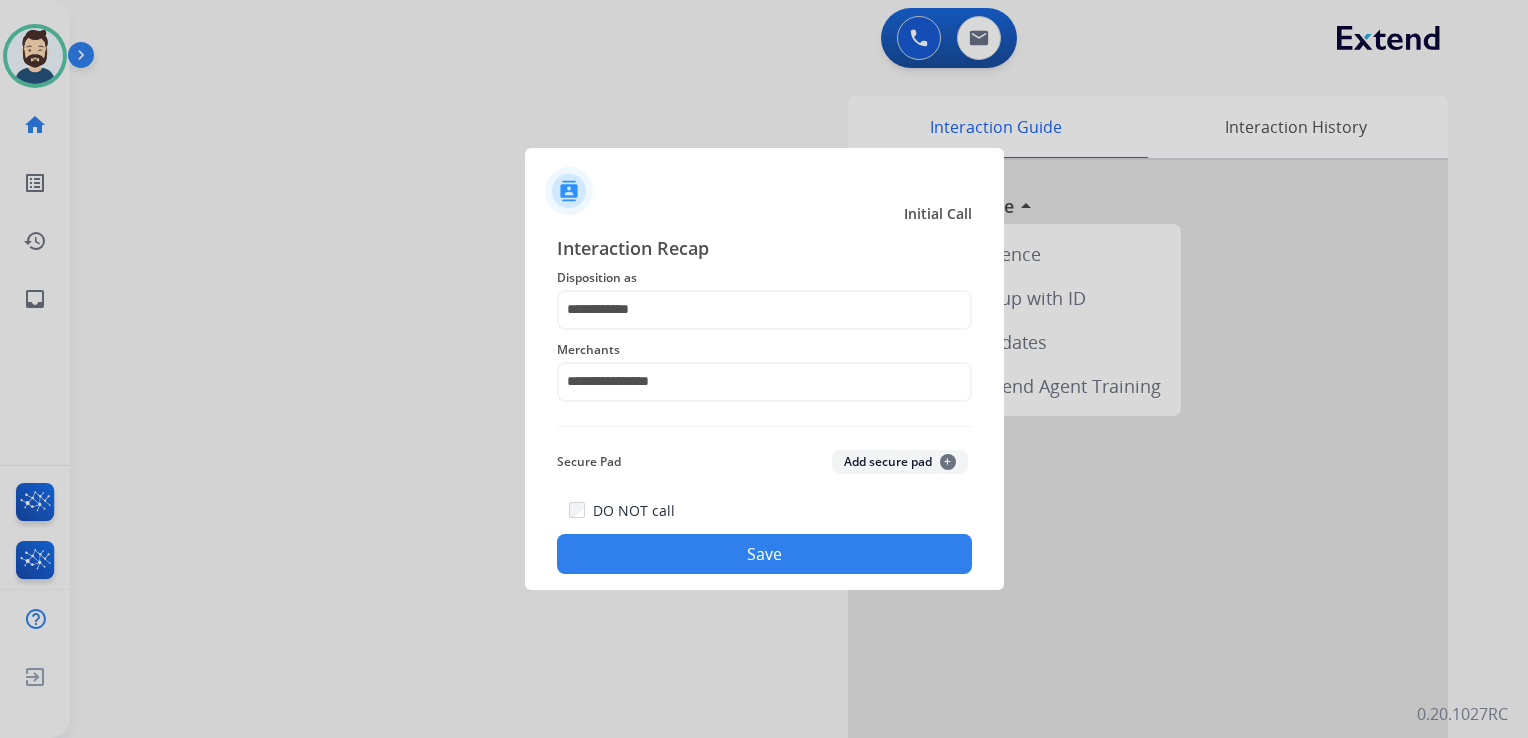 click on "DO NOT call   Save" 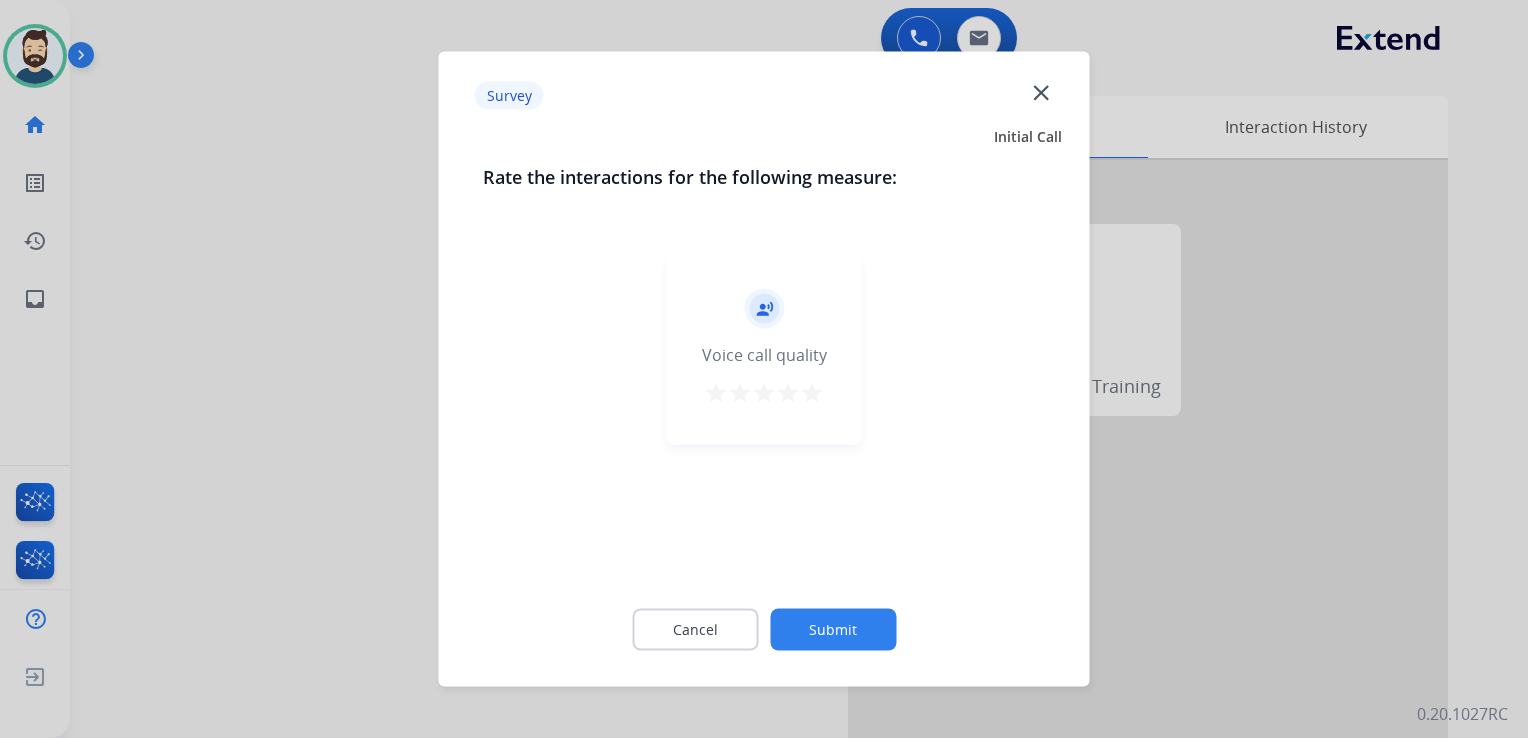 click on "star" at bounding box center [812, 393] 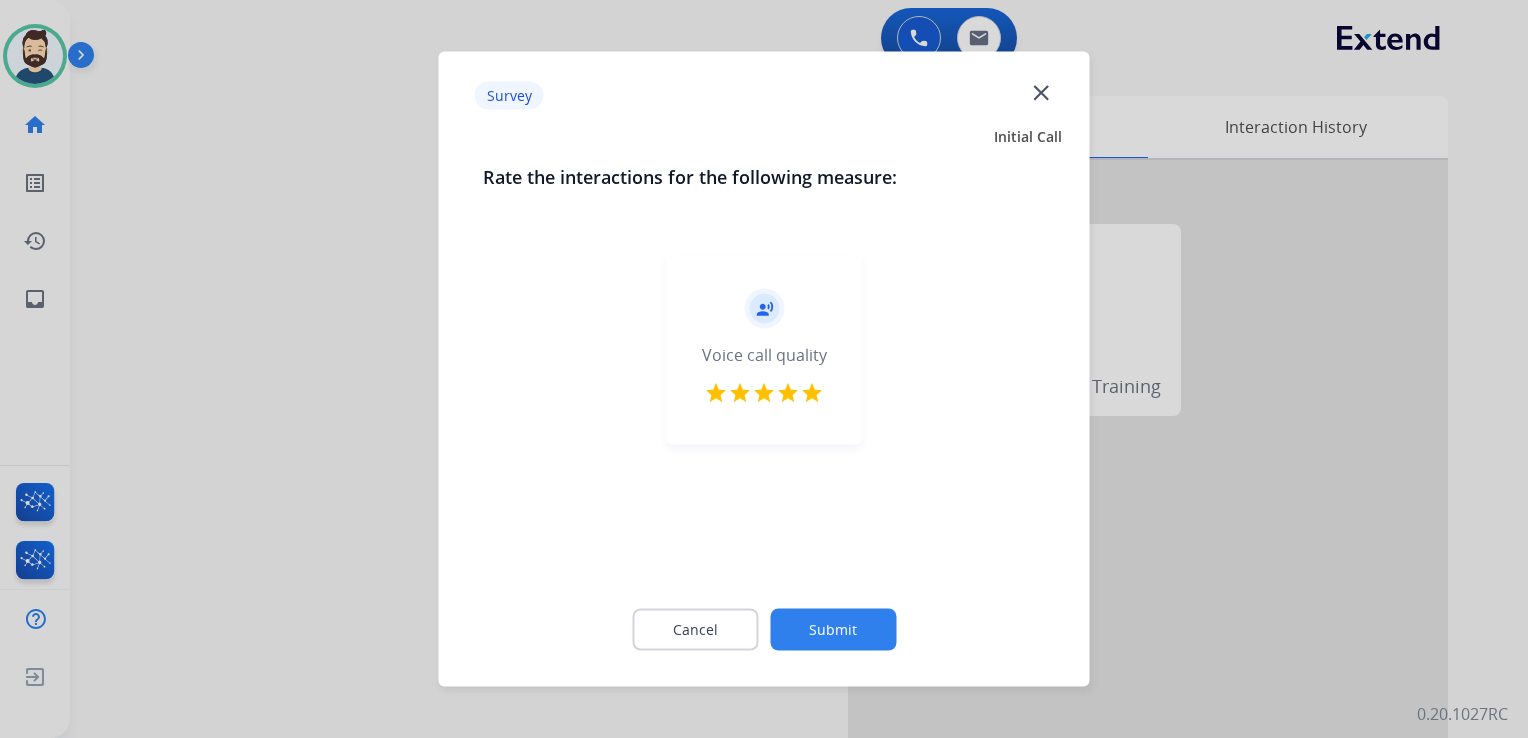 click on "Submit" 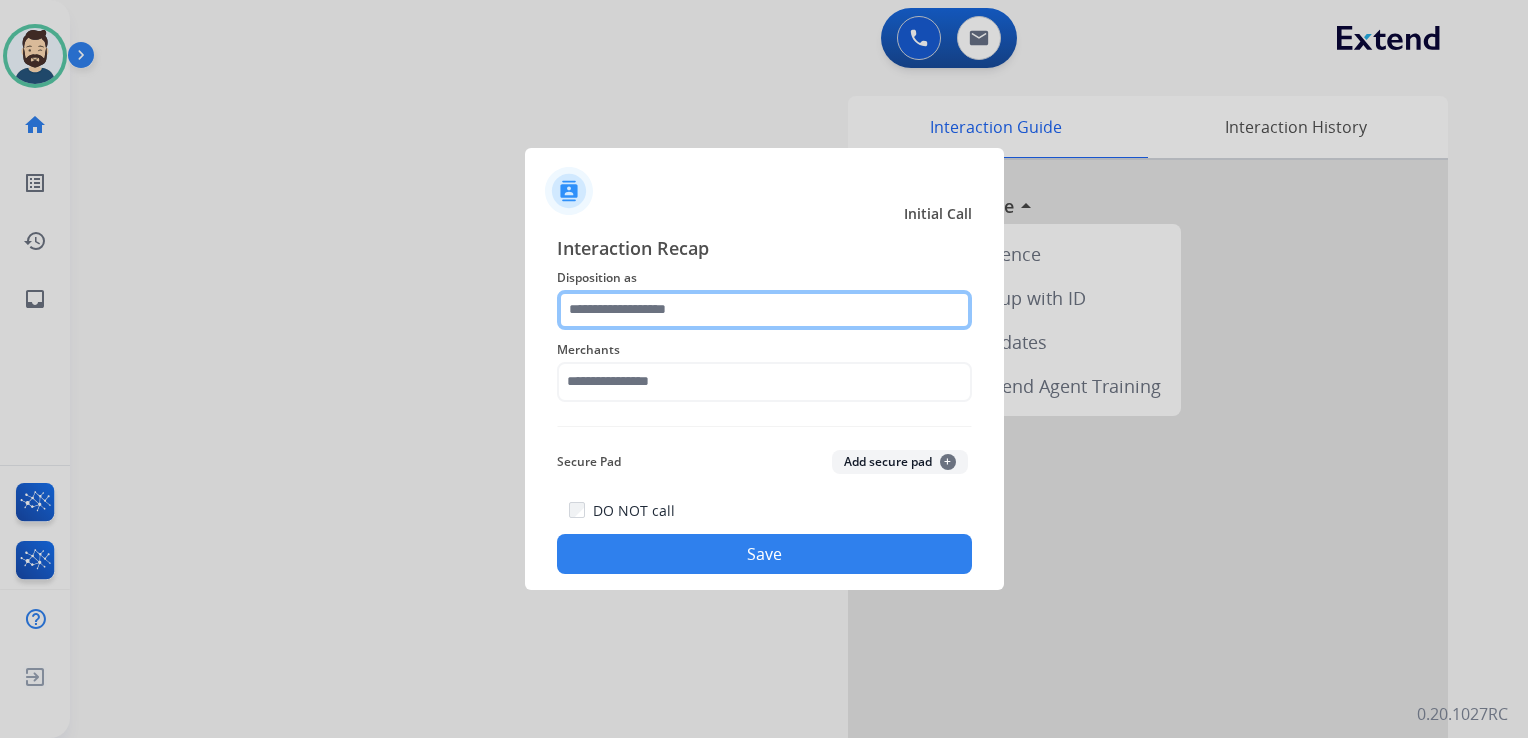 click 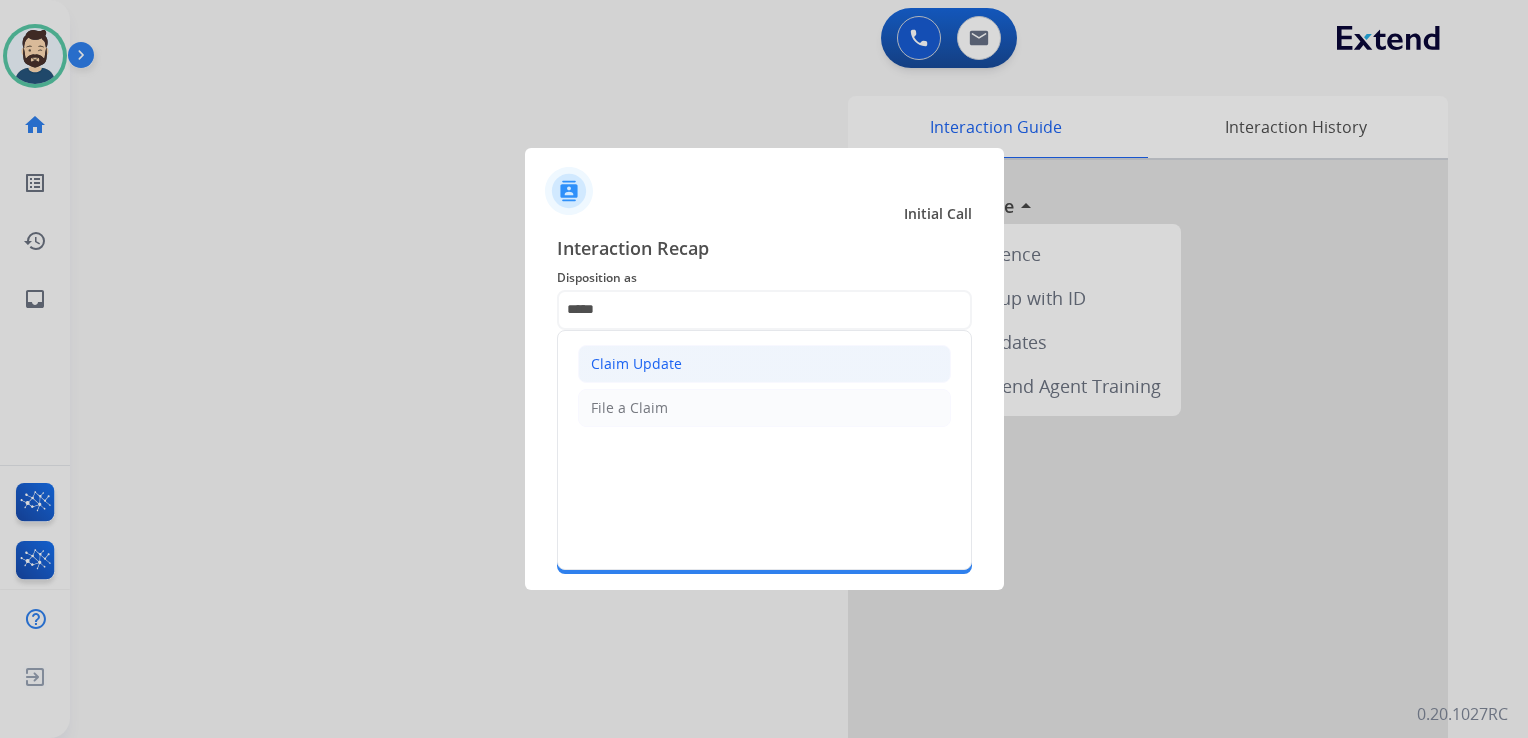 click on "Claim Update" 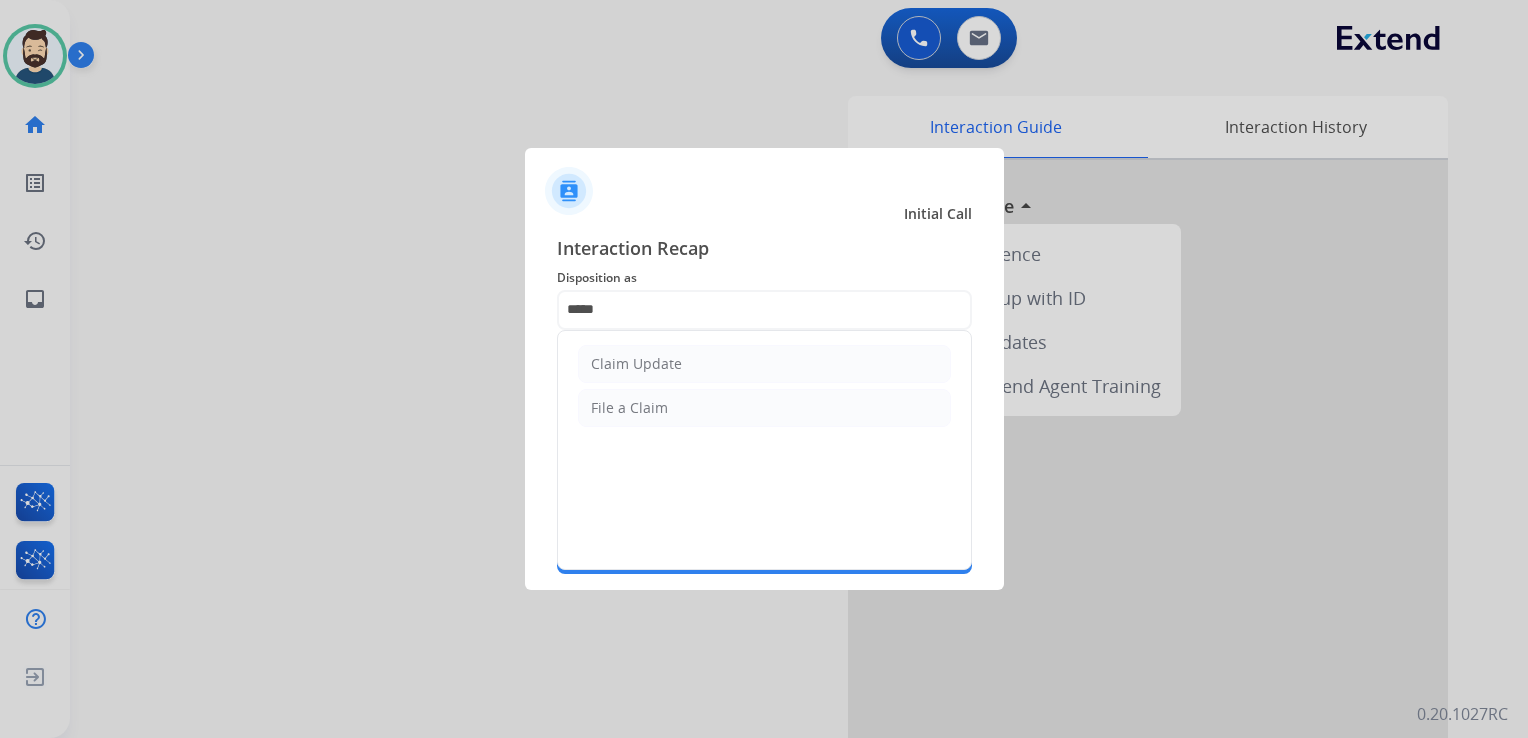 type on "**********" 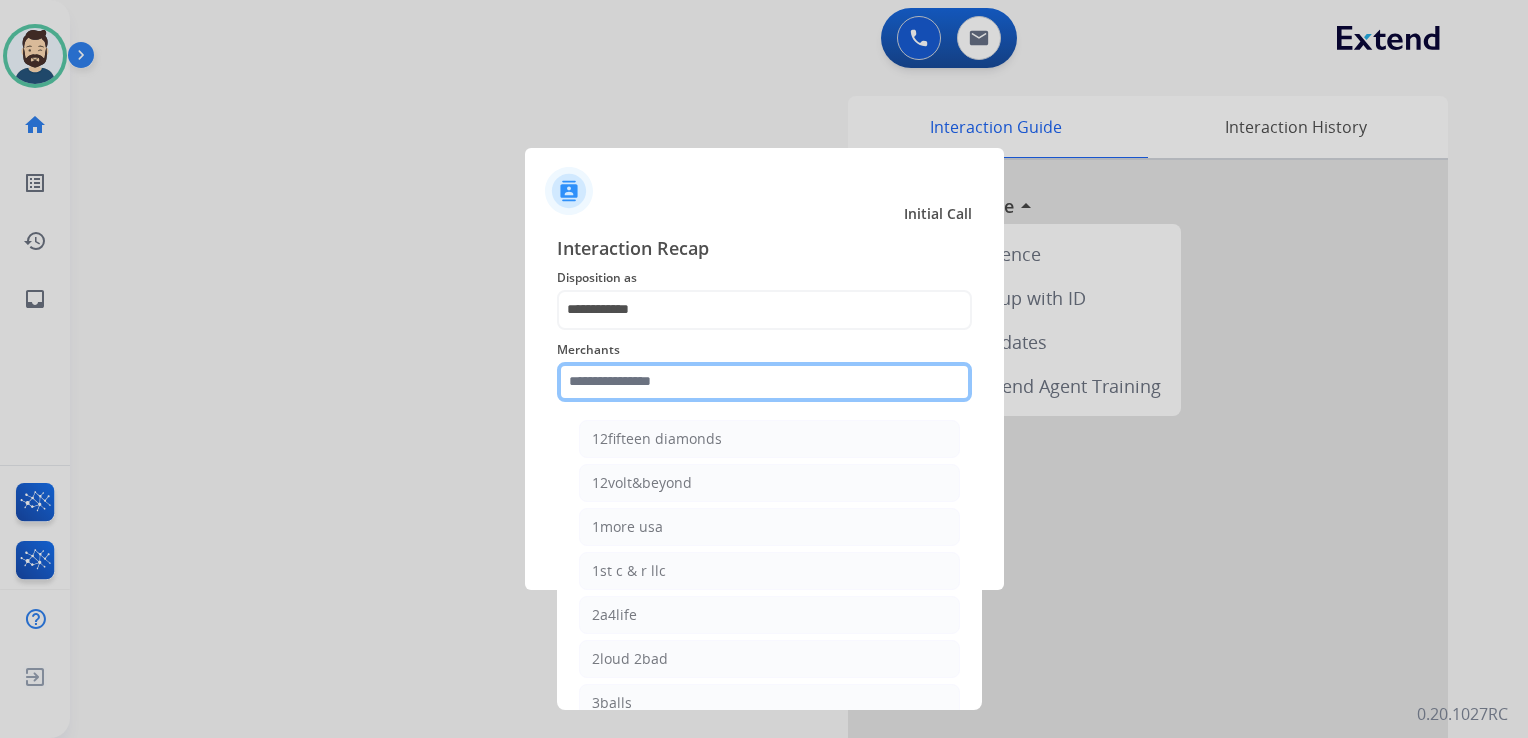 click 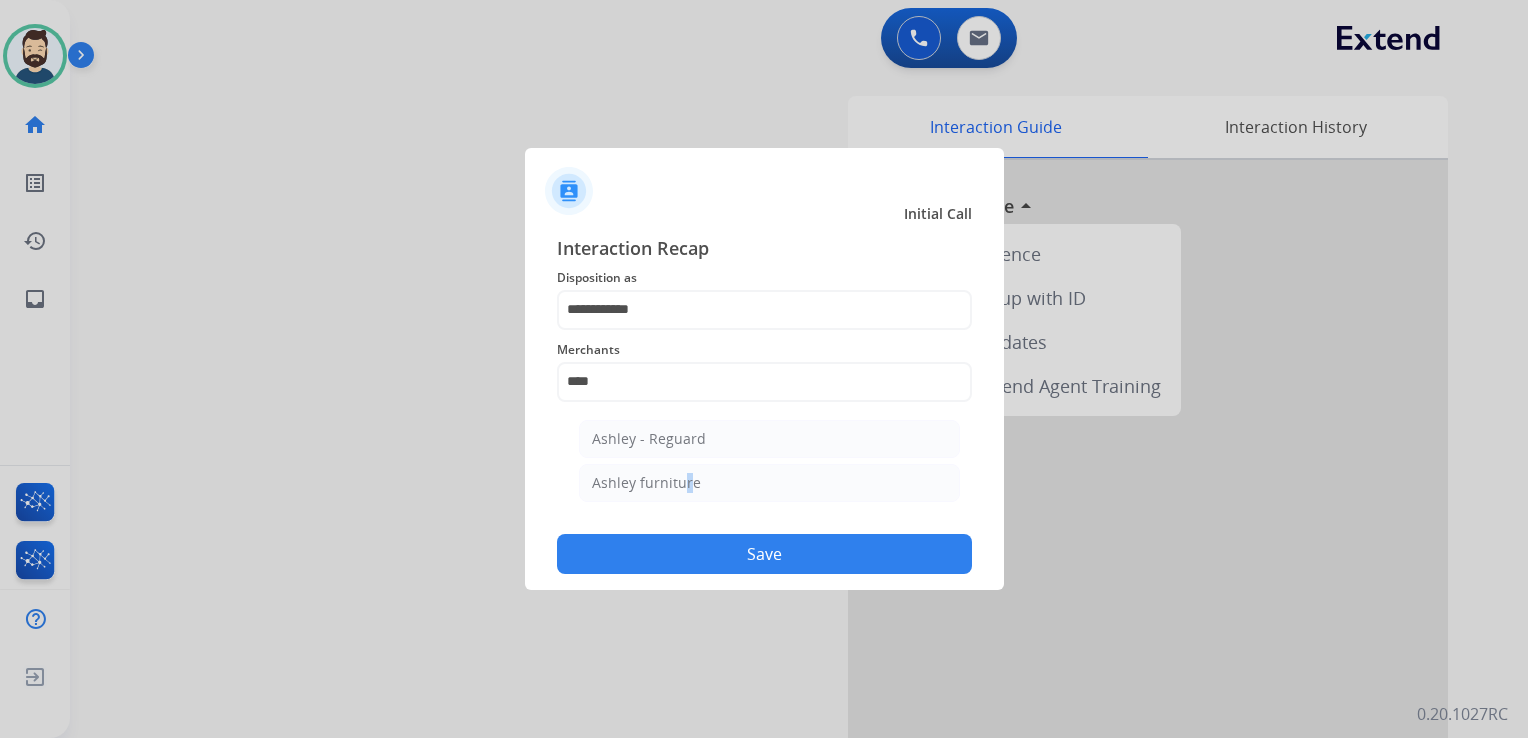 click on "Ashley furniture" 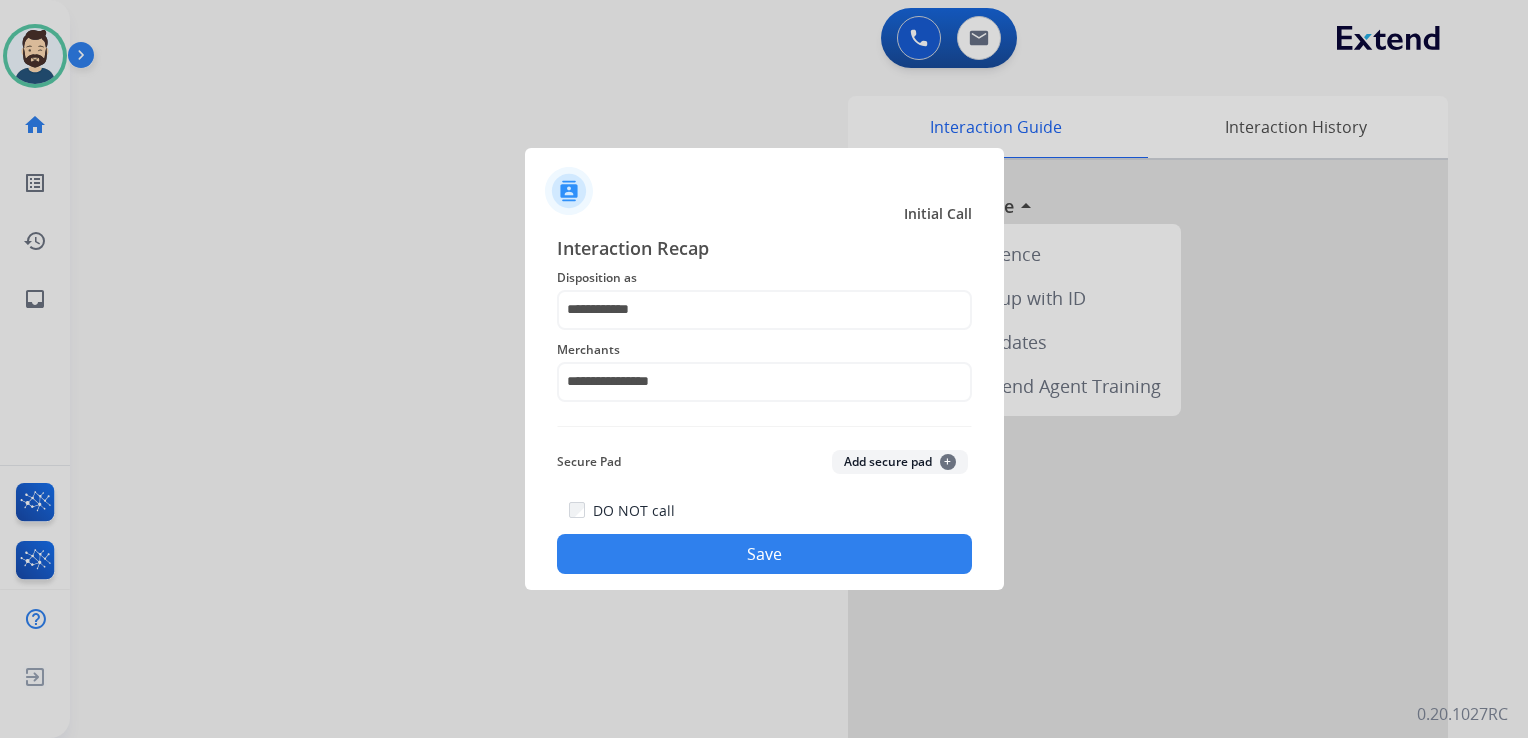 click on "Save" 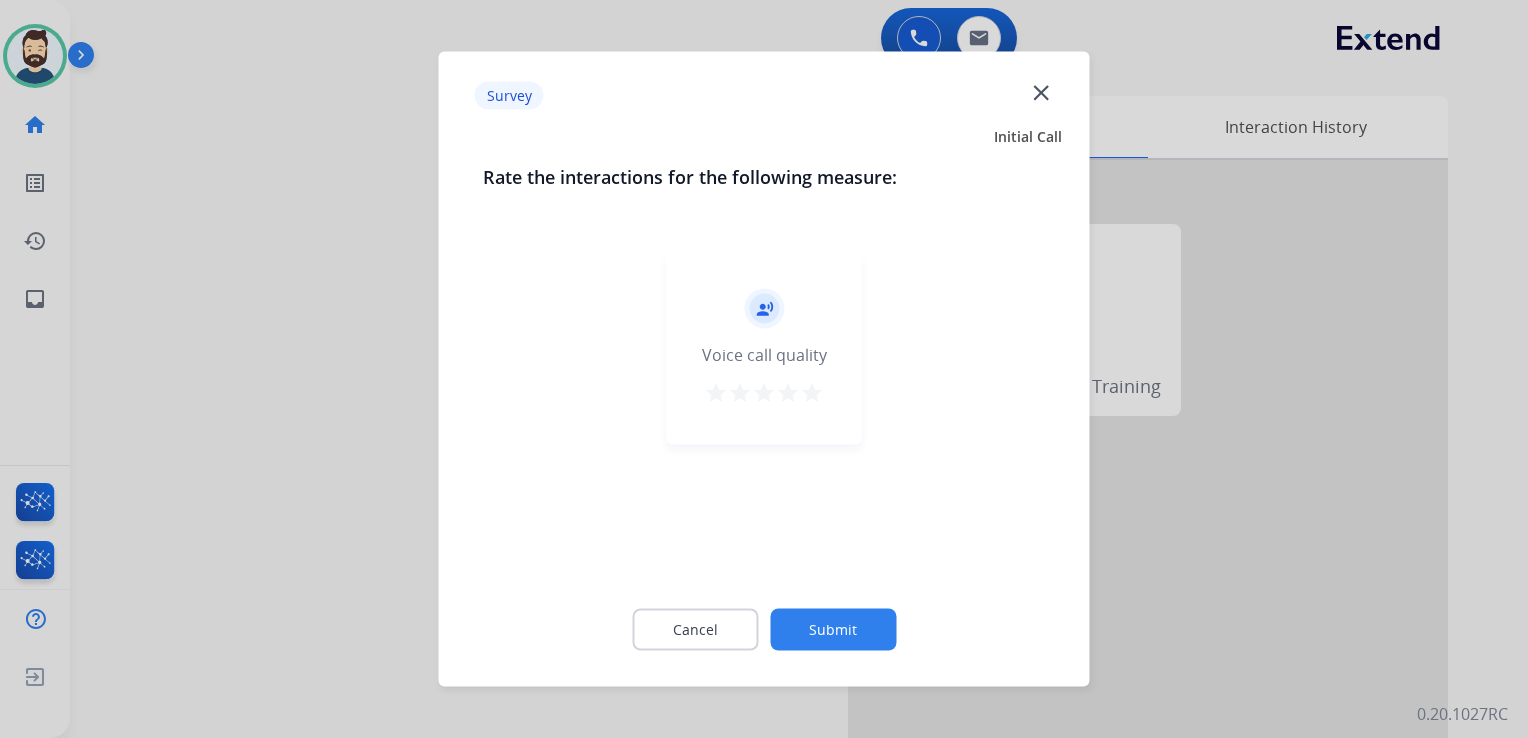 click on "star" at bounding box center [812, 393] 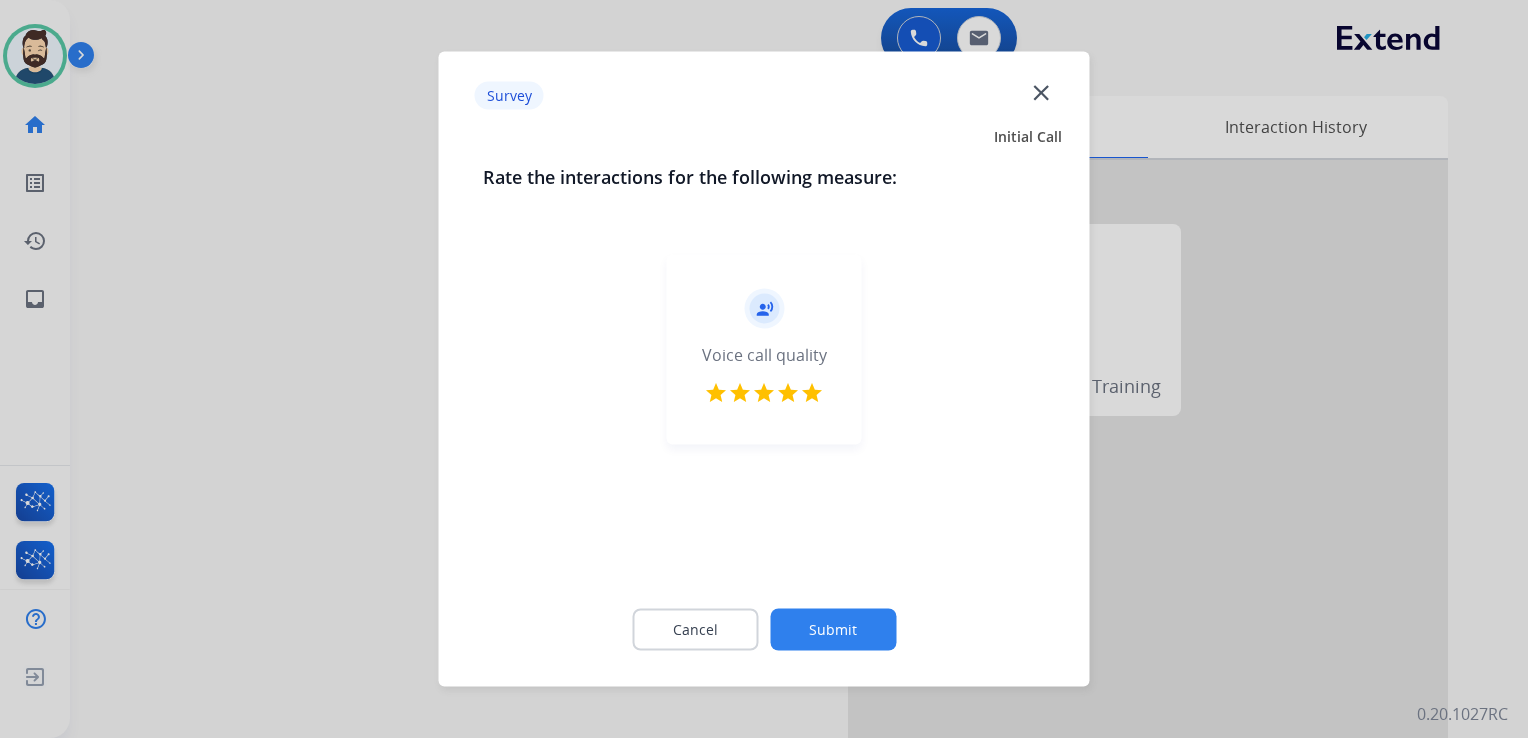 drag, startPoint x: 850, startPoint y: 620, endPoint x: 888, endPoint y: 491, distance: 134.48048 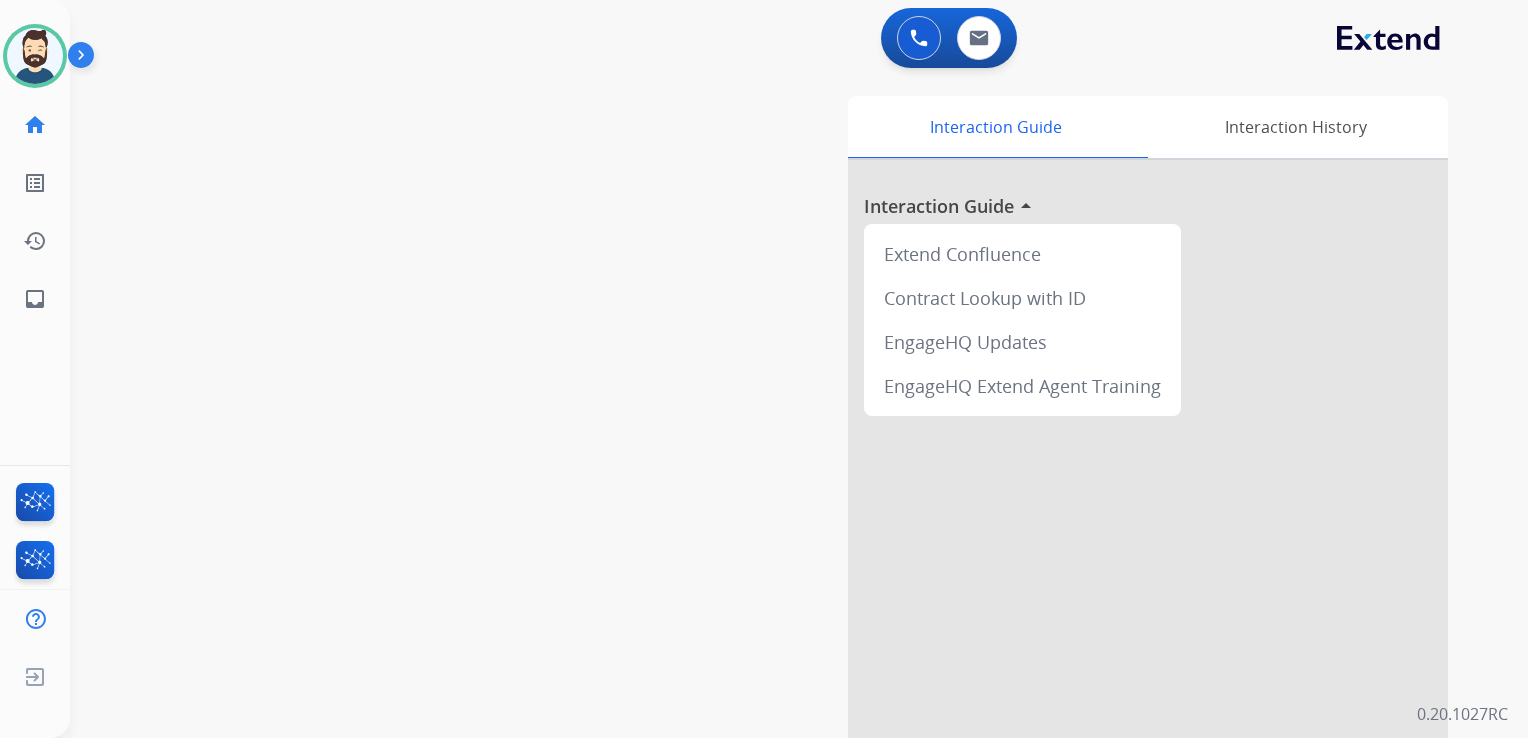 click on "Interaction Guide   Interaction History  Interaction Guide arrow_drop_up  Extend Confluence   Contract Lookup with ID   EngageHQ Updates   EngageHQ Extend Agent Training" at bounding box center (1030, 501) 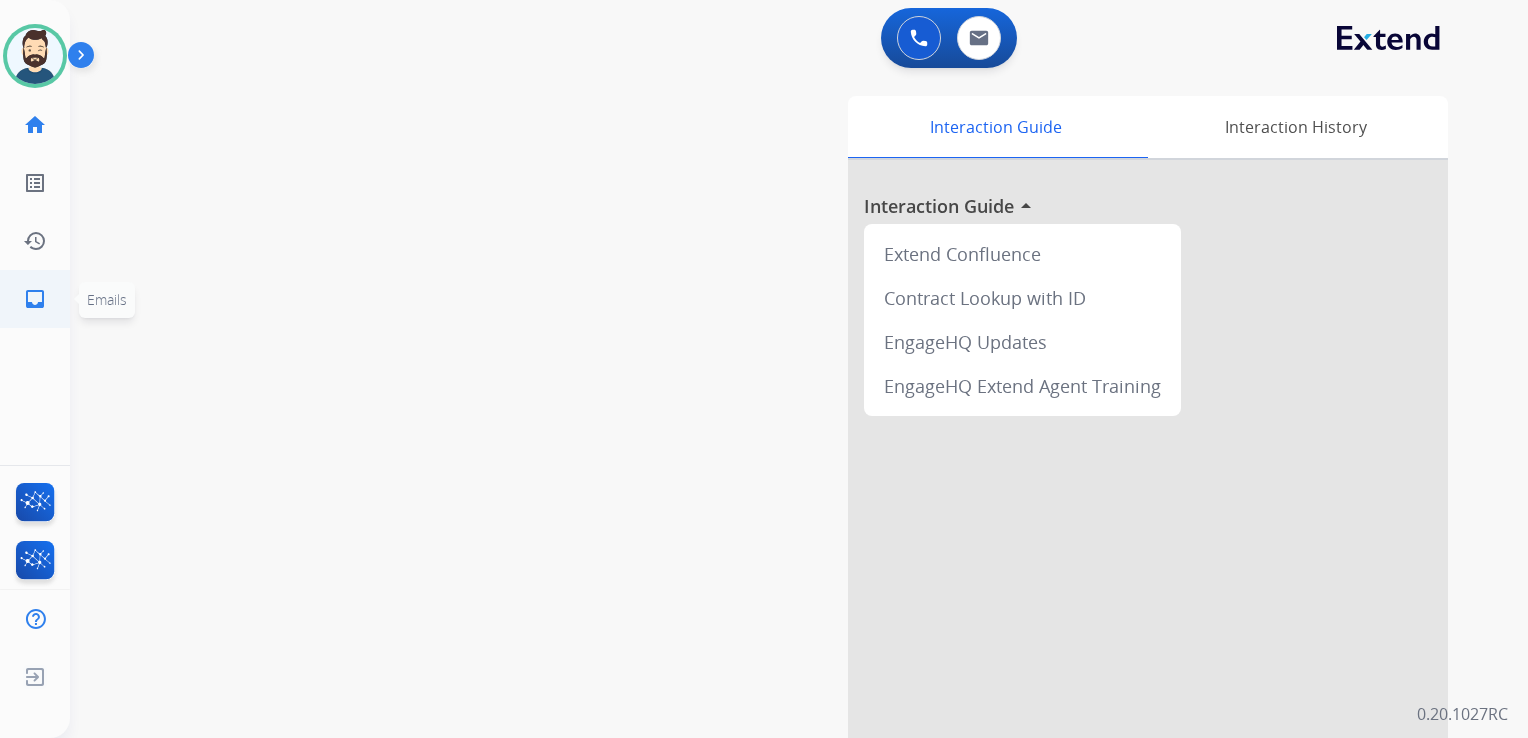 click on "inbox  Emails" 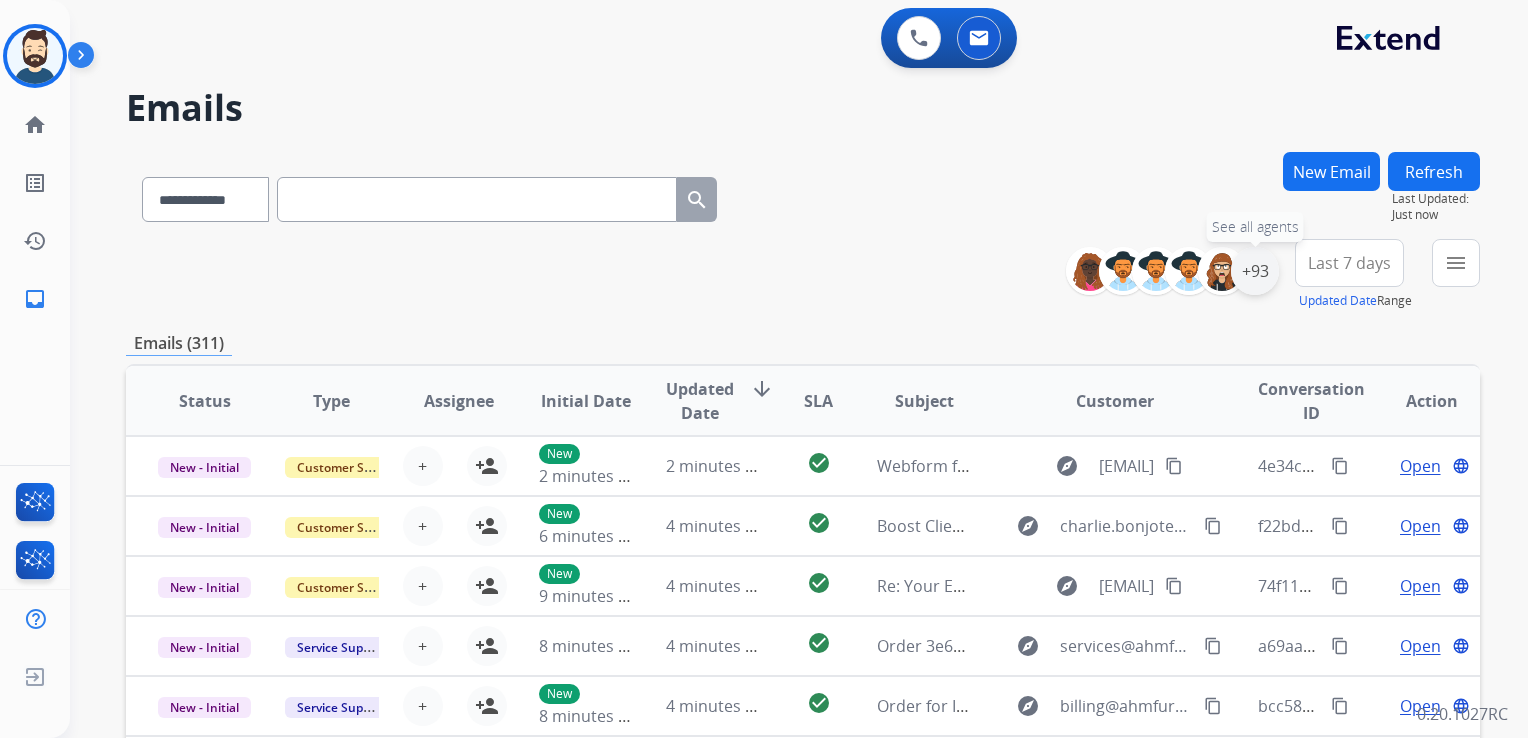 click on "+93" at bounding box center [1255, 271] 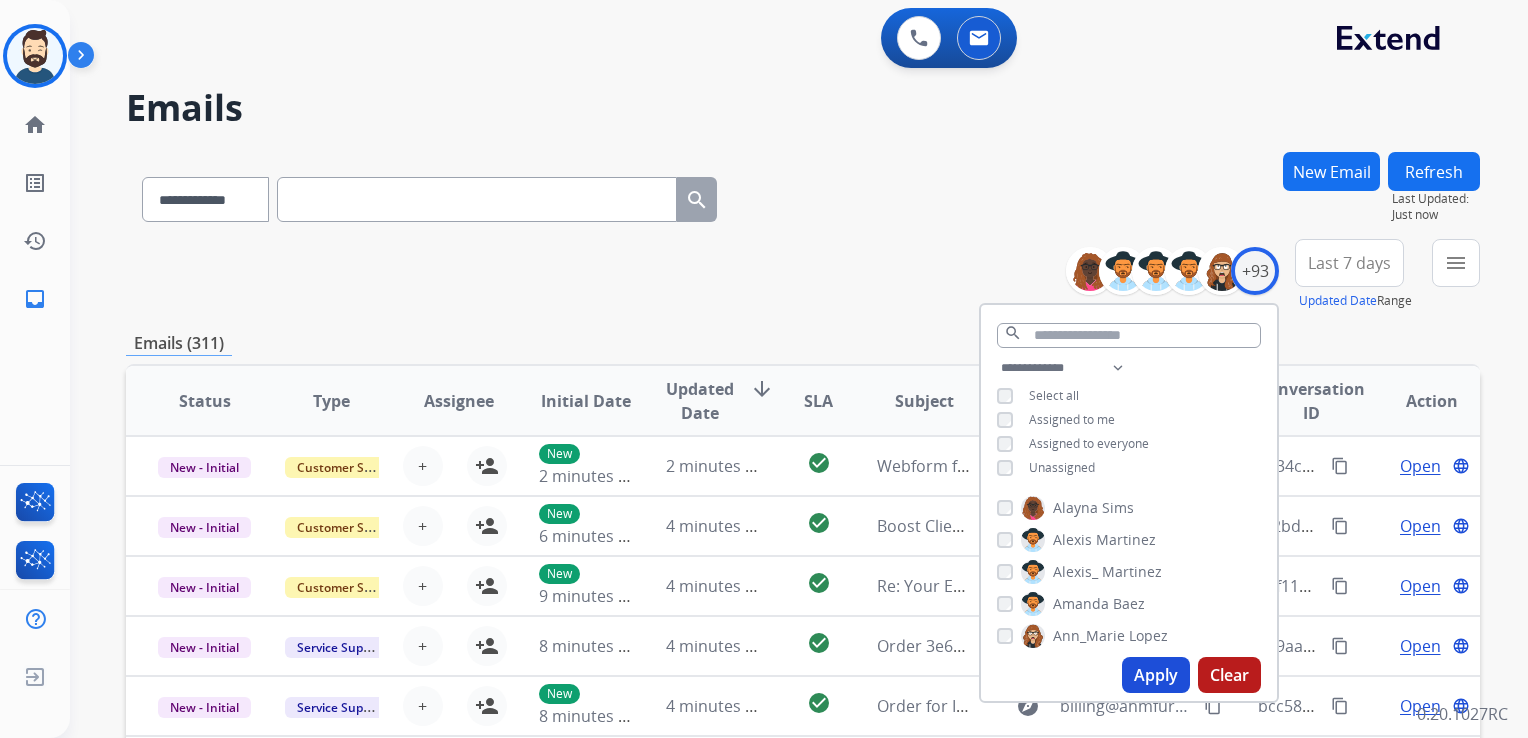 click on "Apply" at bounding box center [1156, 675] 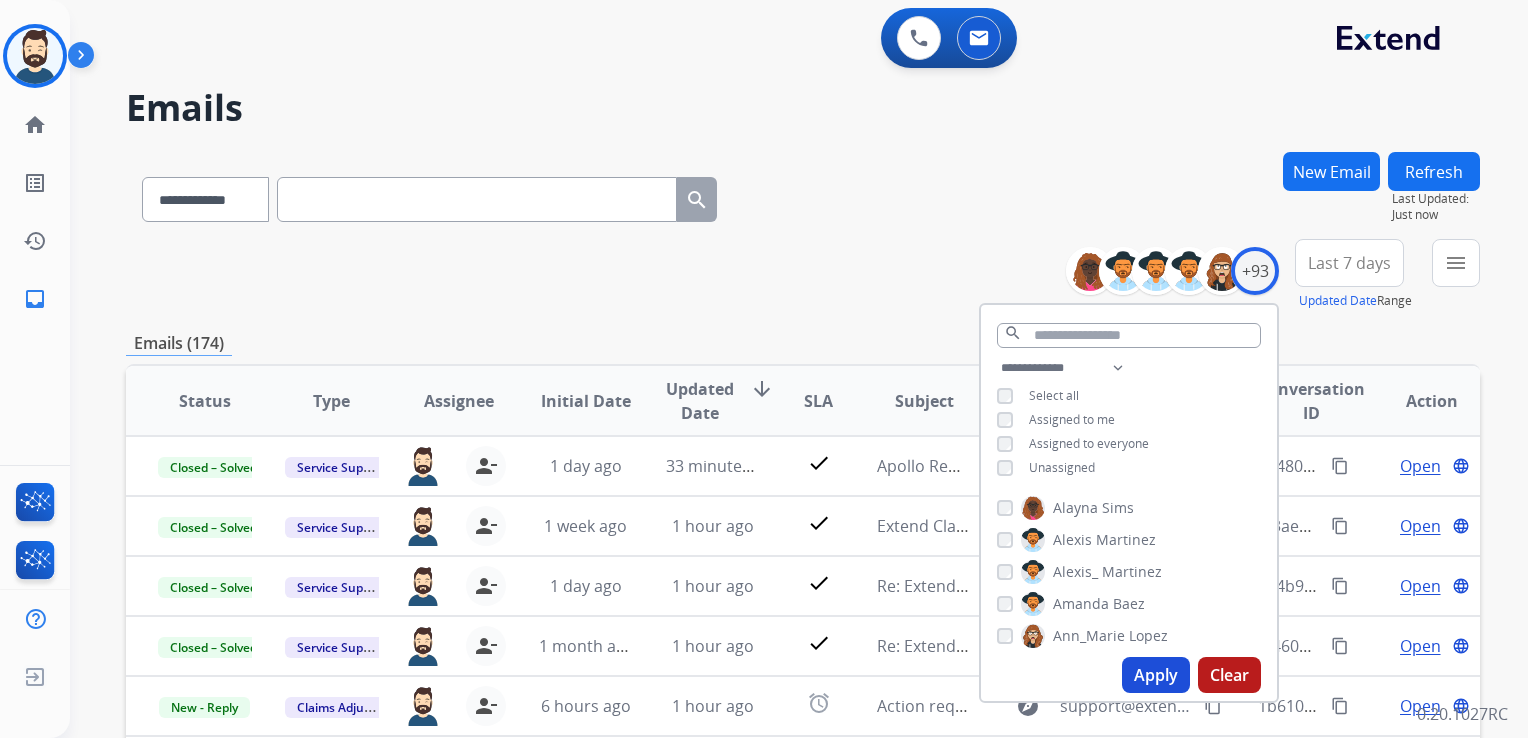 click on "Last 7 days" at bounding box center [1349, 263] 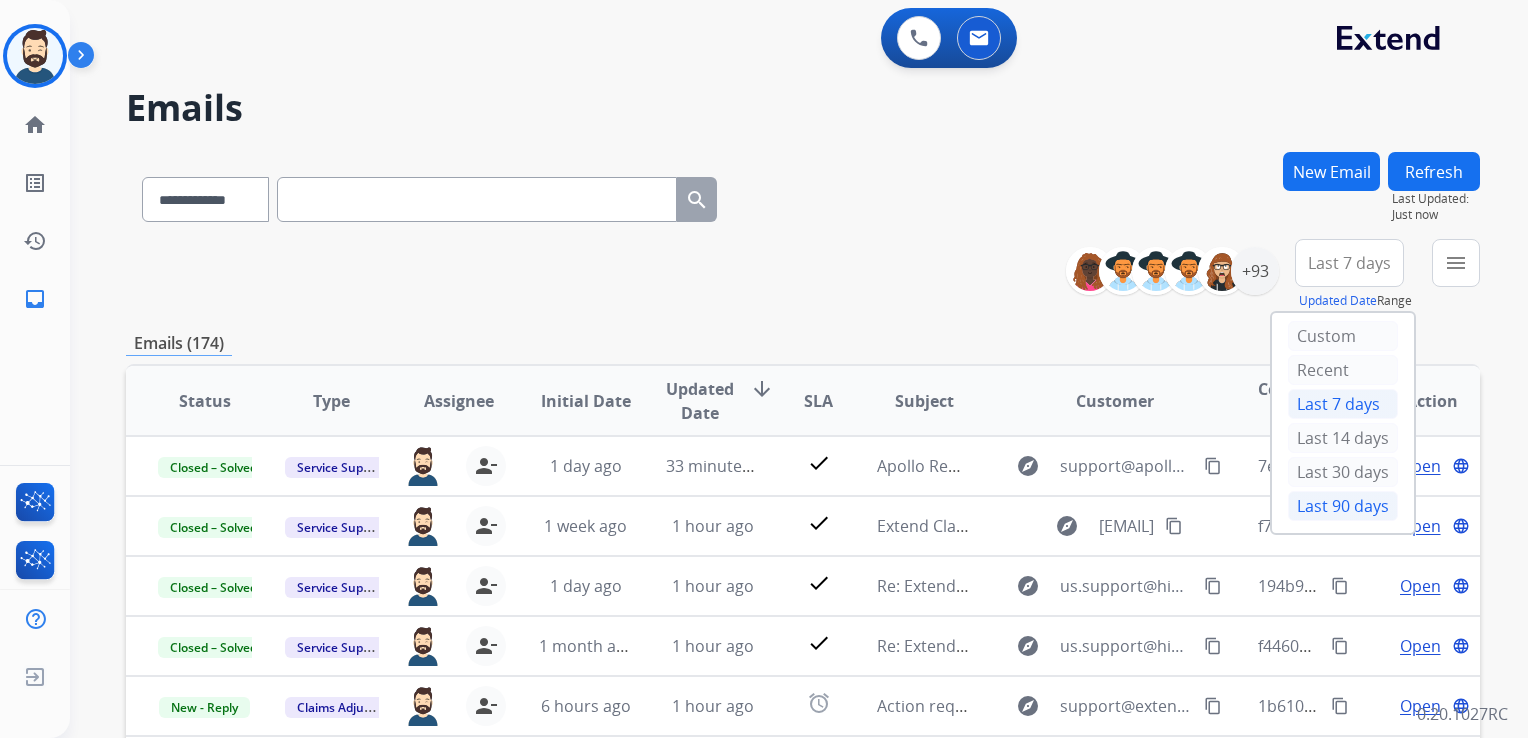 click on "Last 90 days" at bounding box center (1343, 506) 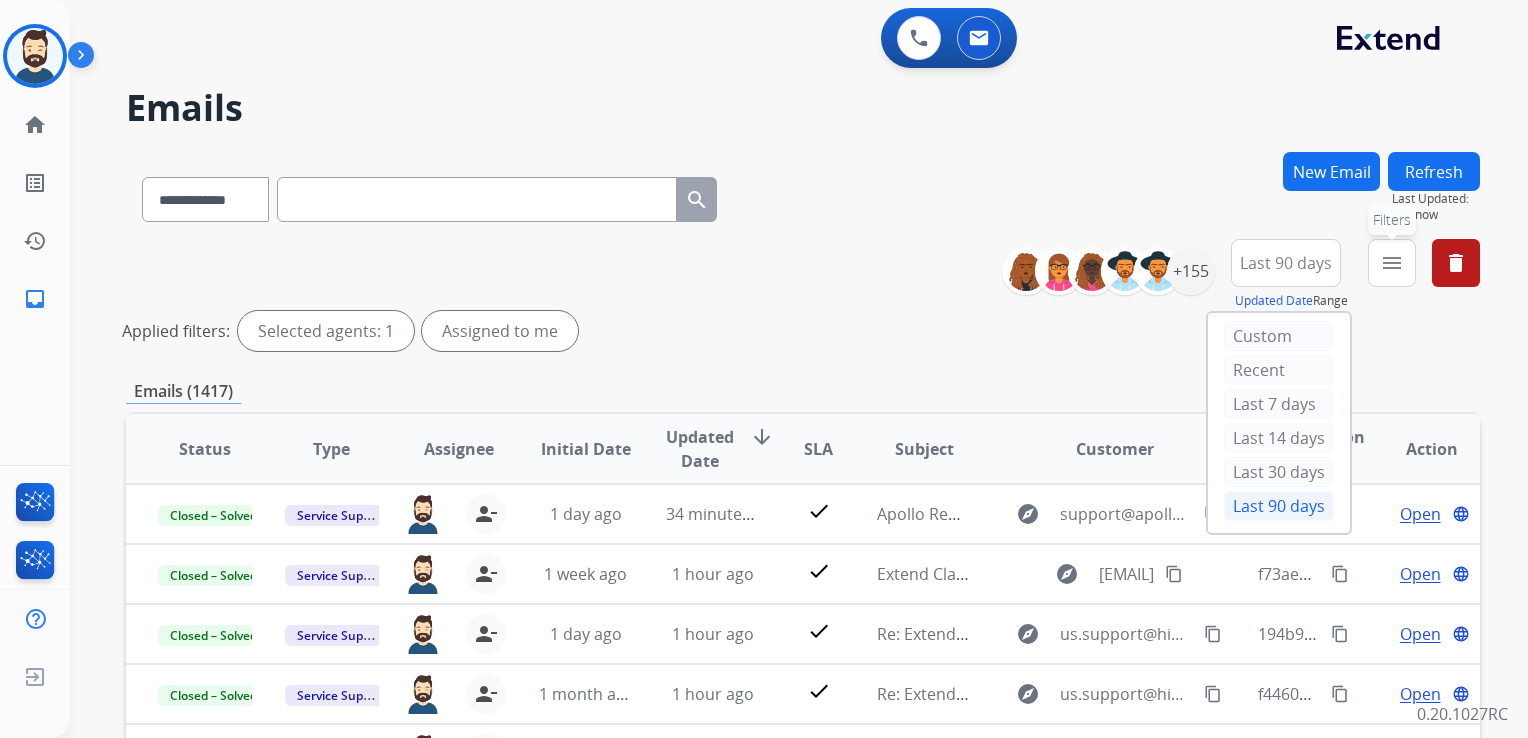 click on "menu" at bounding box center [1392, 263] 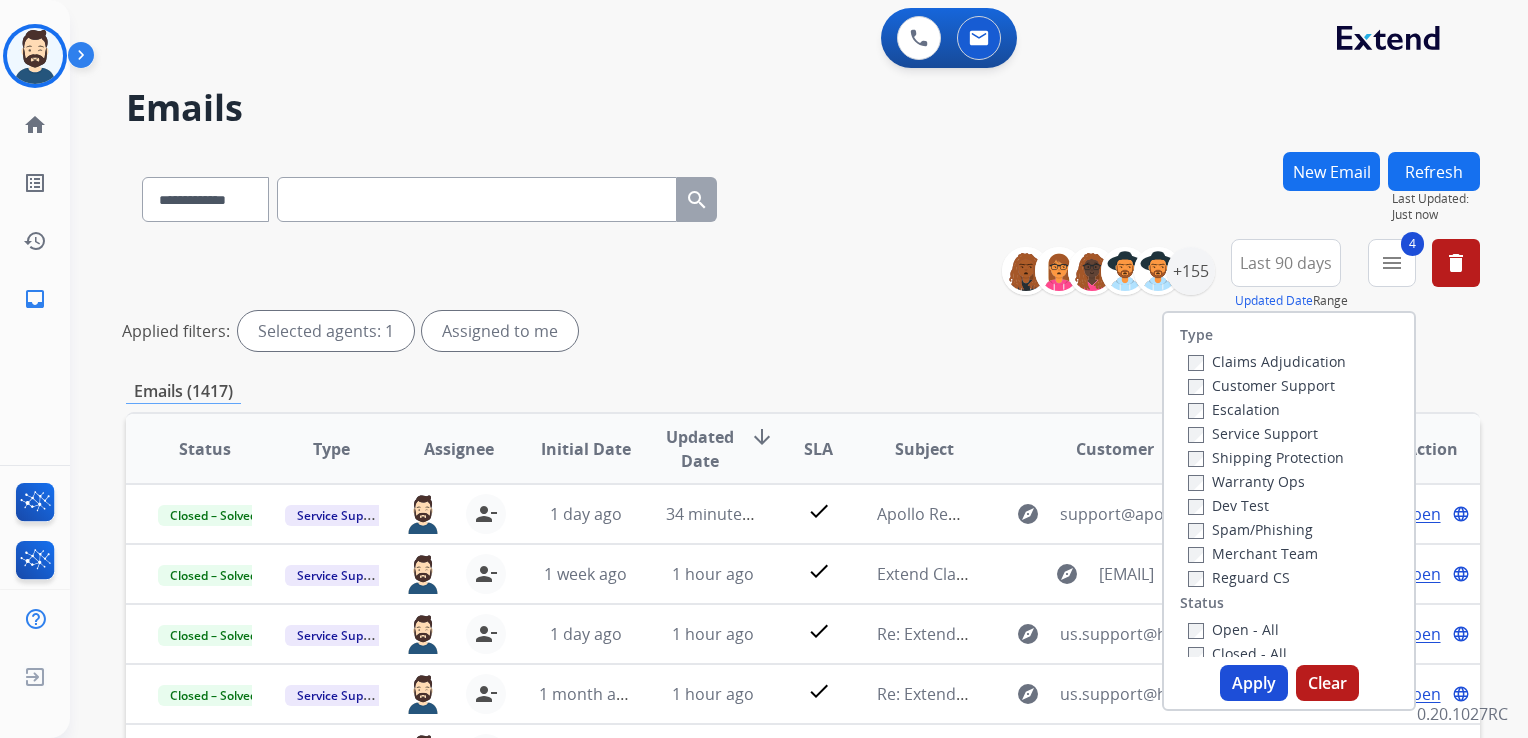 click on "Apply" at bounding box center [1254, 683] 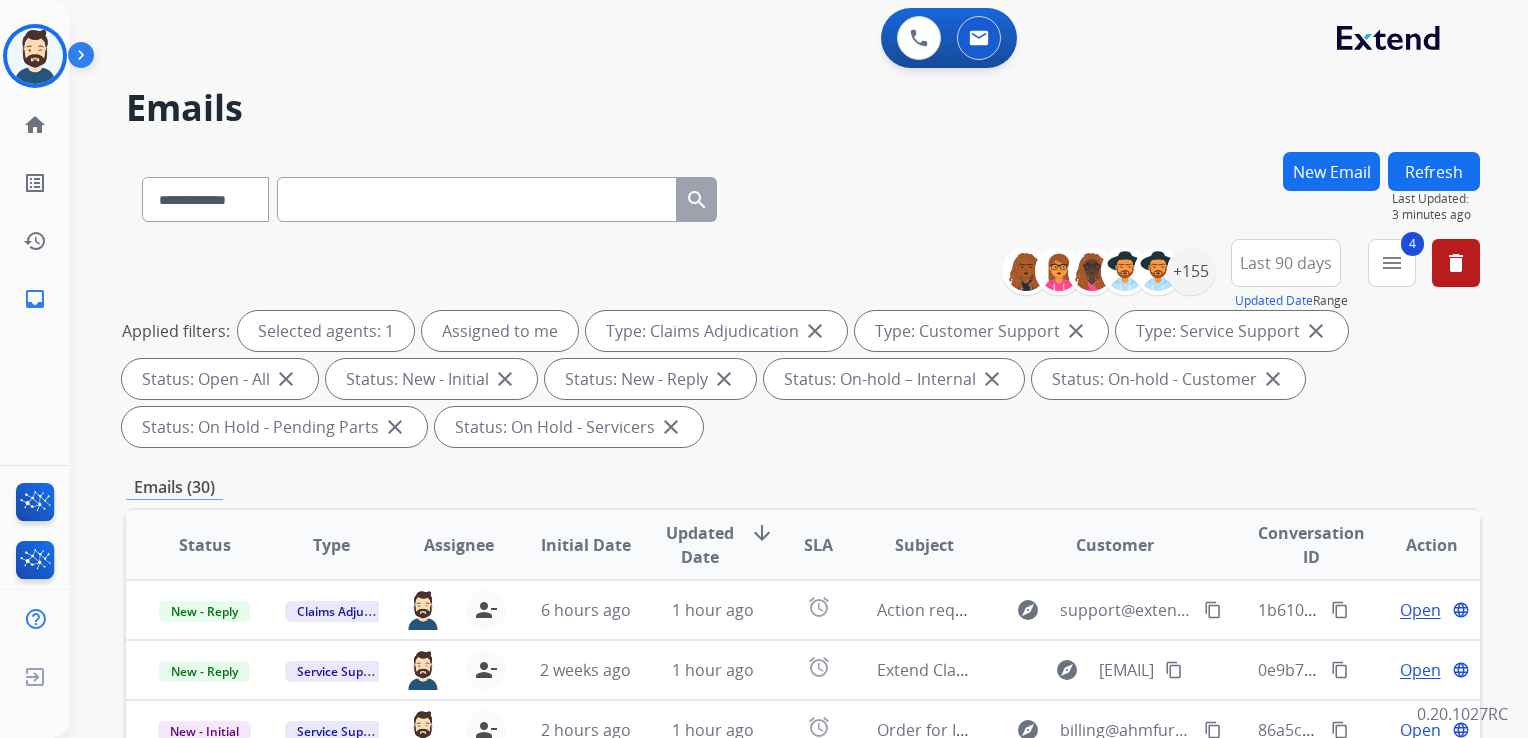 click on "Updated Date" at bounding box center [700, 545] 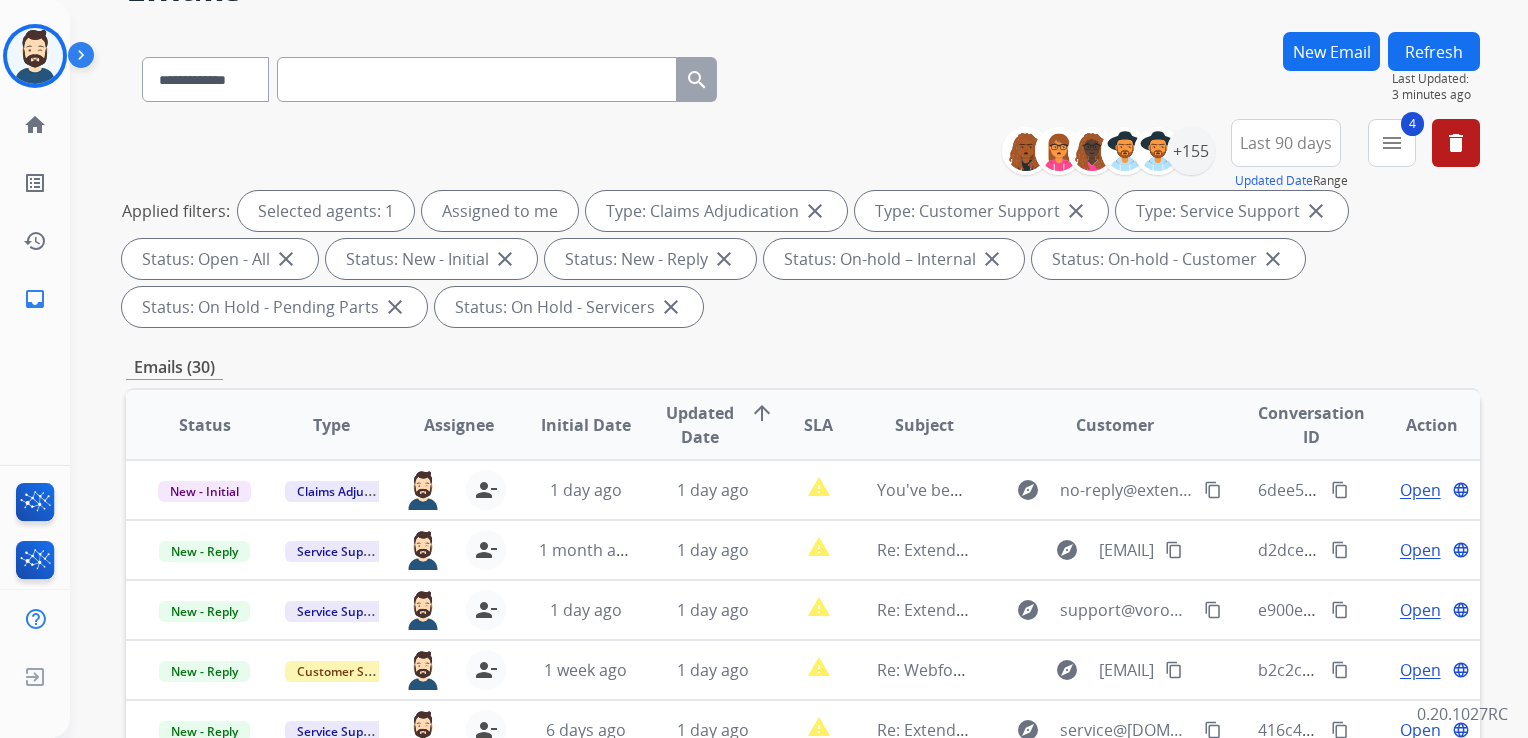scroll, scrollTop: 400, scrollLeft: 0, axis: vertical 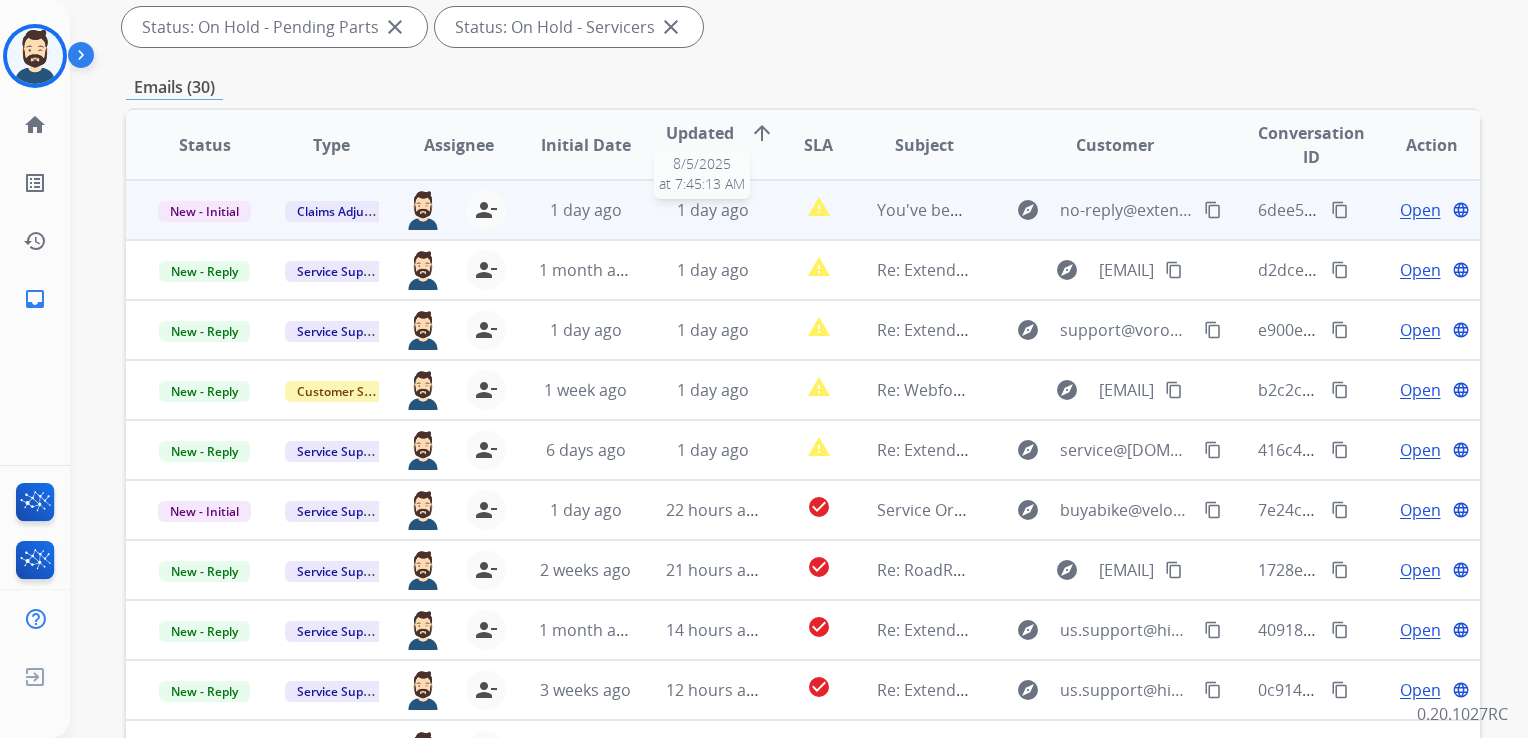 click on "1 day ago" at bounding box center [713, 210] 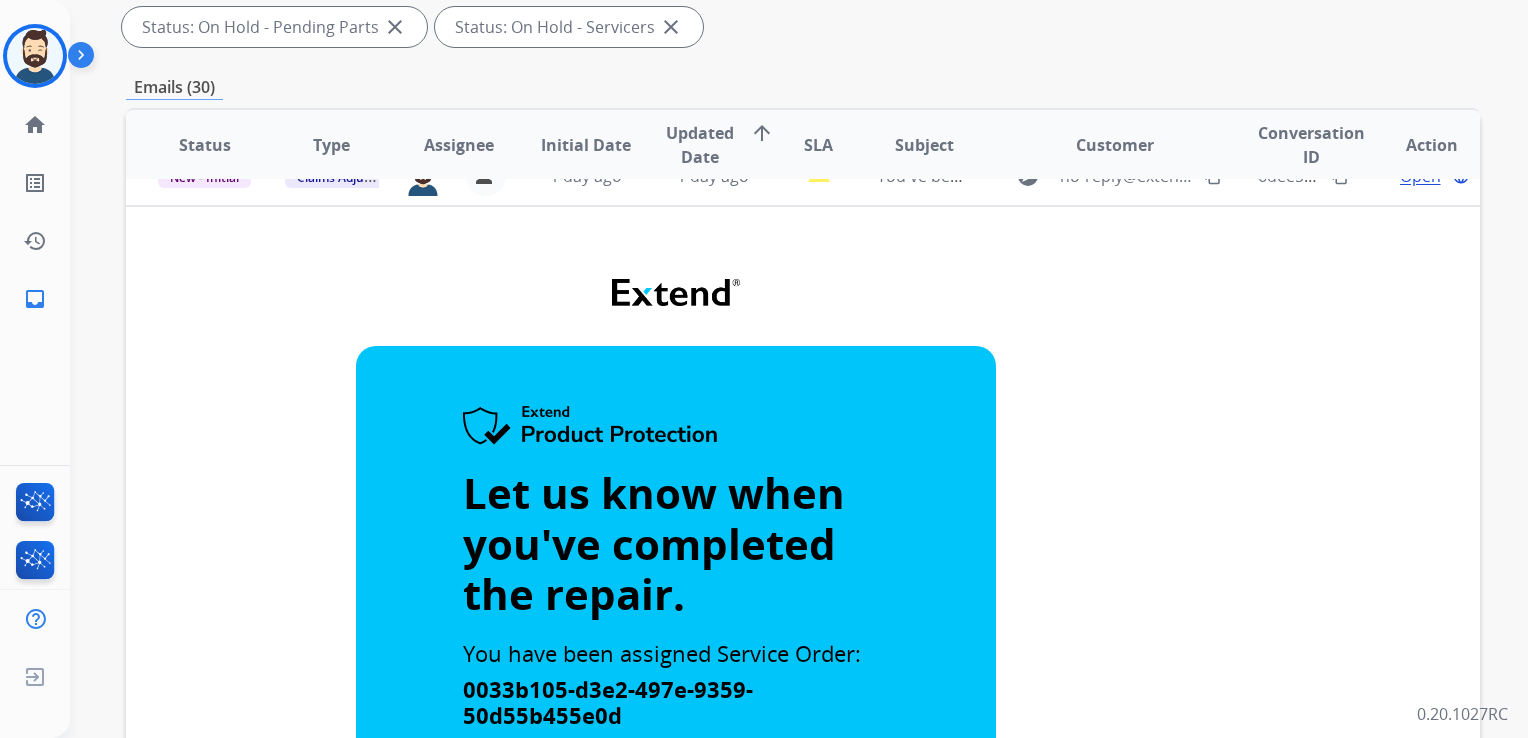 scroll, scrollTop: 0, scrollLeft: 0, axis: both 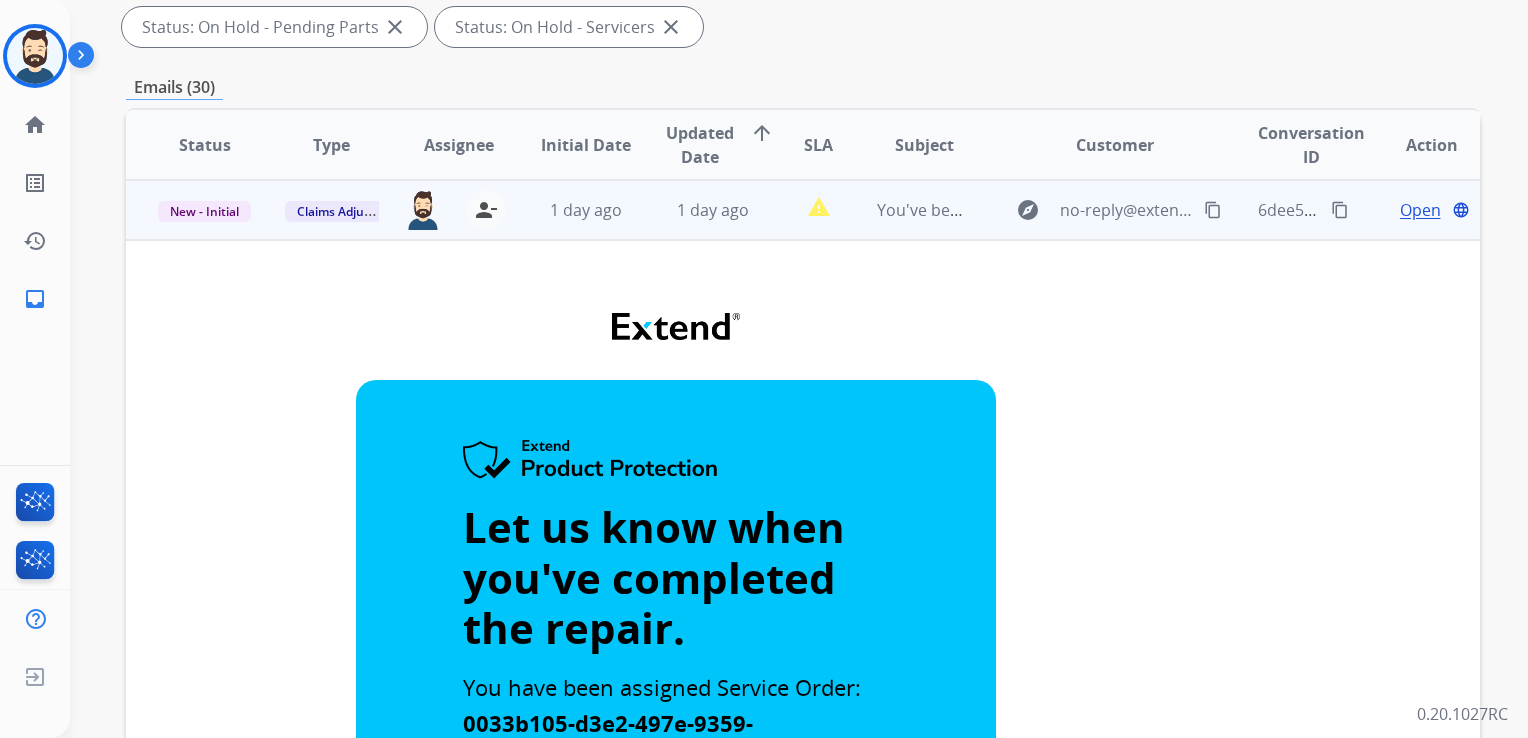 click on "Open" at bounding box center (1420, 210) 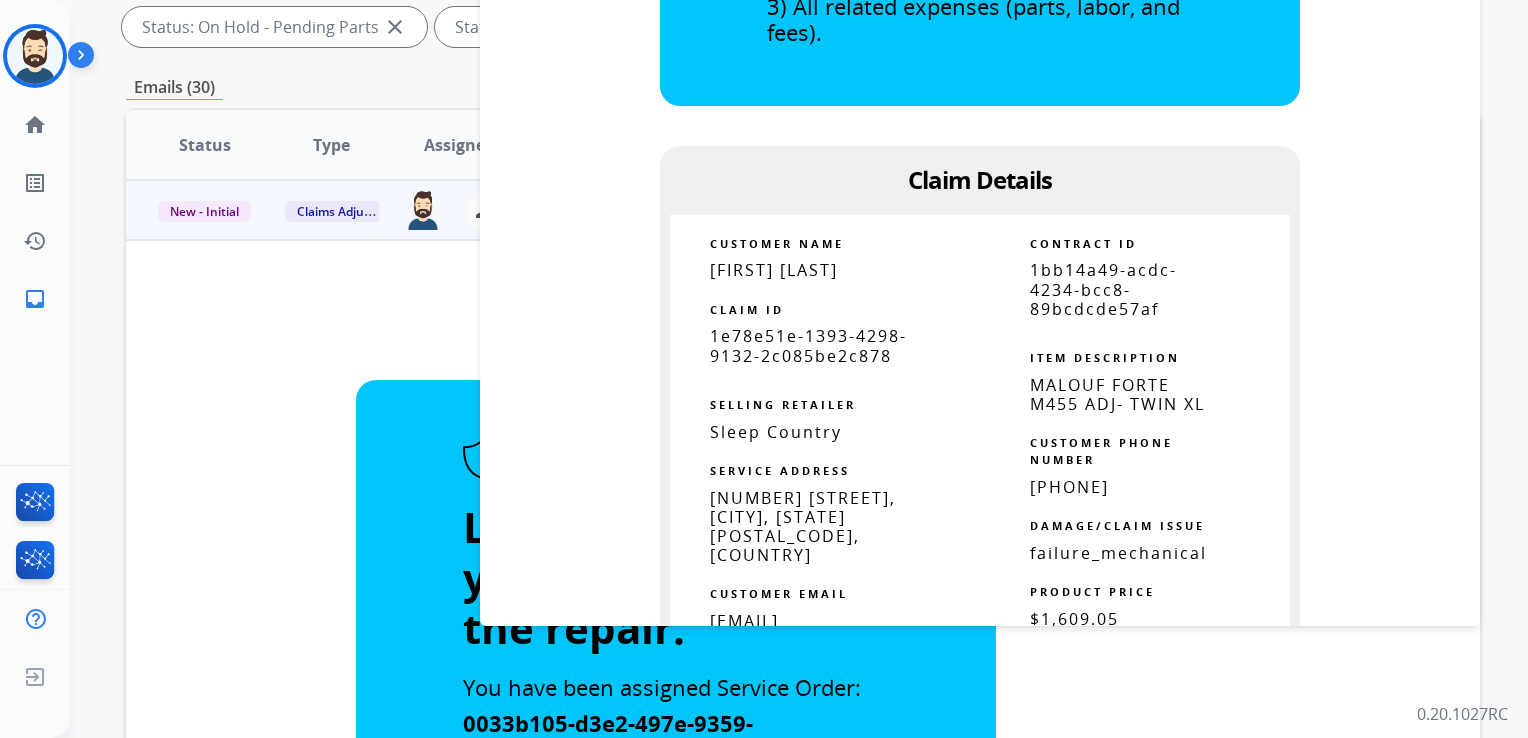 scroll, scrollTop: 900, scrollLeft: 0, axis: vertical 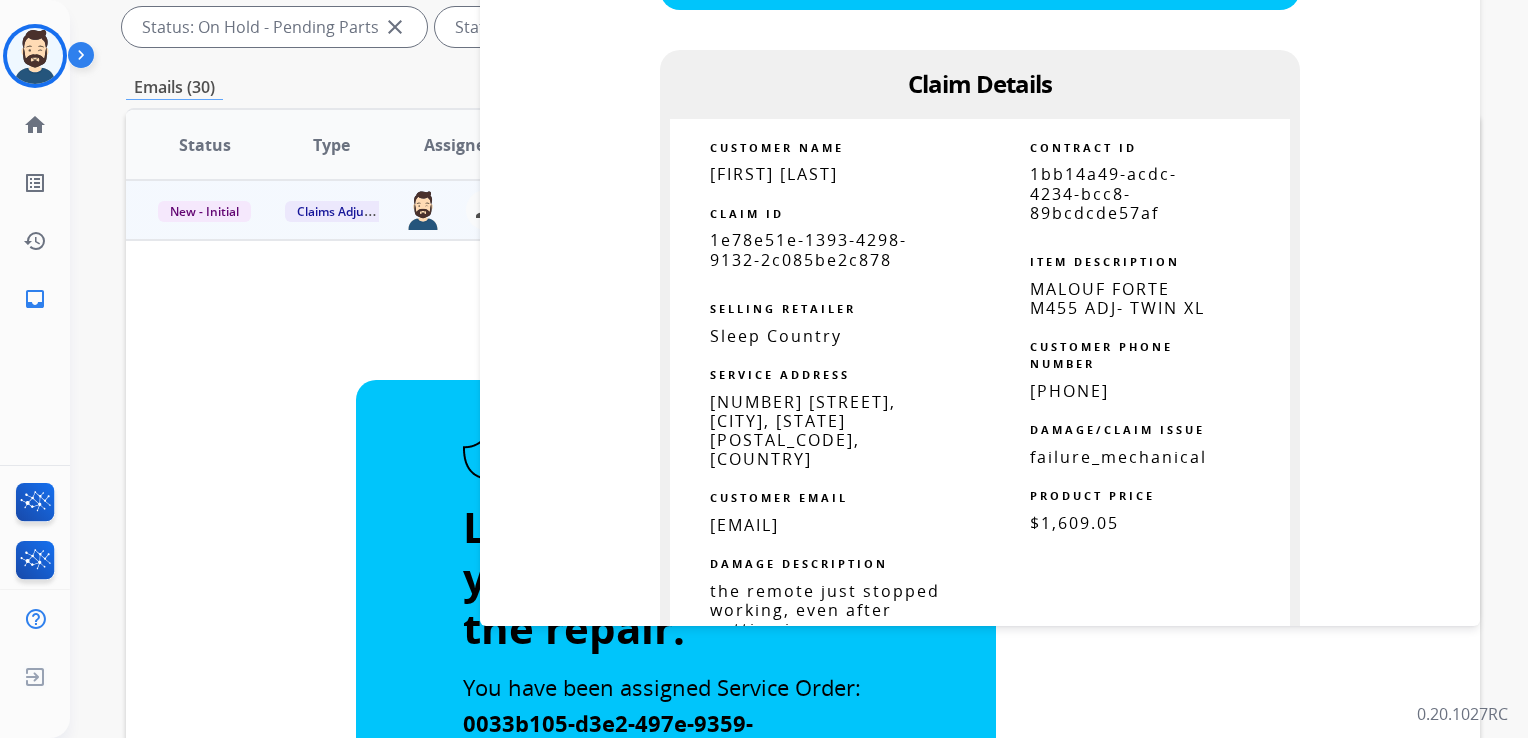 click on "1e78e51e-1393-4298-9132-2c085be2c878" at bounding box center (808, 249) 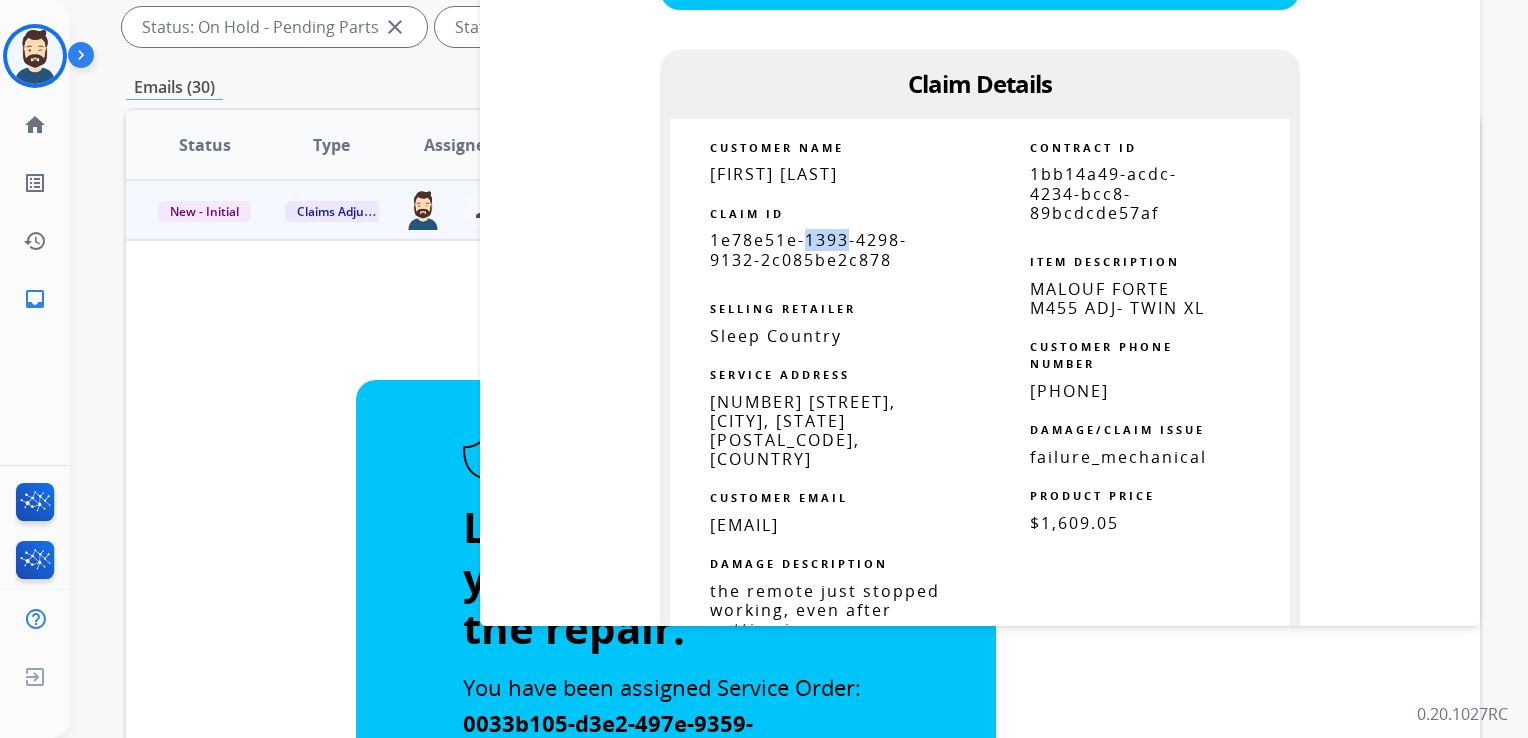 click on "1e78e51e-1393-4298-9132-2c085be2c878" at bounding box center (808, 249) 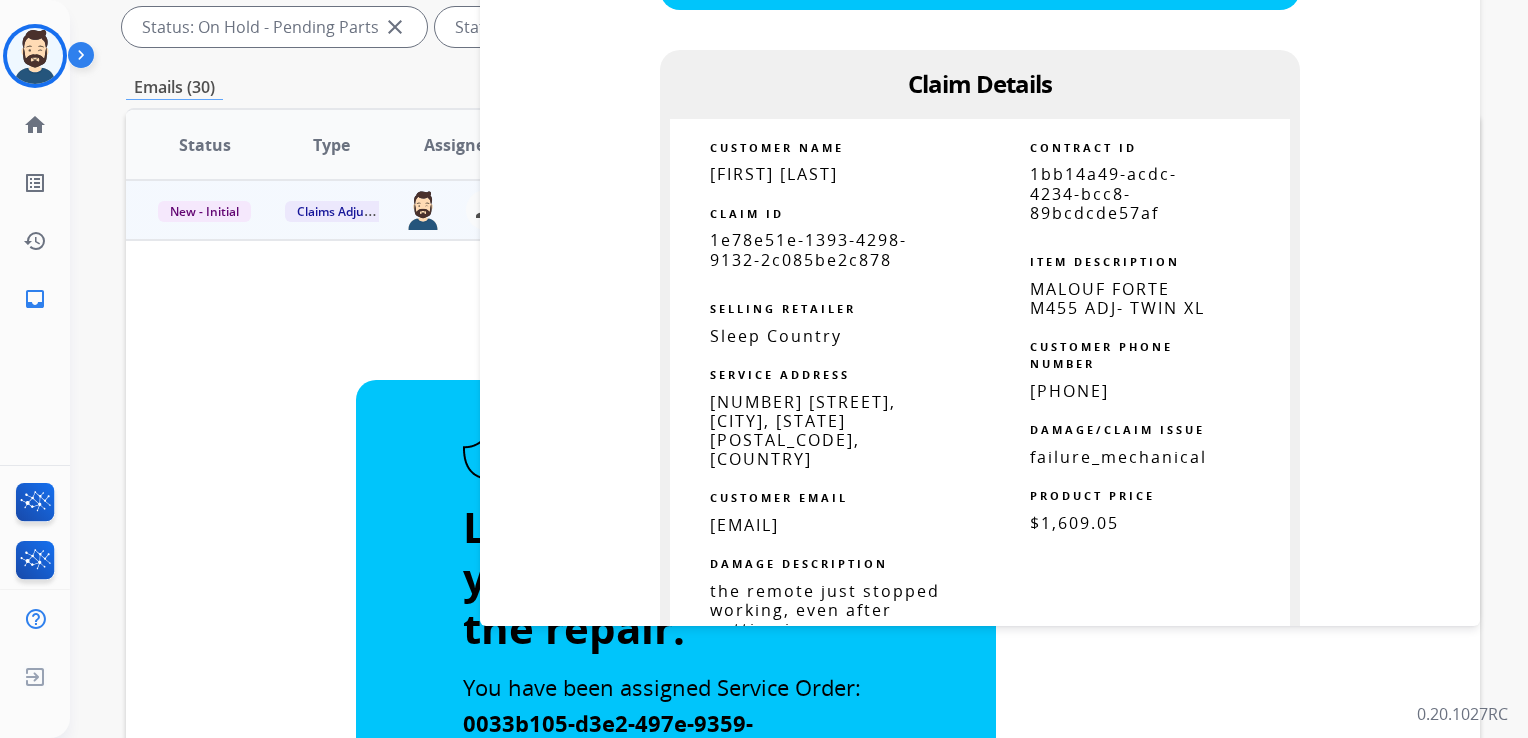 click on "1e78e51e-1393-4298-9132-2c085be2c878" at bounding box center (808, 249) 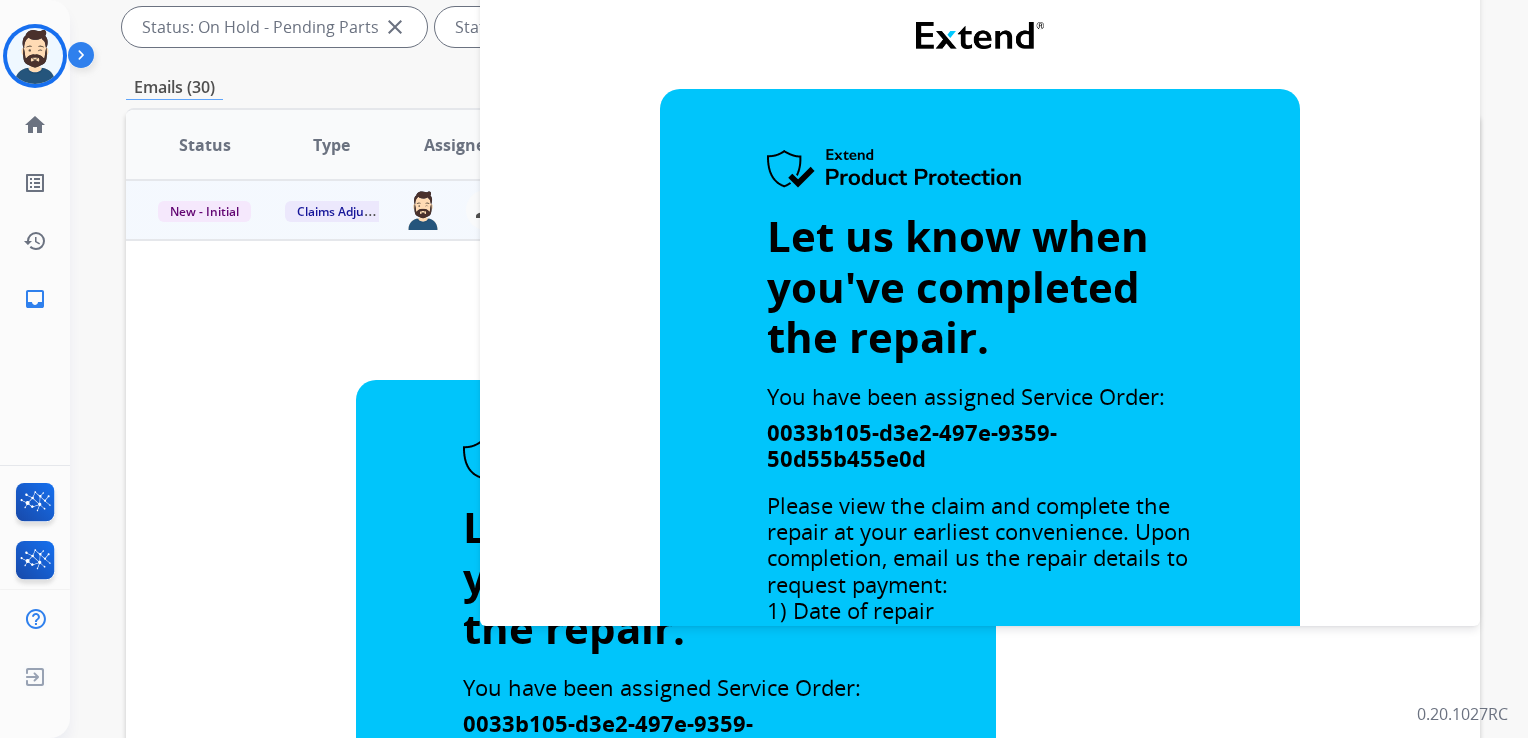 scroll, scrollTop: 0, scrollLeft: 0, axis: both 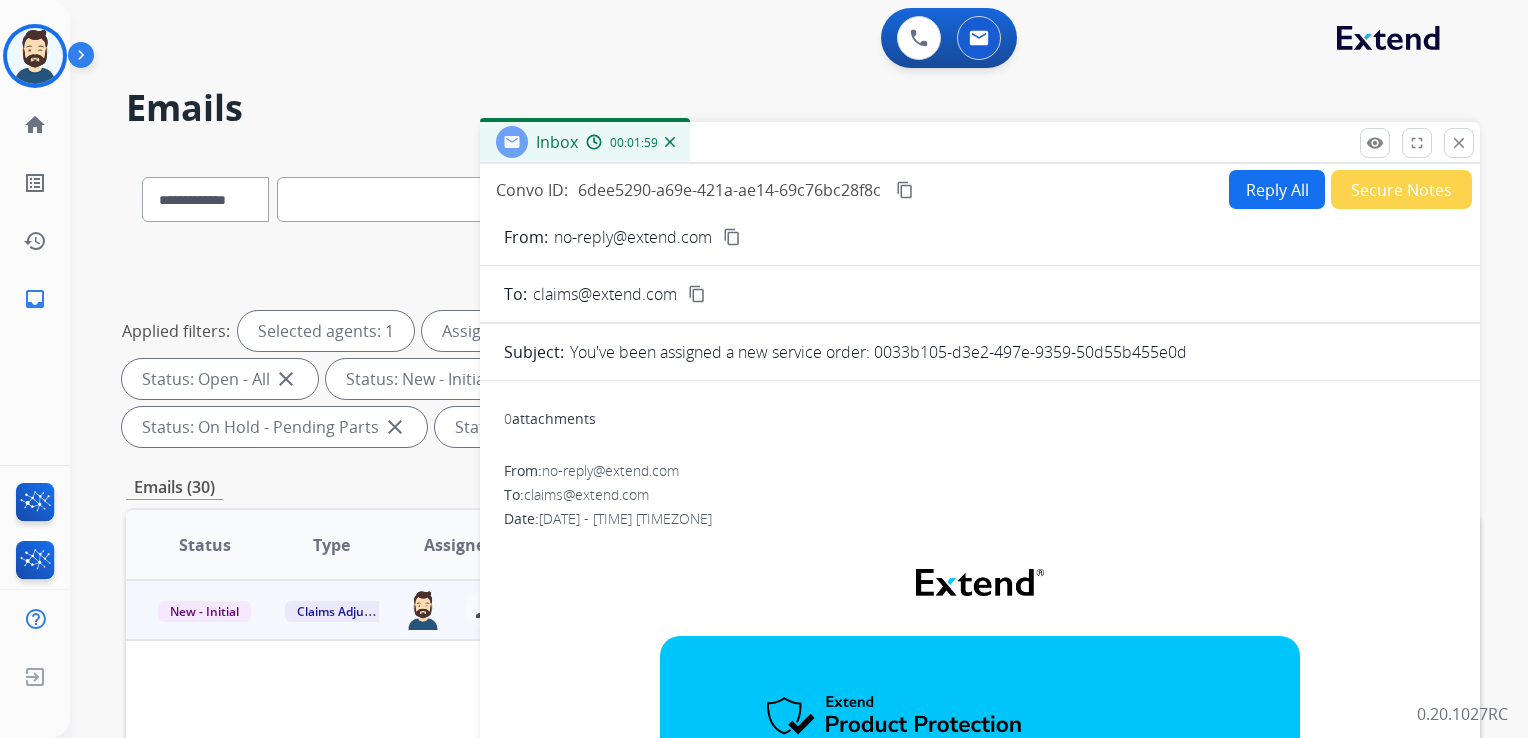 drag, startPoint x: 1464, startPoint y: 142, endPoint x: 1329, endPoint y: 178, distance: 139.71758 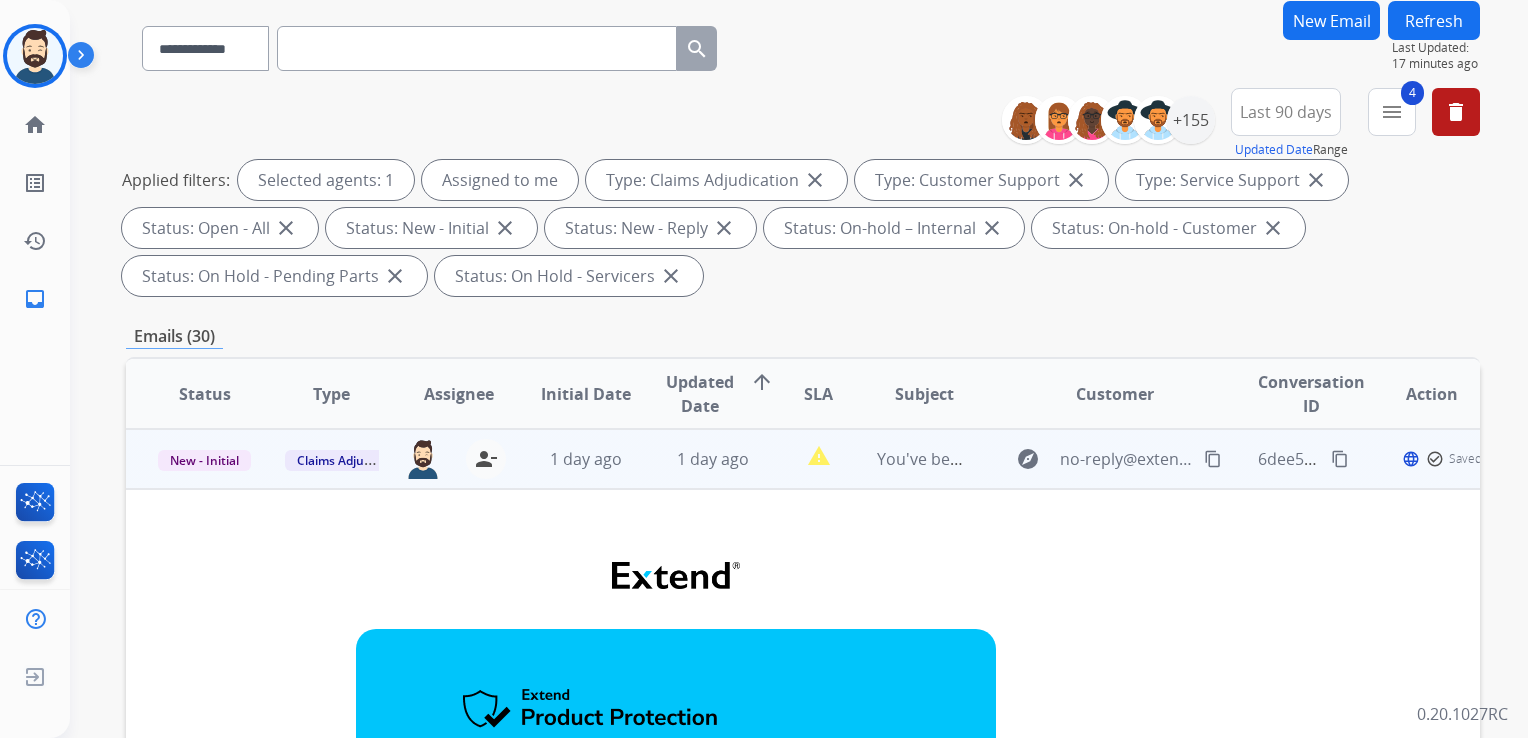 scroll, scrollTop: 300, scrollLeft: 0, axis: vertical 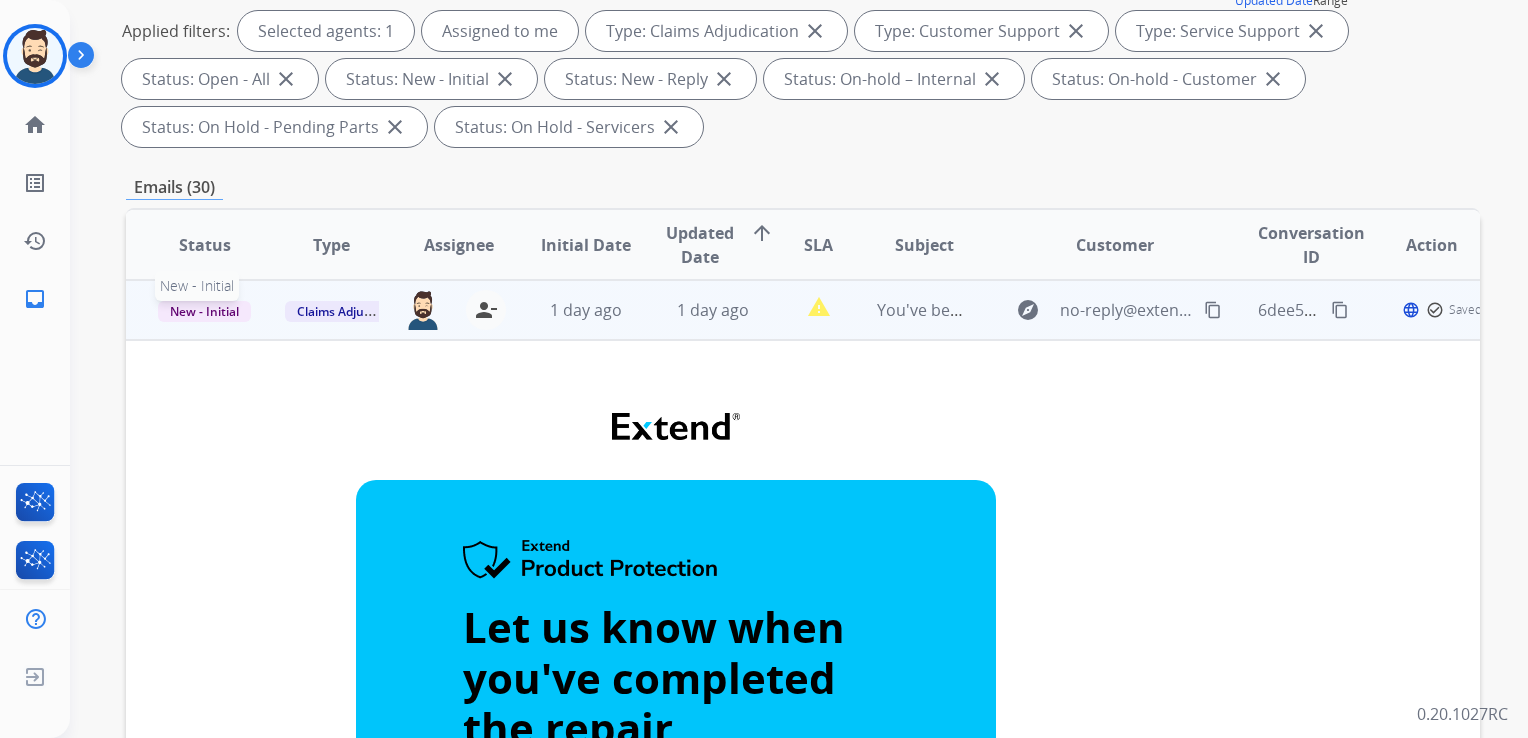 click on "New - Initial" at bounding box center (204, 311) 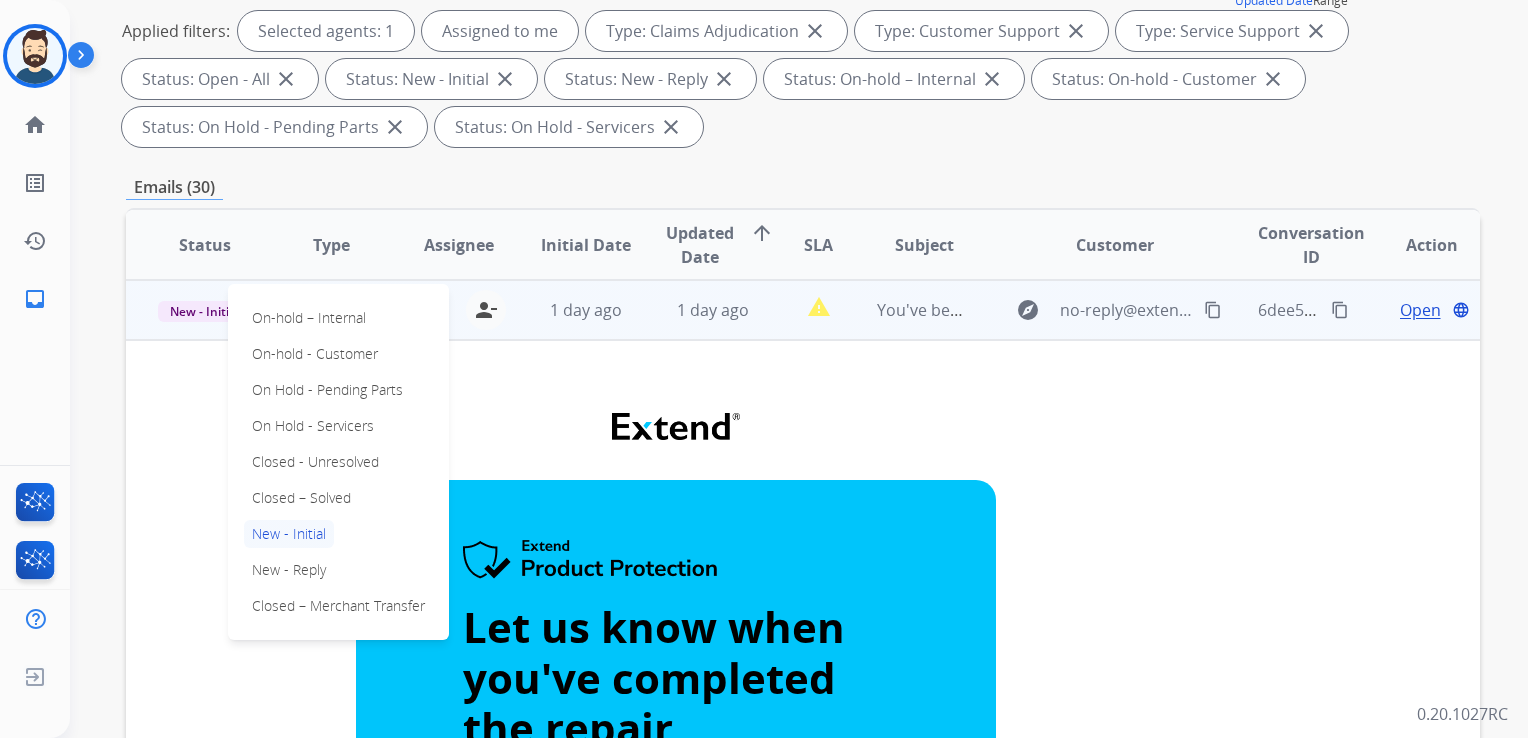 click on "Closed – Solved" at bounding box center [301, 498] 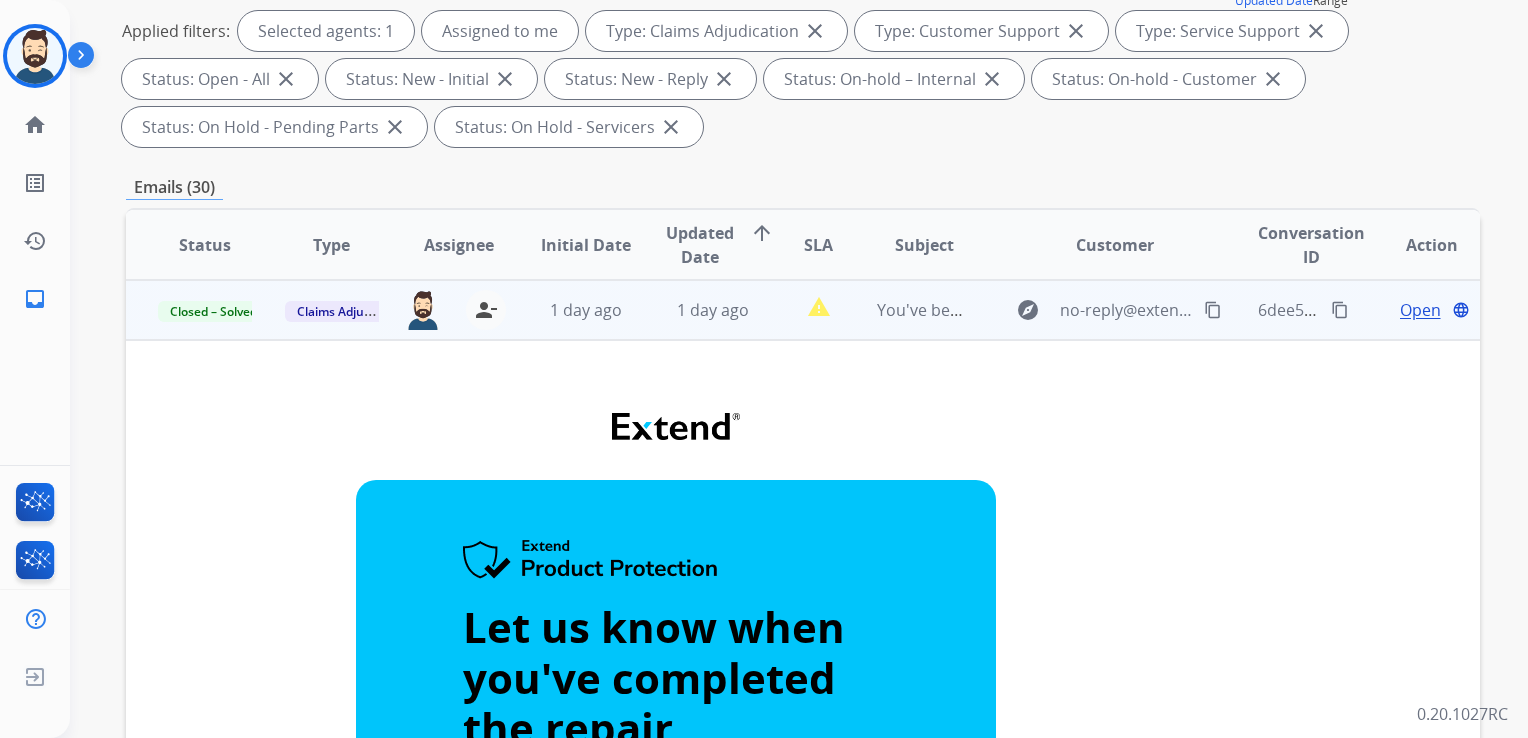 click on "1 day ago" at bounding box center [570, 310] 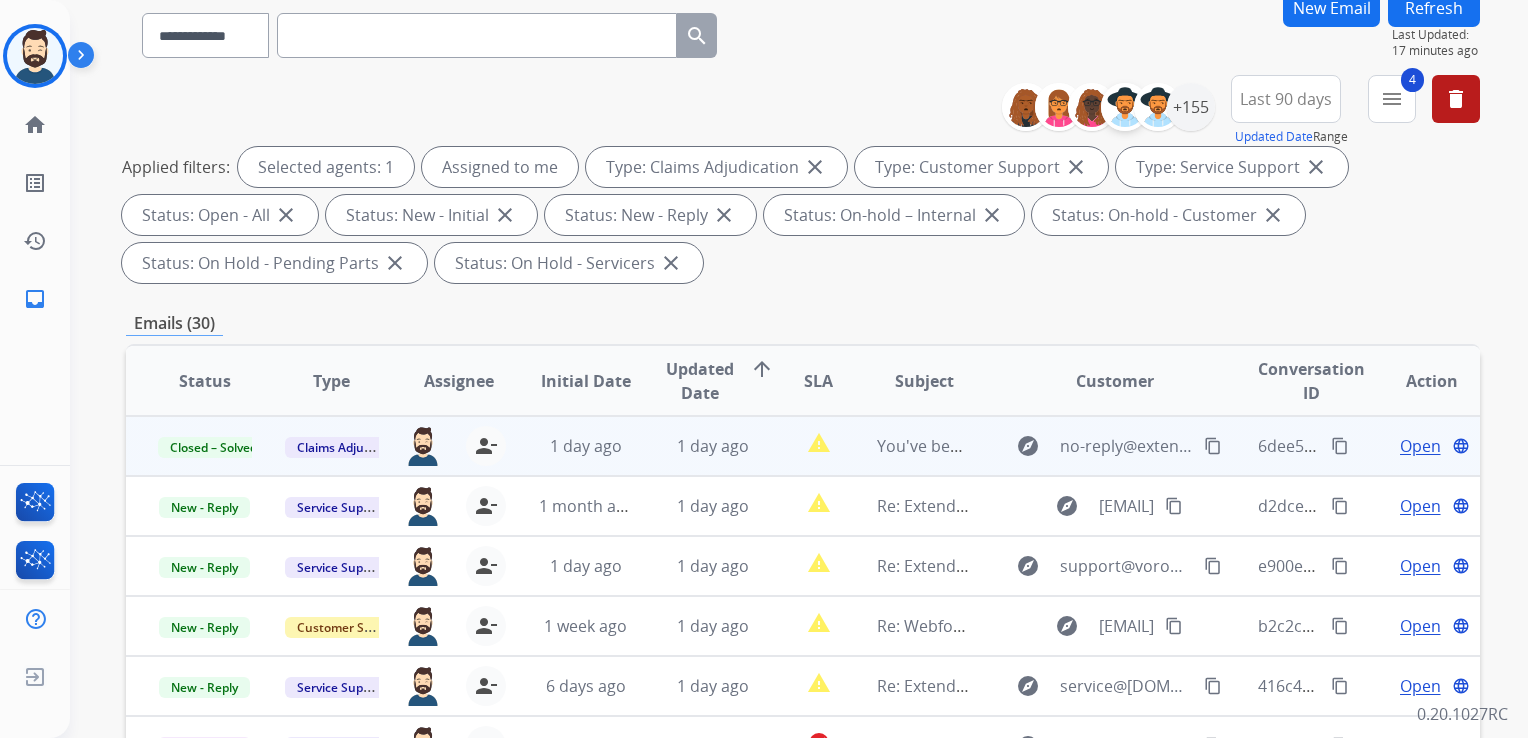 scroll, scrollTop: 0, scrollLeft: 0, axis: both 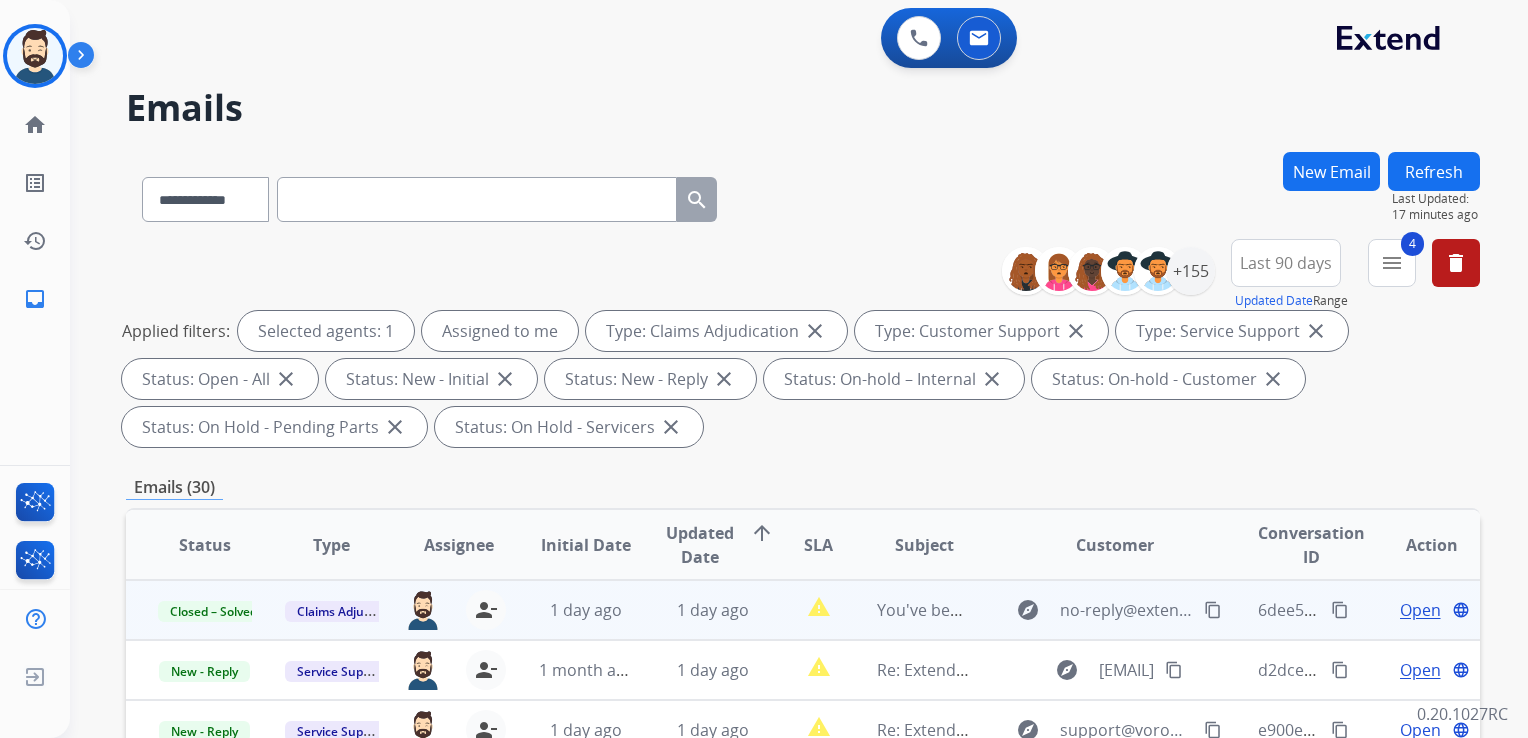 click on "Refresh" at bounding box center (1434, 171) 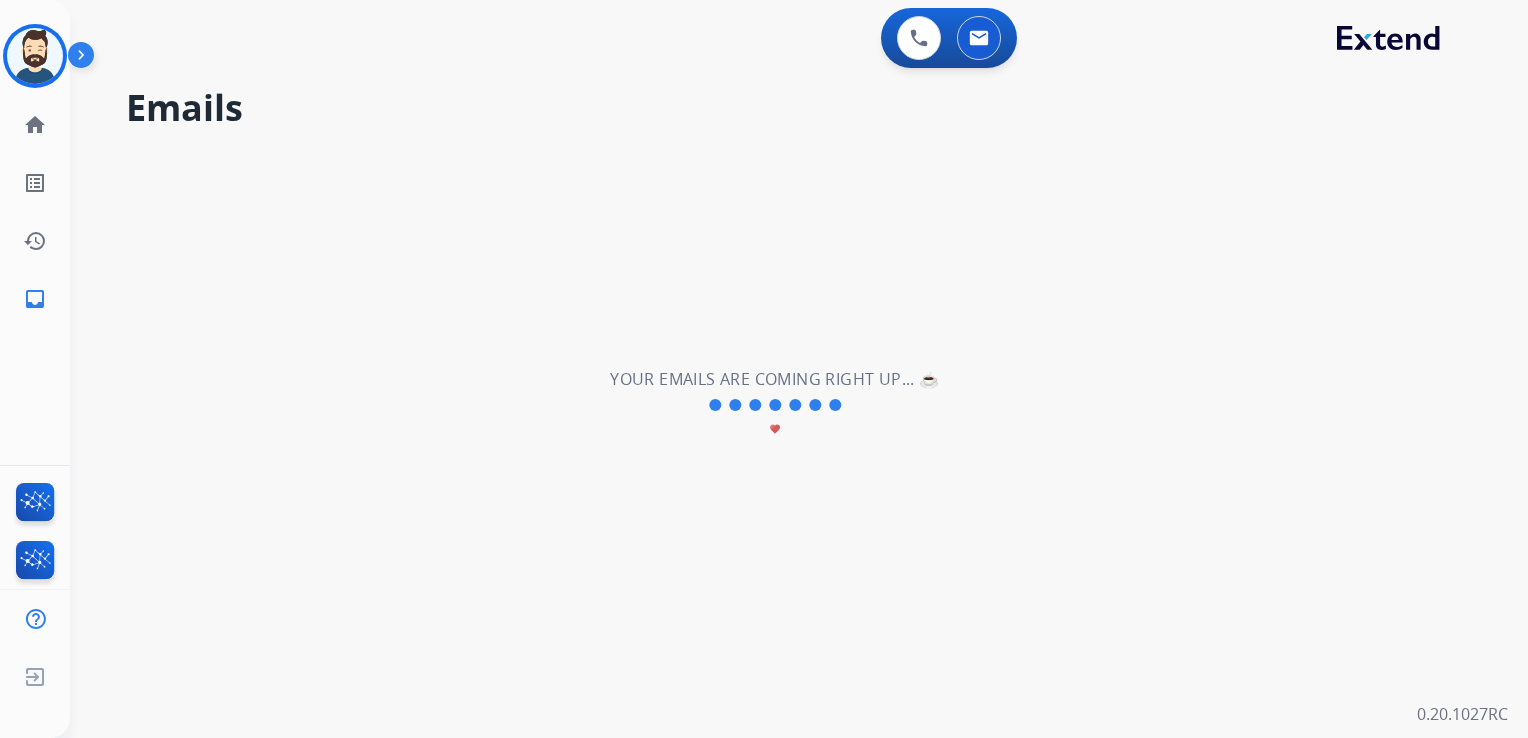 drag, startPoint x: 680, startPoint y: 198, endPoint x: 467, endPoint y: 156, distance: 217.10136 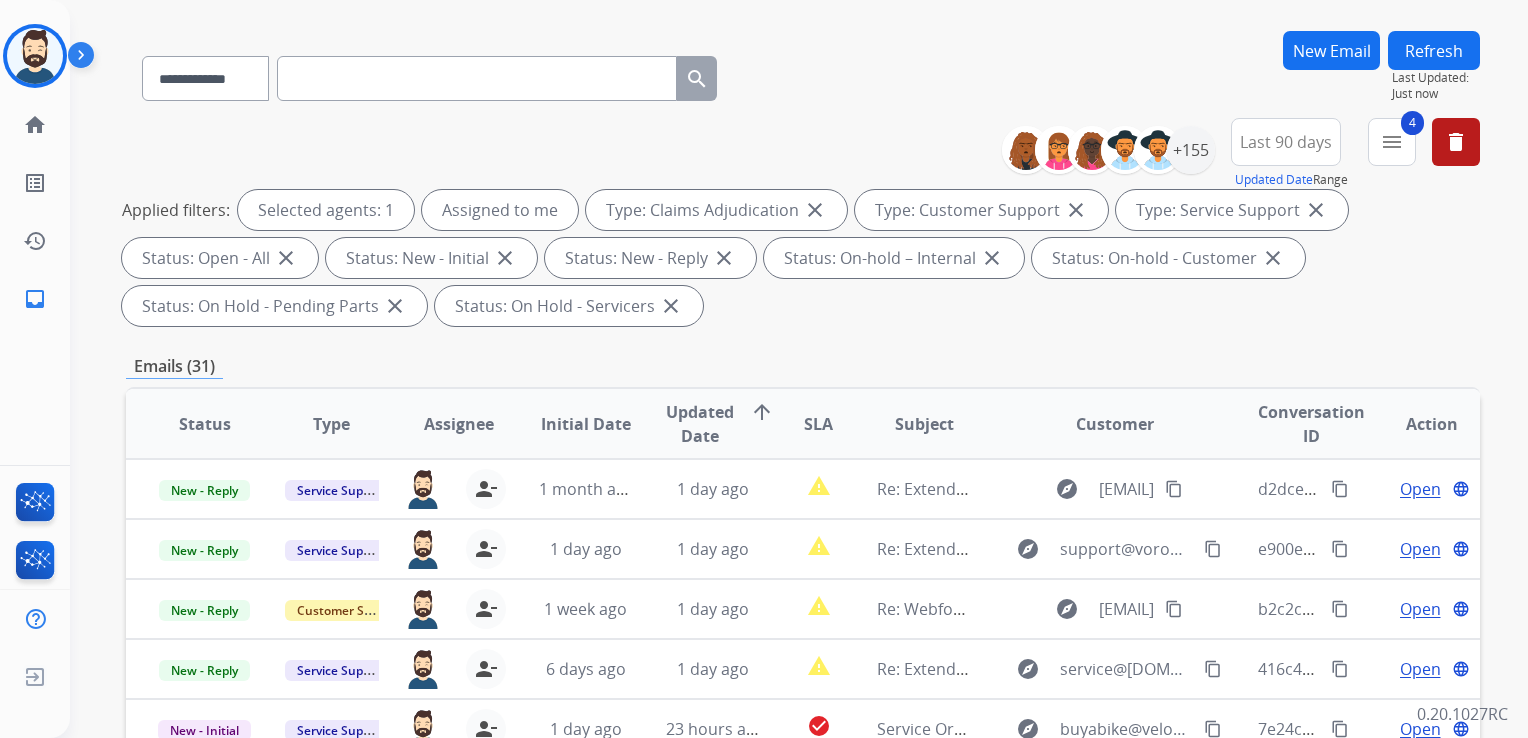 scroll, scrollTop: 300, scrollLeft: 0, axis: vertical 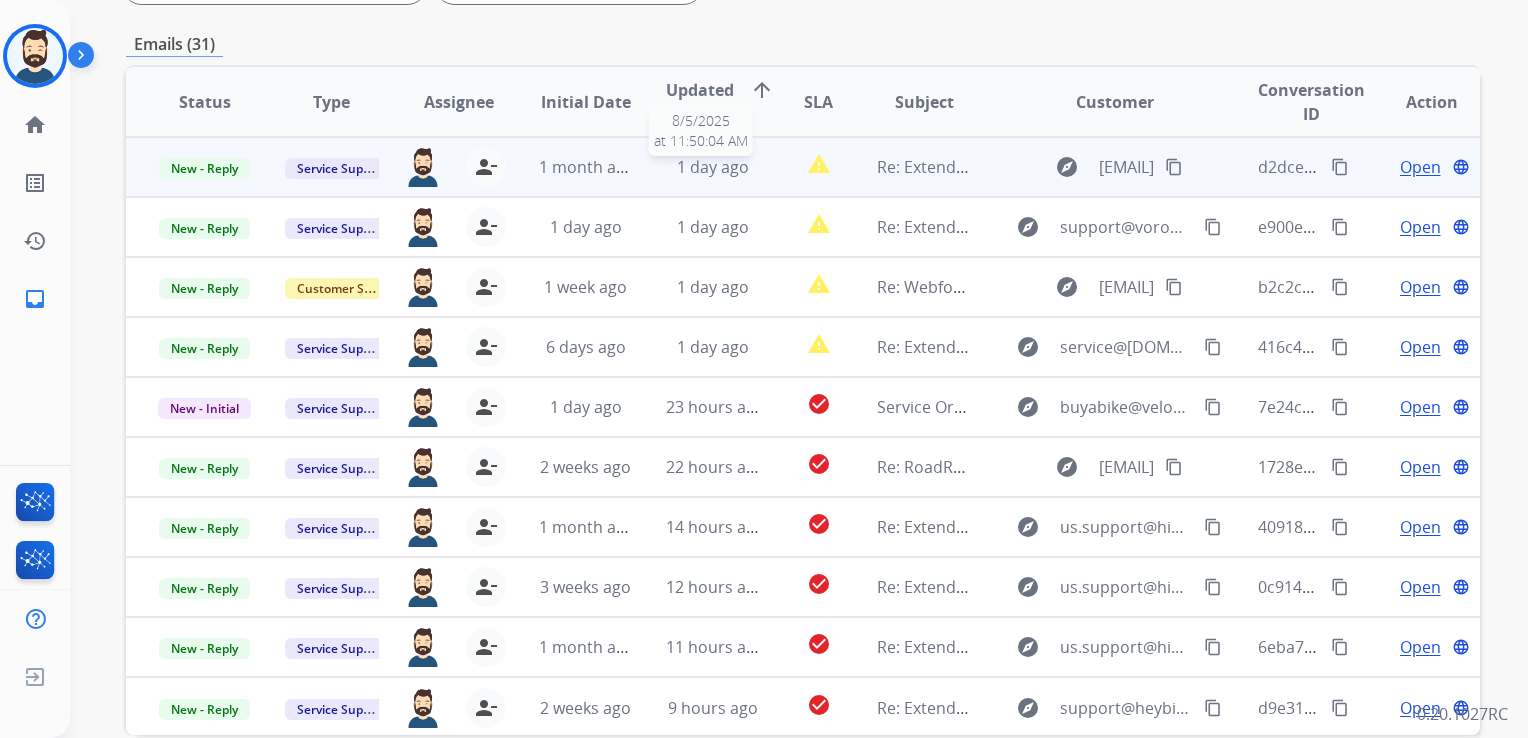 click on "1 day ago" at bounding box center (713, 167) 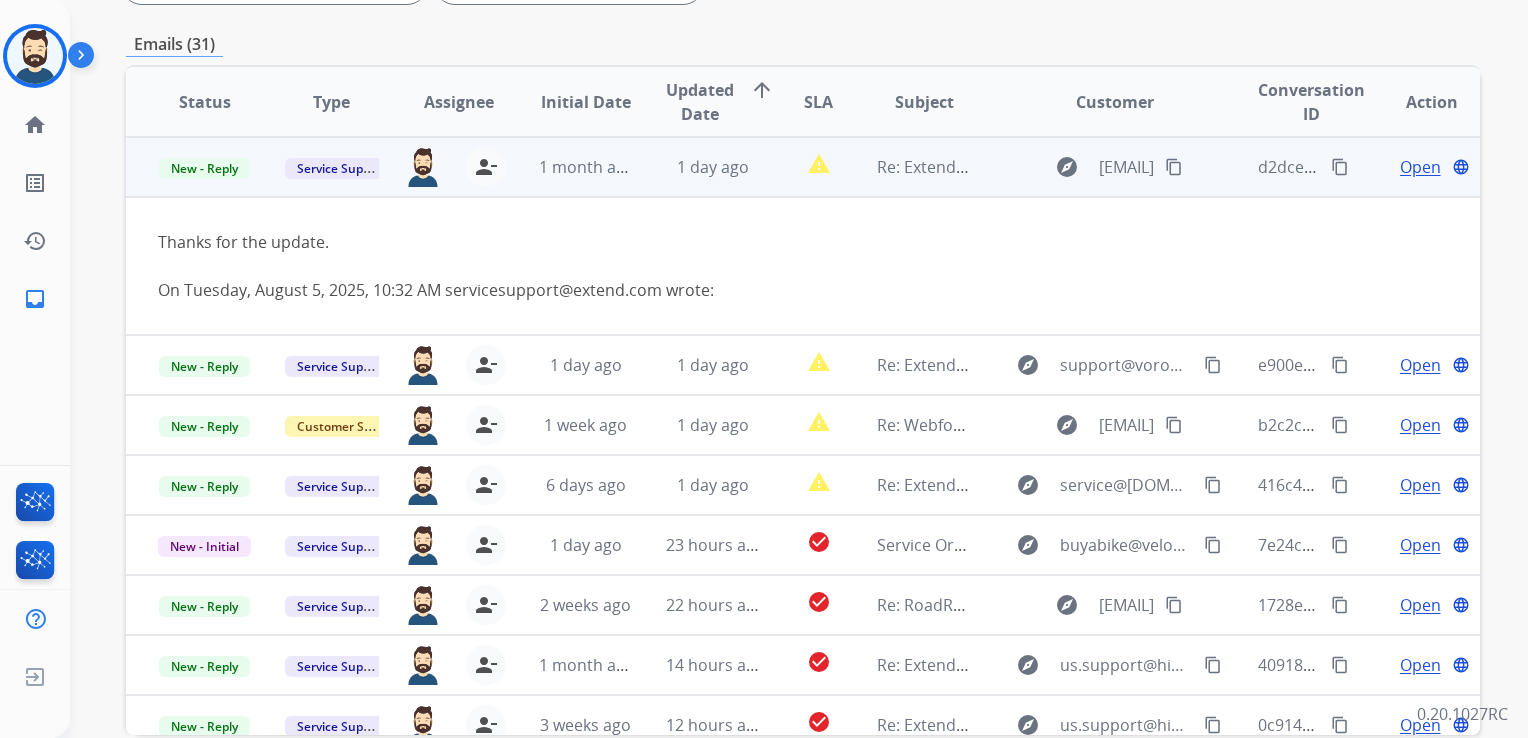 click on "Open" at bounding box center [1420, 167] 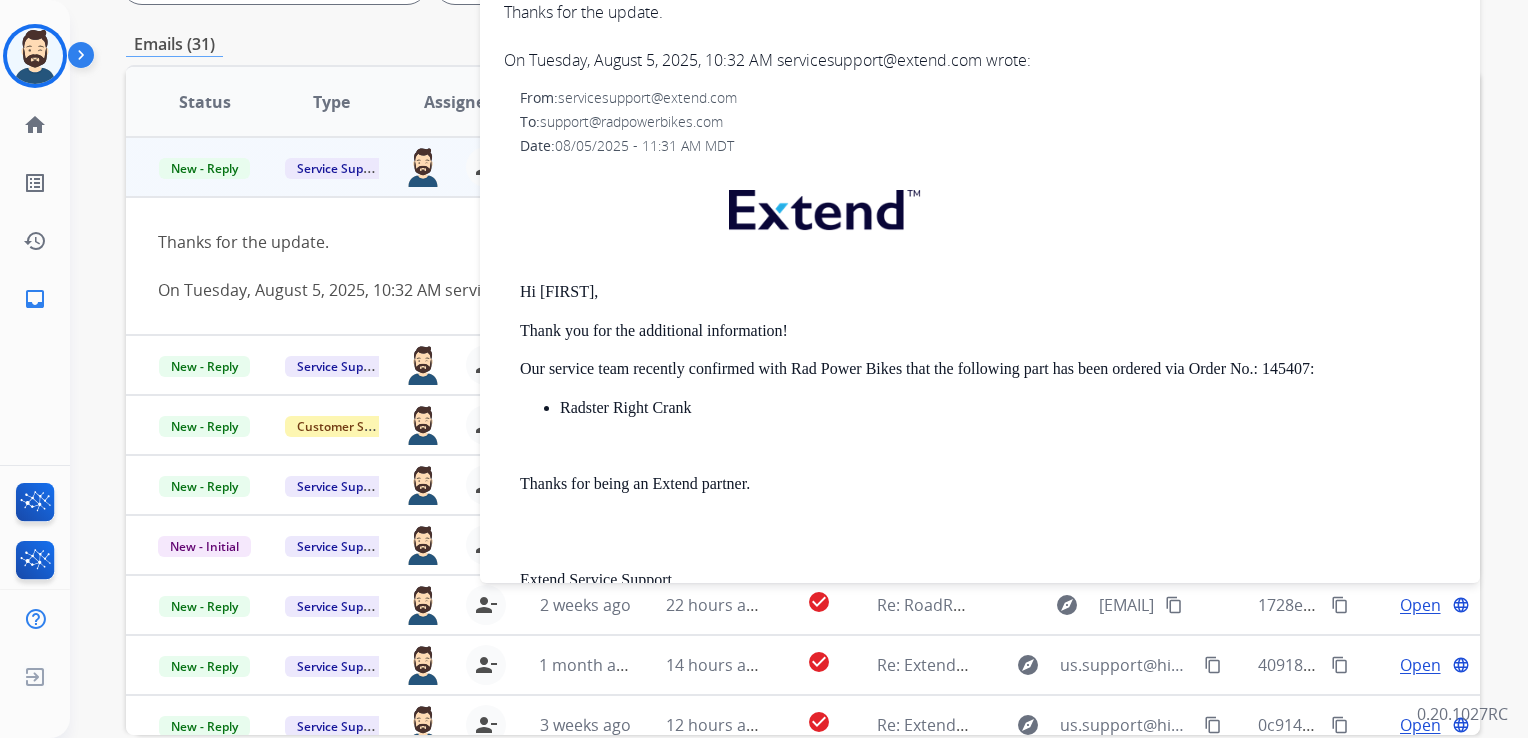 scroll, scrollTop: 0, scrollLeft: 0, axis: both 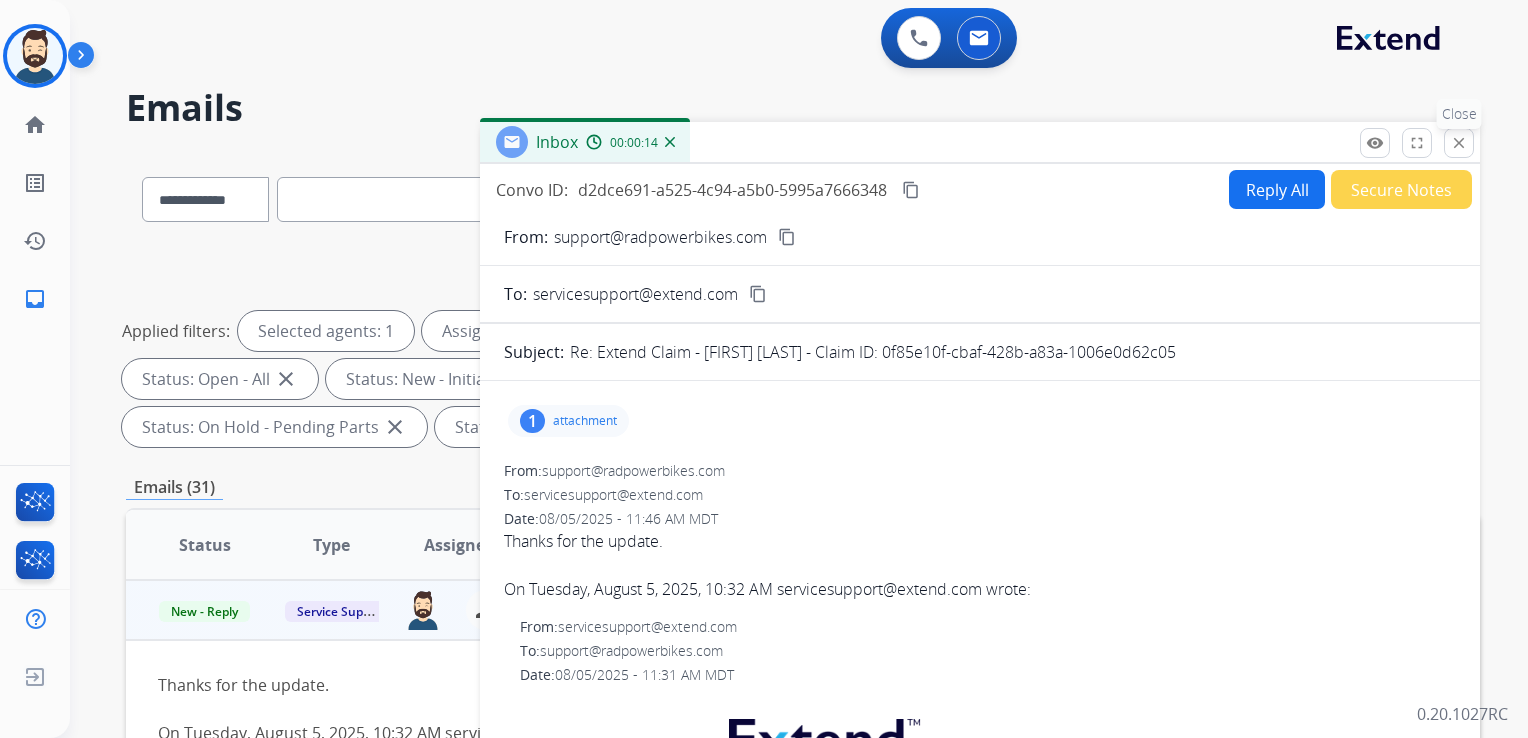 click on "close" at bounding box center [1459, 143] 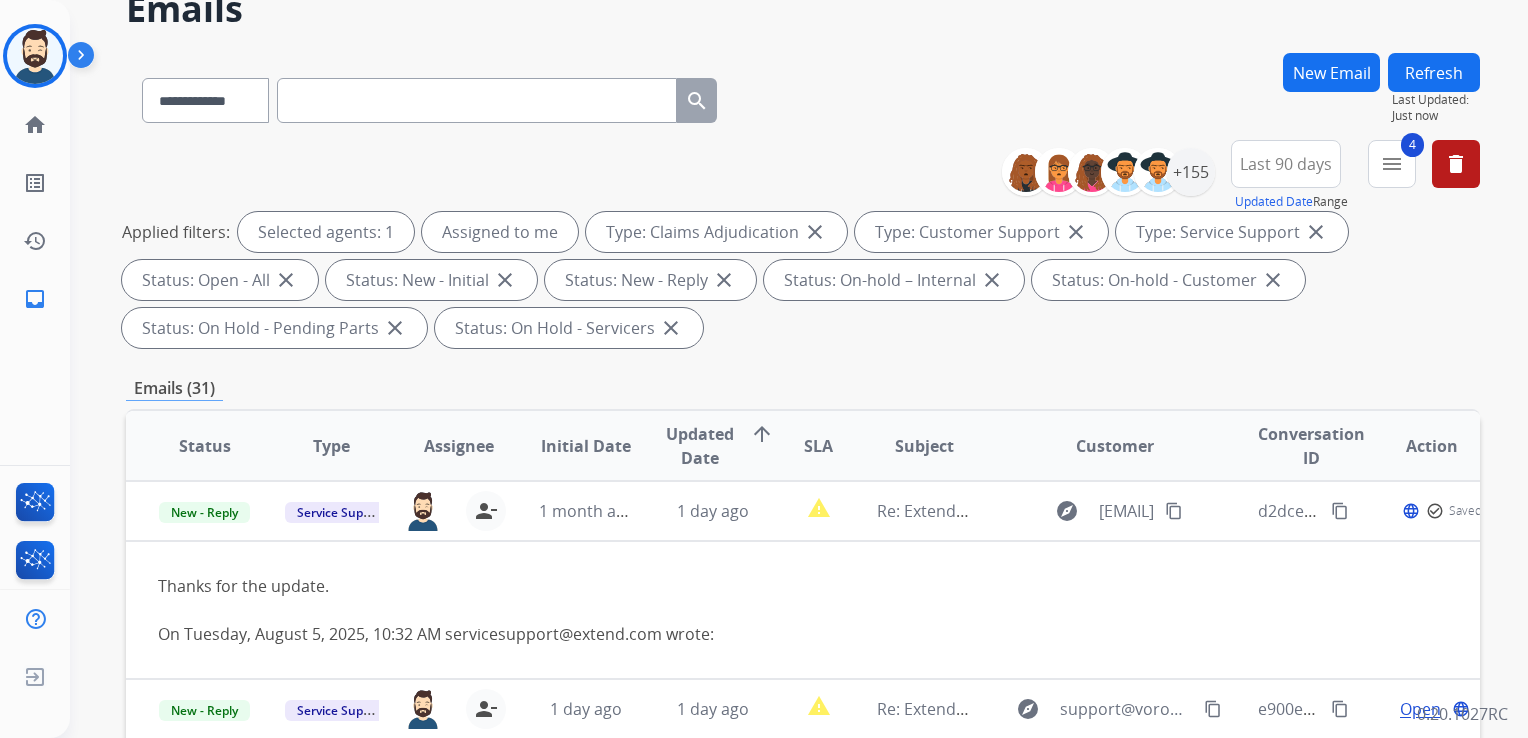scroll, scrollTop: 100, scrollLeft: 0, axis: vertical 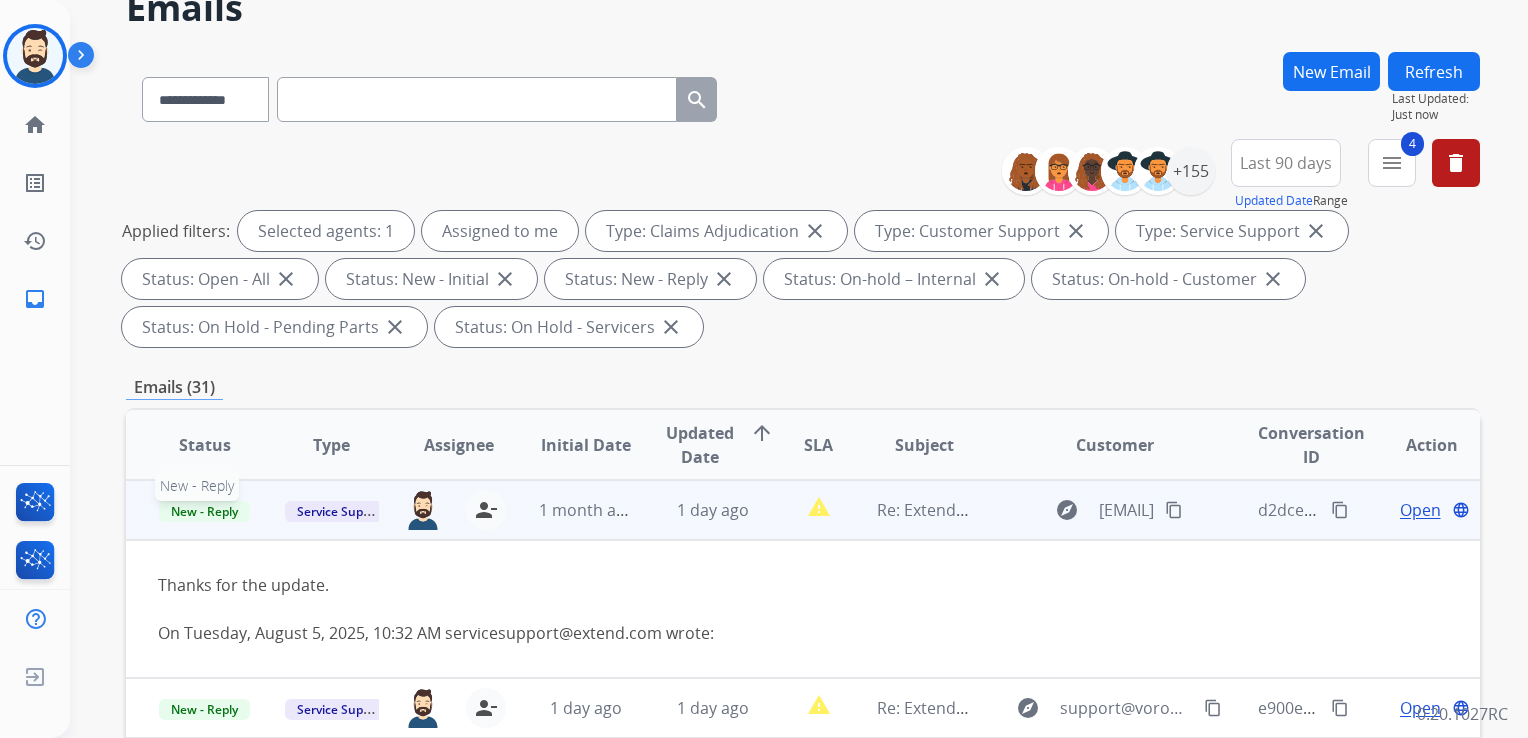click on "New - Reply" at bounding box center (204, 511) 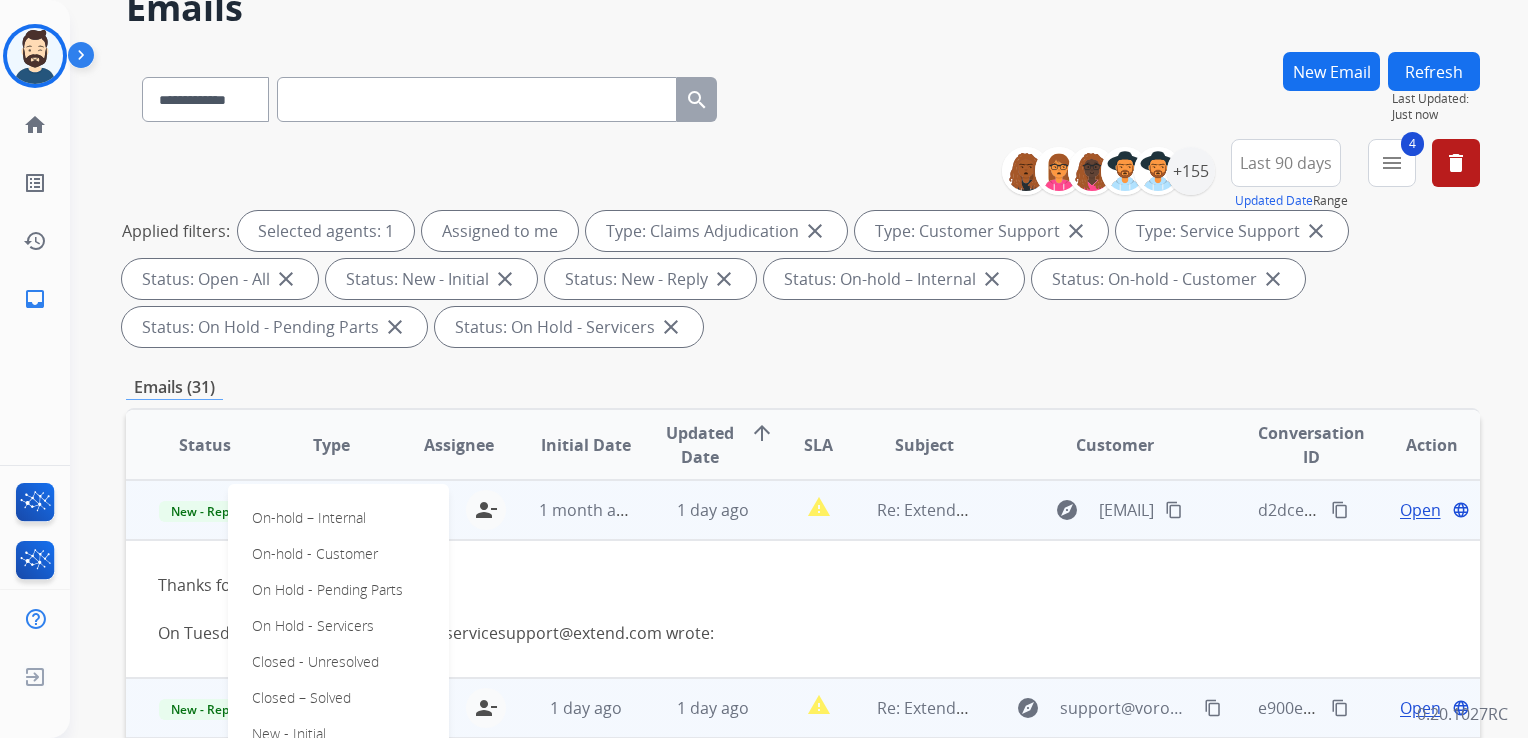 drag, startPoint x: 318, startPoint y: 693, endPoint x: 330, endPoint y: 680, distance: 17.691807 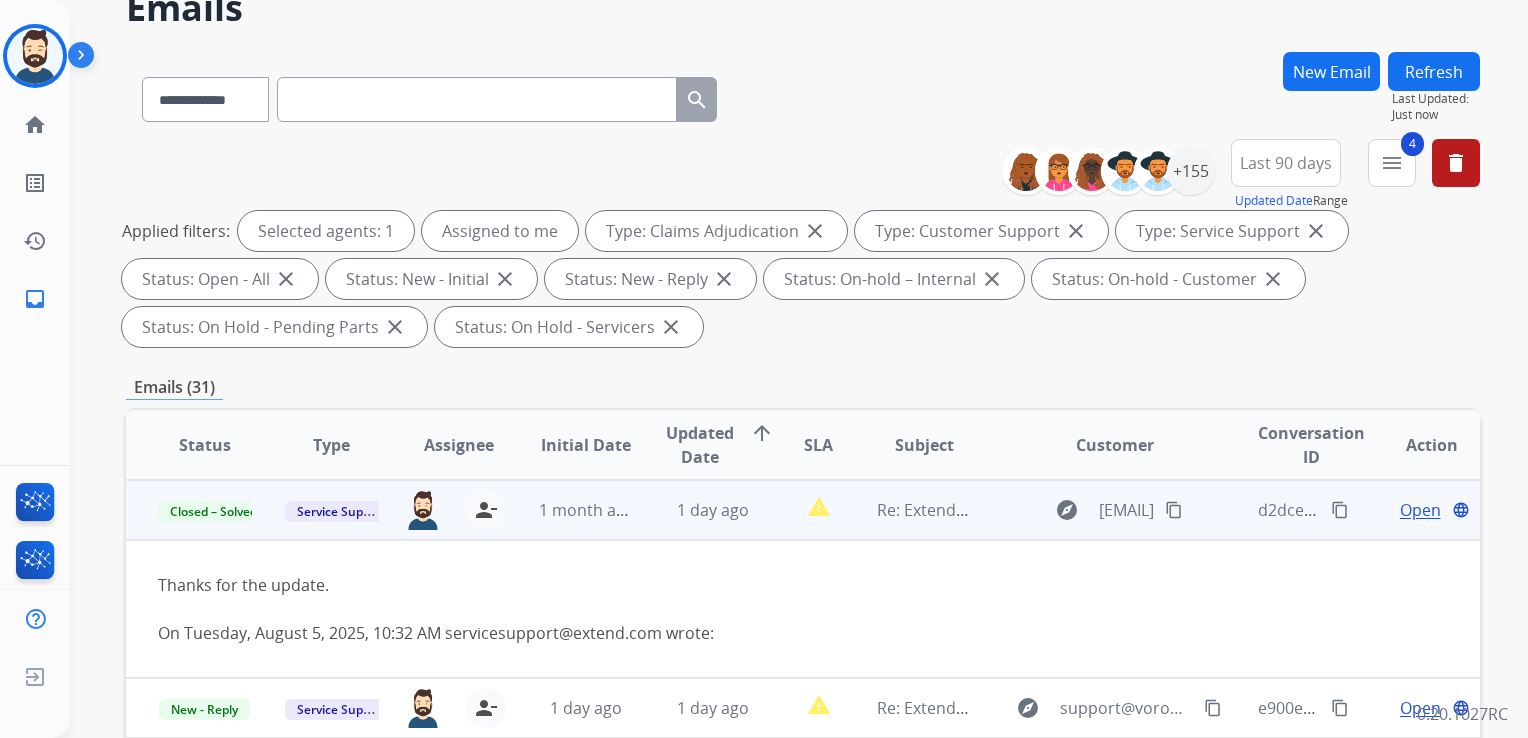 click on "1 month ago" at bounding box center [570, 510] 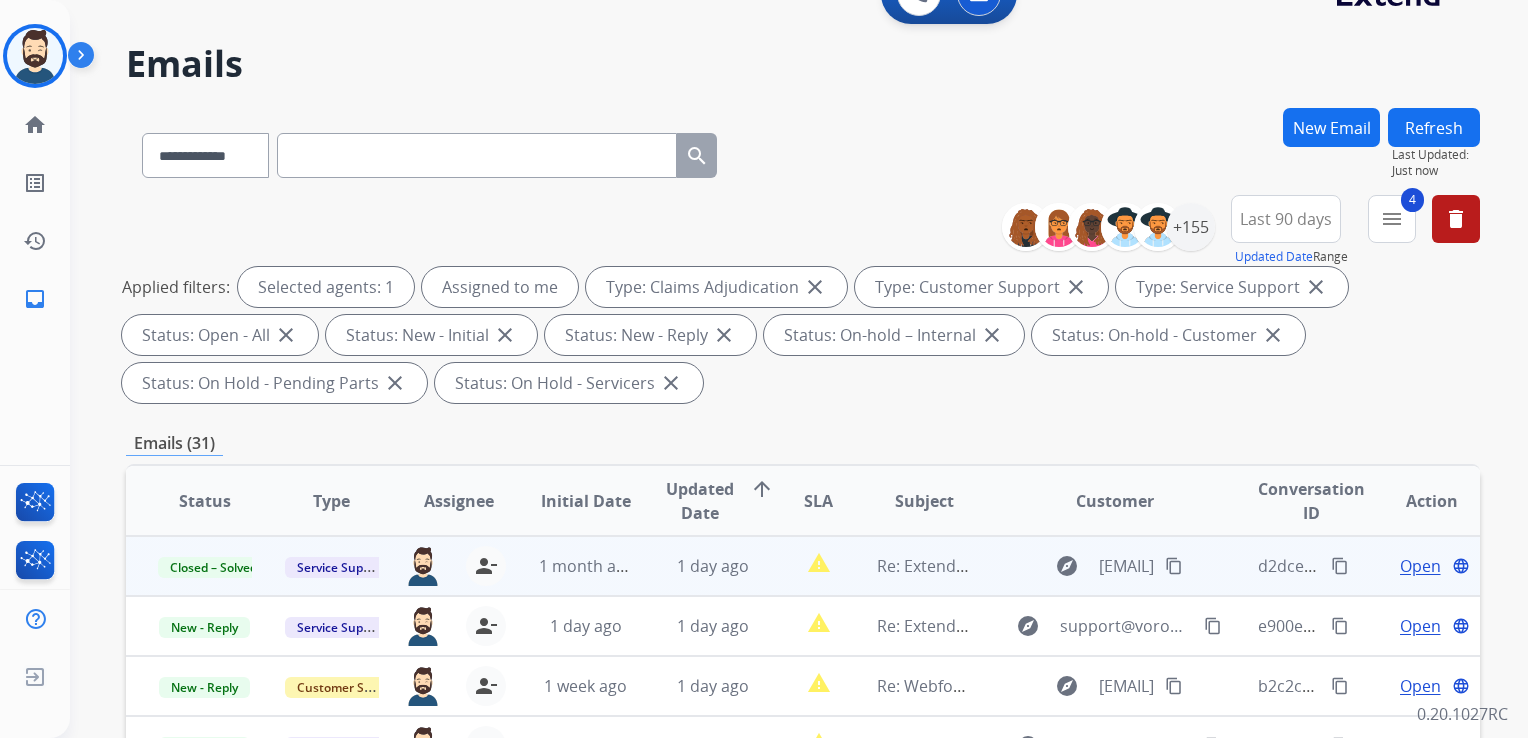 scroll, scrollTop: 0, scrollLeft: 0, axis: both 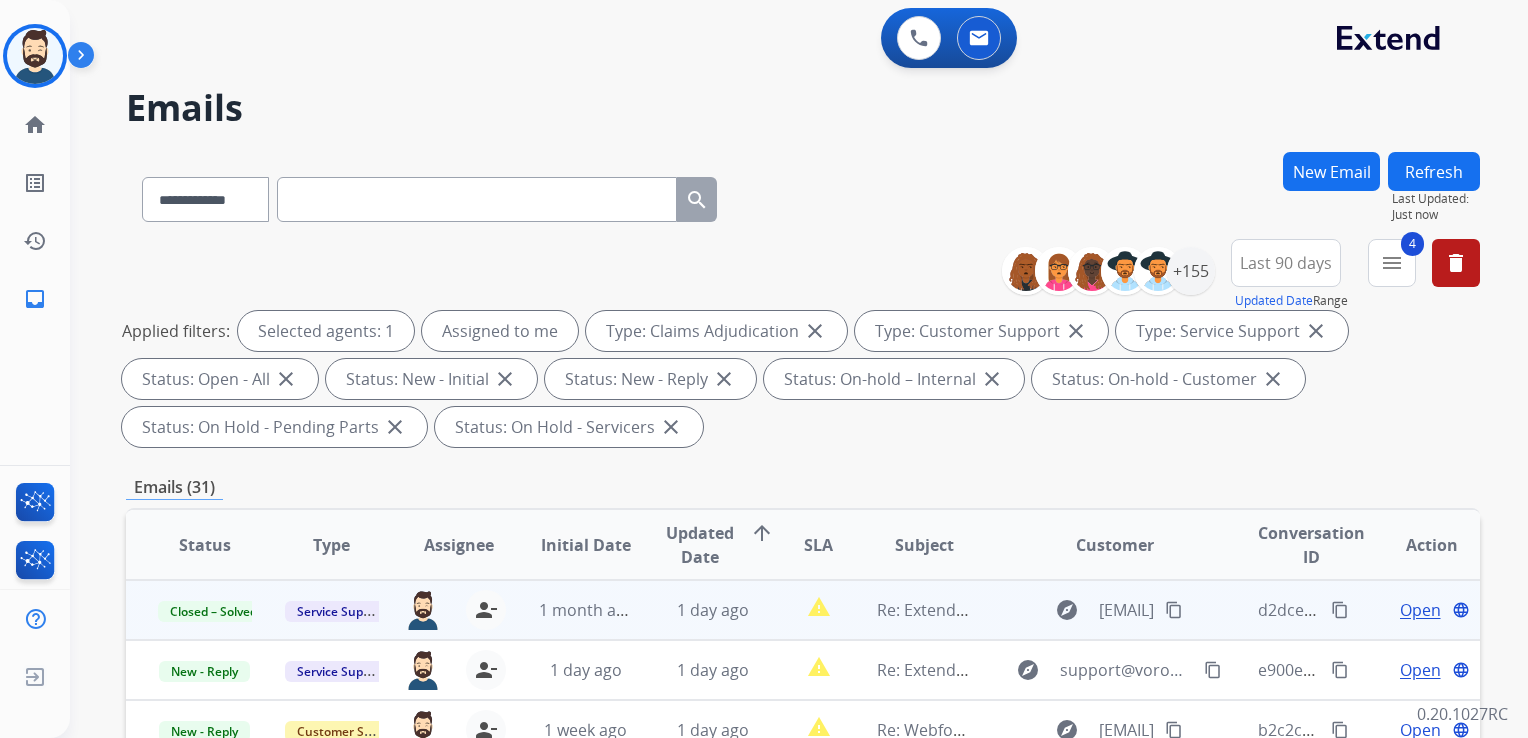 click on "Refresh" at bounding box center [1434, 171] 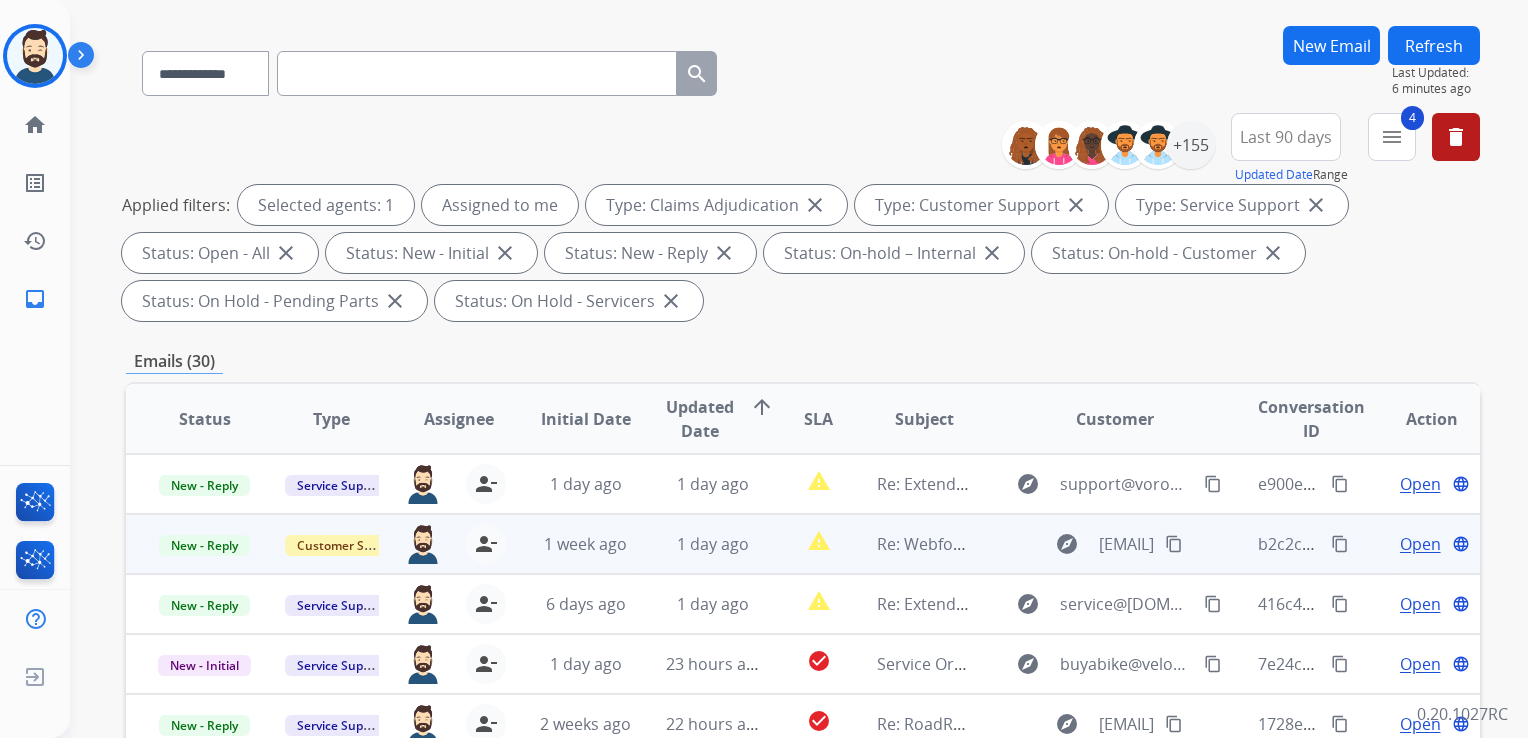 scroll, scrollTop: 400, scrollLeft: 0, axis: vertical 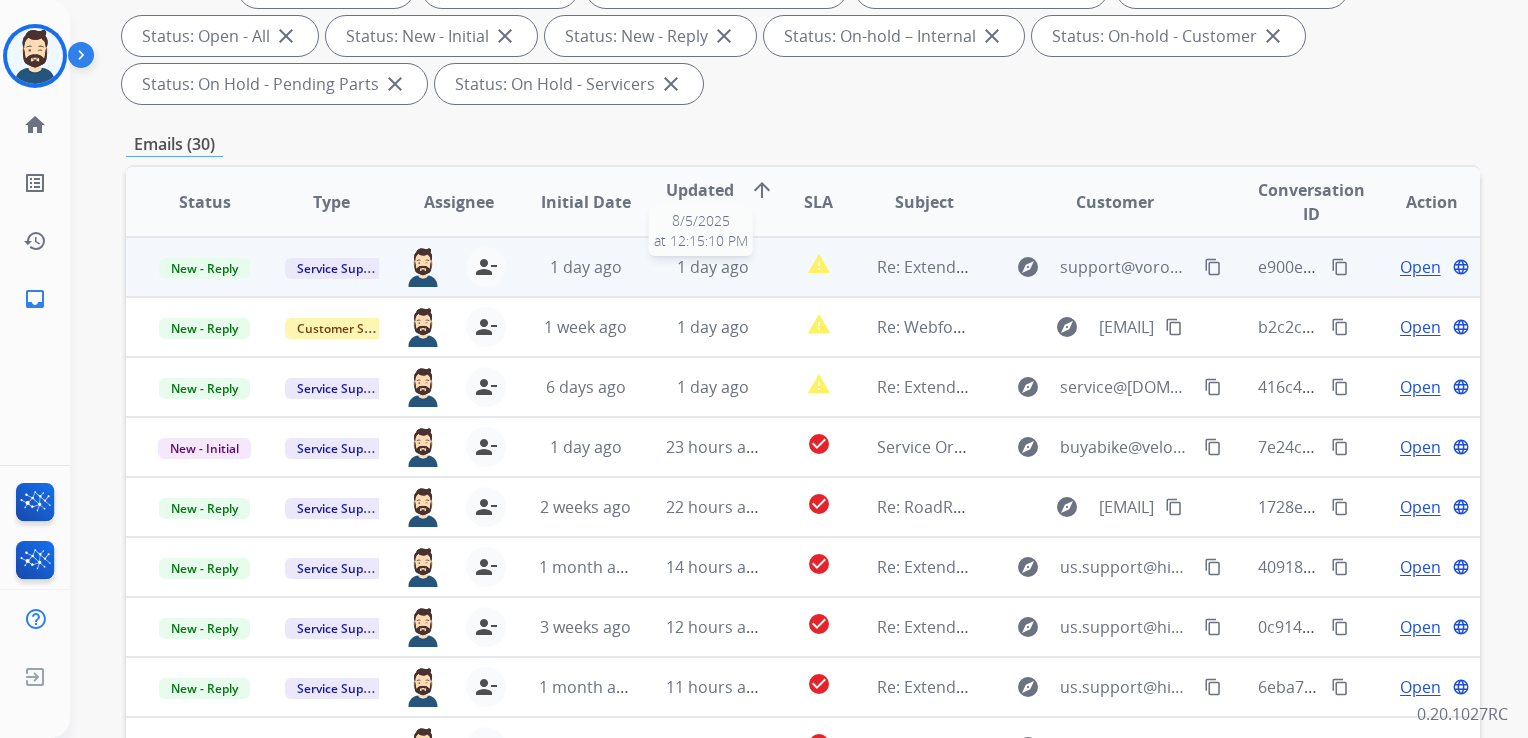click on "1 day ago" at bounding box center (713, 267) 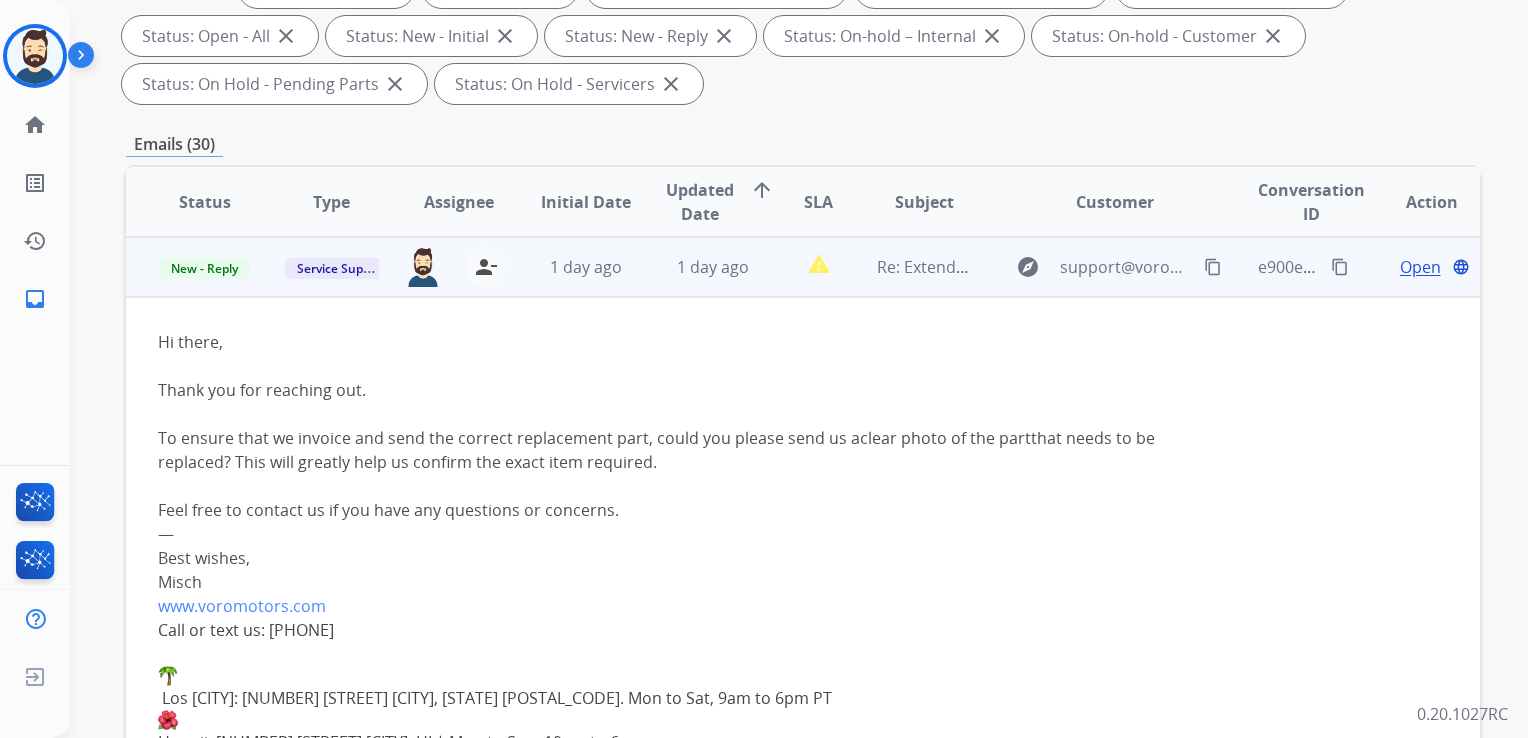 click on "Open" at bounding box center (1420, 267) 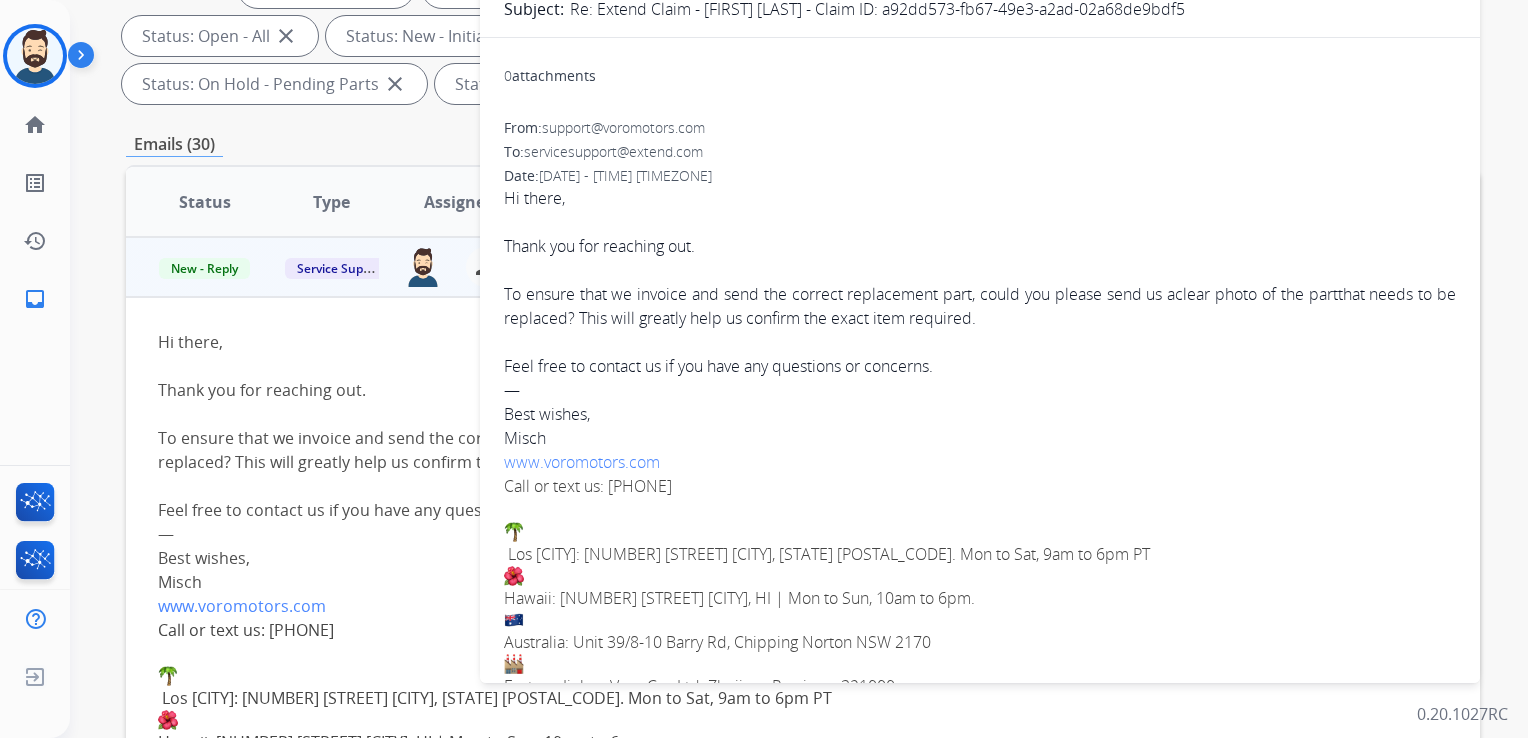 scroll, scrollTop: 143, scrollLeft: 0, axis: vertical 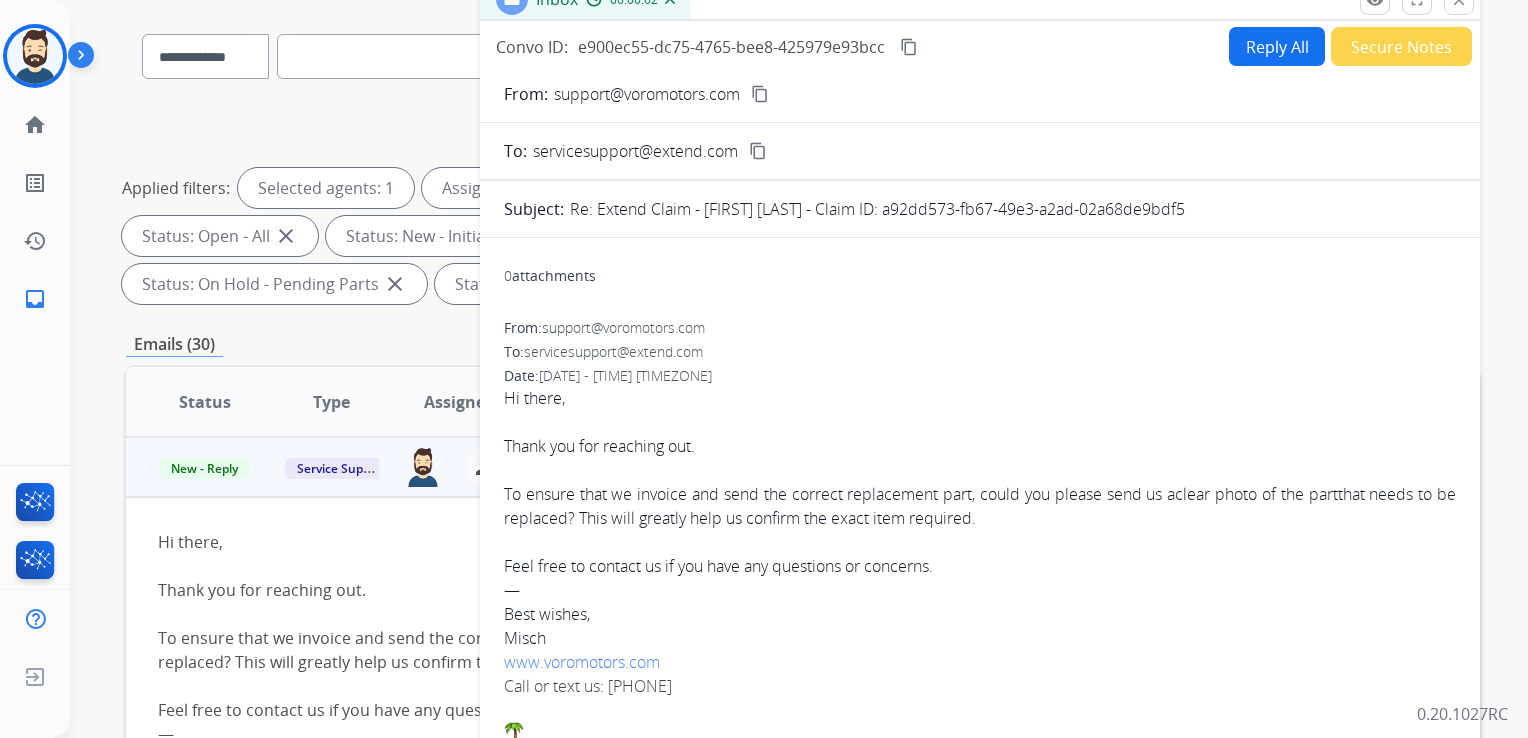 drag, startPoint x: 882, startPoint y: 204, endPoint x: 1189, endPoint y: 202, distance: 307.0065 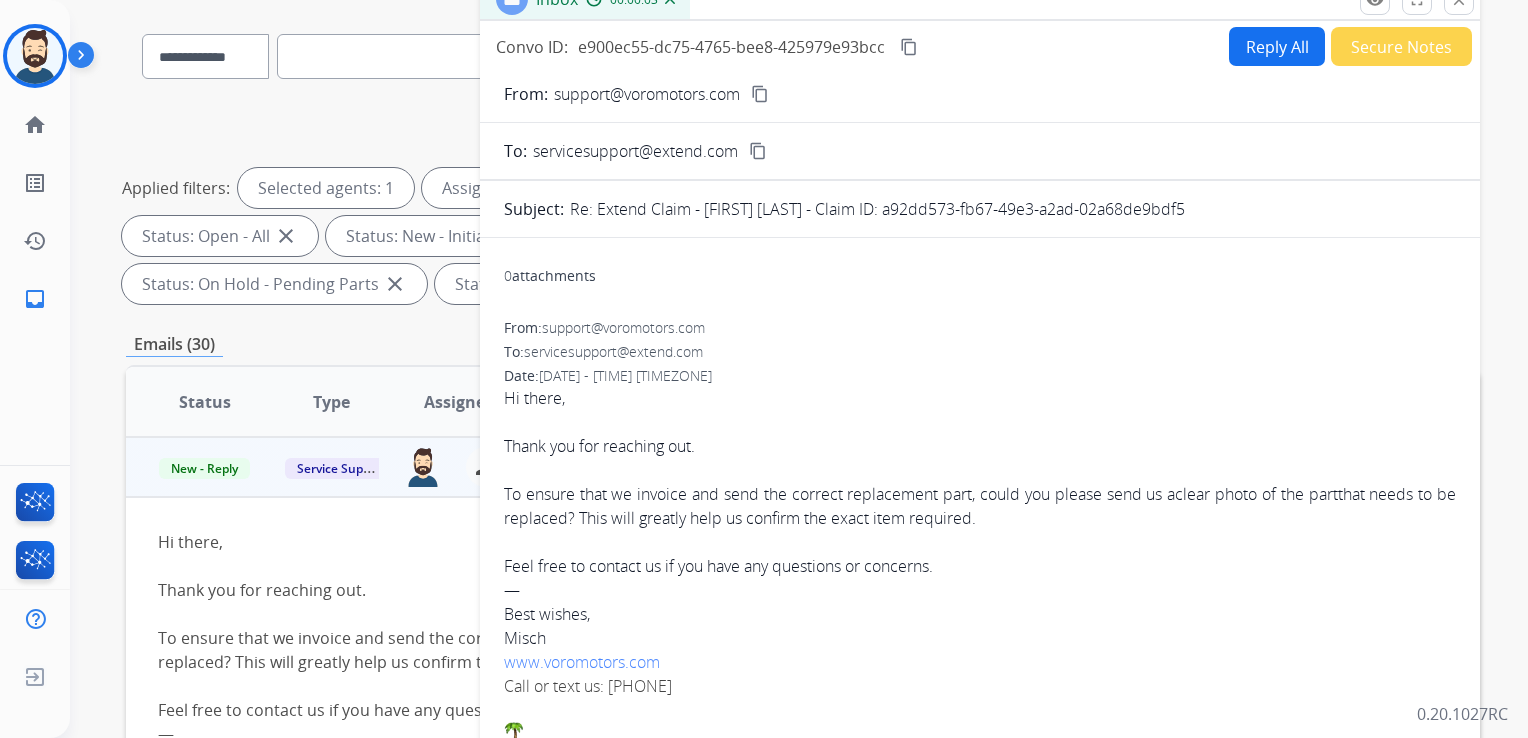 drag, startPoint x: 1189, startPoint y: 202, endPoint x: 1120, endPoint y: 217, distance: 70.61161 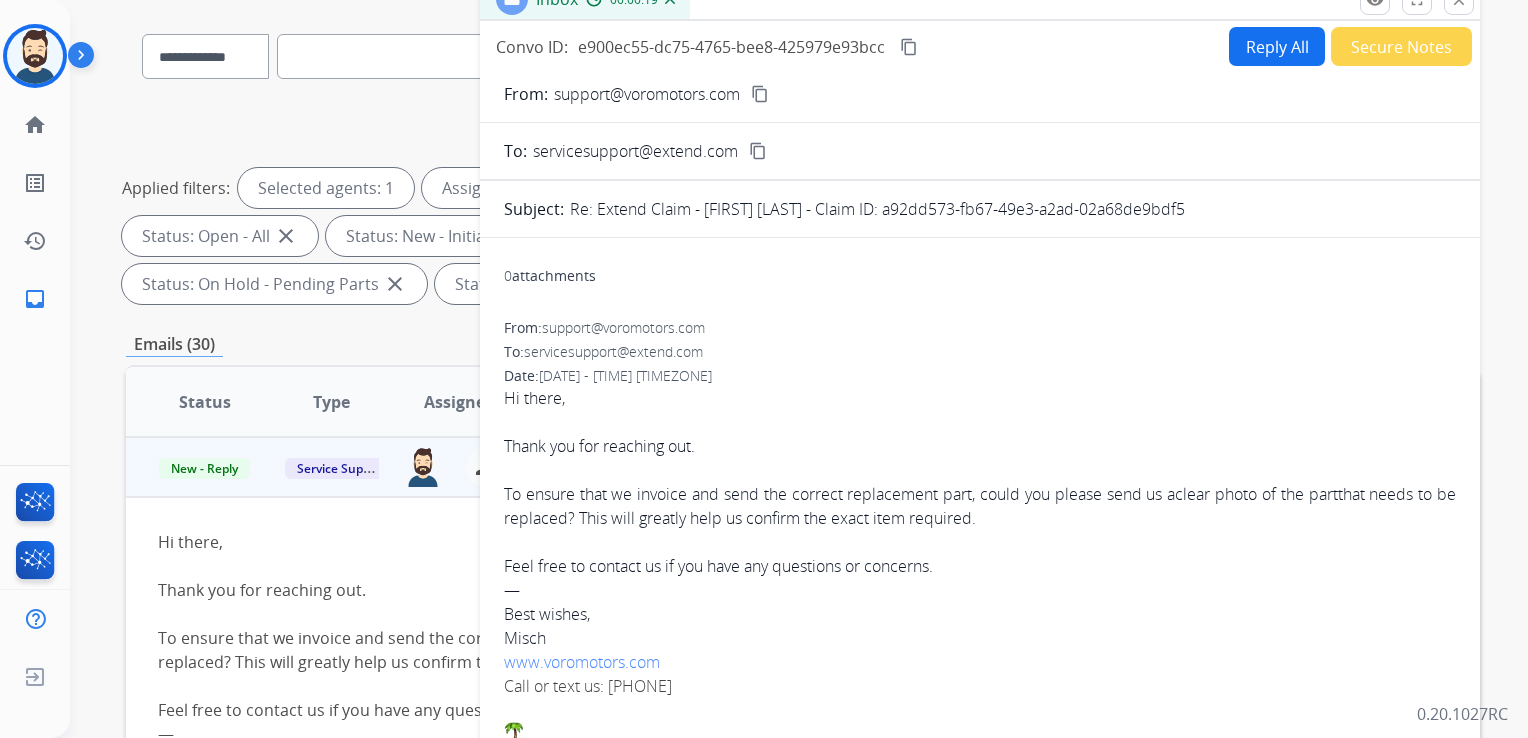 scroll, scrollTop: 0, scrollLeft: 0, axis: both 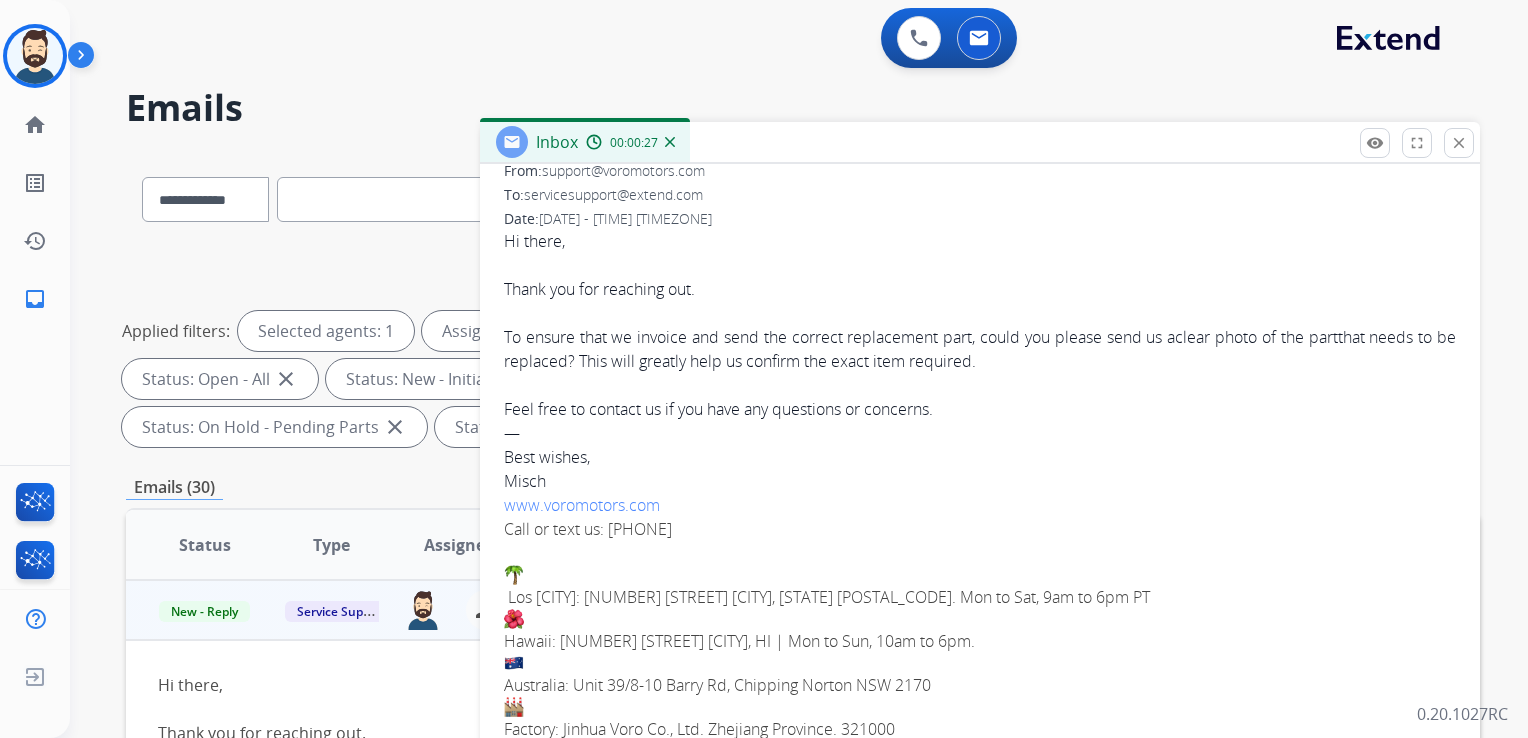 drag, startPoint x: 506, startPoint y: 335, endPoint x: 1006, endPoint y: 354, distance: 500.36087 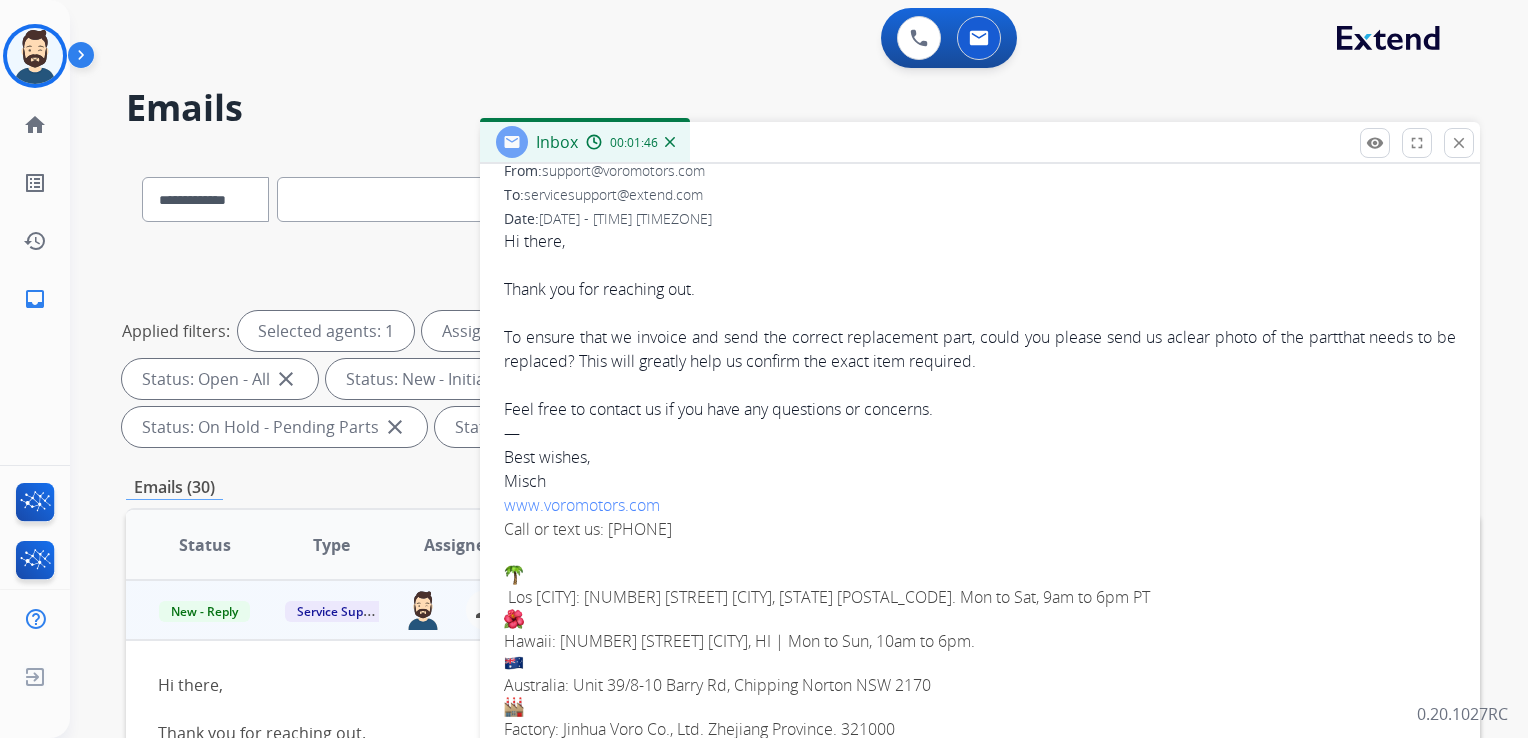 scroll, scrollTop: 0, scrollLeft: 0, axis: both 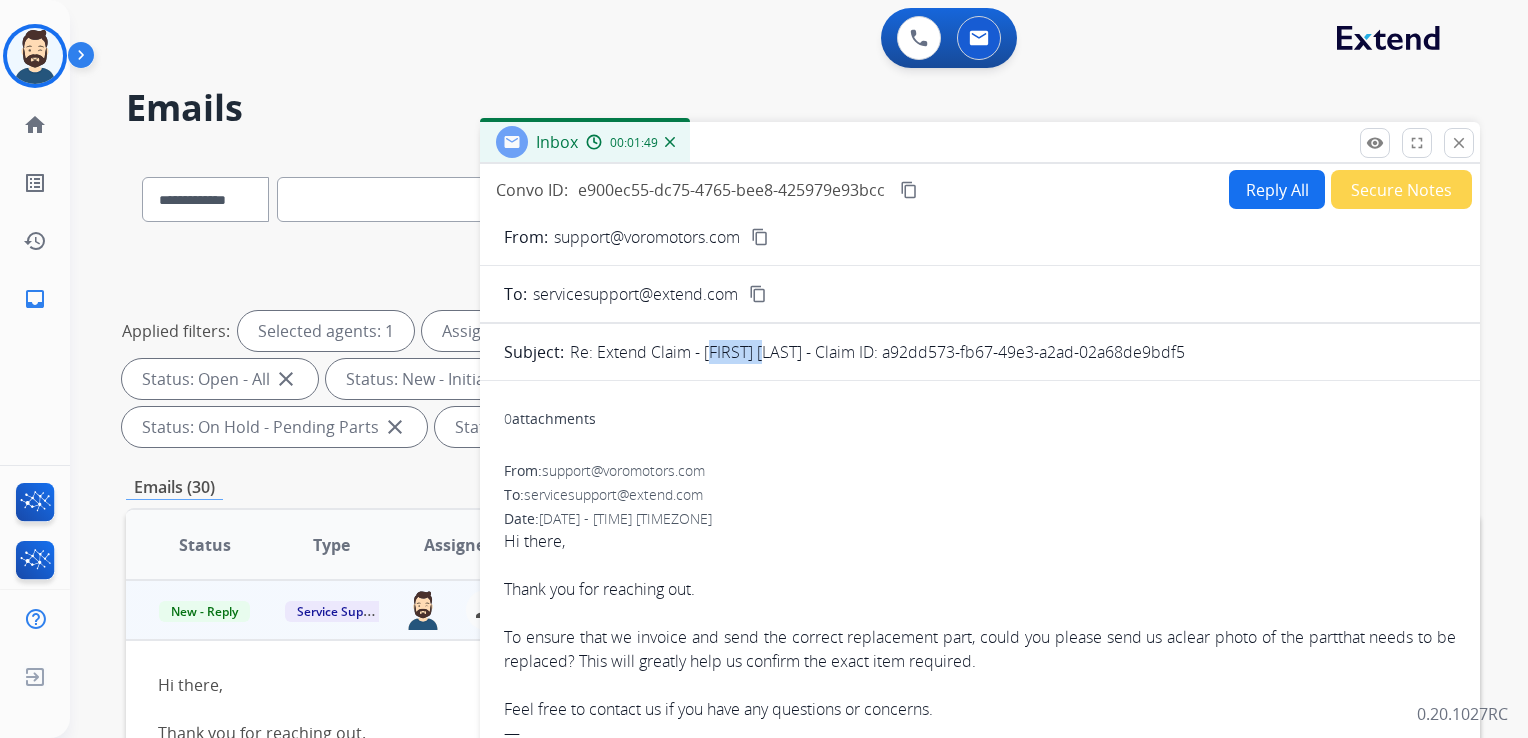 drag, startPoint x: 702, startPoint y: 352, endPoint x: 764, endPoint y: 351, distance: 62.008064 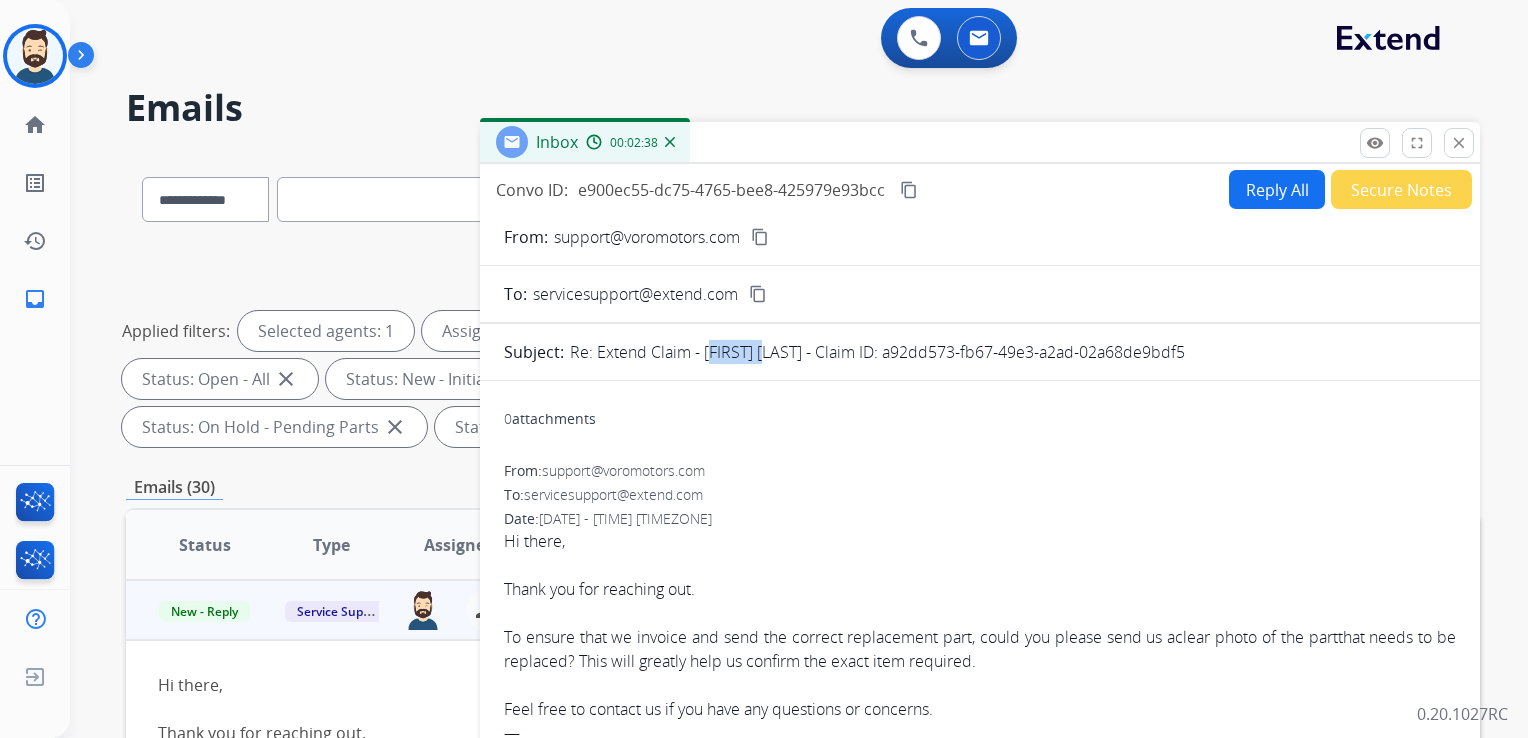click on "close" at bounding box center (1459, 143) 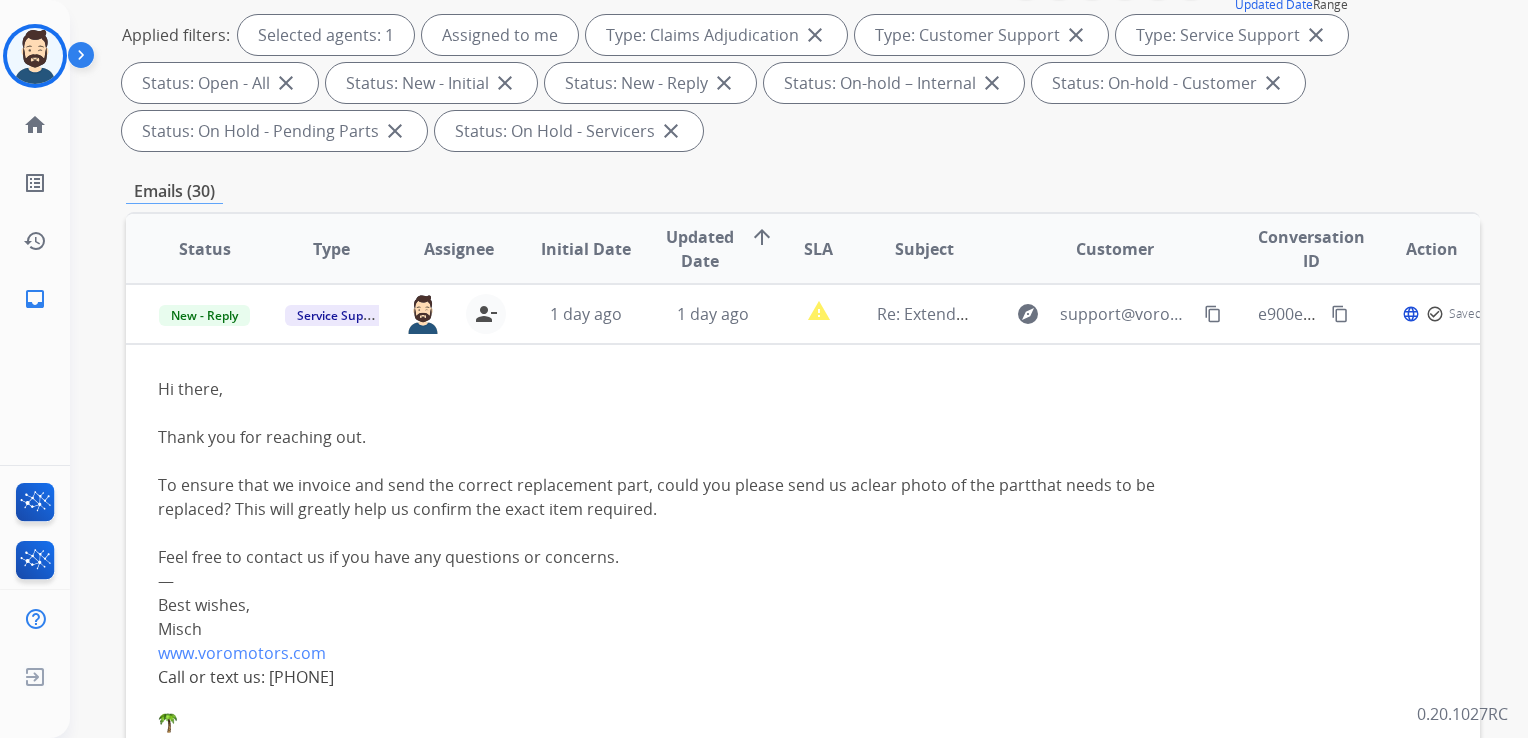 scroll, scrollTop: 300, scrollLeft: 0, axis: vertical 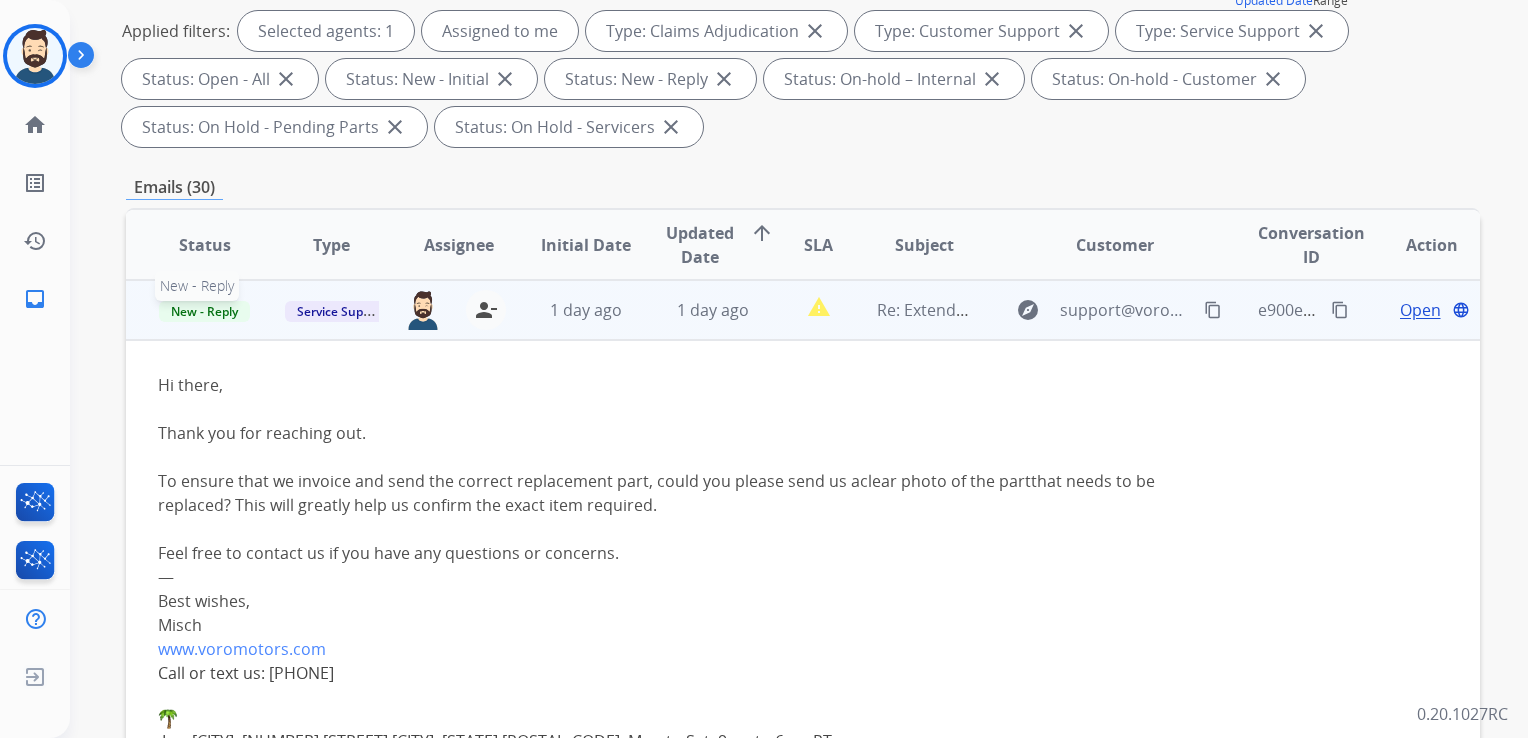 click on "New - Reply" at bounding box center (204, 311) 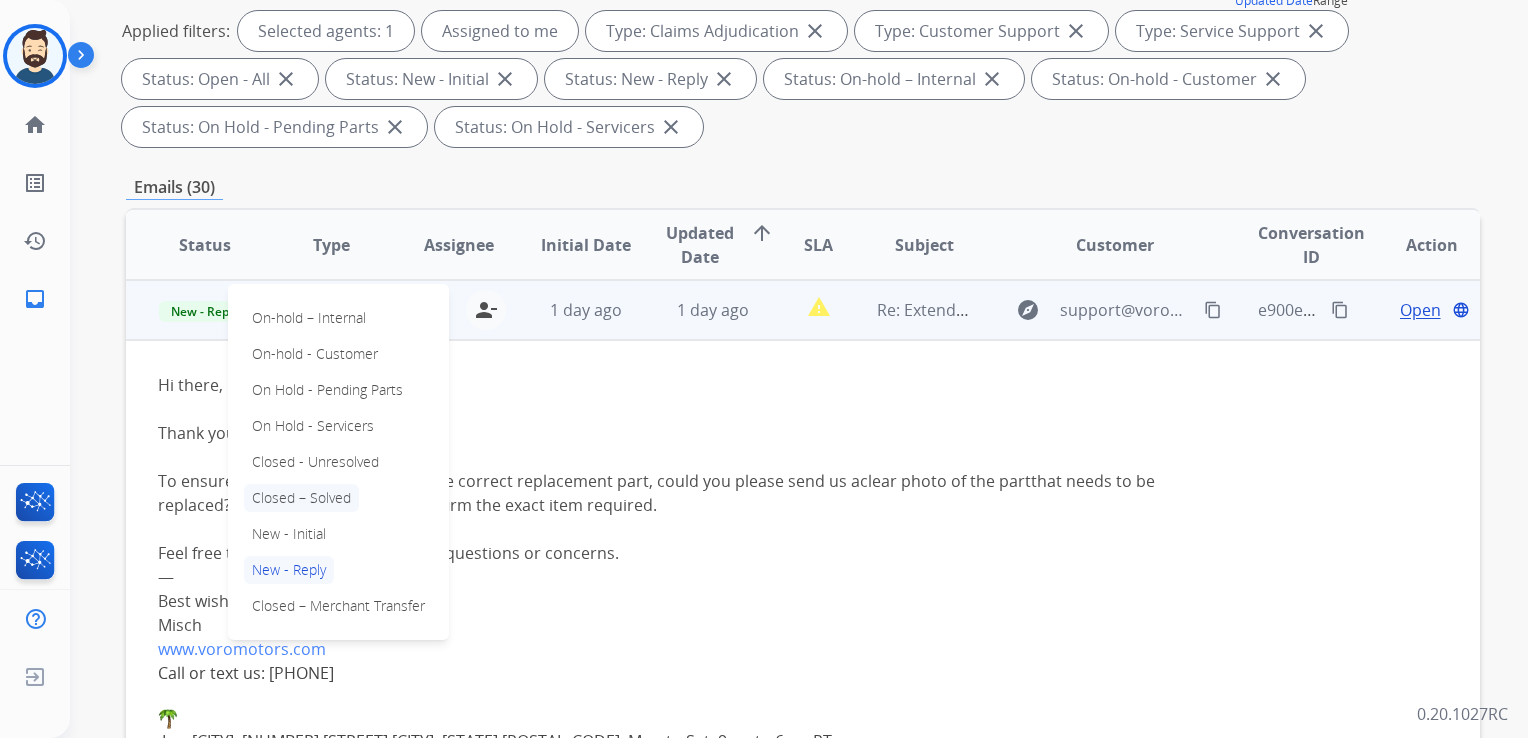 drag, startPoint x: 319, startPoint y: 498, endPoint x: 432, endPoint y: 406, distance: 145.71547 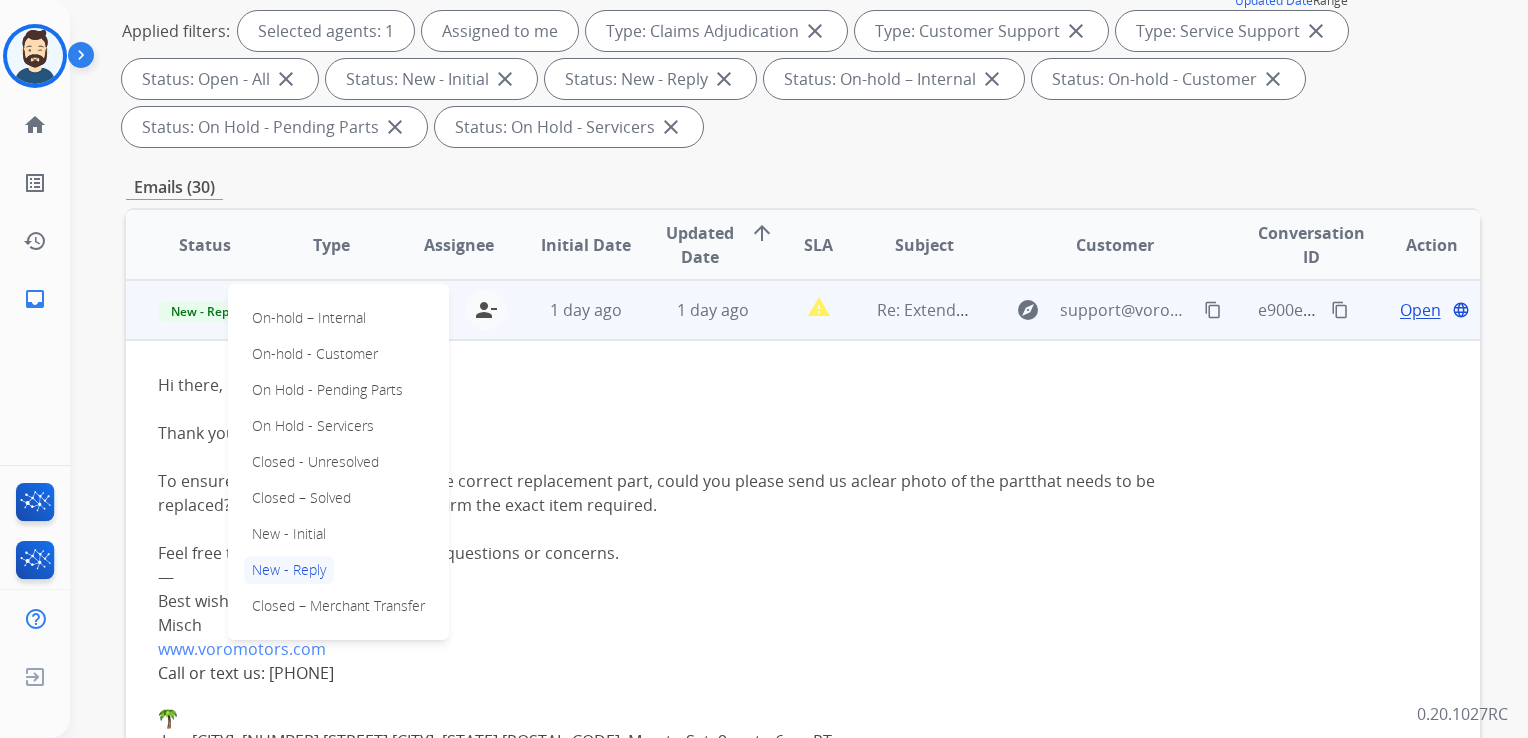 click on "Closed – Solved" at bounding box center [301, 498] 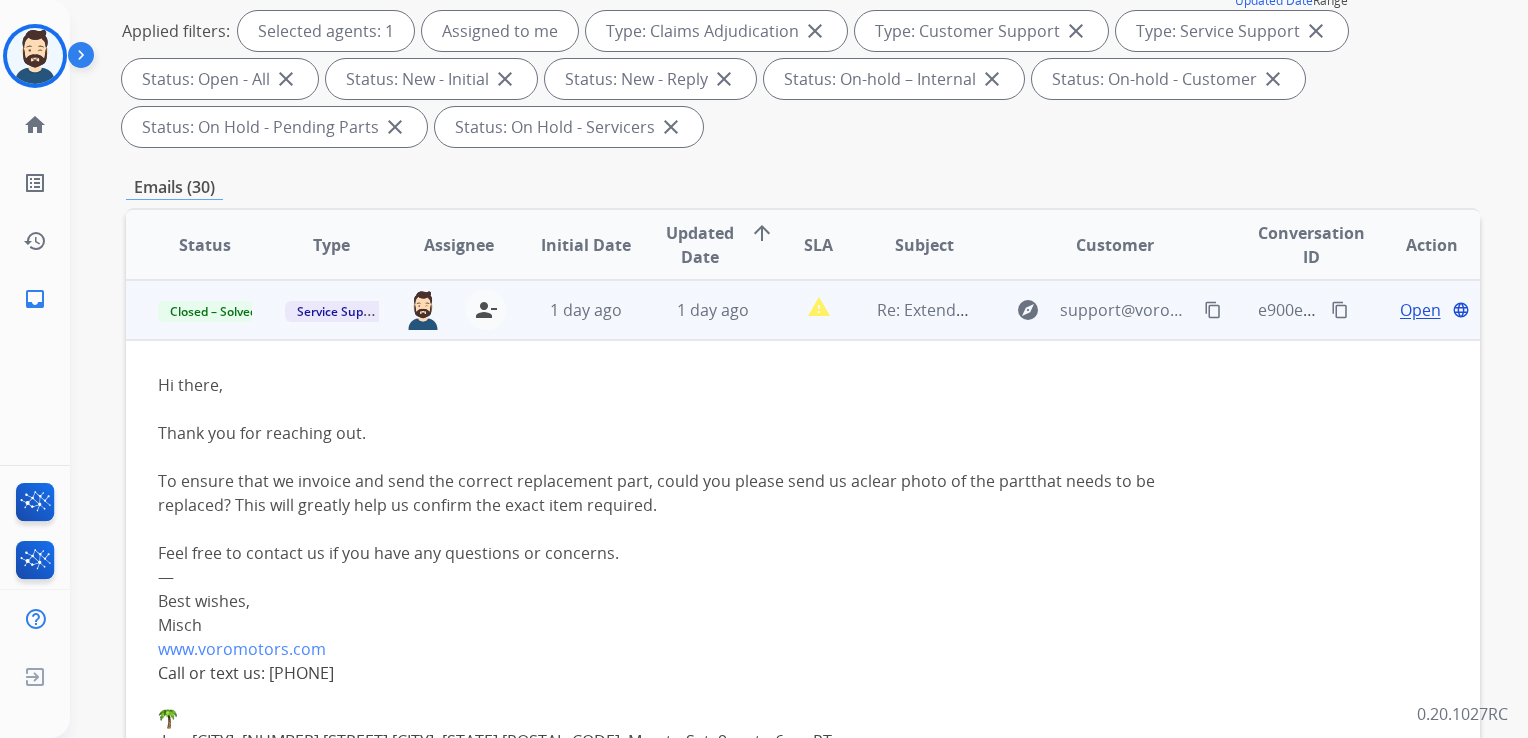 click on "1 day ago" at bounding box center [570, 310] 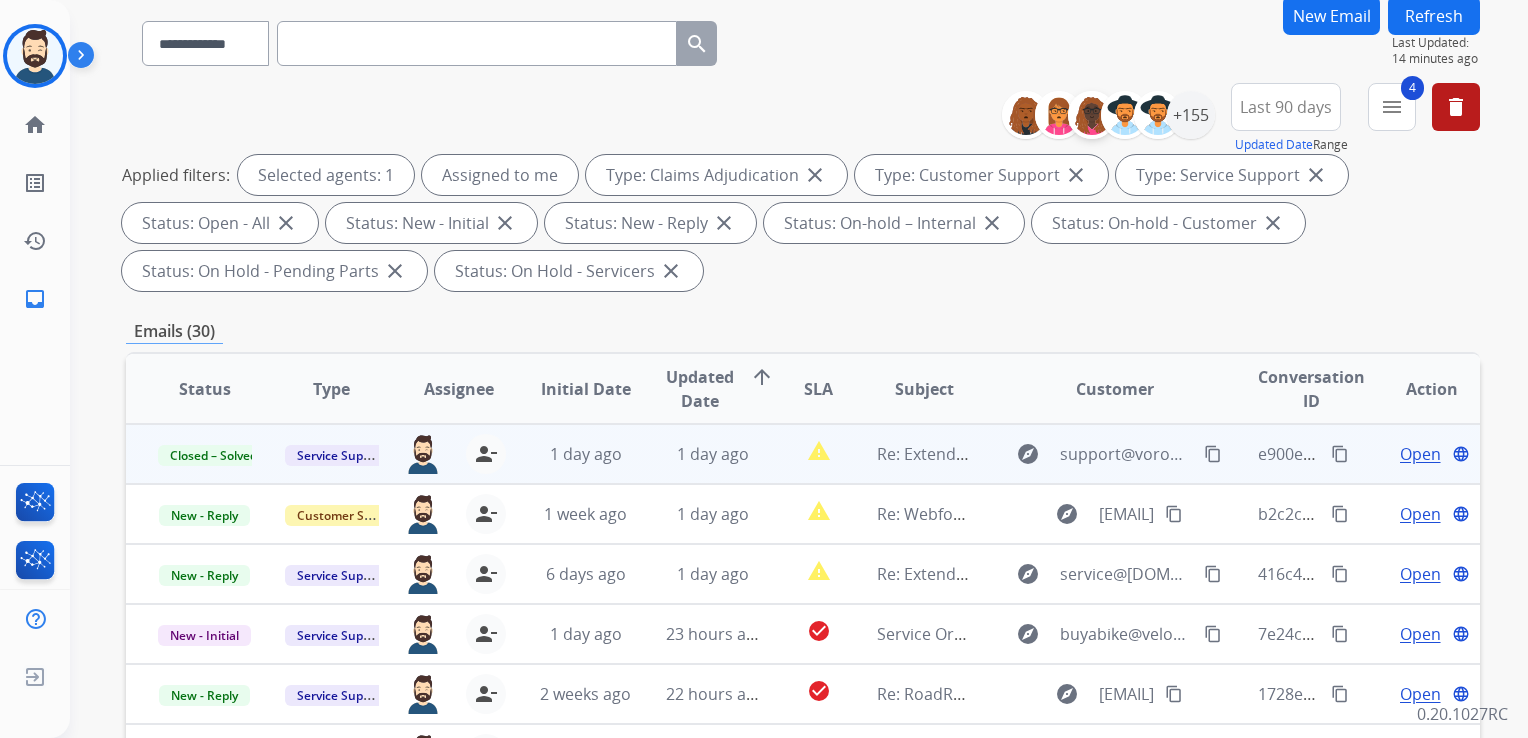 scroll, scrollTop: 0, scrollLeft: 0, axis: both 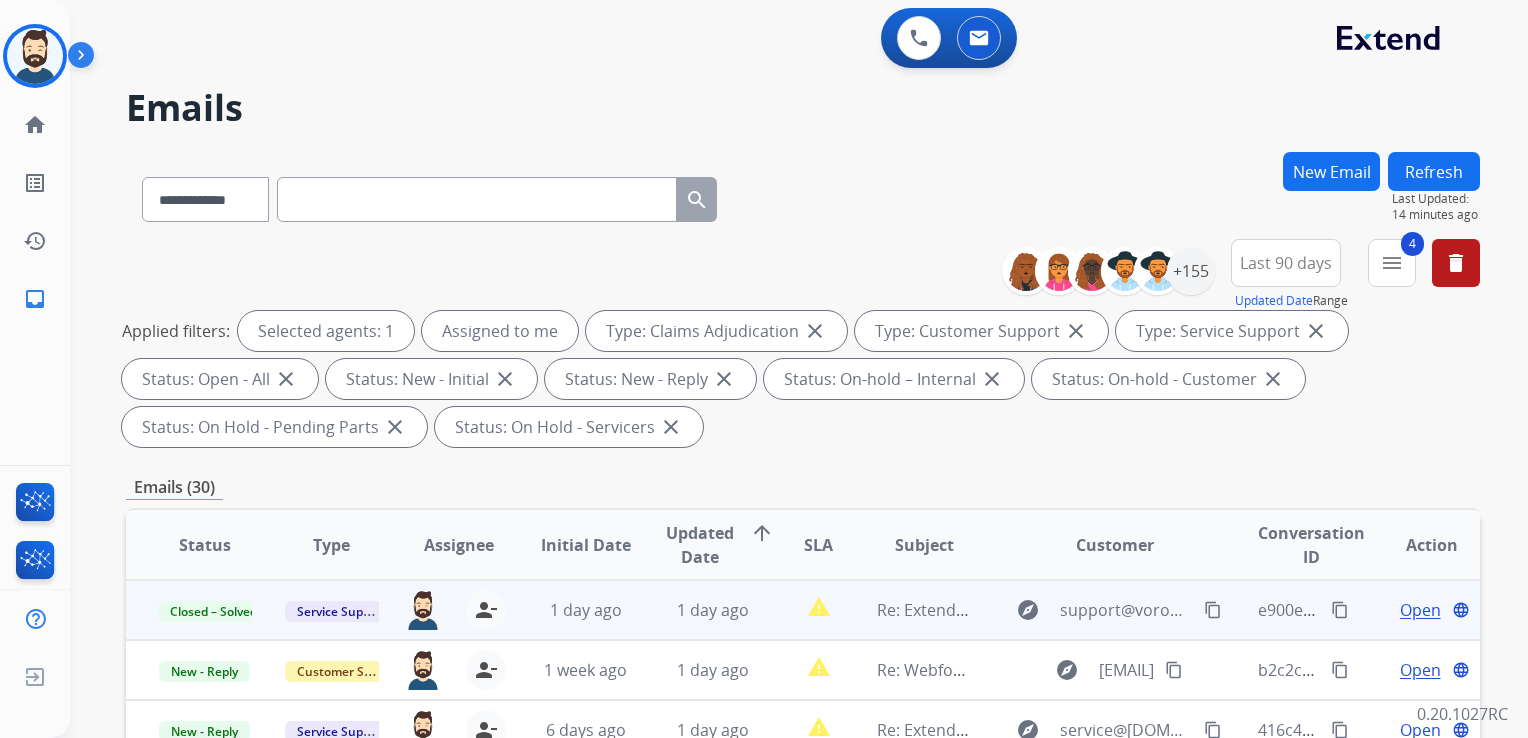 click on "Refresh" at bounding box center (1434, 171) 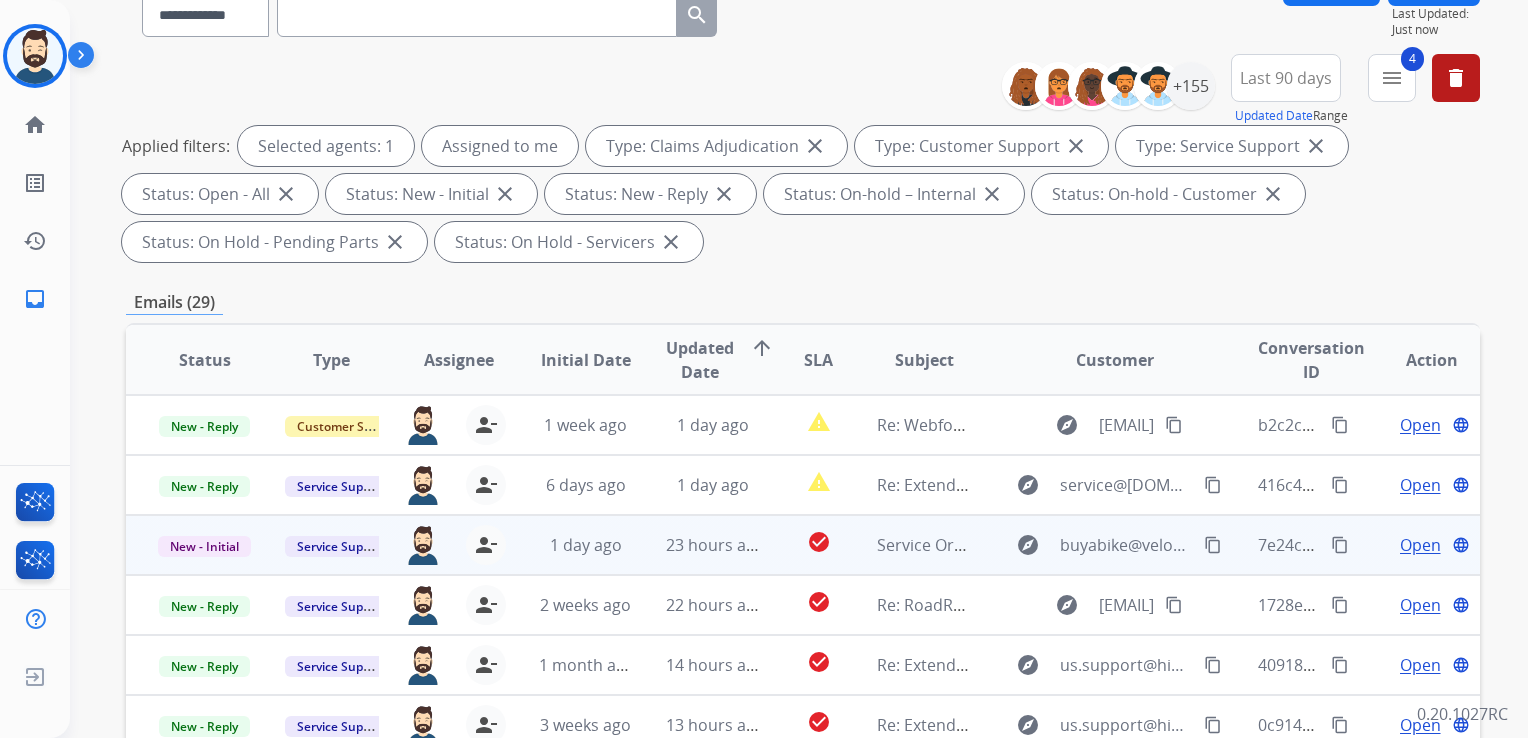 scroll, scrollTop: 300, scrollLeft: 0, axis: vertical 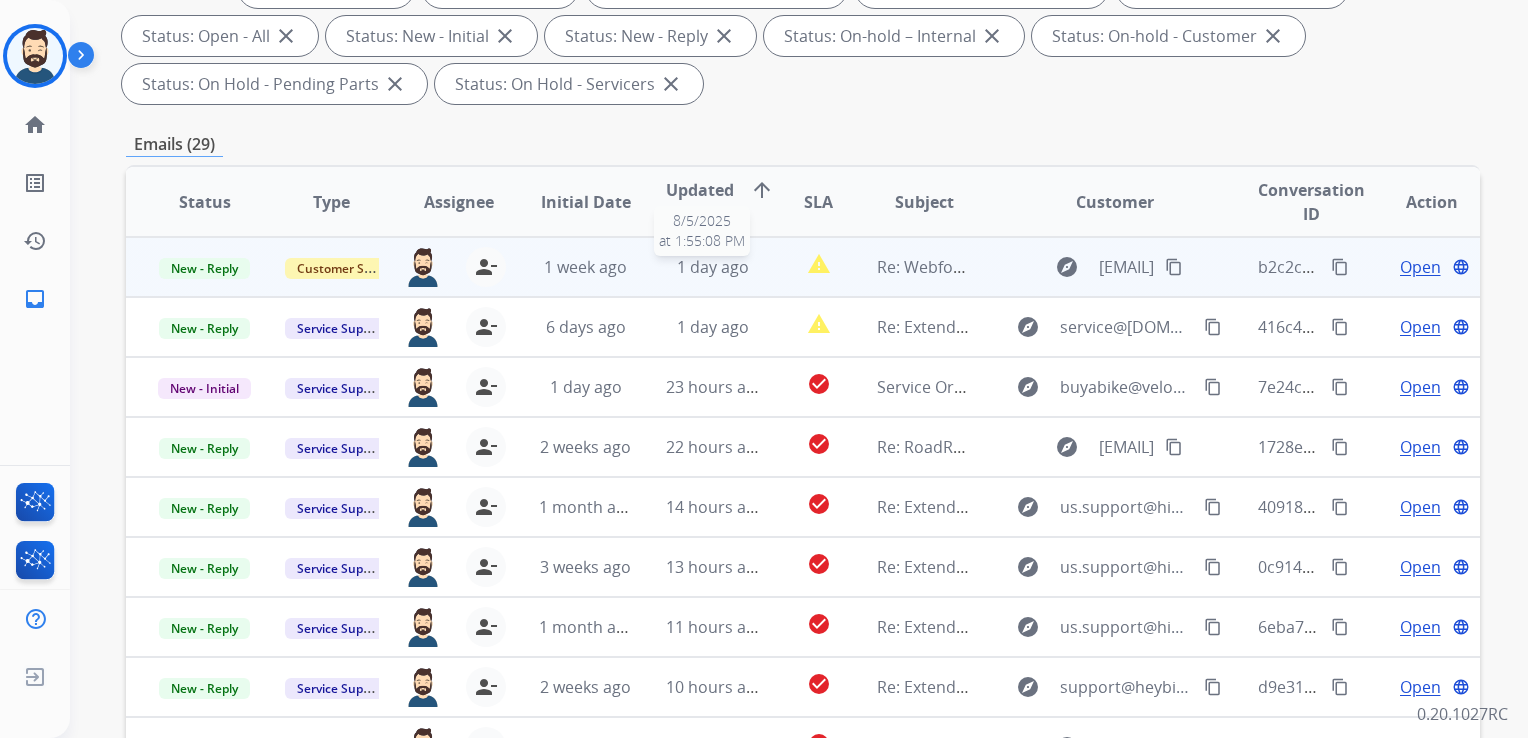 click on "1 day ago" at bounding box center [713, 267] 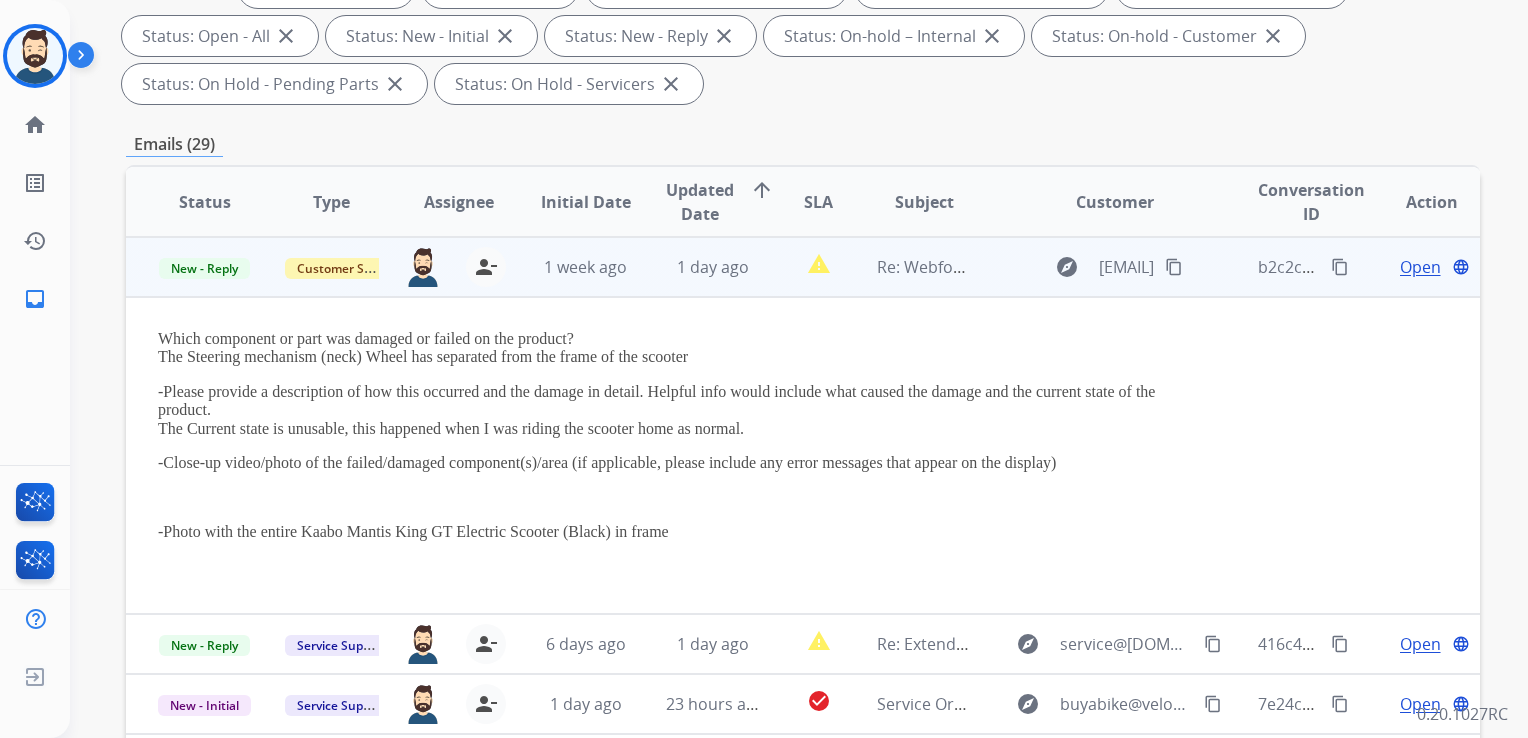 click on "Open" at bounding box center [1420, 267] 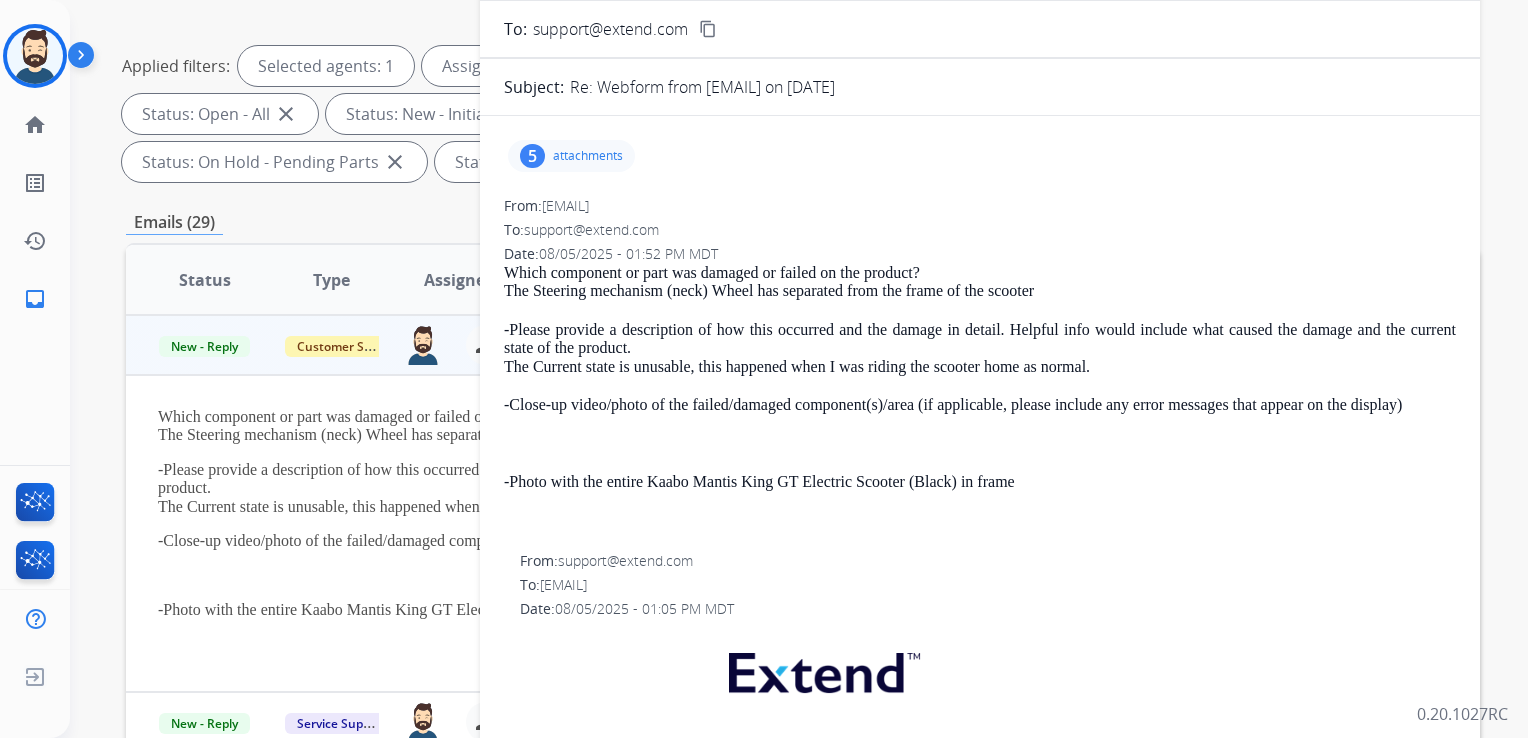 scroll, scrollTop: 143, scrollLeft: 0, axis: vertical 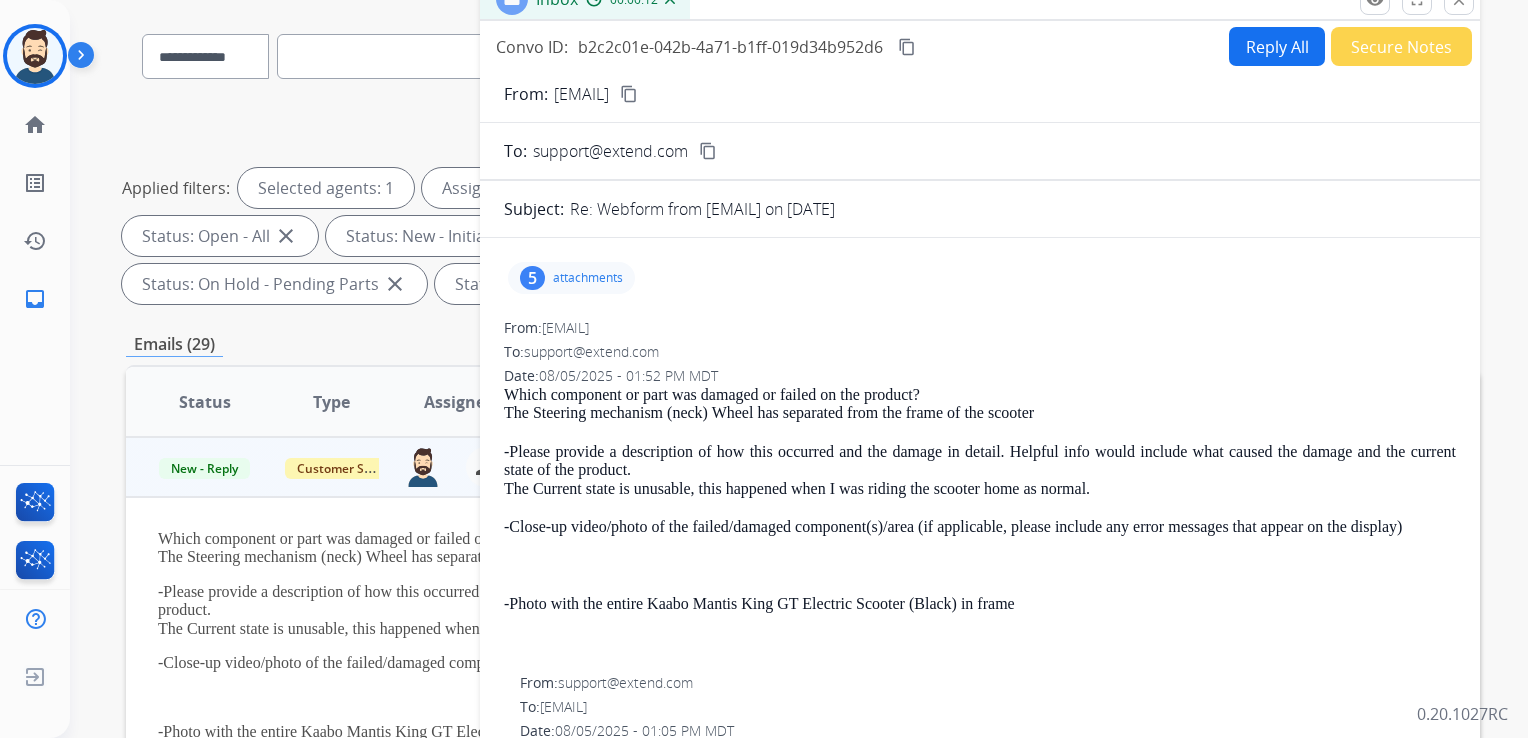 drag, startPoint x: 547, startPoint y: 326, endPoint x: 724, endPoint y: 328, distance: 177.01129 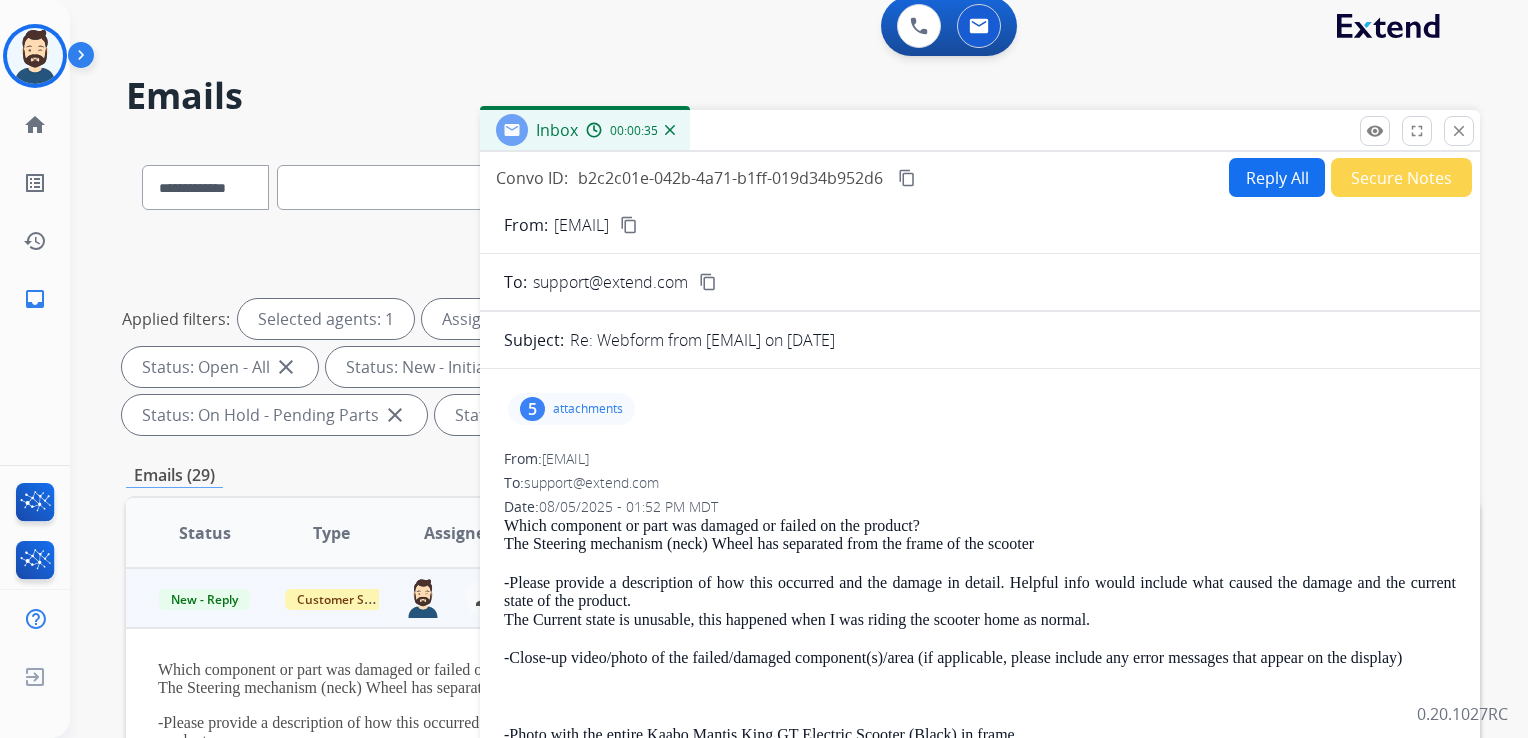 scroll, scrollTop: 0, scrollLeft: 0, axis: both 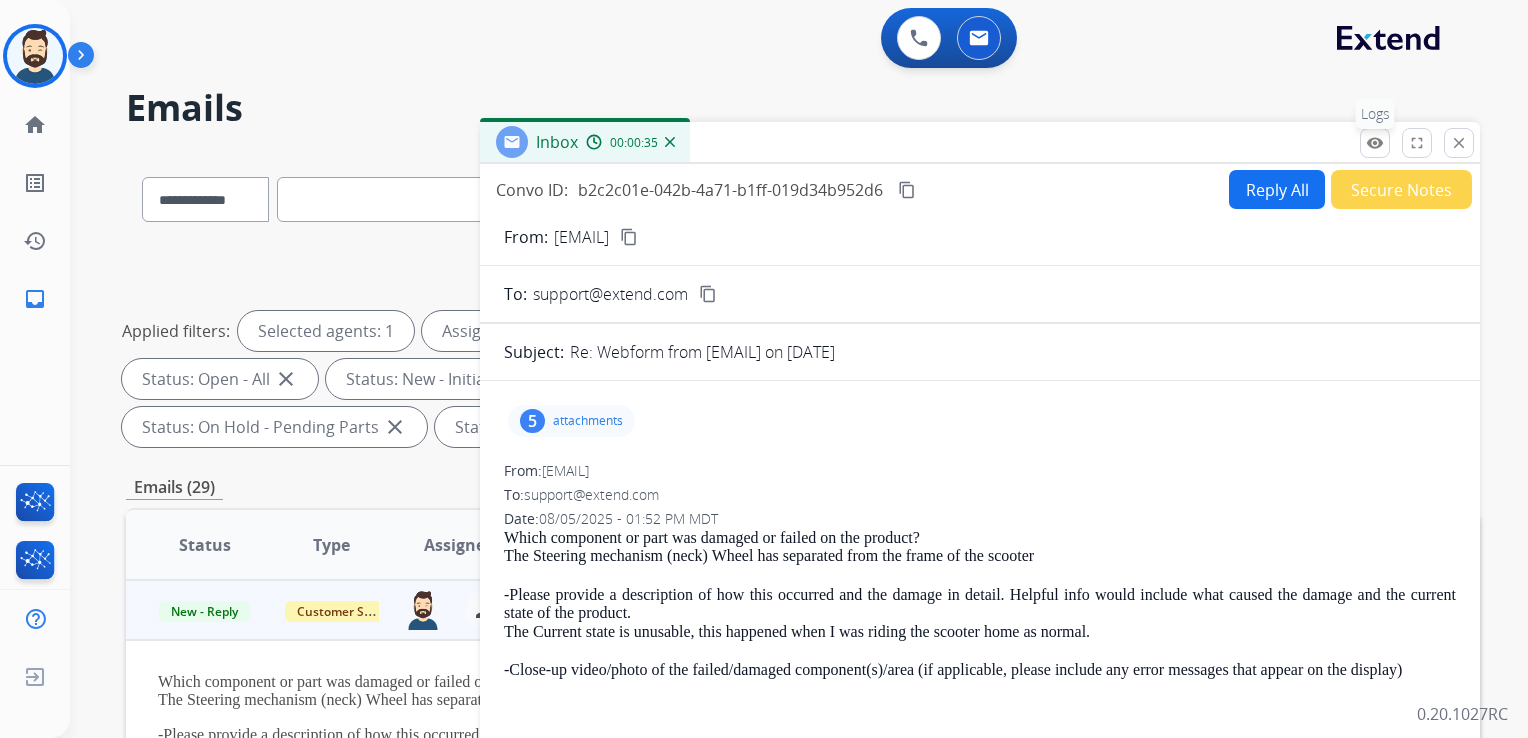 click on "remove_red_eye" at bounding box center (1375, 143) 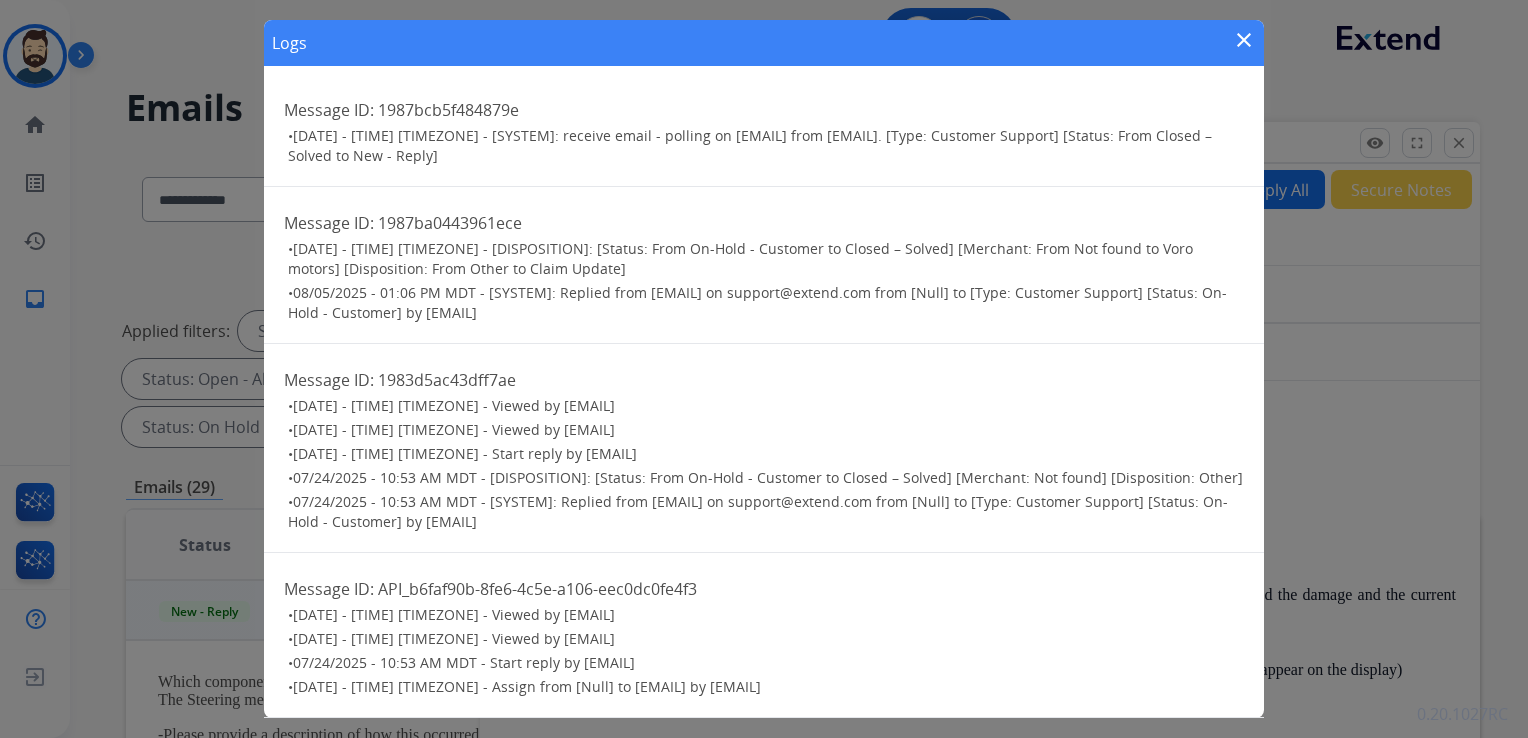 click on "close" at bounding box center (1244, 40) 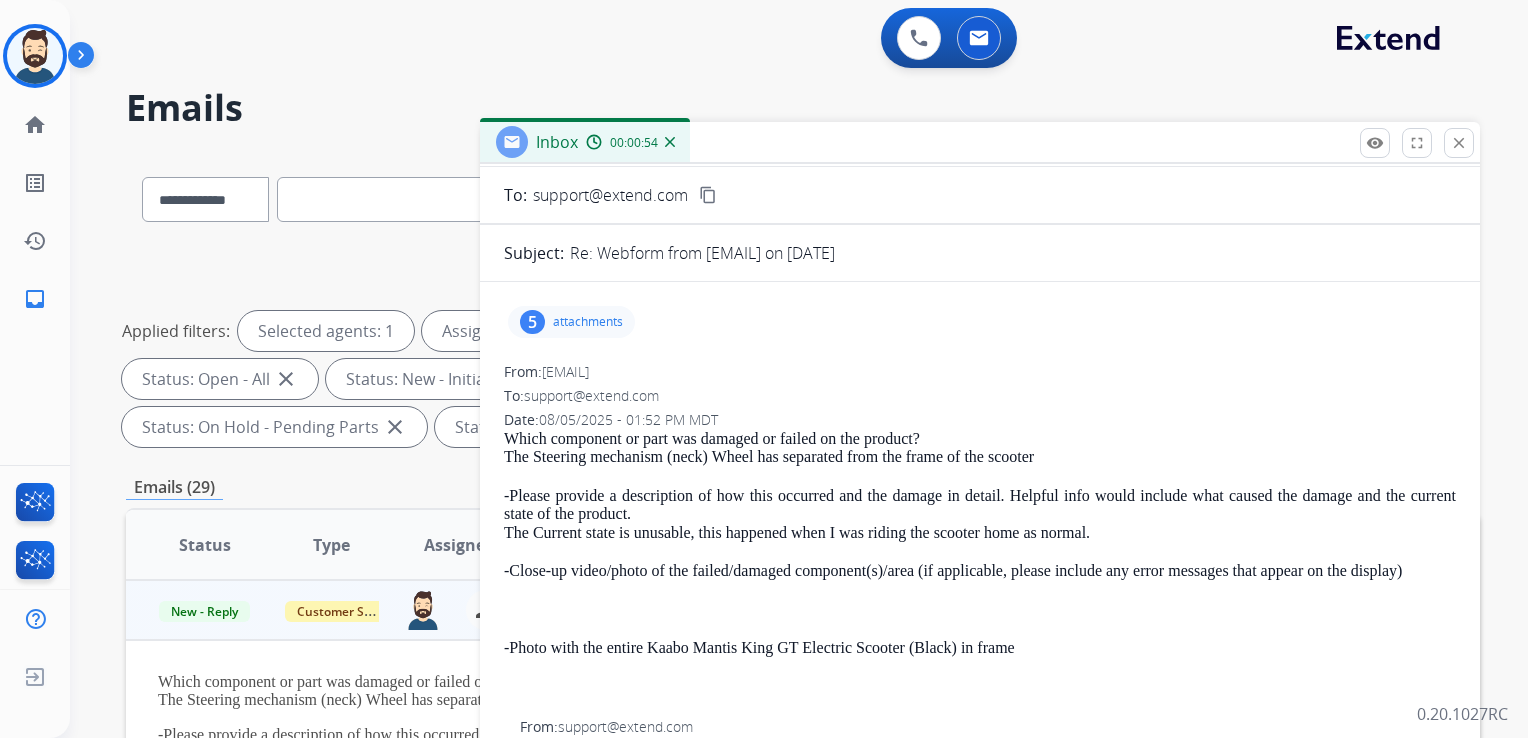 scroll, scrollTop: 100, scrollLeft: 0, axis: vertical 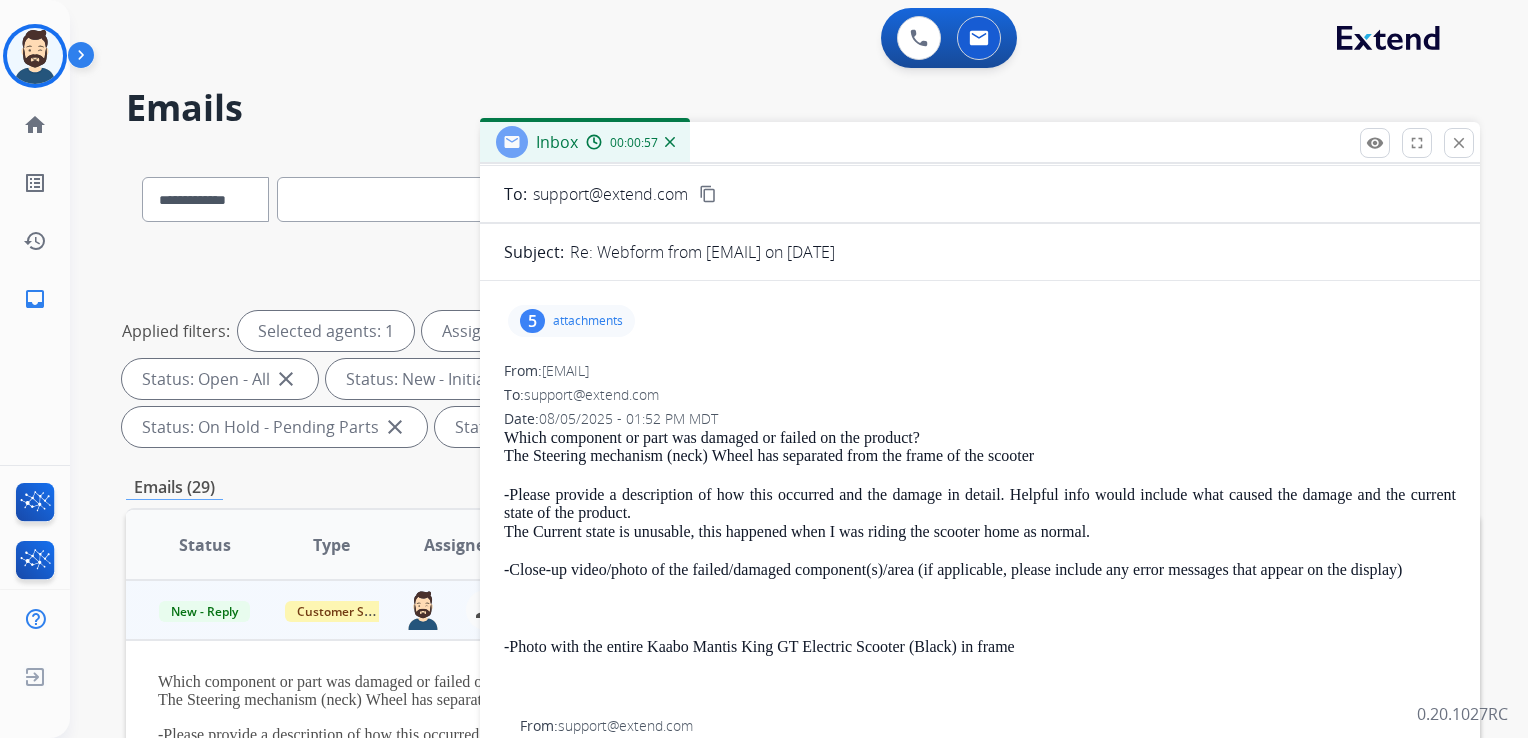 click on "attachments" at bounding box center (588, 321) 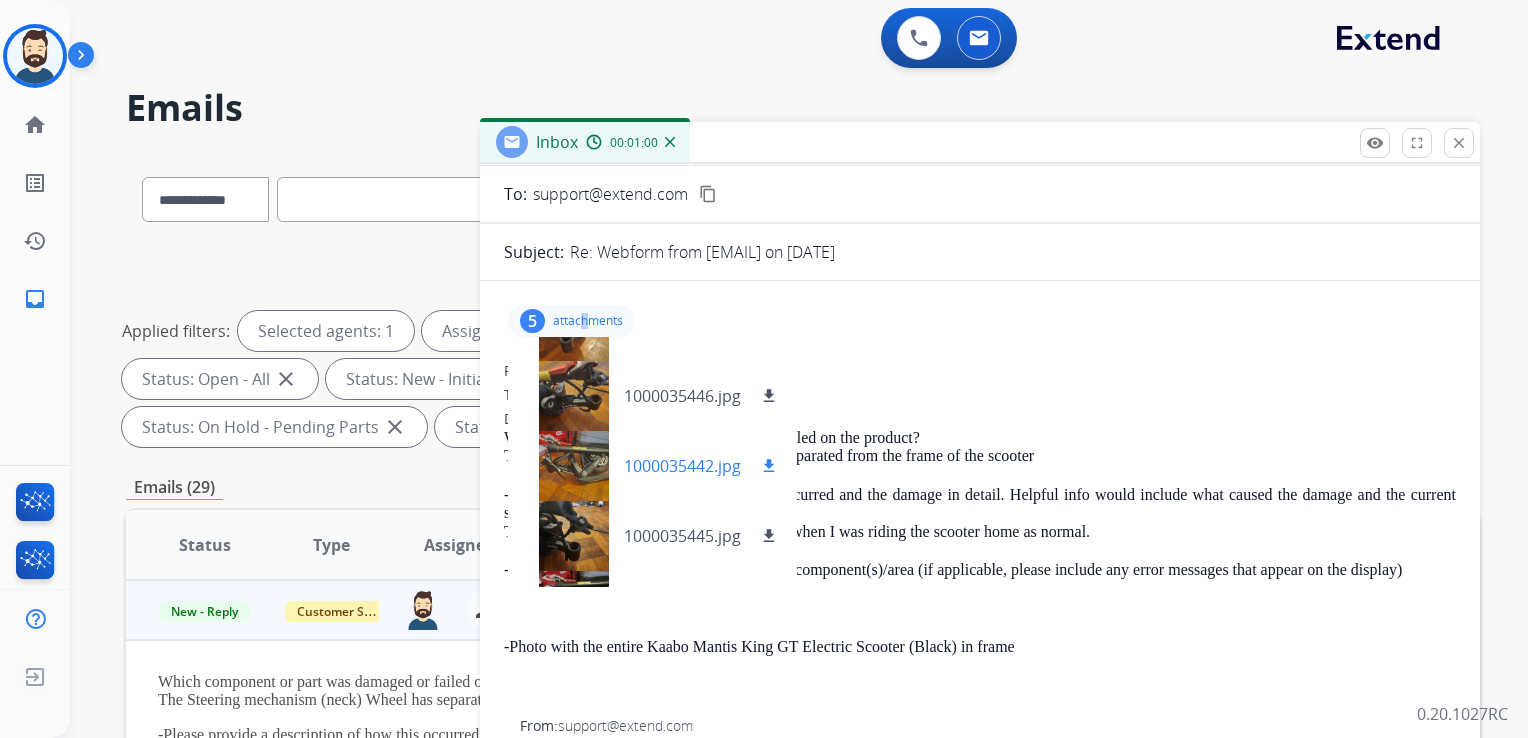 scroll, scrollTop: 0, scrollLeft: 0, axis: both 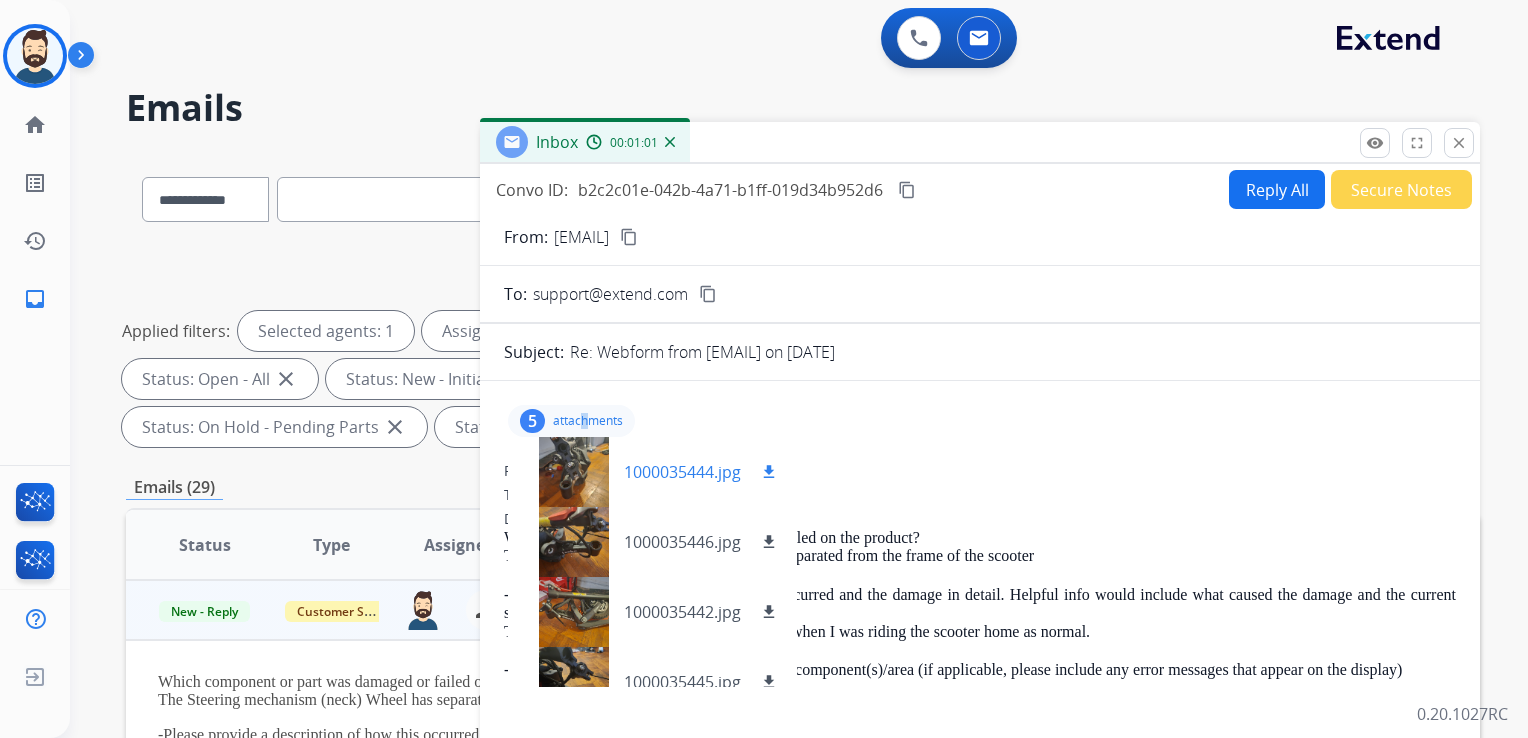 click on "download" at bounding box center [769, 472] 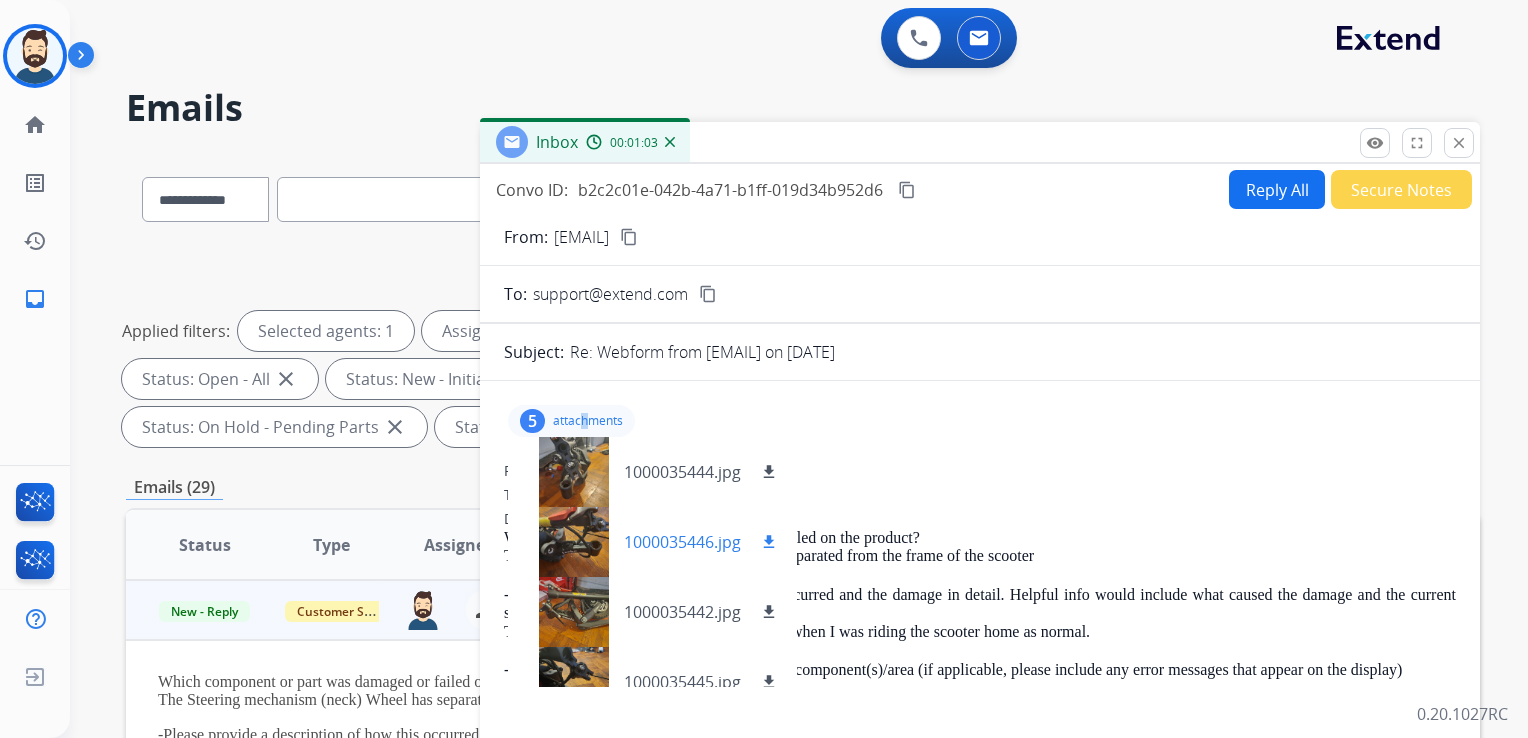 drag, startPoint x: 771, startPoint y: 540, endPoint x: 728, endPoint y: 526, distance: 45.221676 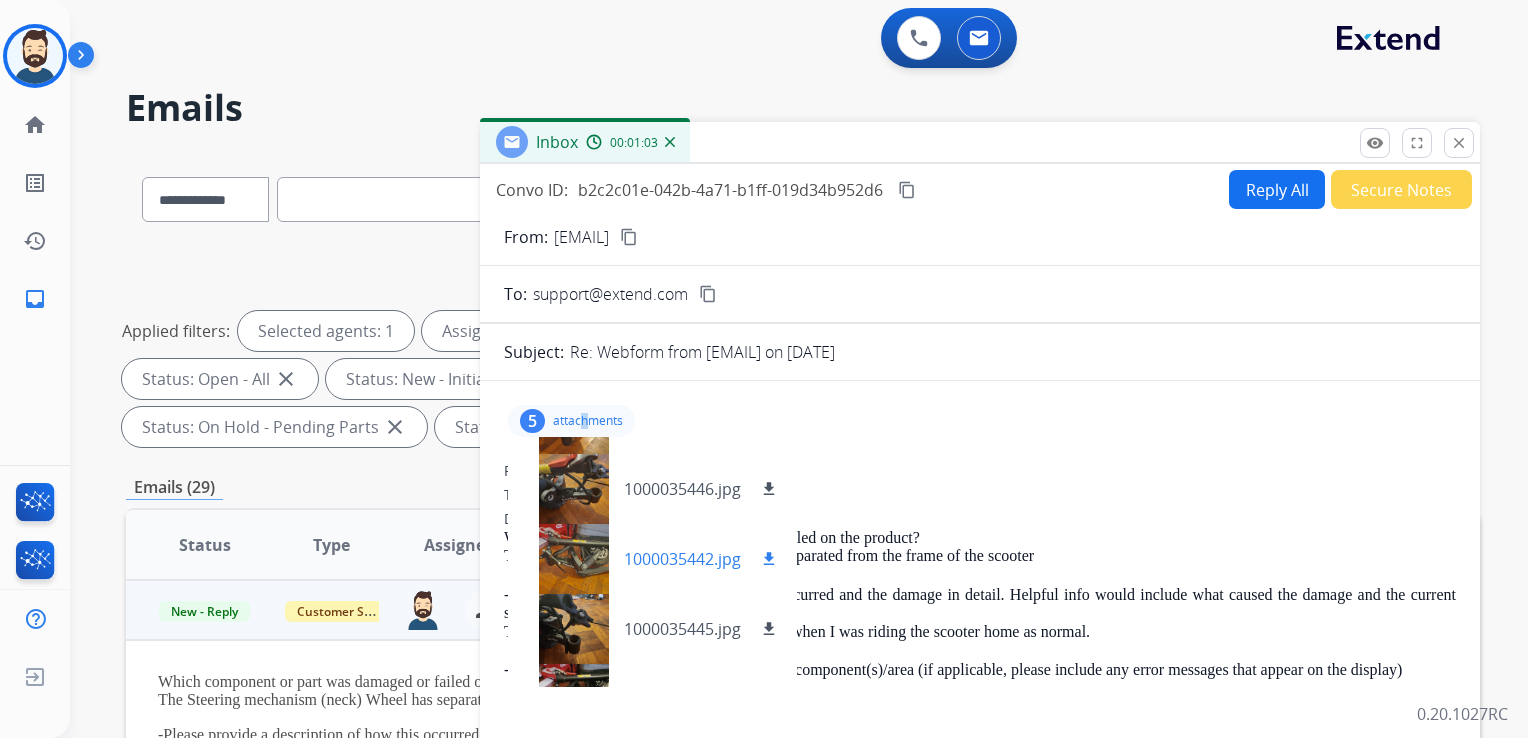 scroll, scrollTop: 100, scrollLeft: 0, axis: vertical 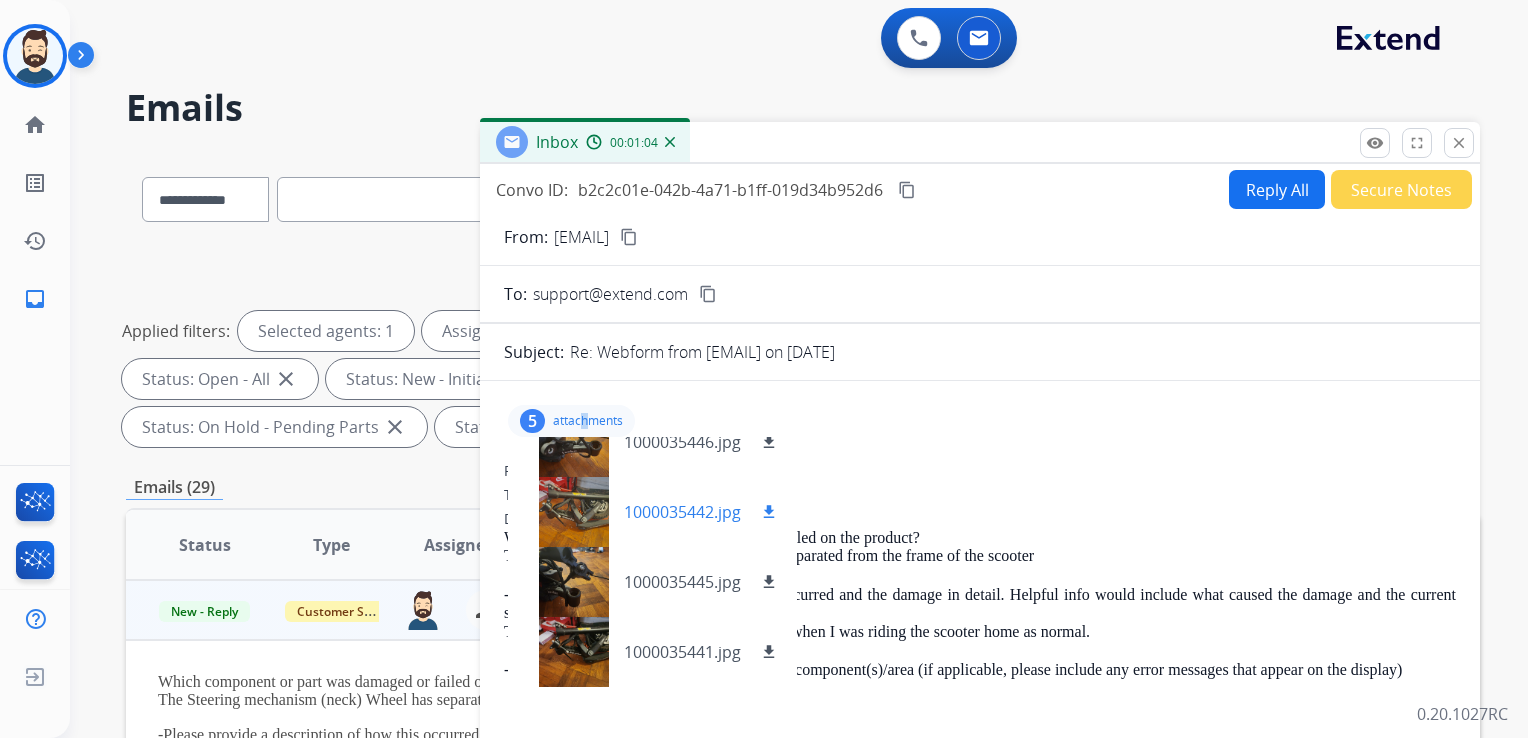 click on "download" at bounding box center (769, 512) 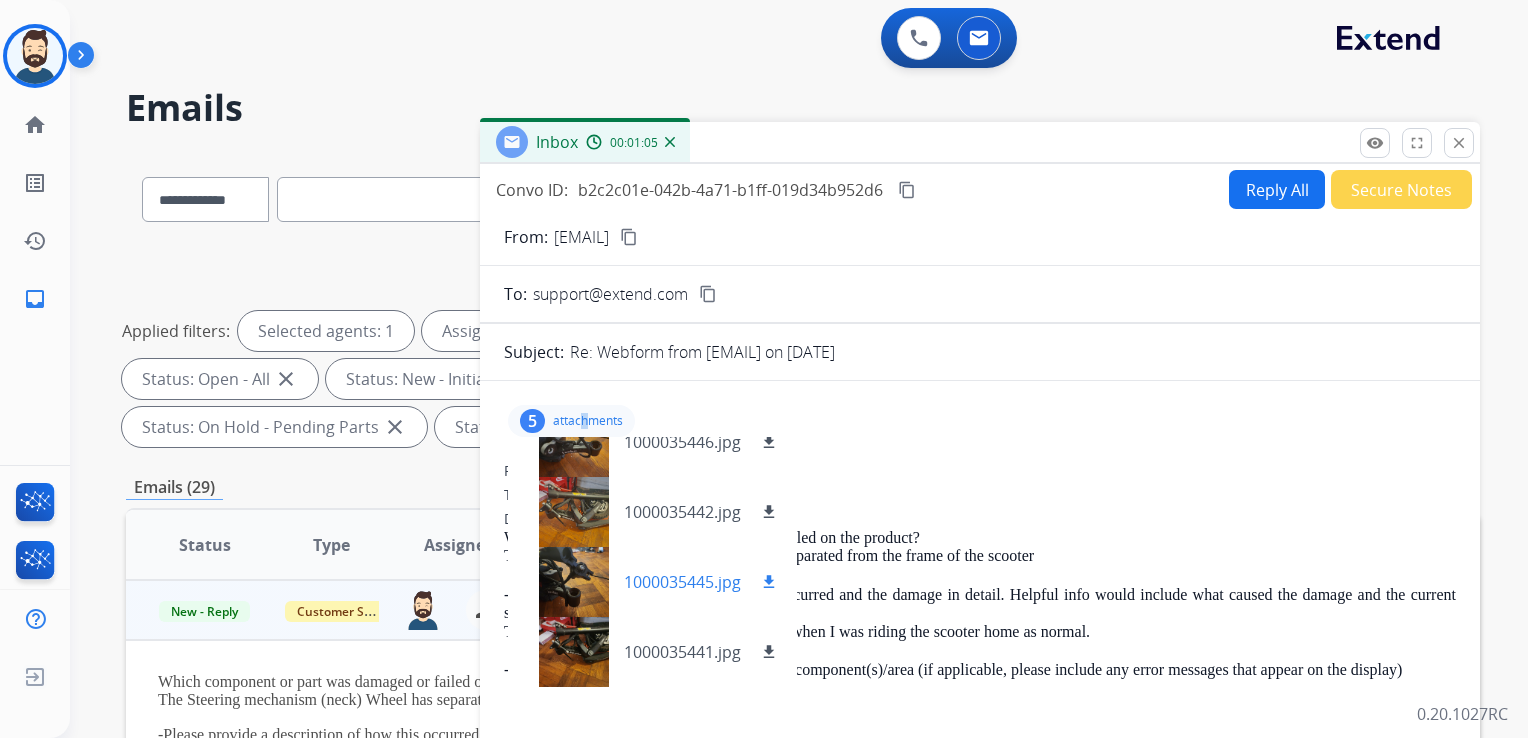 click on "download" at bounding box center (769, 582) 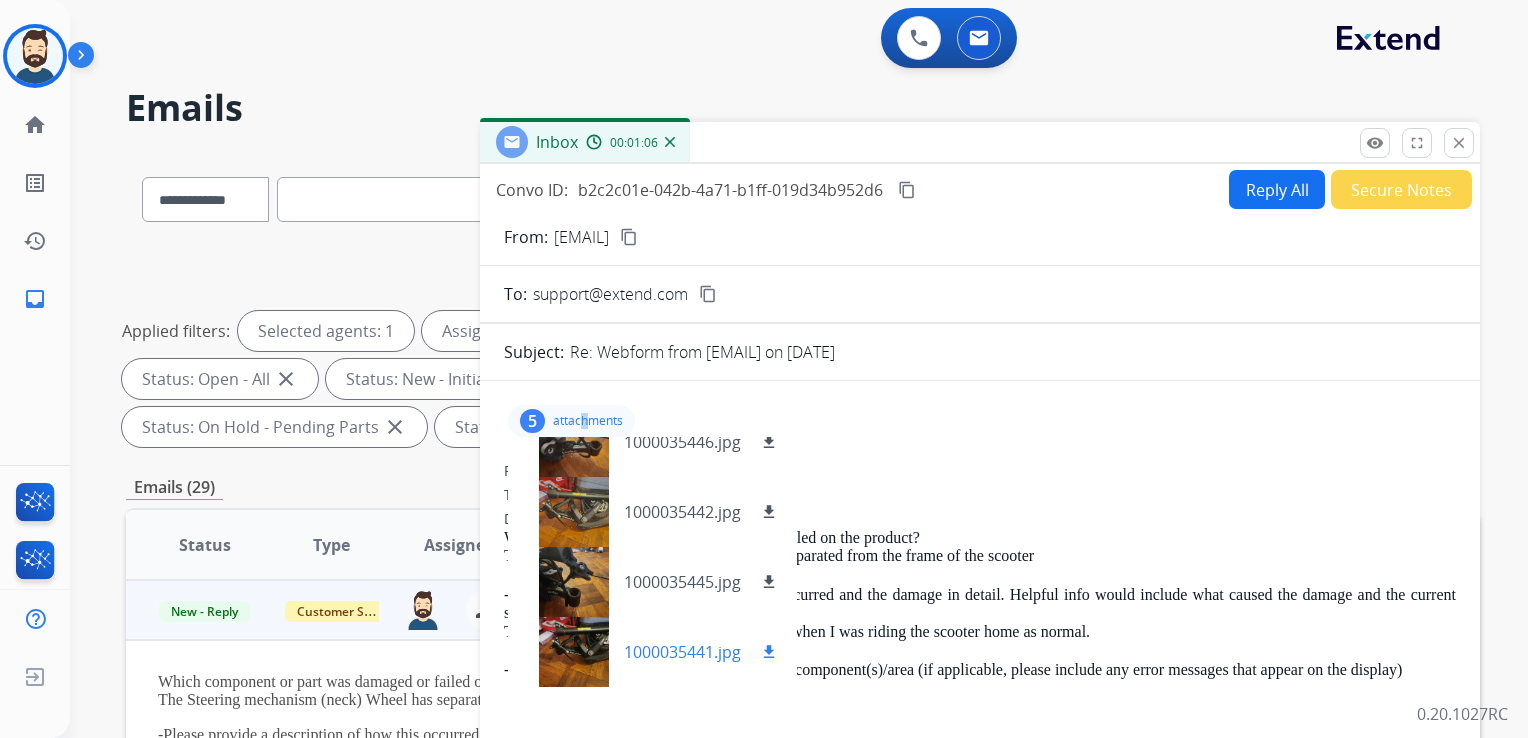 drag, startPoint x: 770, startPoint y: 650, endPoint x: 742, endPoint y: 633, distance: 32.75668 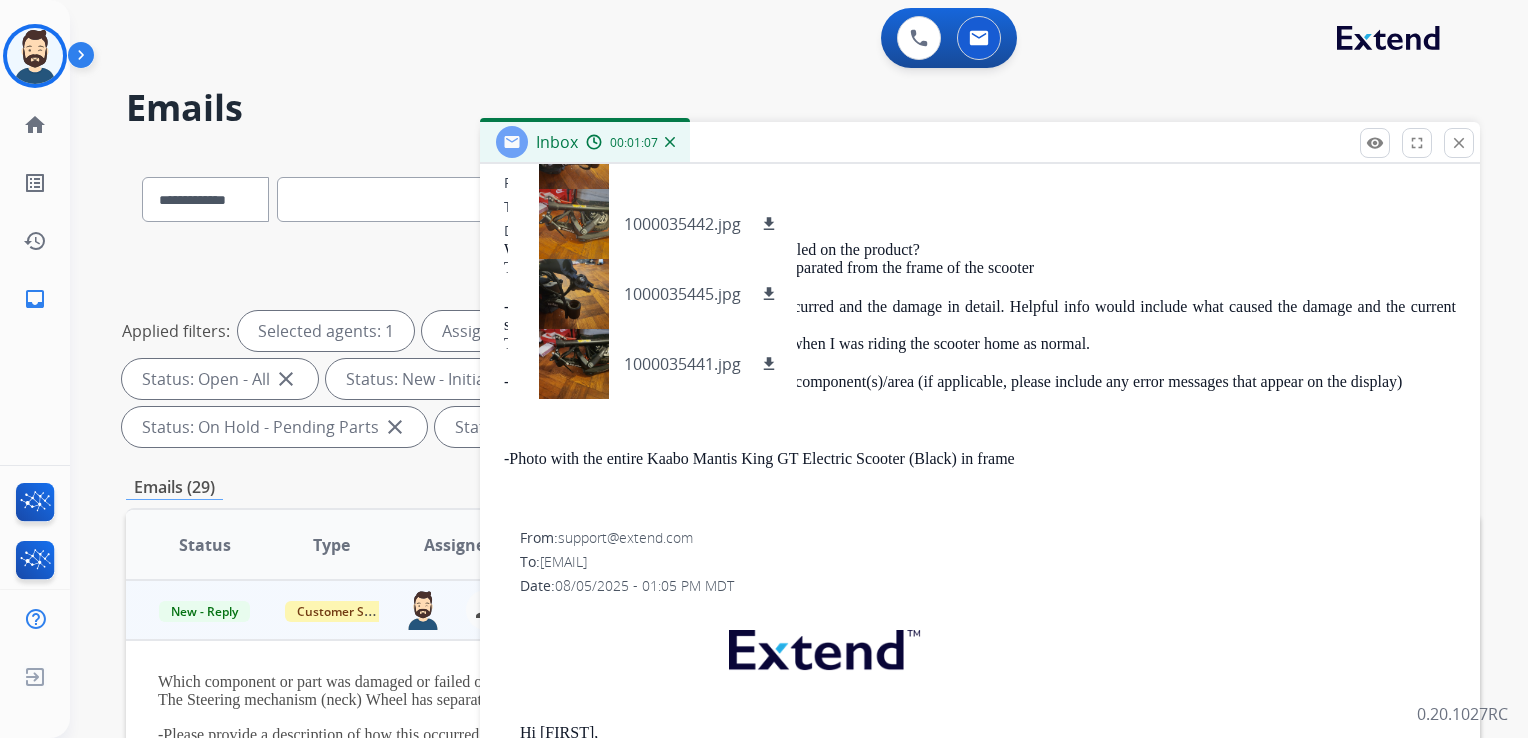 scroll, scrollTop: 300, scrollLeft: 0, axis: vertical 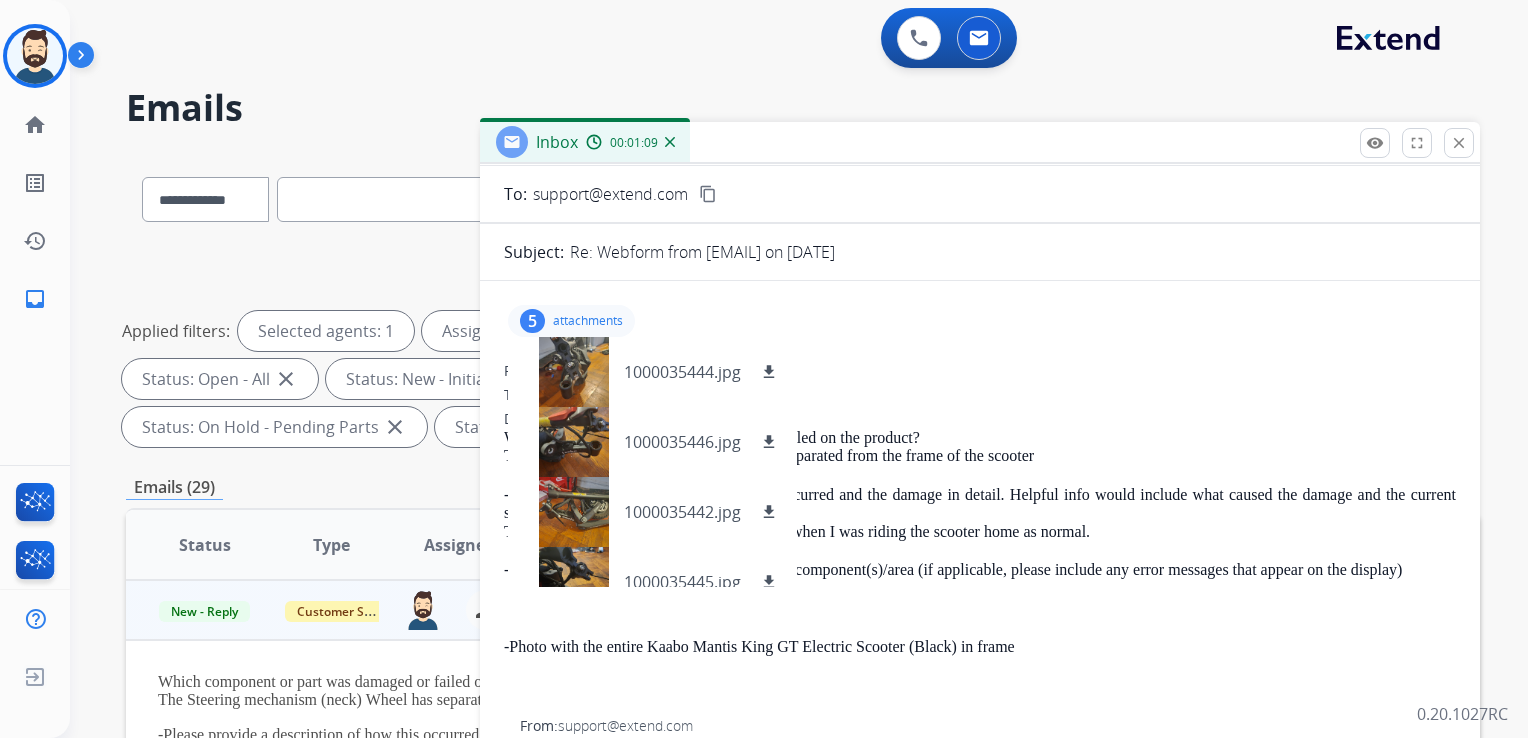 click on "attachments" at bounding box center (588, 321) 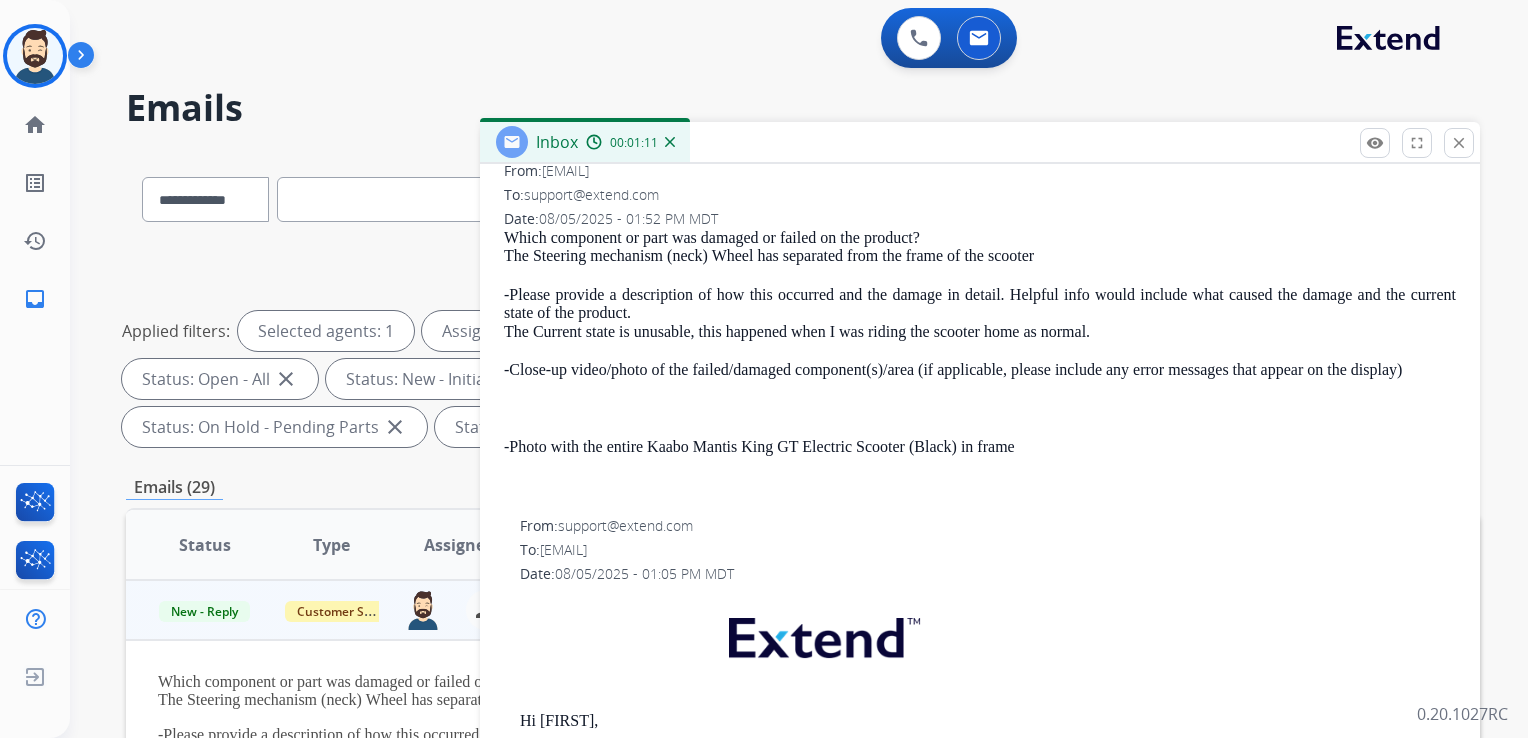scroll, scrollTop: 200, scrollLeft: 0, axis: vertical 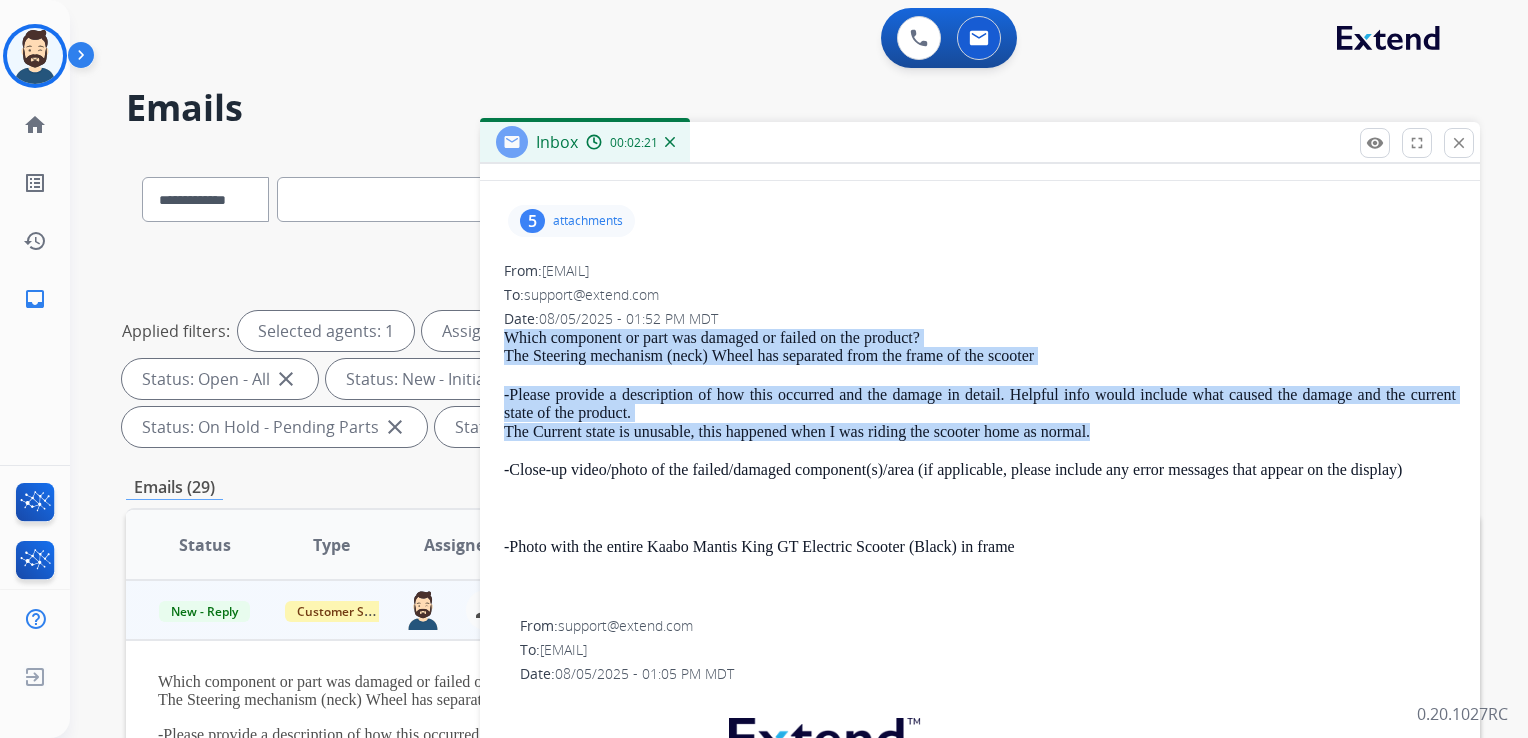 drag, startPoint x: 507, startPoint y: 334, endPoint x: 1105, endPoint y: 424, distance: 604.7347 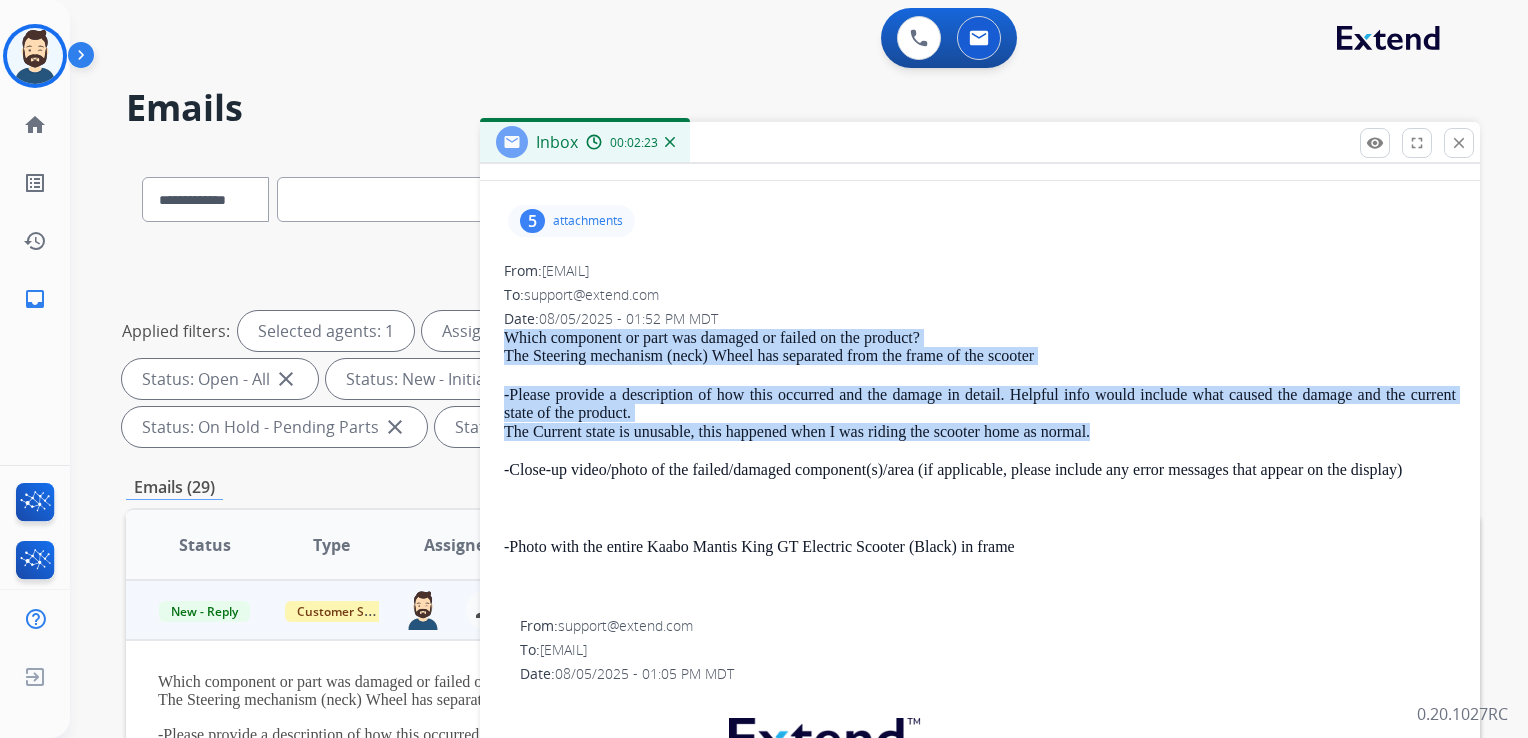 click on "-Please provide a description of how this occurred and the damage in detail. Helpful info would include what caused the damage and the current state of the product. The Current state is unusable, this happened when I was riding the scooter home as normal." at bounding box center (980, 413) 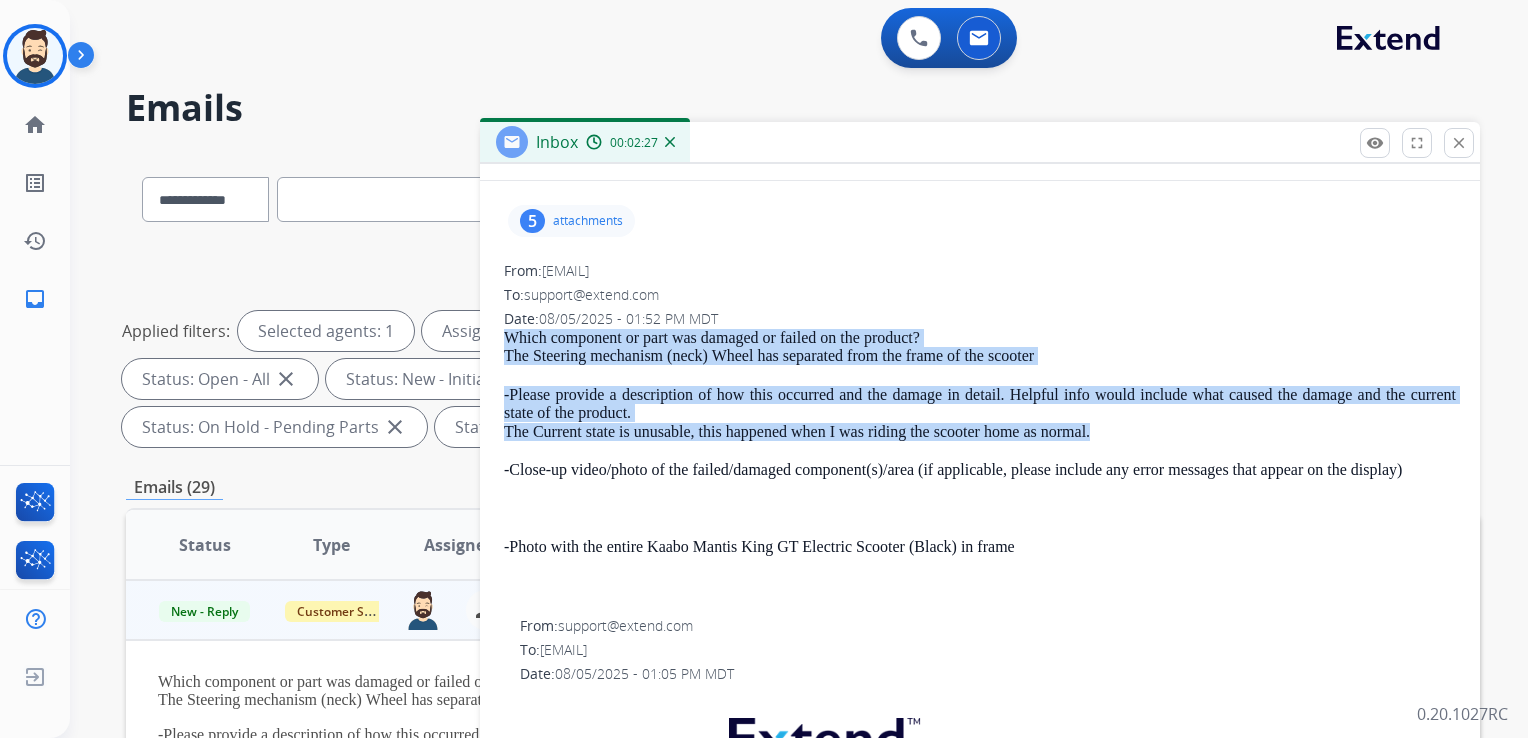 drag, startPoint x: 508, startPoint y: 335, endPoint x: 1090, endPoint y: 428, distance: 589.3836 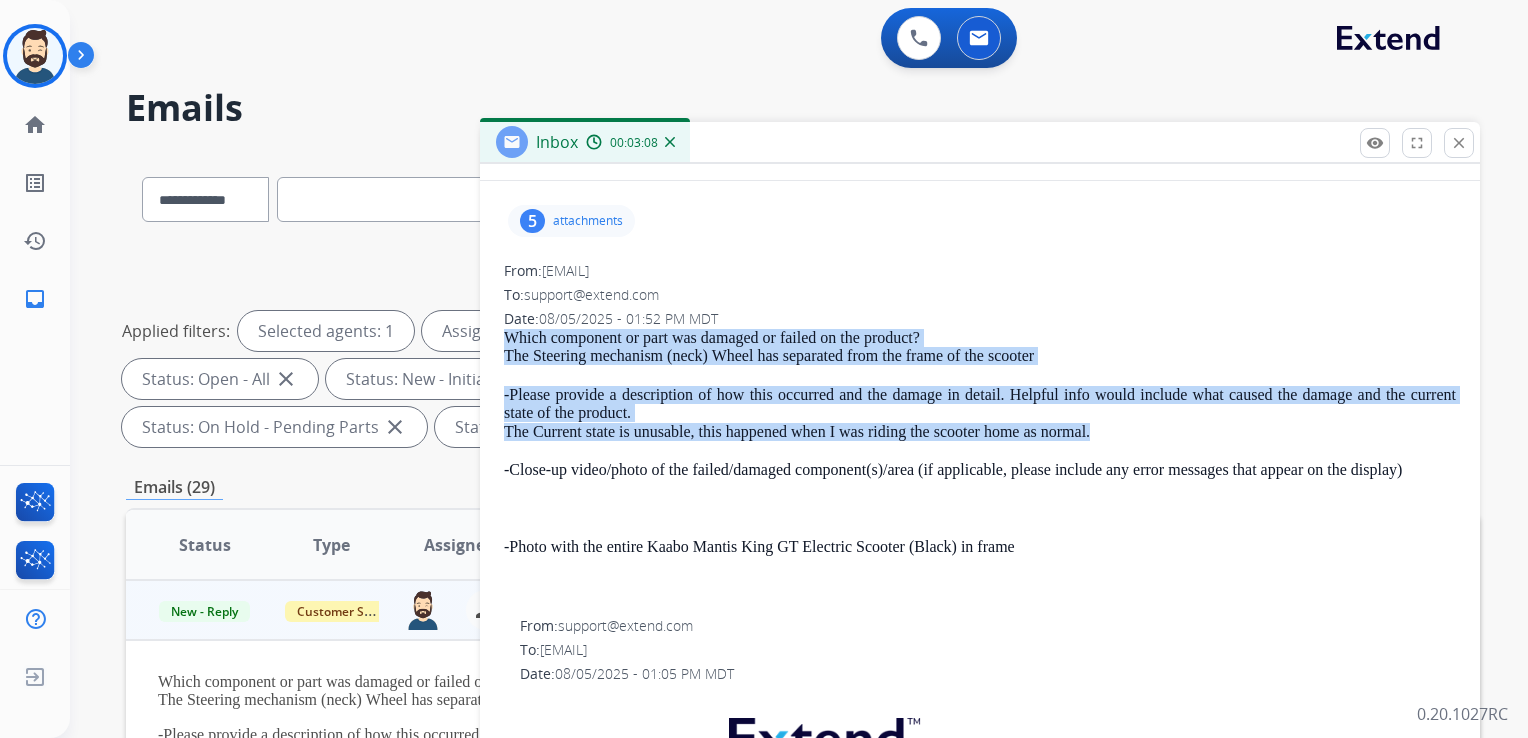 scroll, scrollTop: 0, scrollLeft: 0, axis: both 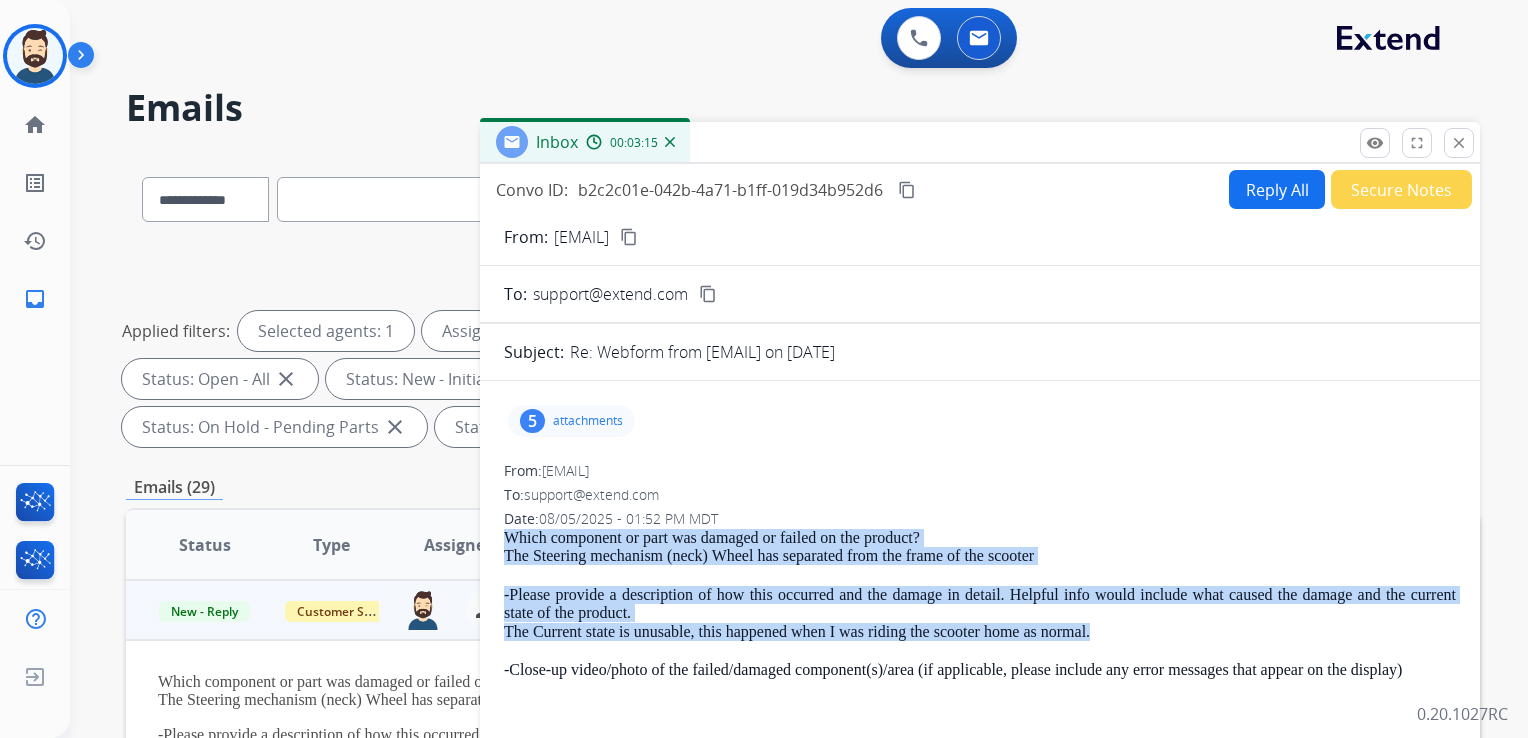 click on "Reply All" at bounding box center (1277, 189) 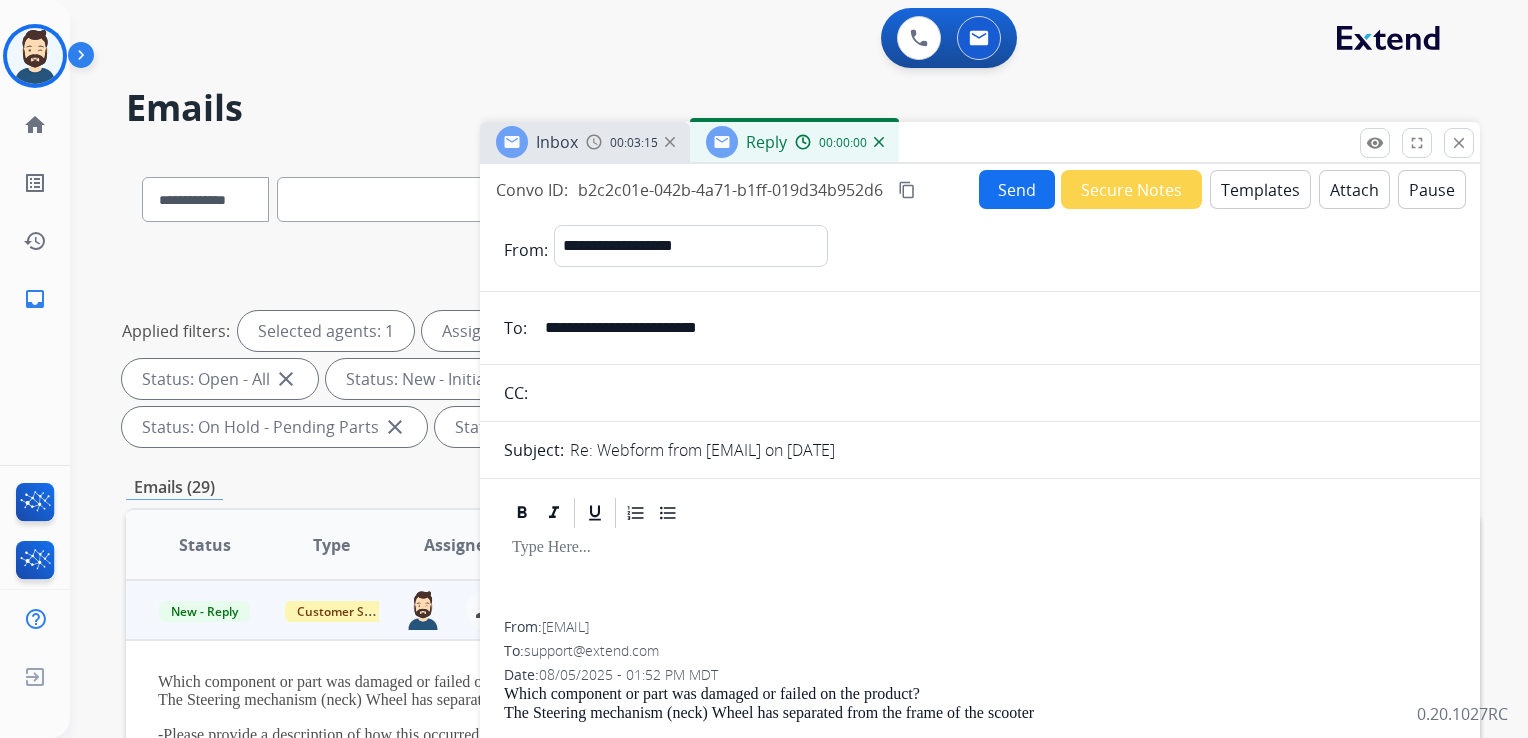 click on "Templates" at bounding box center [1260, 189] 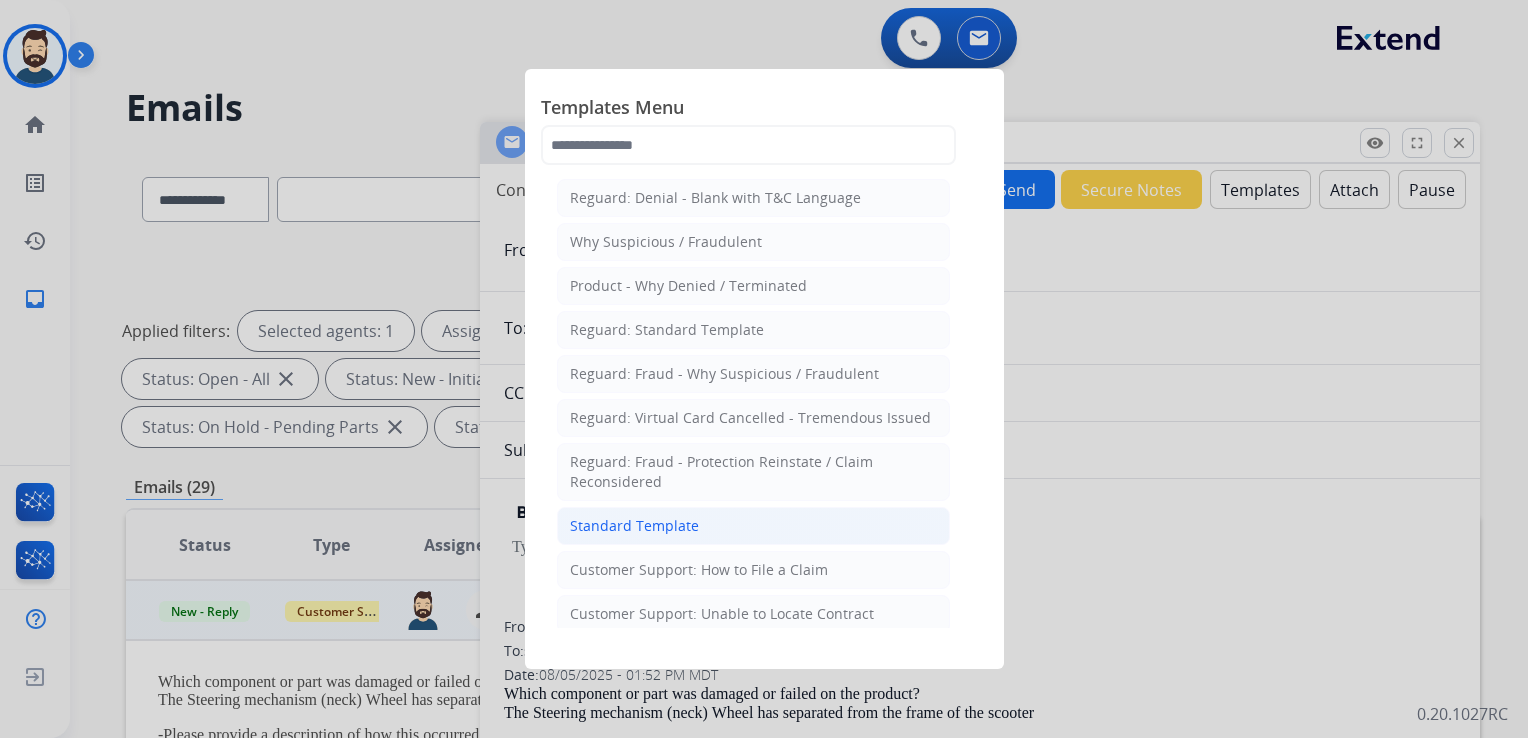 click on "Standard Template" 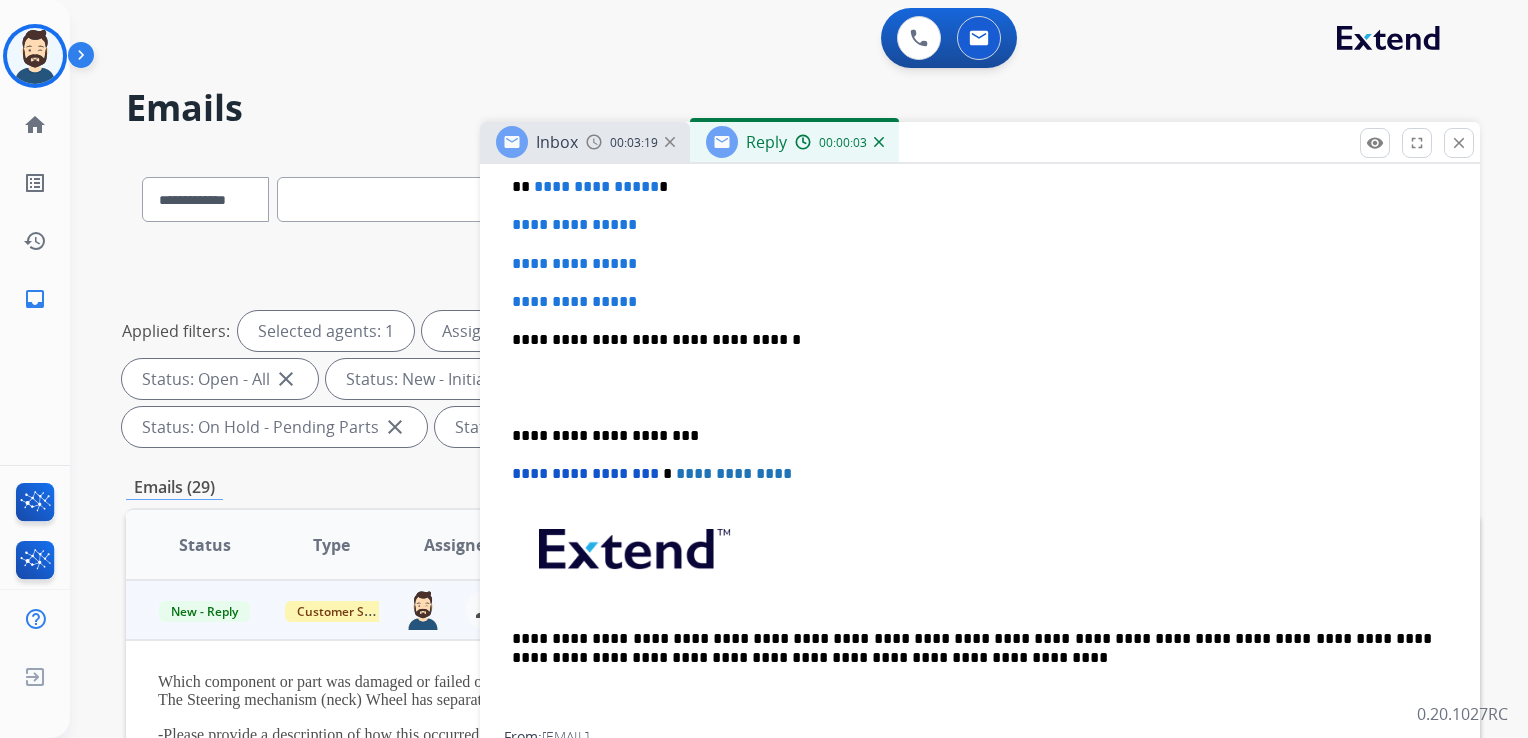scroll, scrollTop: 500, scrollLeft: 0, axis: vertical 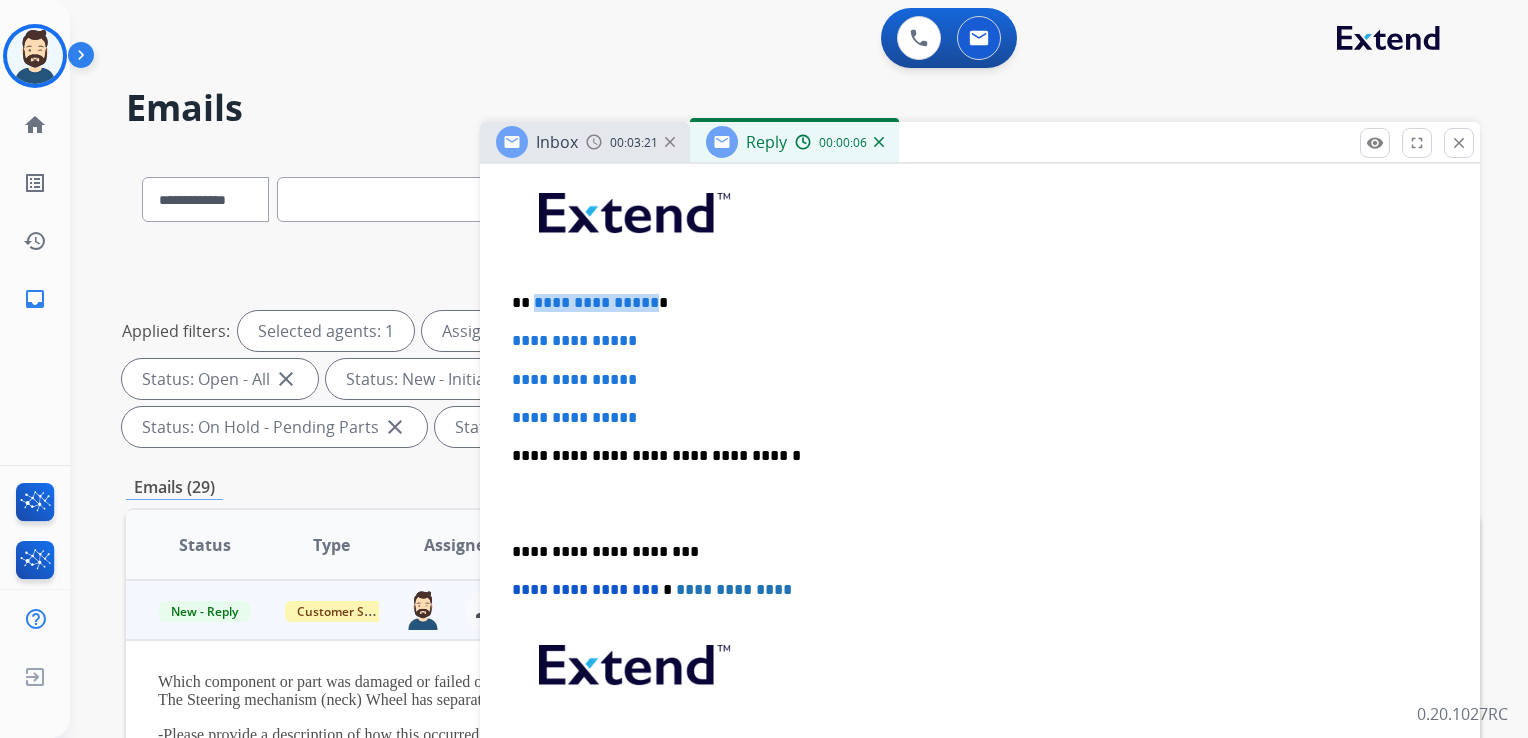 drag, startPoint x: 532, startPoint y: 304, endPoint x: 644, endPoint y: 304, distance: 112 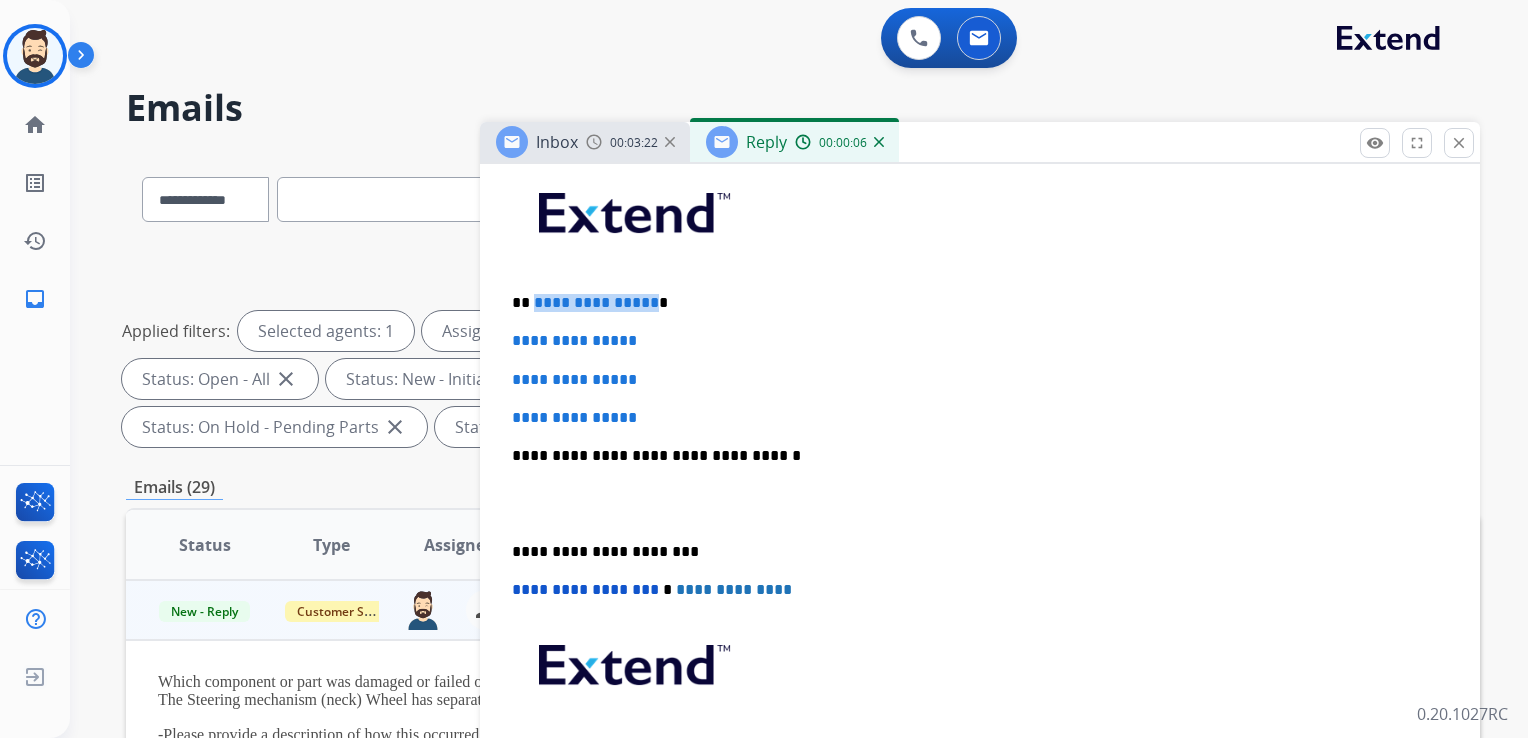type 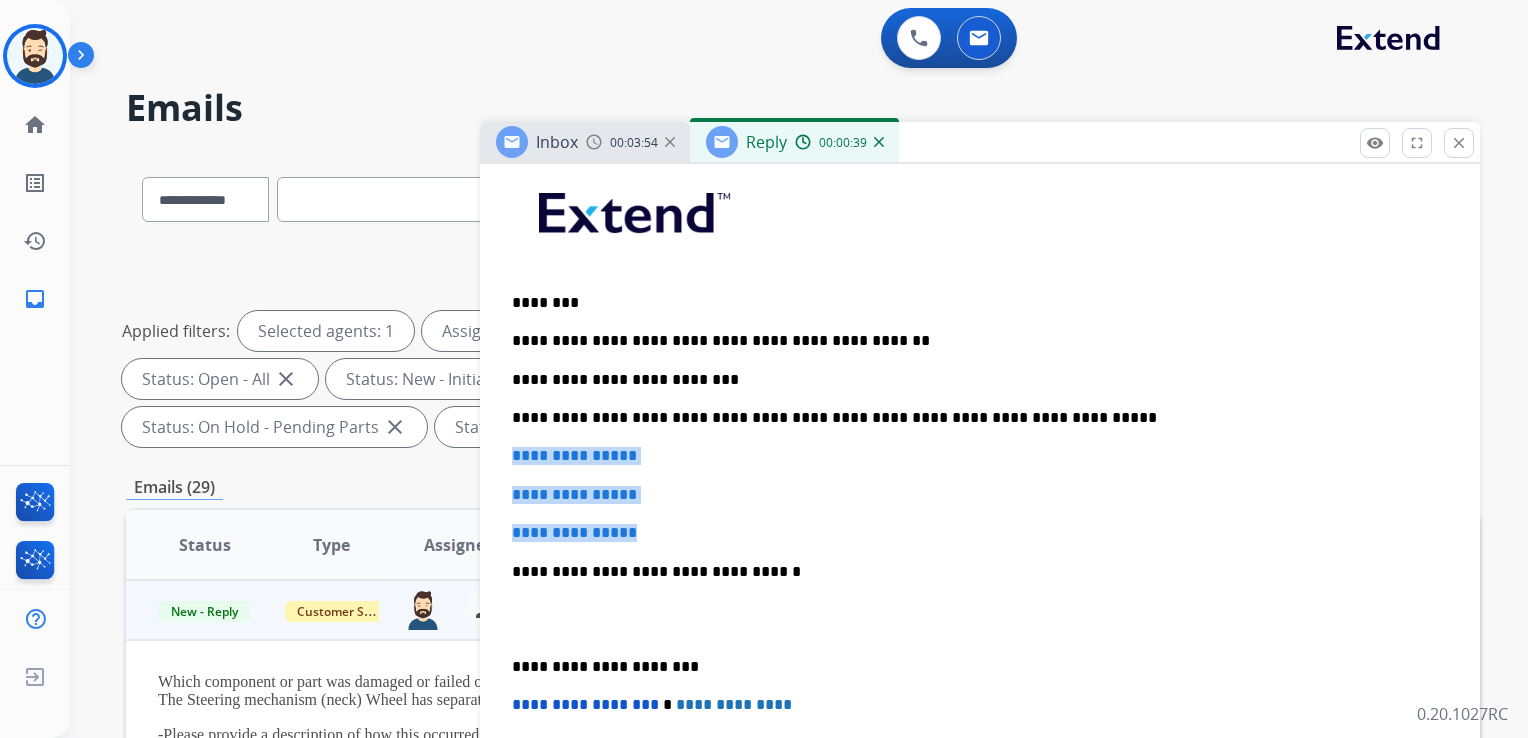 drag, startPoint x: 512, startPoint y: 449, endPoint x: 694, endPoint y: 508, distance: 191.32433 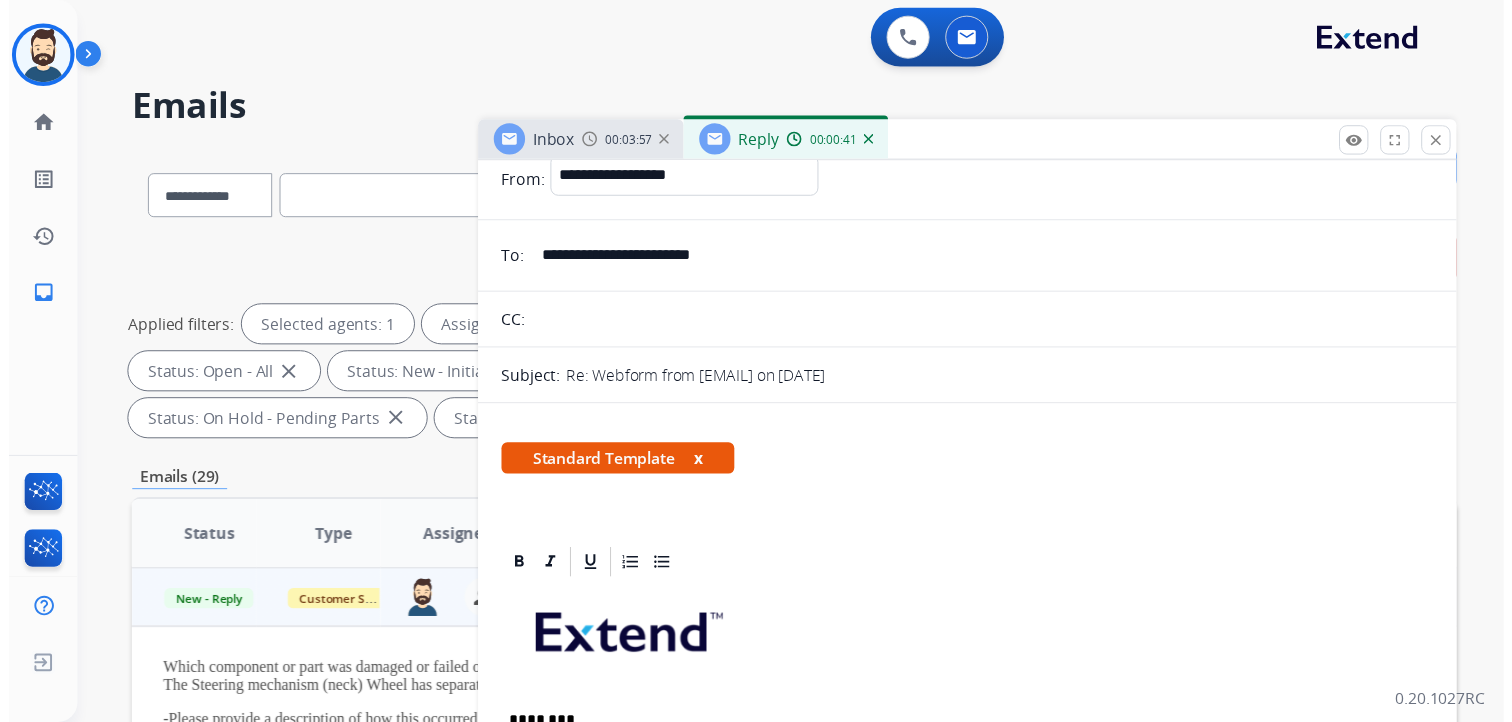scroll, scrollTop: 0, scrollLeft: 0, axis: both 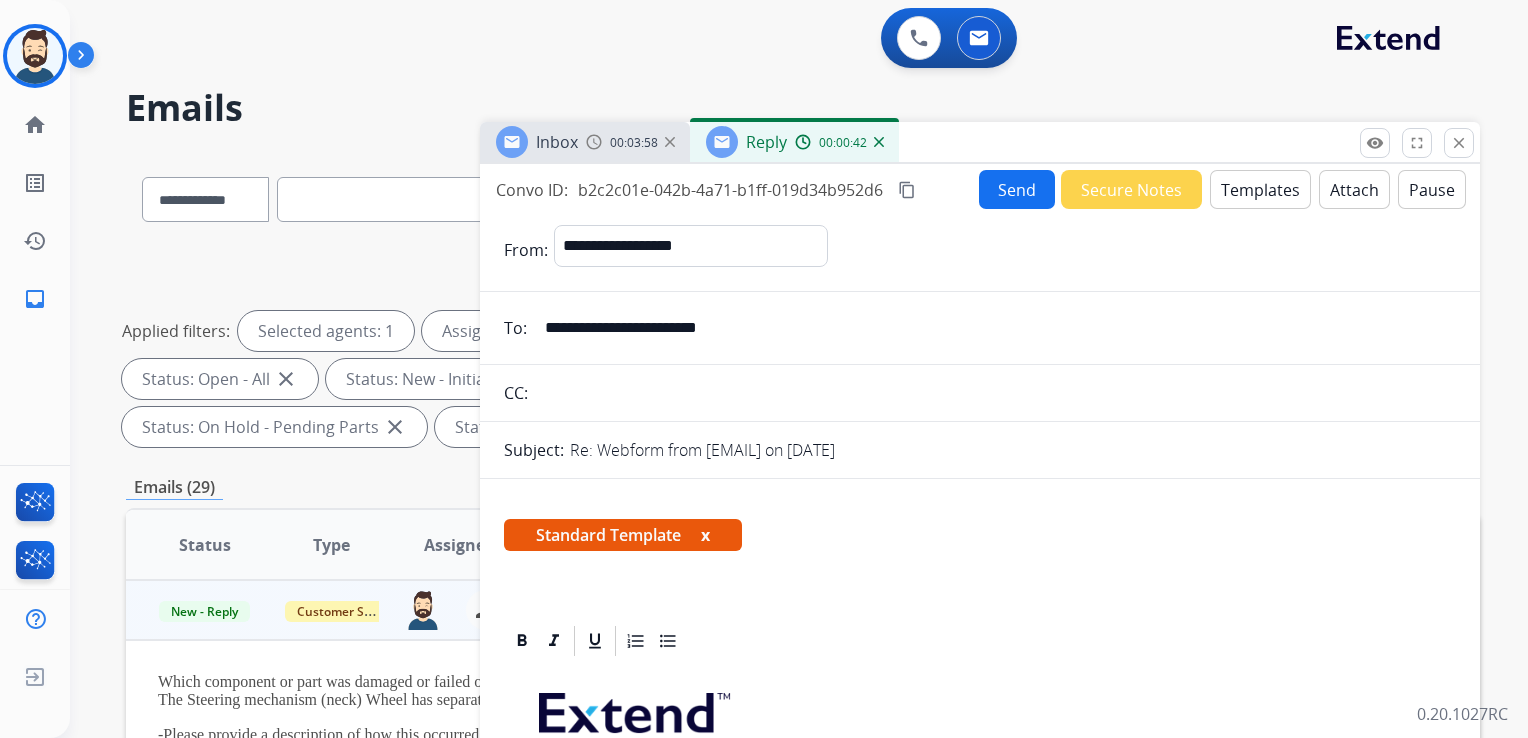 click on "Send" at bounding box center (1017, 189) 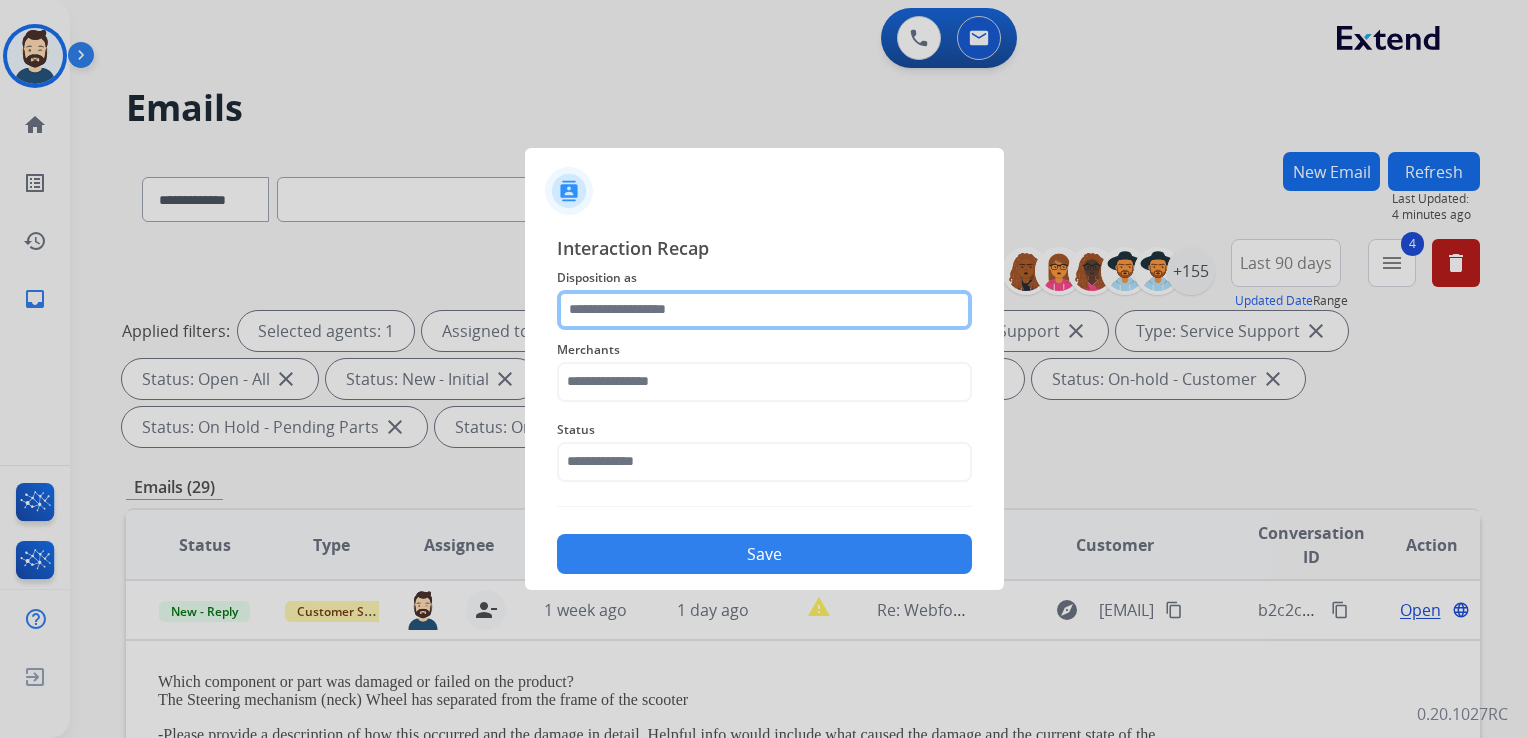 click 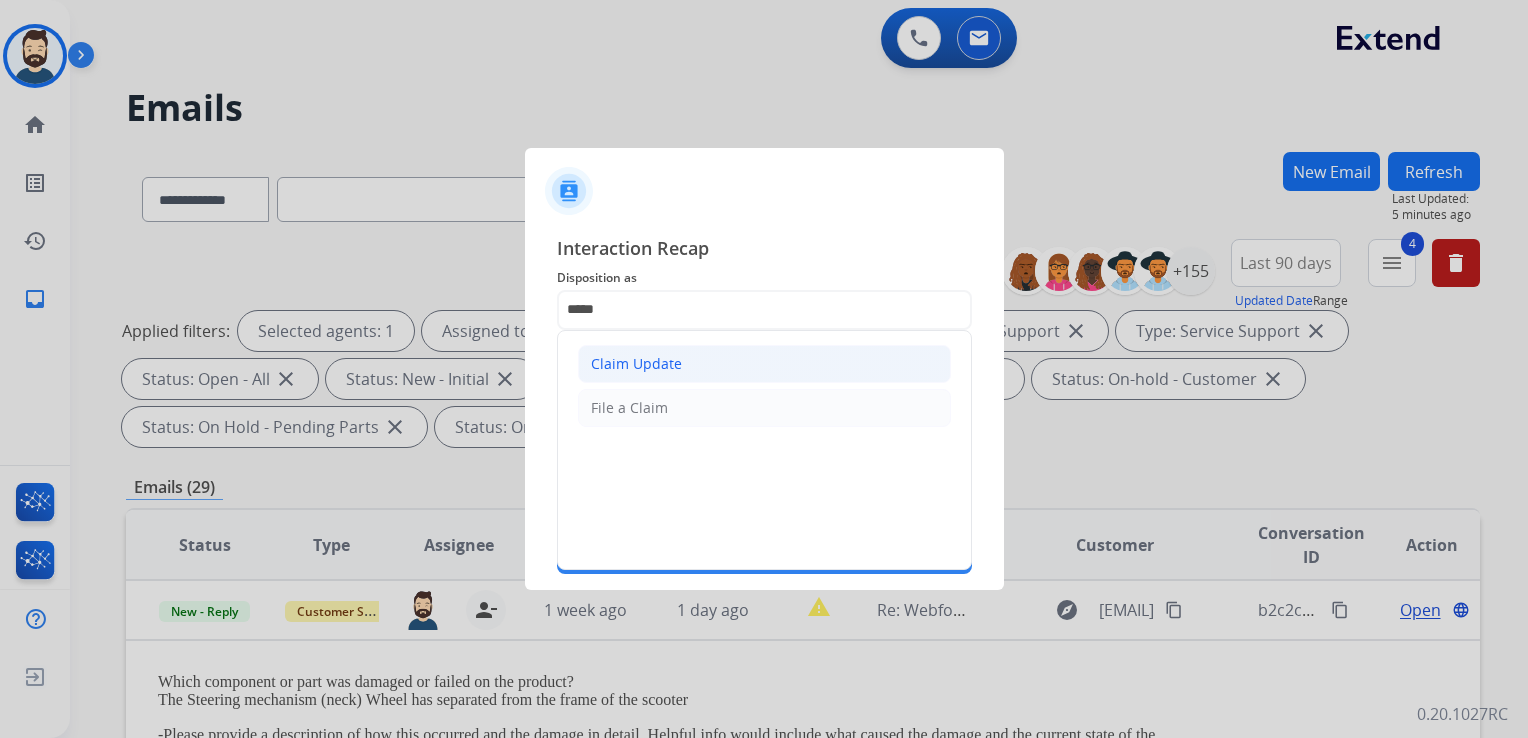 click on "Claim Update" 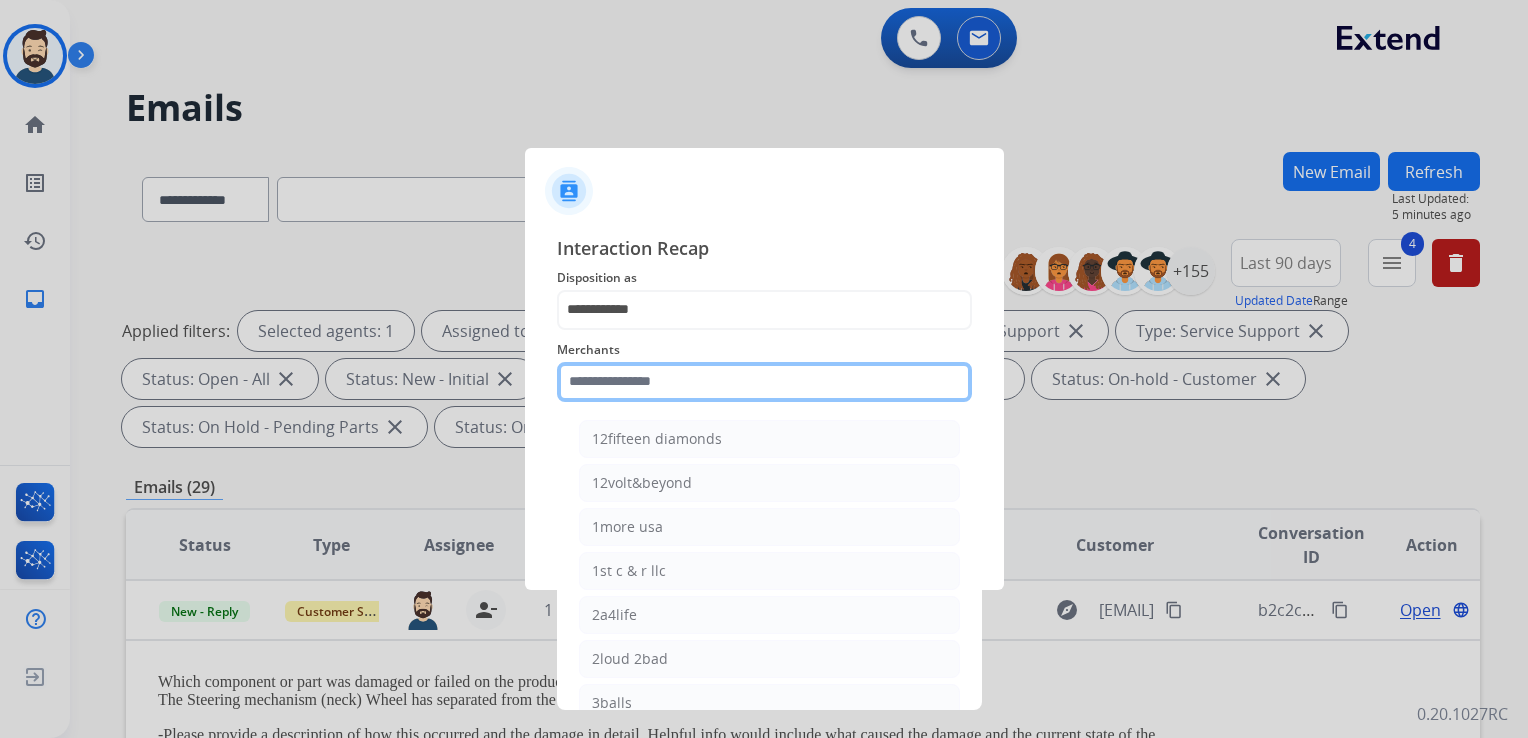 click 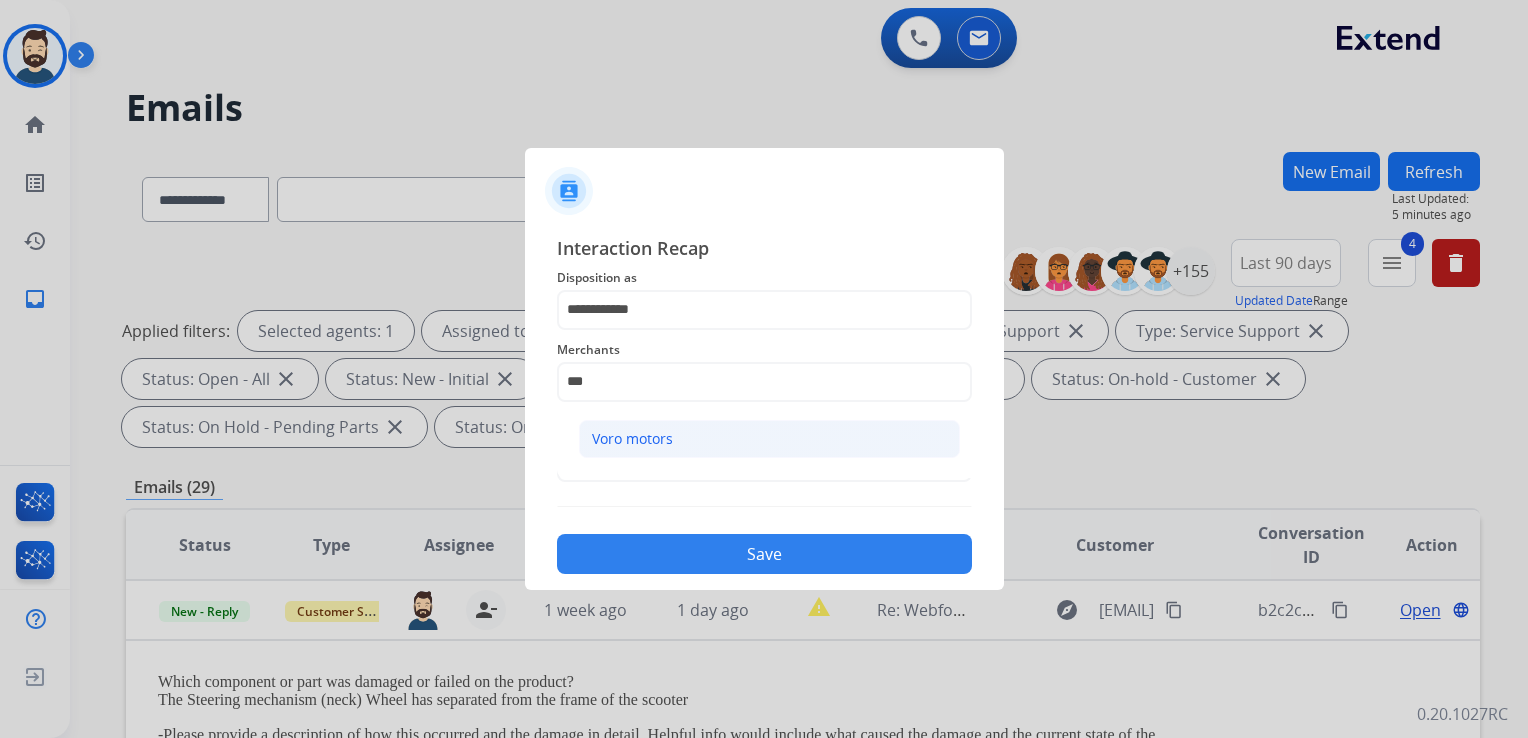 drag, startPoint x: 641, startPoint y: 439, endPoint x: 629, endPoint y: 457, distance: 21.633308 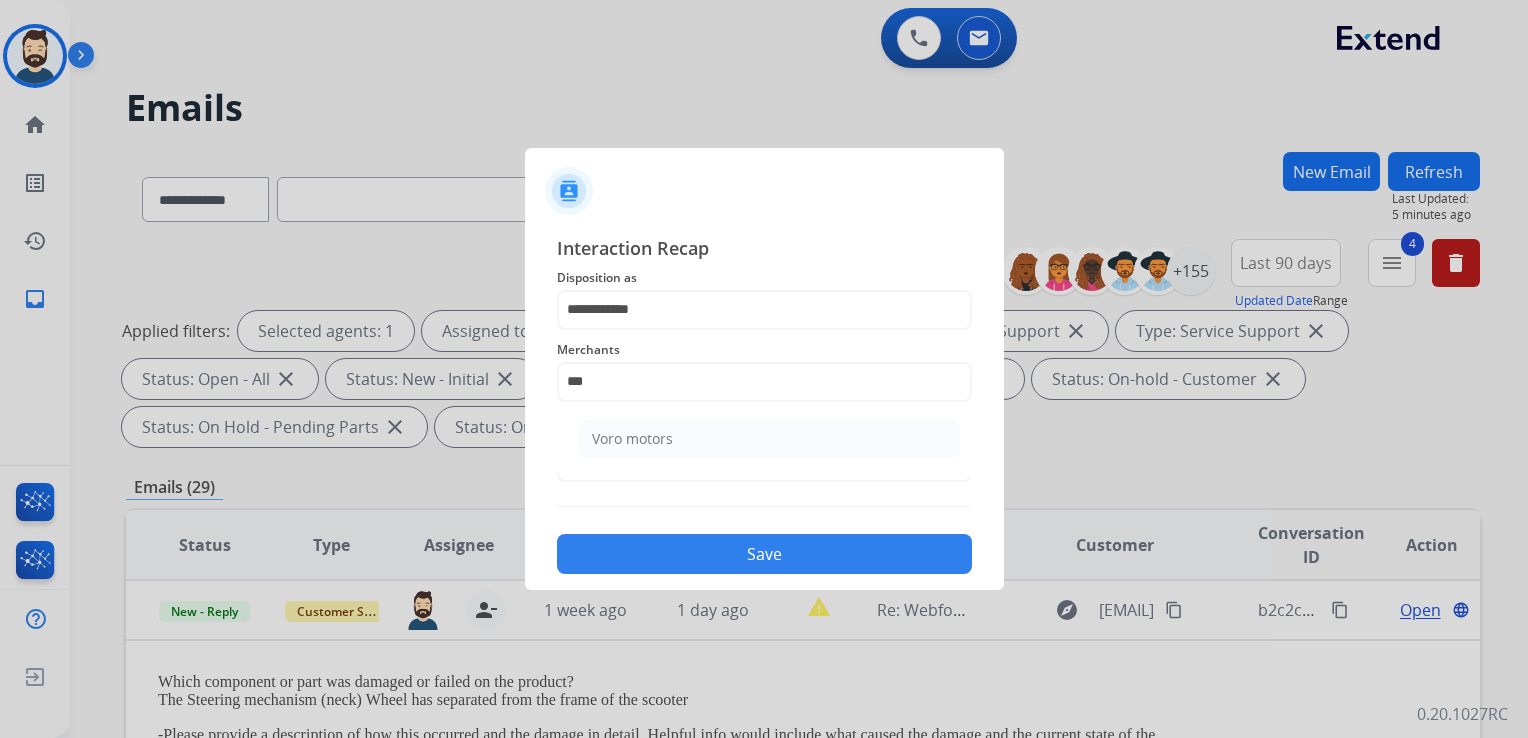 click on "Voro motors" 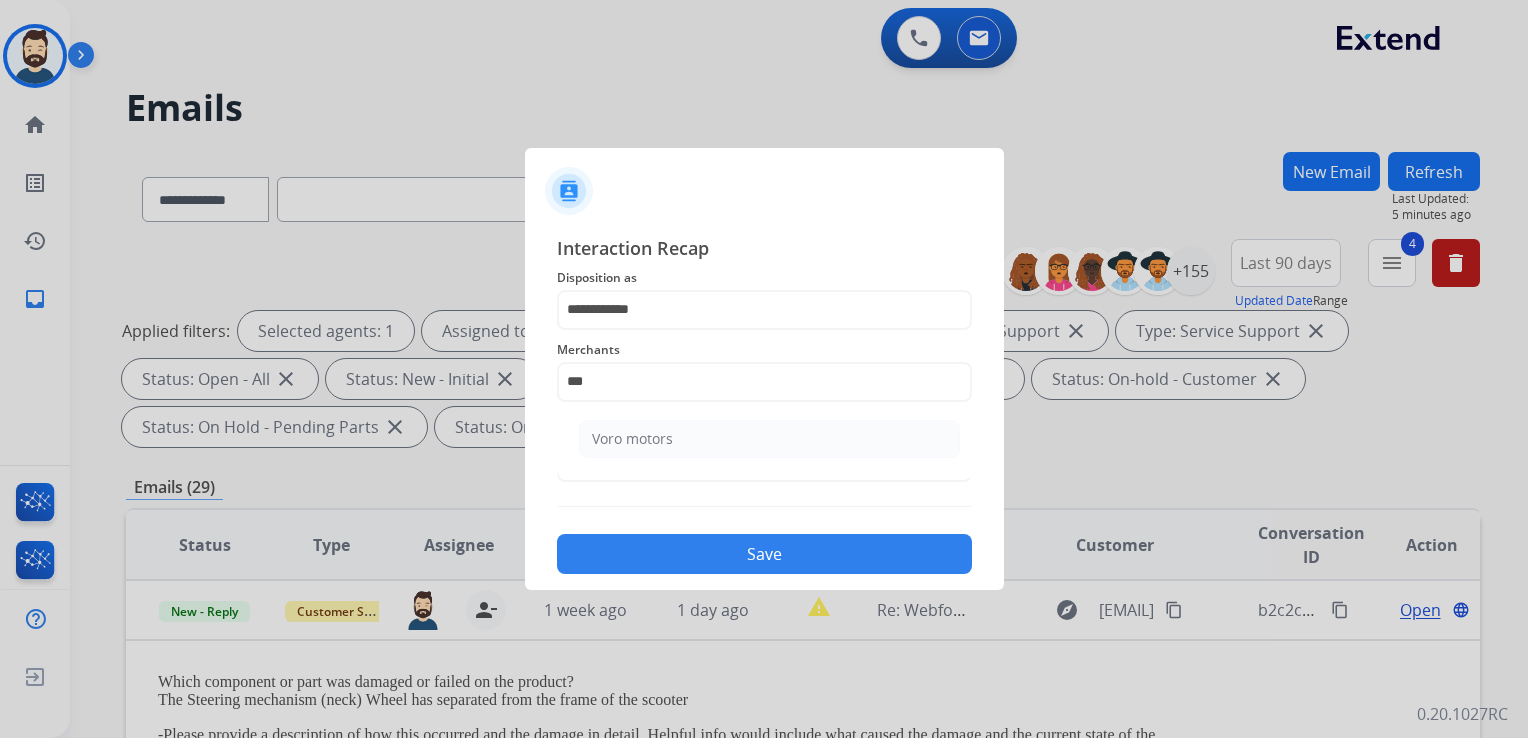 type on "**********" 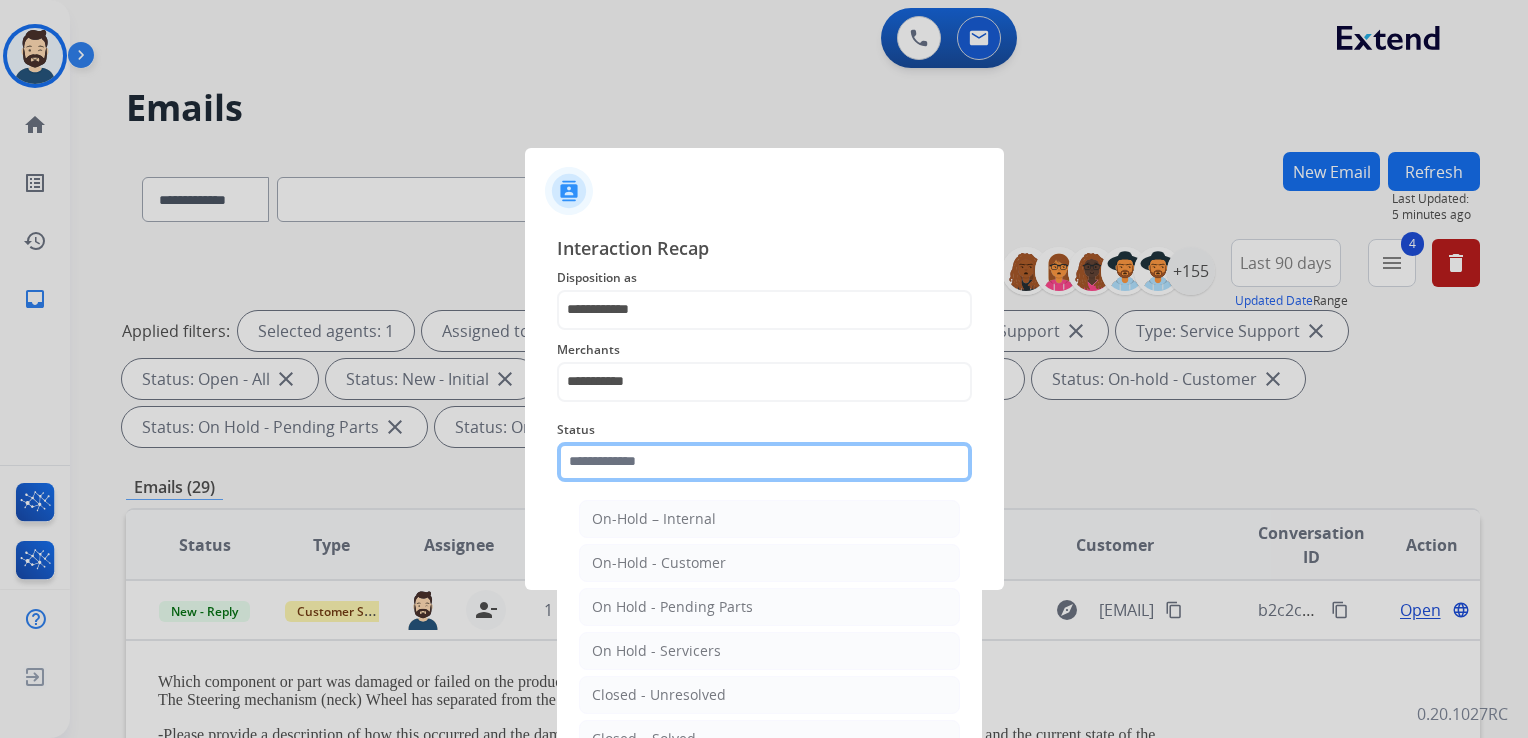 click 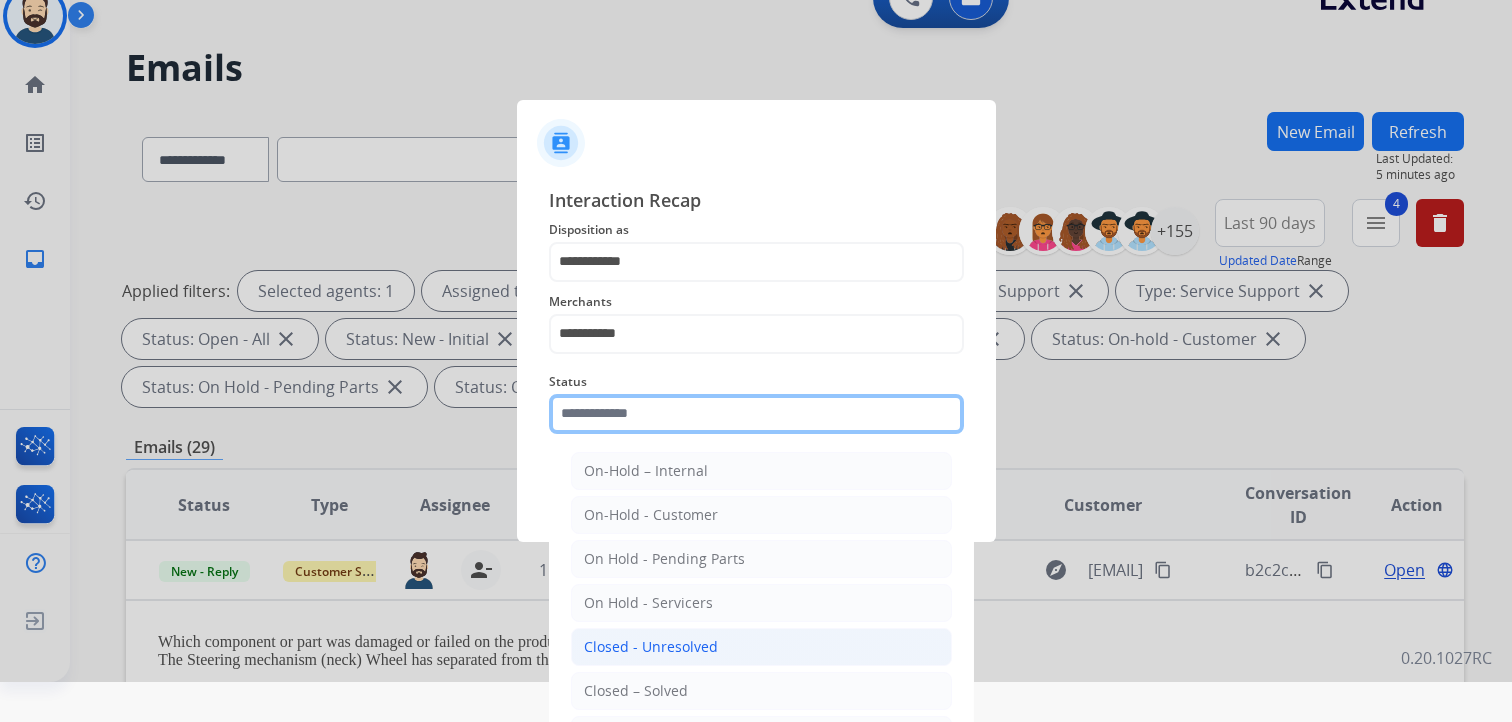 scroll, scrollTop: 59, scrollLeft: 0, axis: vertical 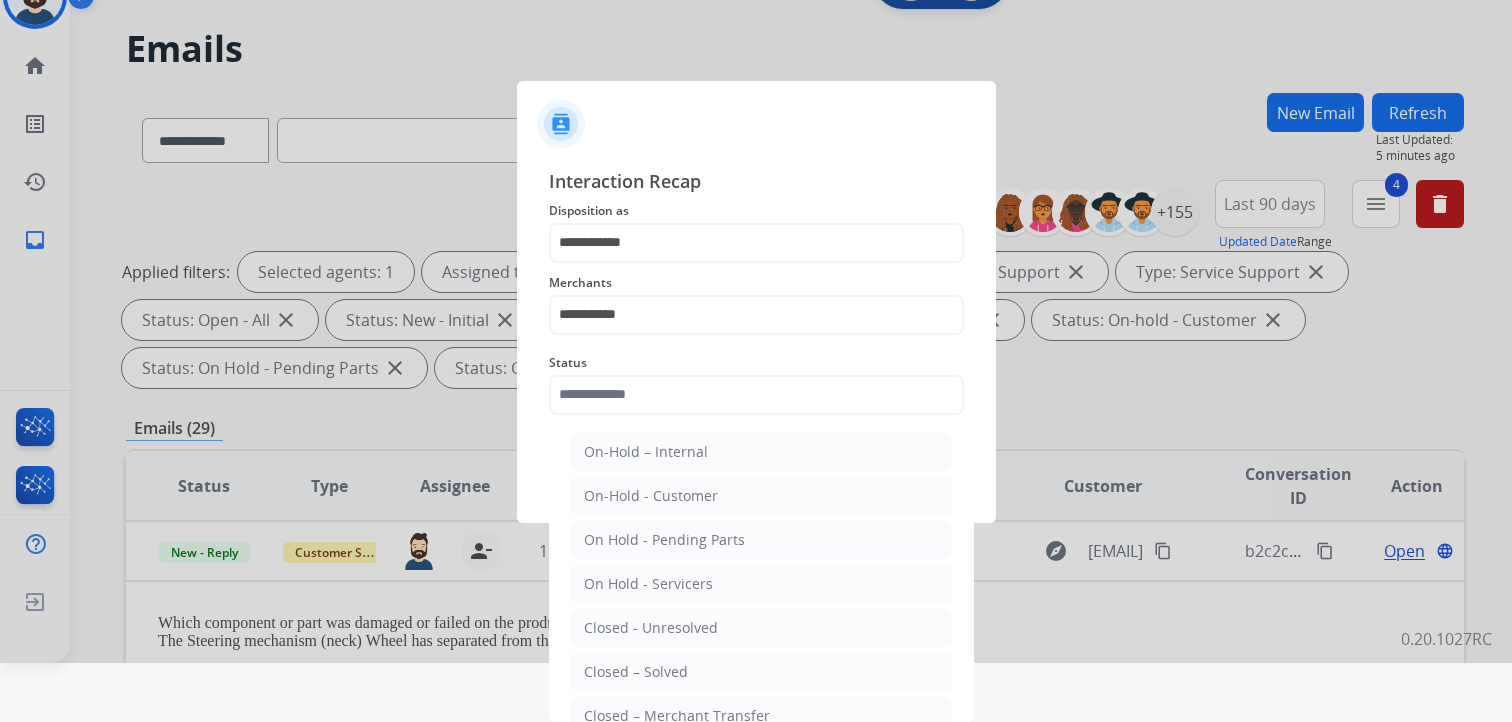 click on "Closed – Solved" 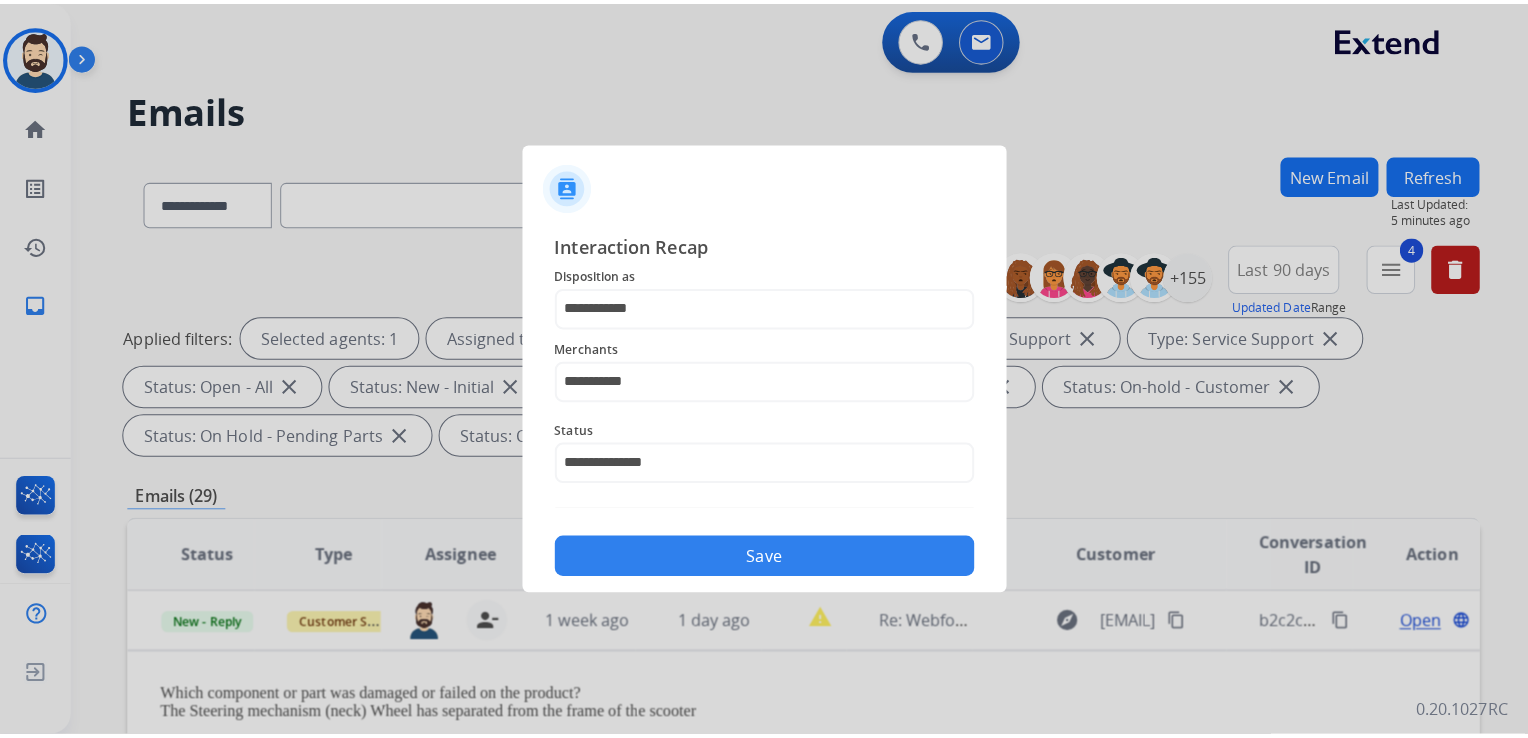 scroll, scrollTop: 0, scrollLeft: 0, axis: both 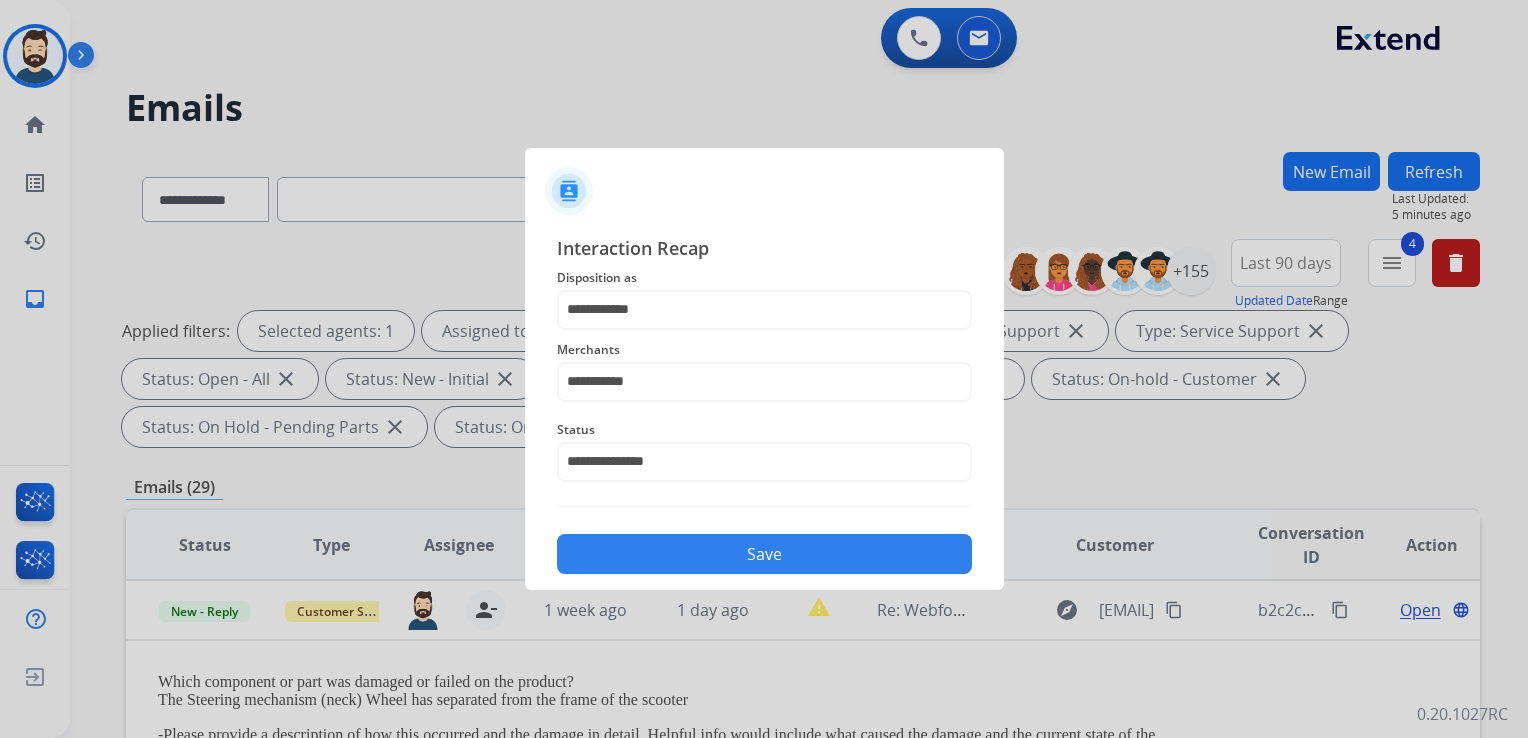 click on "Save" 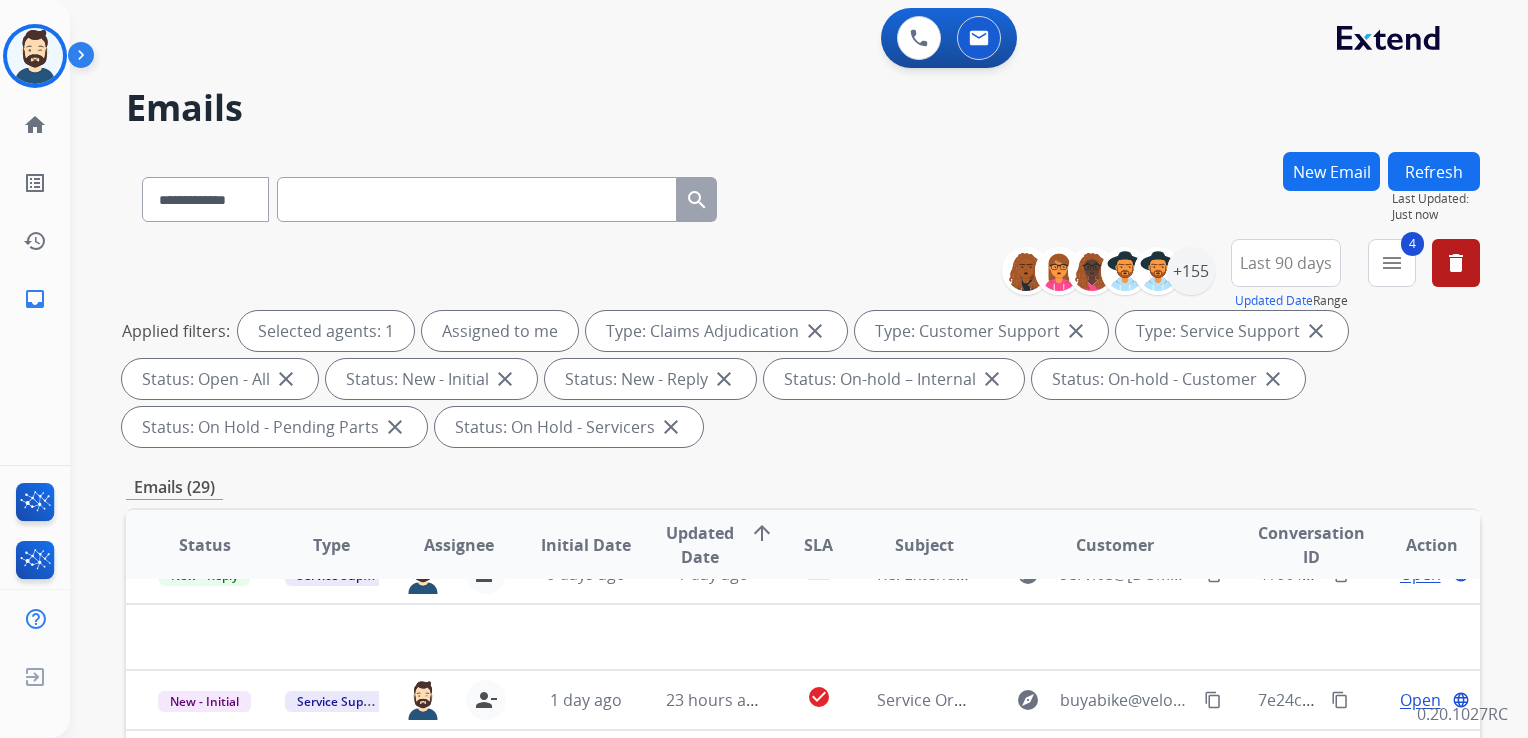 scroll, scrollTop: 67, scrollLeft: 0, axis: vertical 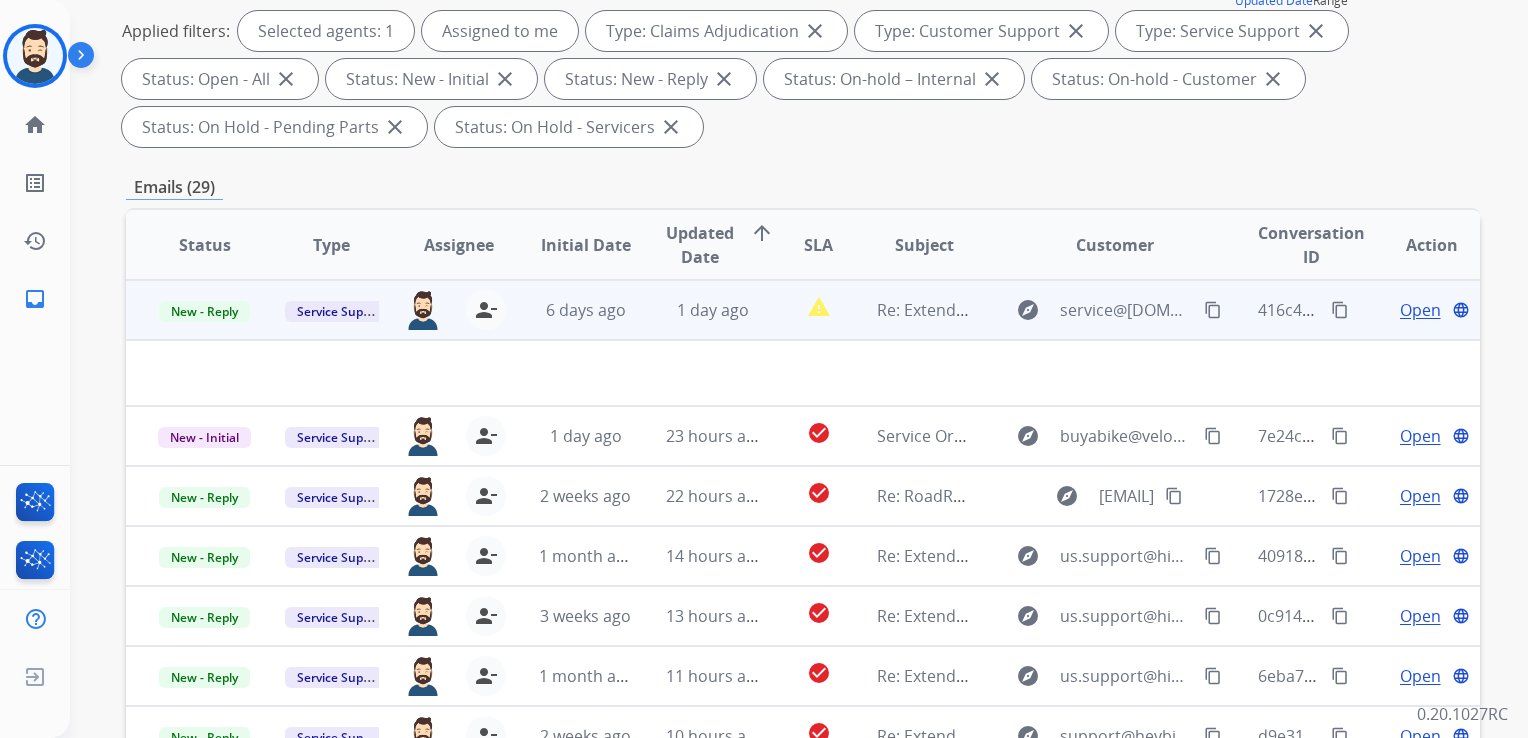 click on "1 day ago" at bounding box center [697, 310] 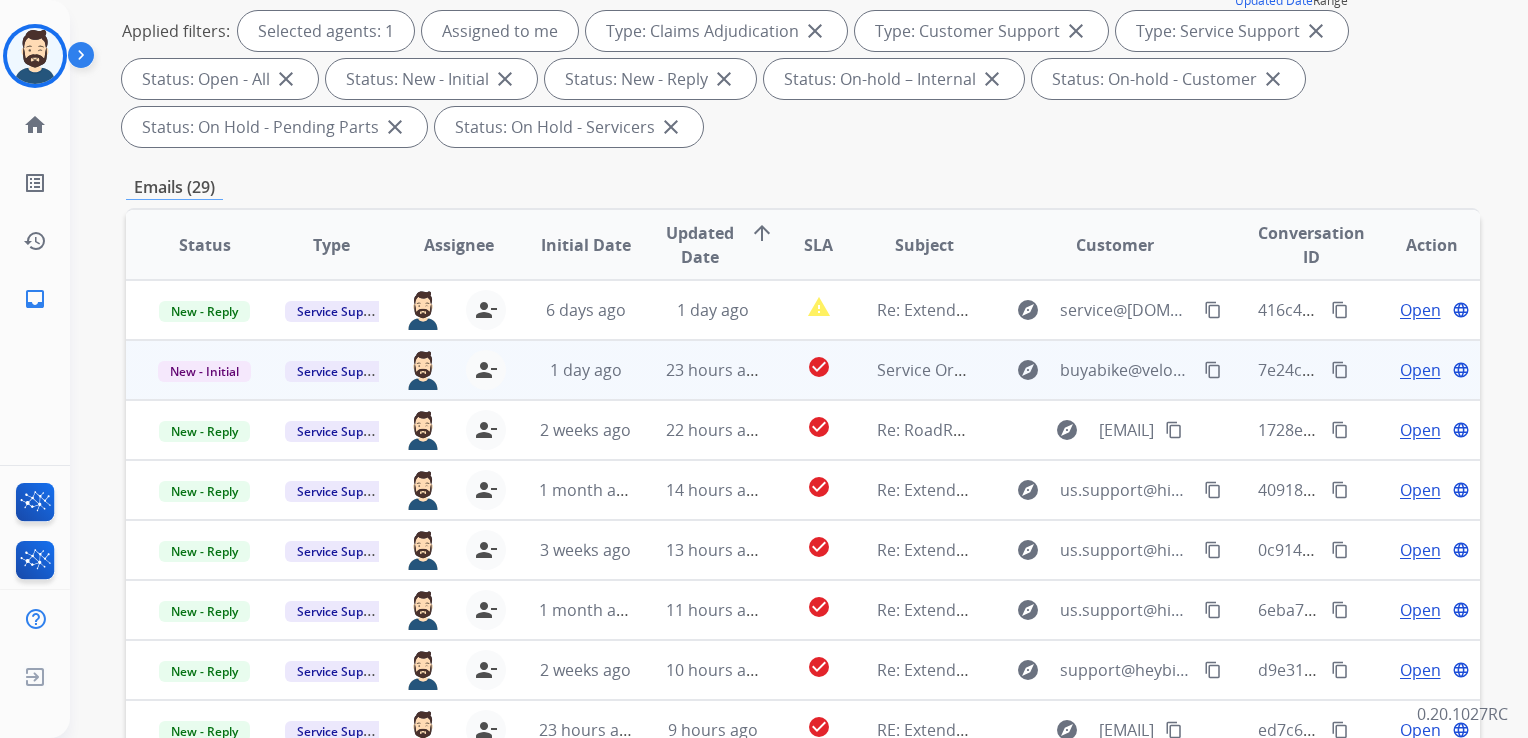 scroll, scrollTop: 1, scrollLeft: 0, axis: vertical 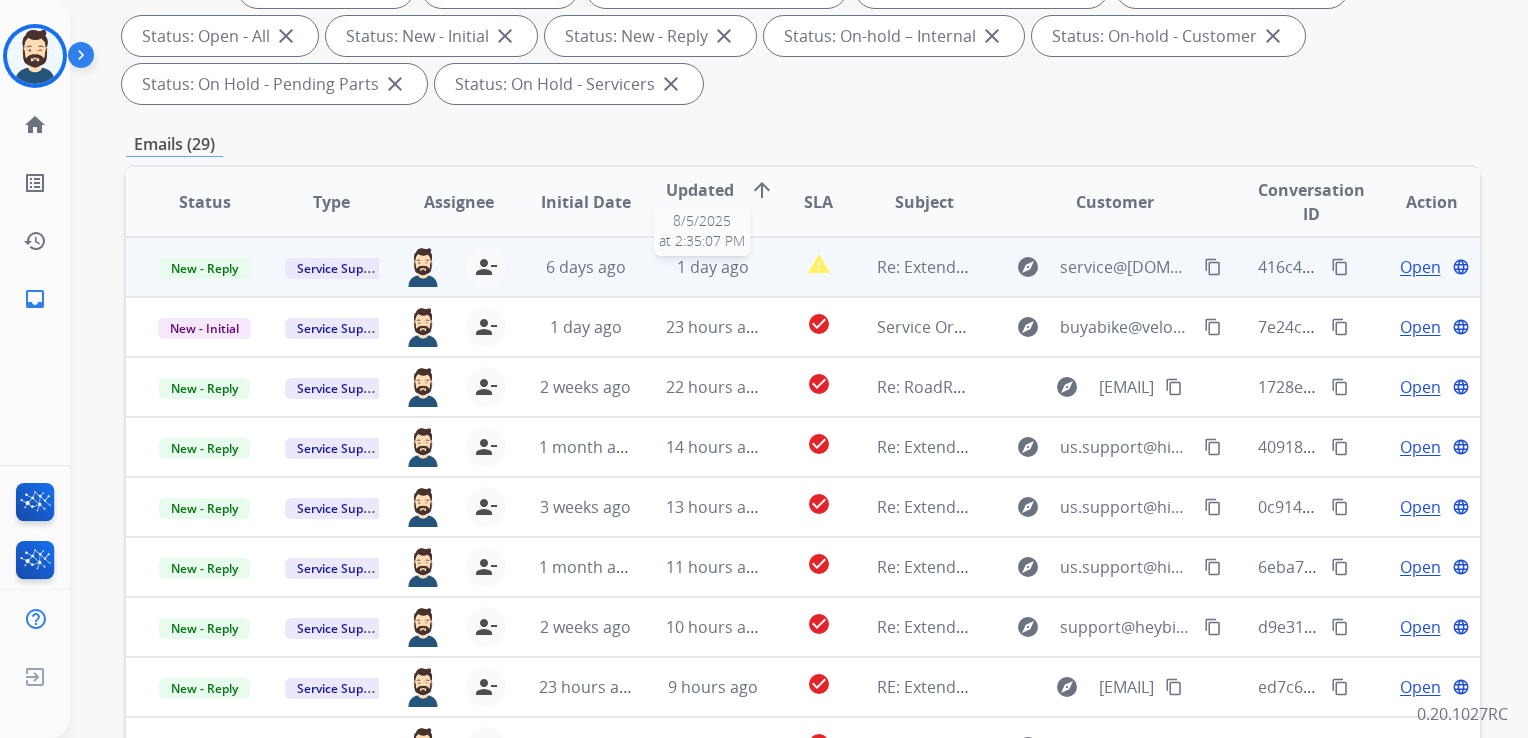 click on "1 day ago" at bounding box center [713, 267] 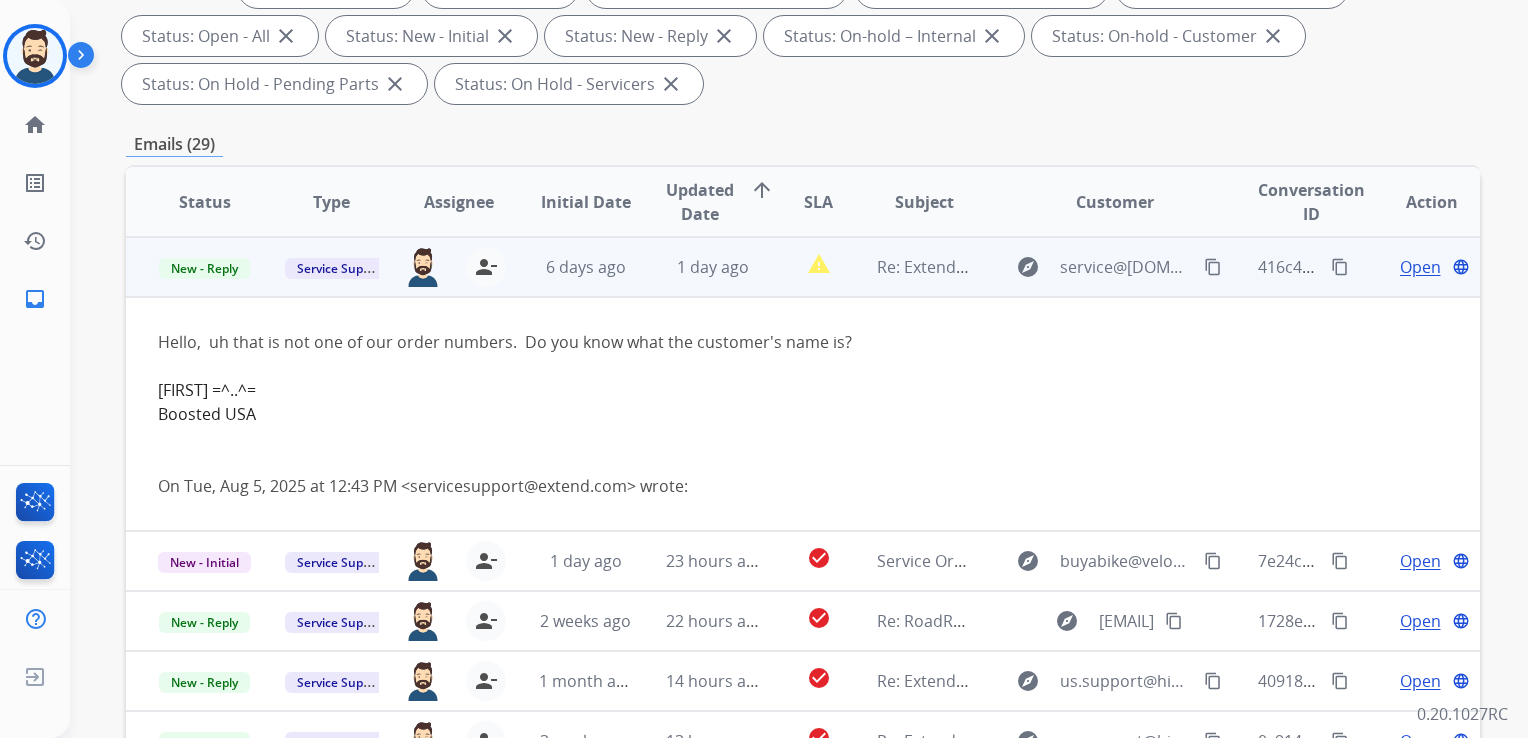 click on "Open" at bounding box center [1420, 267] 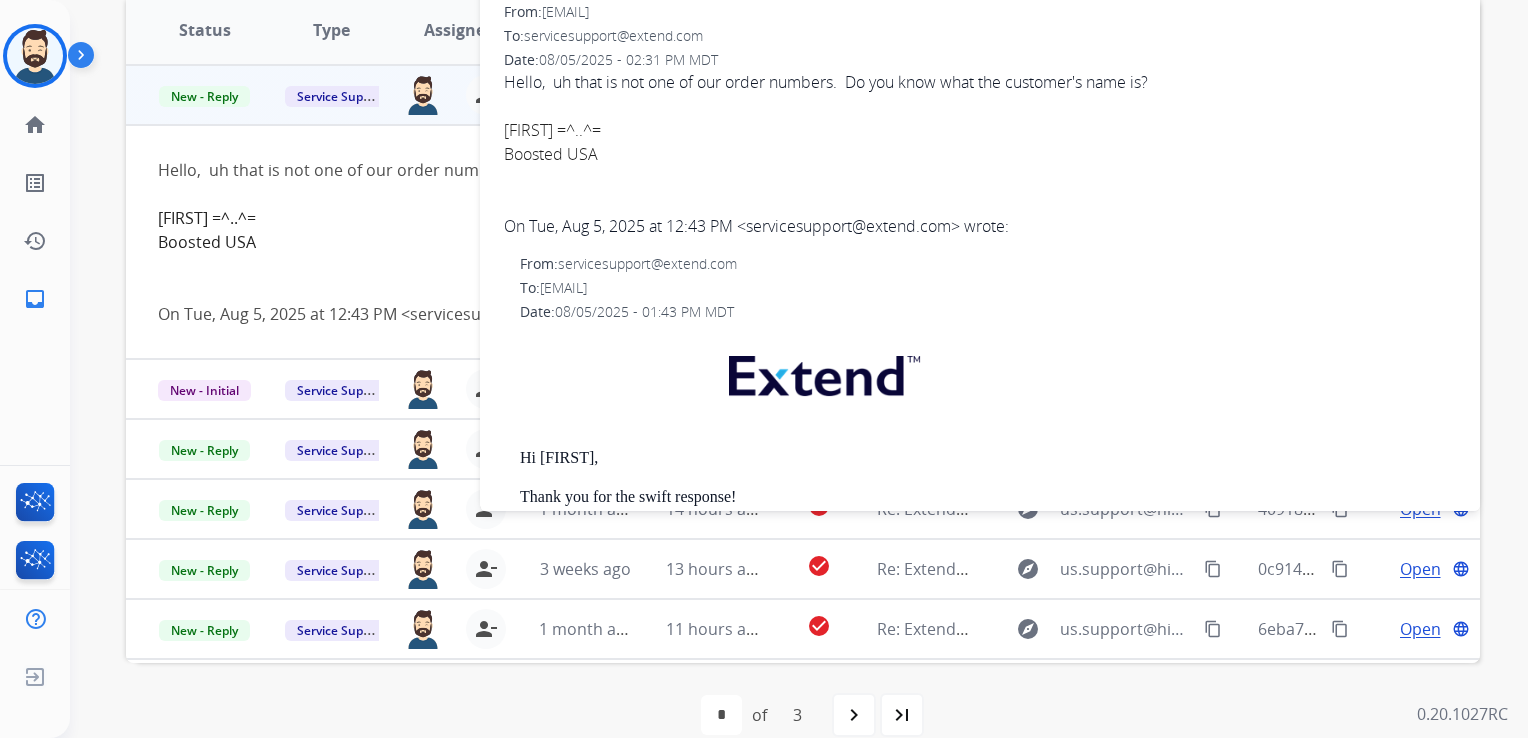 scroll, scrollTop: 543, scrollLeft: 0, axis: vertical 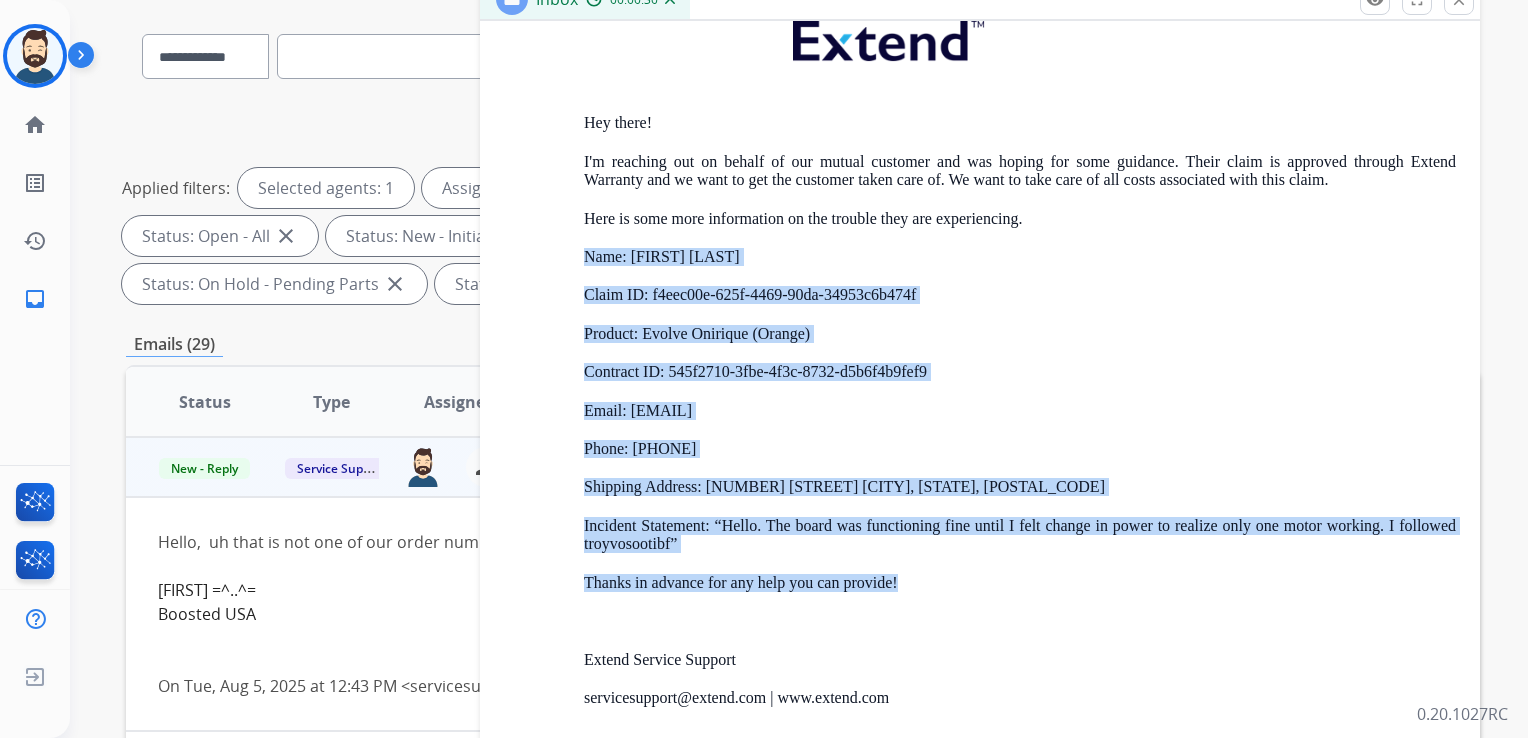 drag, startPoint x: 584, startPoint y: 254, endPoint x: 948, endPoint y: 555, distance: 472.33145 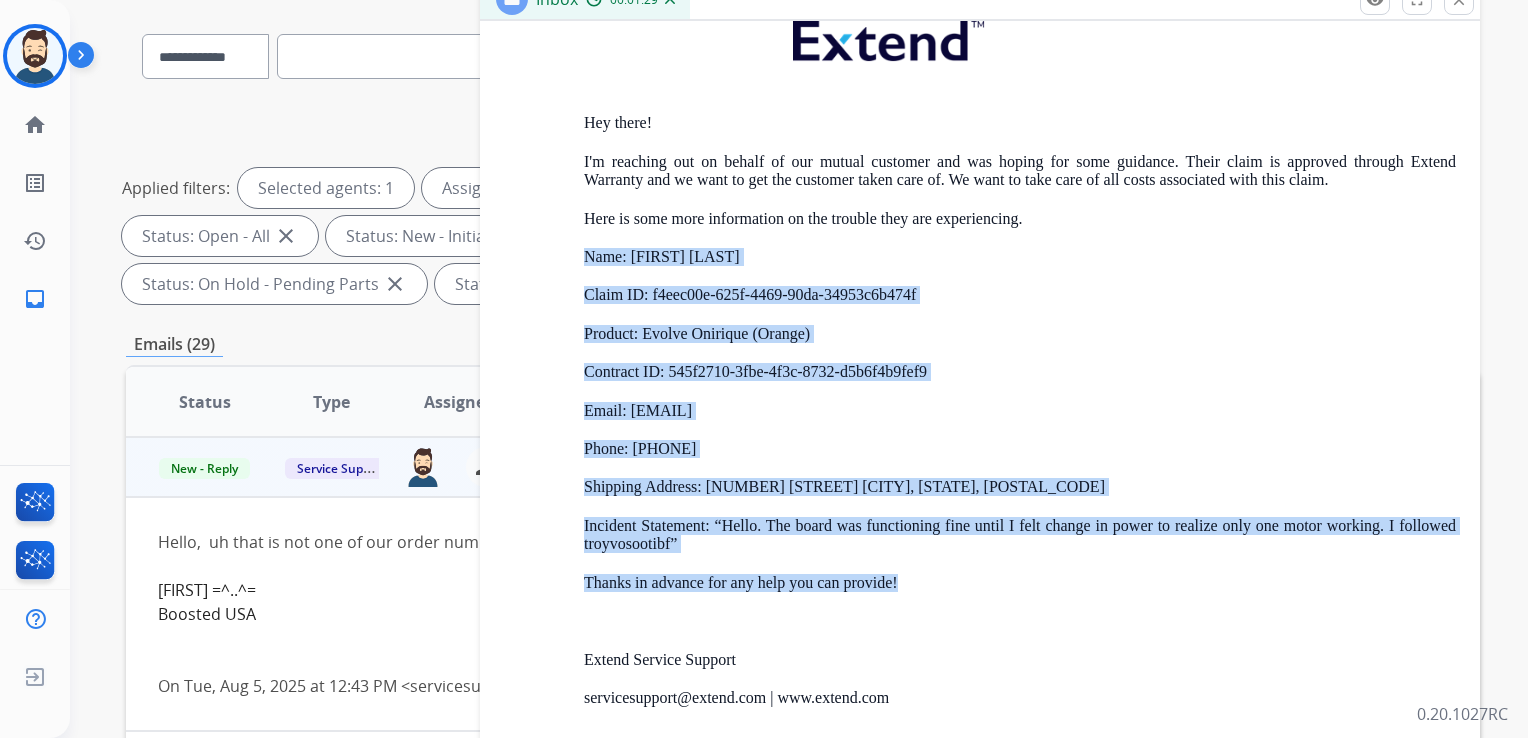click on "Hey there! I'm reaching out on behalf of our mutual customer and was hoping for some guidance. Their claim is approved through Extend Warranty and we want to get the customer taken care of. We want to take care of all costs associated with this claim. Here is some more information on the trouble they are experiencing. Name:  Aaron Hester  Claim ID: f4eec00e-625f-4469-90da-34953c6b474f Product:  Evolve Onirique (Orange) Contract ID:  545f2710-3fbe-4f3c-8732-d5b6f4b9fef9 Email:  jadvincula@gmail.com Phone:  (661) 229-5410 Shipping Address:  410 Lumberton Dr Bakersfield, CA, 93312 Incident Statement:  “Hello. The board was functioning fine until I felt change in power to realize only one motor working. I followed troyvosootibf” Thanks in advance for any help you can provide! Extend Service Support servicesupport@extend.com | www.extend.com" at bounding box center [1020, 474] 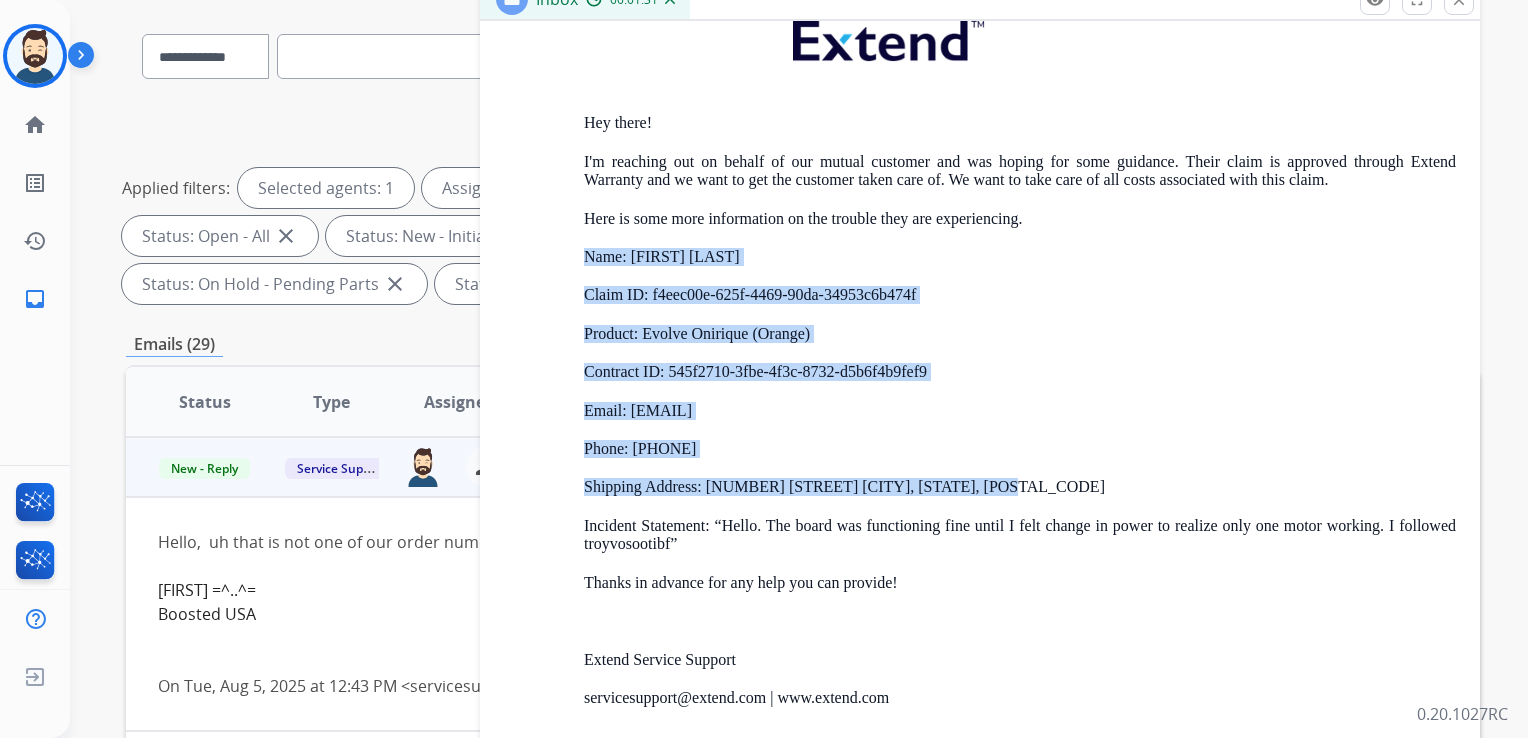 drag, startPoint x: 584, startPoint y: 252, endPoint x: 1023, endPoint y: 470, distance: 490.14795 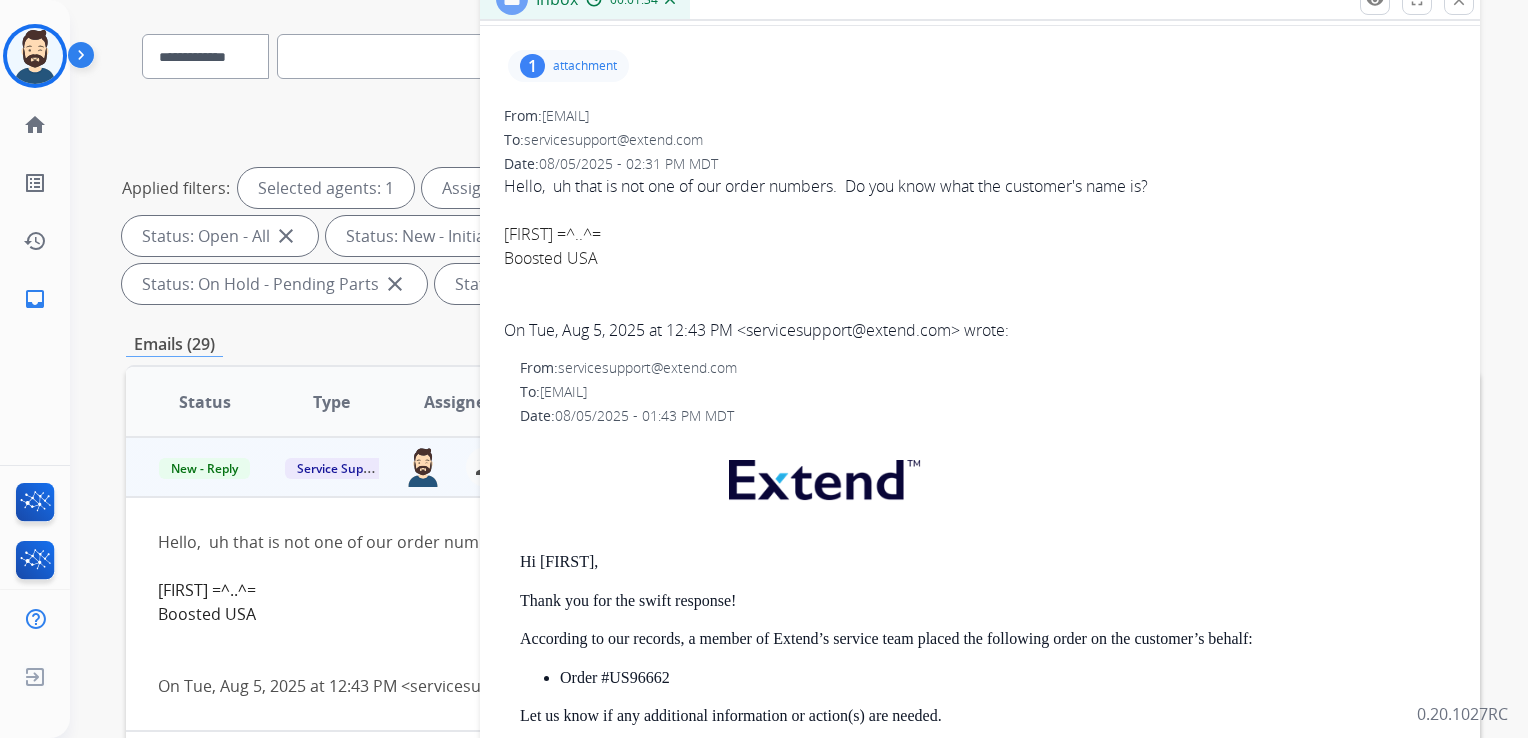 scroll, scrollTop: 0, scrollLeft: 0, axis: both 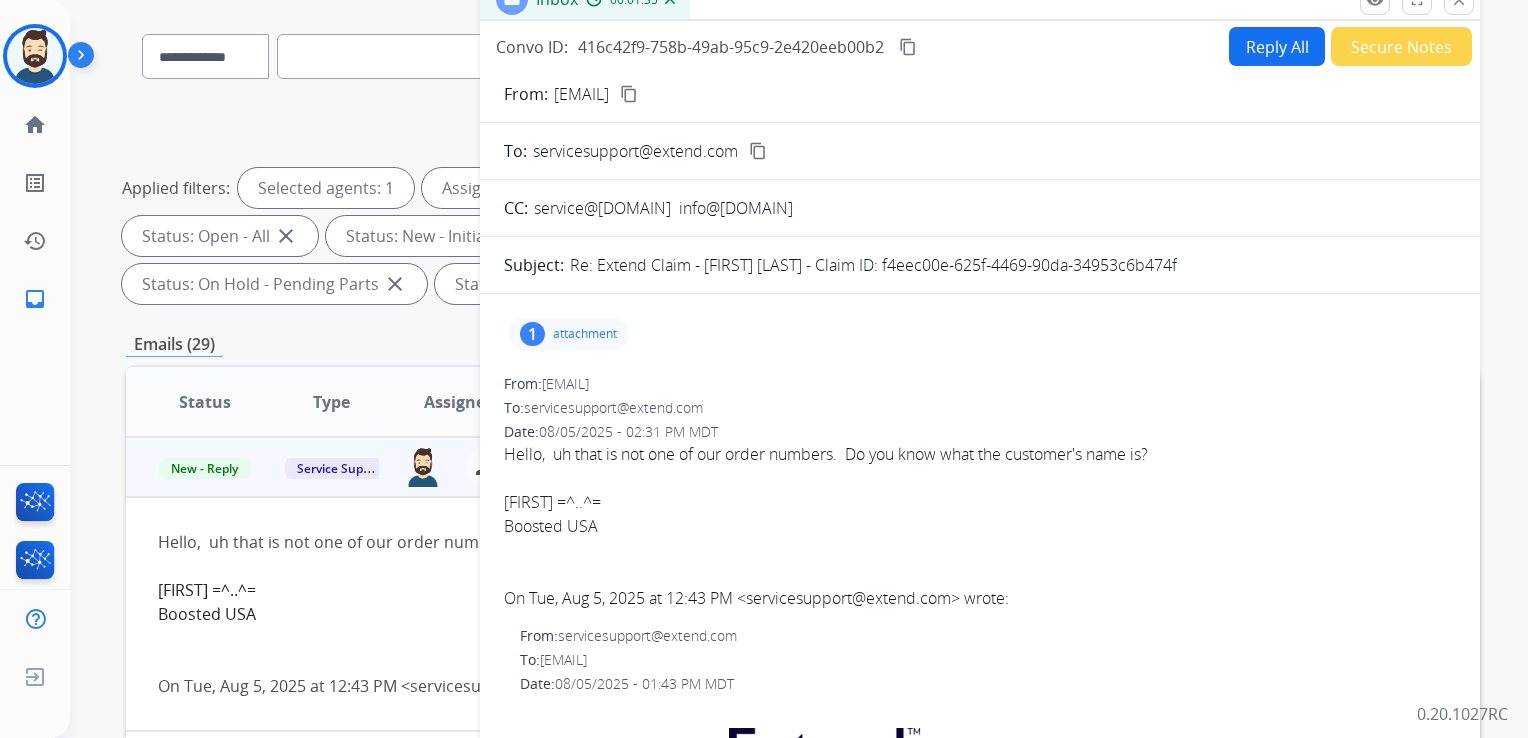 click on "Reply All" at bounding box center (1277, 46) 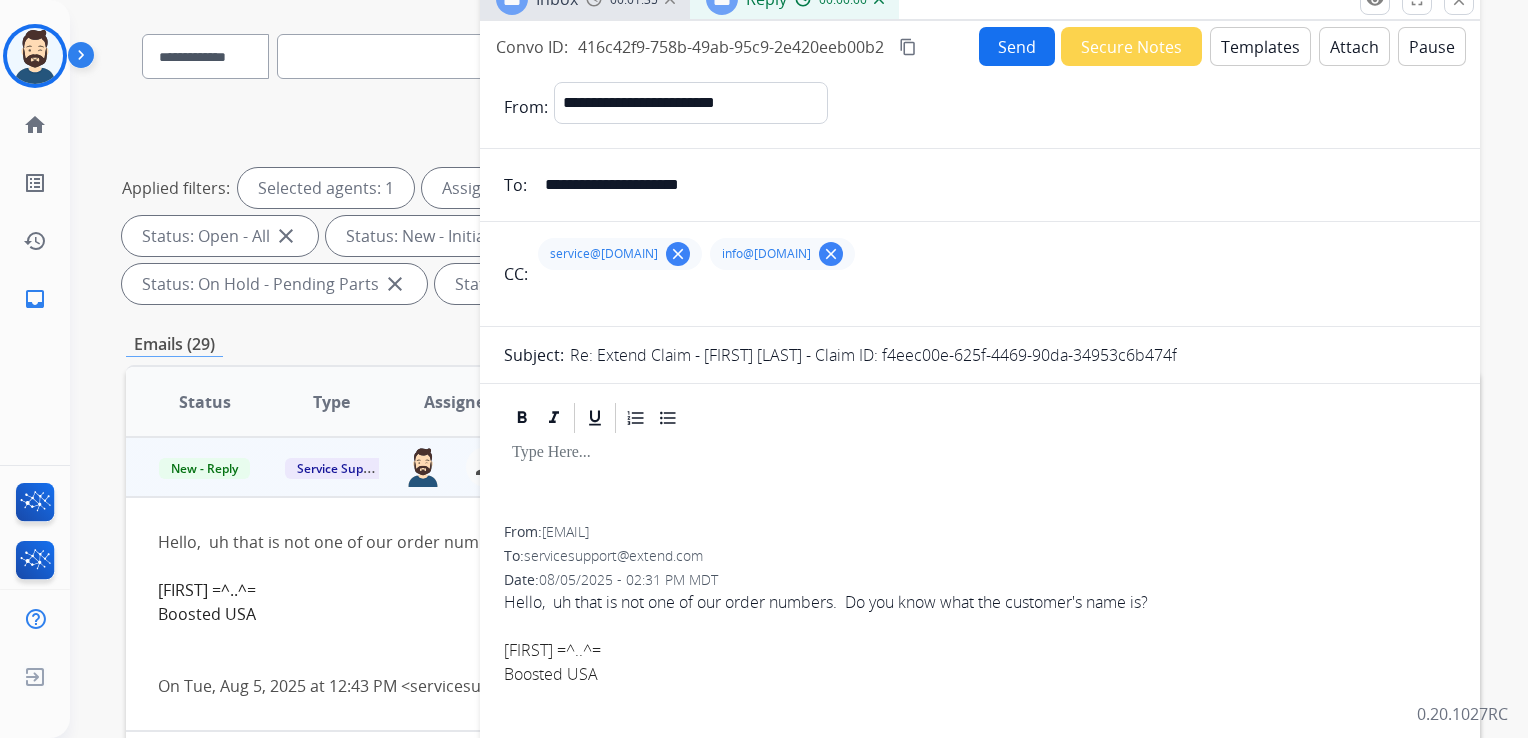 click on "Templates" at bounding box center (1260, 46) 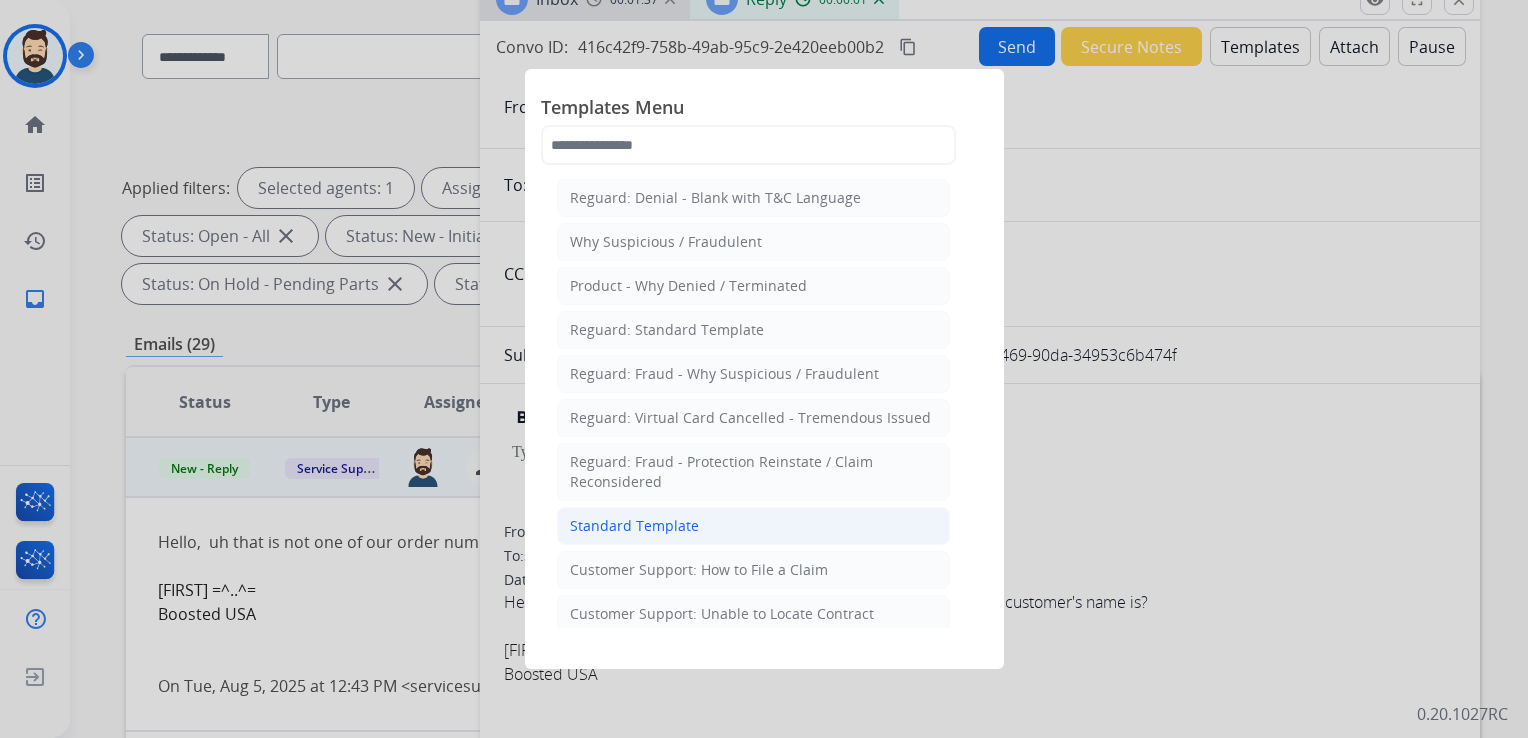 click on "Standard Template" 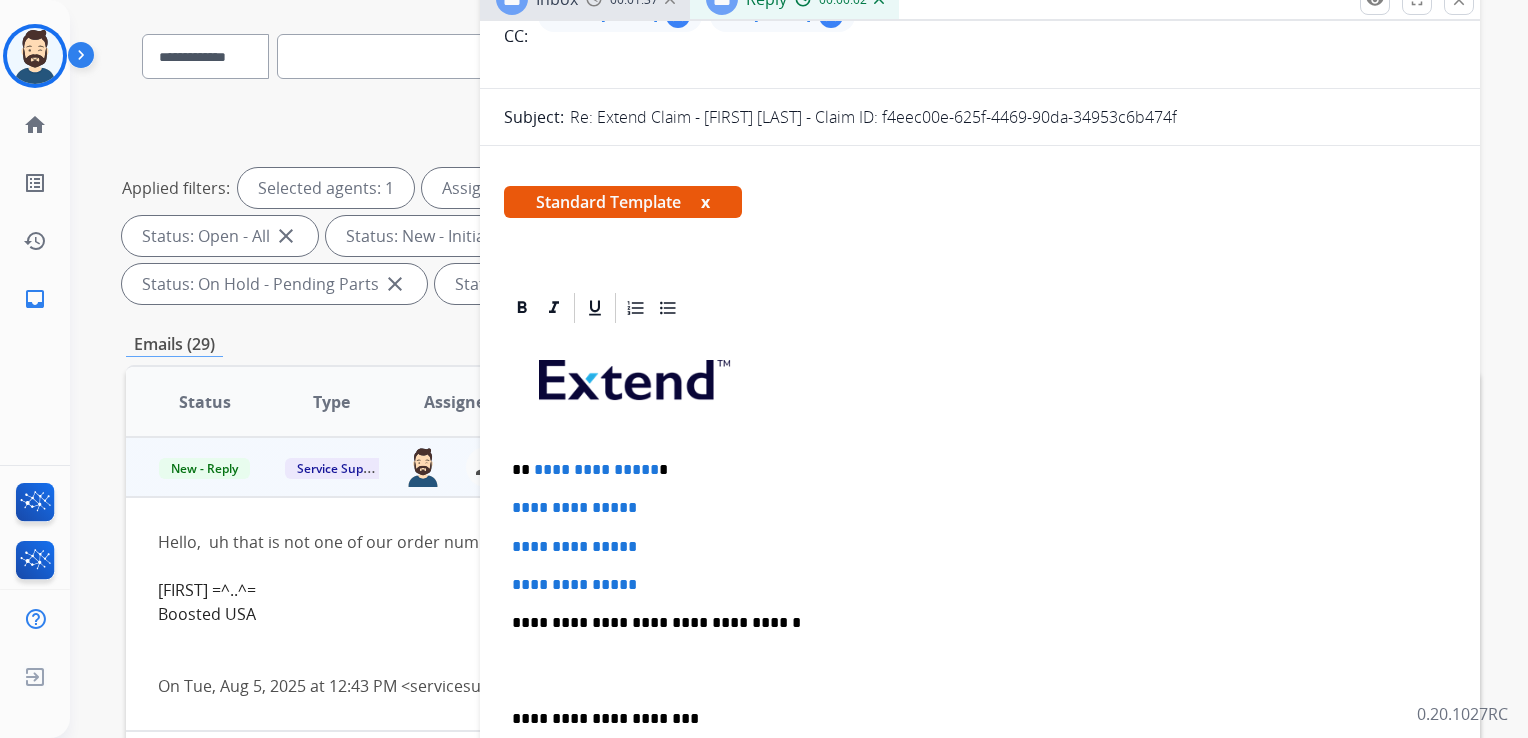 scroll, scrollTop: 400, scrollLeft: 0, axis: vertical 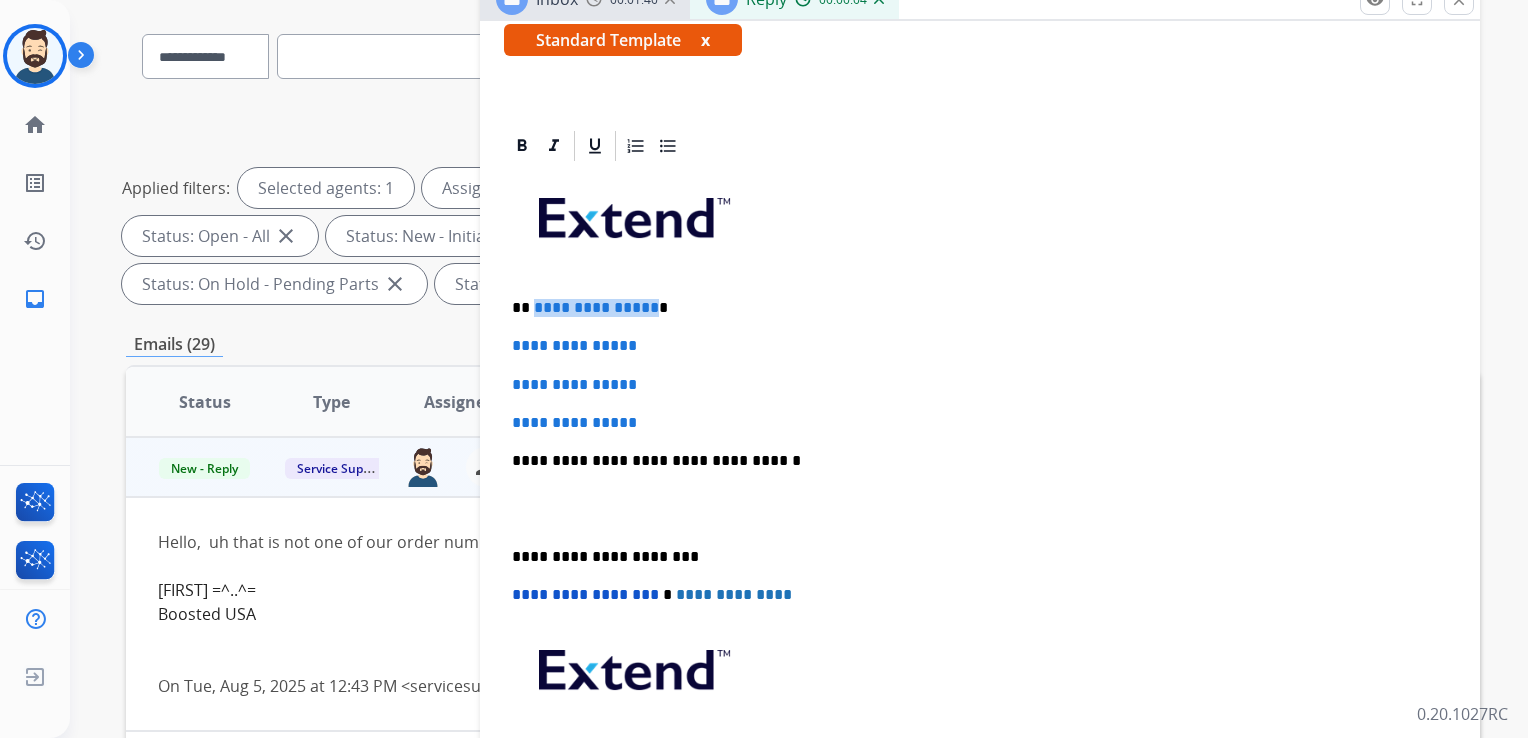 drag, startPoint x: 530, startPoint y: 306, endPoint x: 646, endPoint y: 309, distance: 116.03879 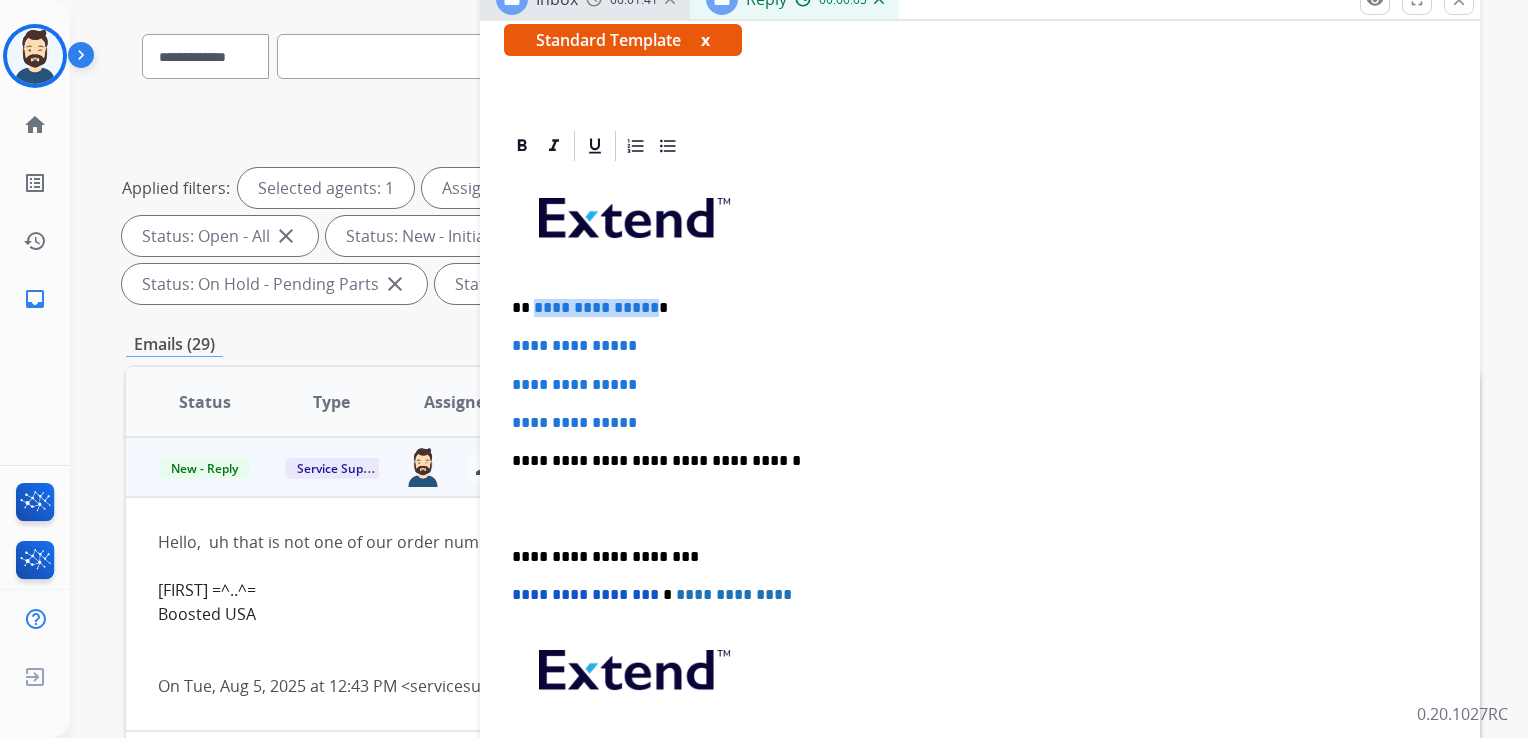 type 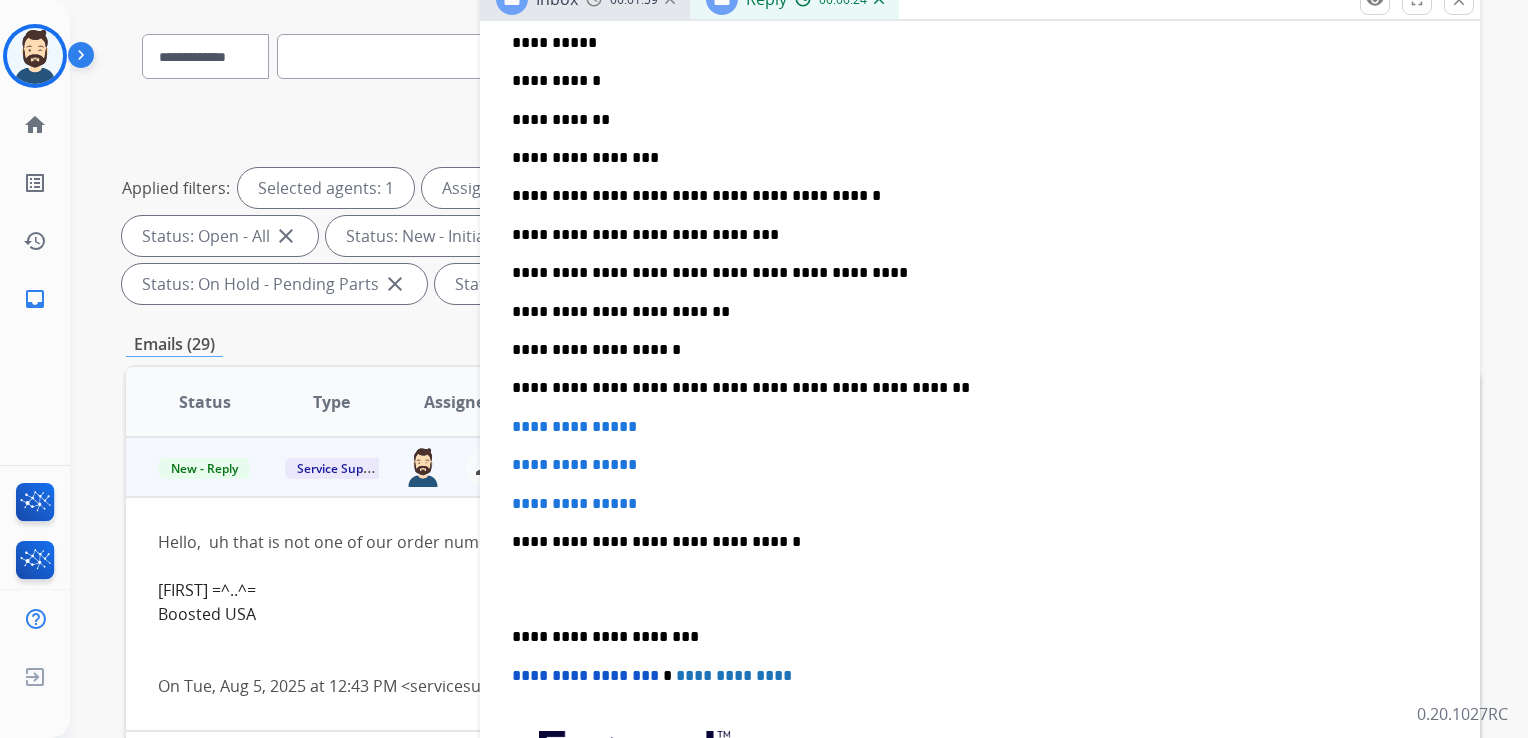 scroll, scrollTop: 700, scrollLeft: 0, axis: vertical 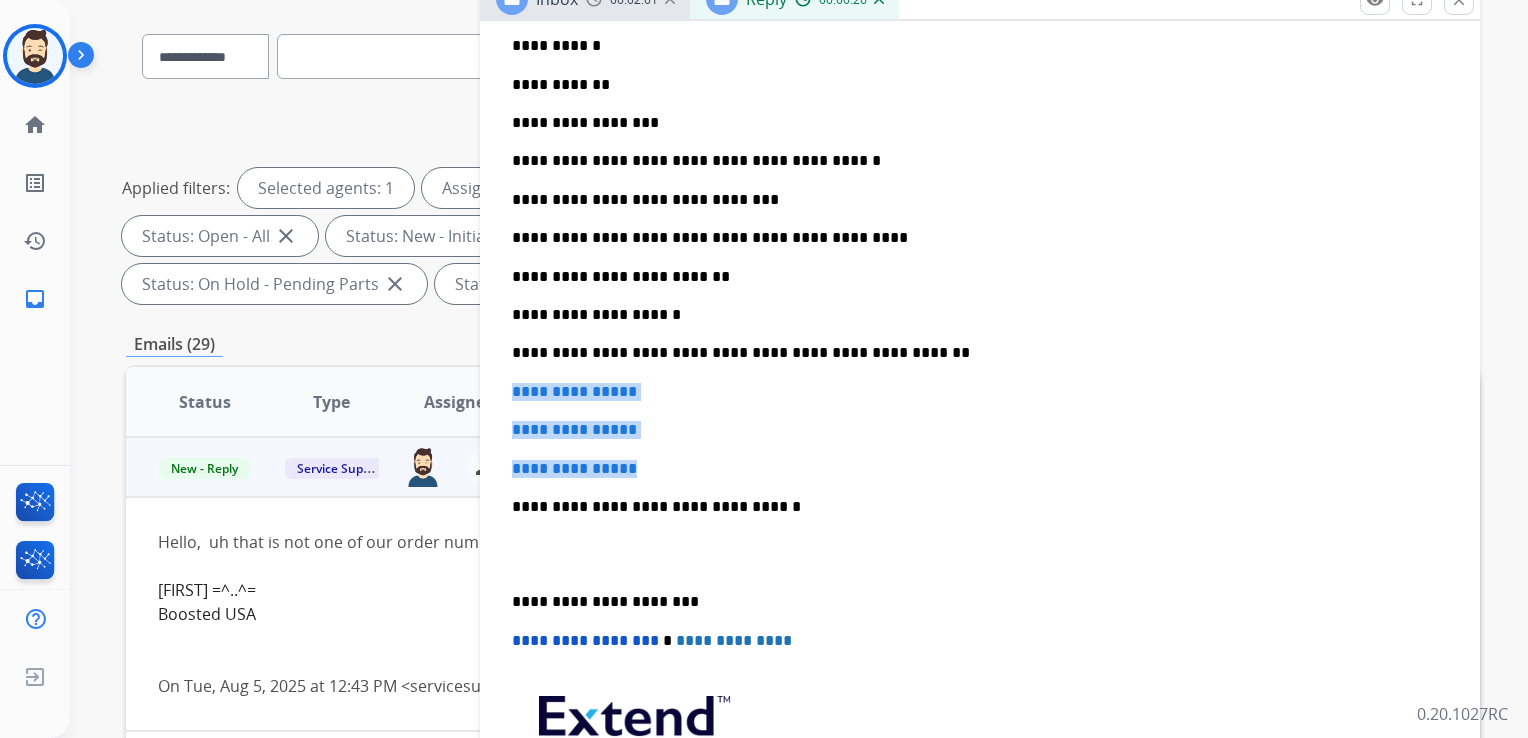 drag, startPoint x: 512, startPoint y: 391, endPoint x: 660, endPoint y: 454, distance: 160.85086 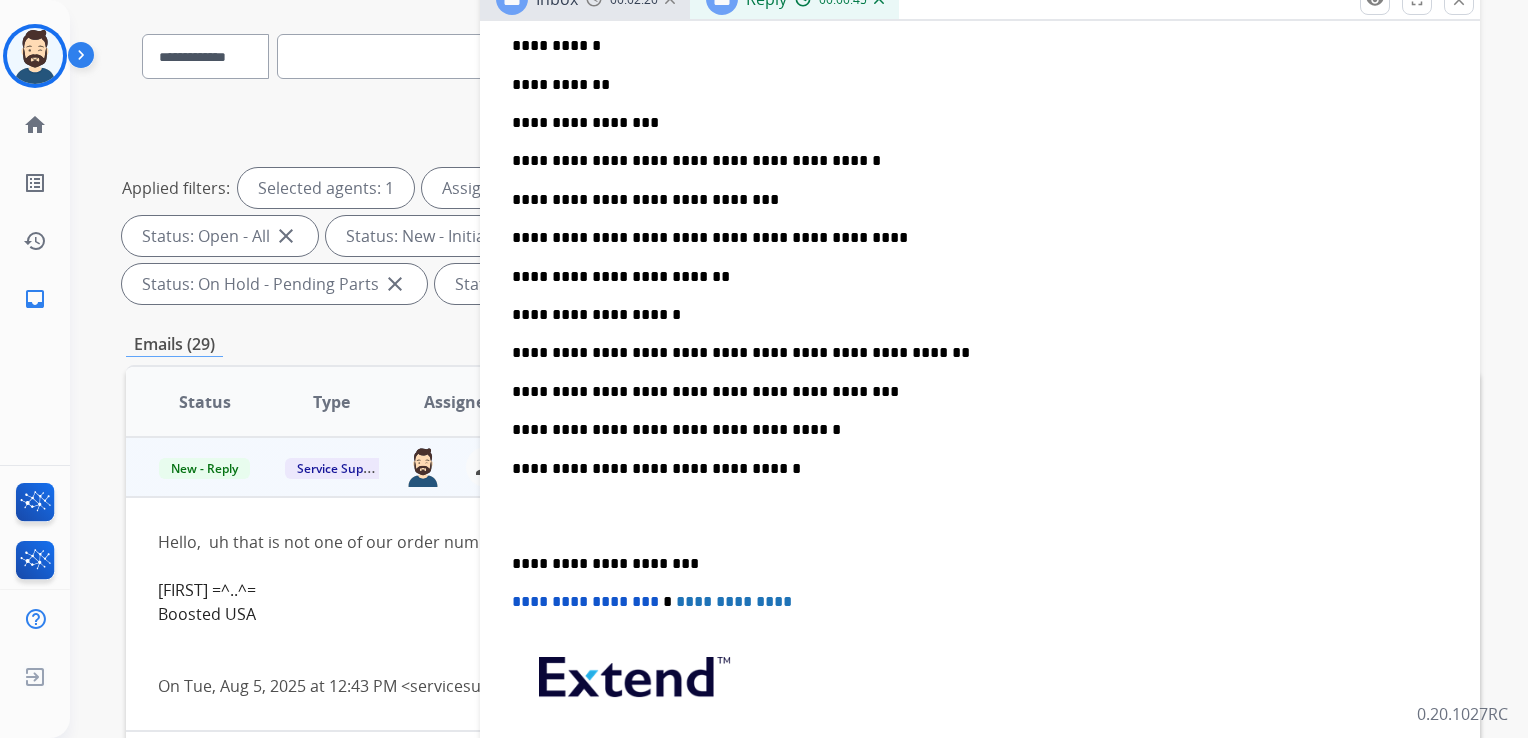 click on "**********" at bounding box center [972, 469] 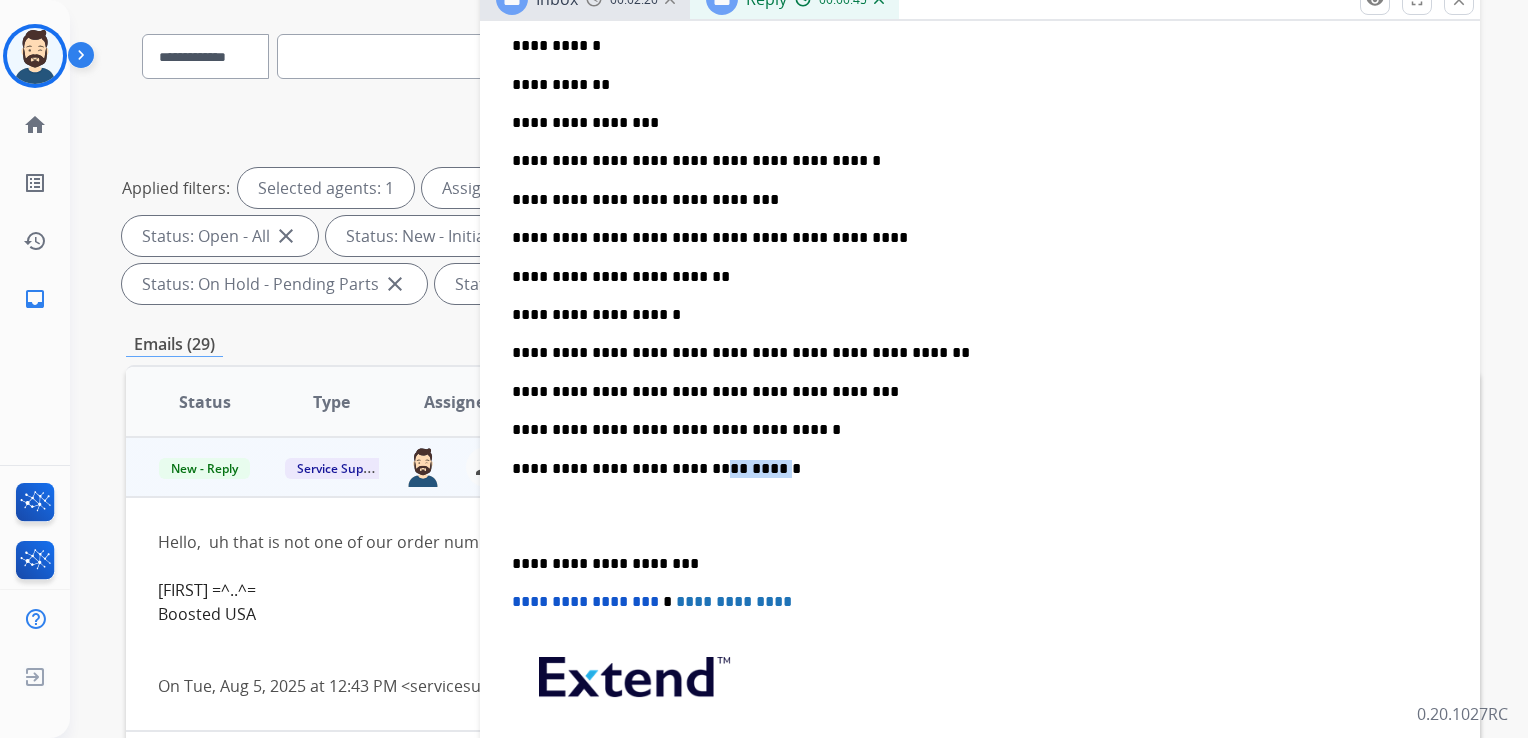 click on "**********" at bounding box center [972, 469] 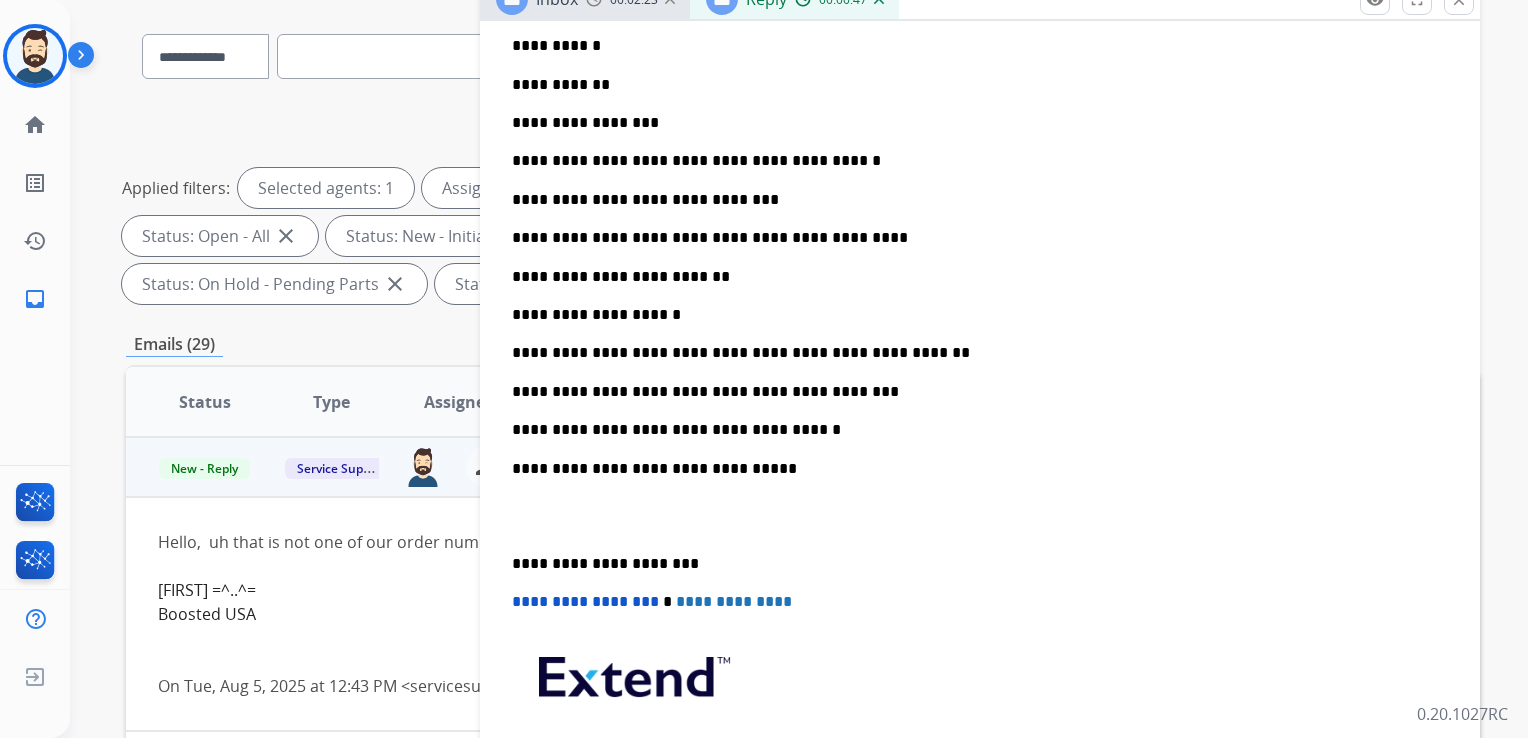 click on "**********" at bounding box center (972, 564) 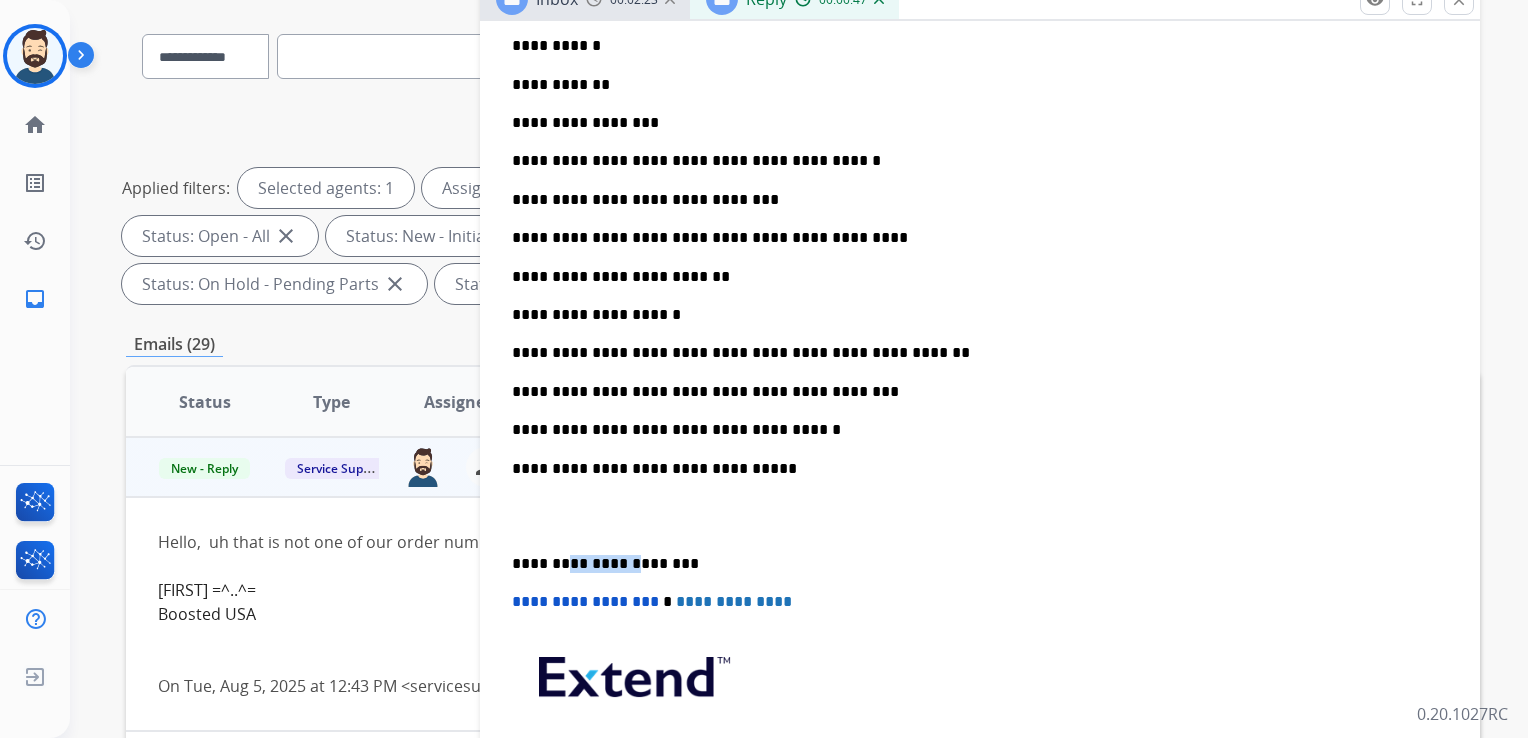 click on "**********" at bounding box center [972, 564] 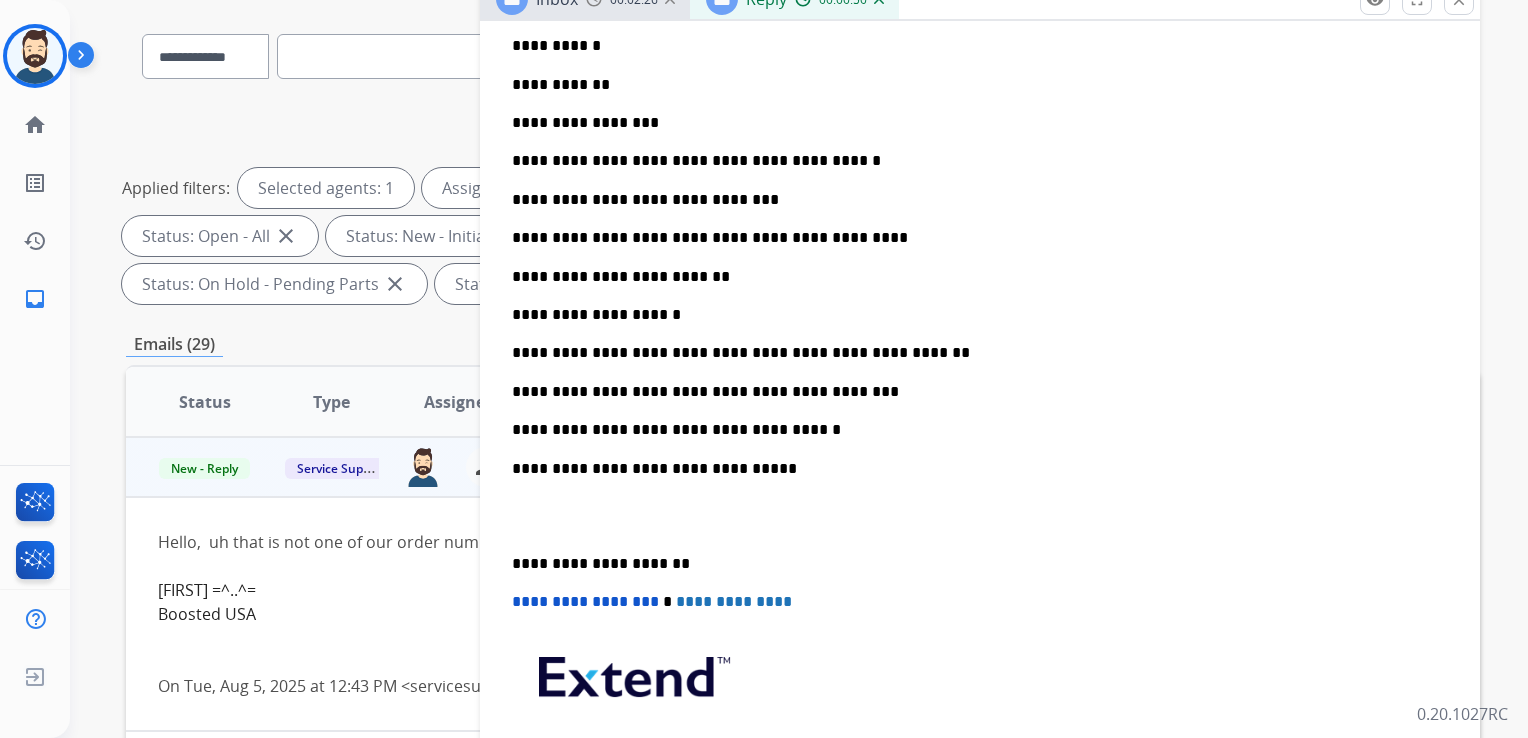 click on "**********" at bounding box center [585, 601] 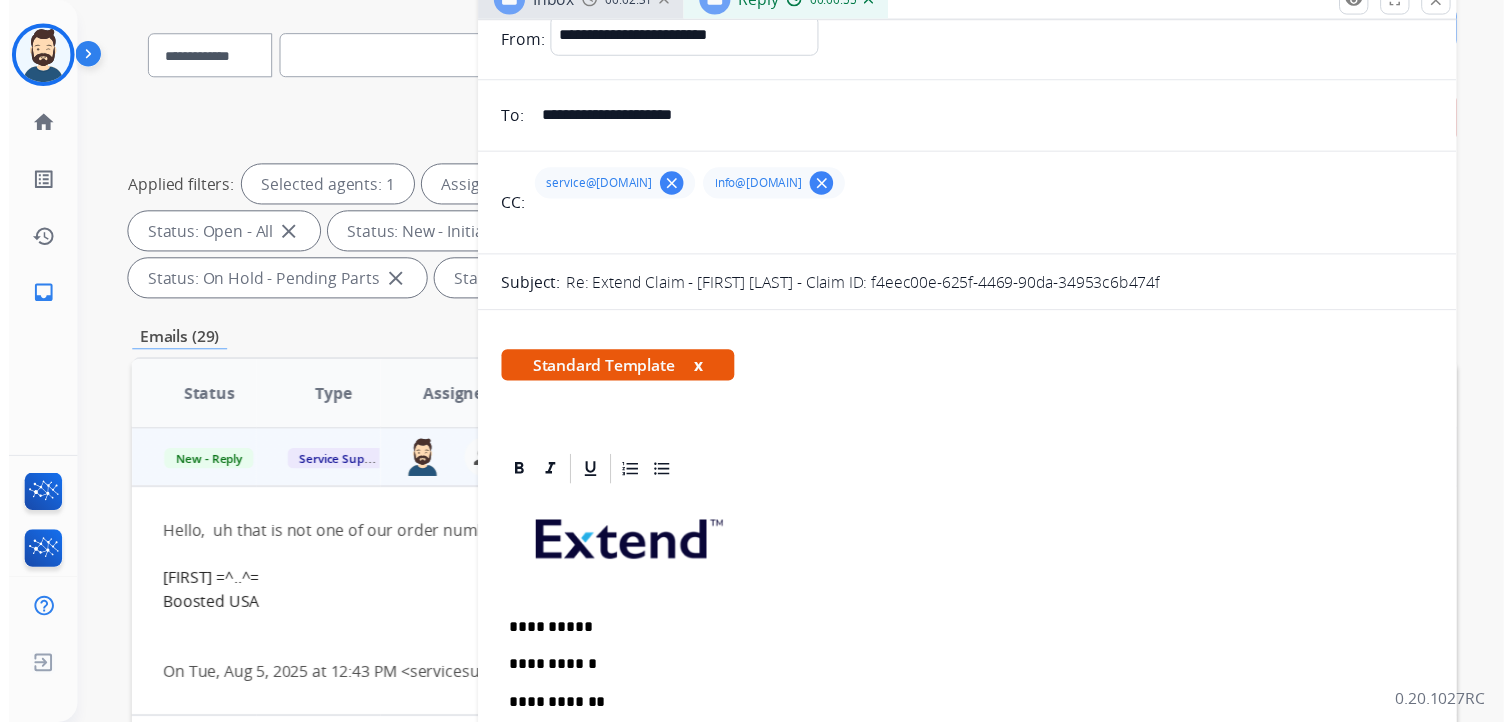 scroll, scrollTop: 0, scrollLeft: 0, axis: both 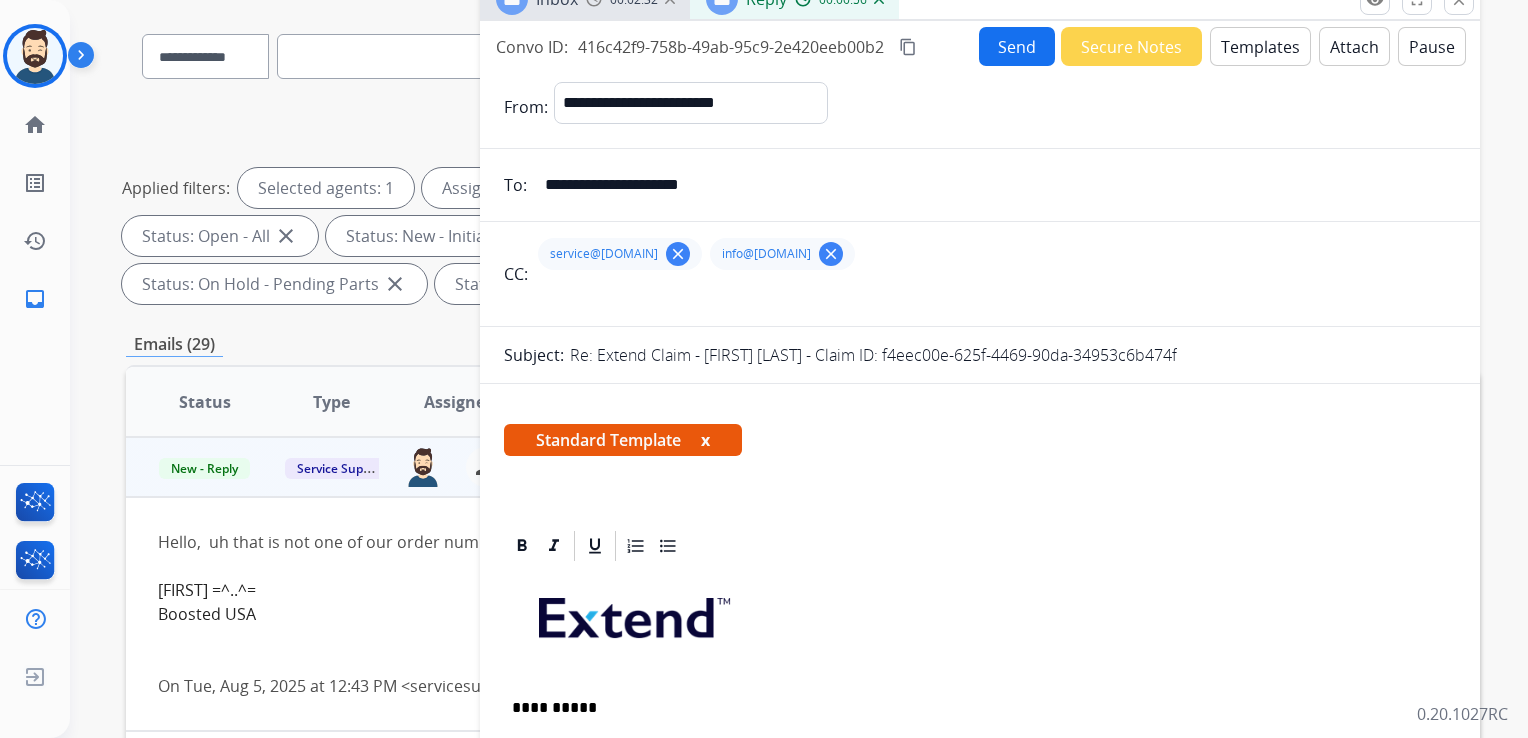 click on "Send" at bounding box center (1017, 46) 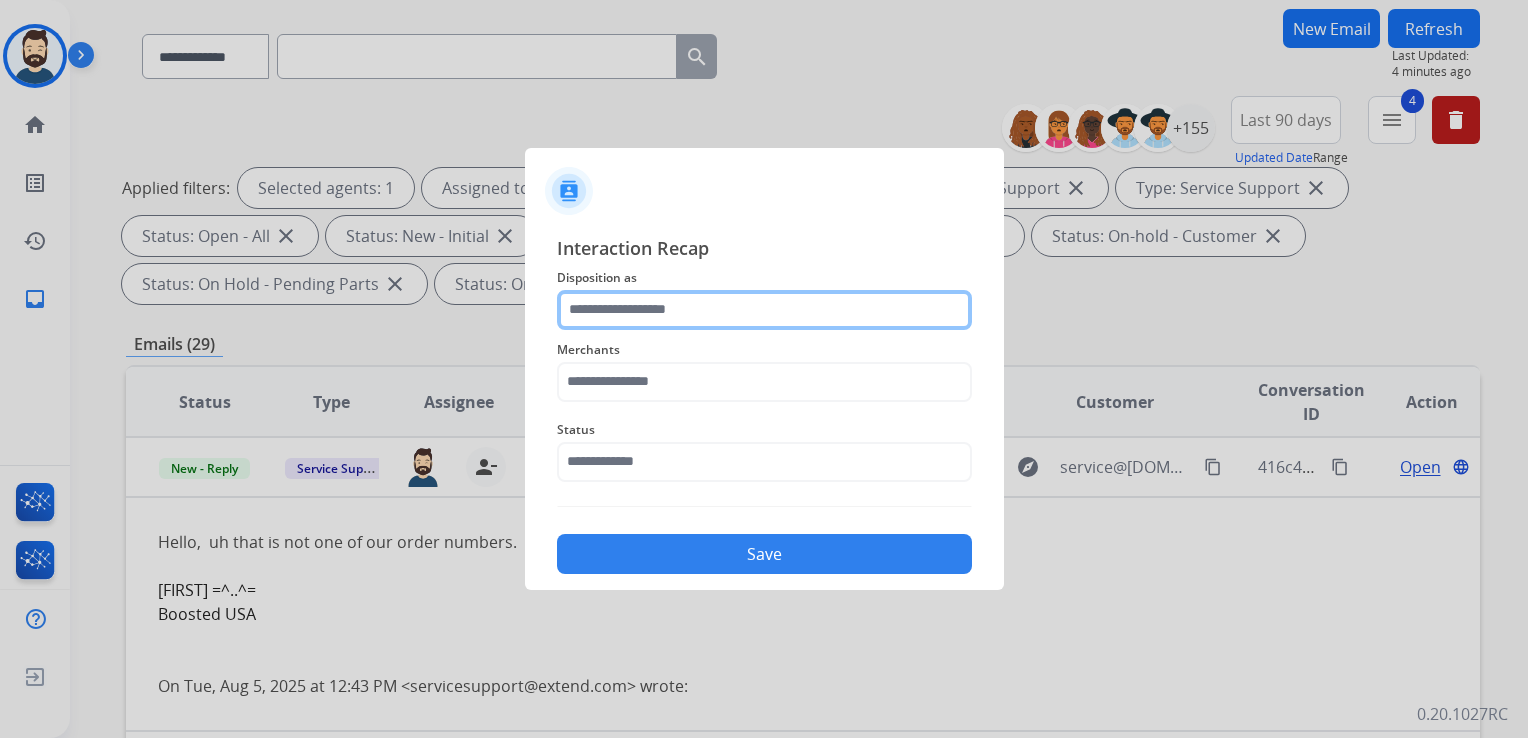 click 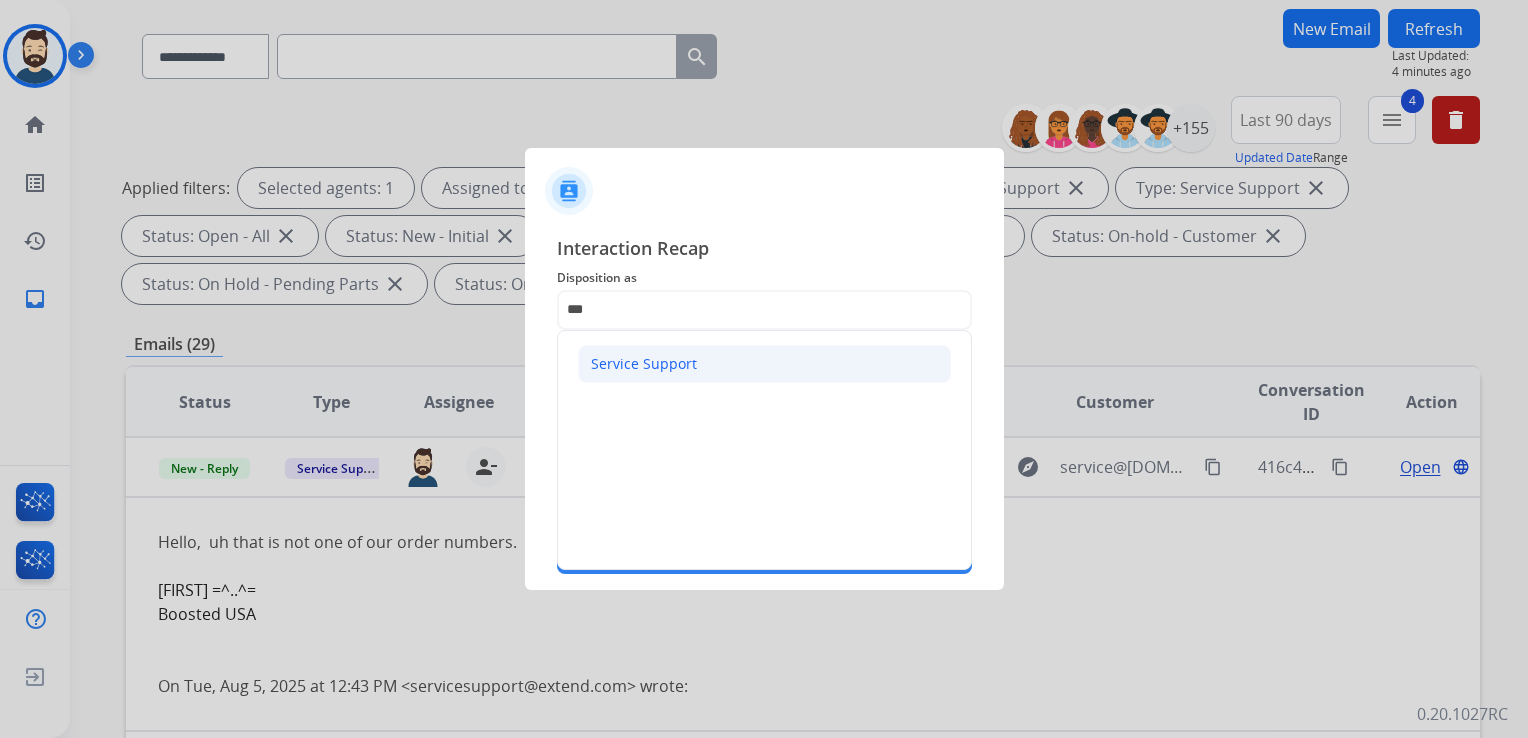 click on "Service Support" 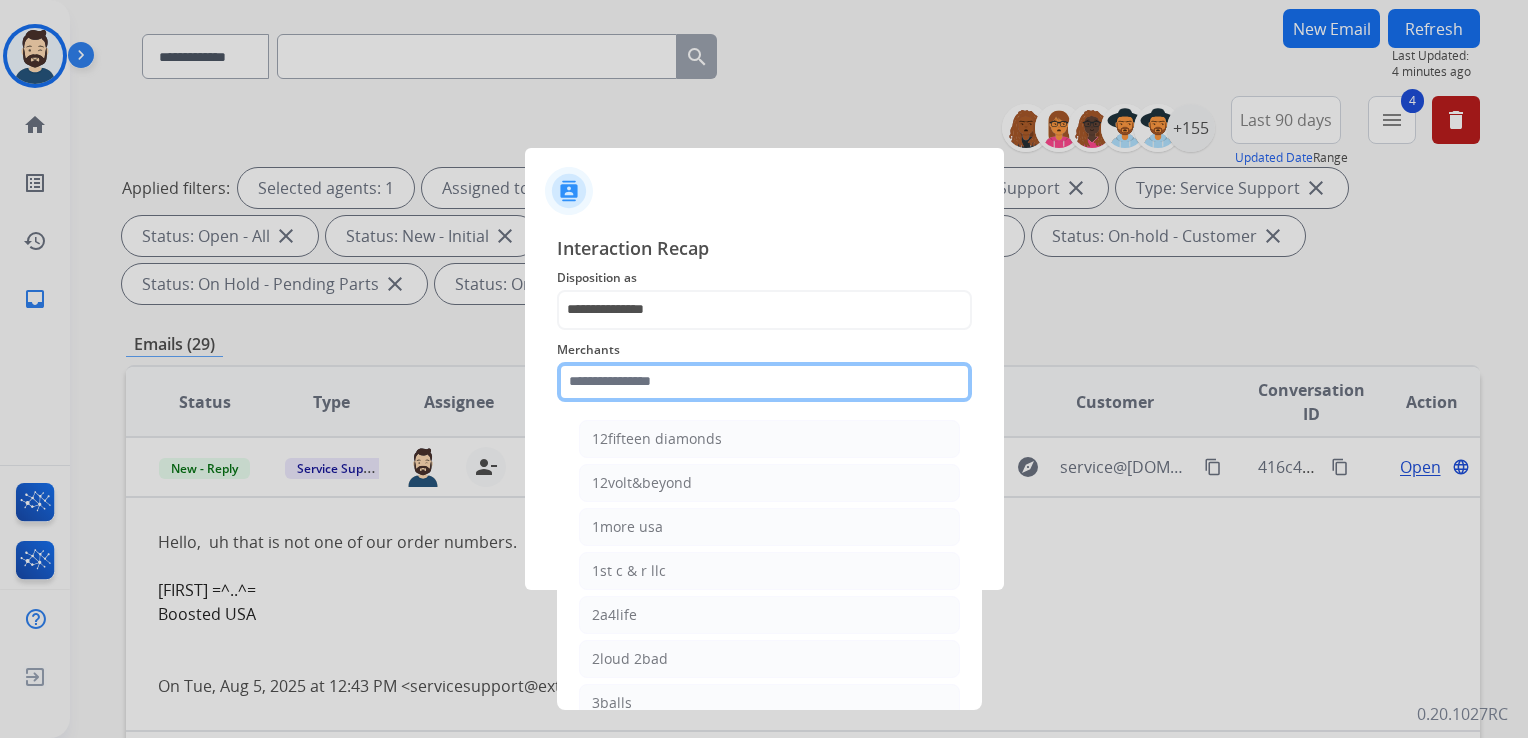 click 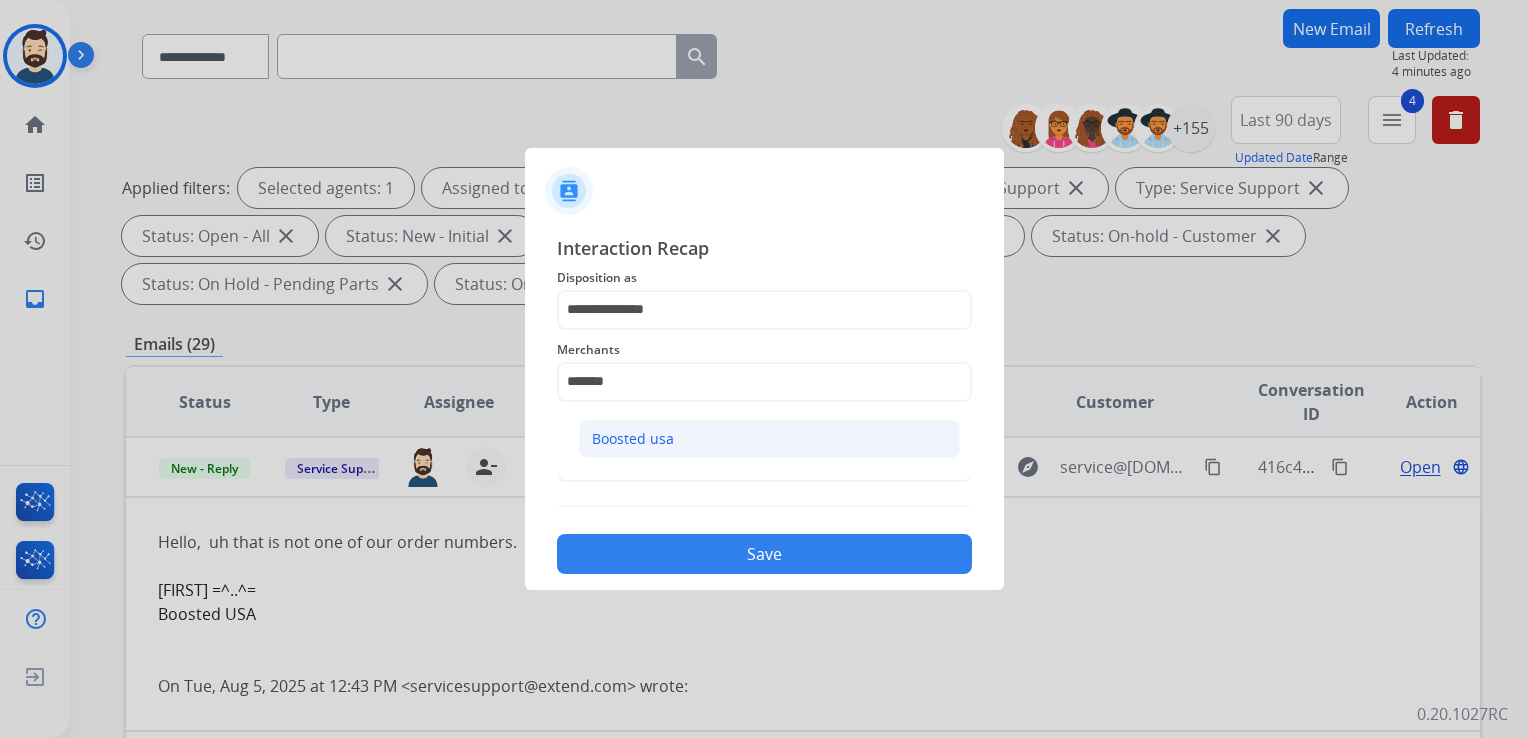 click on "Boosted usa" 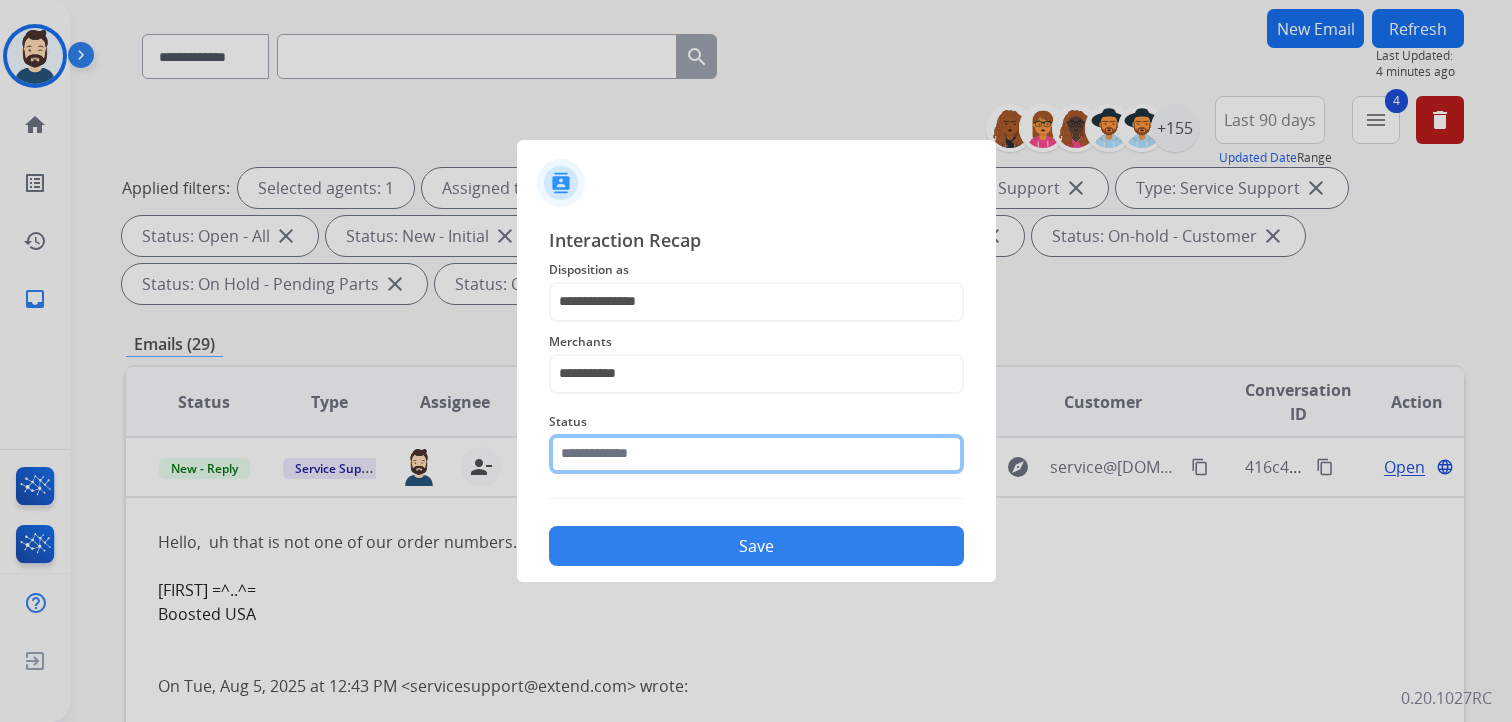 drag, startPoint x: 639, startPoint y: 457, endPoint x: 644, endPoint y: 466, distance: 10.29563 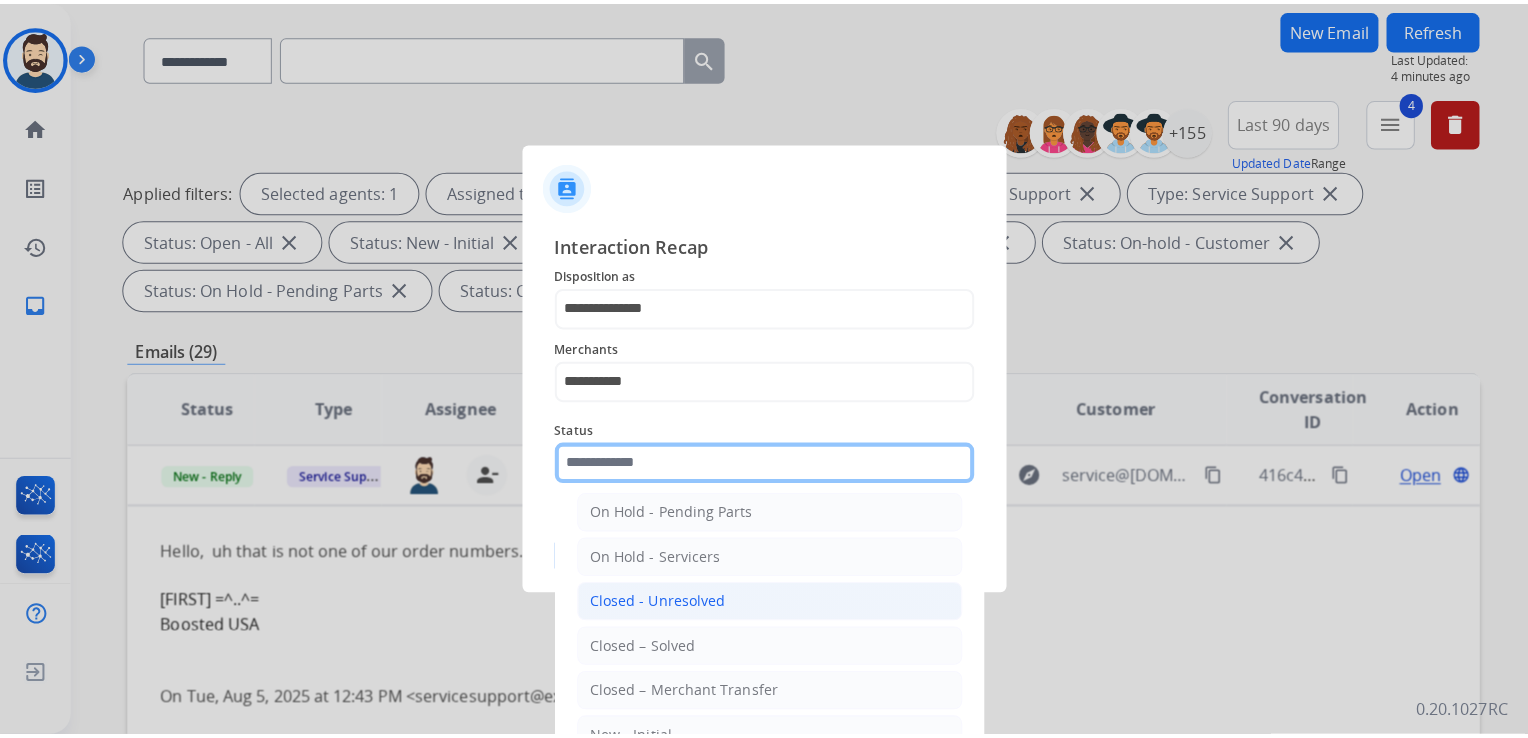 scroll, scrollTop: 116, scrollLeft: 0, axis: vertical 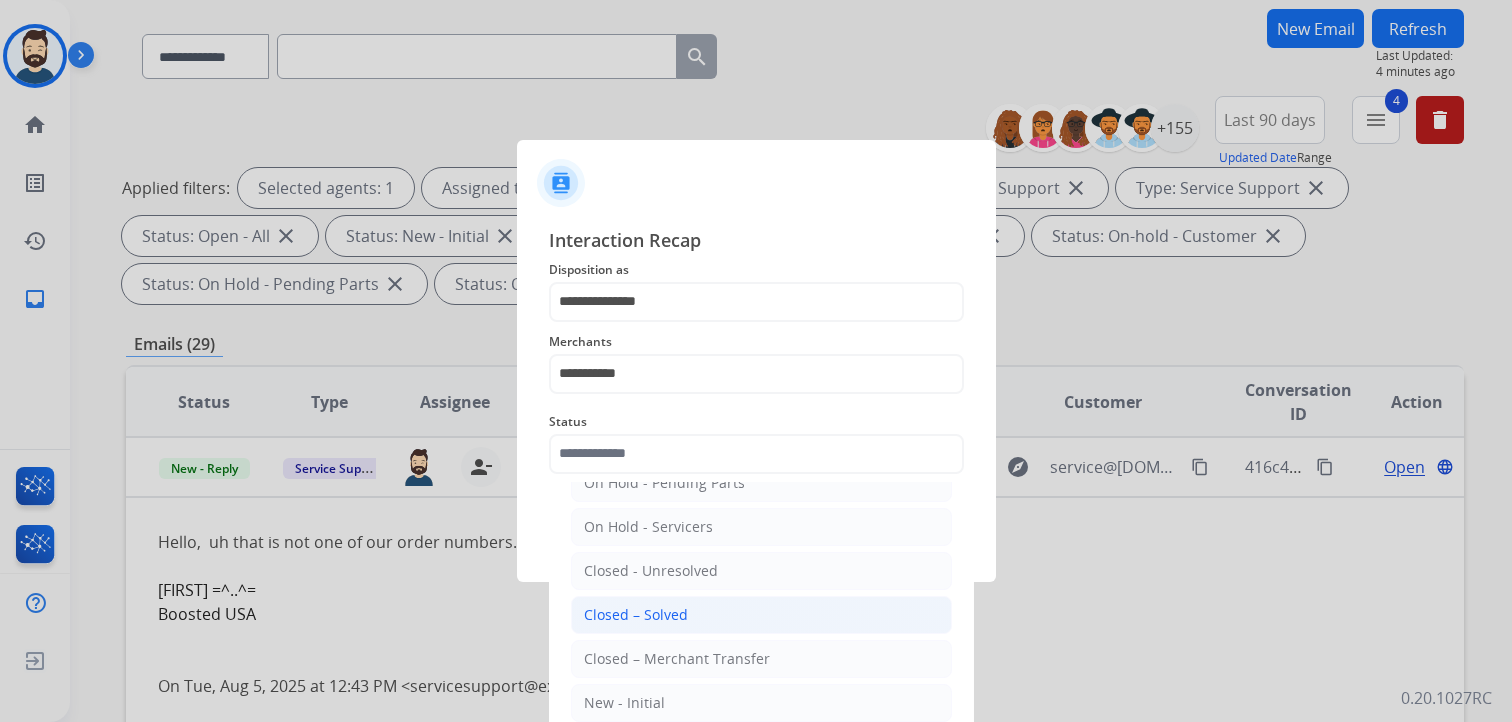 click on "Closed – Solved" 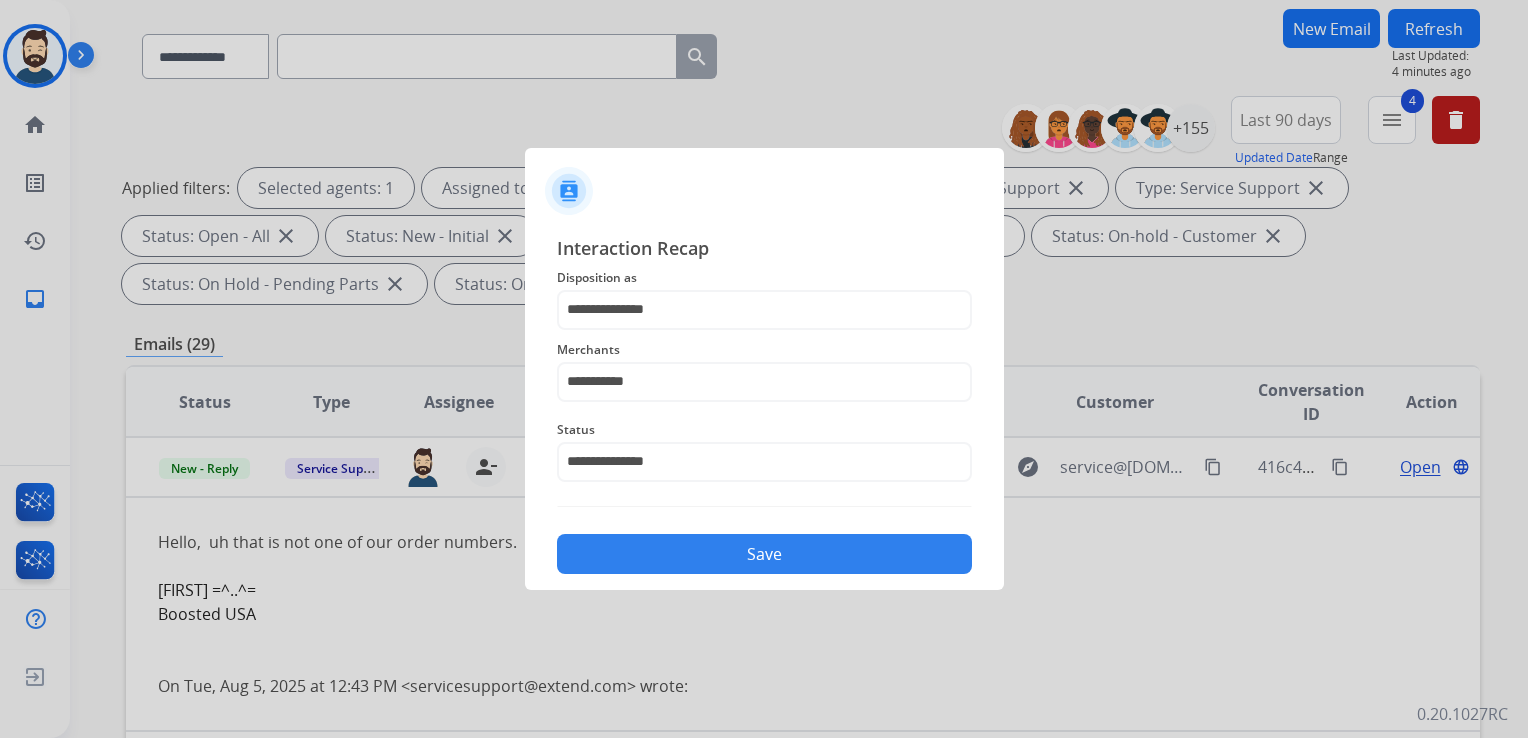 drag, startPoint x: 692, startPoint y: 520, endPoint x: 696, endPoint y: 541, distance: 21.377558 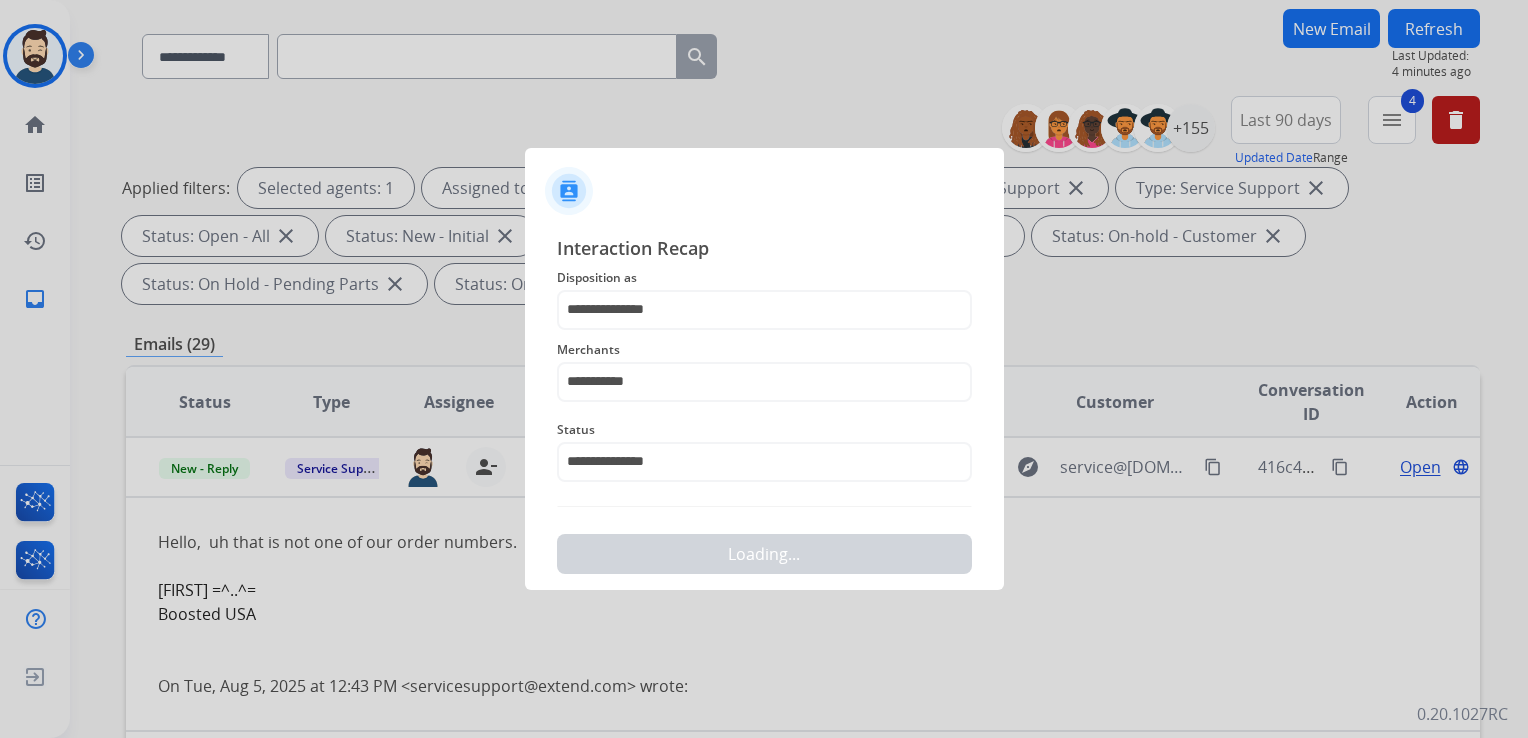 scroll, scrollTop: 0, scrollLeft: 0, axis: both 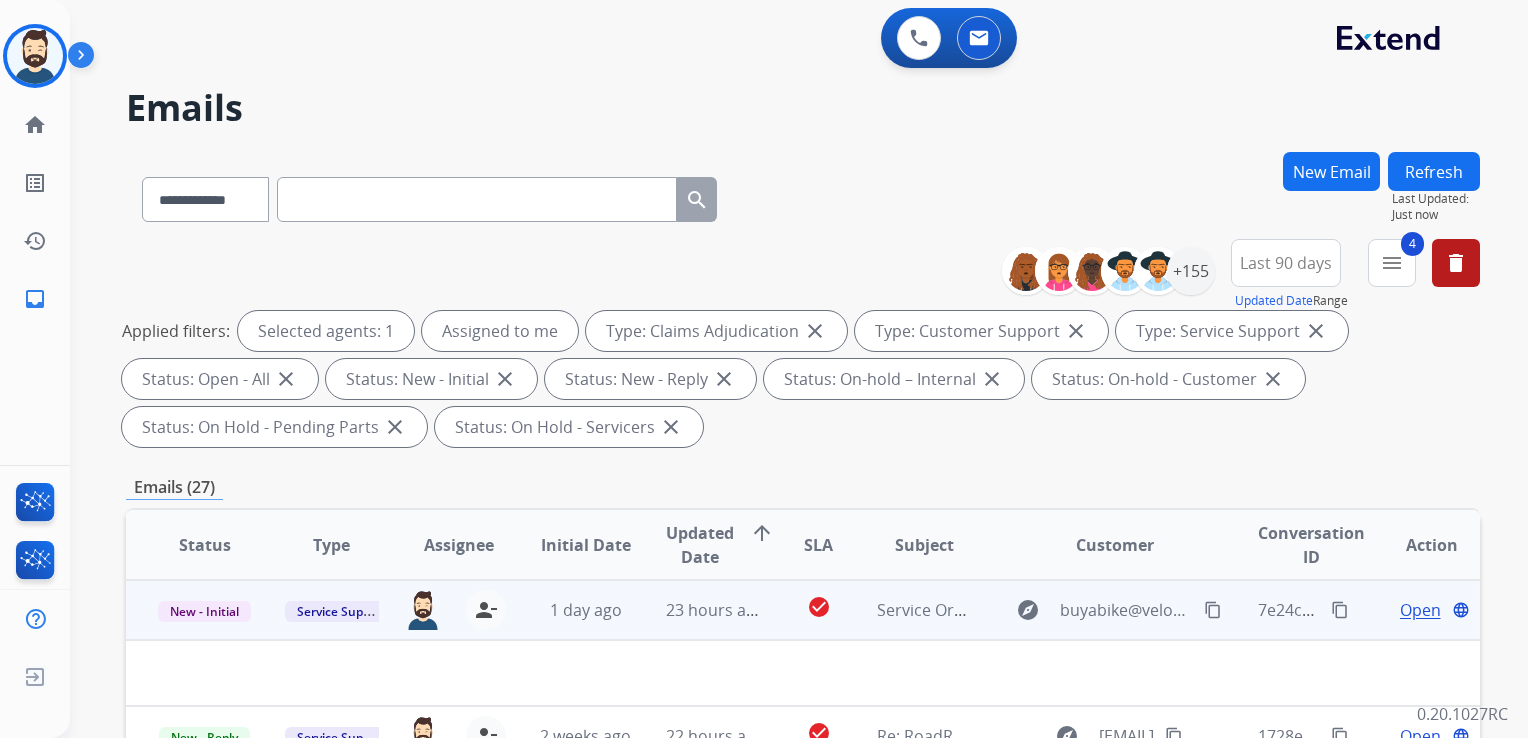click on "23 hours ago" at bounding box center (697, 610) 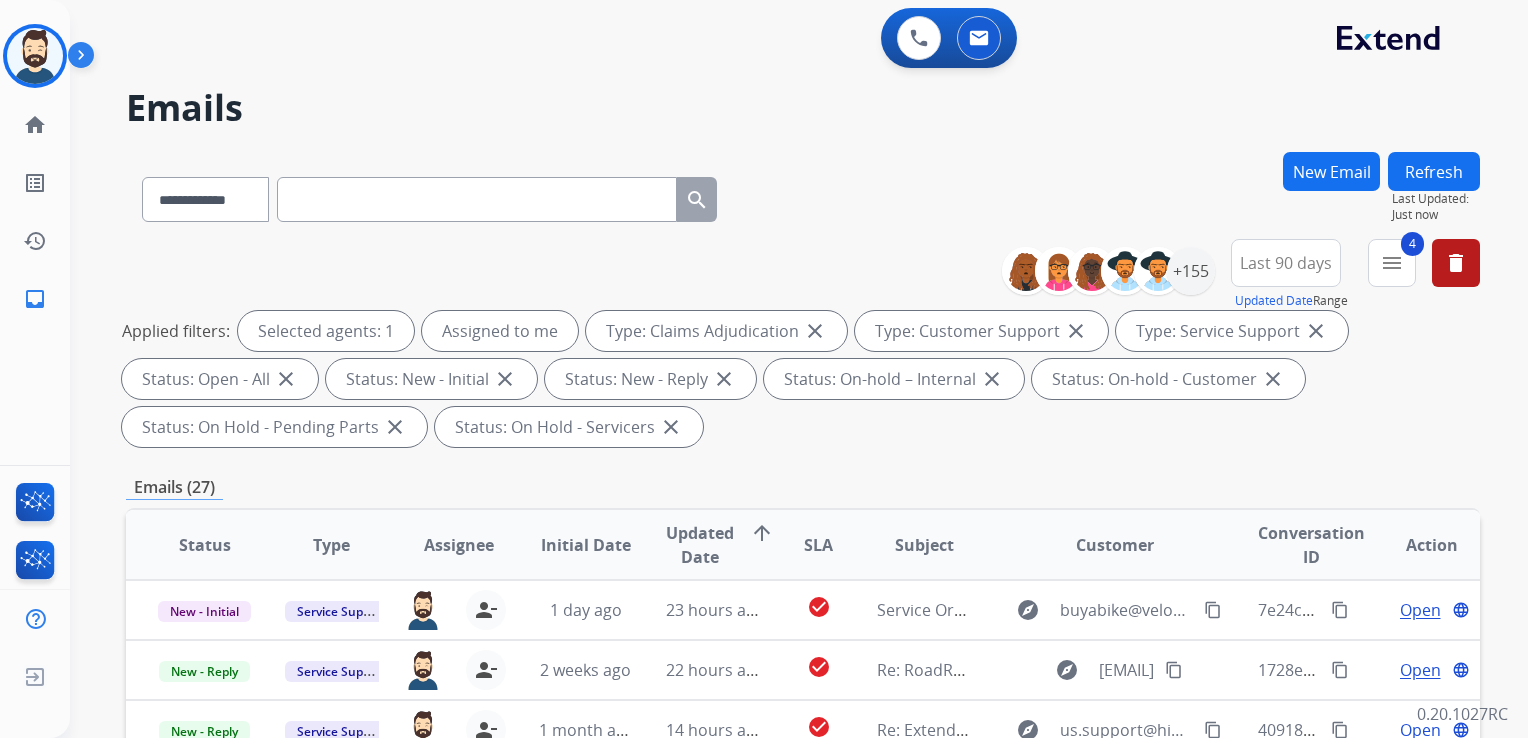 scroll, scrollTop: 400, scrollLeft: 0, axis: vertical 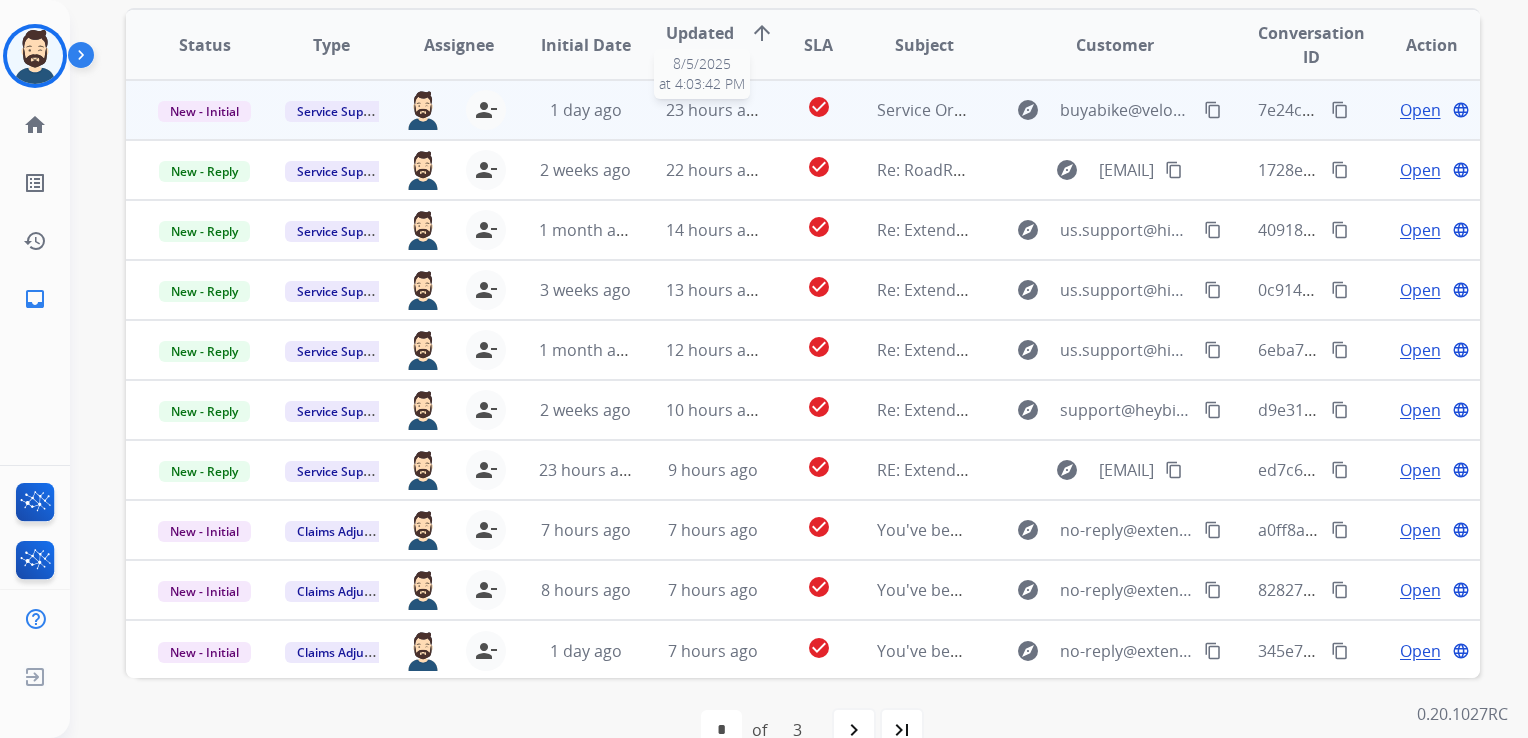 click on "23 hours ago" at bounding box center (715, 110) 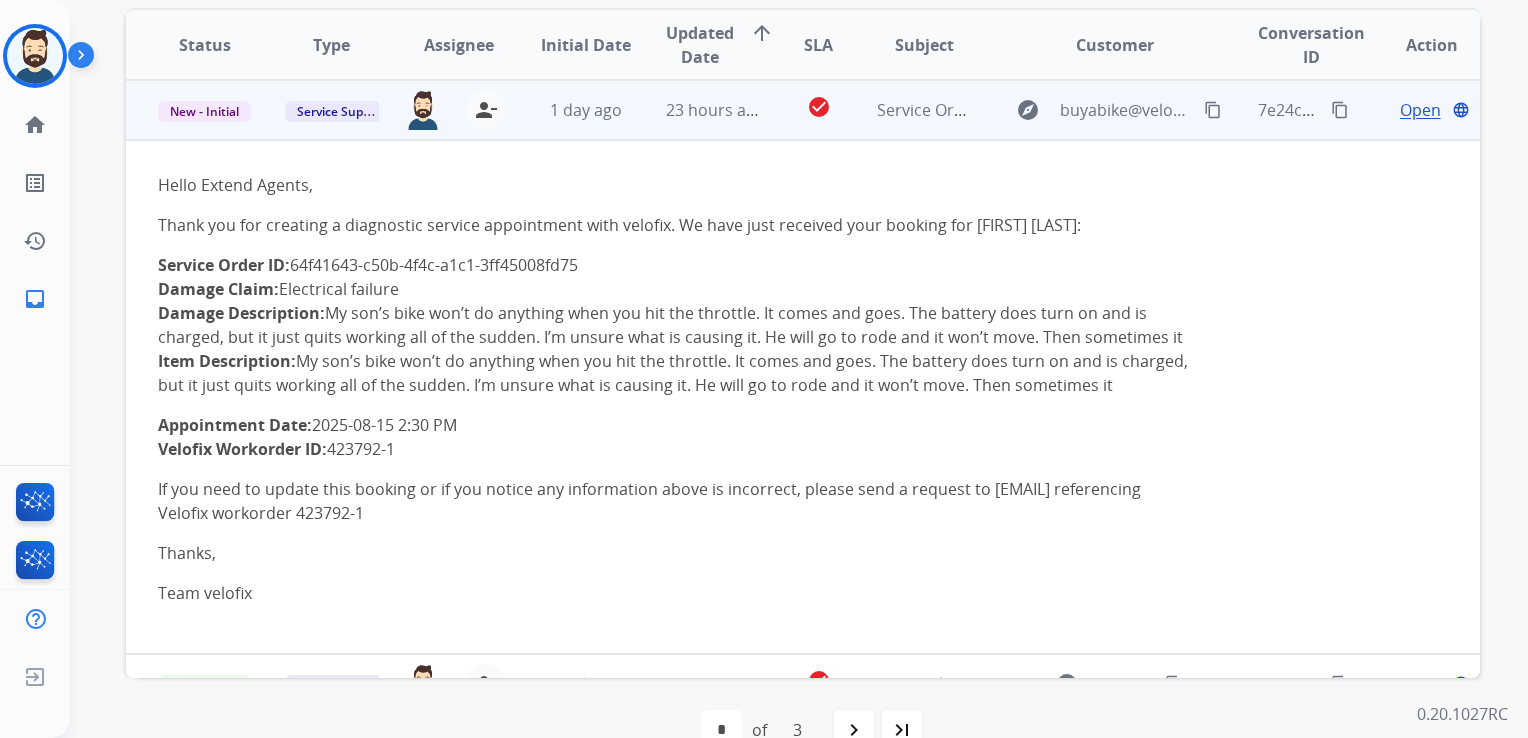 click on "Open" at bounding box center [1420, 110] 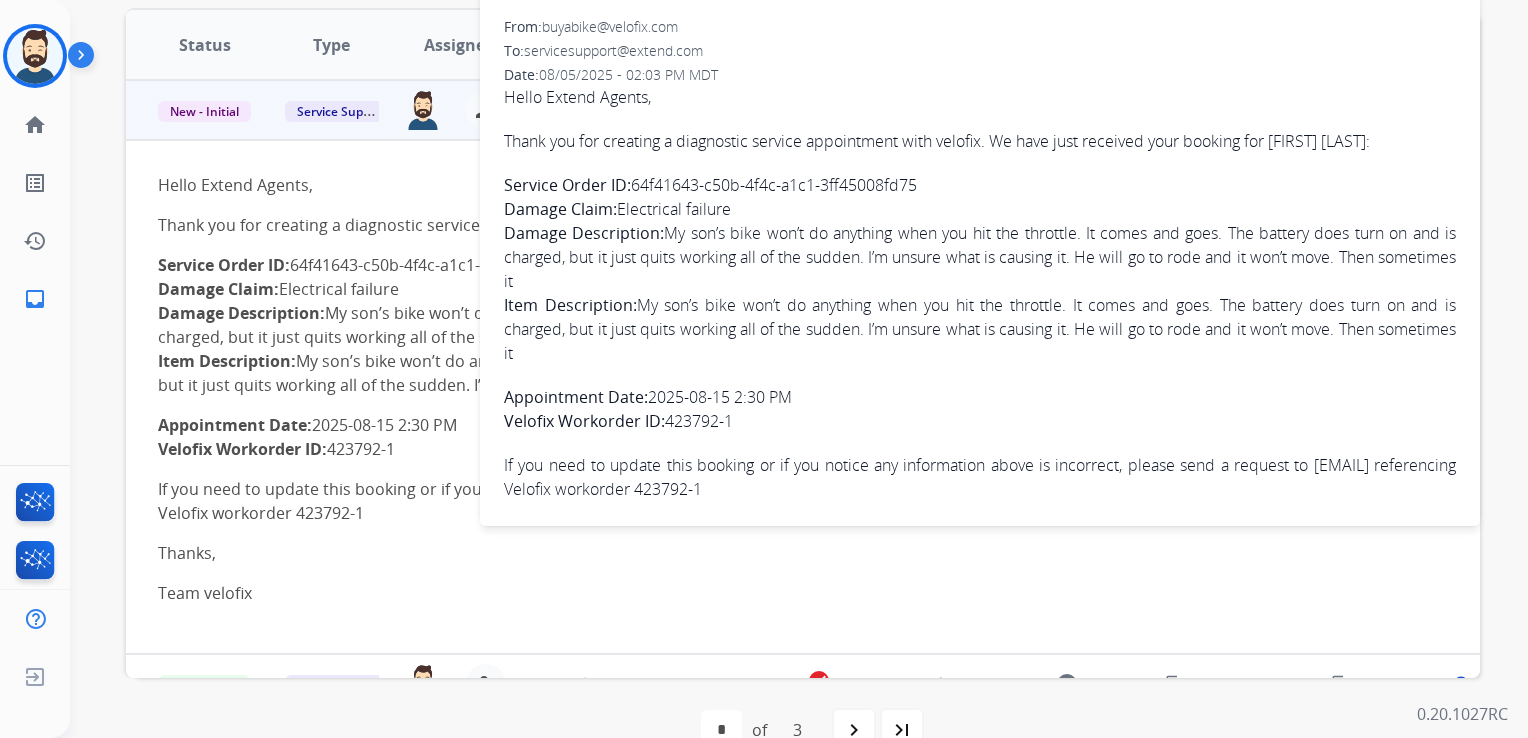 drag, startPoint x: 633, startPoint y: 183, endPoint x: 918, endPoint y: 180, distance: 285.01578 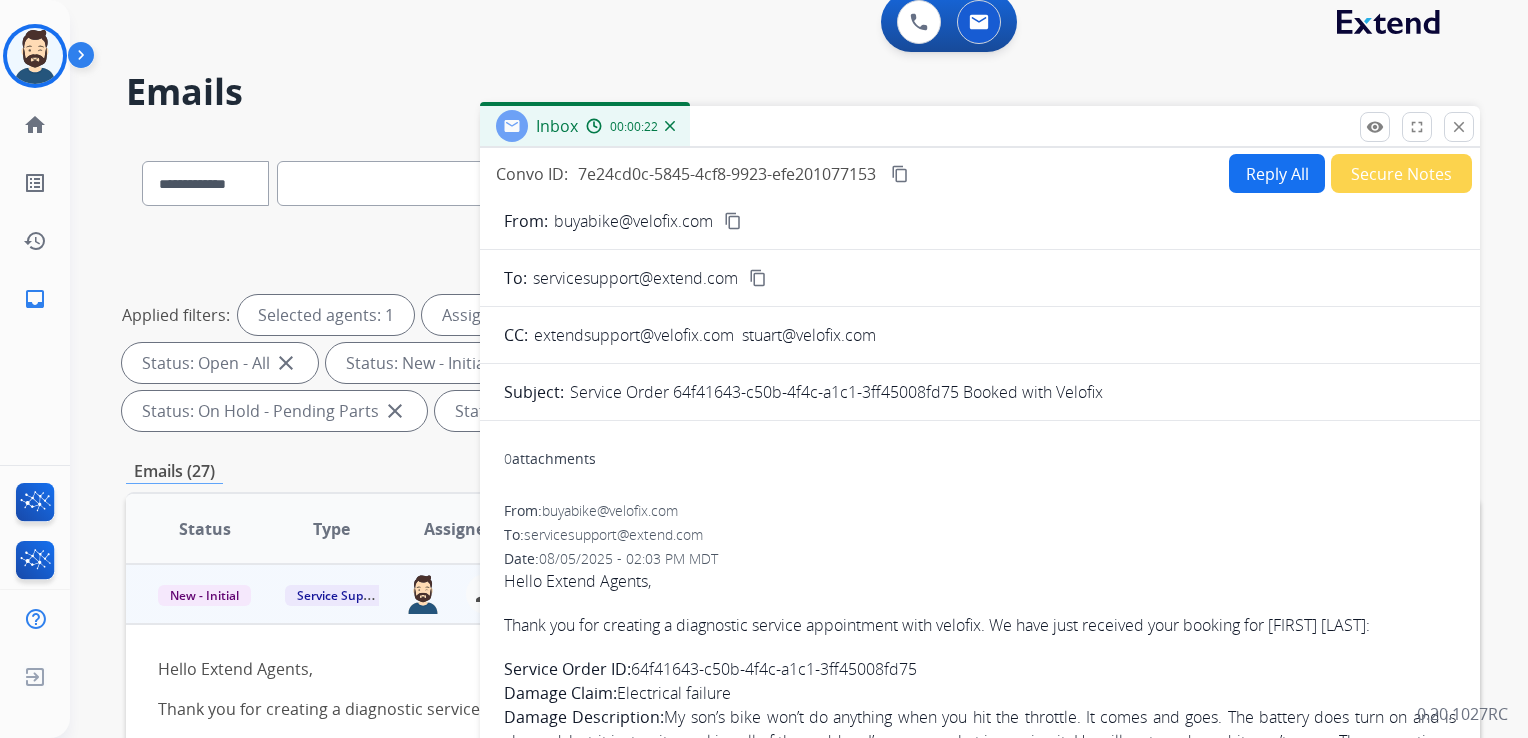 scroll, scrollTop: 0, scrollLeft: 0, axis: both 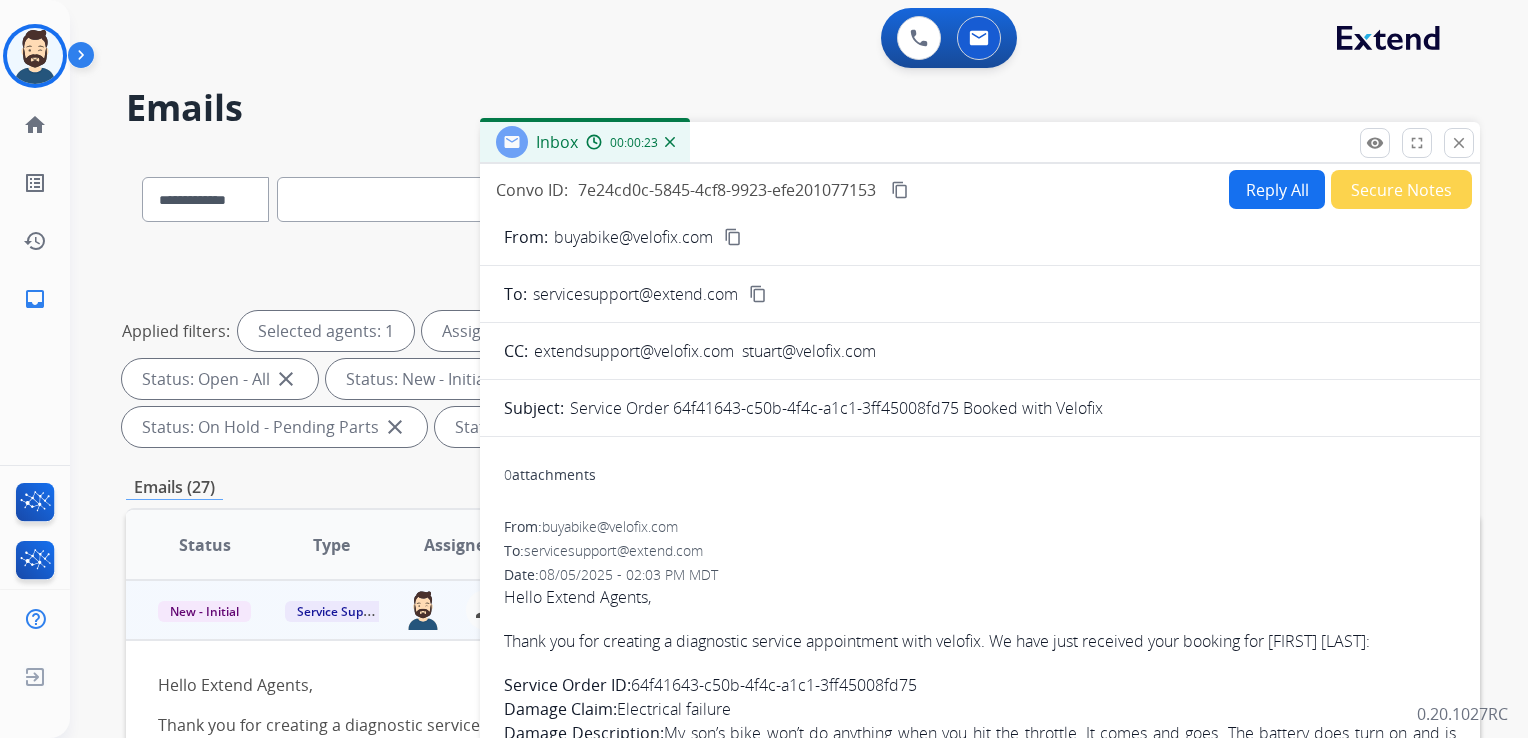 click on "content_copy" at bounding box center [900, 190] 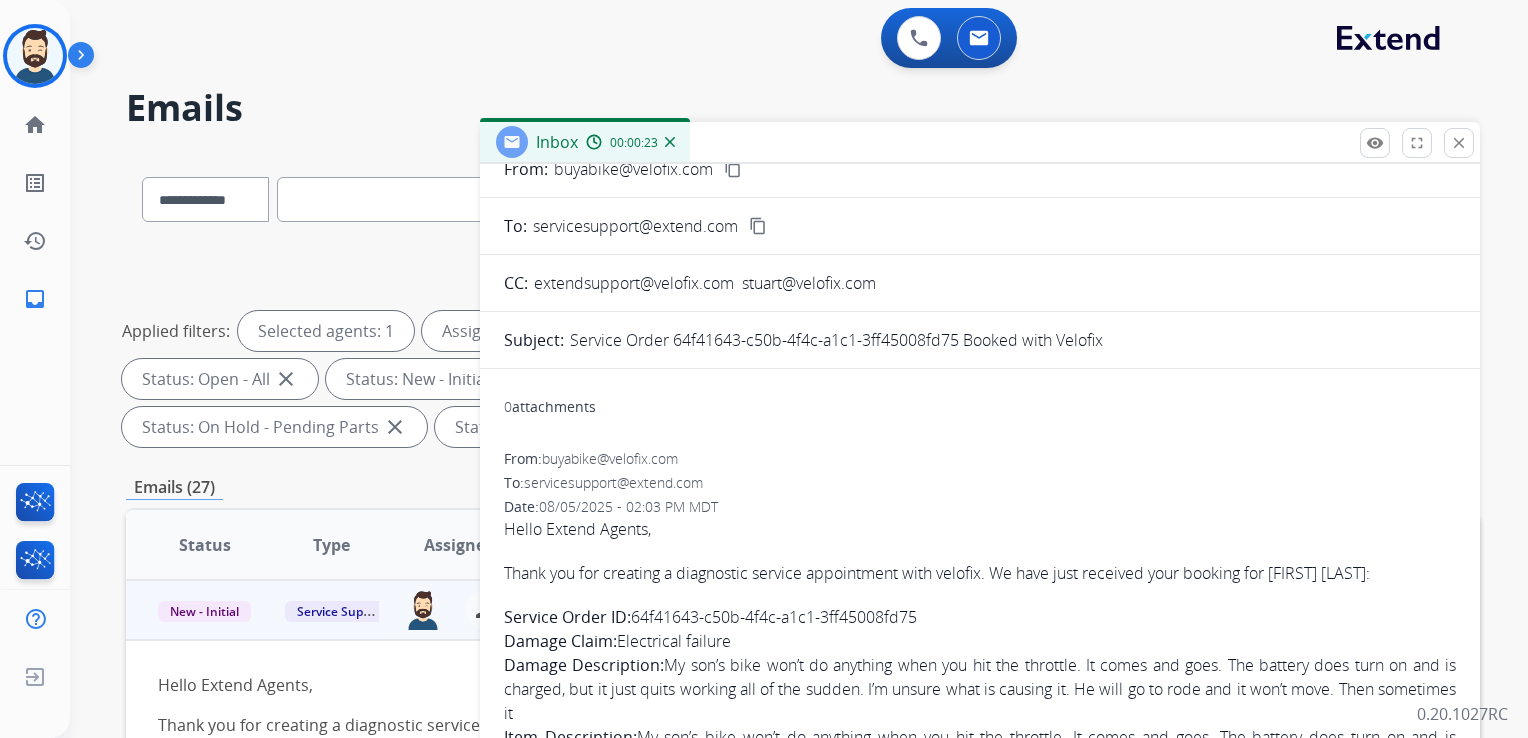 scroll, scrollTop: 97, scrollLeft: 0, axis: vertical 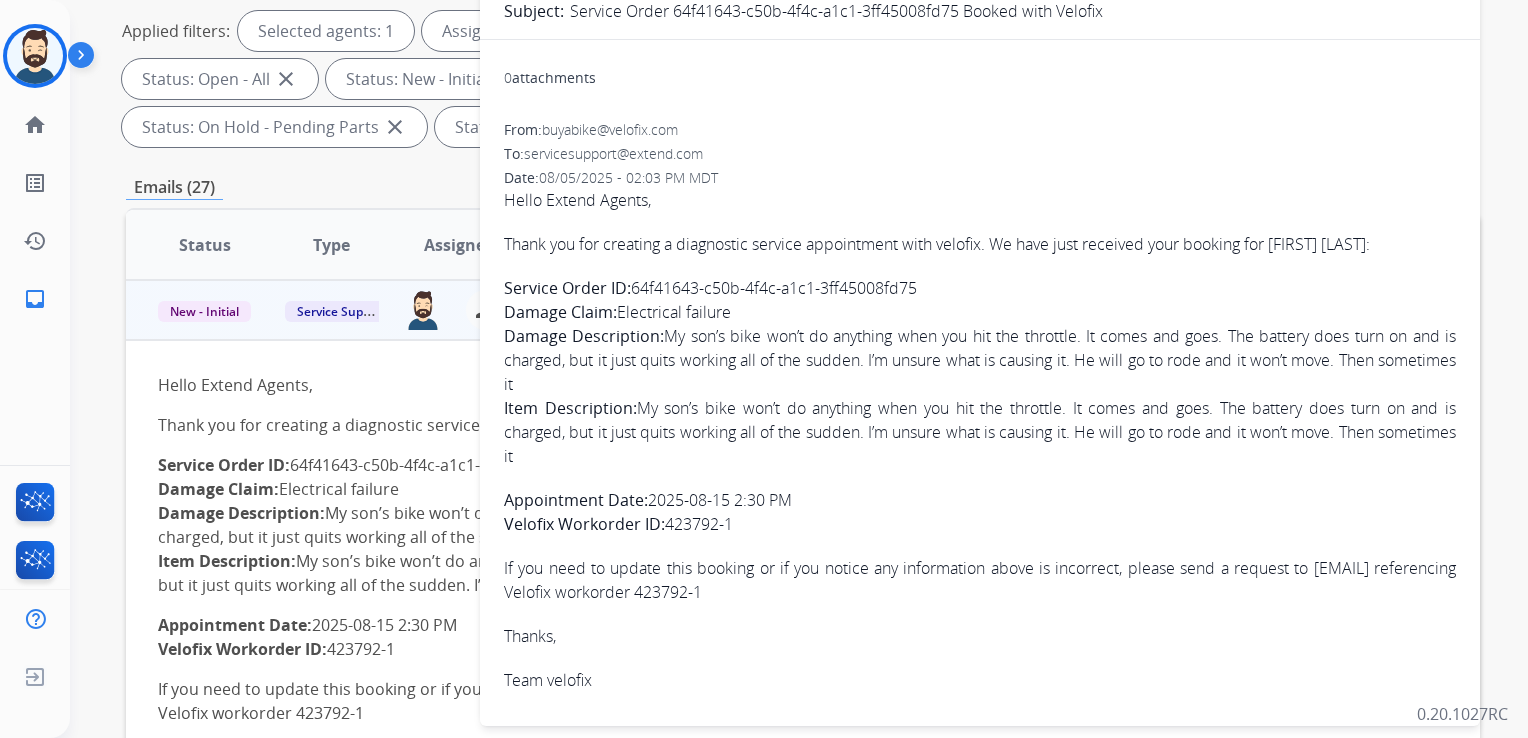 drag, startPoint x: 505, startPoint y: 242, endPoint x: 775, endPoint y: 514, distance: 383.2545 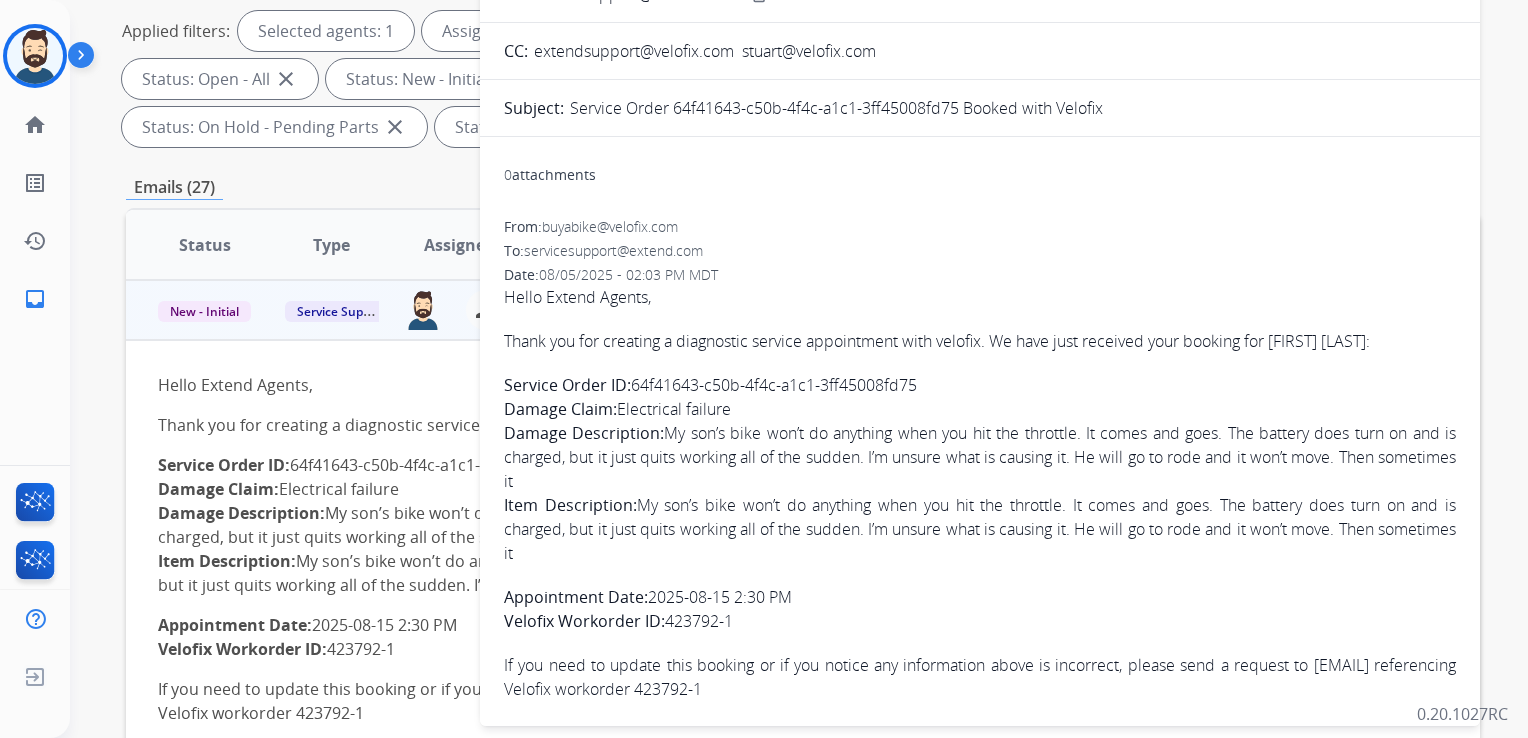 scroll, scrollTop: 0, scrollLeft: 0, axis: both 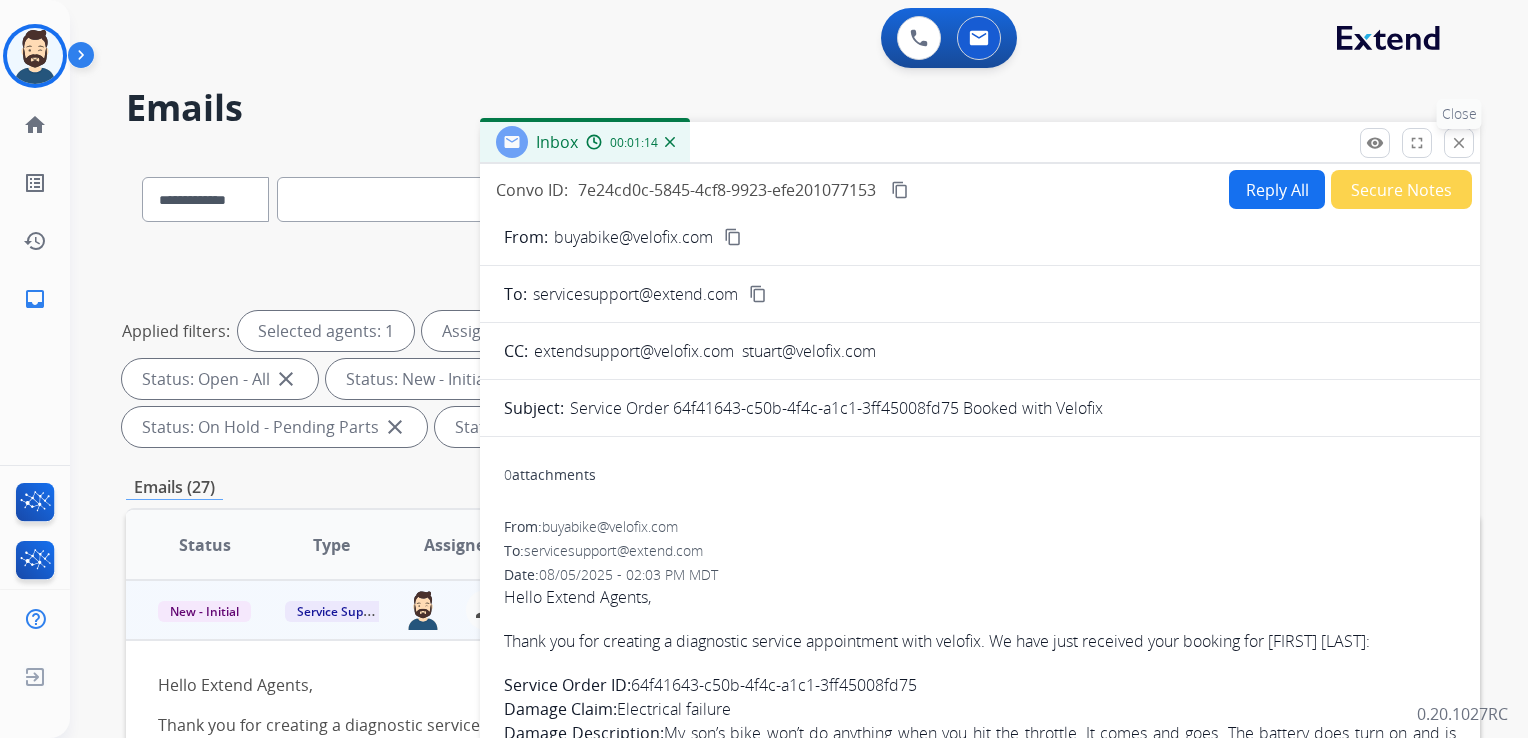 drag, startPoint x: 1456, startPoint y: 148, endPoint x: 1120, endPoint y: 169, distance: 336.6556 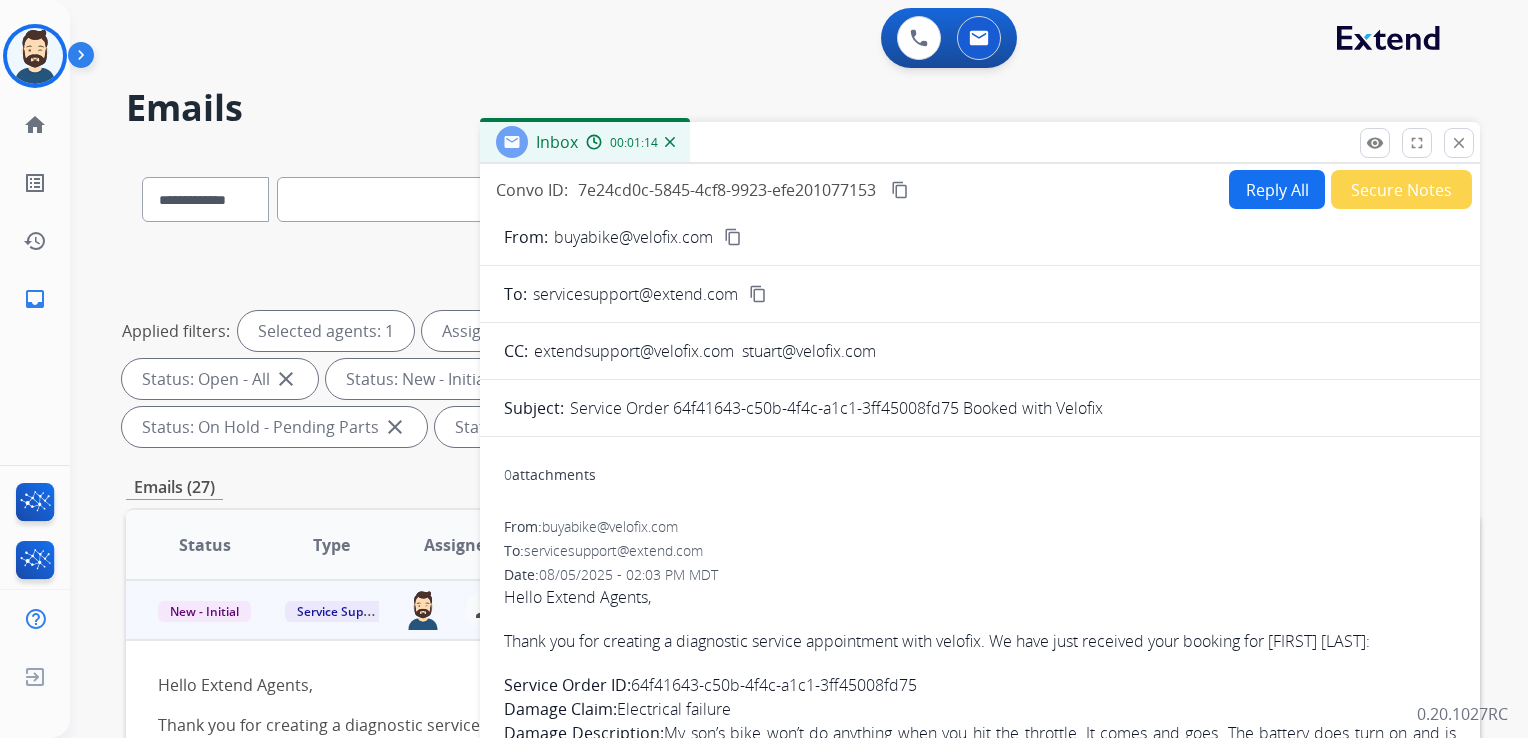 click on "close" at bounding box center [1459, 143] 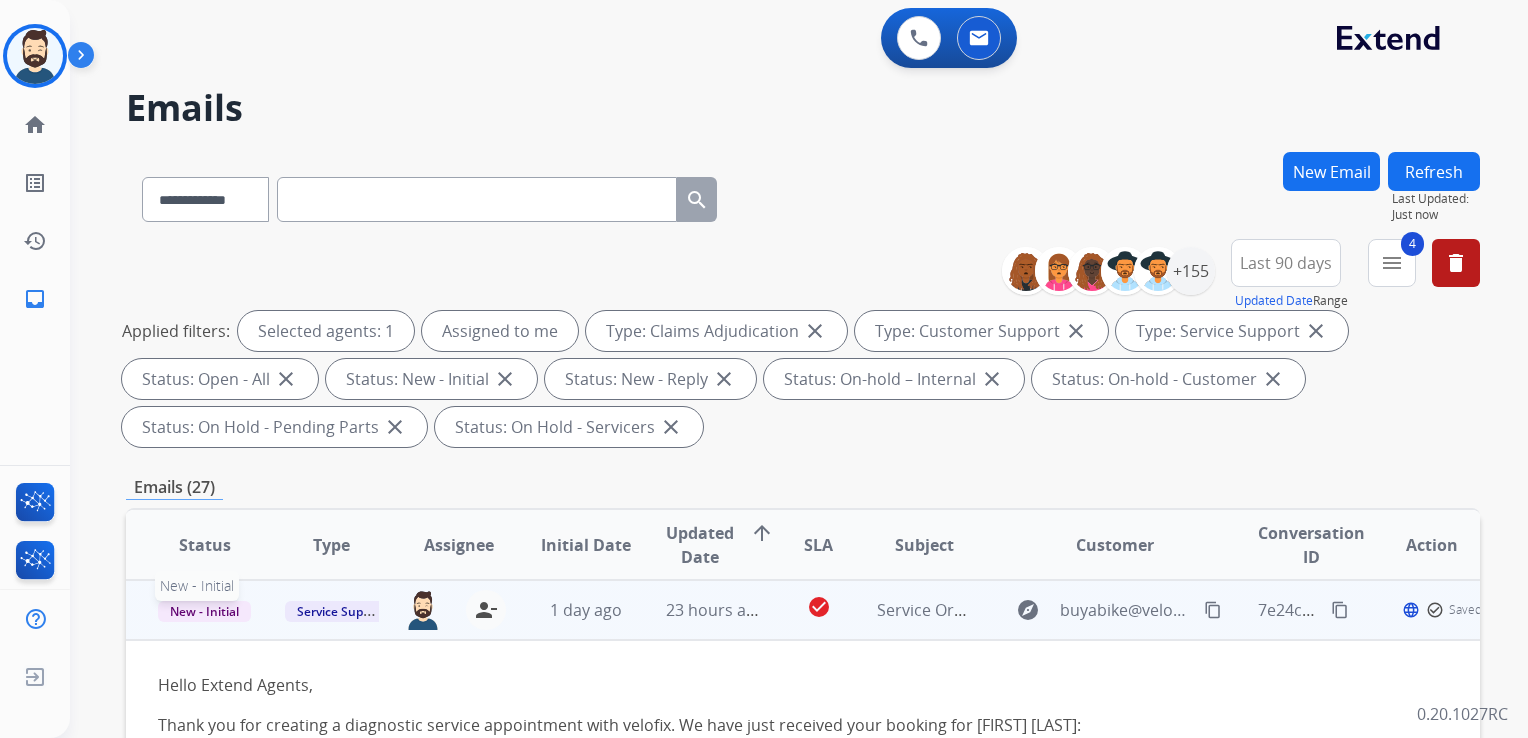 click on "New - Initial" at bounding box center [204, 611] 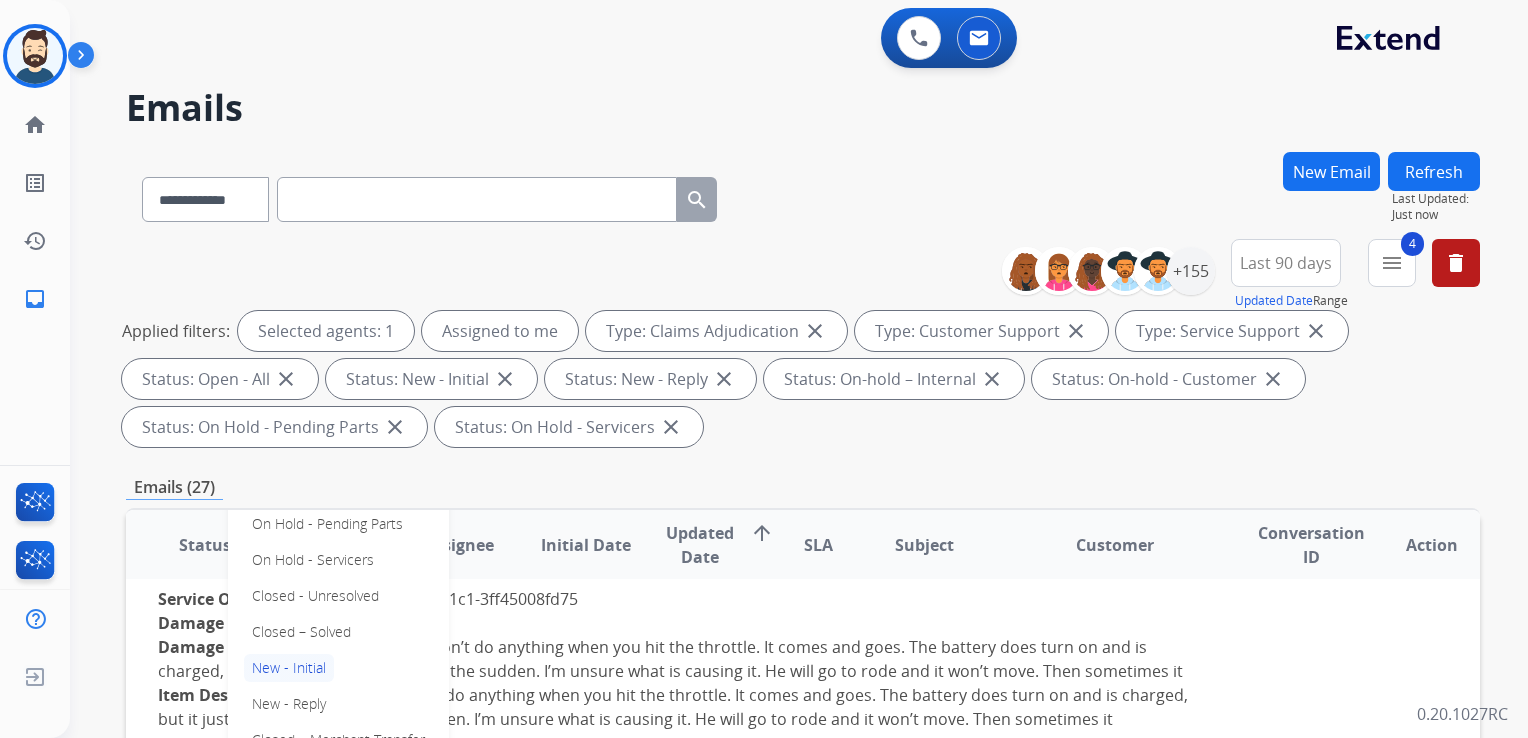 scroll, scrollTop: 200, scrollLeft: 0, axis: vertical 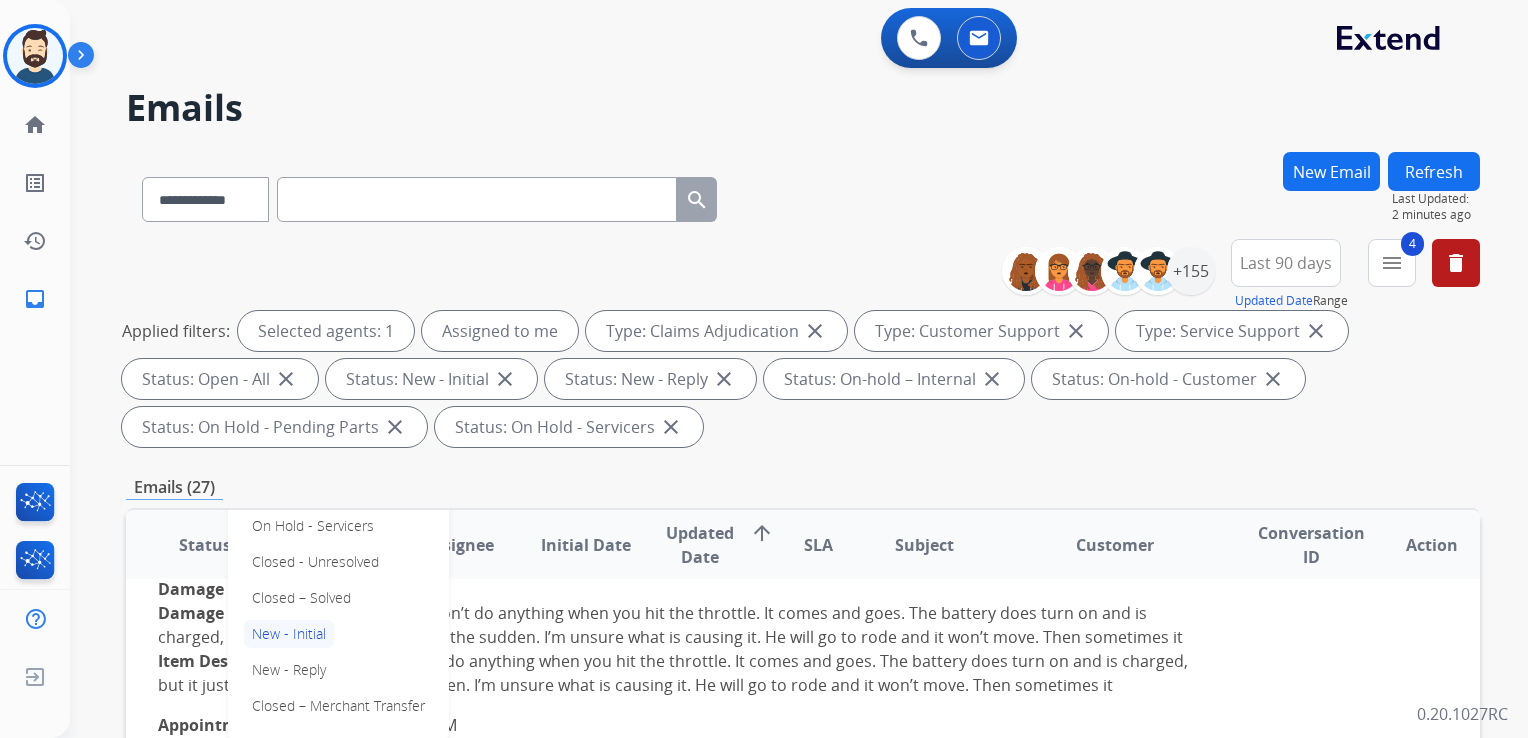 drag, startPoint x: 336, startPoint y: 598, endPoint x: 456, endPoint y: 610, distance: 120.59851 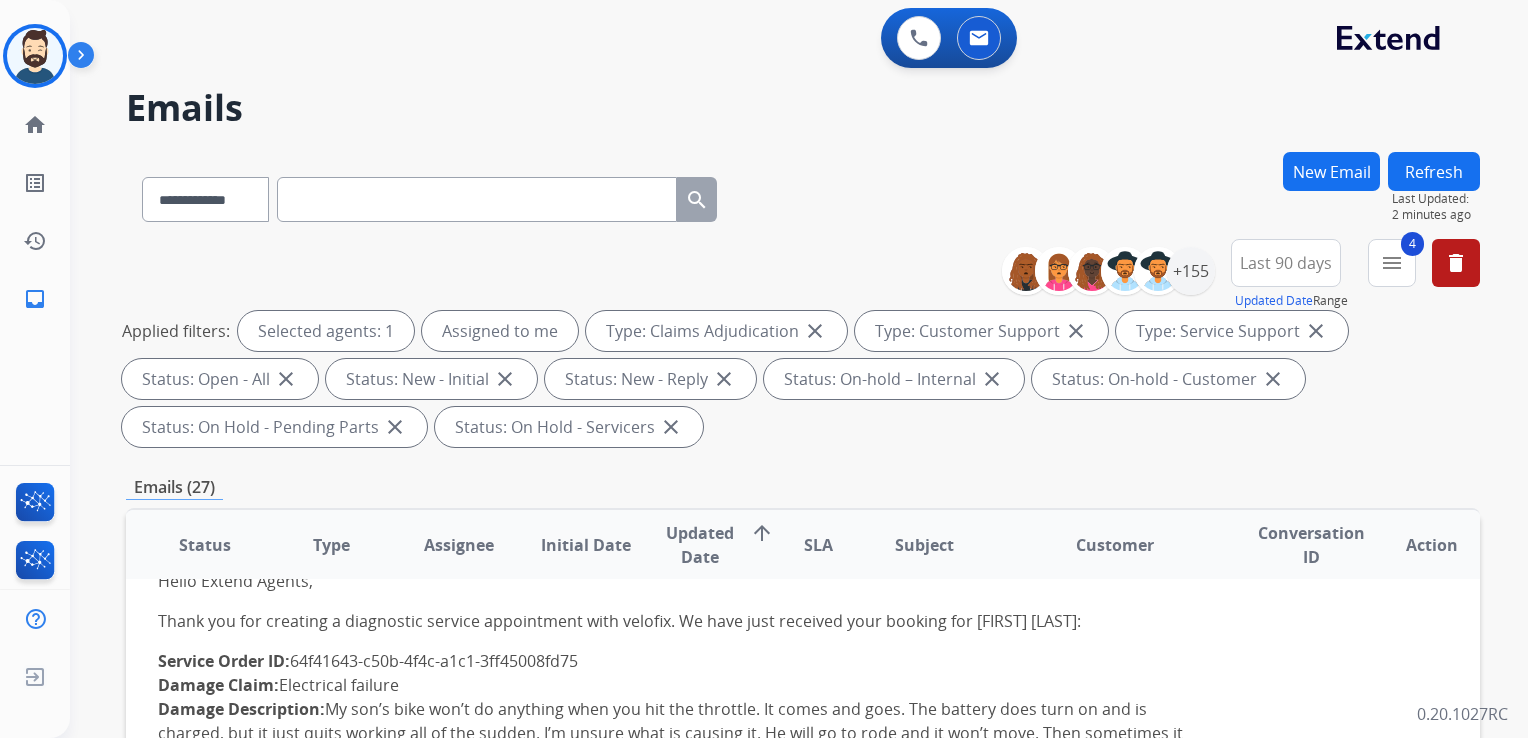 scroll, scrollTop: 0, scrollLeft: 0, axis: both 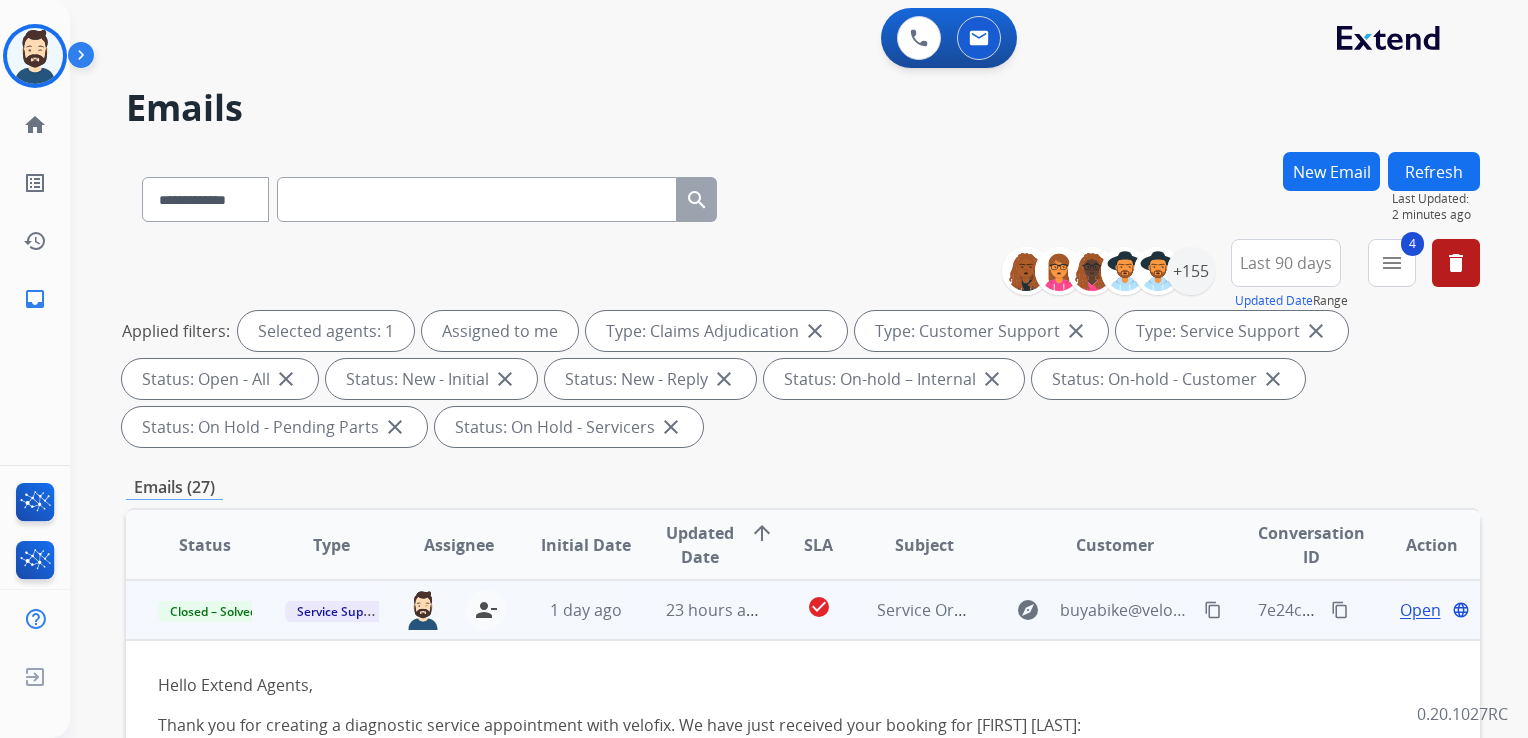 click on "23 hours ago" at bounding box center [697, 610] 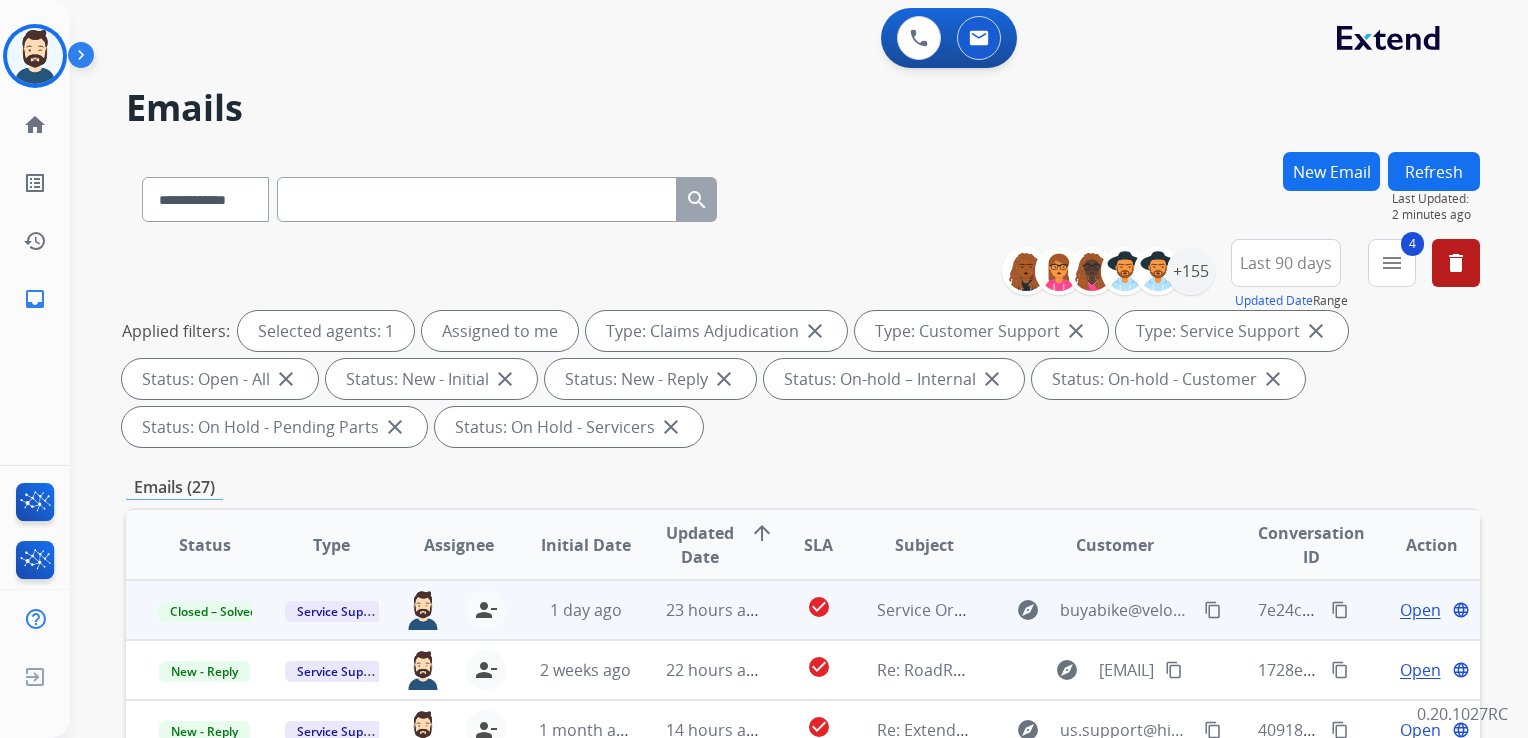 click on "Refresh" at bounding box center [1434, 171] 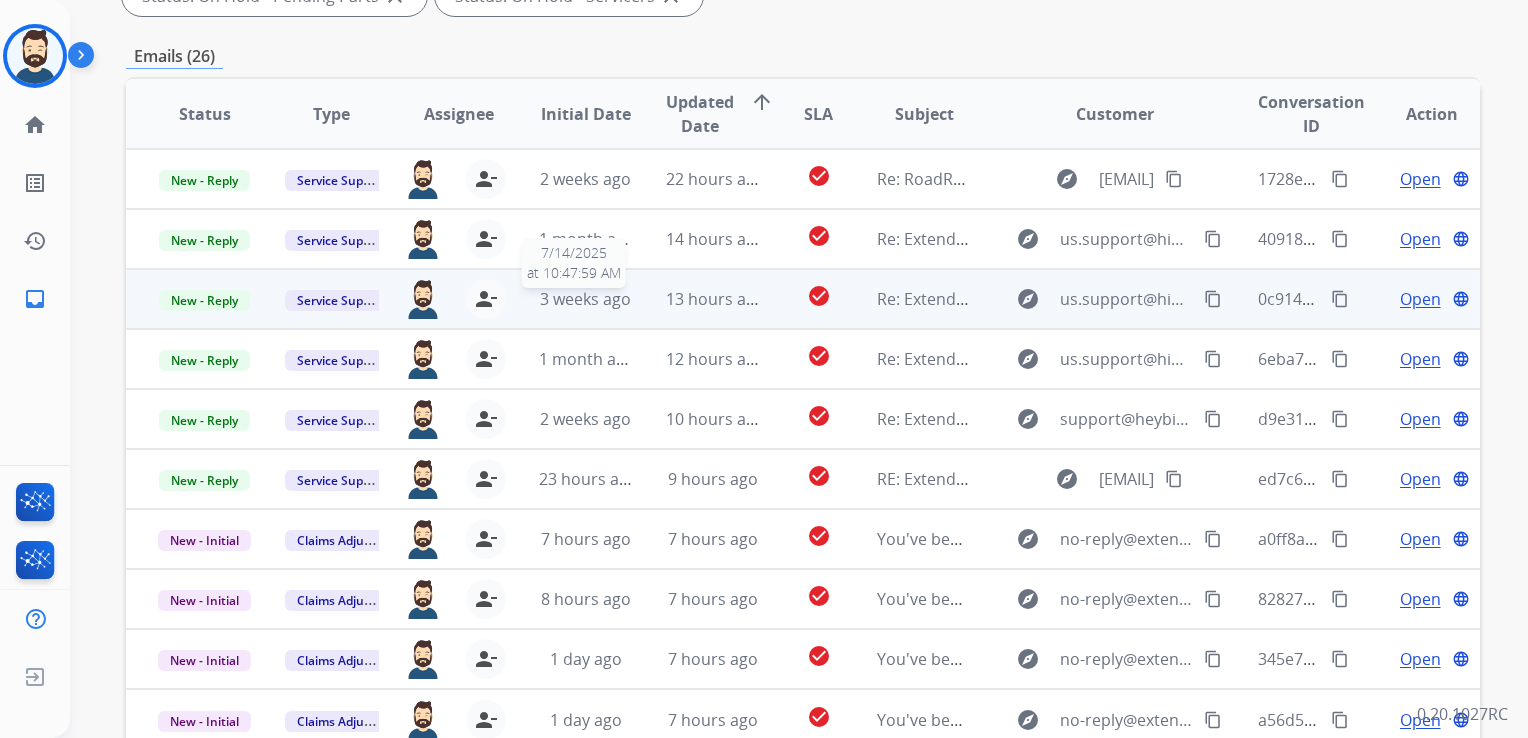 scroll, scrollTop: 400, scrollLeft: 0, axis: vertical 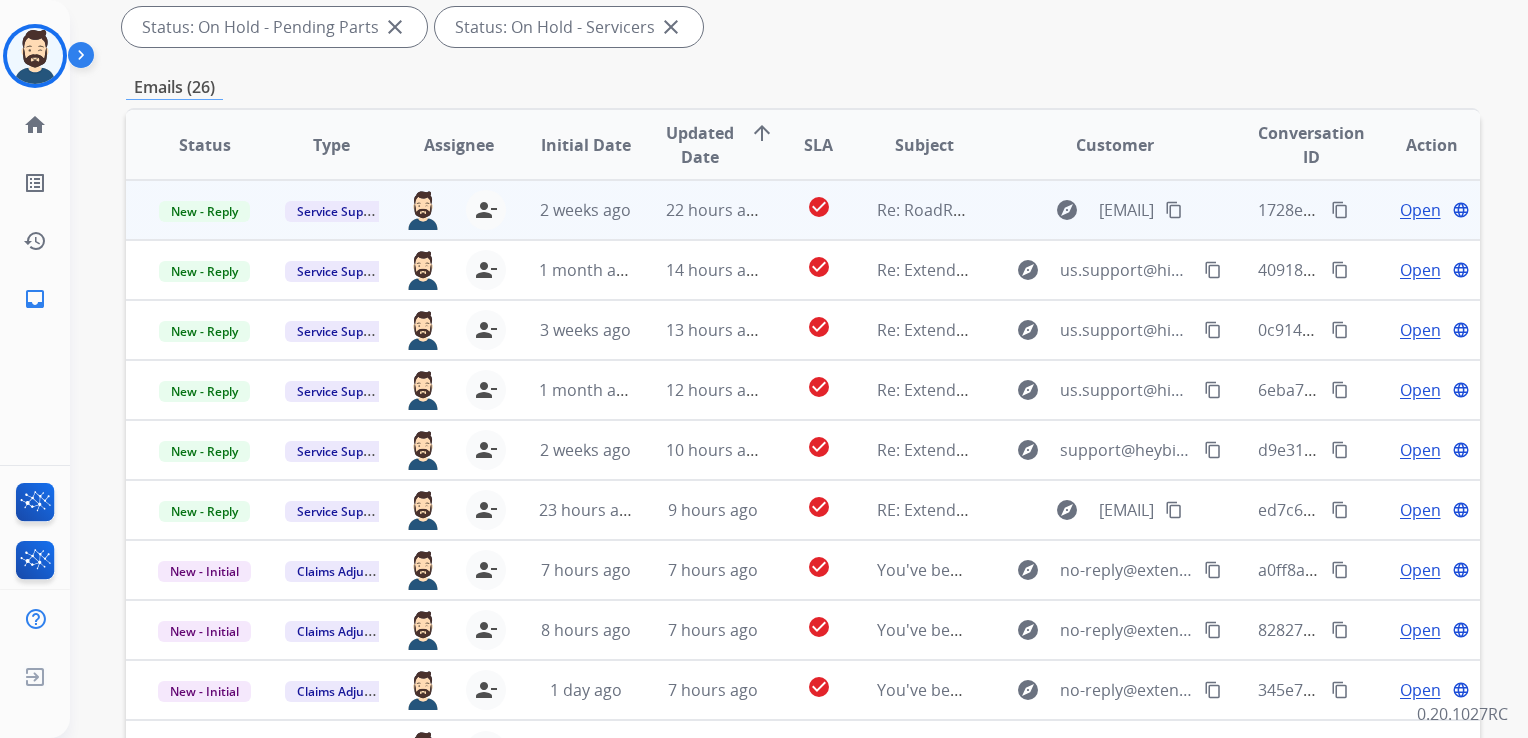 click on "22 hours ago" at bounding box center [697, 210] 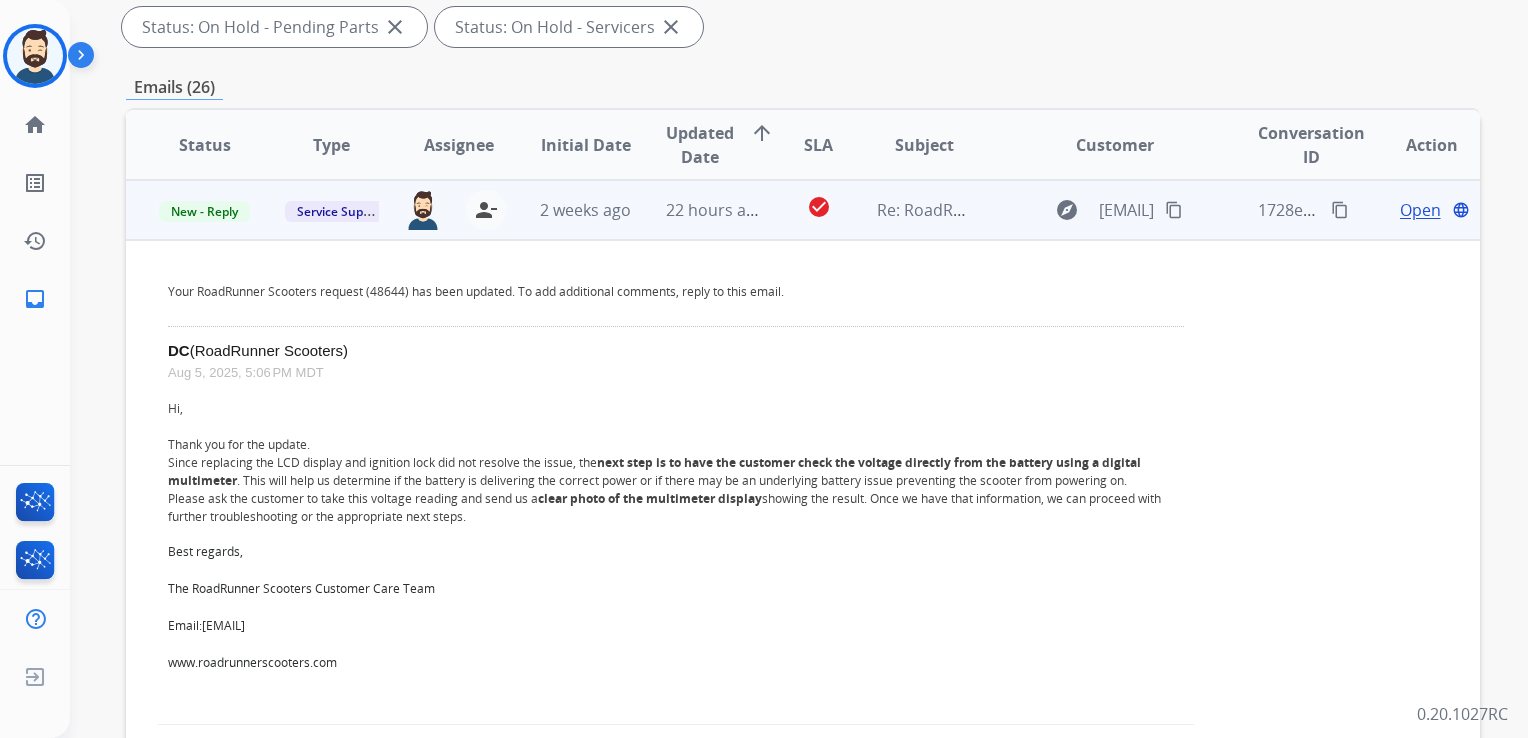 click on "Open" at bounding box center (1420, 210) 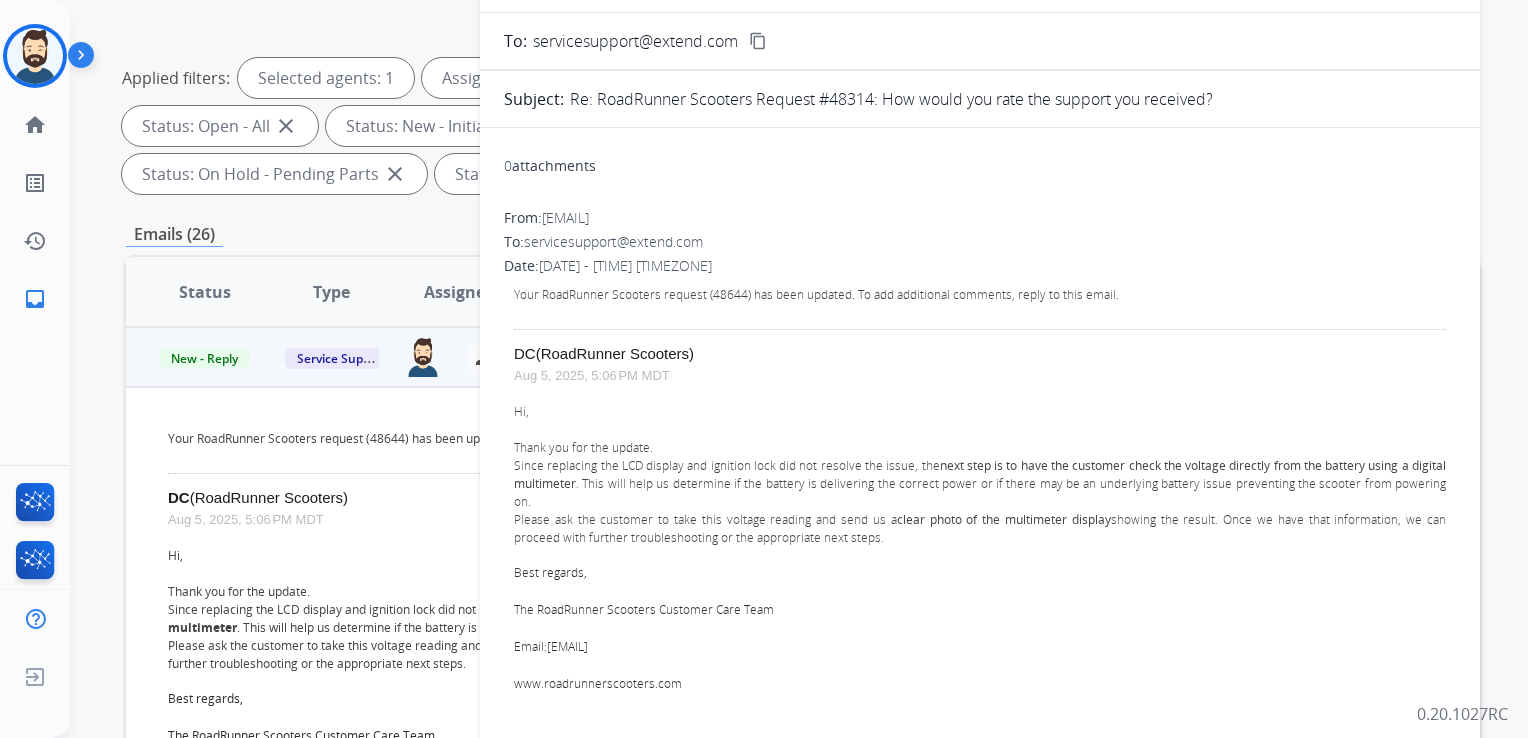 scroll, scrollTop: 100, scrollLeft: 0, axis: vertical 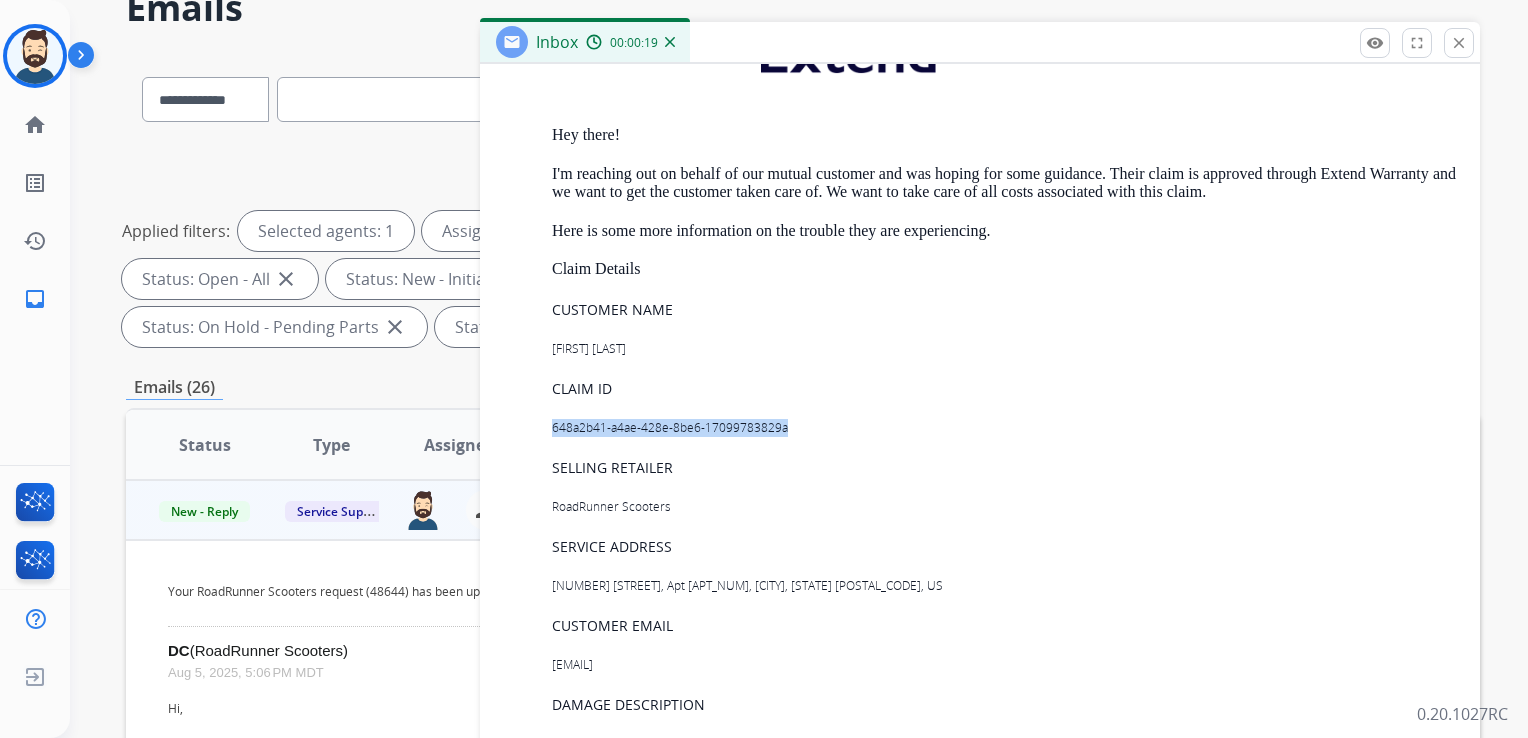 drag, startPoint x: 551, startPoint y: 430, endPoint x: 785, endPoint y: 430, distance: 234 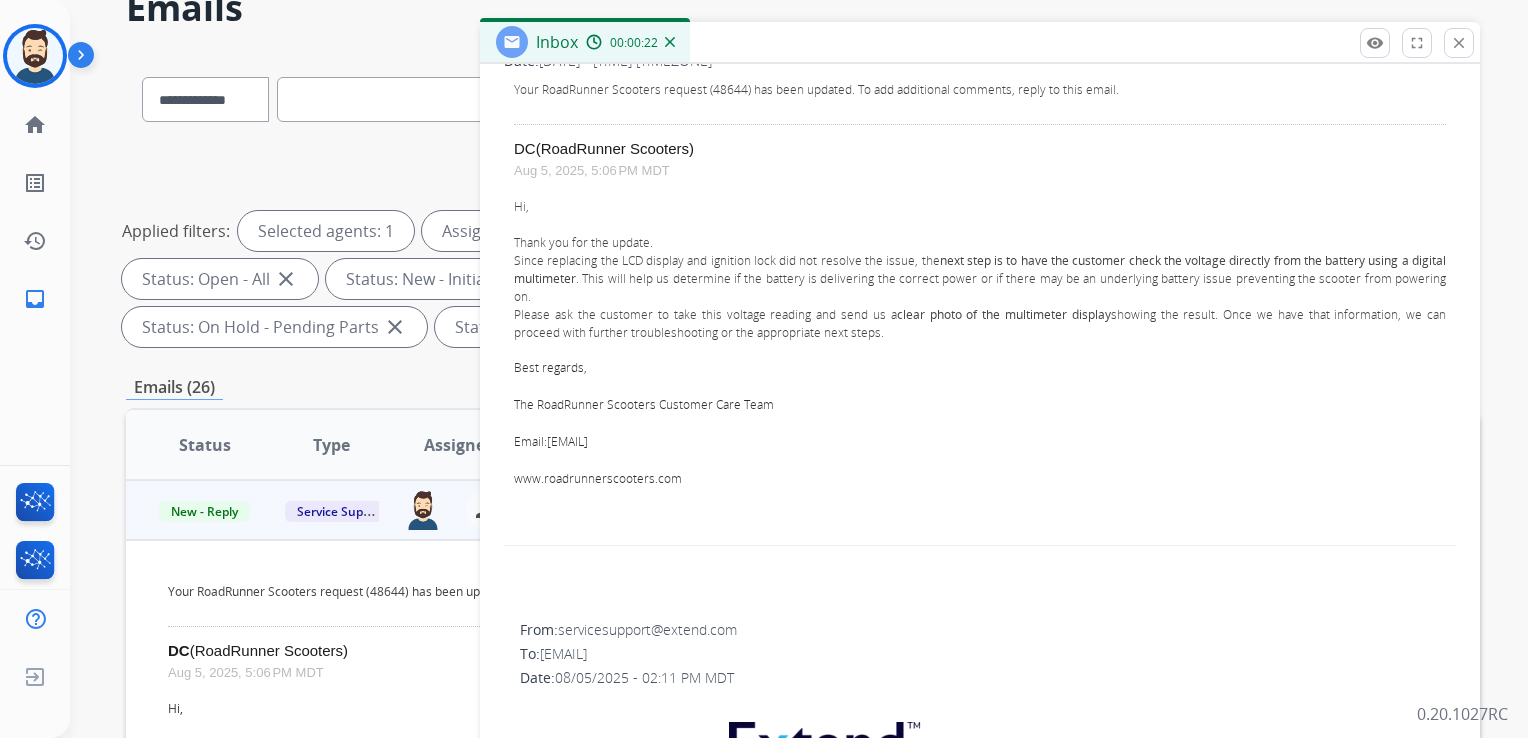 scroll, scrollTop: 400, scrollLeft: 0, axis: vertical 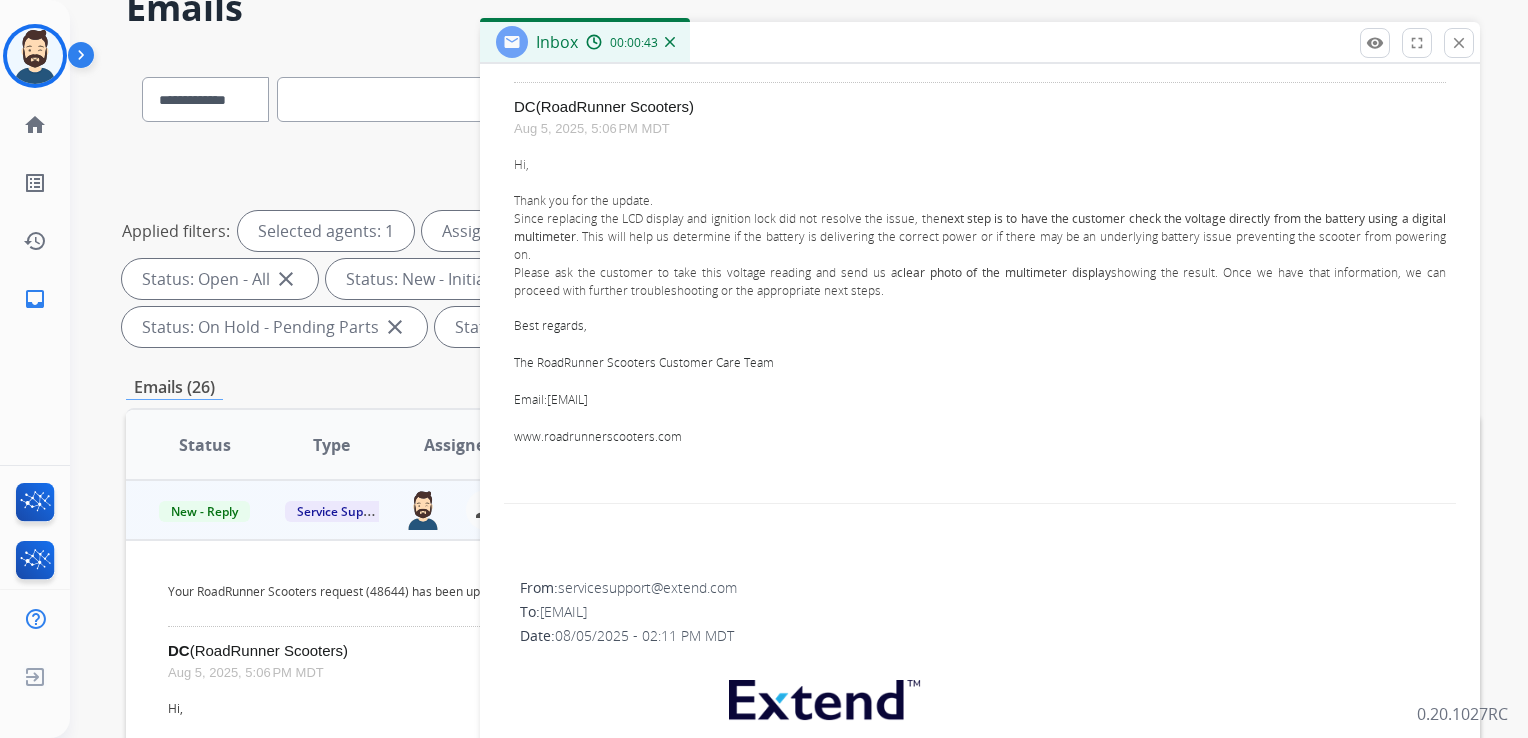 drag, startPoint x: 513, startPoint y: 218, endPoint x: 883, endPoint y: 289, distance: 376.75058 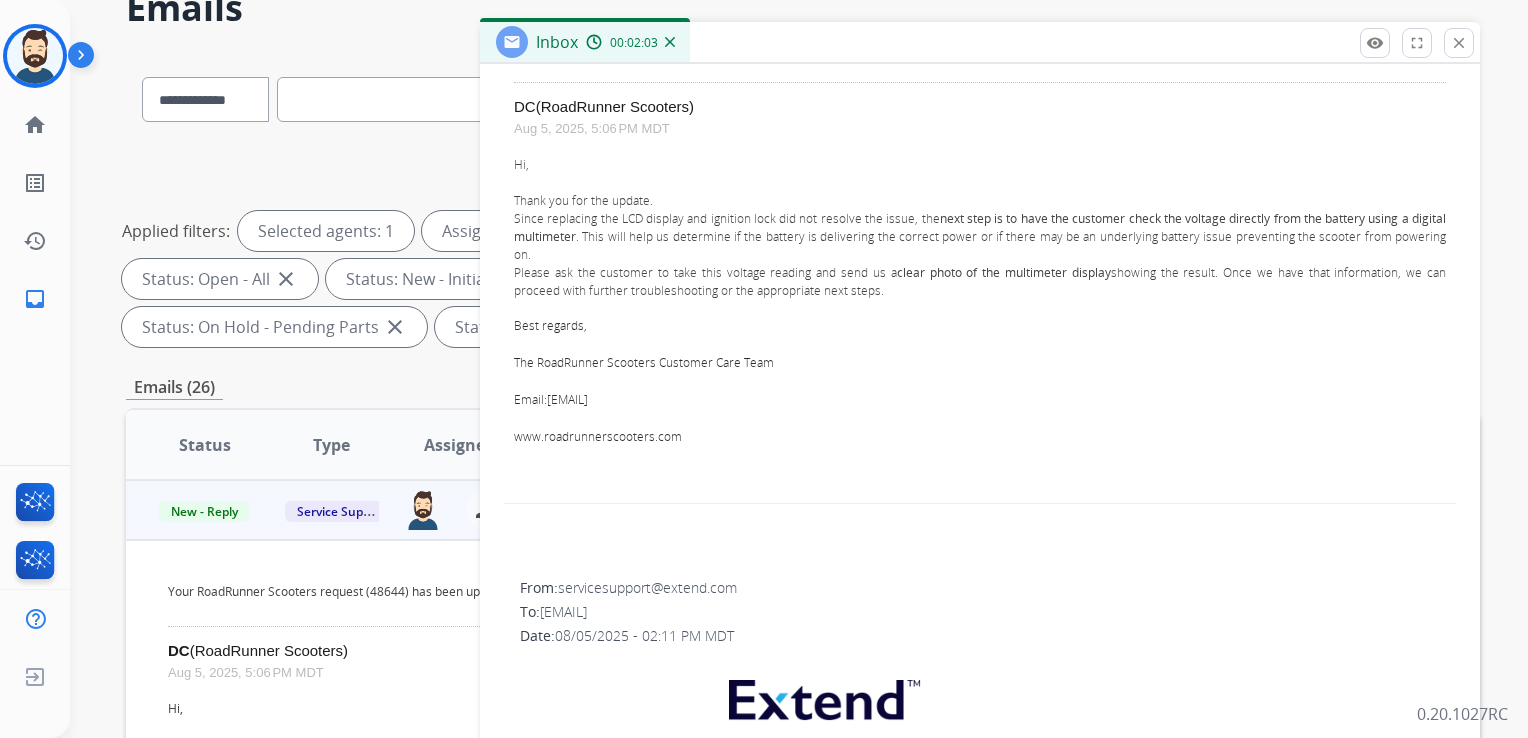 scroll, scrollTop: 0, scrollLeft: 0, axis: both 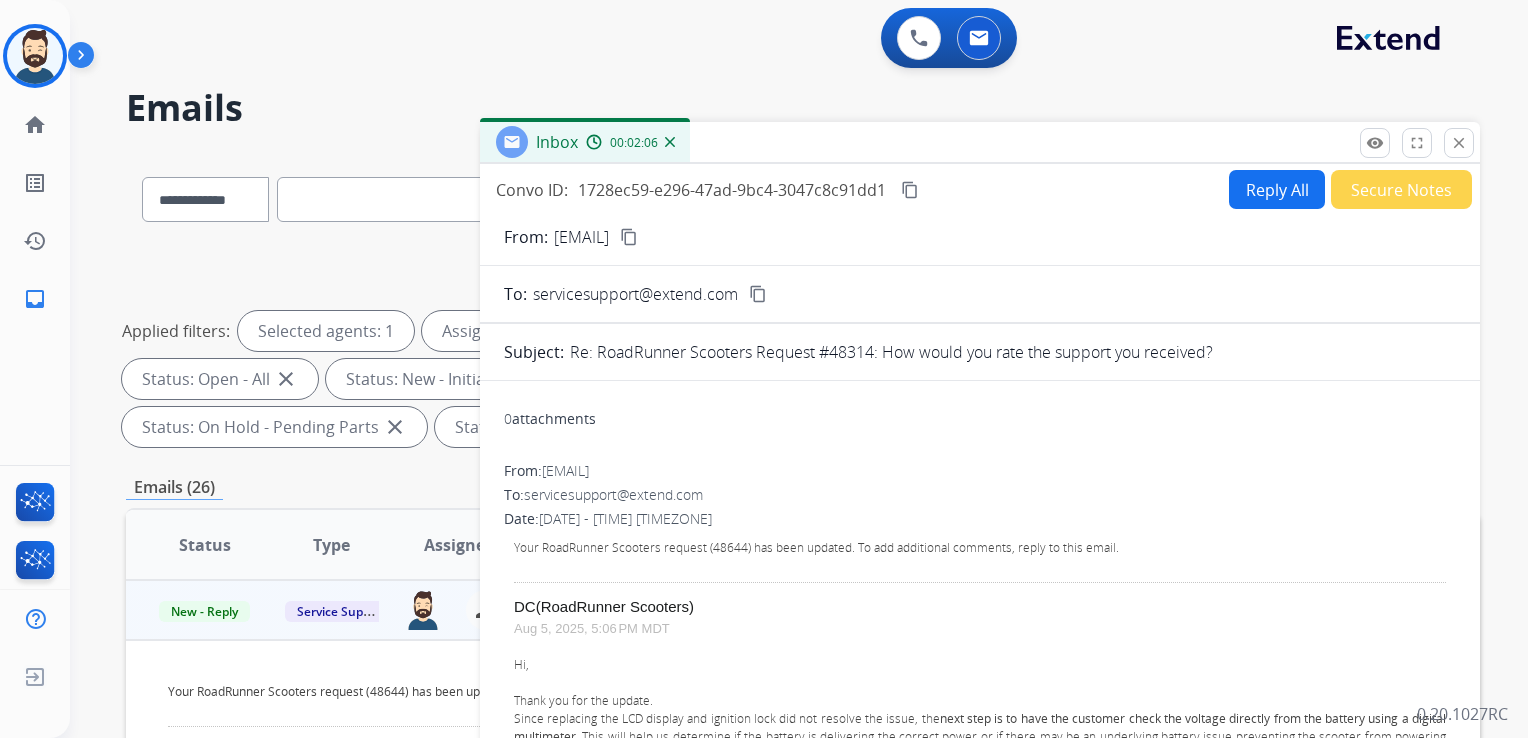 click on "close" at bounding box center [1459, 143] 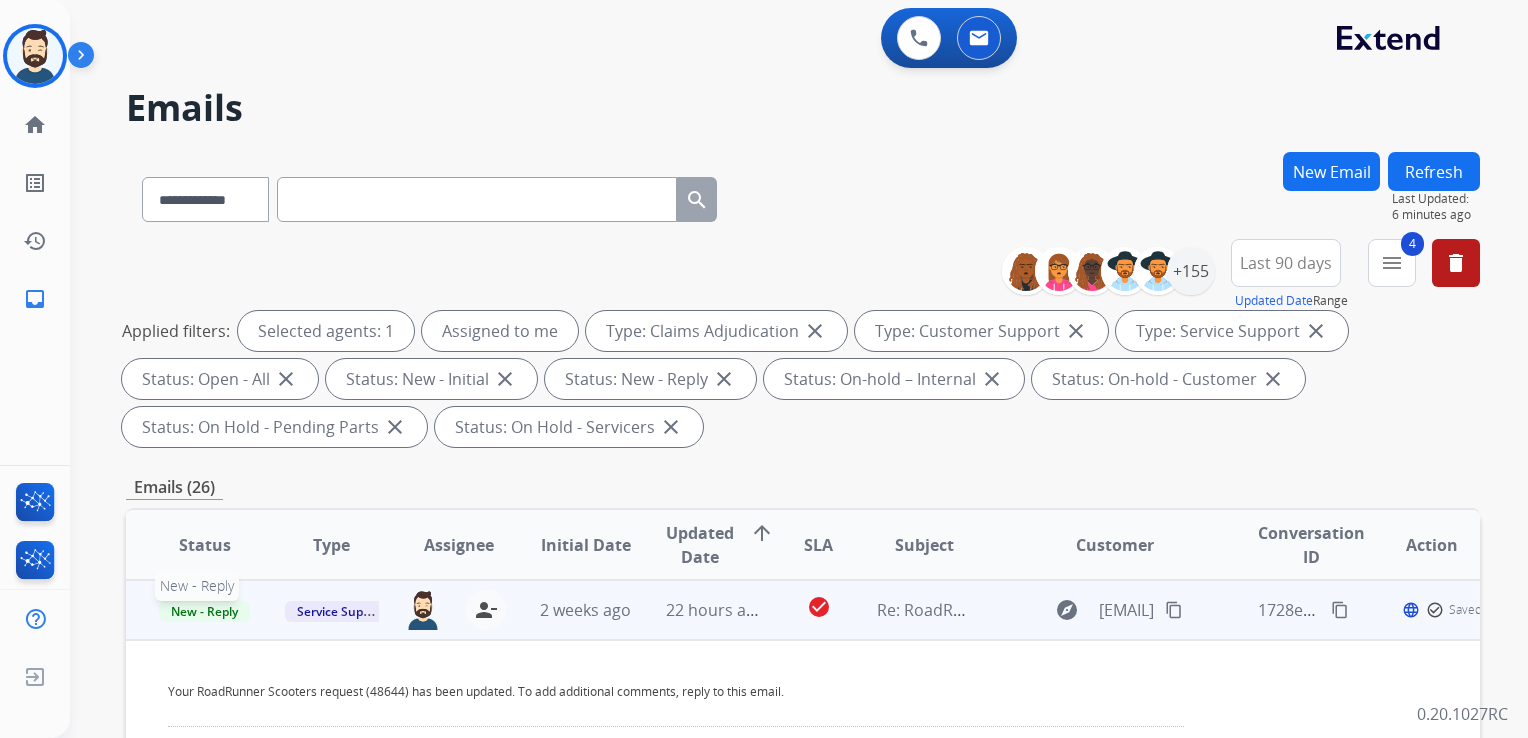 click on "New - Reply" at bounding box center (204, 611) 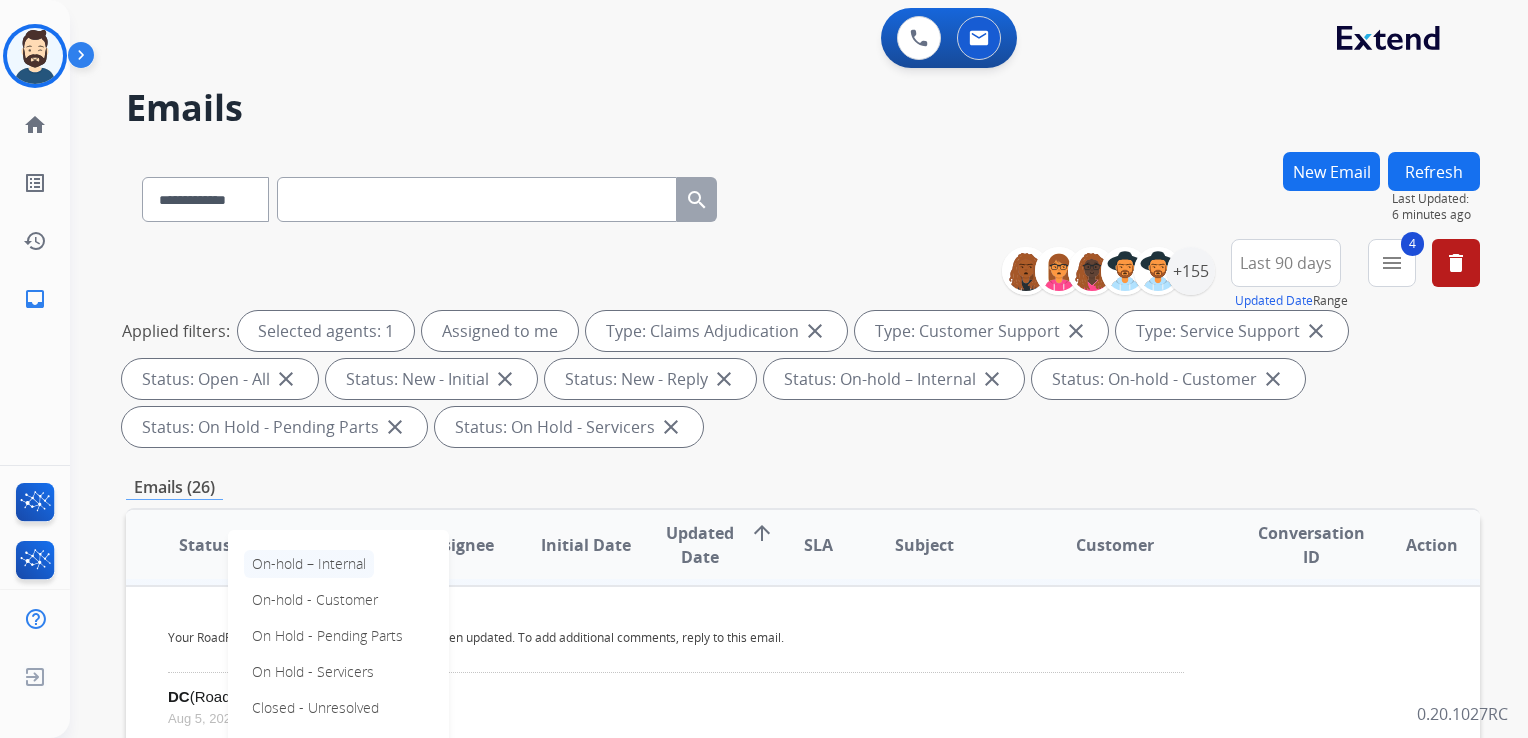 scroll, scrollTop: 100, scrollLeft: 0, axis: vertical 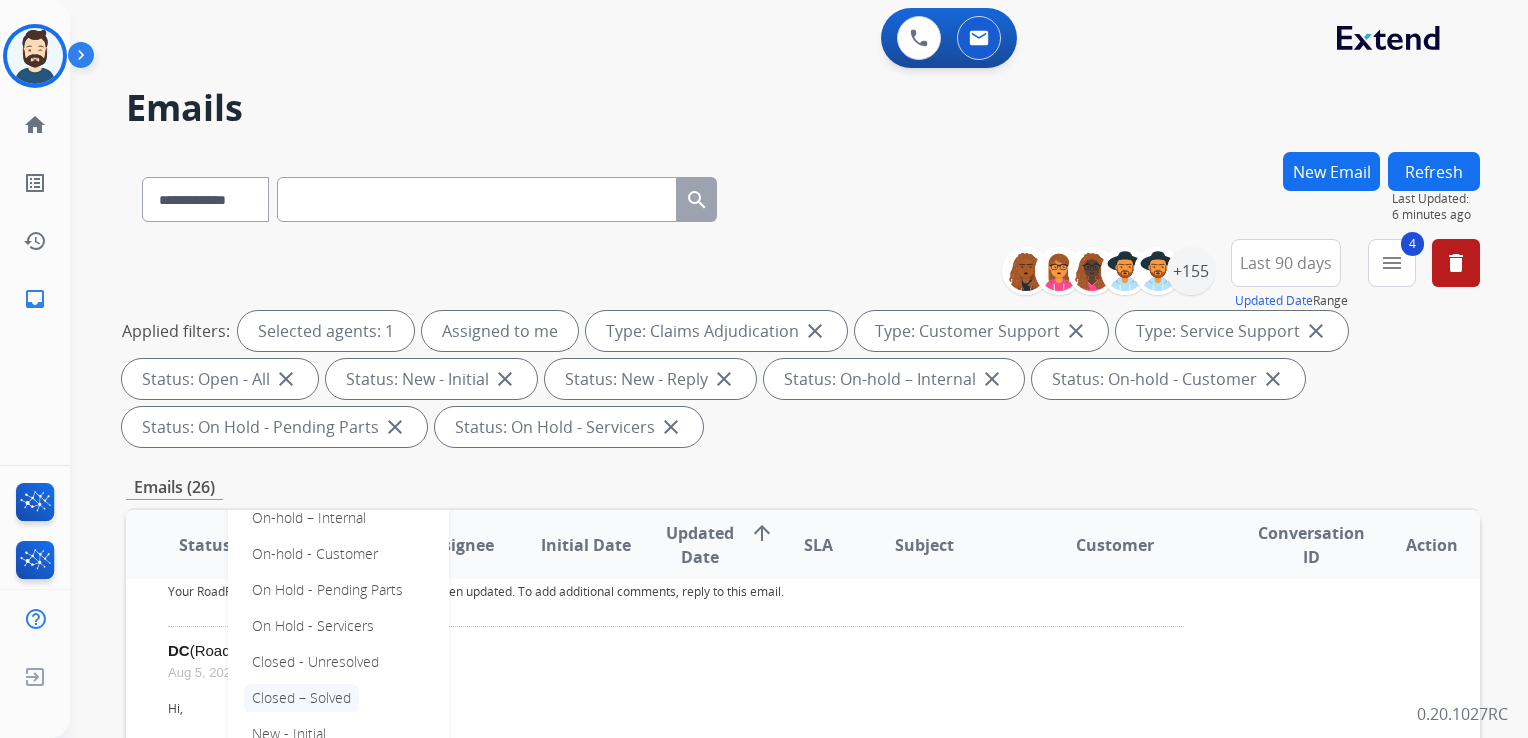 click on "Closed – Solved" at bounding box center [301, 698] 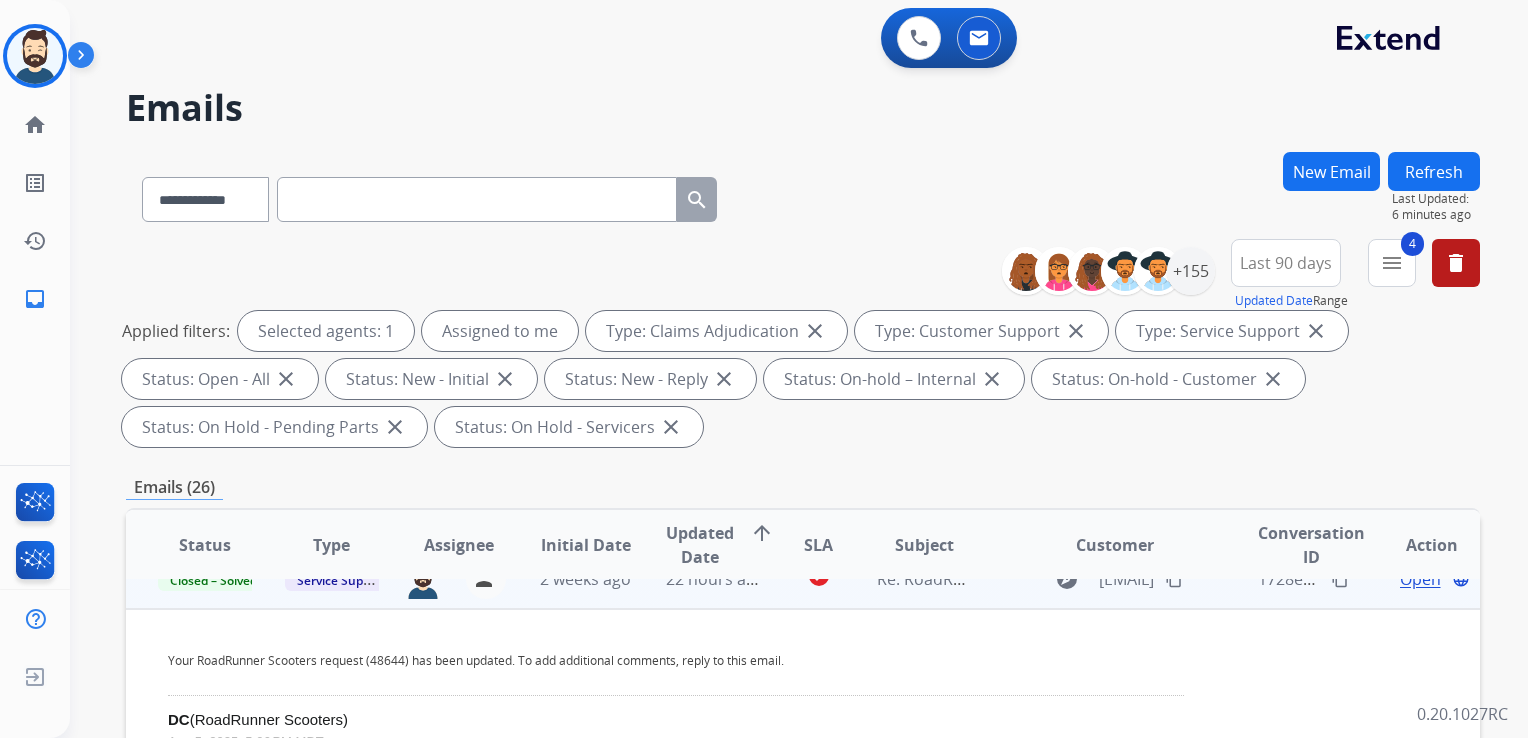 scroll, scrollTop: 0, scrollLeft: 0, axis: both 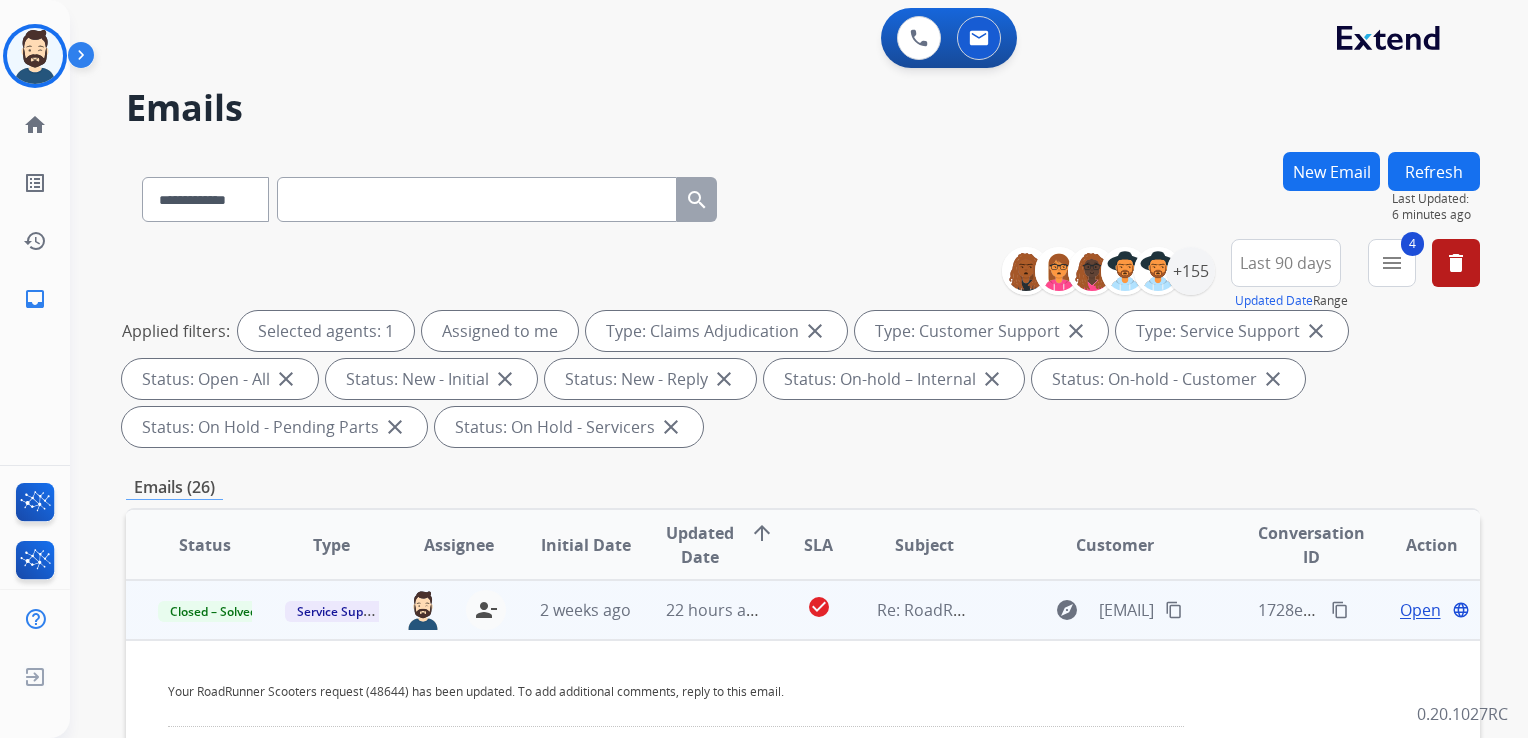 click on "2 weeks ago" at bounding box center (570, 610) 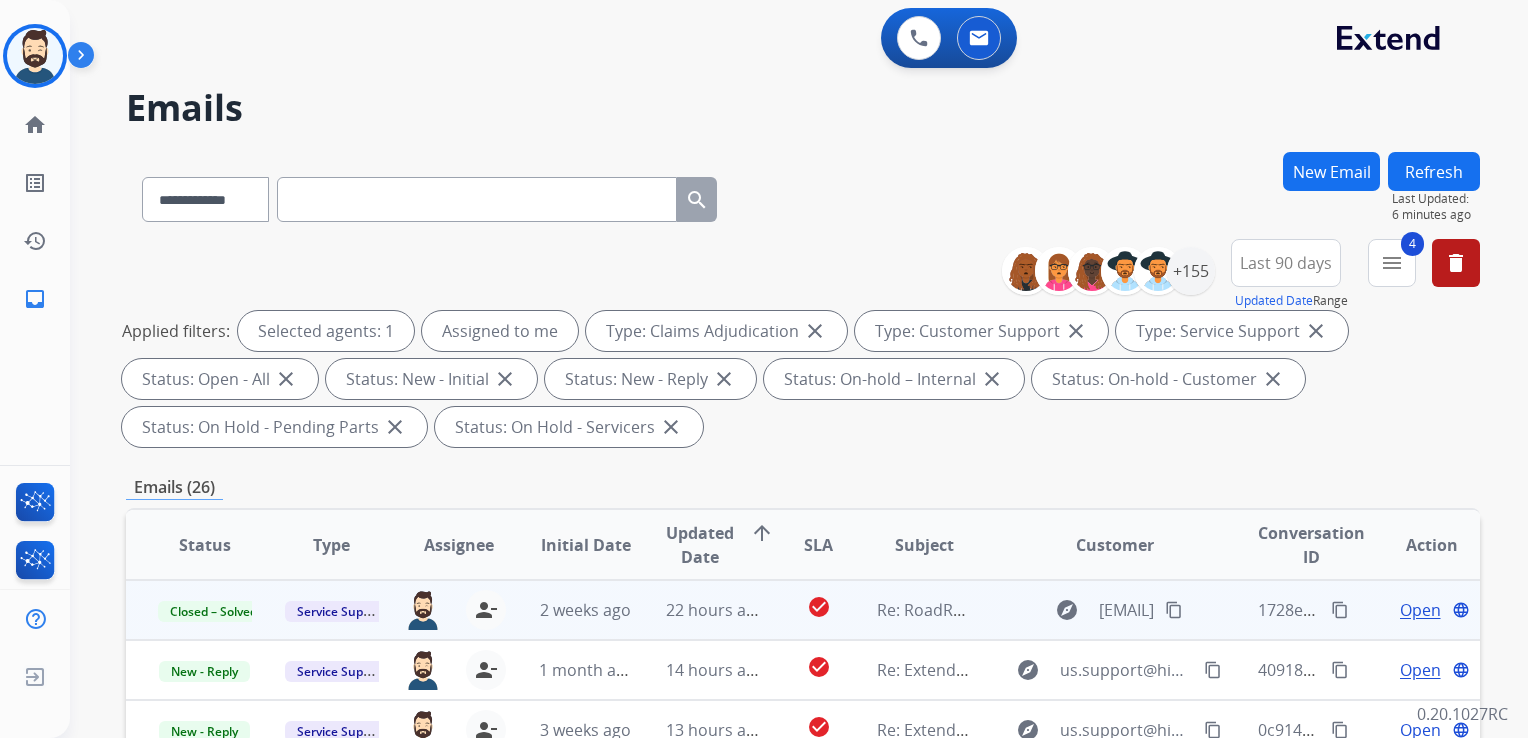 click on "Refresh" at bounding box center (1434, 171) 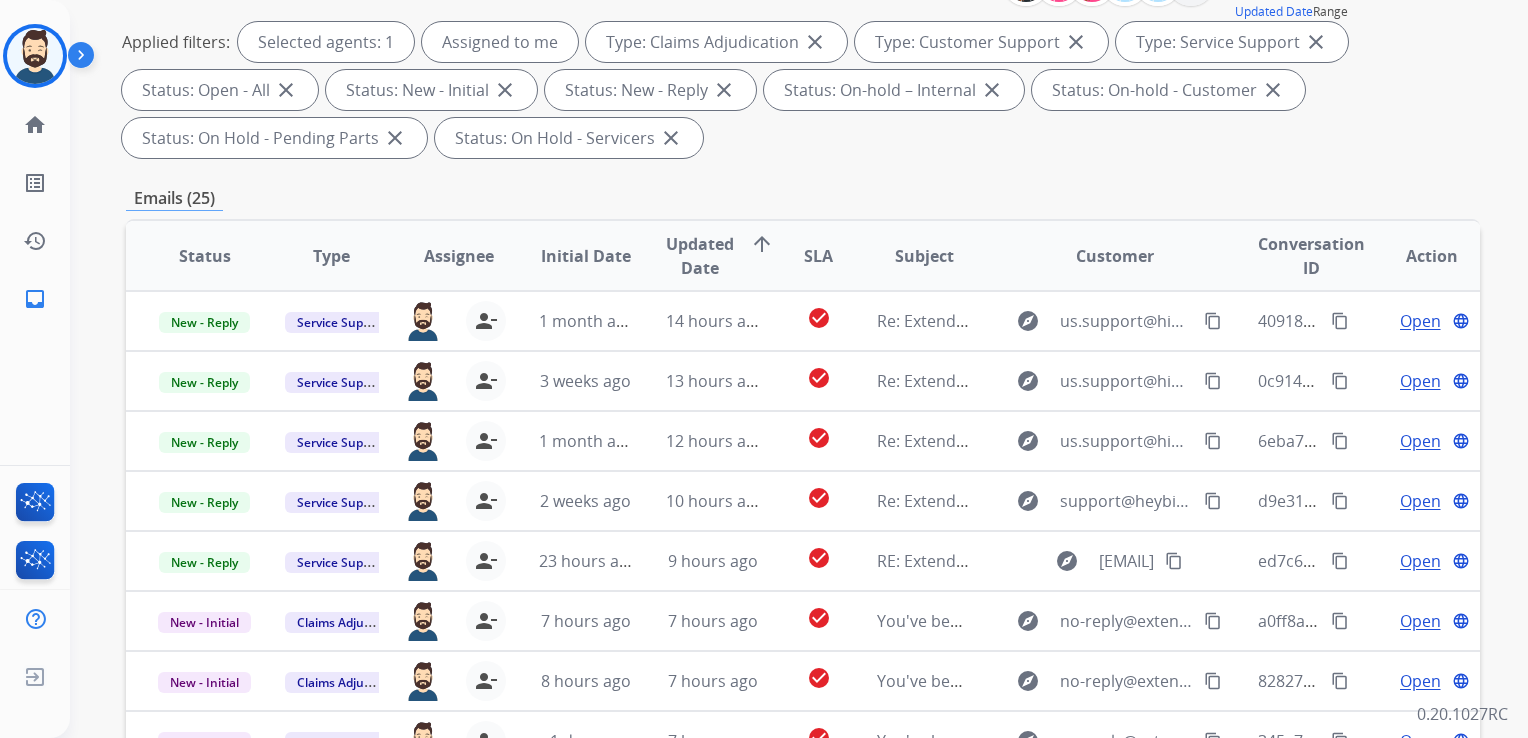 scroll, scrollTop: 300, scrollLeft: 0, axis: vertical 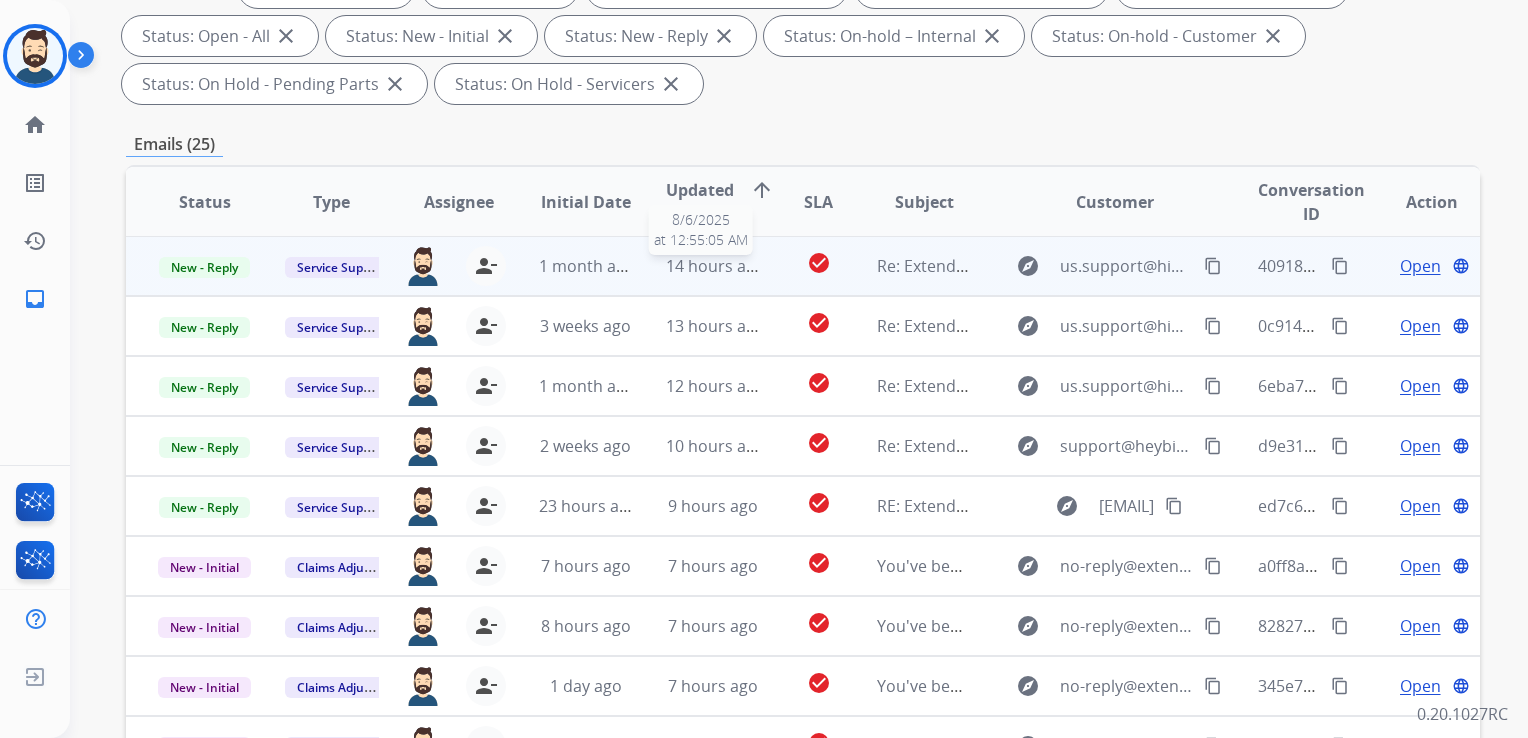 click on "14 hours ago" at bounding box center (715, 266) 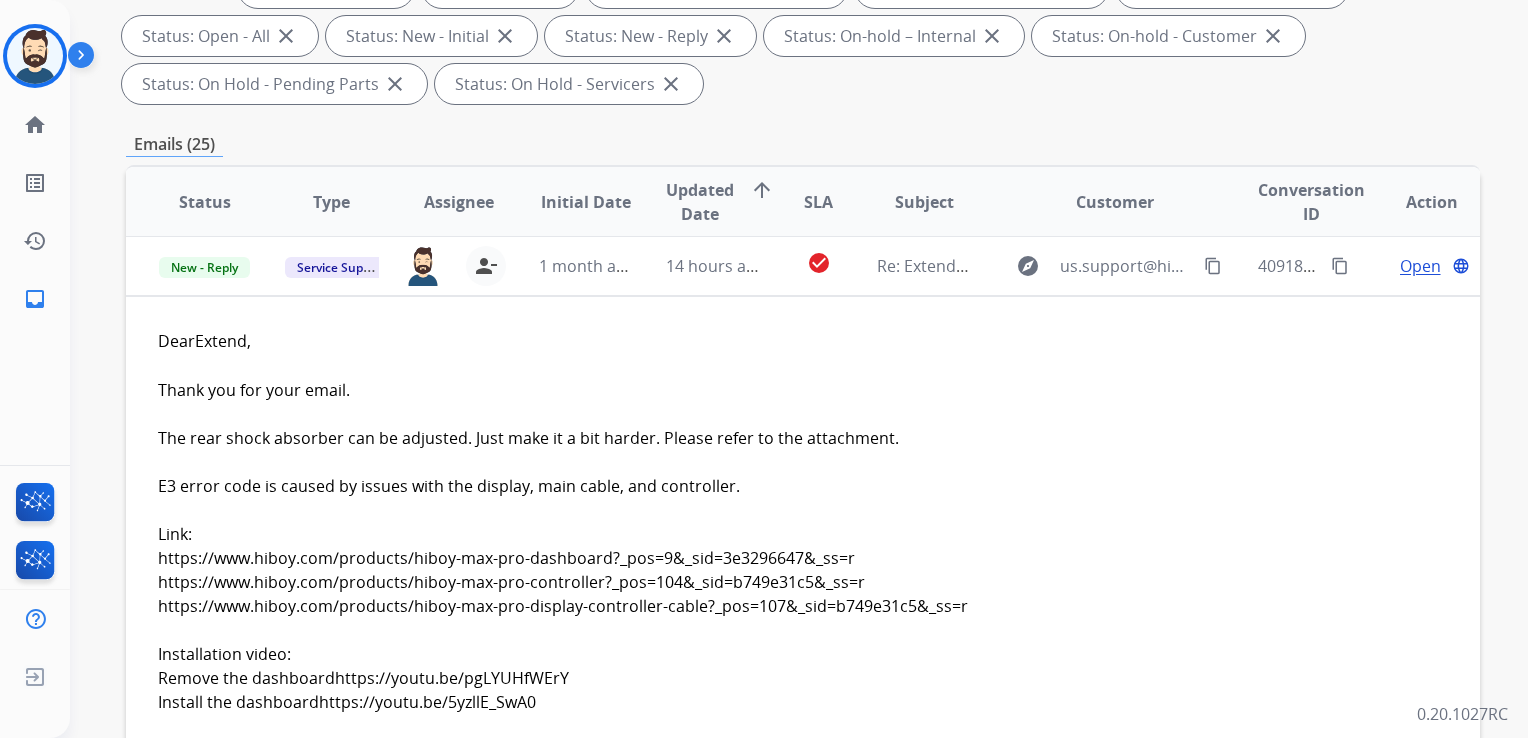 scroll, scrollTop: 0, scrollLeft: 0, axis: both 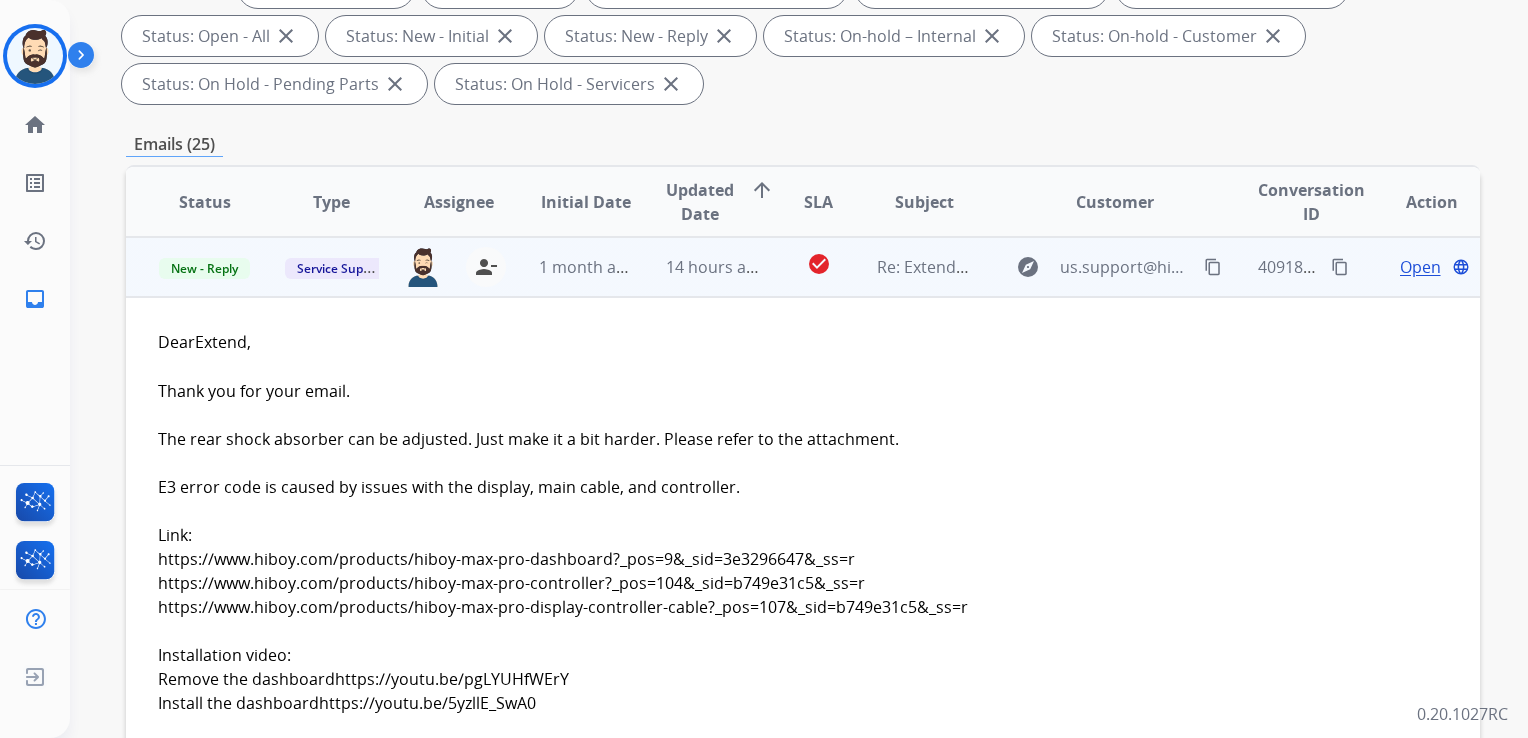click on "Open" at bounding box center [1420, 267] 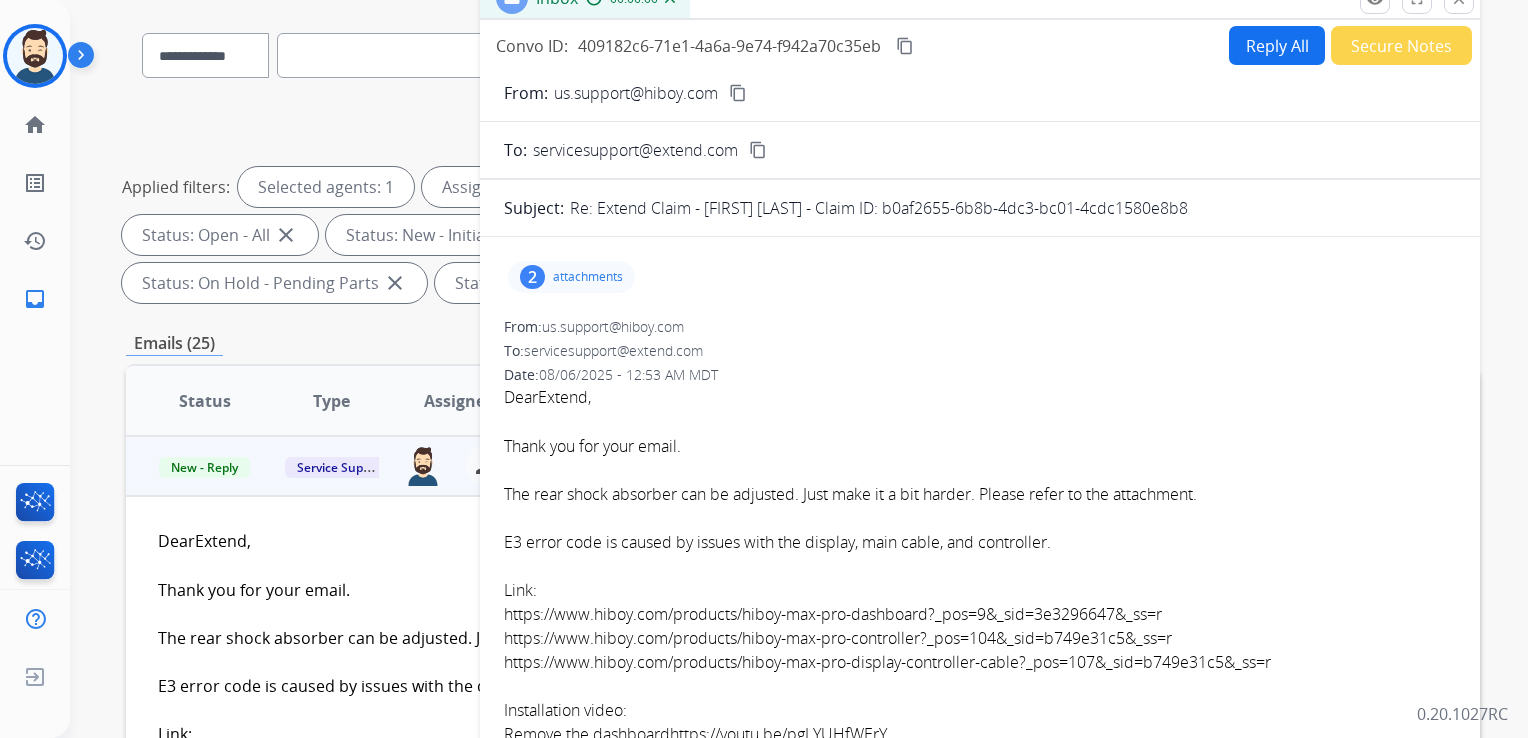 scroll, scrollTop: 143, scrollLeft: 0, axis: vertical 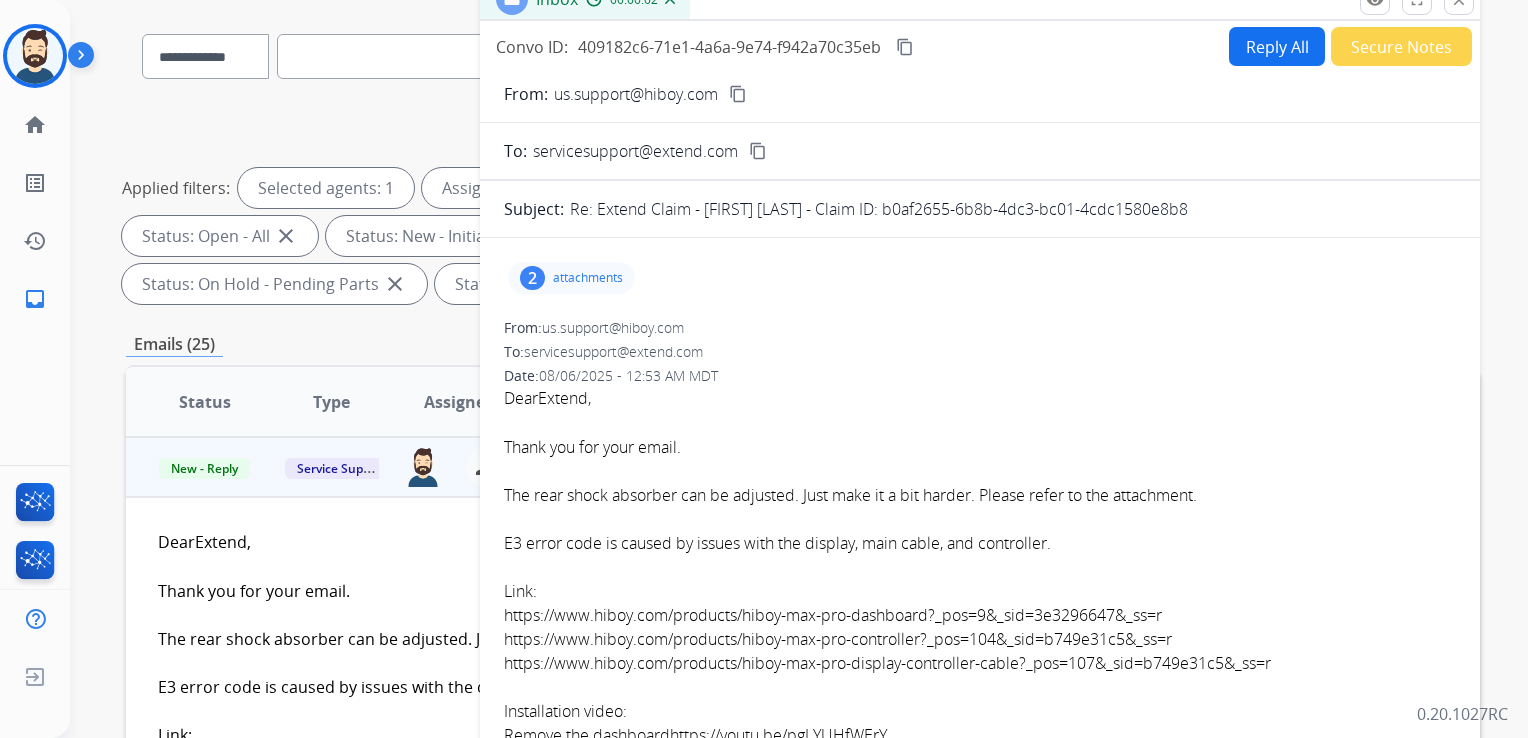 drag, startPoint x: 1008, startPoint y: 211, endPoint x: 1333, endPoint y: 206, distance: 325.03845 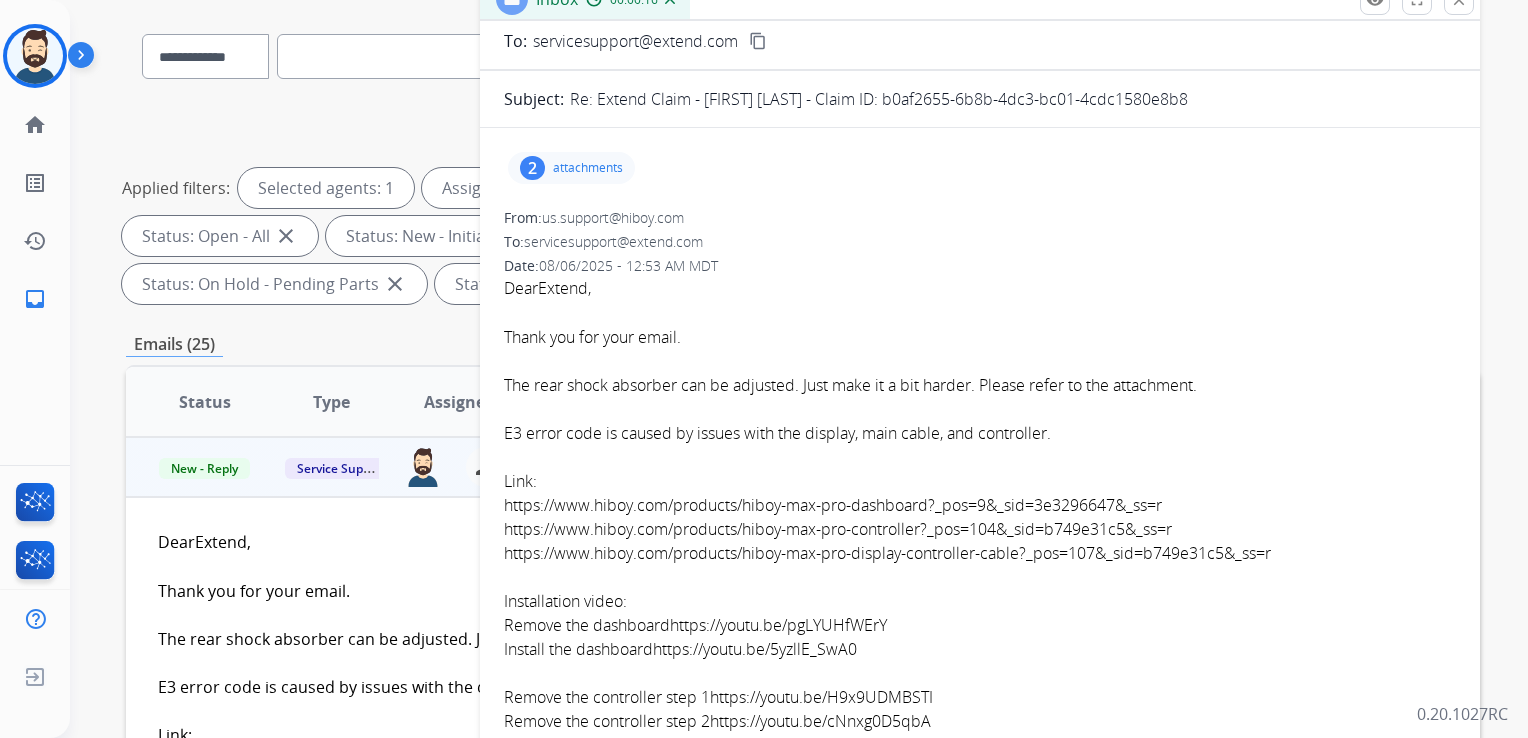 scroll, scrollTop: 100, scrollLeft: 0, axis: vertical 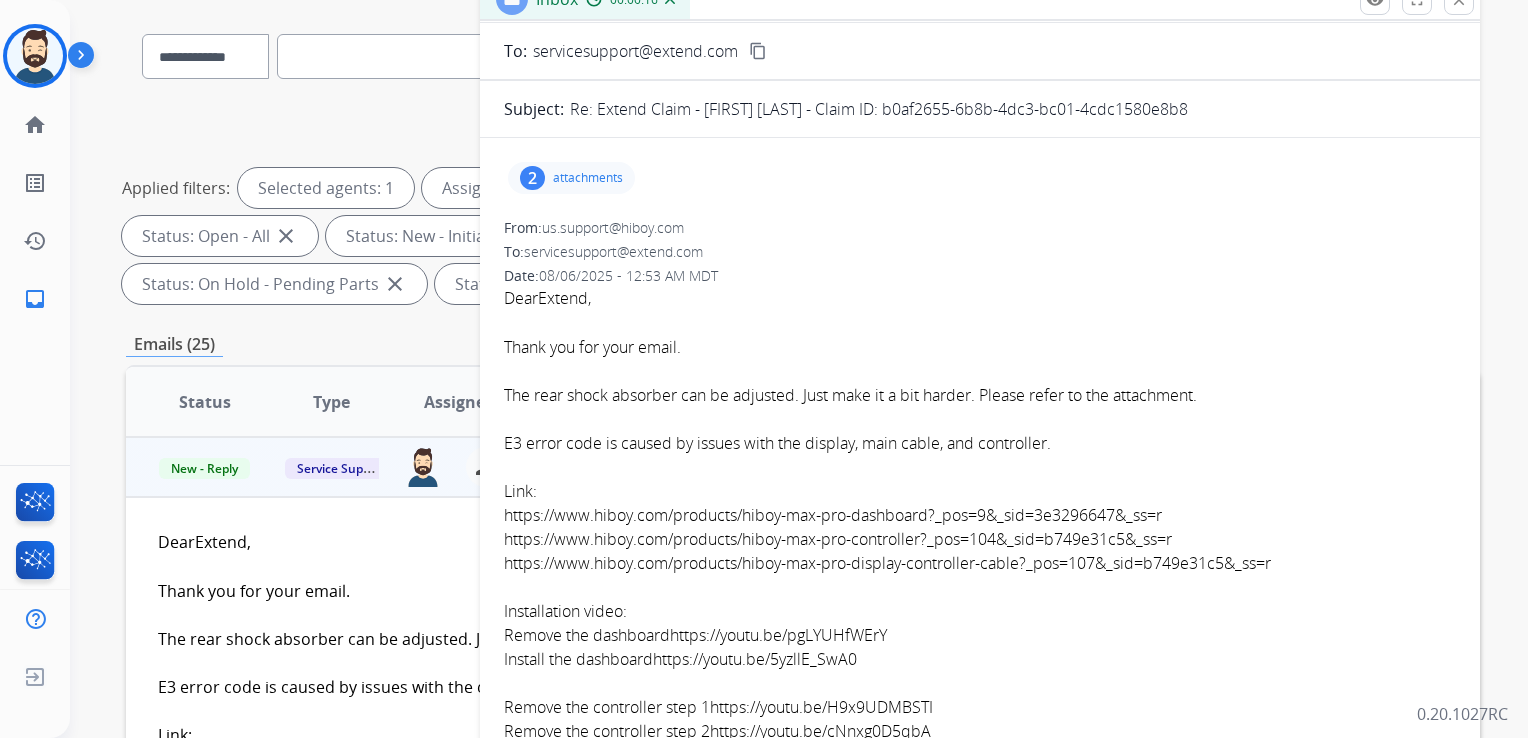 click on "attachments" at bounding box center [588, 178] 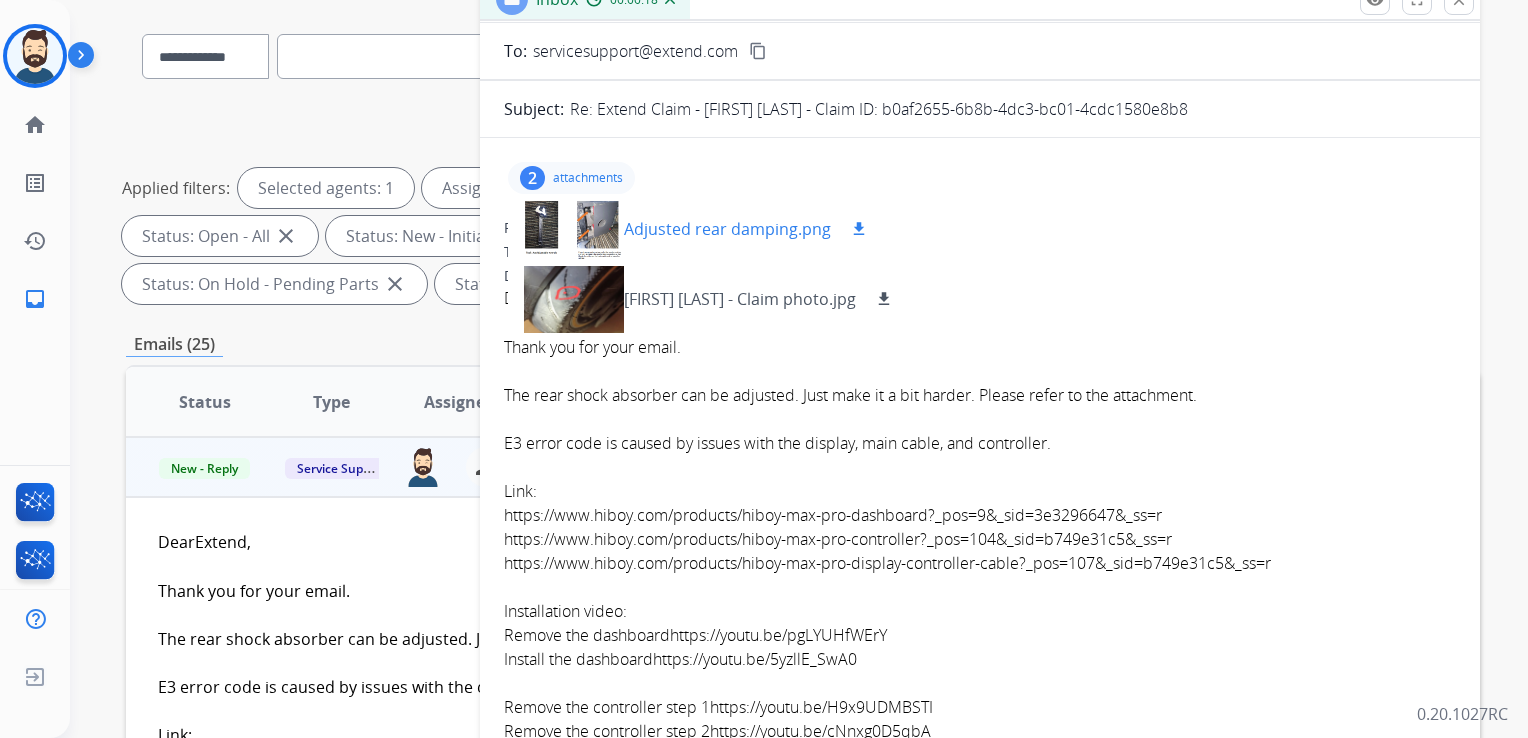 click on "download" at bounding box center [859, 229] 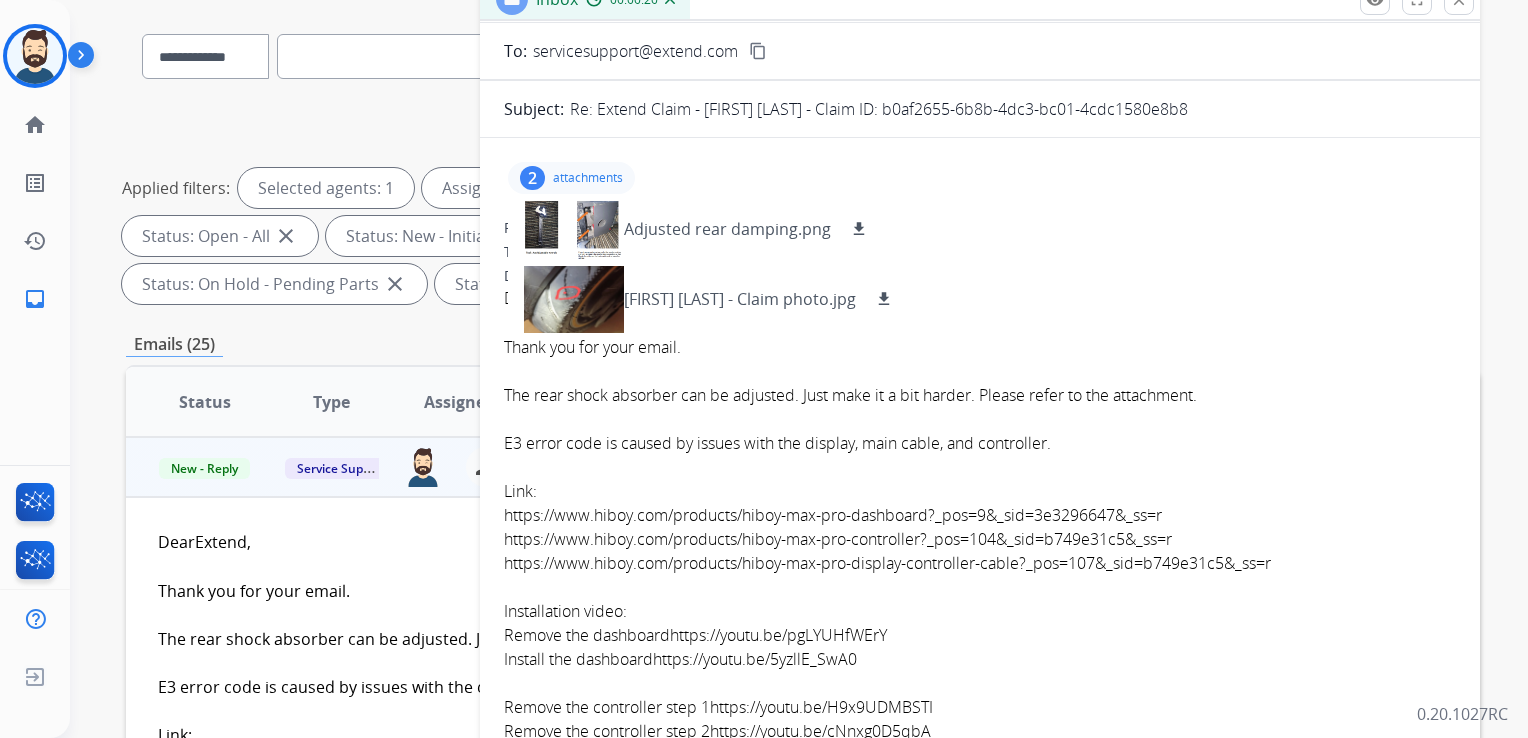 drag, startPoint x: 606, startPoint y: 179, endPoint x: 560, endPoint y: 189, distance: 47.07441 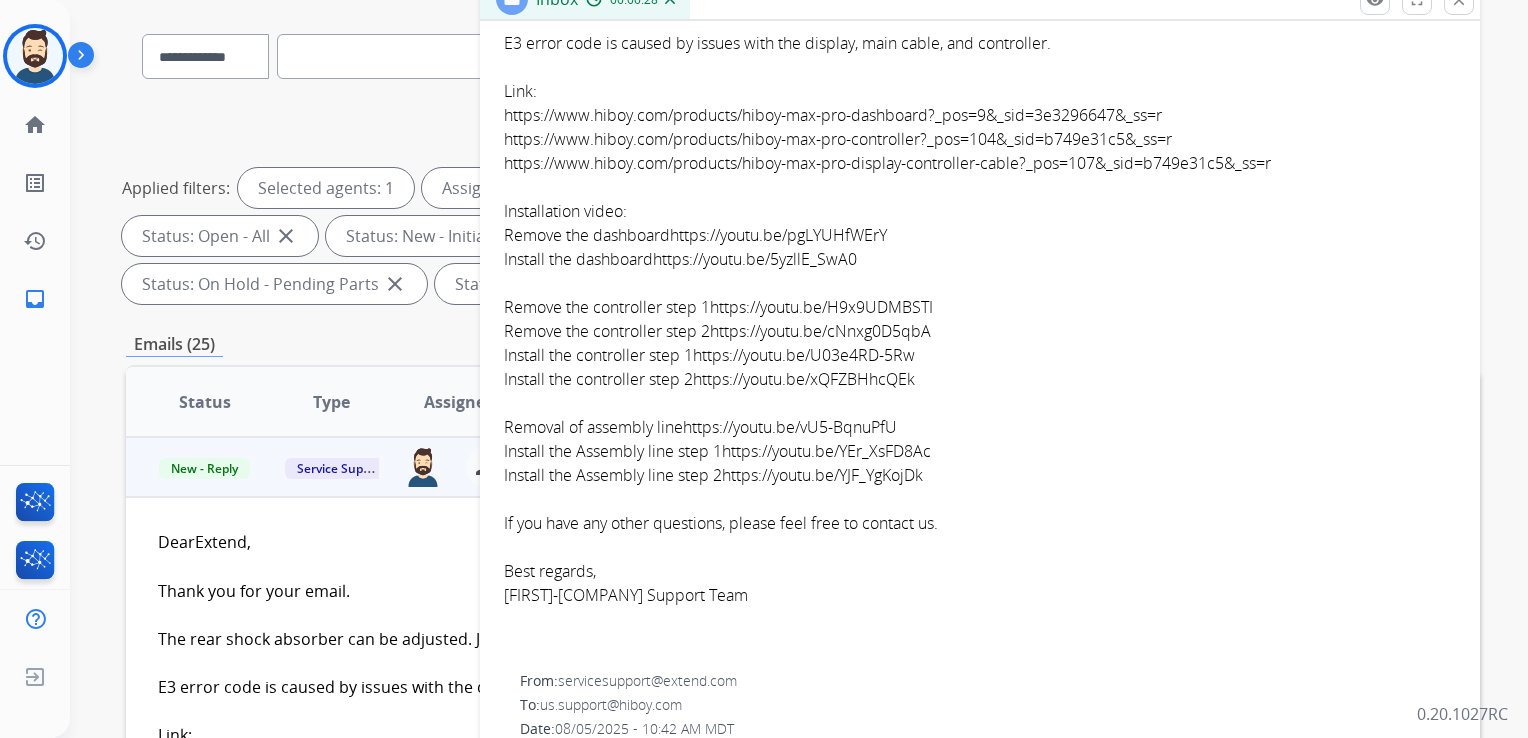 scroll, scrollTop: 400, scrollLeft: 0, axis: vertical 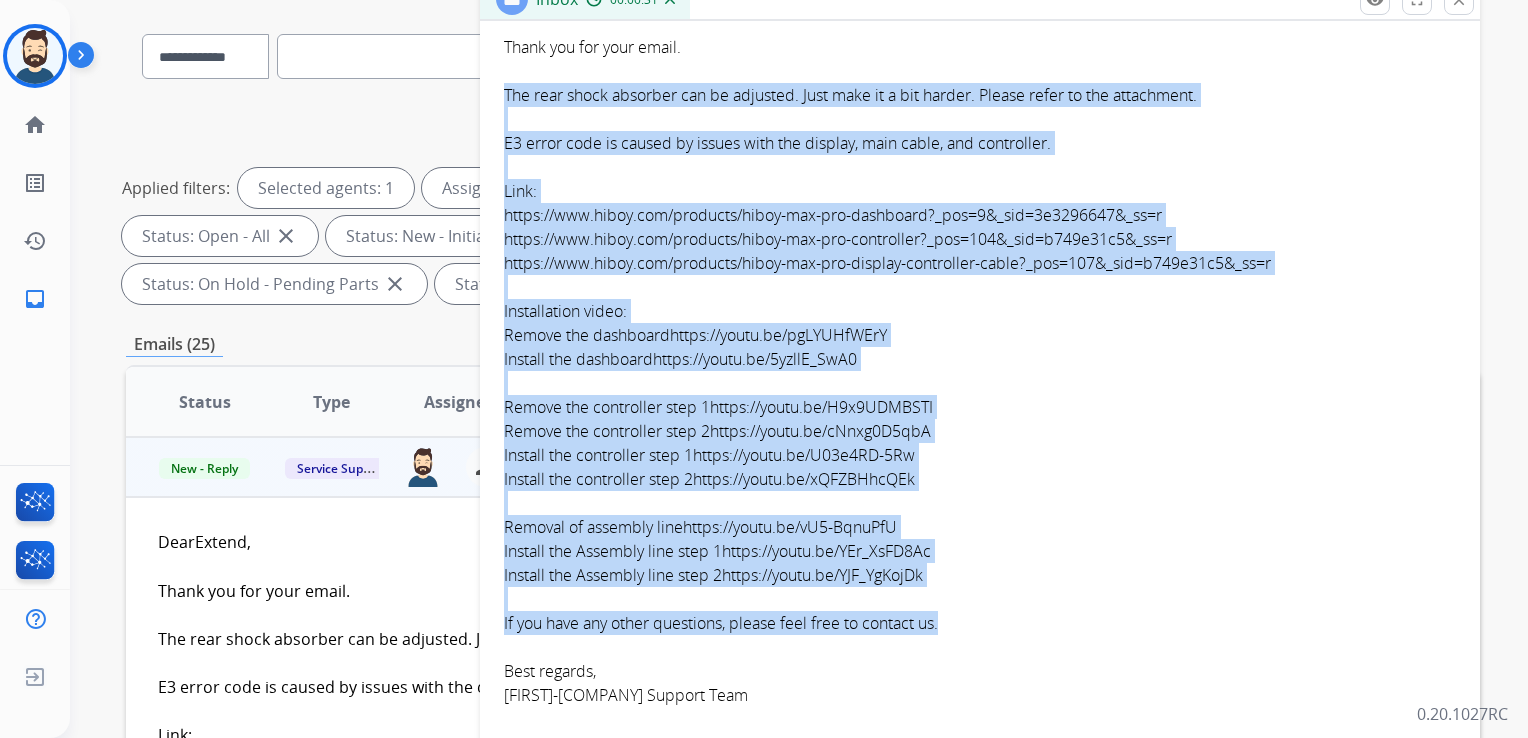 drag, startPoint x: 501, startPoint y: 94, endPoint x: 992, endPoint y: 614, distance: 715.179 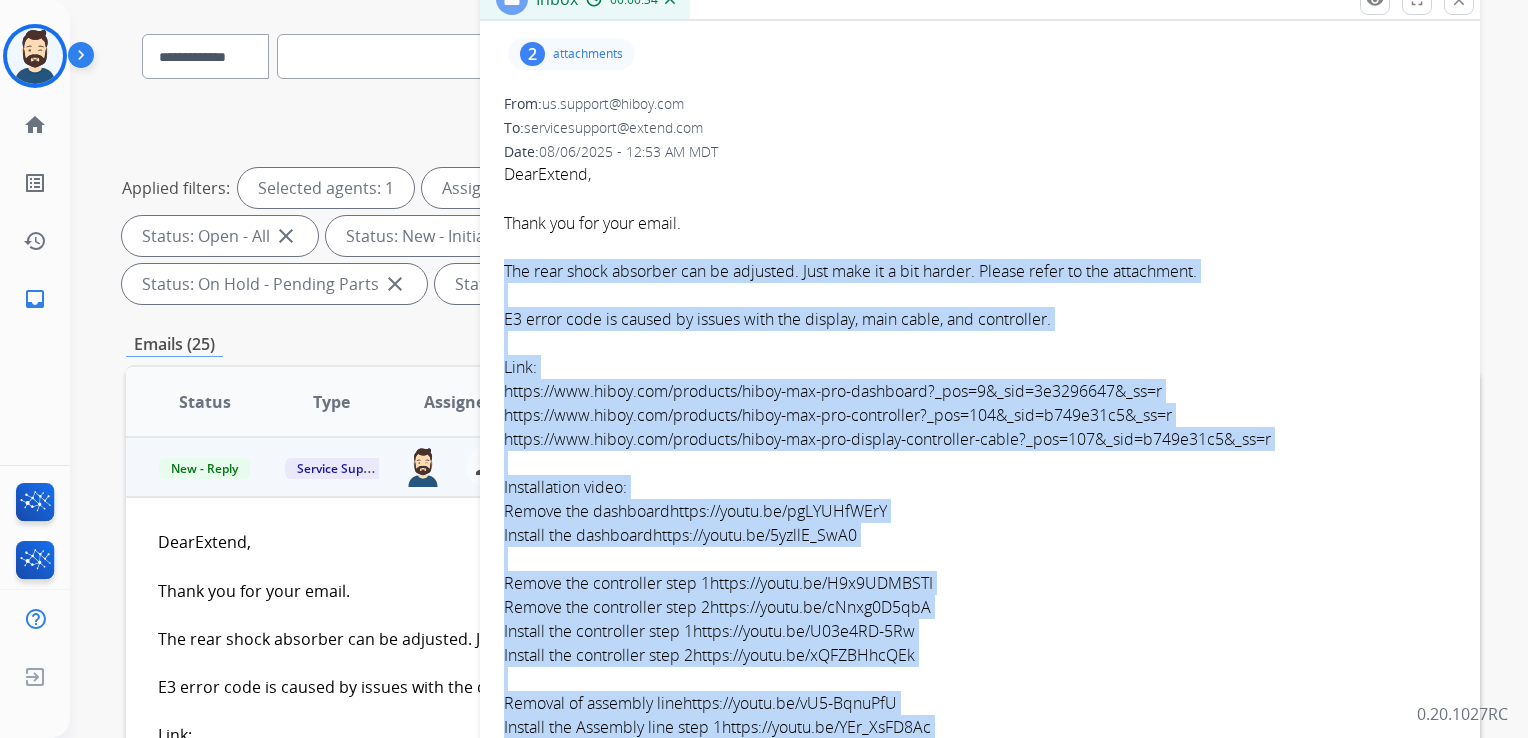 scroll, scrollTop: 200, scrollLeft: 0, axis: vertical 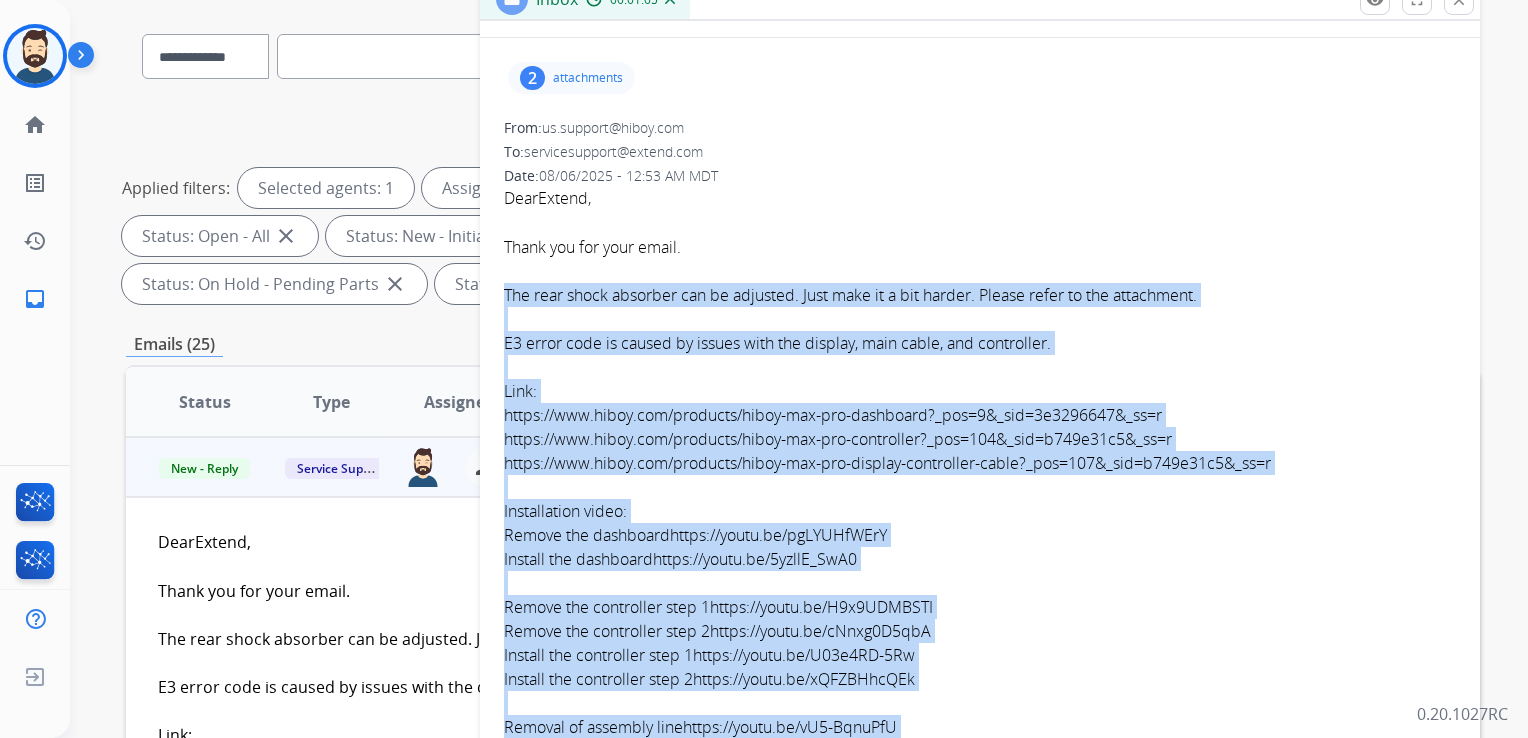 click at bounding box center [980, 319] 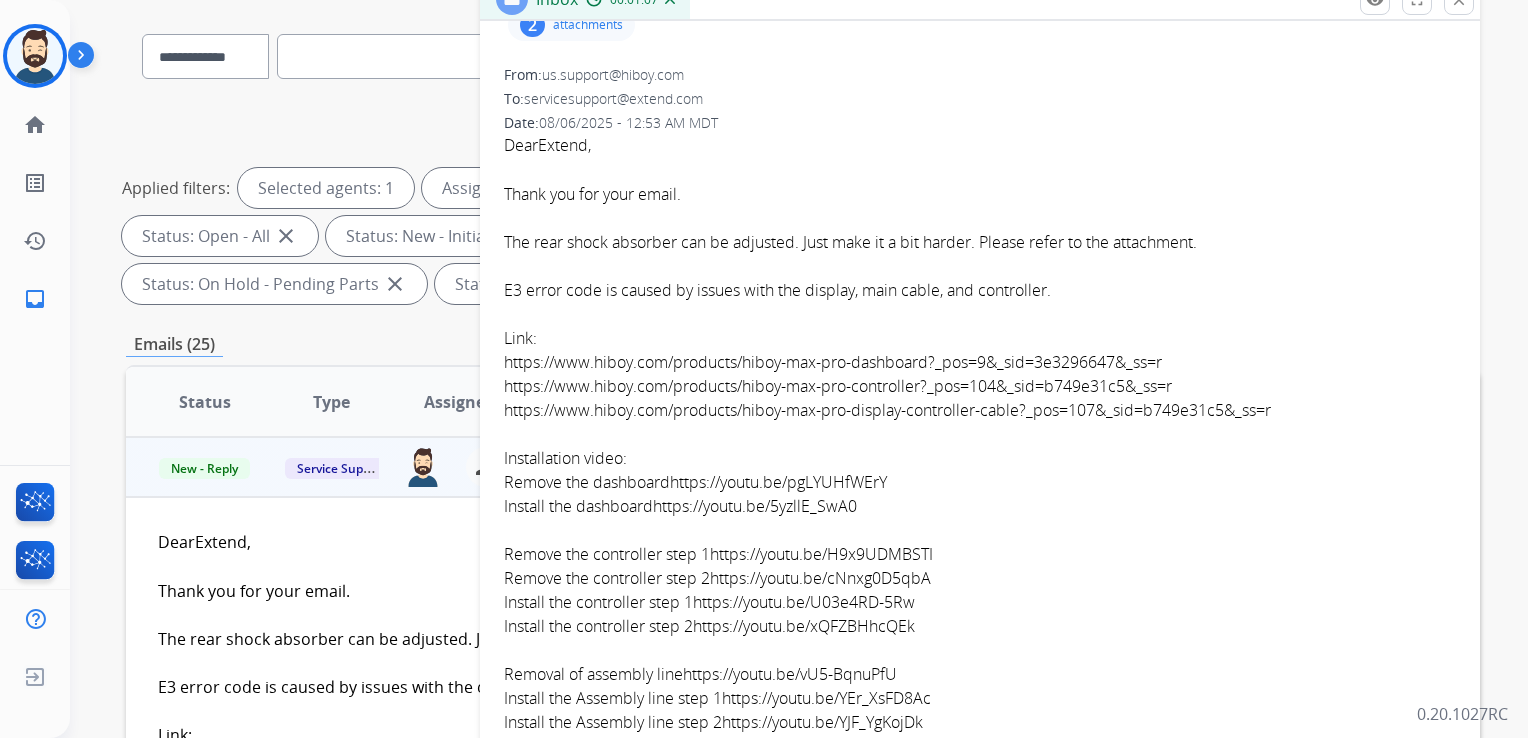 scroll, scrollTop: 300, scrollLeft: 0, axis: vertical 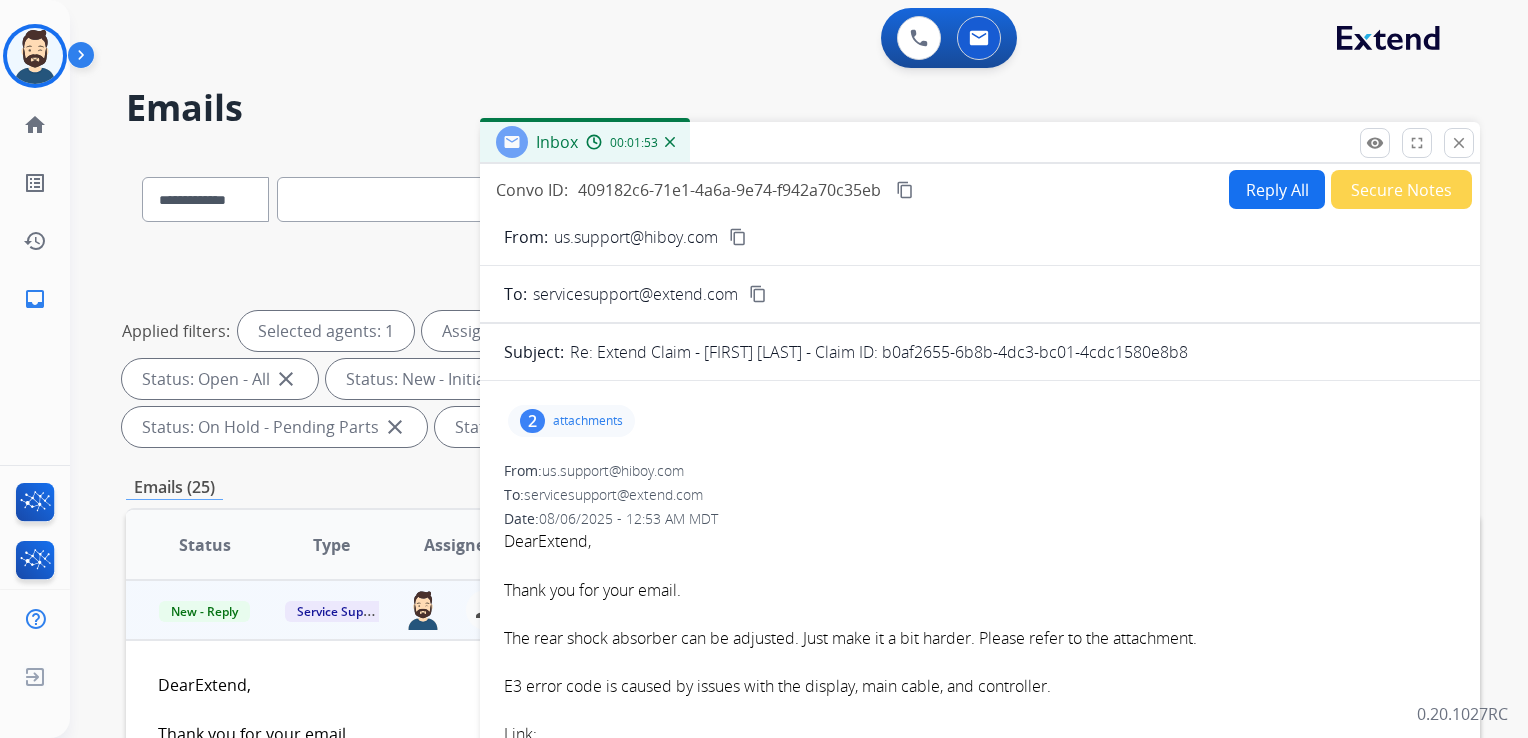 click on "Reply All" at bounding box center (1277, 189) 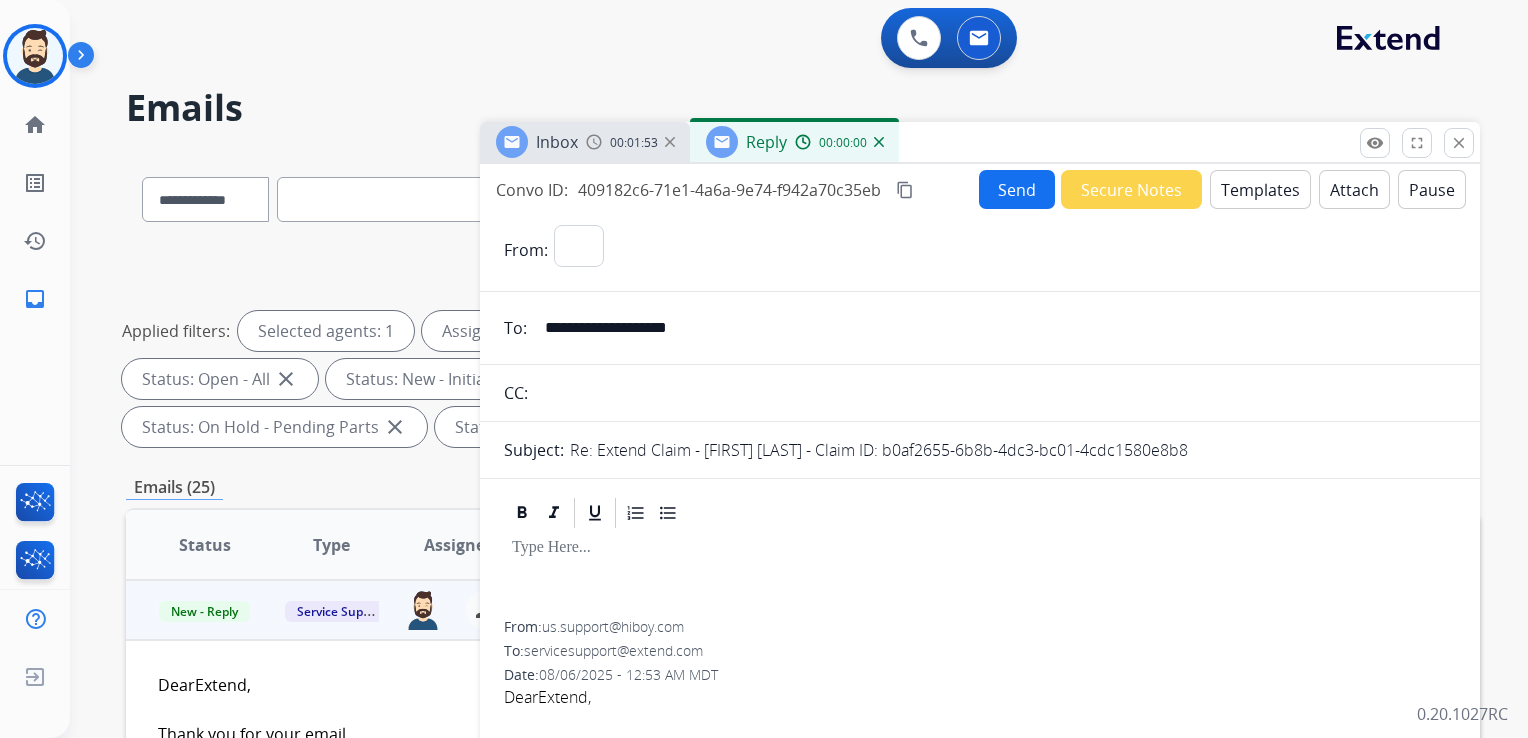 click on "Templates" at bounding box center (1260, 189) 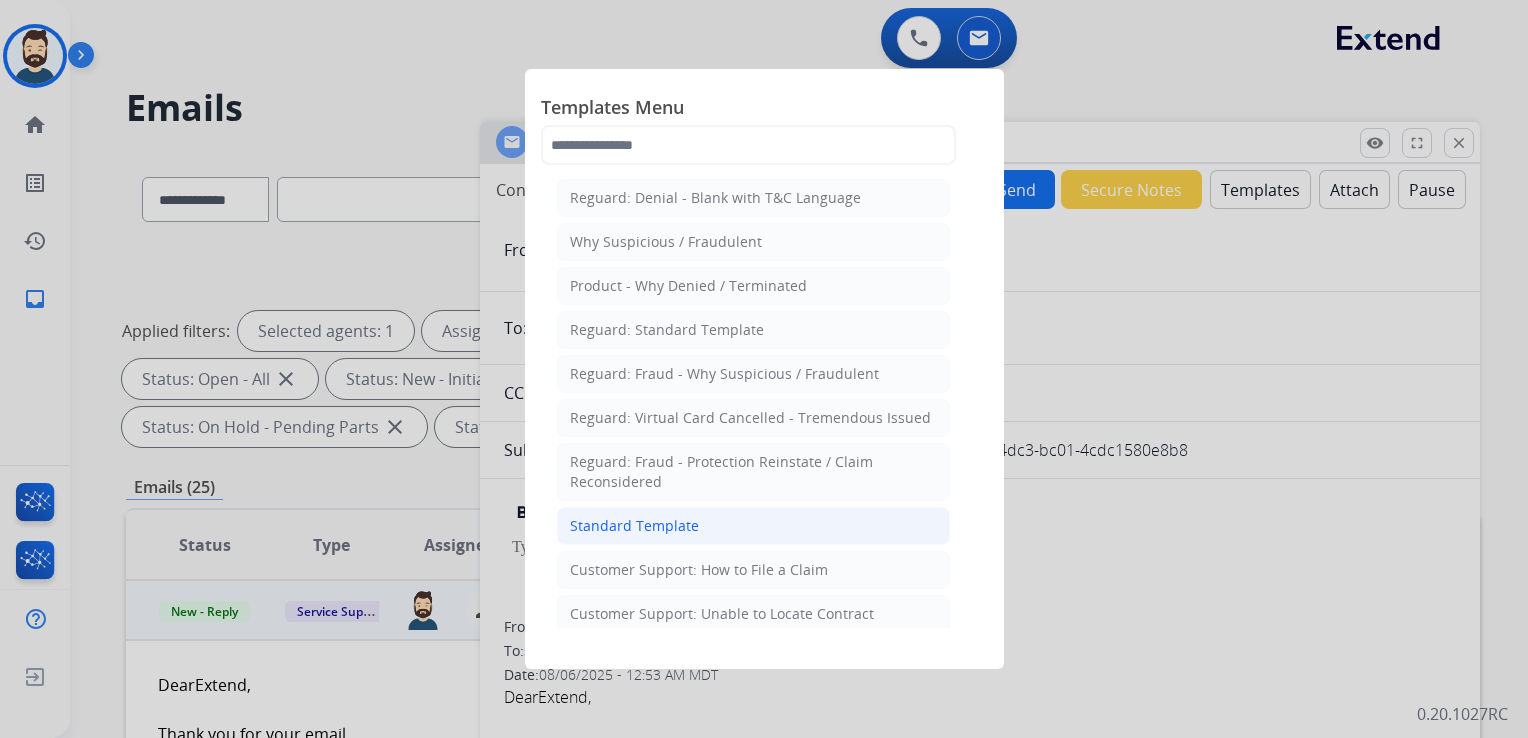 click on "Standard Template" 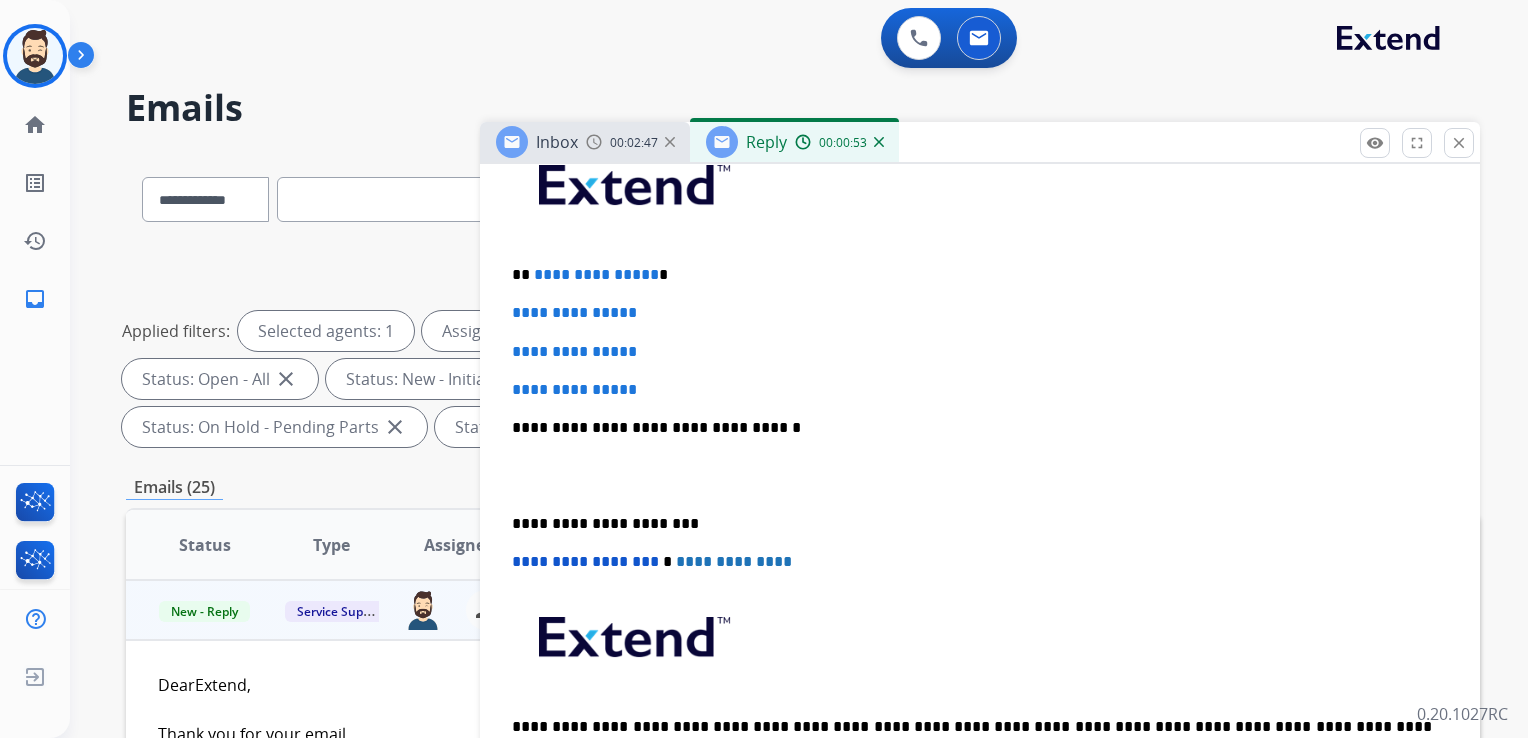scroll, scrollTop: 500, scrollLeft: 0, axis: vertical 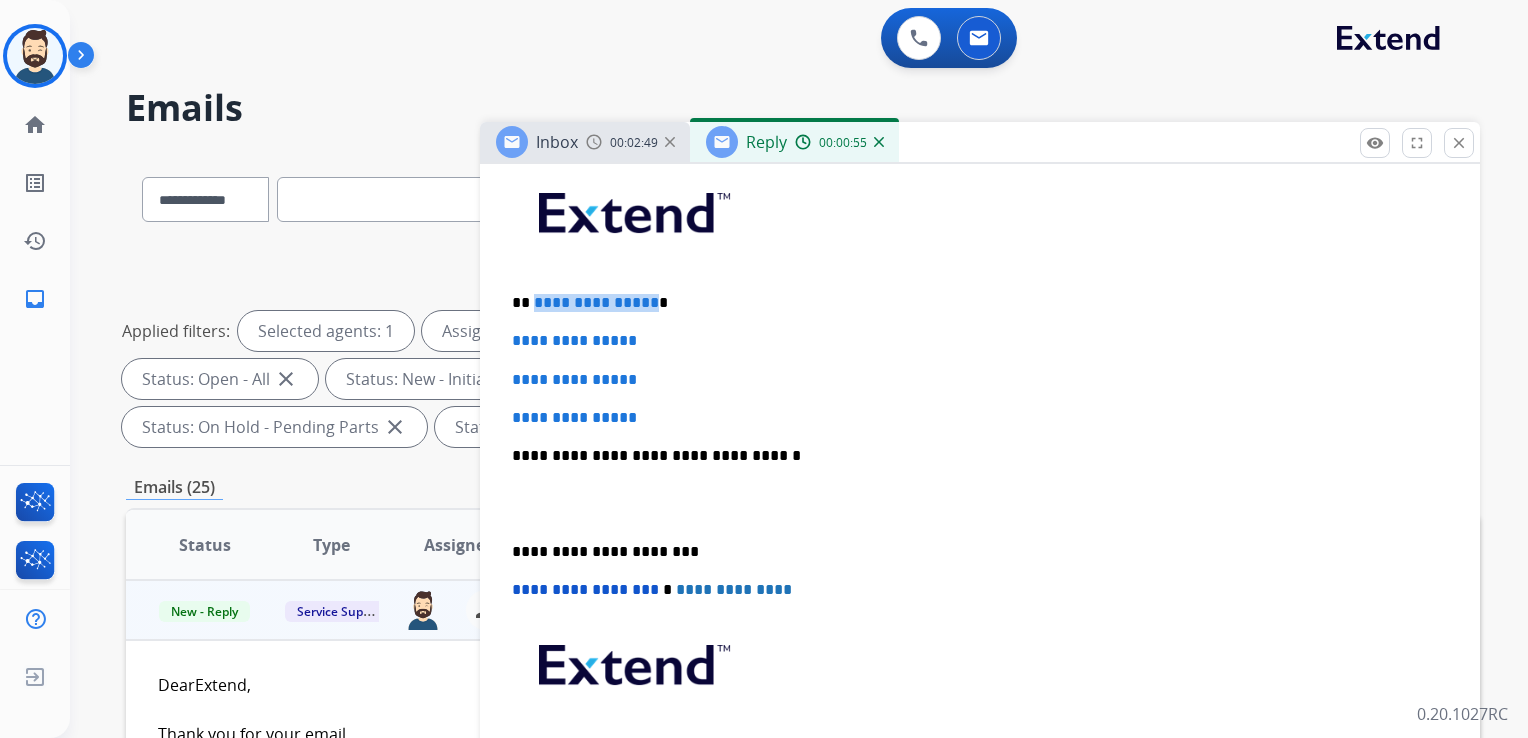 drag, startPoint x: 531, startPoint y: 299, endPoint x: 646, endPoint y: 296, distance: 115.03912 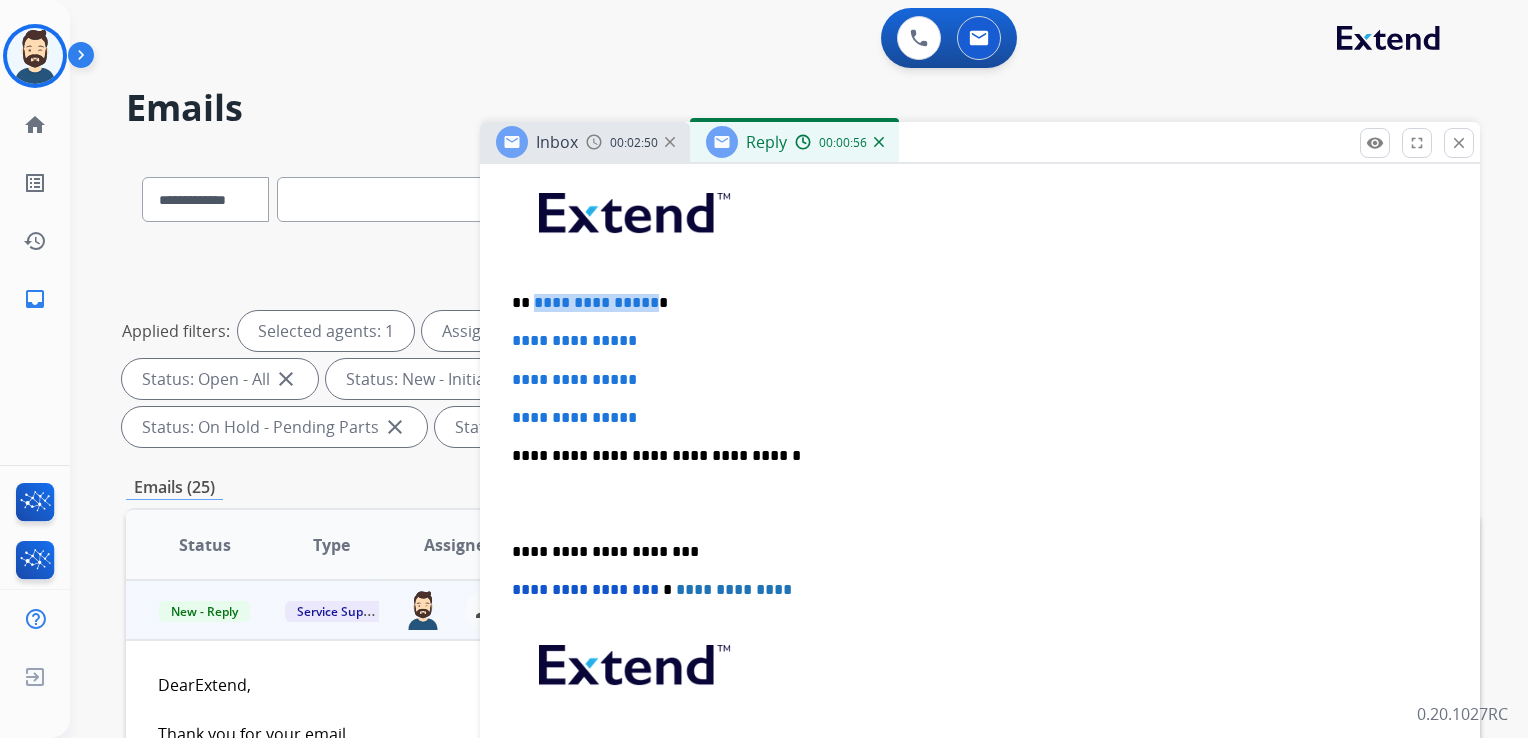 type 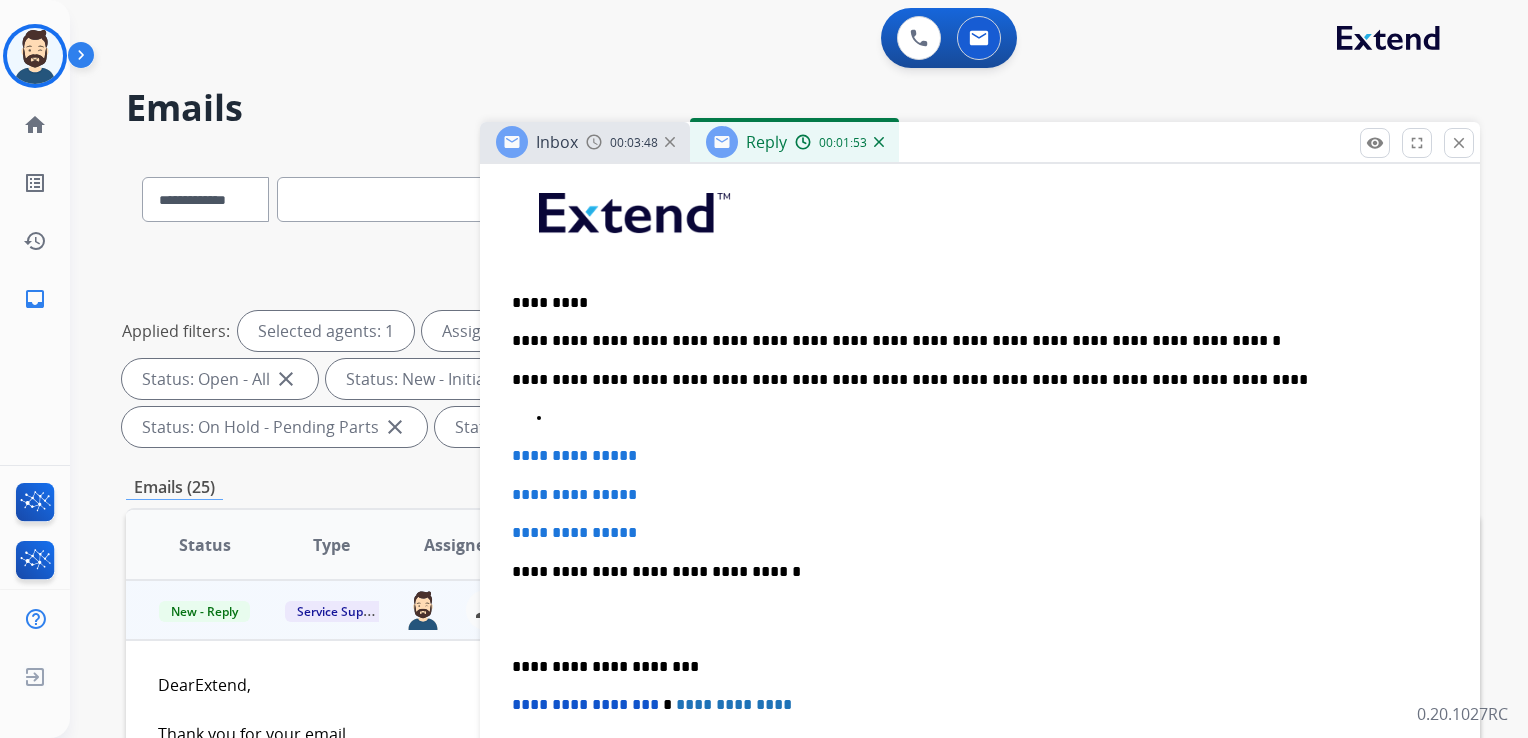 click at bounding box center [1000, 418] 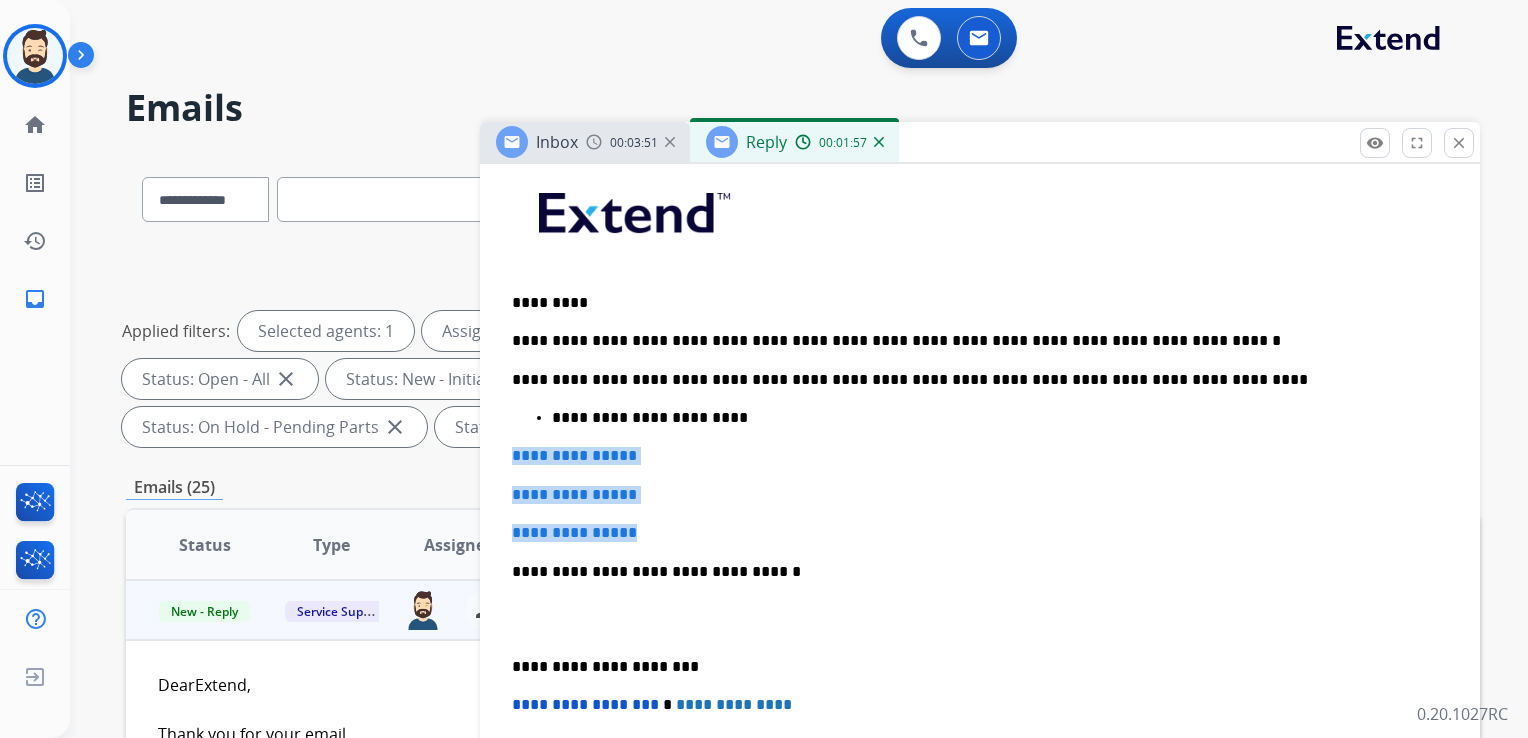 drag, startPoint x: 512, startPoint y: 454, endPoint x: 695, endPoint y: 505, distance: 189.97368 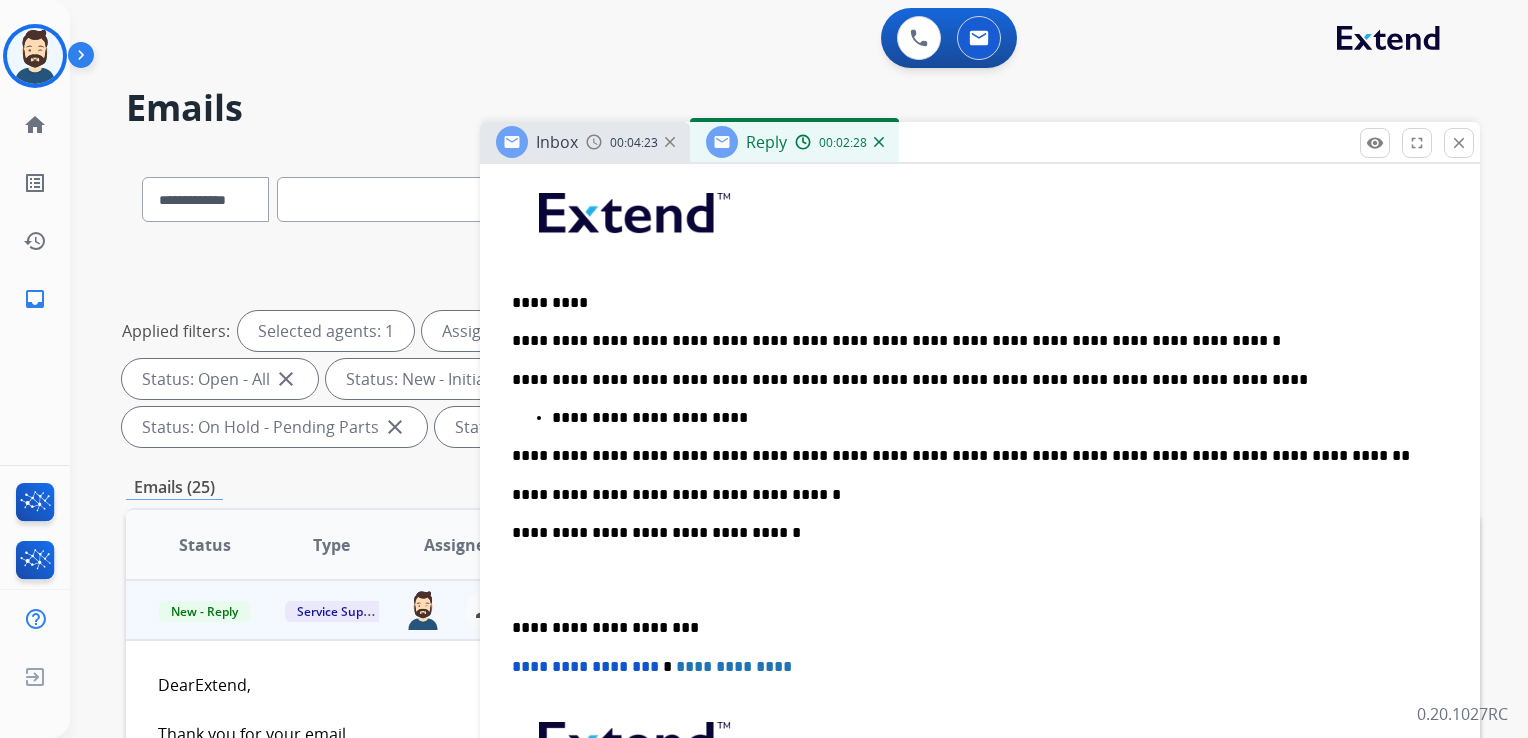 click on "**********" at bounding box center (972, 533) 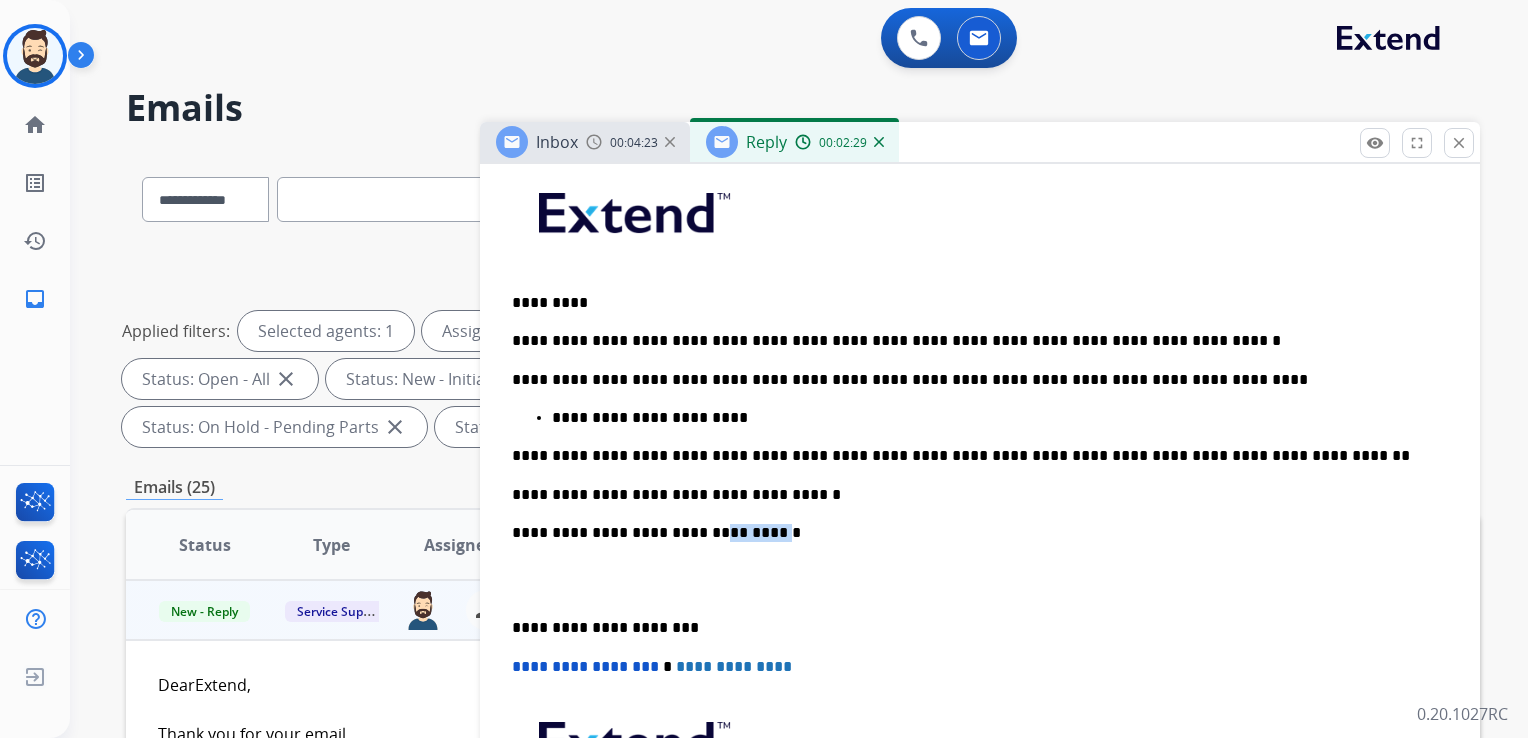 click on "**********" at bounding box center [972, 533] 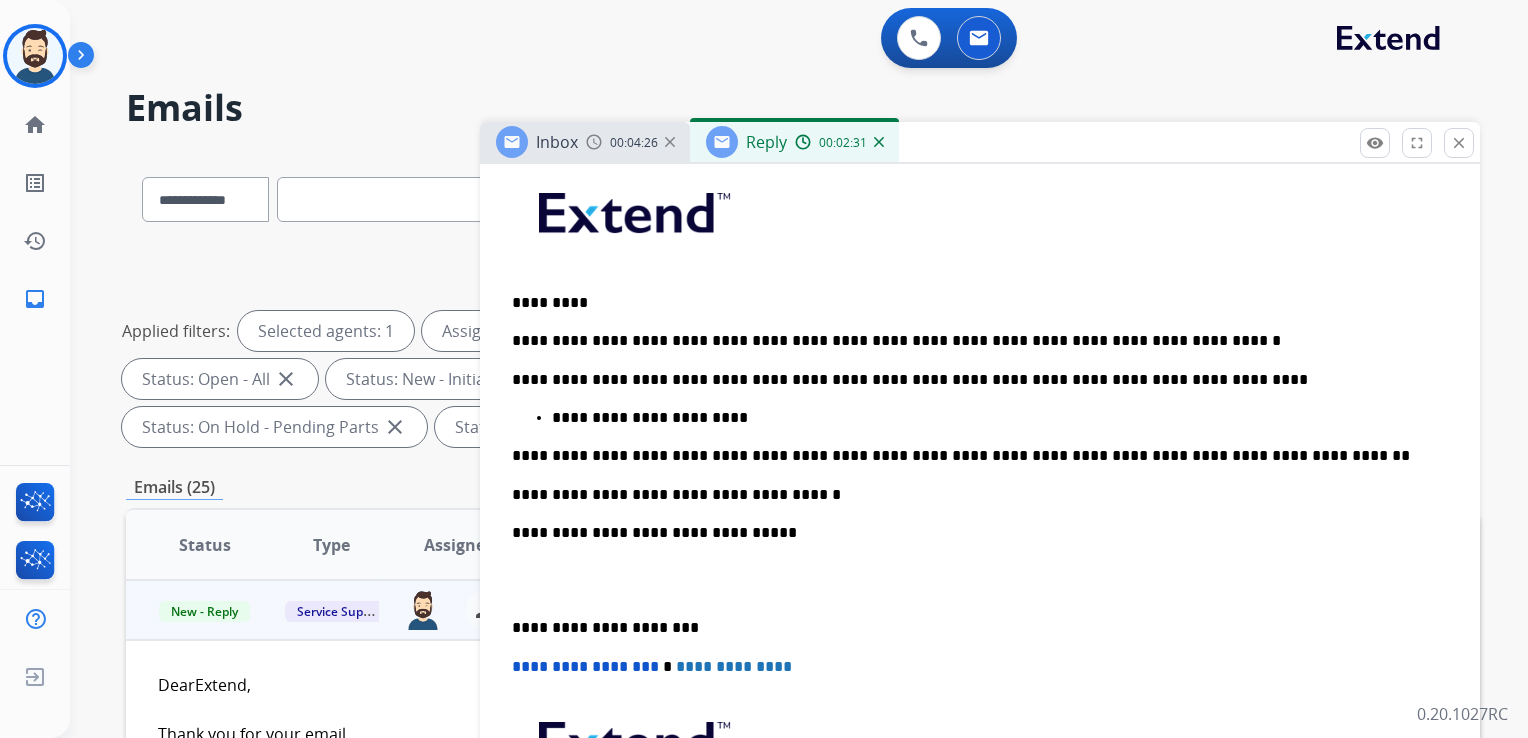 click on "**********" at bounding box center (972, 628) 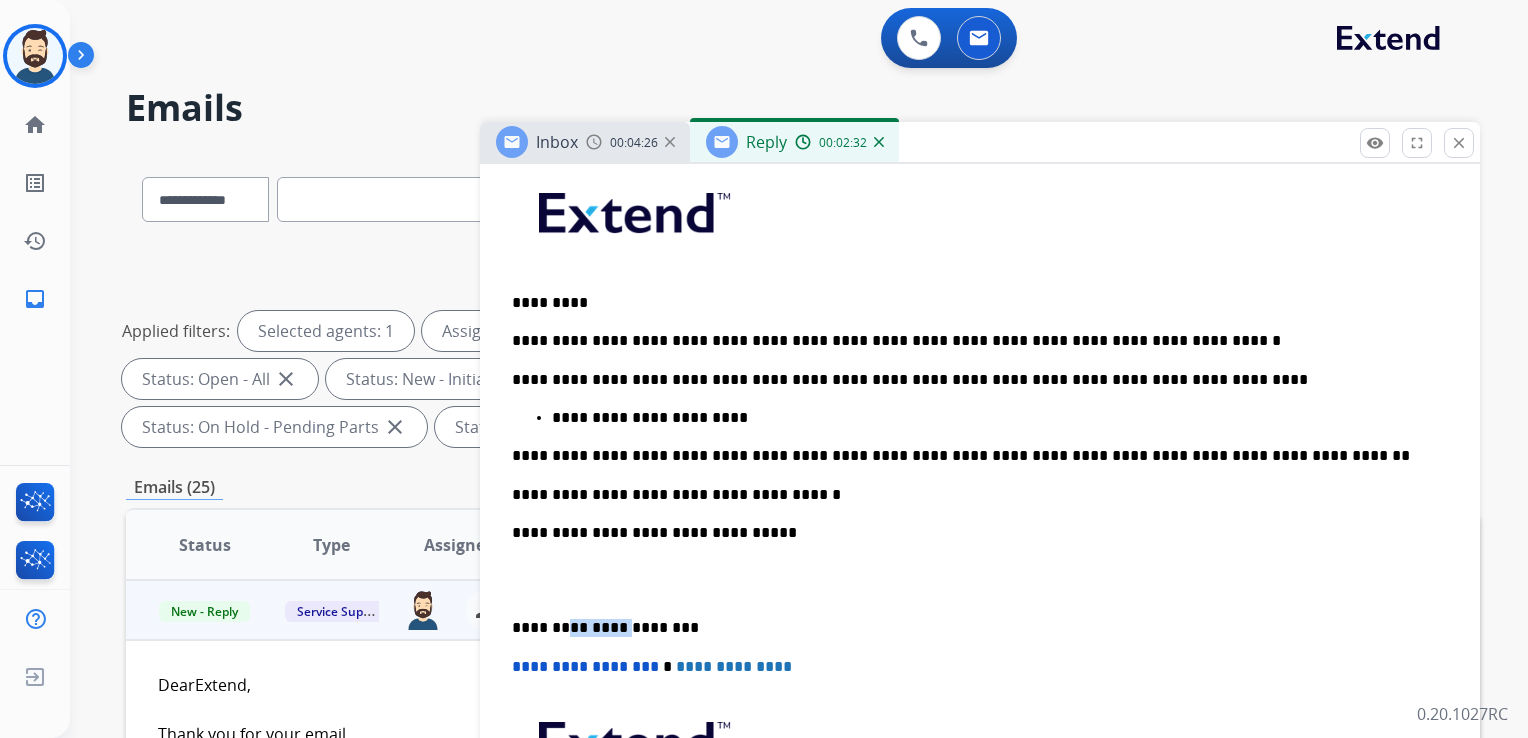 click on "**********" at bounding box center [972, 628] 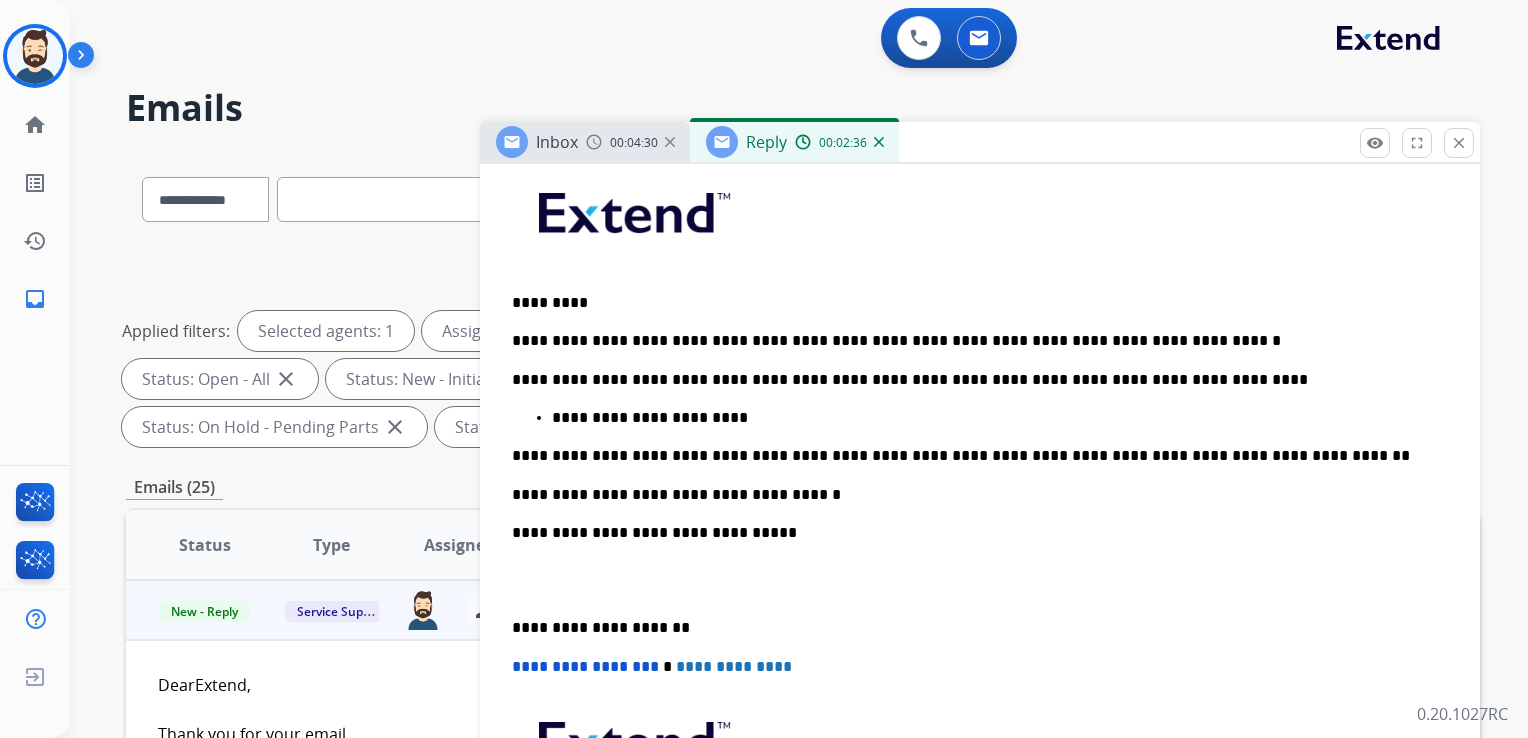 click on "**********" at bounding box center (585, 666) 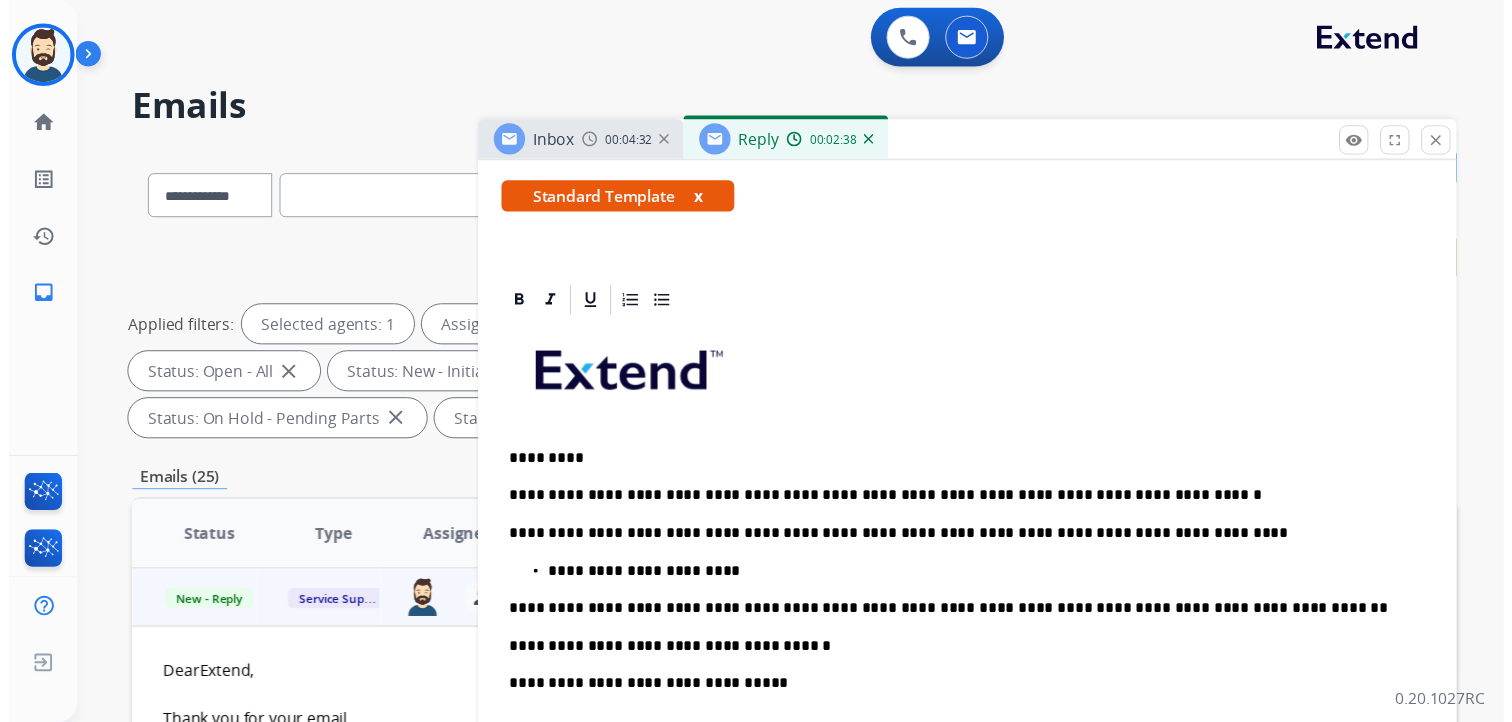 scroll, scrollTop: 0, scrollLeft: 0, axis: both 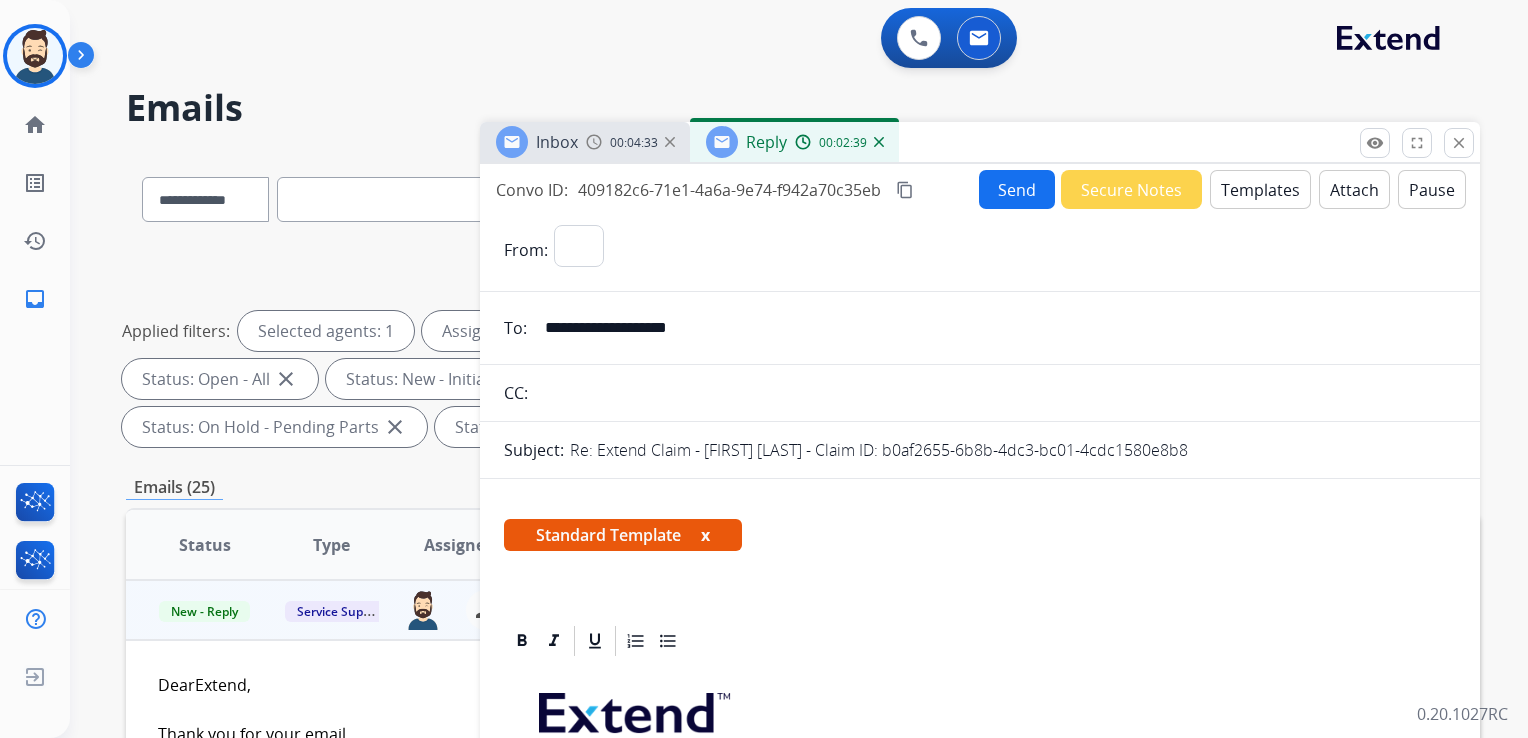 click on "Send" at bounding box center [1017, 189] 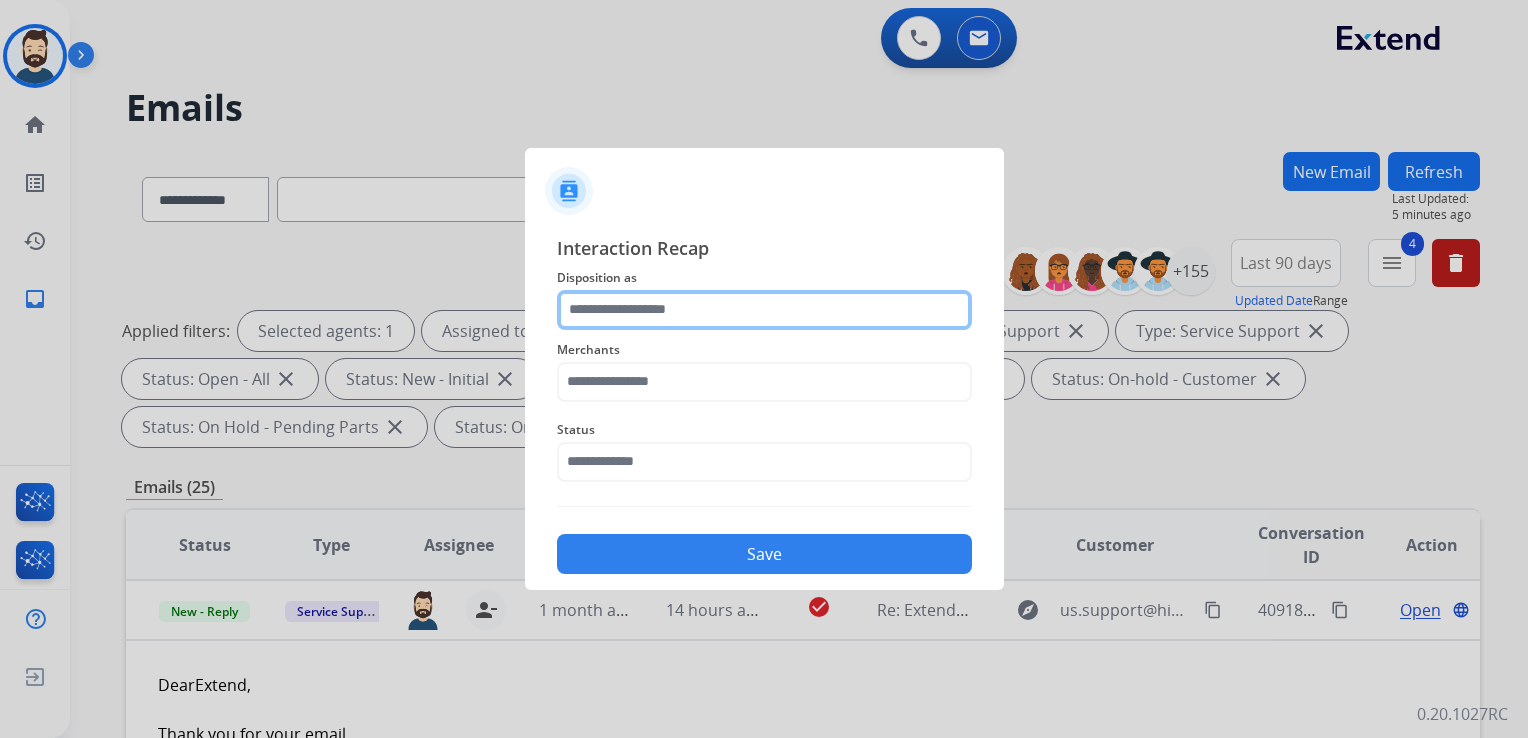 click 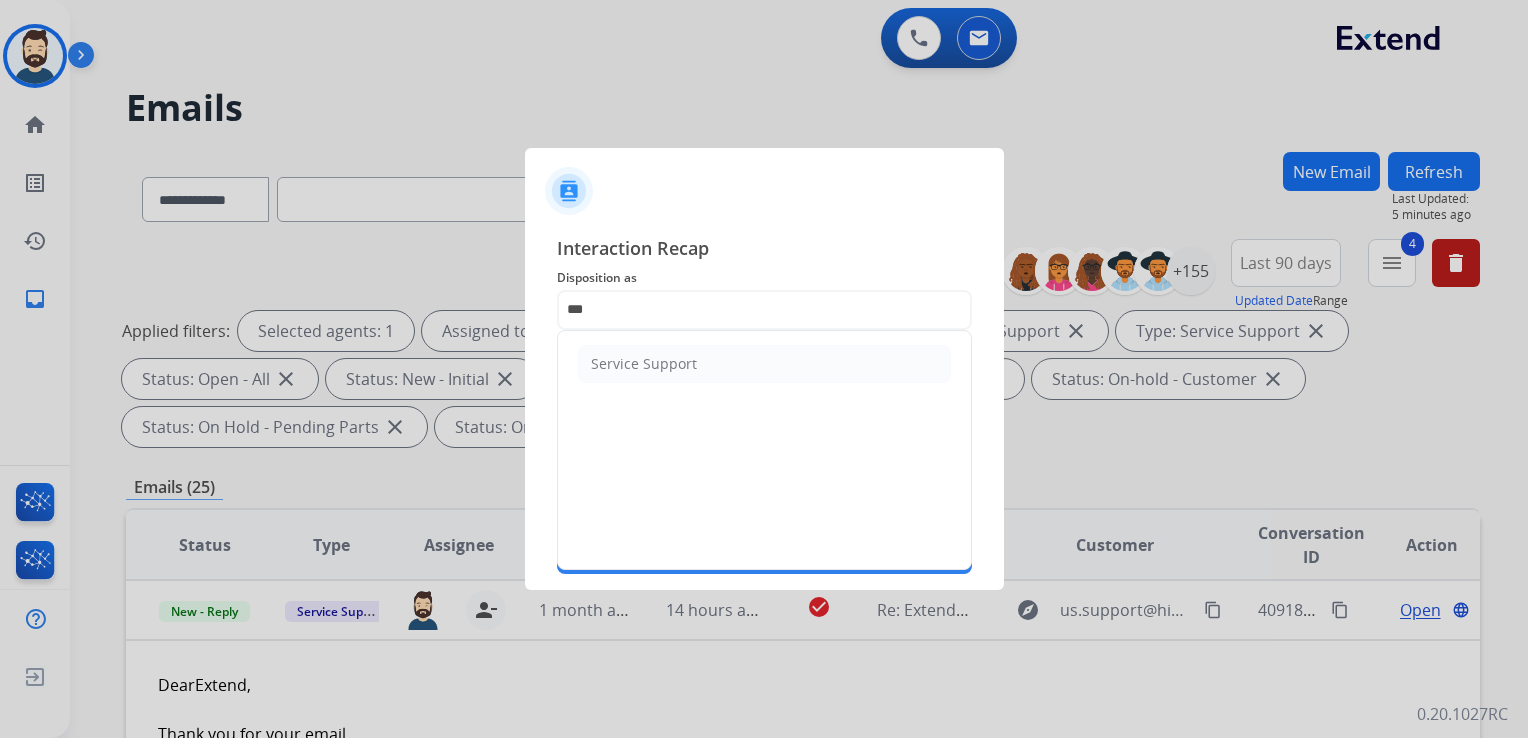 click on "Service Support" 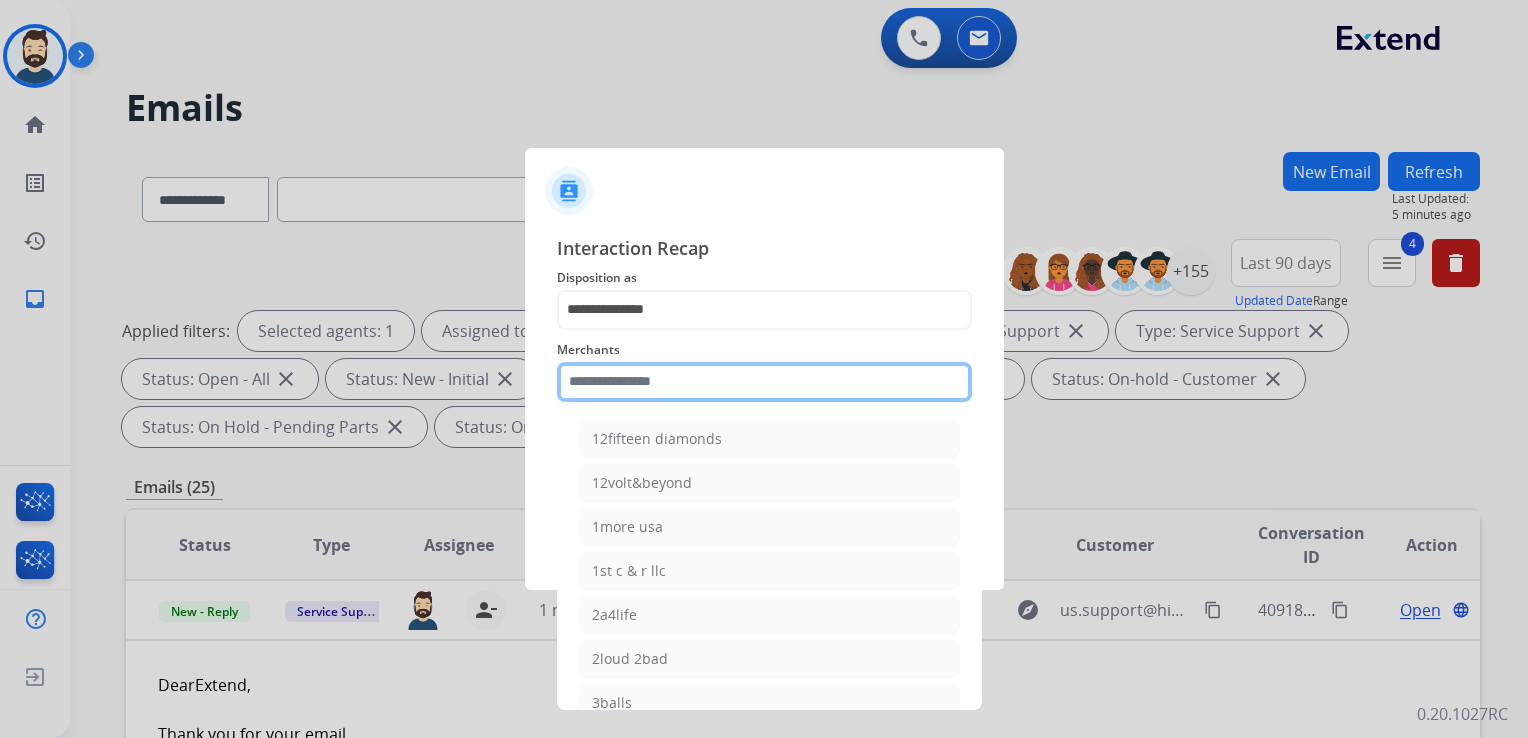 click 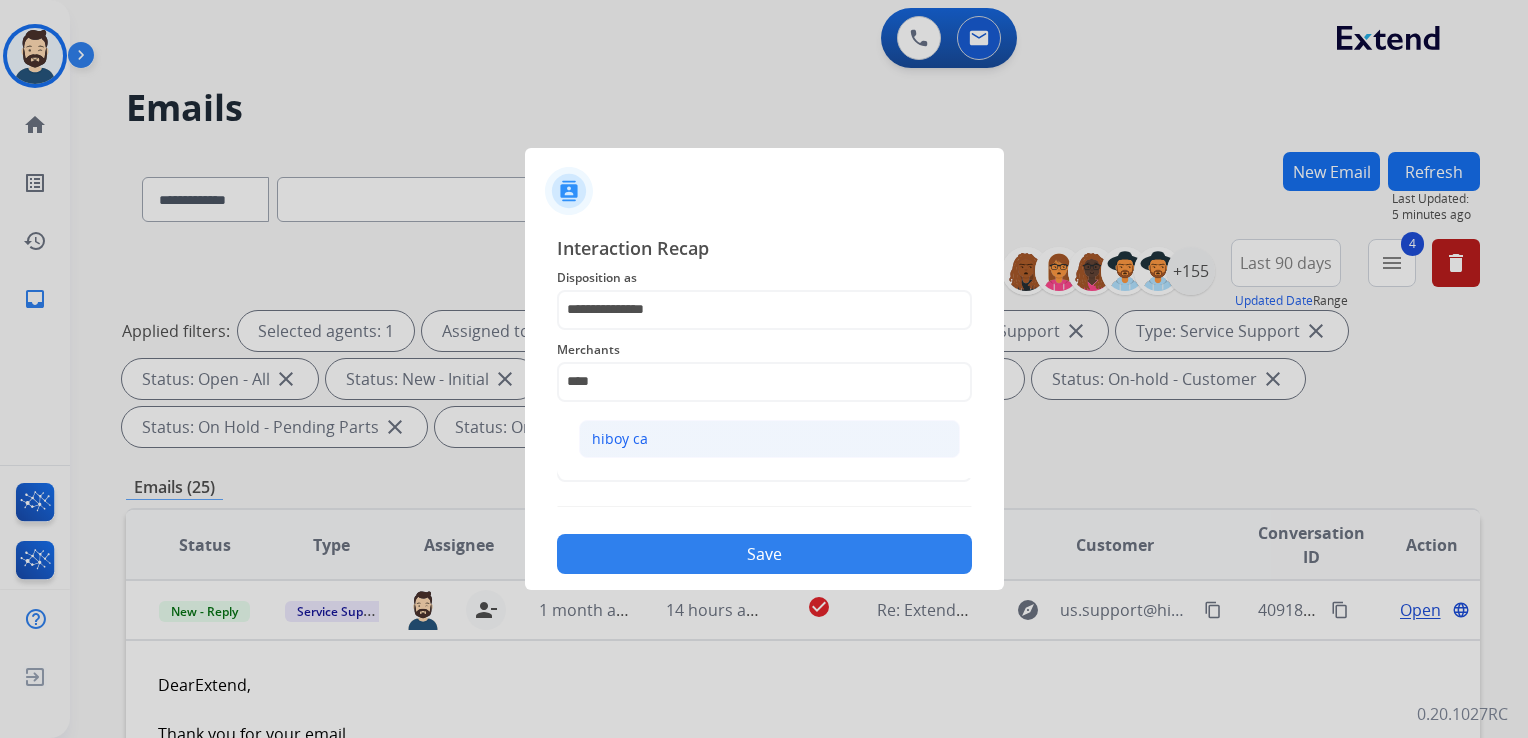 click on "hiboy ca" 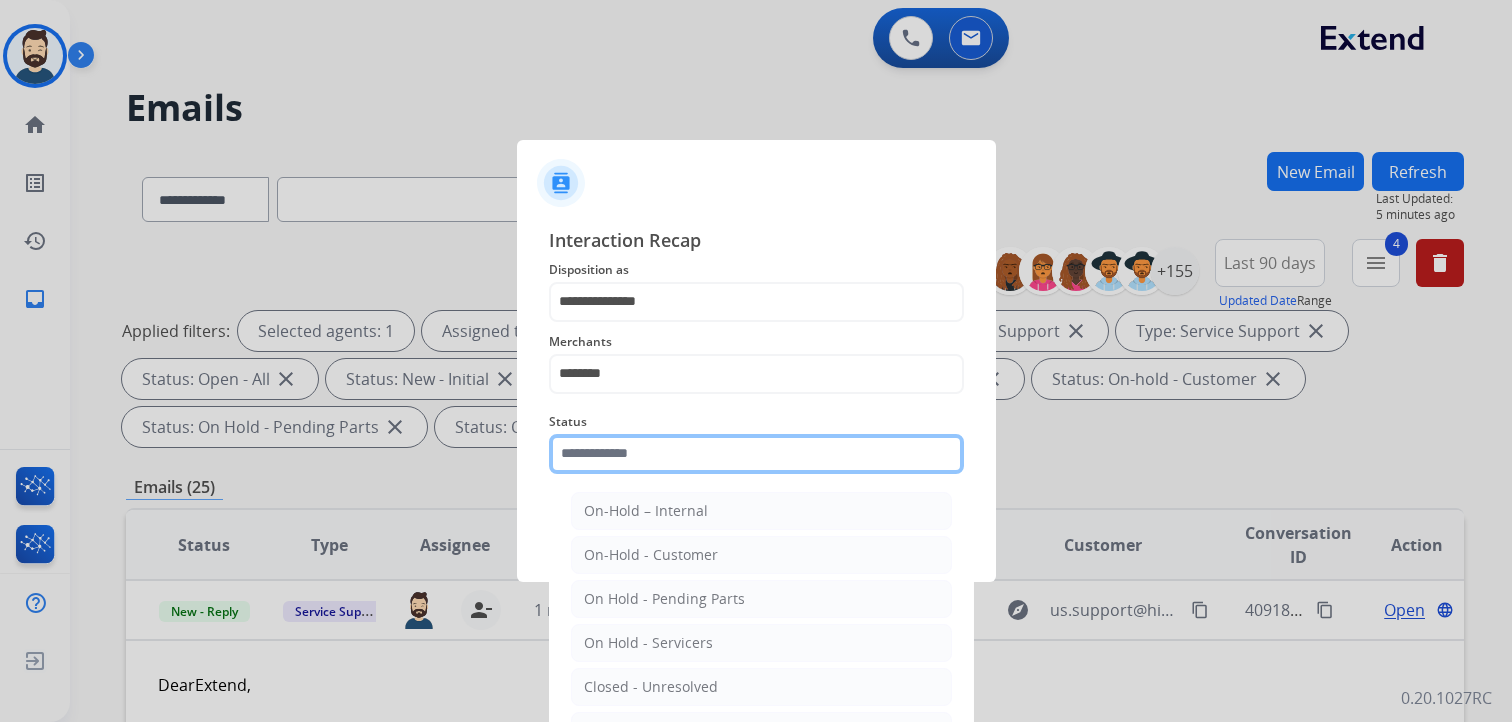 click 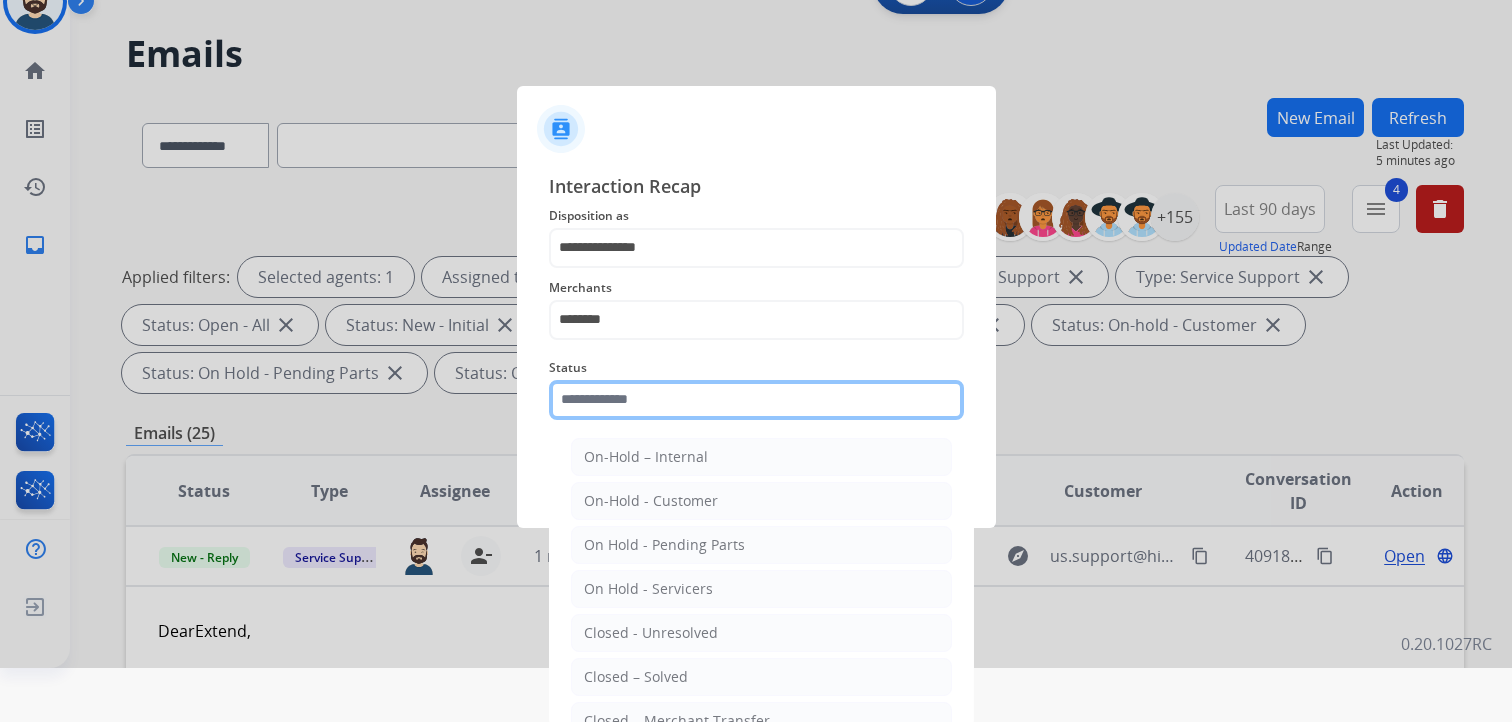 scroll, scrollTop: 59, scrollLeft: 0, axis: vertical 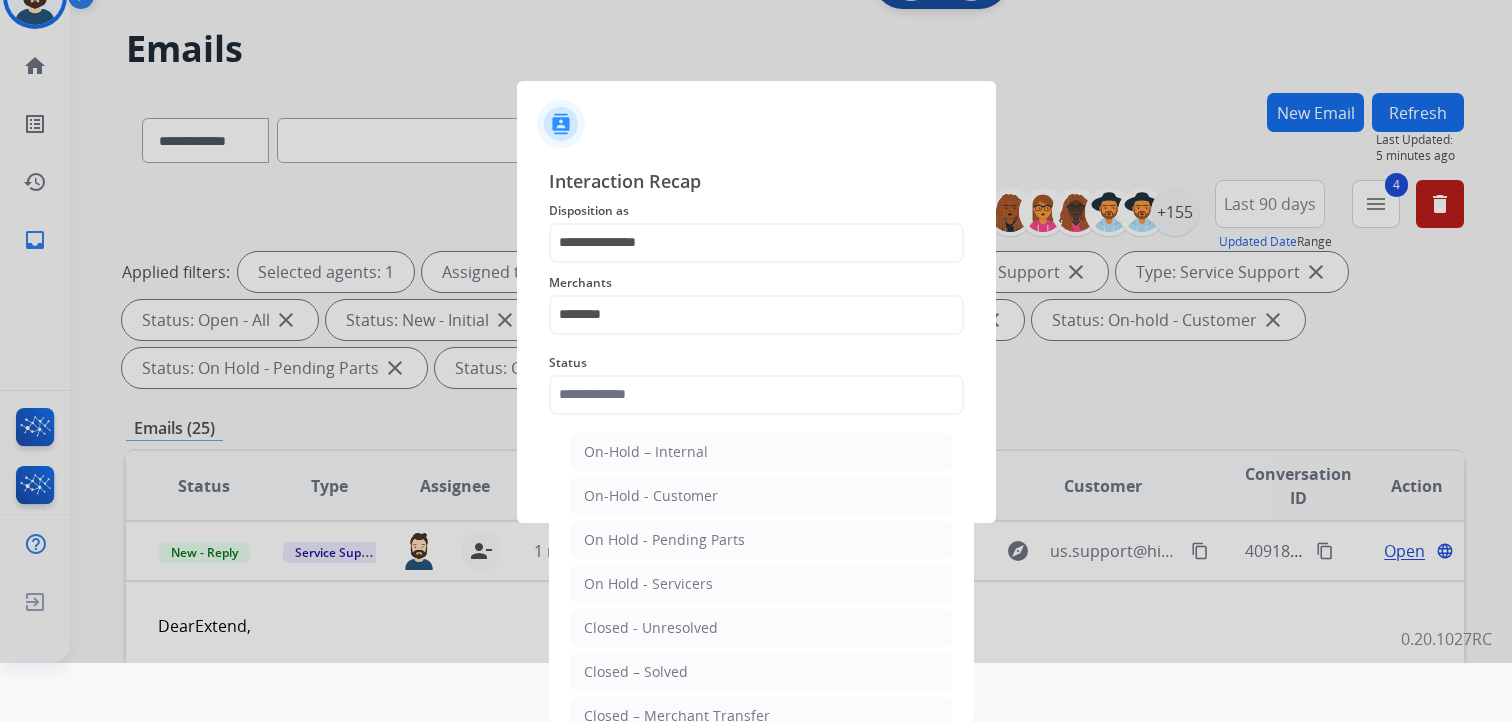 drag, startPoint x: 641, startPoint y: 667, endPoint x: 671, endPoint y: 596, distance: 77.07788 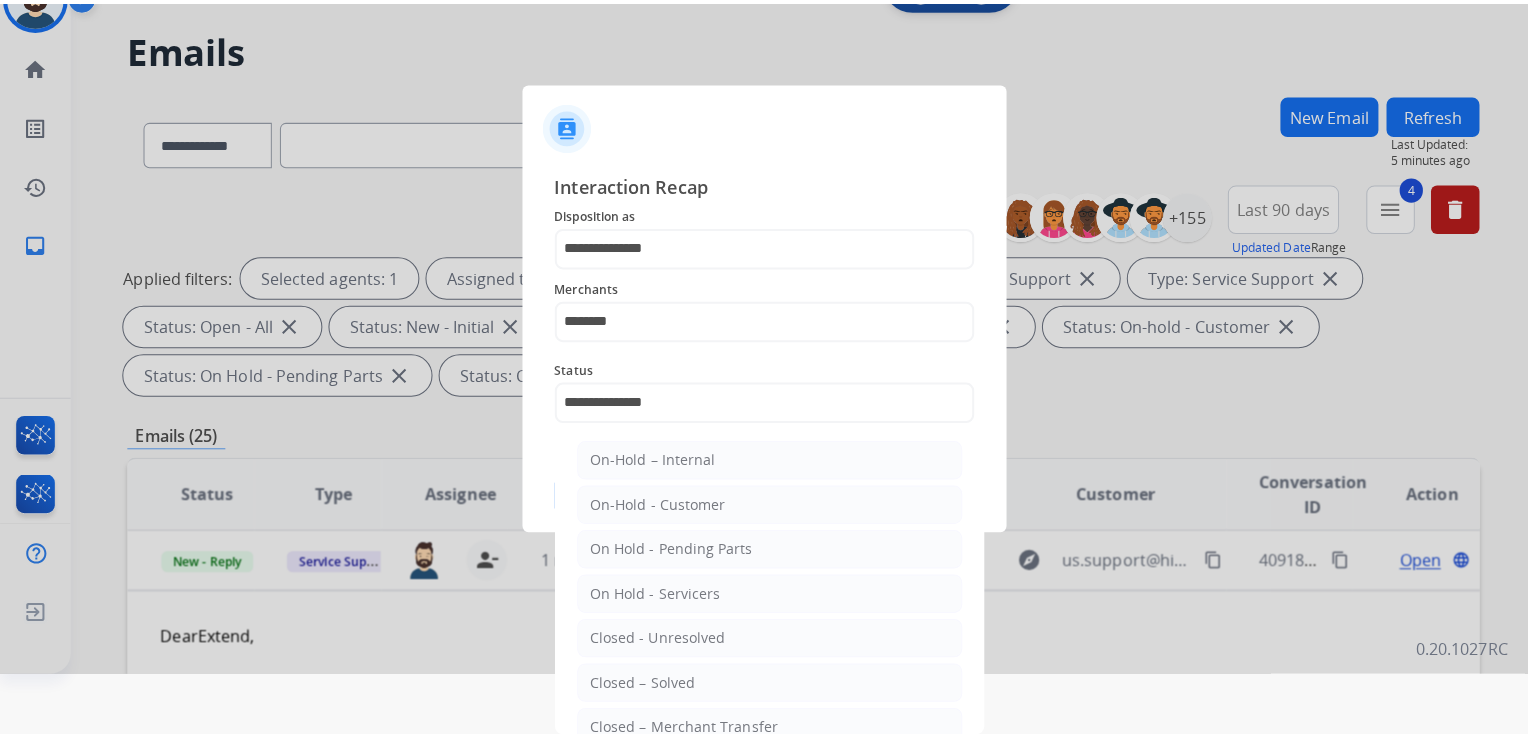 scroll, scrollTop: 0, scrollLeft: 0, axis: both 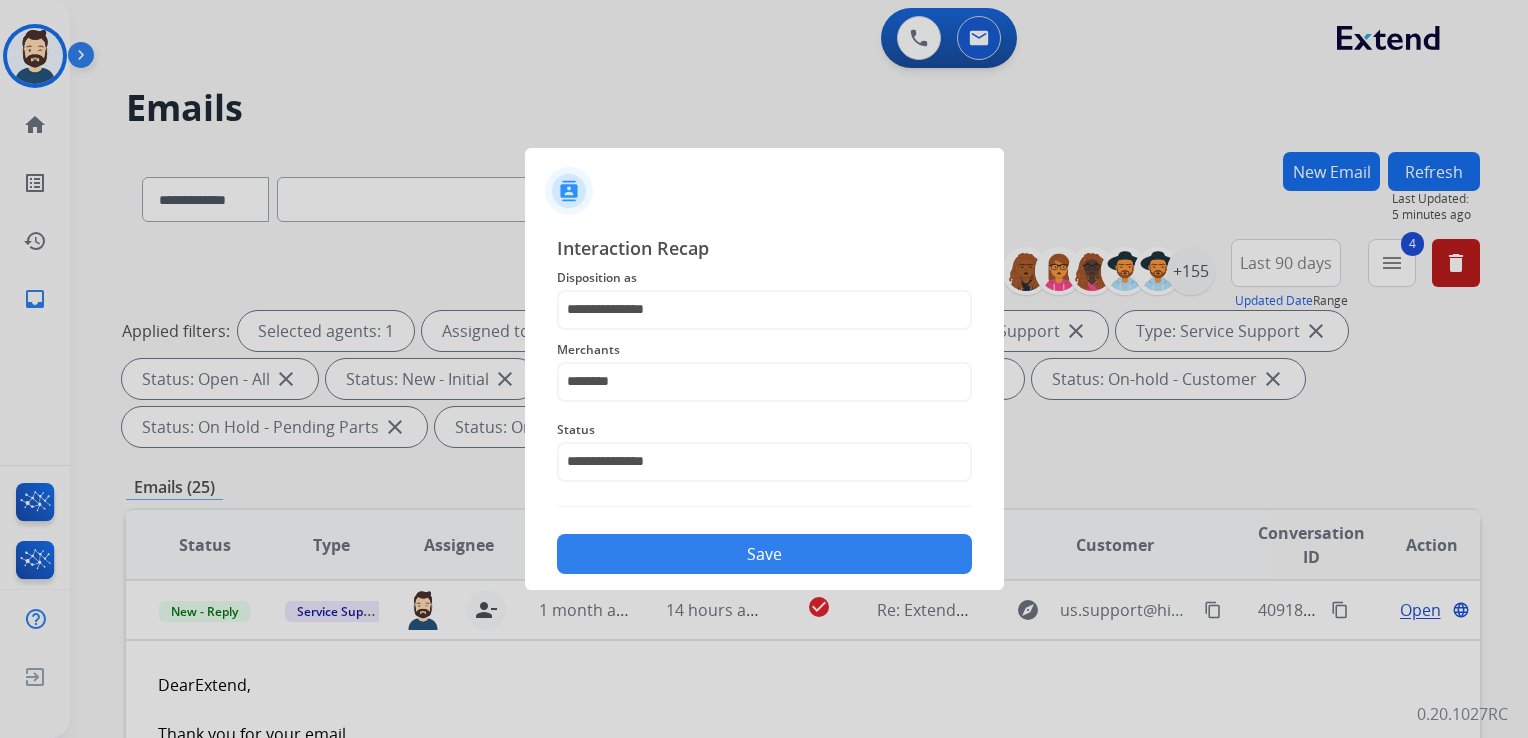 click on "Save" 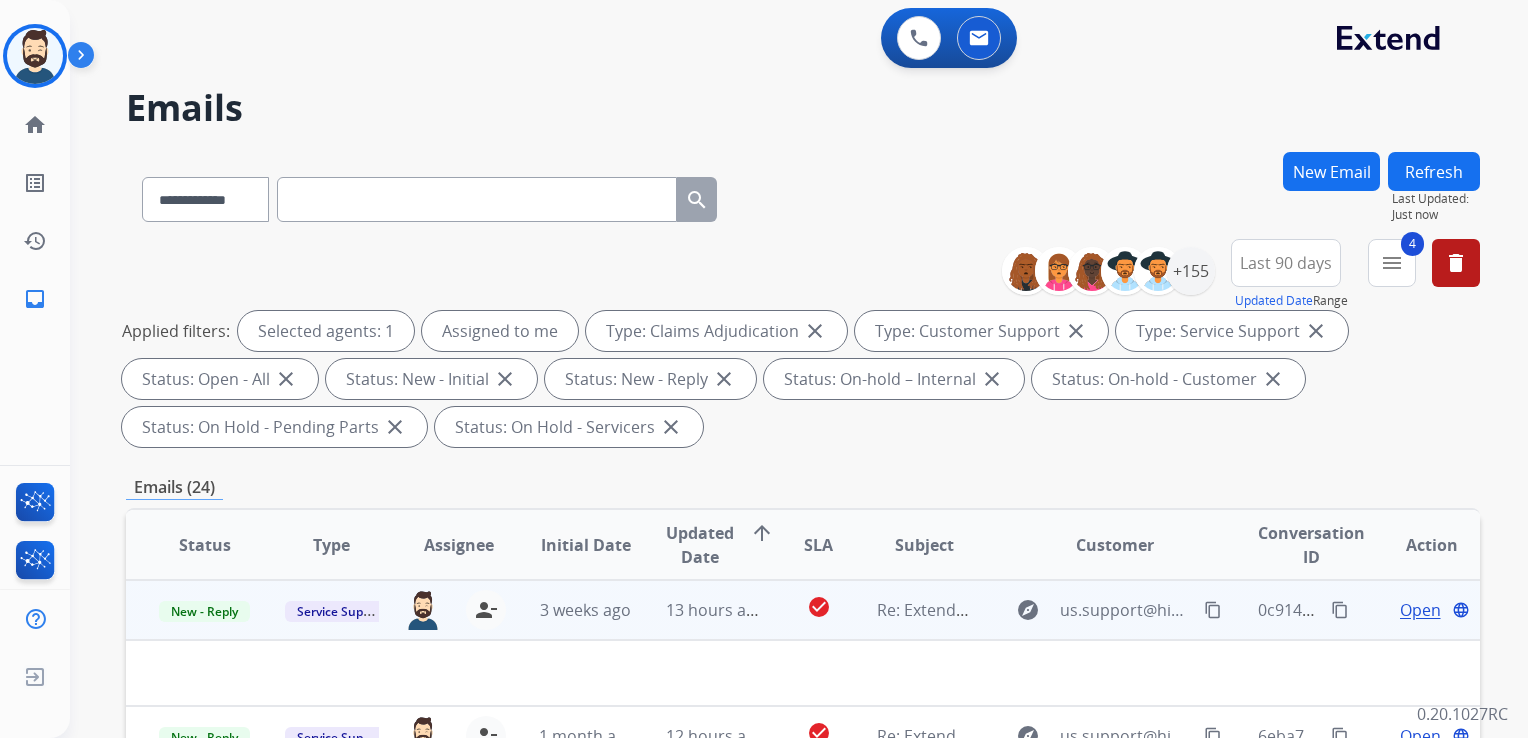 click on "13 hours ago" at bounding box center (697, 610) 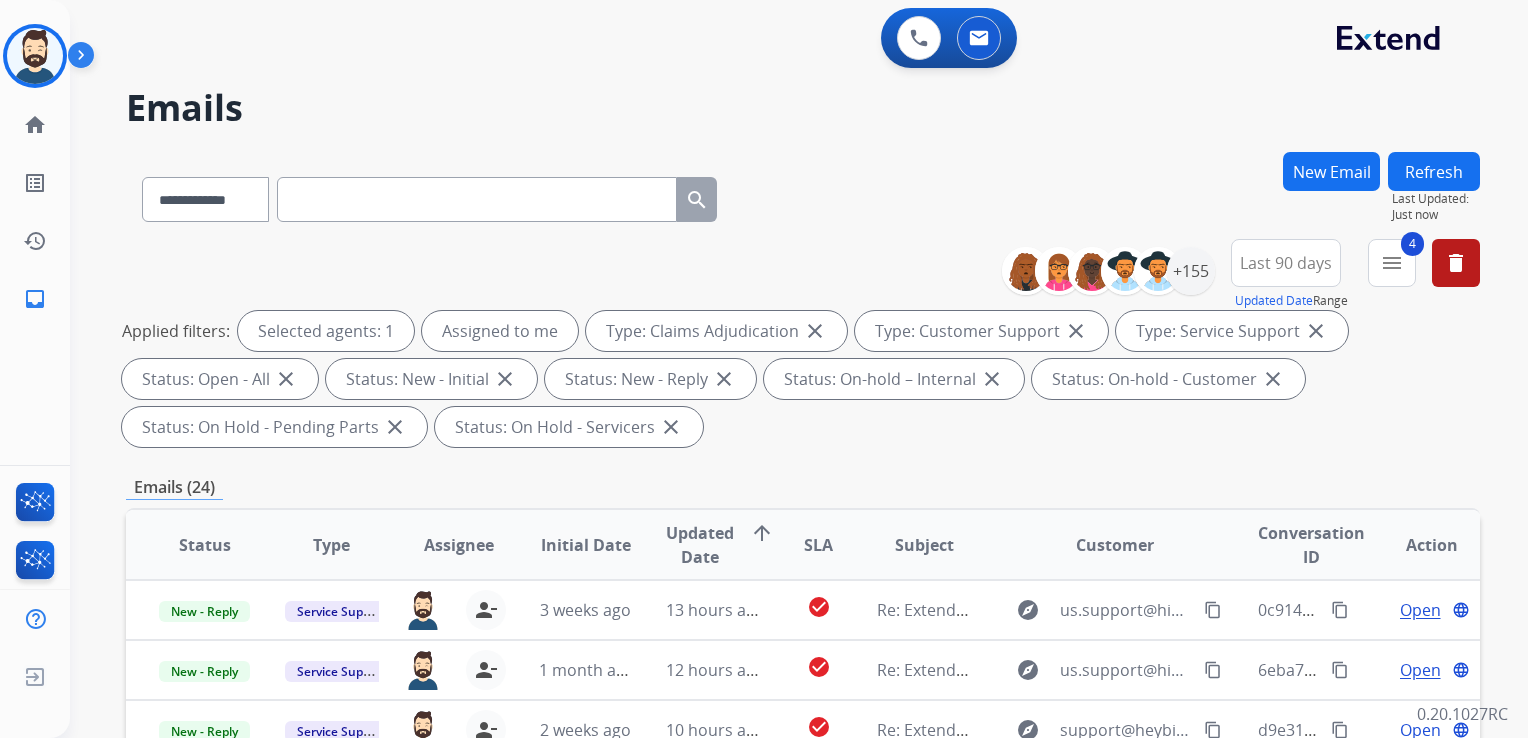 scroll, scrollTop: 200, scrollLeft: 0, axis: vertical 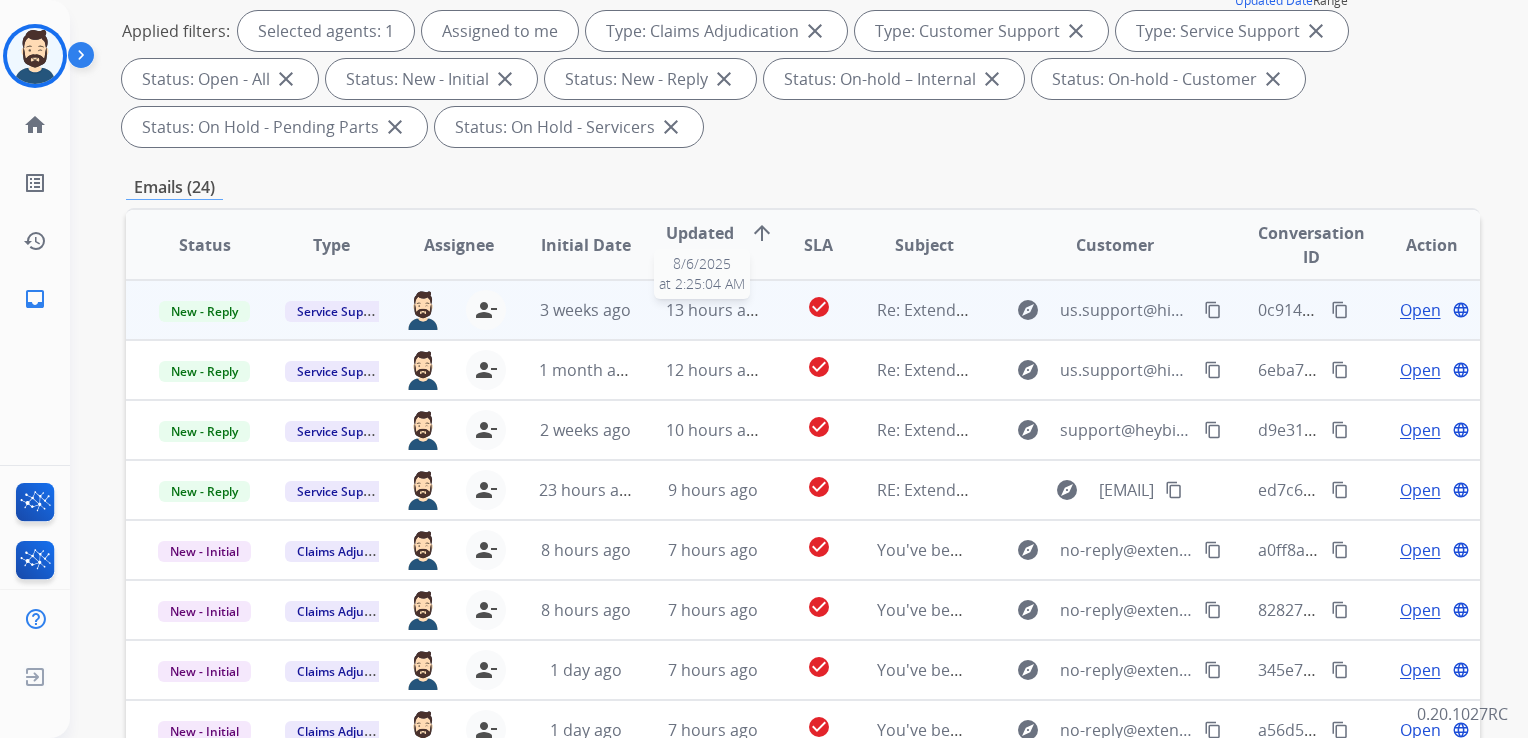 click on "13 hours ago" at bounding box center (713, 310) 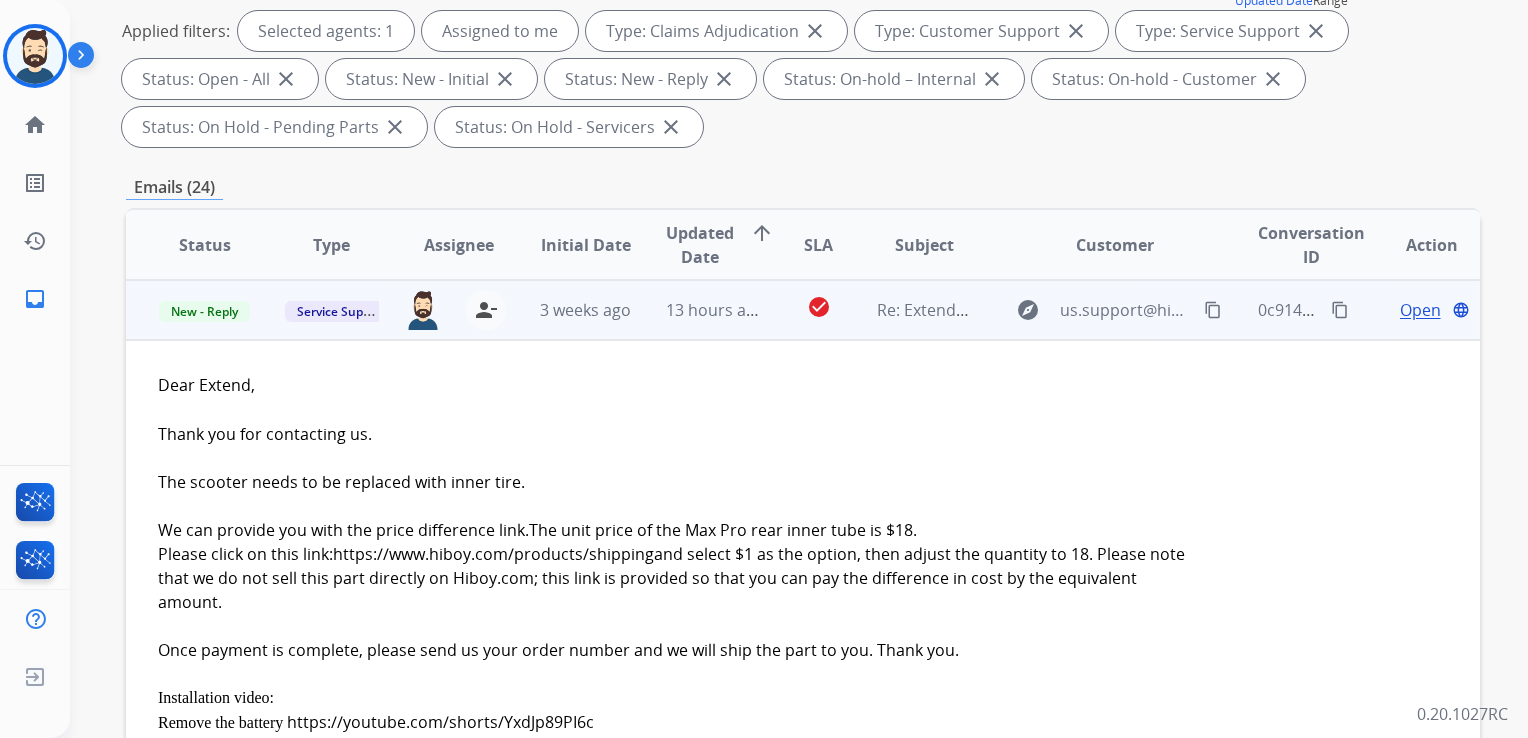 click on "Open" at bounding box center [1420, 310] 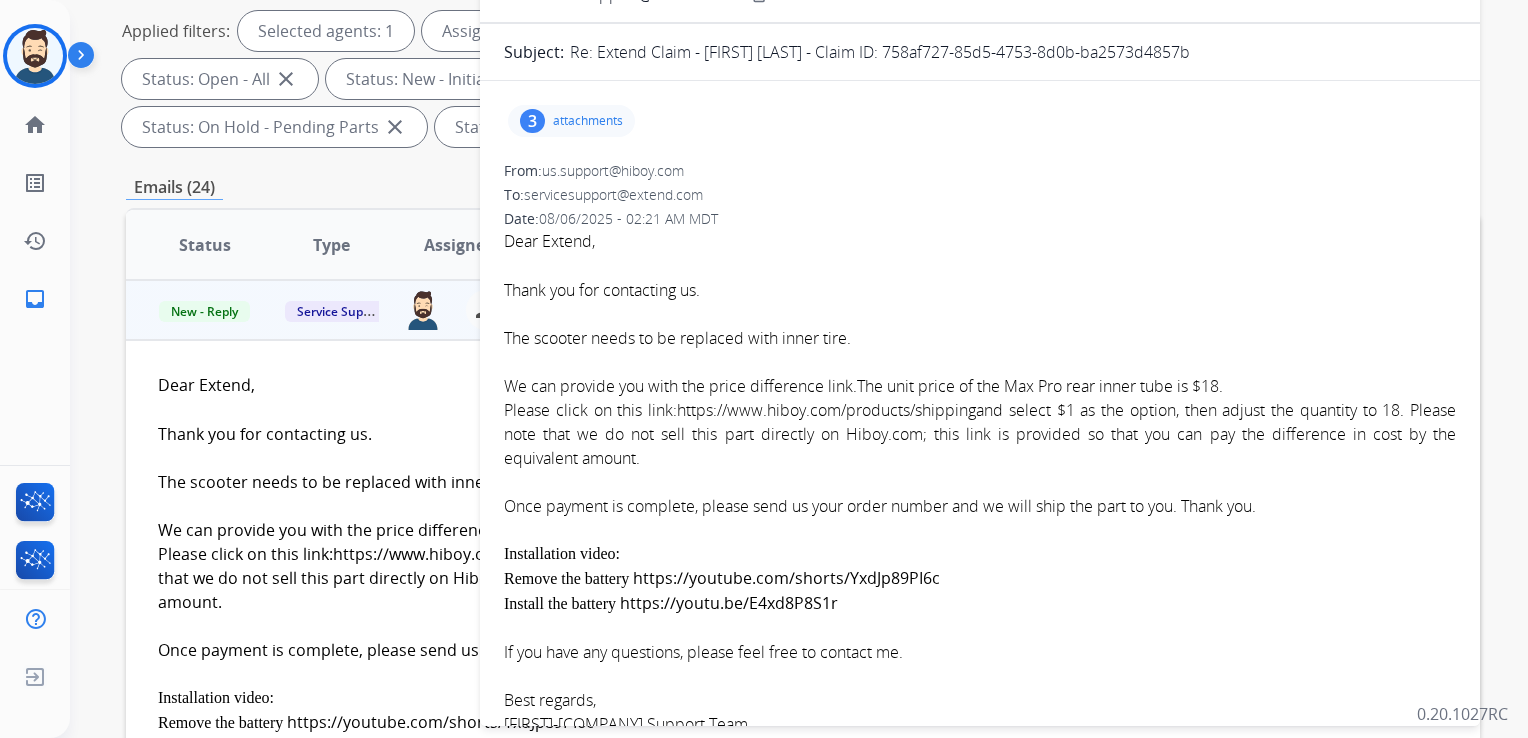 scroll, scrollTop: 0, scrollLeft: 0, axis: both 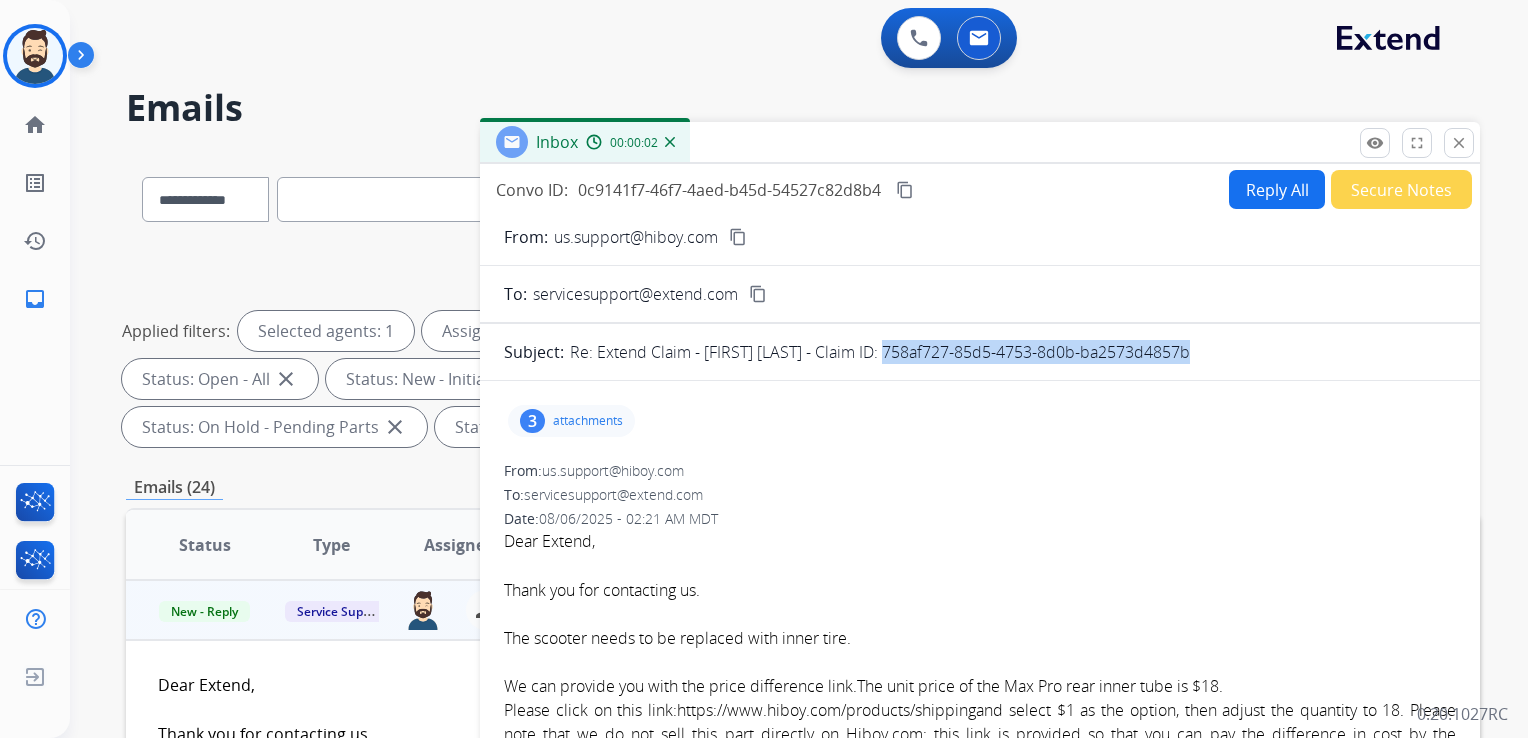 drag, startPoint x: 879, startPoint y: 350, endPoint x: 1194, endPoint y: 350, distance: 315 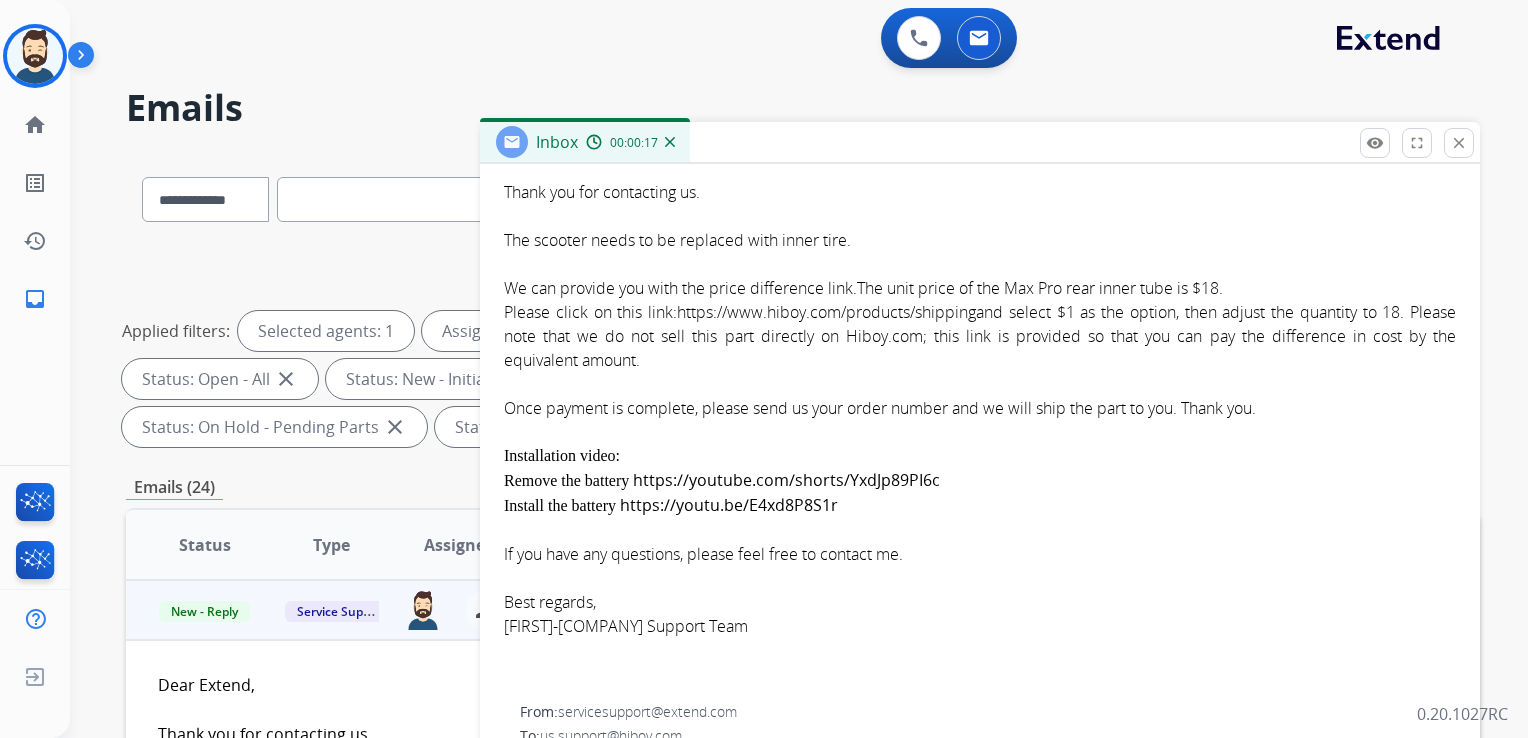 scroll, scrollTop: 400, scrollLeft: 0, axis: vertical 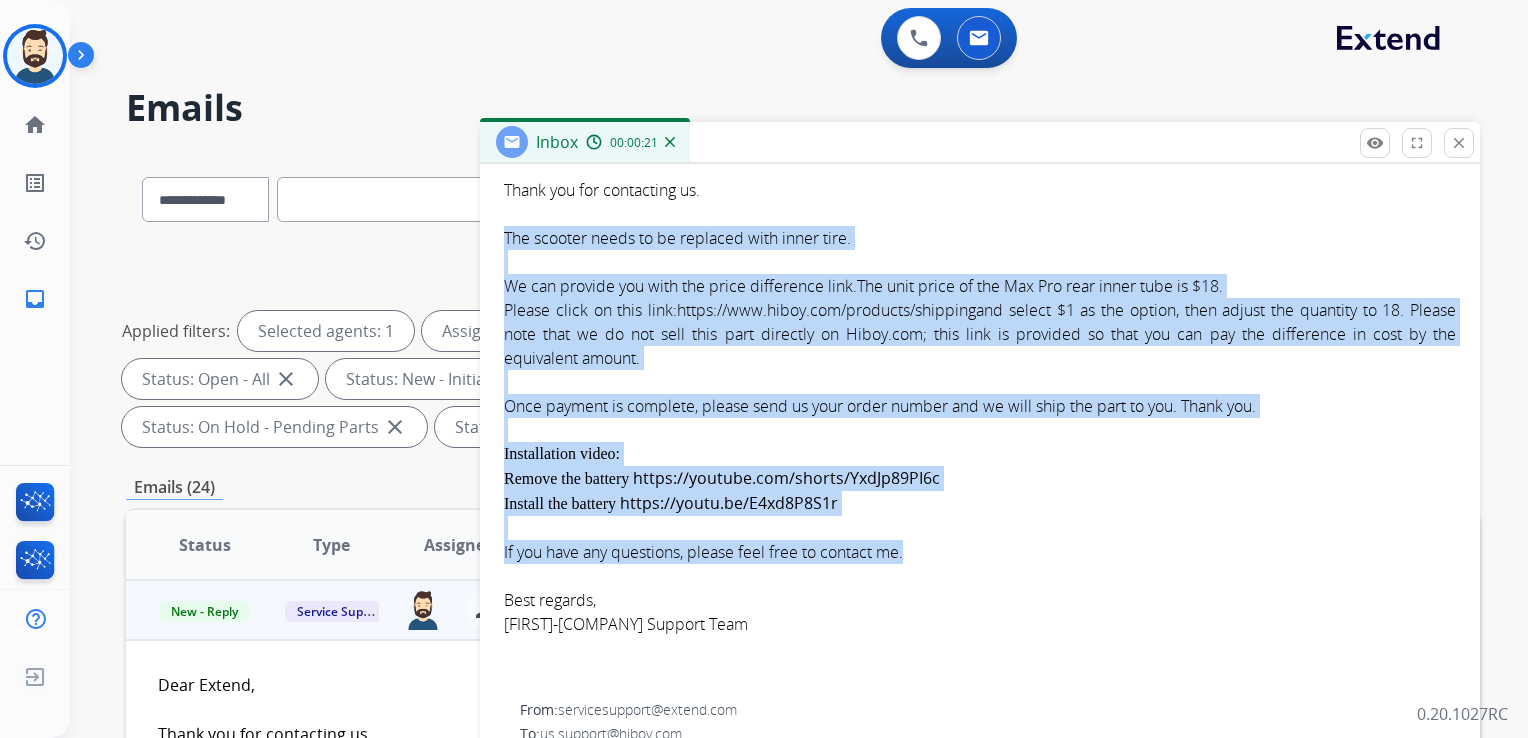 drag, startPoint x: 502, startPoint y: 234, endPoint x: 1056, endPoint y: 545, distance: 635.32434 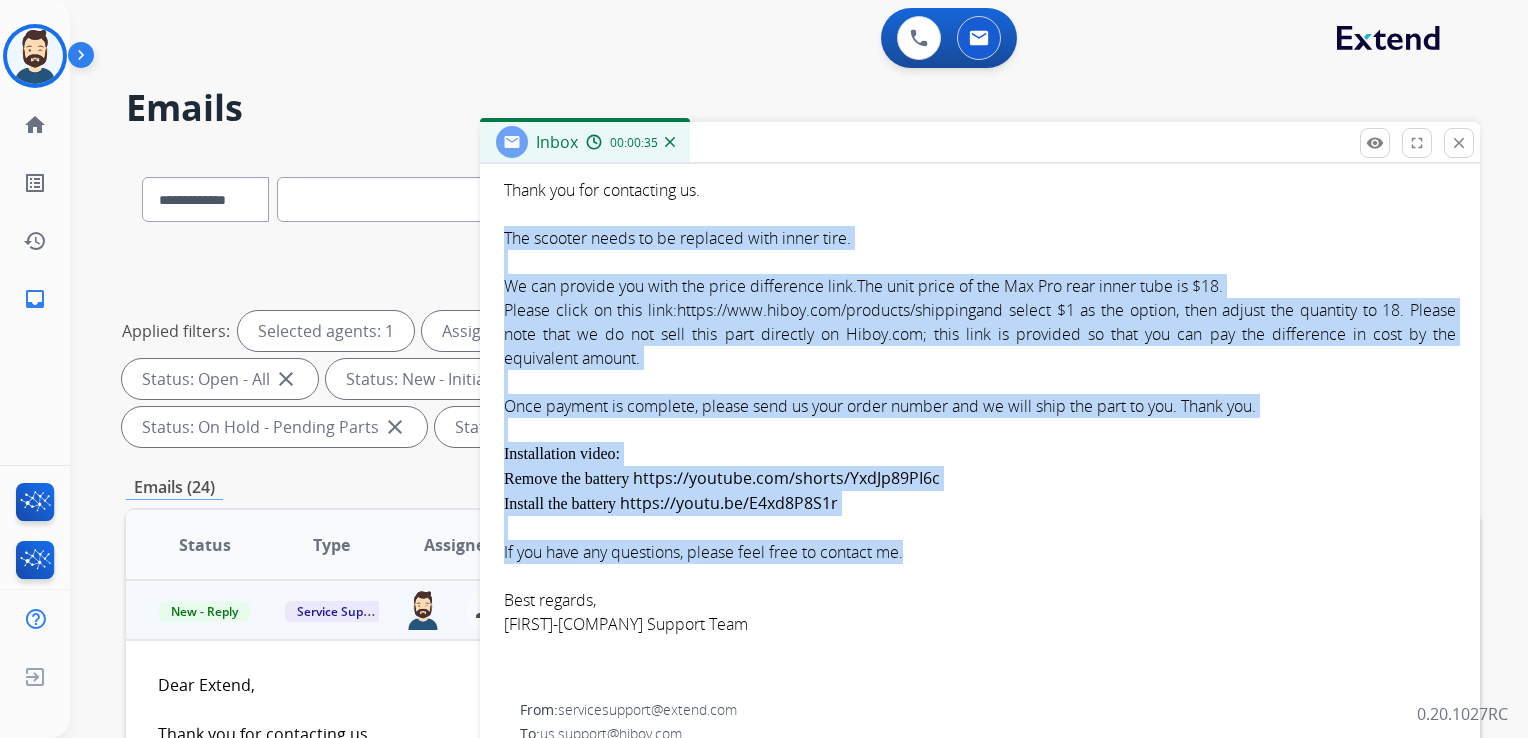 click on "The scooter needs to be replaced with inner tire." at bounding box center [980, 238] 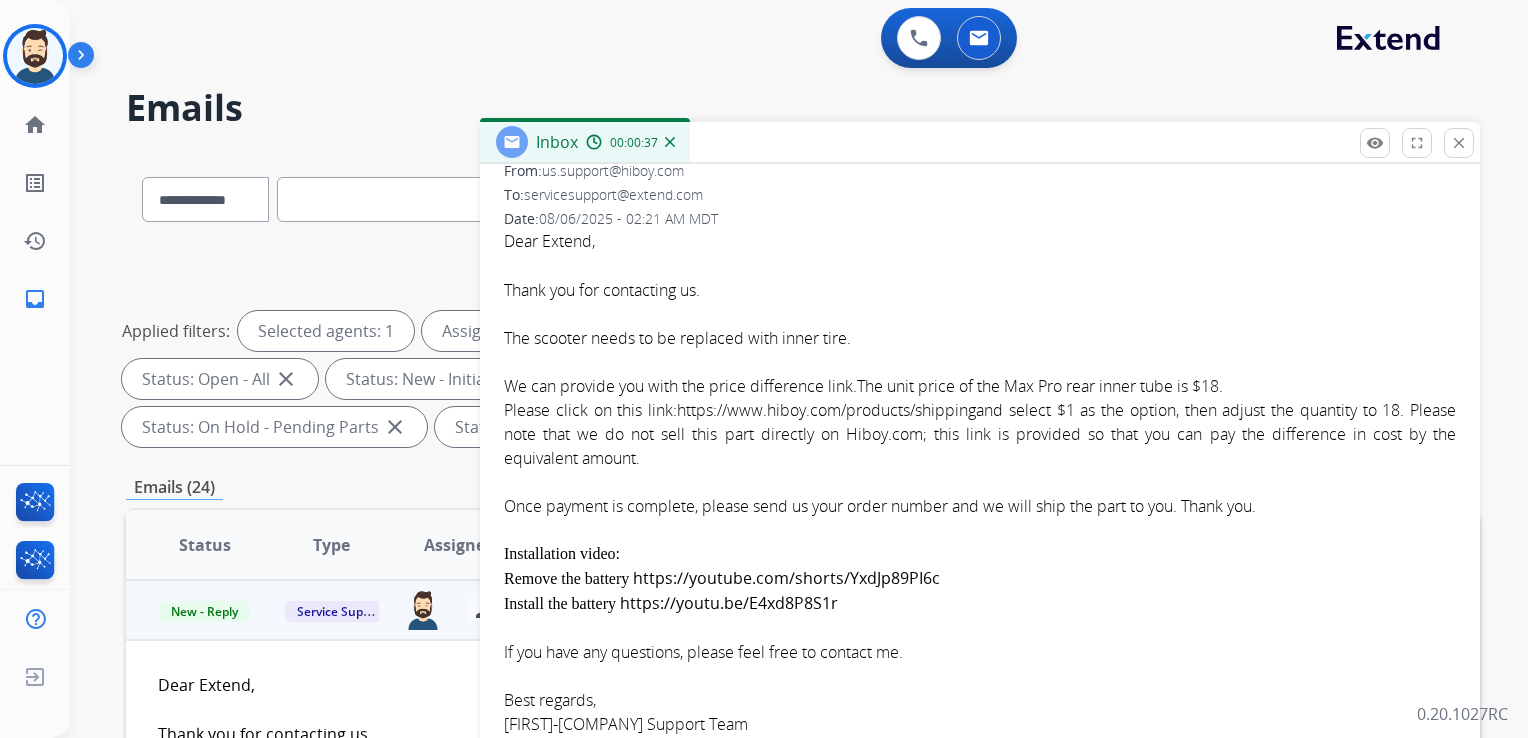 scroll, scrollTop: 400, scrollLeft: 0, axis: vertical 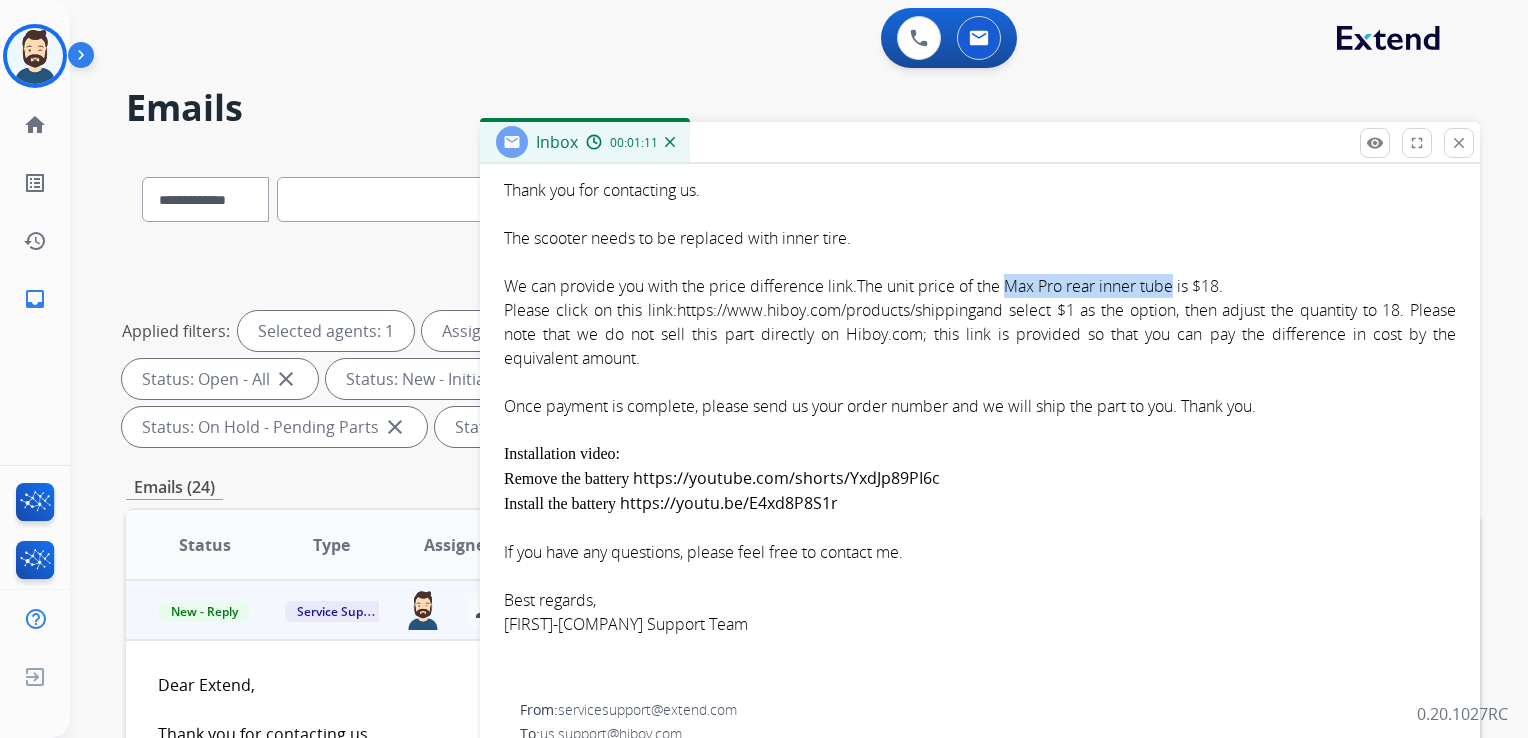 drag, startPoint x: 1016, startPoint y: 284, endPoint x: 1180, endPoint y: 288, distance: 164.04877 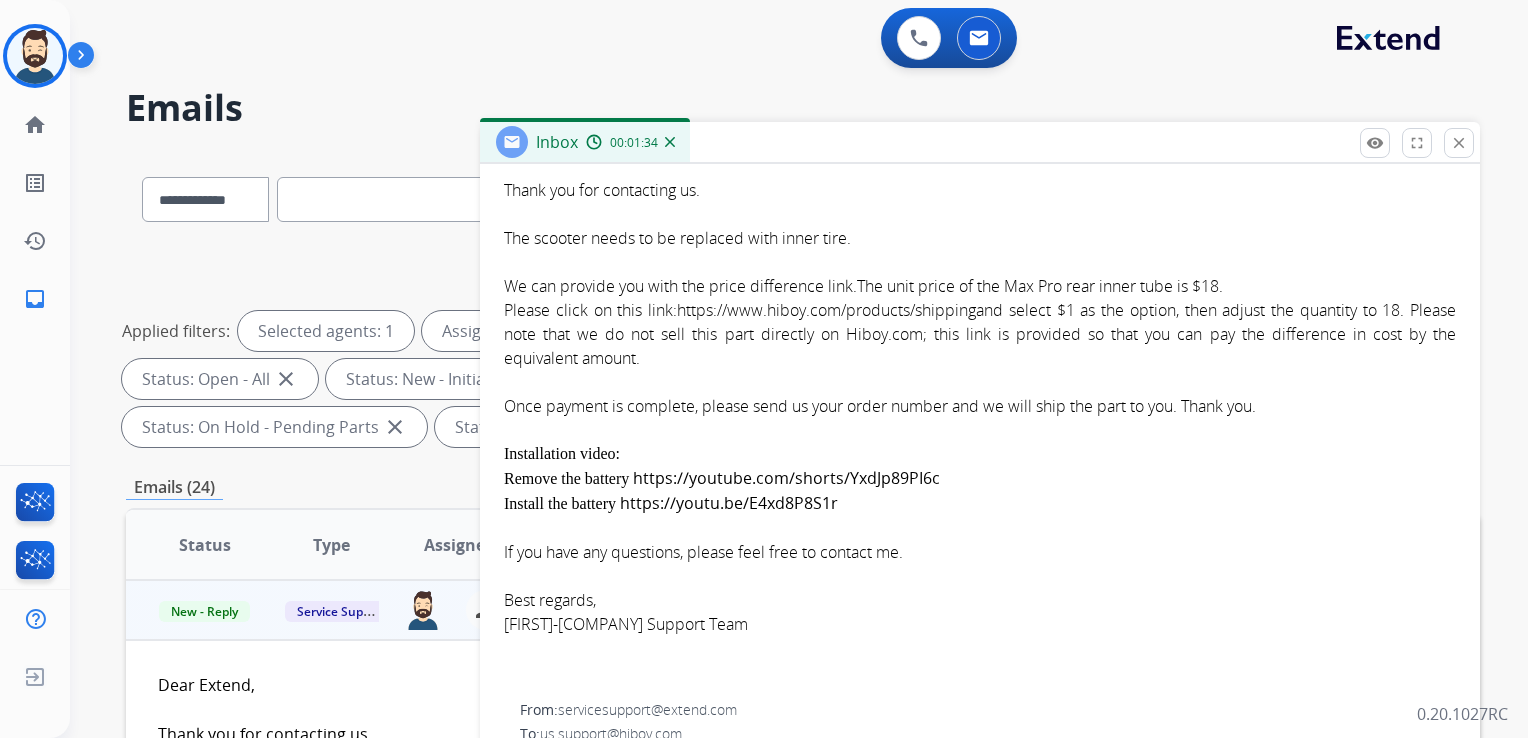 drag, startPoint x: 356, startPoint y: 82, endPoint x: 375, endPoint y: 76, distance: 19.924858 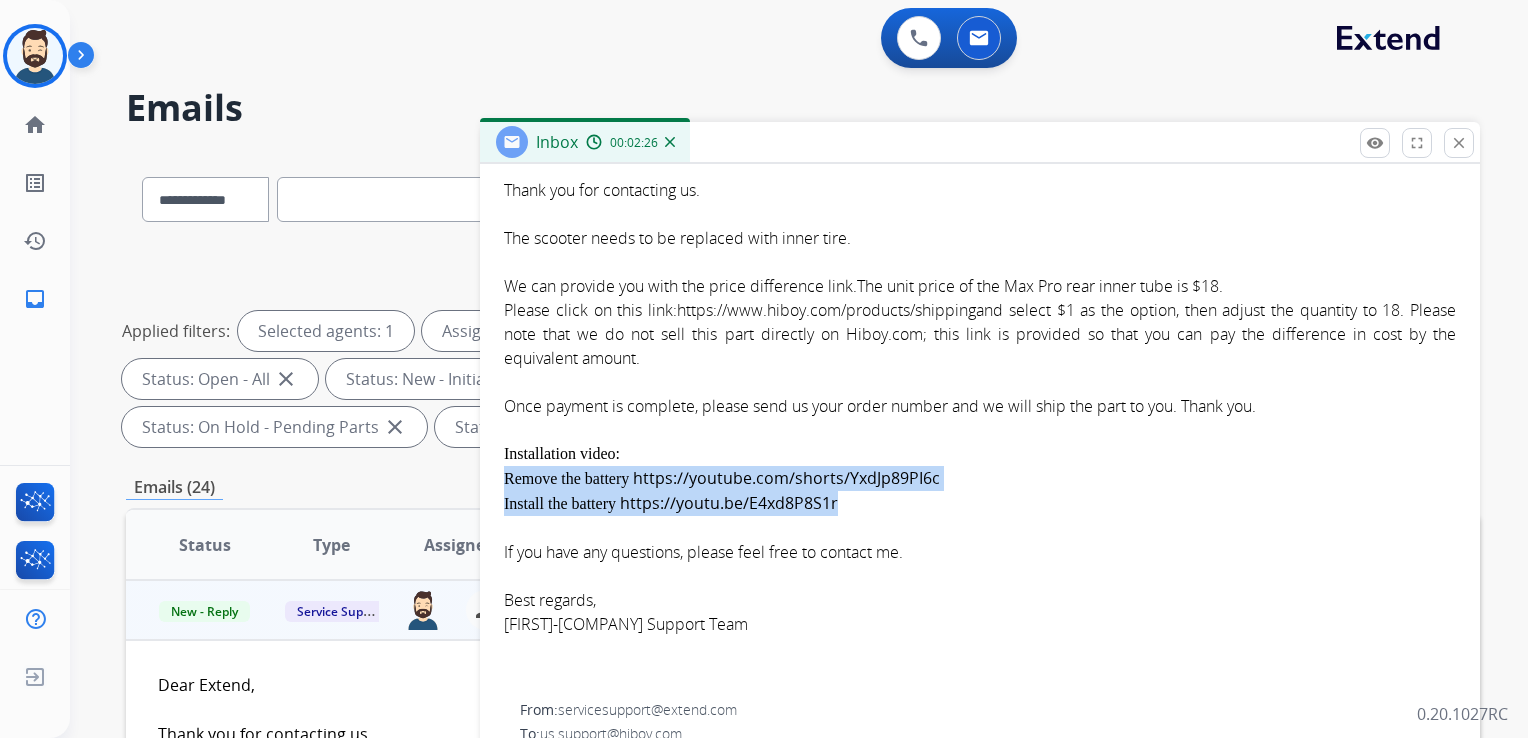 drag, startPoint x: 502, startPoint y: 474, endPoint x: 880, endPoint y: 507, distance: 379.43774 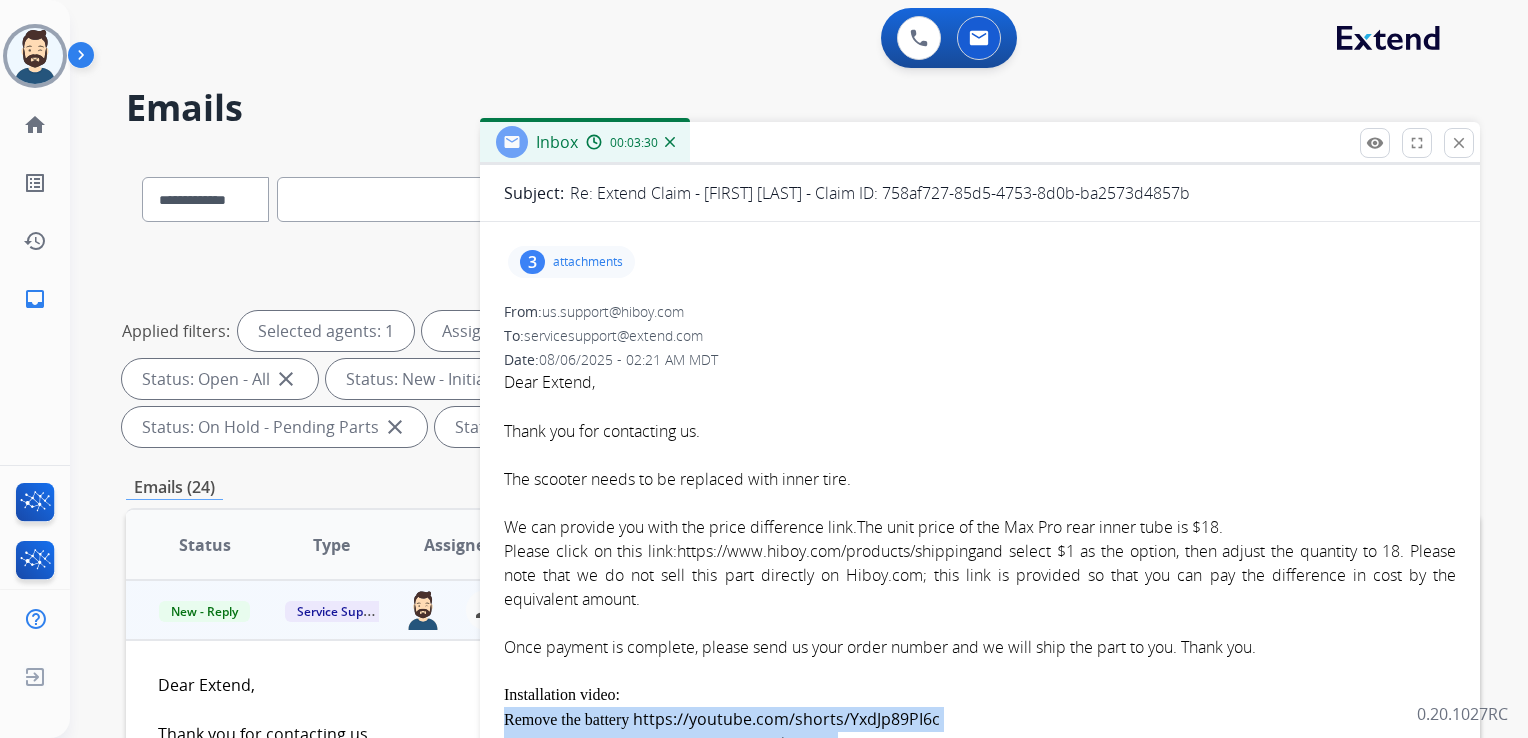 scroll, scrollTop: 0, scrollLeft: 0, axis: both 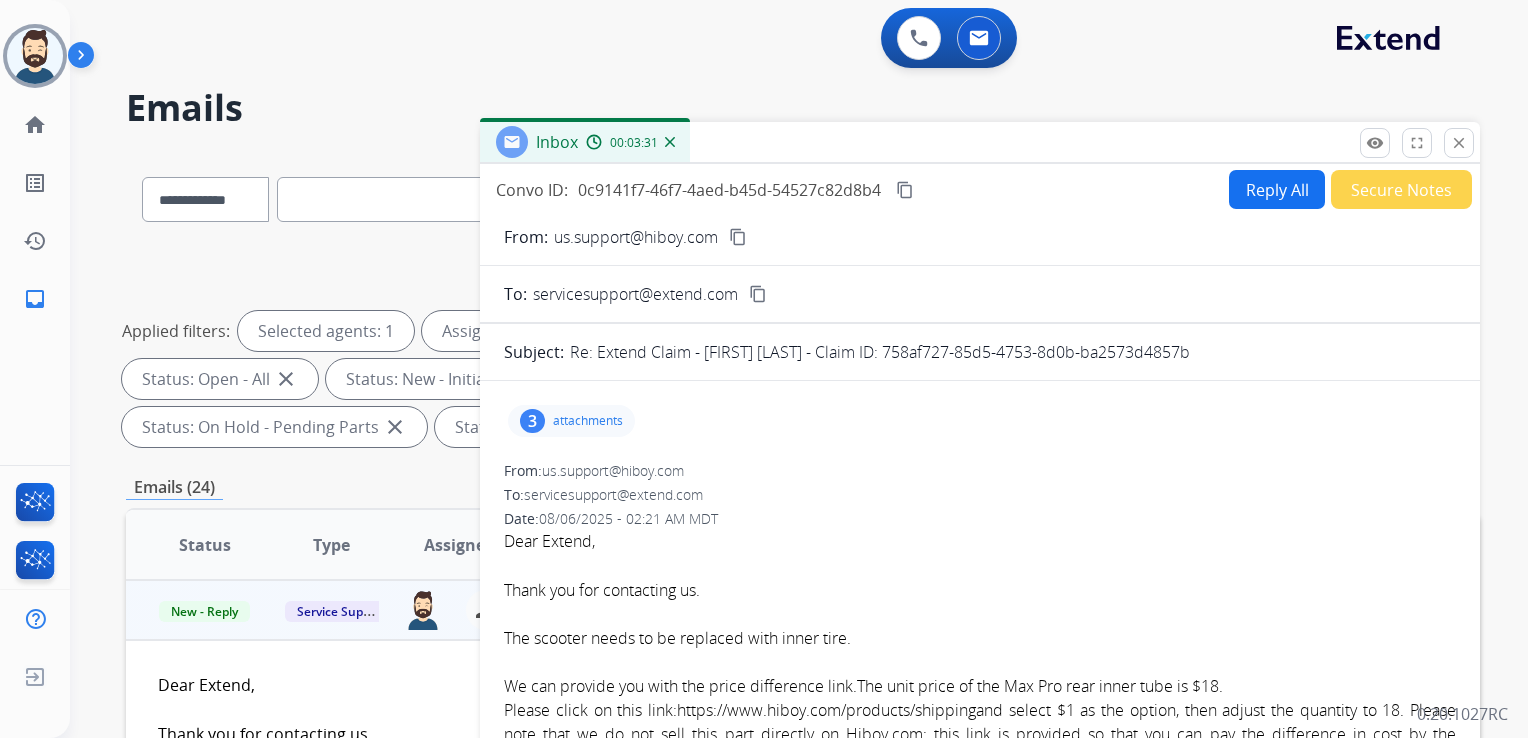 click on "Reply All" at bounding box center [1277, 189] 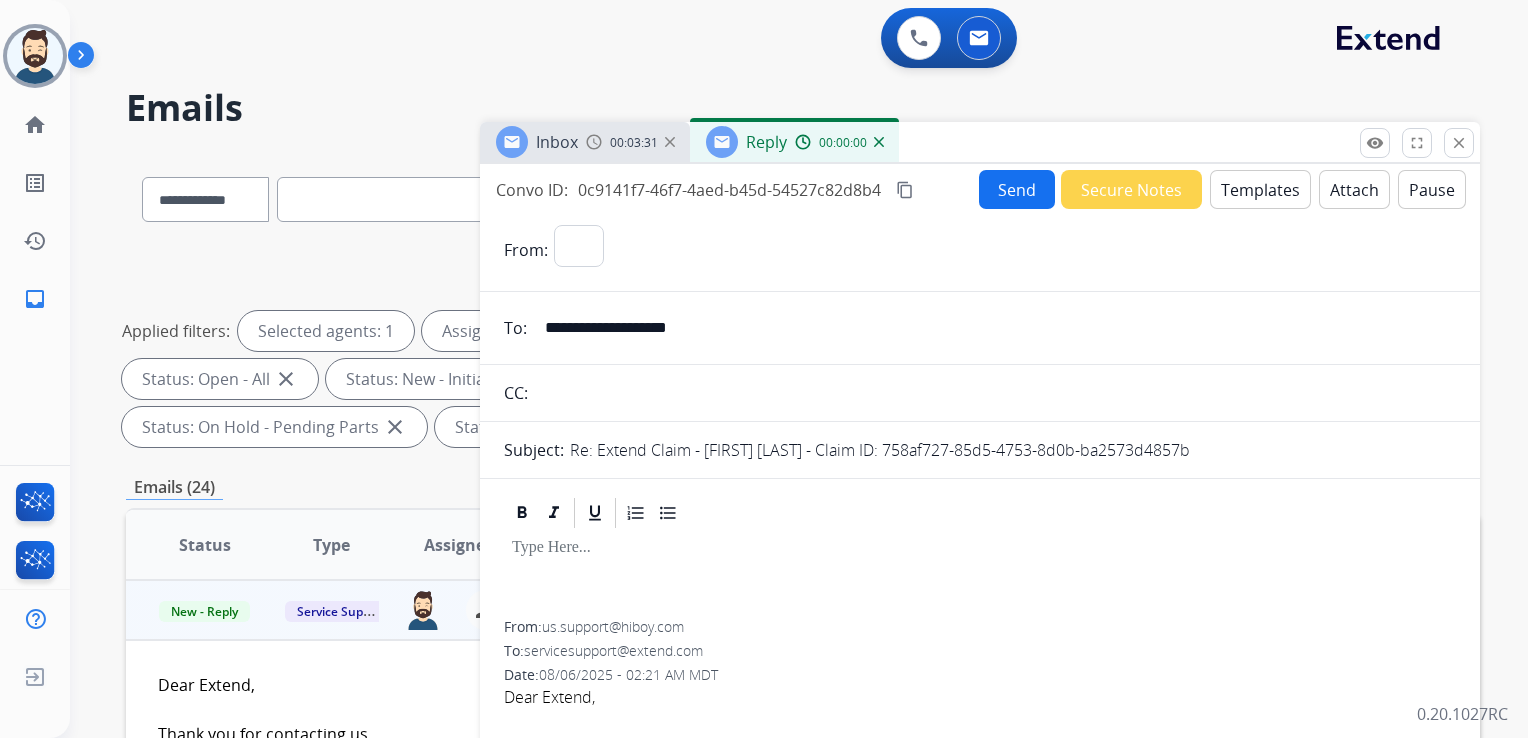 select on "**********" 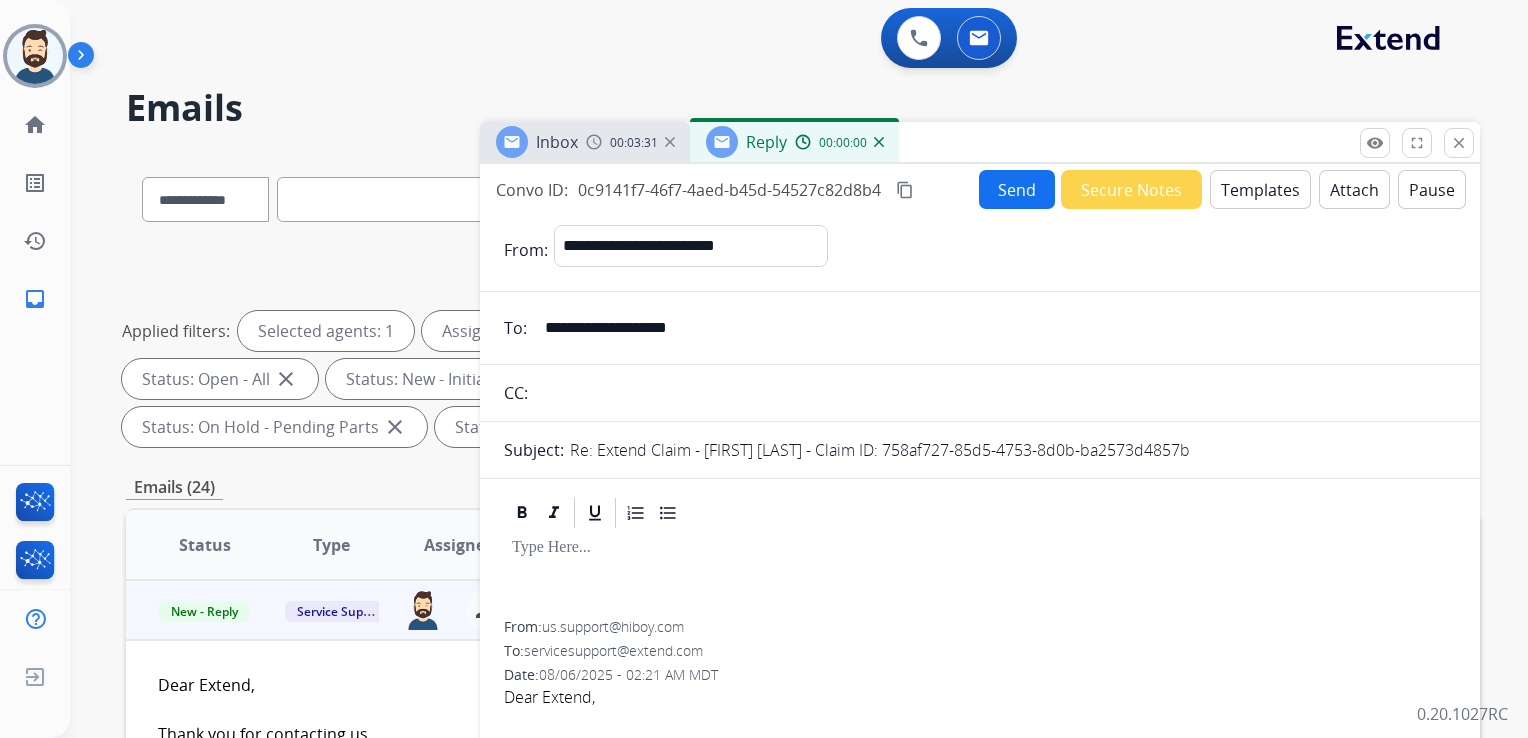 click on "Templates" at bounding box center (1260, 189) 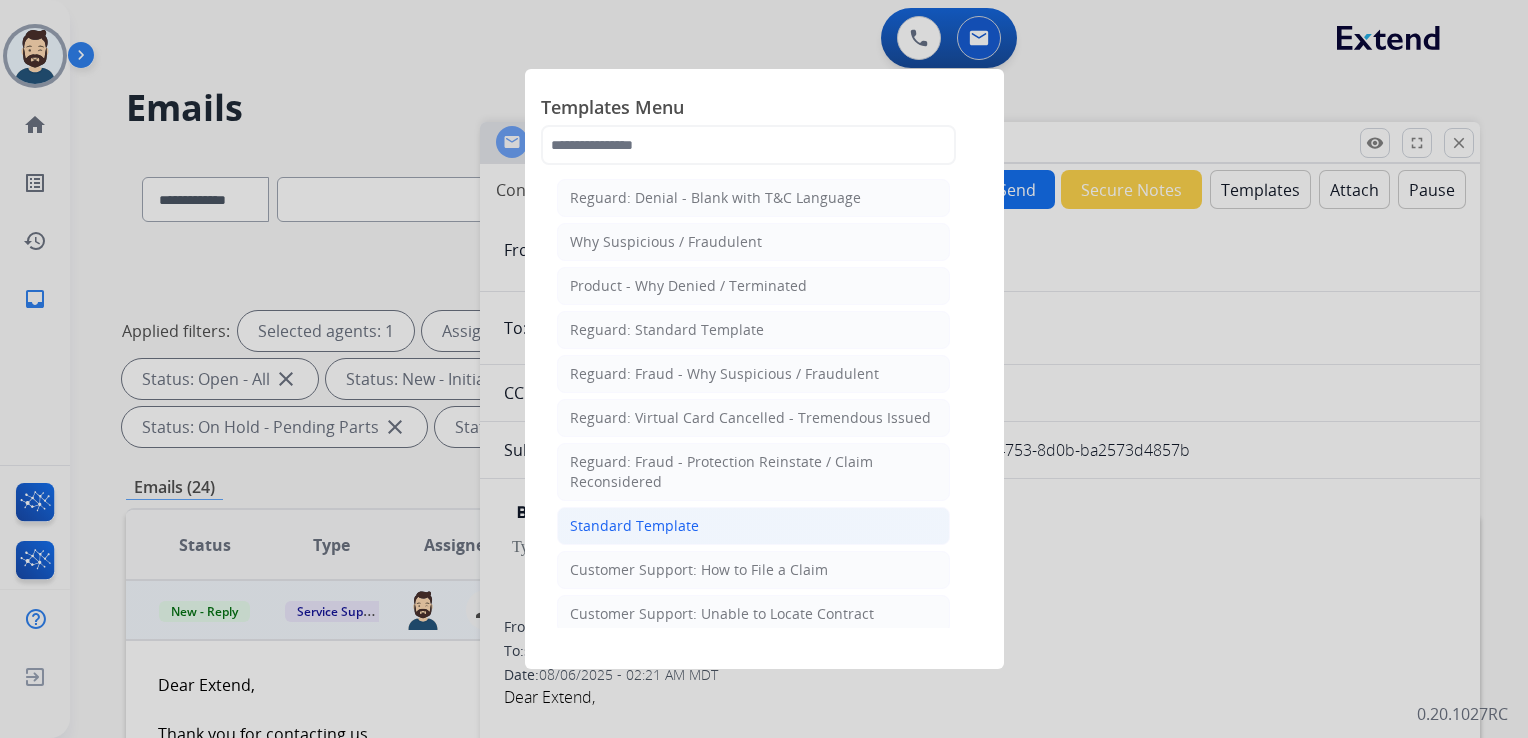 click on "Standard Template" 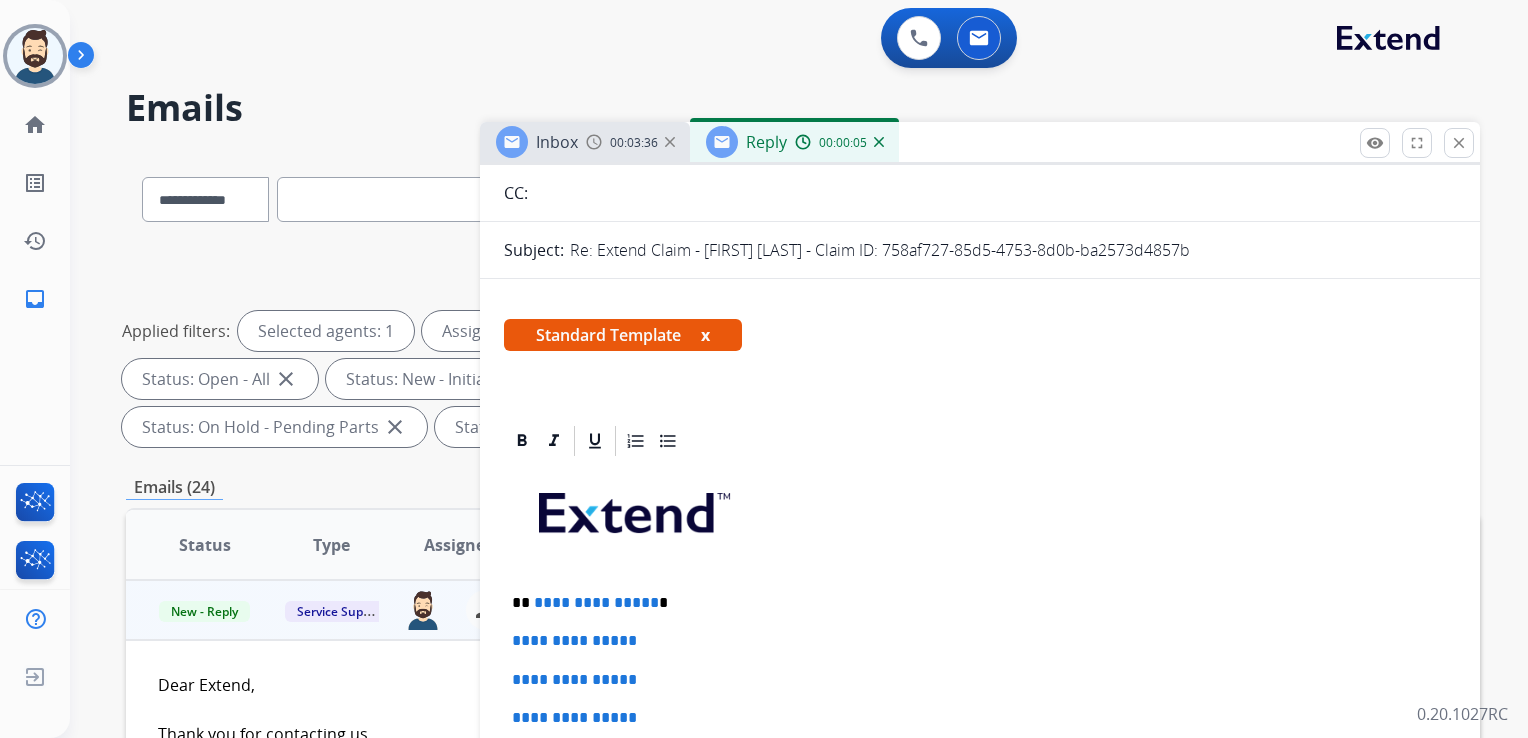 scroll, scrollTop: 300, scrollLeft: 0, axis: vertical 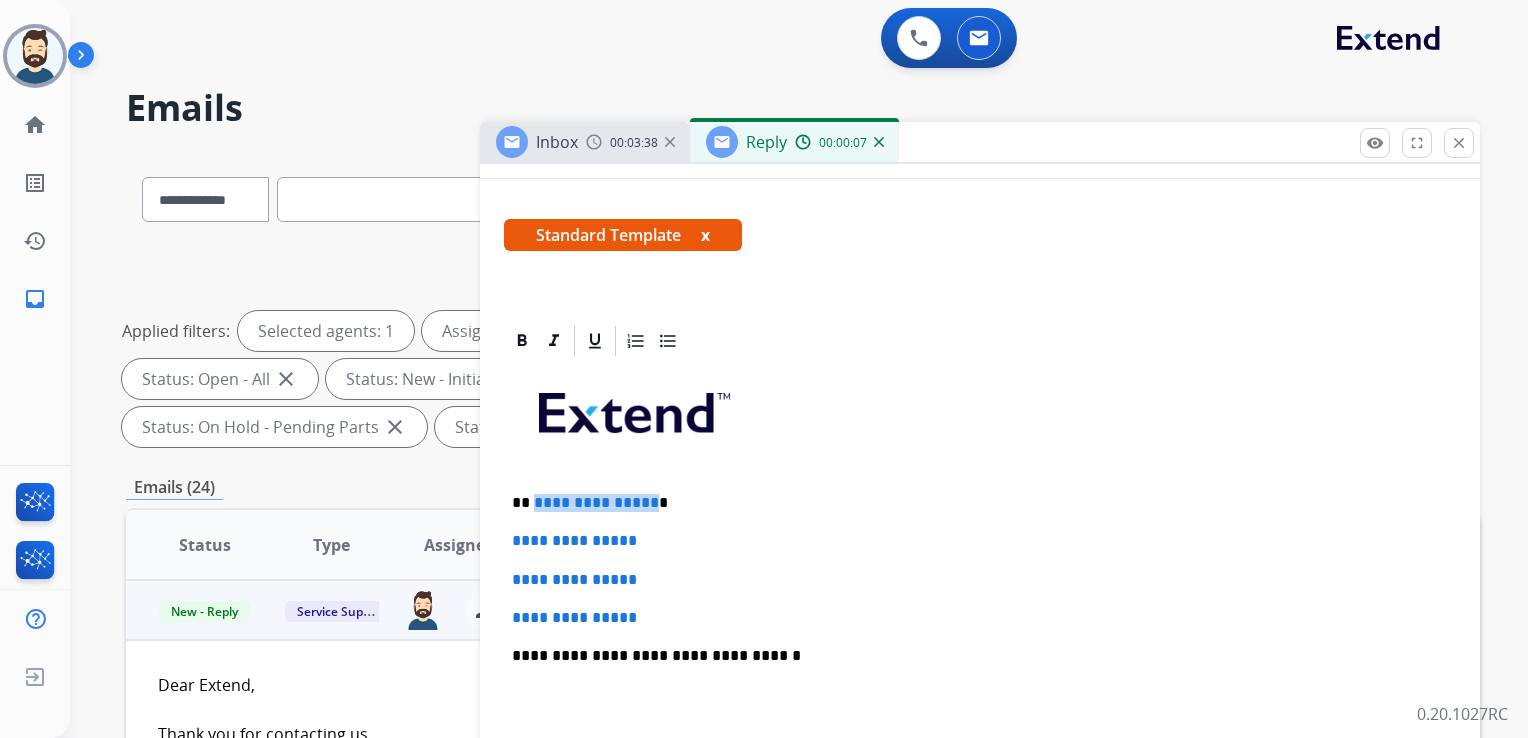 drag, startPoint x: 532, startPoint y: 502, endPoint x: 646, endPoint y: 495, distance: 114.21471 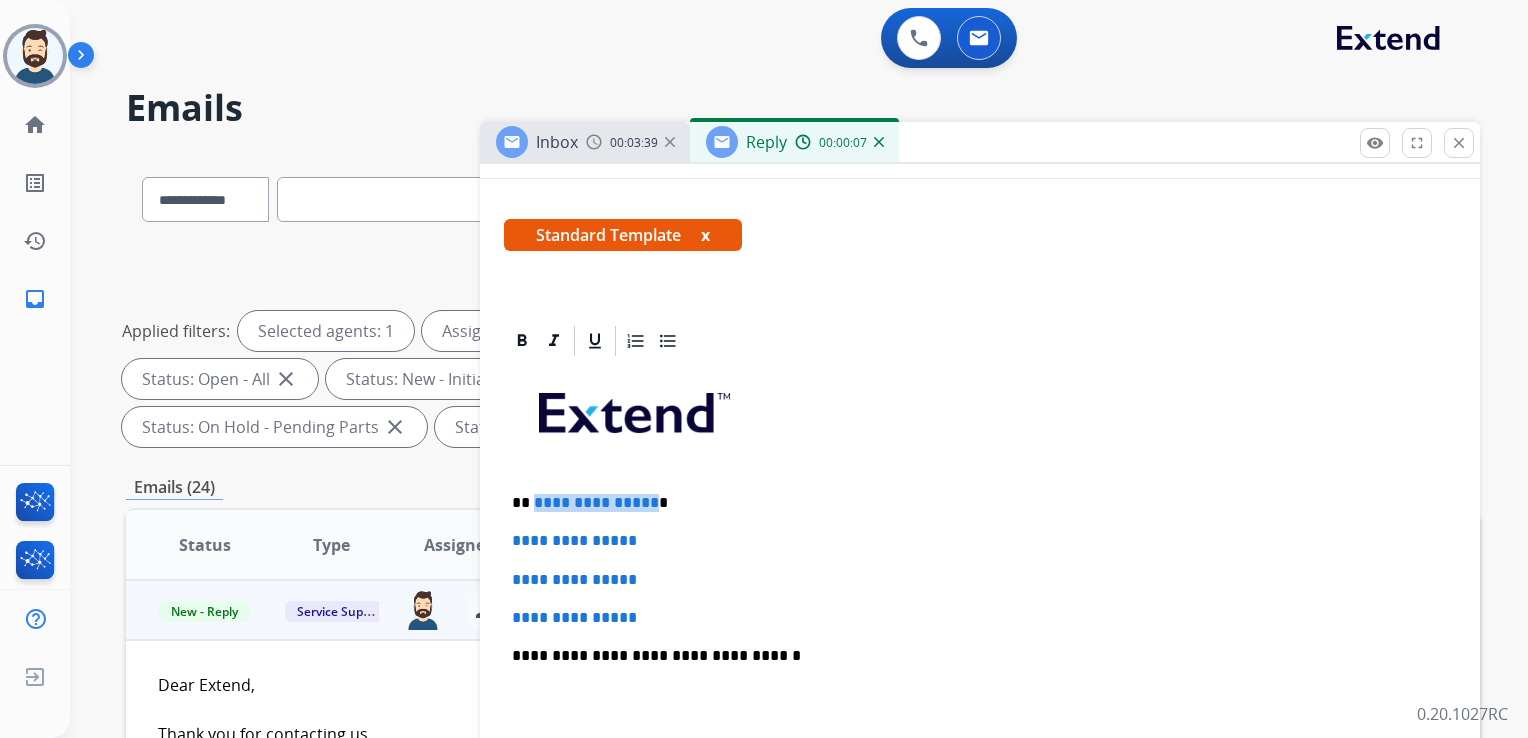 type 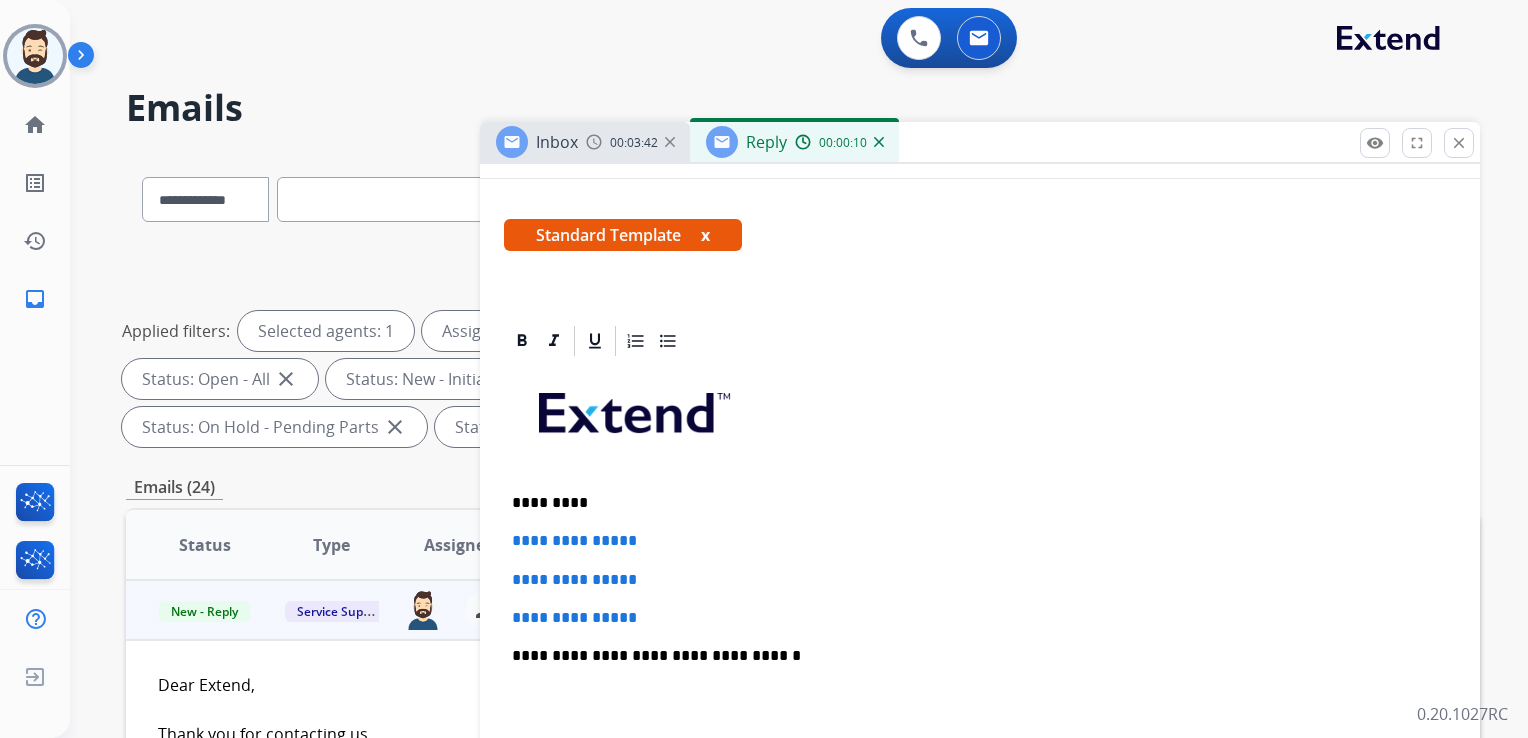 click on "*********" at bounding box center [972, 503] 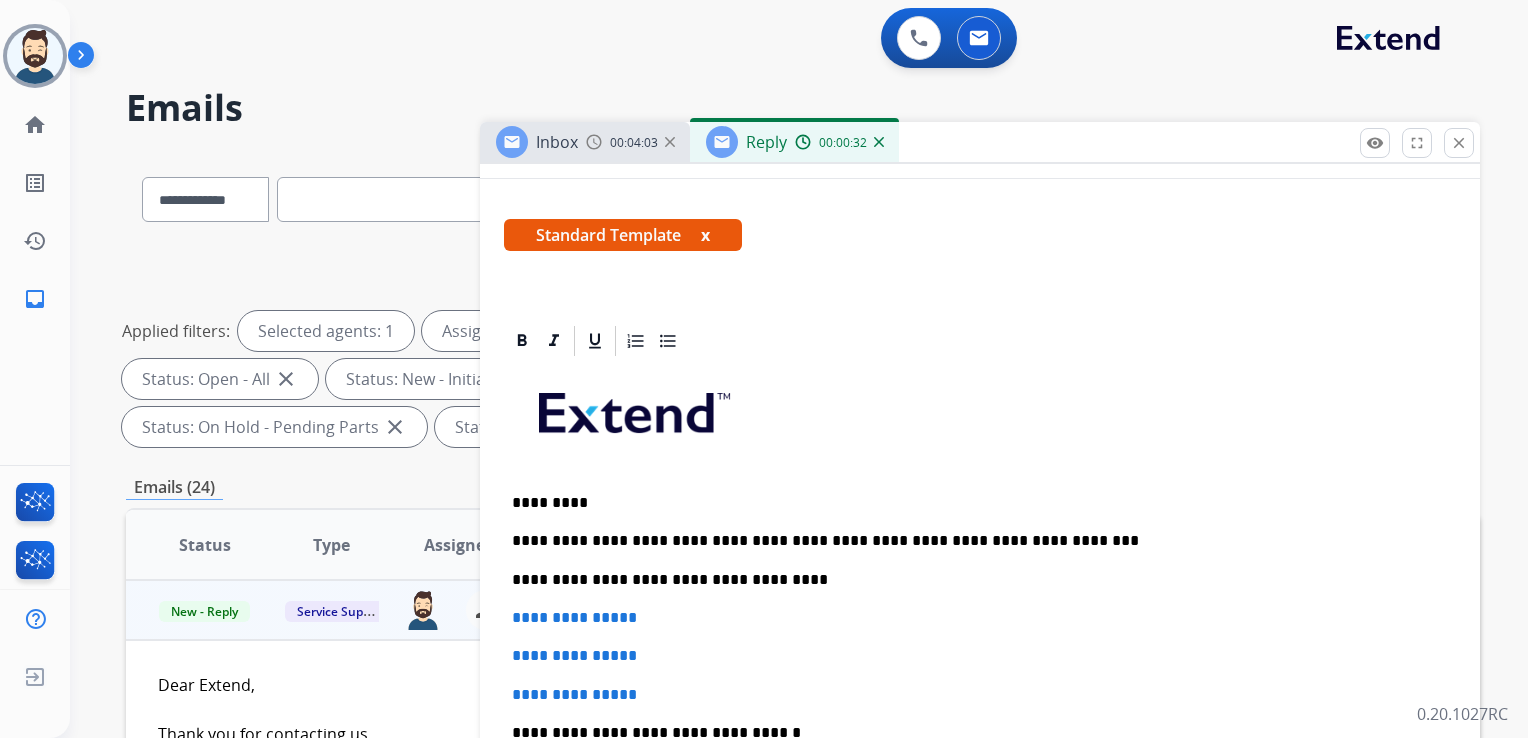 click on "**********" at bounding box center (972, 580) 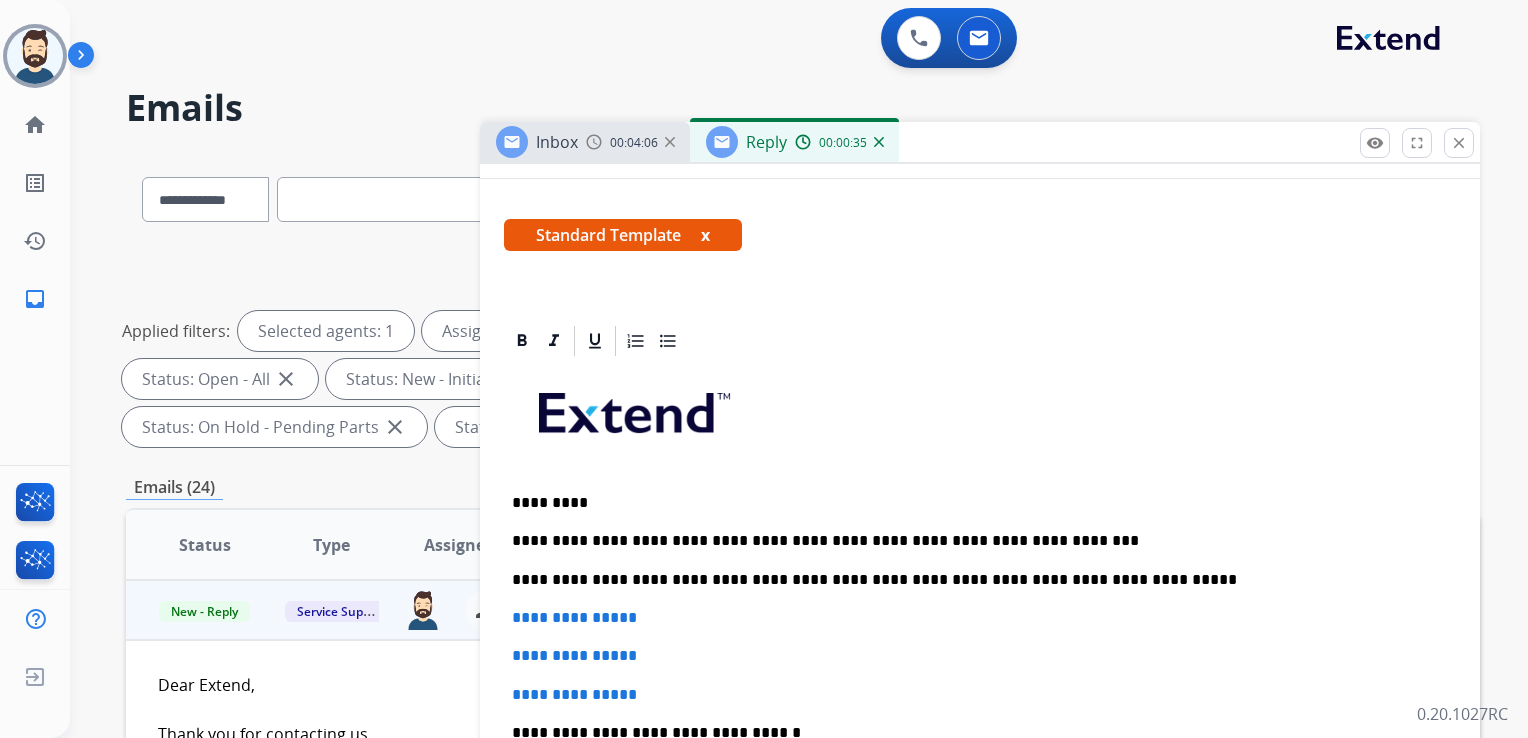 click on "**********" at bounding box center [972, 580] 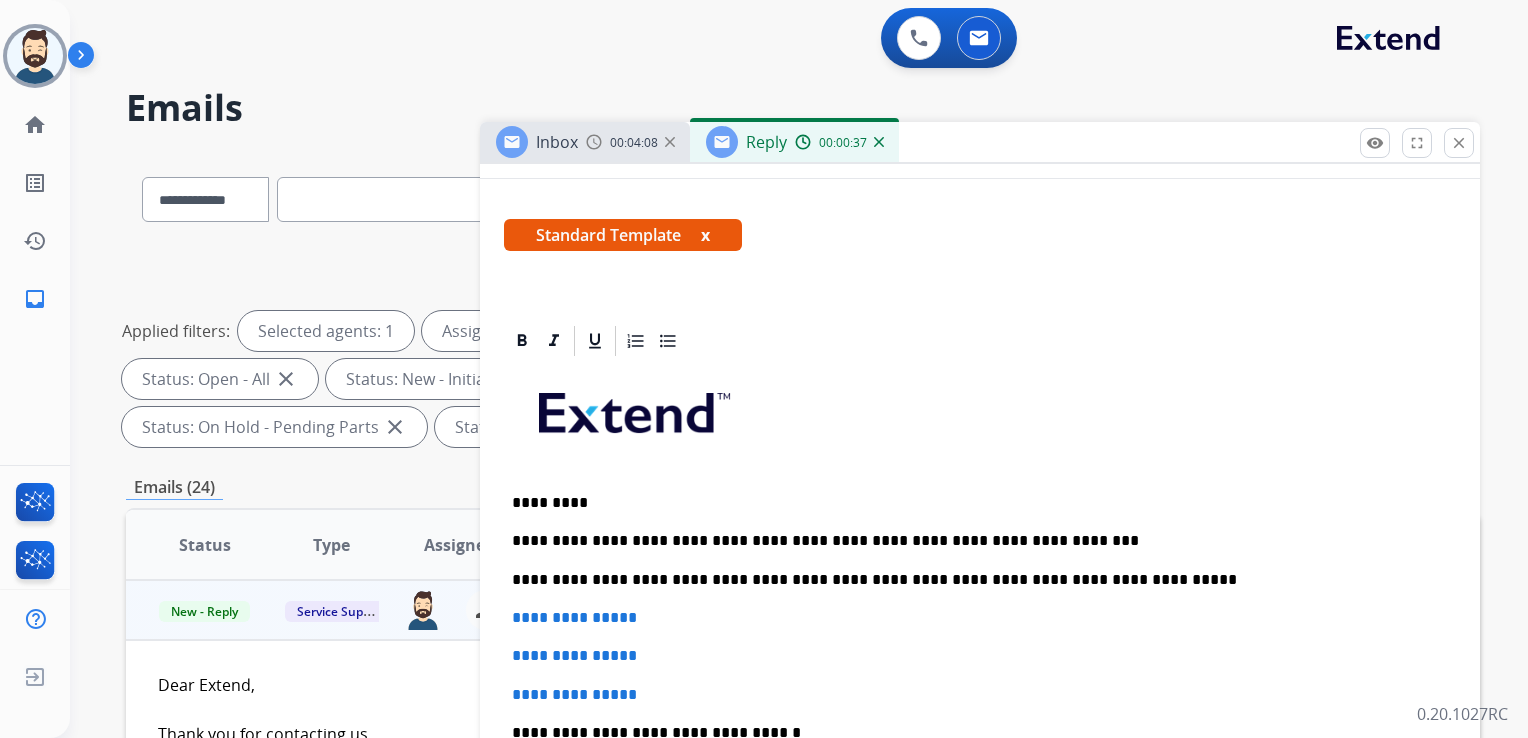 click on "**********" at bounding box center (972, 580) 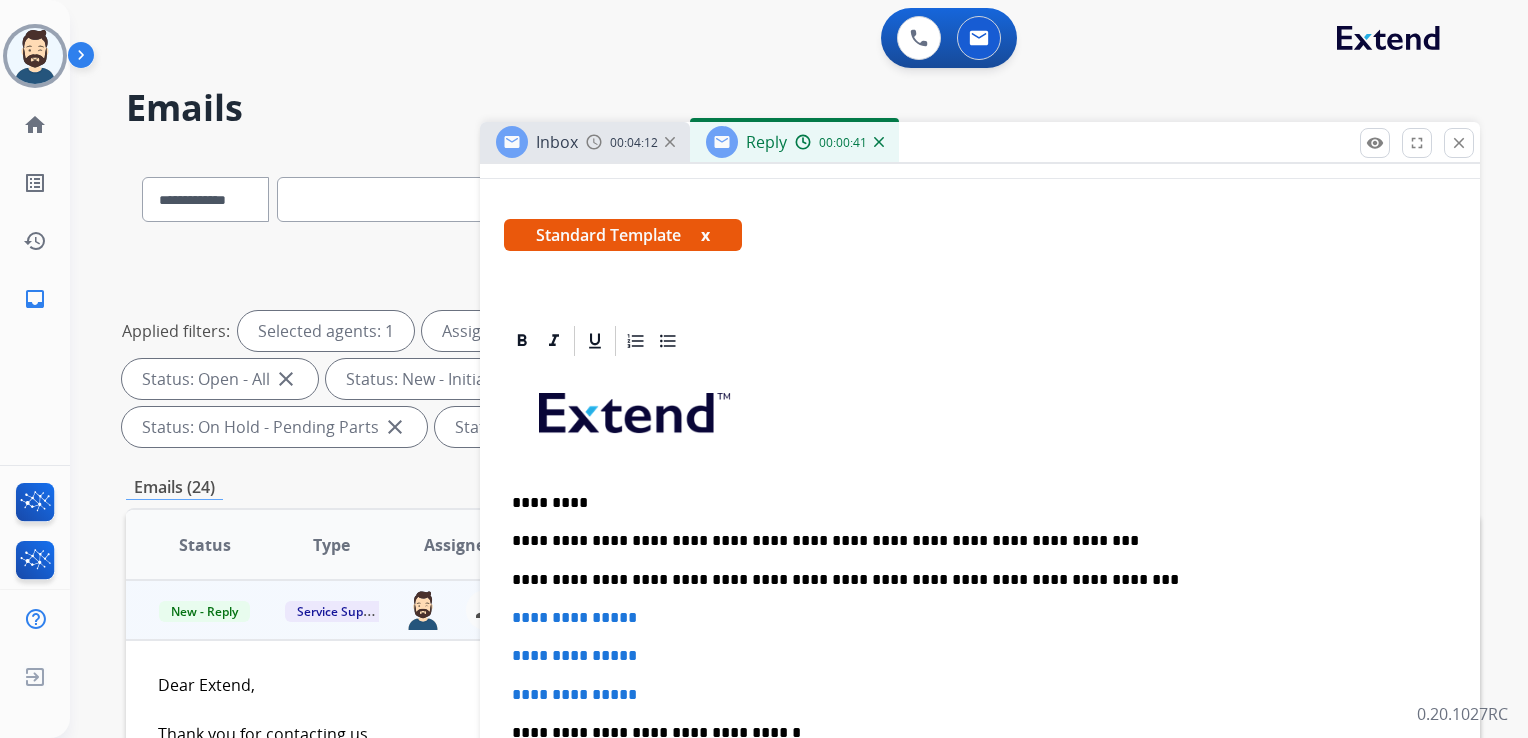 click on "**********" at bounding box center (972, 580) 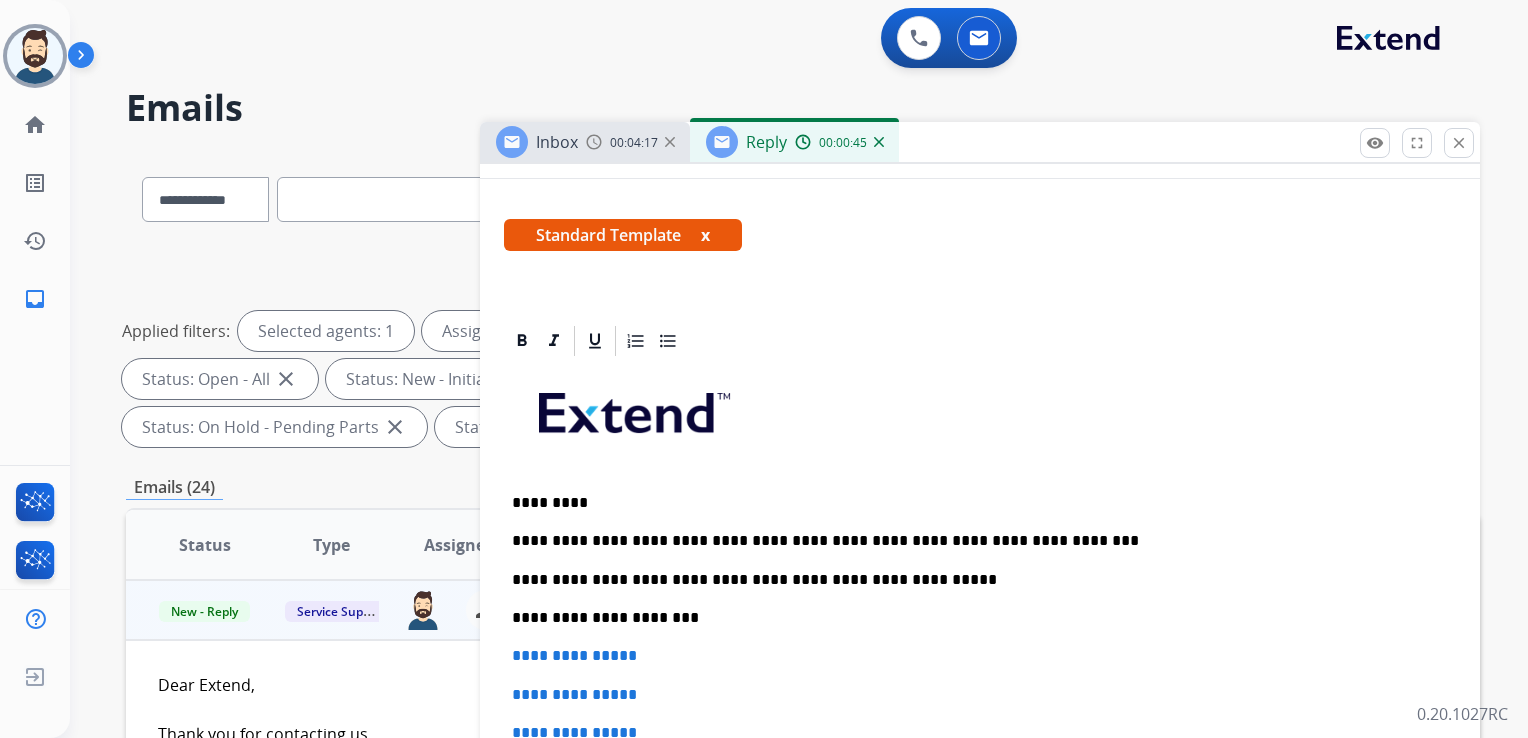 click on "**********" at bounding box center [980, 760] 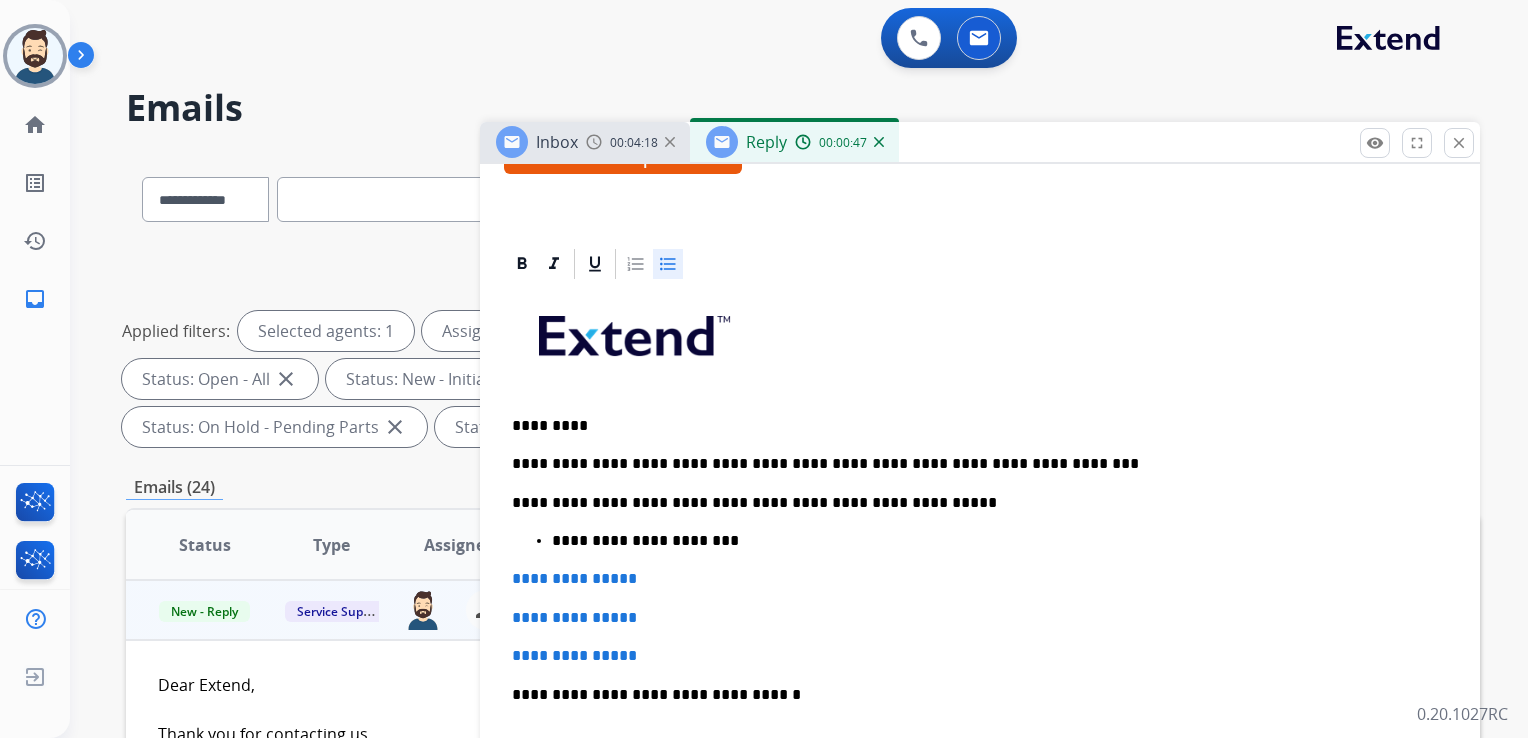 scroll, scrollTop: 500, scrollLeft: 0, axis: vertical 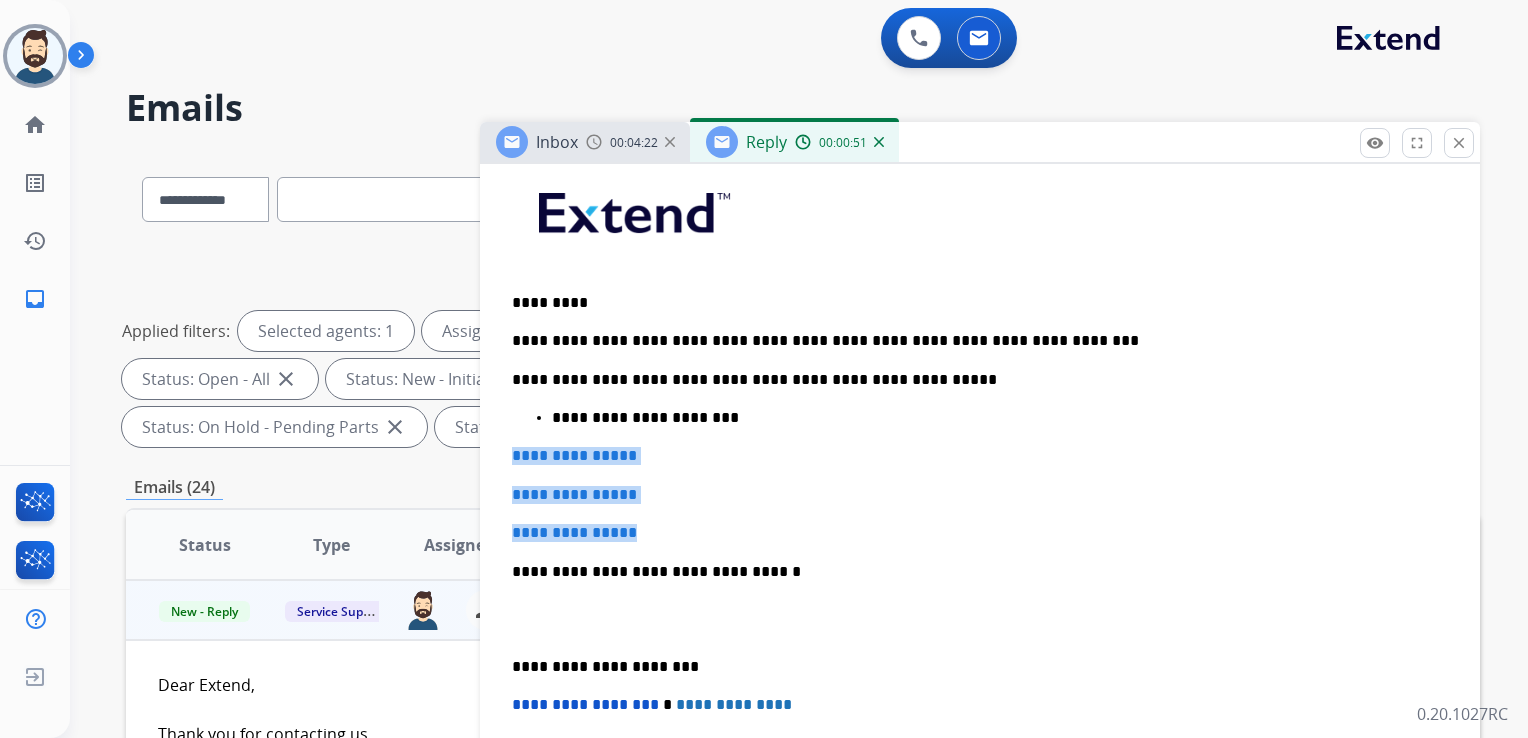 drag, startPoint x: 508, startPoint y: 451, endPoint x: 656, endPoint y: 511, distance: 159.69972 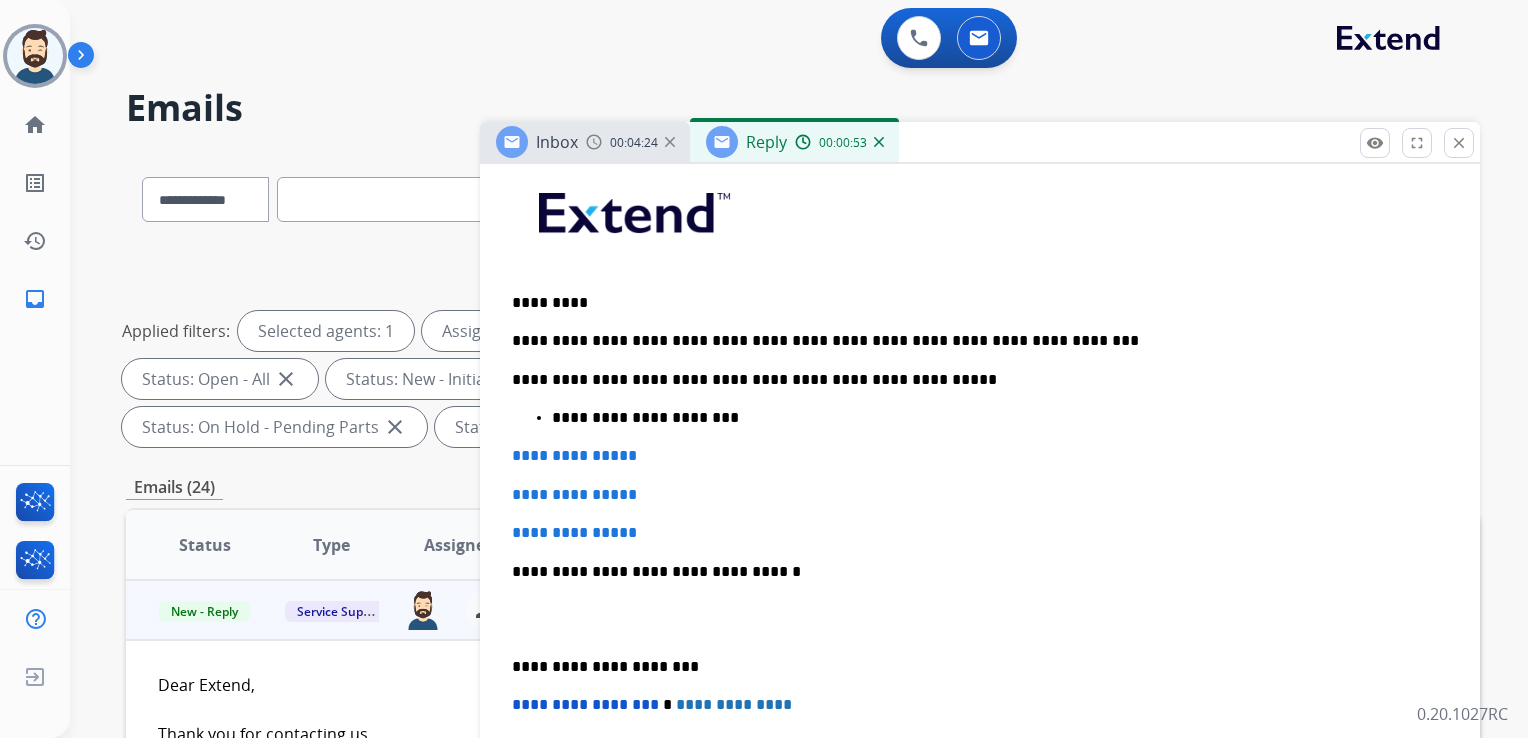 drag, startPoint x: 465, startPoint y: 54, endPoint x: 444, endPoint y: 44, distance: 23.259407 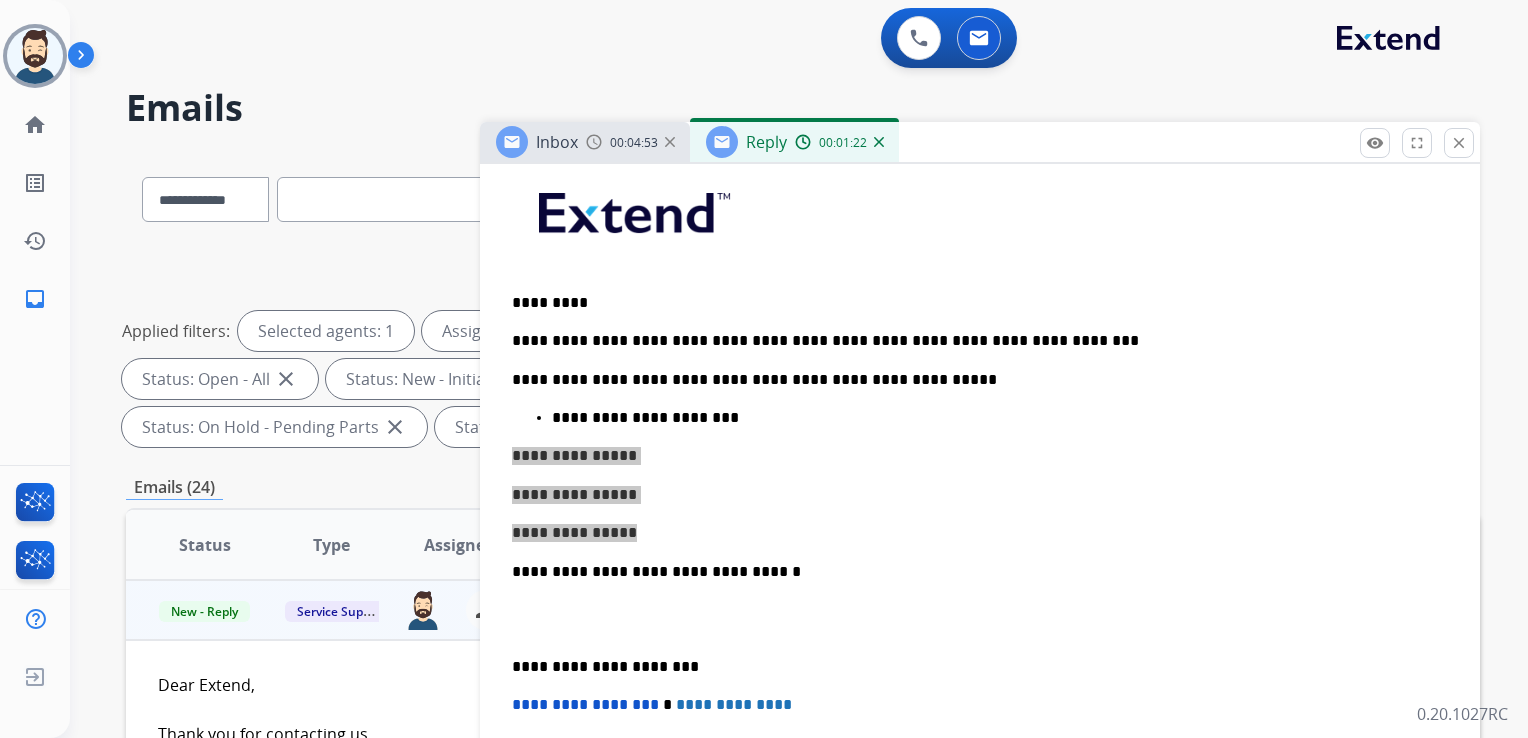 drag, startPoint x: 512, startPoint y: 454, endPoint x: 702, endPoint y: 530, distance: 204.63626 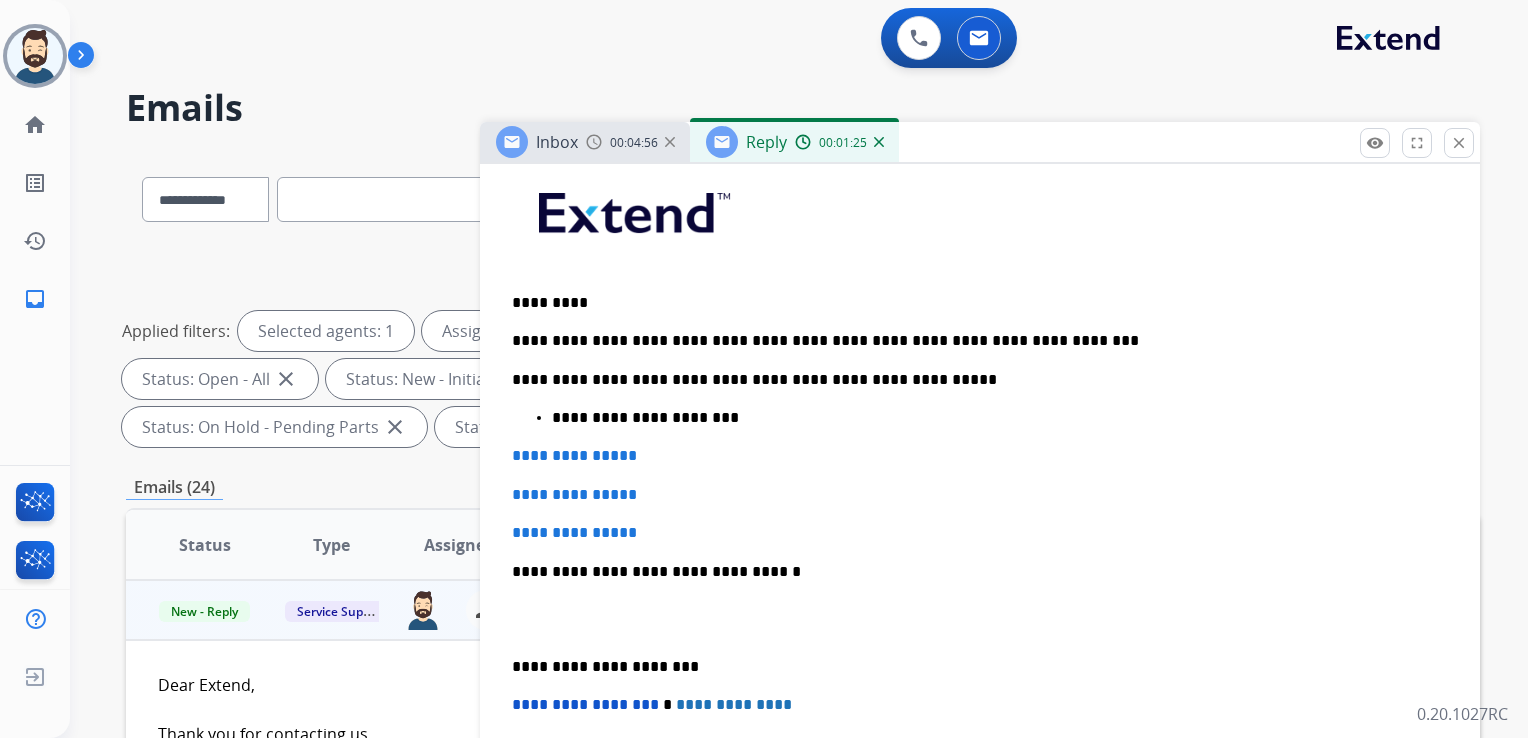 click on "**********" at bounding box center [980, 560] 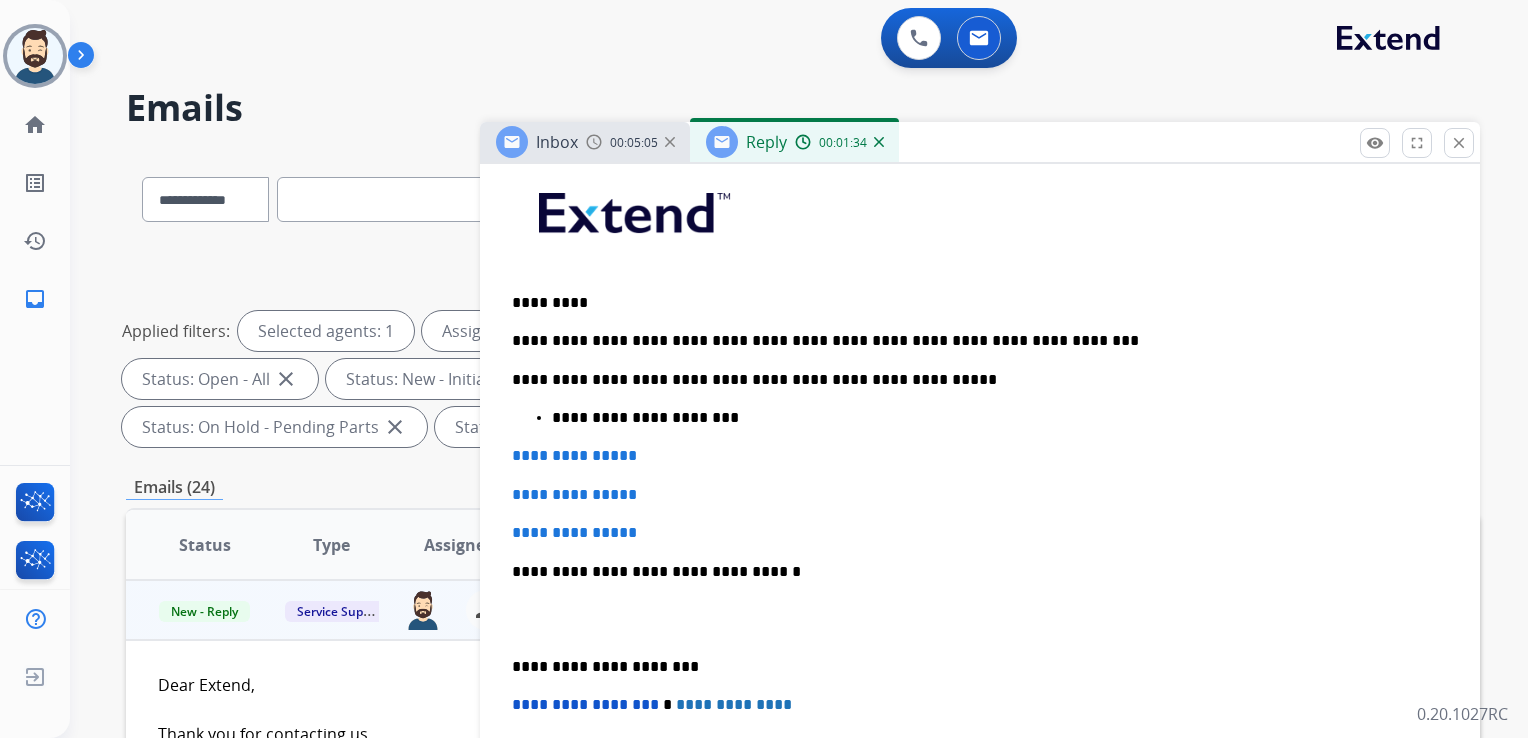 scroll, scrollTop: 600, scrollLeft: 0, axis: vertical 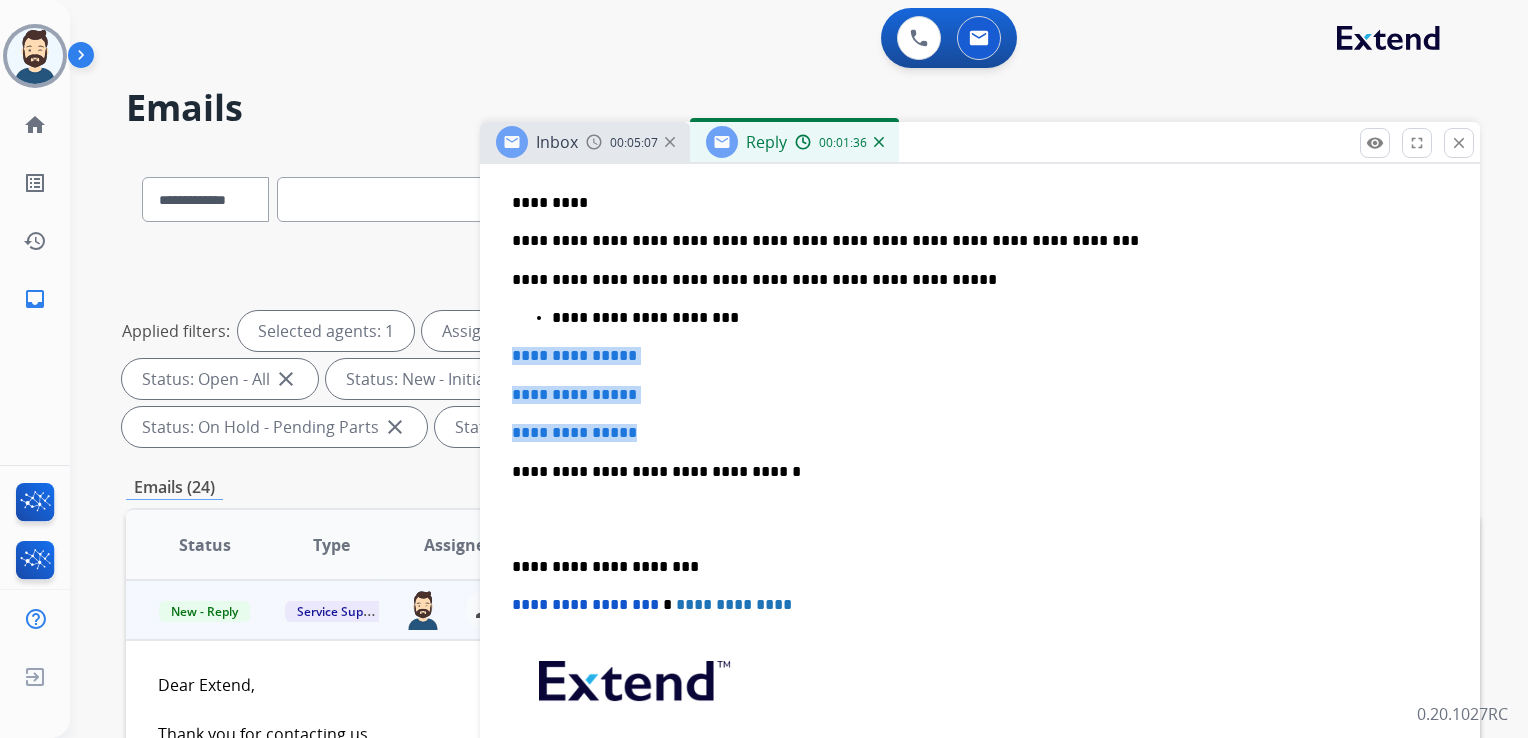 drag, startPoint x: 544, startPoint y: 362, endPoint x: 652, endPoint y: 411, distance: 118.595955 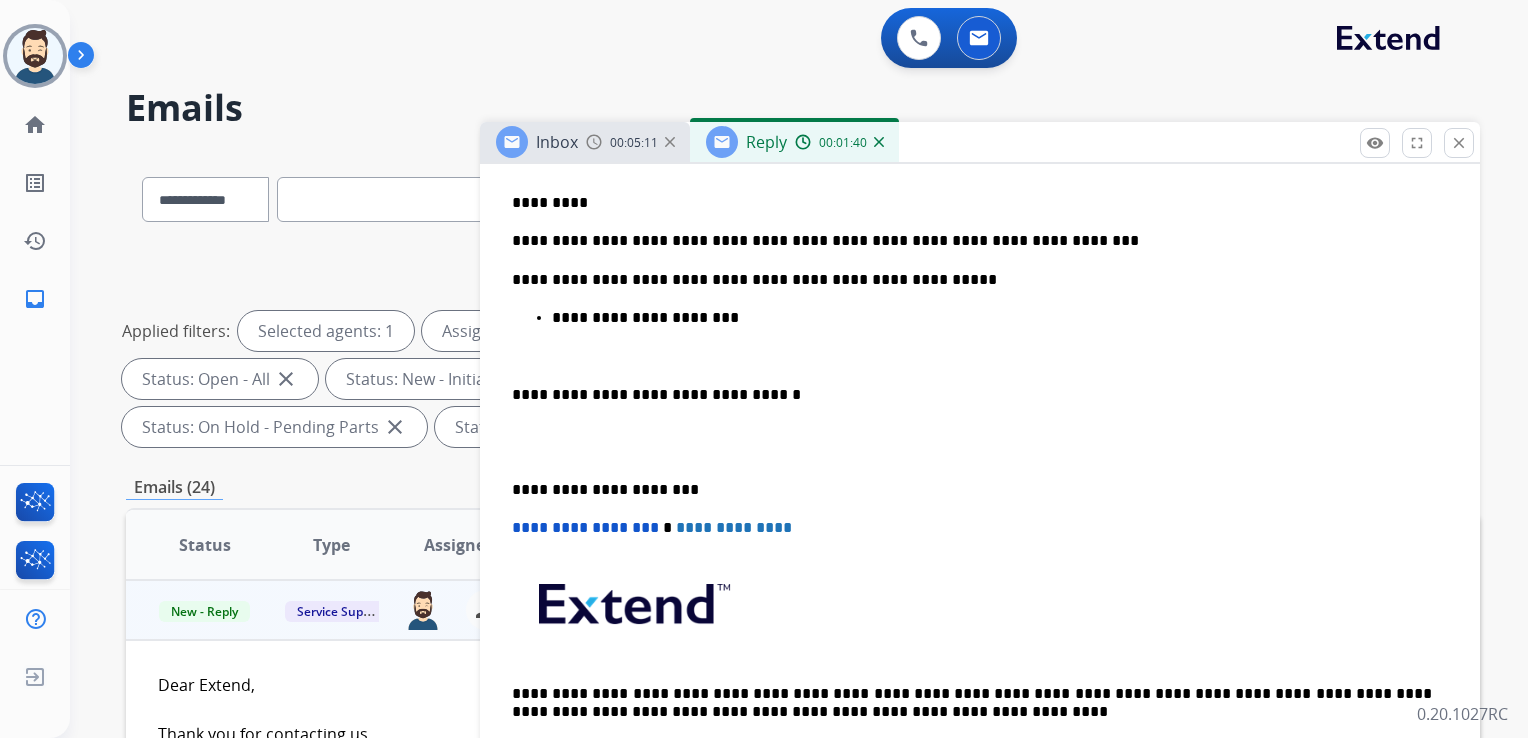 click on "**********" at bounding box center (980, 337) 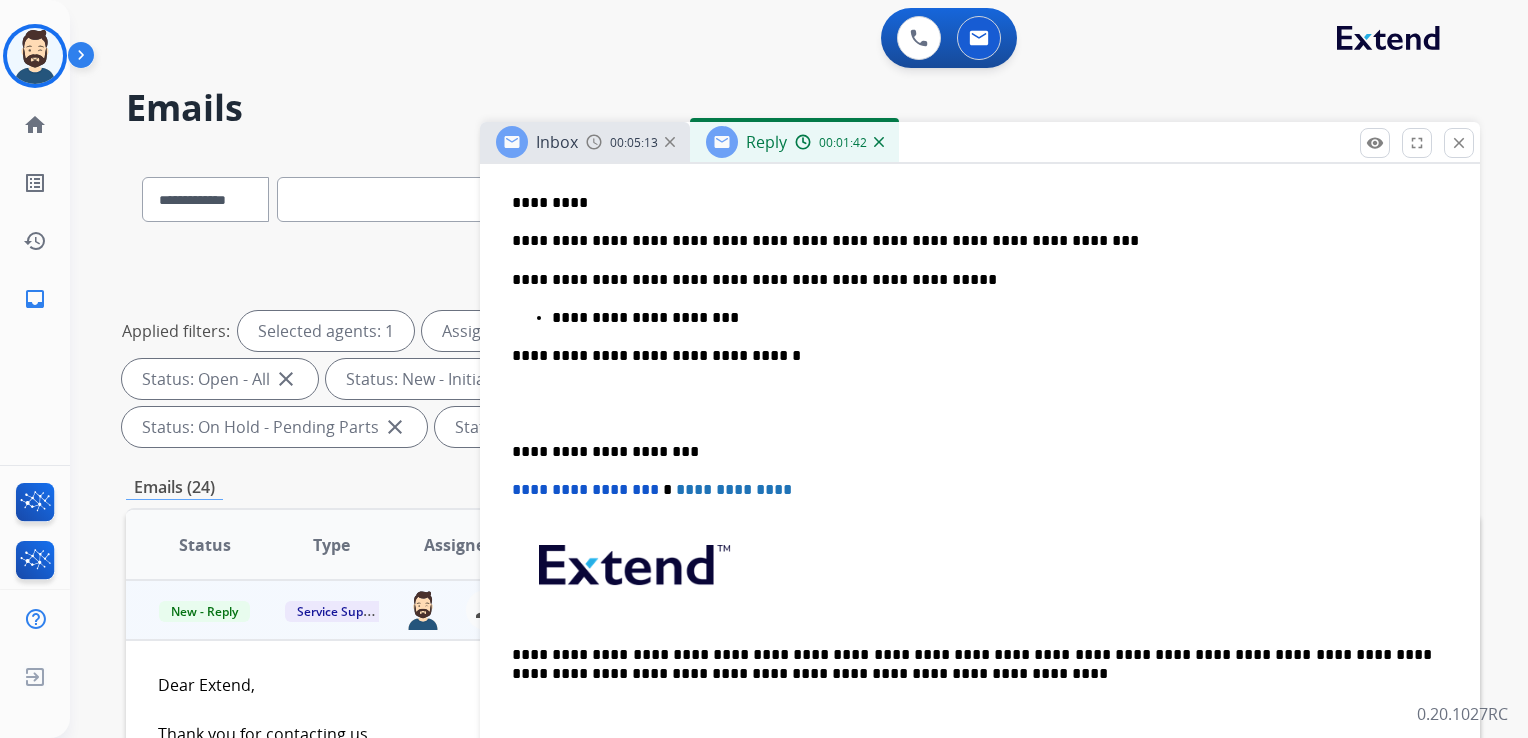 click on "**********" at bounding box center [972, 356] 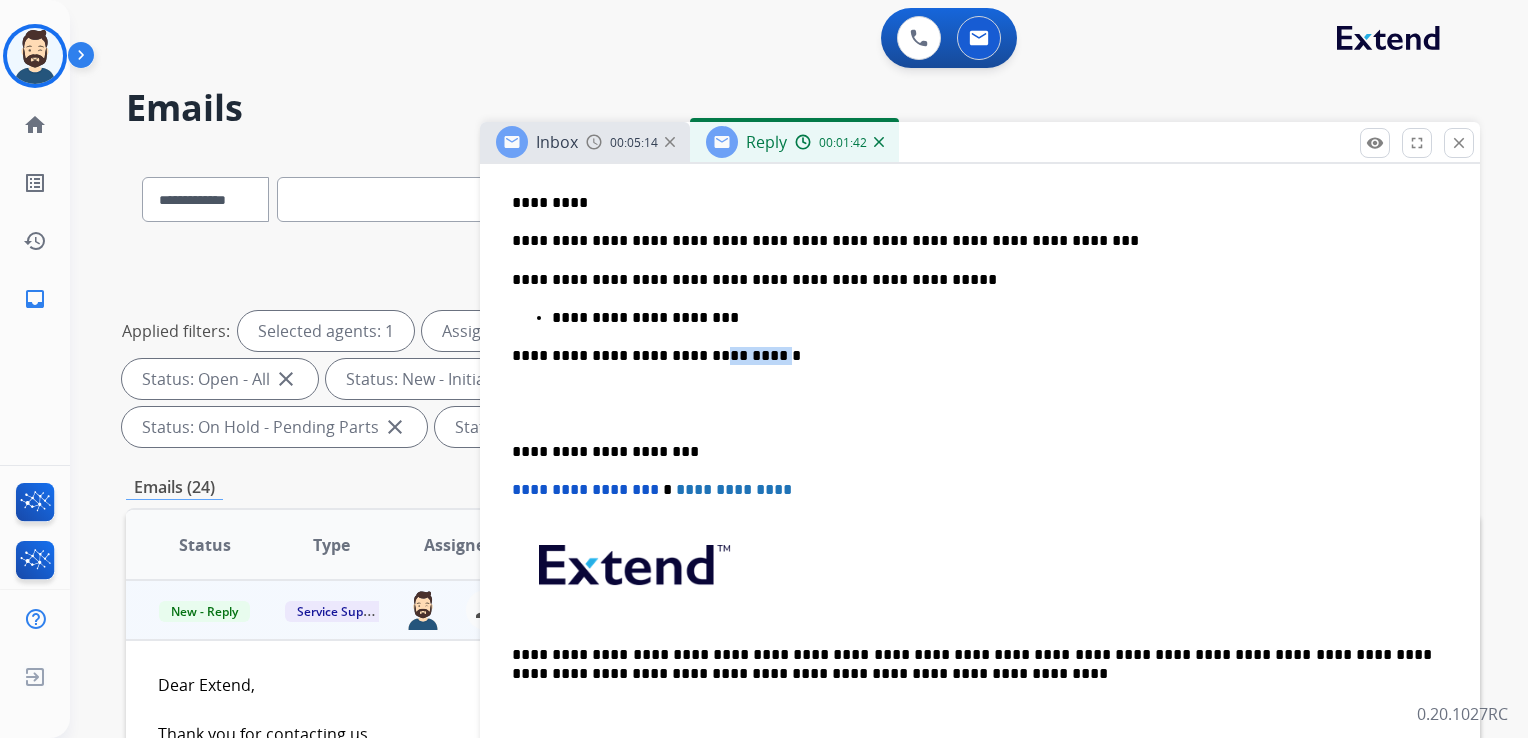 click on "**********" at bounding box center (972, 356) 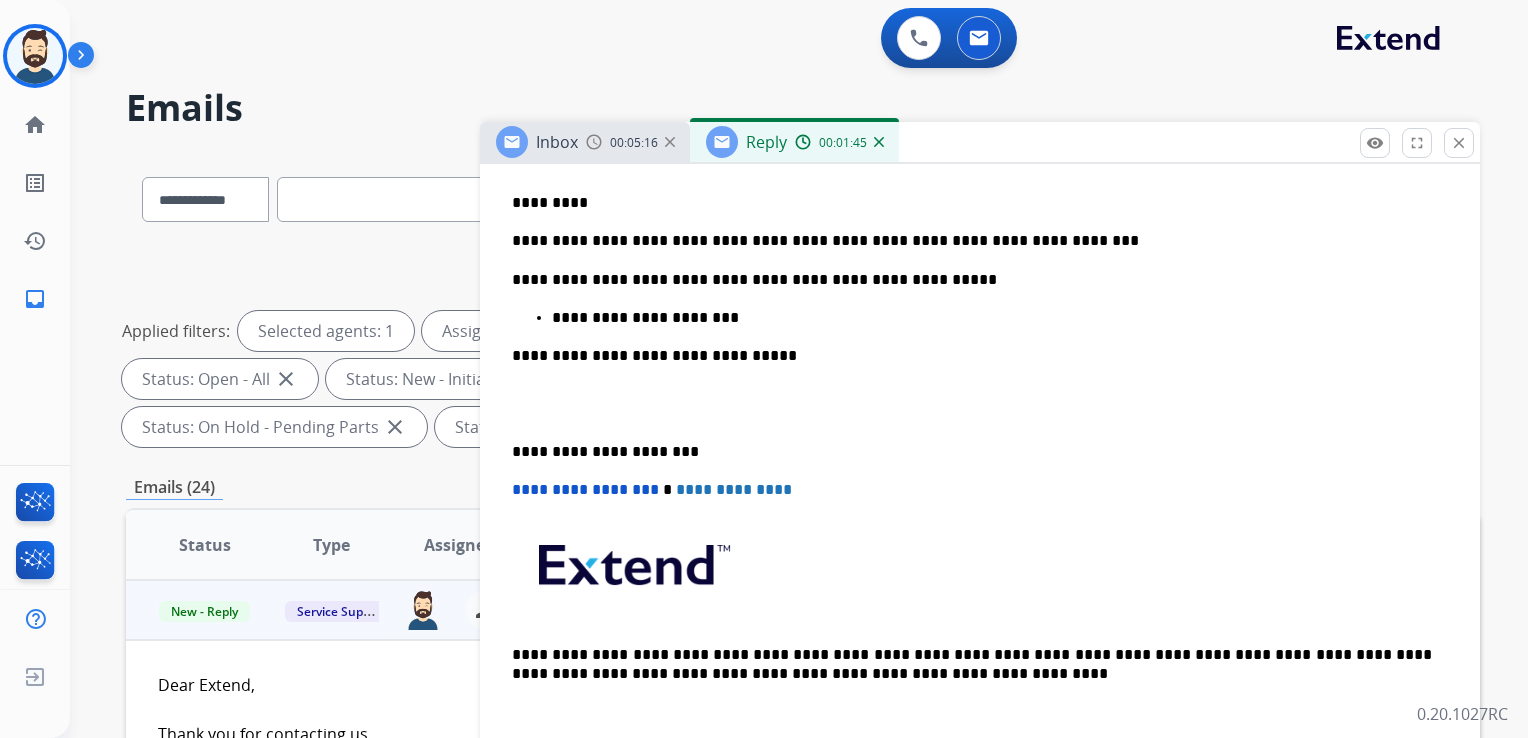 click on "**********" at bounding box center [972, 452] 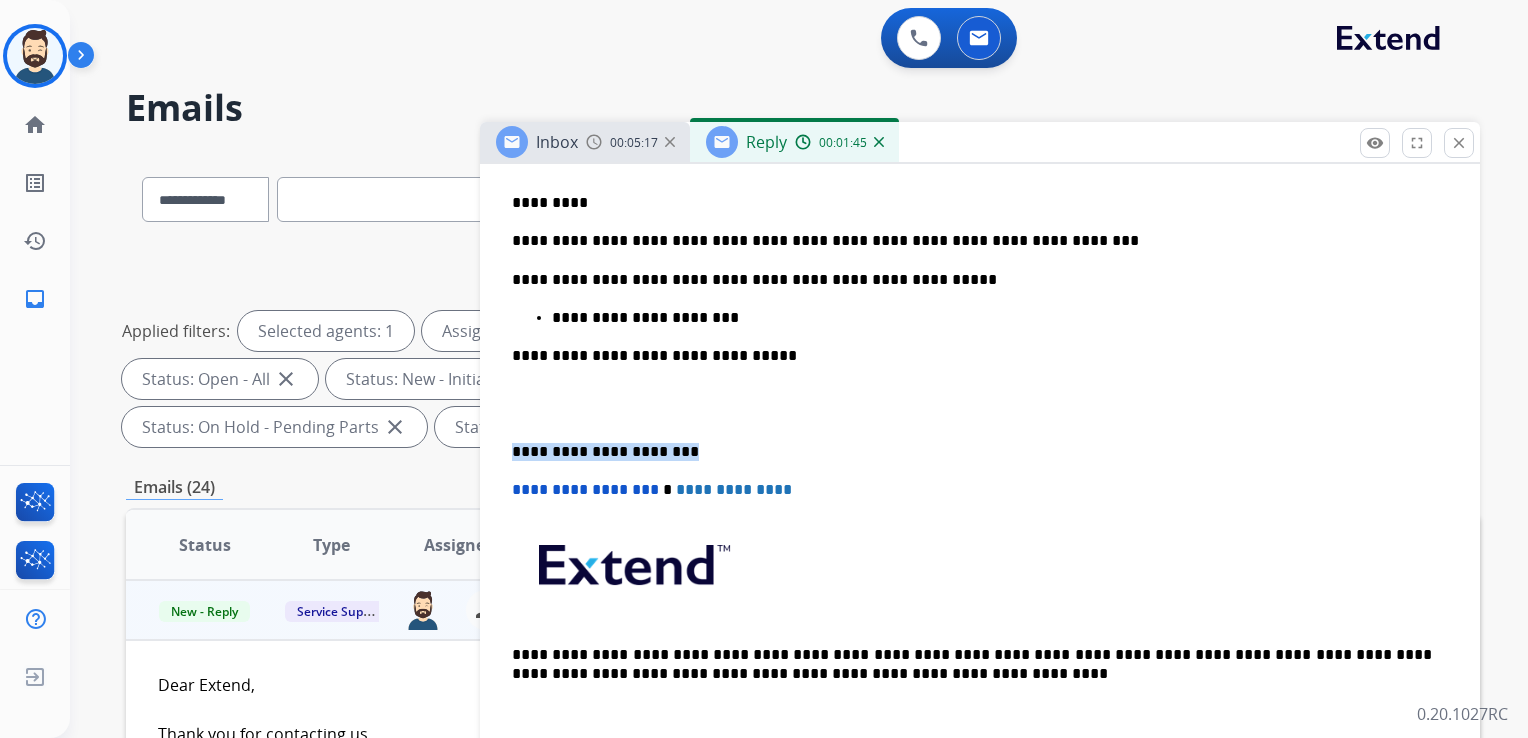 click on "**********" at bounding box center [972, 452] 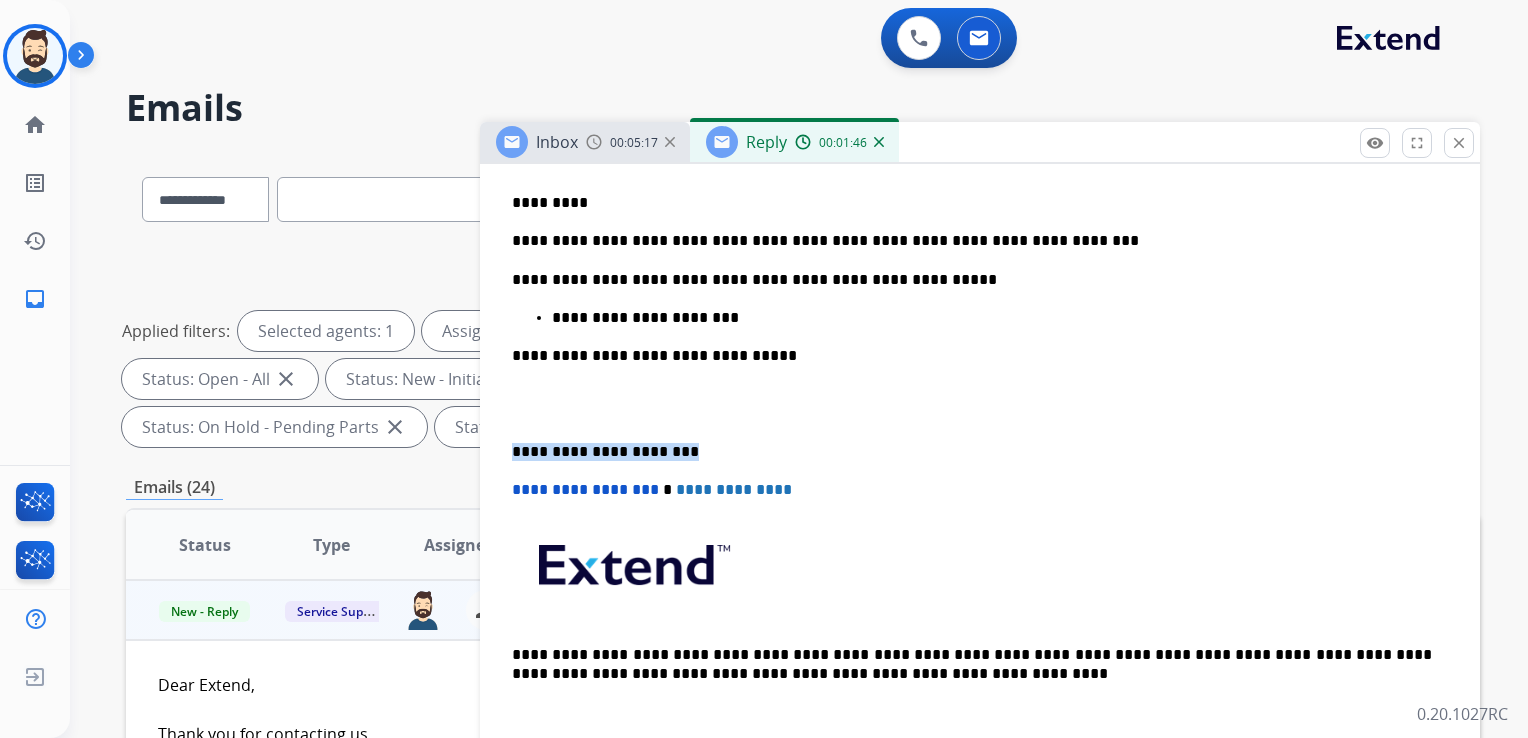 click on "**********" at bounding box center (972, 452) 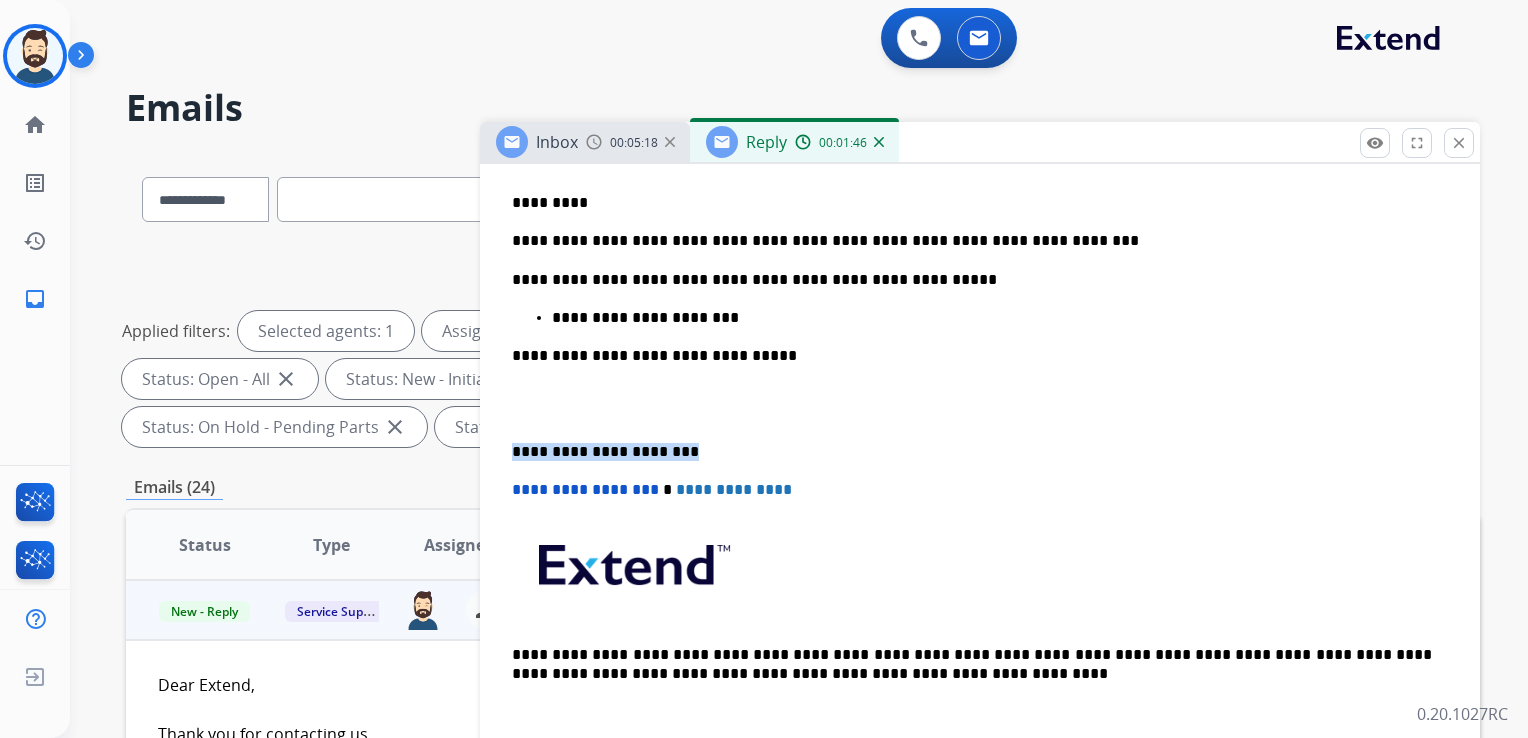 click on "**********" at bounding box center (972, 452) 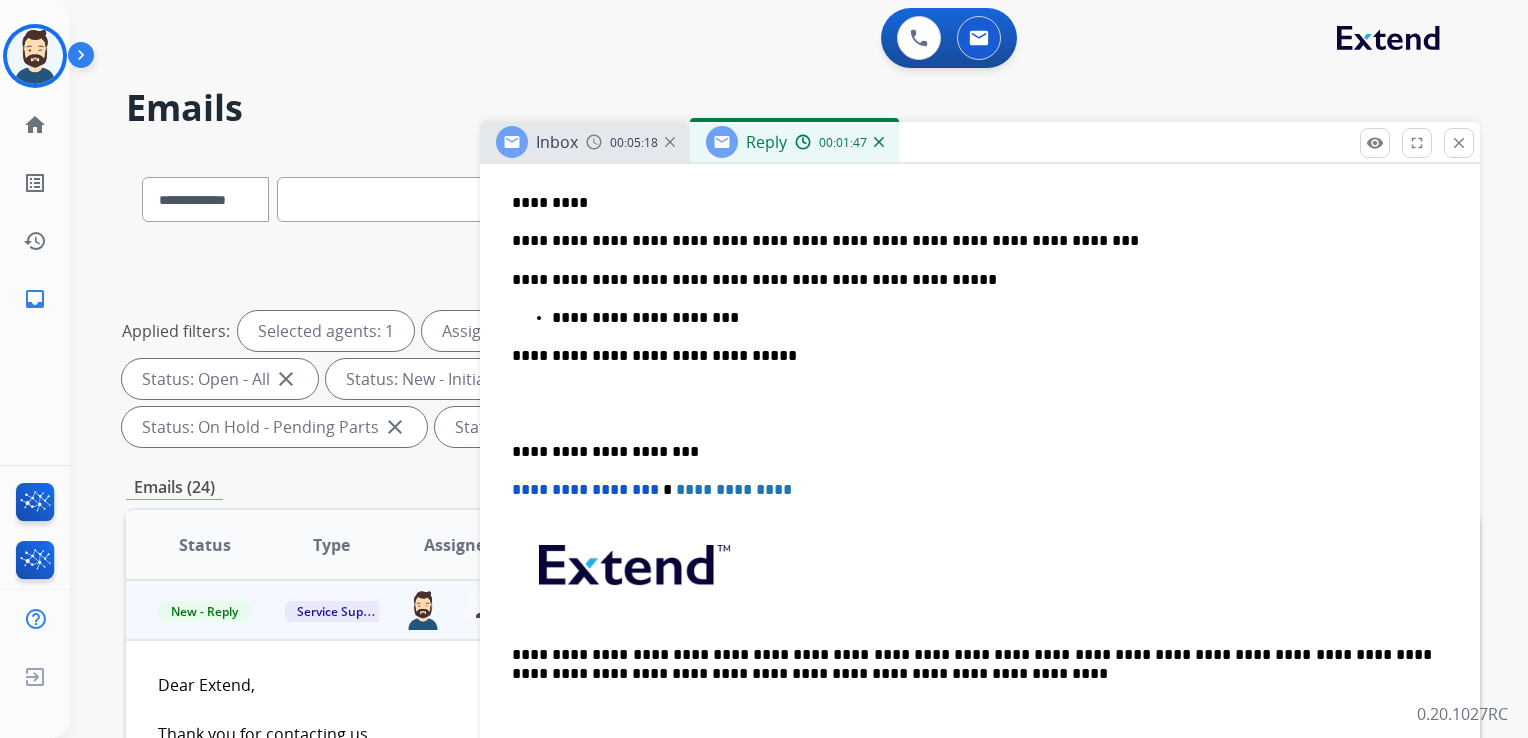 drag, startPoint x: 615, startPoint y: 406, endPoint x: 604, endPoint y: 421, distance: 18.601076 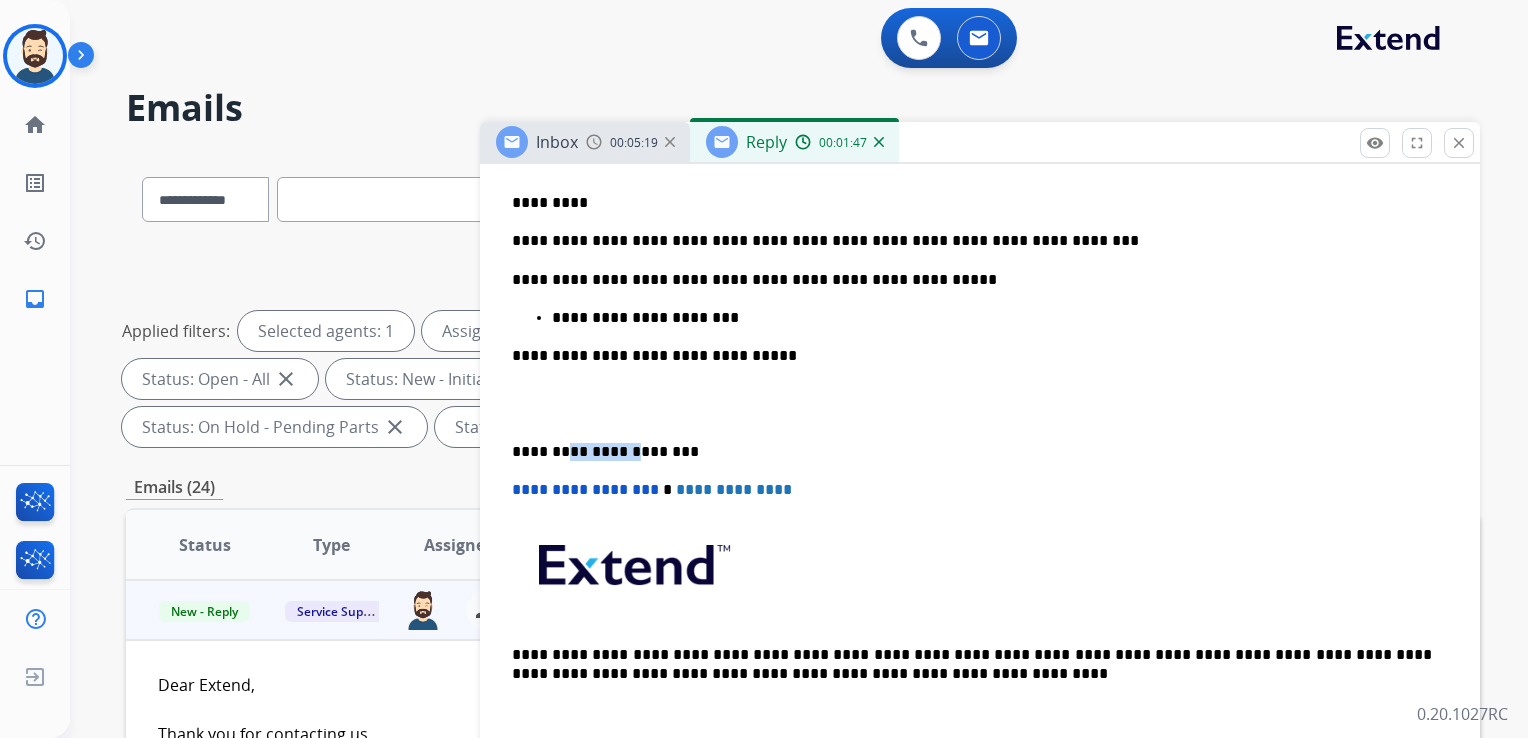 click on "**********" at bounding box center [972, 452] 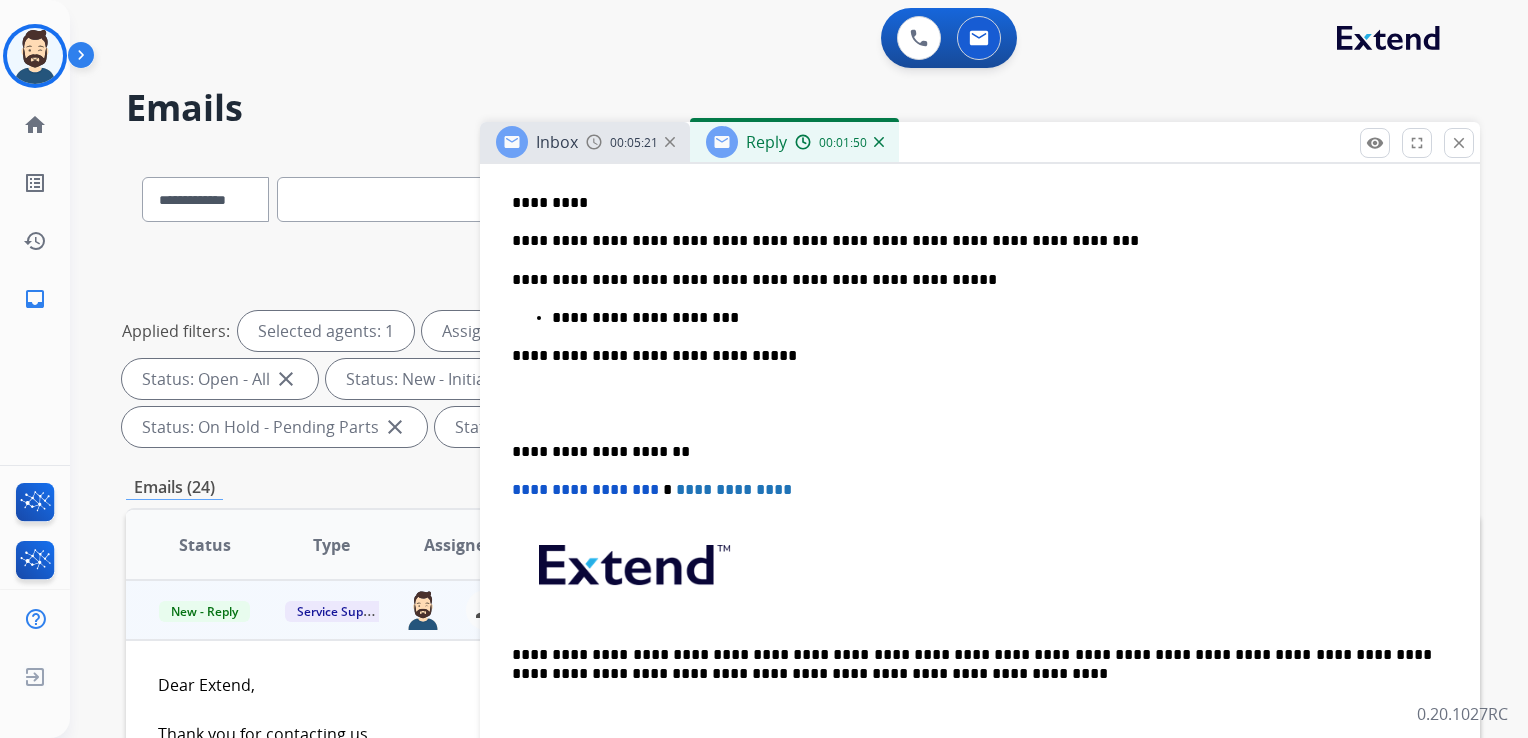 click on "**********" at bounding box center [585, 489] 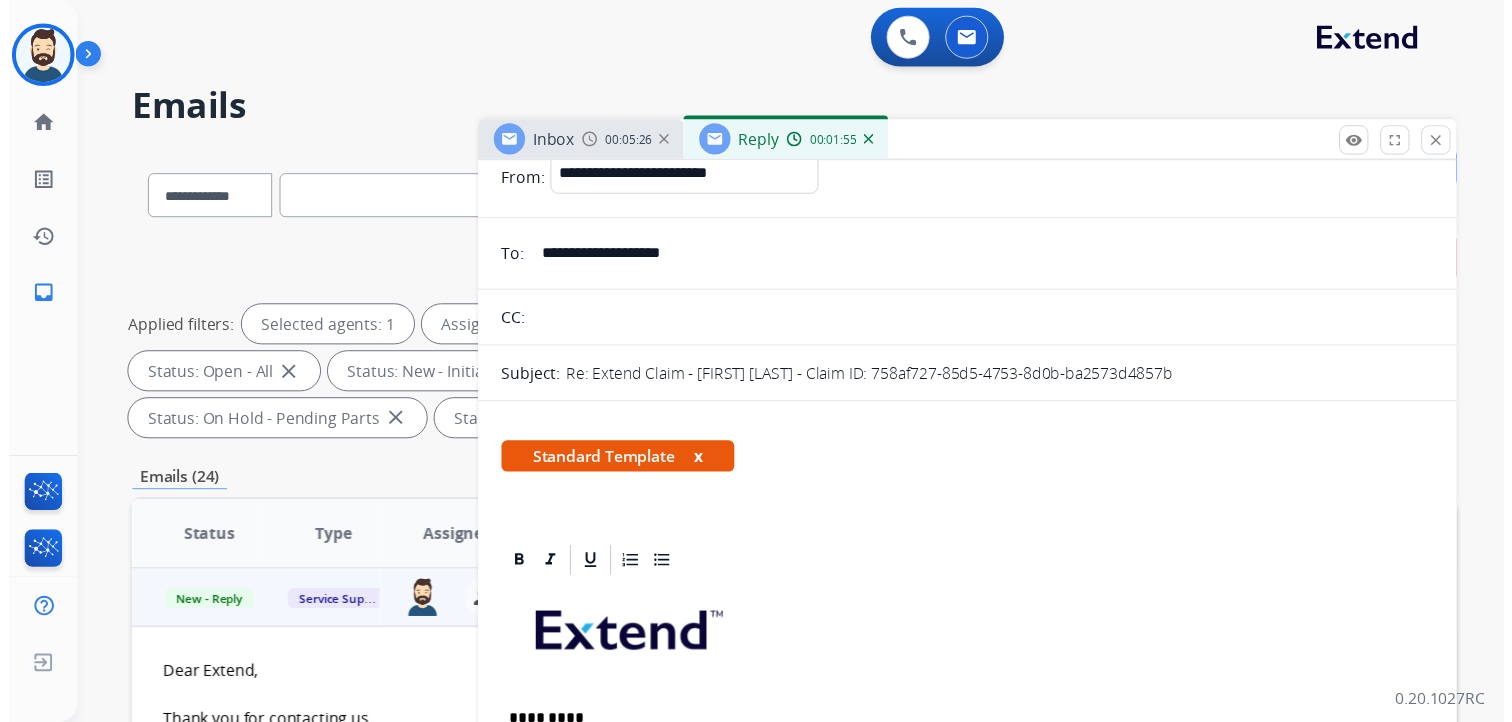 scroll, scrollTop: 0, scrollLeft: 0, axis: both 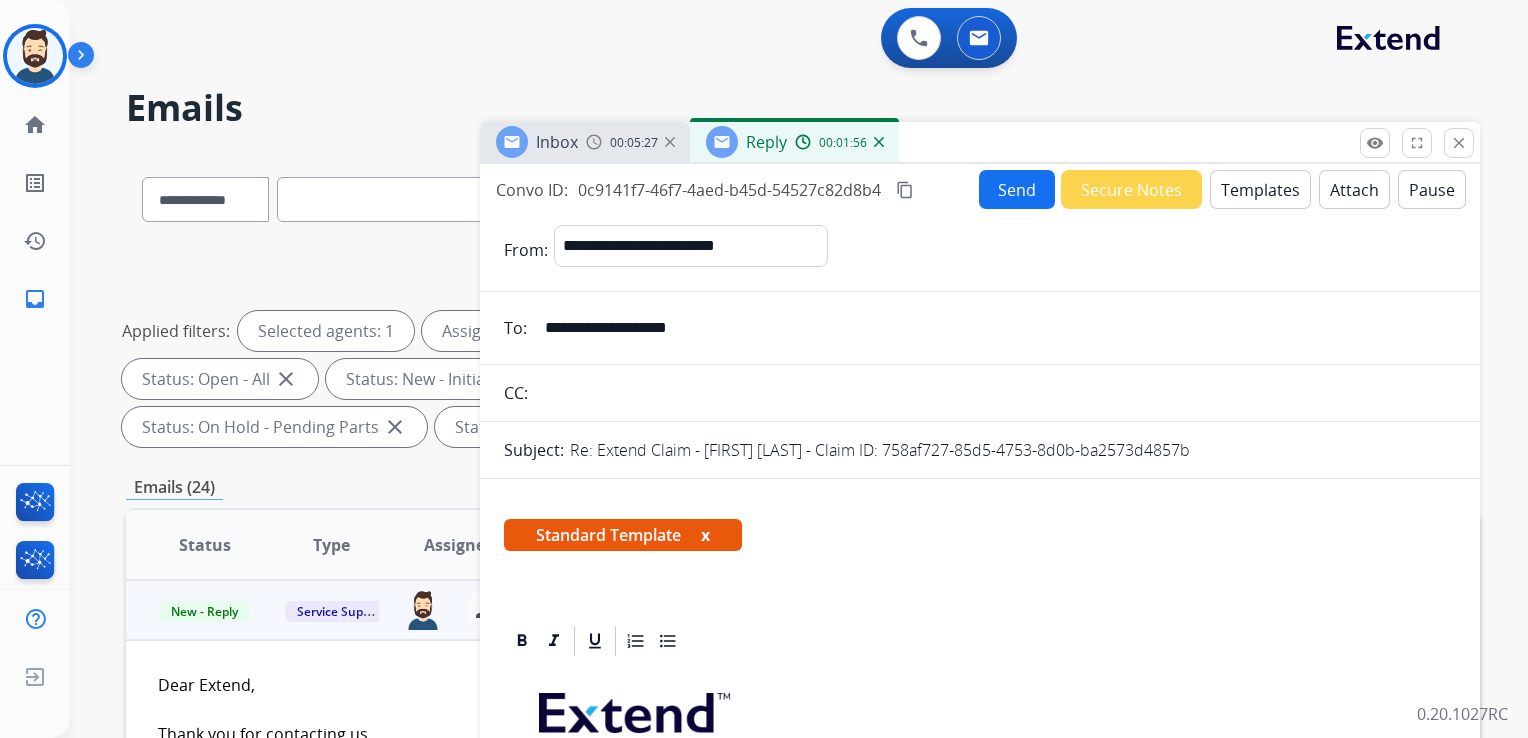 click on "Send" at bounding box center (1017, 189) 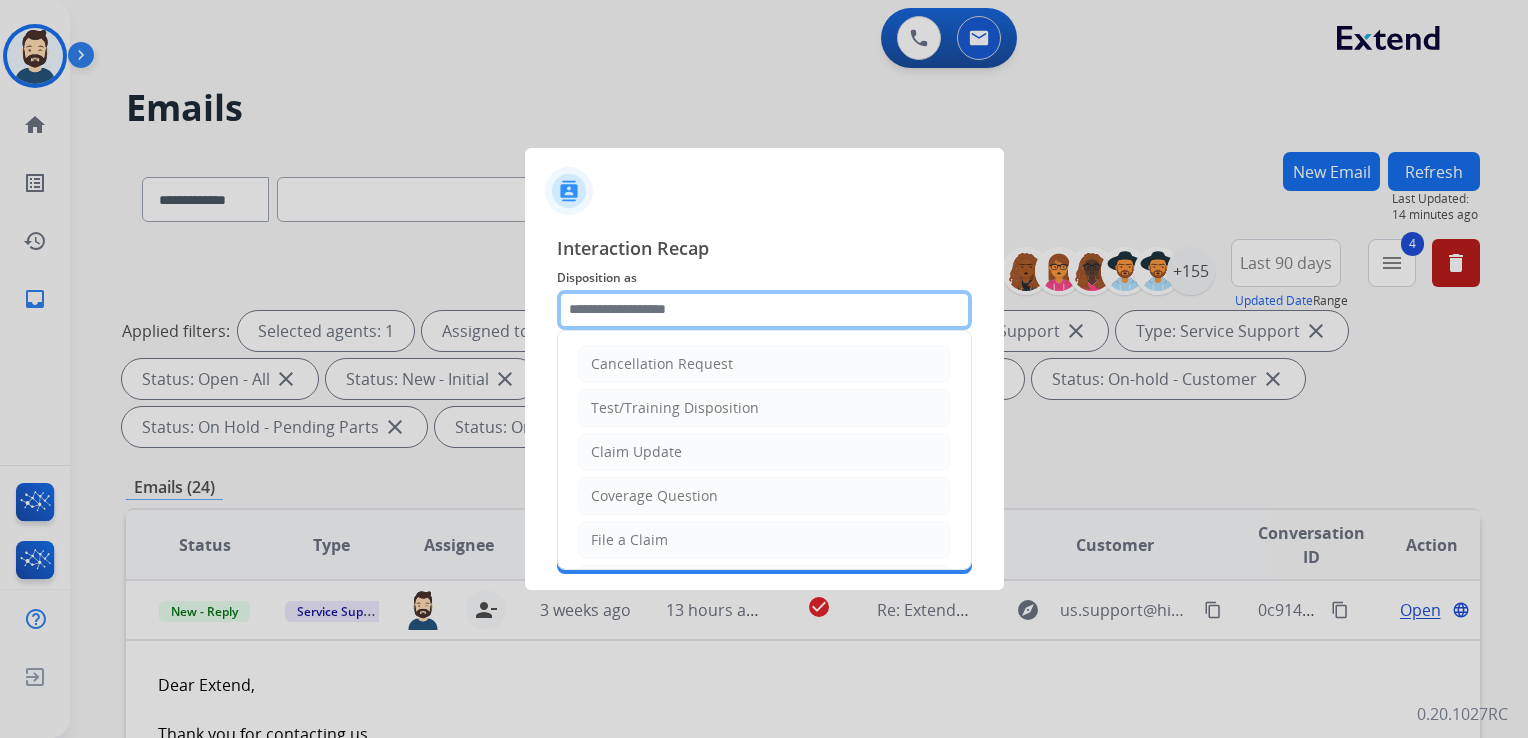 click 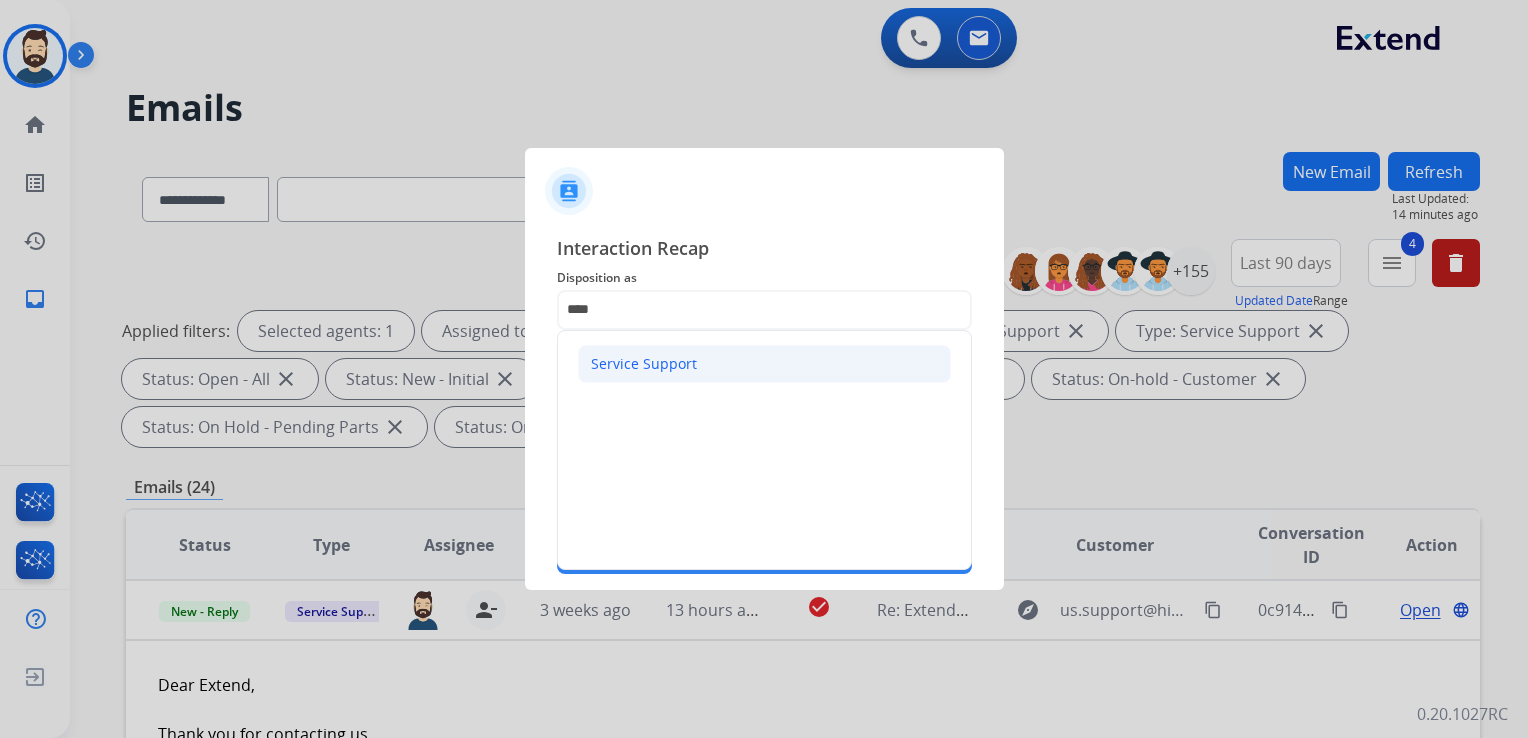 click on "Service Support" 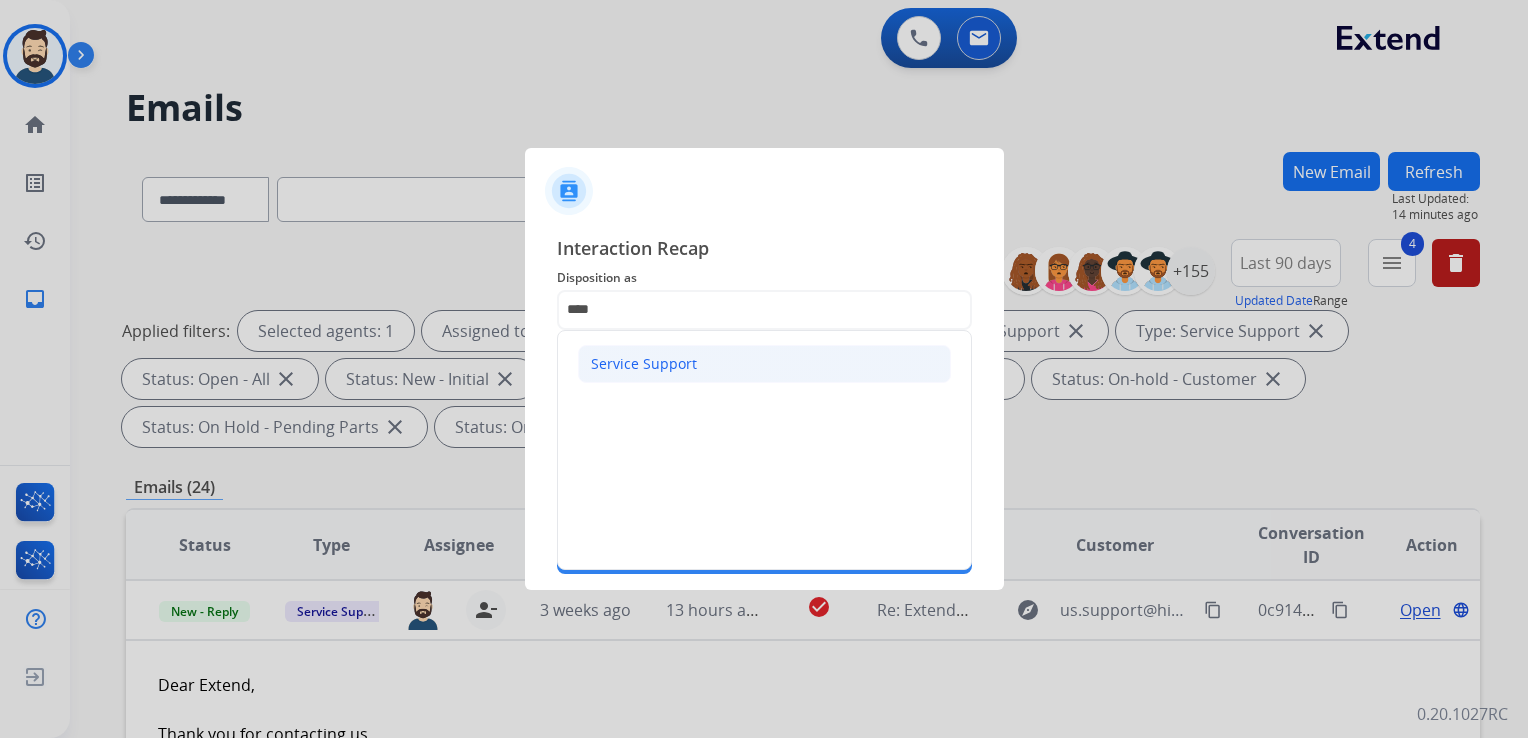 type on "**********" 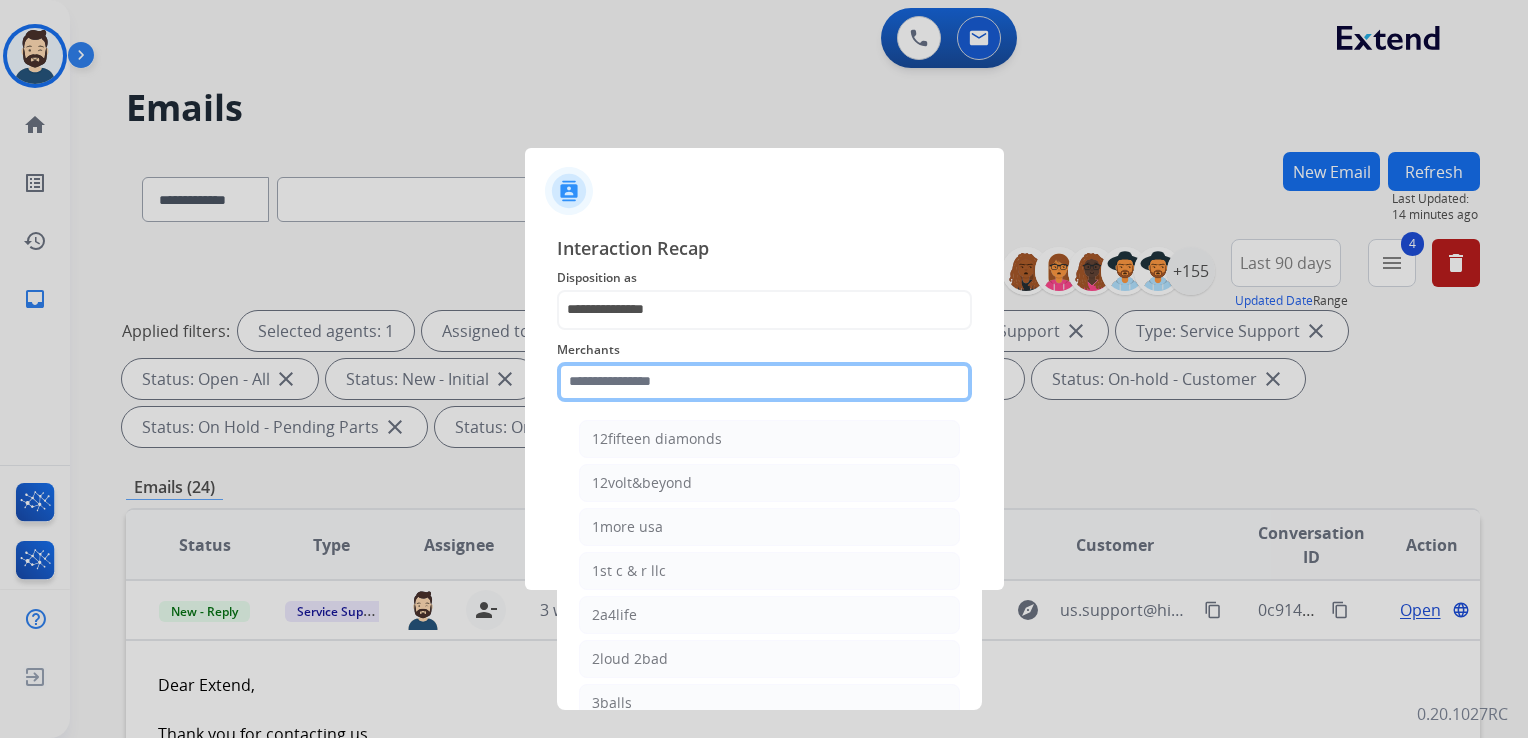 click 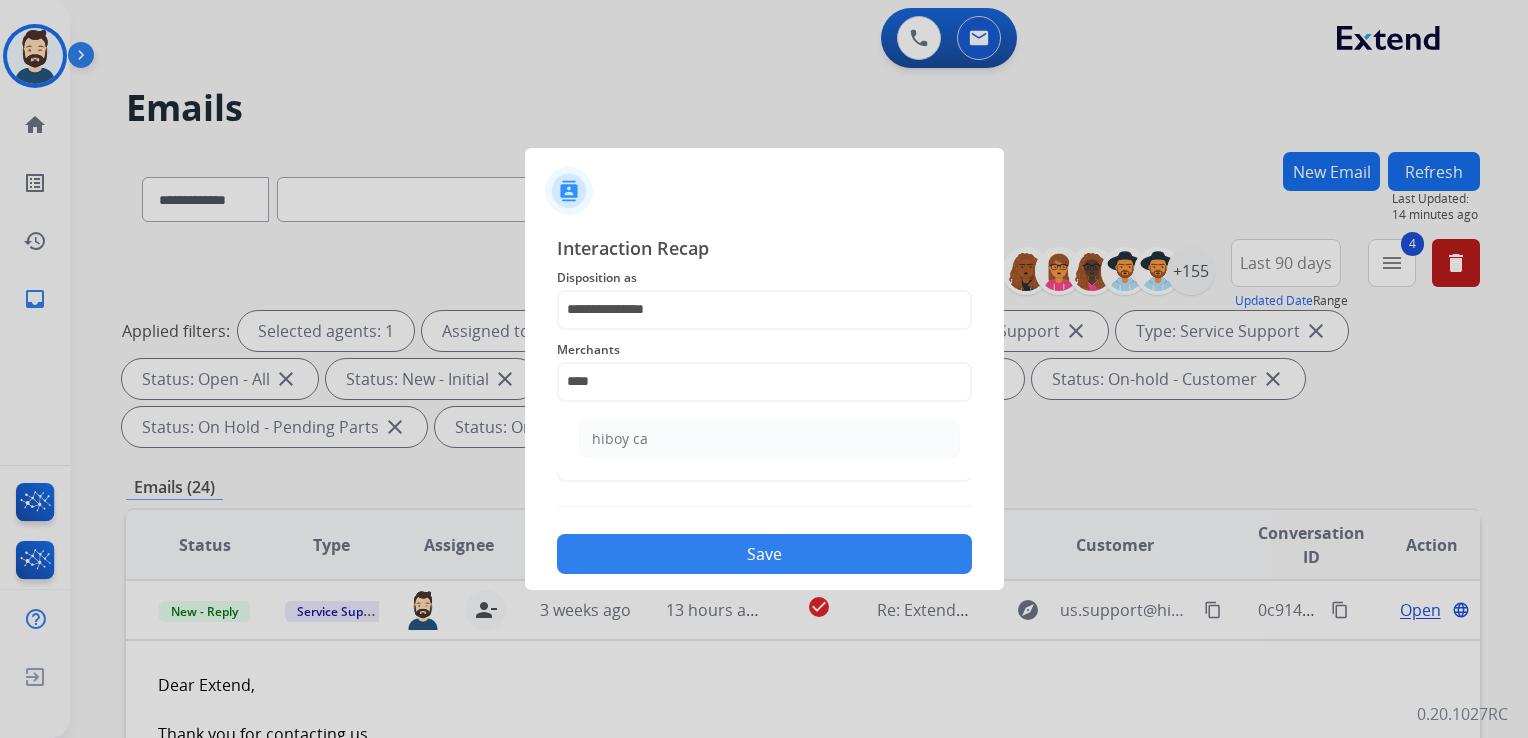 click on "hiboy ca" 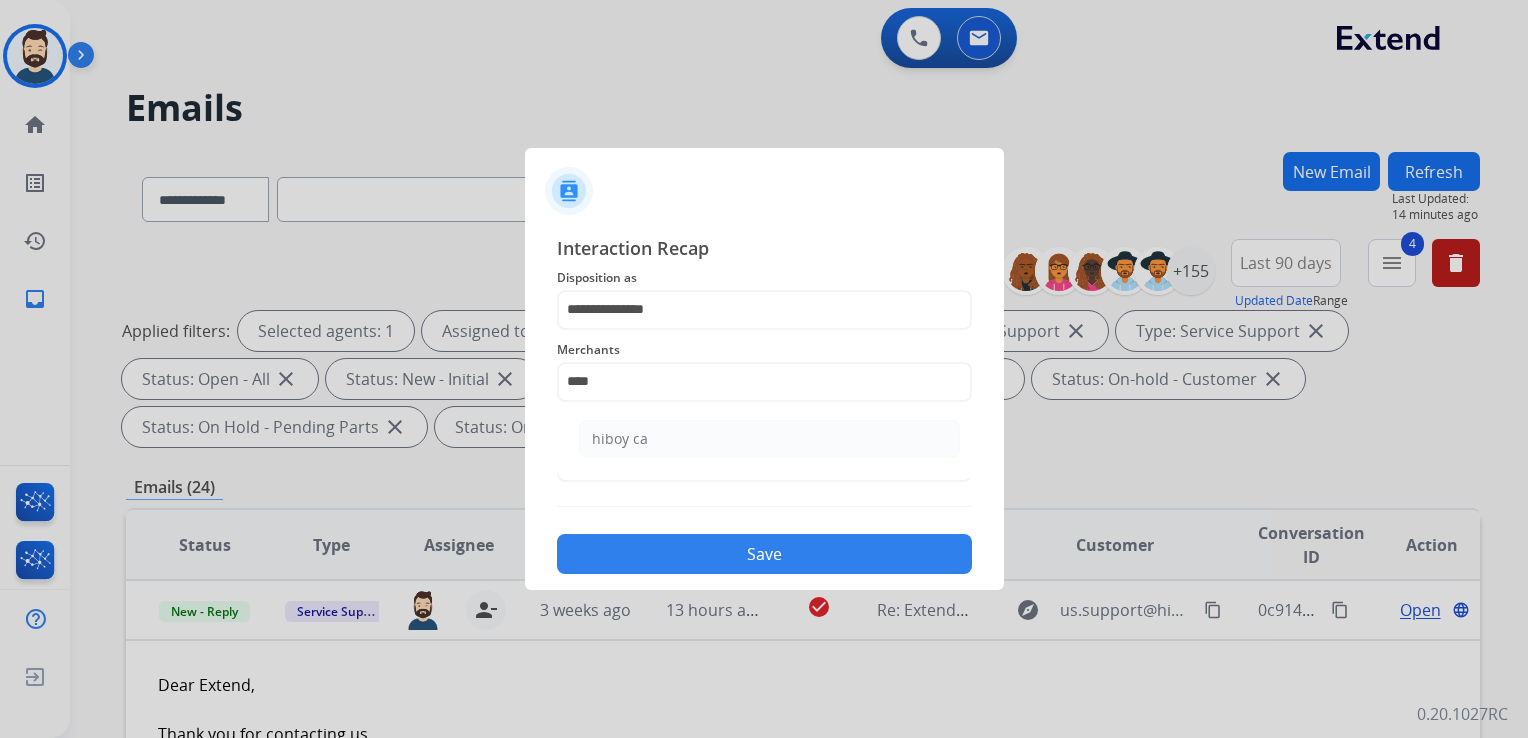 type on "********" 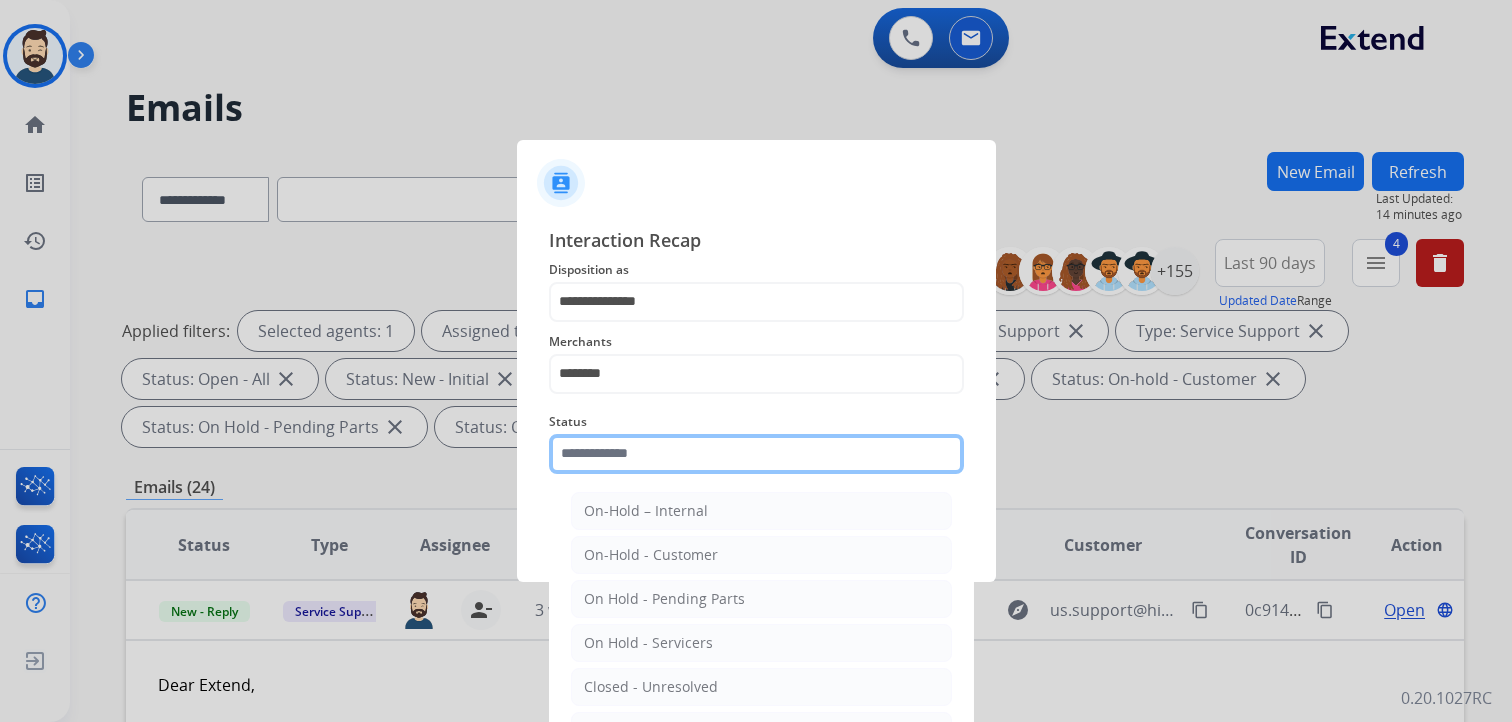 click 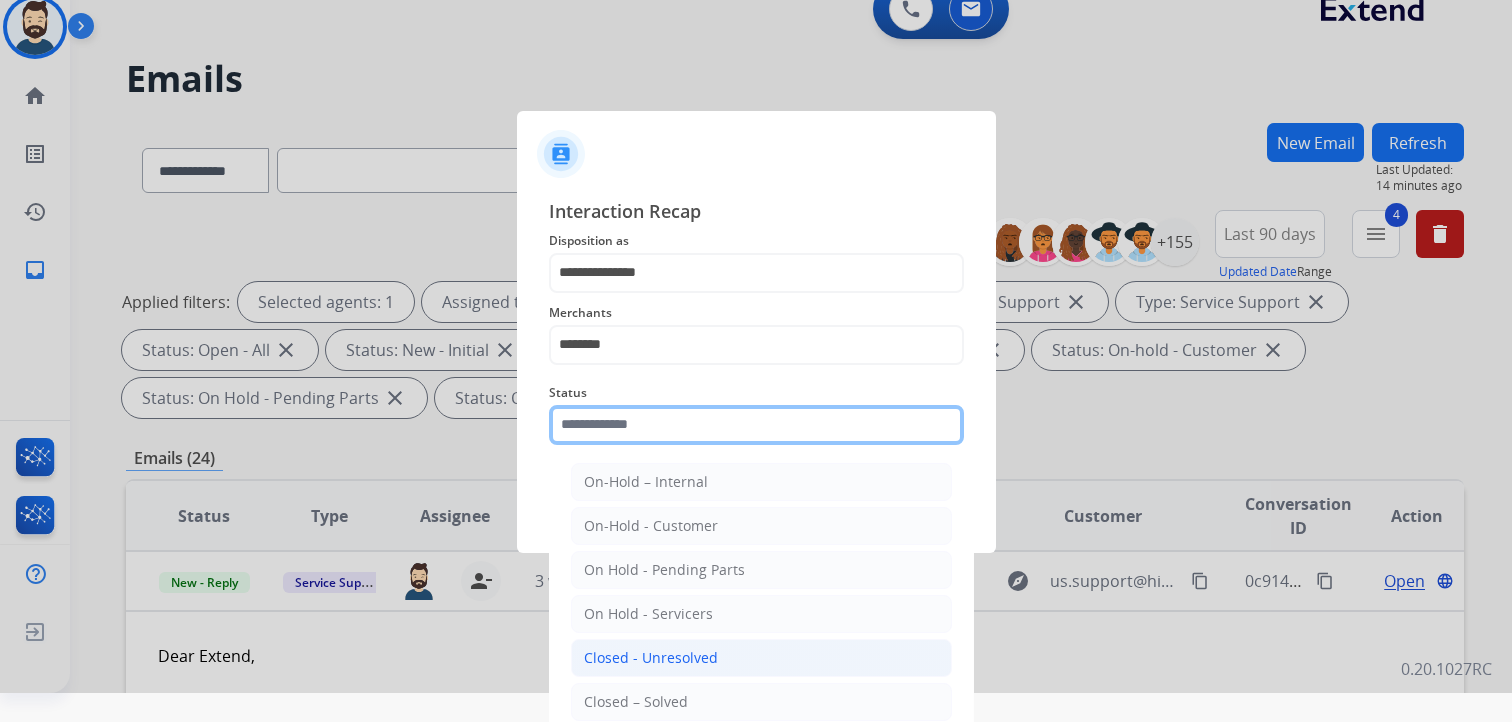 scroll, scrollTop: 59, scrollLeft: 0, axis: vertical 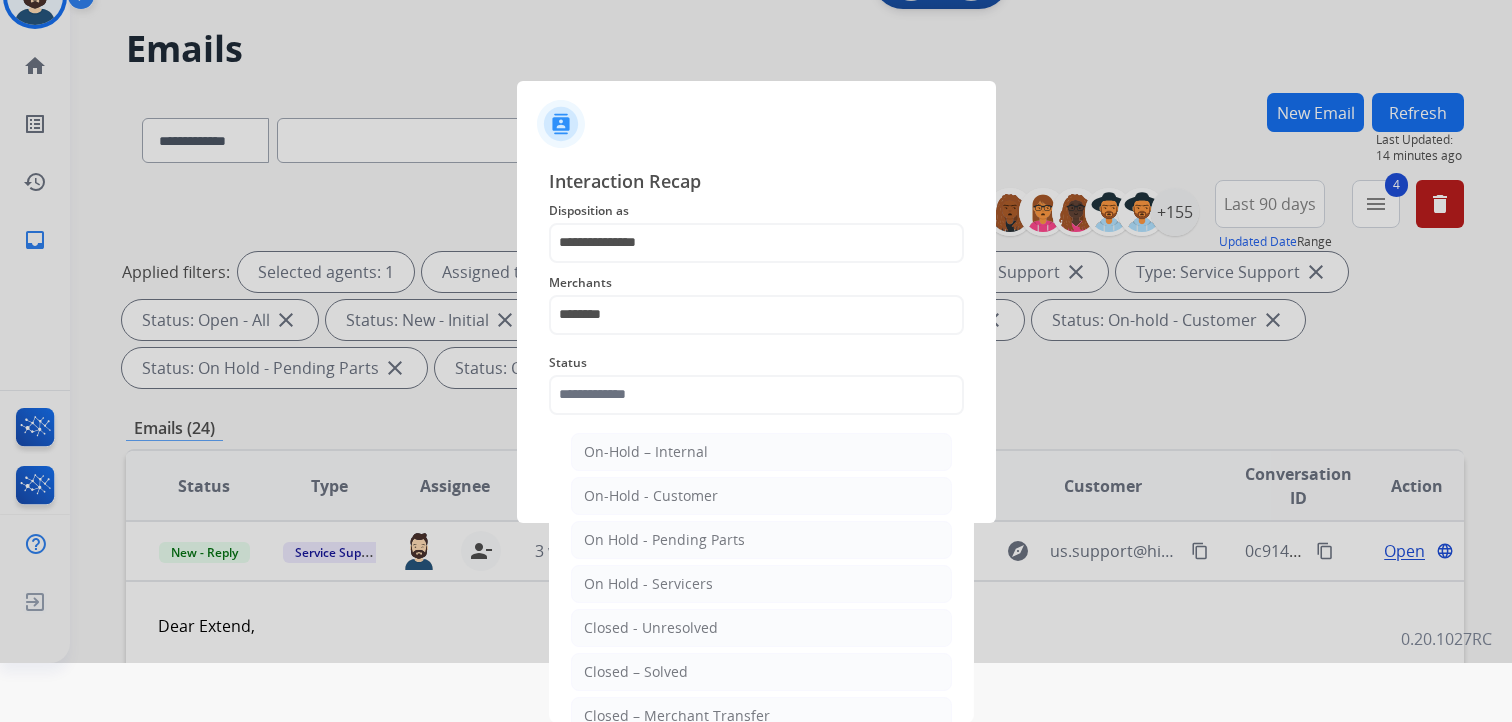drag, startPoint x: 651, startPoint y: 674, endPoint x: 672, endPoint y: 628, distance: 50.566788 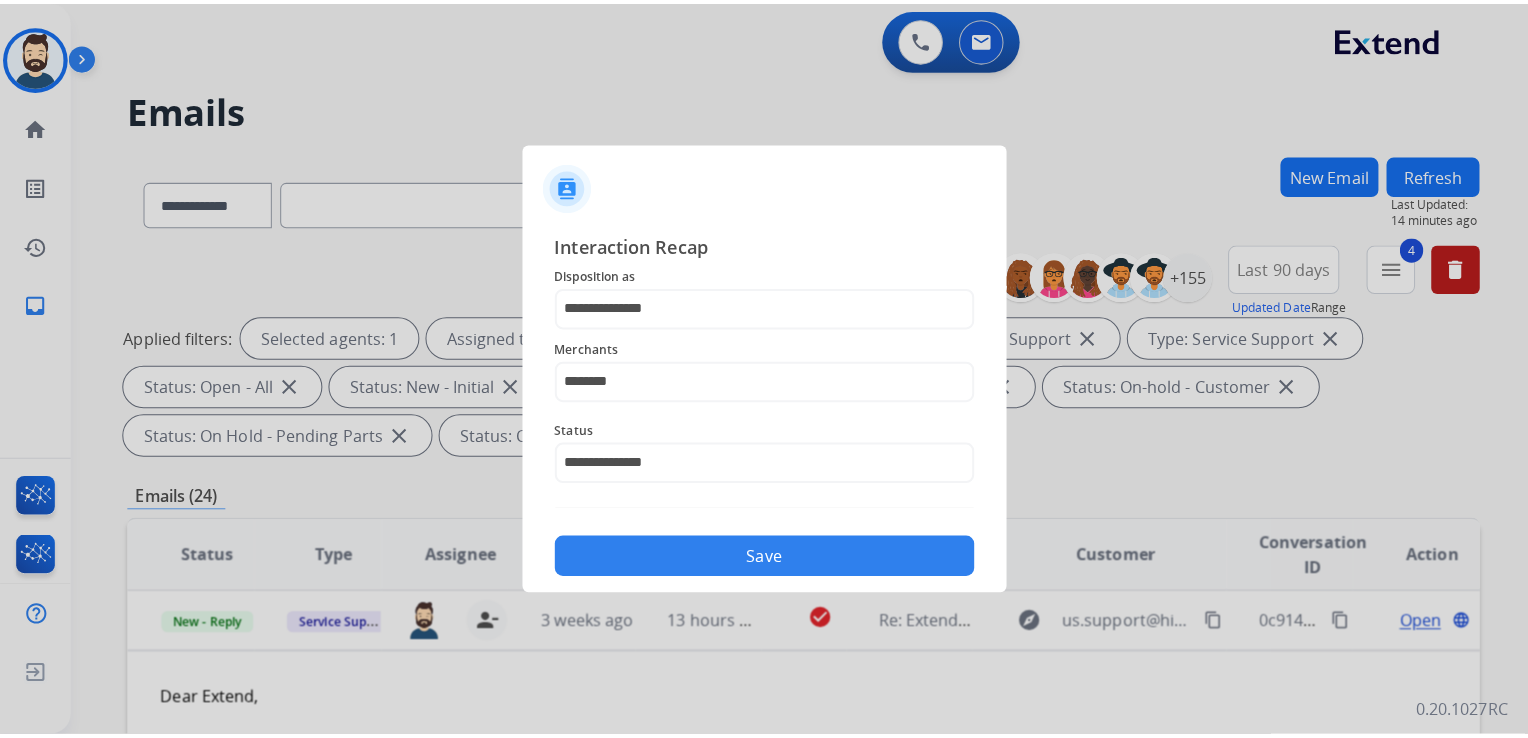 scroll, scrollTop: 0, scrollLeft: 0, axis: both 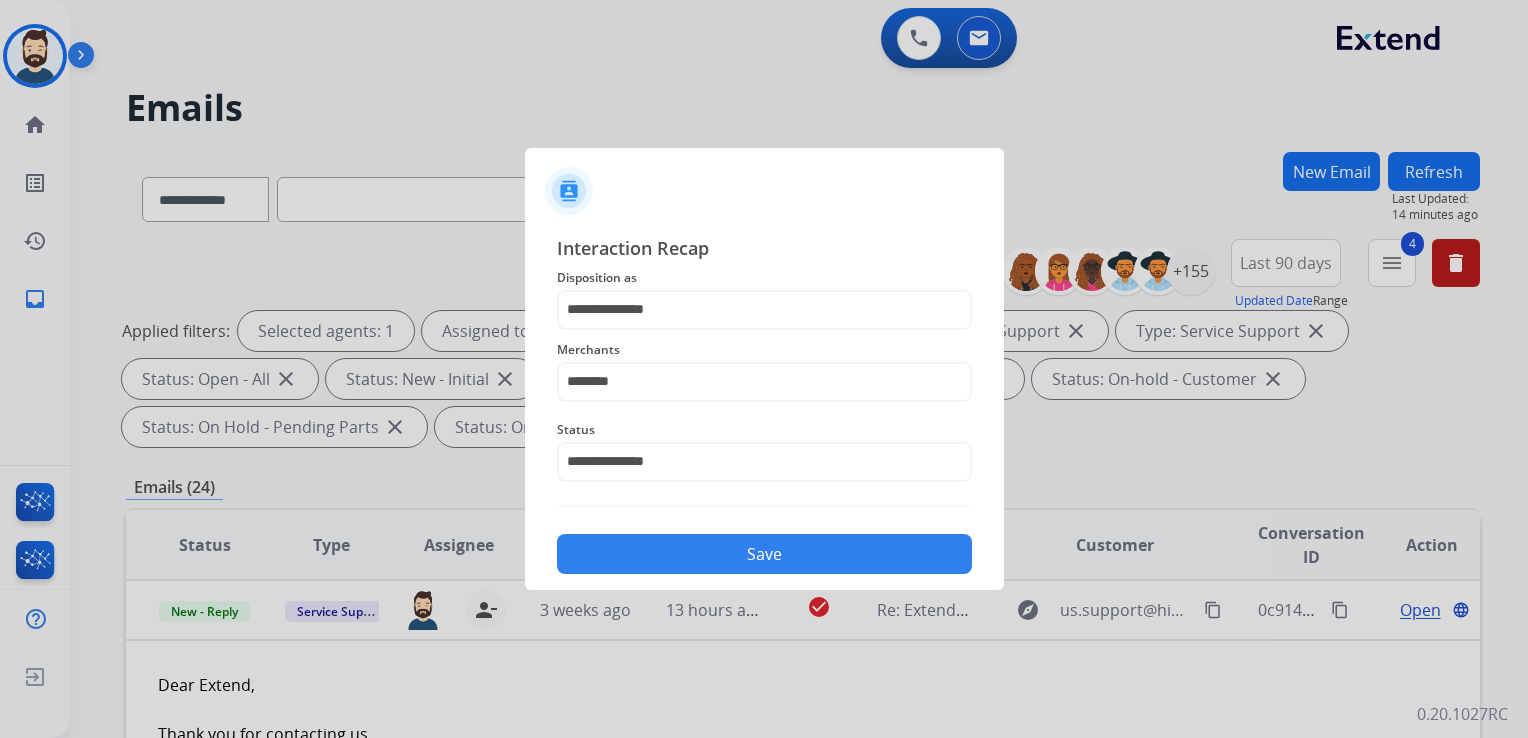 click on "Save" 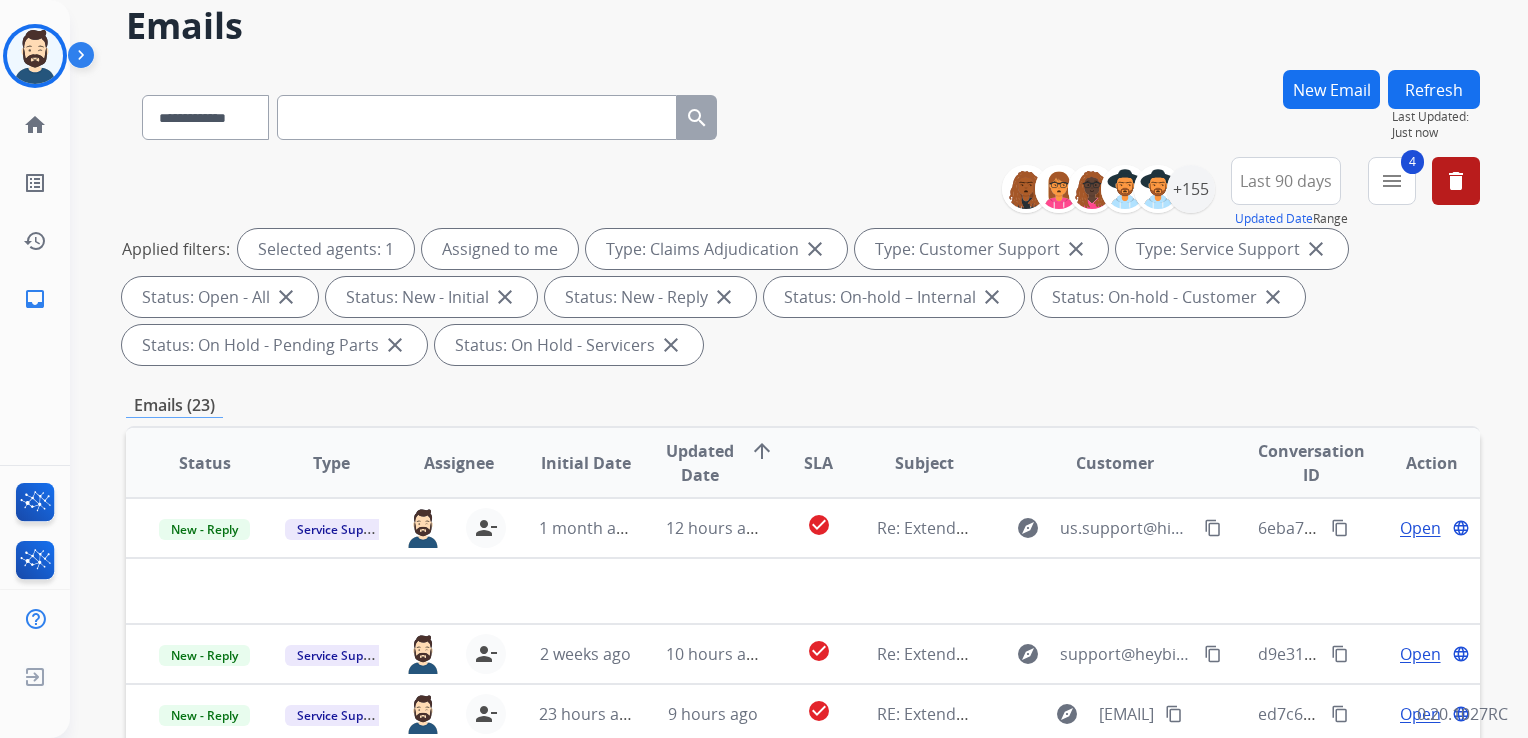 scroll, scrollTop: 200, scrollLeft: 0, axis: vertical 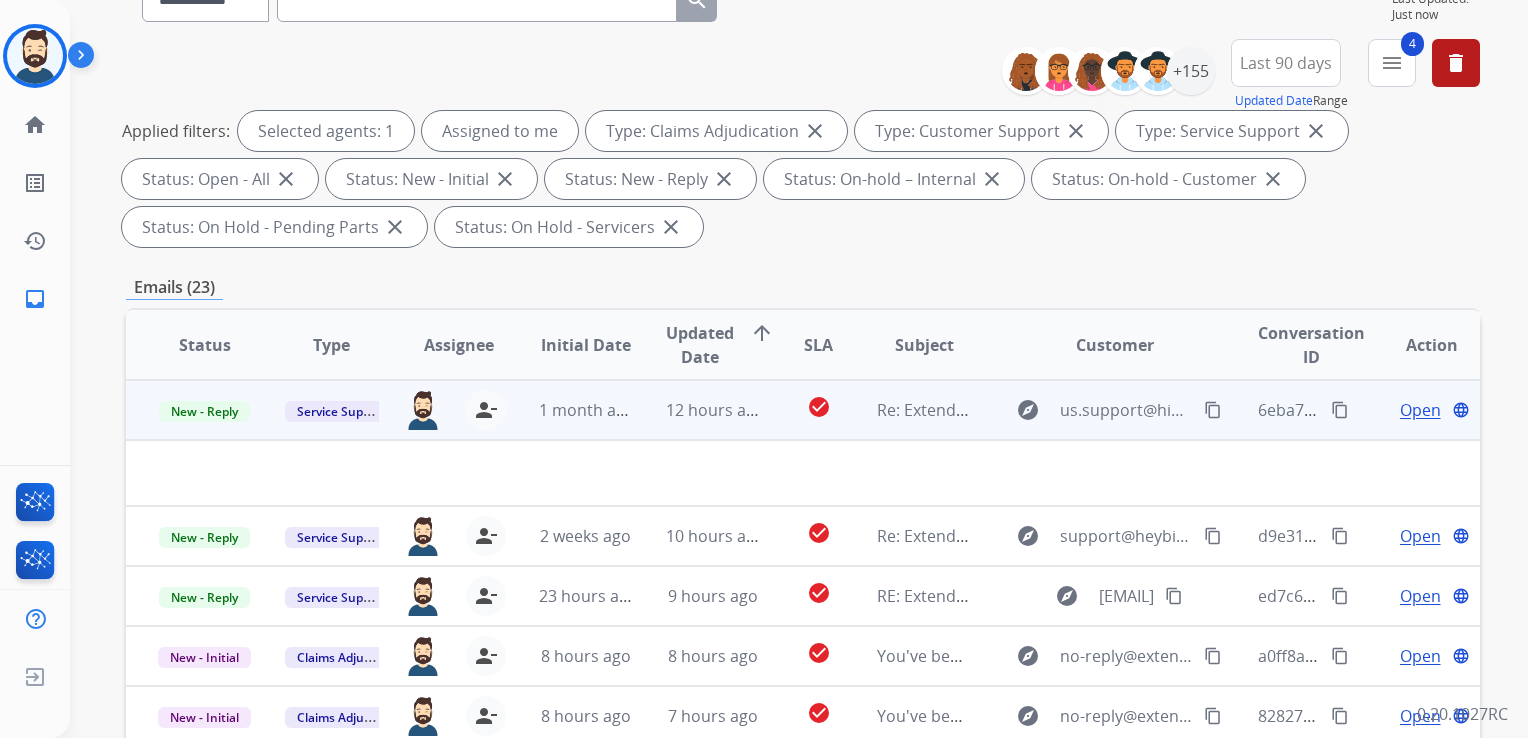 click on "12 hours ago" at bounding box center (697, 410) 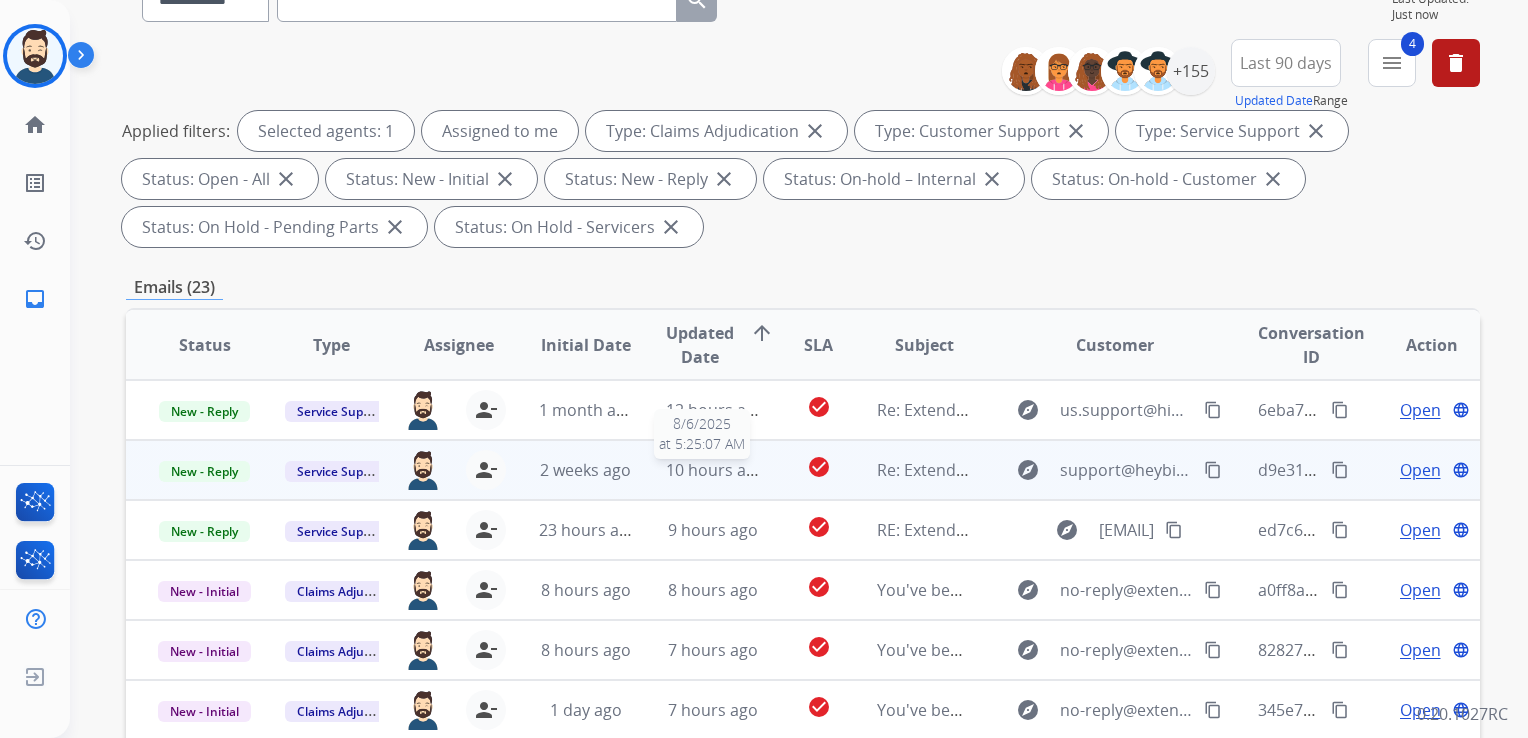 scroll, scrollTop: 1, scrollLeft: 0, axis: vertical 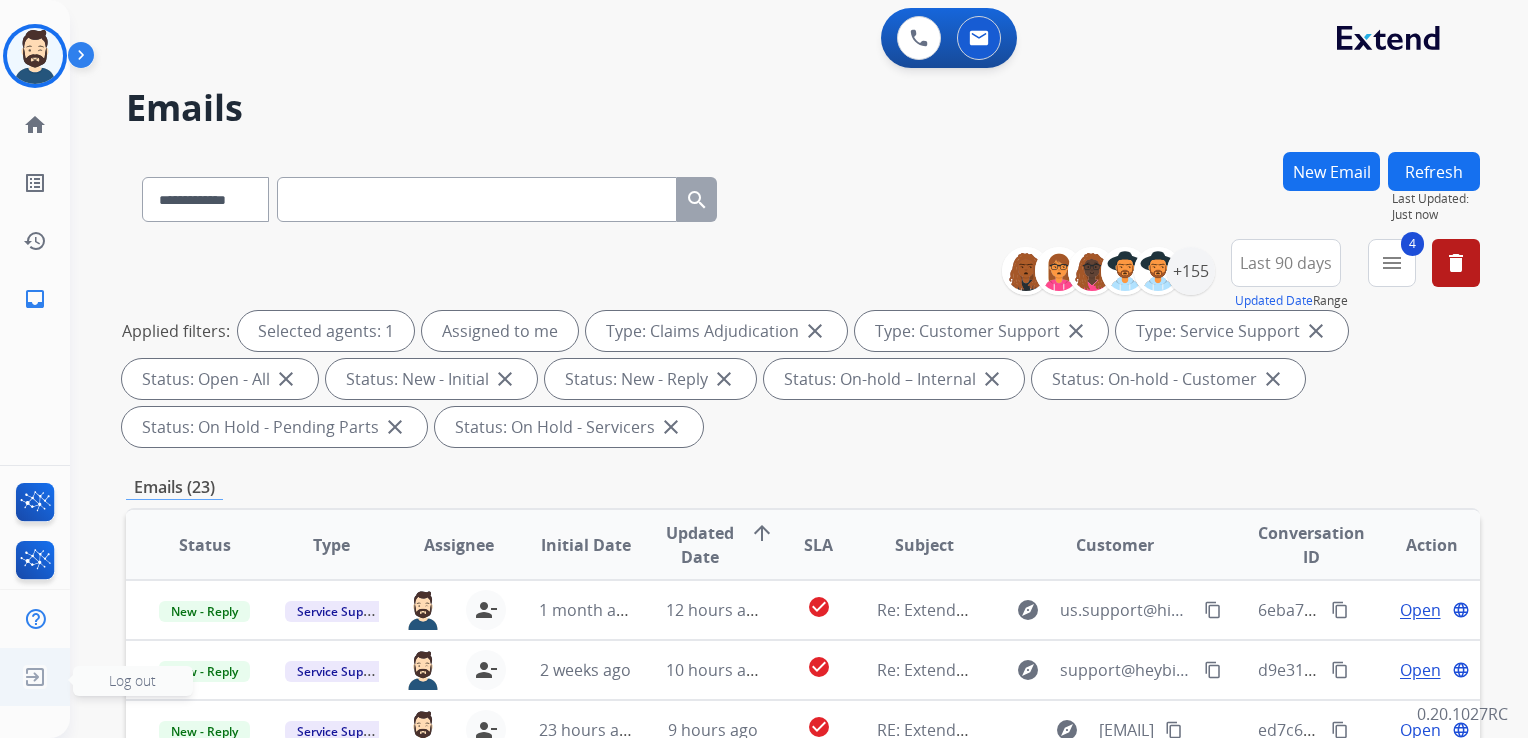 drag, startPoint x: 124, startPoint y: 680, endPoint x: 144, endPoint y: 511, distance: 170.17932 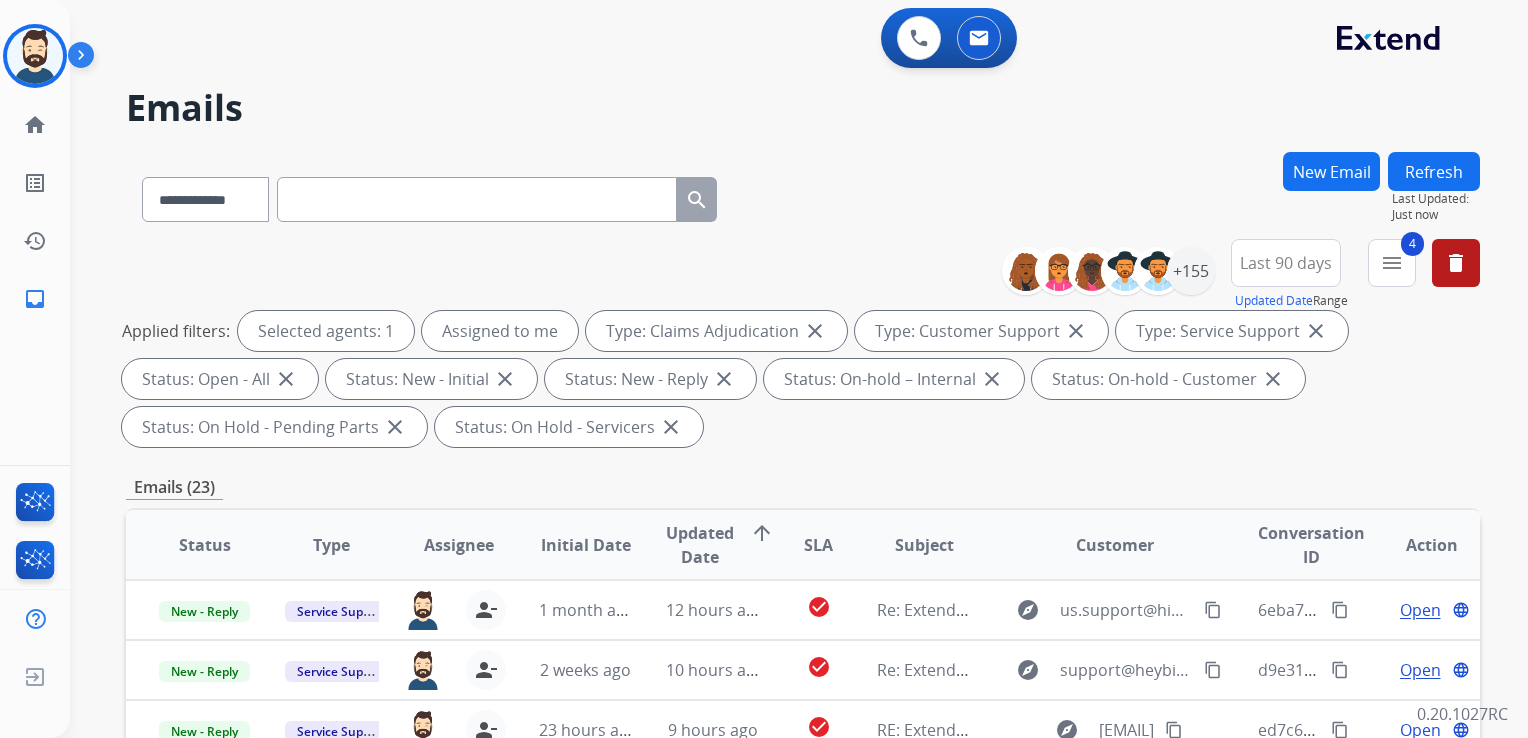 click on "Log out" 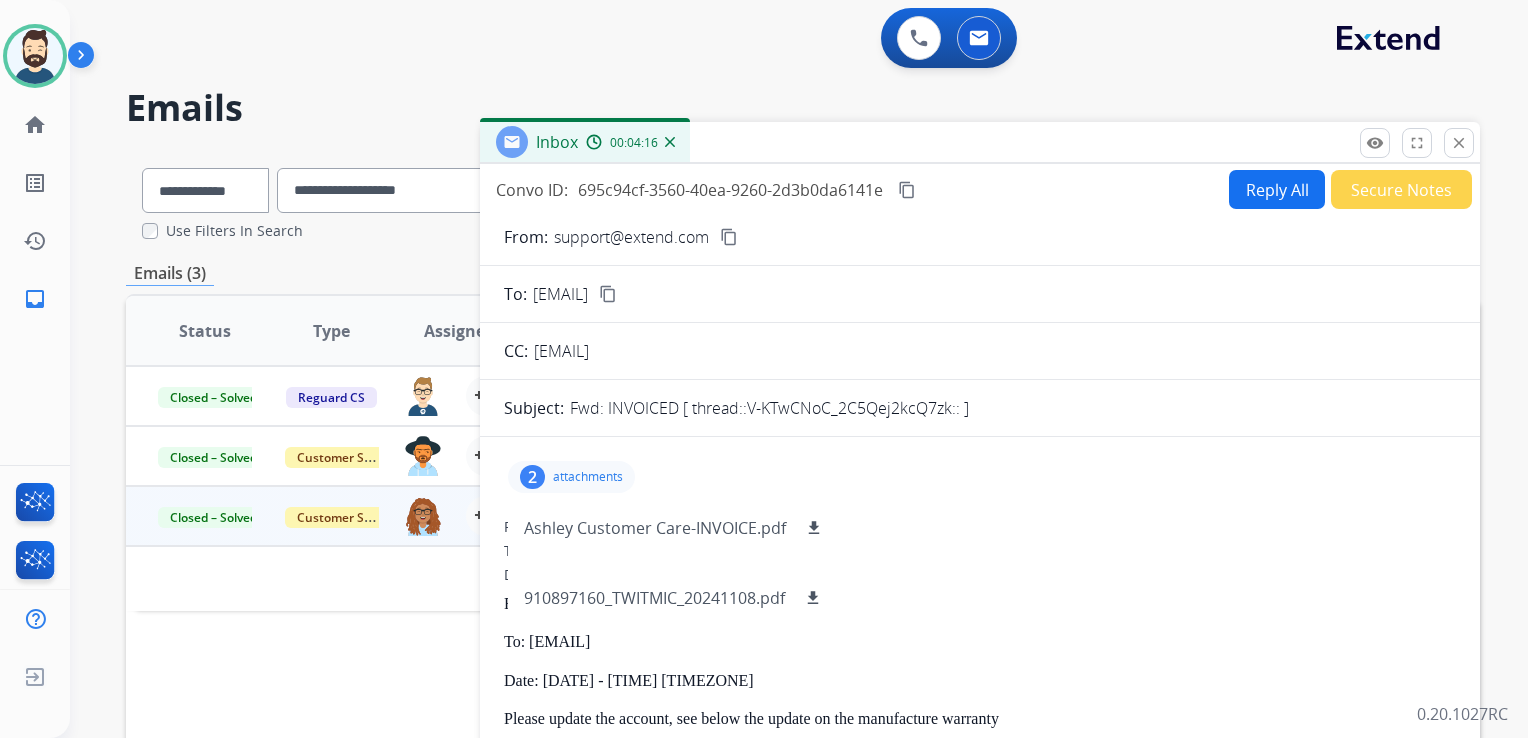 scroll, scrollTop: 0, scrollLeft: 0, axis: both 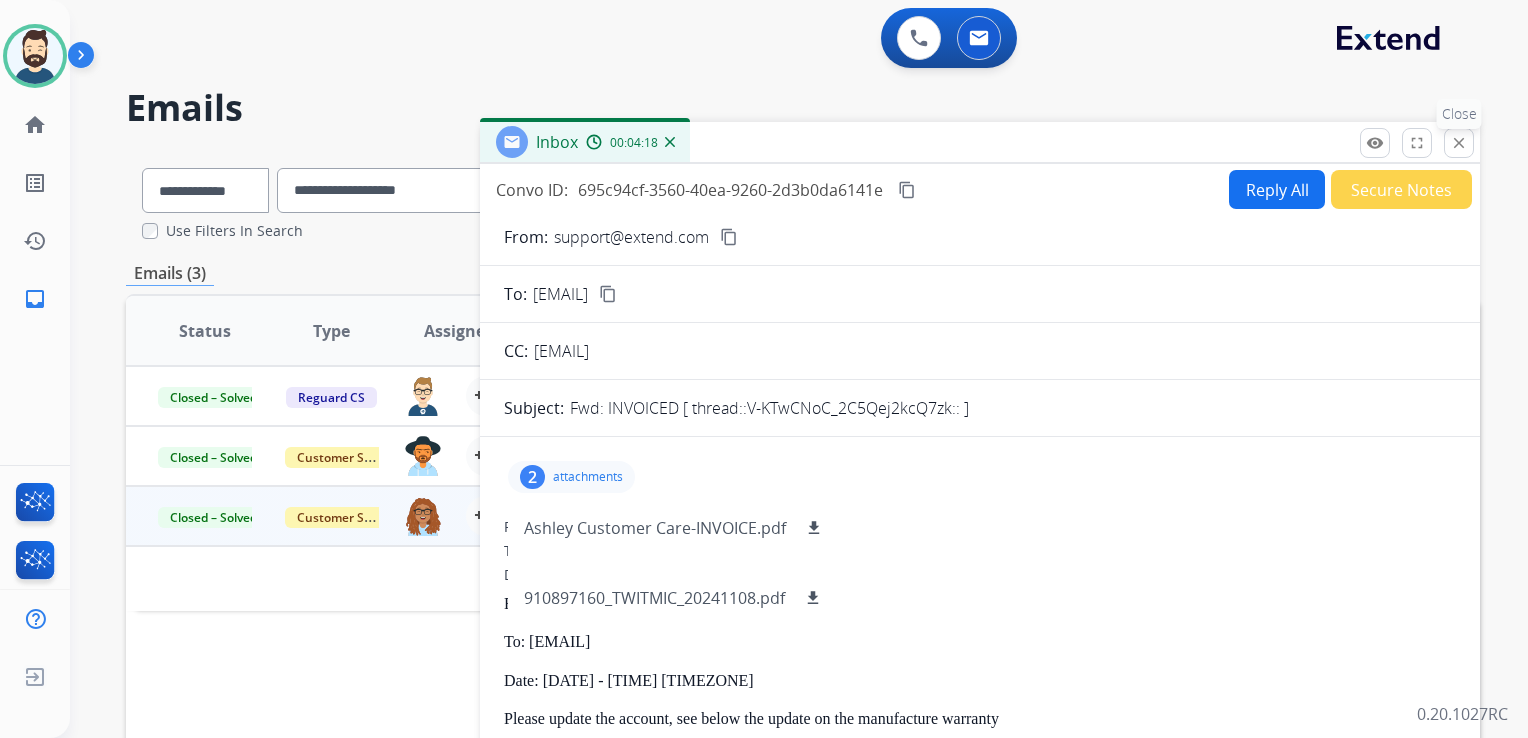 click on "close" at bounding box center (1459, 143) 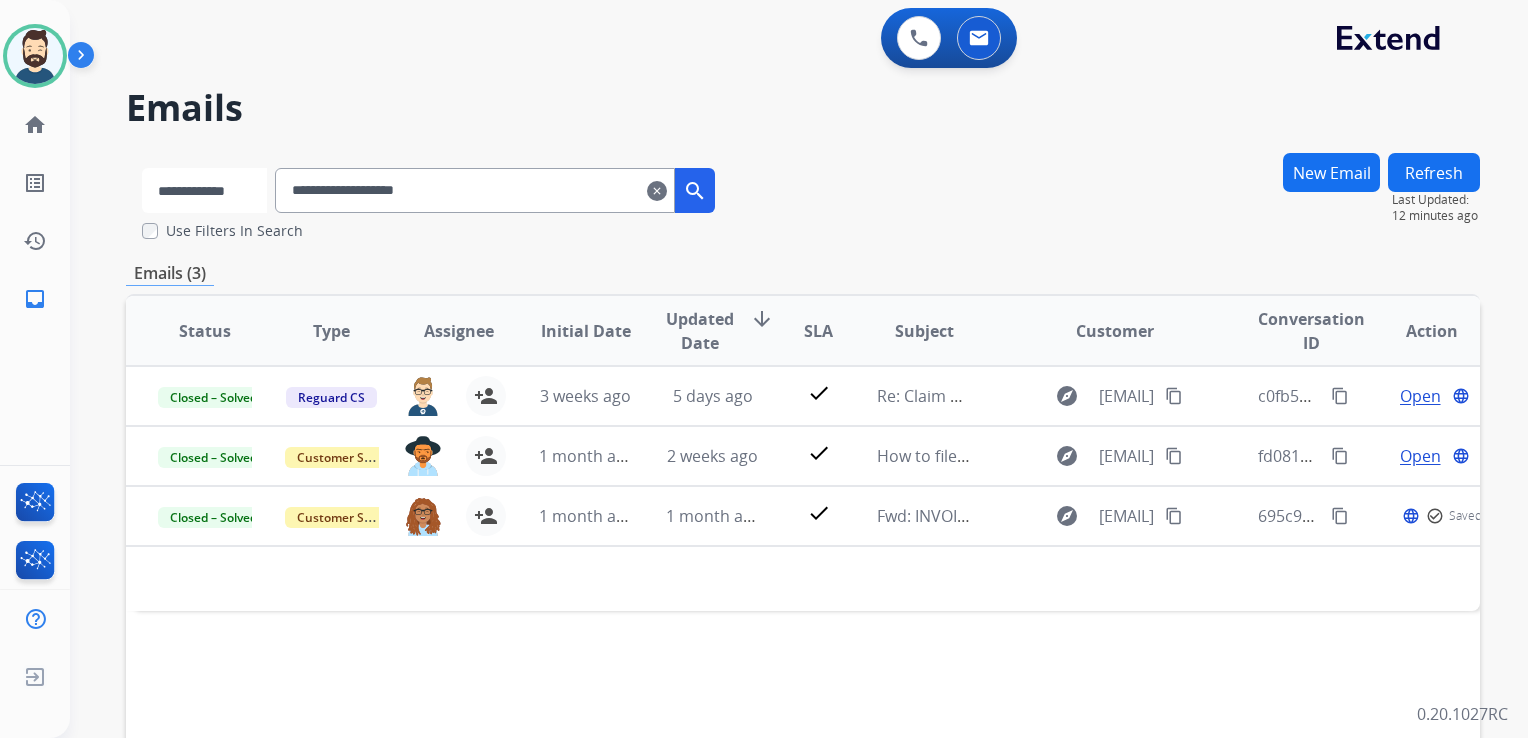 click on "**********" at bounding box center (204, 190) 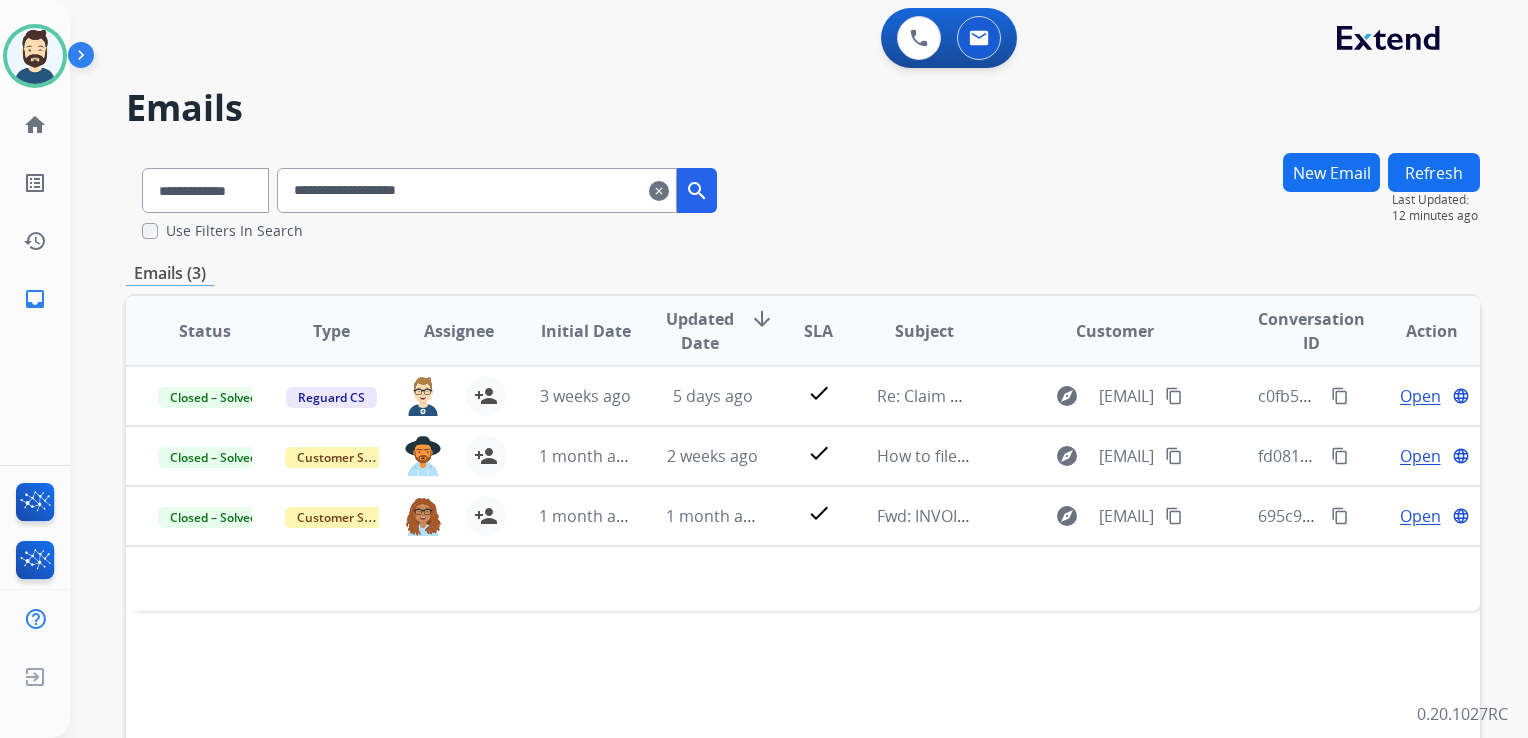 click on "**********" at bounding box center [477, 190] 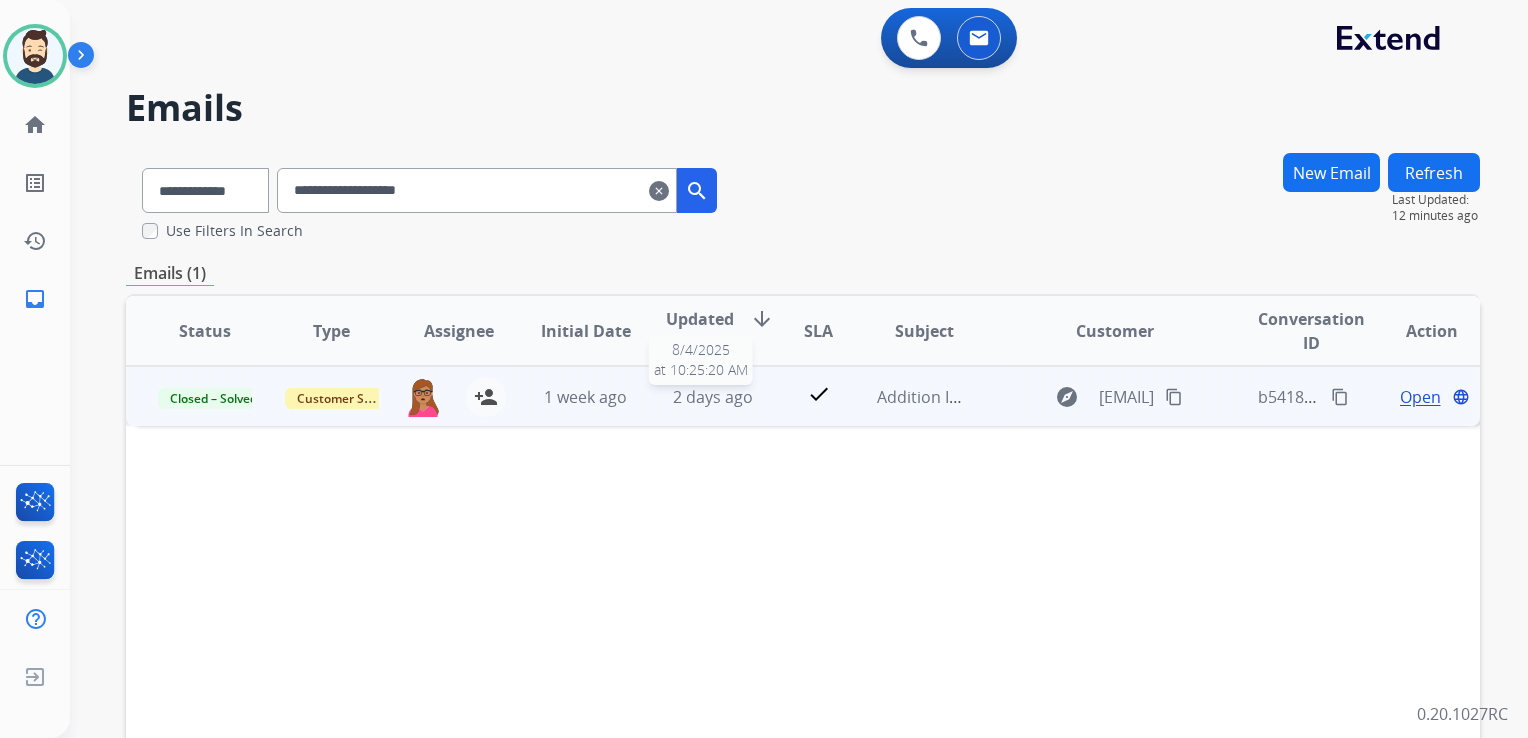 click on "2 days ago" at bounding box center [713, 397] 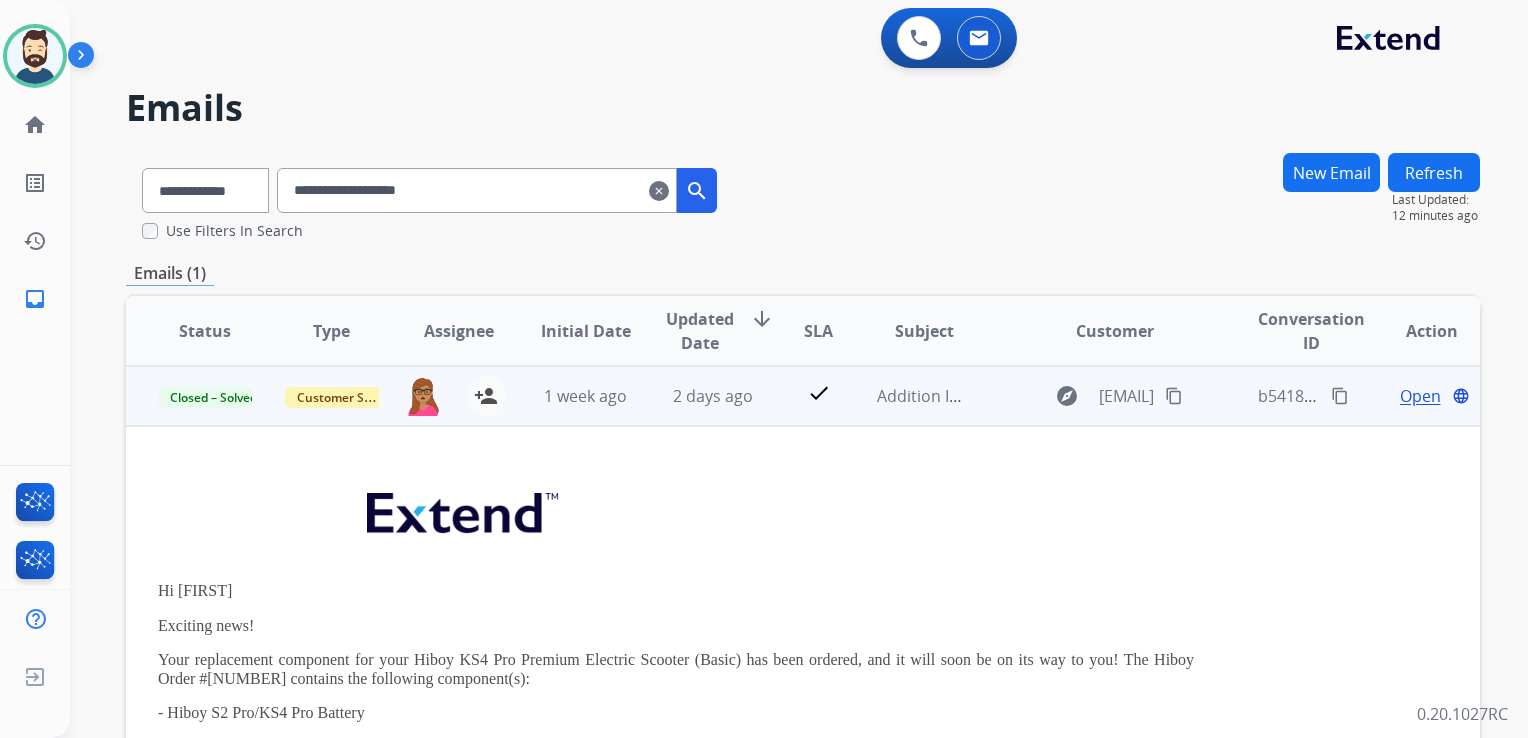 click on "Open" at bounding box center (1420, 396) 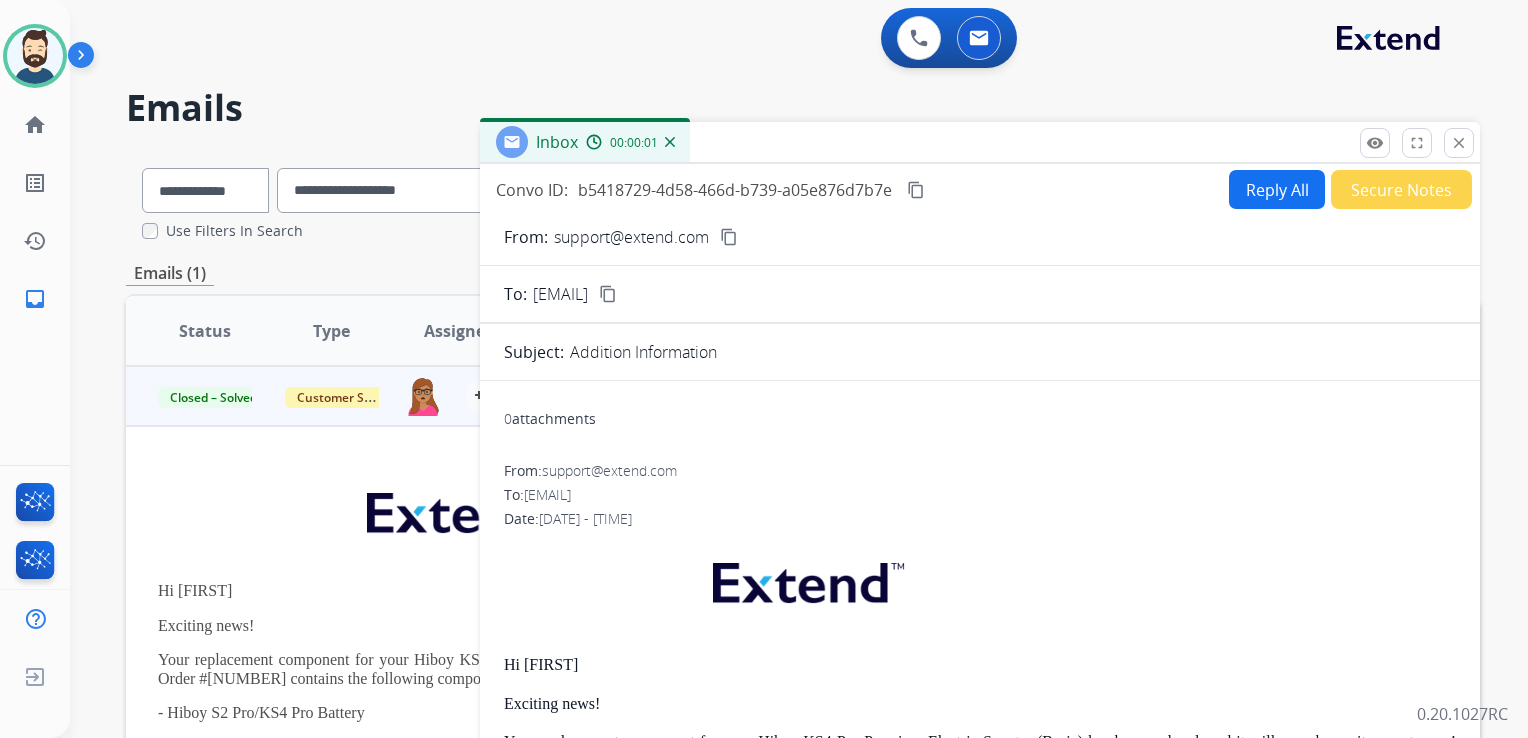 click on "Reply All" at bounding box center (1277, 189) 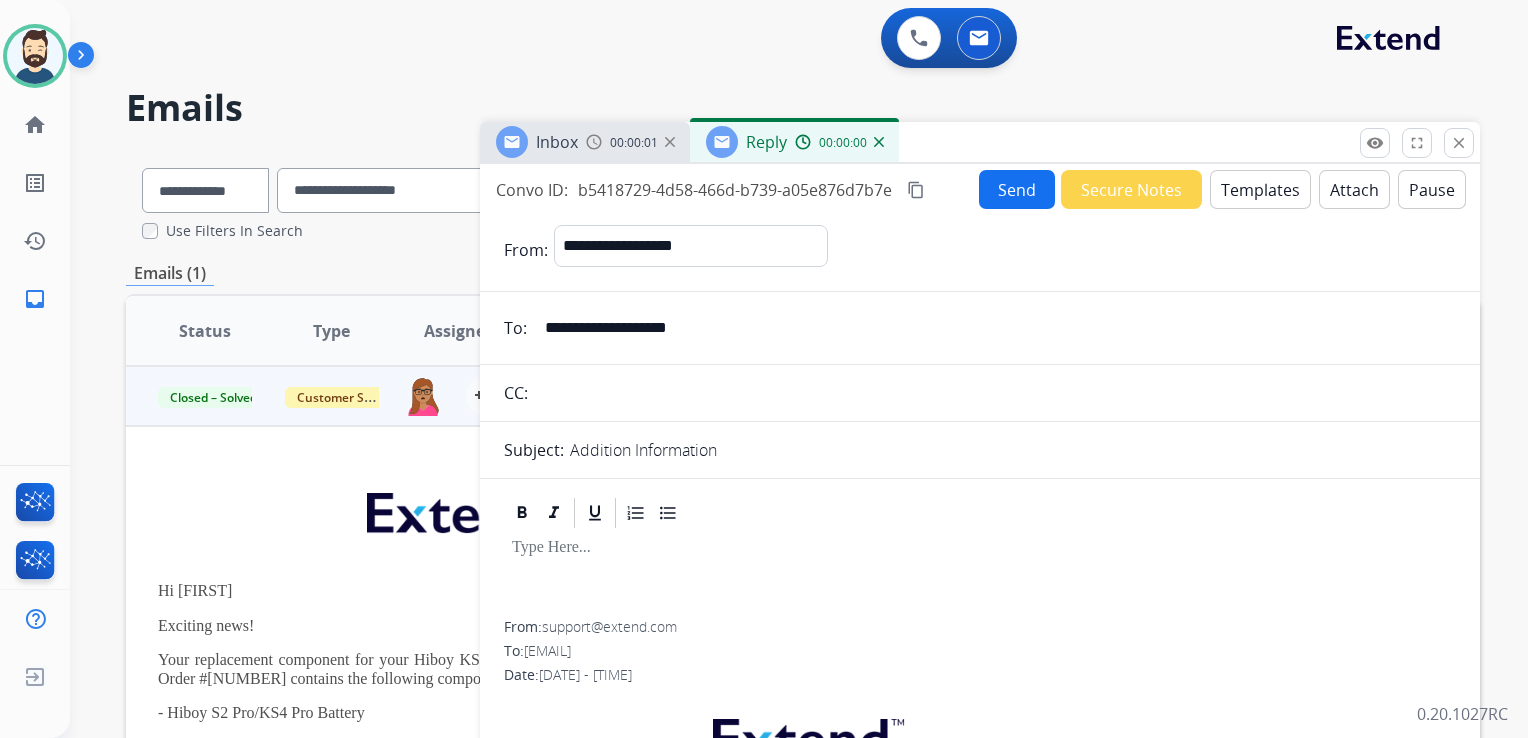 click on "Templates" at bounding box center (1260, 189) 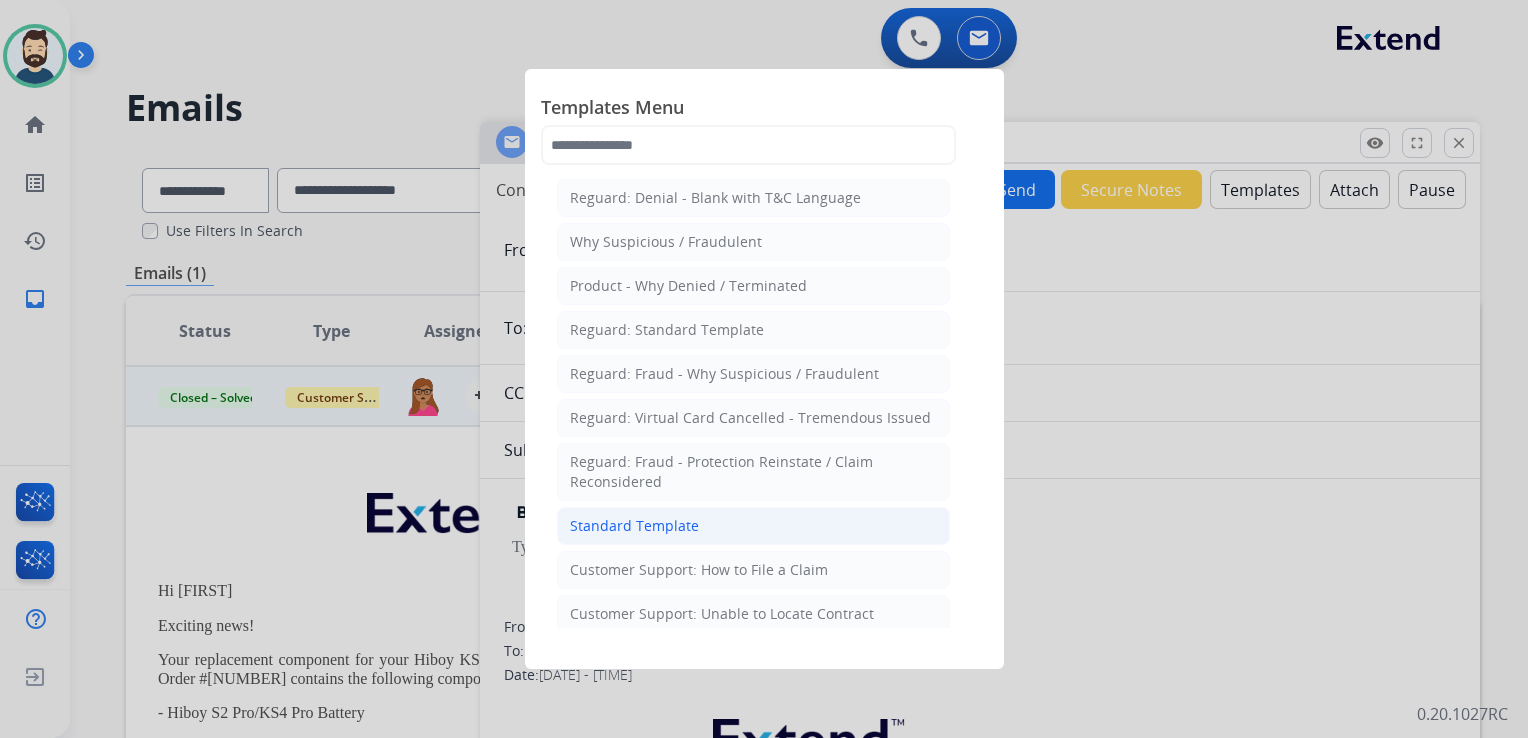 click on "Standard Template" 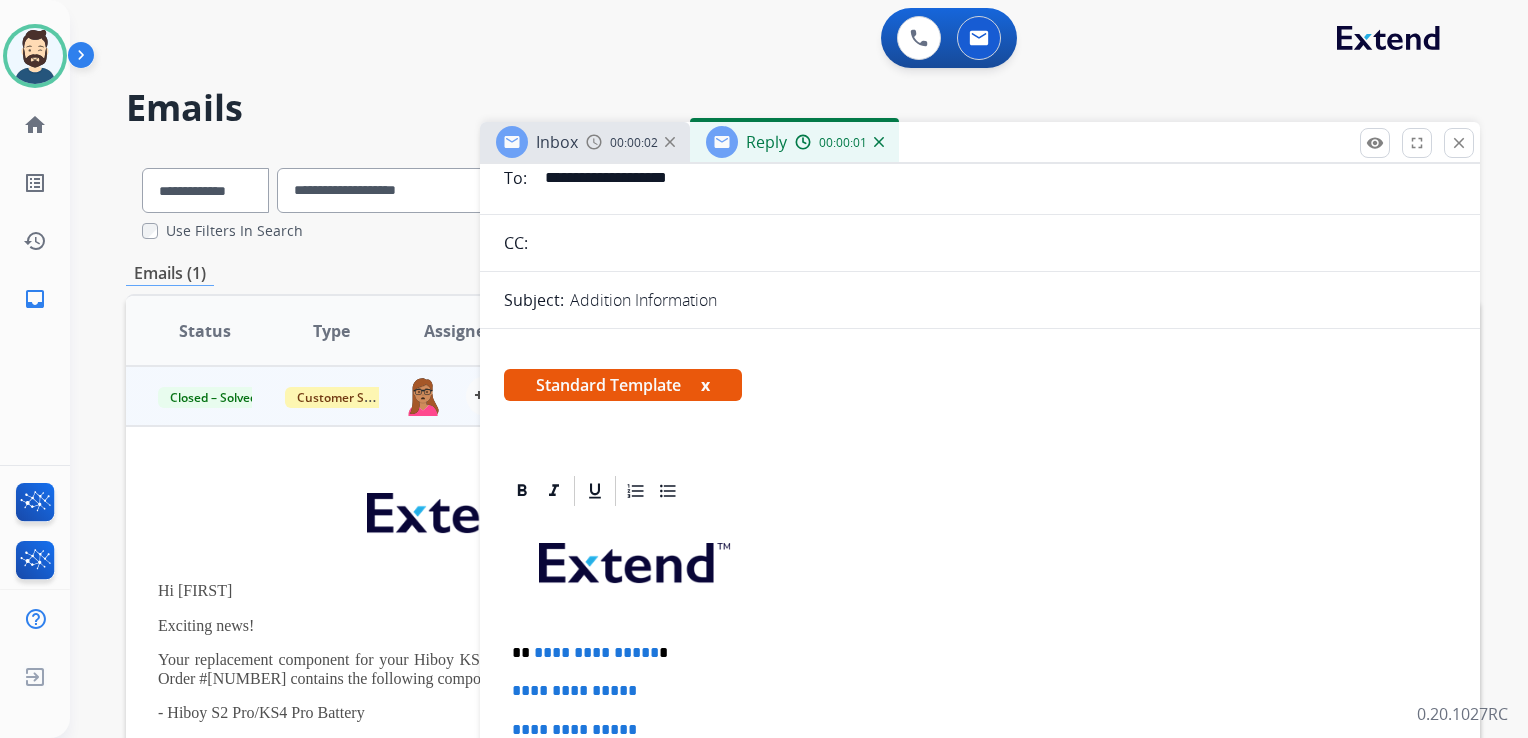 scroll, scrollTop: 300, scrollLeft: 0, axis: vertical 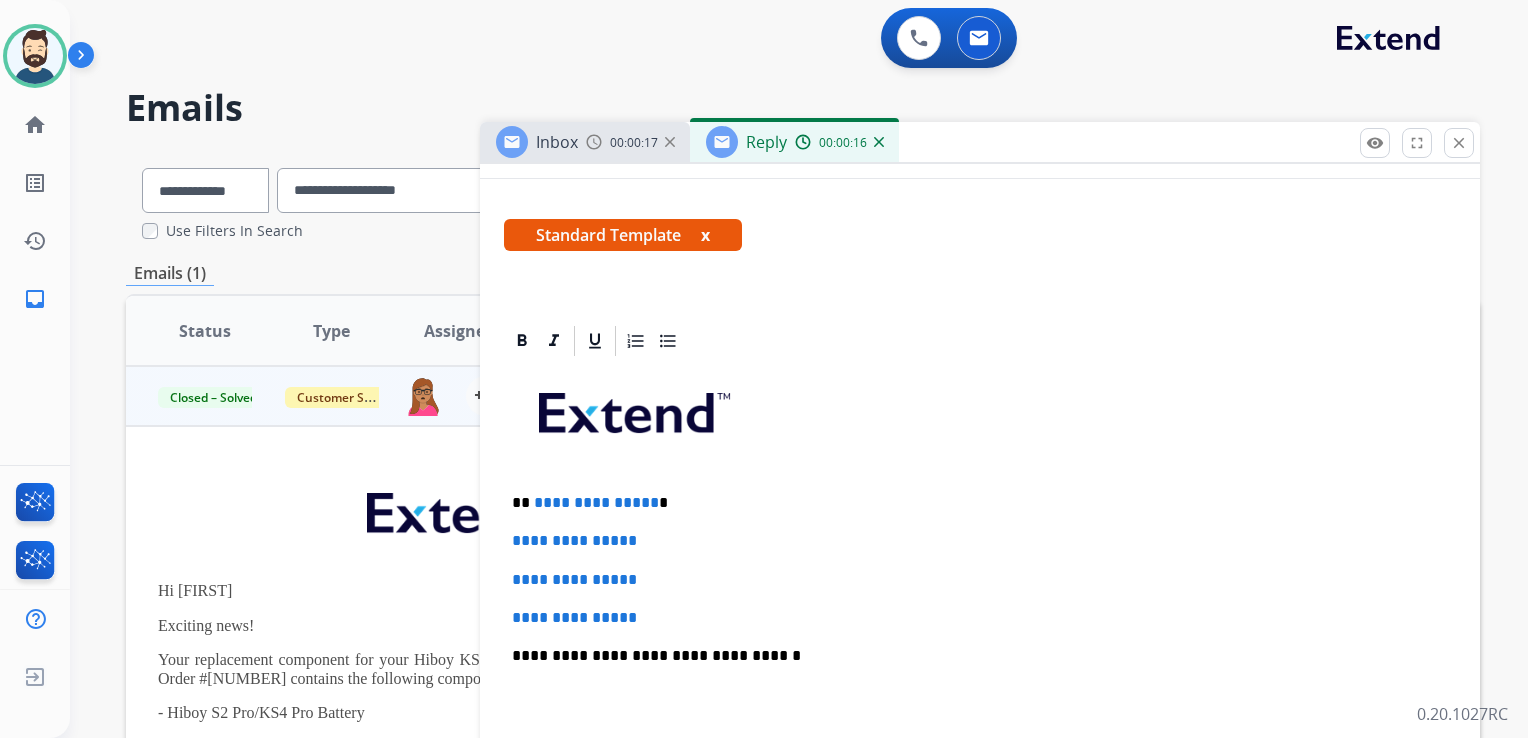 click on "**********" at bounding box center [980, 703] 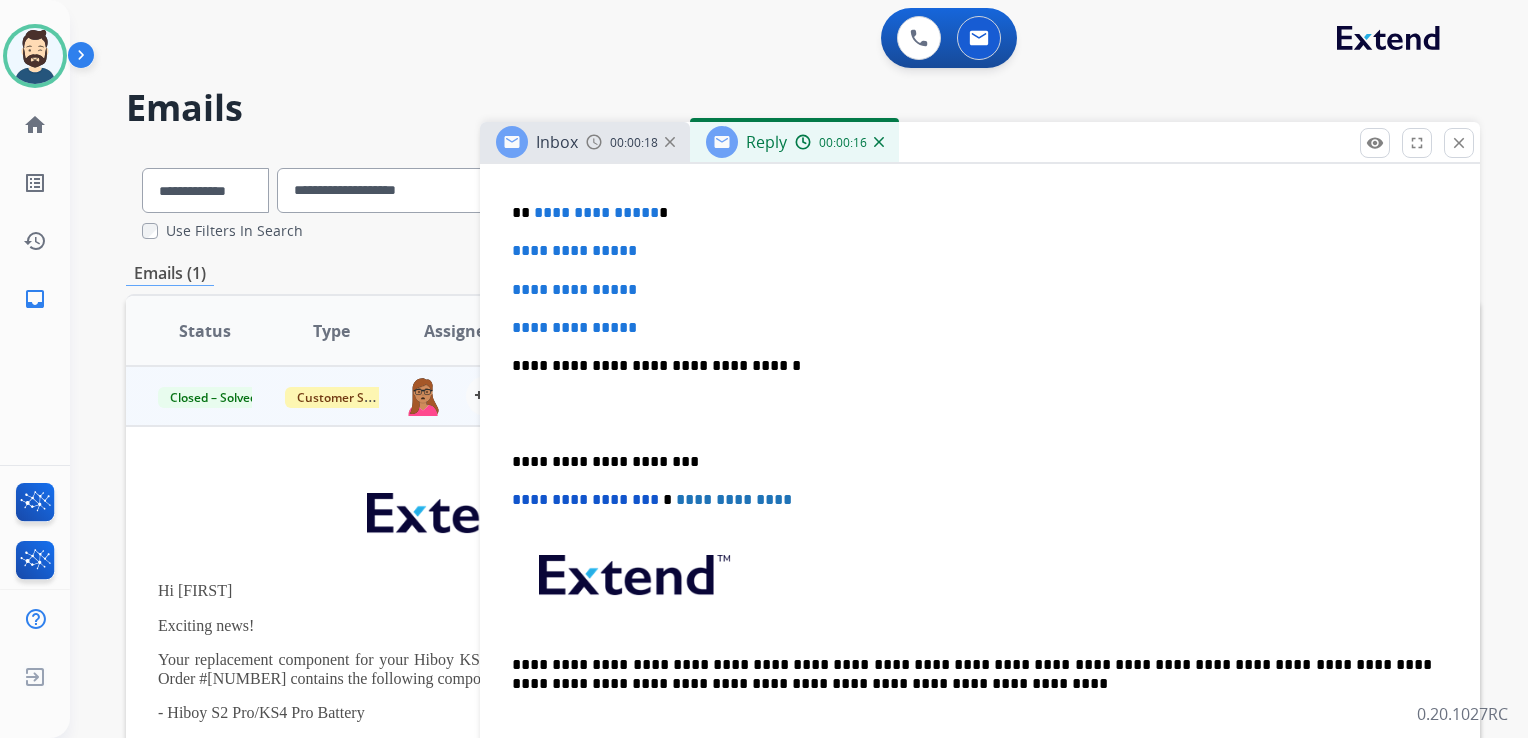 scroll, scrollTop: 600, scrollLeft: 0, axis: vertical 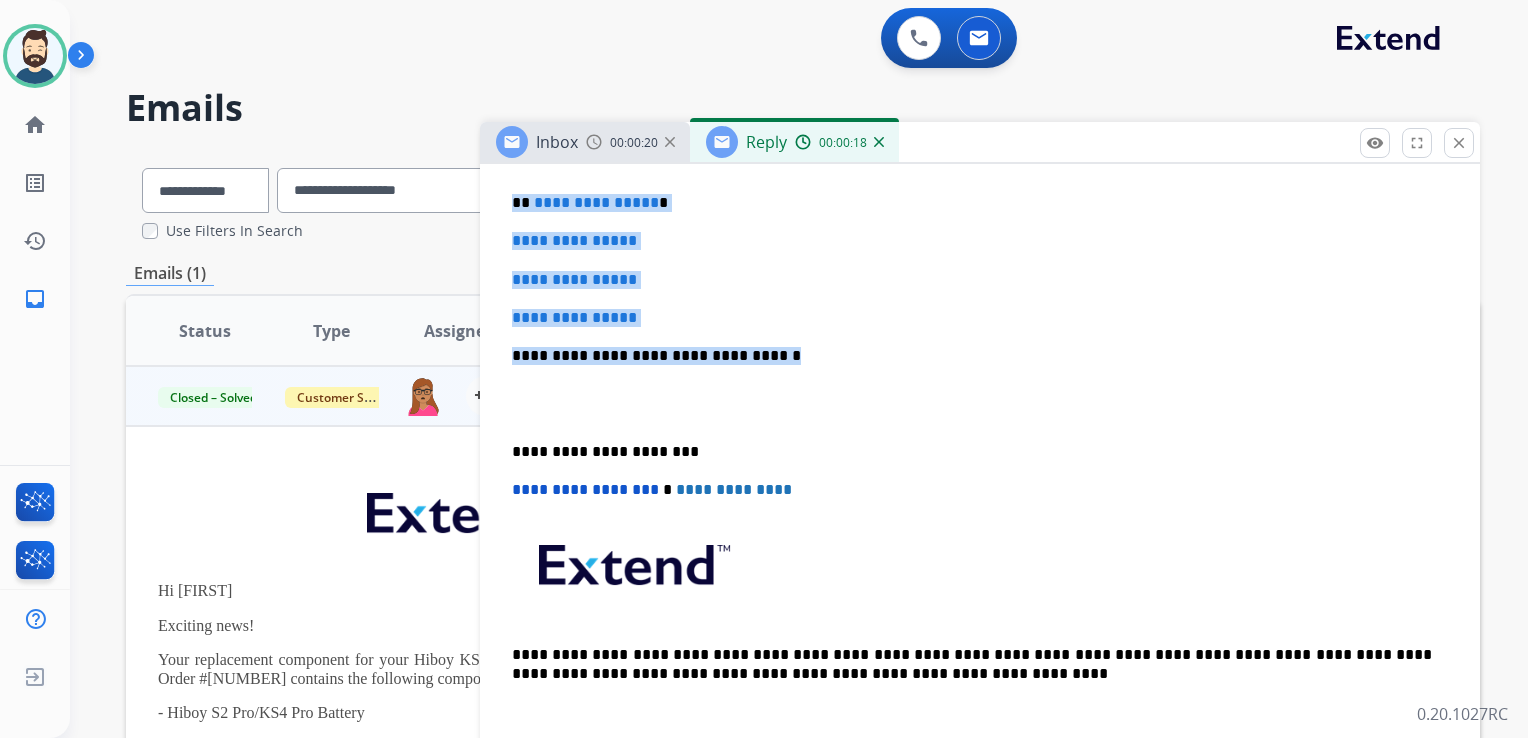 drag, startPoint x: 517, startPoint y: 202, endPoint x: 769, endPoint y: 336, distance: 285.412 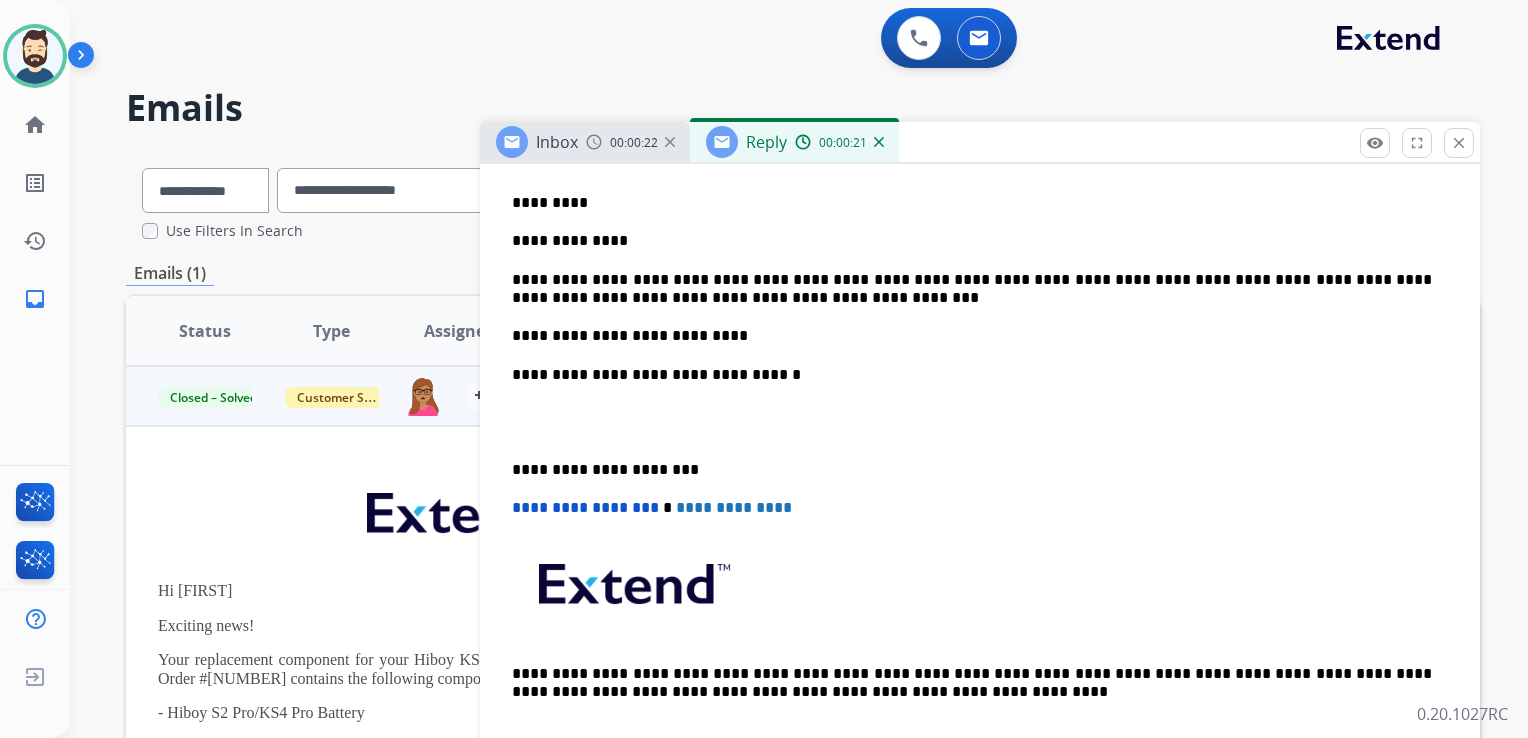 click on "*********" at bounding box center (972, 203) 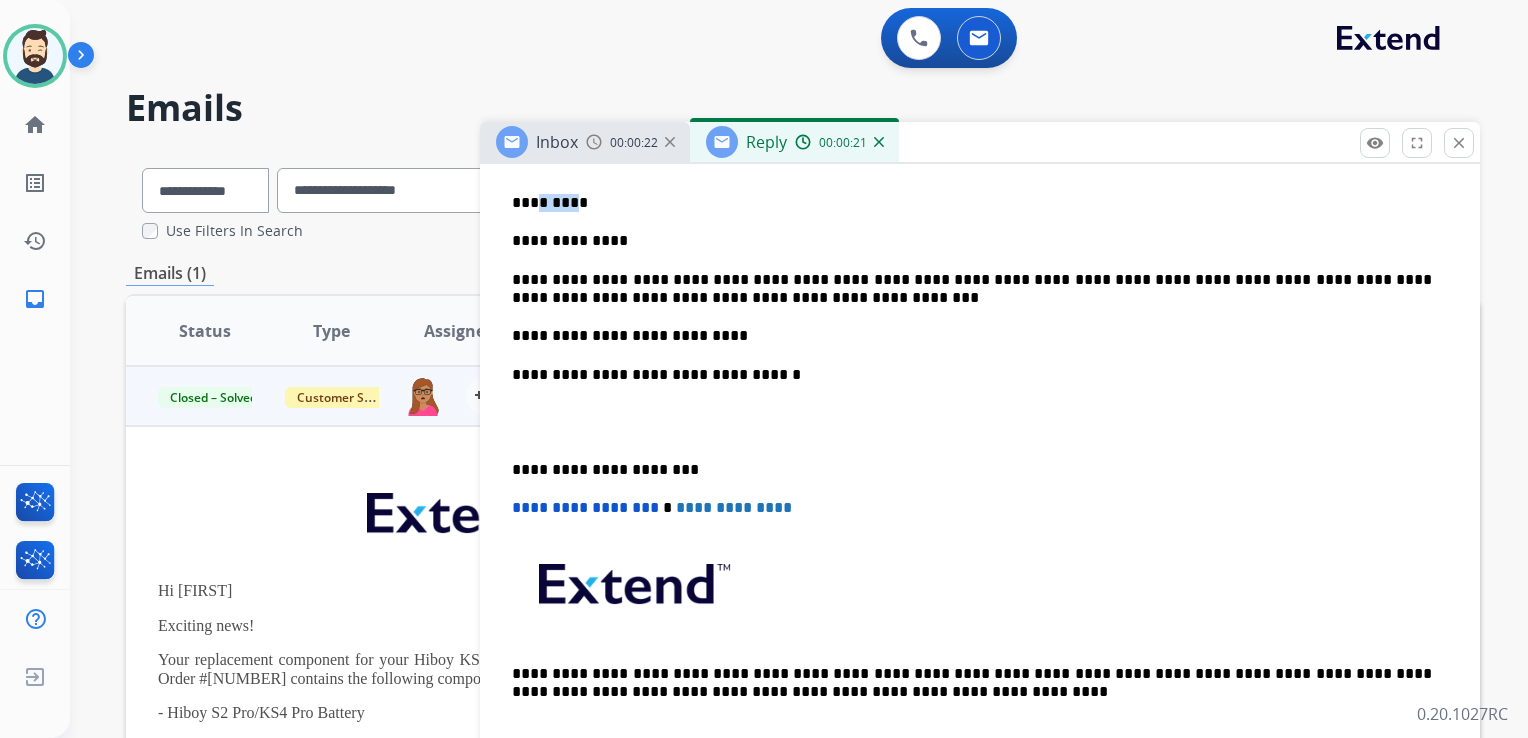 click on "*********" at bounding box center (972, 203) 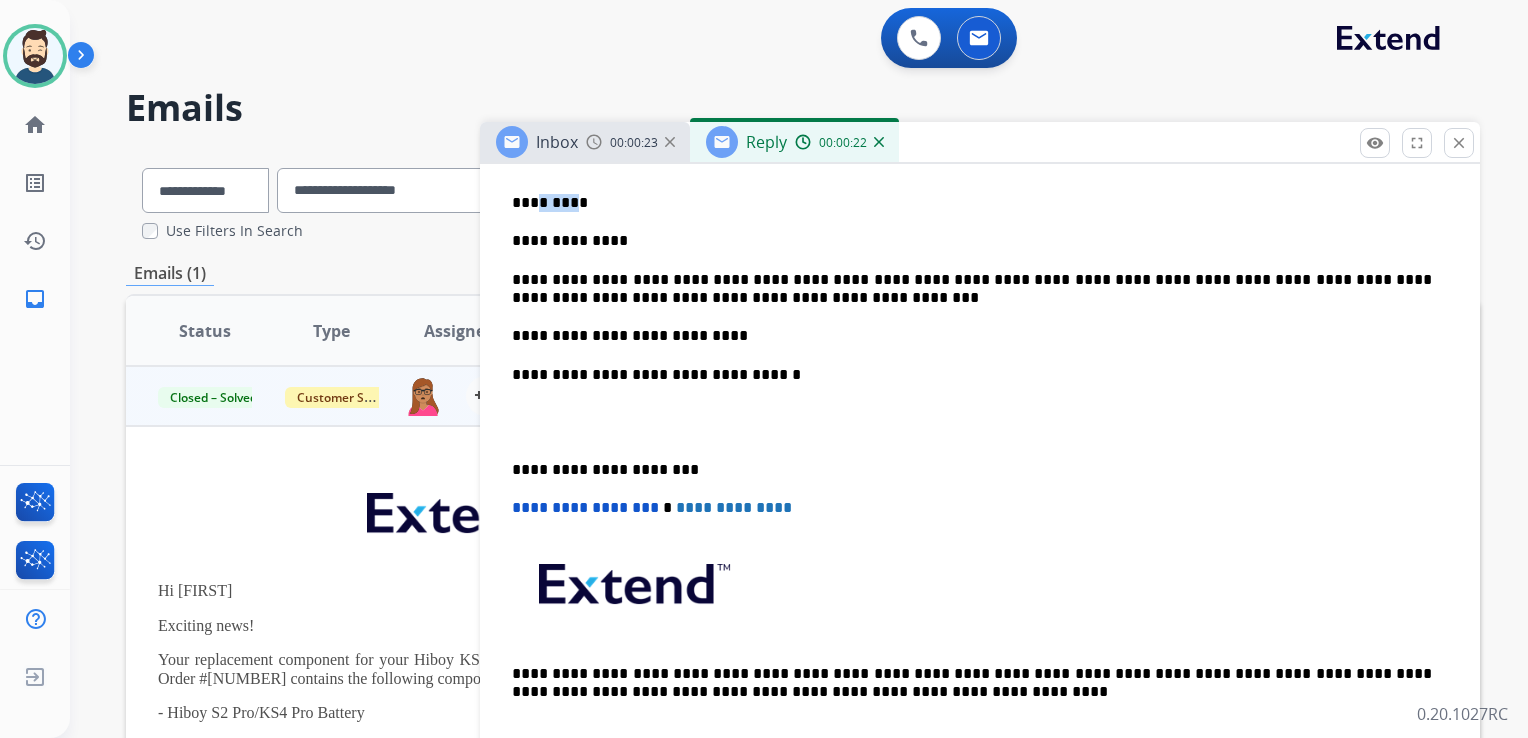 type 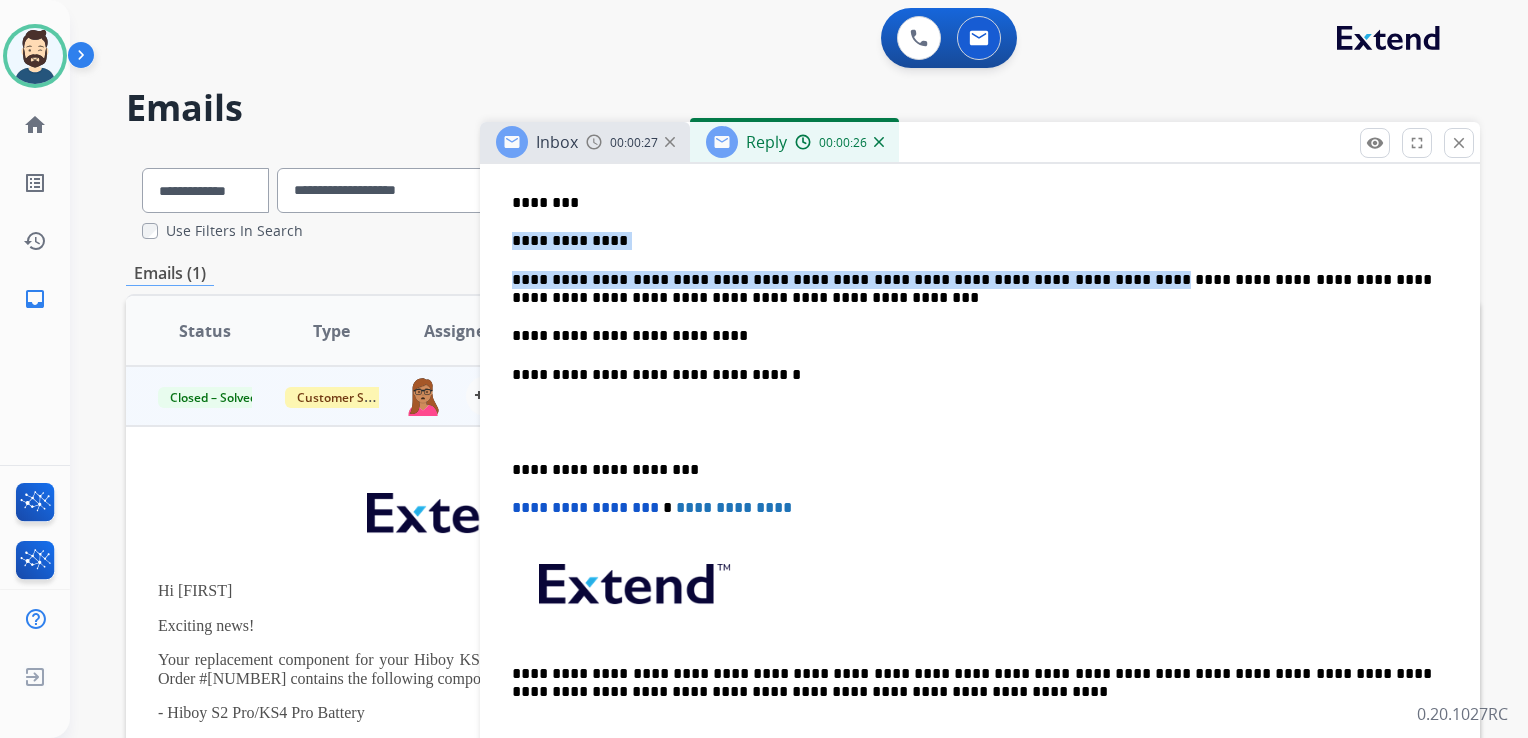 drag, startPoint x: 560, startPoint y: 242, endPoint x: 1089, endPoint y: 283, distance: 530.5865 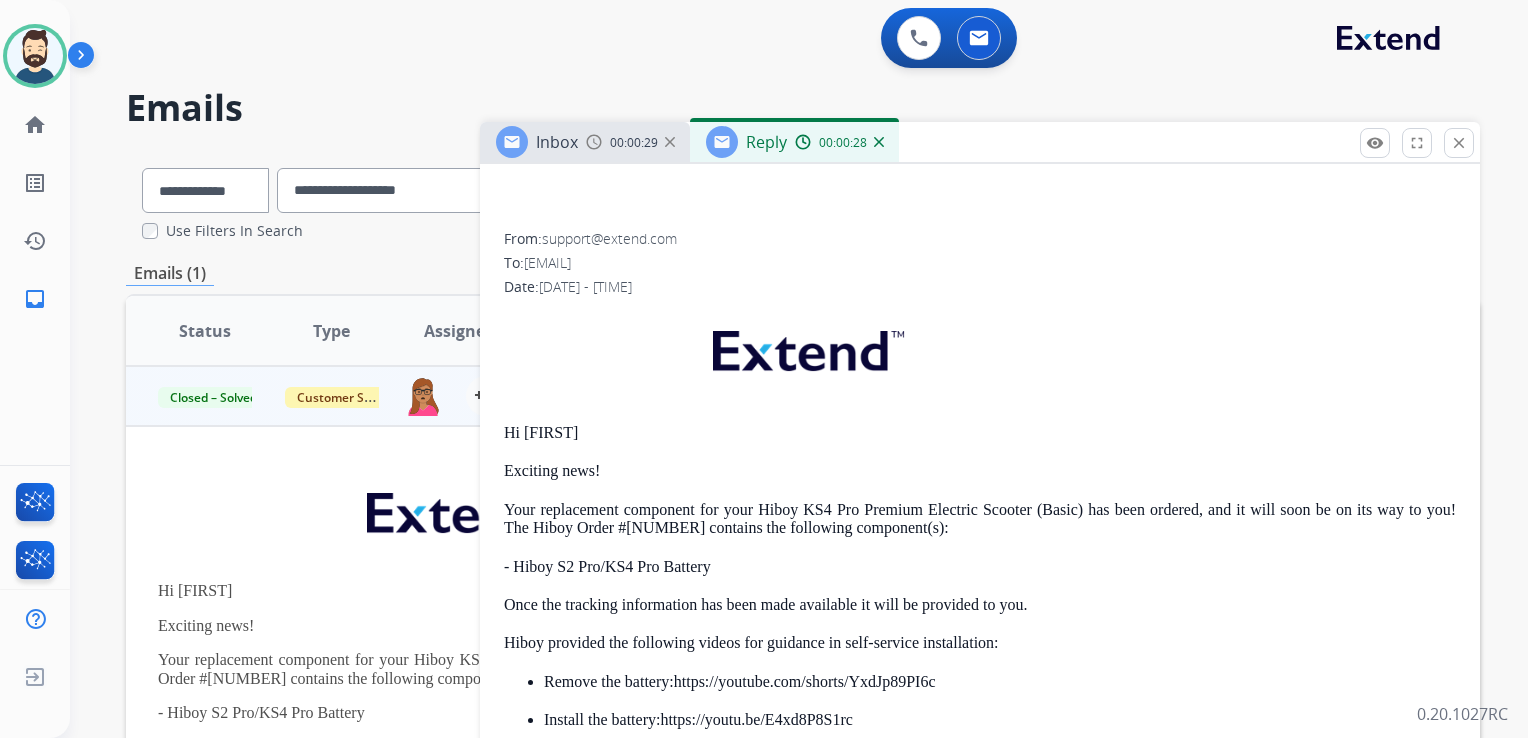 scroll, scrollTop: 1100, scrollLeft: 0, axis: vertical 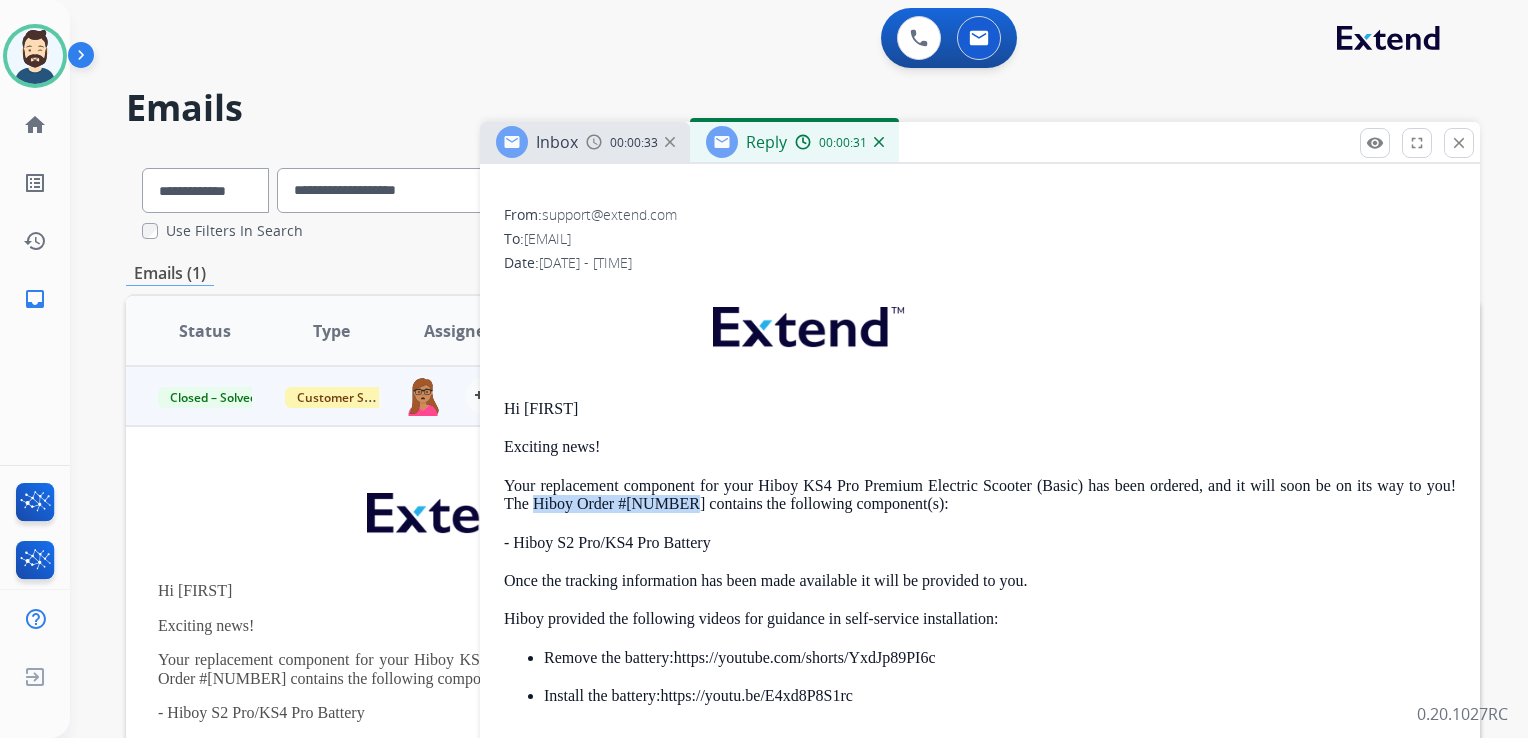 drag, startPoint x: 532, startPoint y: 498, endPoint x: 676, endPoint y: 498, distance: 144 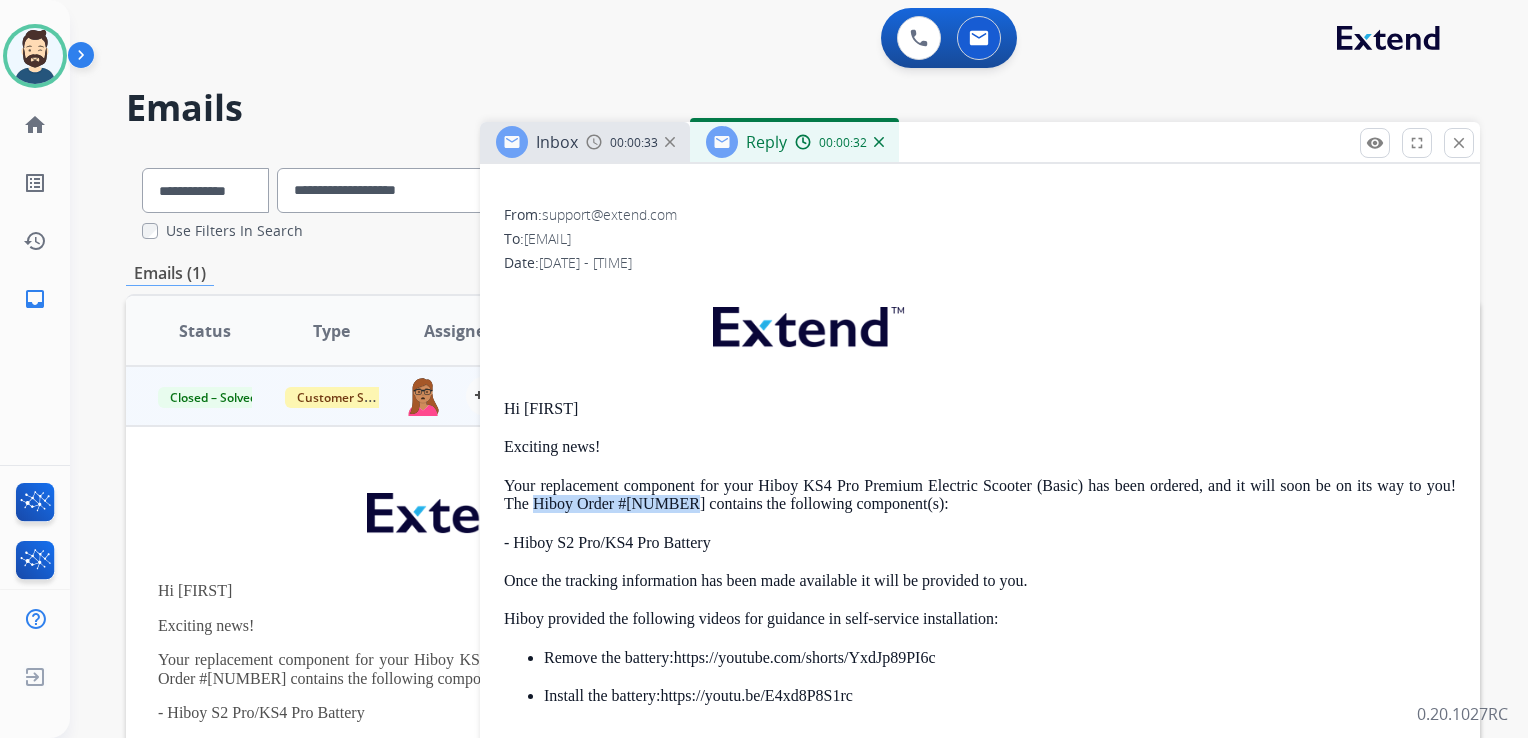 copy on "Hiboy Order #205385" 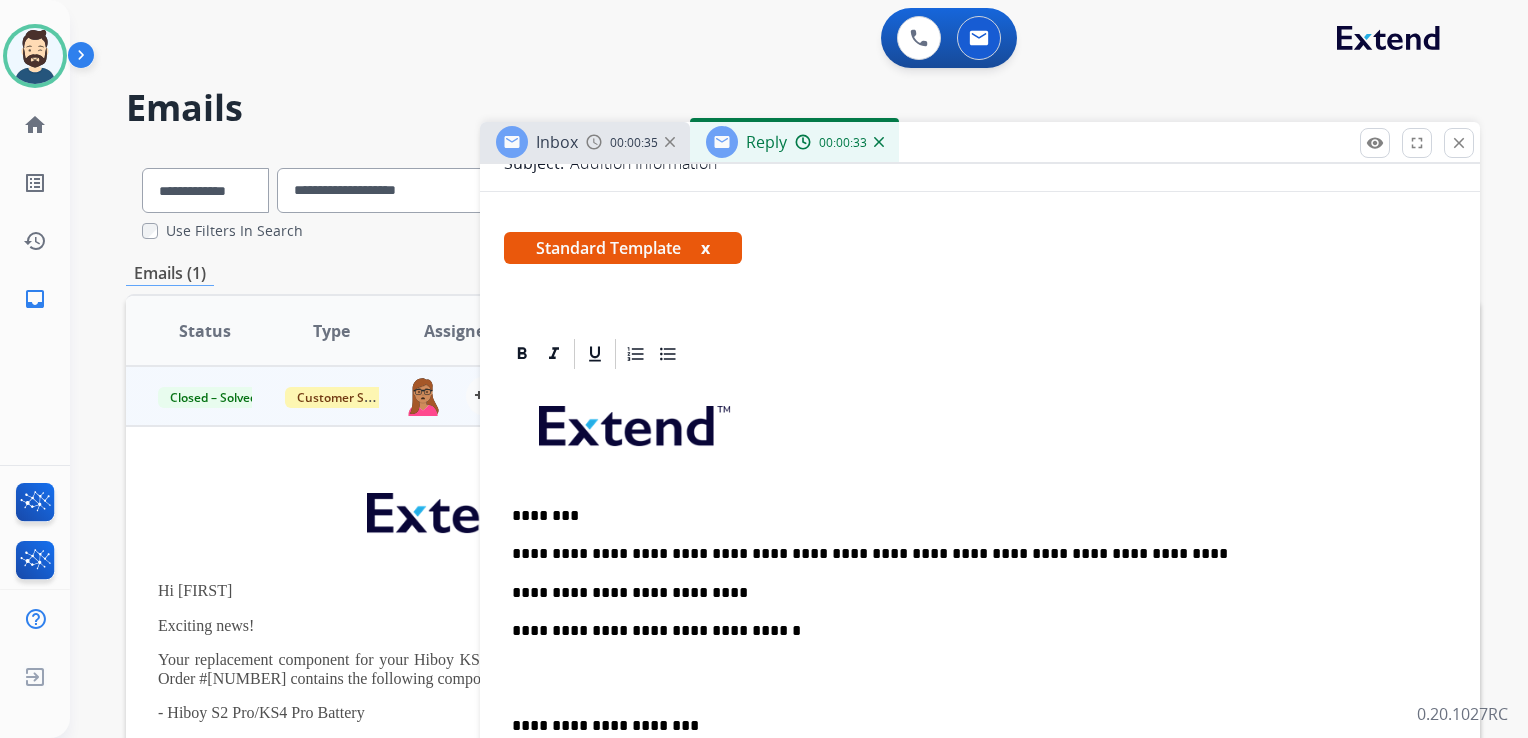 scroll, scrollTop: 400, scrollLeft: 0, axis: vertical 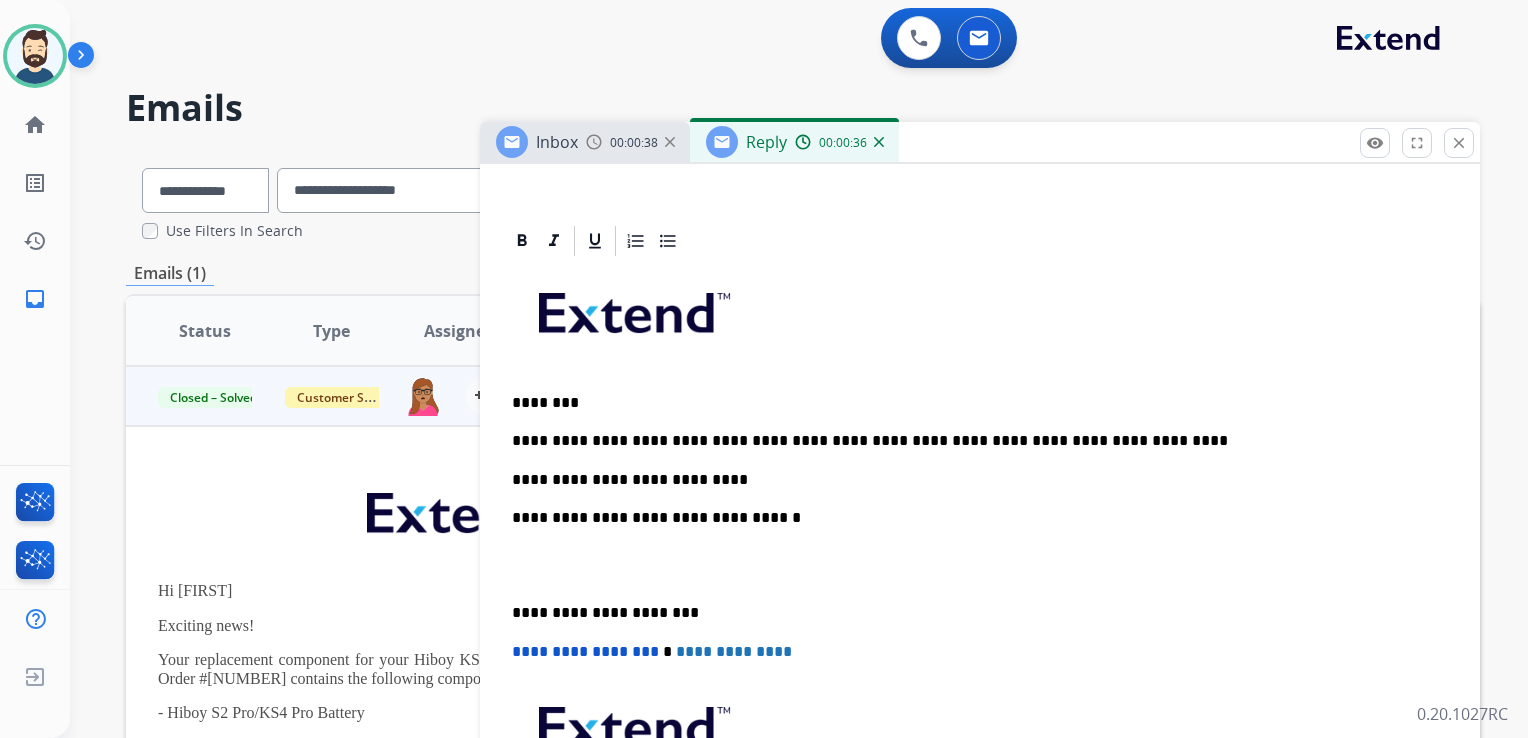 click on "**********" at bounding box center (972, 441) 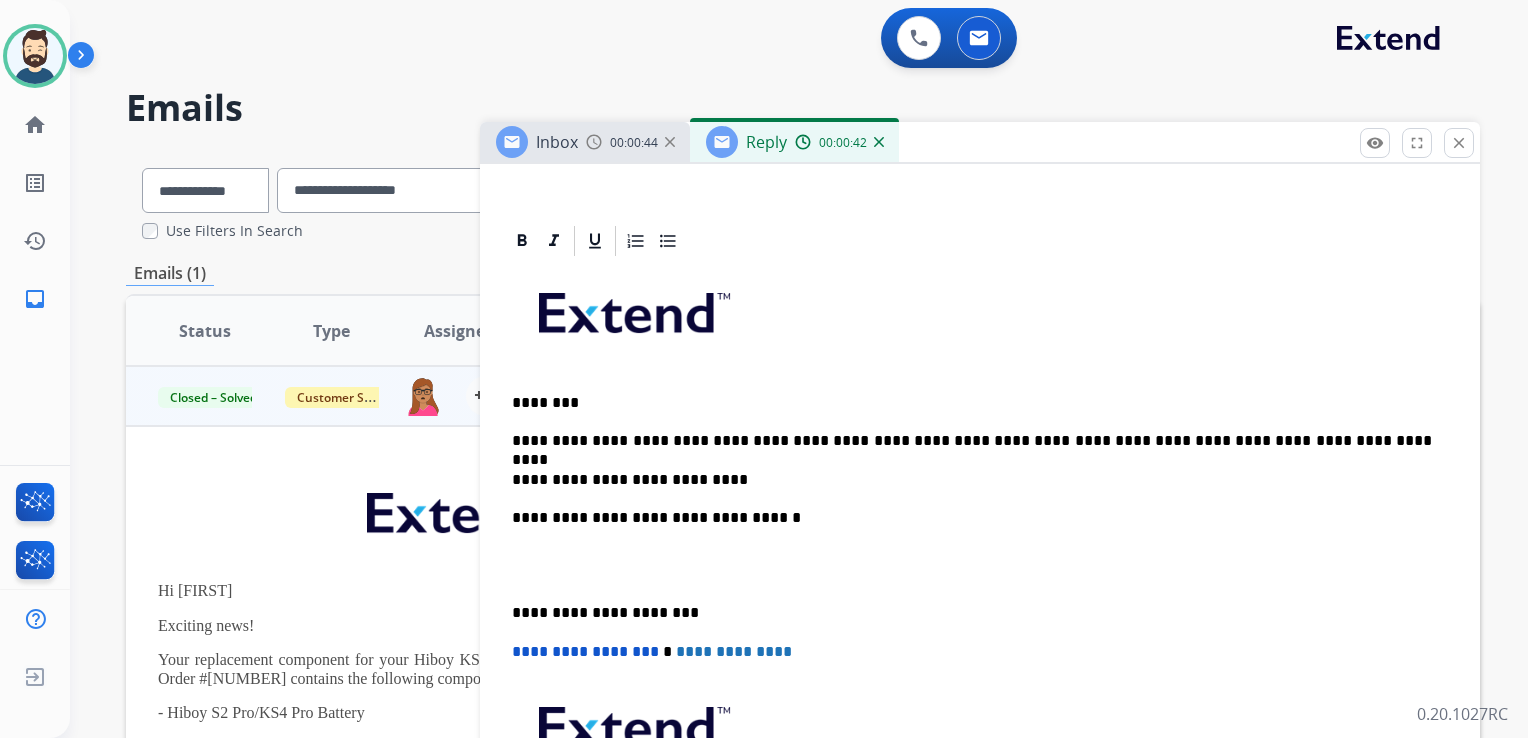 click on "**********" at bounding box center (972, 480) 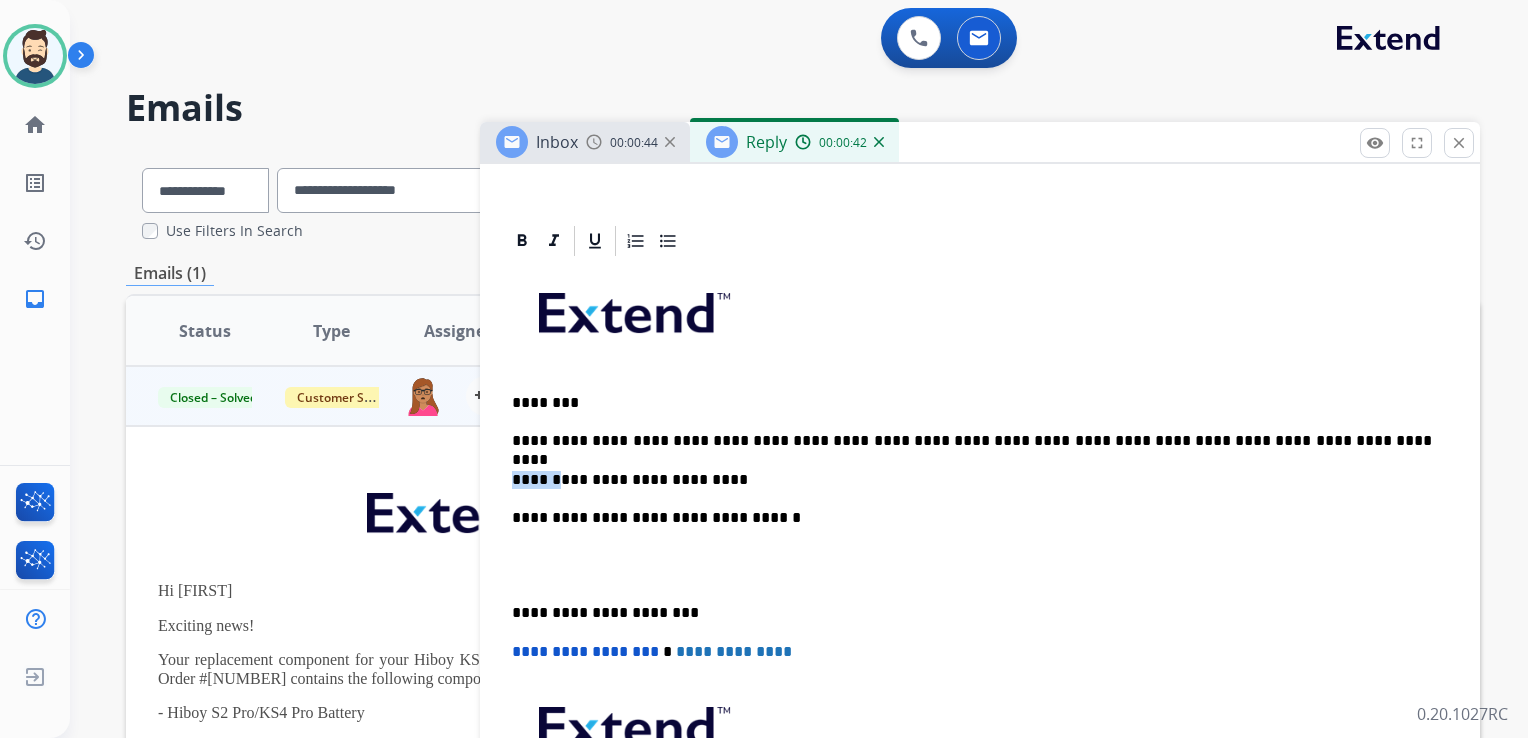 click on "**********" at bounding box center [972, 480] 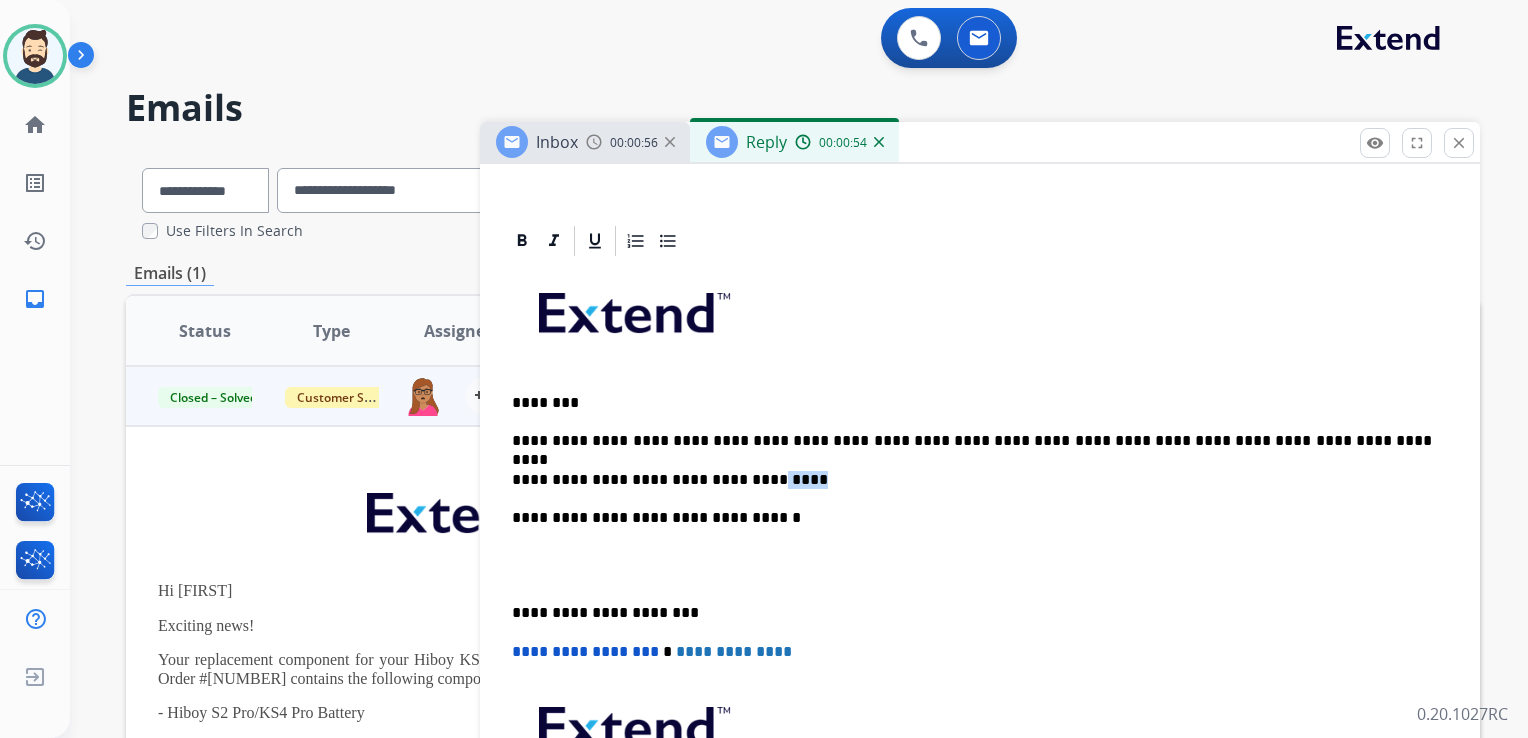 drag, startPoint x: 760, startPoint y: 472, endPoint x: 821, endPoint y: 472, distance: 61 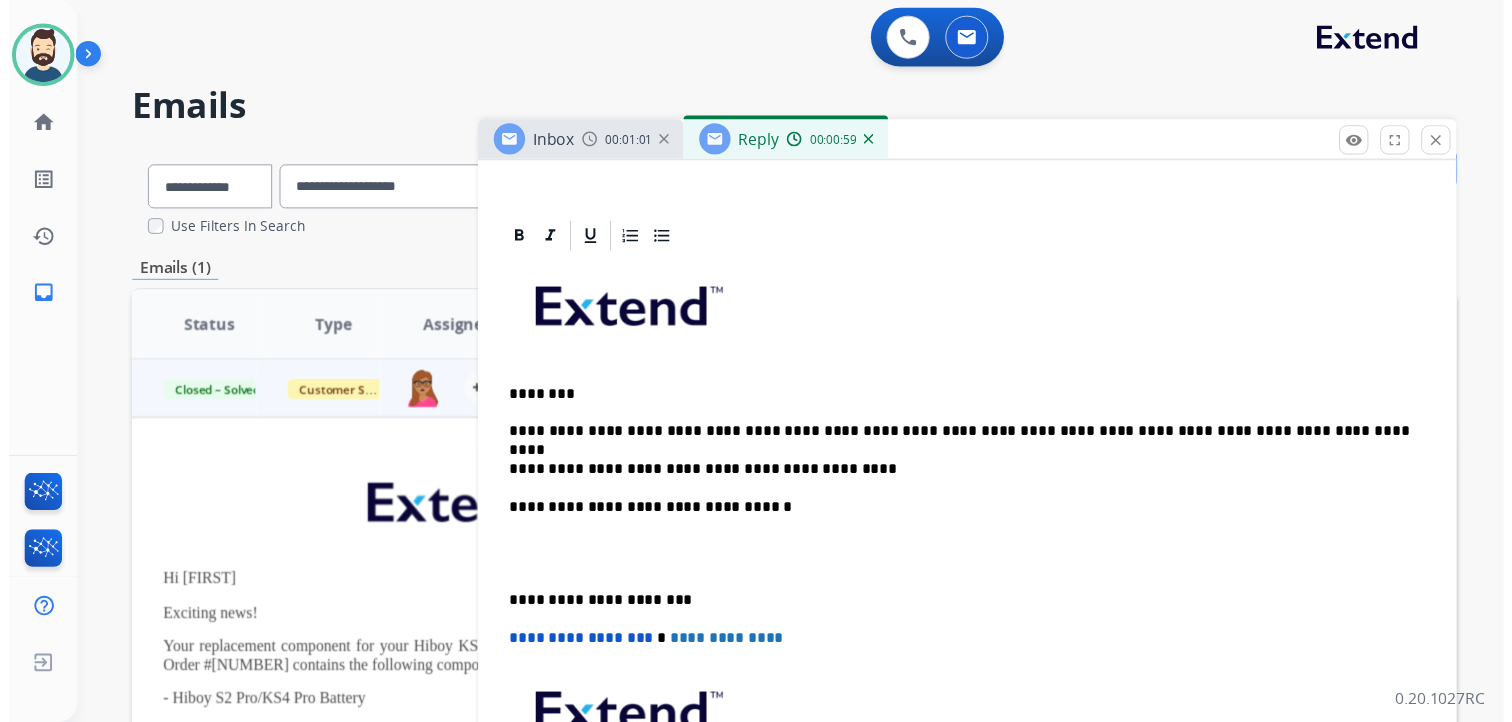 scroll, scrollTop: 0, scrollLeft: 0, axis: both 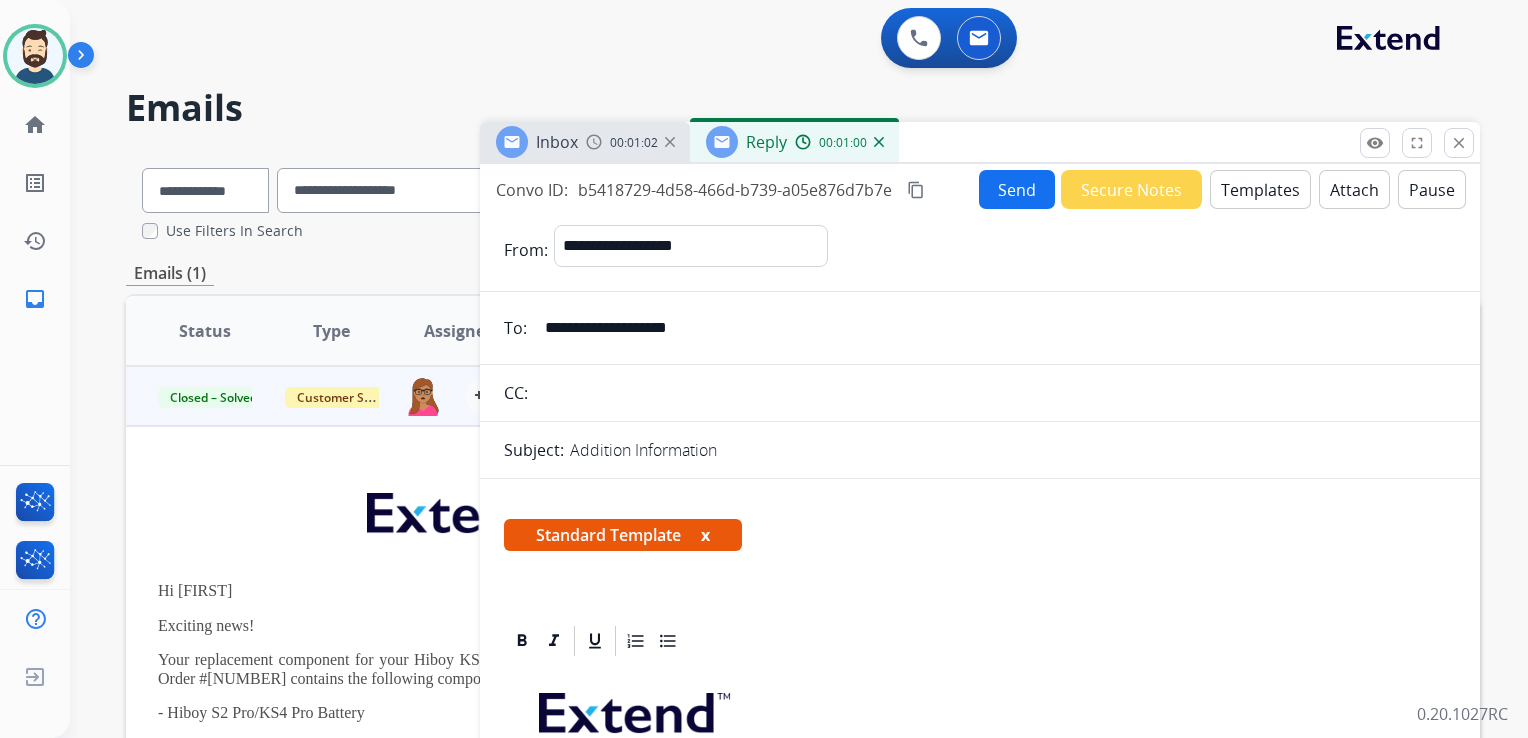 click on "**********" at bounding box center (980, 1925) 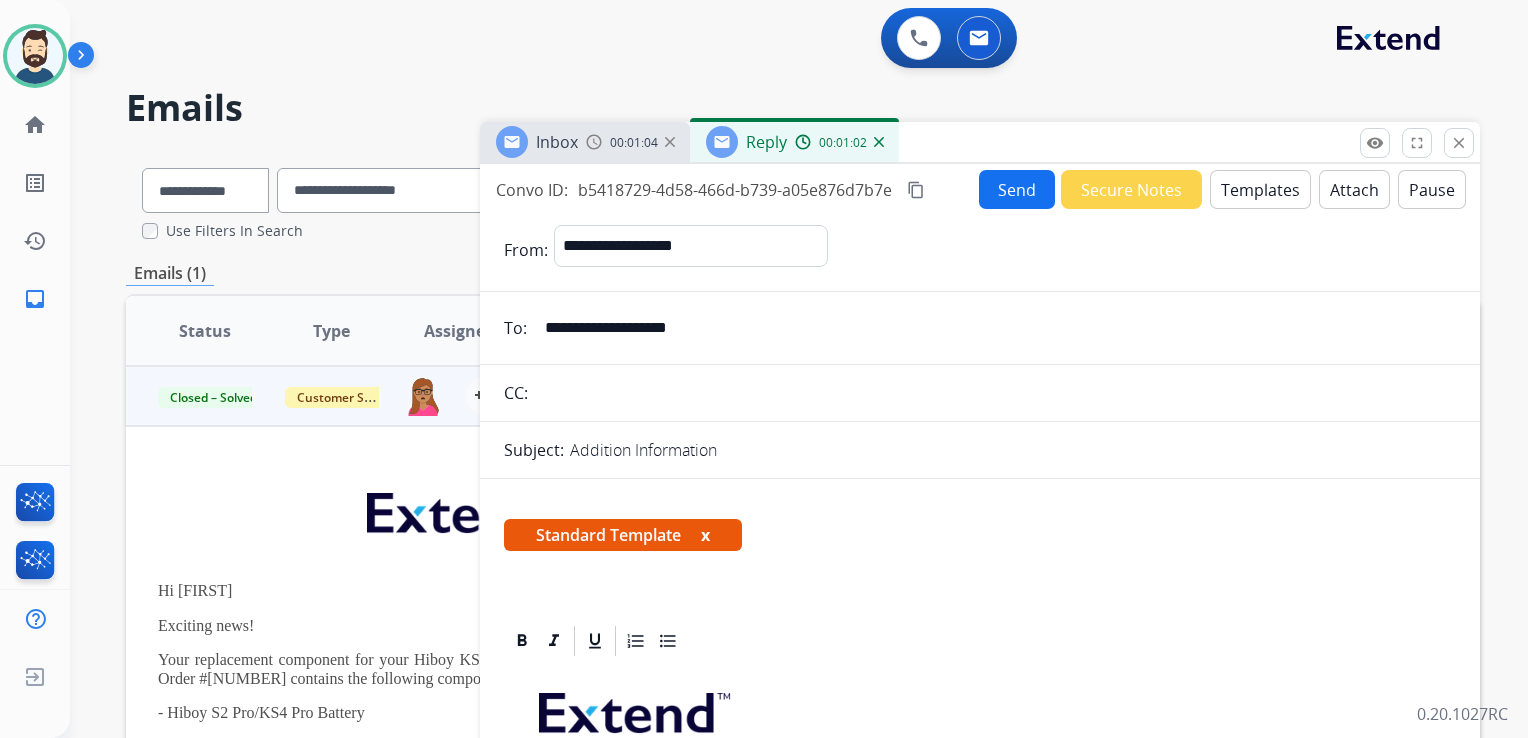 click on "Send" at bounding box center [1017, 189] 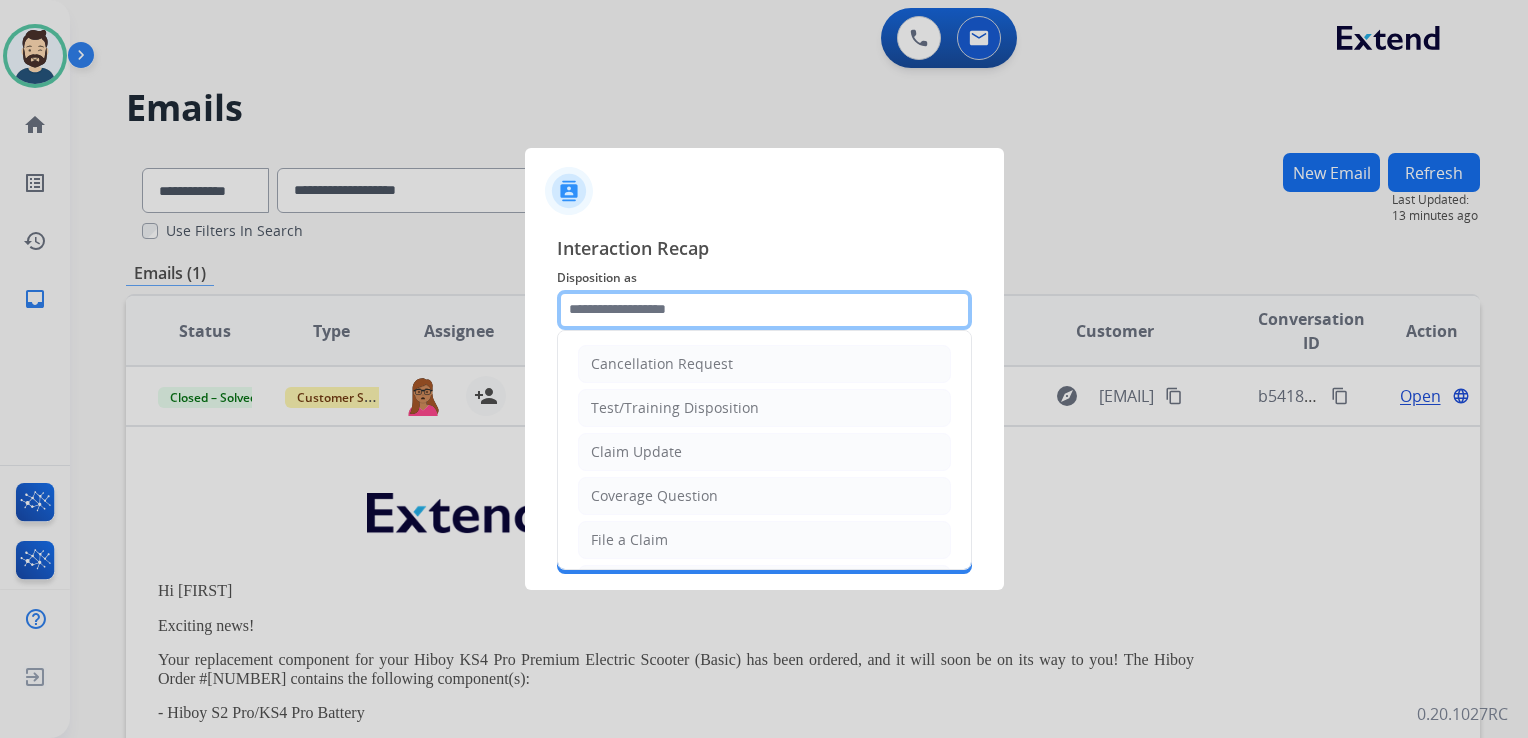 click 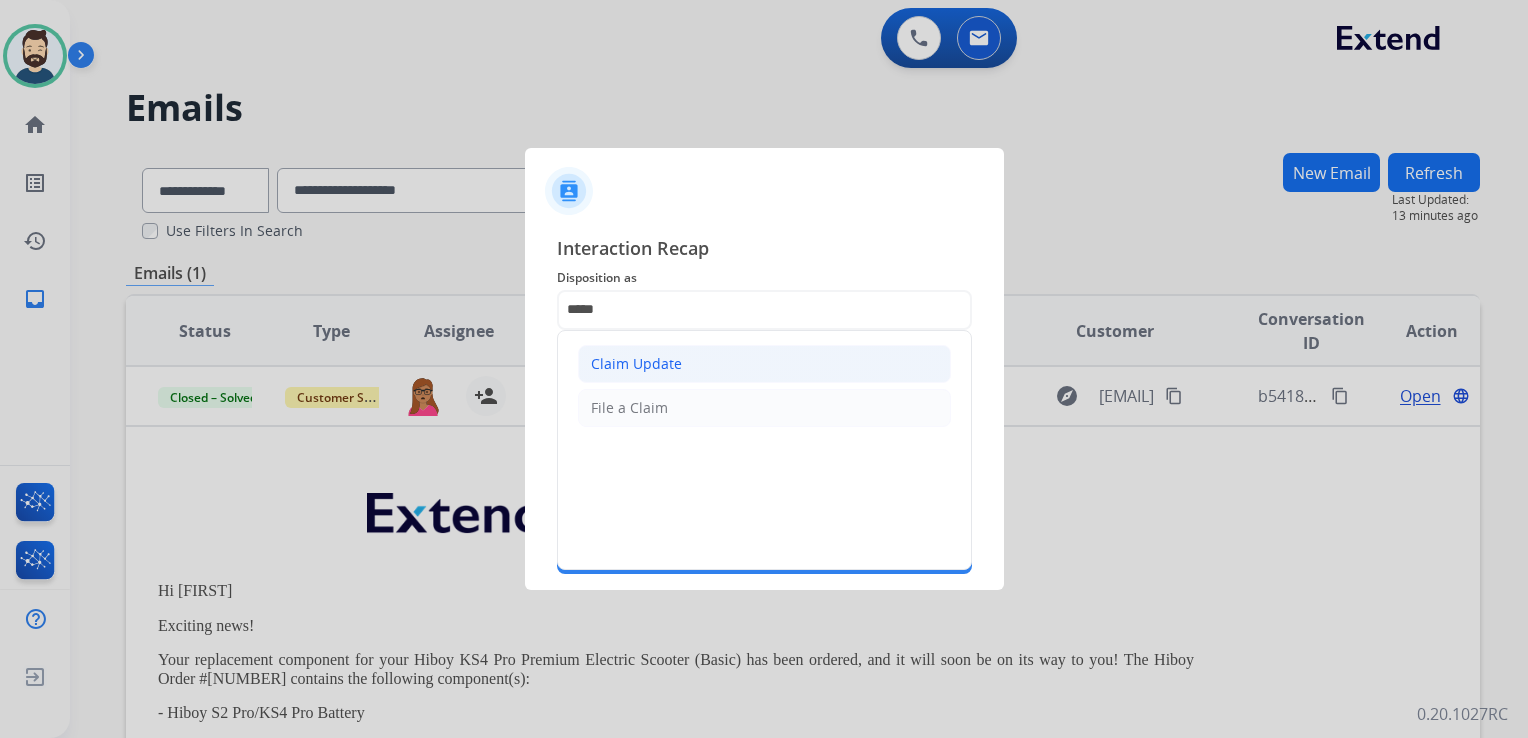 click on "Claim Update" 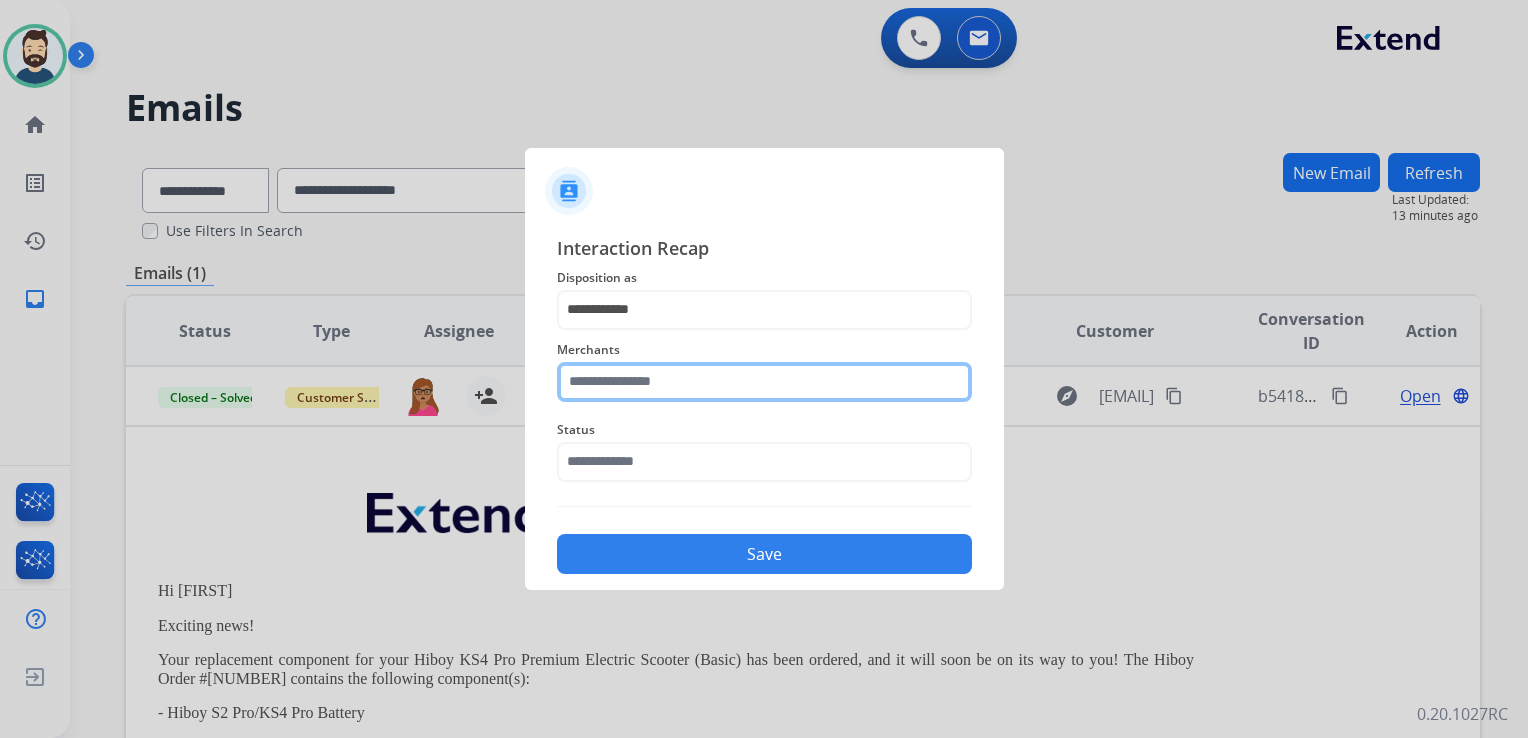 click 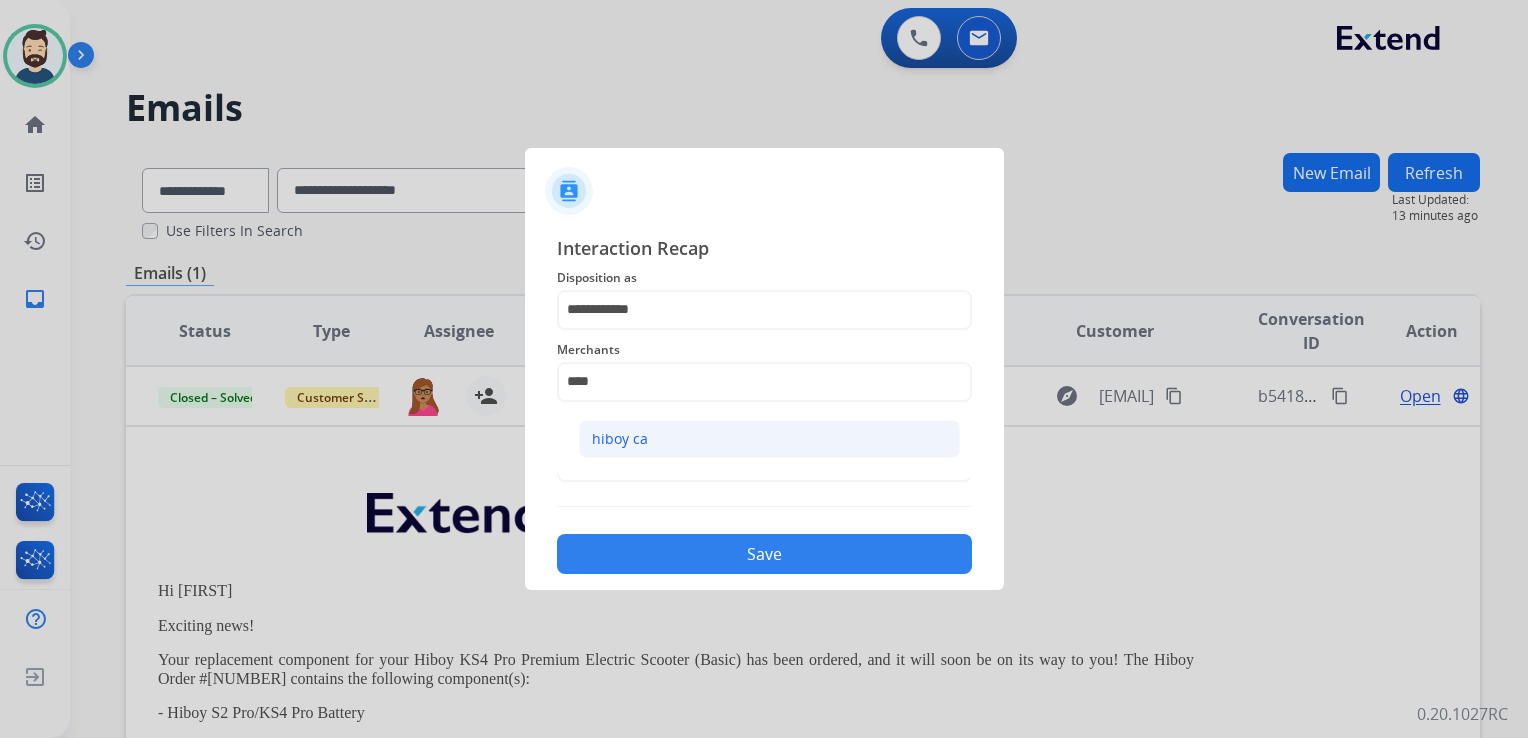 click on "hiboy ca" 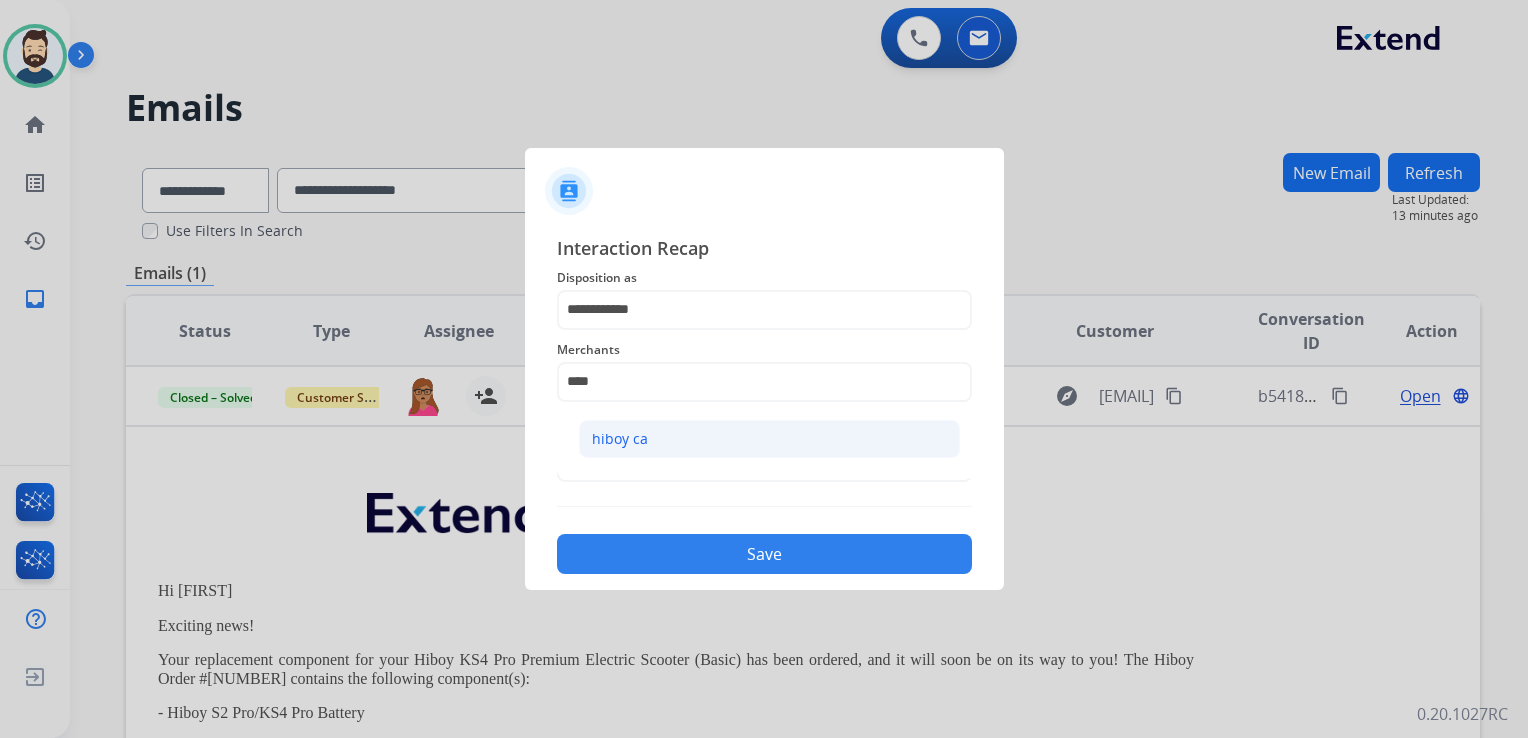 type on "********" 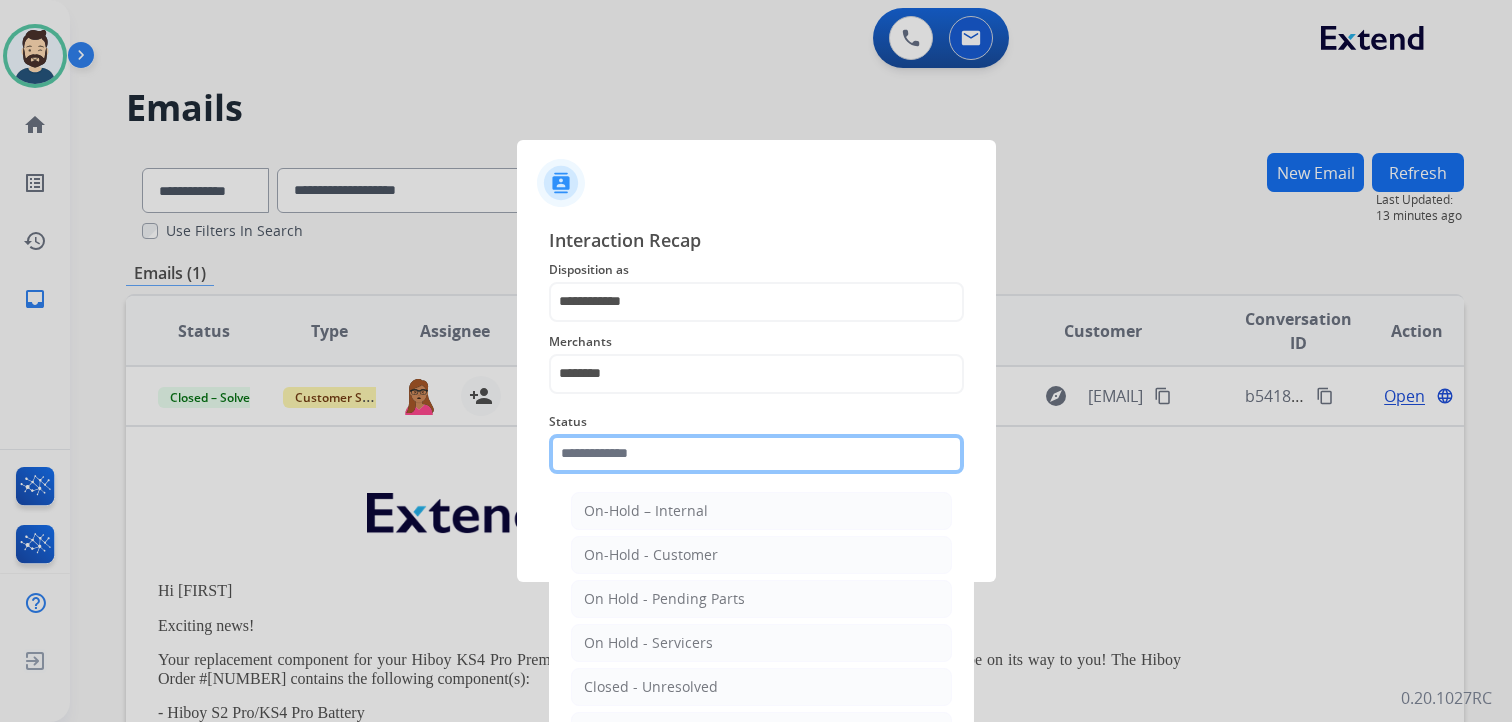 click 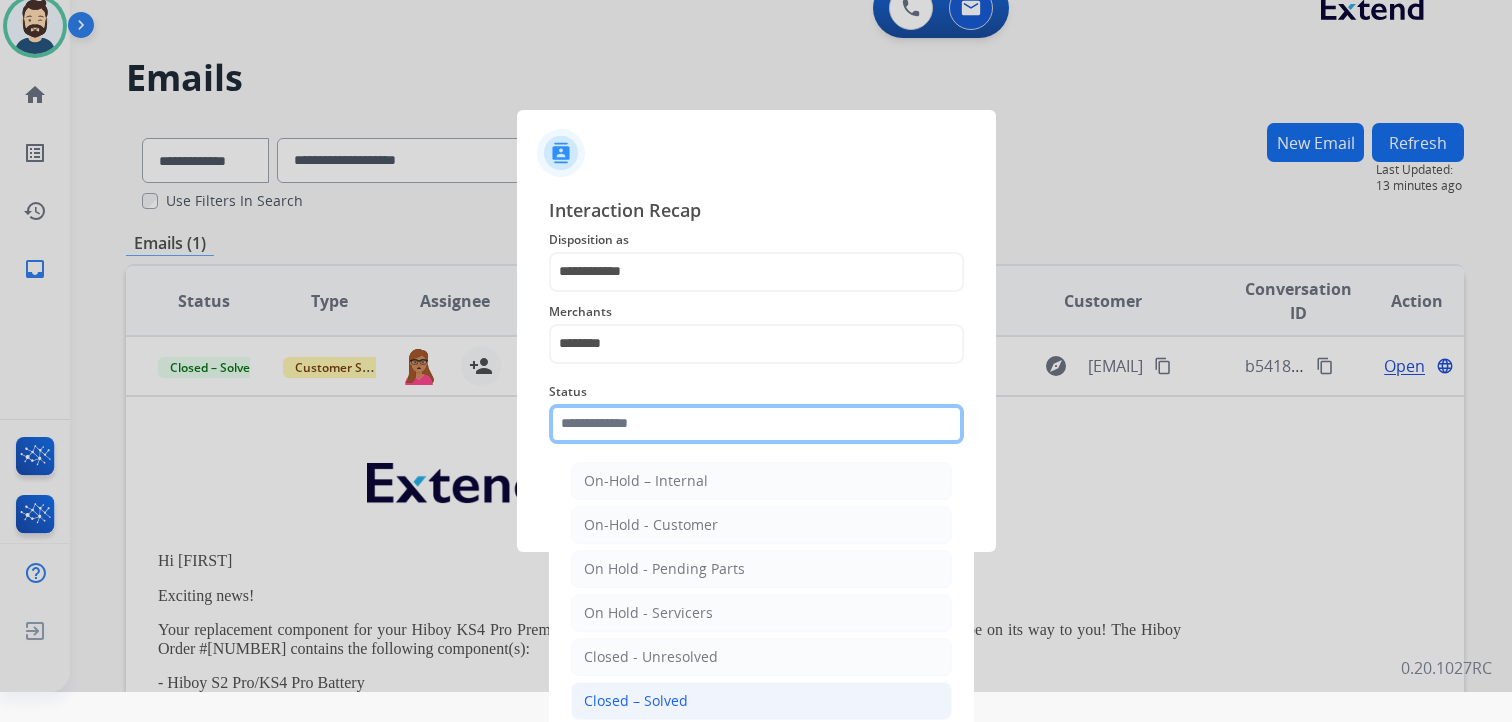 scroll, scrollTop: 59, scrollLeft: 0, axis: vertical 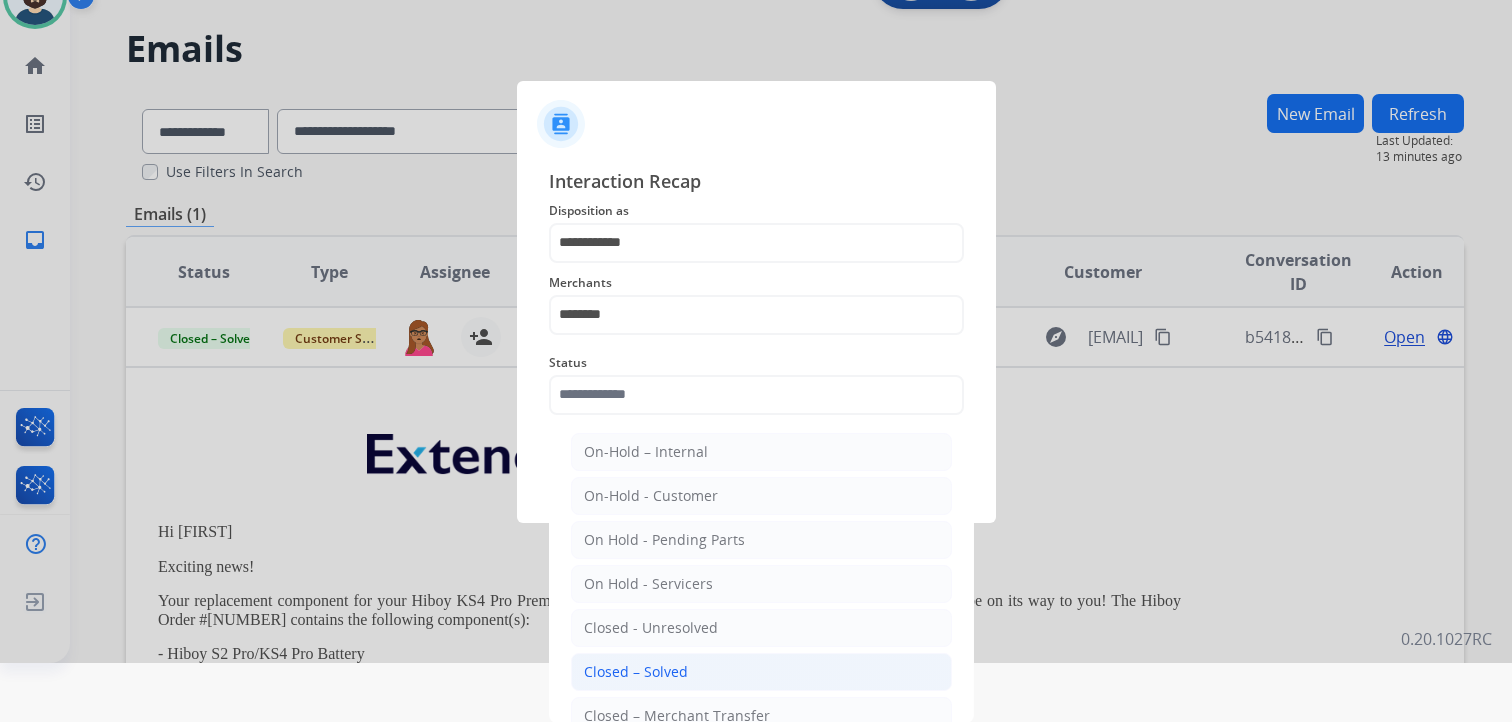 click on "Closed – Solved" 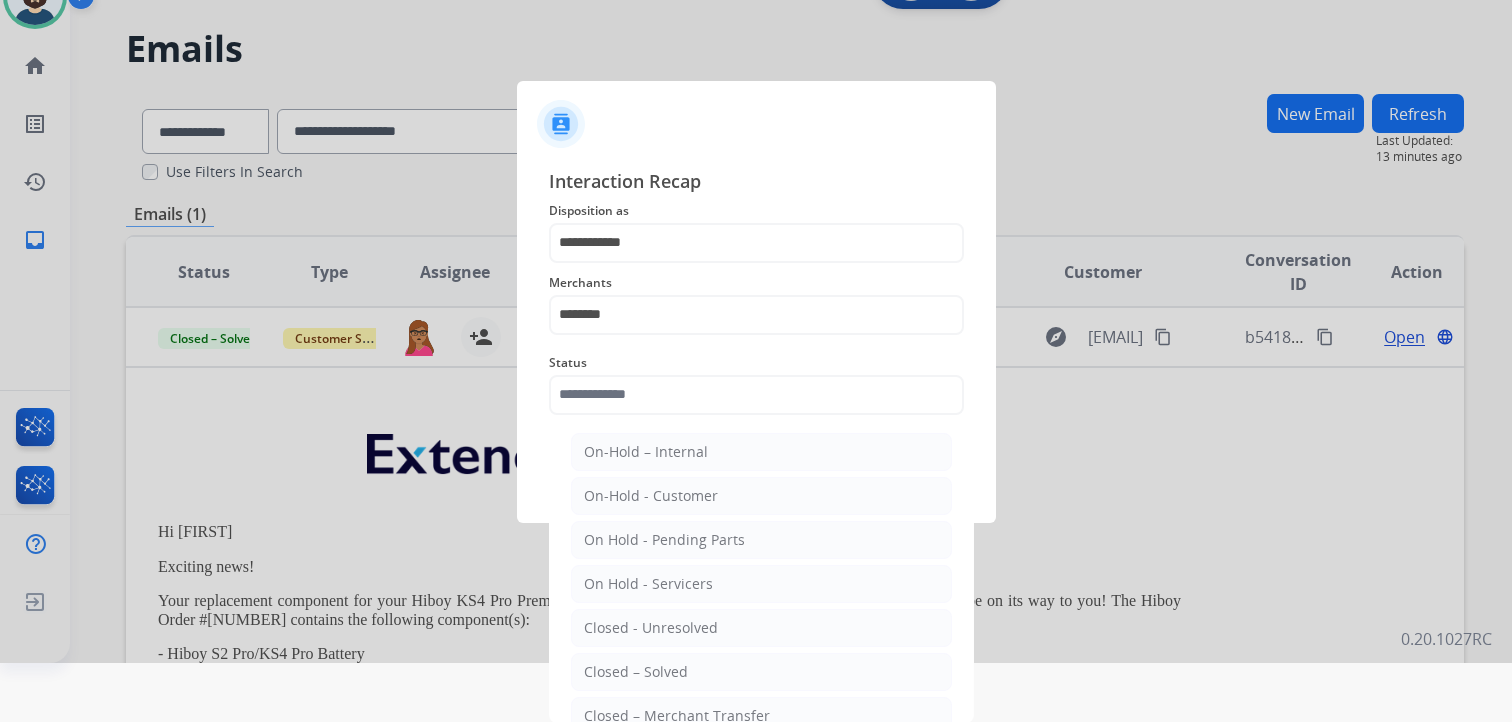 type on "**********" 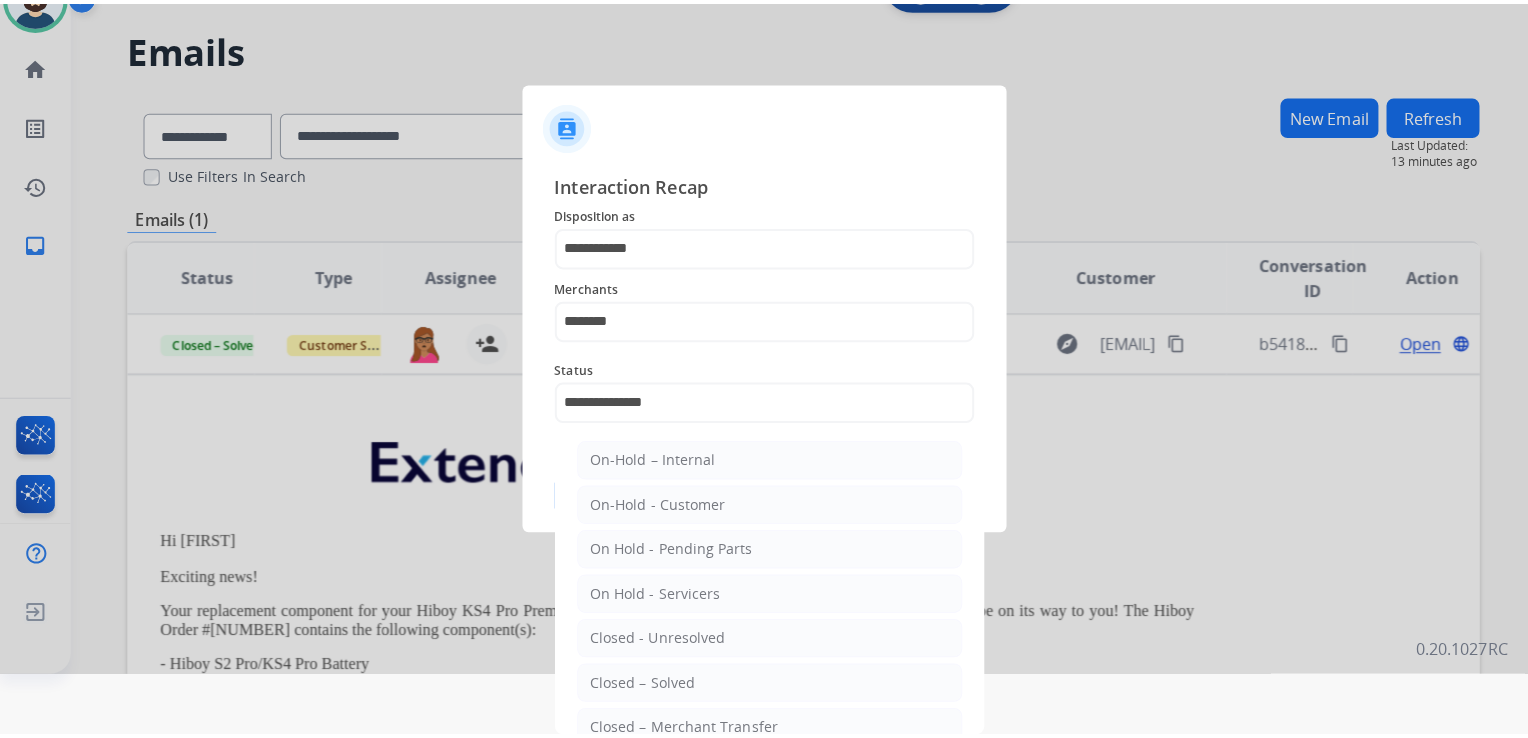 scroll, scrollTop: 0, scrollLeft: 0, axis: both 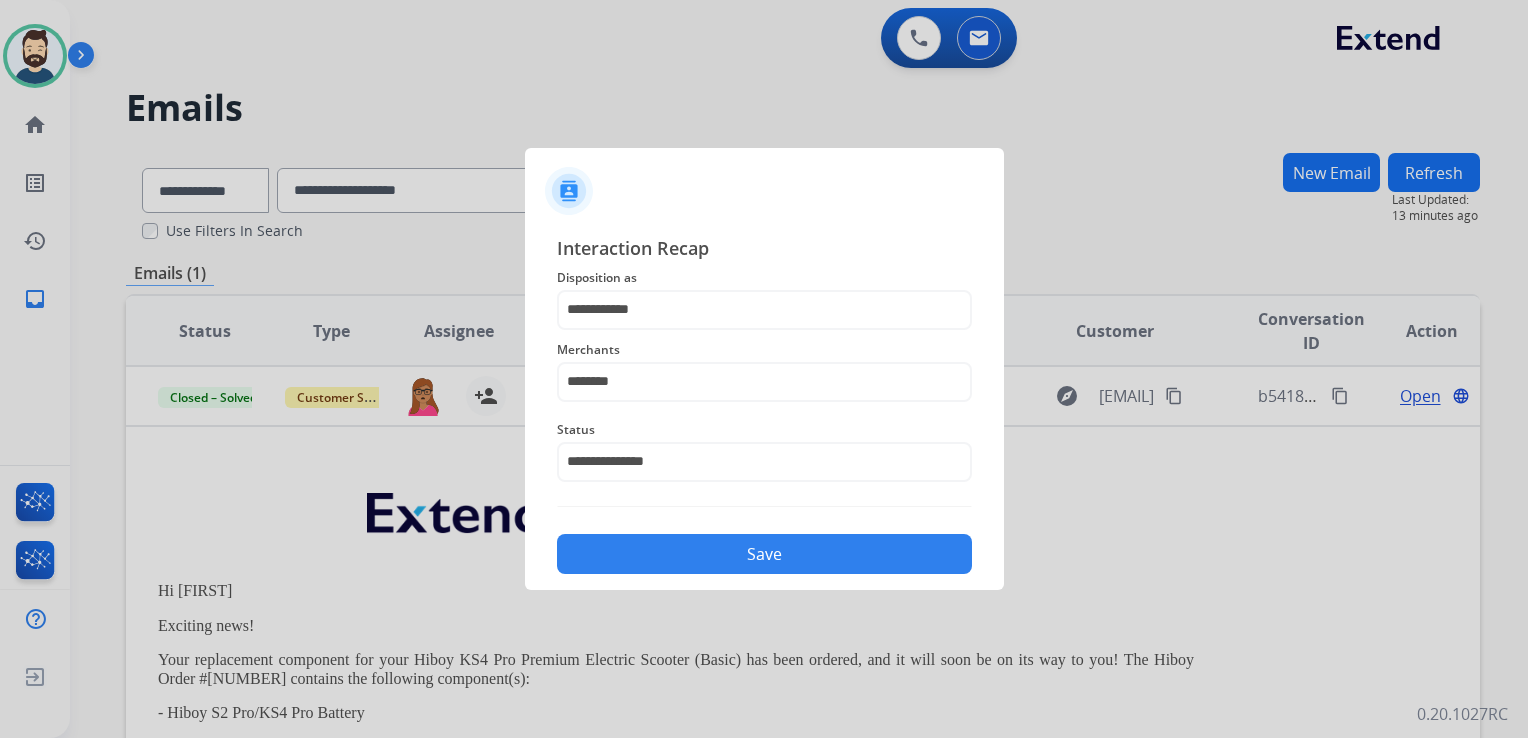 click on "Save" 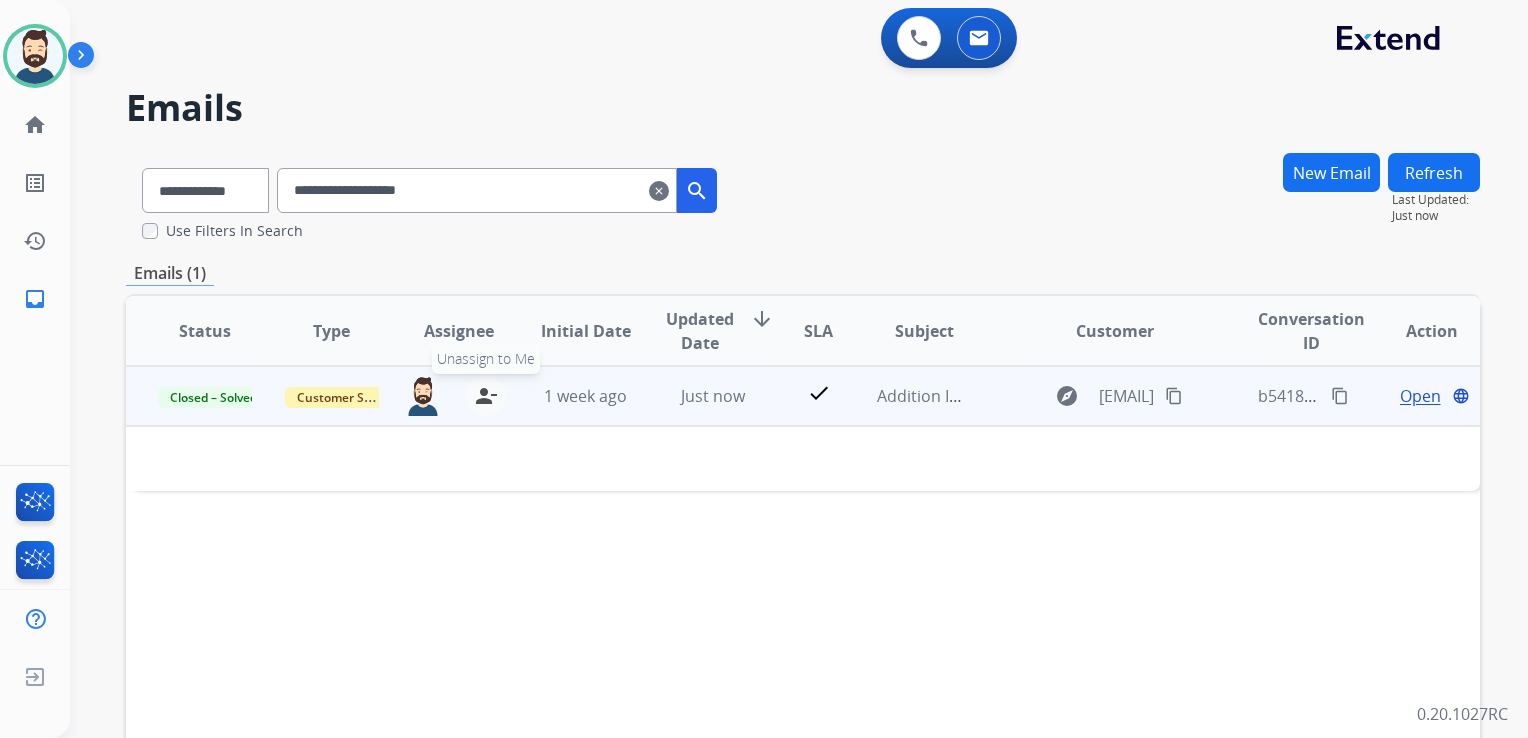 drag, startPoint x: 485, startPoint y: 399, endPoint x: 472, endPoint y: 398, distance: 13.038404 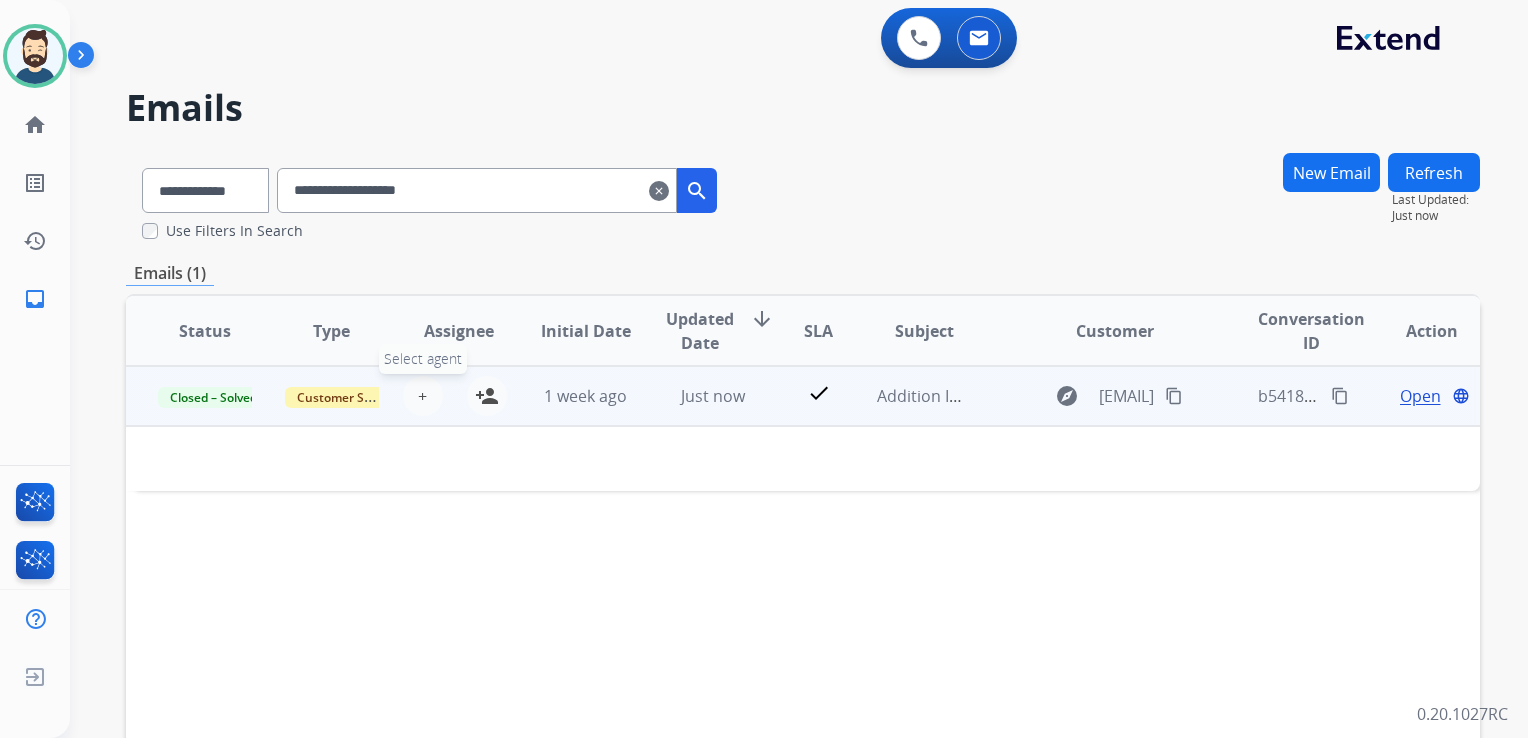 click on "+" at bounding box center [422, 396] 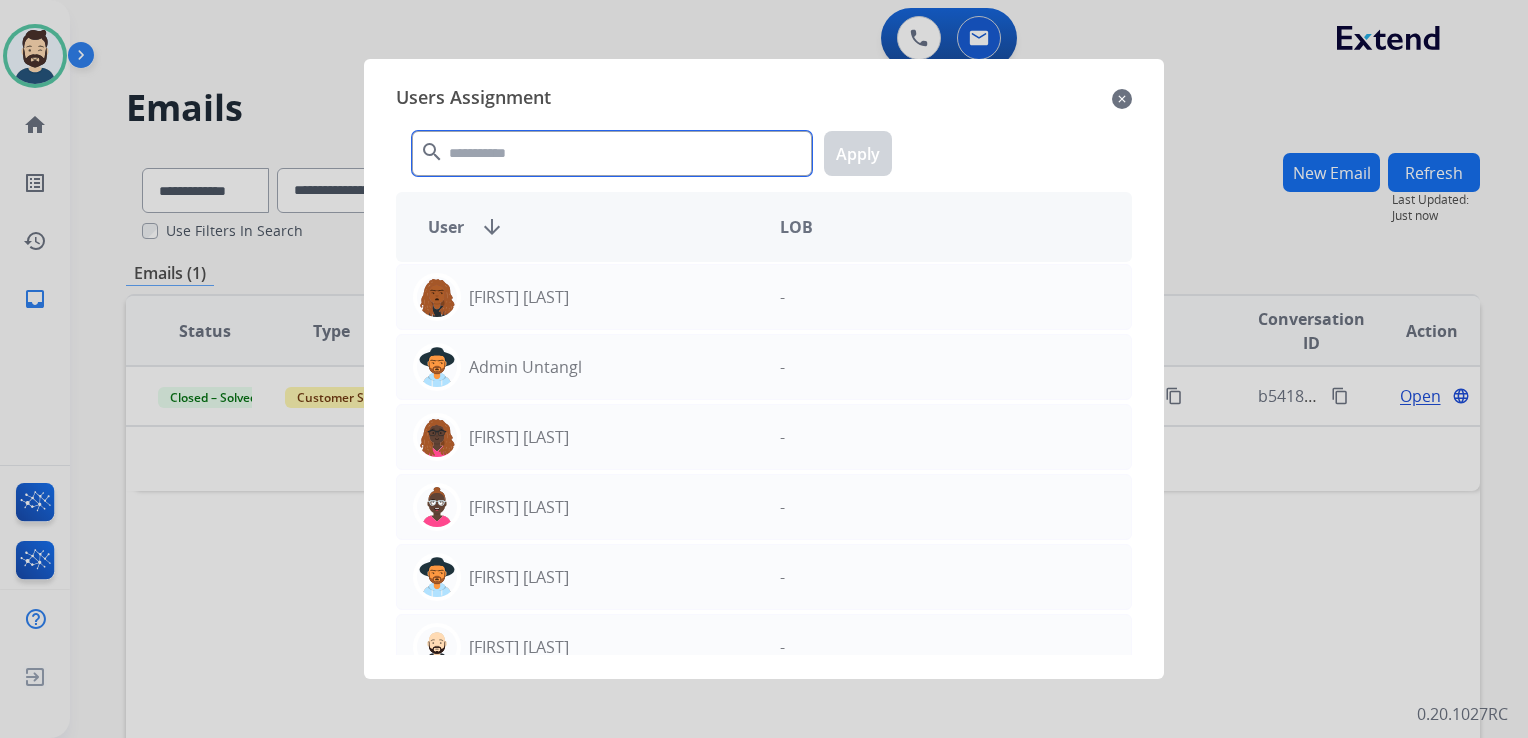 click 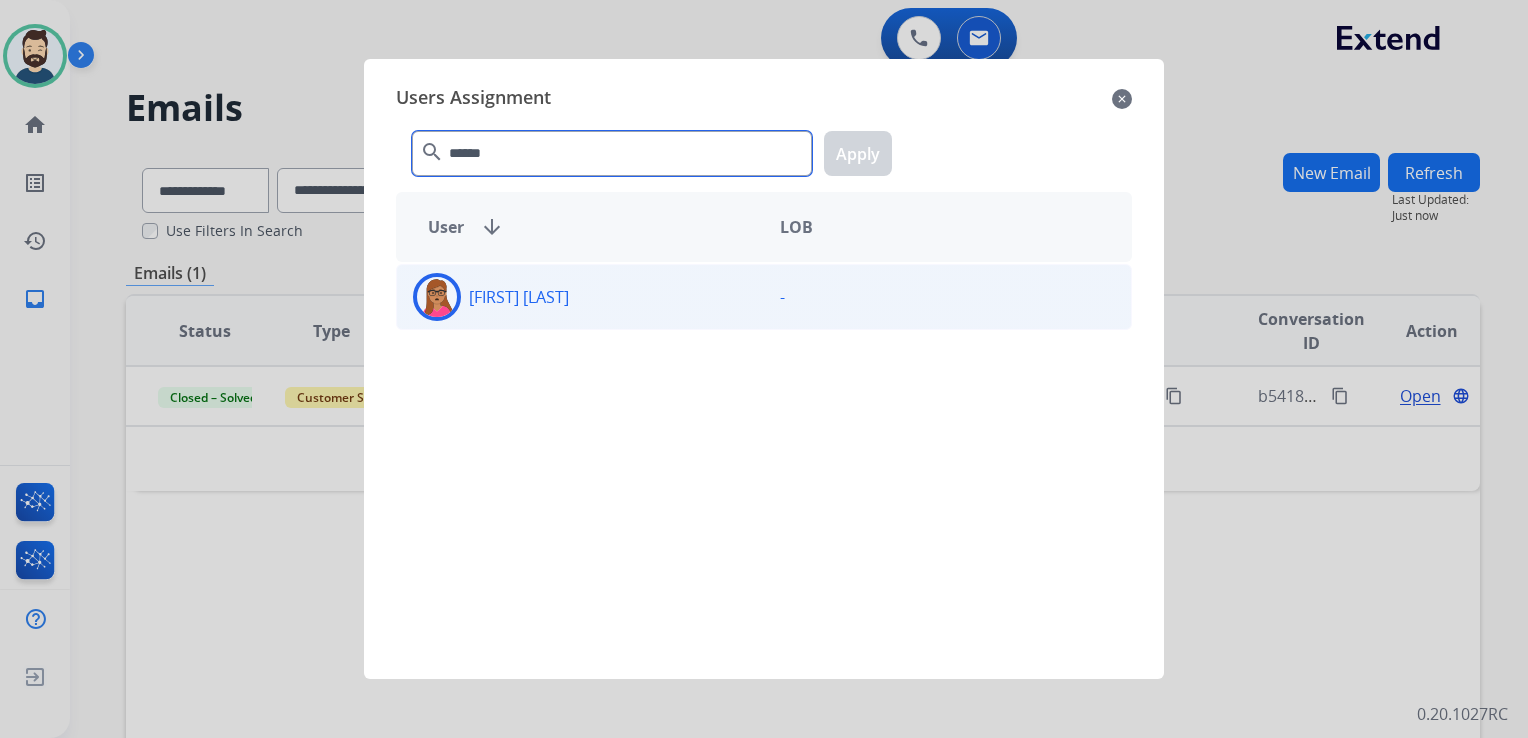 type on "******" 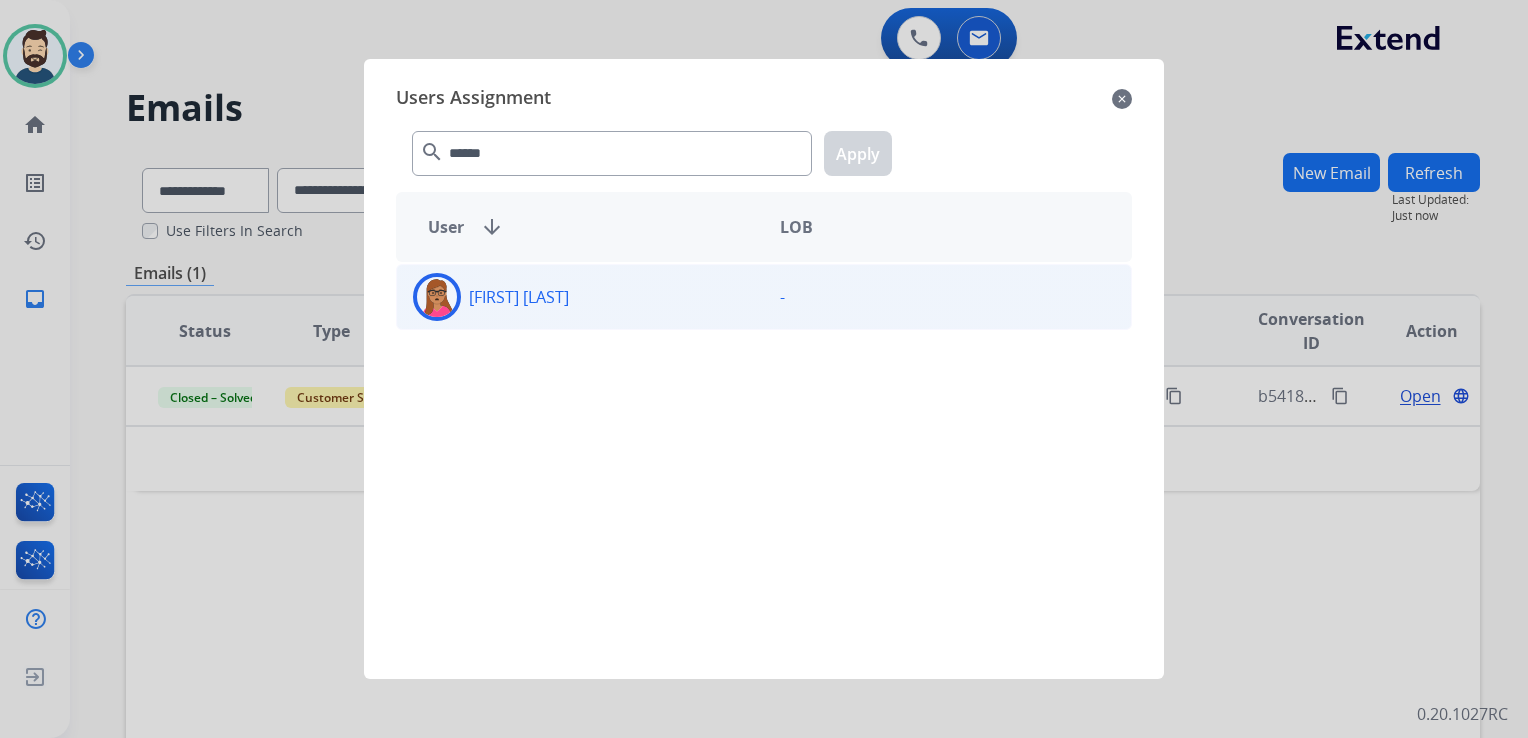click 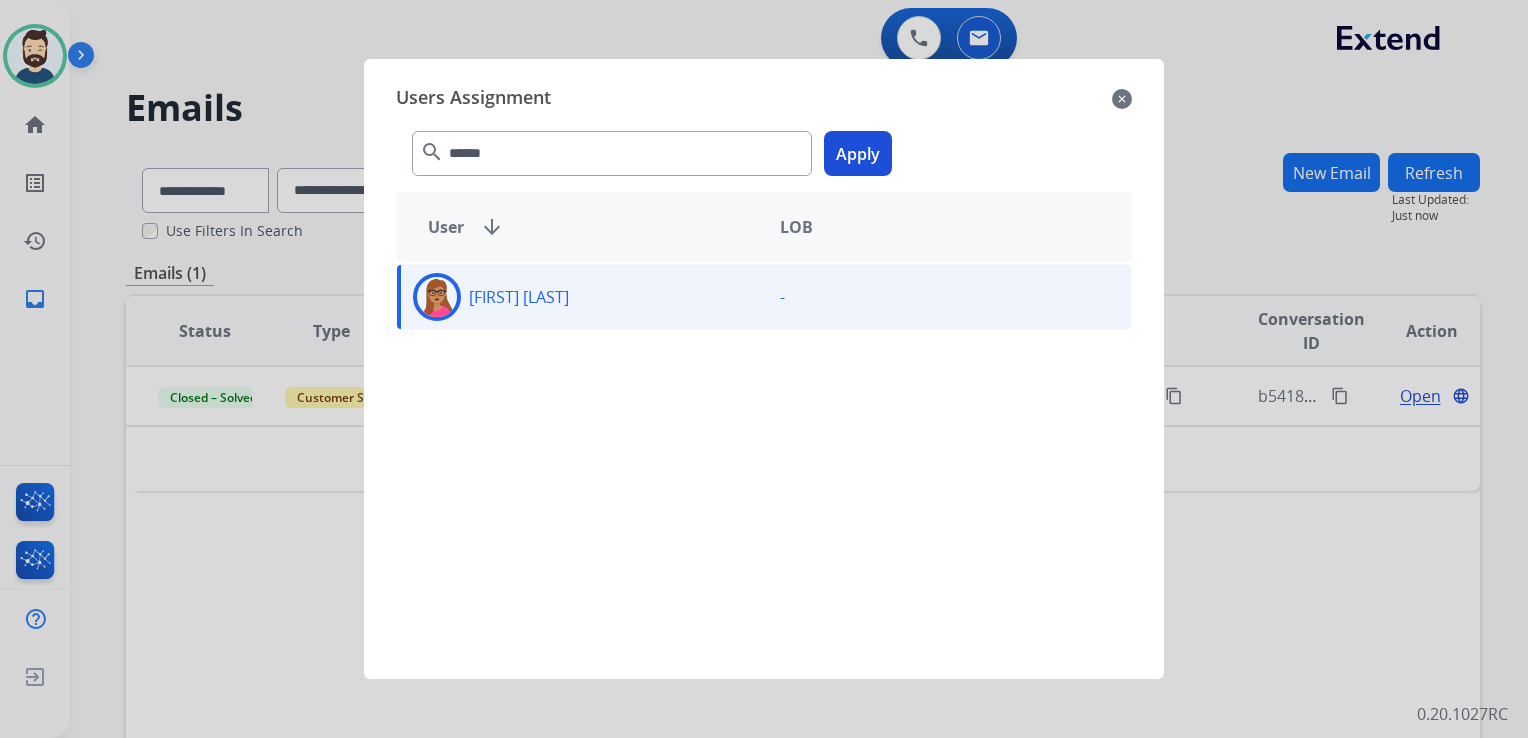 click on "Apply" 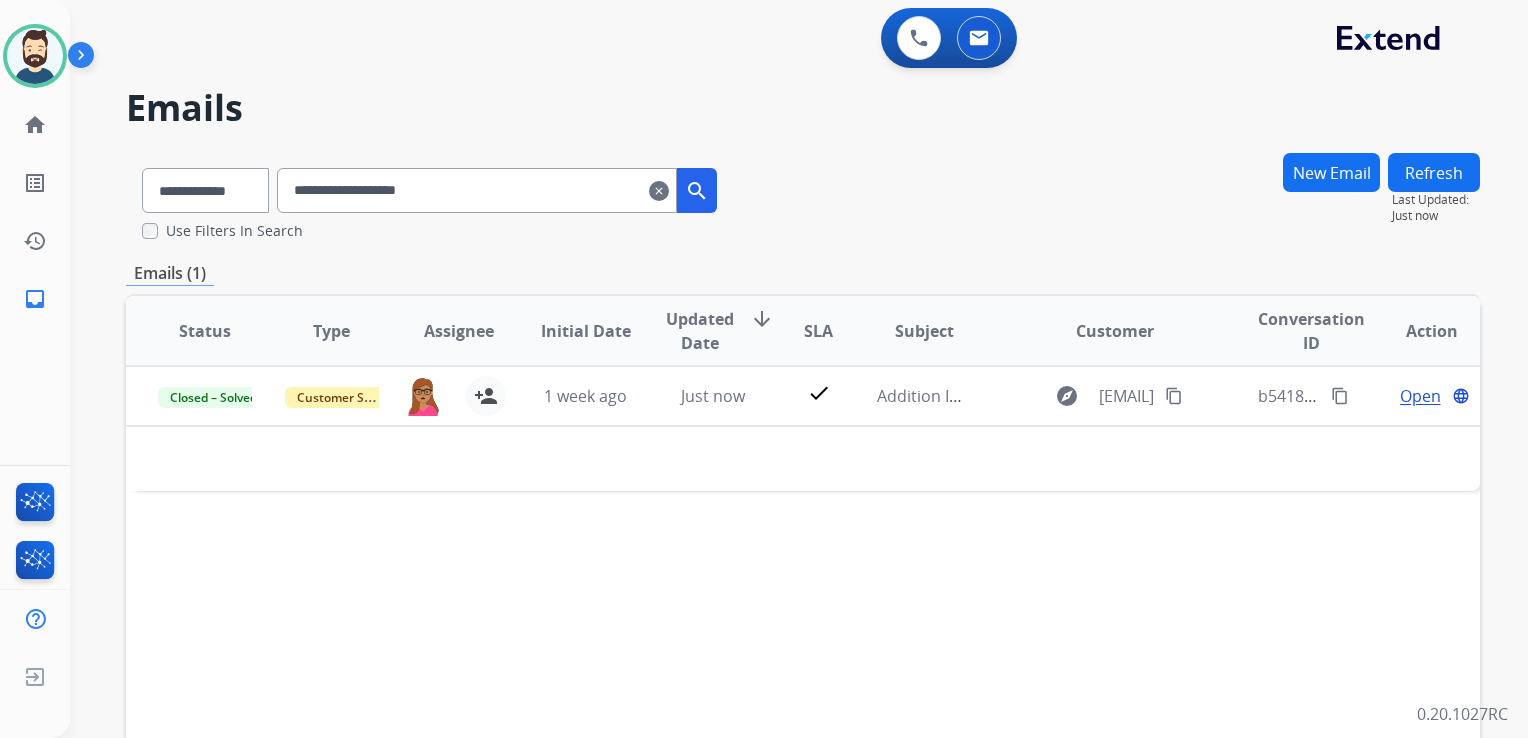 click on "clear" at bounding box center [659, 191] 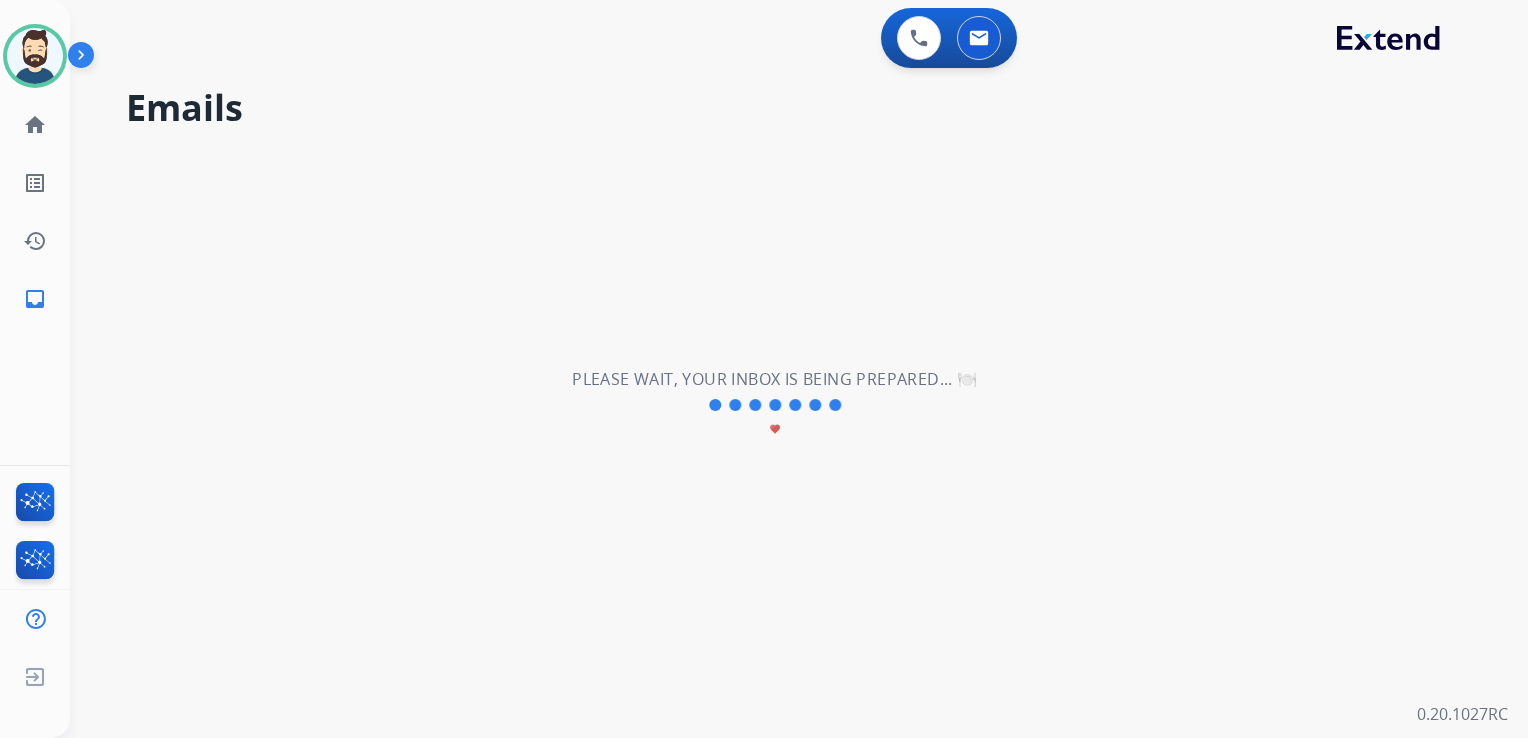 type 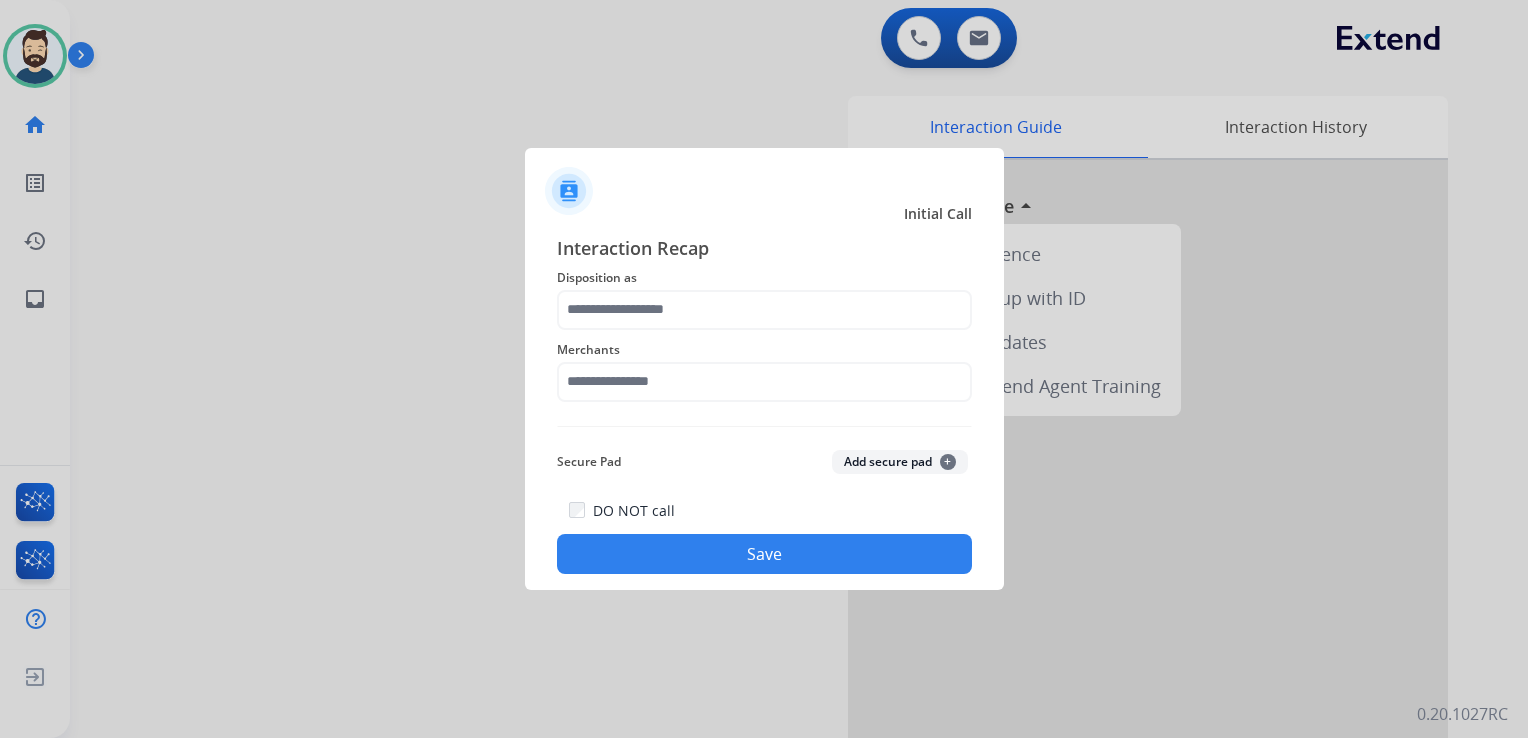 drag, startPoint x: 784, startPoint y: 286, endPoint x: 774, endPoint y: 303, distance: 19.723083 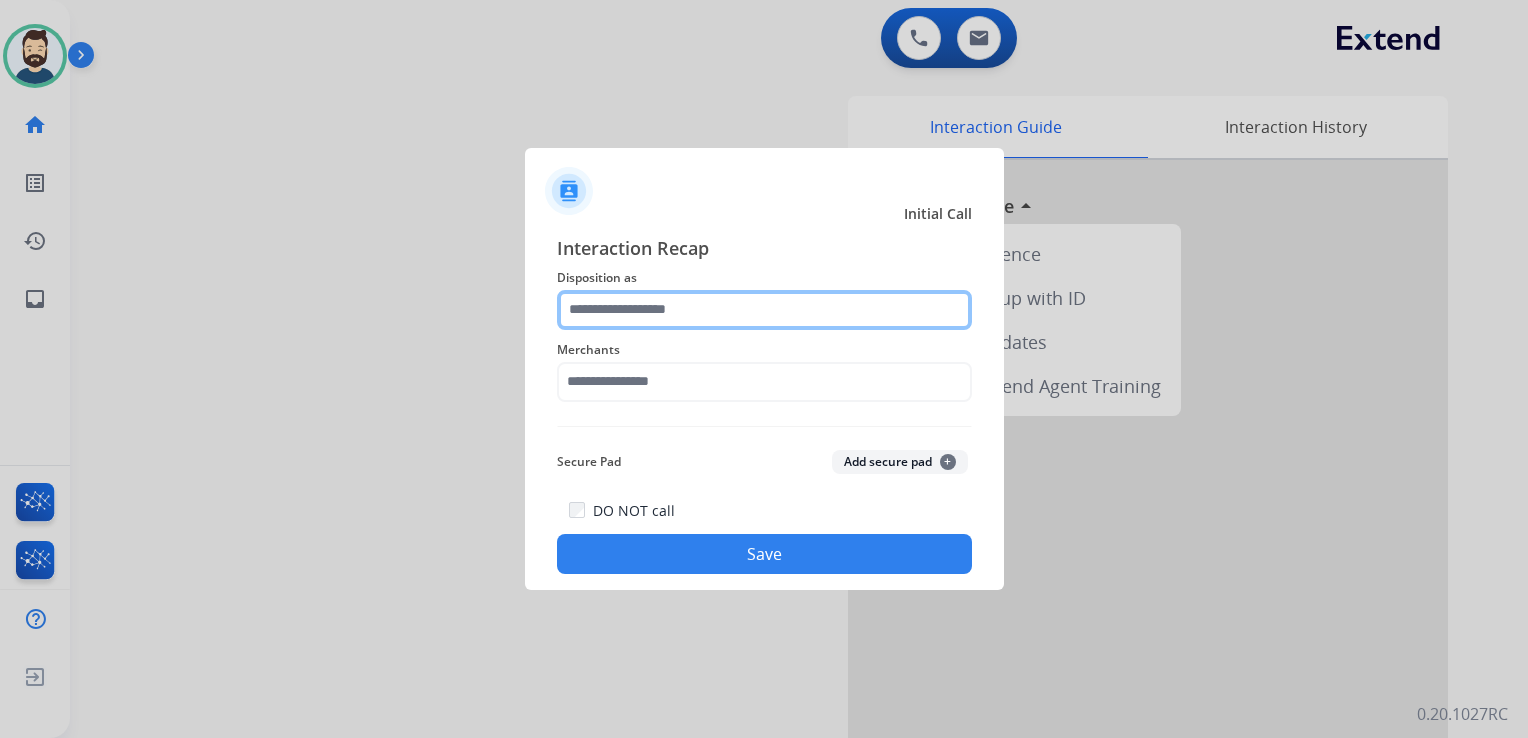 click 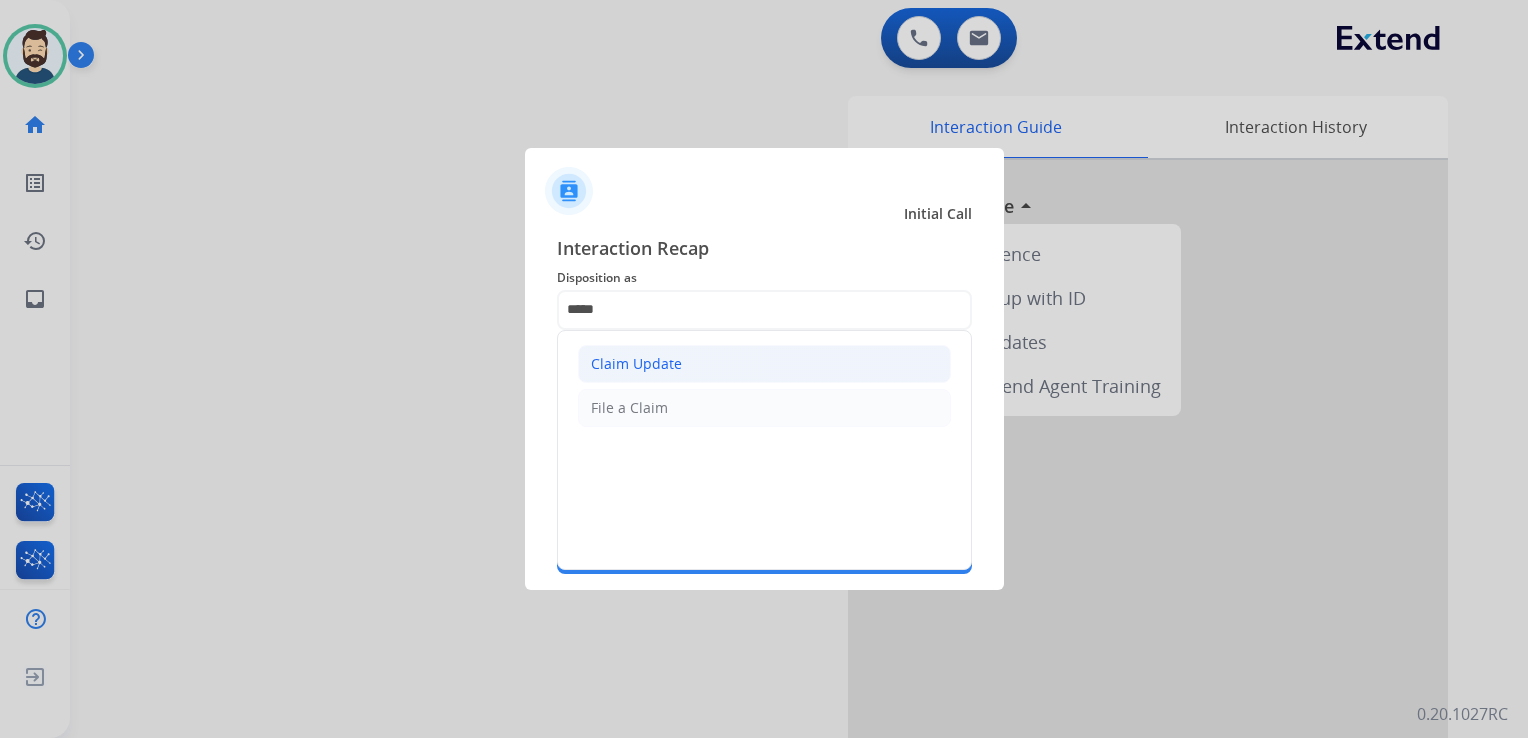 click on "Claim Update" 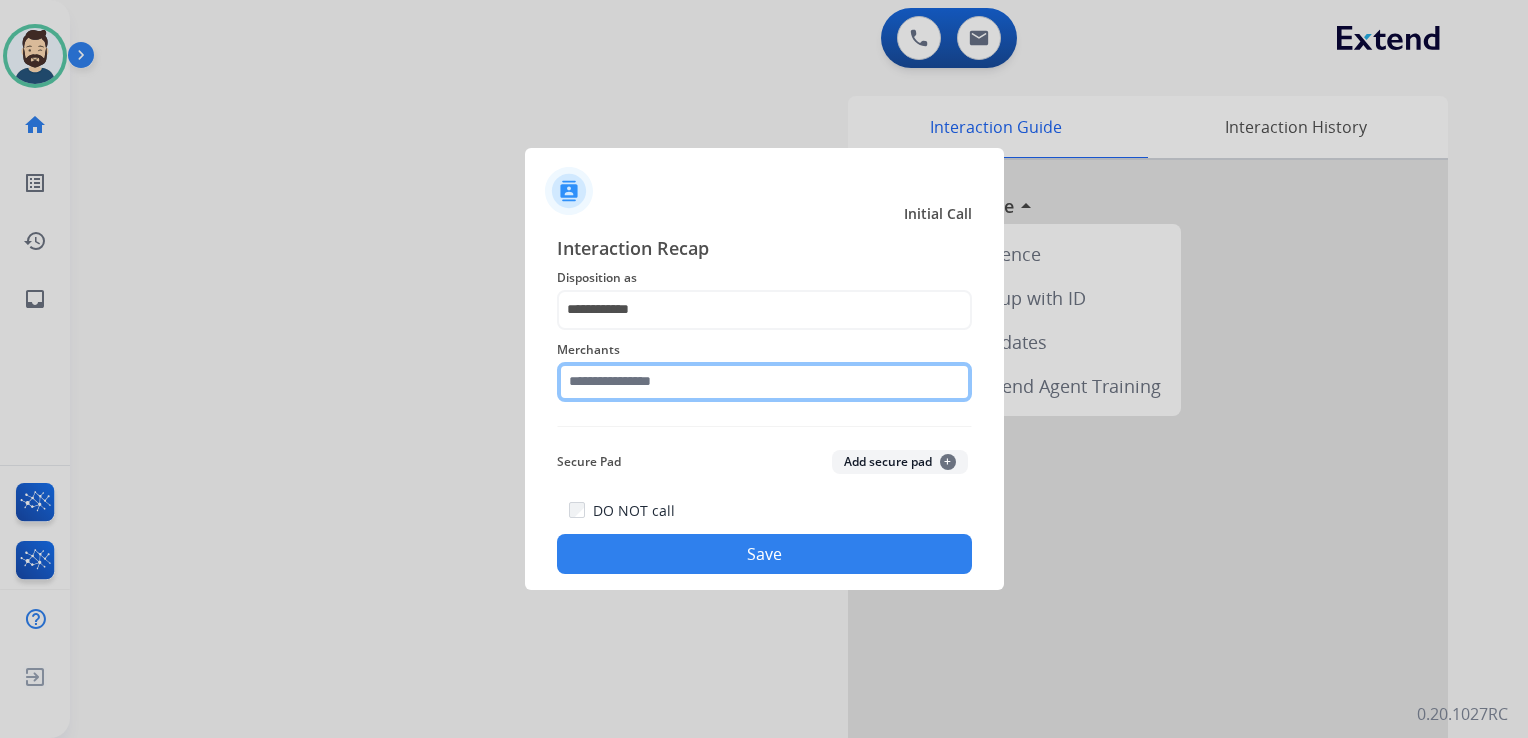 click 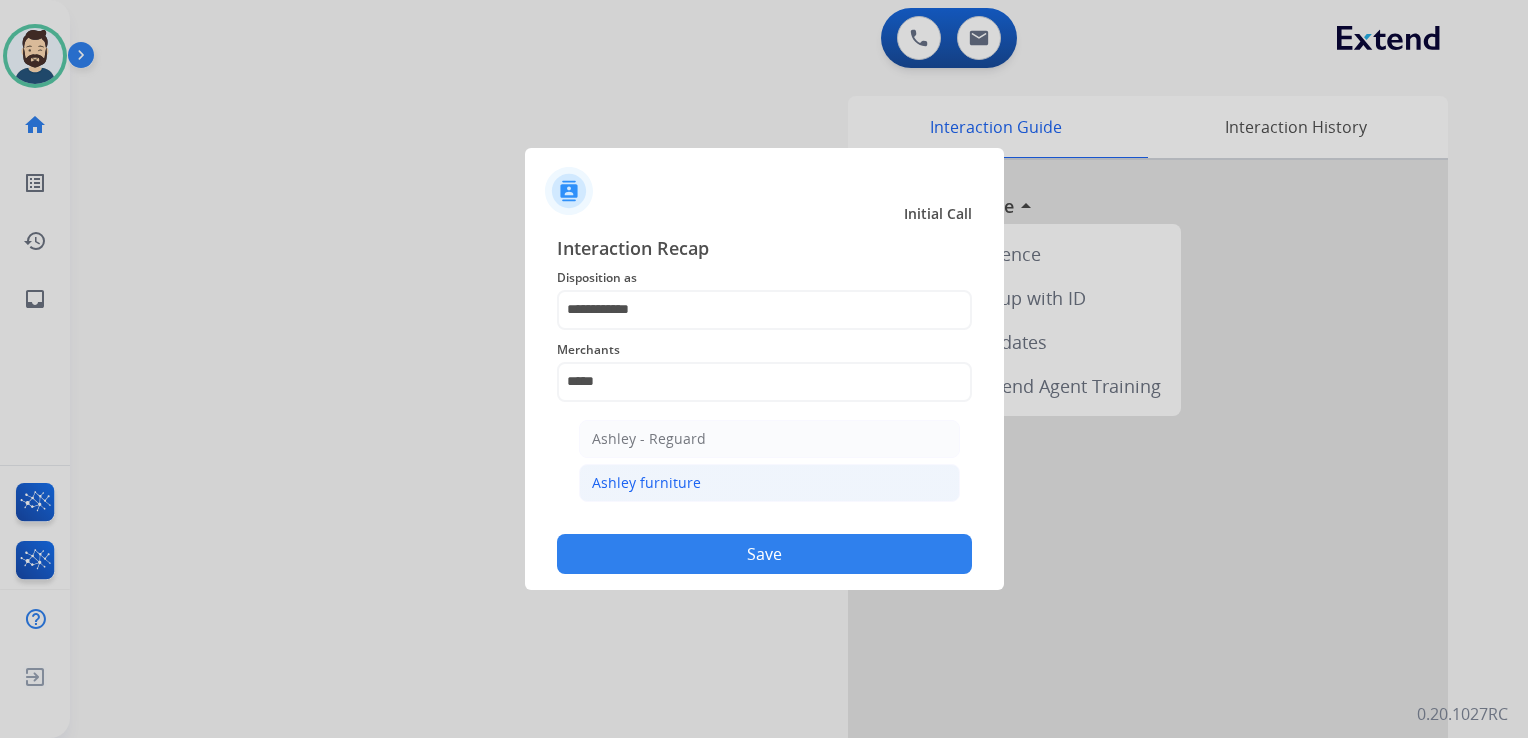 drag, startPoint x: 662, startPoint y: 473, endPoint x: 674, endPoint y: 503, distance: 32.31099 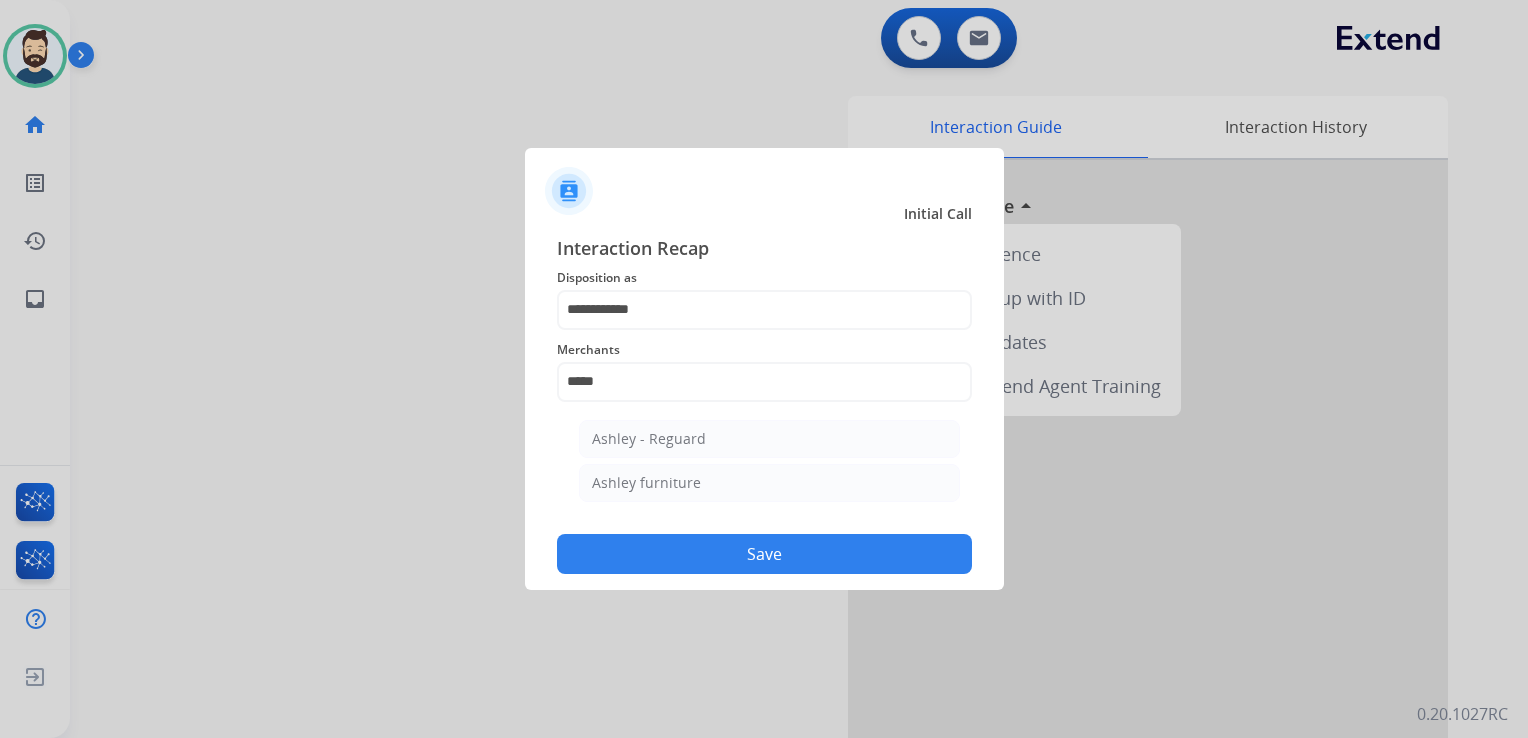 click on "Ashley furniture" 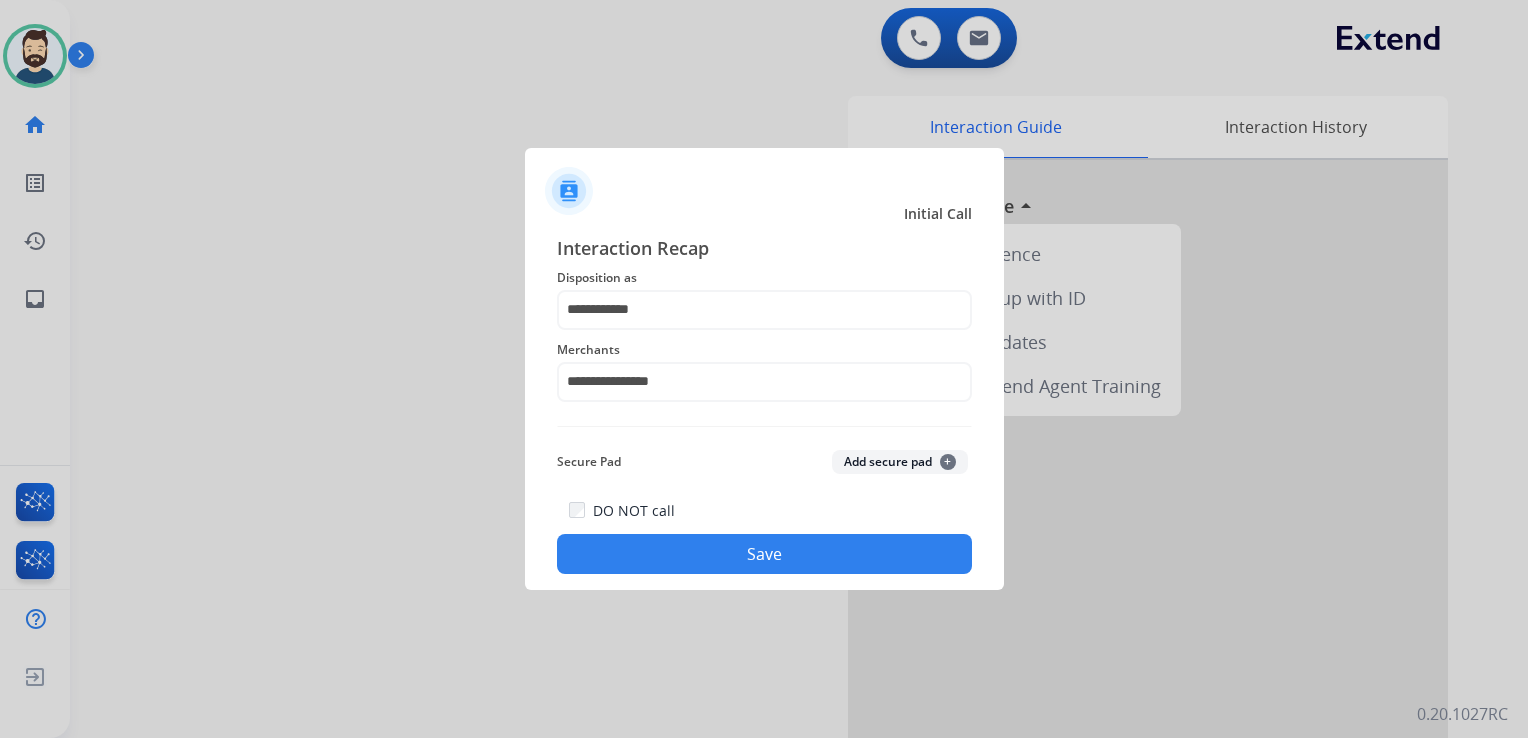 click on "Save" 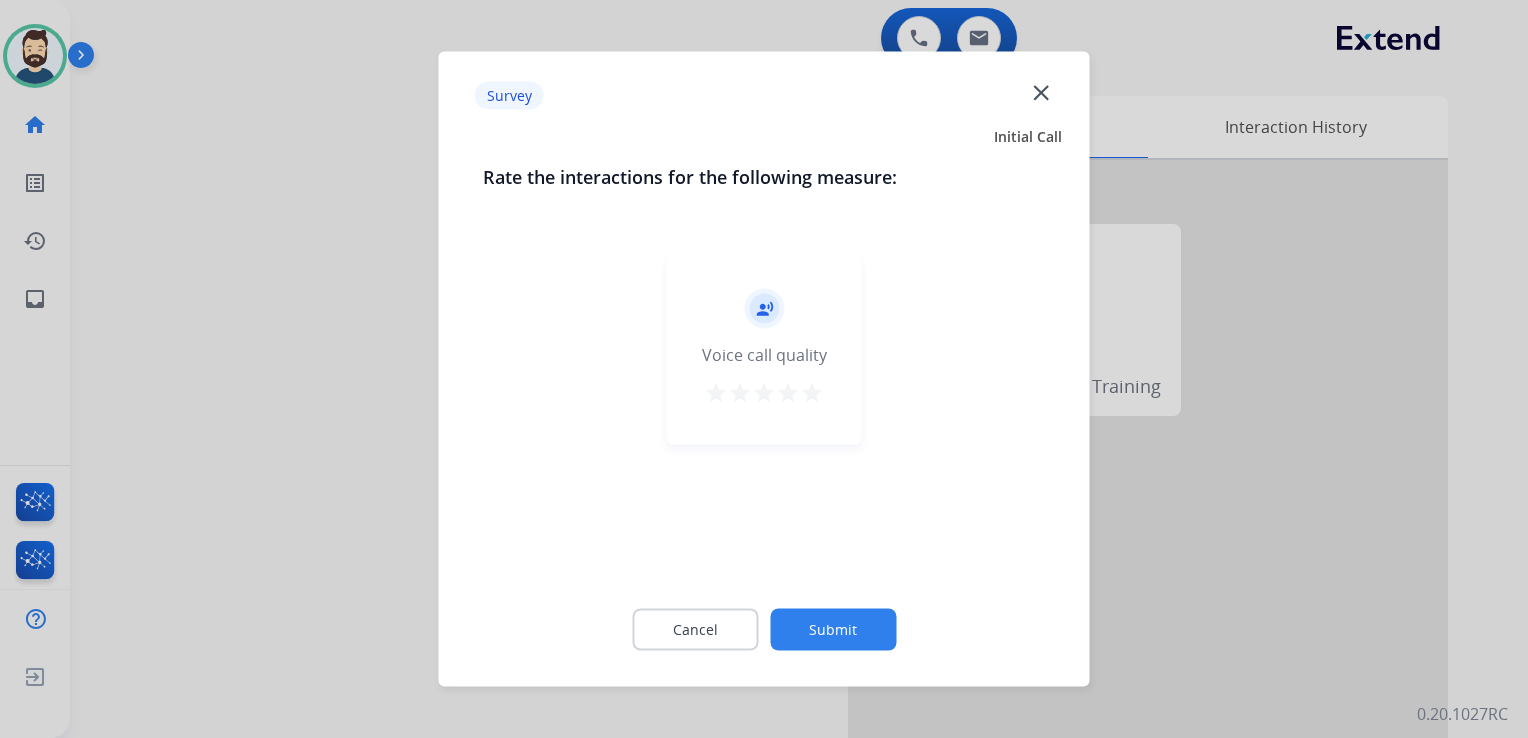 click on "star" at bounding box center [812, 393] 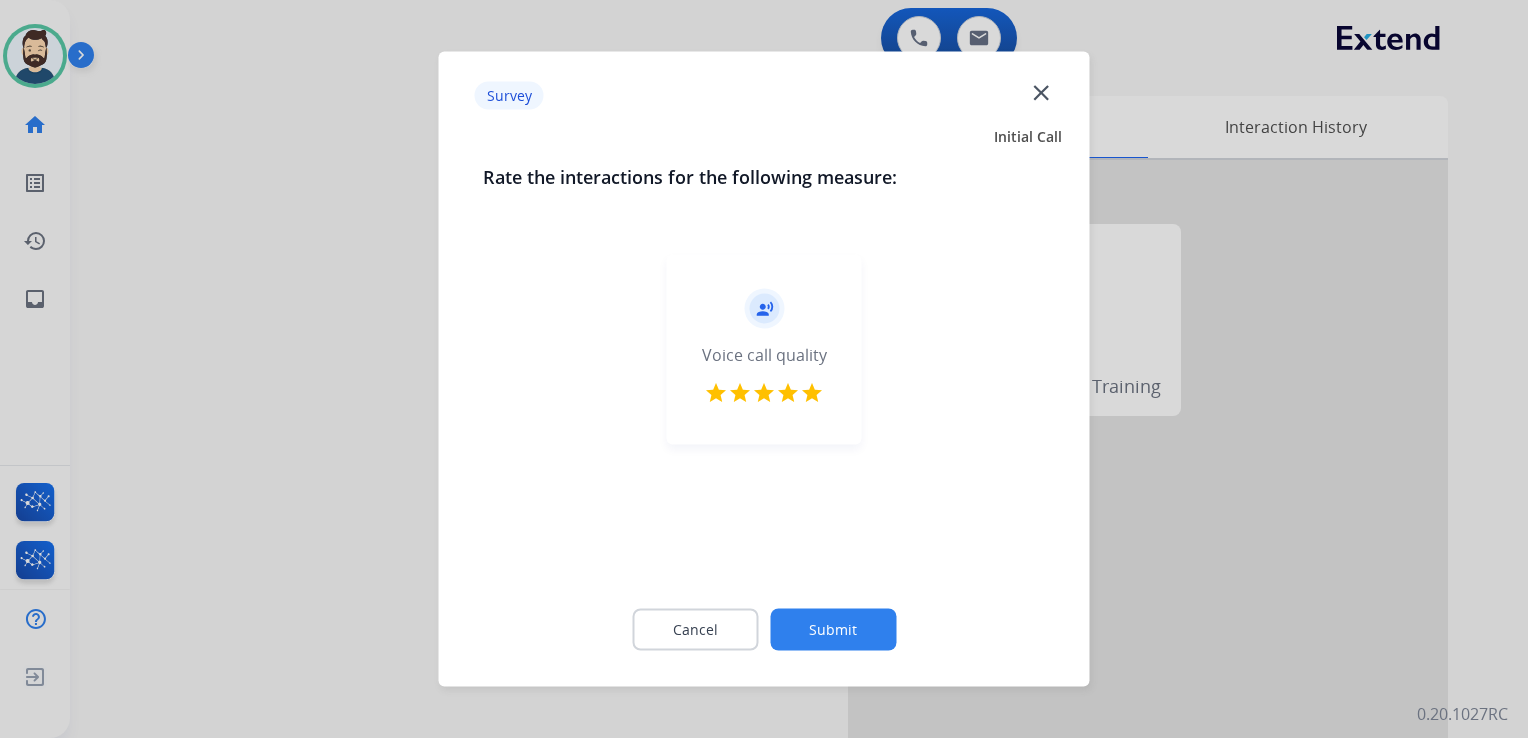 click on "Submit" 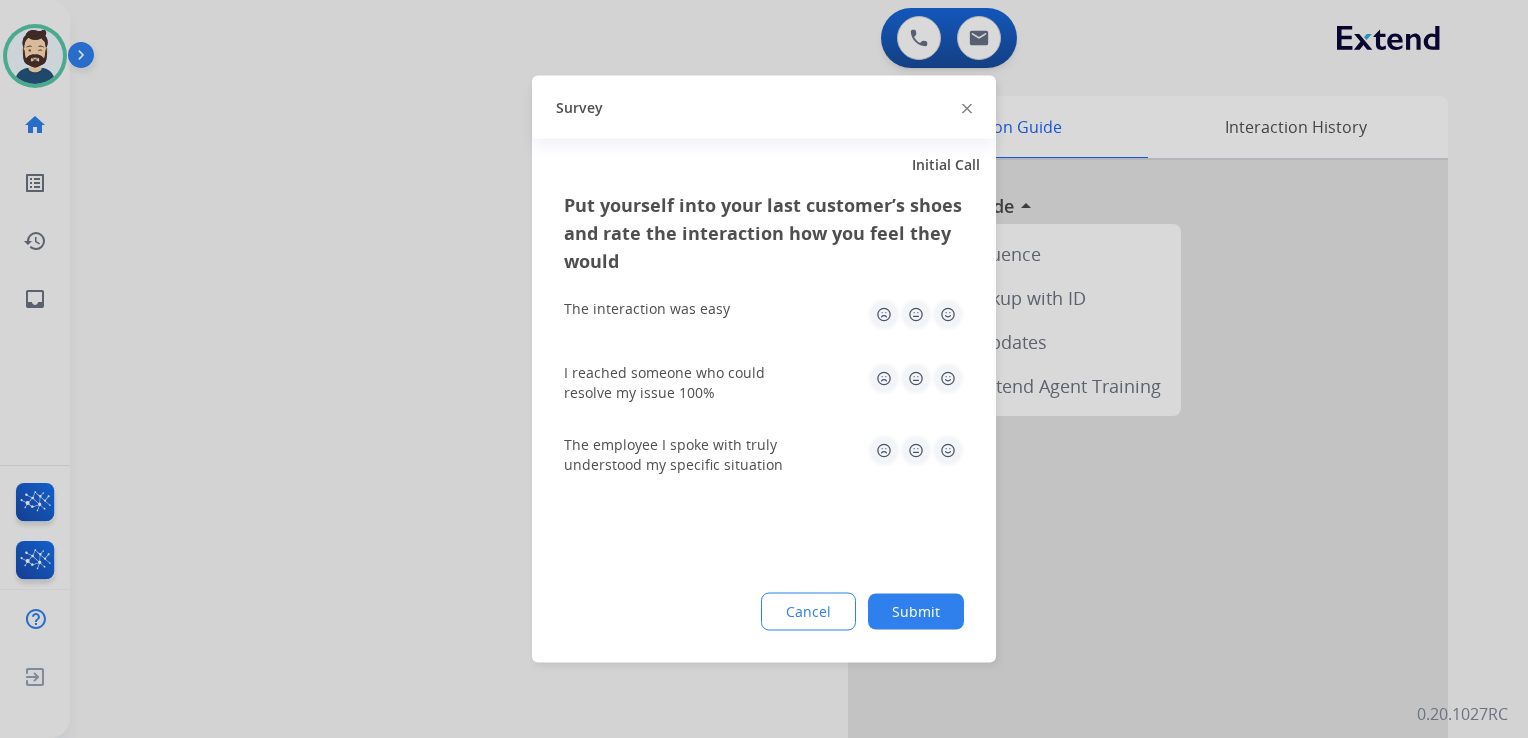 click 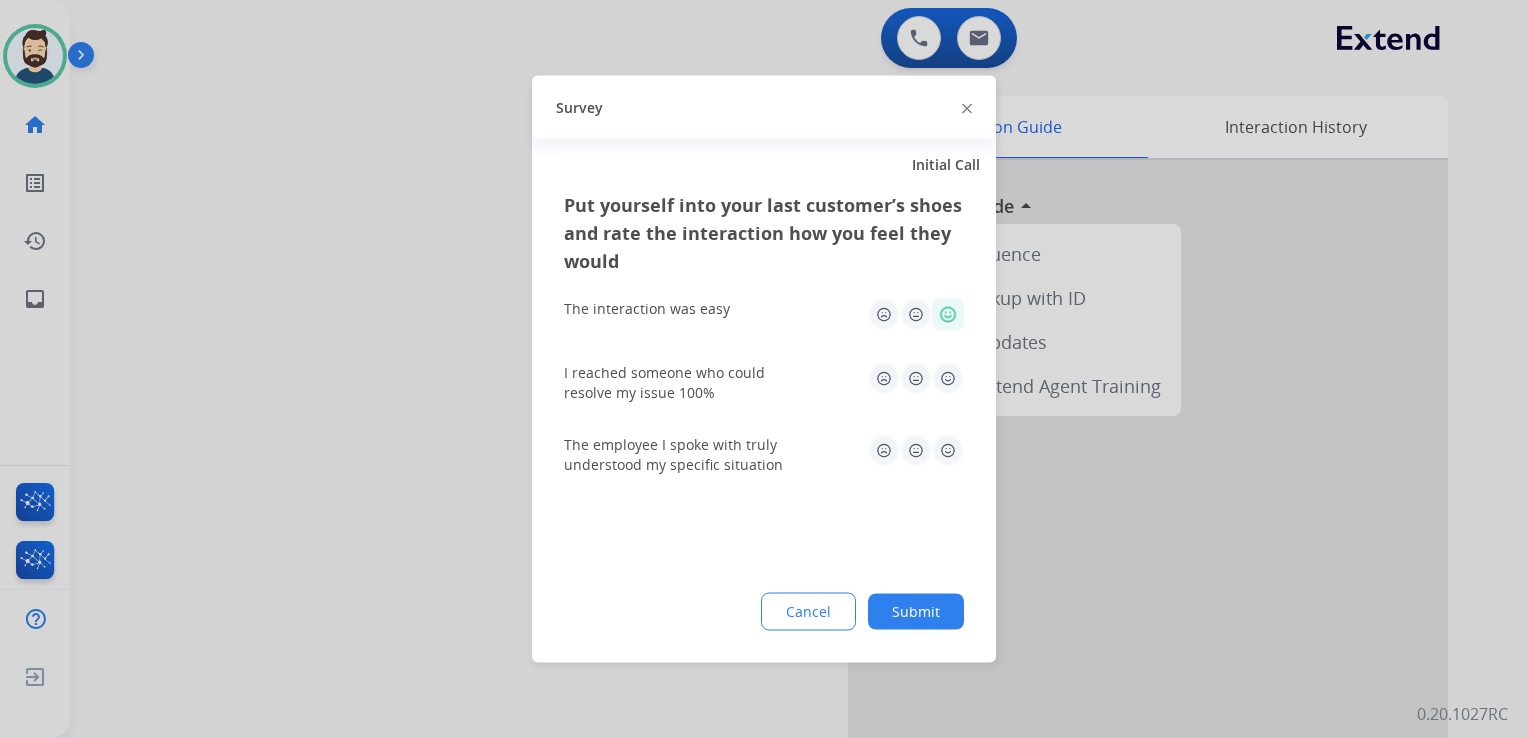 click 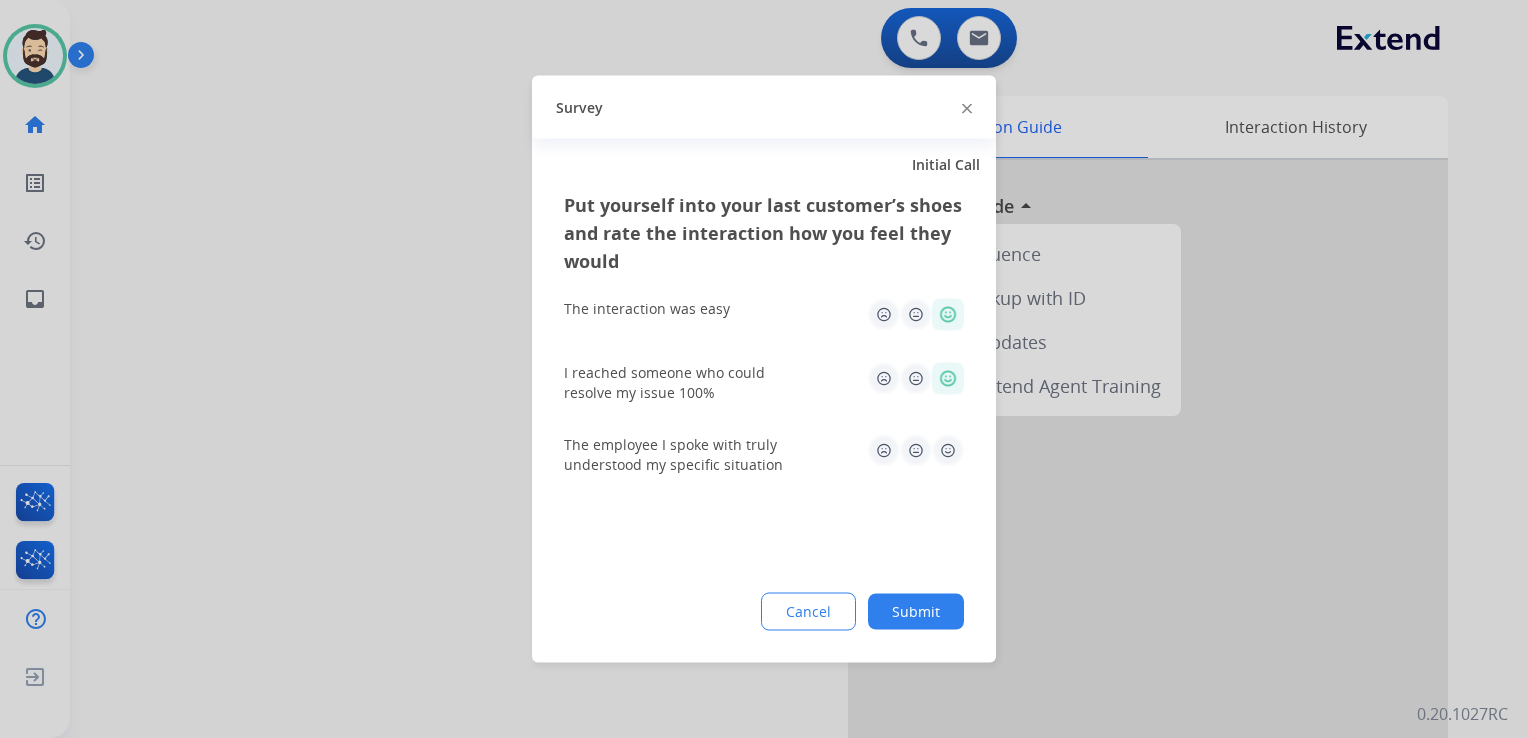 click 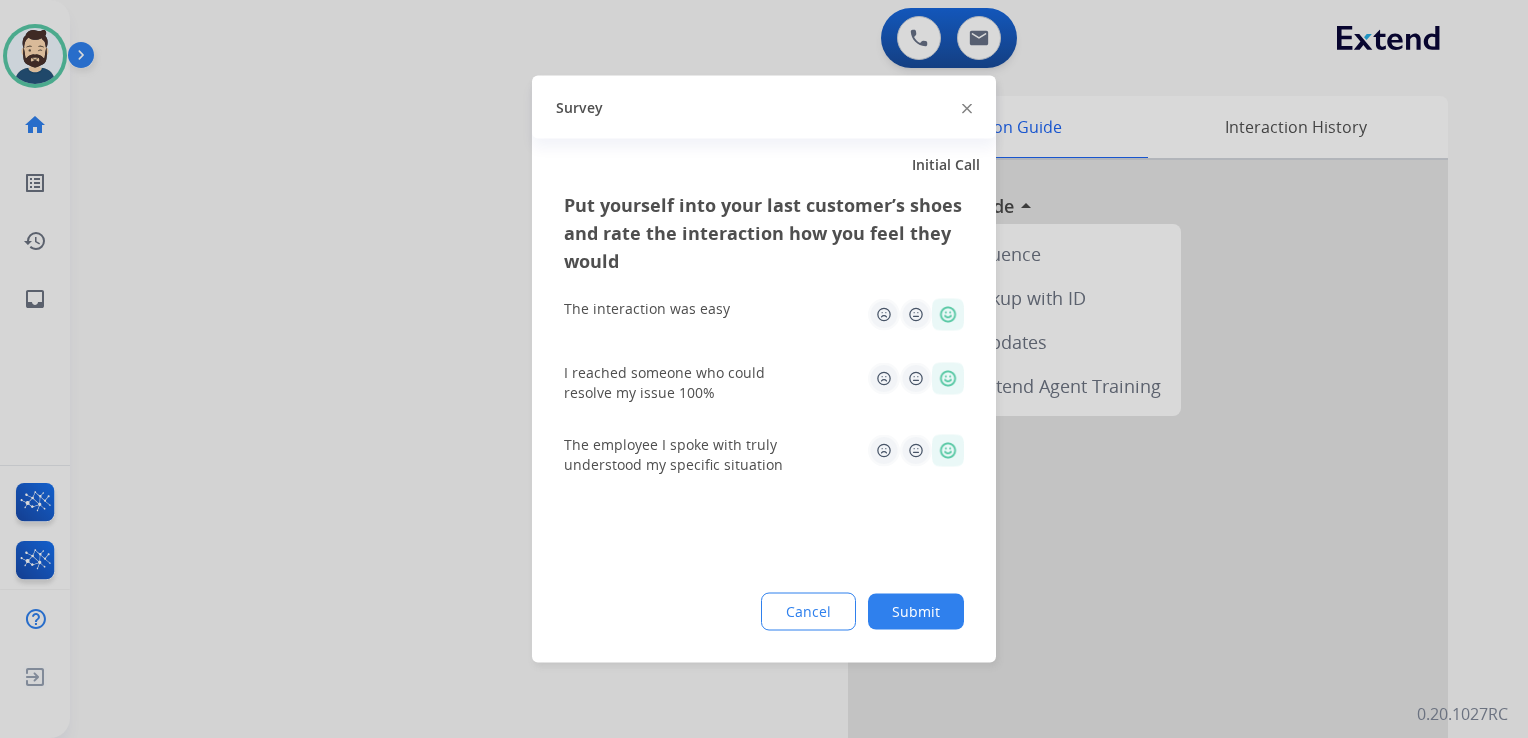 click on "Submit" 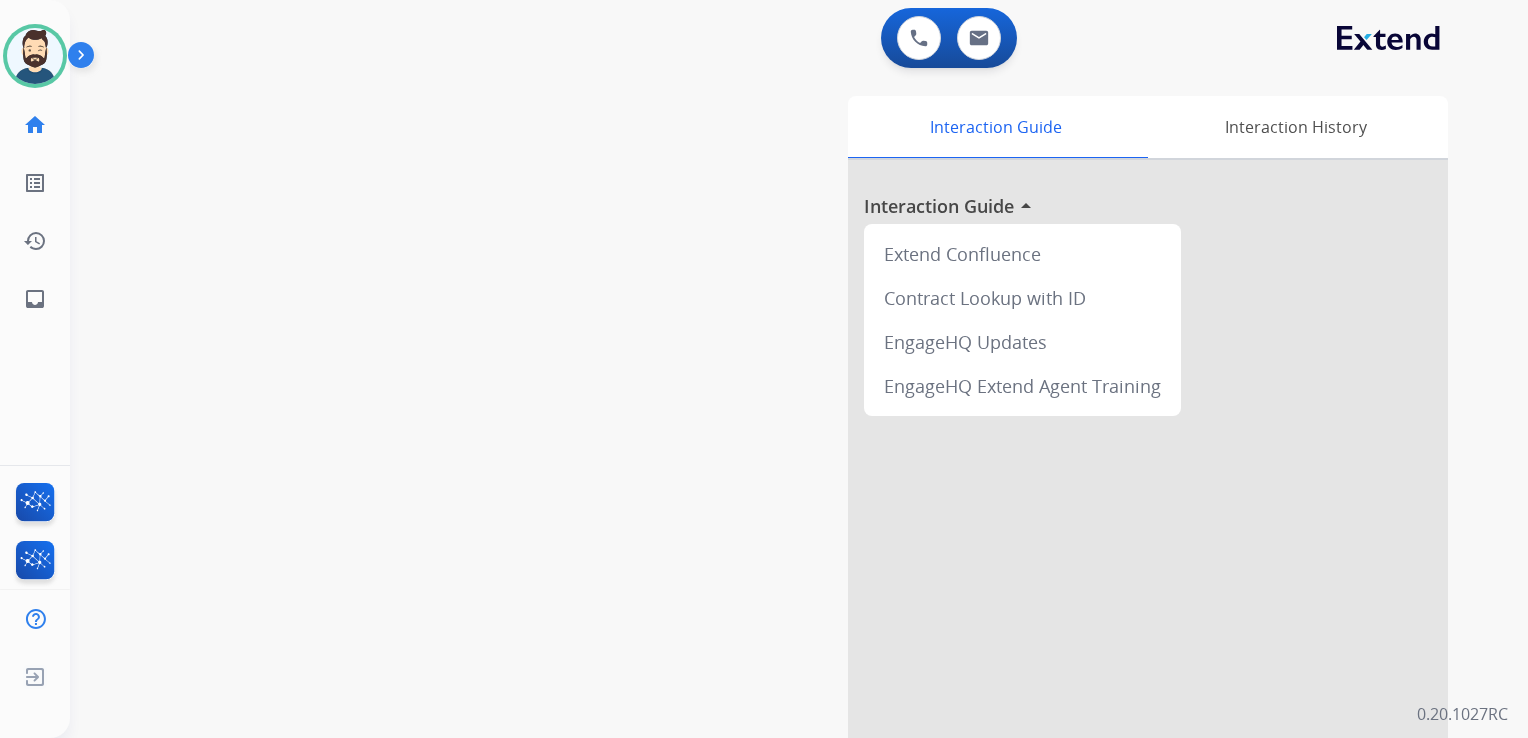 drag, startPoint x: 385, startPoint y: 272, endPoint x: 327, endPoint y: 261, distance: 59.03389 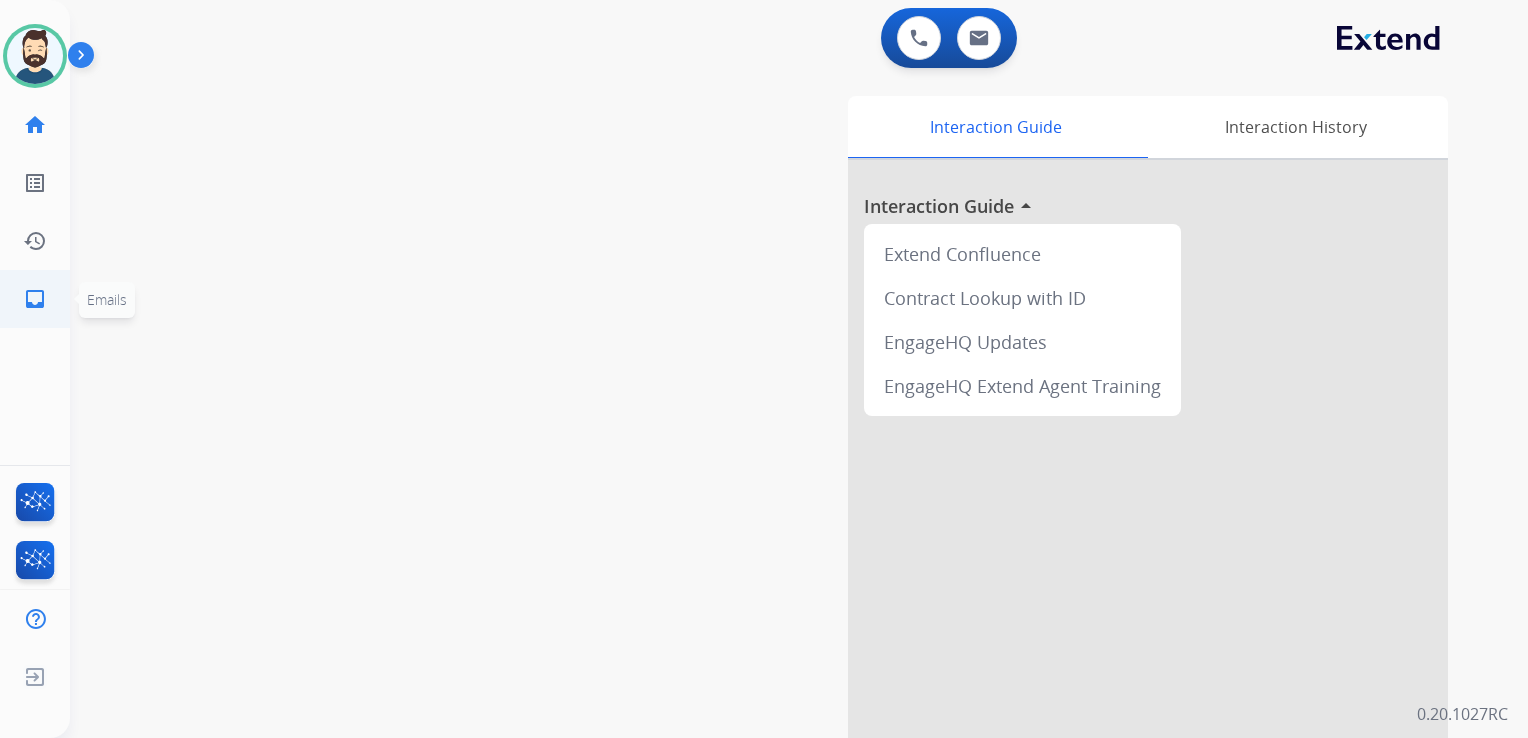 click on "inbox" 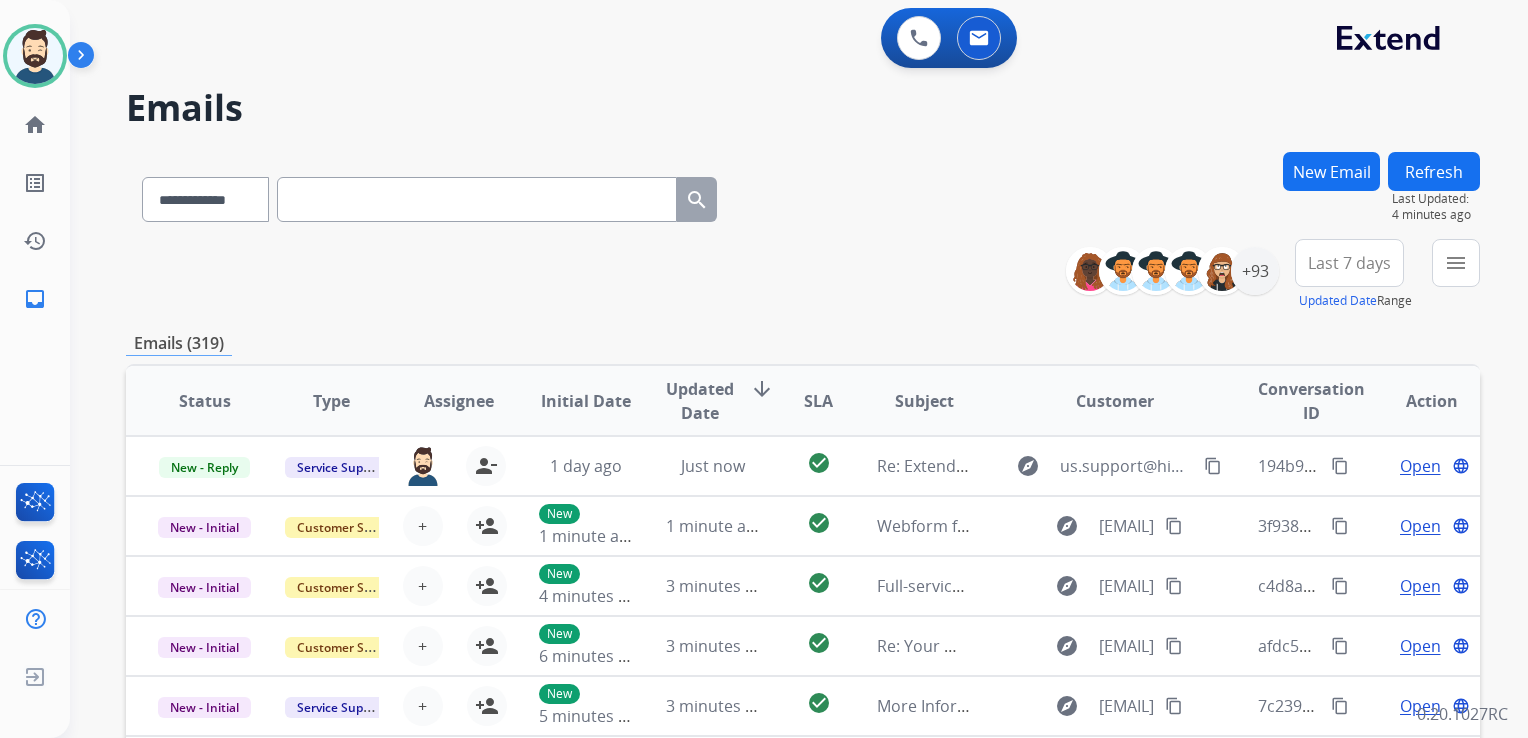 click at bounding box center (477, 199) 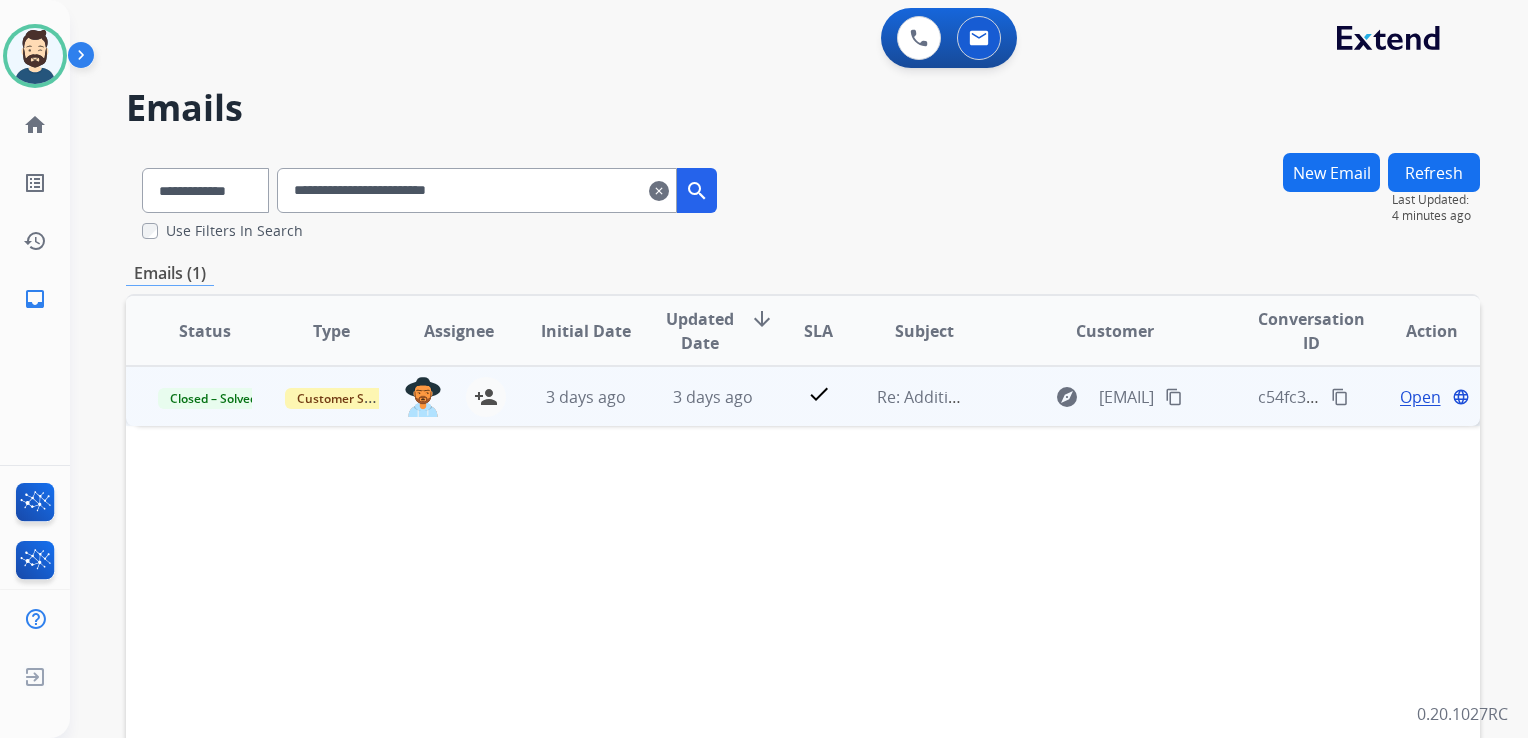 click on "3 days ago" at bounding box center (697, 396) 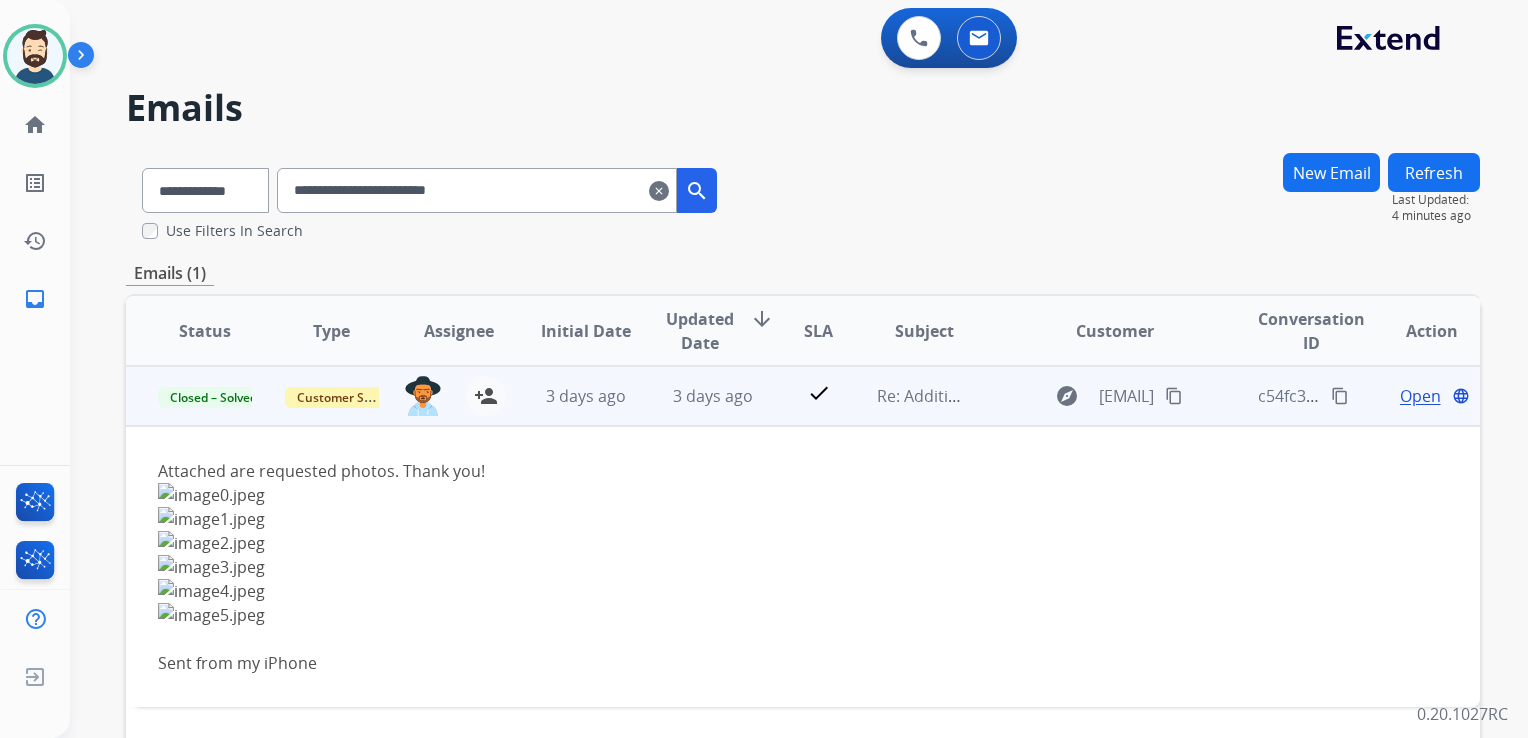 click on "Open" at bounding box center (1420, 396) 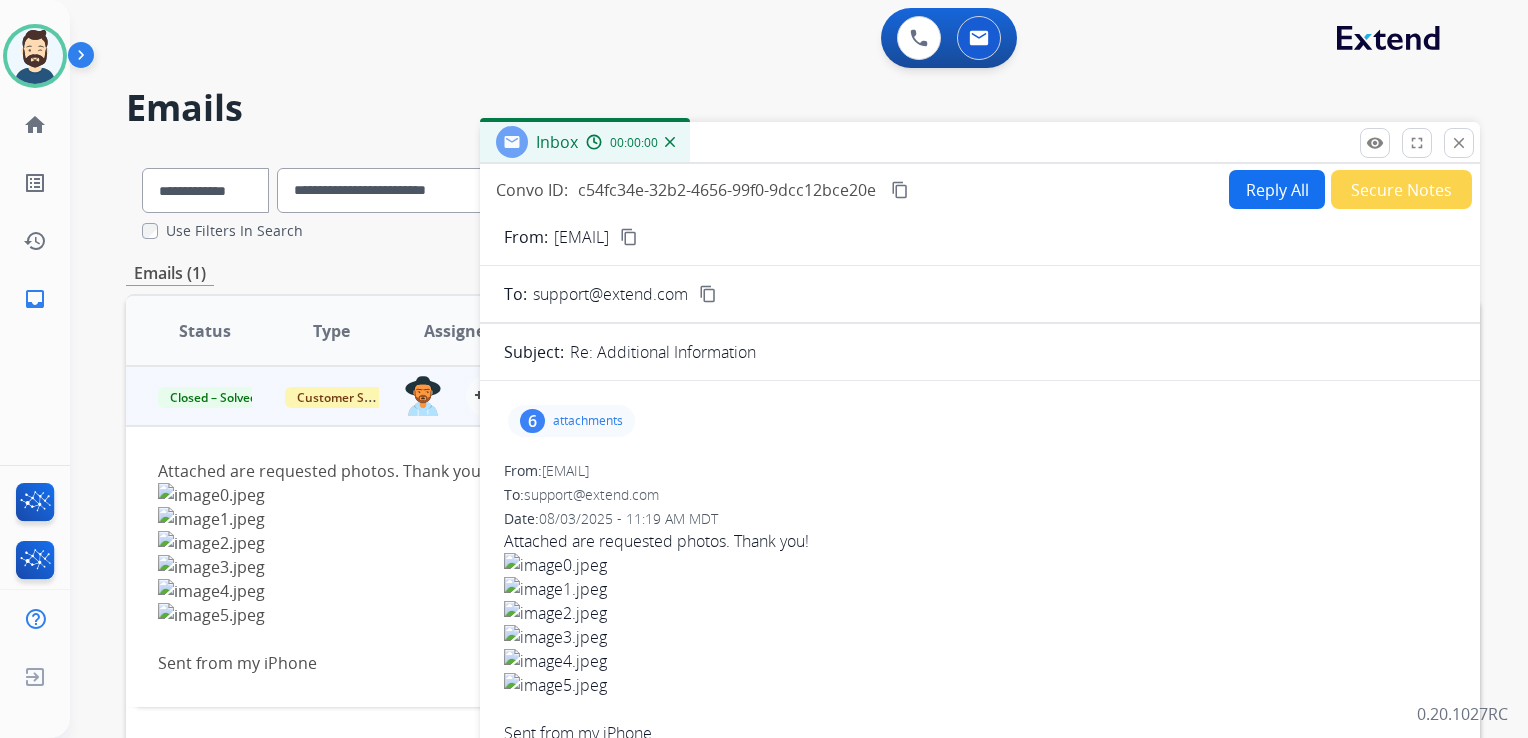 click on "Reply All" at bounding box center [1277, 189] 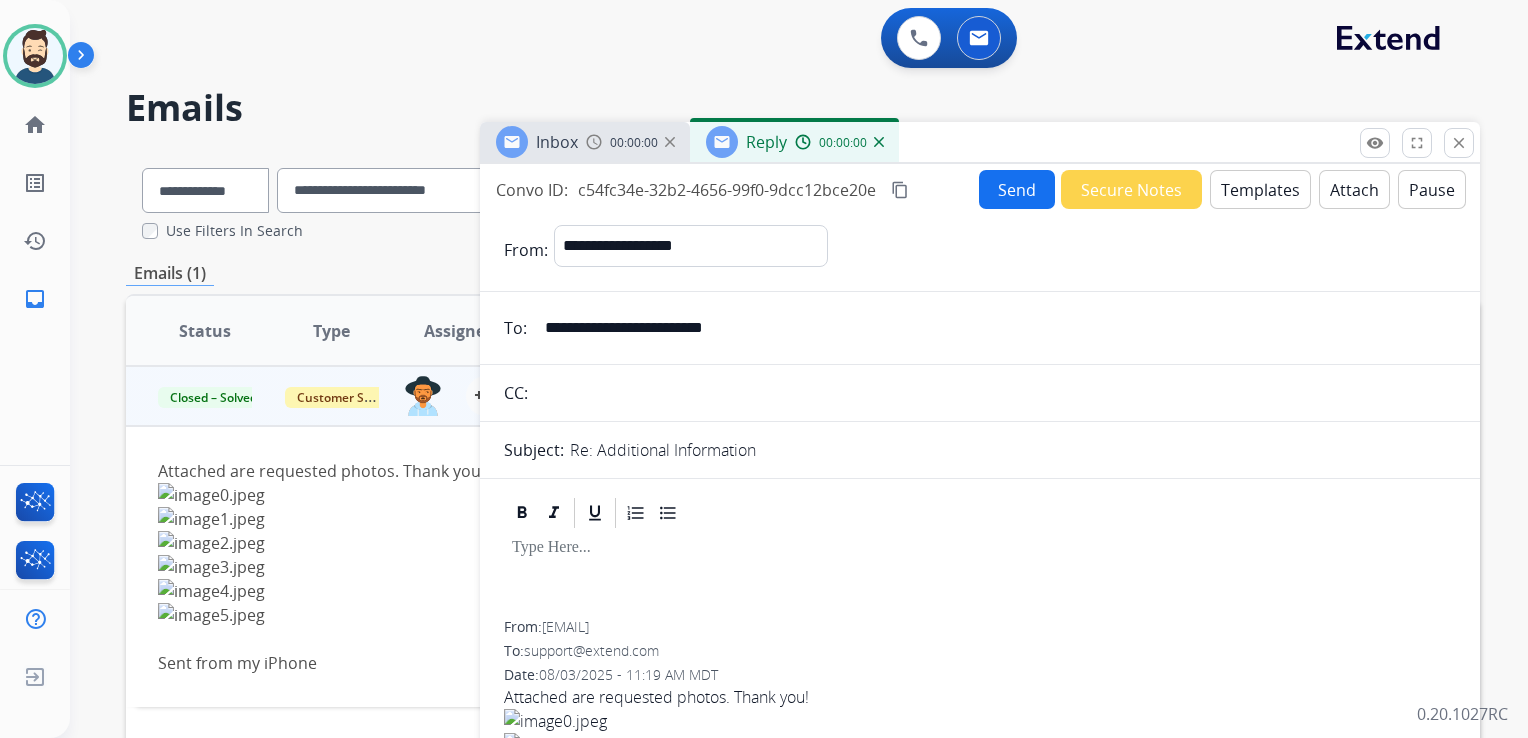 click on "Templates" at bounding box center (1260, 189) 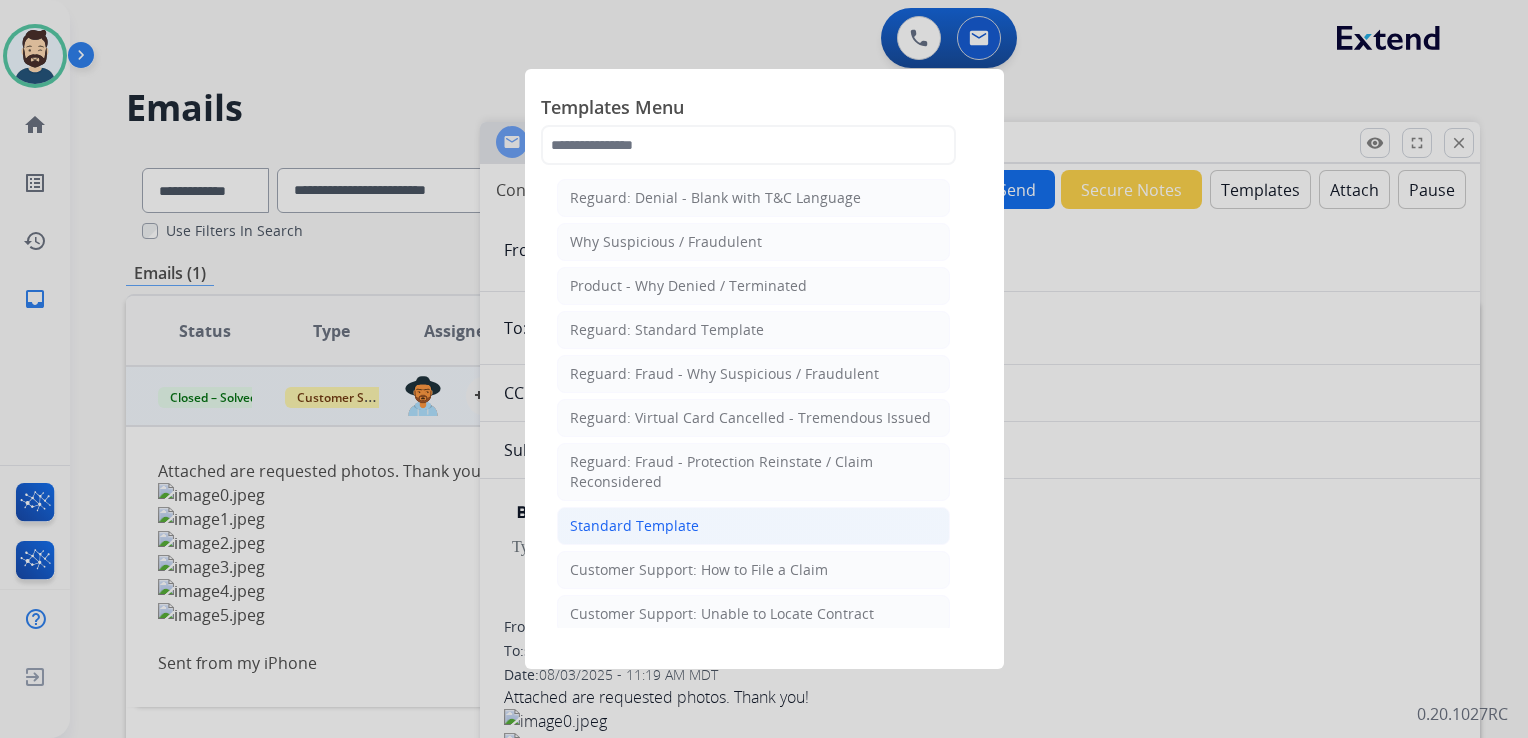 click on "Standard Template" 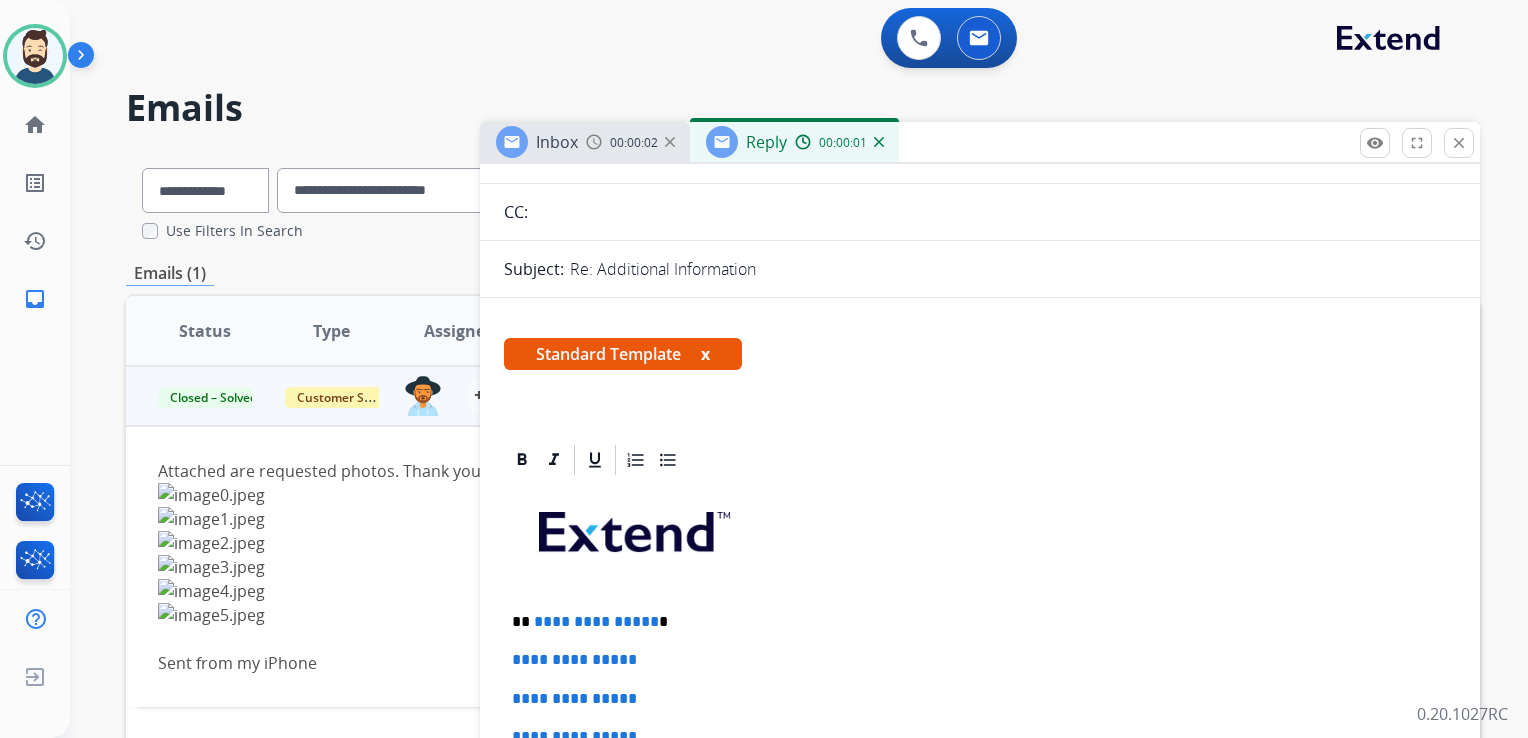 scroll, scrollTop: 300, scrollLeft: 0, axis: vertical 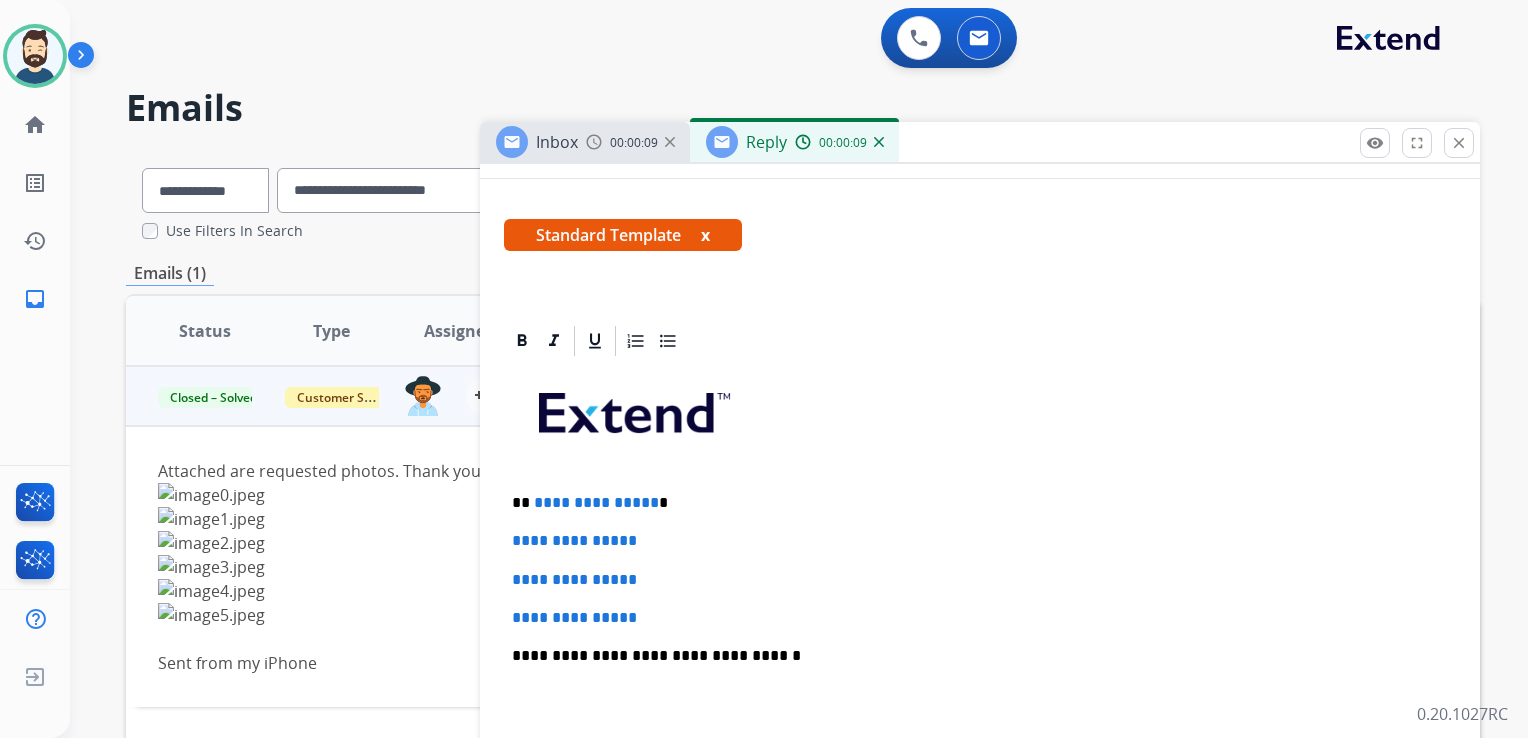 drag, startPoint x: 735, startPoint y: 503, endPoint x: 734, endPoint y: 493, distance: 10.049875 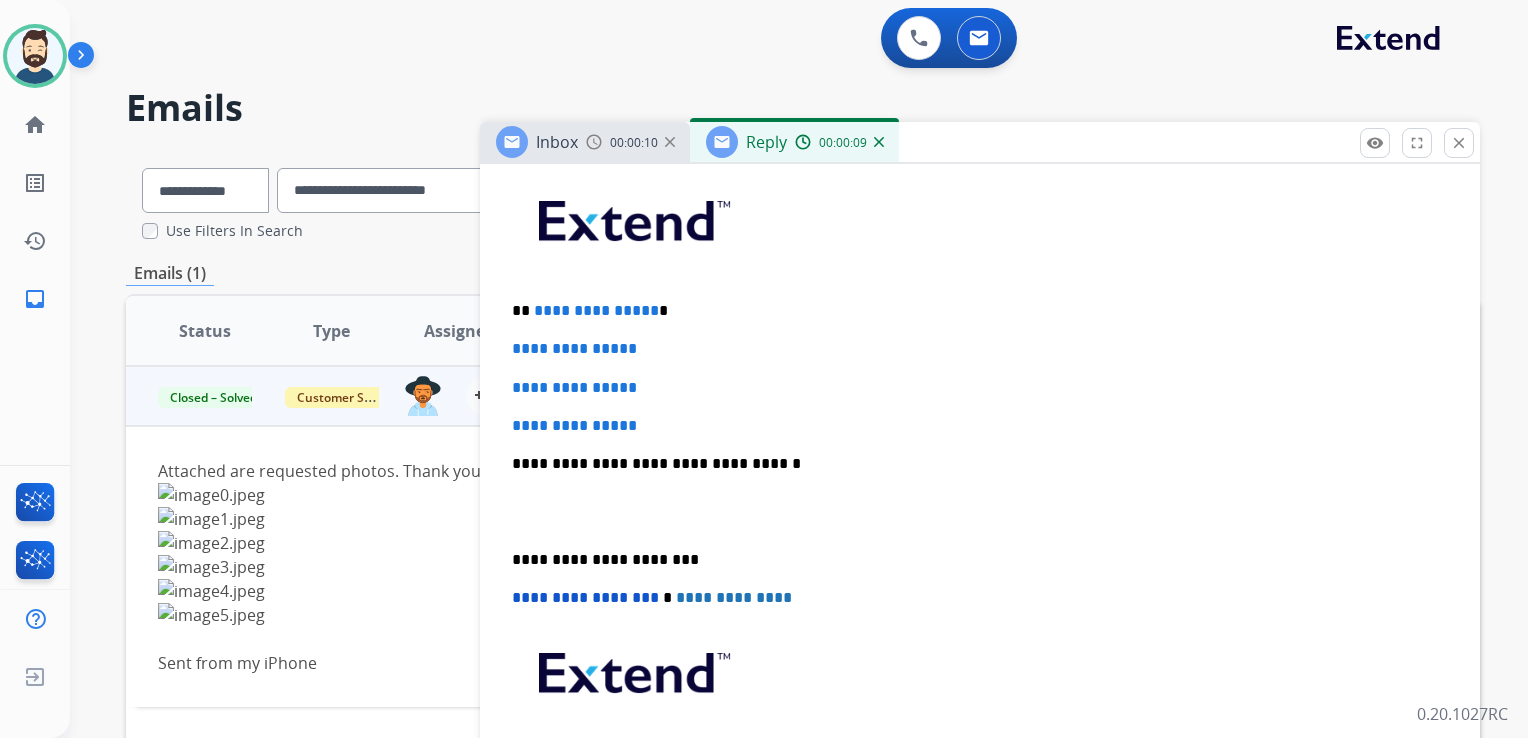 scroll, scrollTop: 500, scrollLeft: 0, axis: vertical 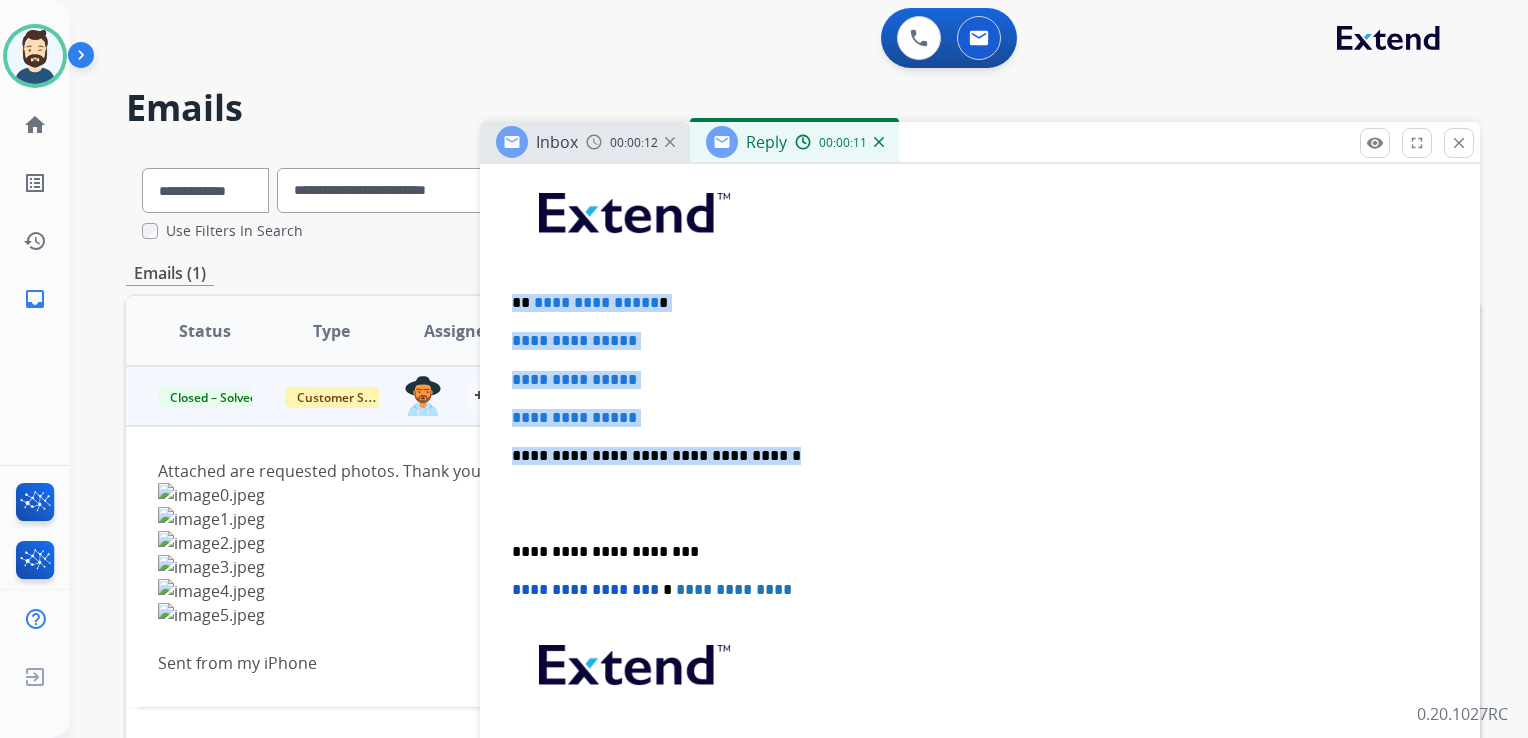 drag, startPoint x: 515, startPoint y: 299, endPoint x: 779, endPoint y: 426, distance: 292.95905 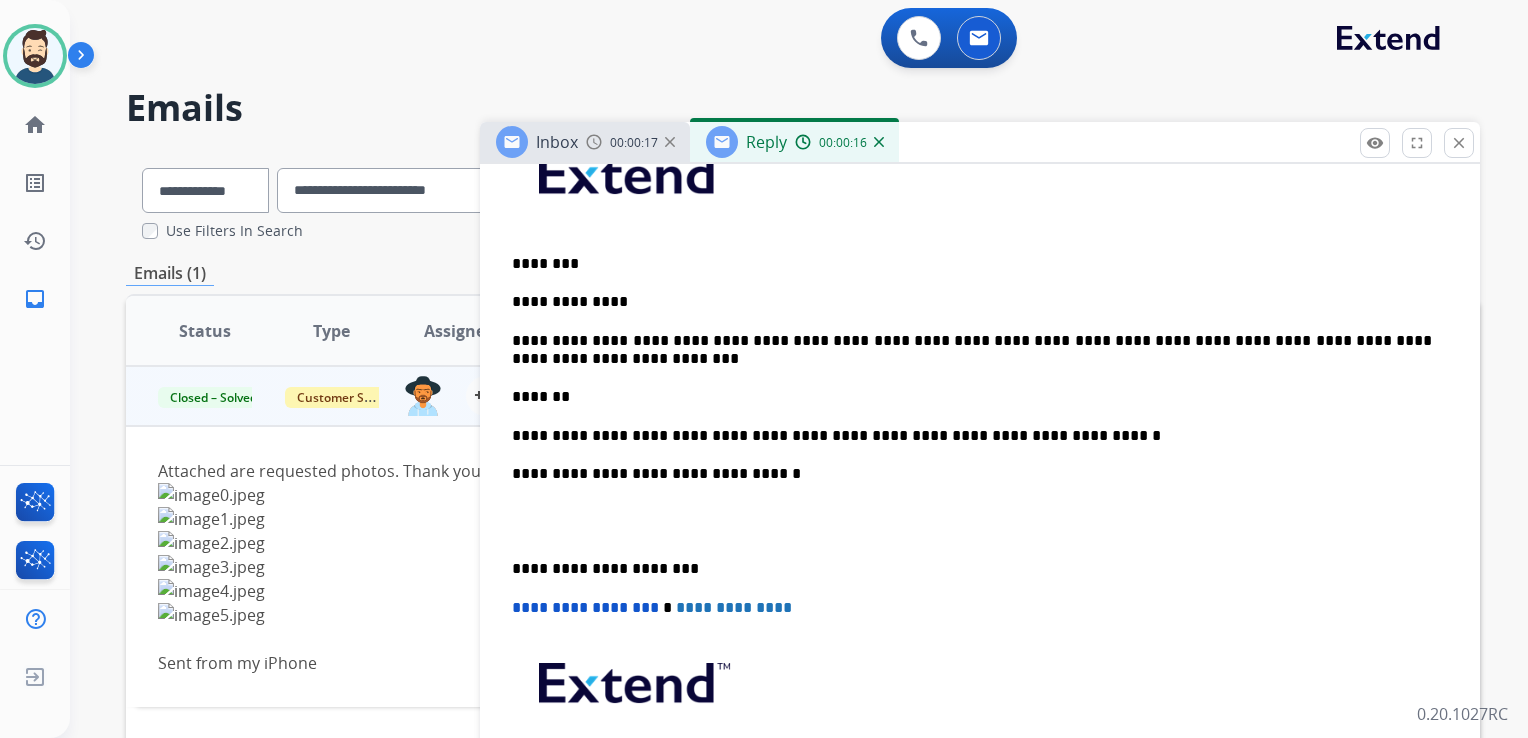 scroll, scrollTop: 439, scrollLeft: 0, axis: vertical 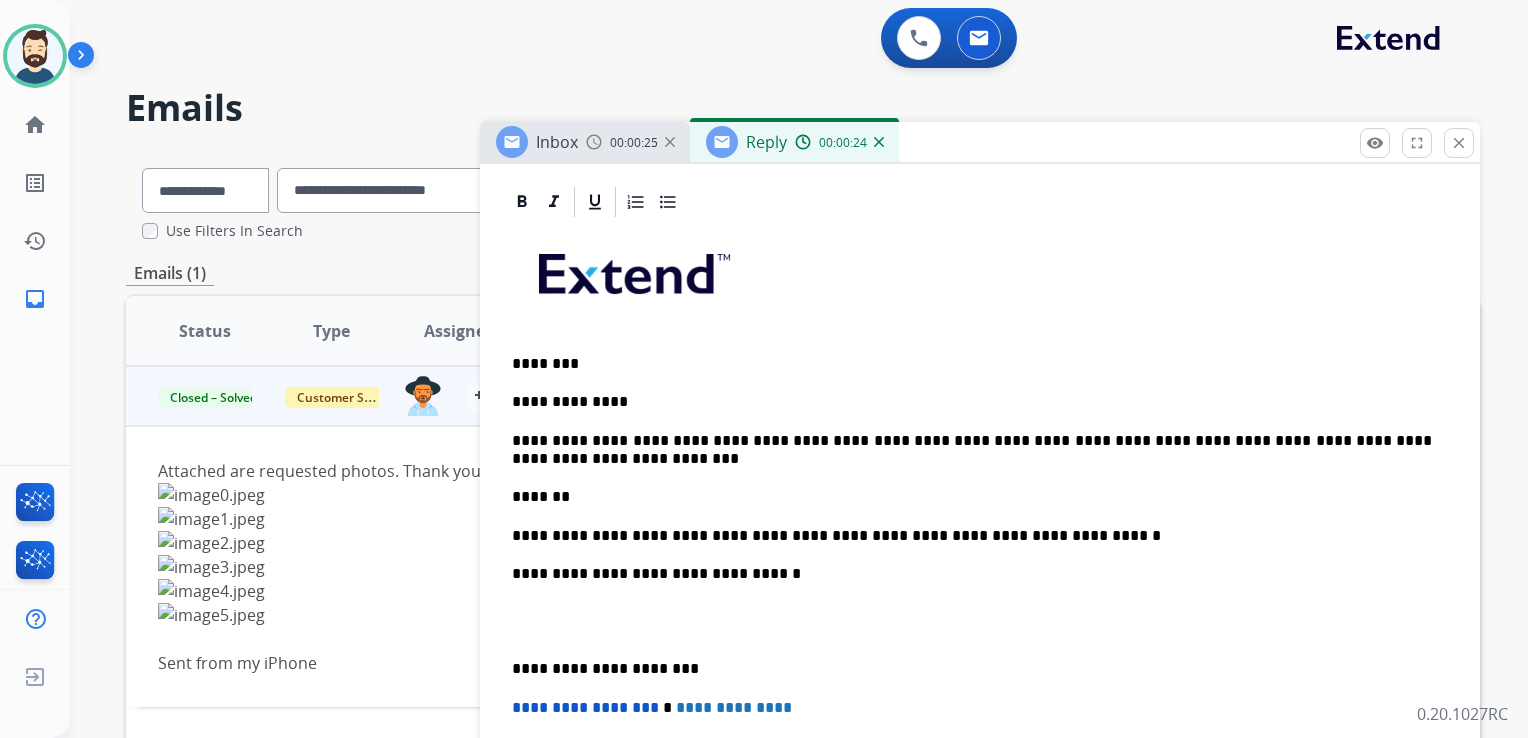 click on "********" at bounding box center [972, 364] 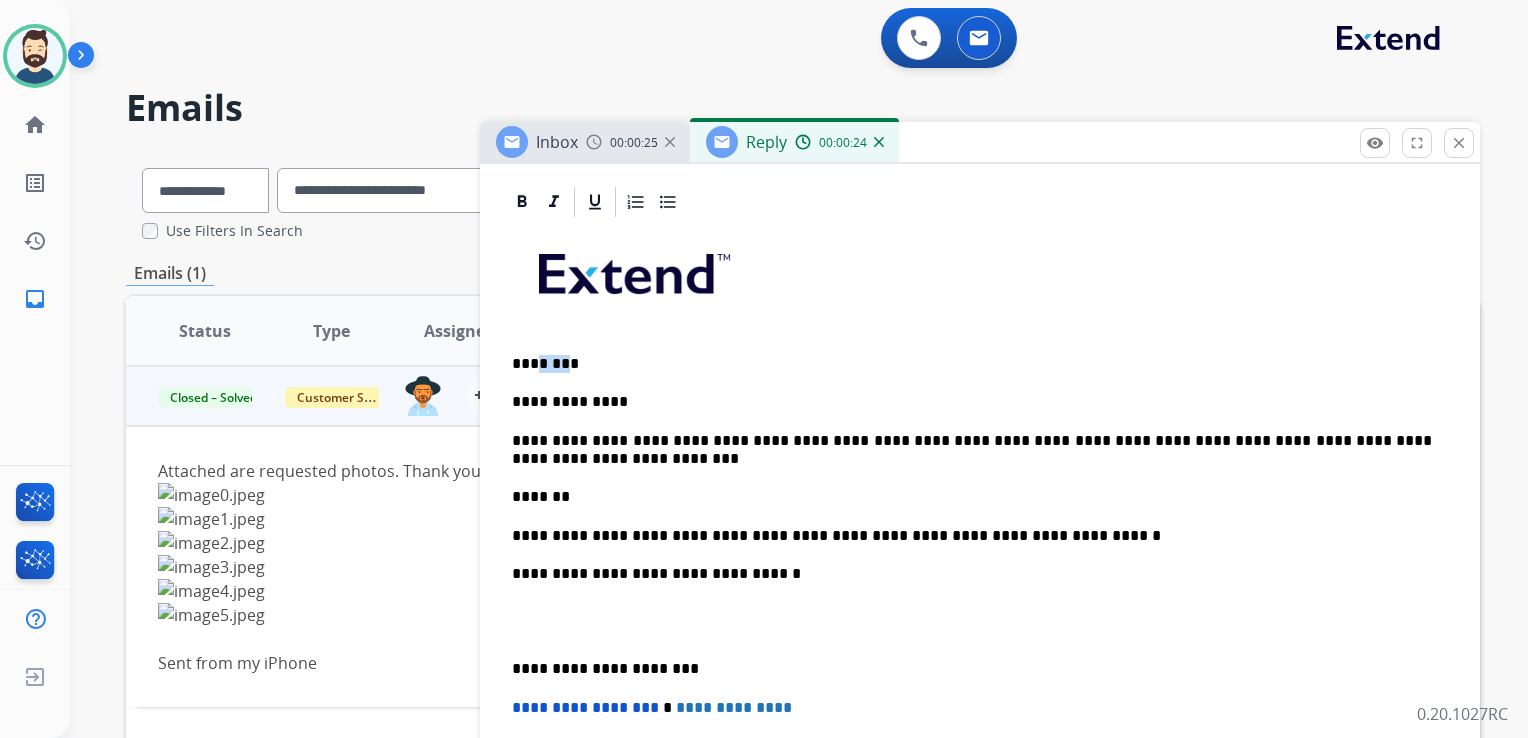 click on "********" at bounding box center [972, 364] 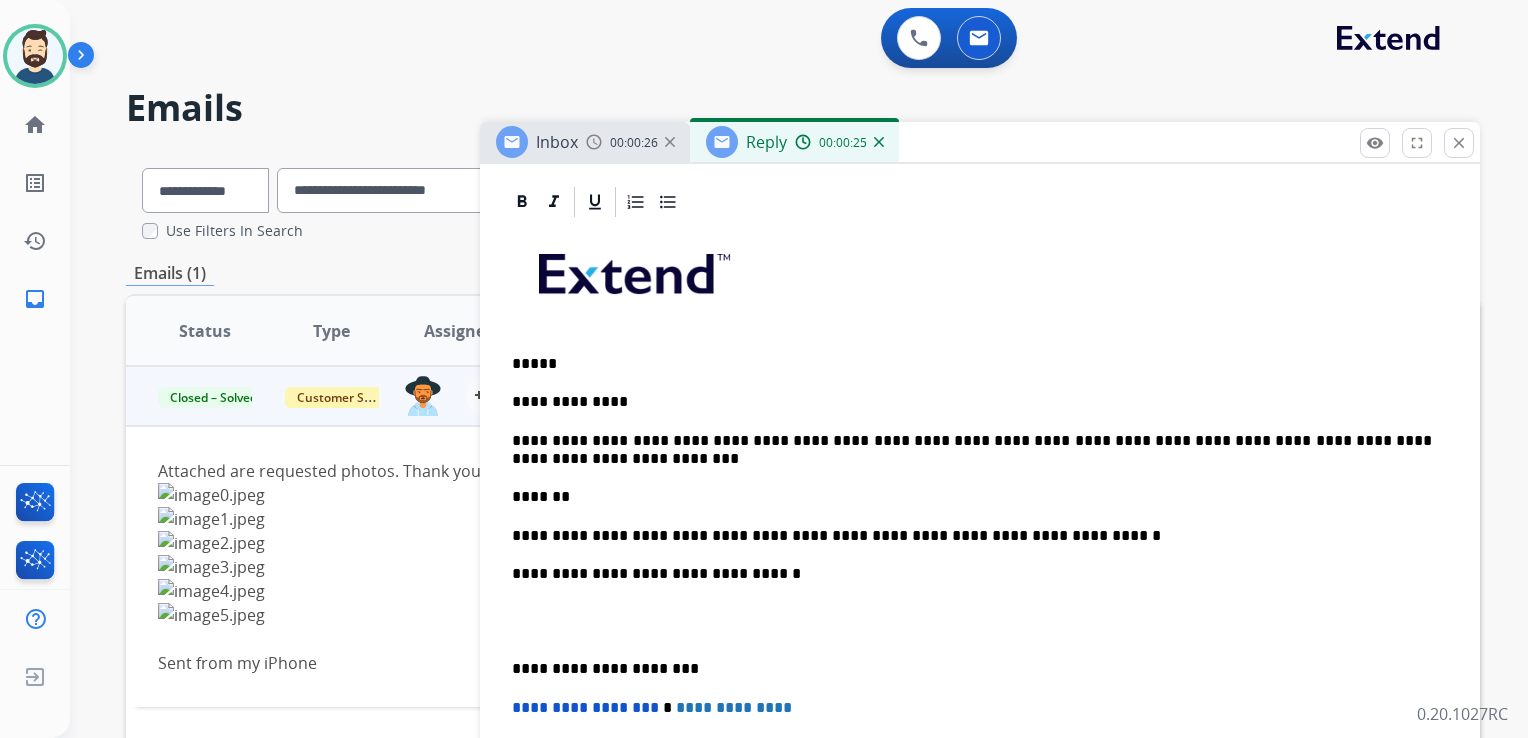 type 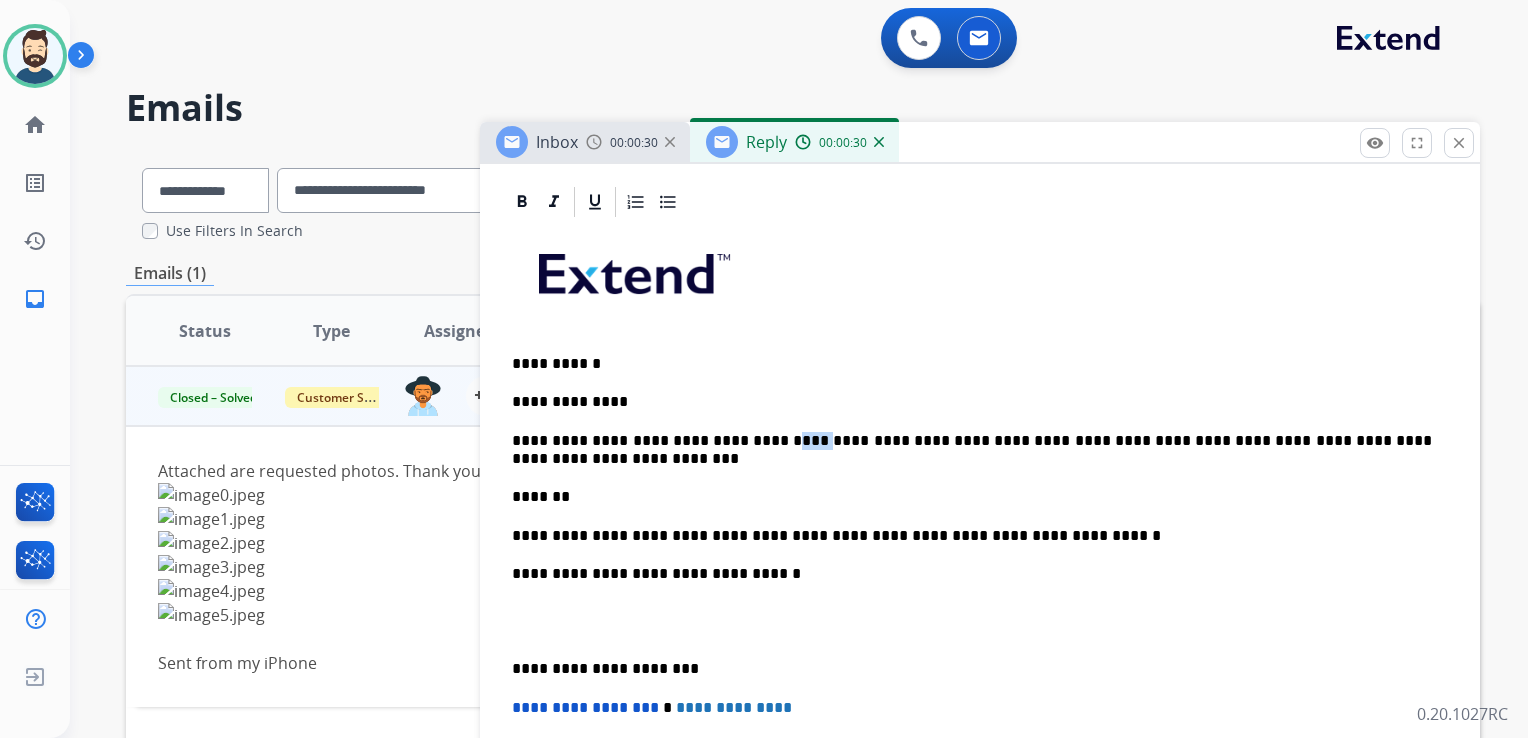 drag, startPoint x: 770, startPoint y: 436, endPoint x: 813, endPoint y: 438, distance: 43.046486 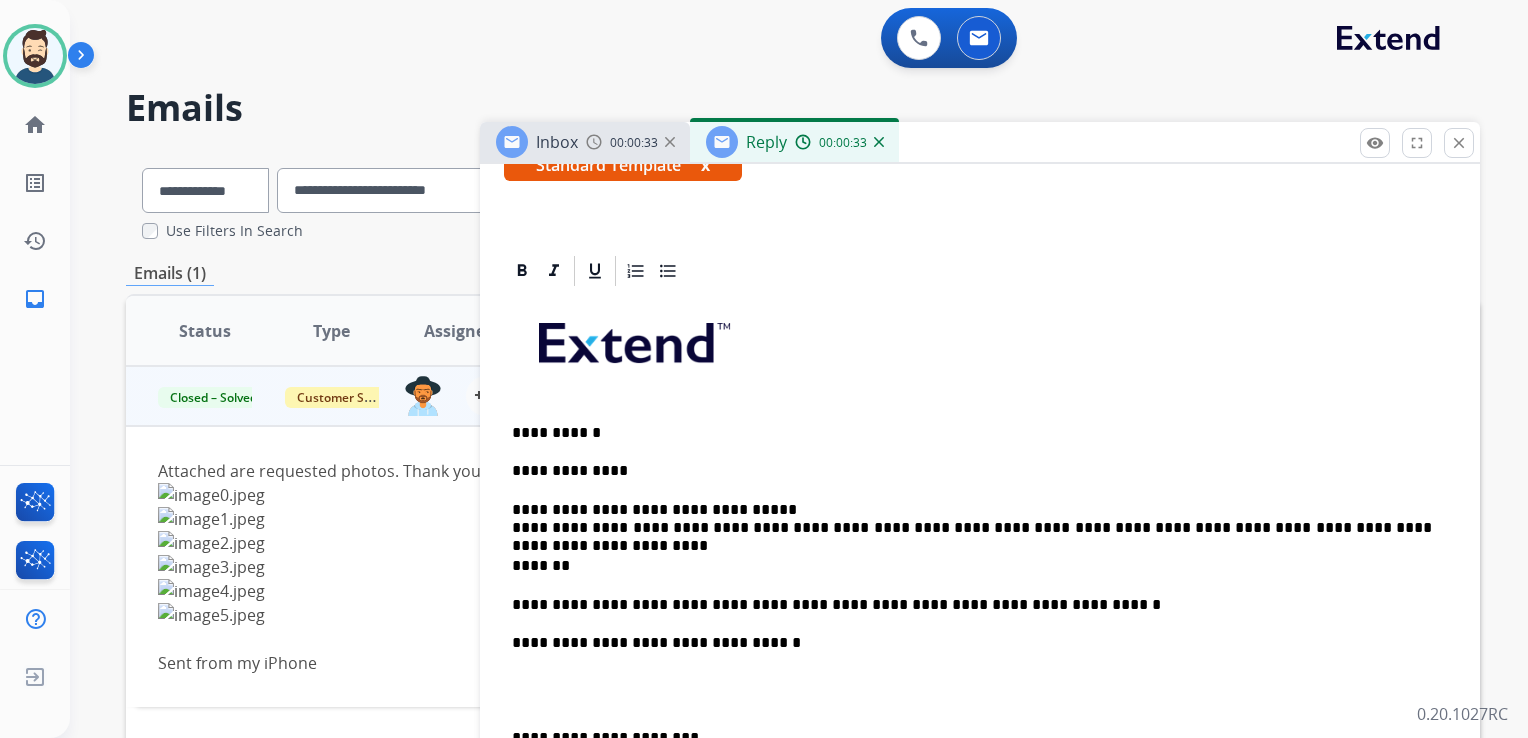 scroll, scrollTop: 339, scrollLeft: 0, axis: vertical 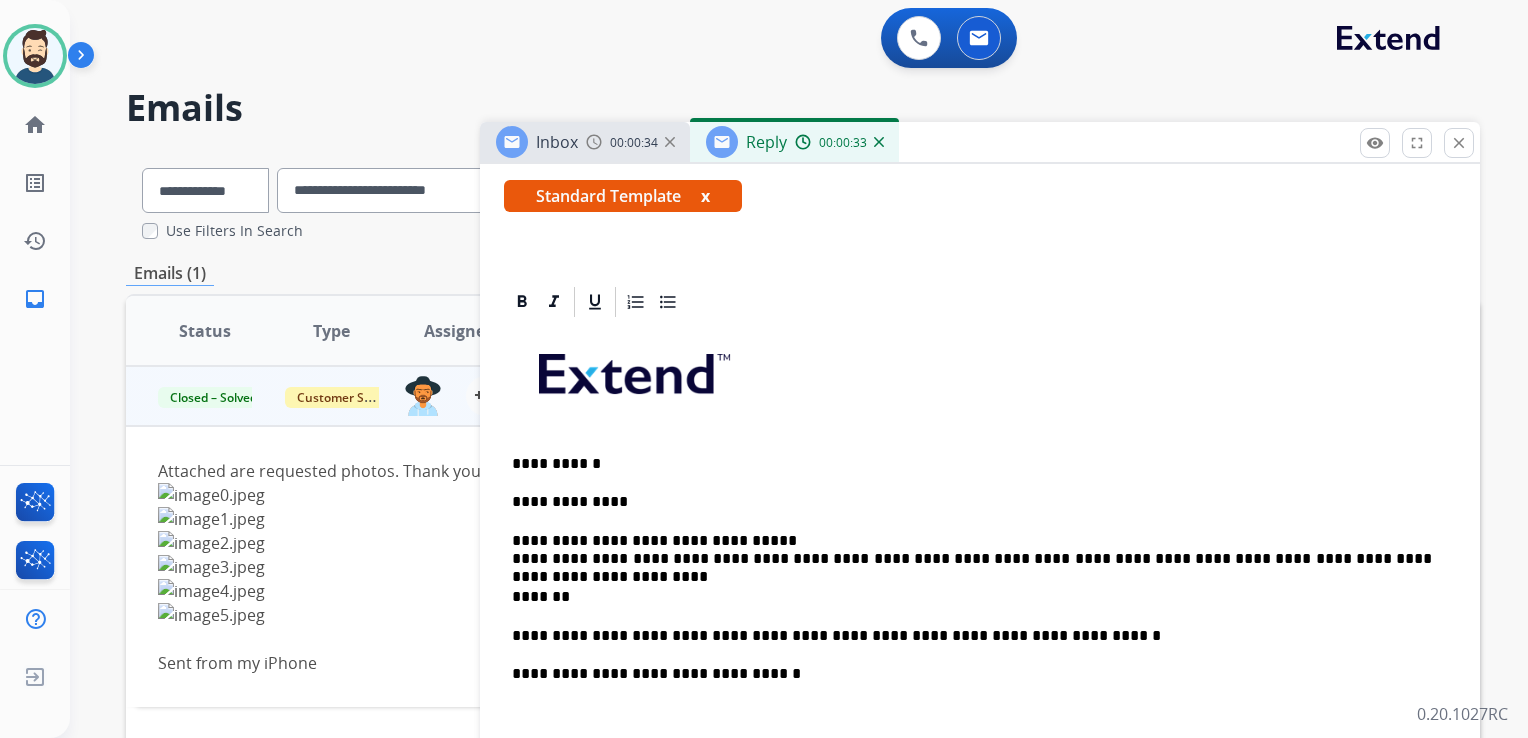 click on "**********" at bounding box center (972, 550) 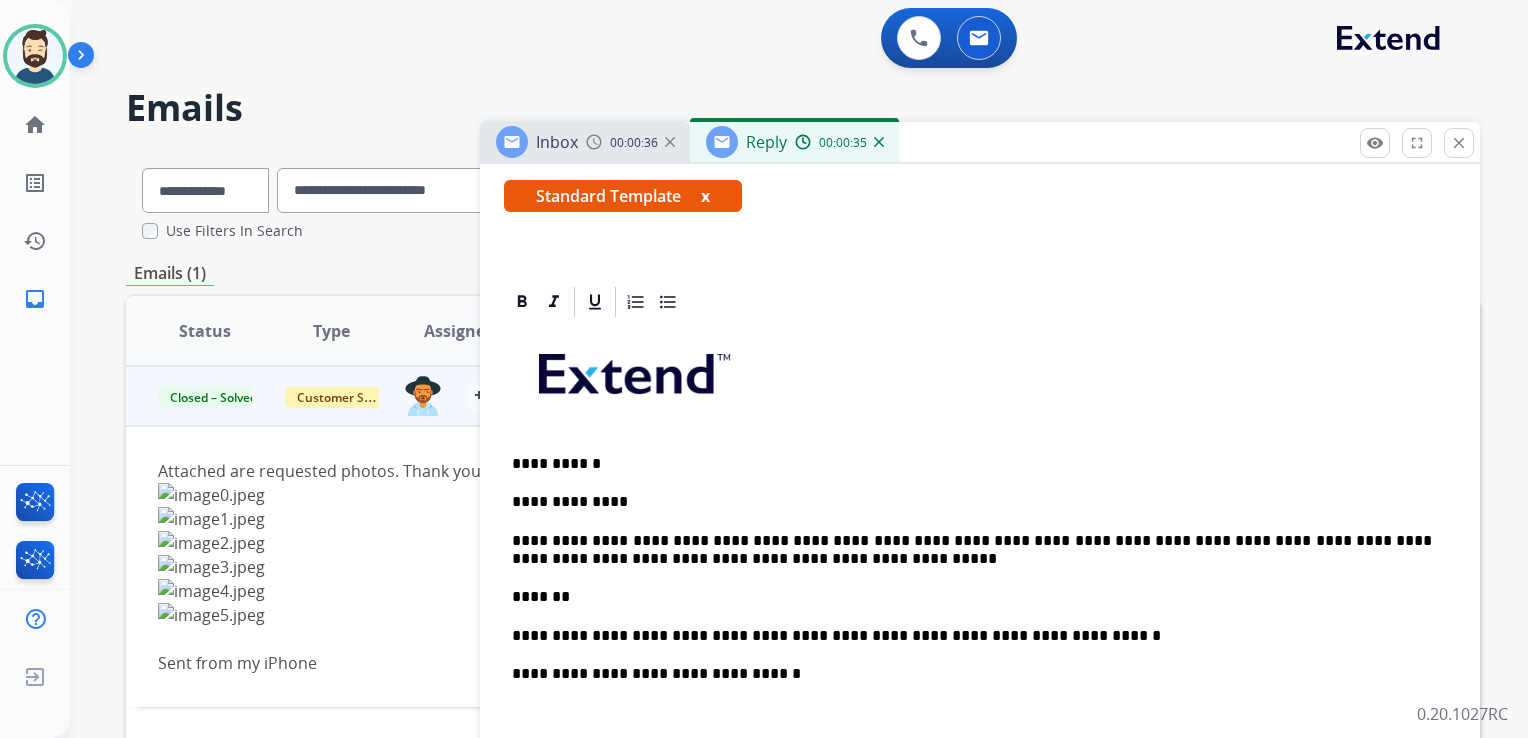 scroll, scrollTop: 200, scrollLeft: 0, axis: vertical 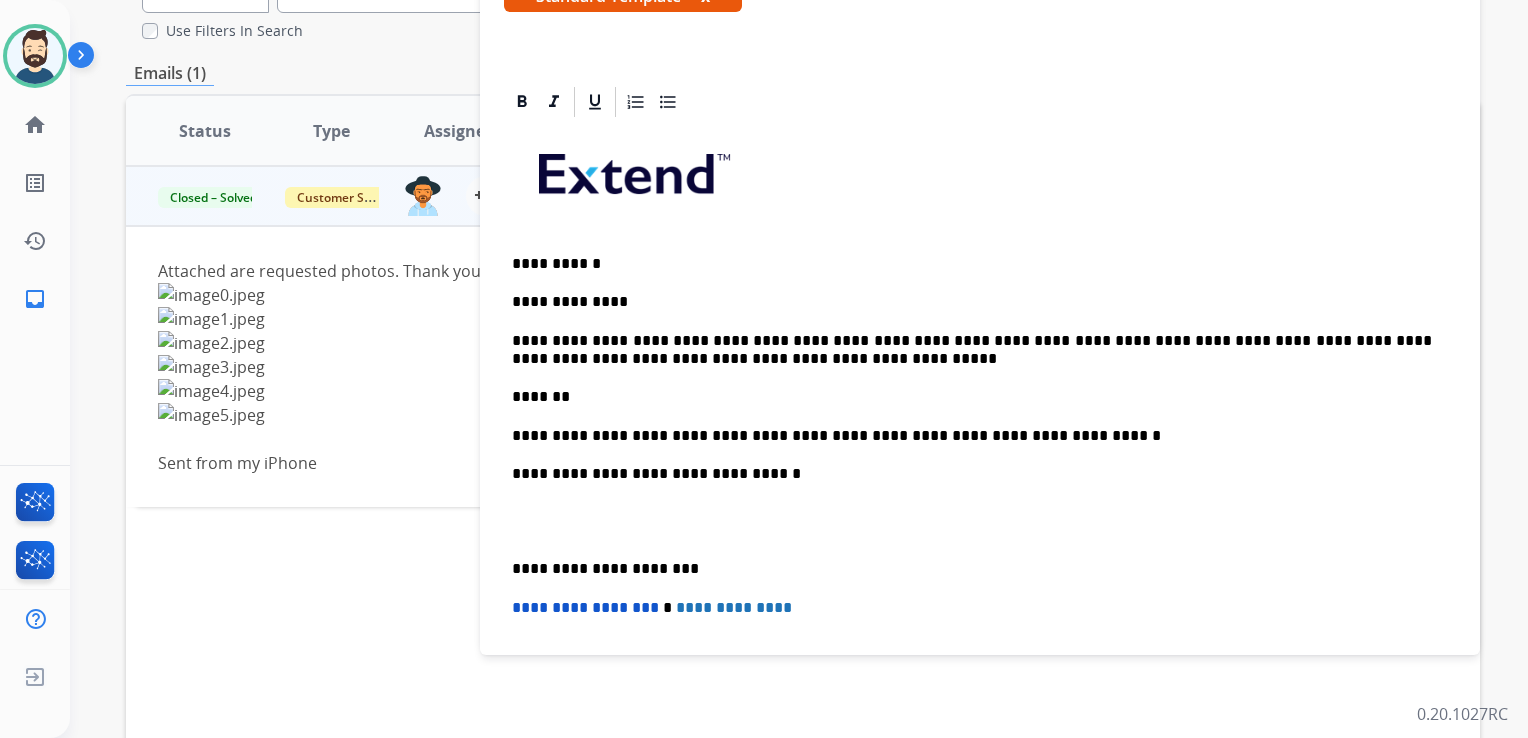 click on "*******" at bounding box center [972, 397] 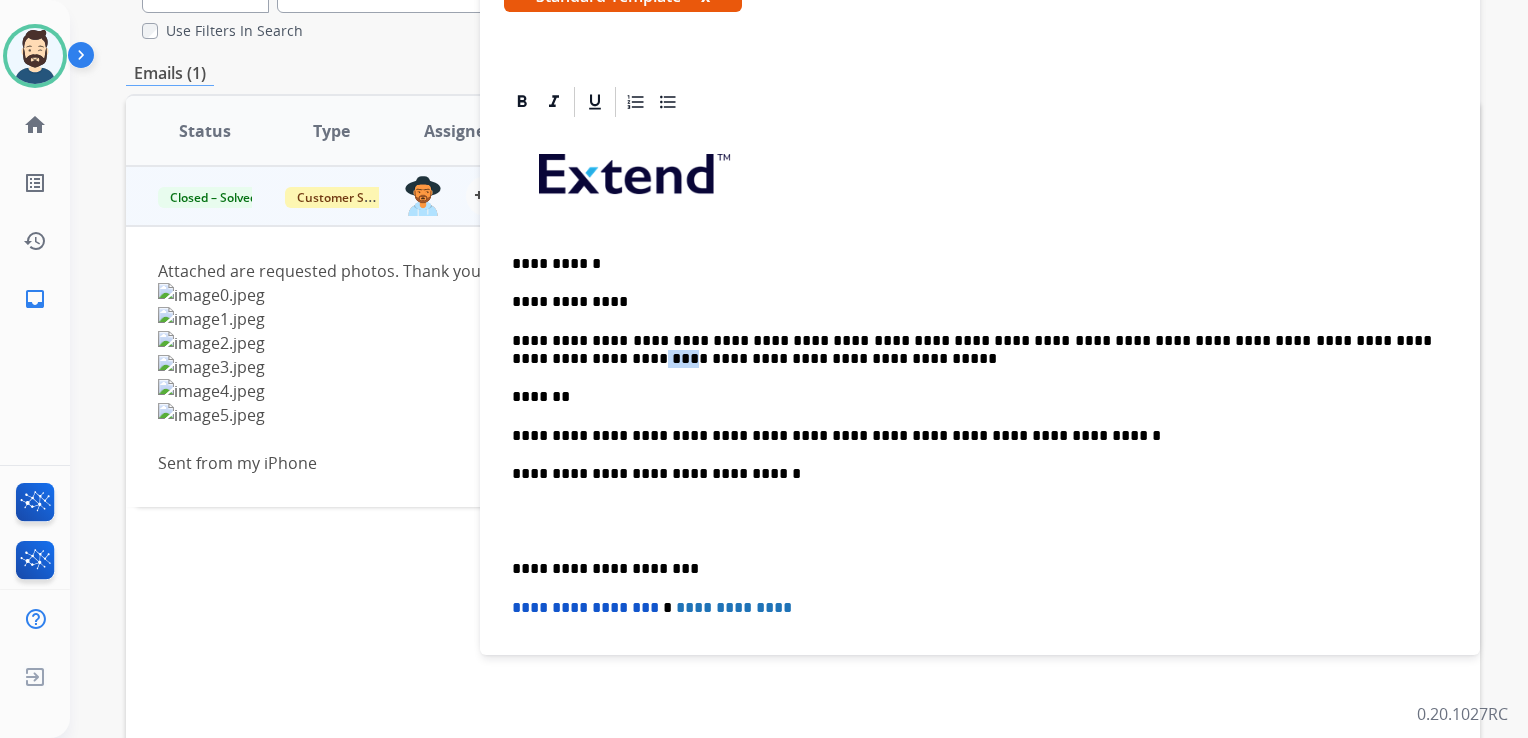 drag, startPoint x: 515, startPoint y: 358, endPoint x: 556, endPoint y: 360, distance: 41.04875 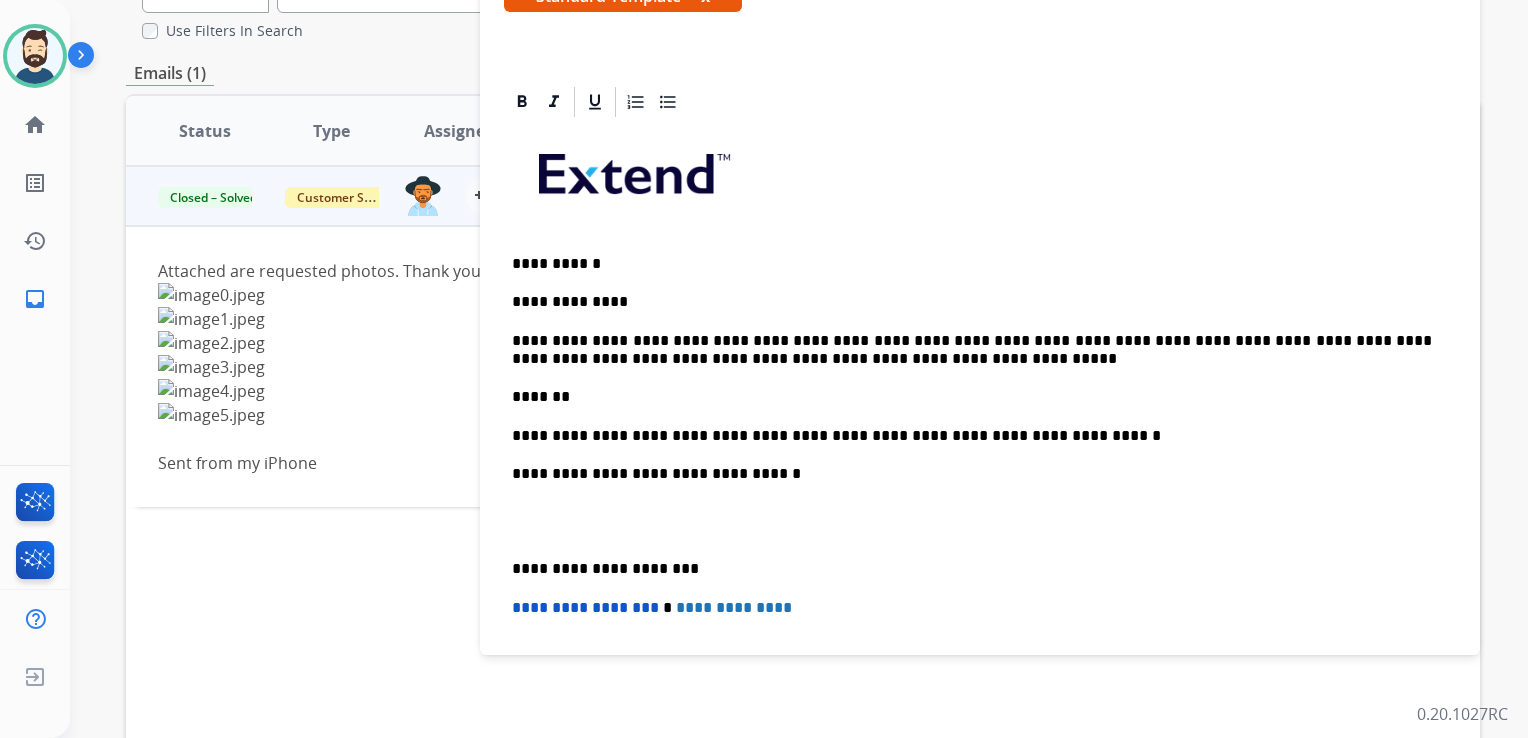 click on "*******" at bounding box center (972, 397) 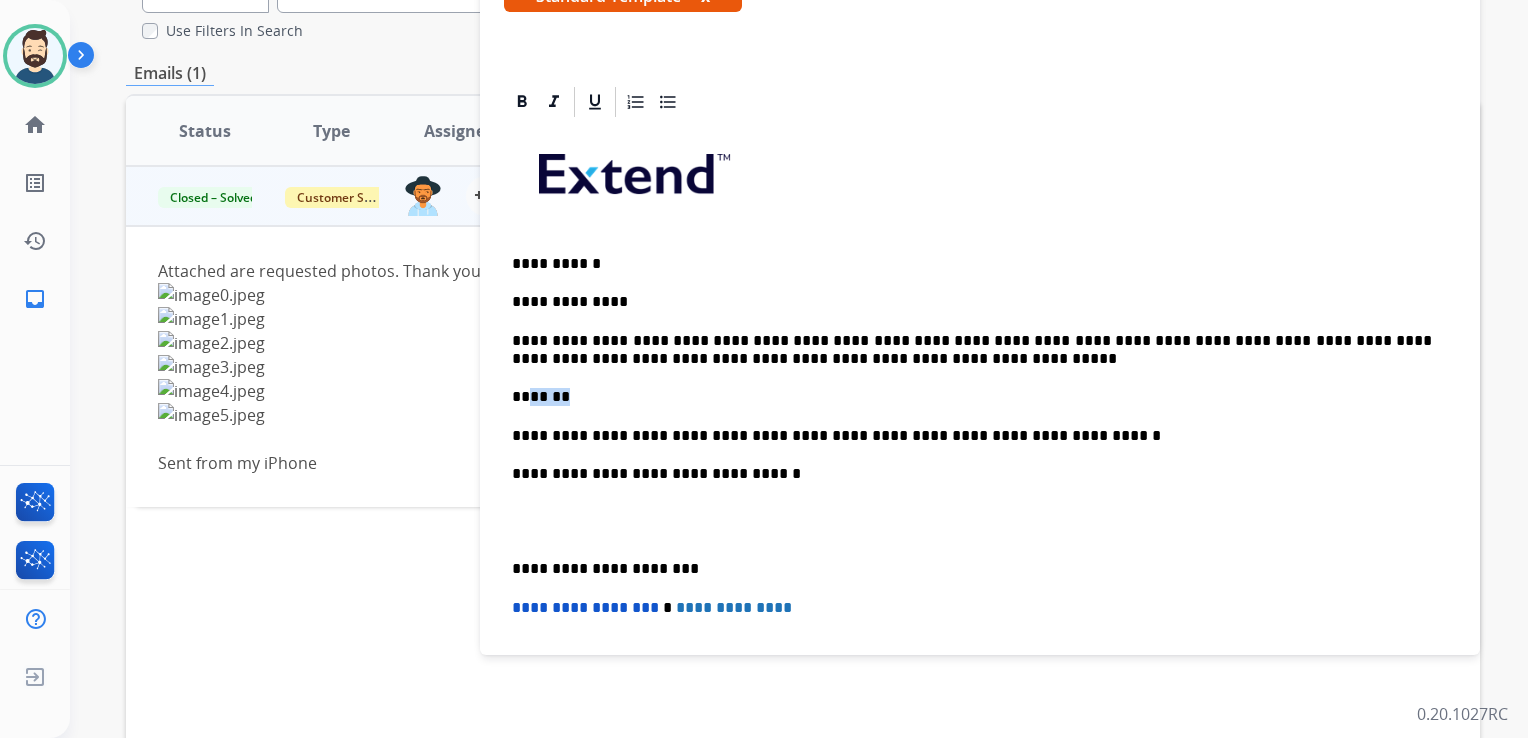 drag, startPoint x: 524, startPoint y: 396, endPoint x: 588, endPoint y: 398, distance: 64.03124 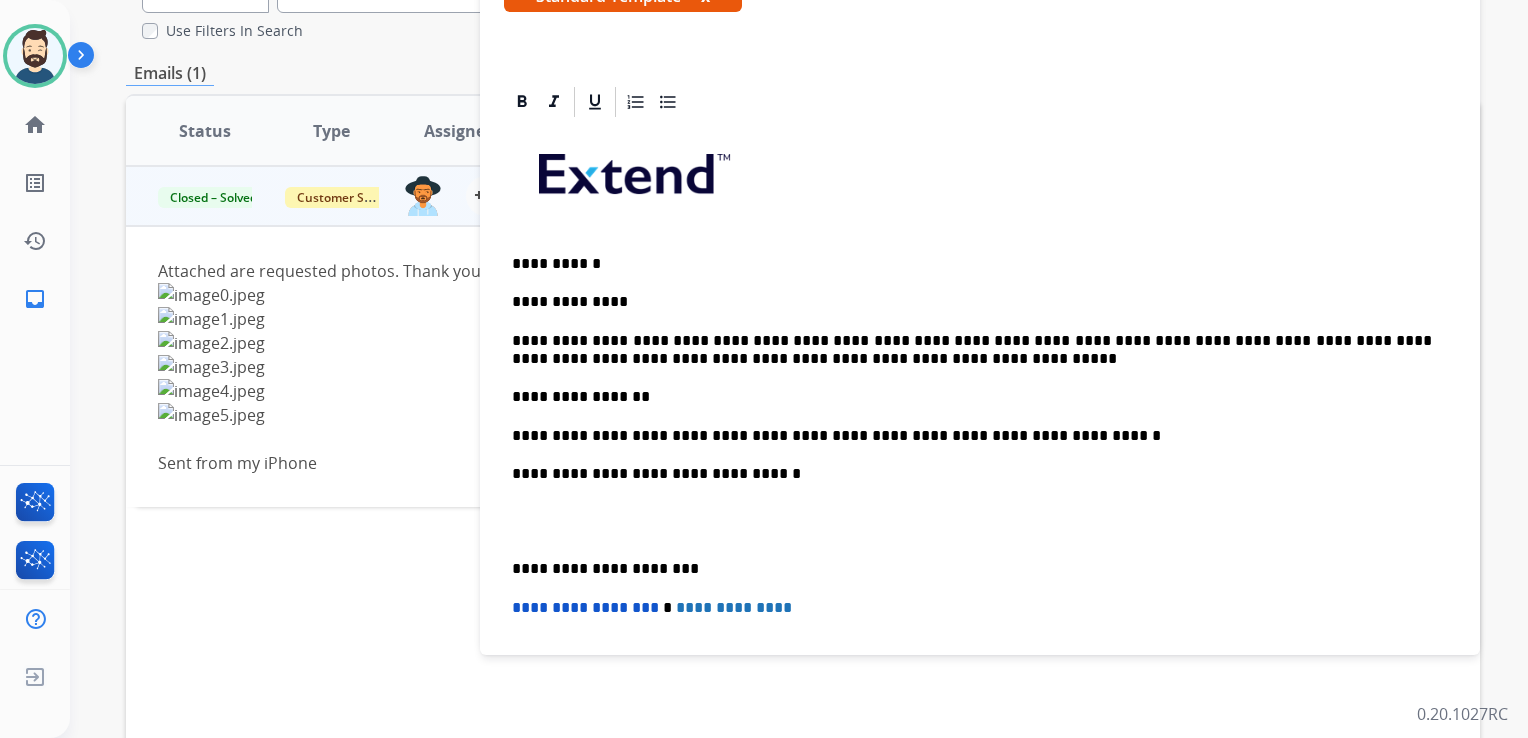 click on "**********" at bounding box center (972, 436) 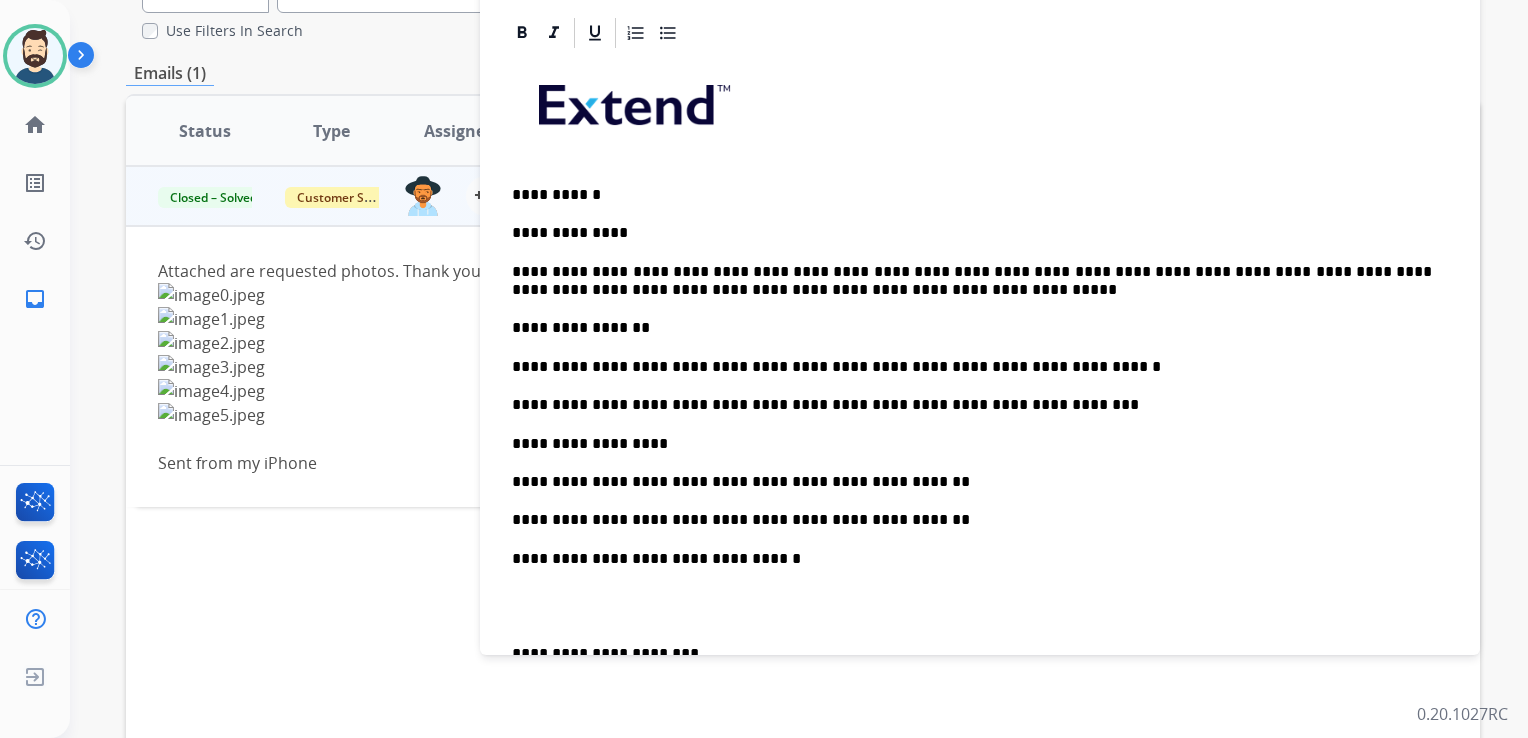 scroll, scrollTop: 439, scrollLeft: 0, axis: vertical 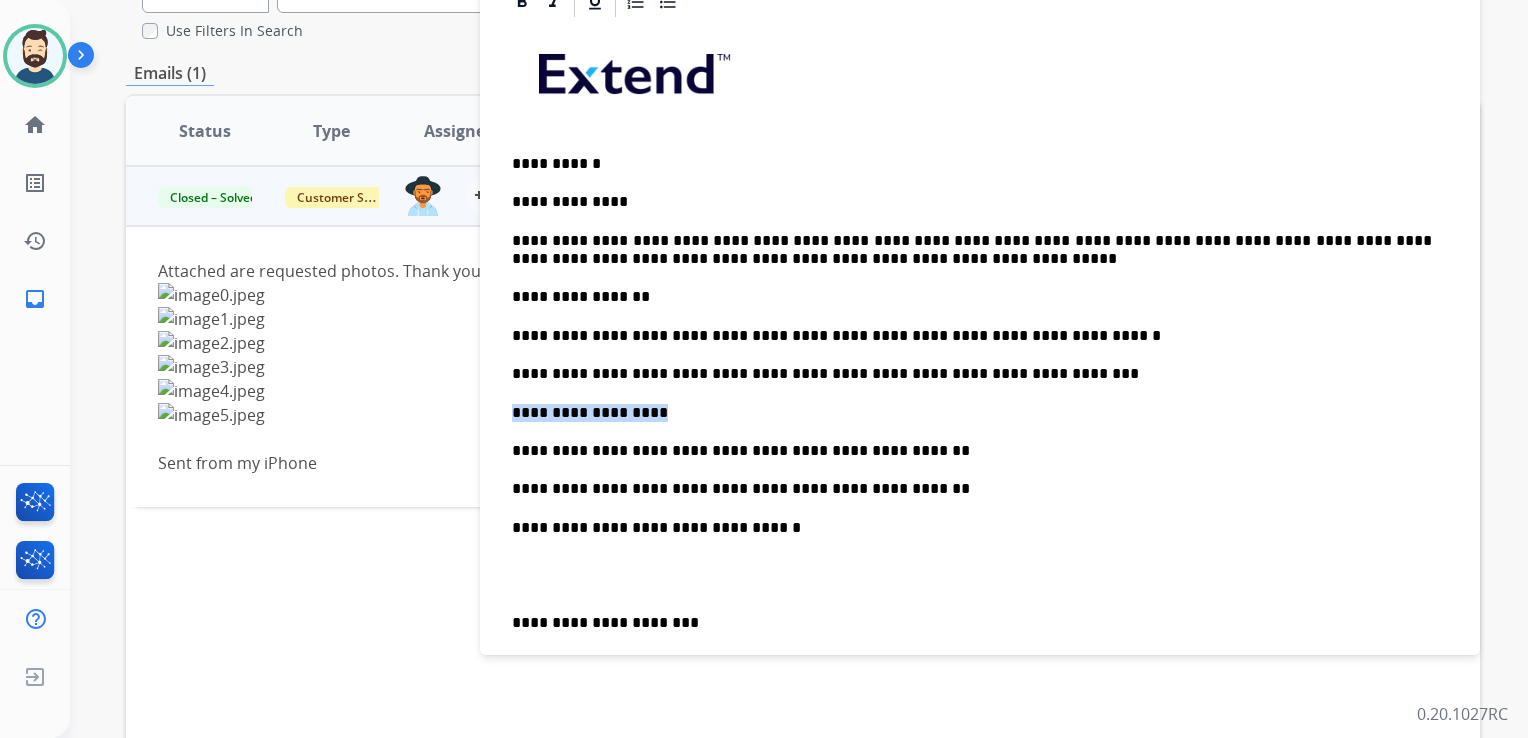 drag, startPoint x: 639, startPoint y: 411, endPoint x: 503, endPoint y: 410, distance: 136.00368 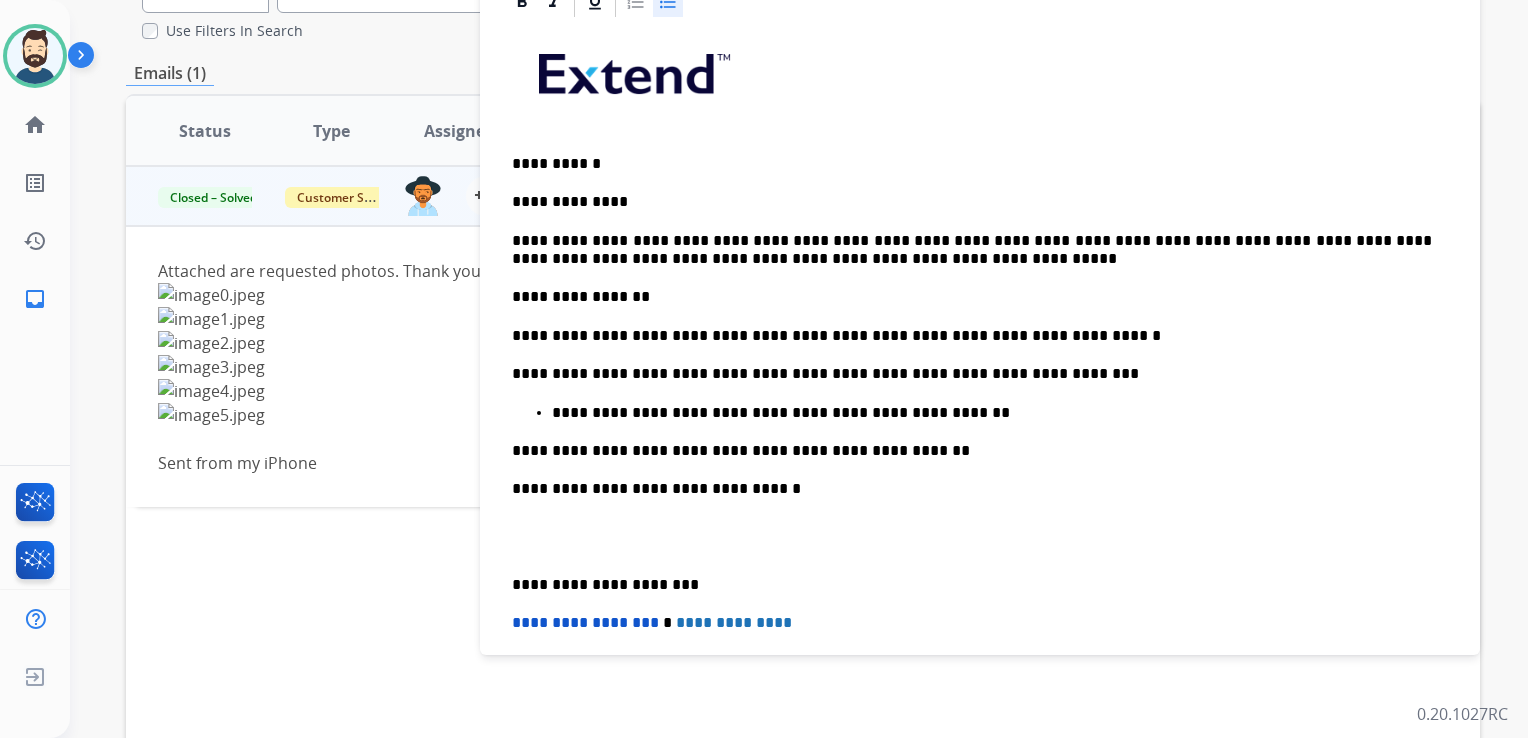 click on "**********" at bounding box center [992, 413] 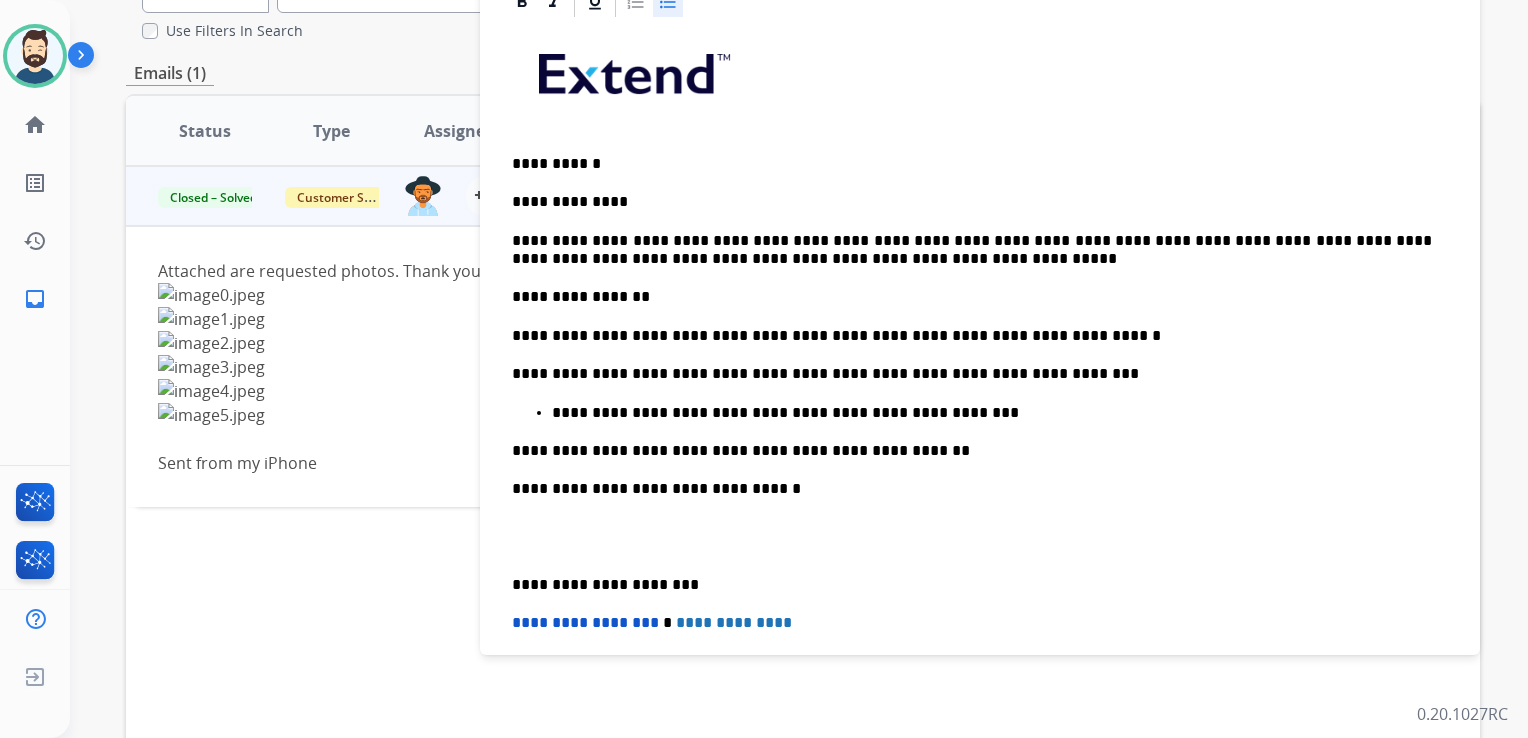 click on "**********" at bounding box center [972, 451] 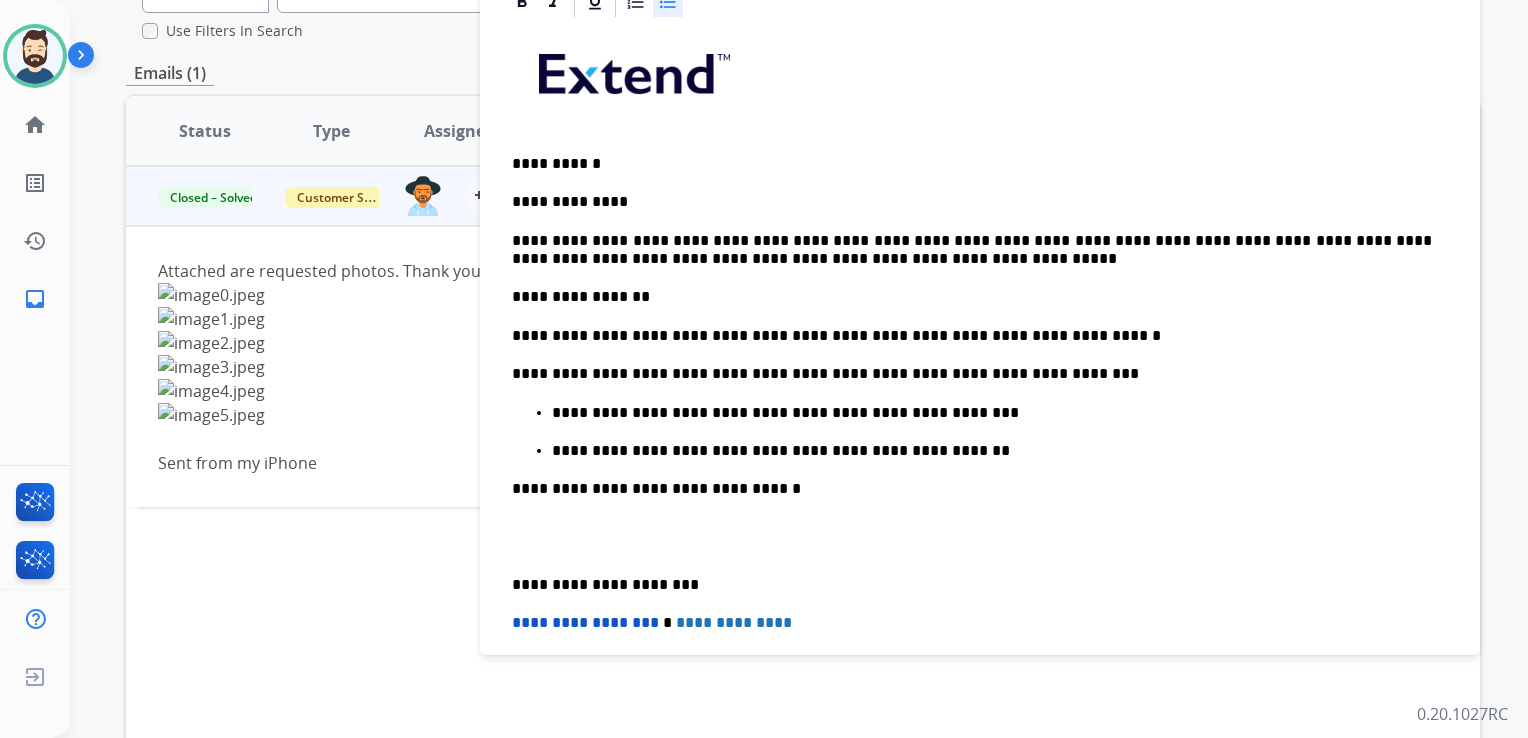 click on "**********" at bounding box center [992, 451] 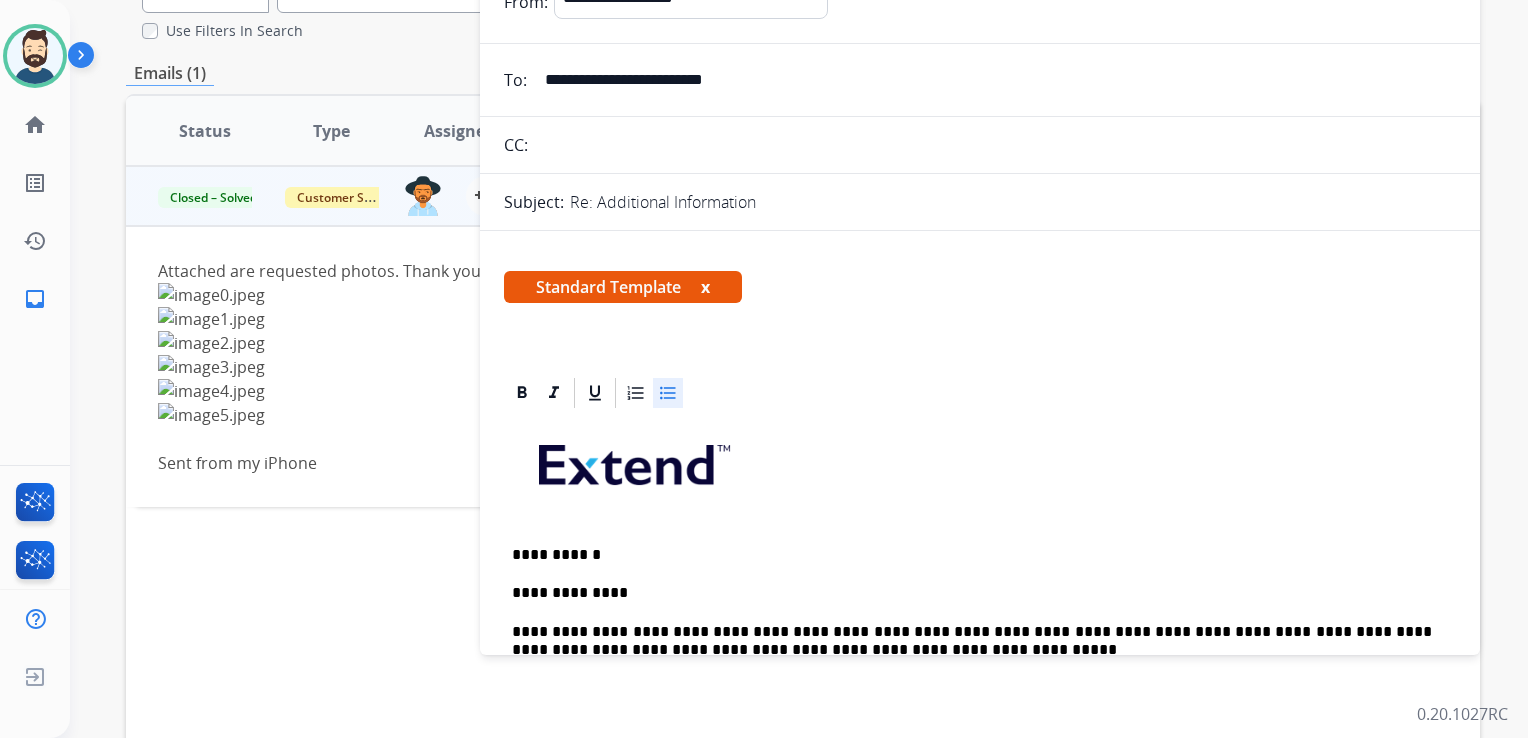 scroll, scrollTop: 0, scrollLeft: 0, axis: both 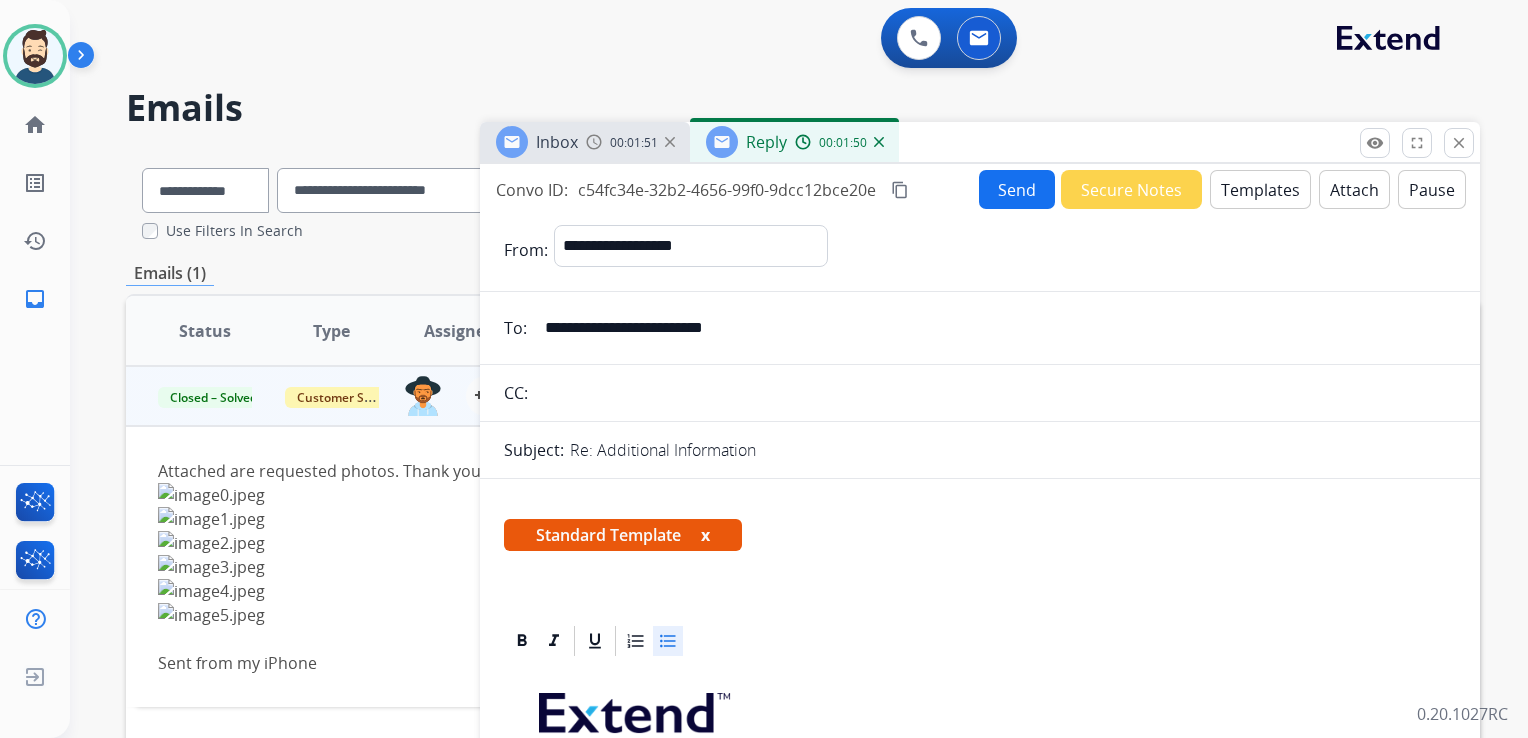 click on "Send" at bounding box center (1017, 189) 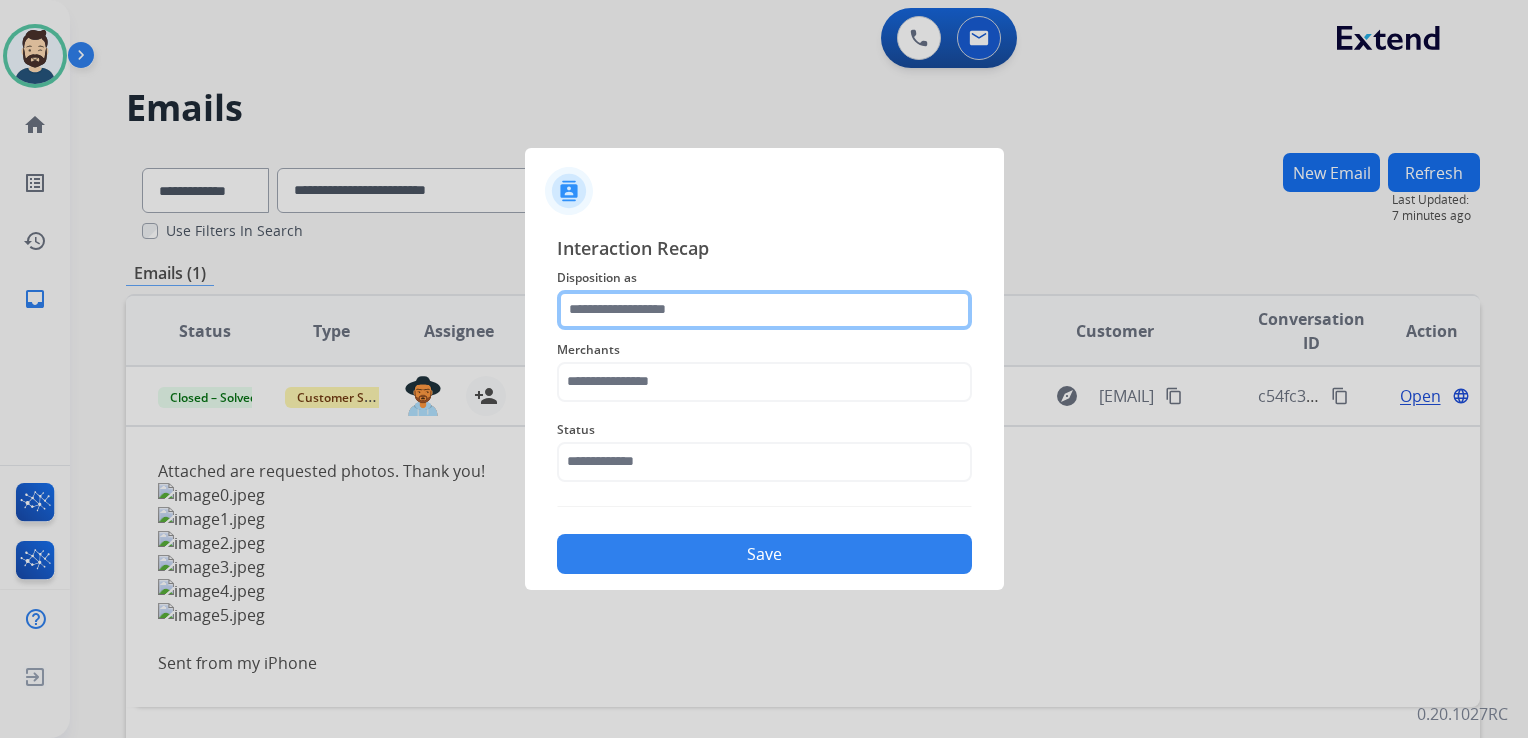 click 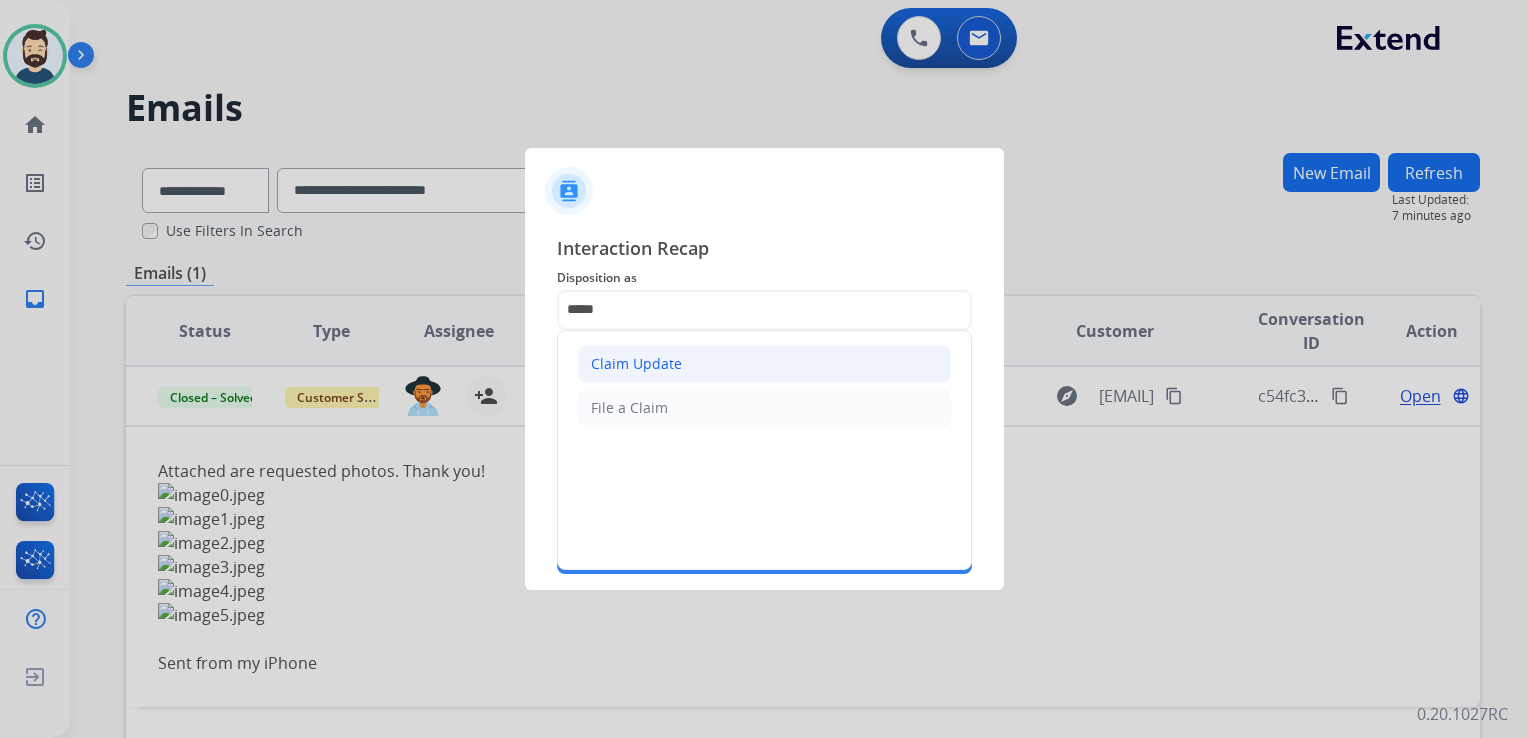 click on "Claim Update" 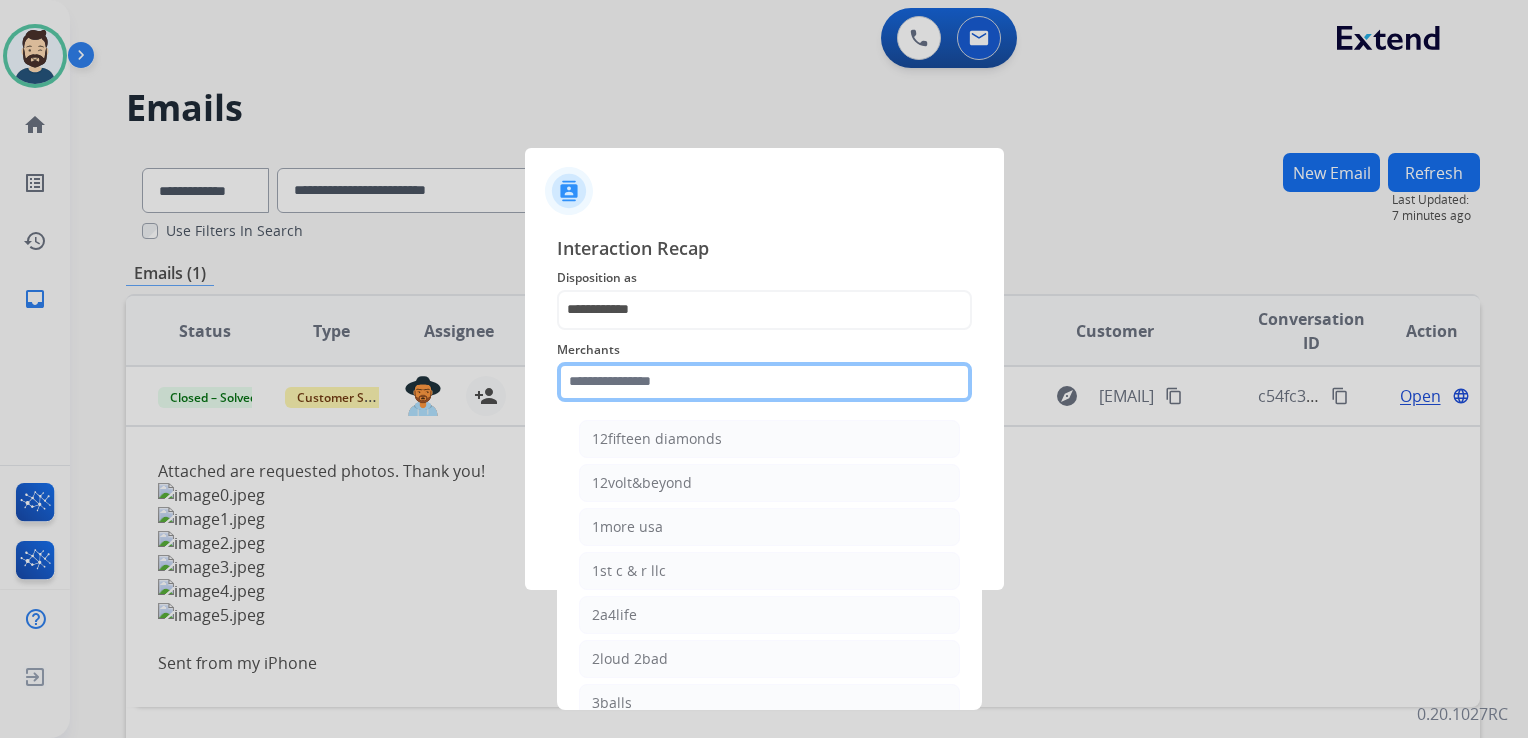 click 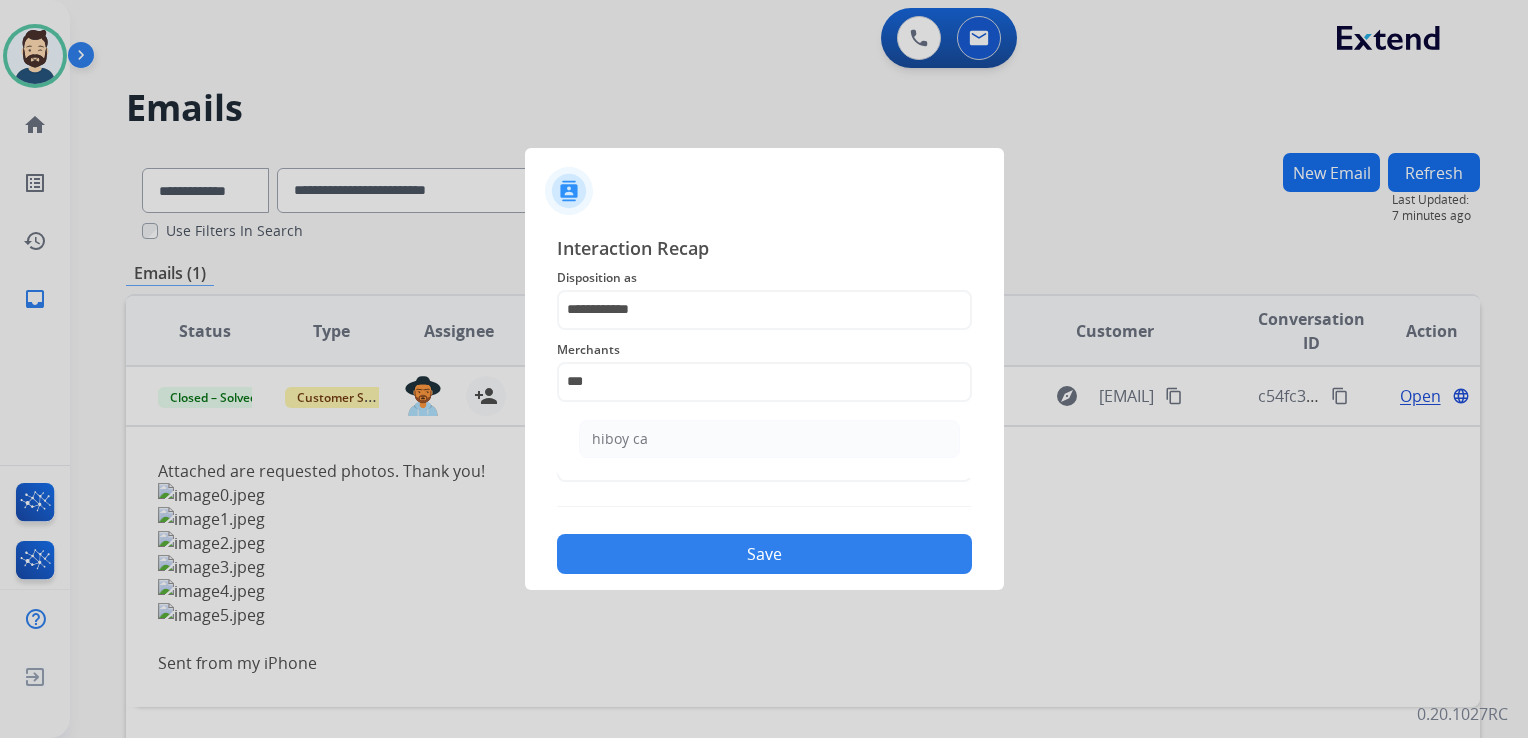 click on "hiboy ca" 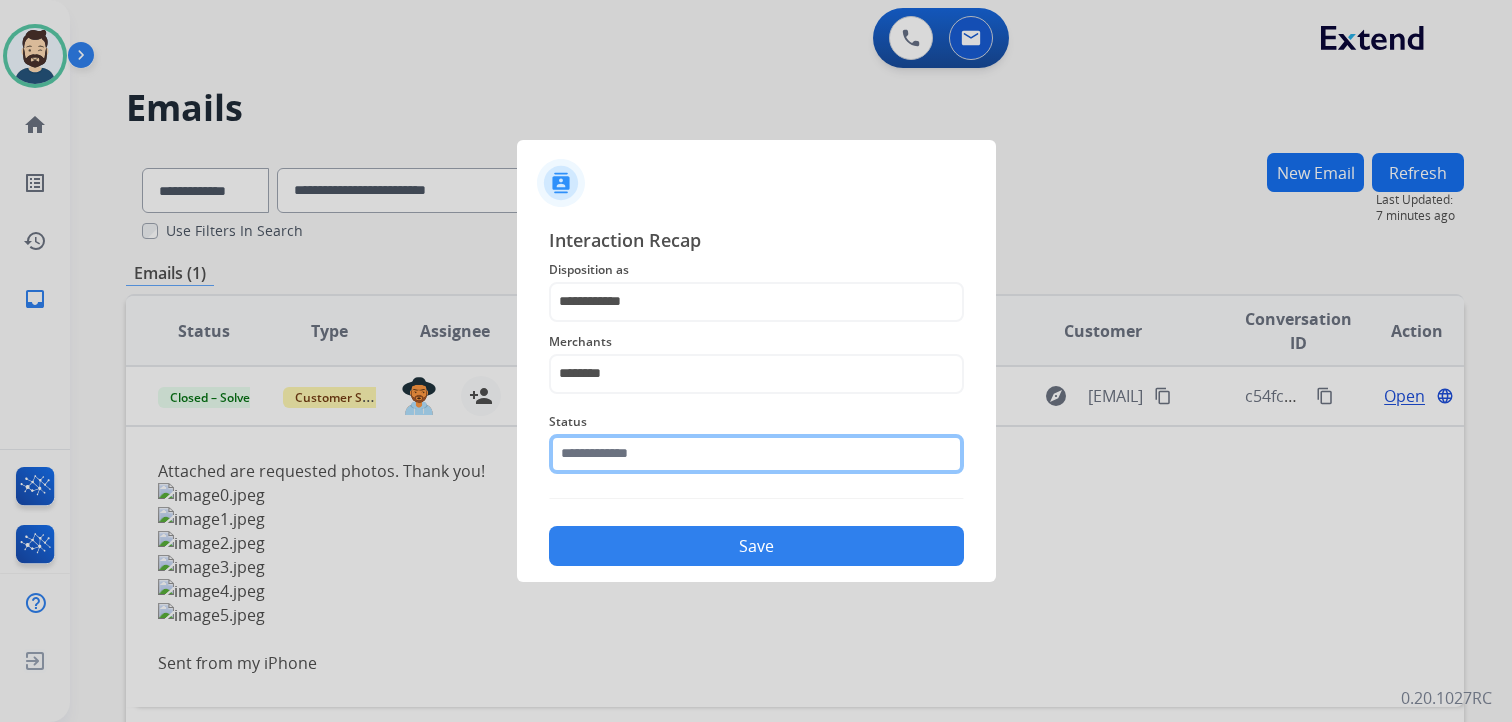 click 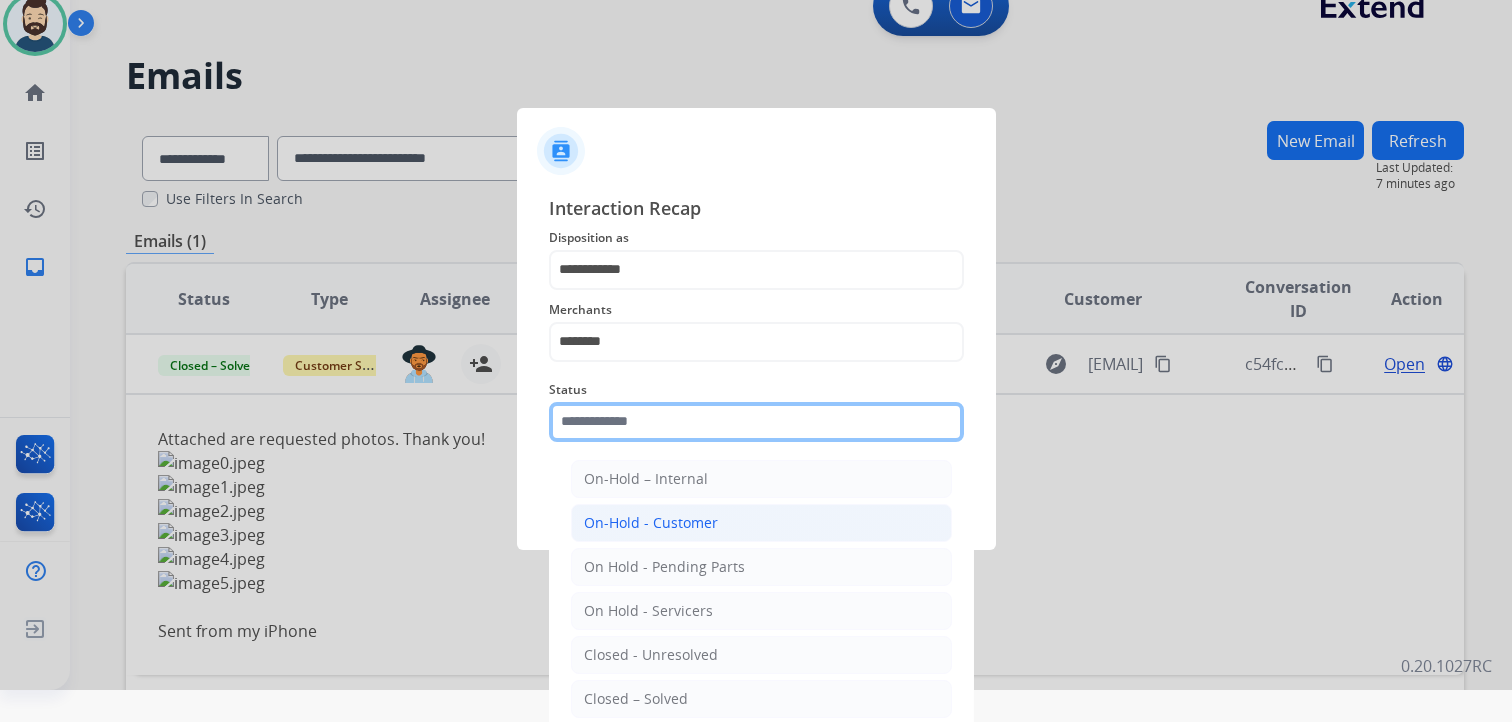 scroll, scrollTop: 59, scrollLeft: 0, axis: vertical 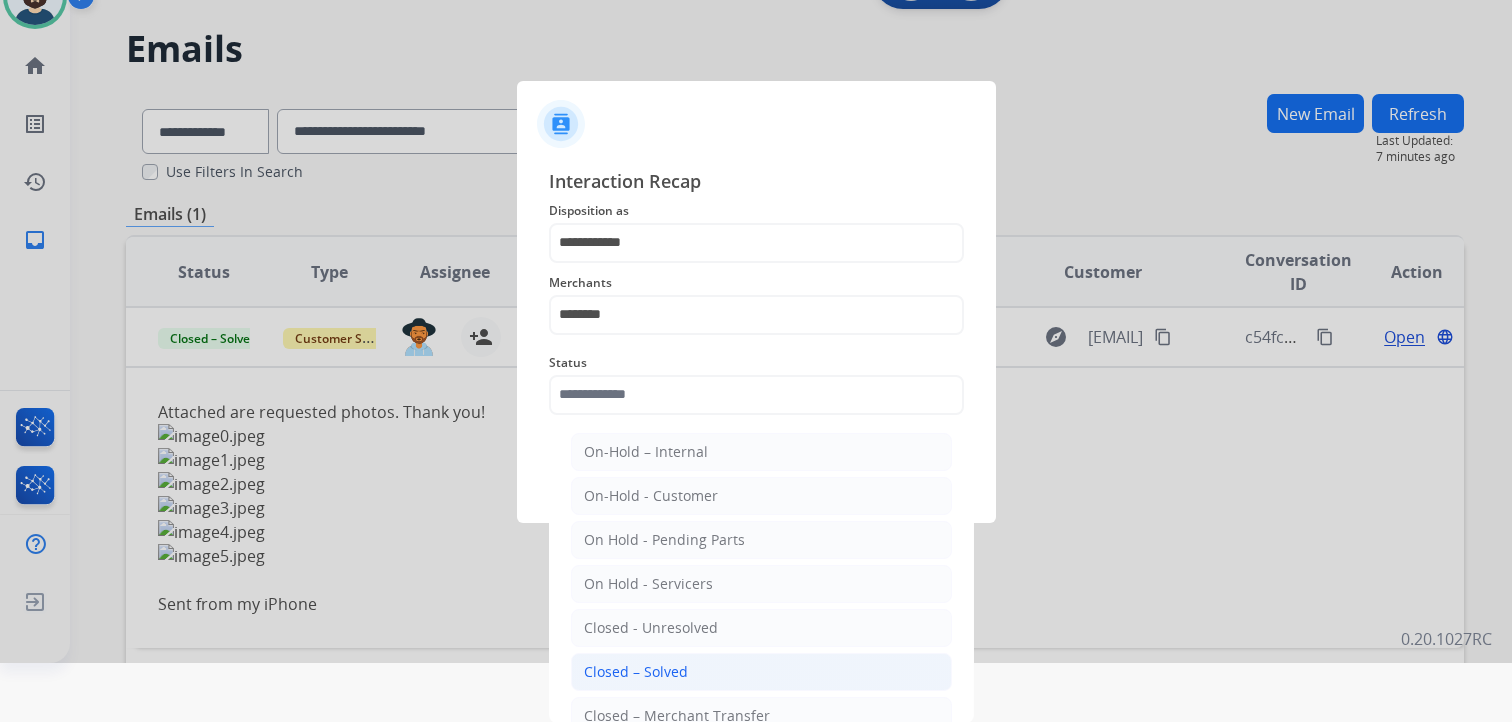 click on "Closed – Solved" 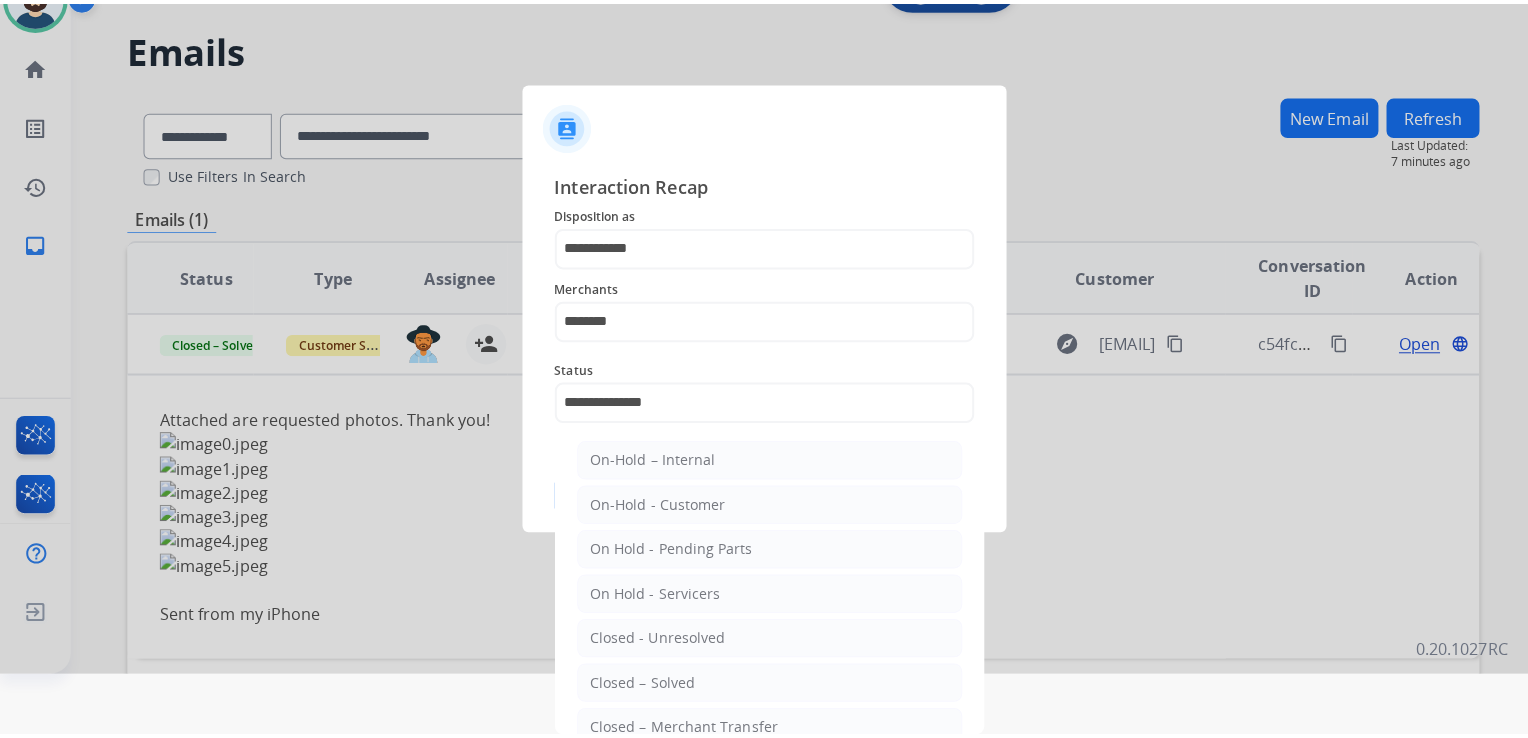 scroll, scrollTop: 0, scrollLeft: 0, axis: both 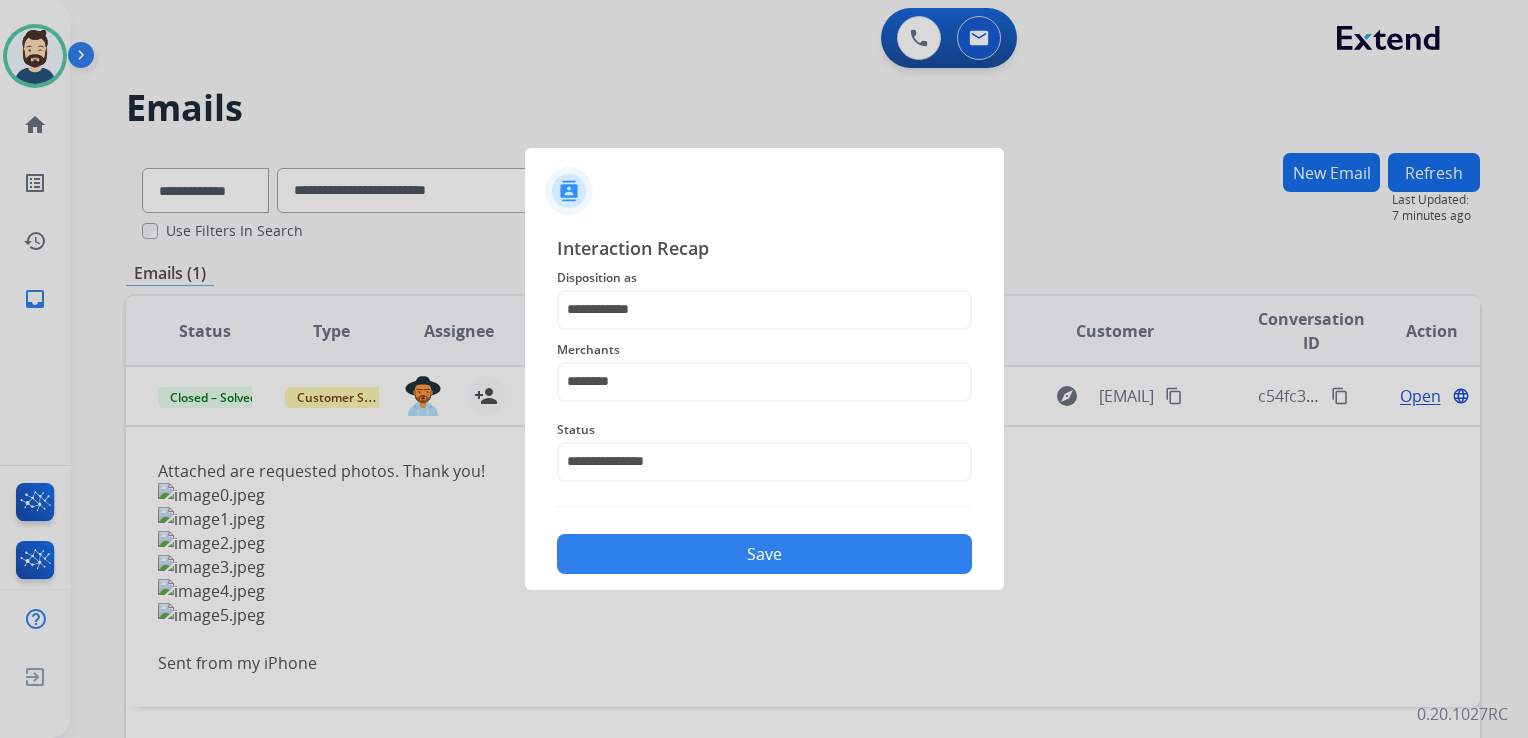 click on "Save" 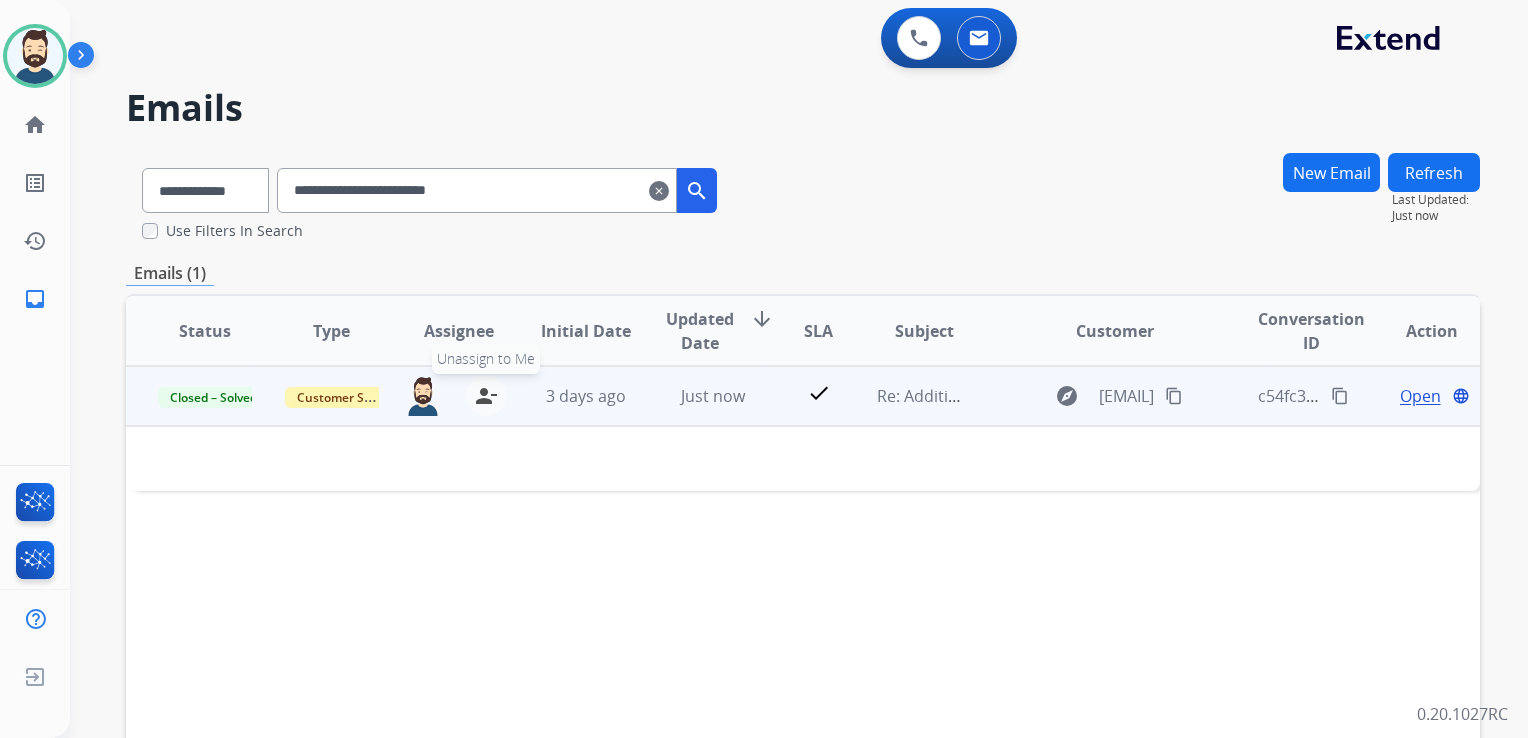 click on "person_remove" at bounding box center (486, 396) 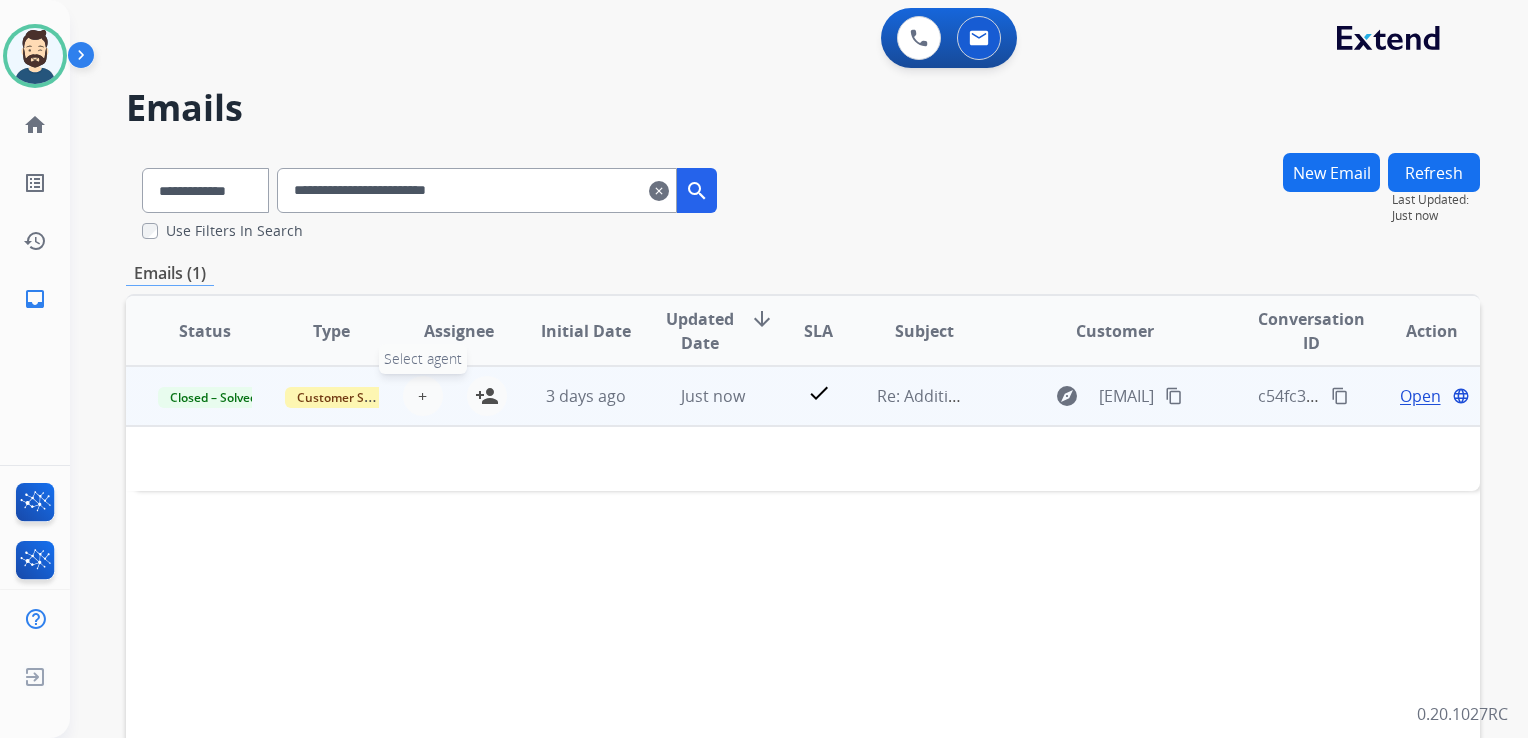 click on "+ Select agent" at bounding box center [423, 396] 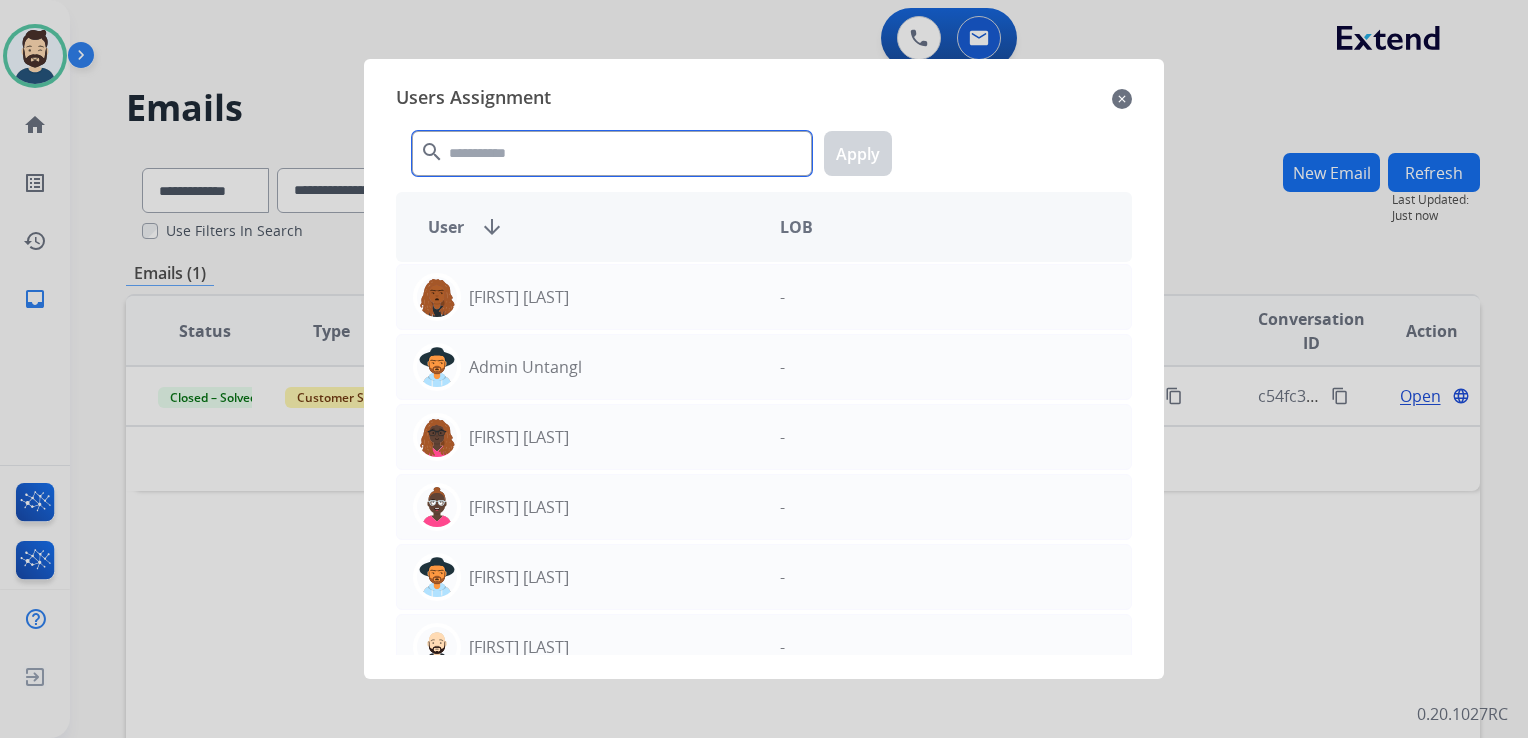 click 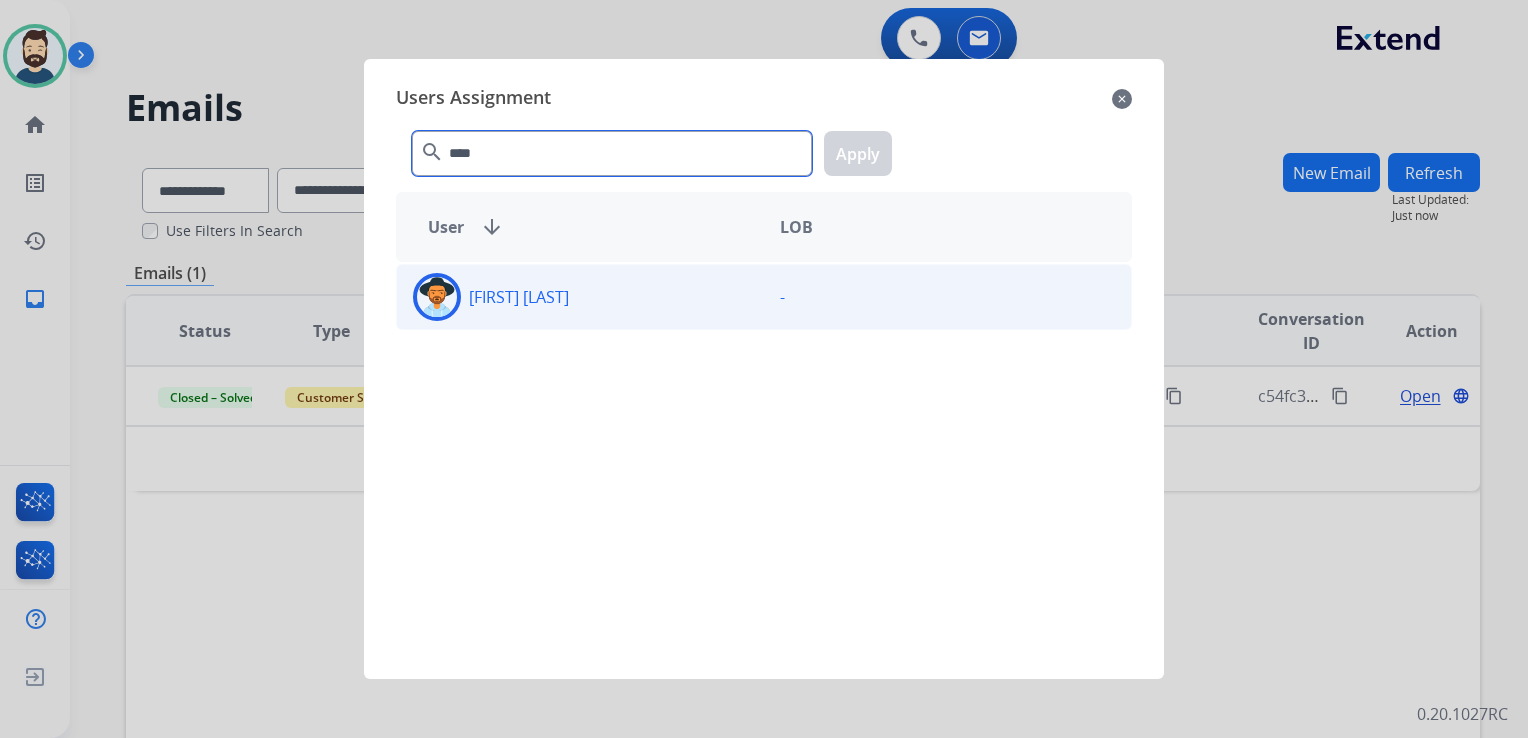 type on "****" 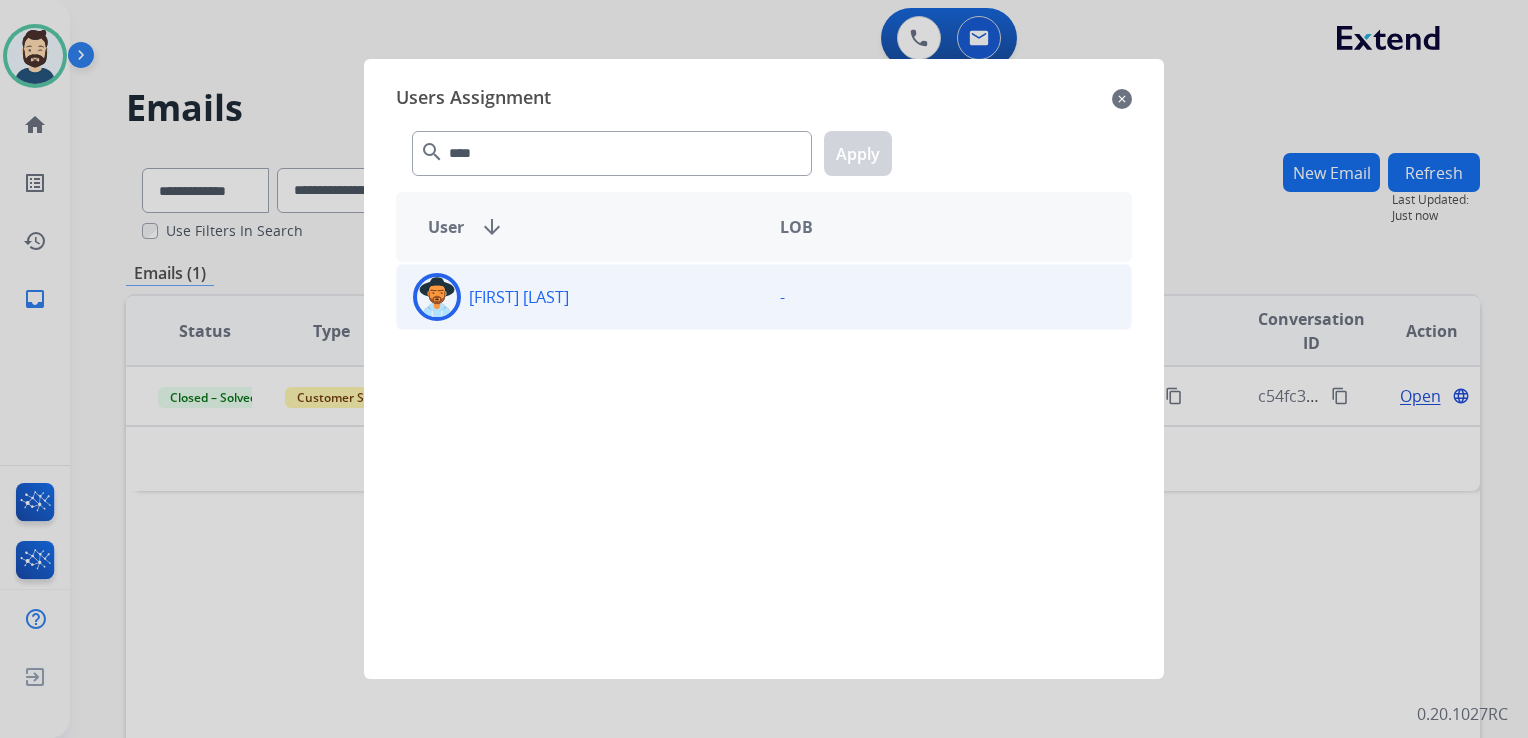click 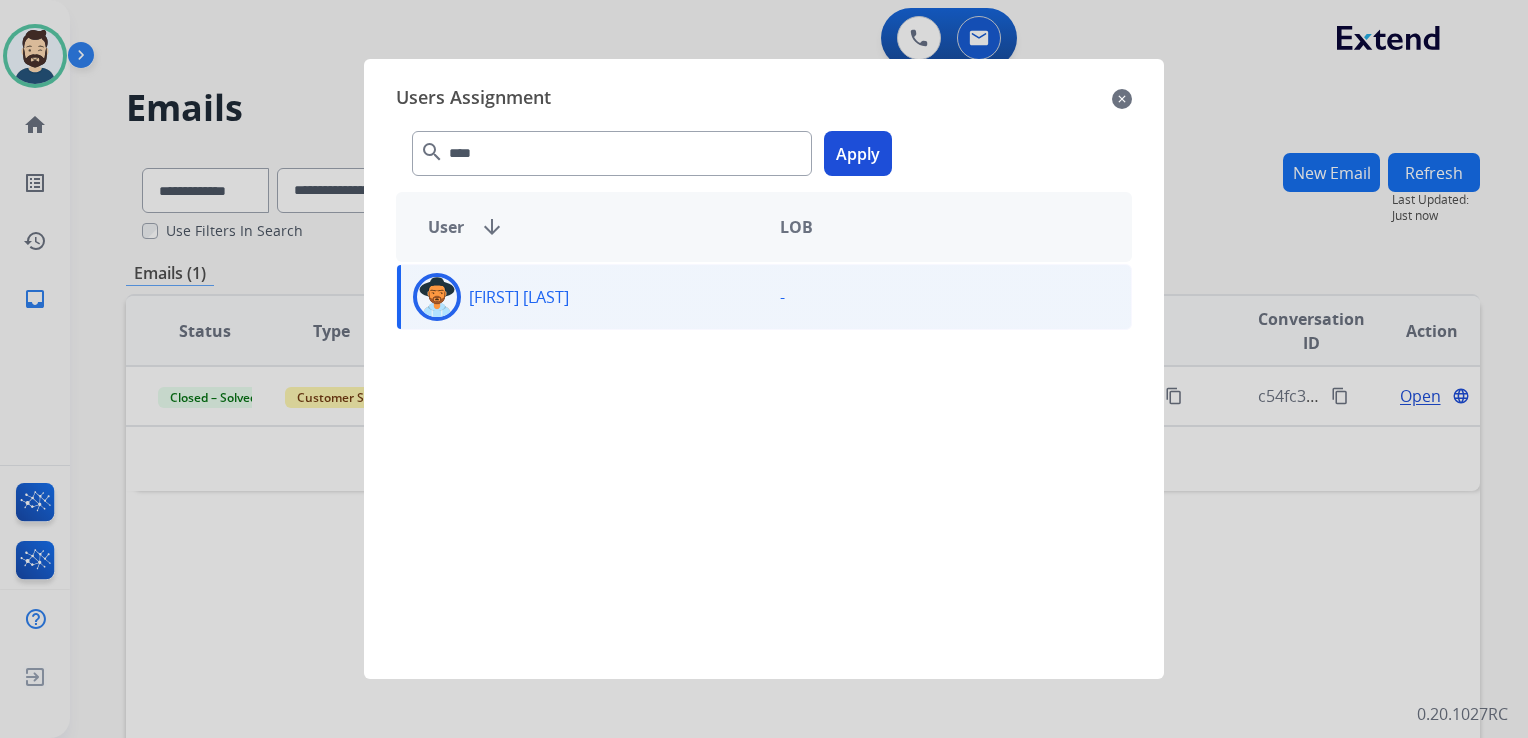 click on "Apply" 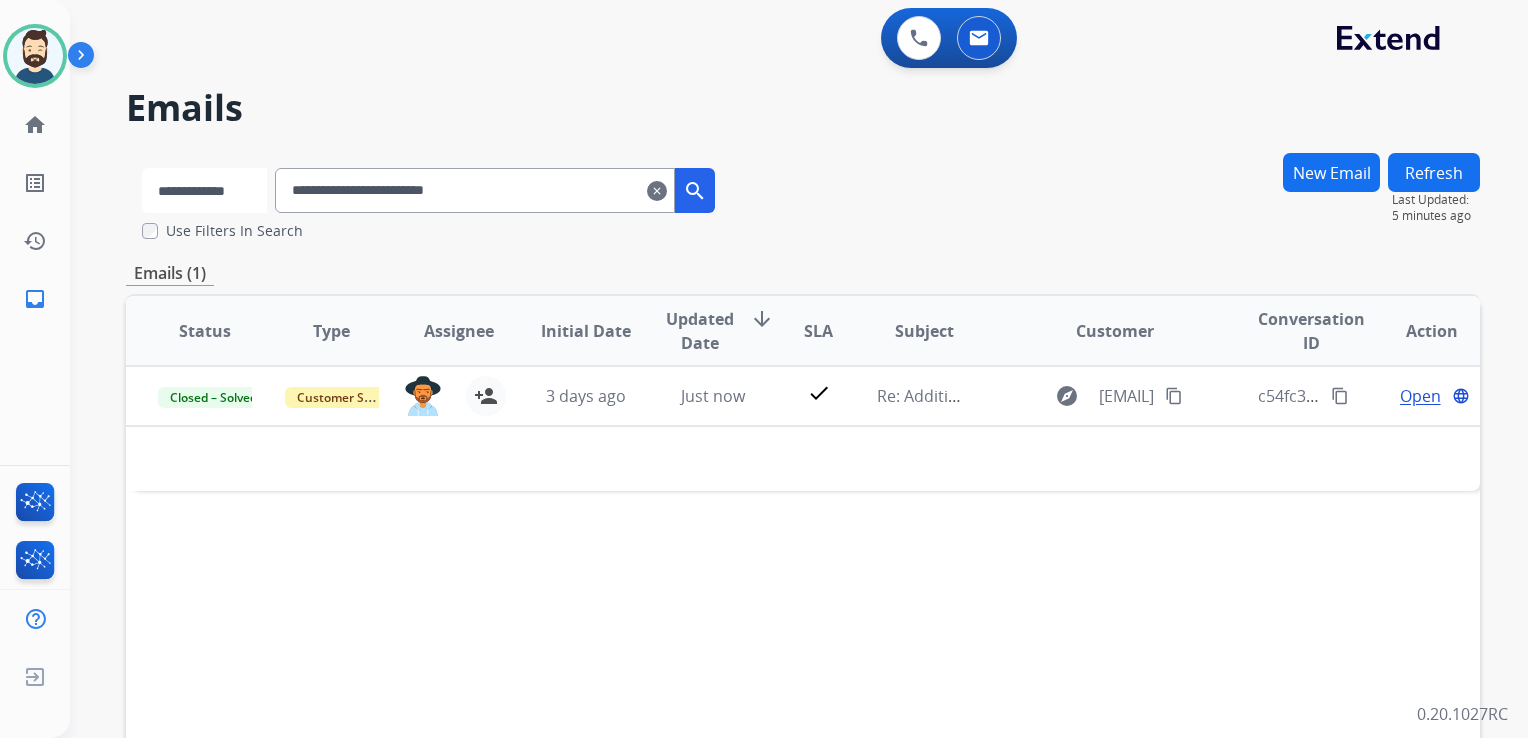 click on "**********" at bounding box center [204, 190] 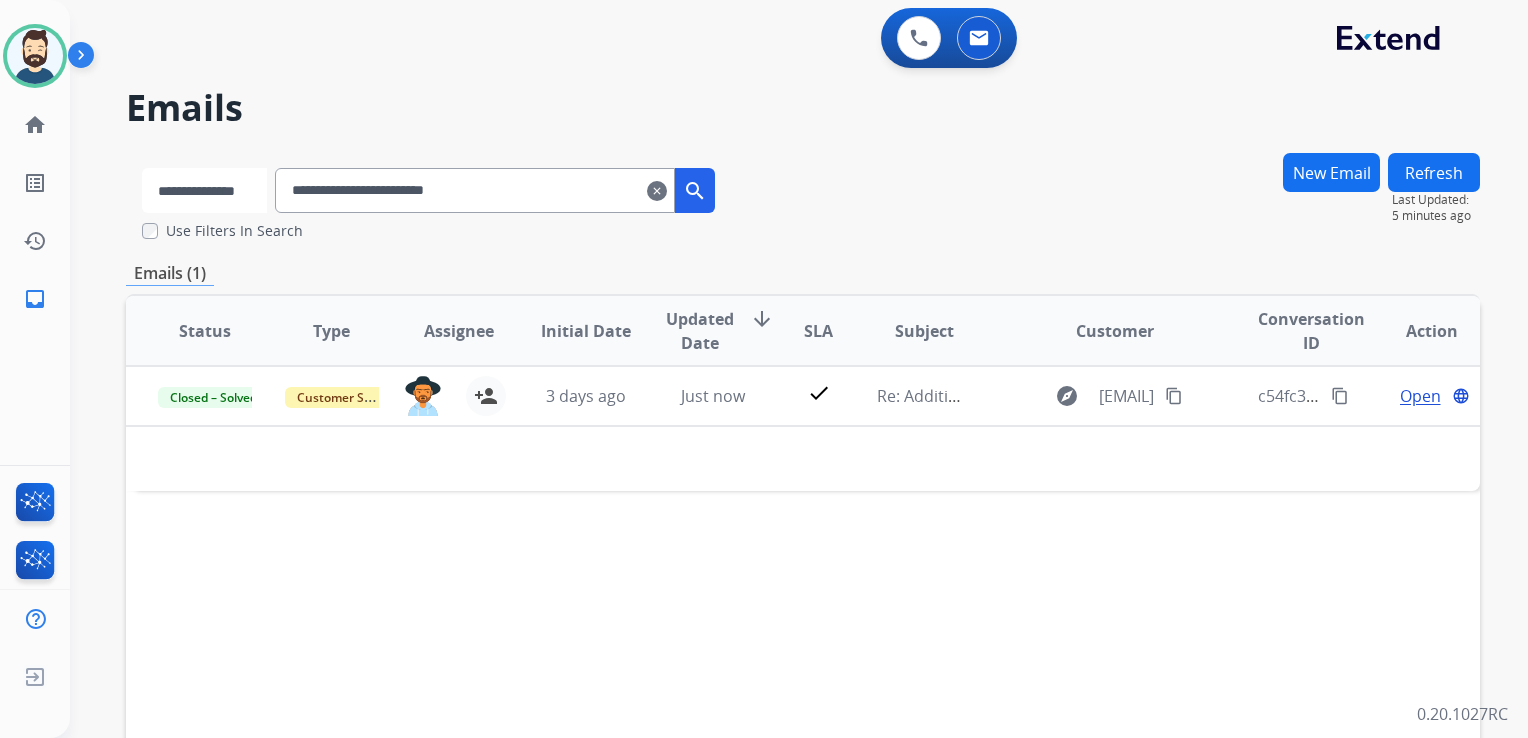 click on "**********" at bounding box center (204, 190) 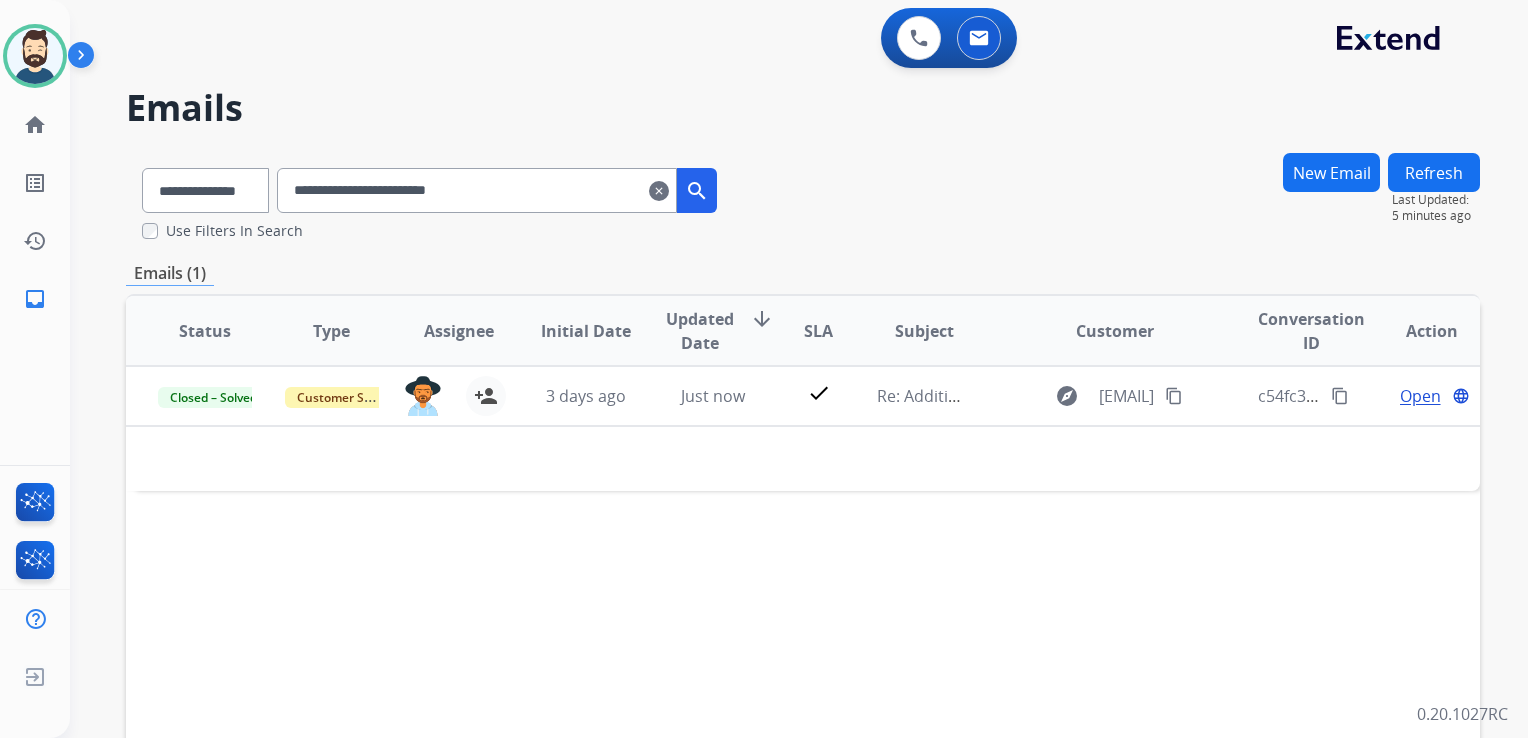 click on "**********" at bounding box center [477, 190] 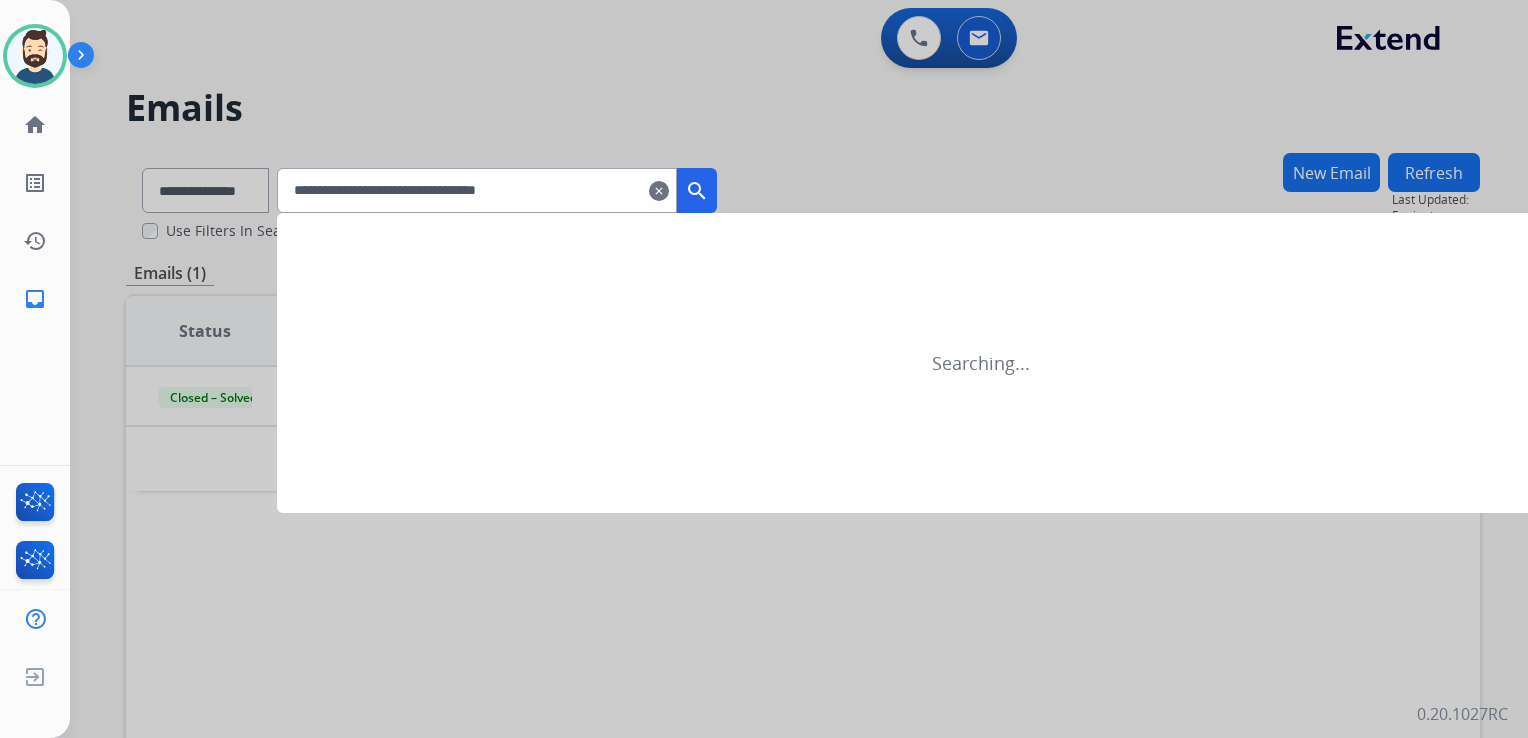 click on "search" at bounding box center (697, 191) 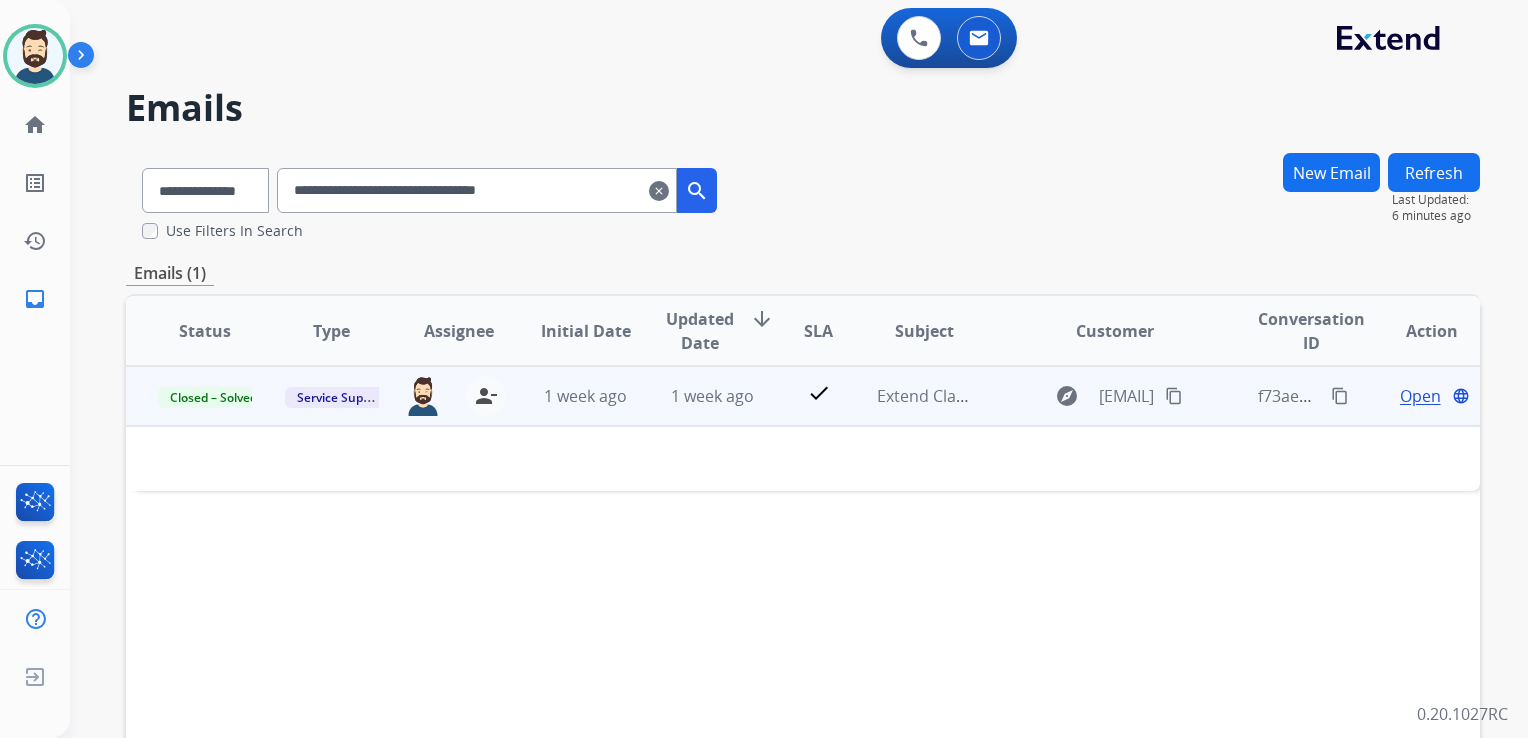 click on "1 week ago" at bounding box center (697, 396) 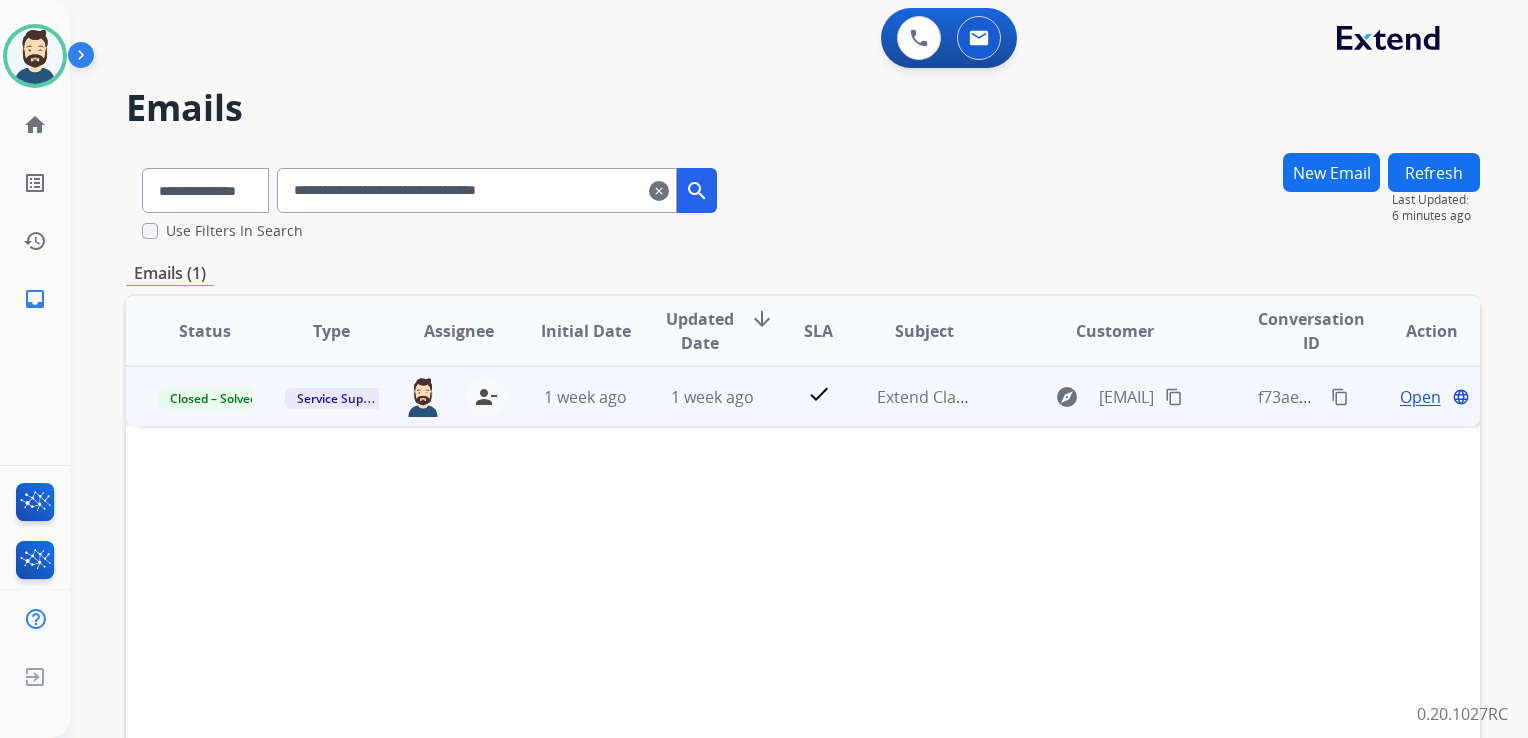 click on "1 week ago" at bounding box center (697, 396) 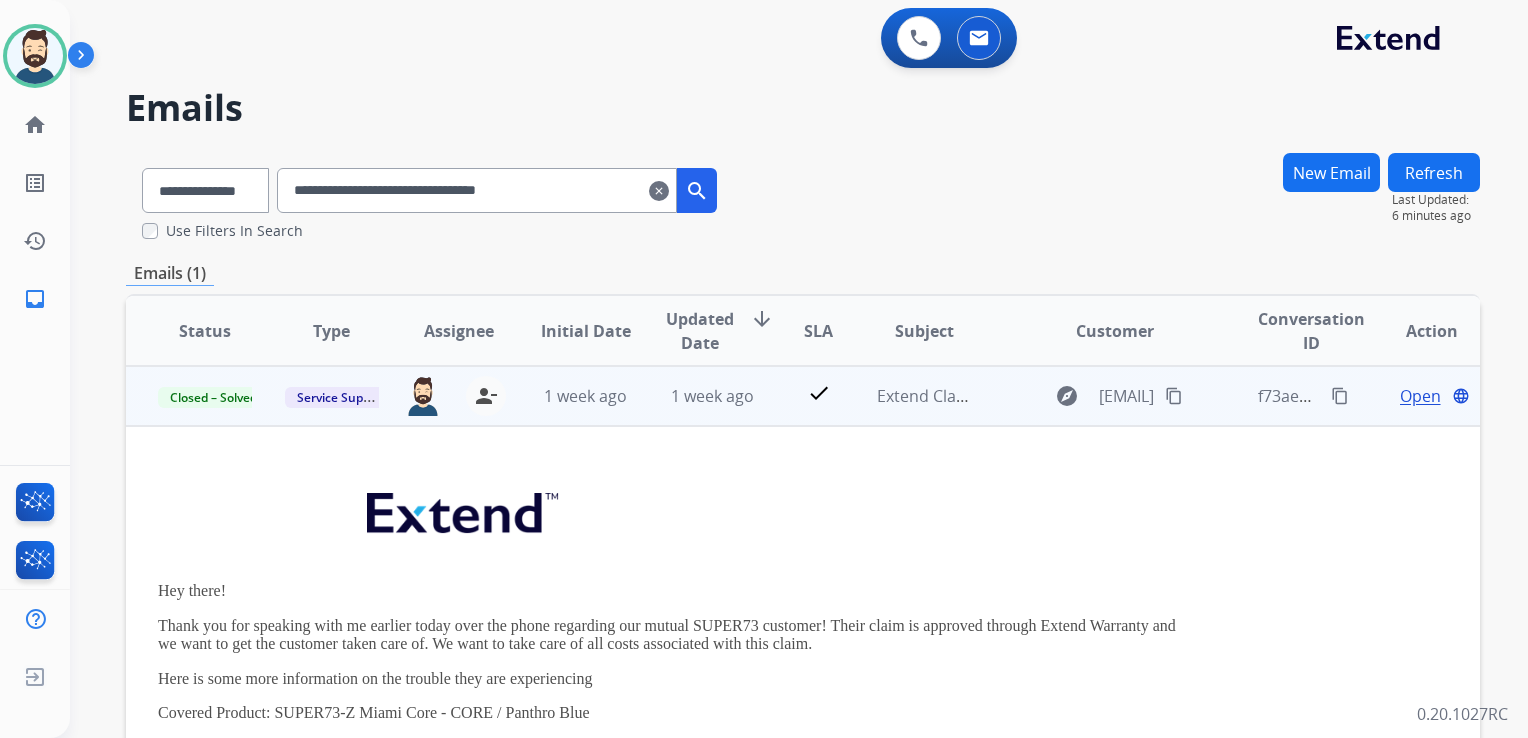 click on "Open" at bounding box center [1420, 396] 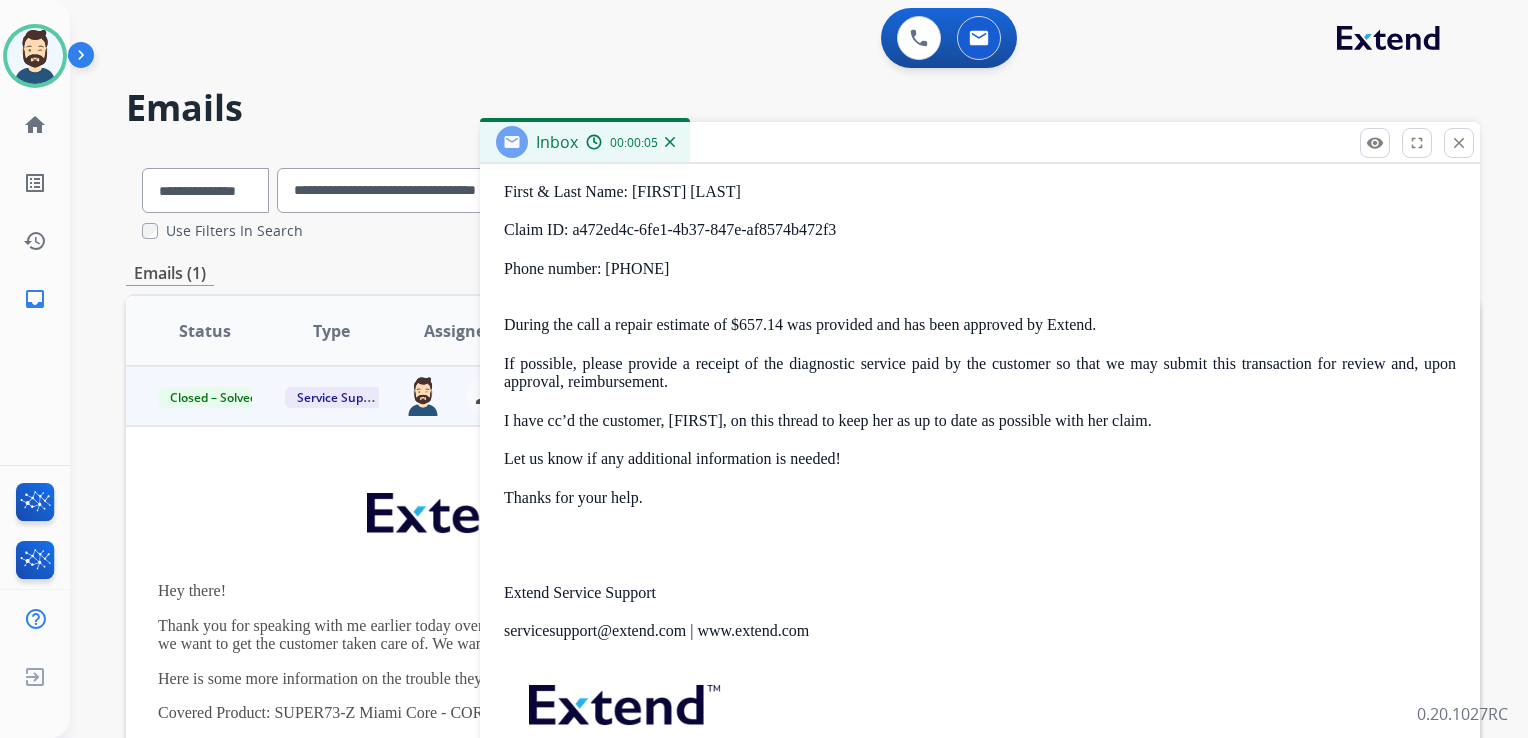 scroll, scrollTop: 763, scrollLeft: 0, axis: vertical 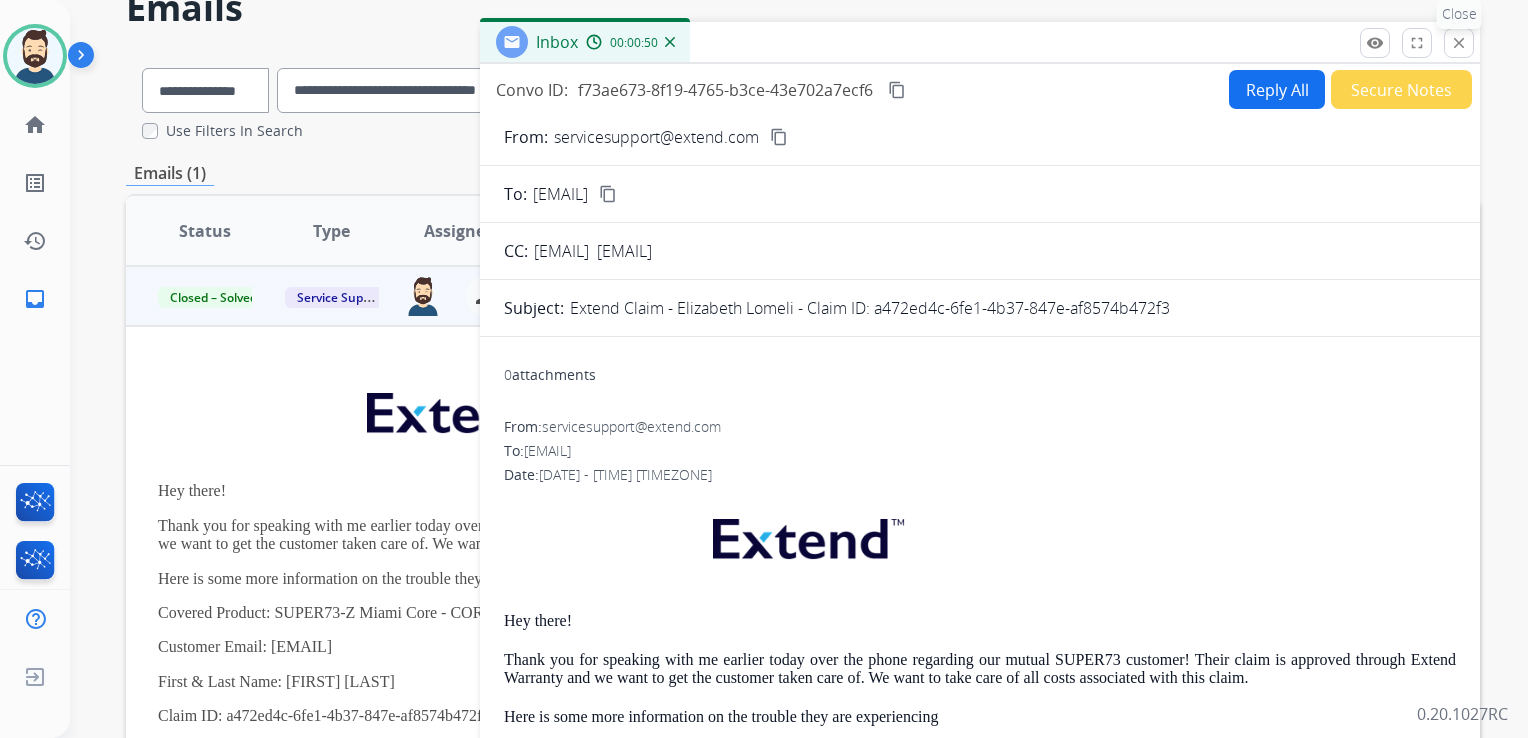 click on "close Close" at bounding box center (1459, 43) 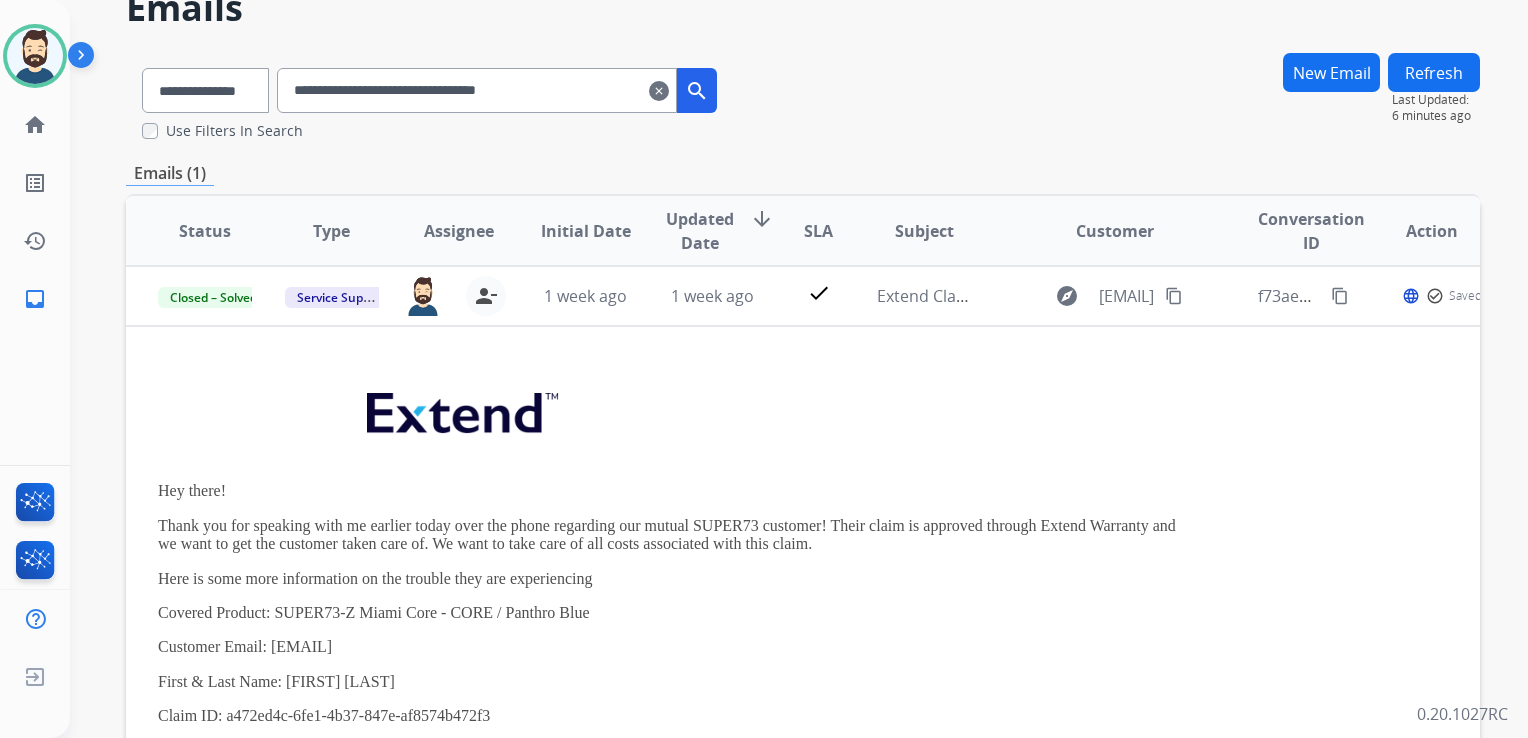 scroll, scrollTop: 0, scrollLeft: 0, axis: both 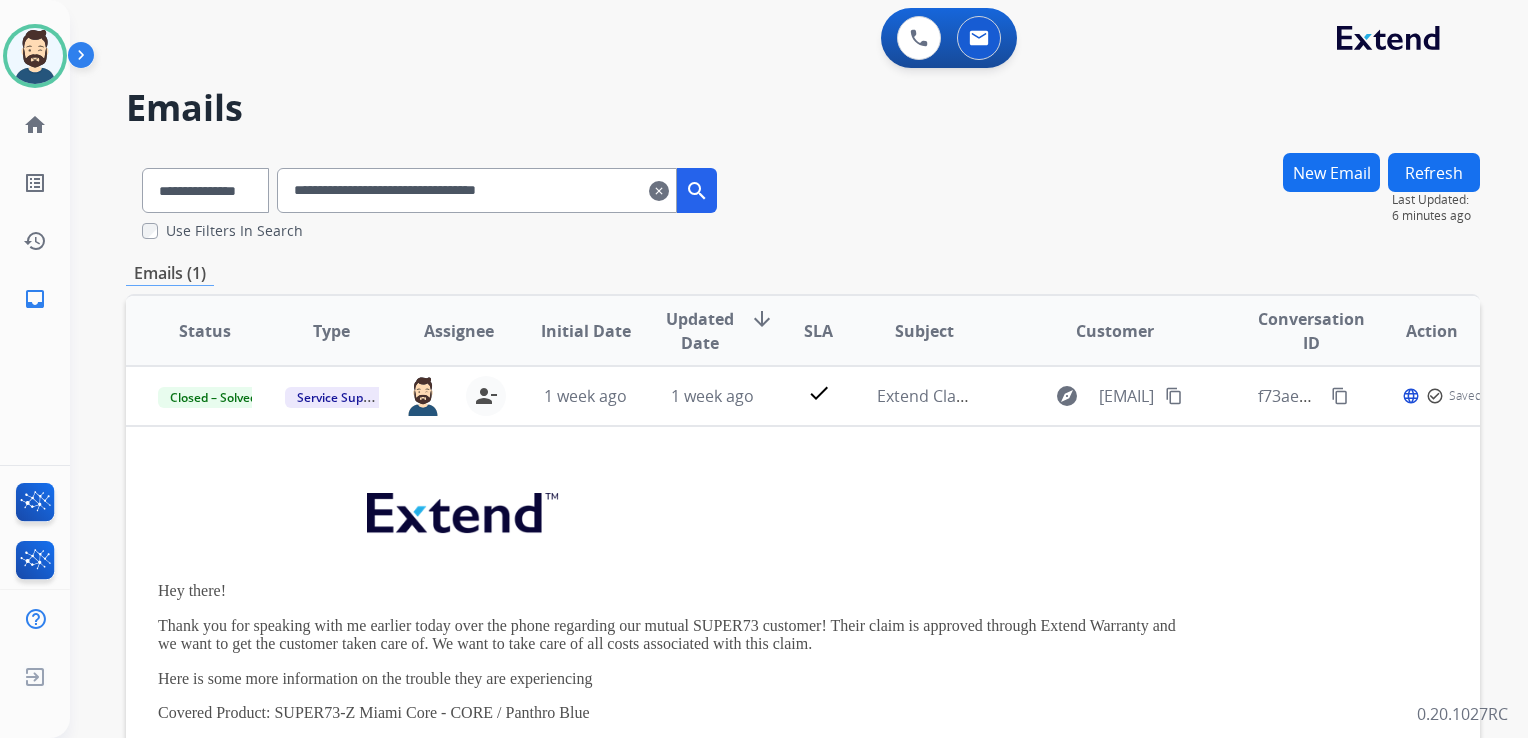 click on "**********" at bounding box center [477, 190] 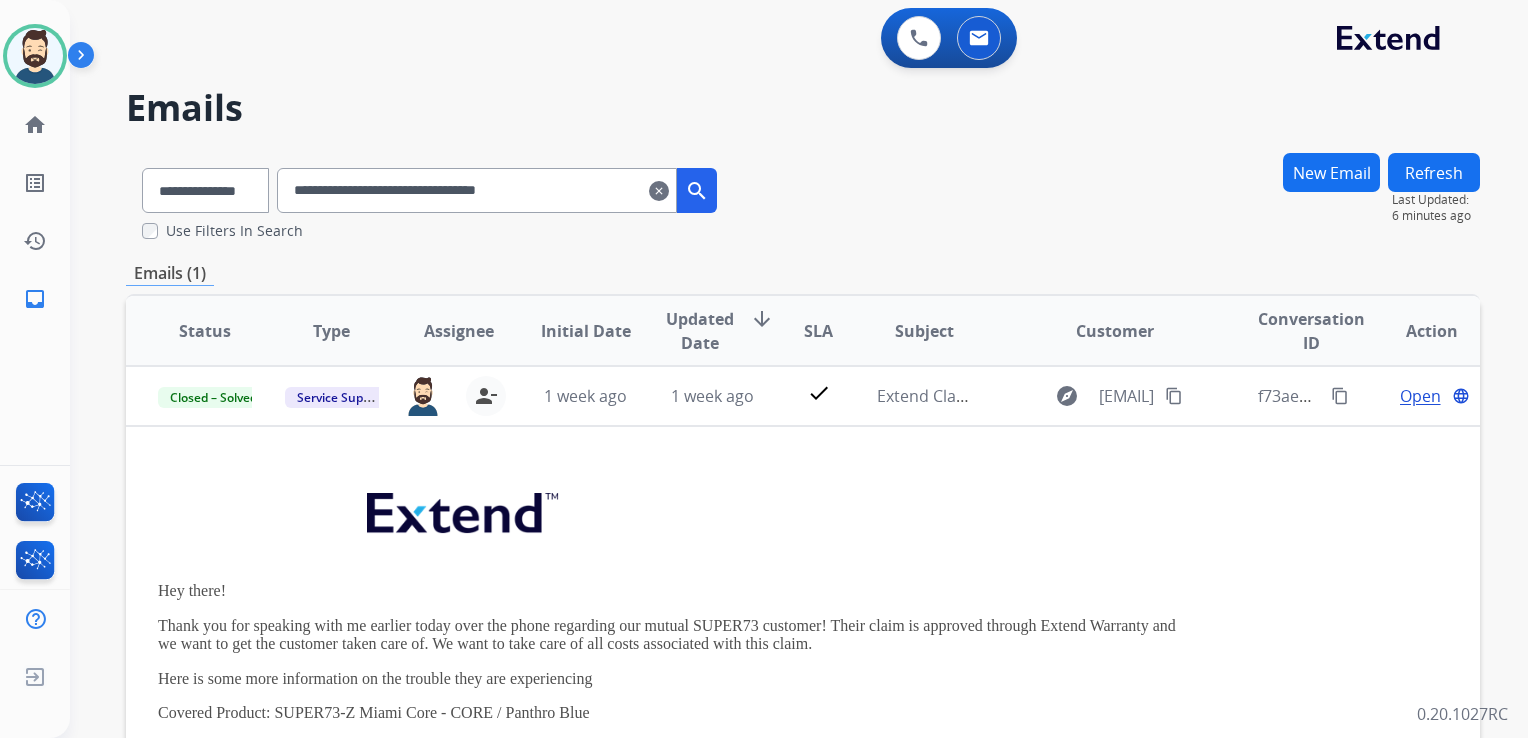 paste 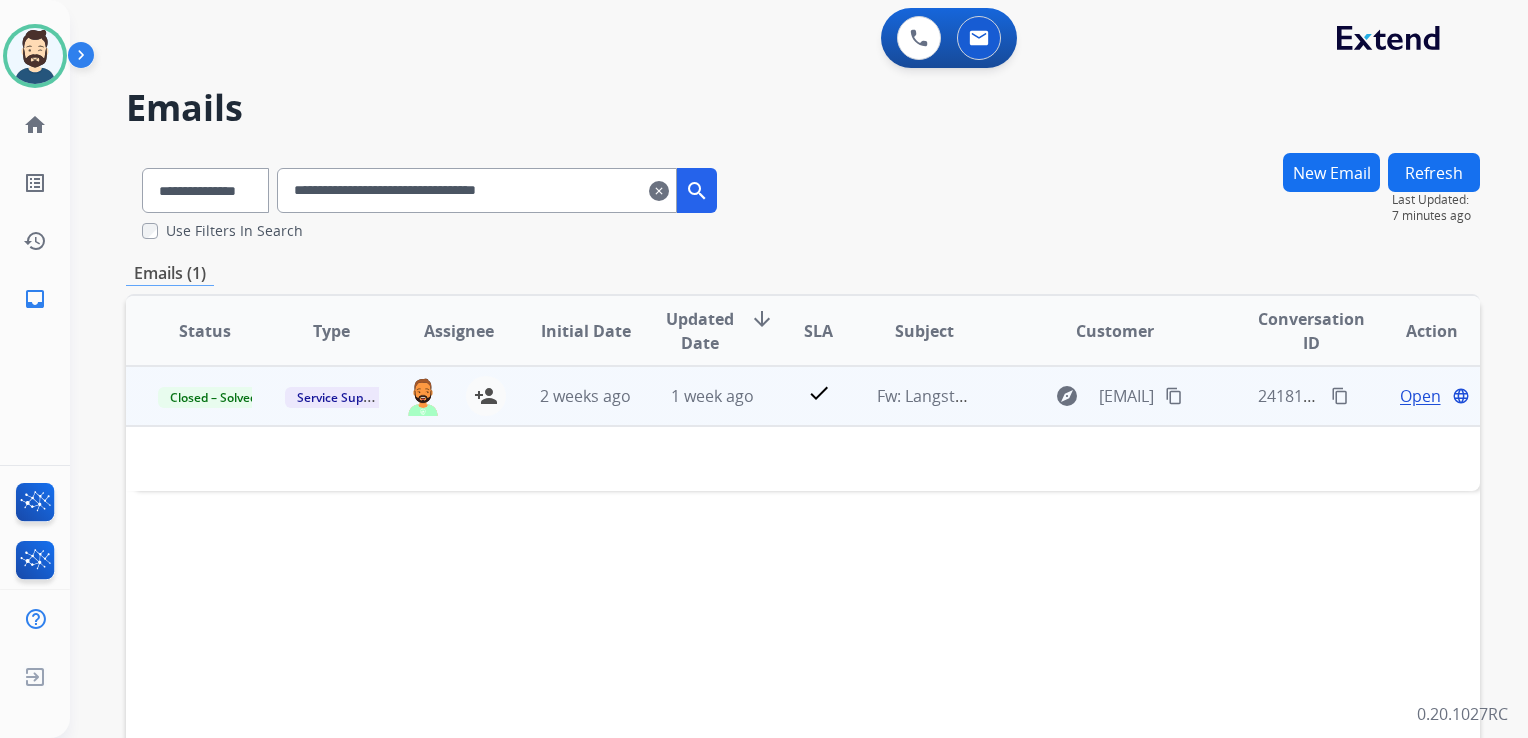 click on "1 week ago" at bounding box center (697, 396) 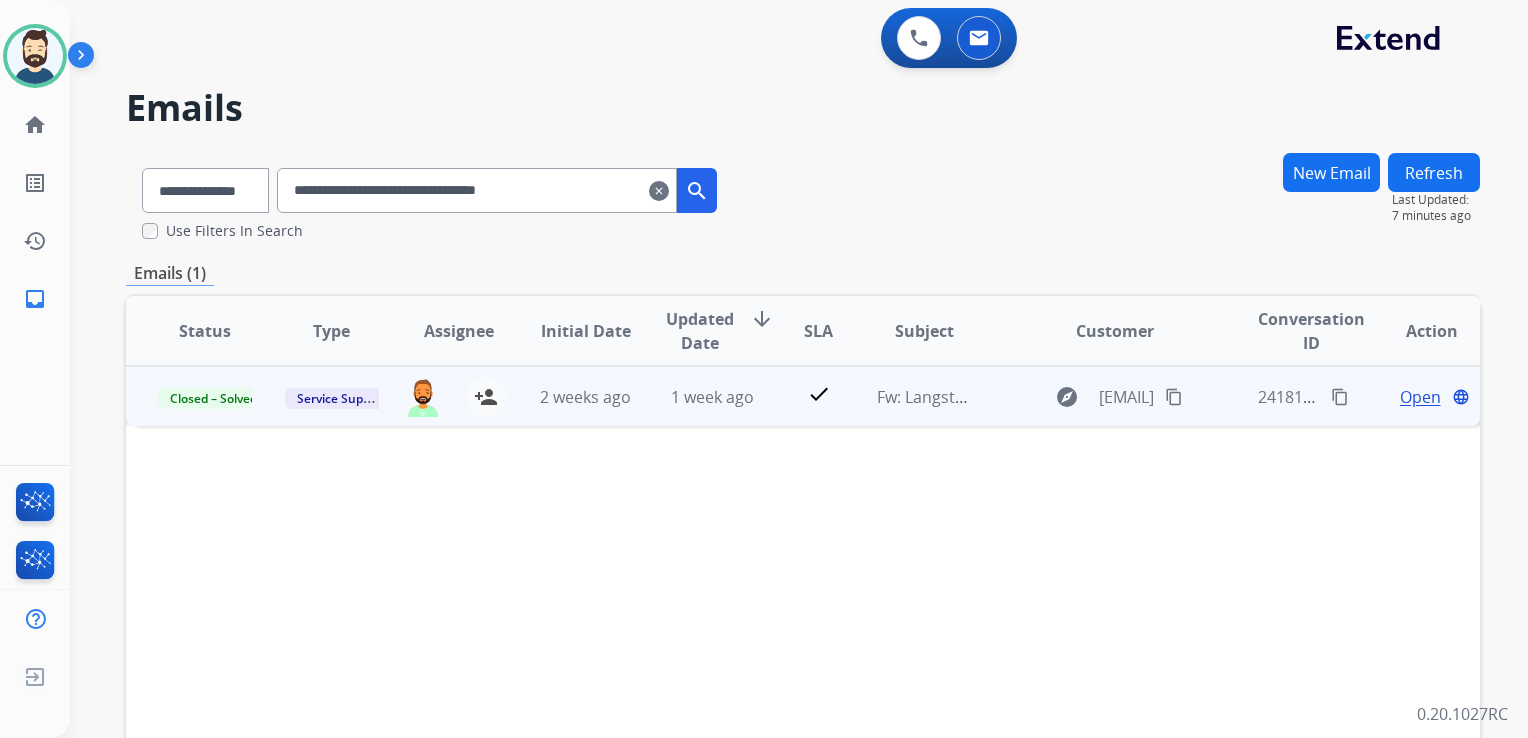 click on "1 week ago" at bounding box center [697, 396] 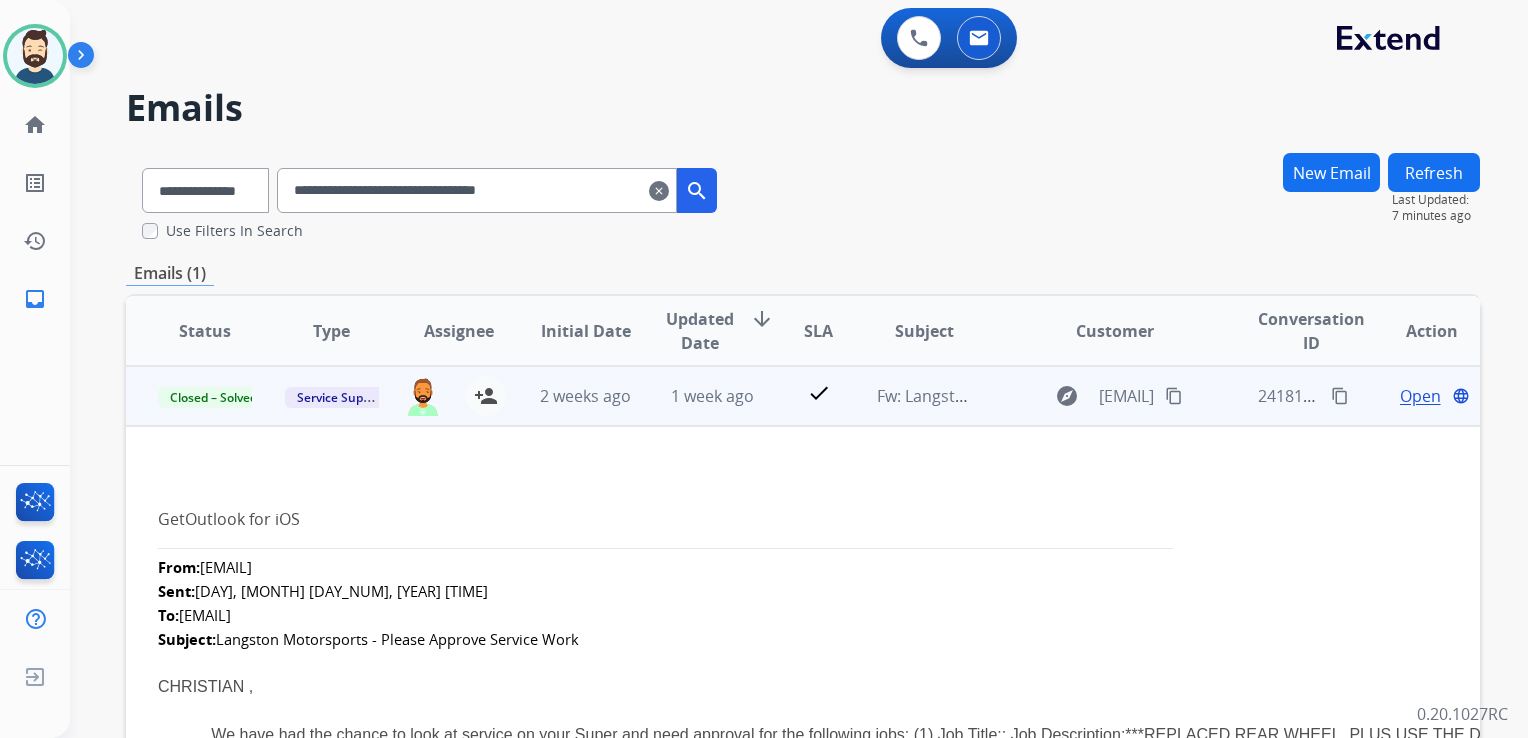 click on "Open" at bounding box center (1420, 396) 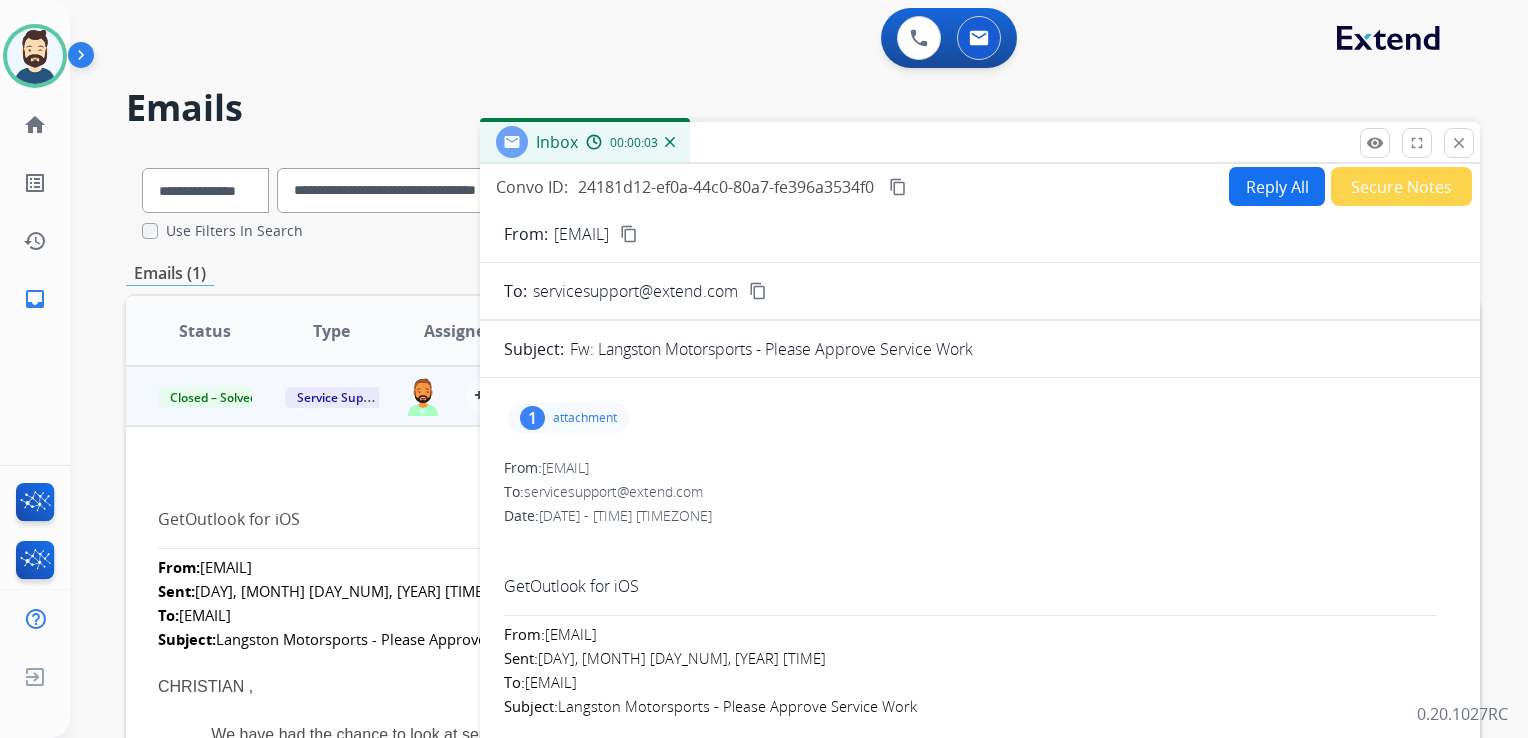 scroll, scrollTop: 0, scrollLeft: 0, axis: both 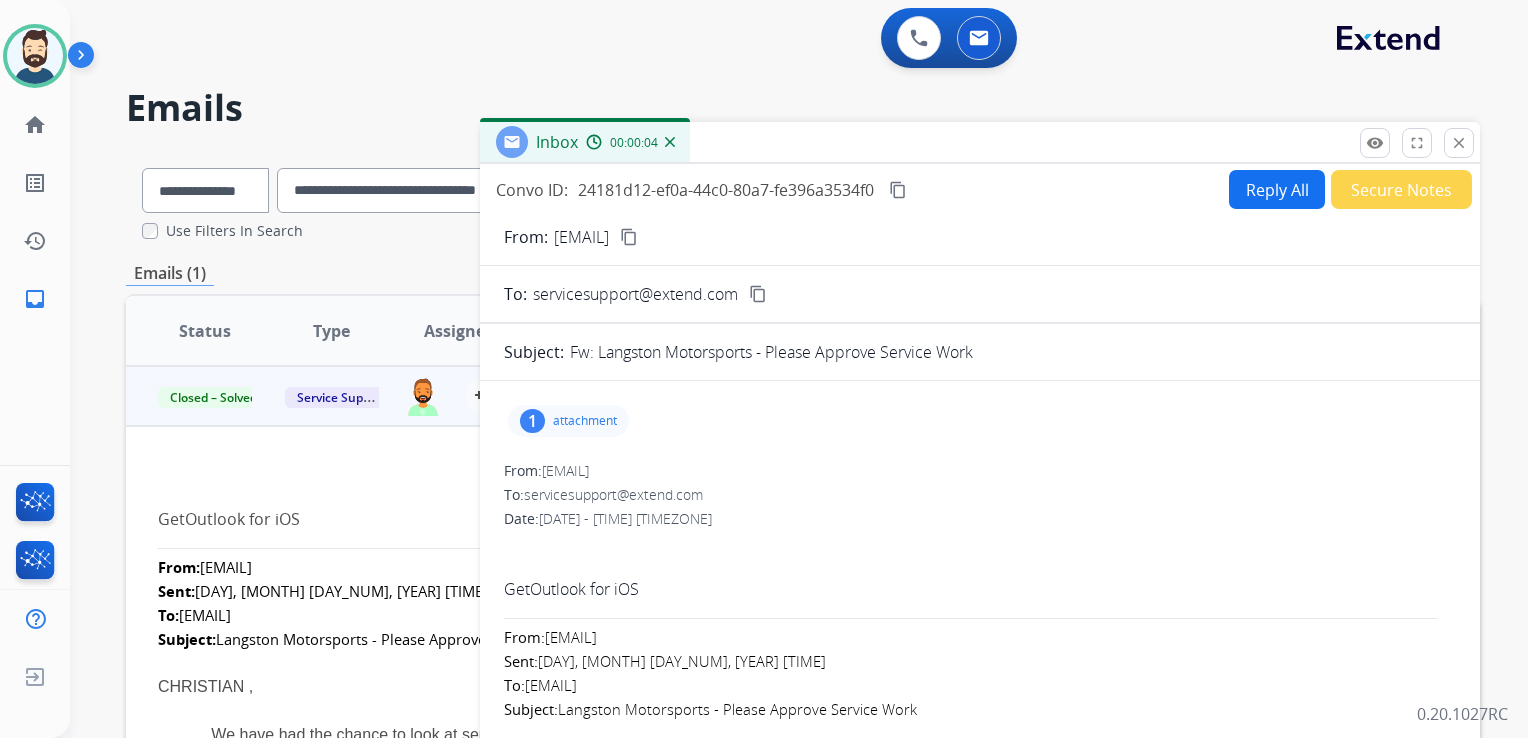 click on "attachment" at bounding box center (585, 421) 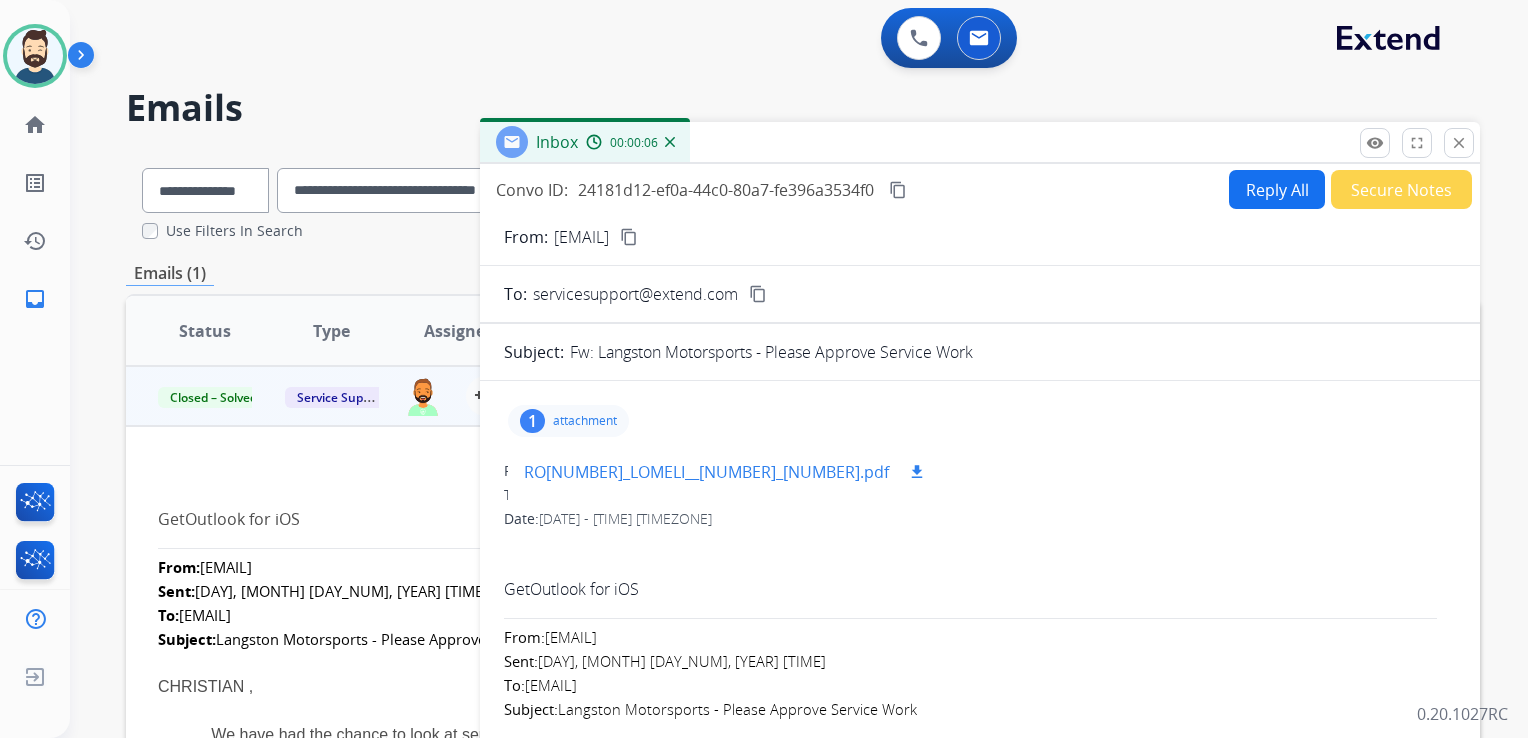 click on "download" at bounding box center [917, 472] 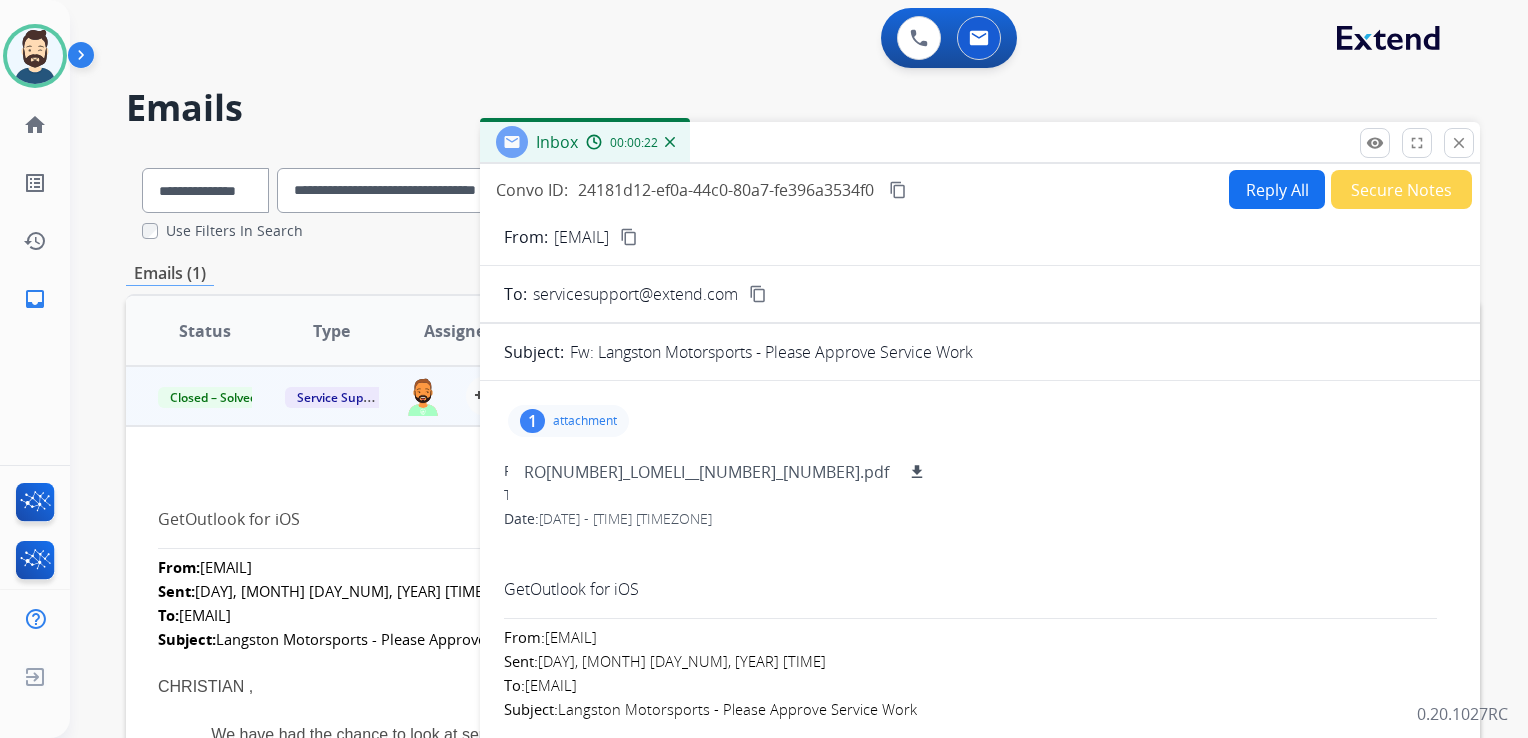 drag, startPoint x: 601, startPoint y: 415, endPoint x: 696, endPoint y: 410, distance: 95.131485 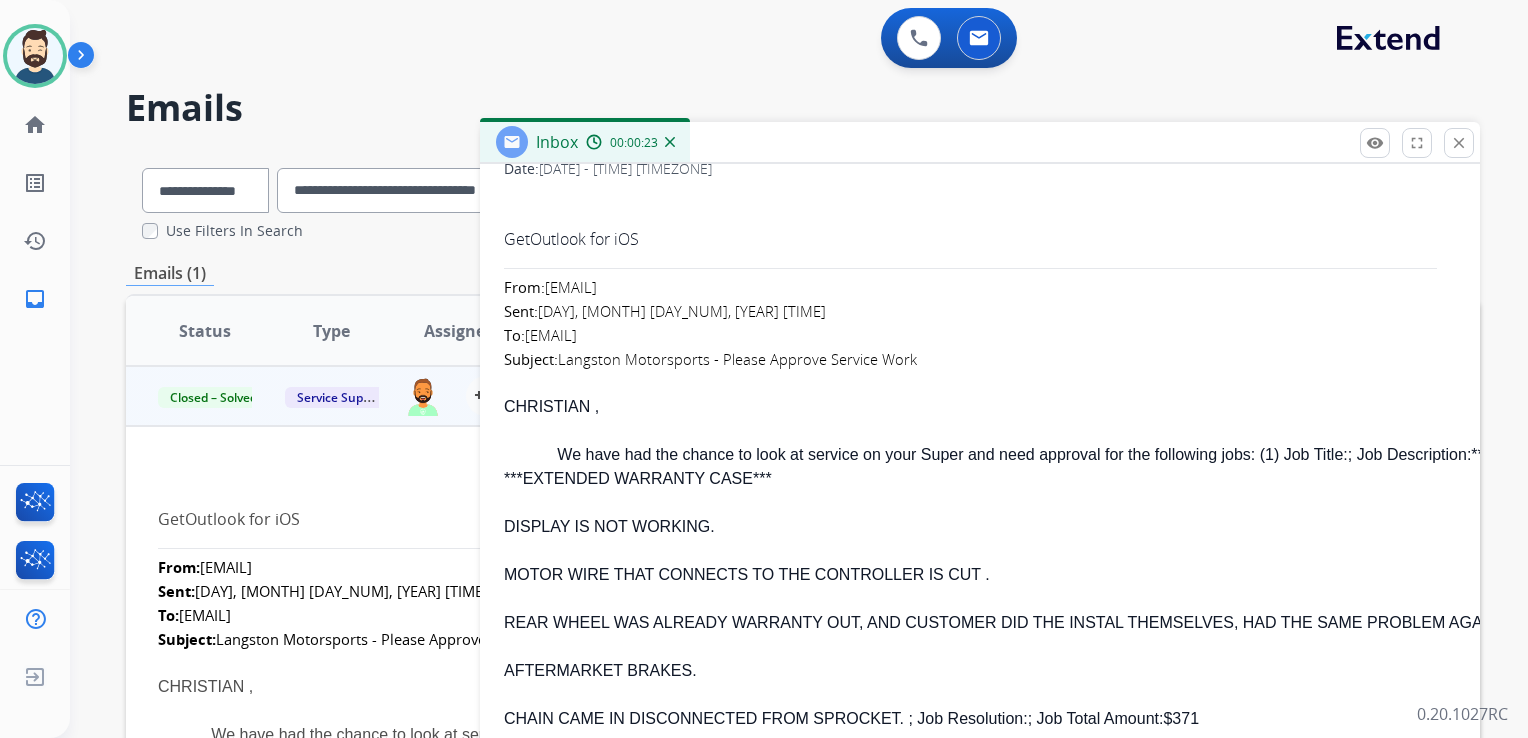 scroll, scrollTop: 416, scrollLeft: 0, axis: vertical 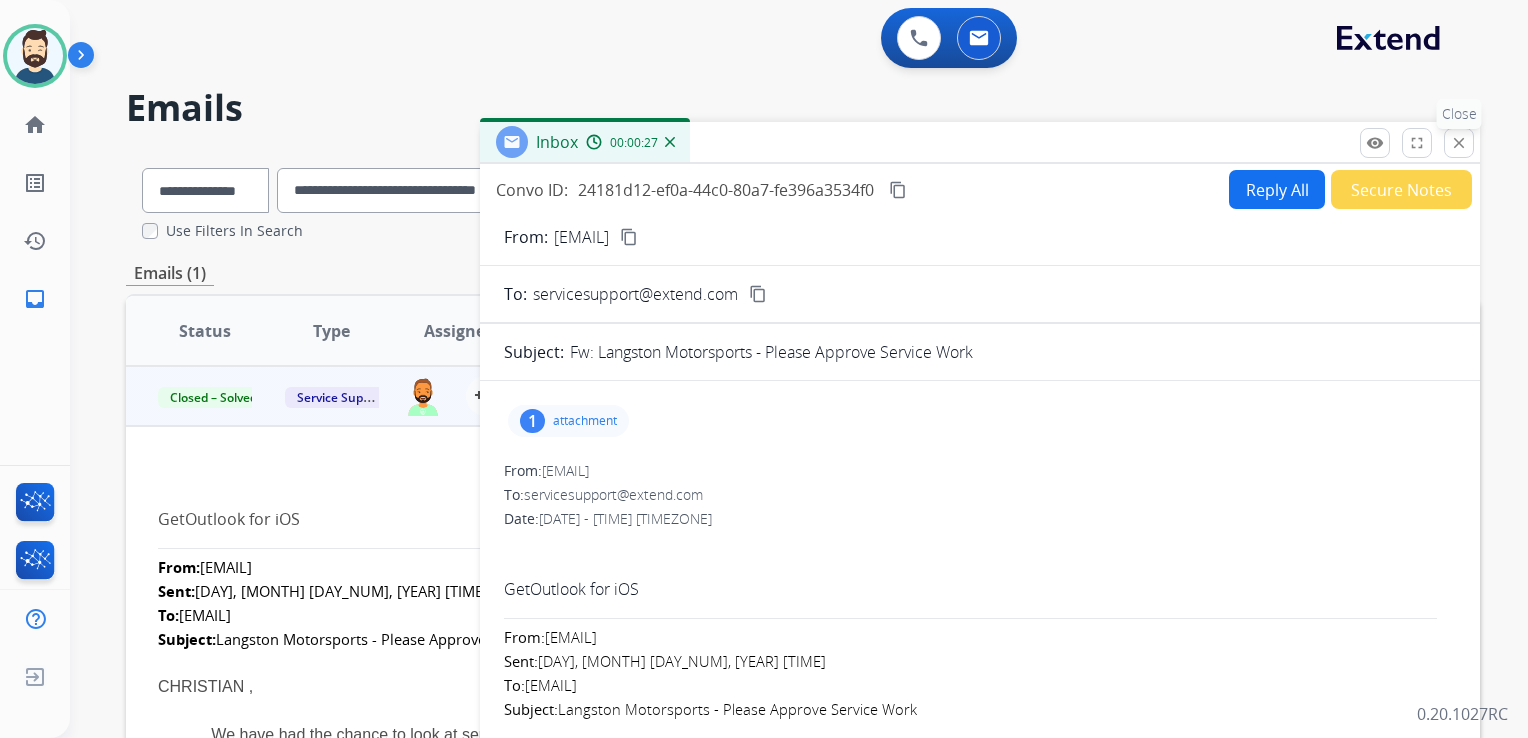 click on "close" at bounding box center [1459, 143] 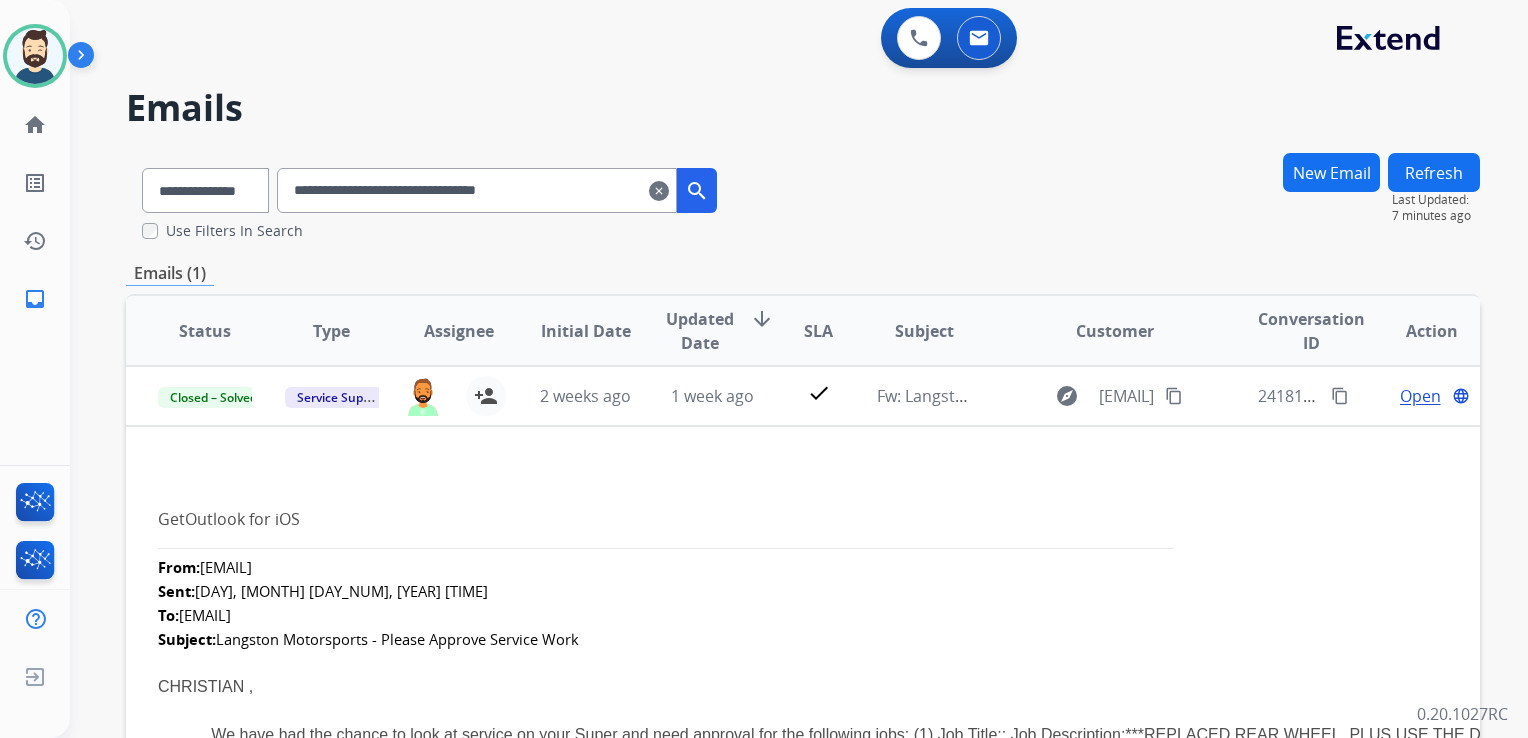 click on "**********" at bounding box center (477, 190) 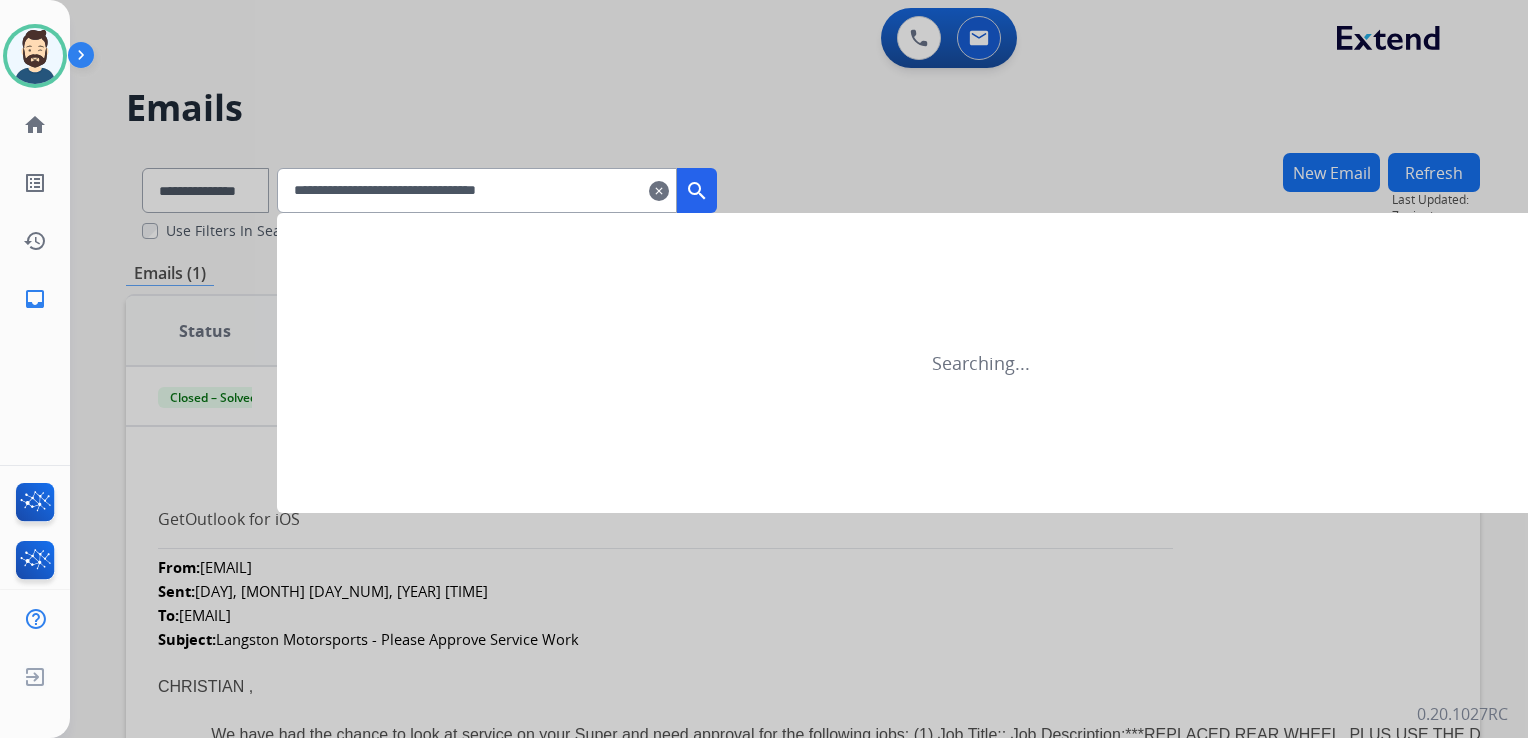 click on "search" at bounding box center [697, 191] 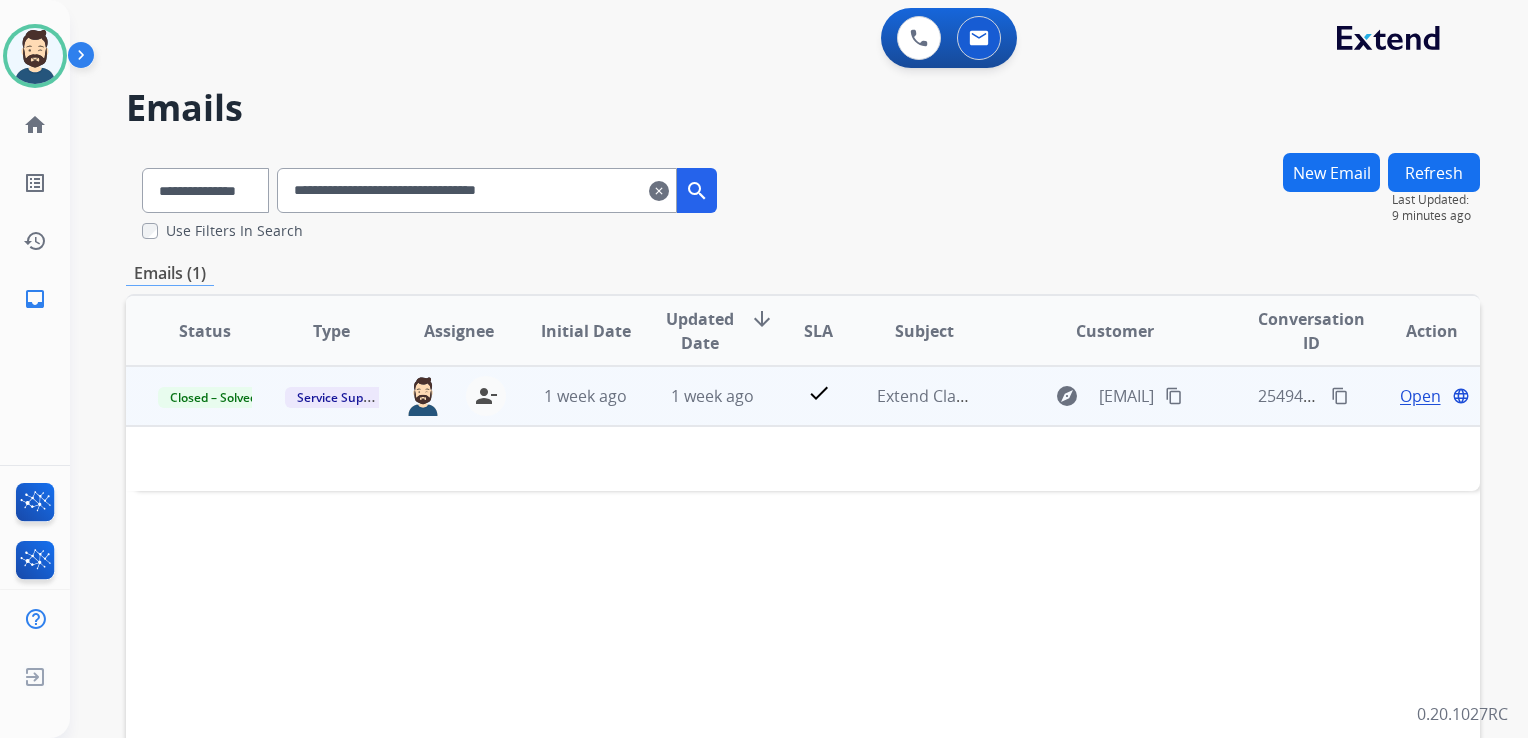 click on "1 week ago" at bounding box center [697, 396] 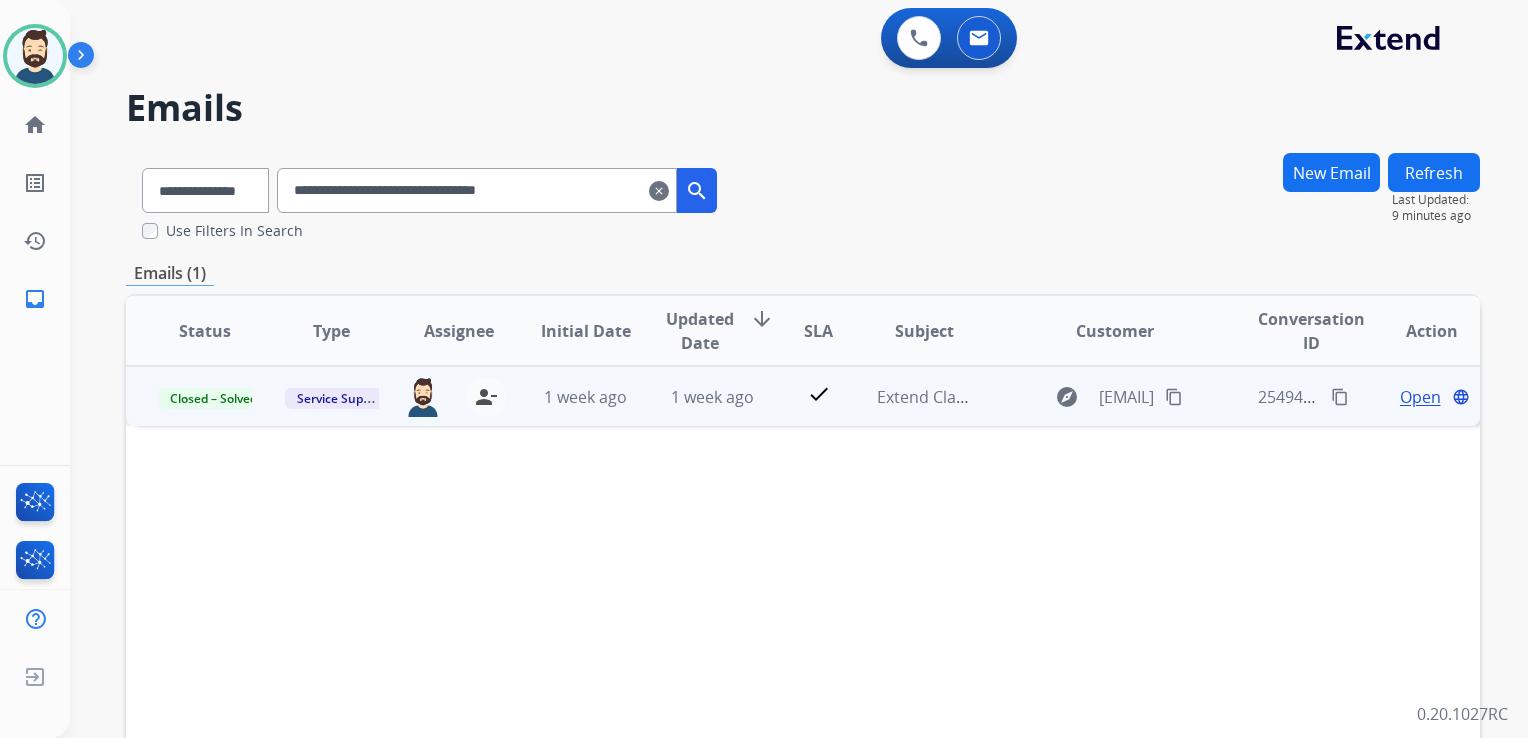 click on "1 week ago" at bounding box center (697, 396) 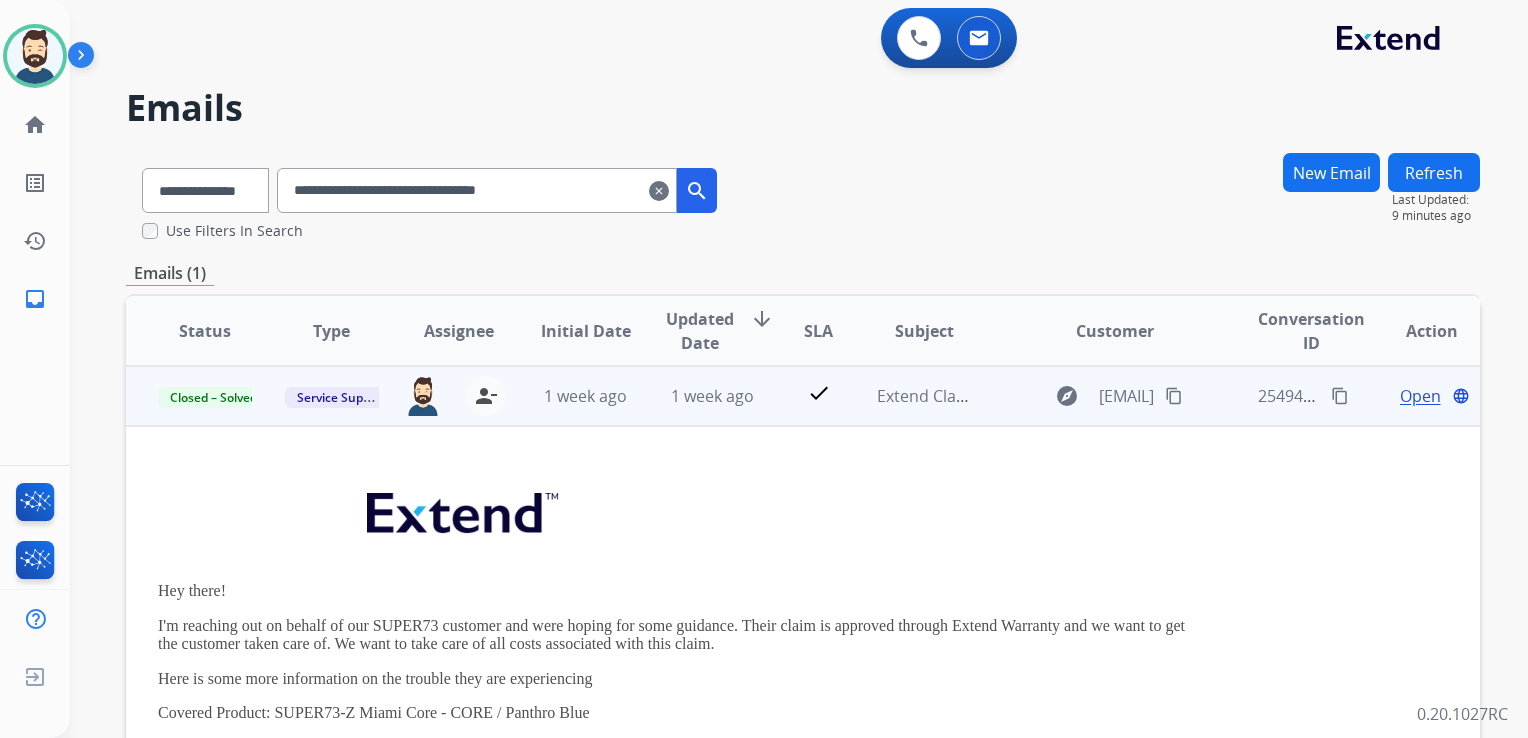 click on "Open" at bounding box center [1420, 396] 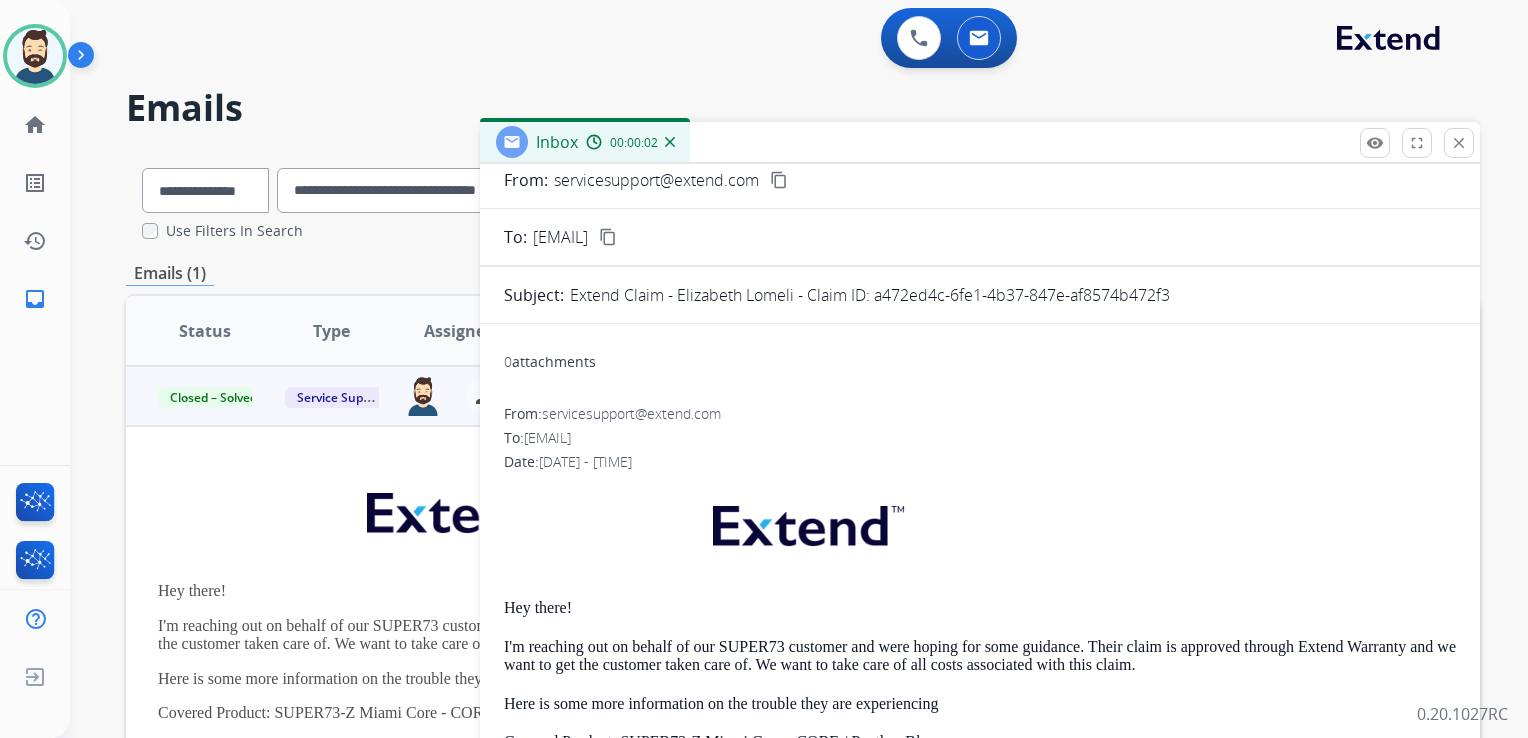 scroll, scrollTop: 0, scrollLeft: 0, axis: both 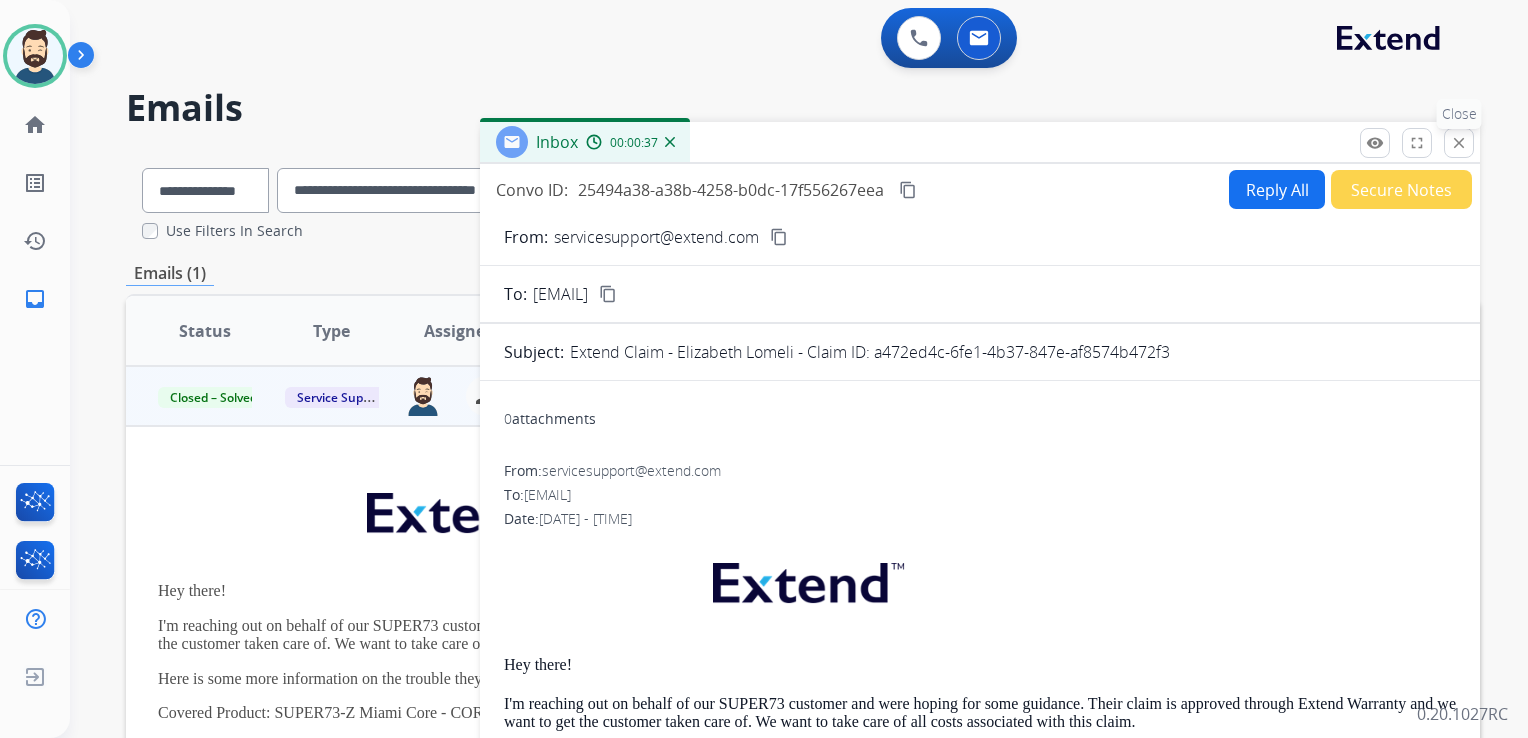 click on "close" at bounding box center (1459, 143) 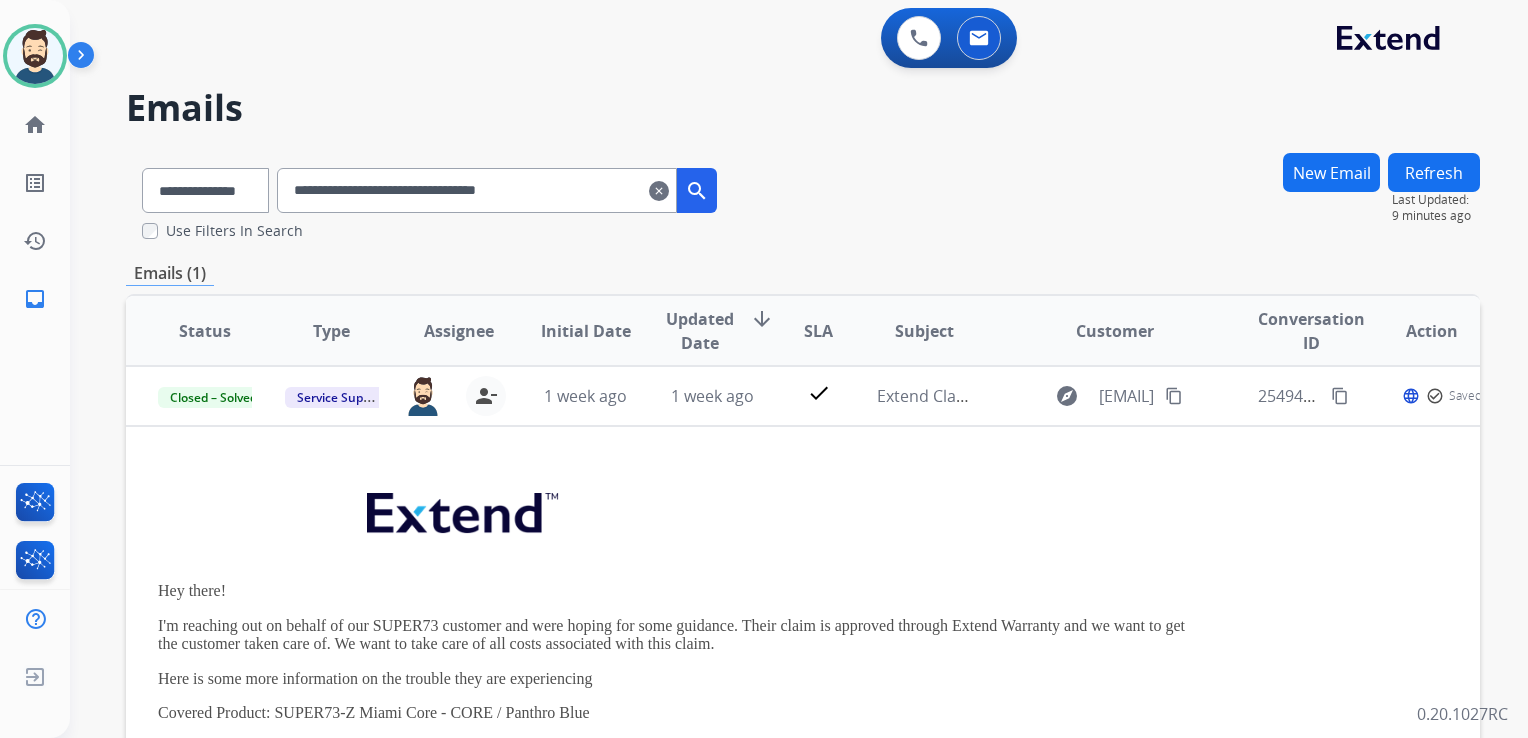 click on "**********" at bounding box center [477, 190] 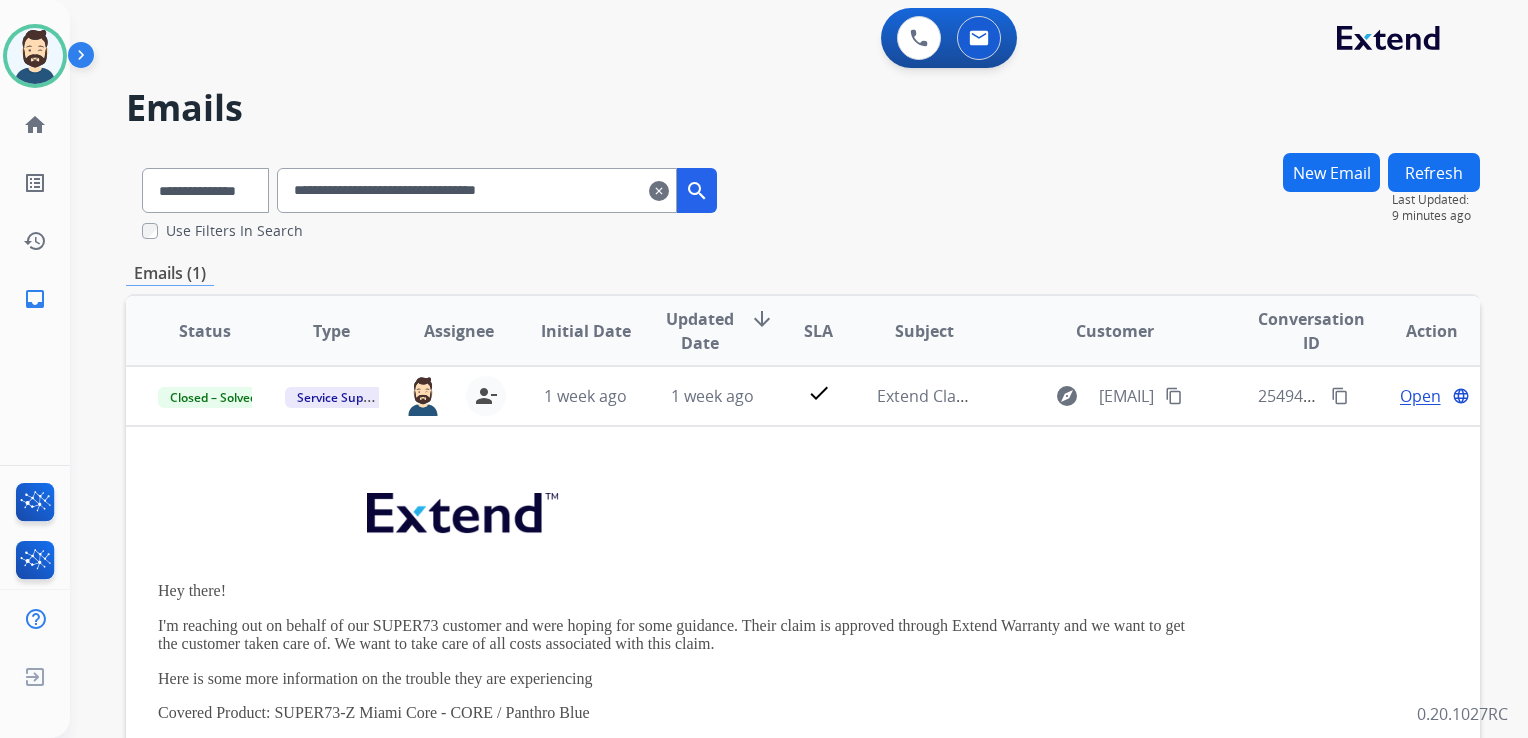 paste 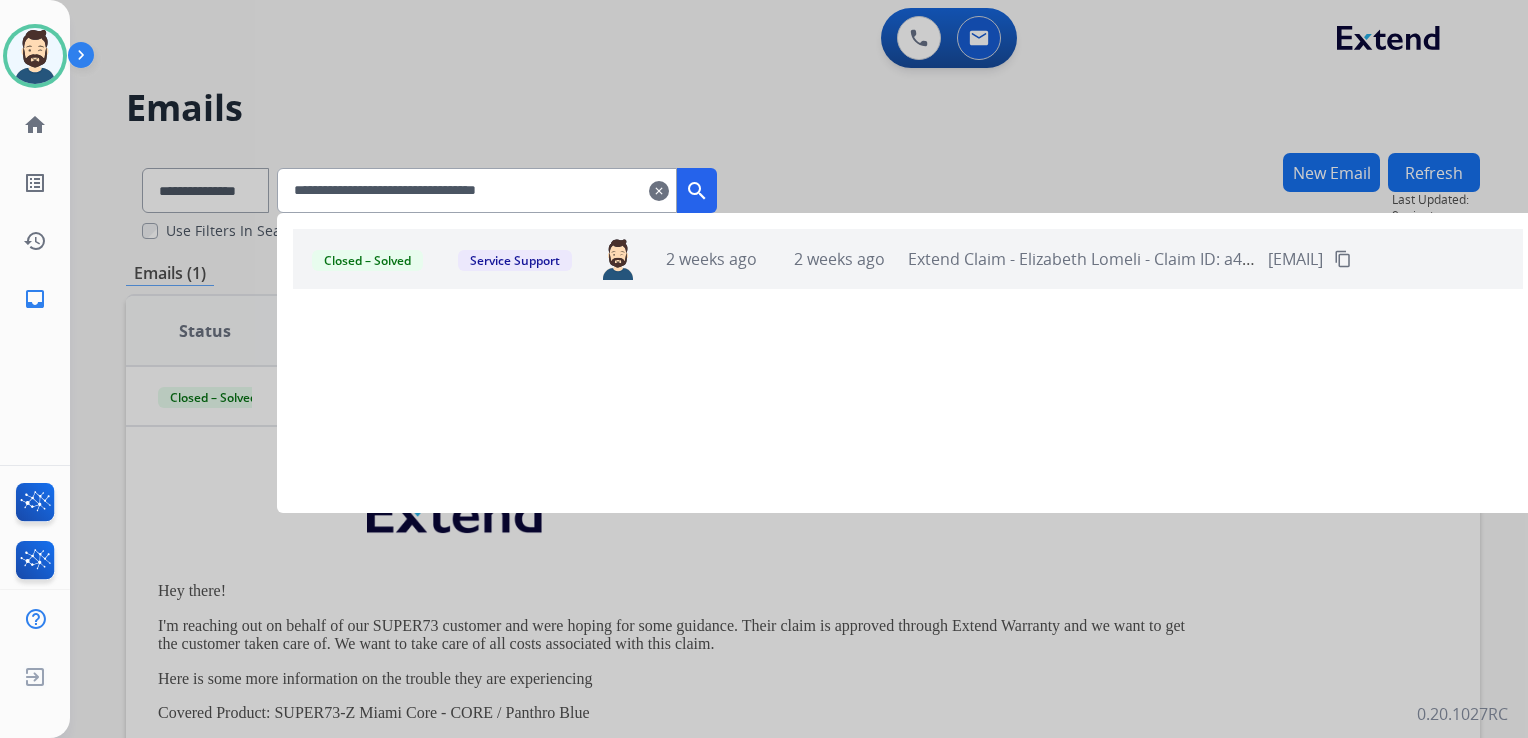 type on "**********" 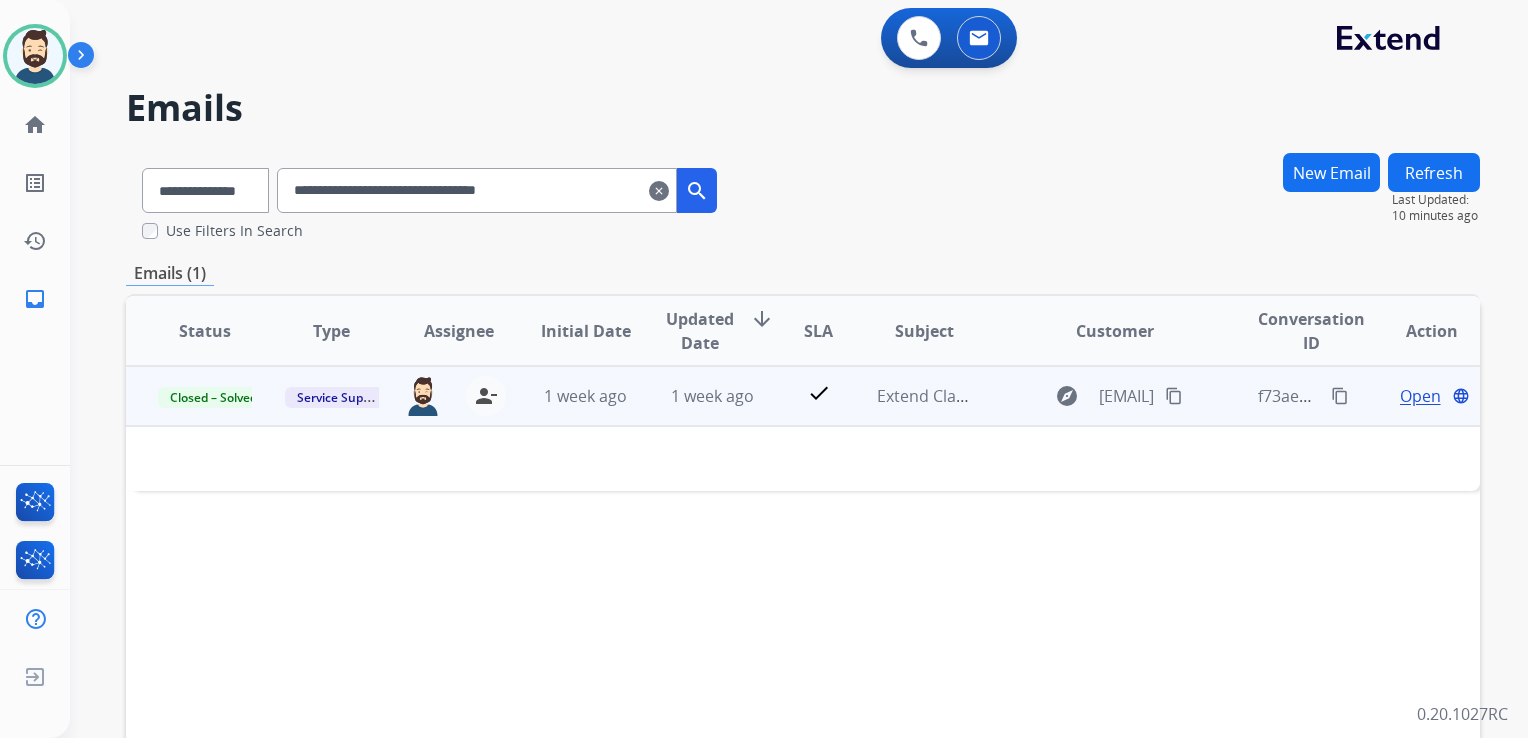 click on "1 week ago" at bounding box center [697, 396] 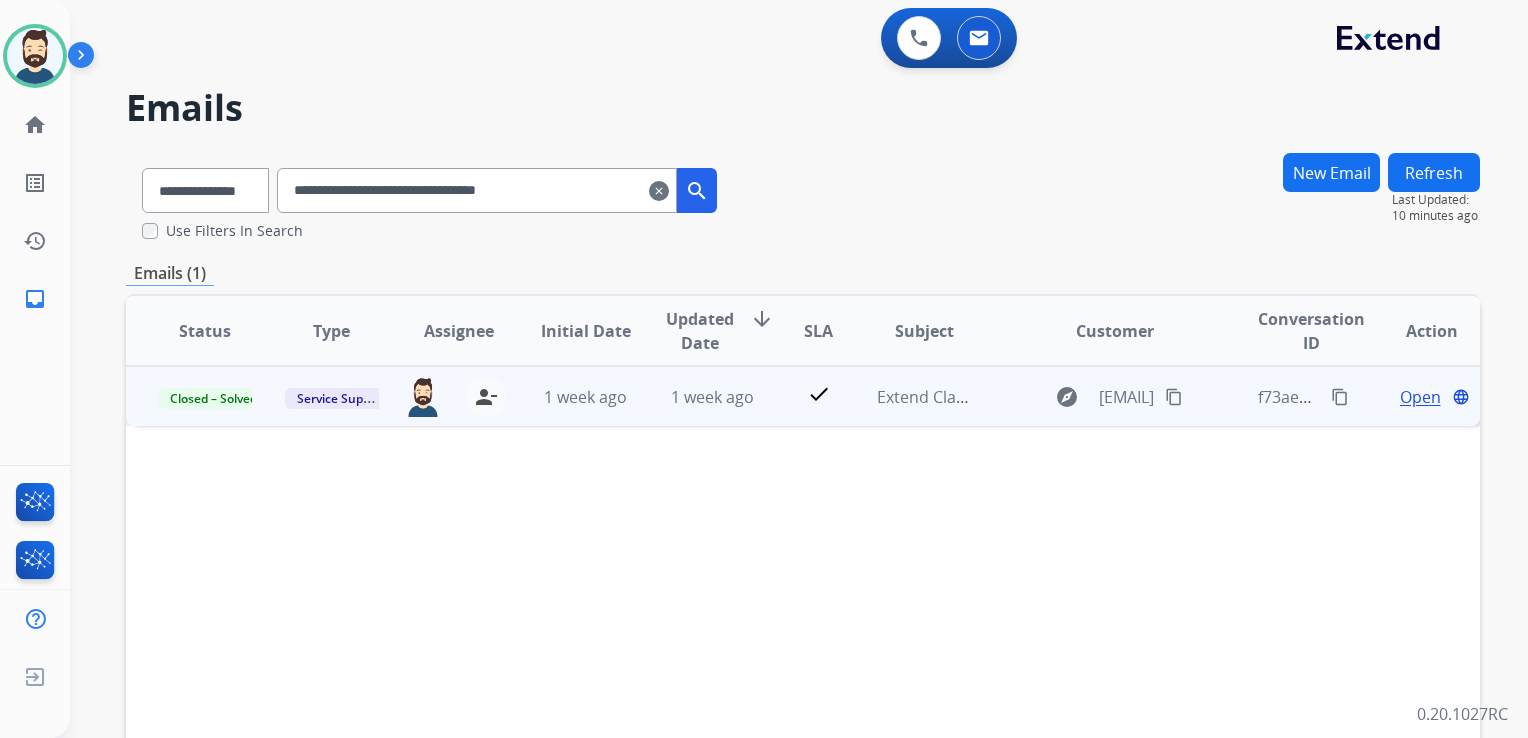 click on "1 week ago" at bounding box center [697, 396] 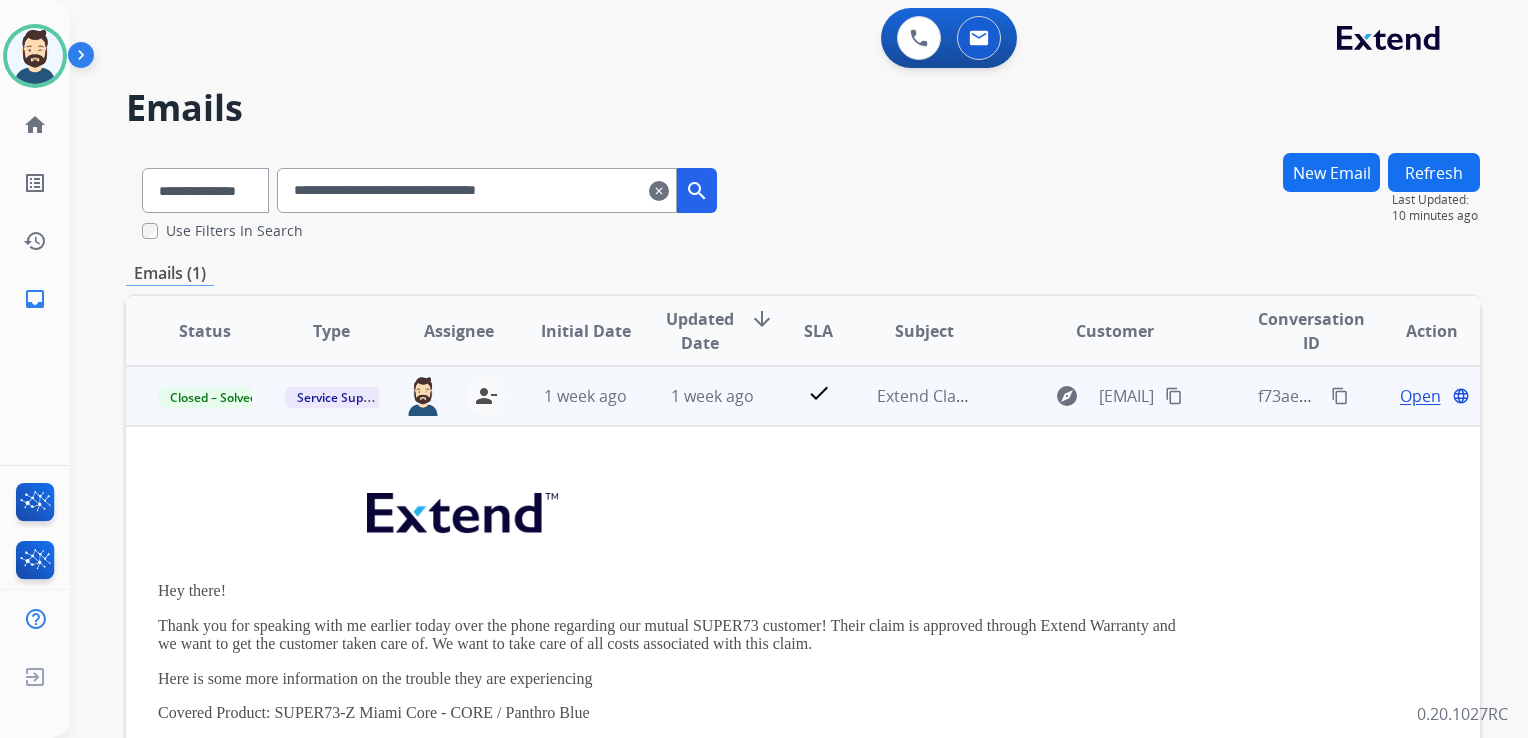 click on "Open" at bounding box center [1420, 396] 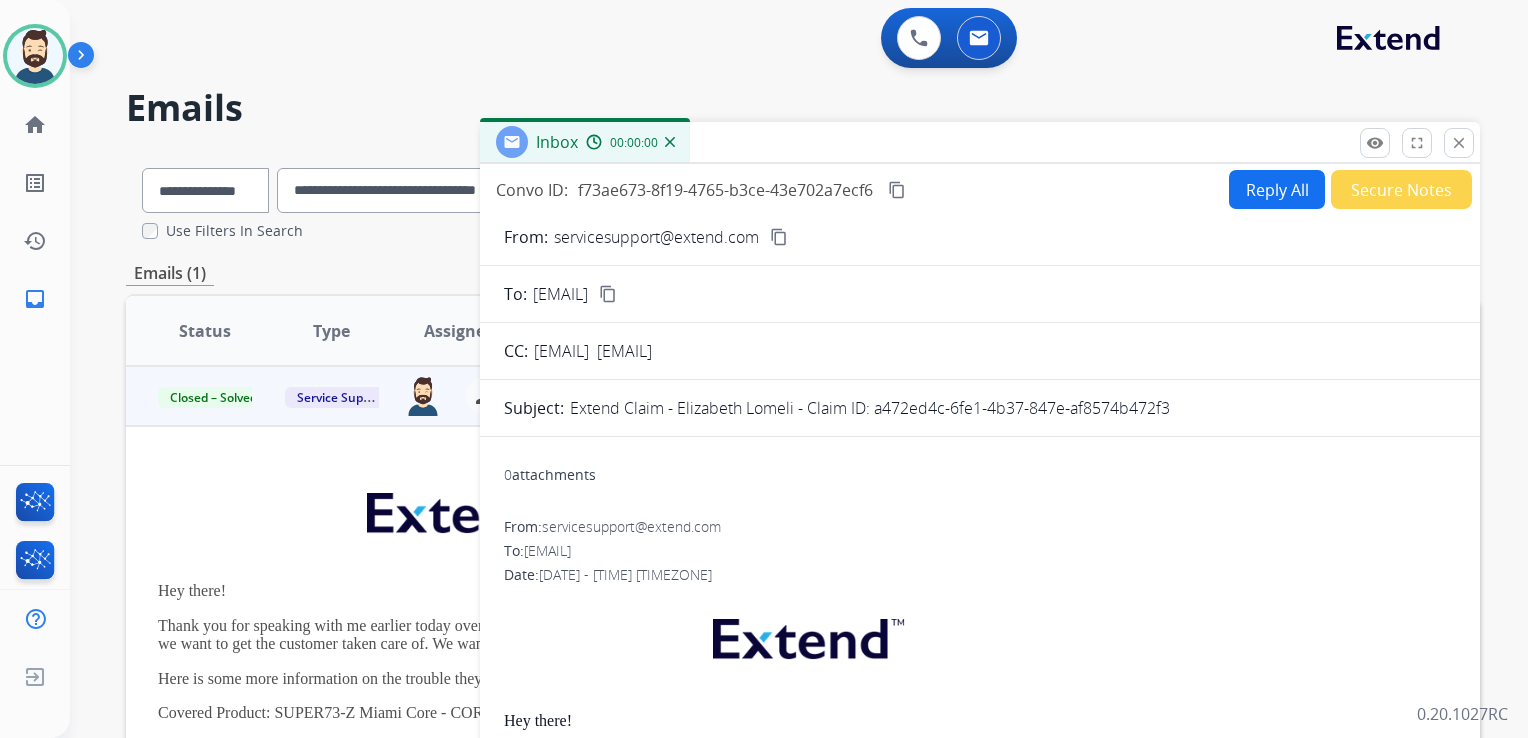click on "Reply All" at bounding box center [1277, 189] 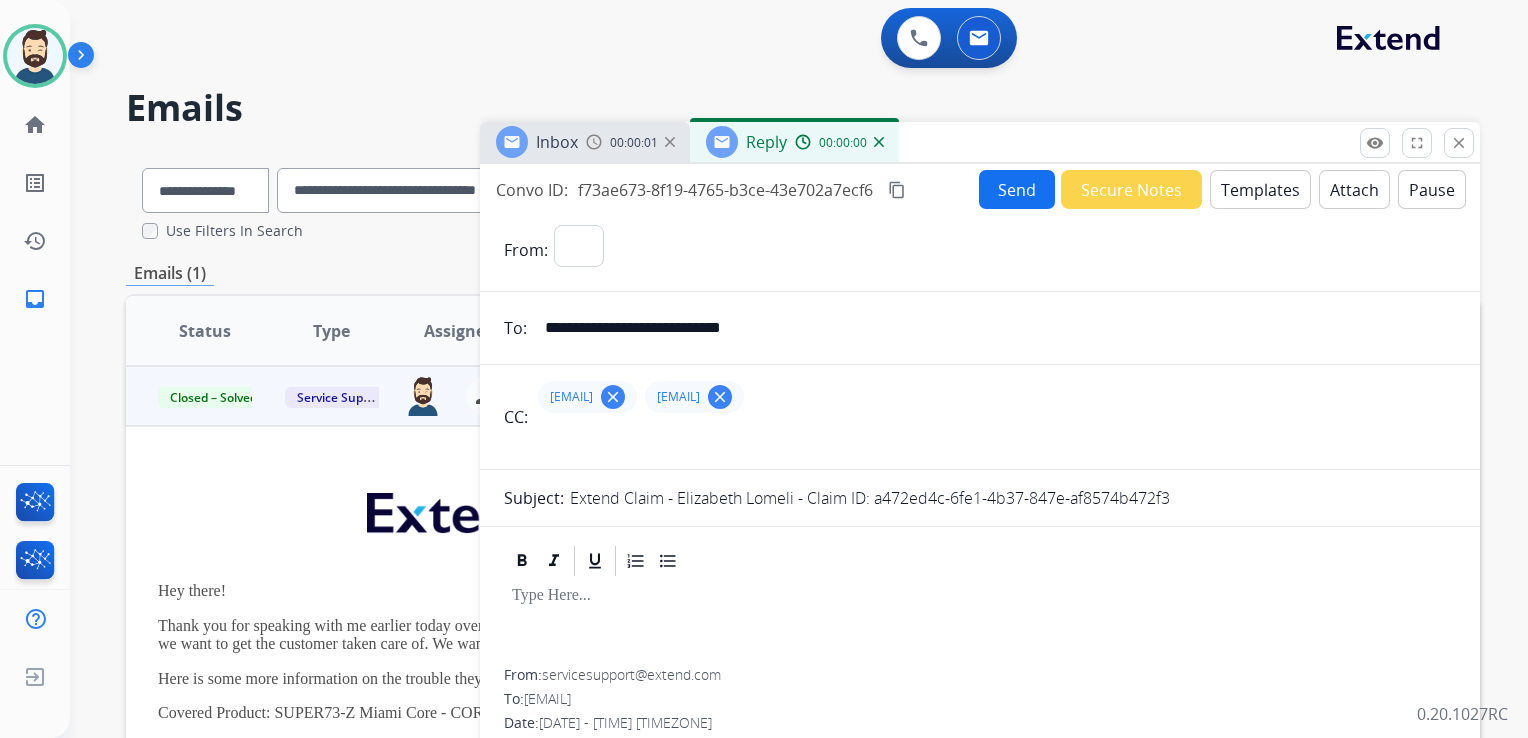 click on "Templates" at bounding box center (1260, 189) 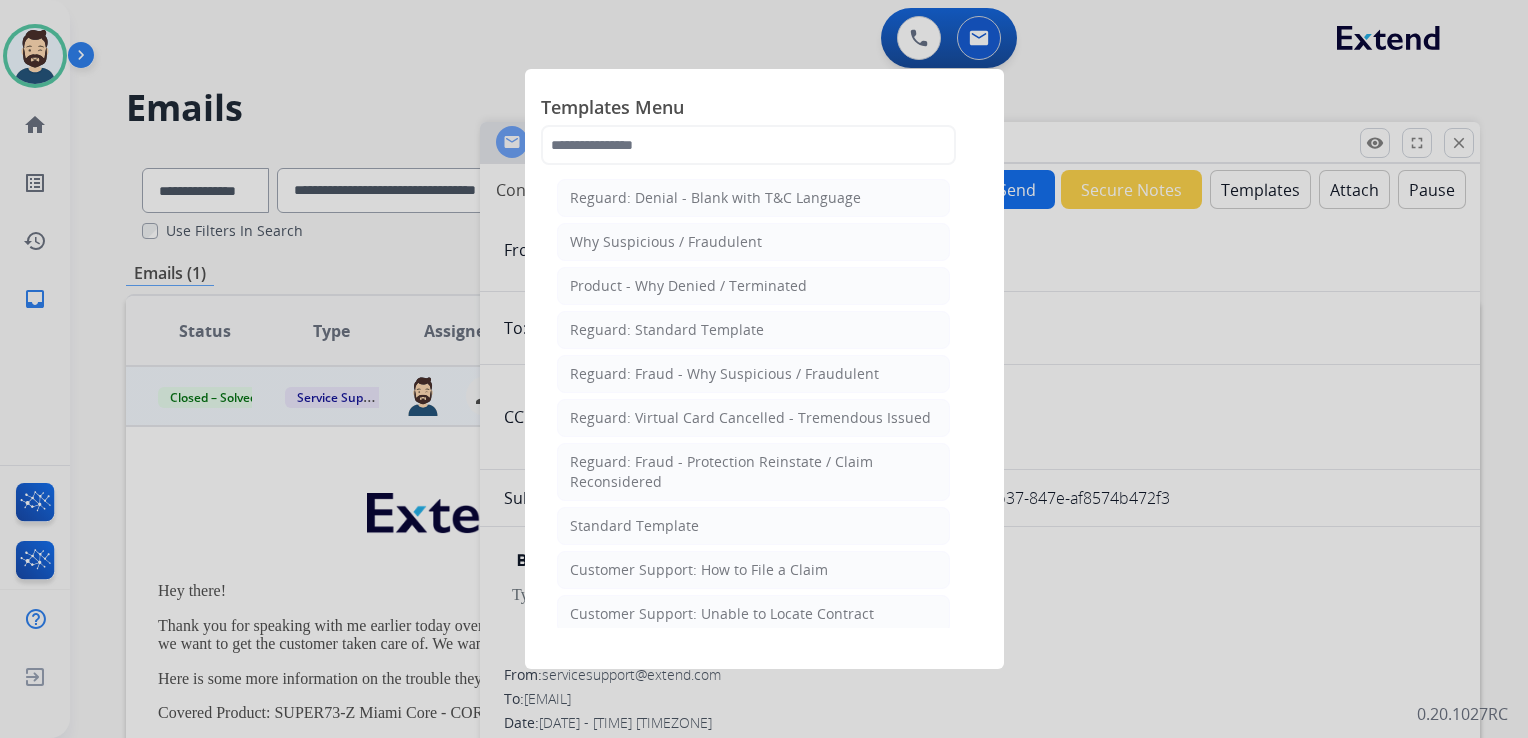 drag, startPoint x: 633, startPoint y: 523, endPoint x: 680, endPoint y: 495, distance: 54.708317 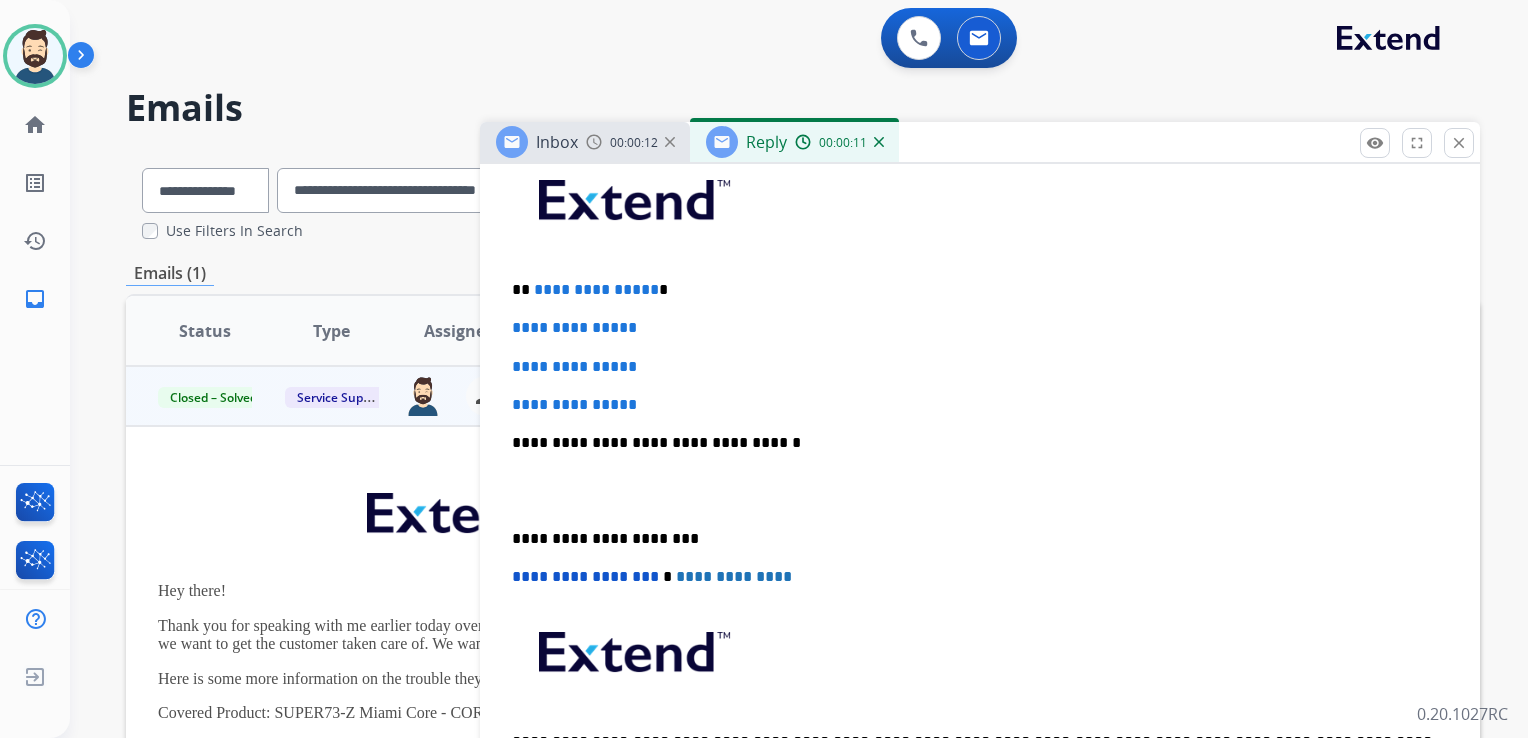 scroll, scrollTop: 334, scrollLeft: 0, axis: vertical 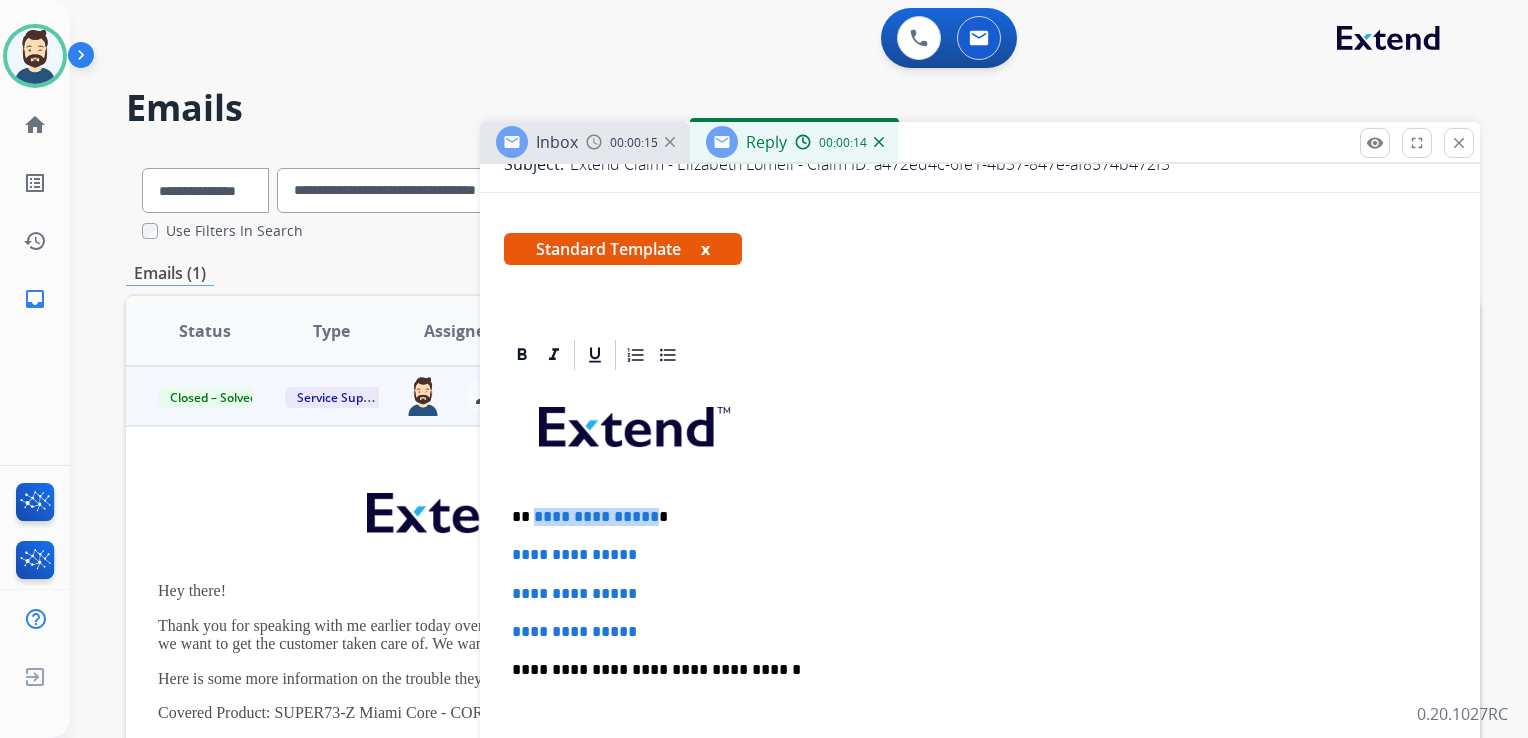 drag, startPoint x: 532, startPoint y: 515, endPoint x: 647, endPoint y: 514, distance: 115.00435 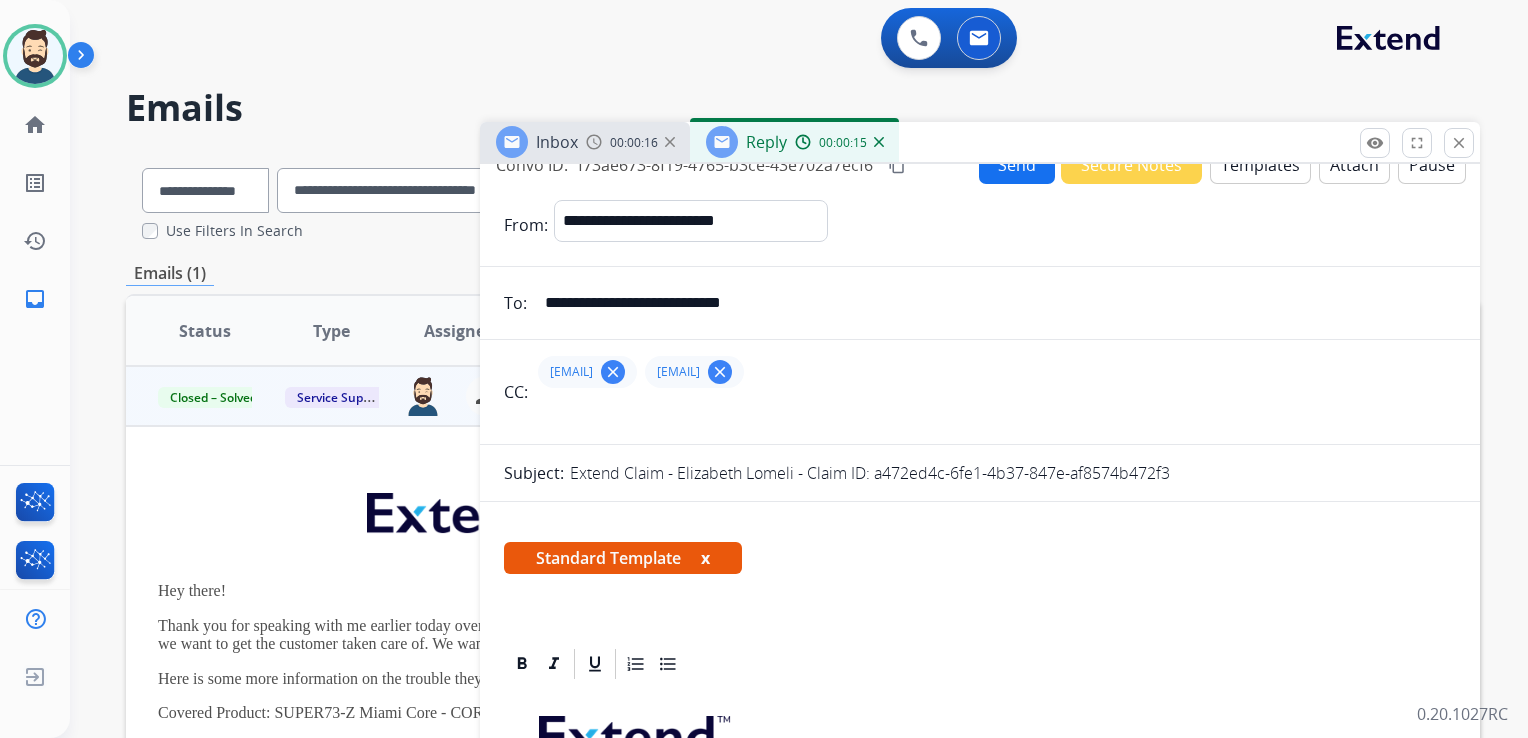 scroll, scrollTop: 0, scrollLeft: 0, axis: both 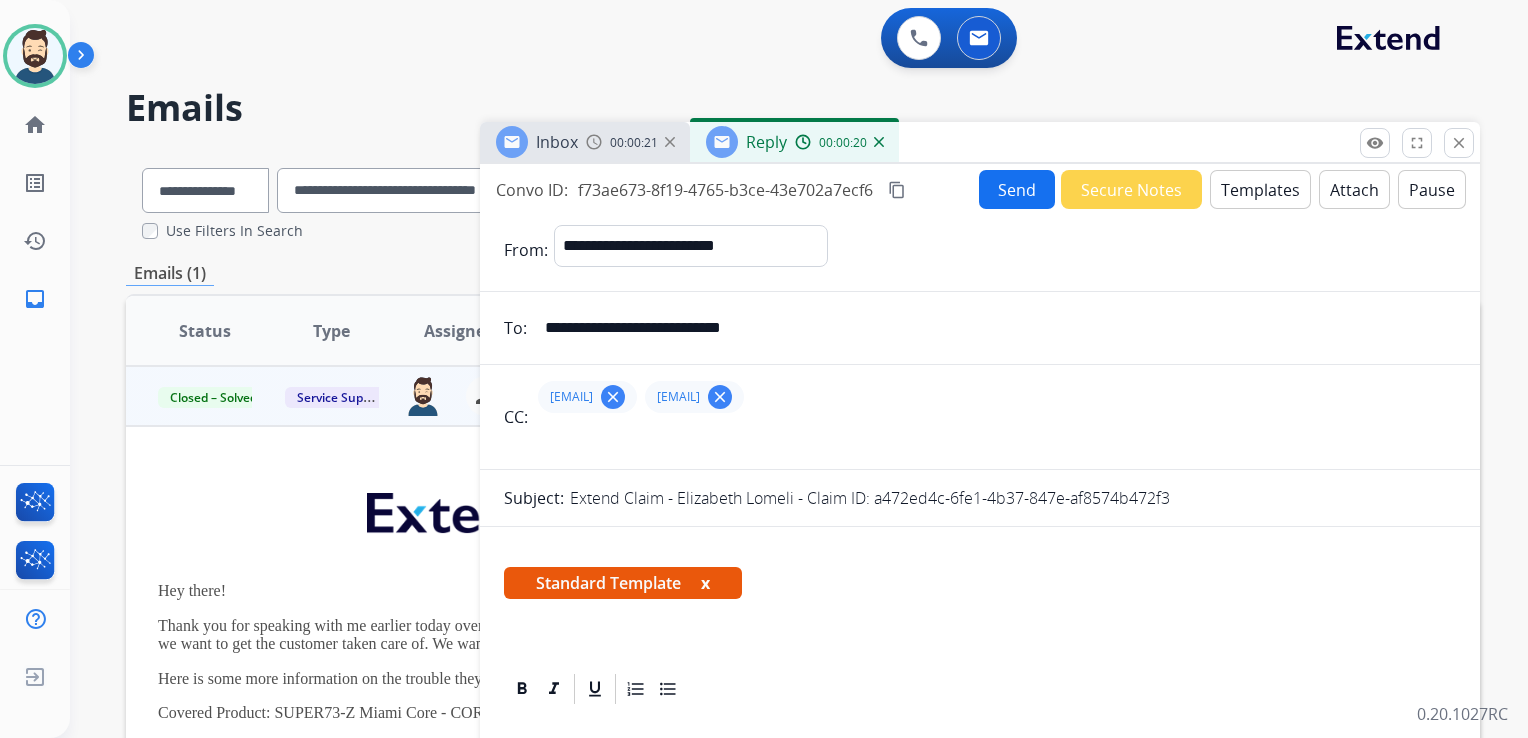type 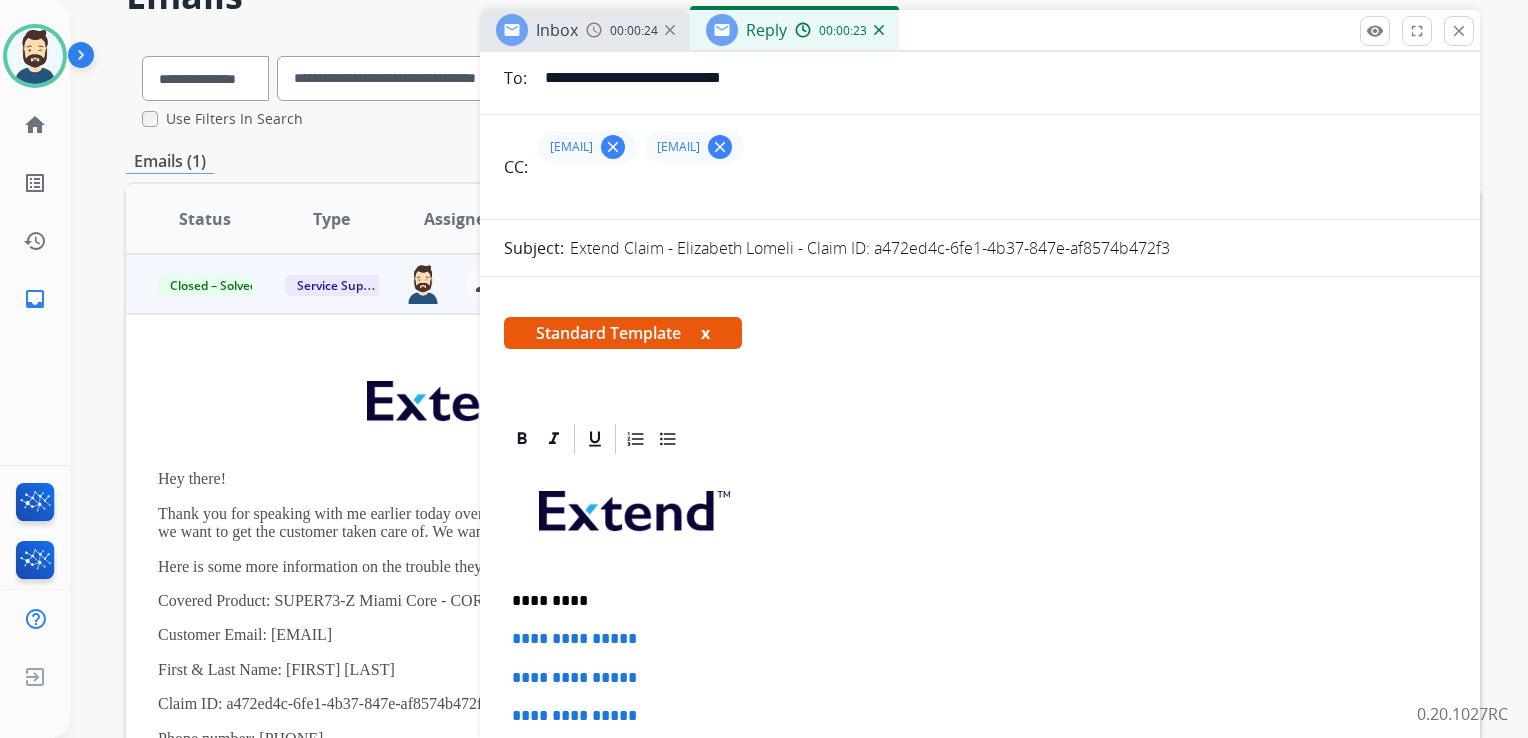 scroll, scrollTop: 406, scrollLeft: 0, axis: vertical 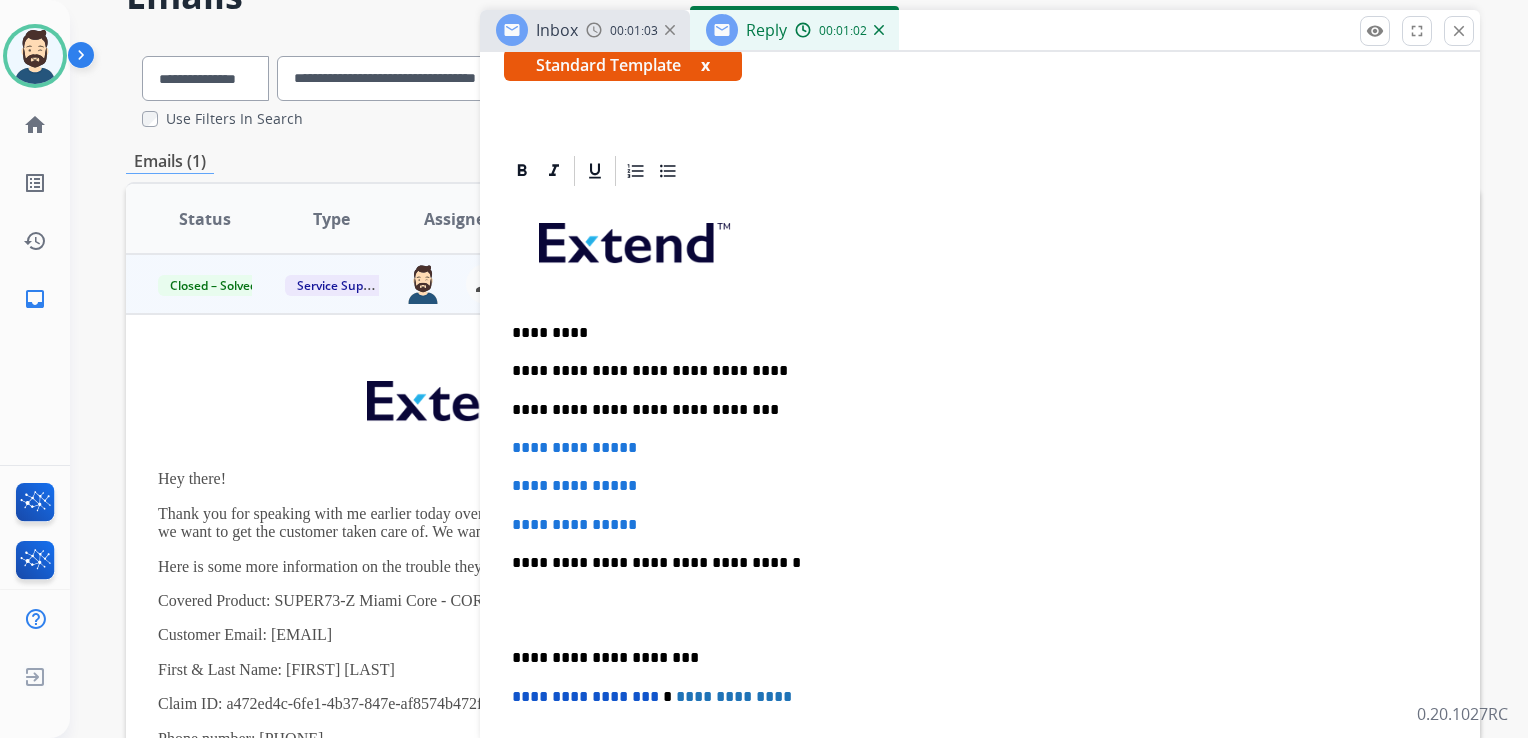click on "**********" at bounding box center [972, 410] 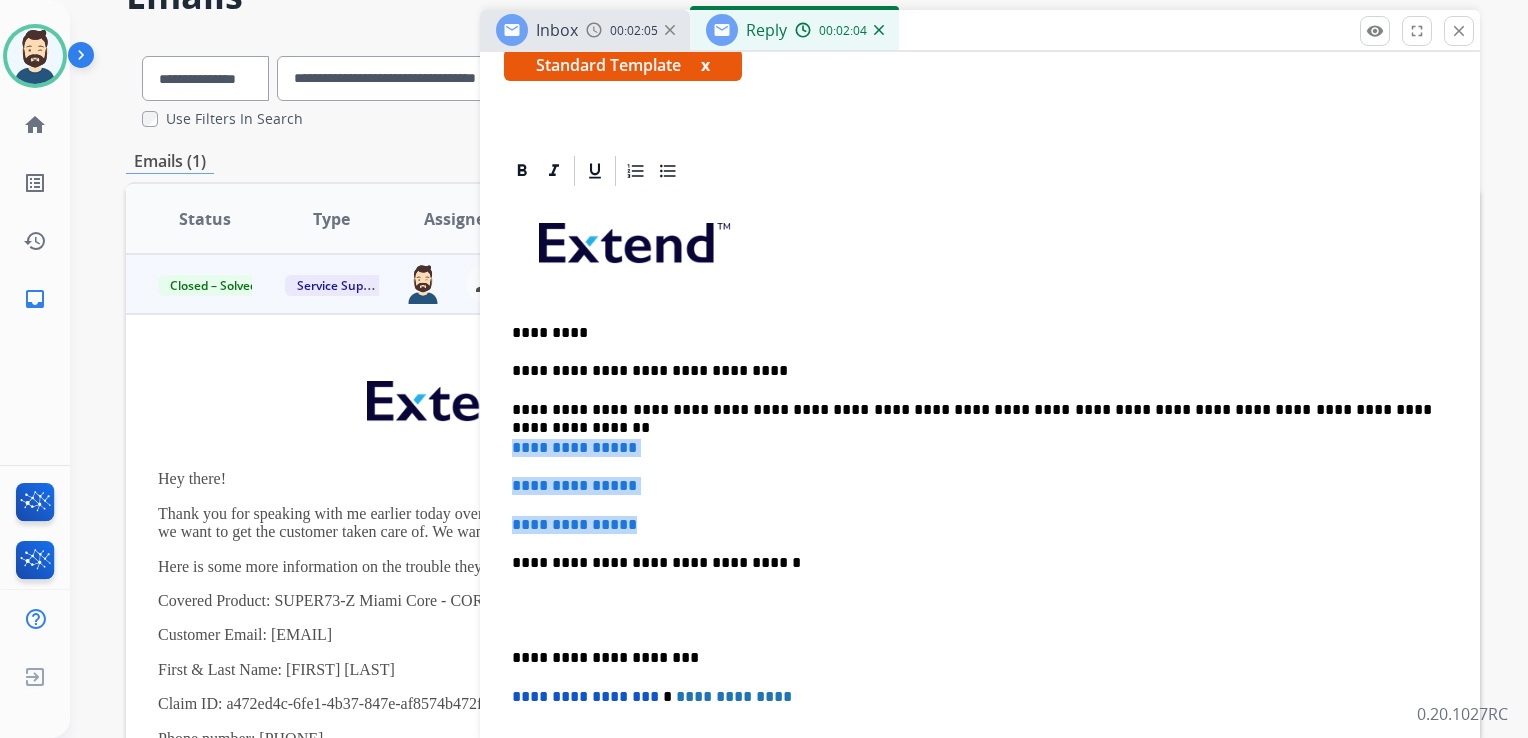 drag, startPoint x: 513, startPoint y: 446, endPoint x: 703, endPoint y: 502, distance: 198.0808 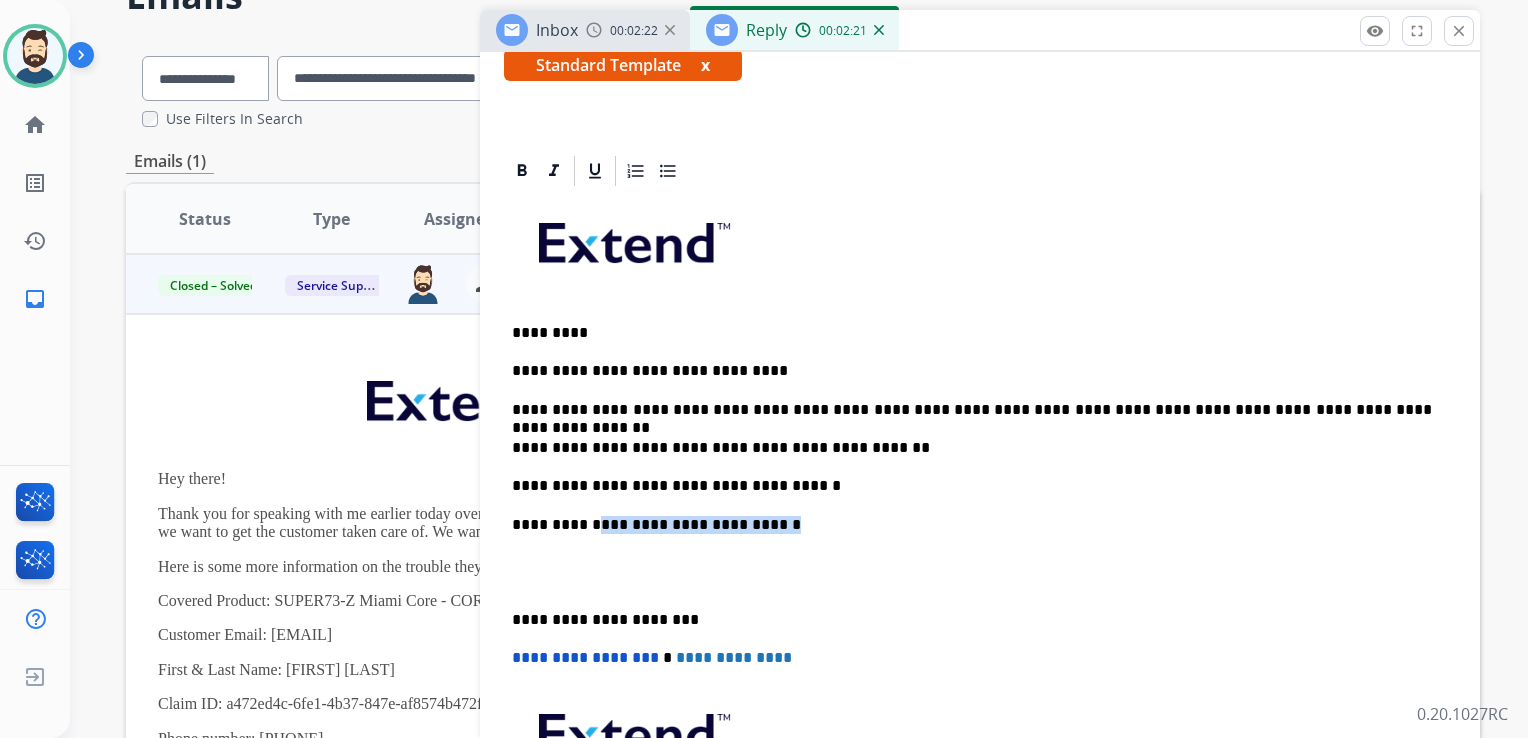 drag, startPoint x: 642, startPoint y: 518, endPoint x: 820, endPoint y: 527, distance: 178.22739 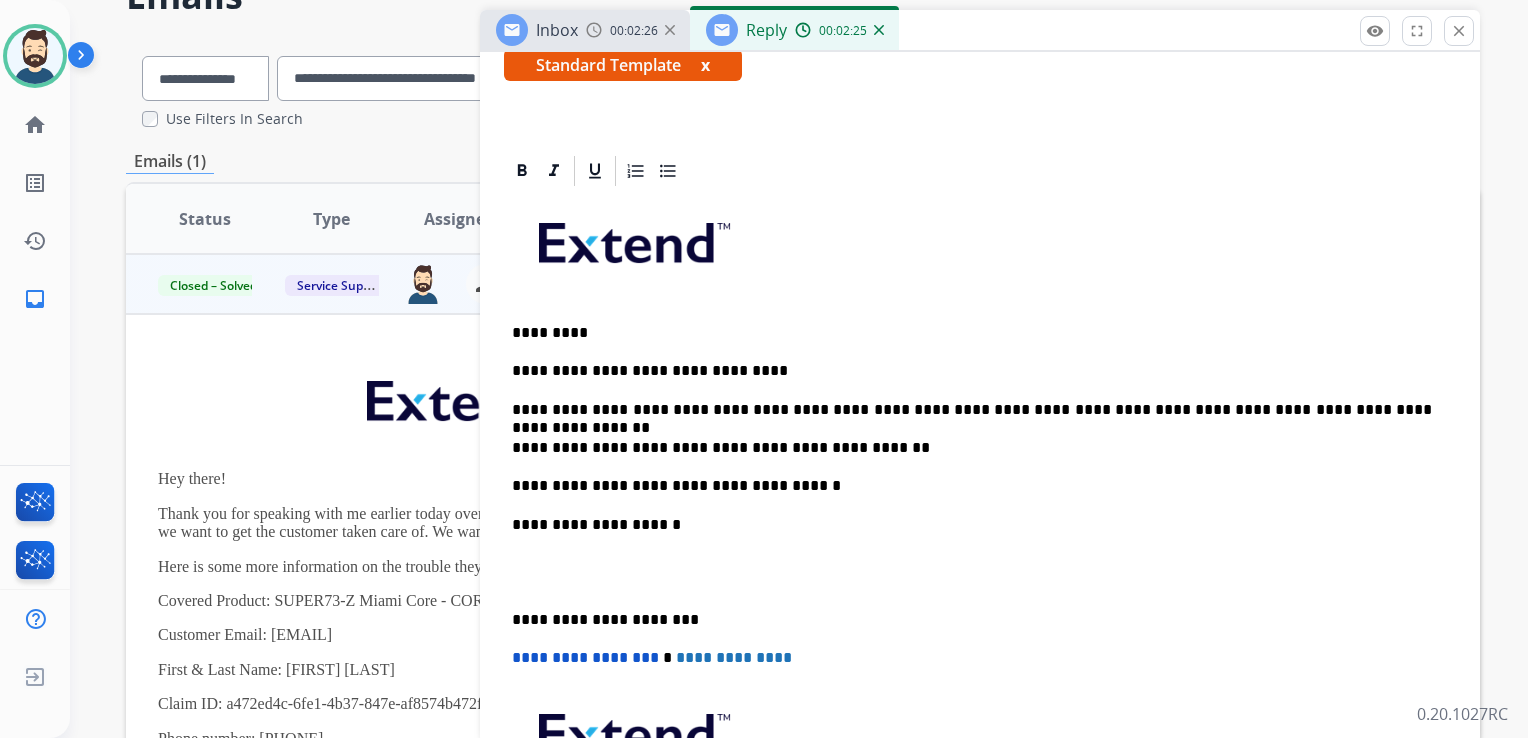 click on "**********" at bounding box center (972, 620) 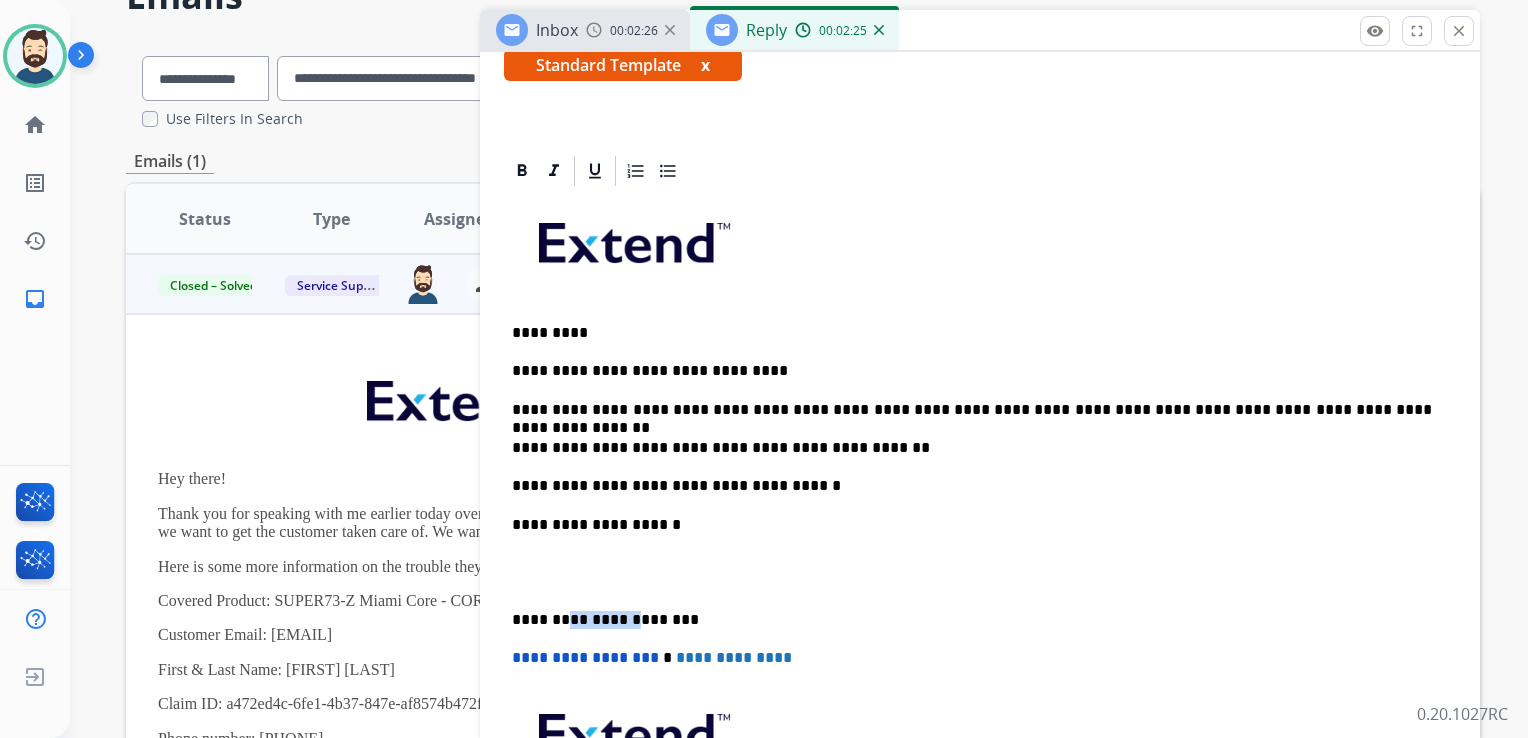 click on "**********" at bounding box center [972, 620] 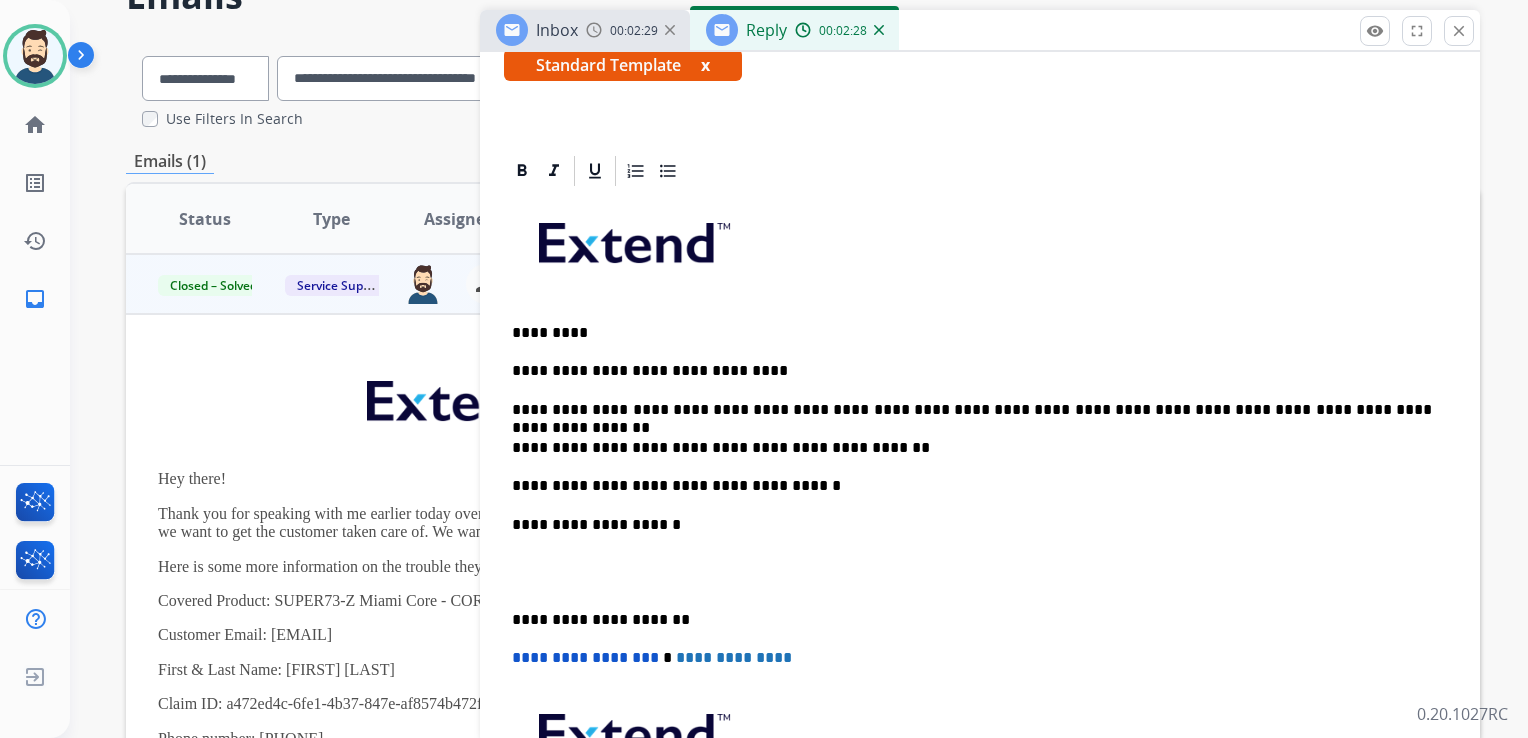 click on "**********" at bounding box center [585, 657] 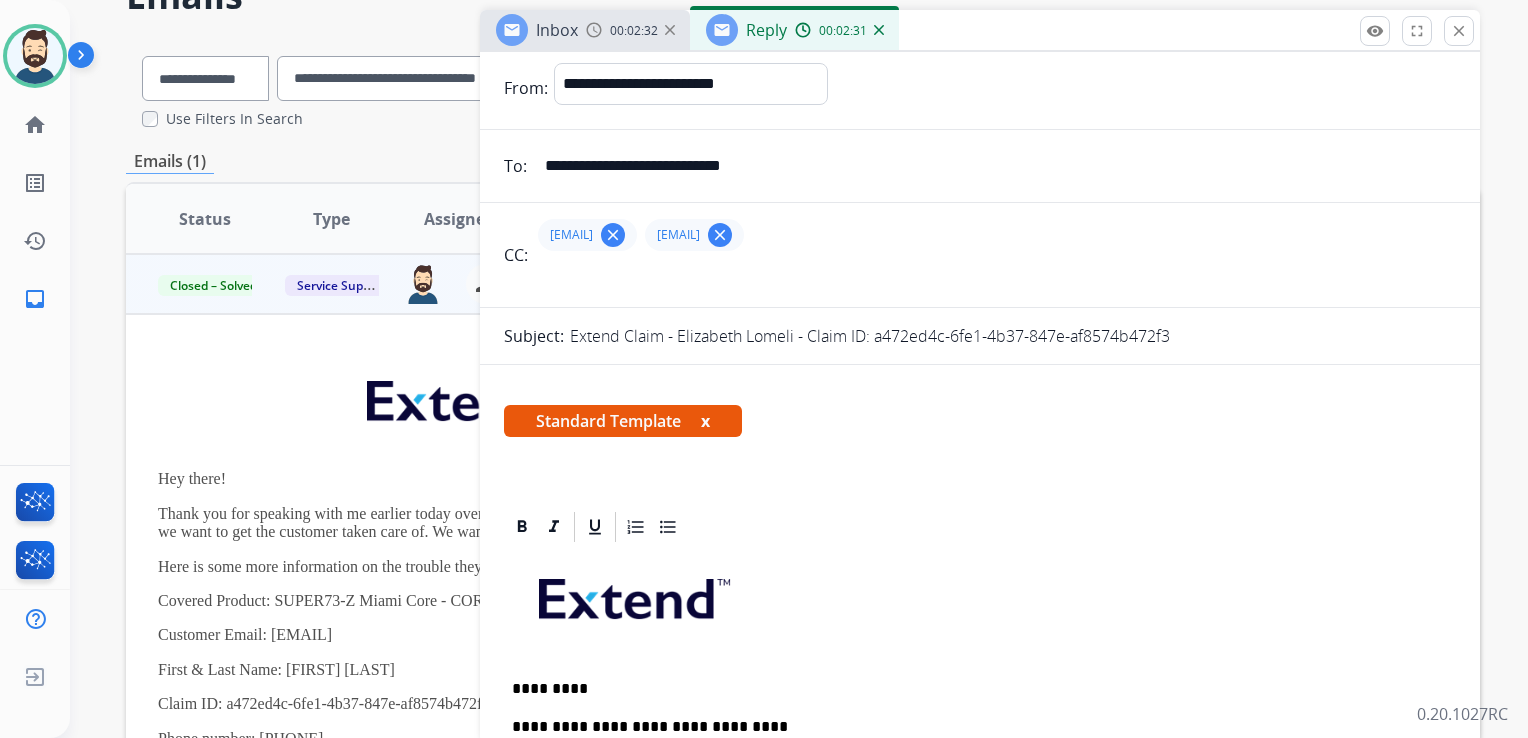 scroll, scrollTop: 0, scrollLeft: 0, axis: both 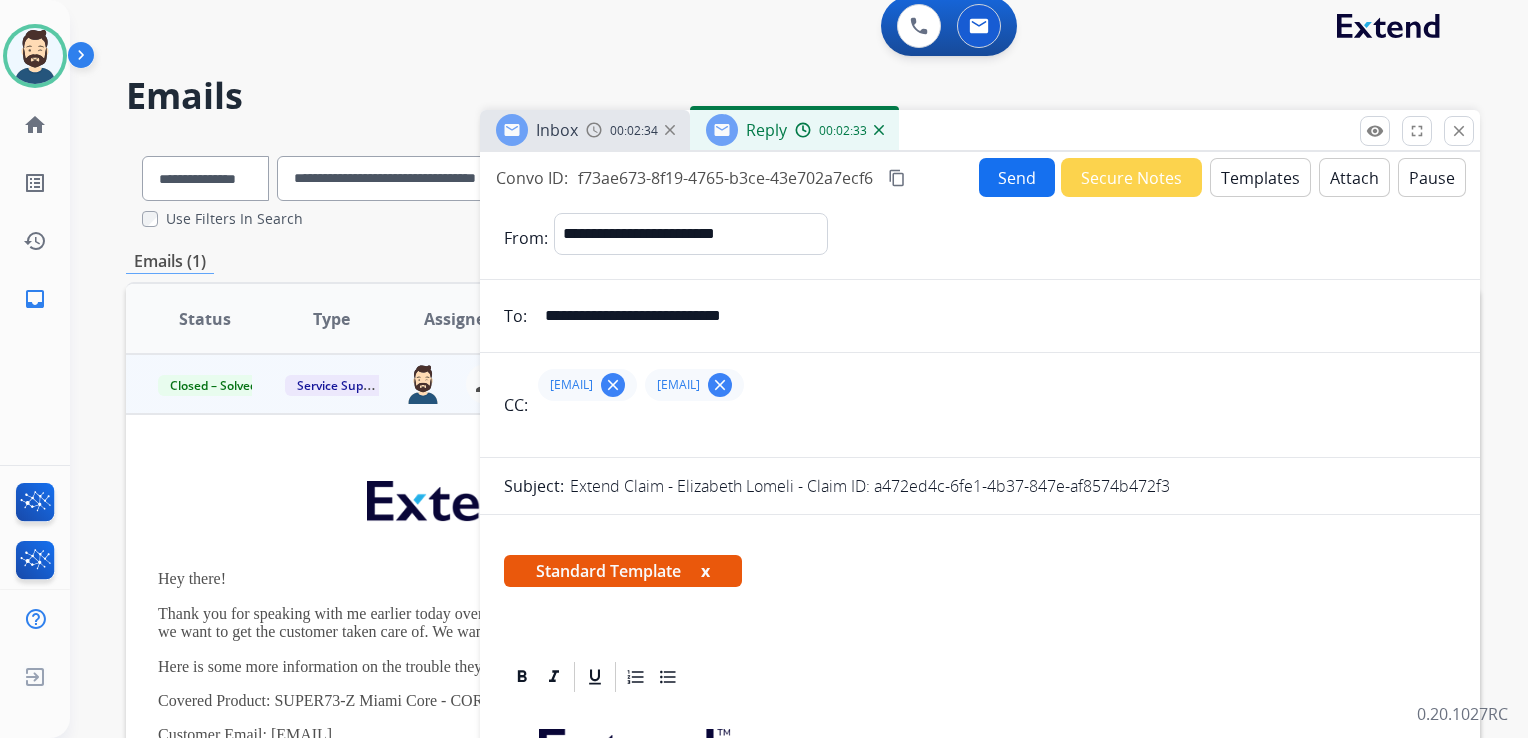 click on "Send" at bounding box center (1017, 177) 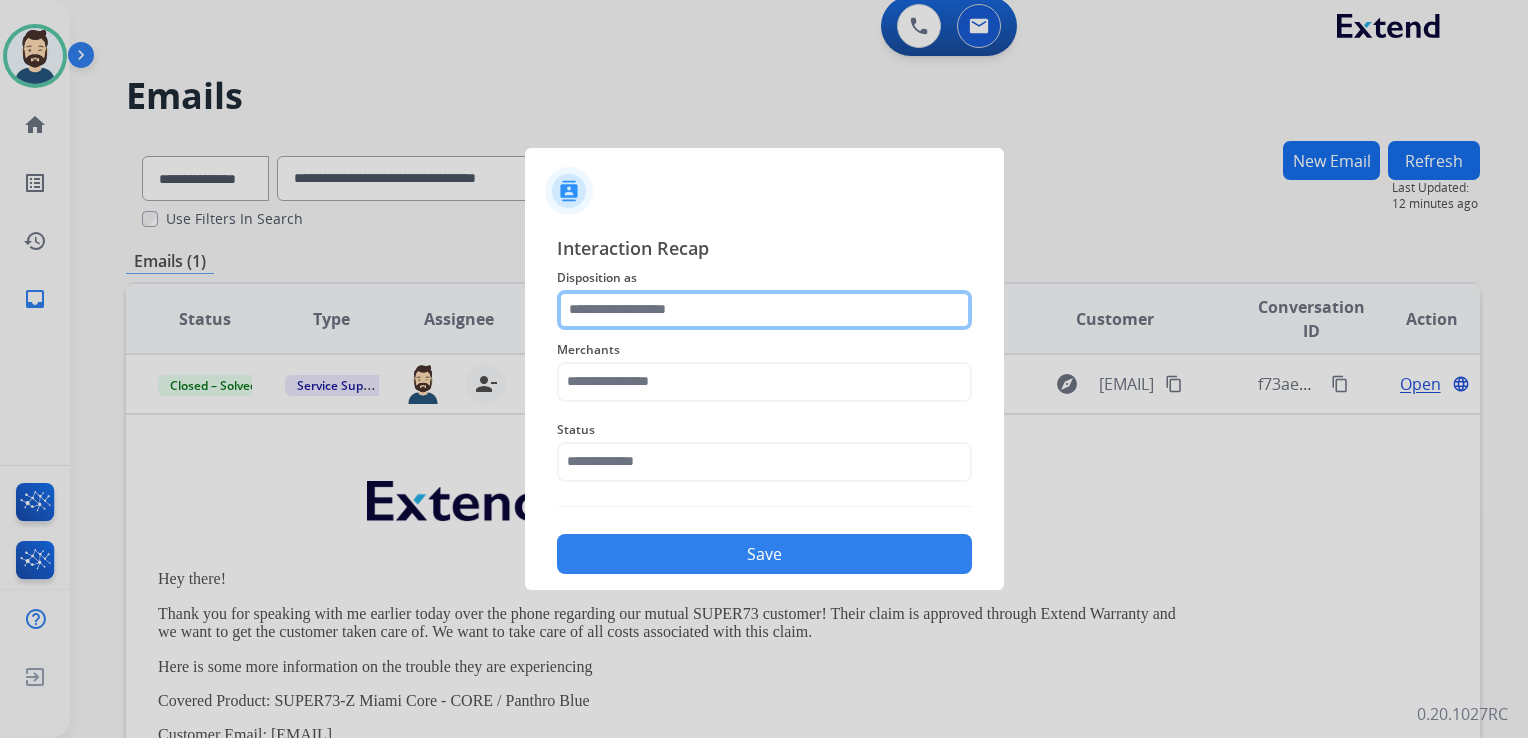 click 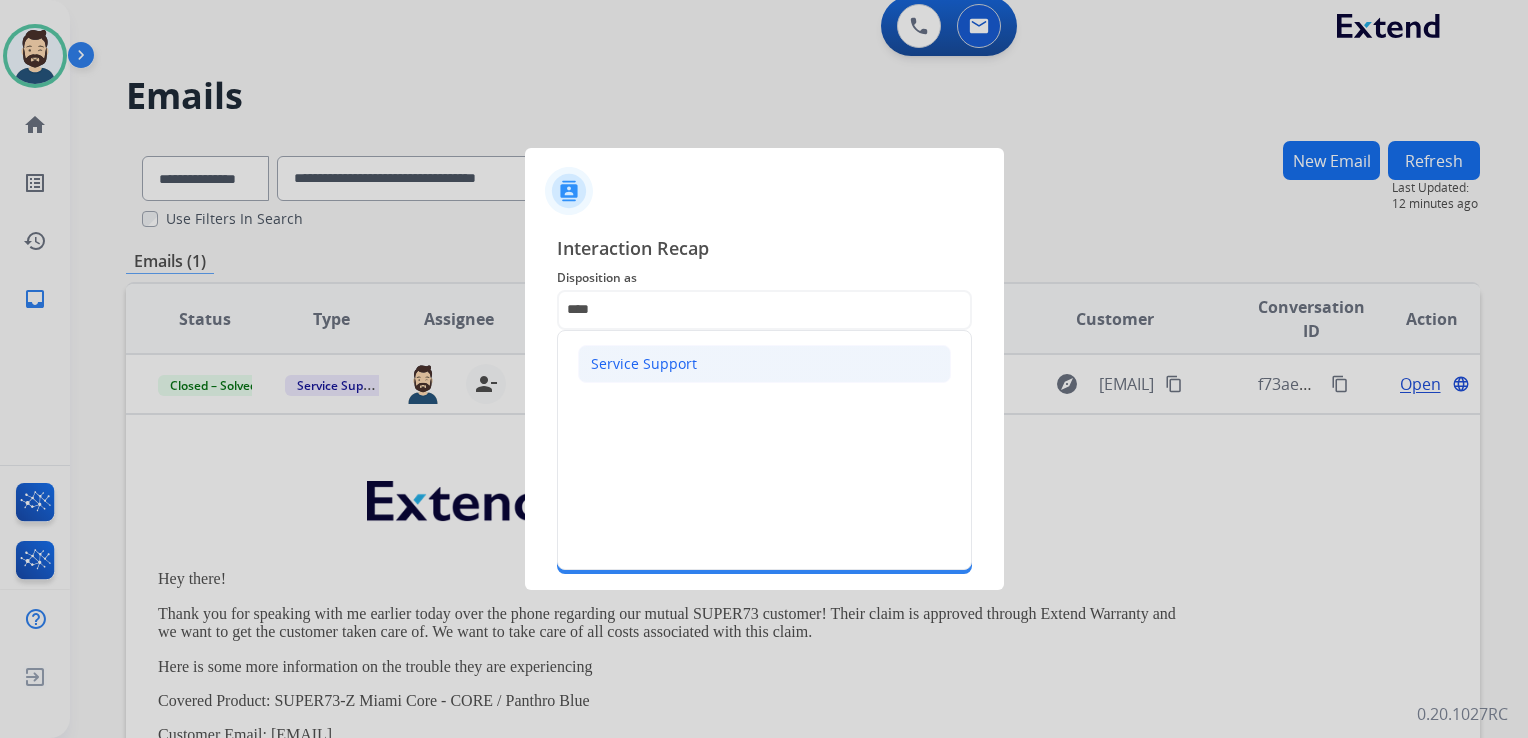 click on "Service Support" 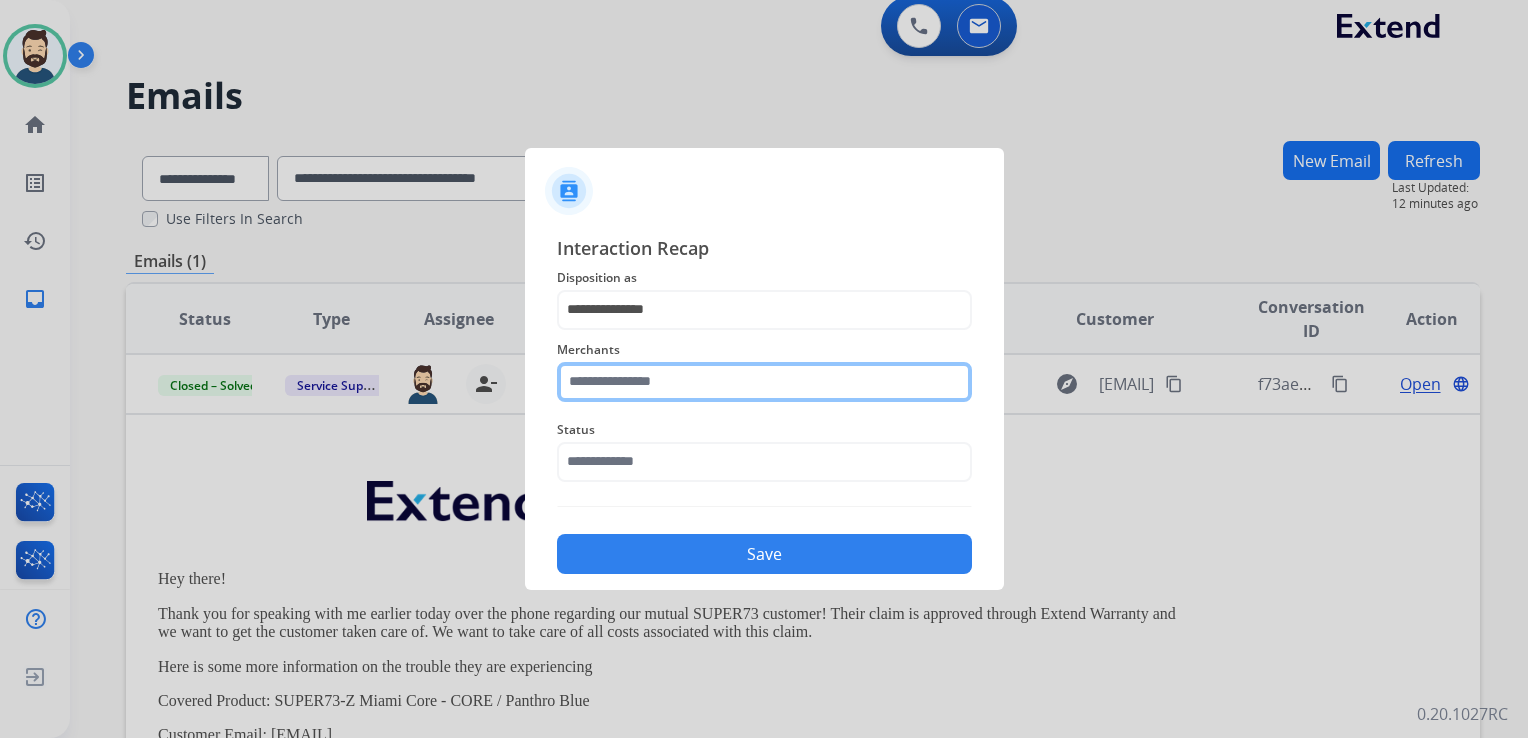 click 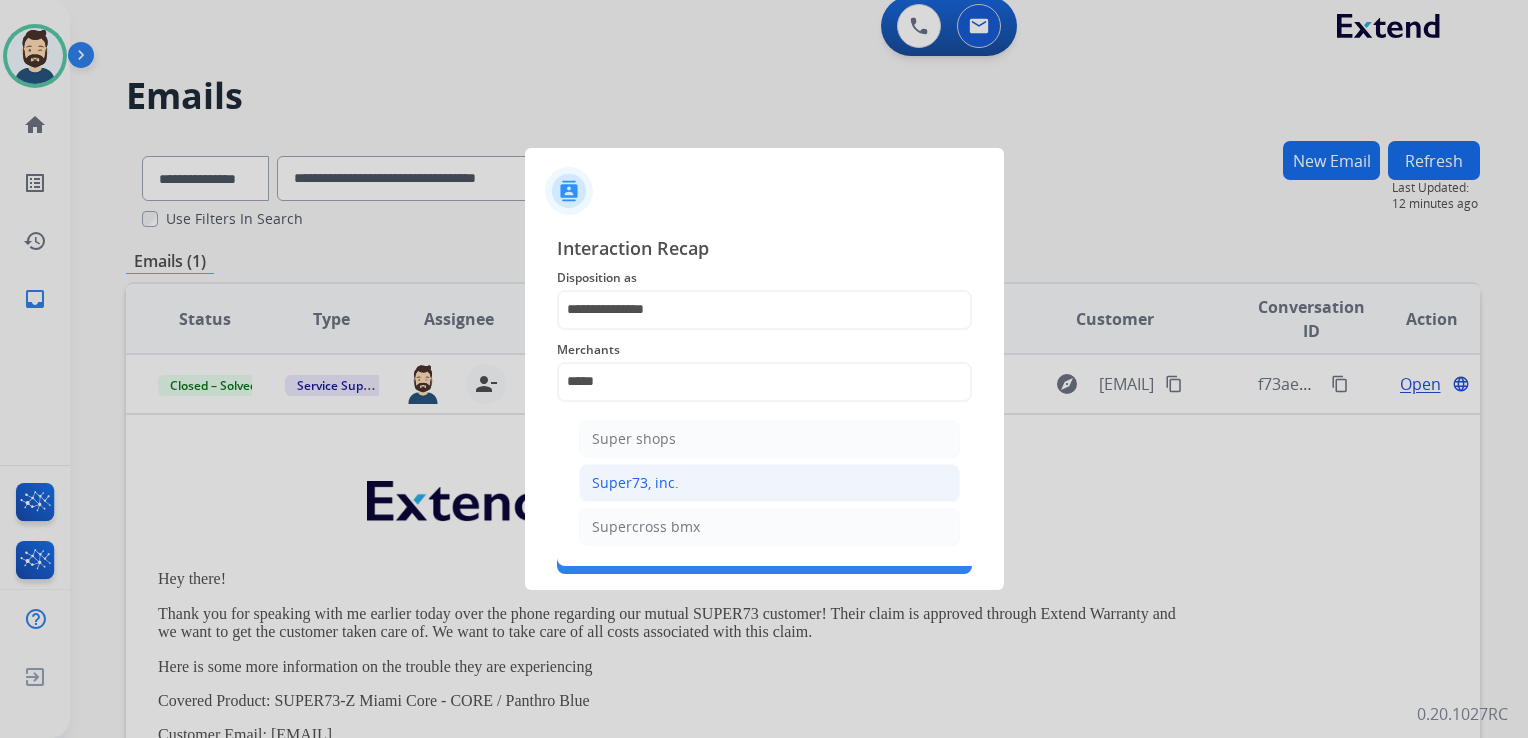 click on "Super73, inc." 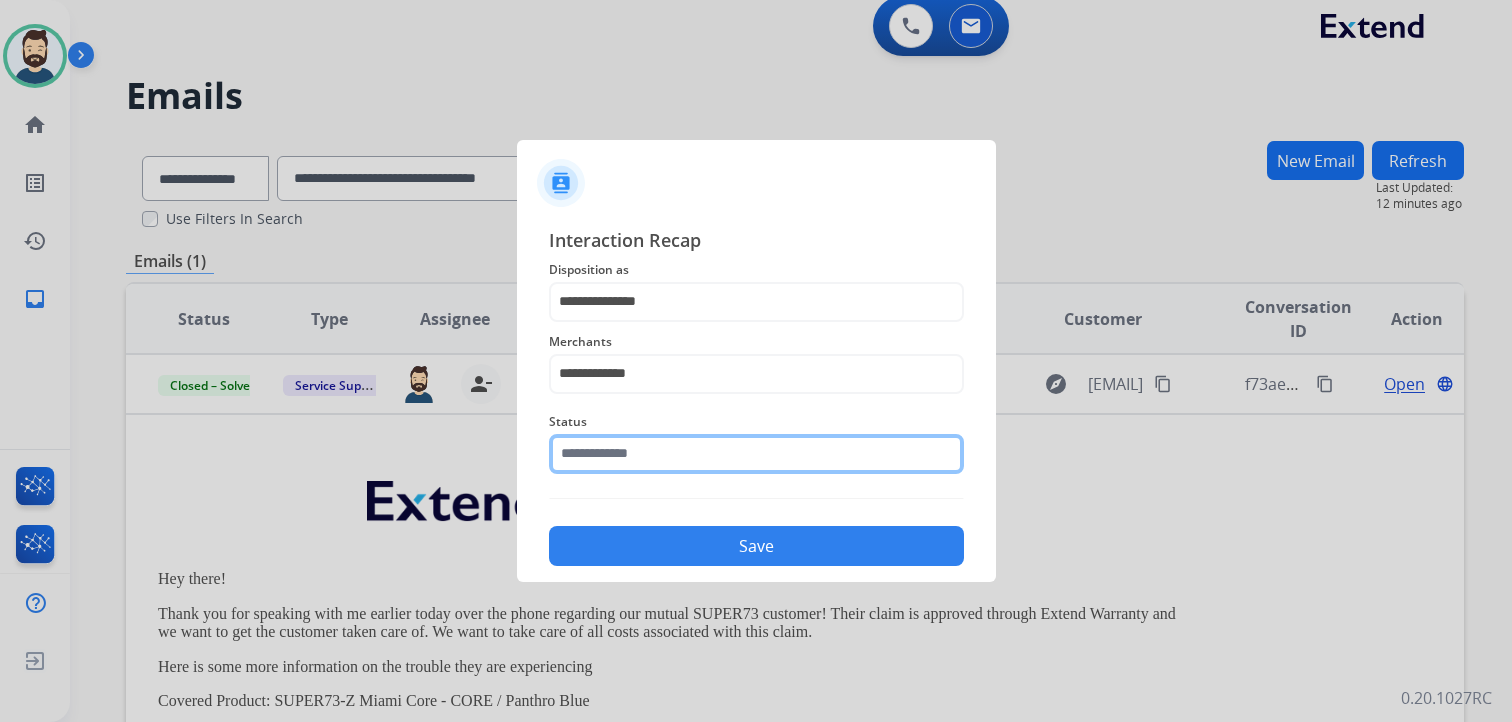 click 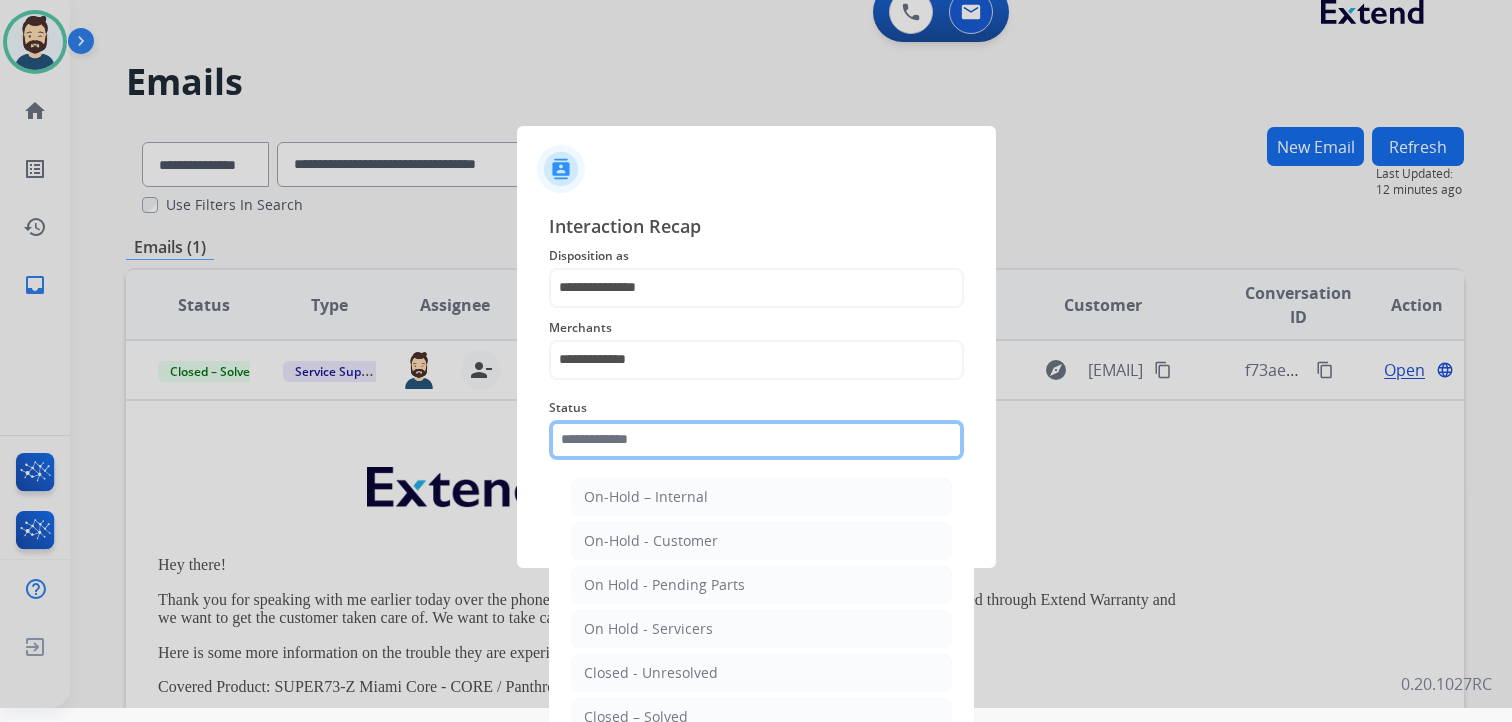 scroll, scrollTop: 59, scrollLeft: 0, axis: vertical 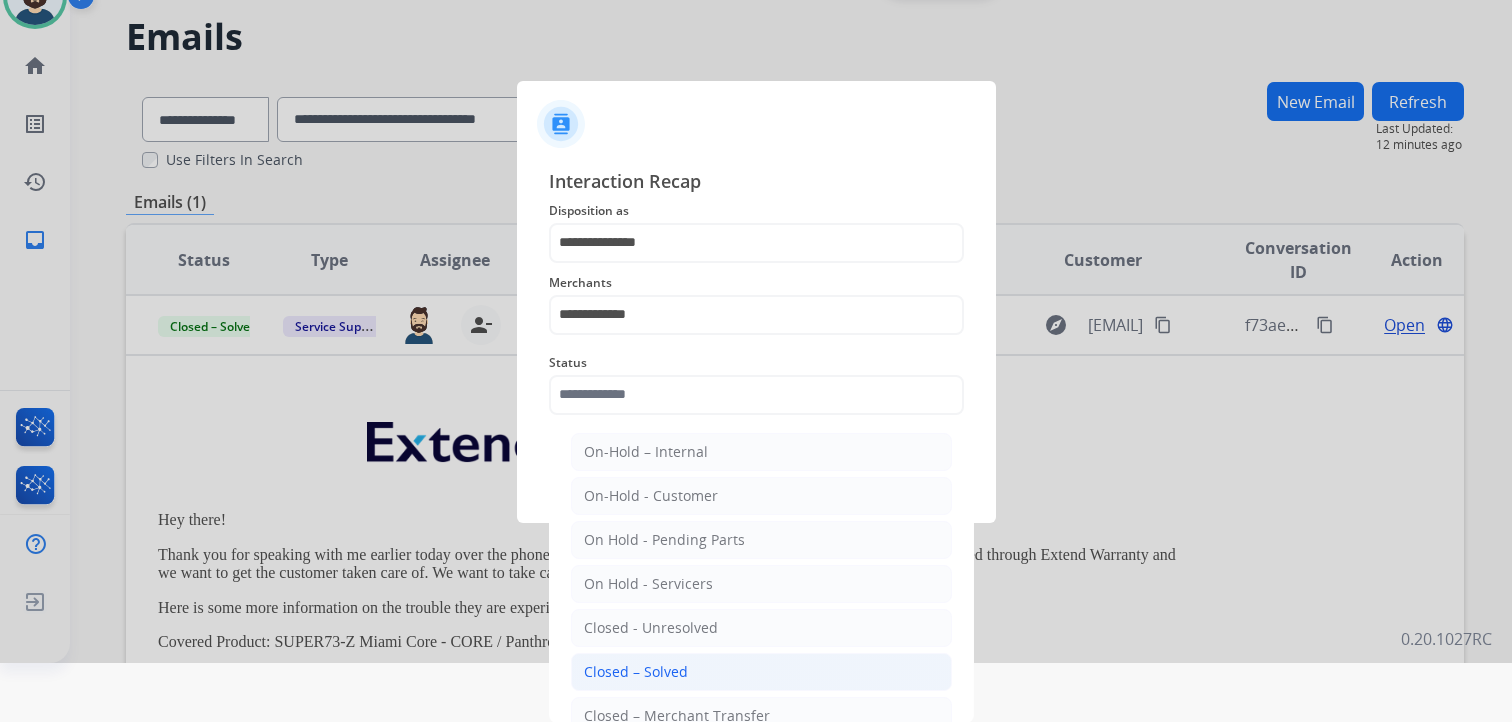 click on "Closed – Solved" 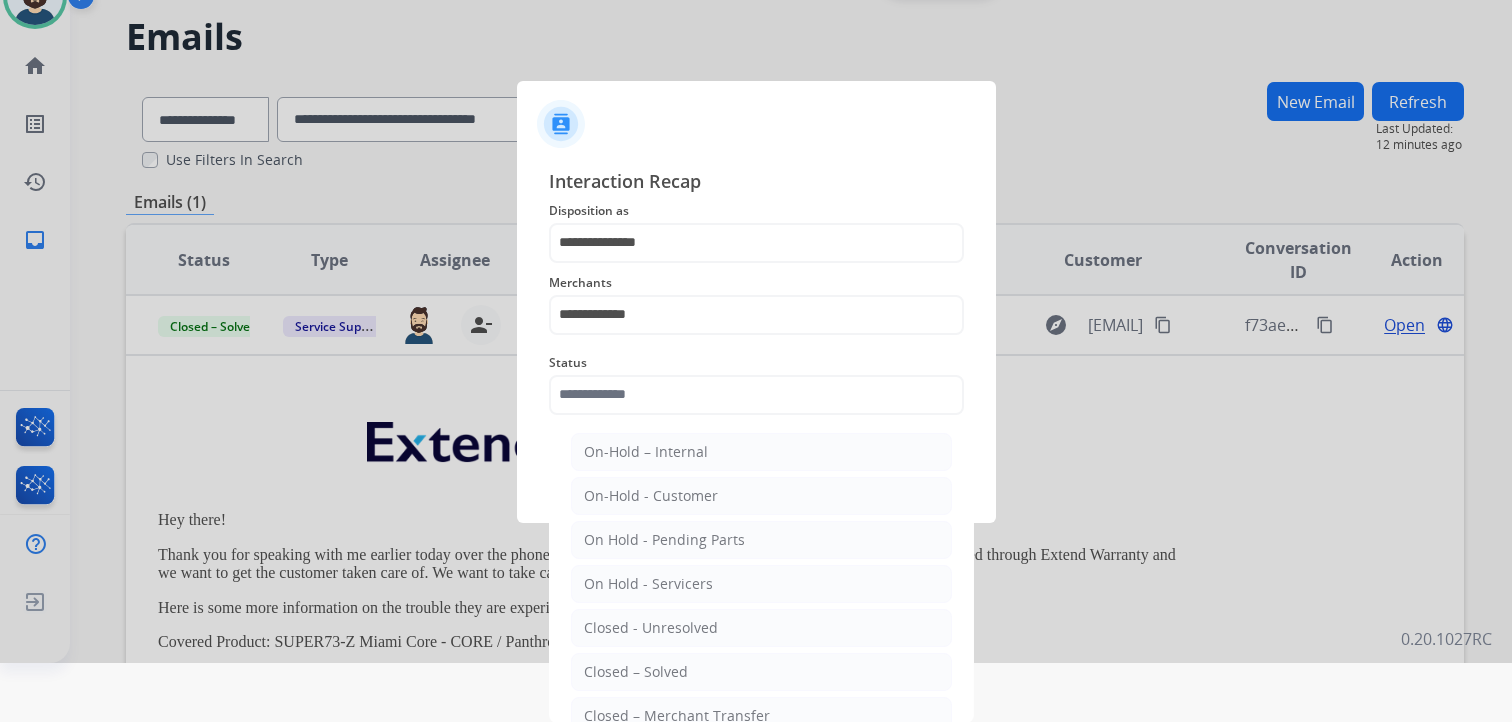 type on "**********" 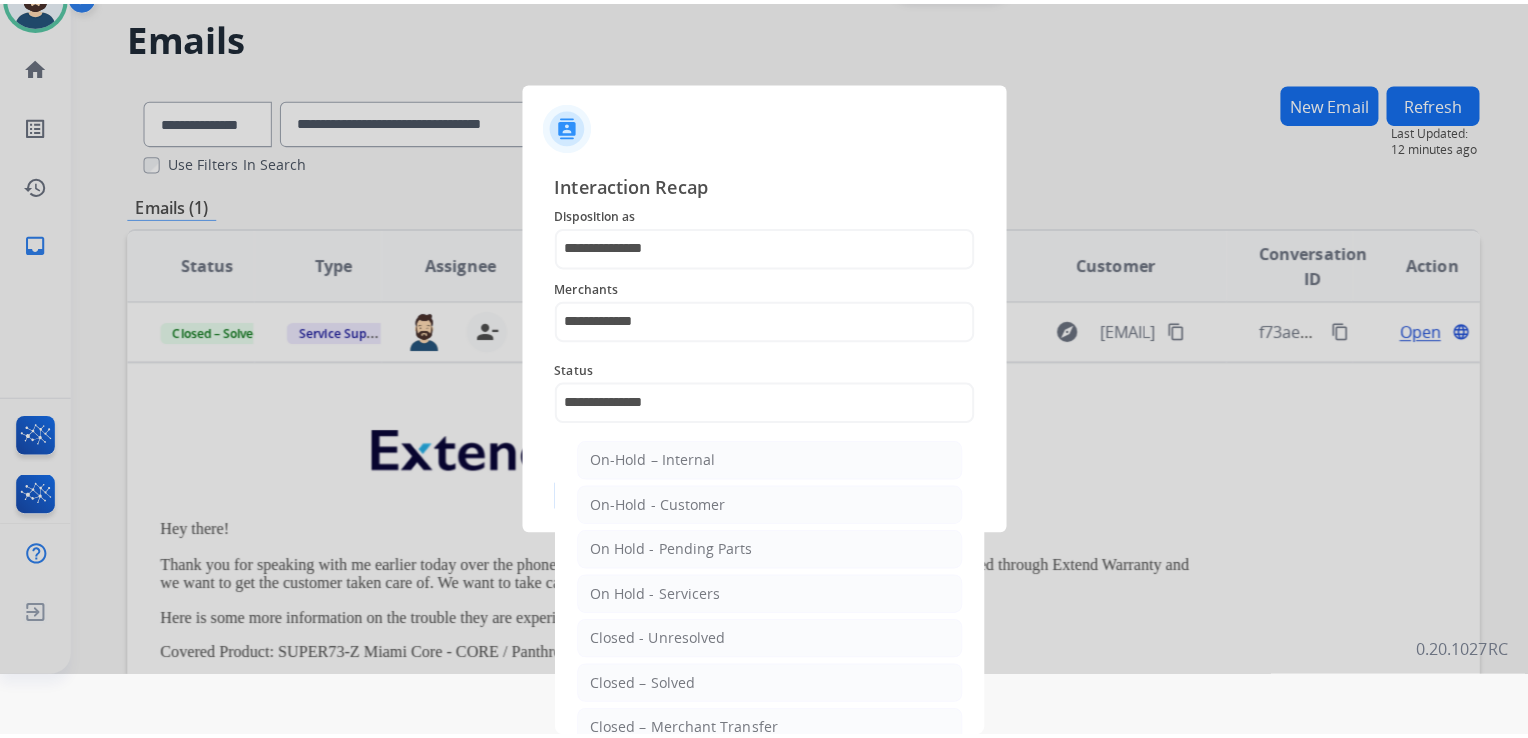 scroll, scrollTop: 0, scrollLeft: 0, axis: both 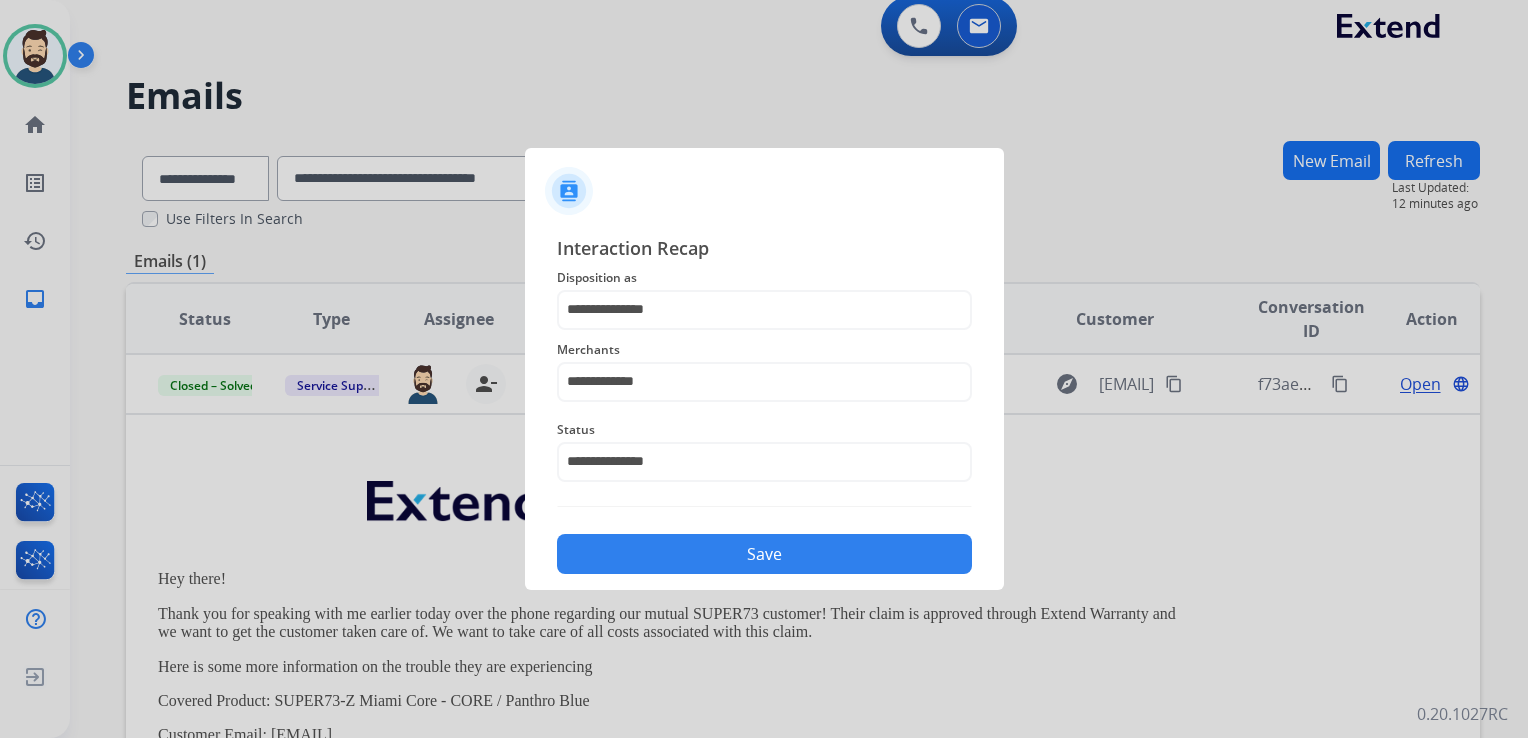 click on "Save" 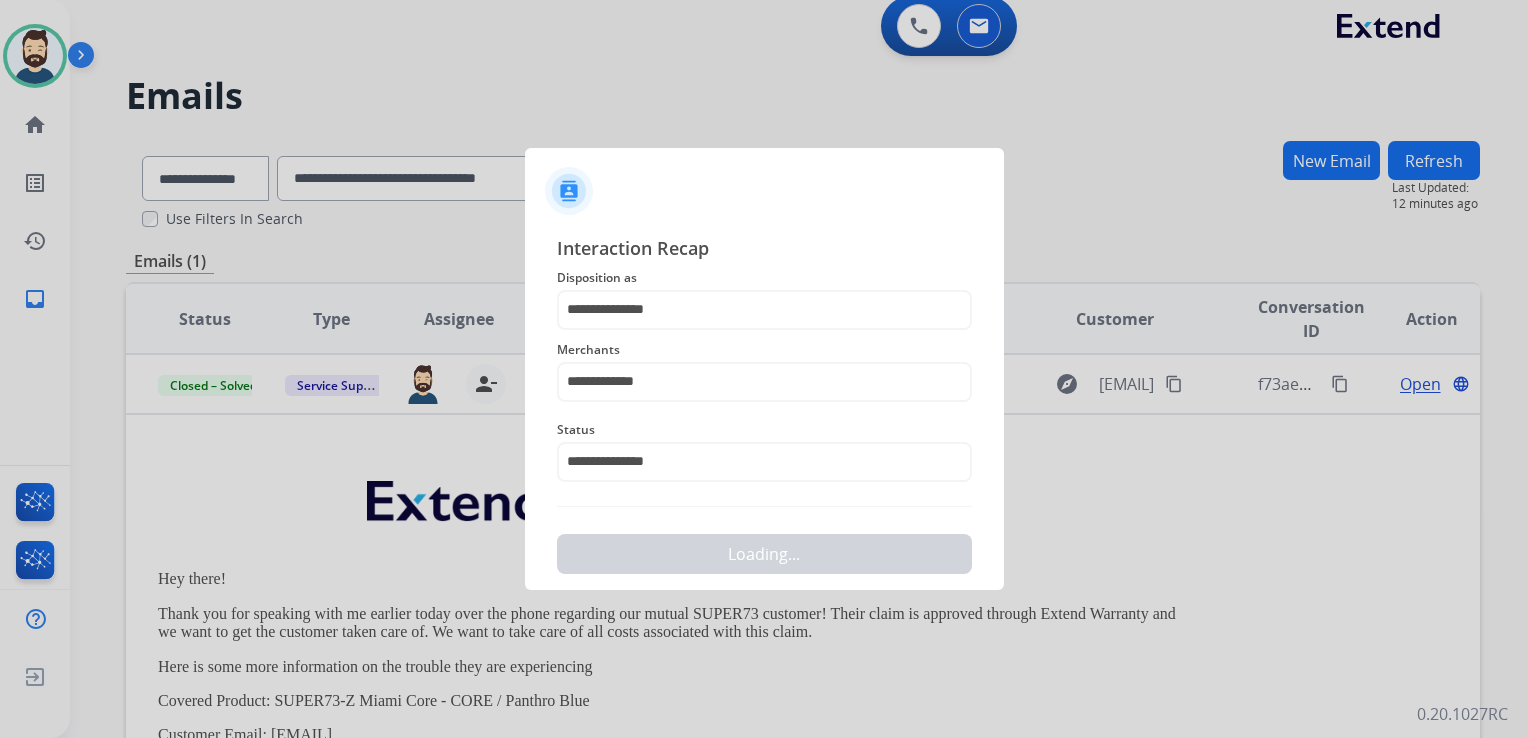 scroll, scrollTop: 0, scrollLeft: 0, axis: both 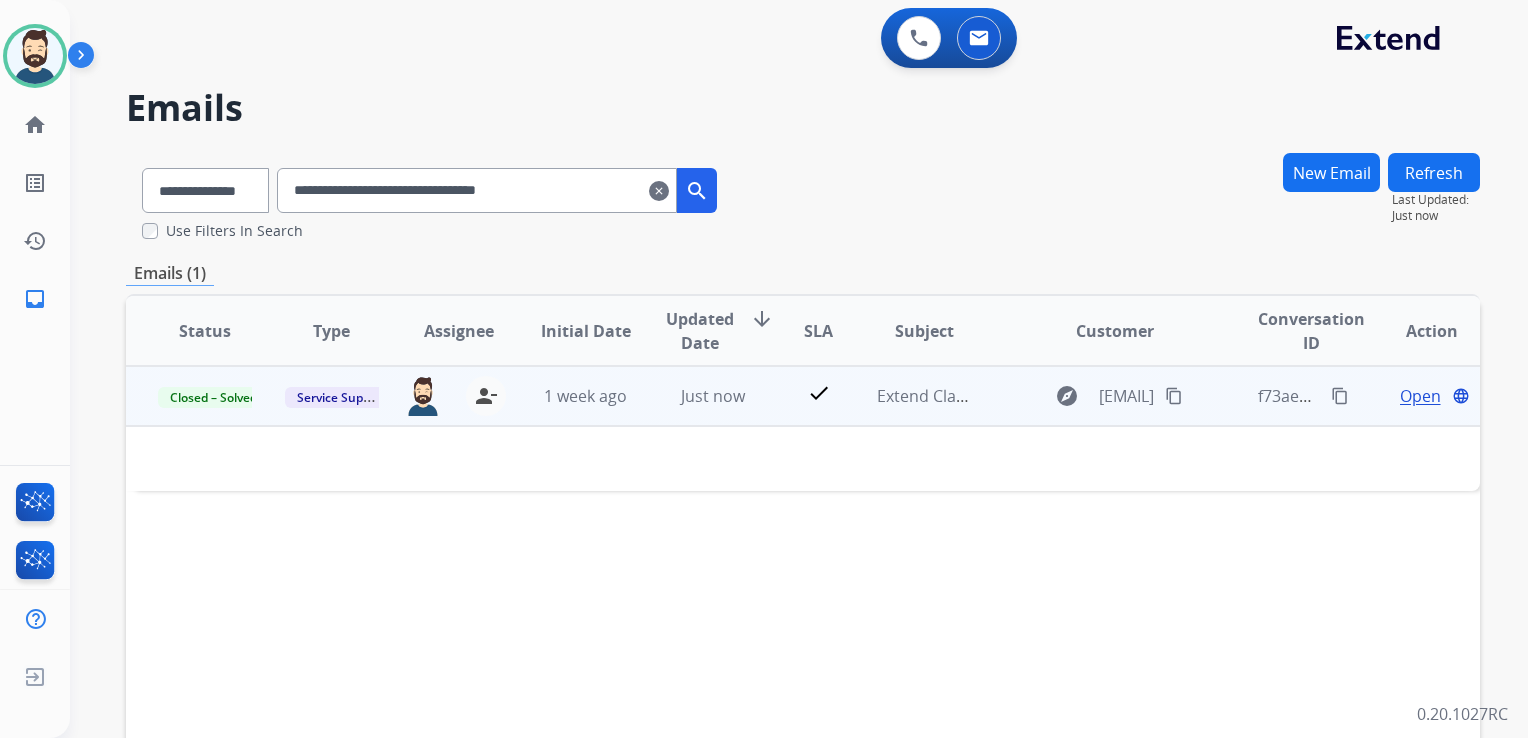 click on "content_copy" at bounding box center [1340, 396] 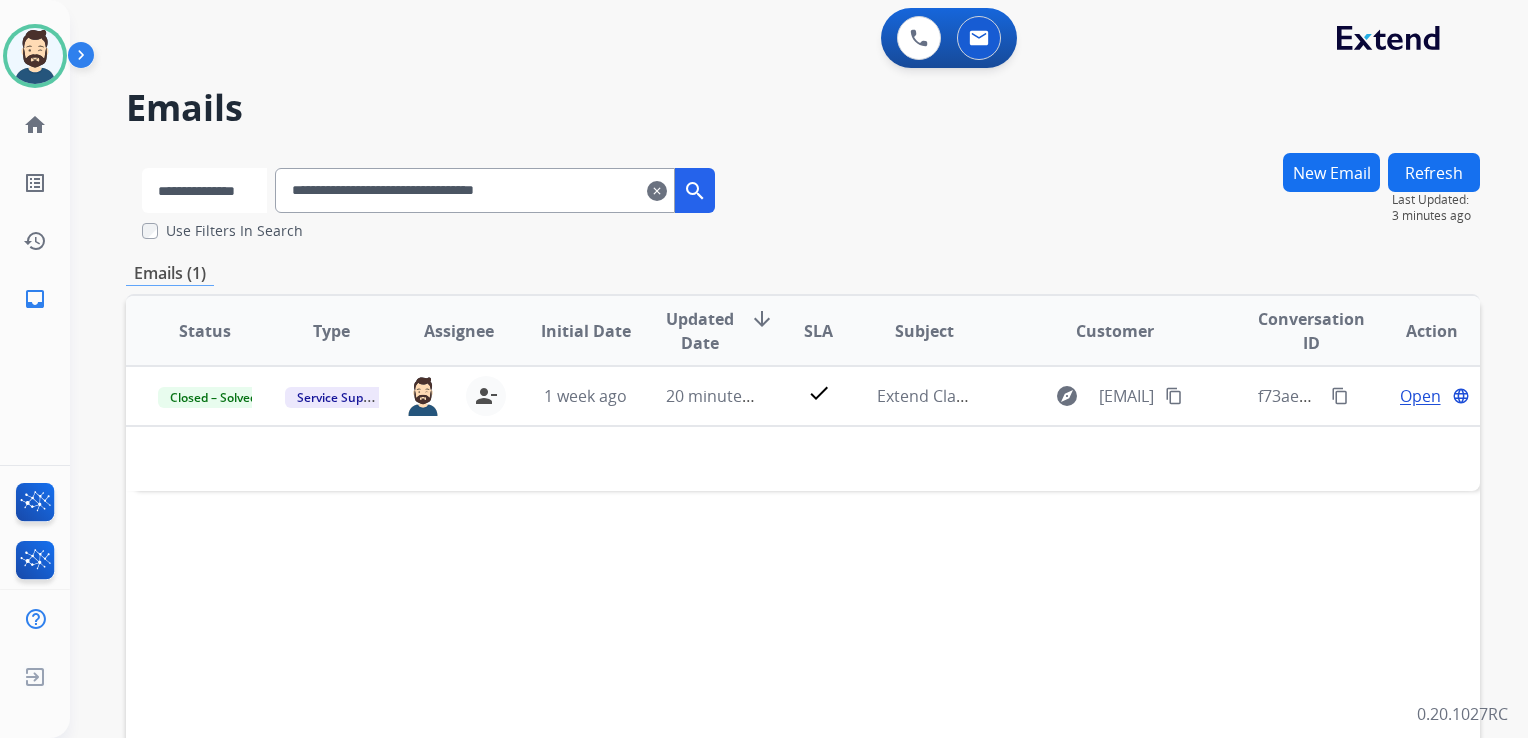 drag, startPoint x: 220, startPoint y: 185, endPoint x: 221, endPoint y: 209, distance: 24.020824 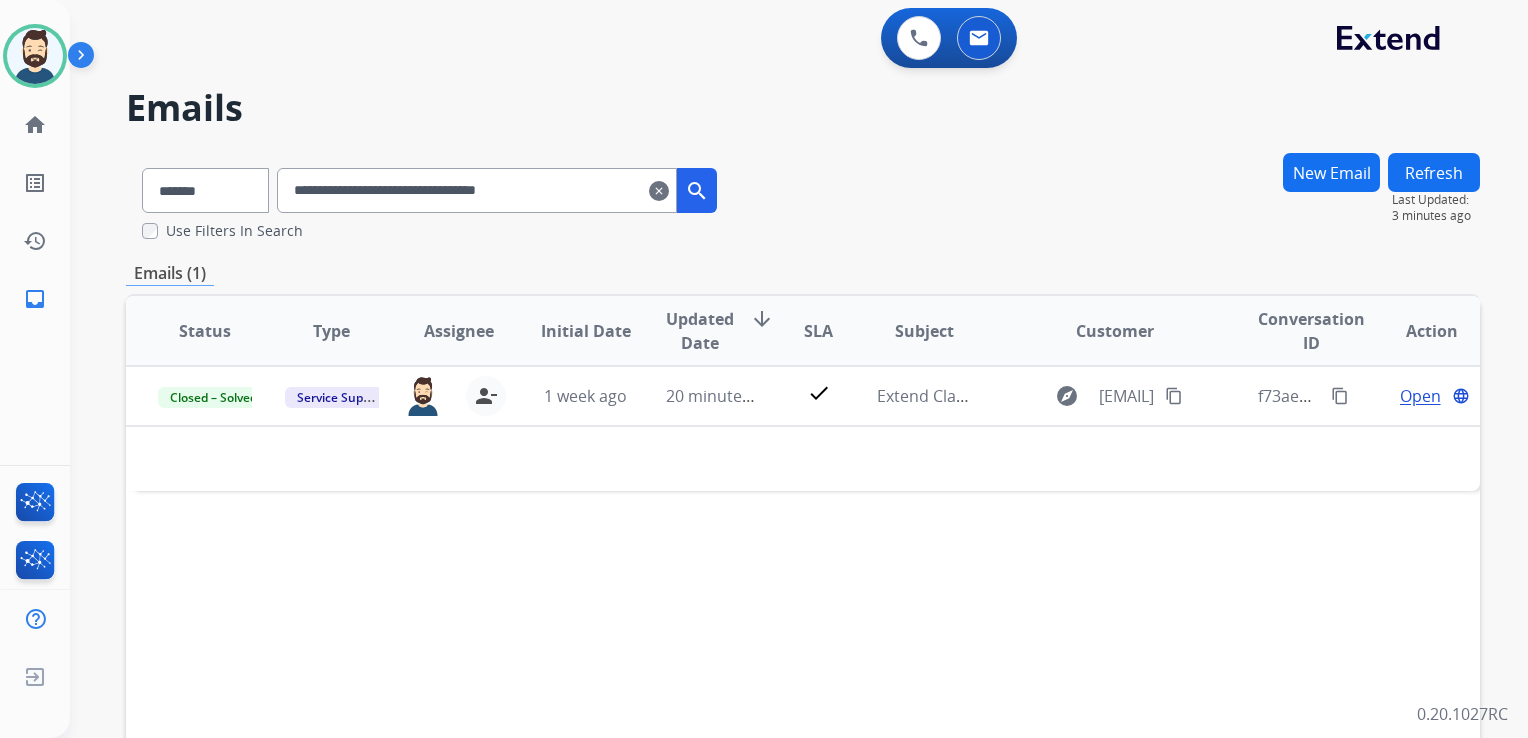 click on "**********" at bounding box center (477, 190) 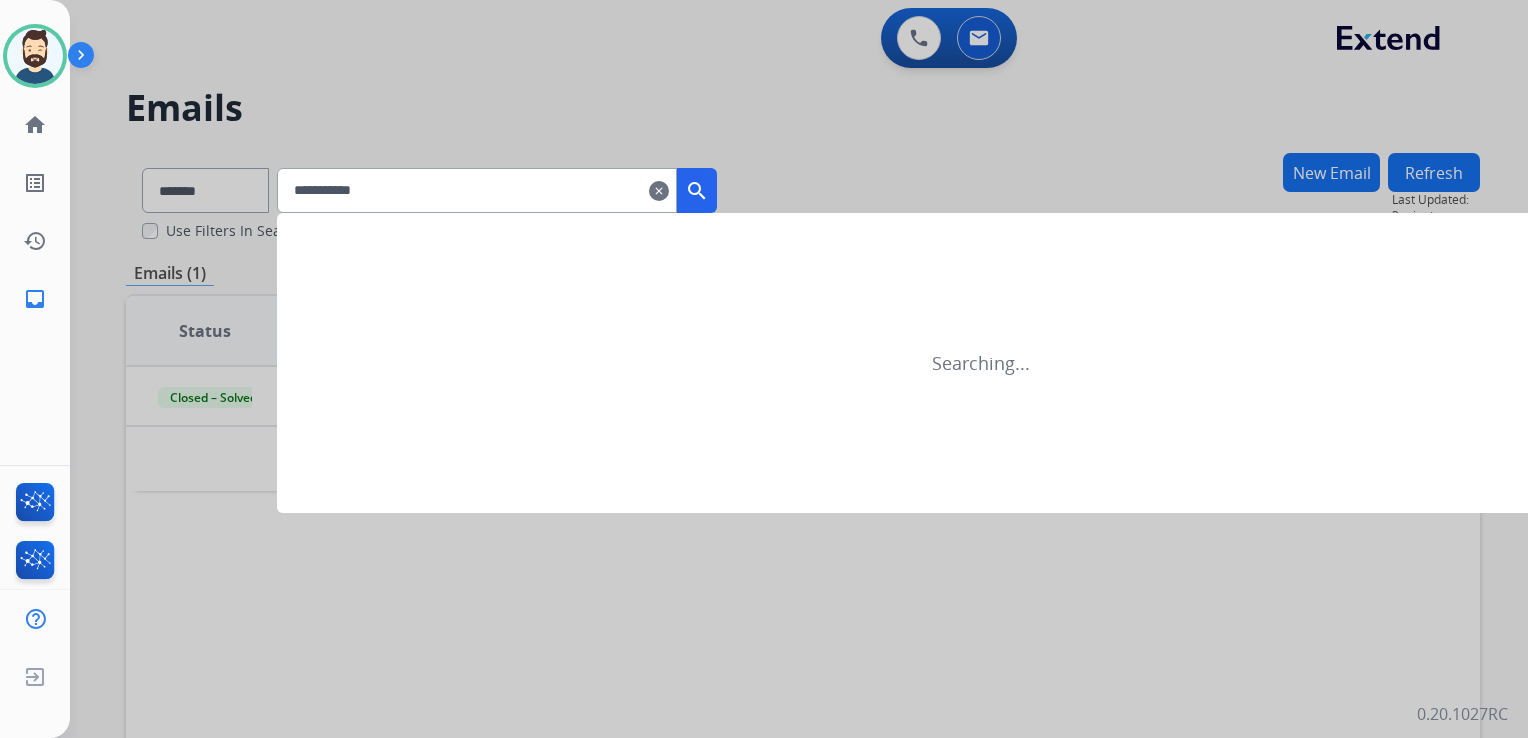 type on "**********" 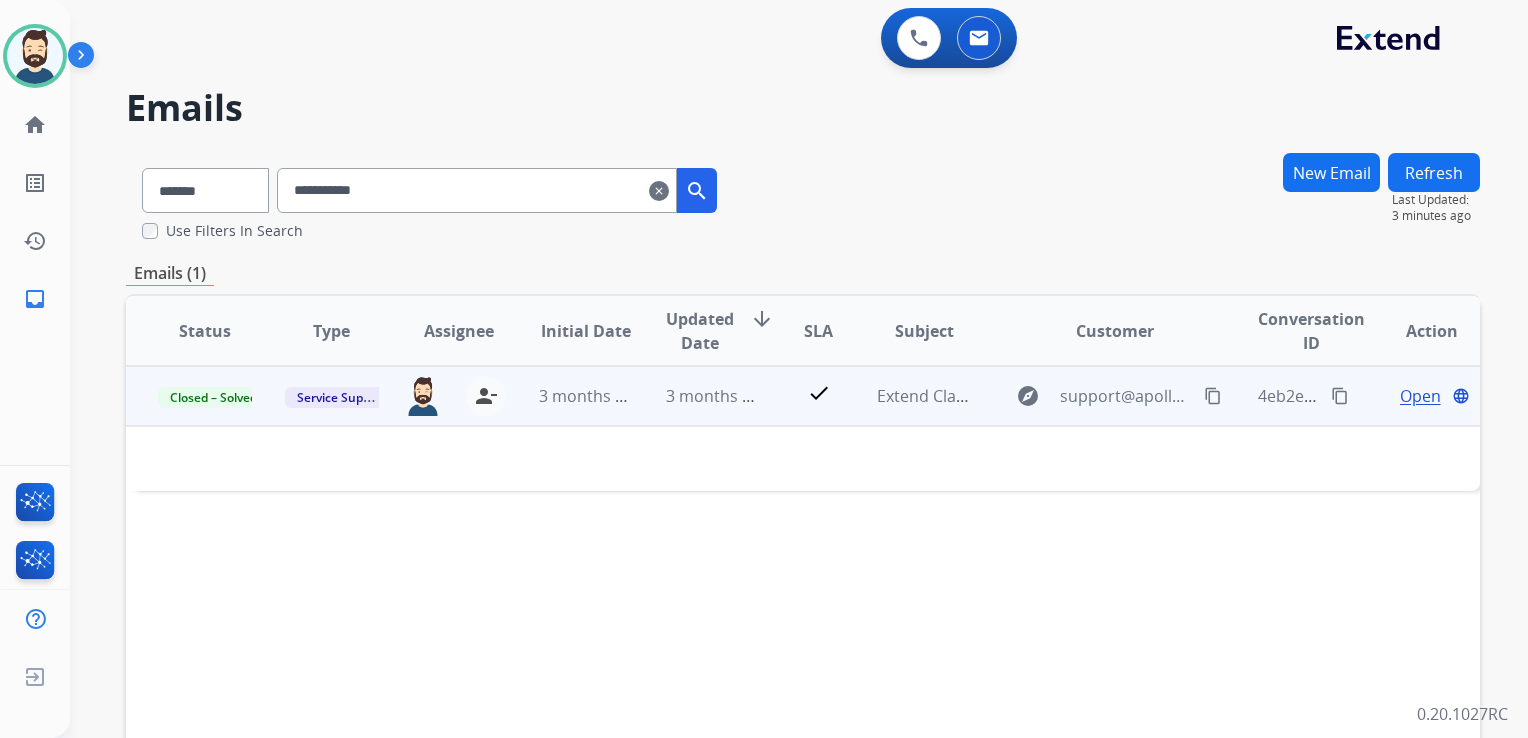 click on "3 months ago" at bounding box center (697, 396) 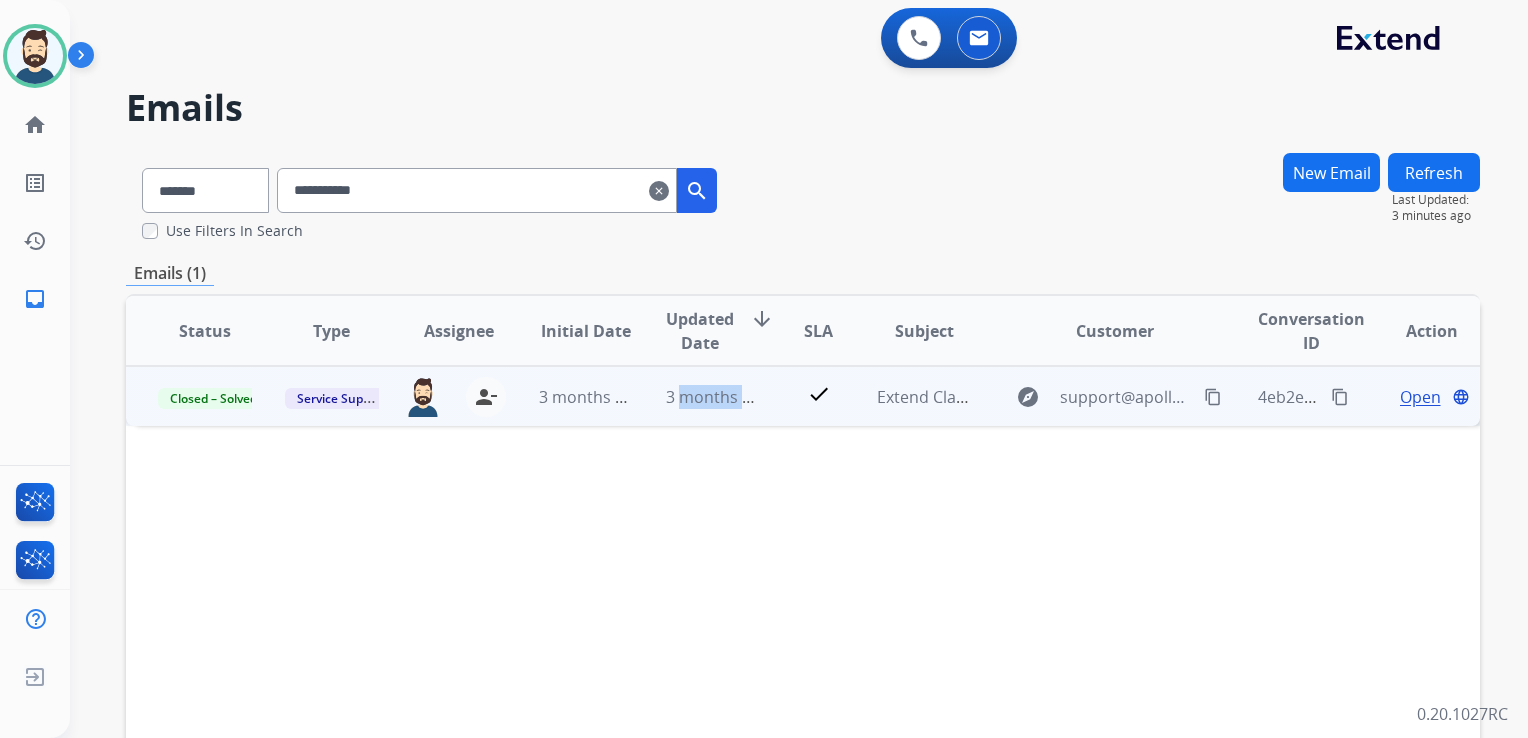click on "3 months ago" at bounding box center (697, 396) 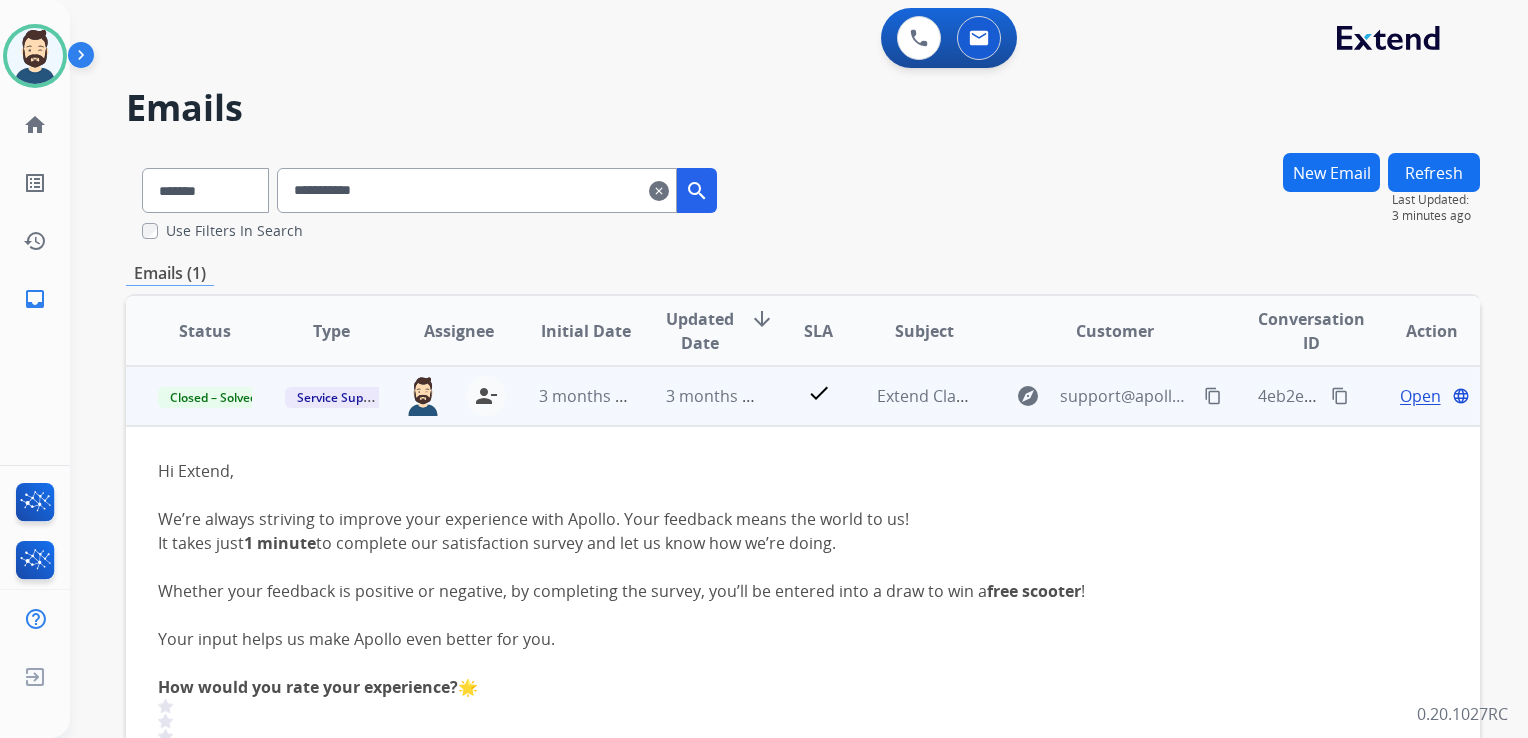 click on "Open" at bounding box center (1420, 396) 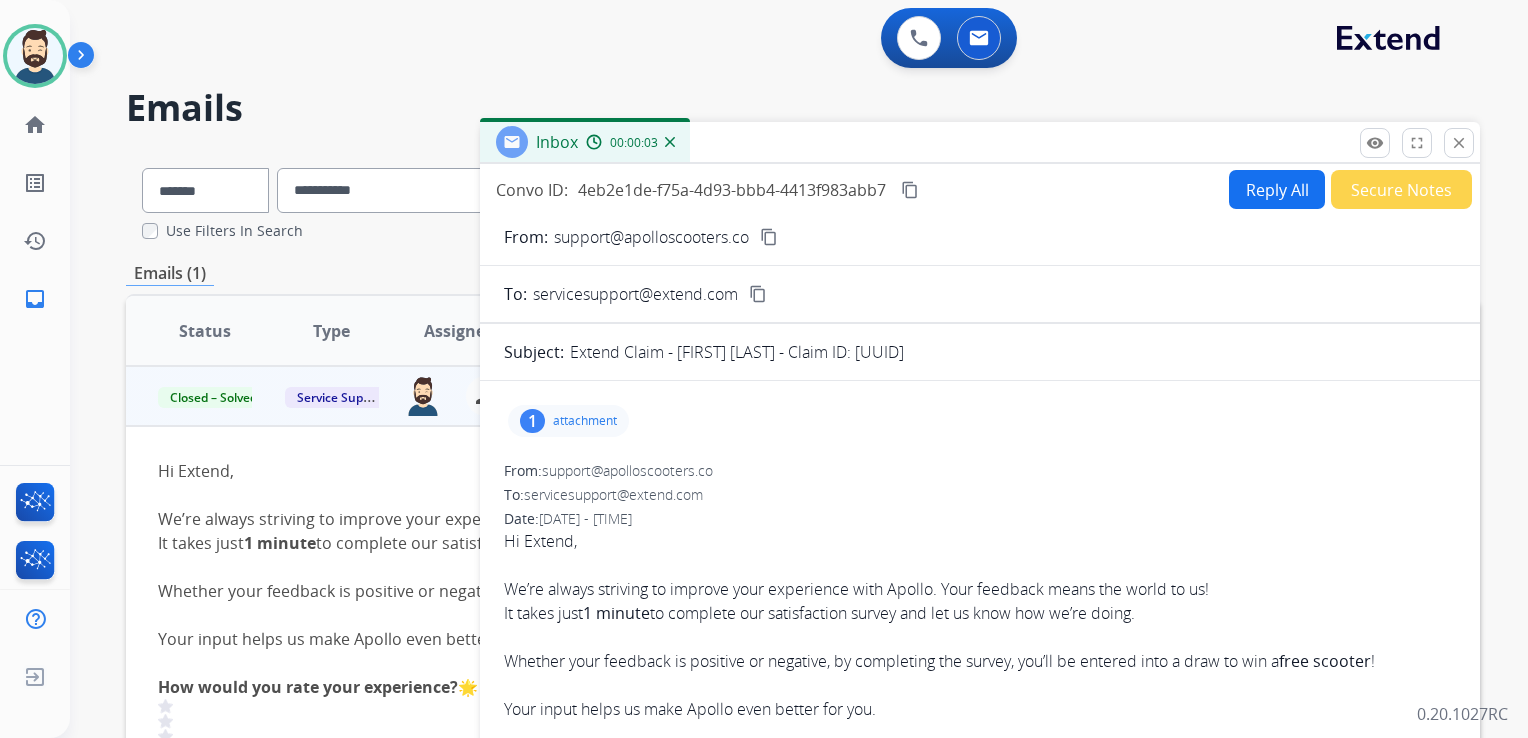 drag, startPoint x: 847, startPoint y: 350, endPoint x: 1173, endPoint y: 347, distance: 326.0138 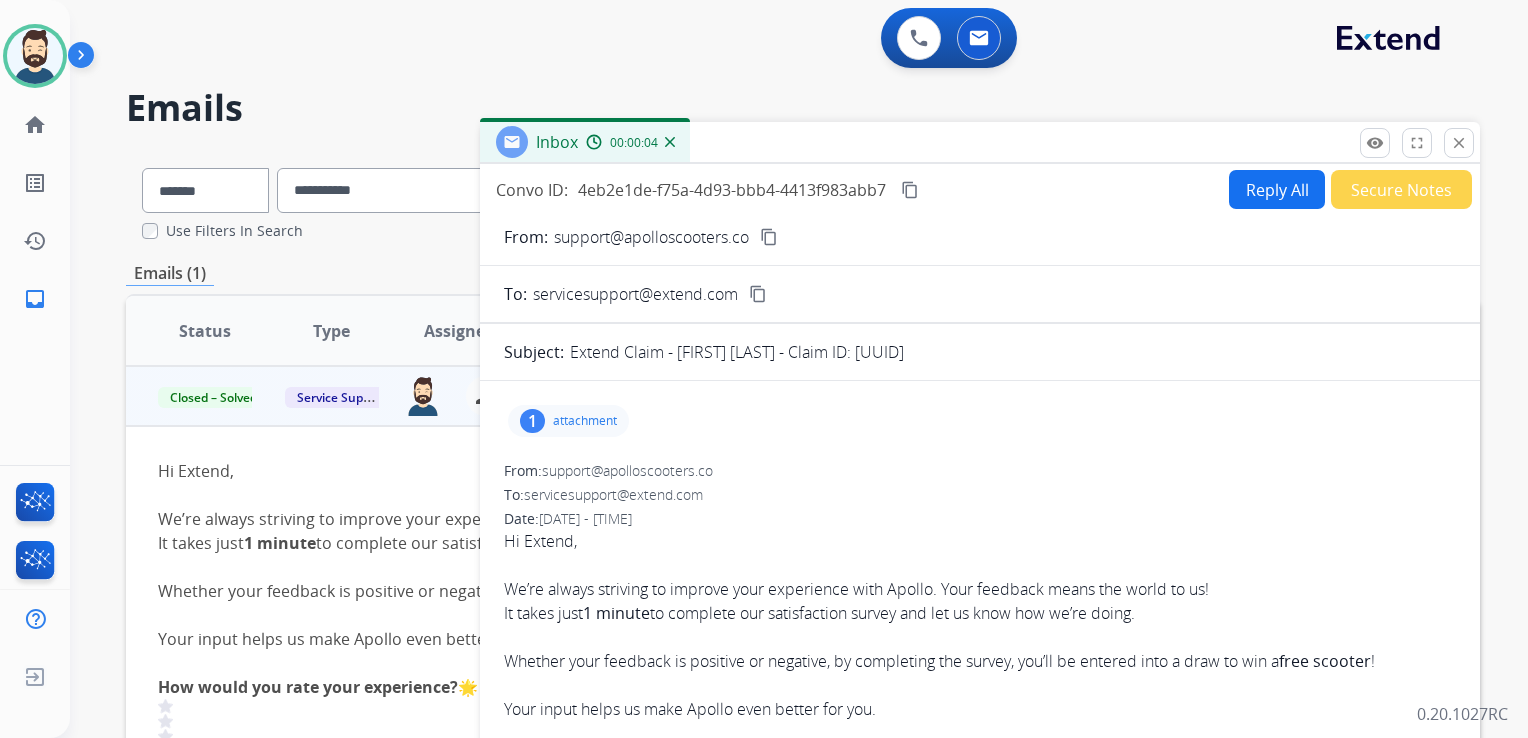 copy on "47e5a242-d3d6-4a61-8994-066280efbc70" 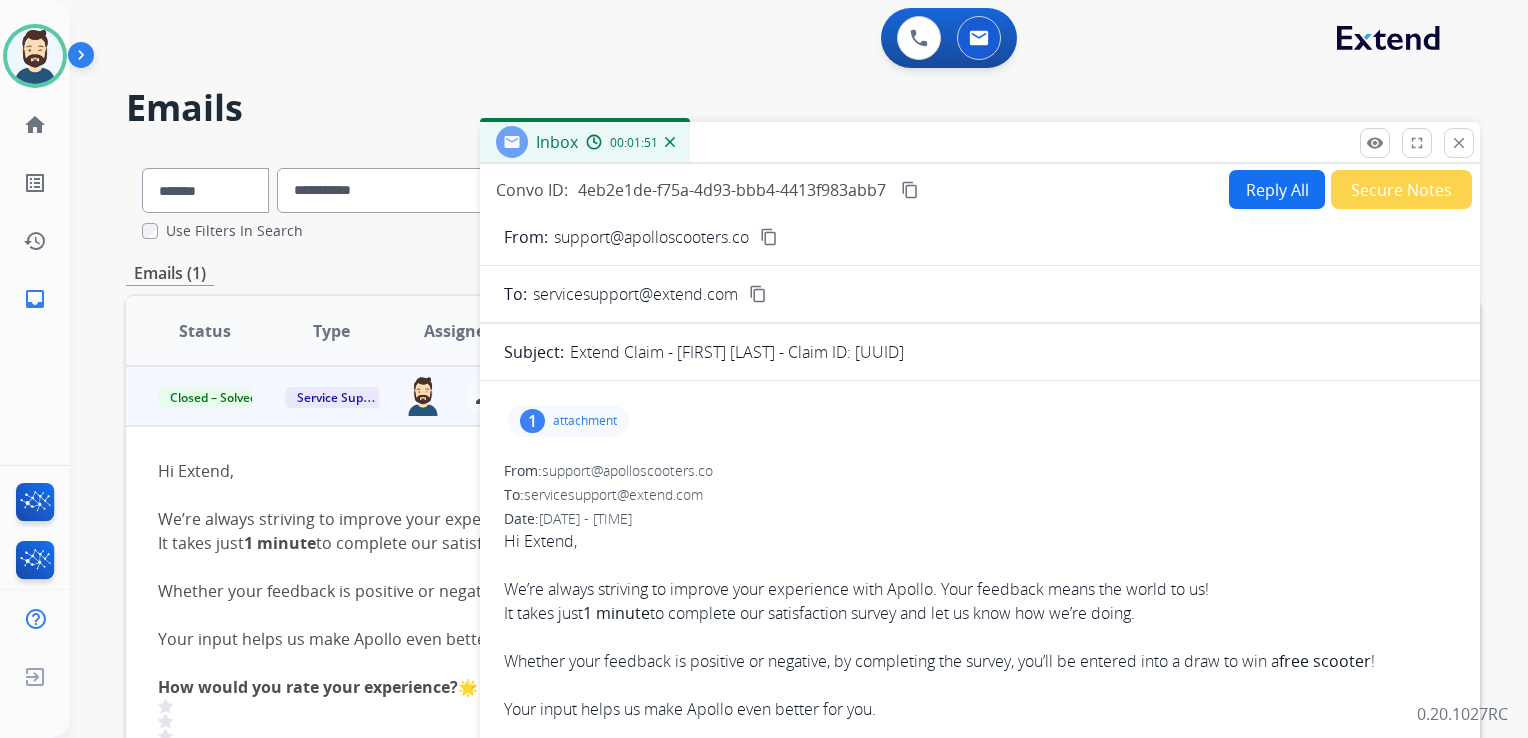 scroll, scrollTop: 0, scrollLeft: 0, axis: both 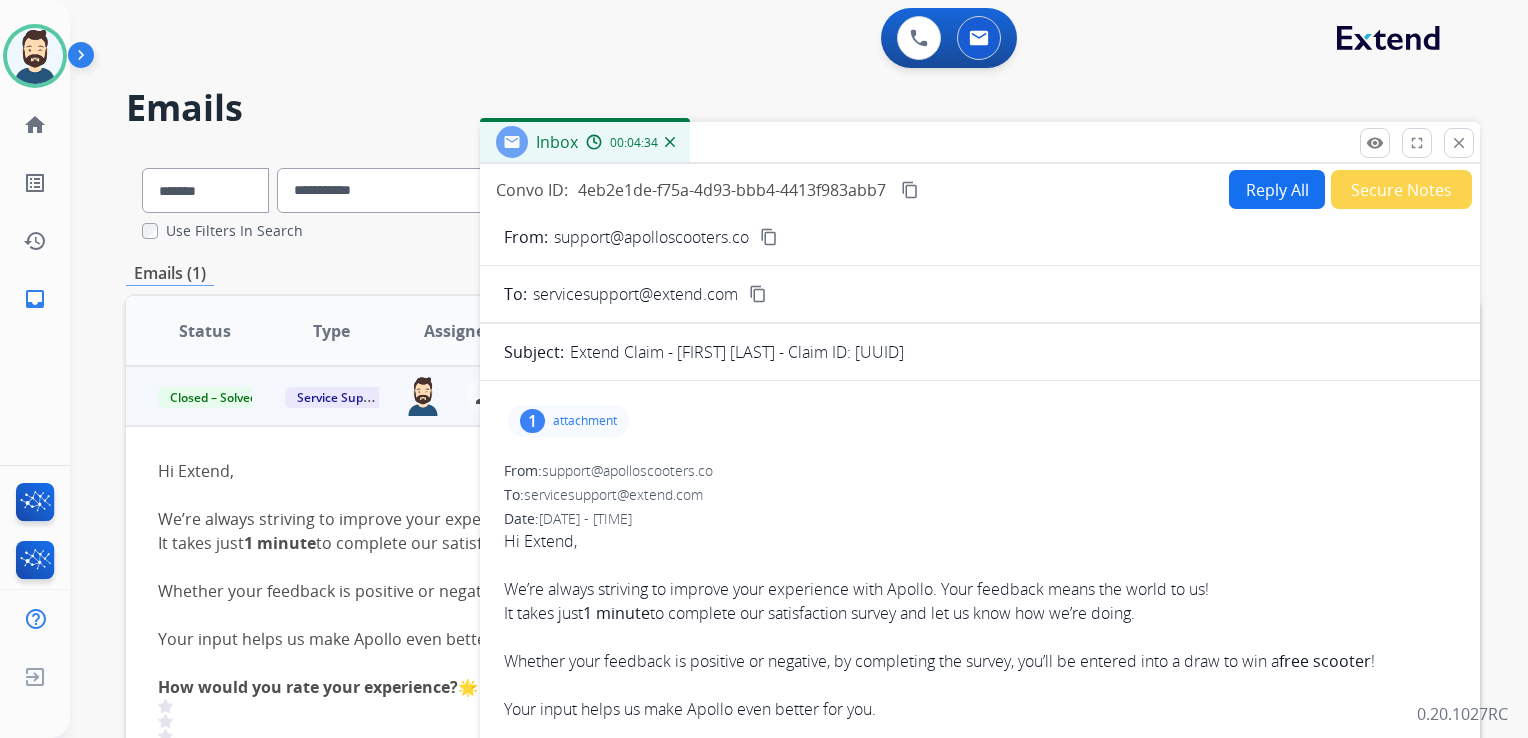 click on "close" at bounding box center [1459, 143] 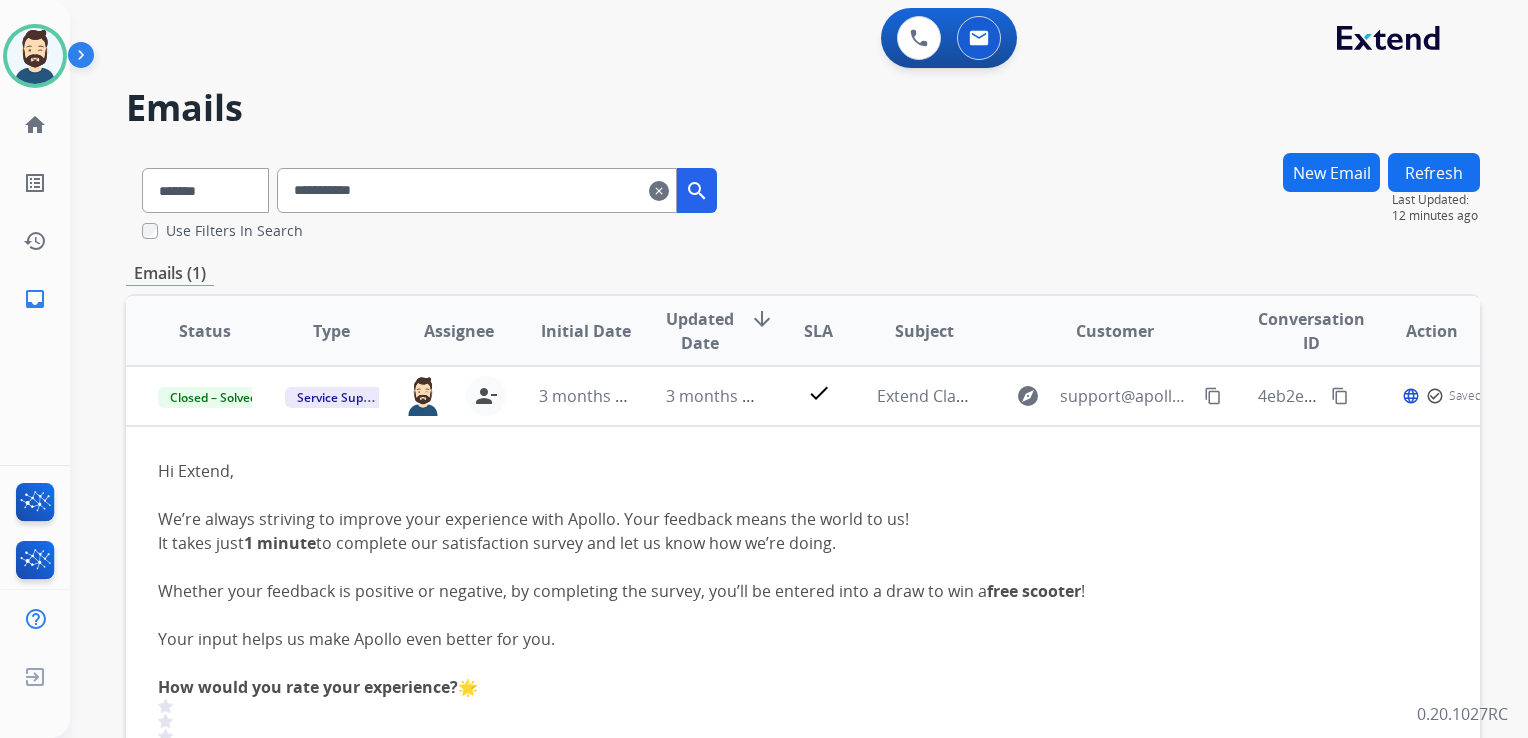 click on "clear" at bounding box center [659, 191] 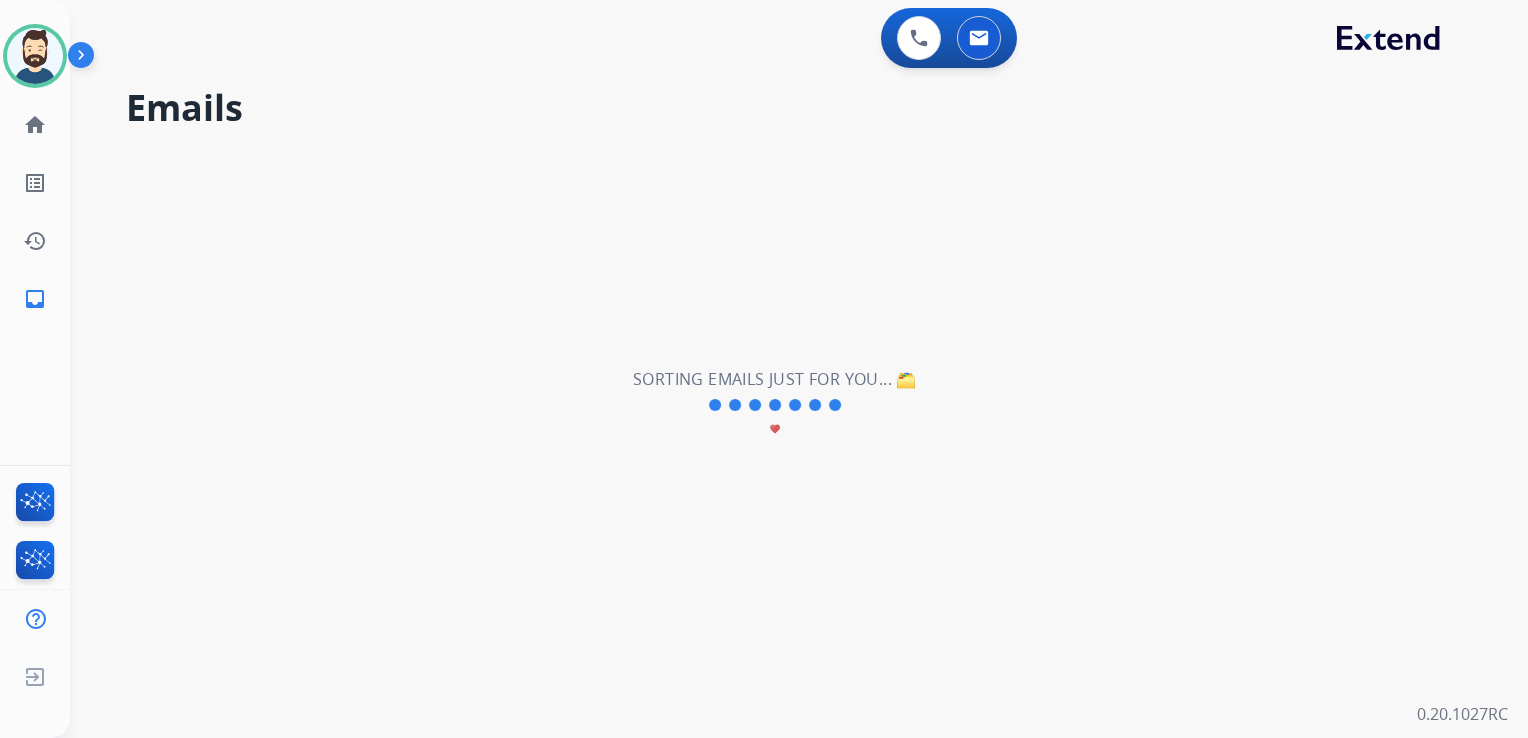 select on "**********" 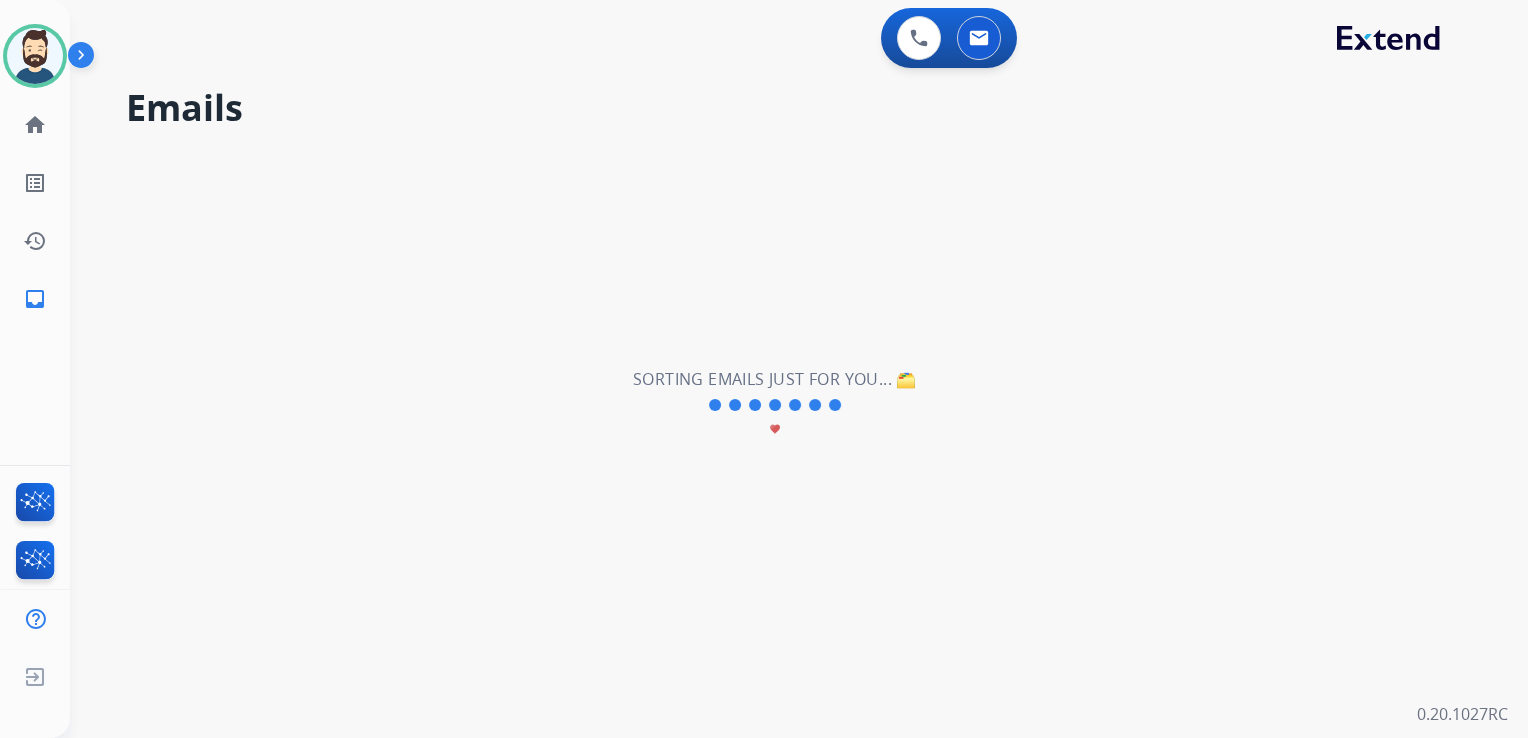 type 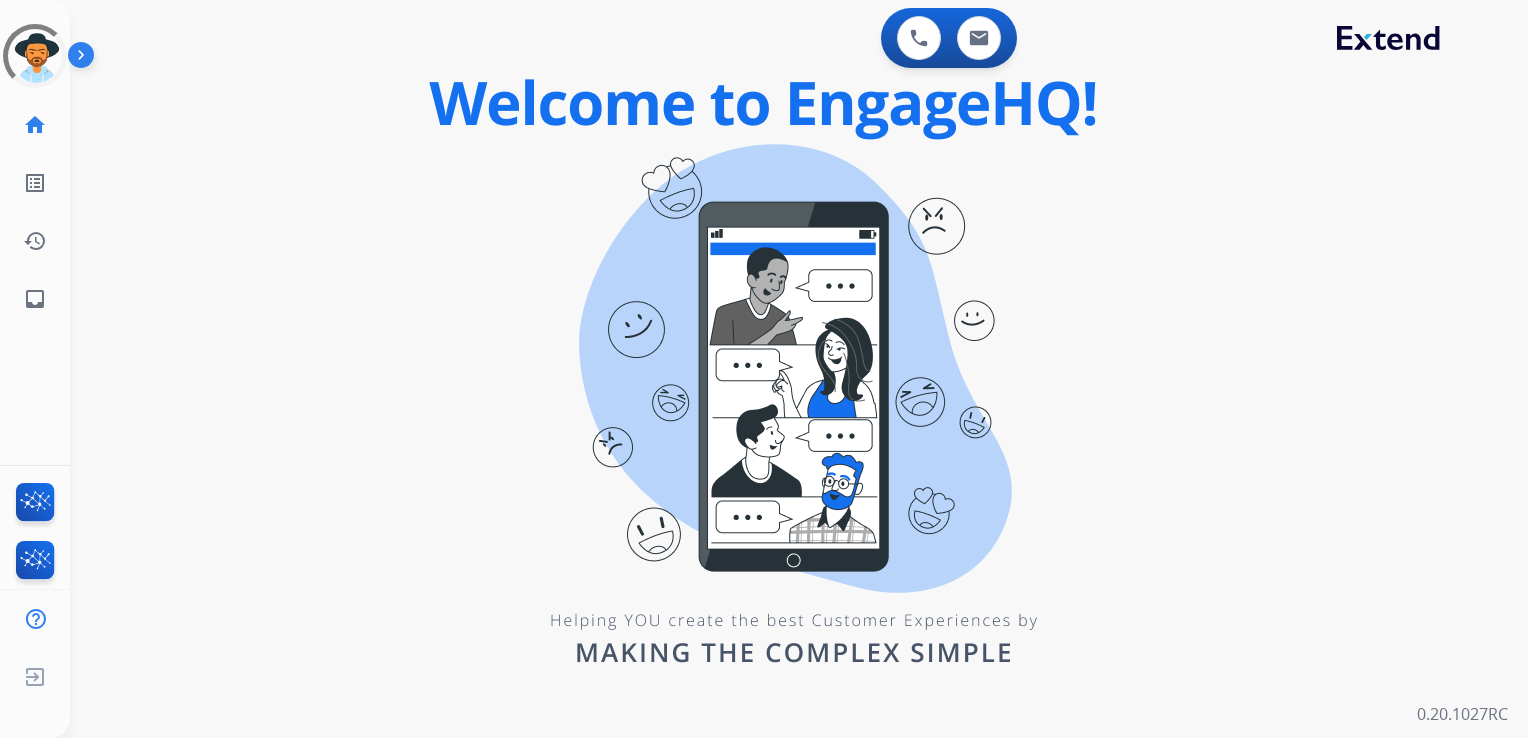 scroll, scrollTop: 0, scrollLeft: 0, axis: both 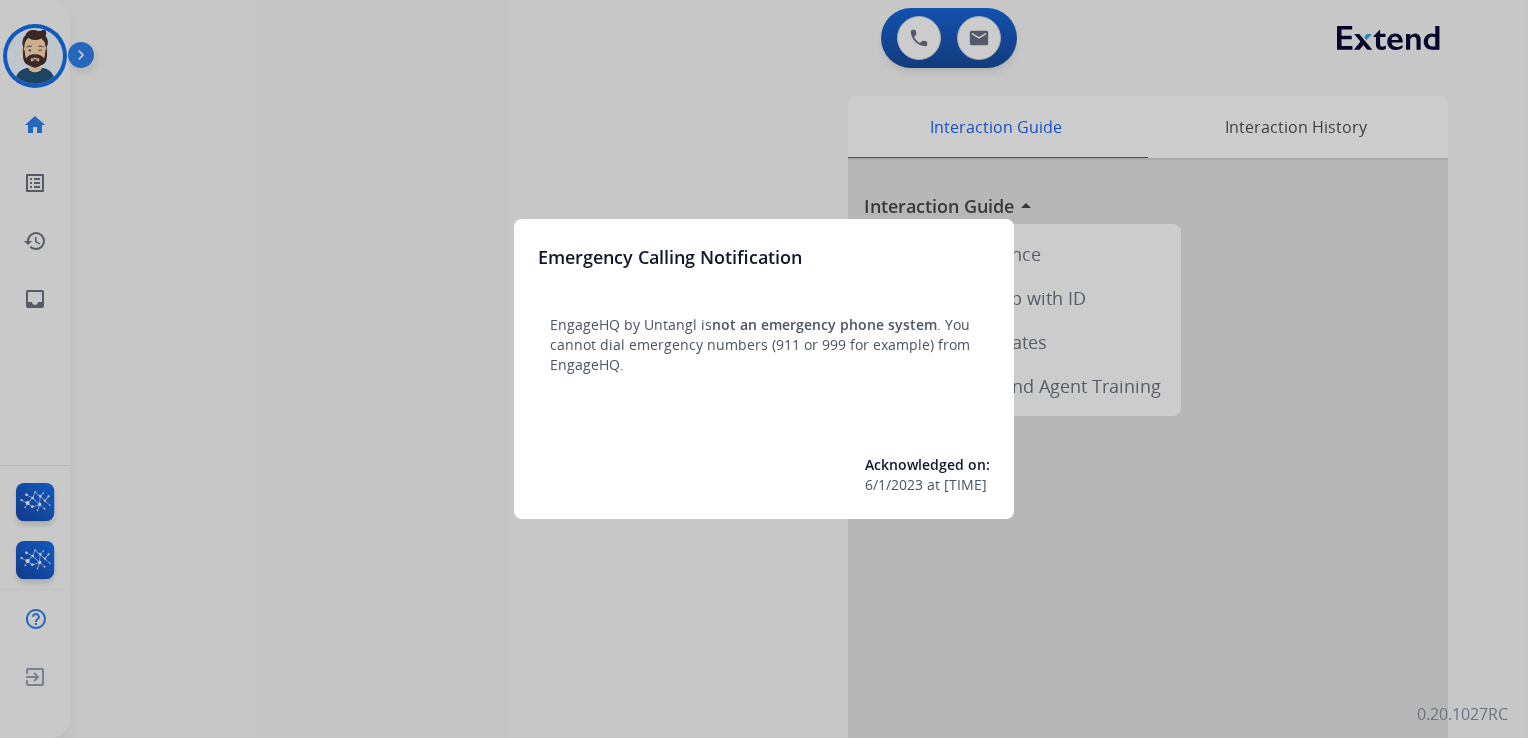 click at bounding box center (764, 369) 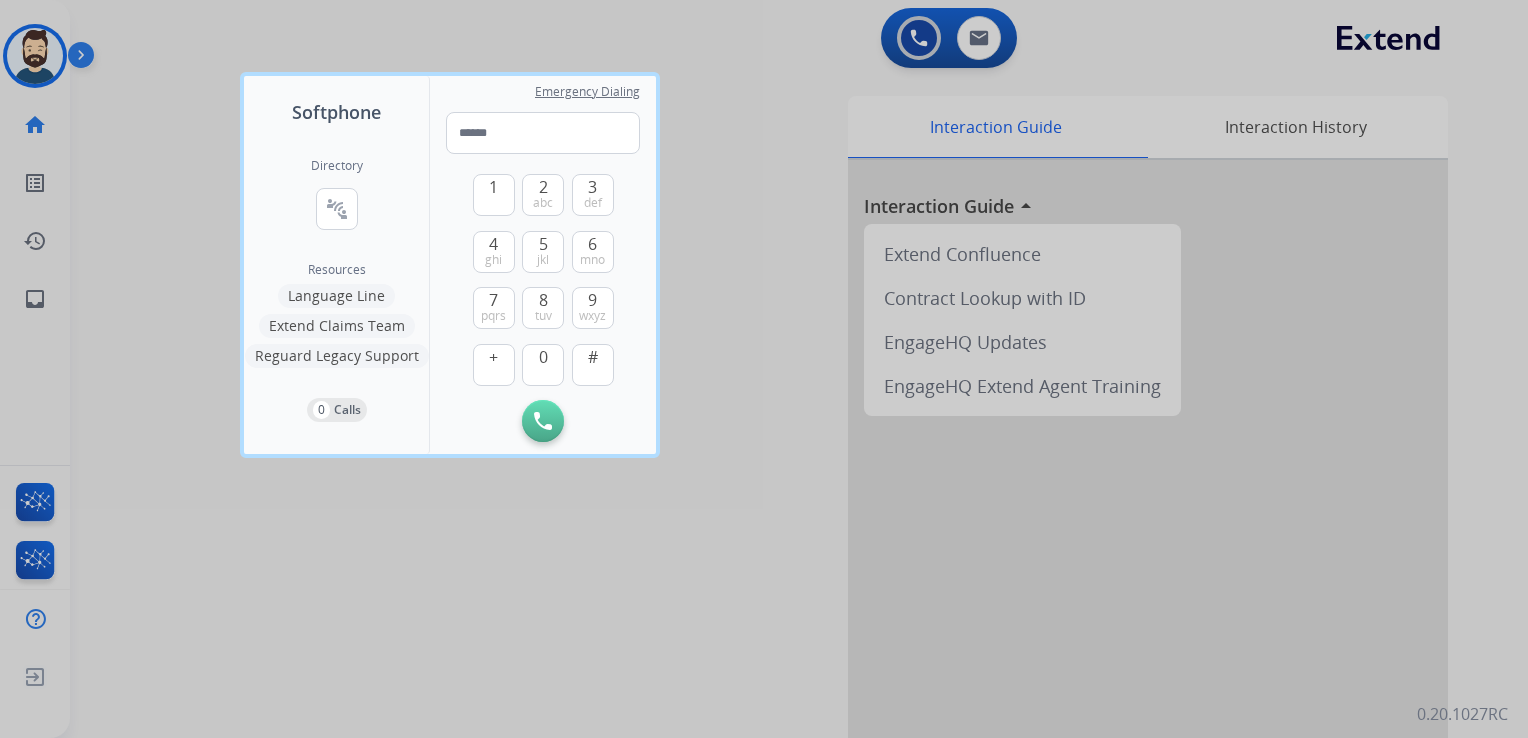 click at bounding box center [764, 369] 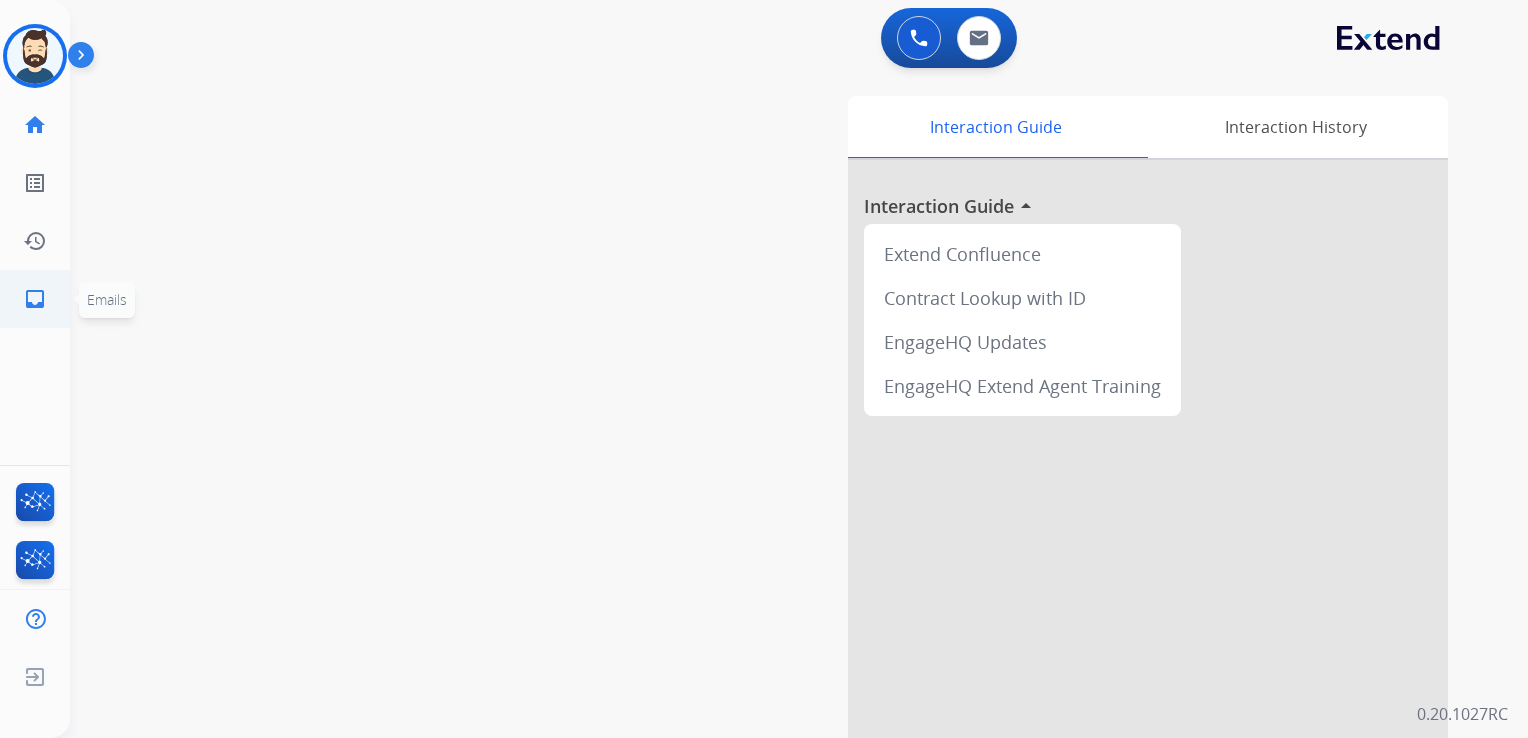 click on "inbox  Emails" 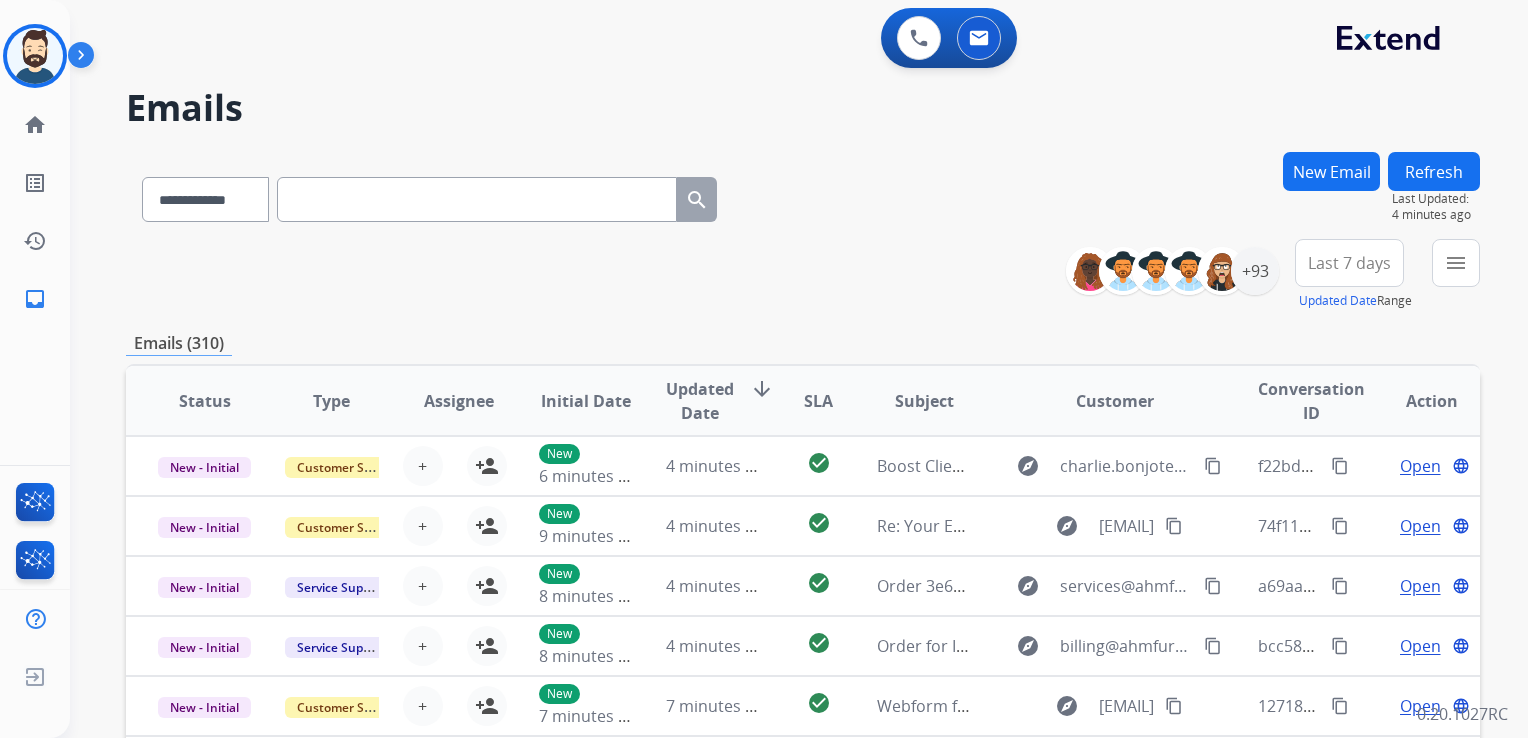 click at bounding box center (477, 199) 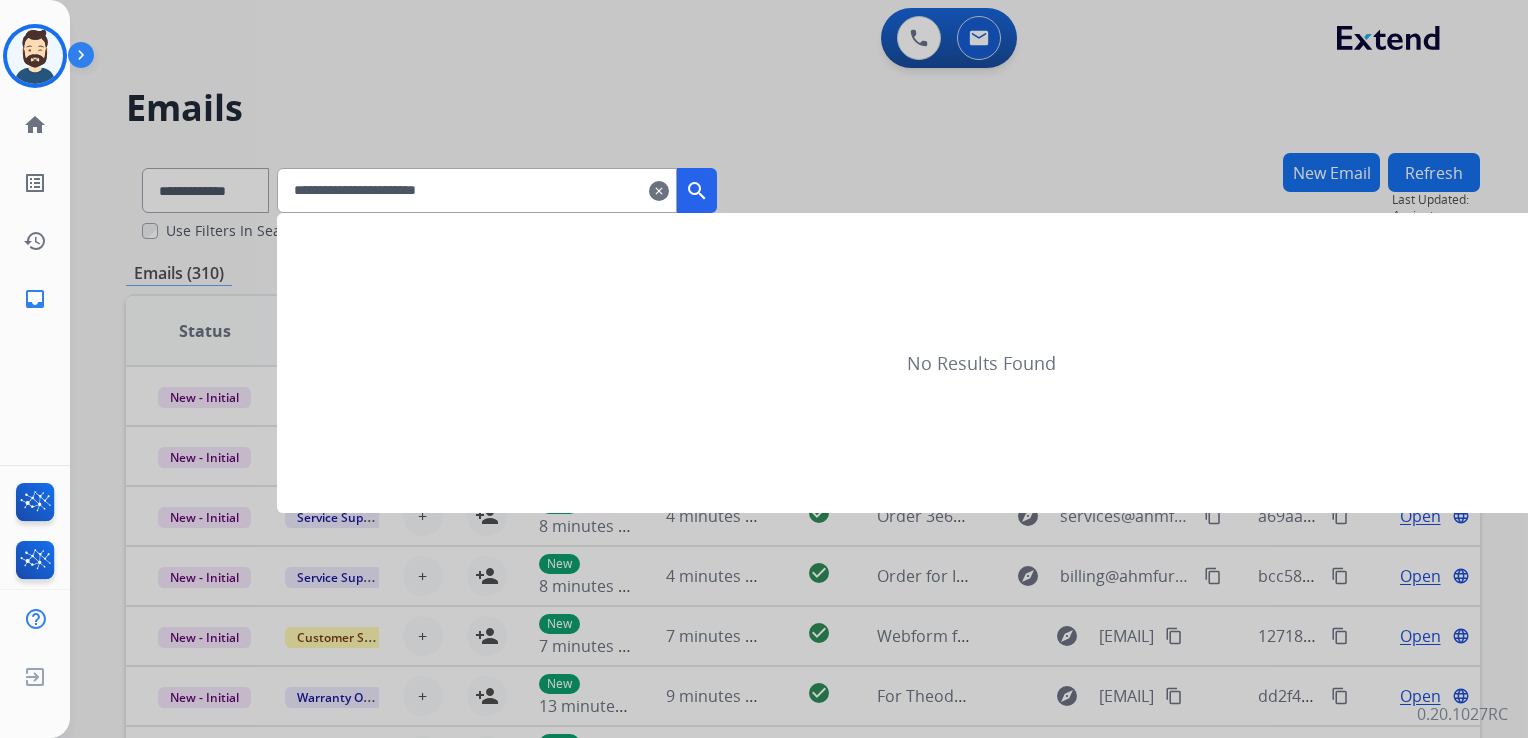 type on "**********" 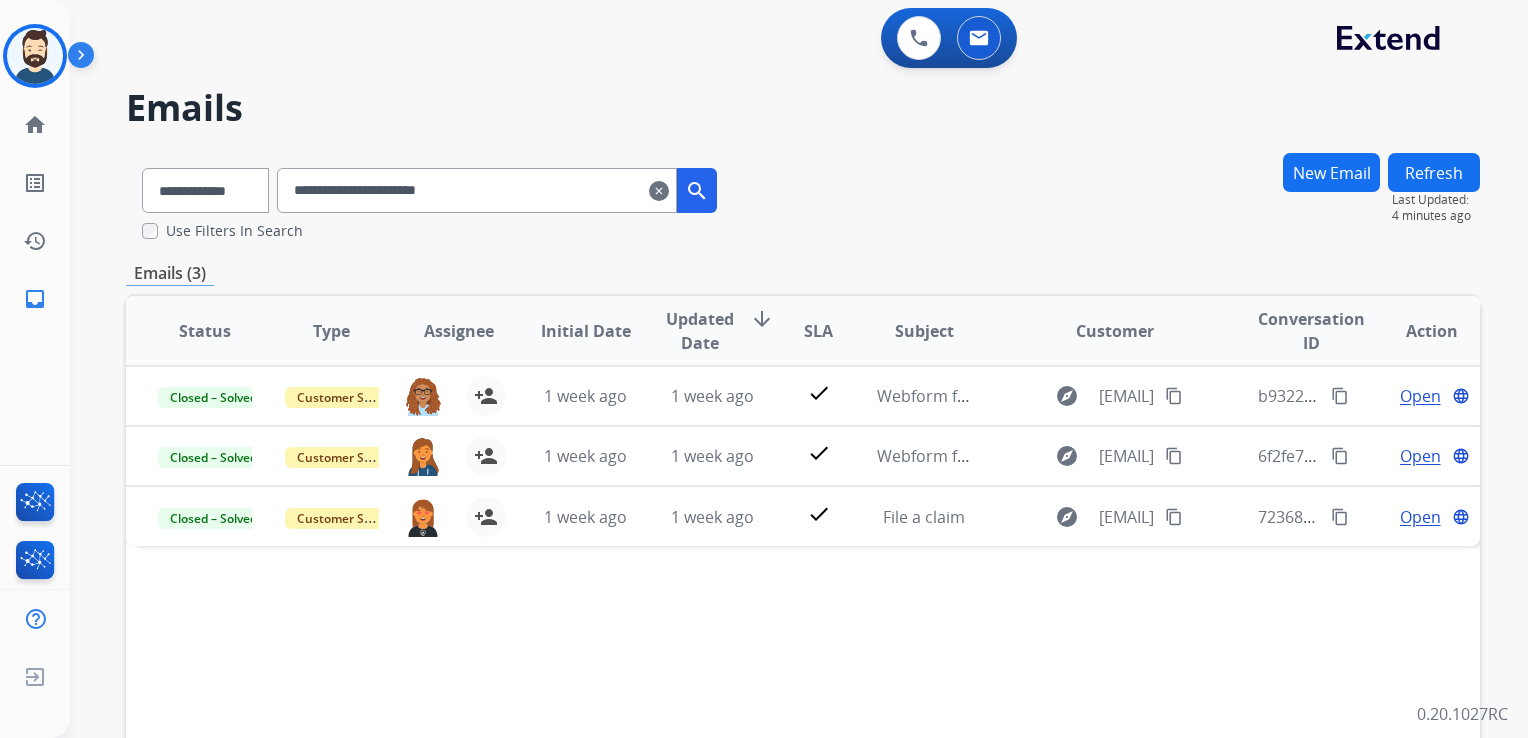 click on "**********" at bounding box center [803, 610] 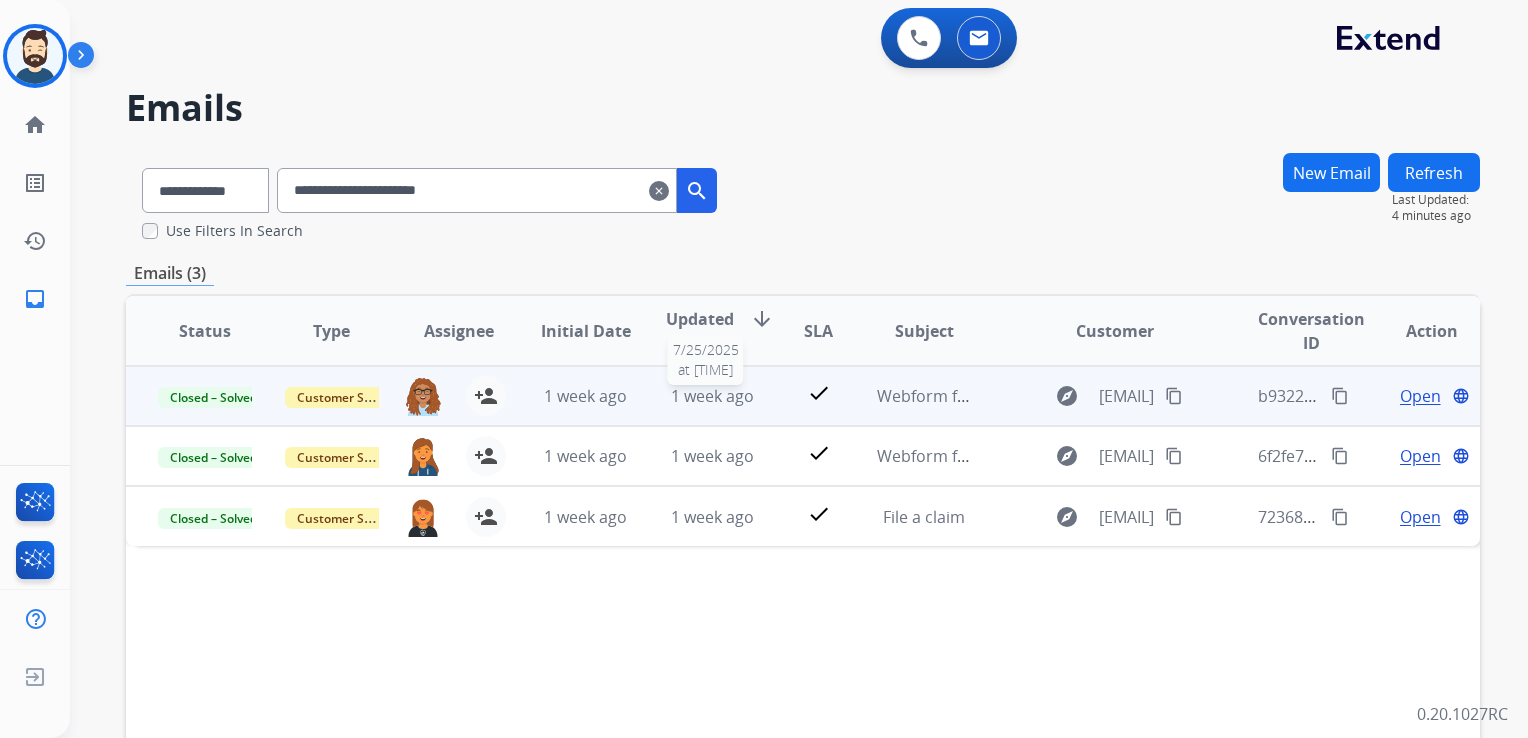 click on "1 week ago" at bounding box center [712, 396] 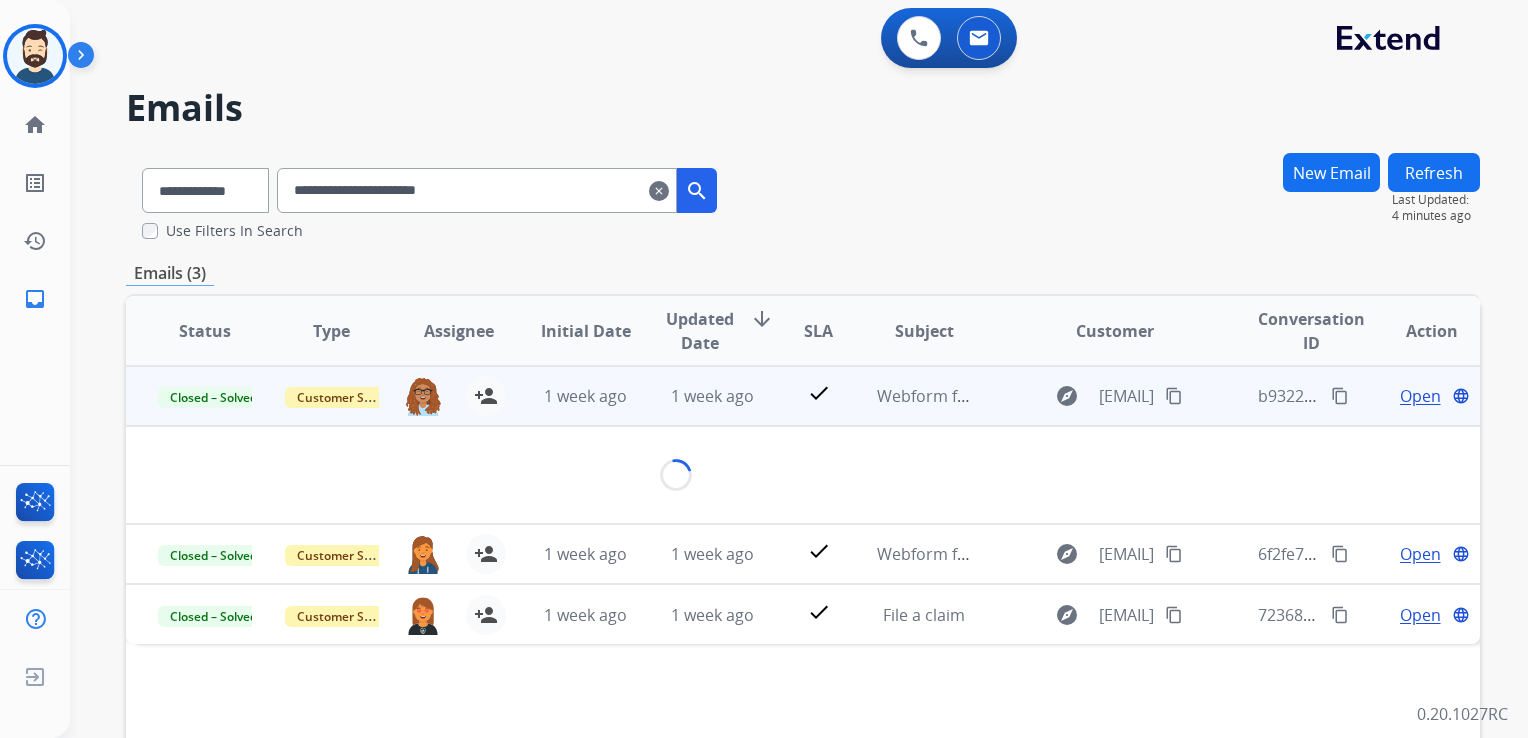 click on "Open" at bounding box center (1420, 396) 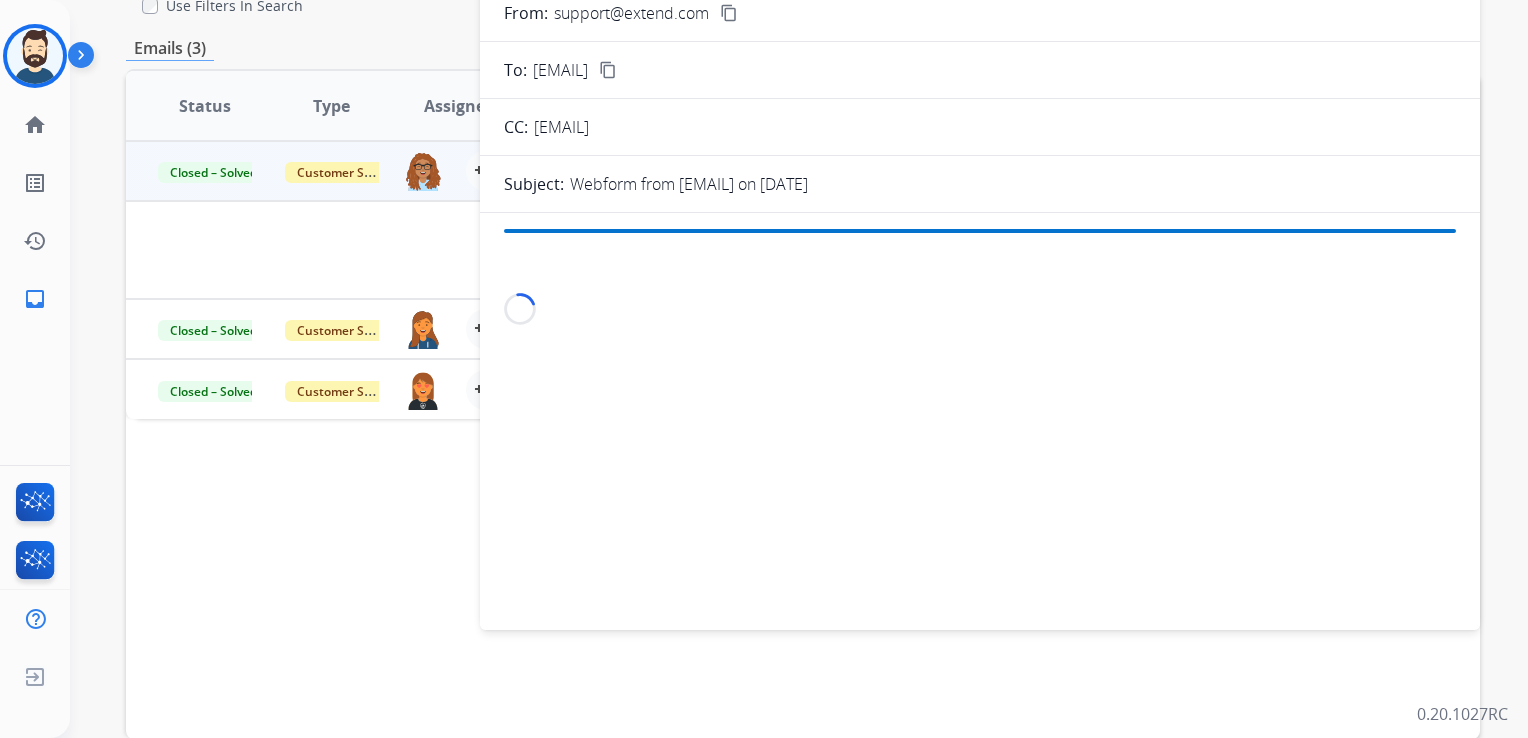 scroll, scrollTop: 329, scrollLeft: 0, axis: vertical 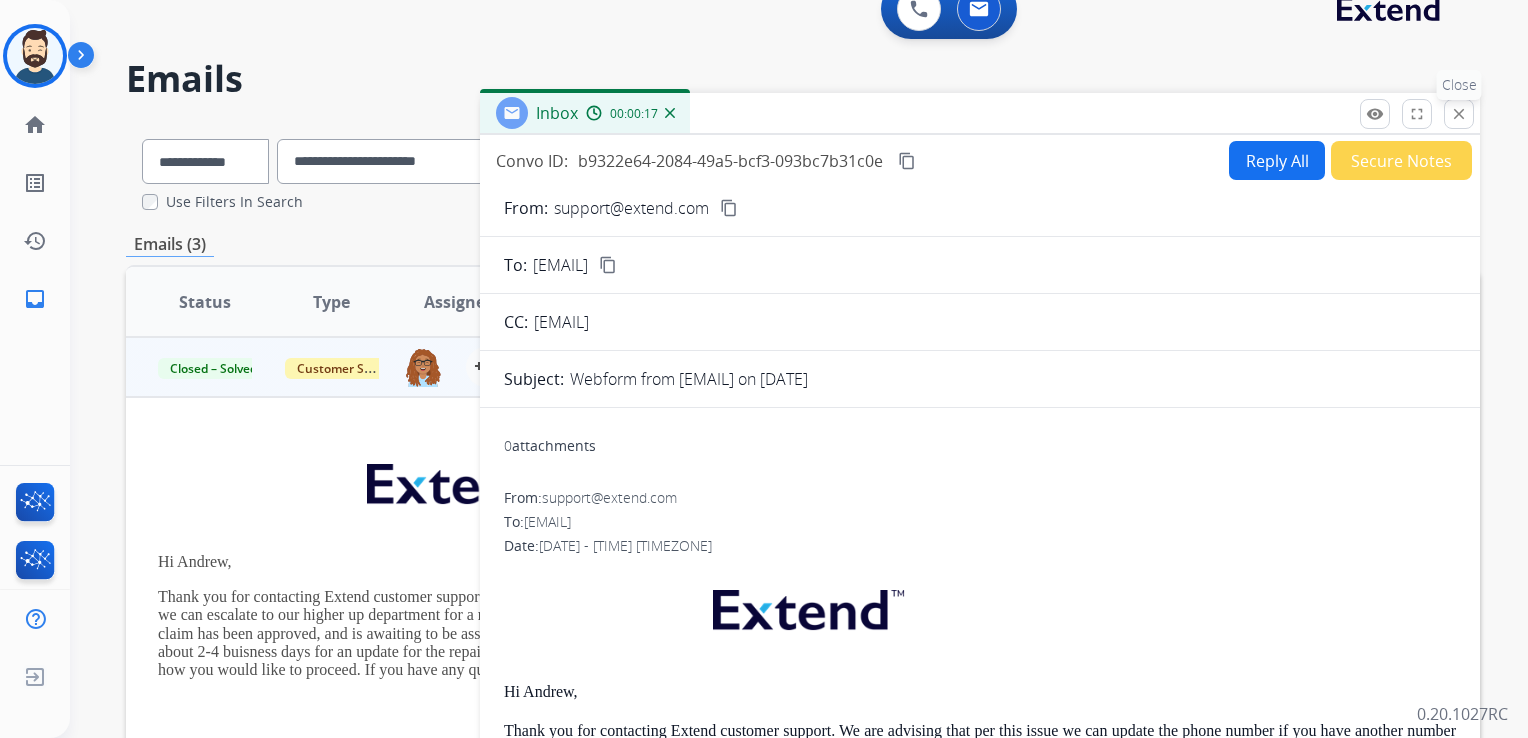 click on "close Close" at bounding box center (1459, 114) 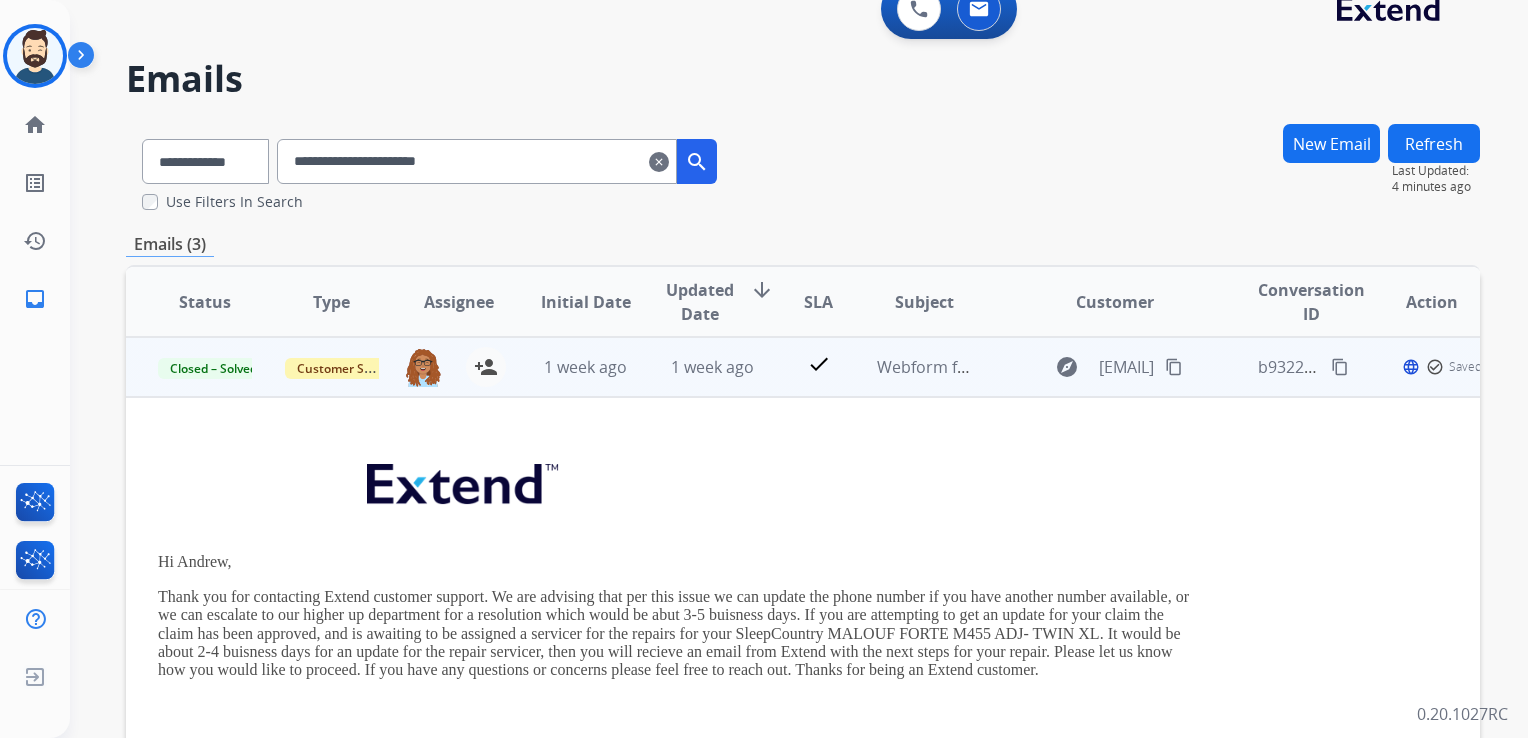 drag, startPoint x: 755, startPoint y: 386, endPoint x: 460, endPoint y: 373, distance: 295.28632 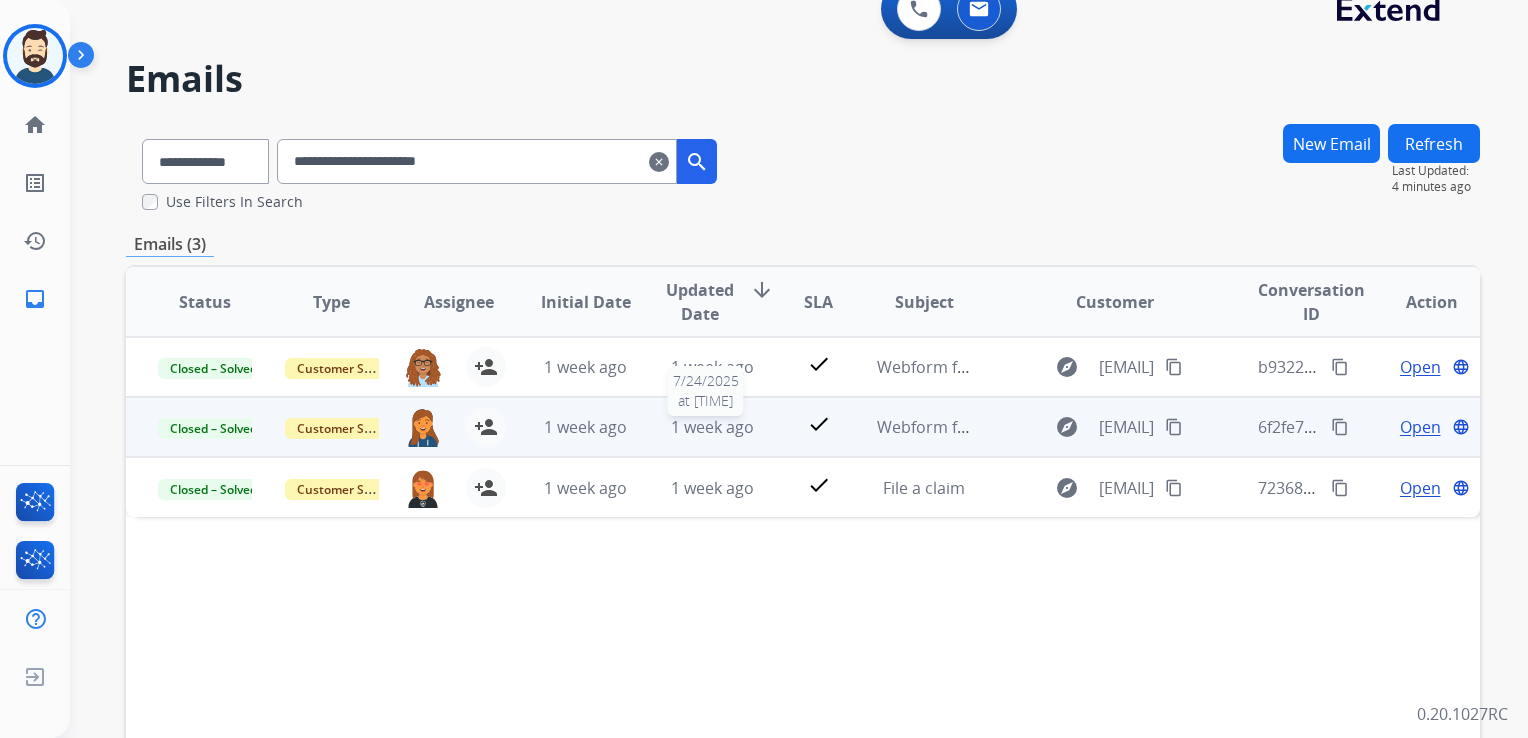 click on "1 week ago" at bounding box center (712, 427) 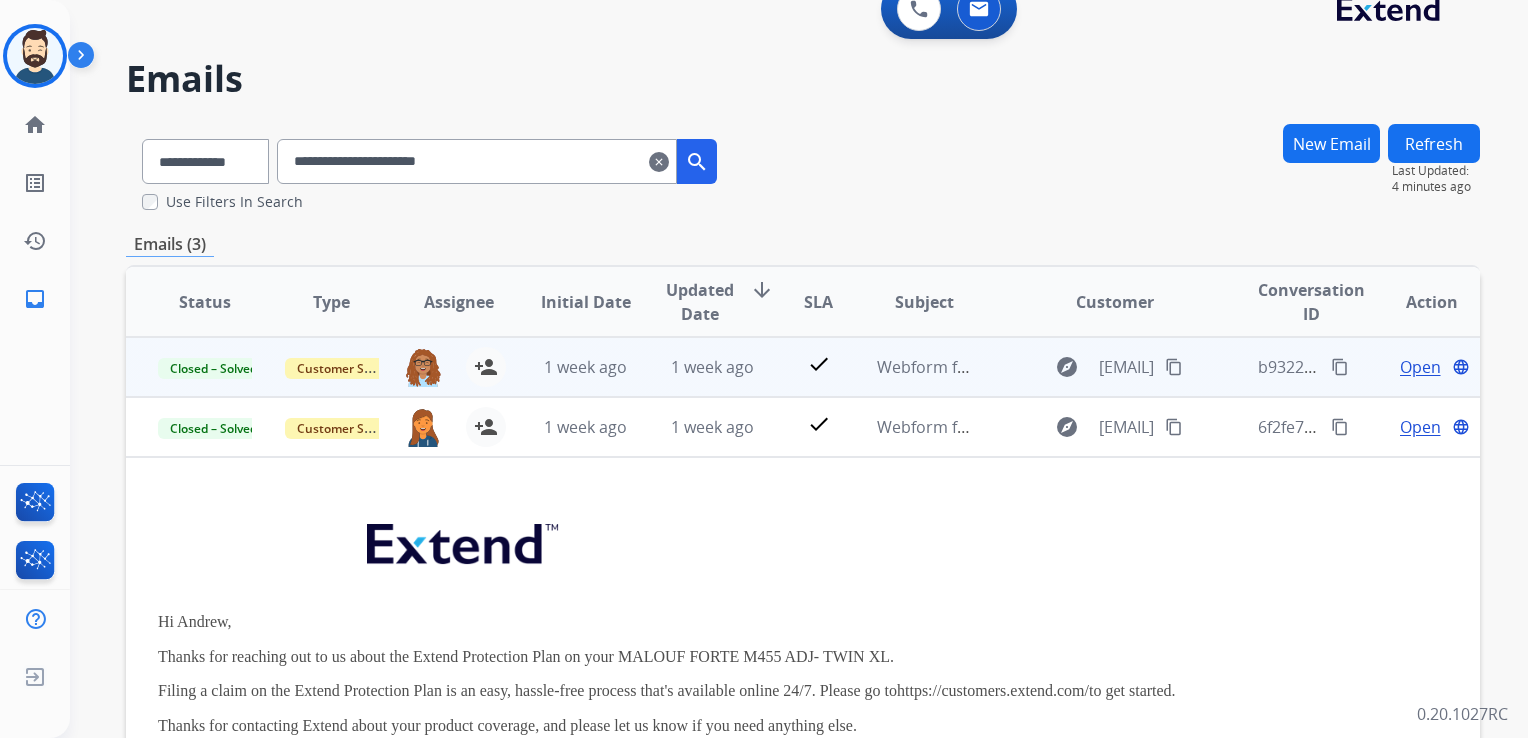 scroll, scrollTop: 60, scrollLeft: 0, axis: vertical 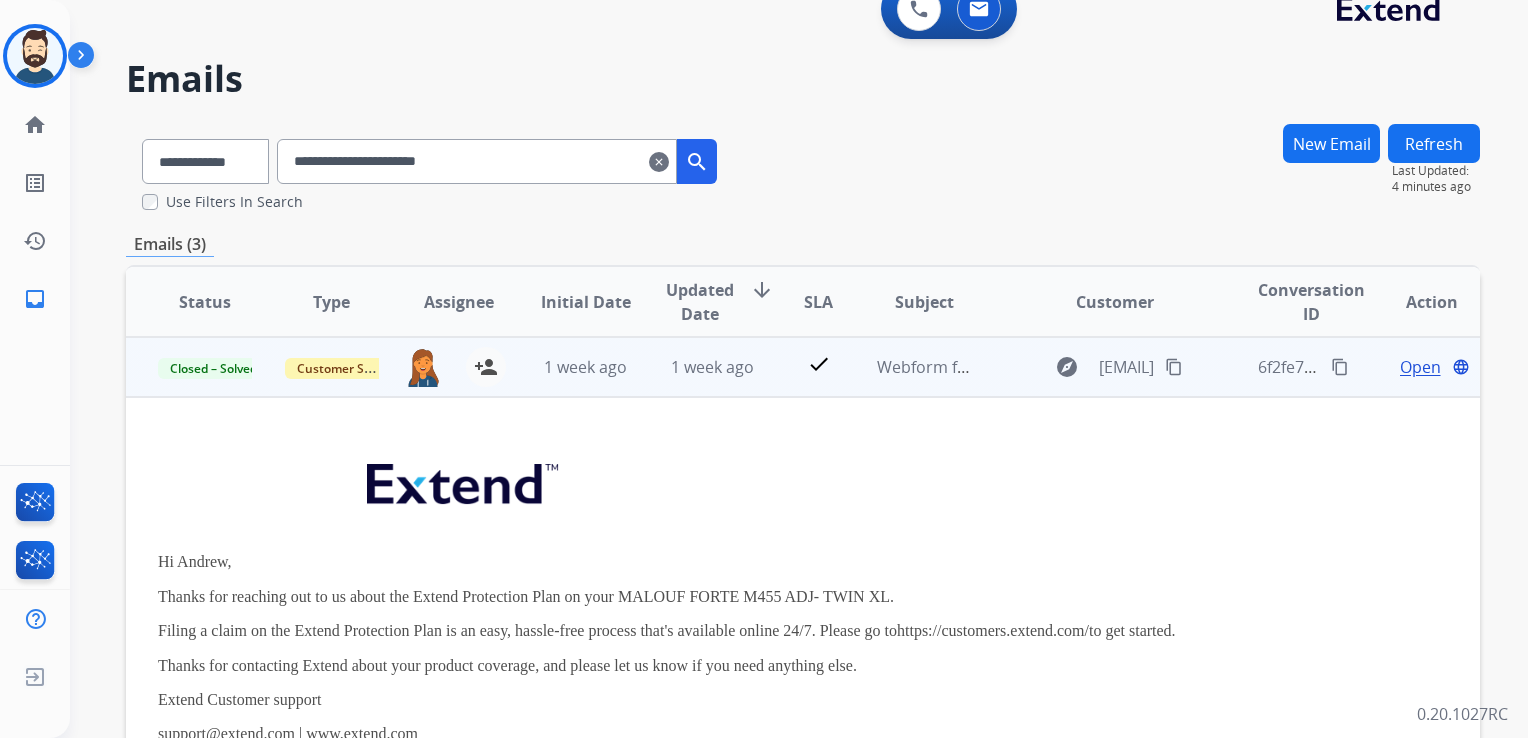 click on "Open" at bounding box center [1420, 367] 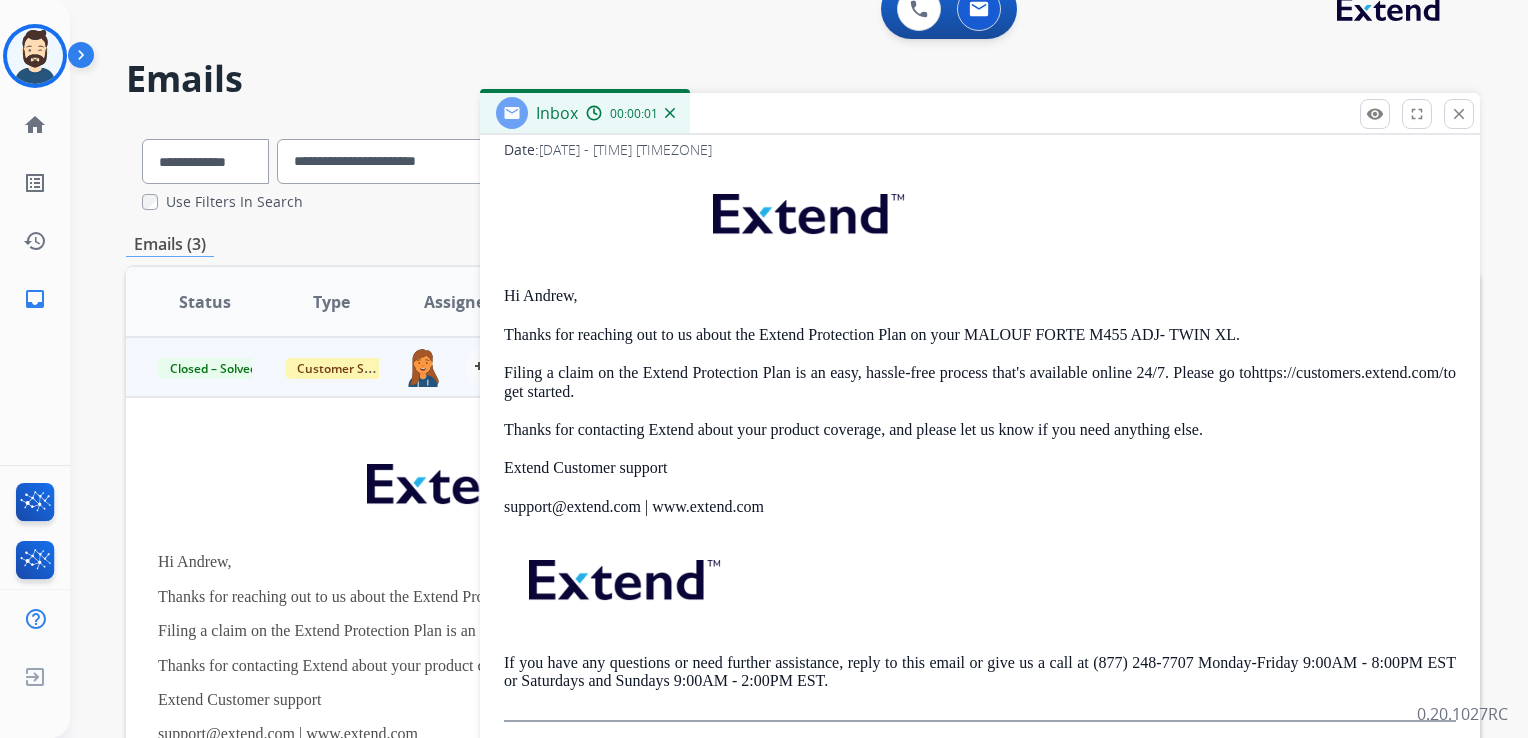 scroll, scrollTop: 376, scrollLeft: 0, axis: vertical 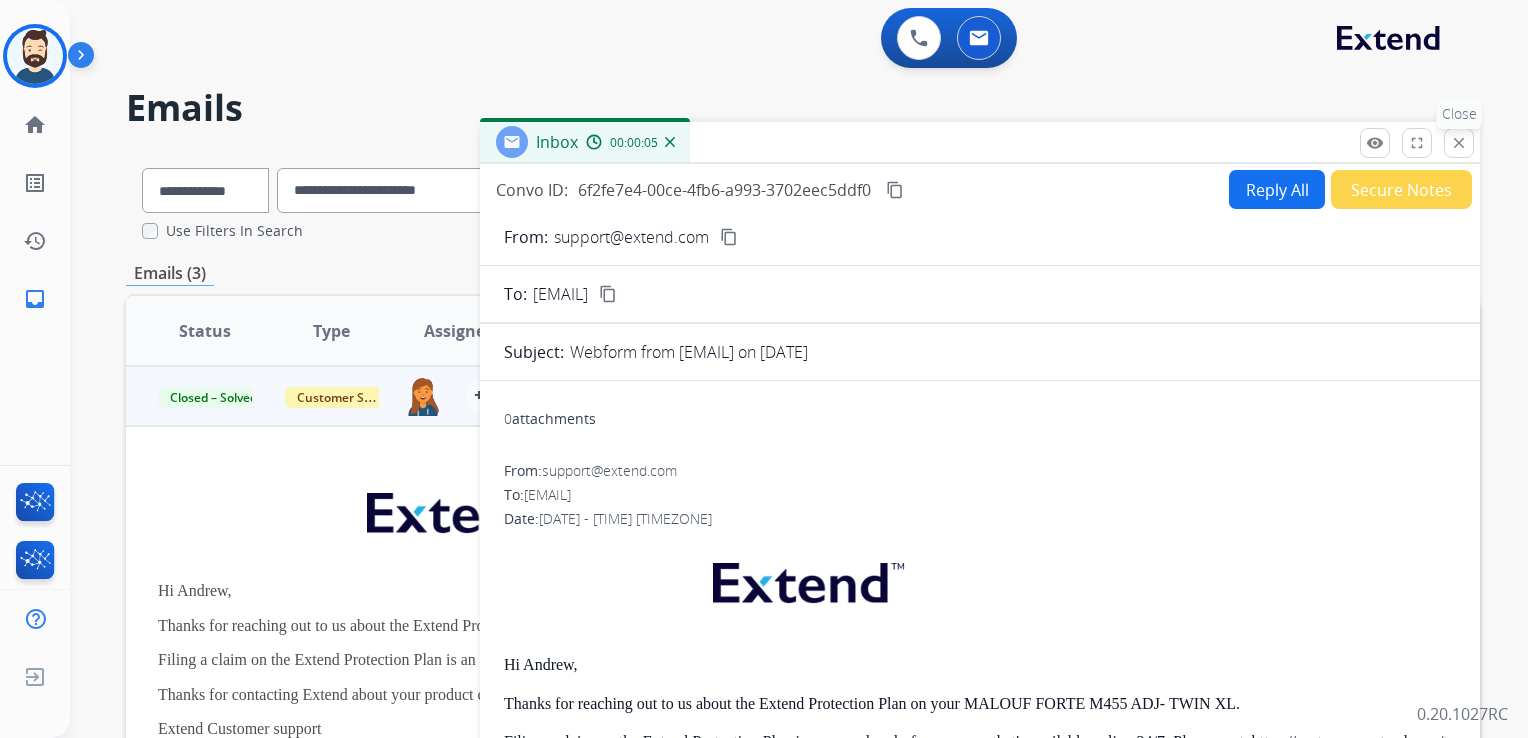 click on "close Close" at bounding box center [1459, 143] 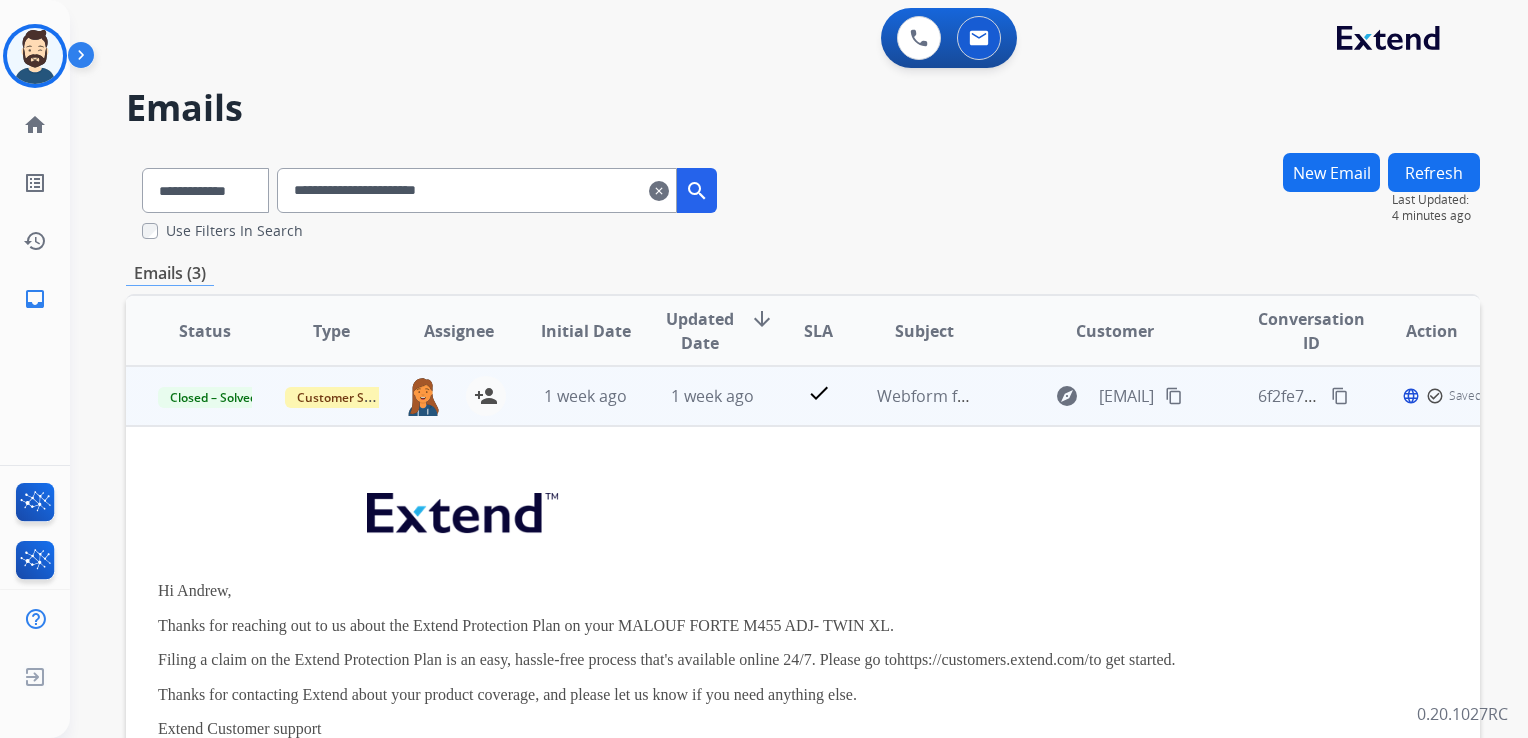 click on "check" at bounding box center [803, 396] 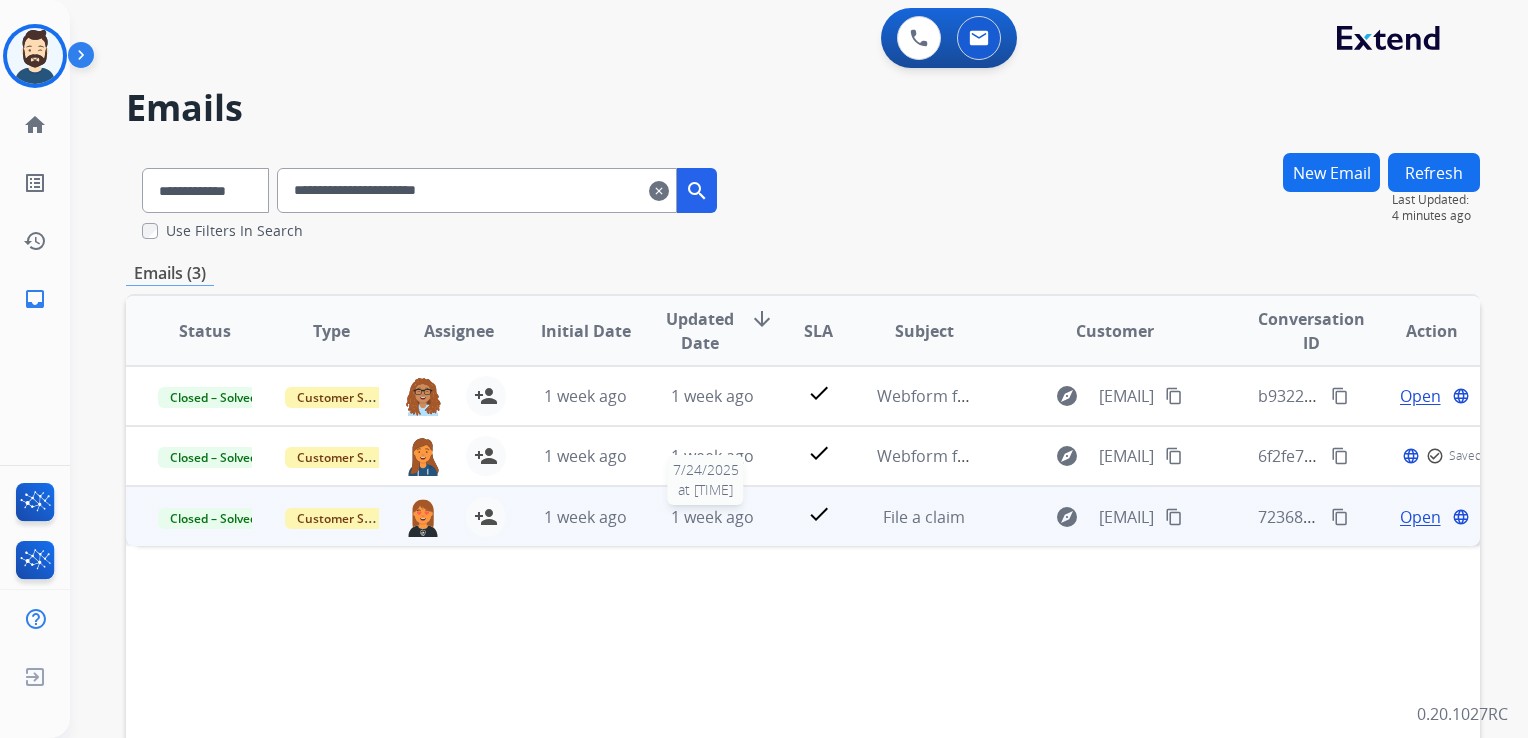 click on "1 week ago" at bounding box center (712, 517) 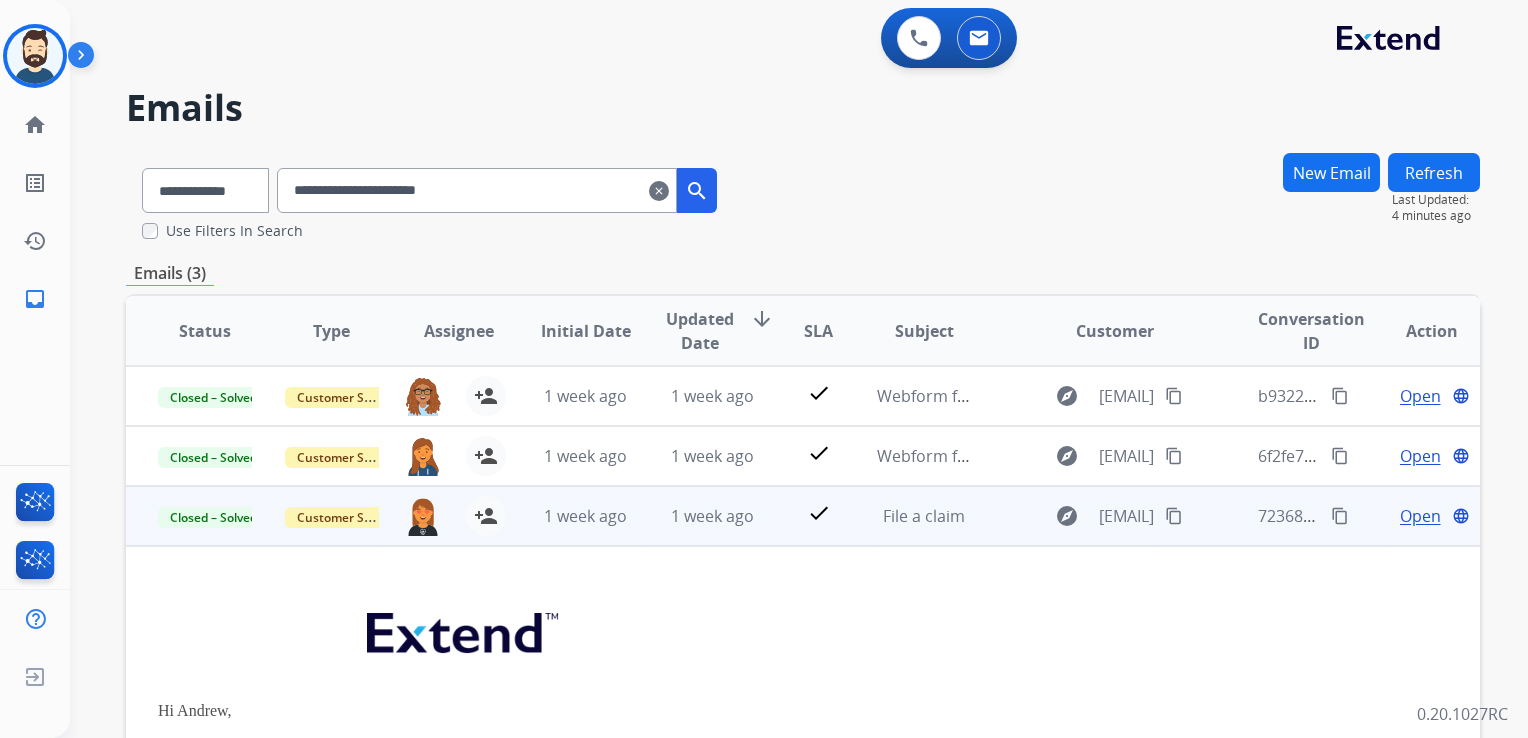 scroll, scrollTop: 120, scrollLeft: 0, axis: vertical 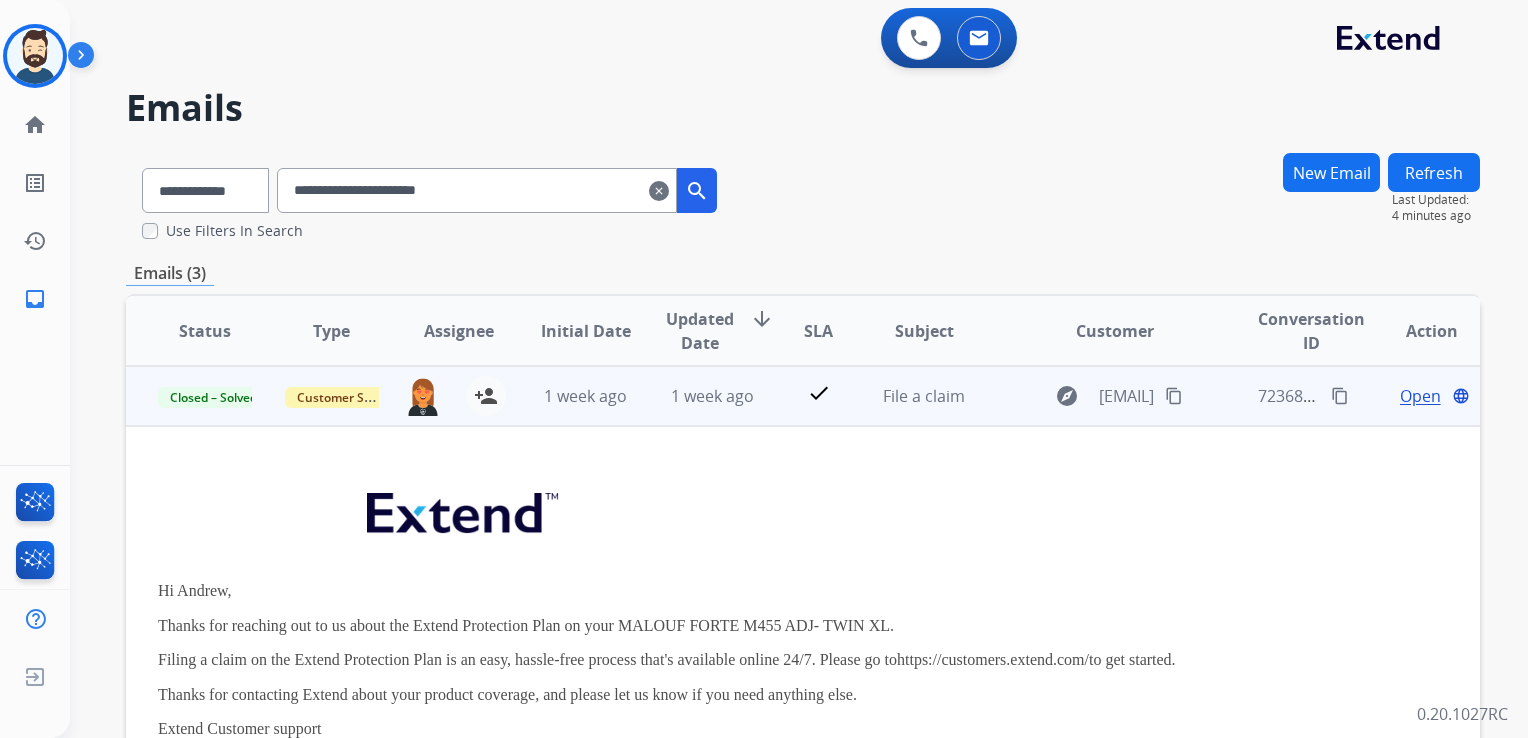 click on "Open" at bounding box center [1420, 396] 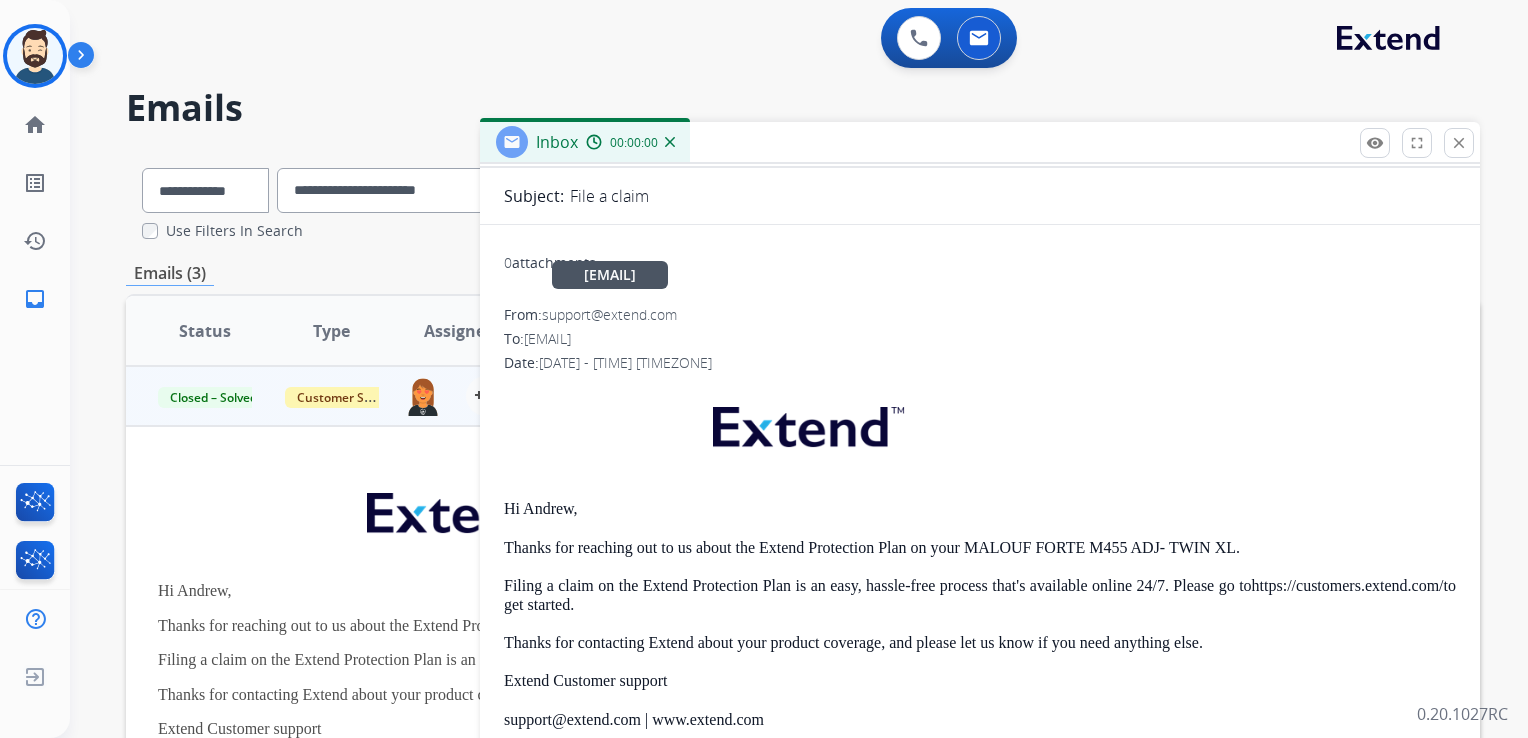 scroll, scrollTop: 268, scrollLeft: 0, axis: vertical 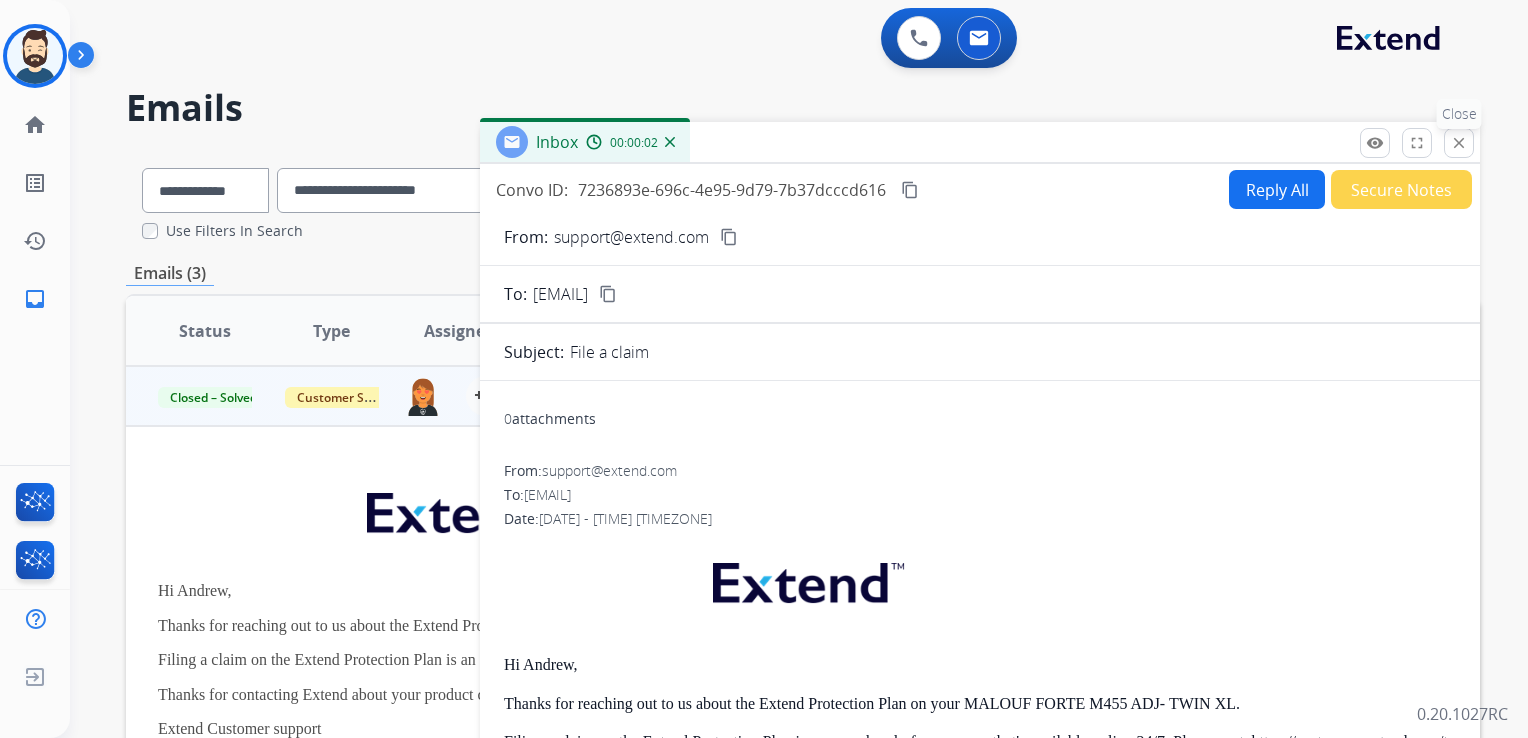 click on "close Close" at bounding box center (1459, 143) 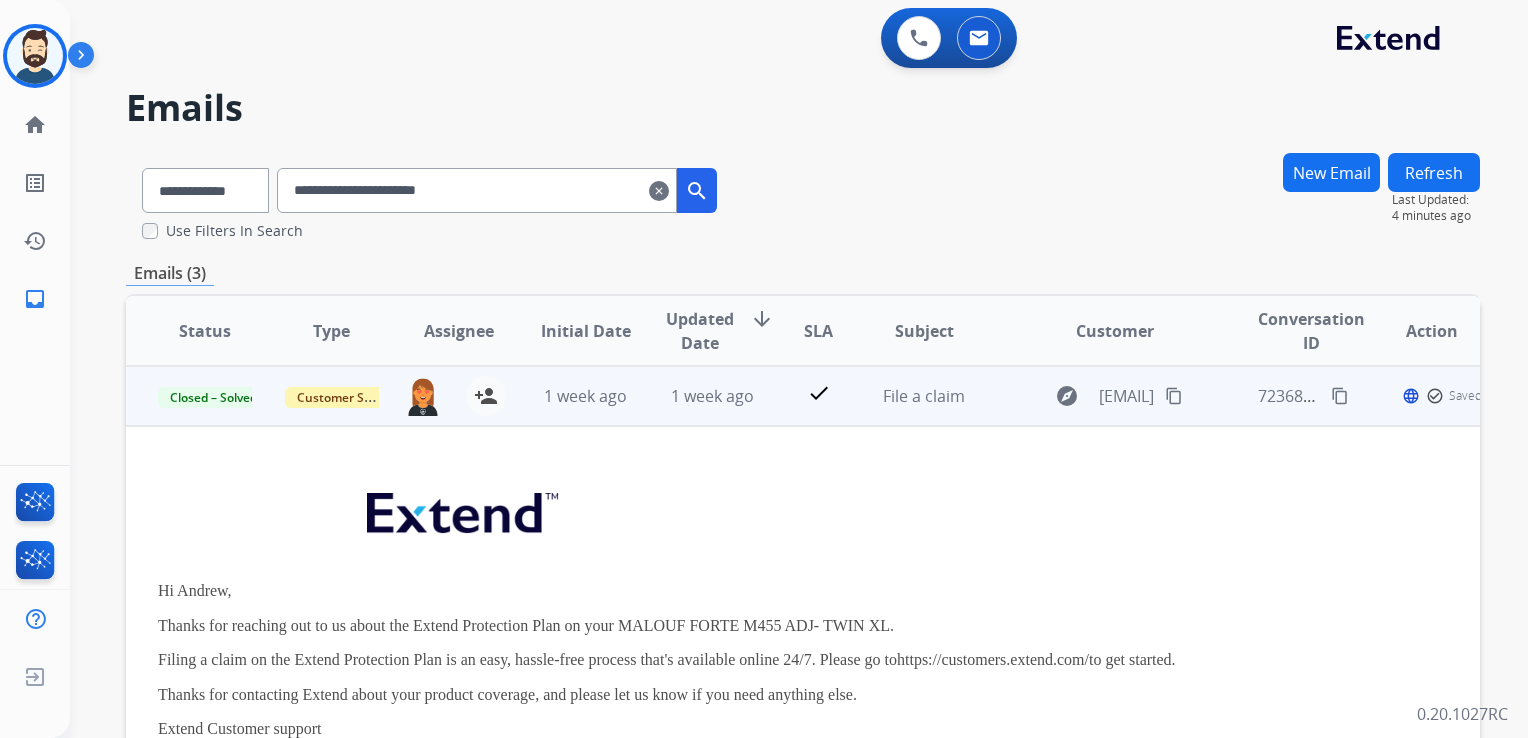 click on "File a claim" at bounding box center [908, 396] 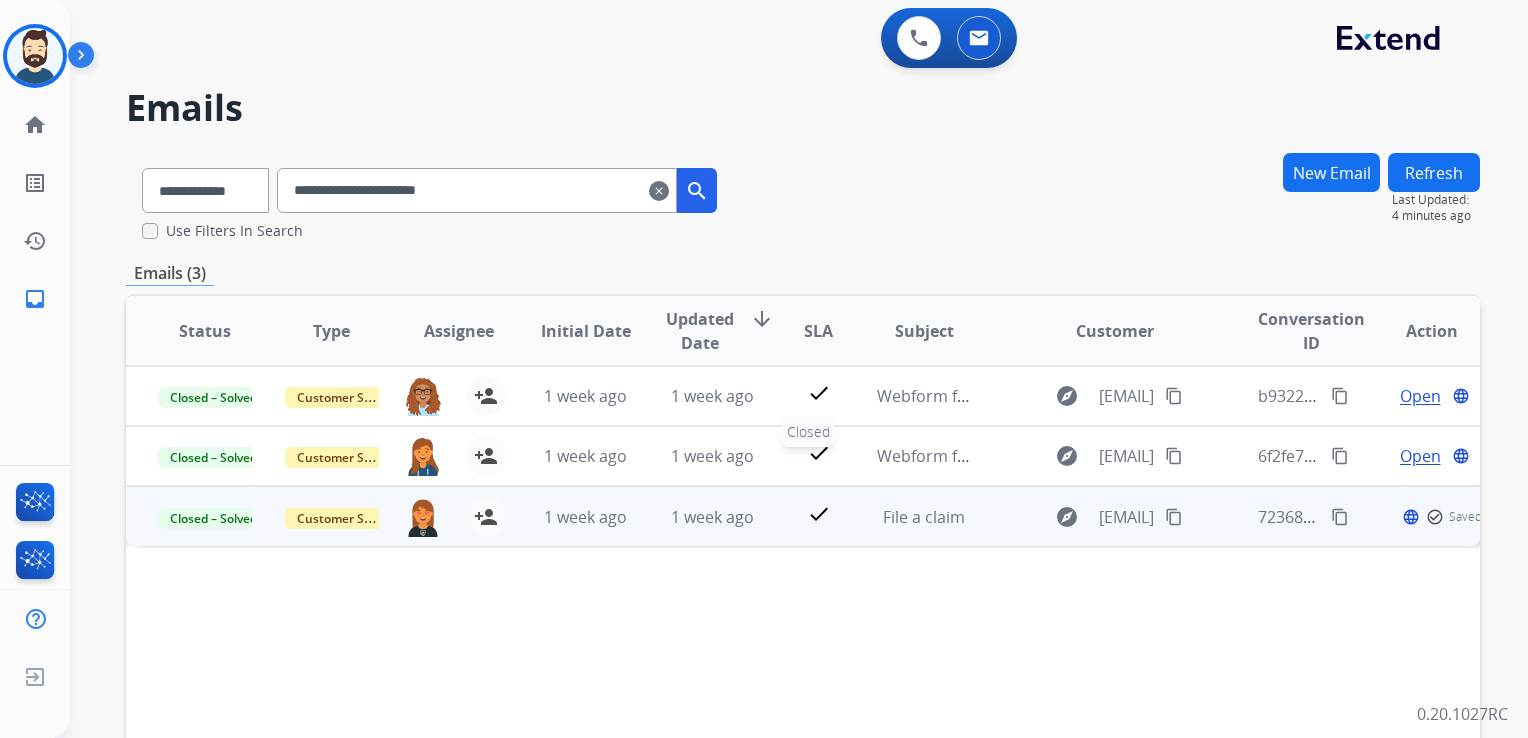 scroll, scrollTop: 0, scrollLeft: 0, axis: both 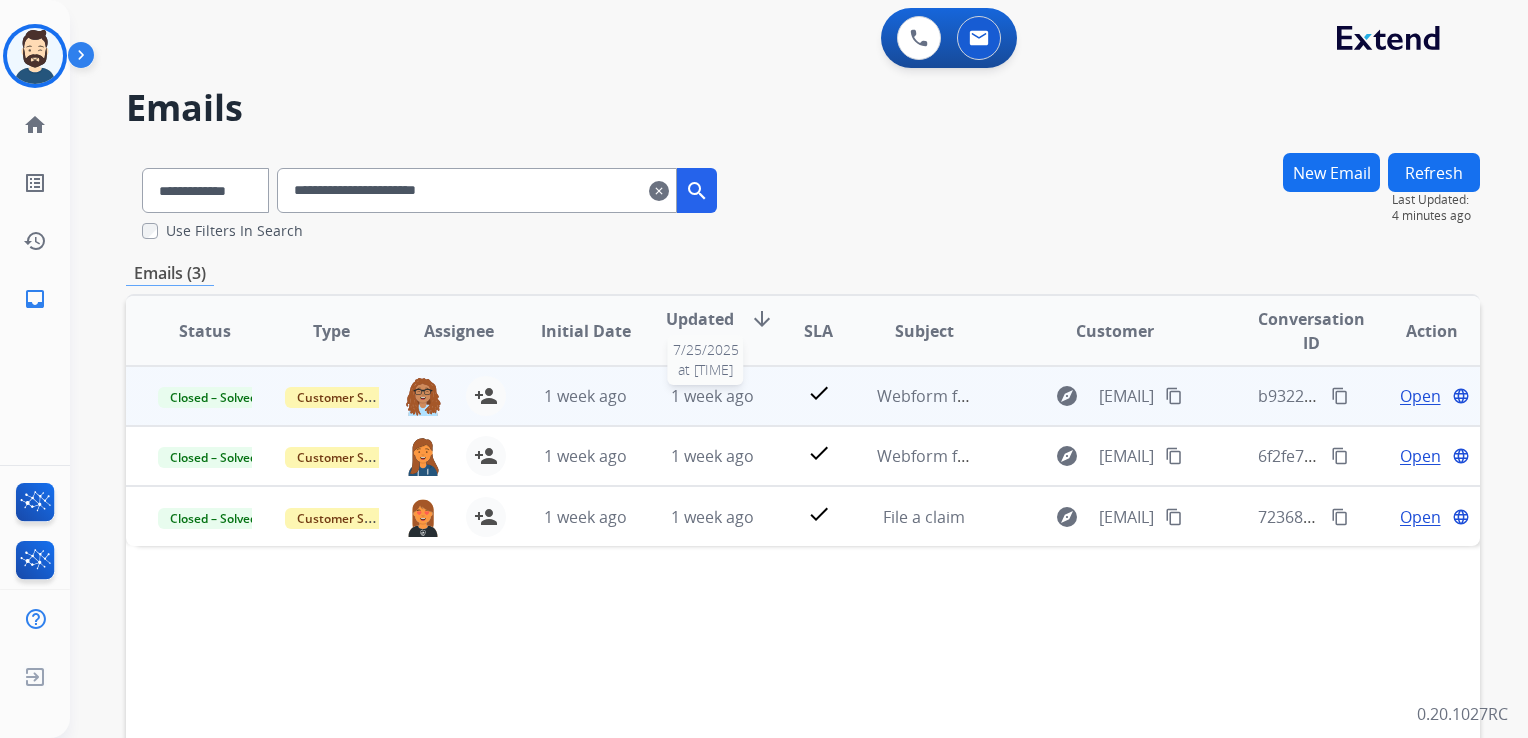 click on "1 week ago" at bounding box center [712, 396] 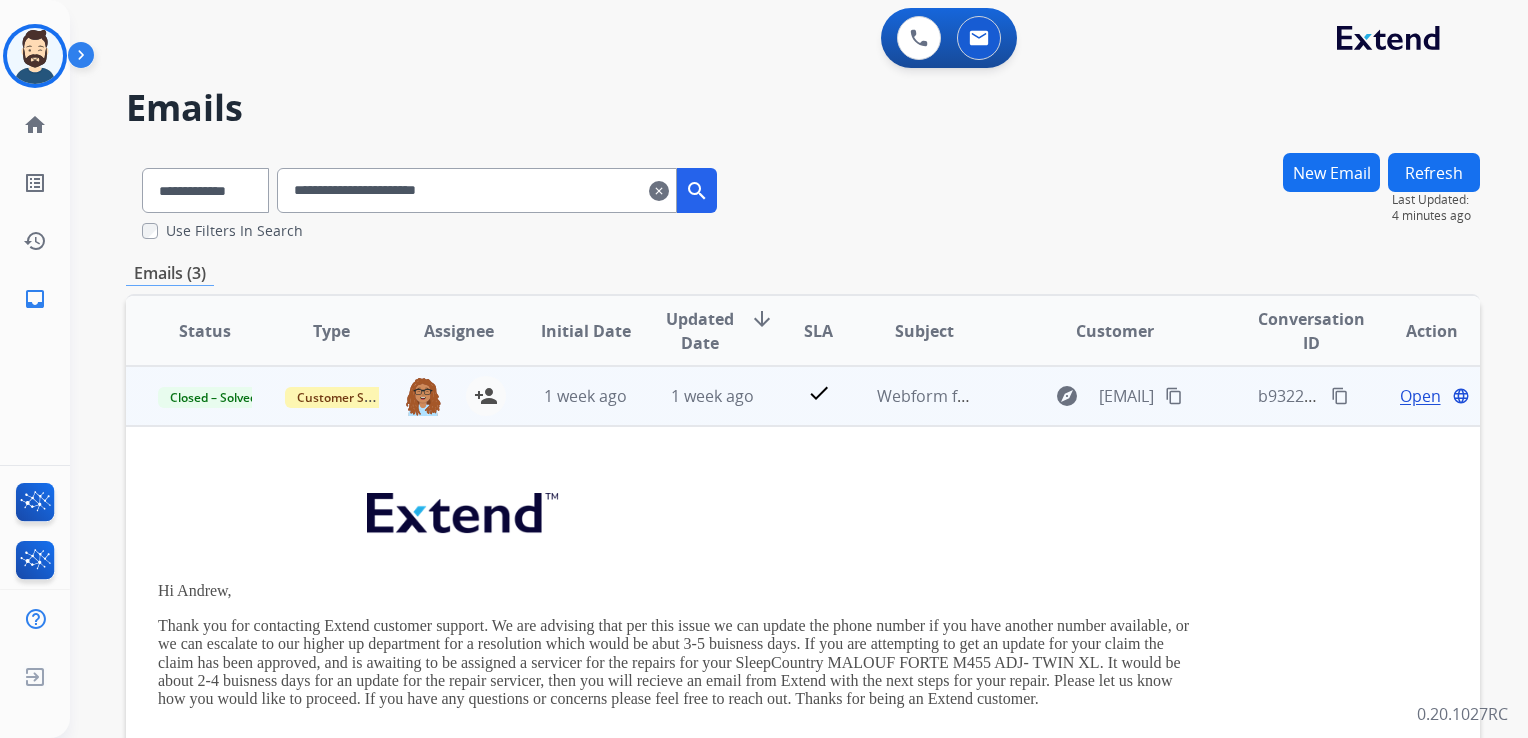 click on "Open" at bounding box center (1420, 396) 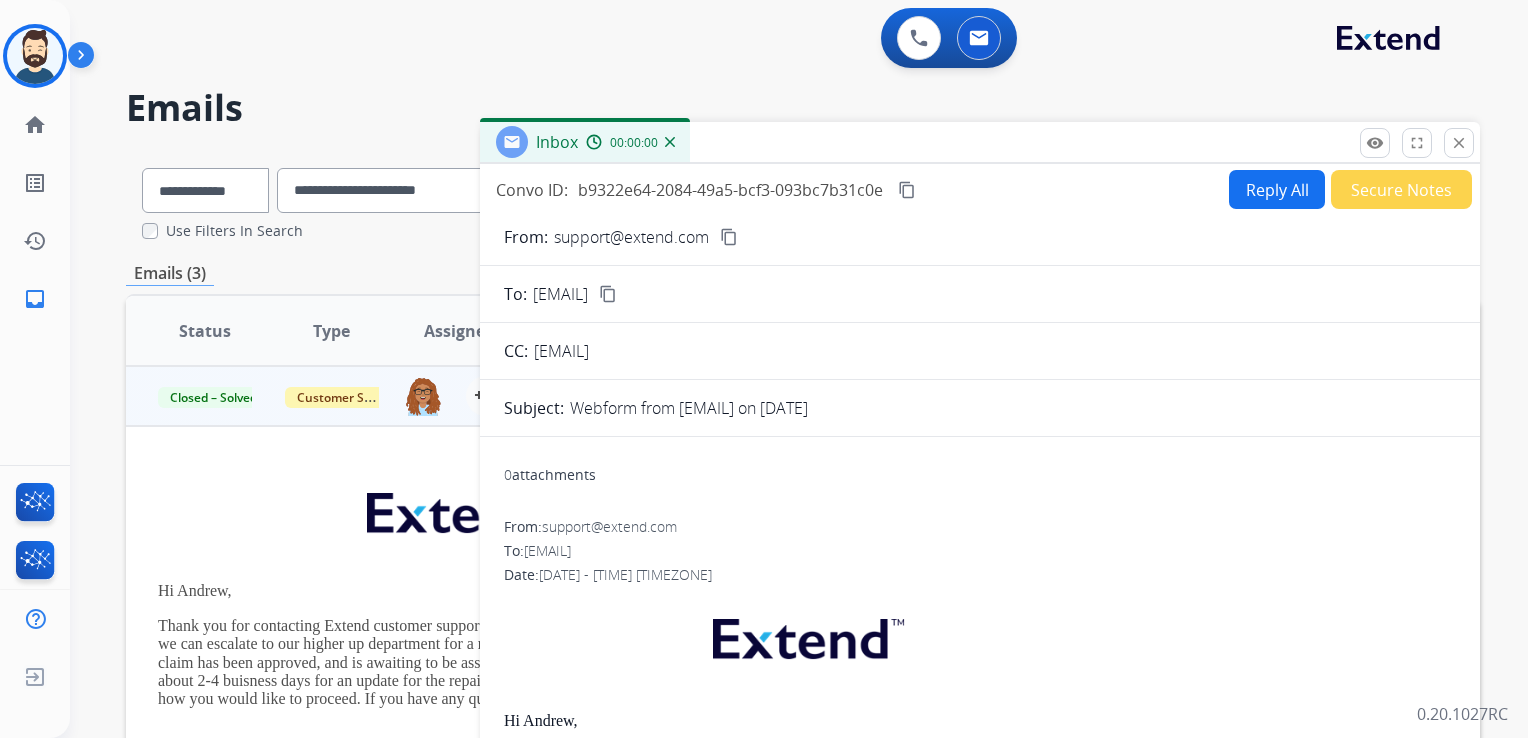 click on "Reply All" at bounding box center [1277, 189] 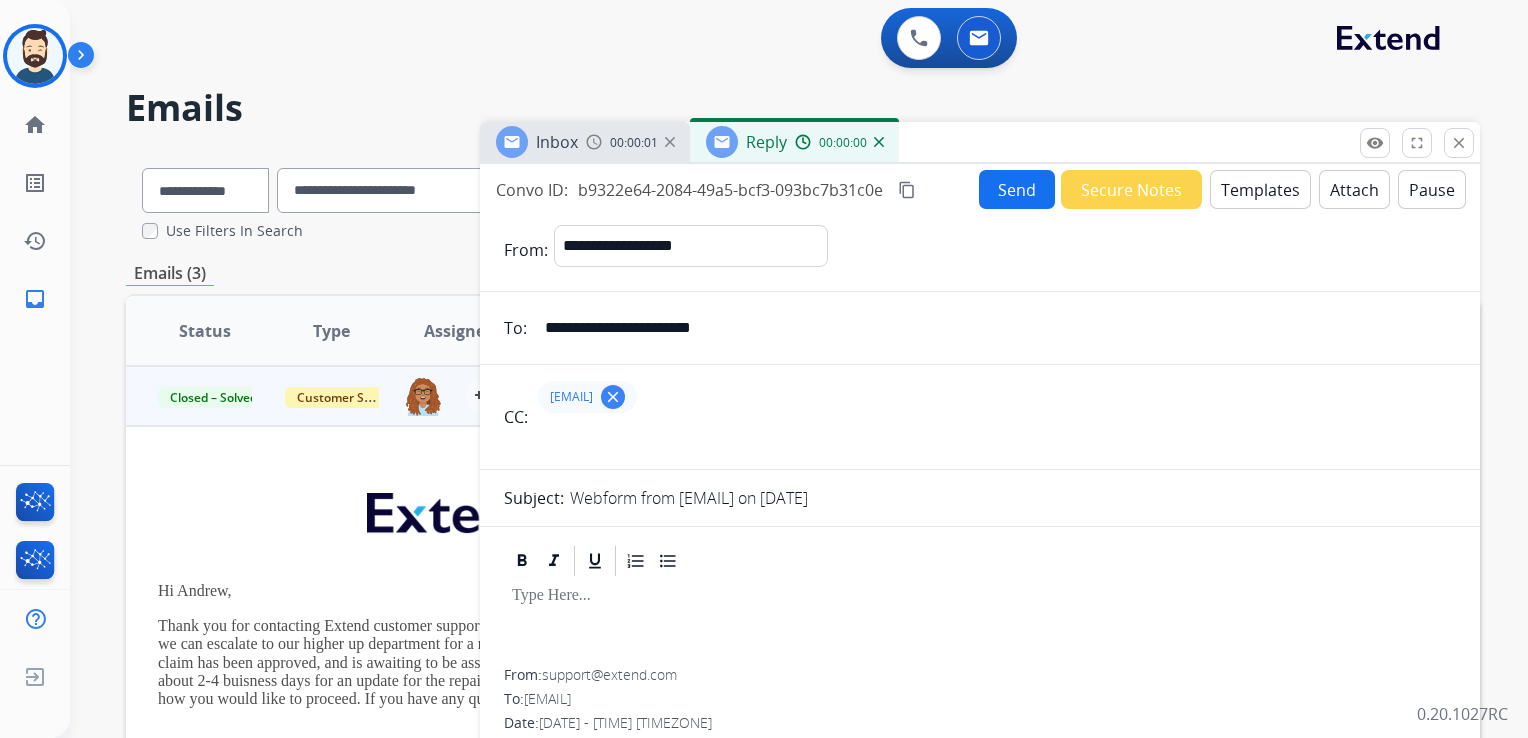 drag, startPoint x: 1233, startPoint y: 197, endPoint x: 1220, endPoint y: 216, distance: 23.021729 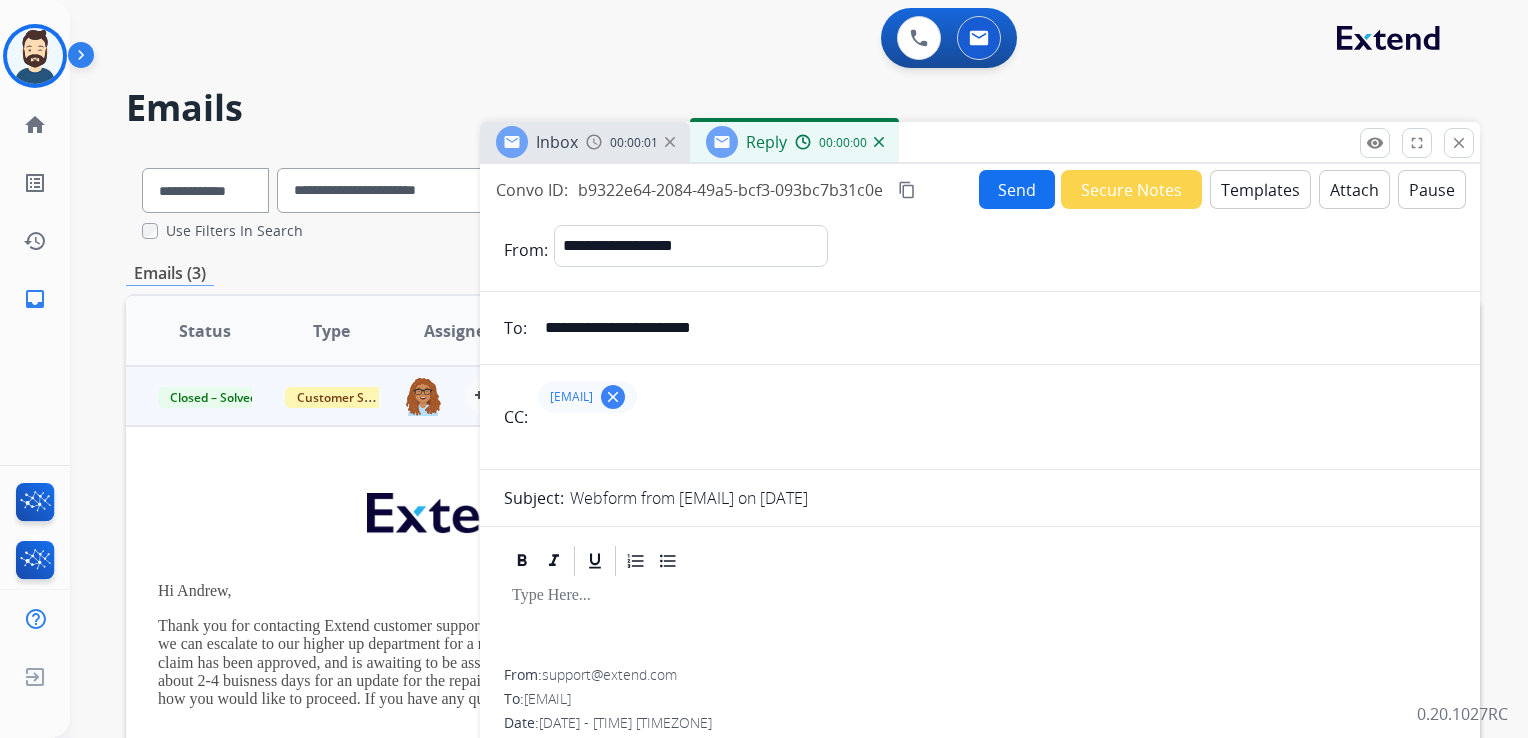 click on "Templates" at bounding box center (1260, 189) 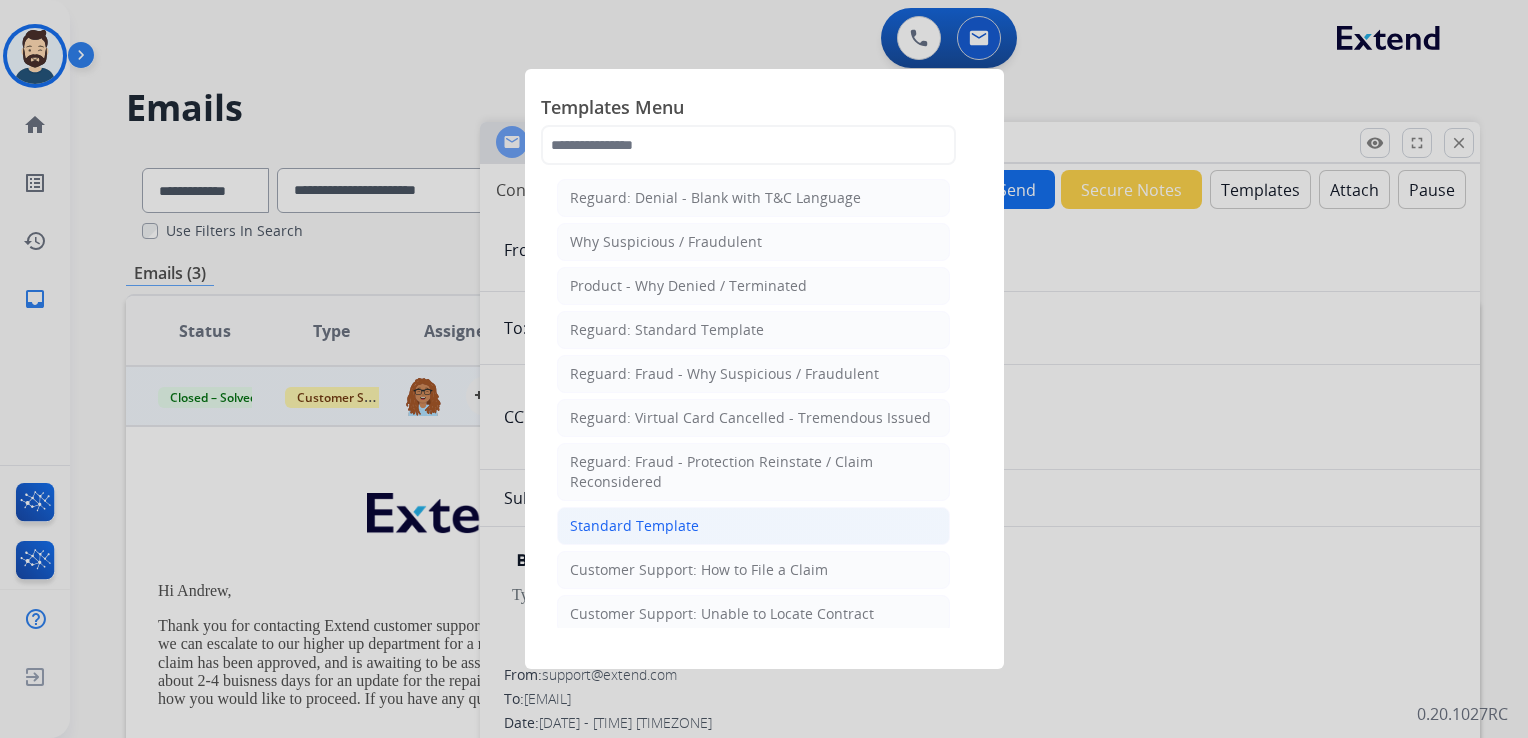 click on "Standard Template" 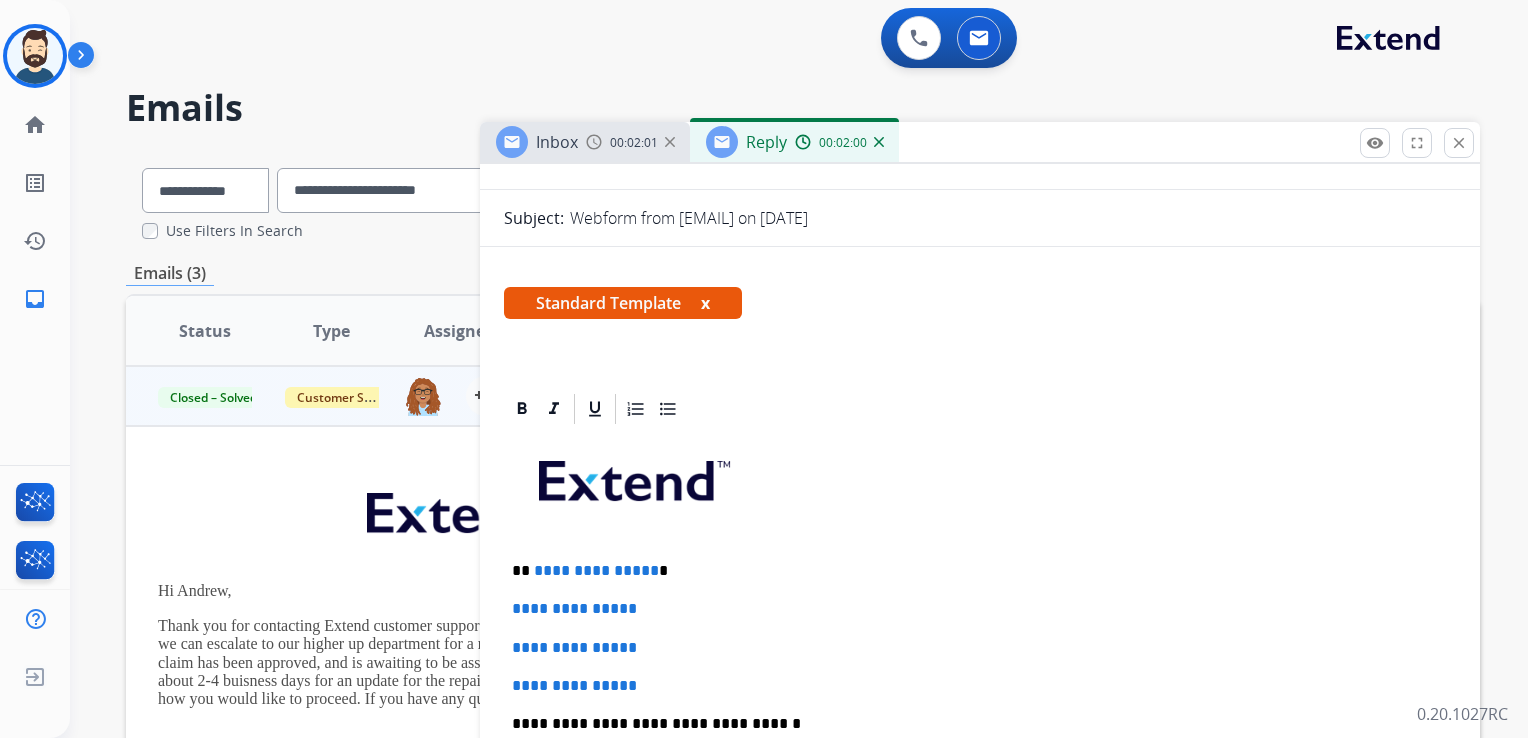 scroll, scrollTop: 400, scrollLeft: 0, axis: vertical 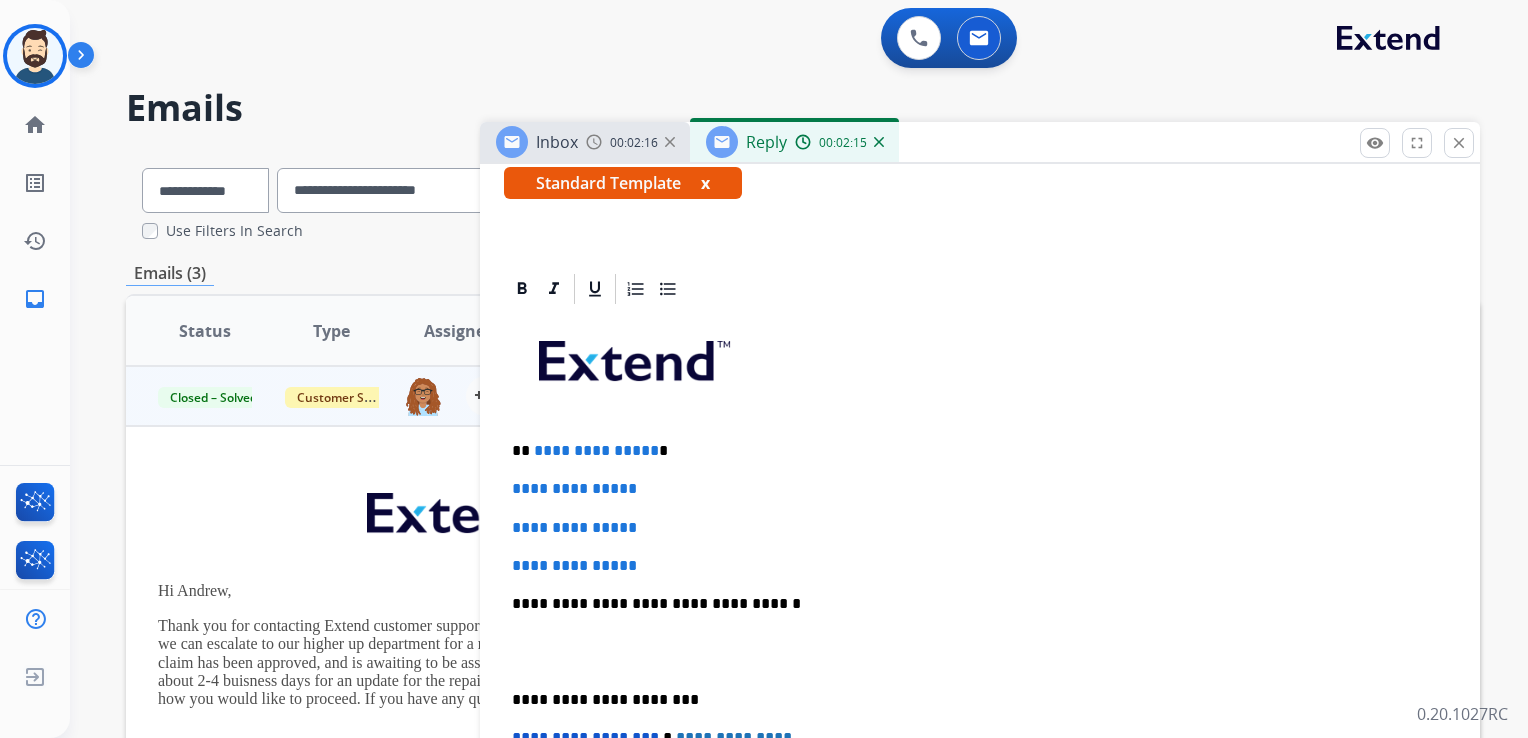 click on "**********" at bounding box center [980, 489] 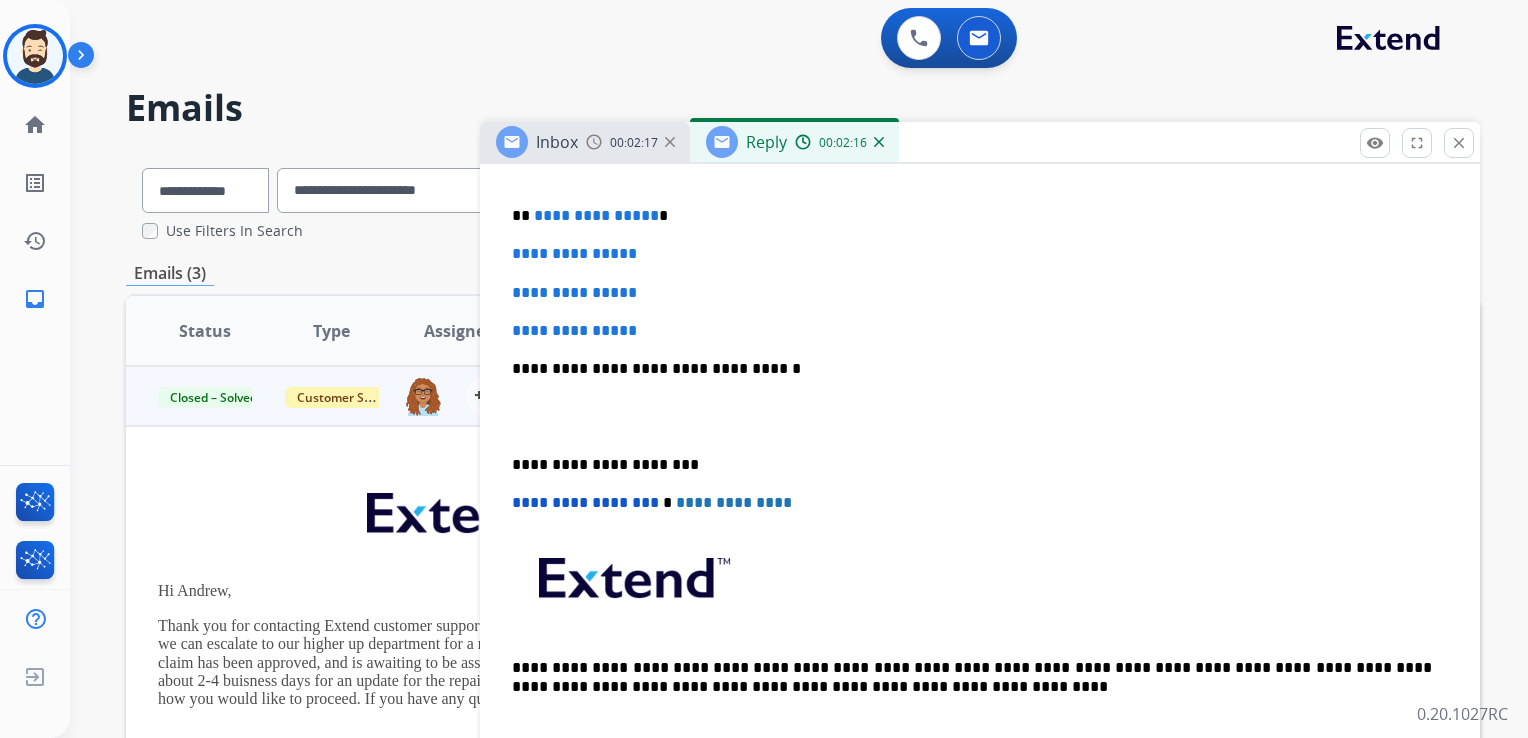 scroll, scrollTop: 600, scrollLeft: 0, axis: vertical 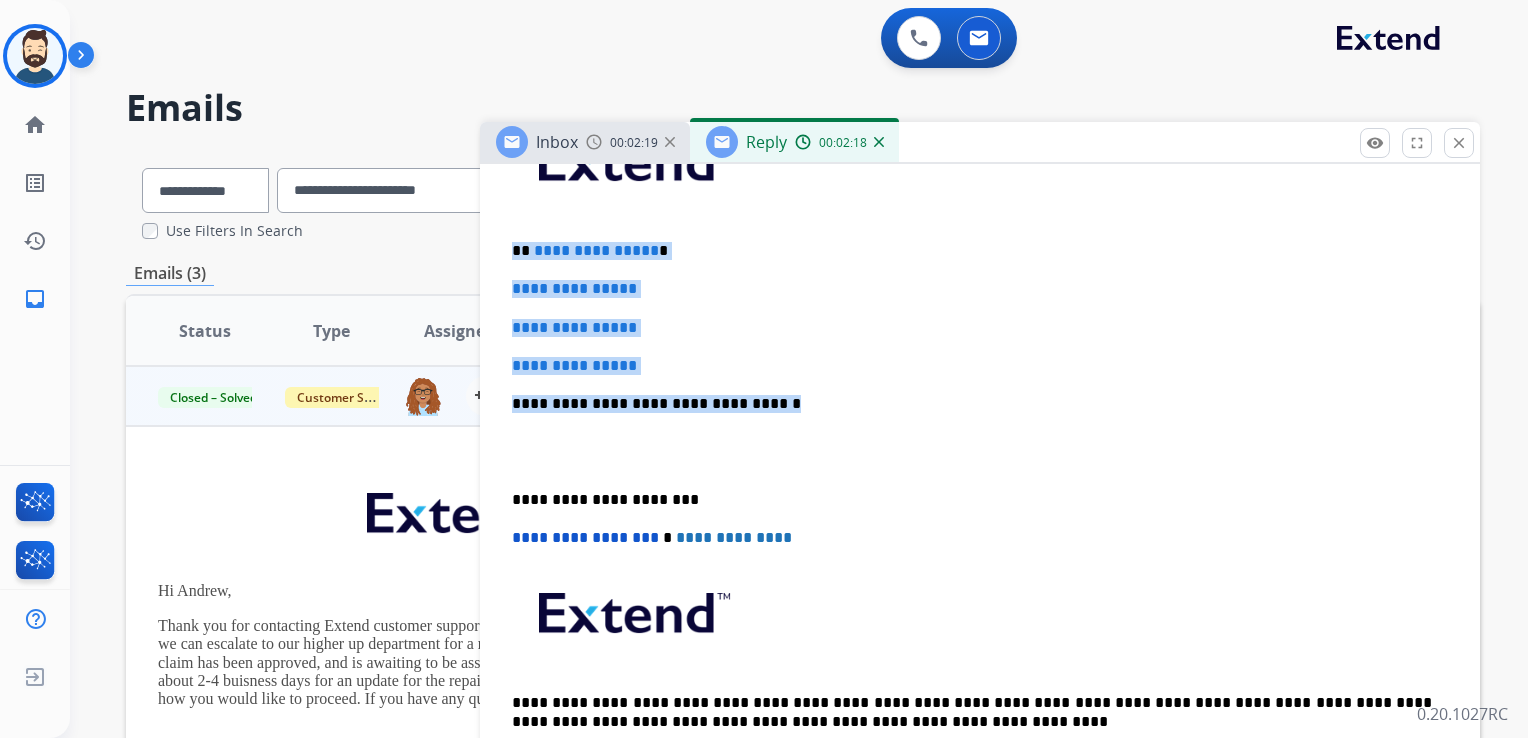 drag, startPoint x: 508, startPoint y: 250, endPoint x: 777, endPoint y: 386, distance: 301.42496 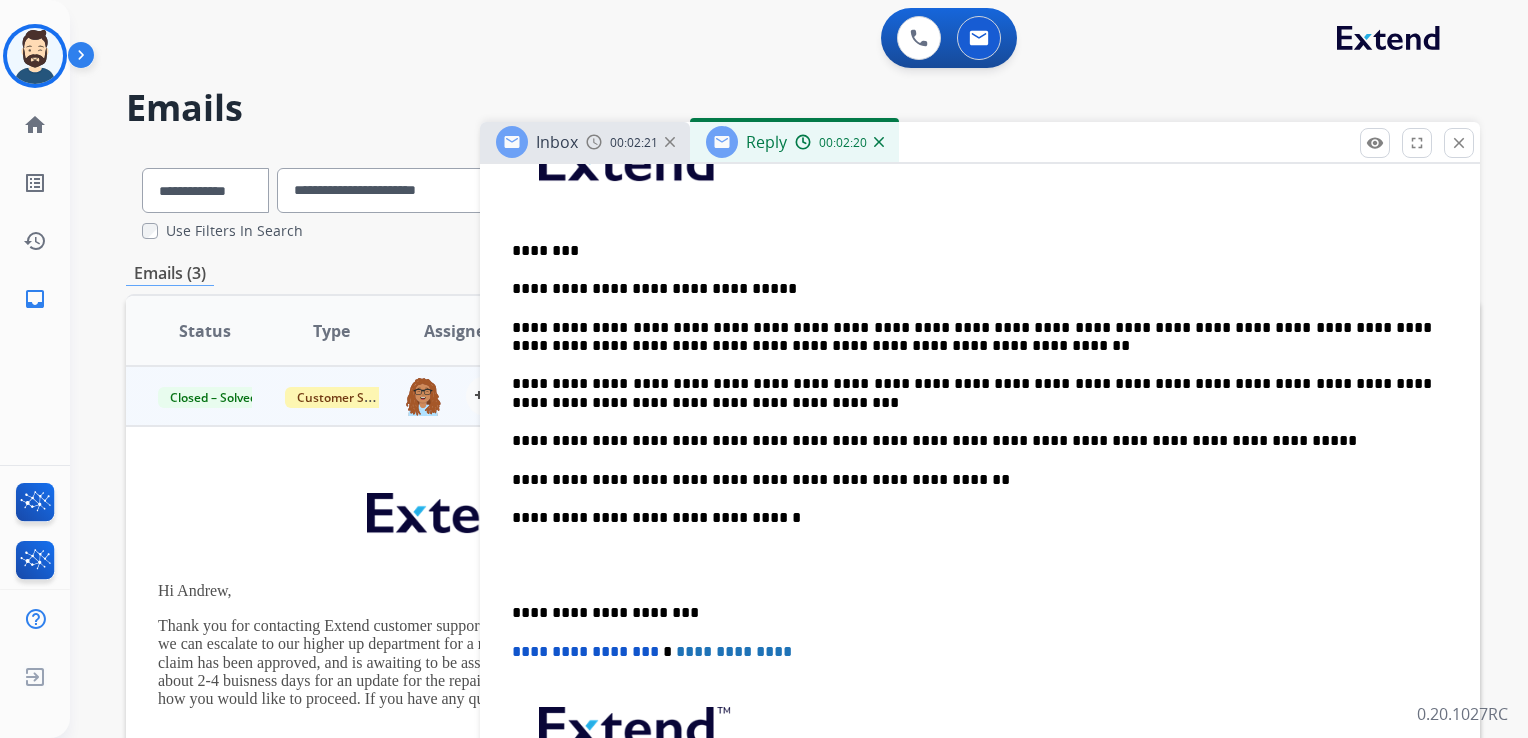 click on "********" at bounding box center [972, 251] 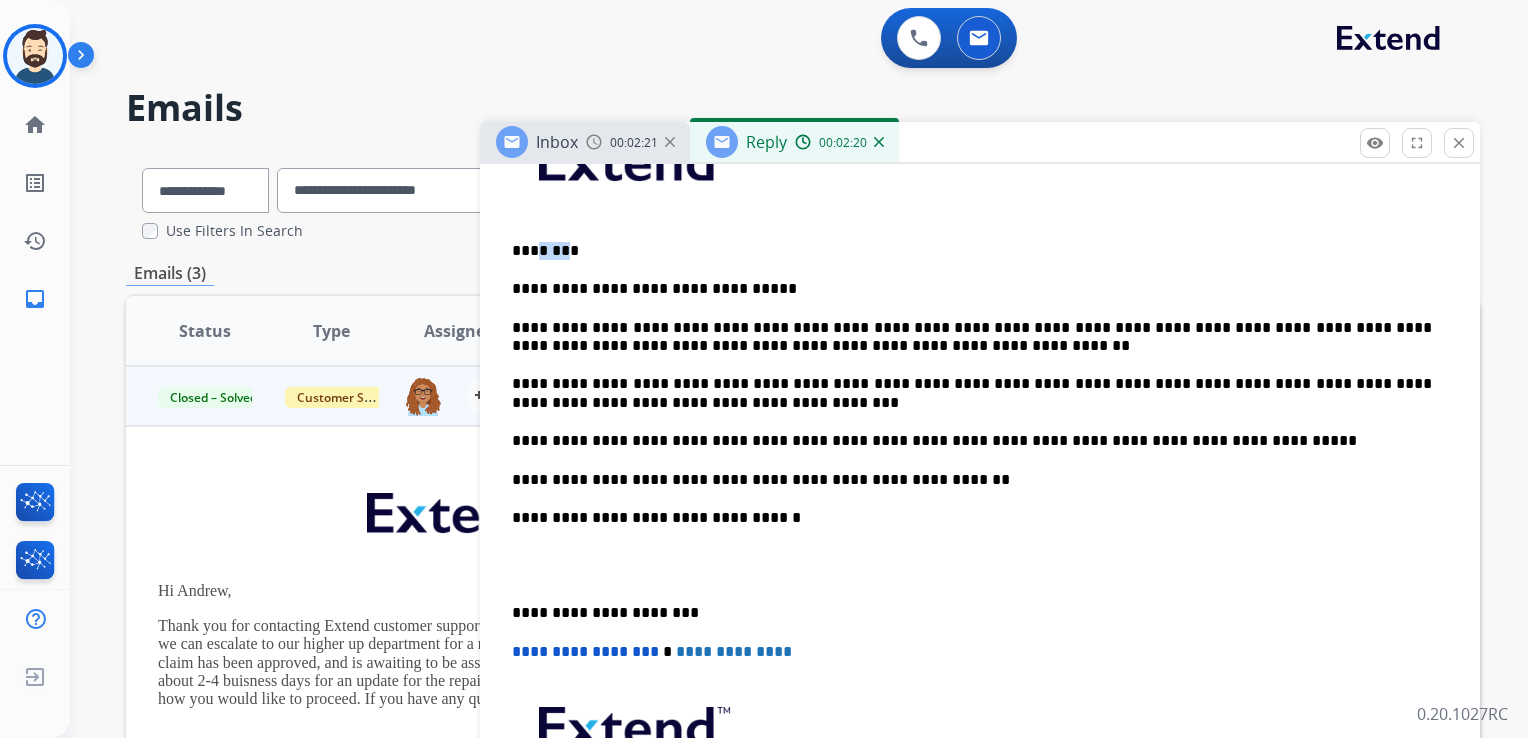 click on "********" at bounding box center [972, 251] 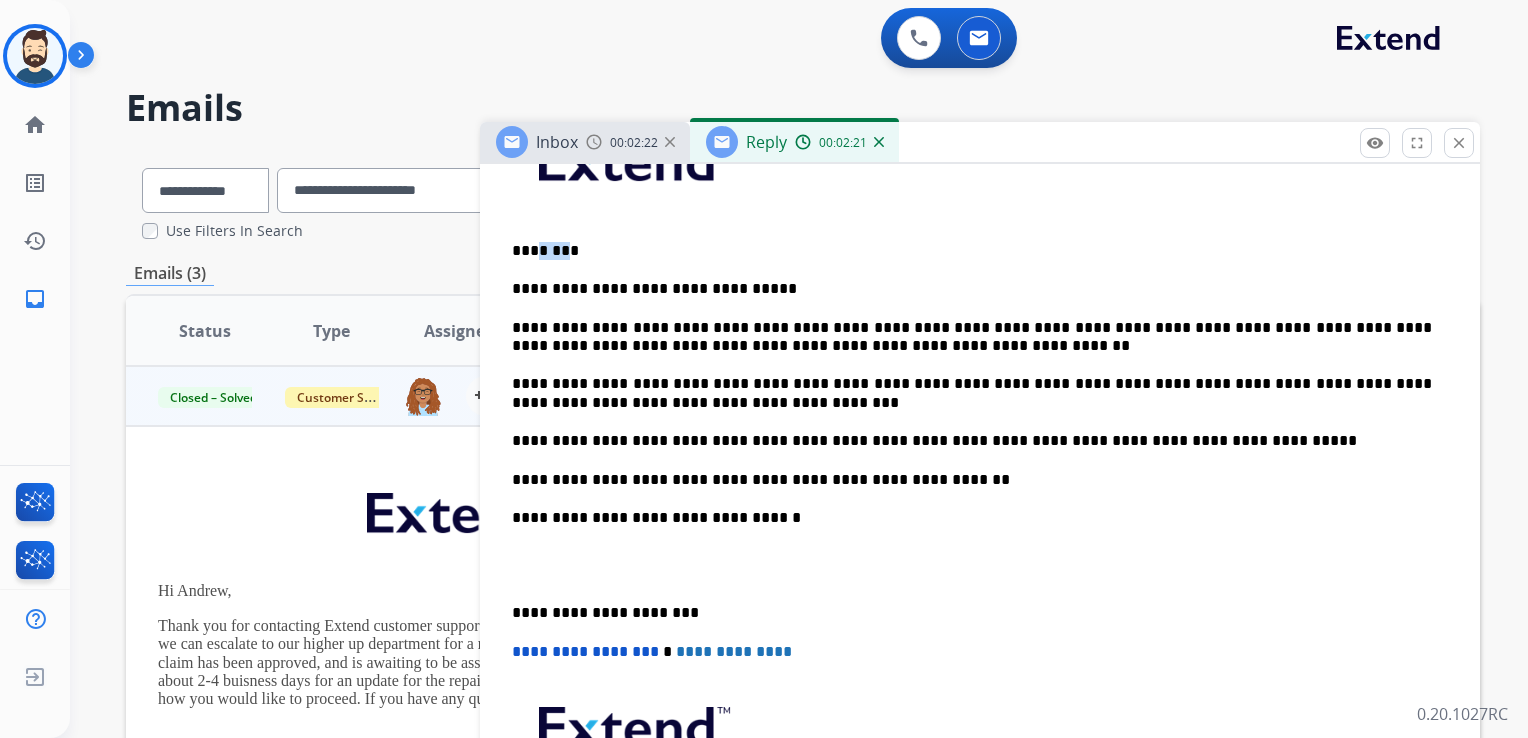 type 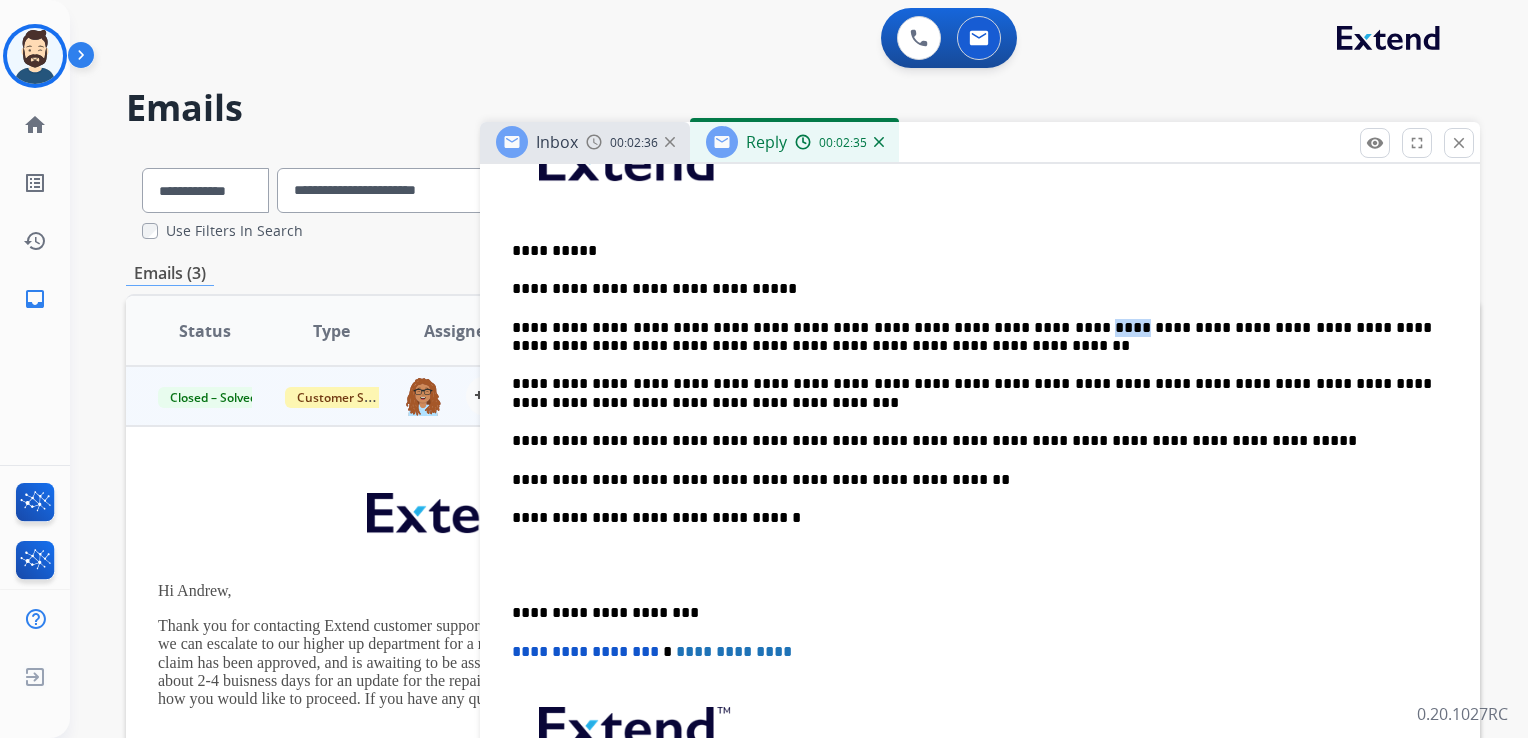 drag, startPoint x: 1012, startPoint y: 327, endPoint x: 1041, endPoint y: 323, distance: 29.274563 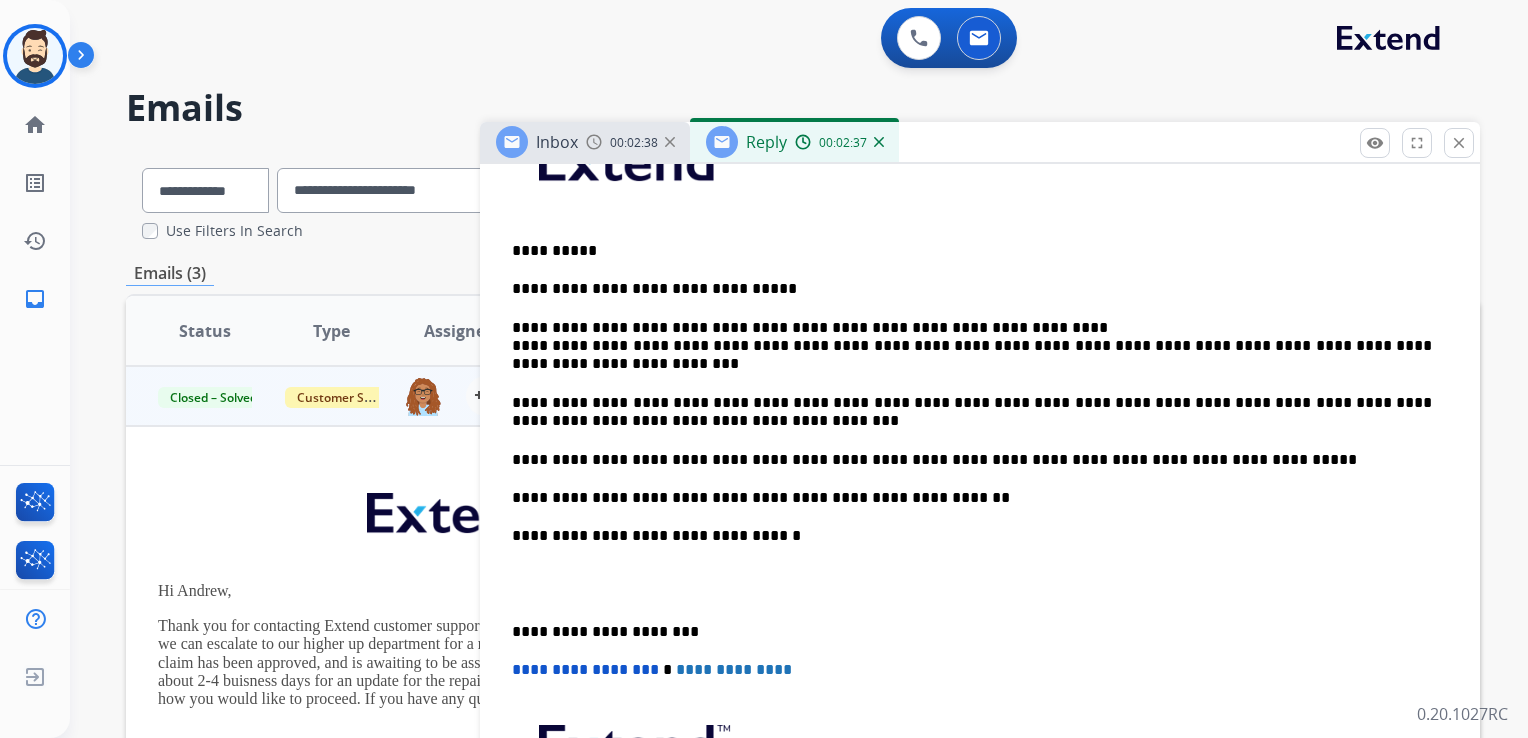click on "**********" at bounding box center (972, 346) 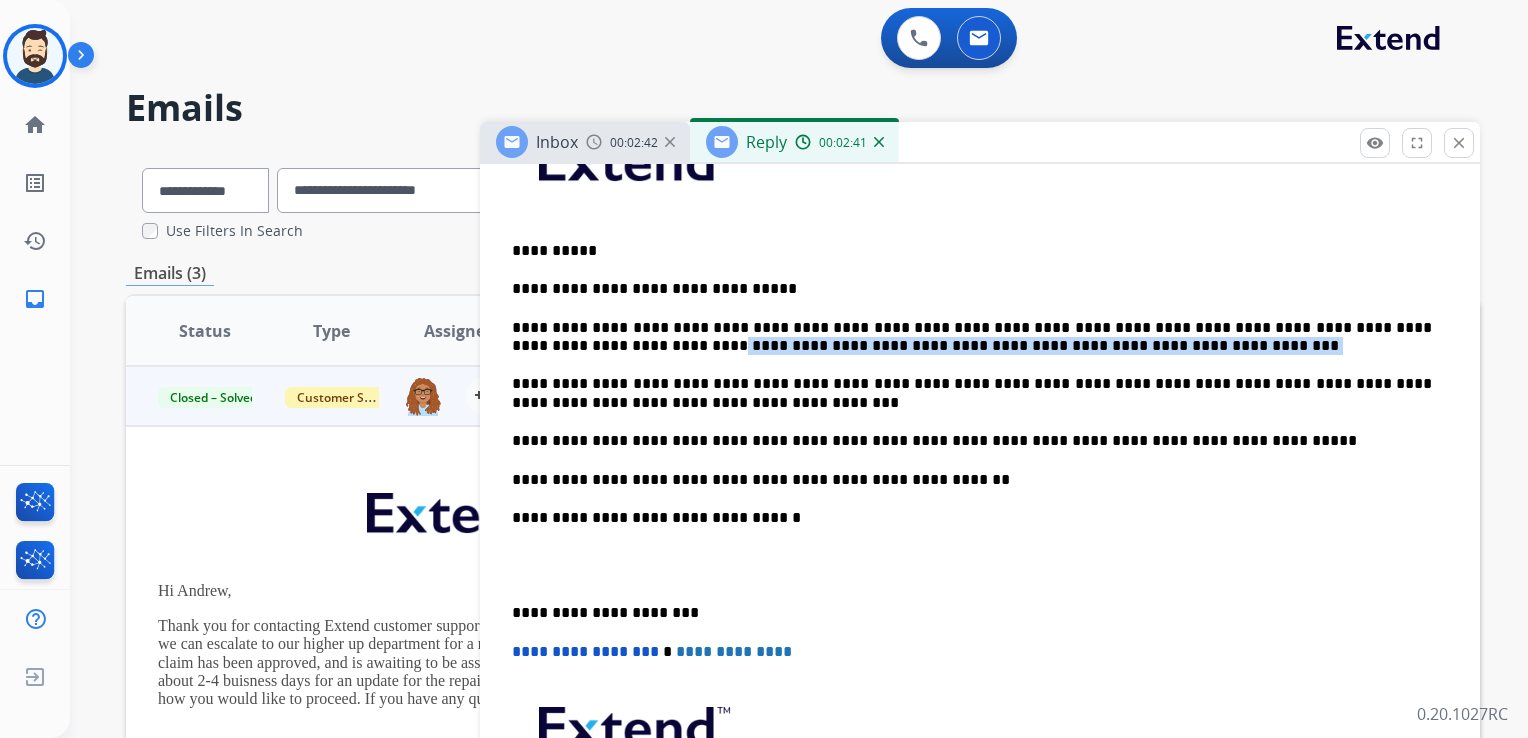 drag, startPoint x: 610, startPoint y: 348, endPoint x: 1121, endPoint y: 344, distance: 511.01566 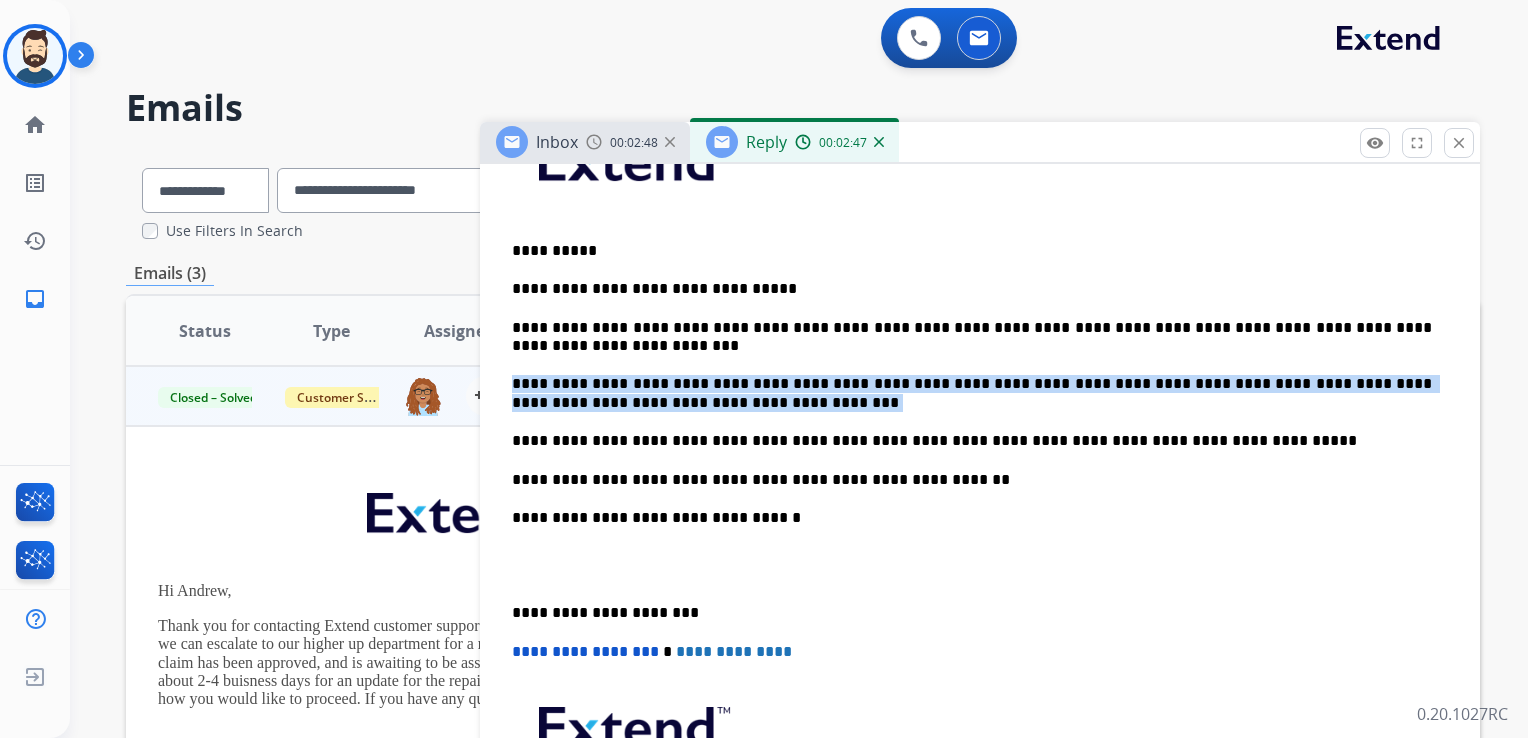 drag, startPoint x: 511, startPoint y: 380, endPoint x: 691, endPoint y: 401, distance: 181.22086 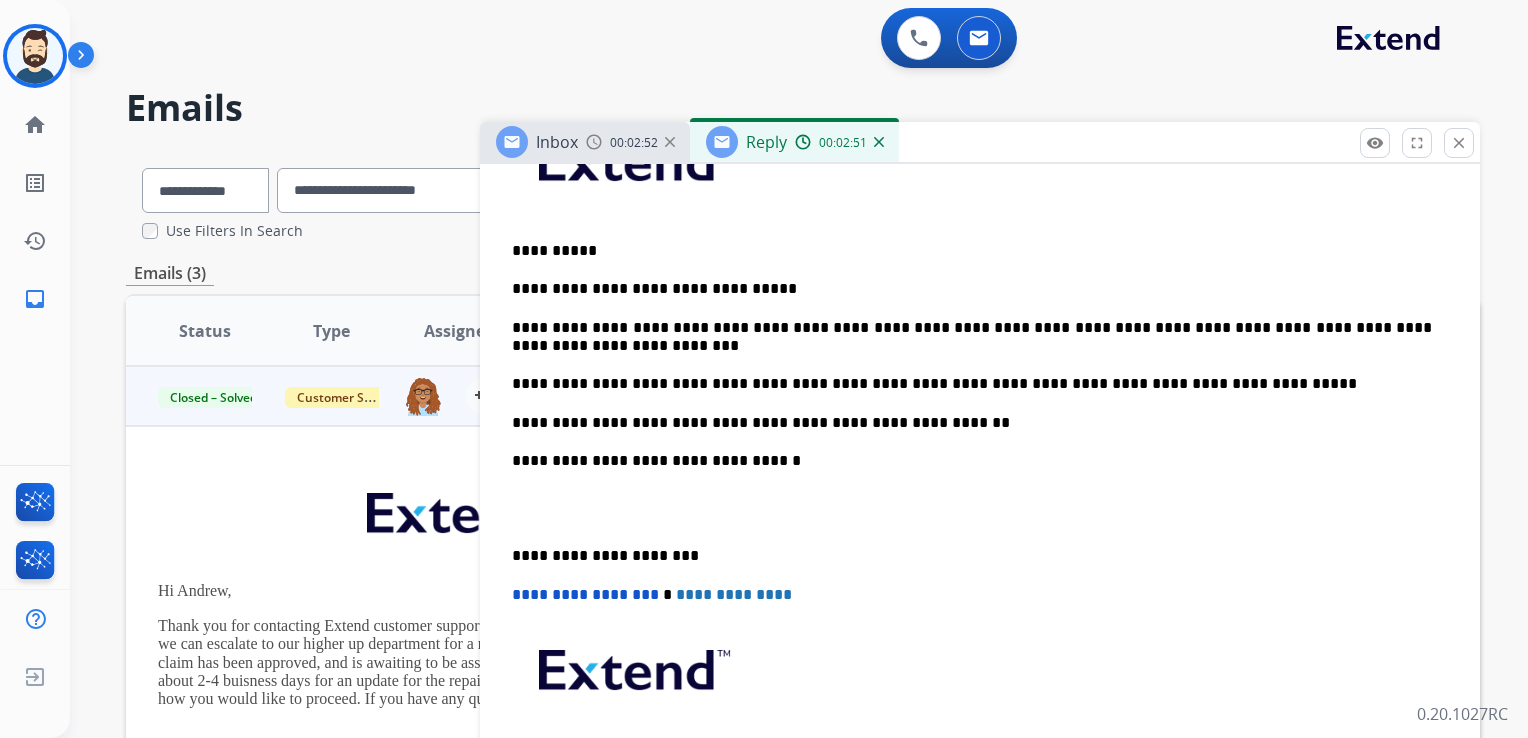 click on "**********" at bounding box center (972, 384) 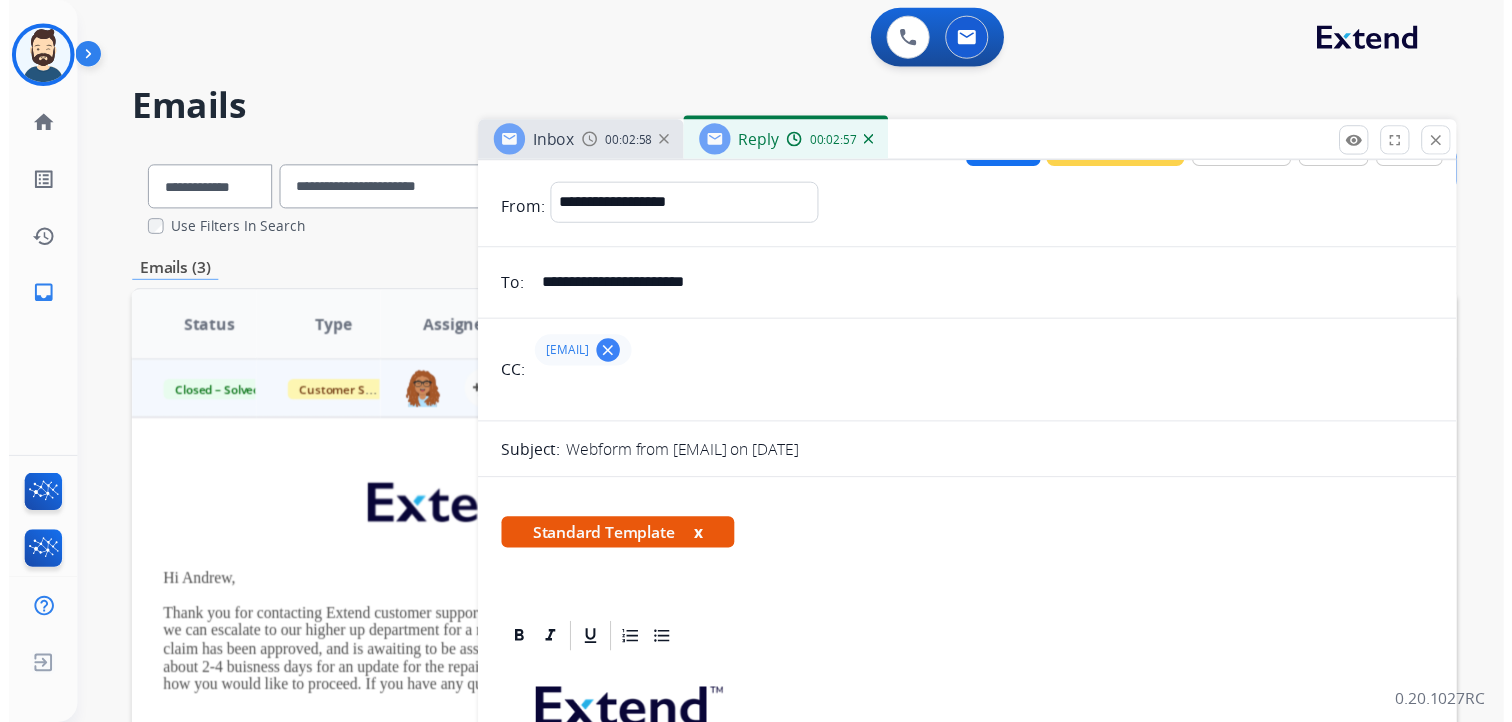 scroll, scrollTop: 0, scrollLeft: 0, axis: both 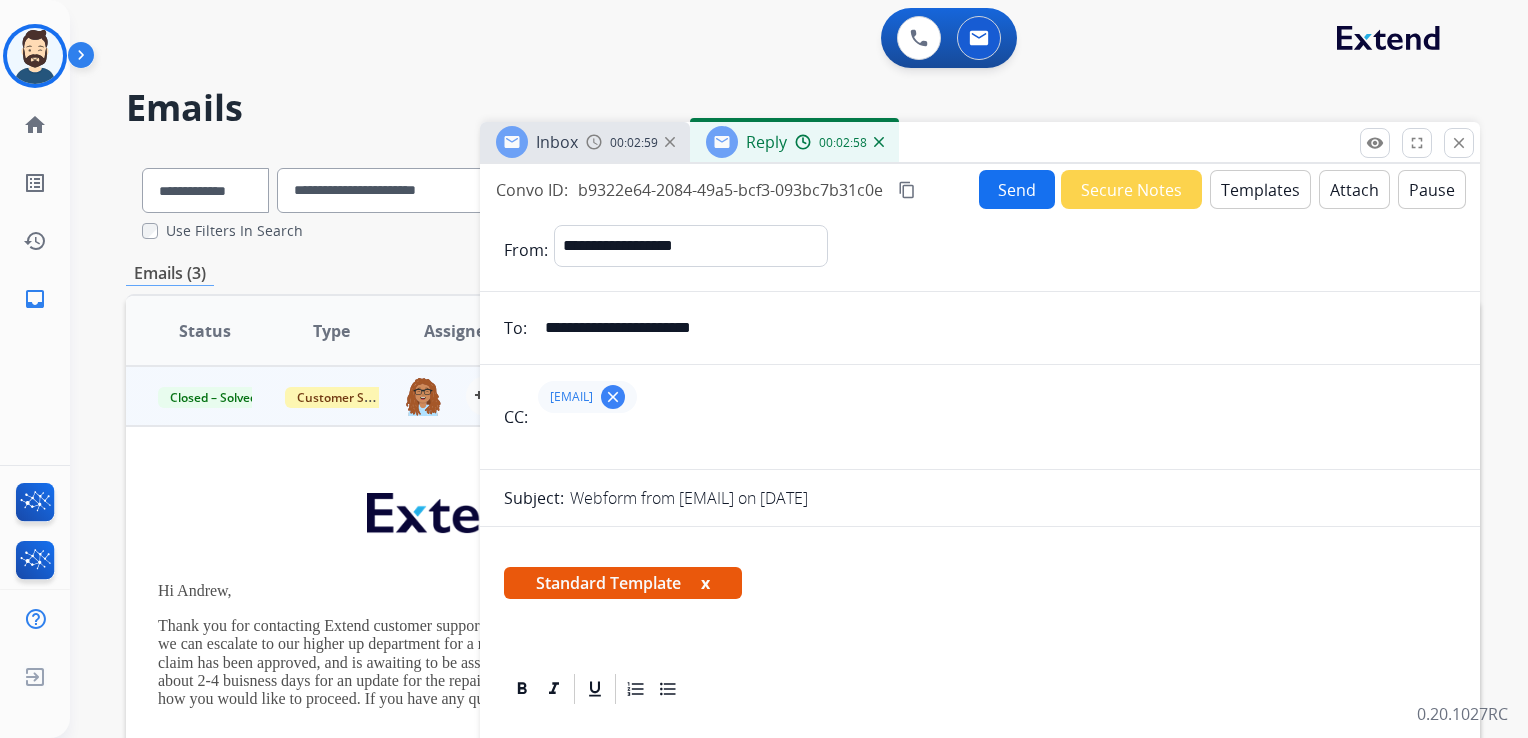 click on "Send" at bounding box center (1017, 189) 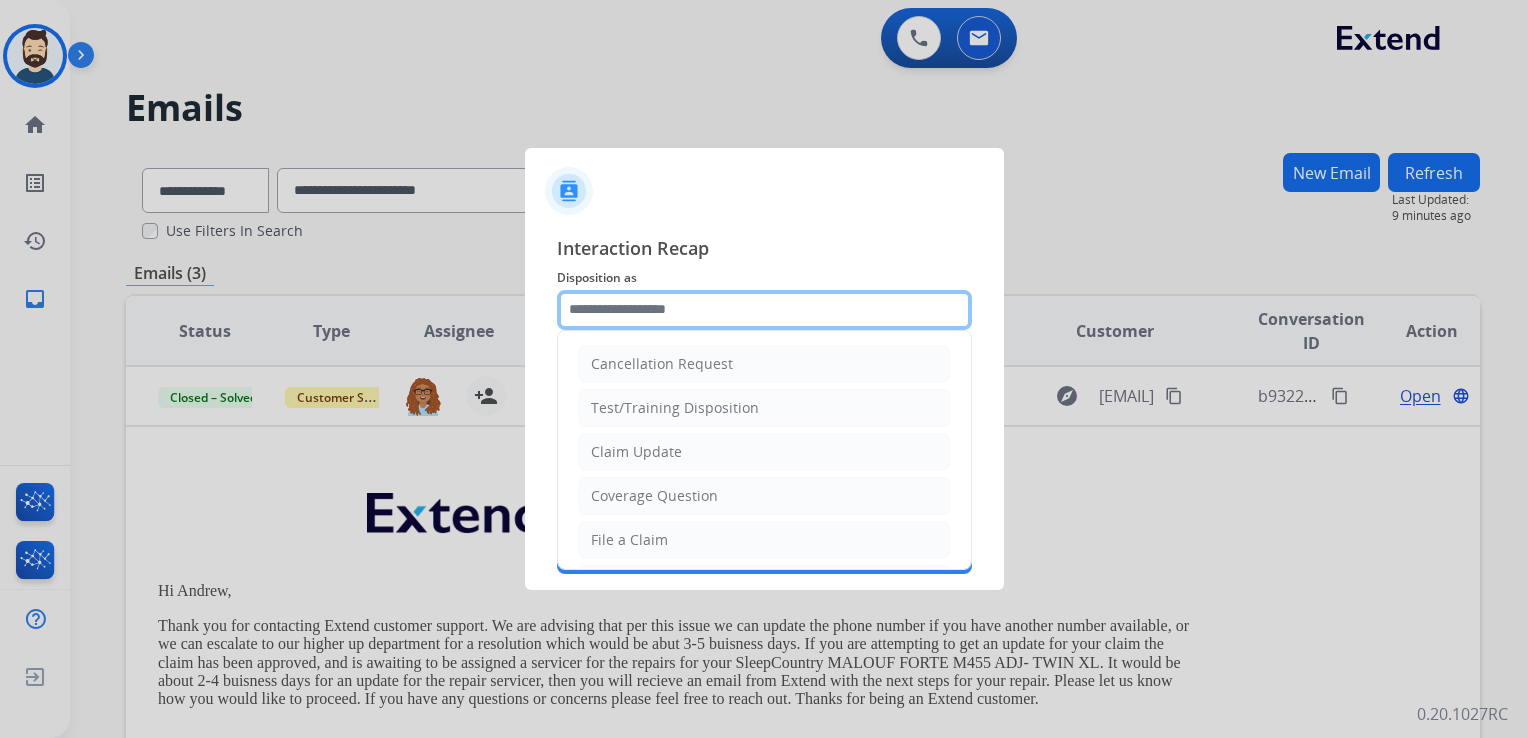 click 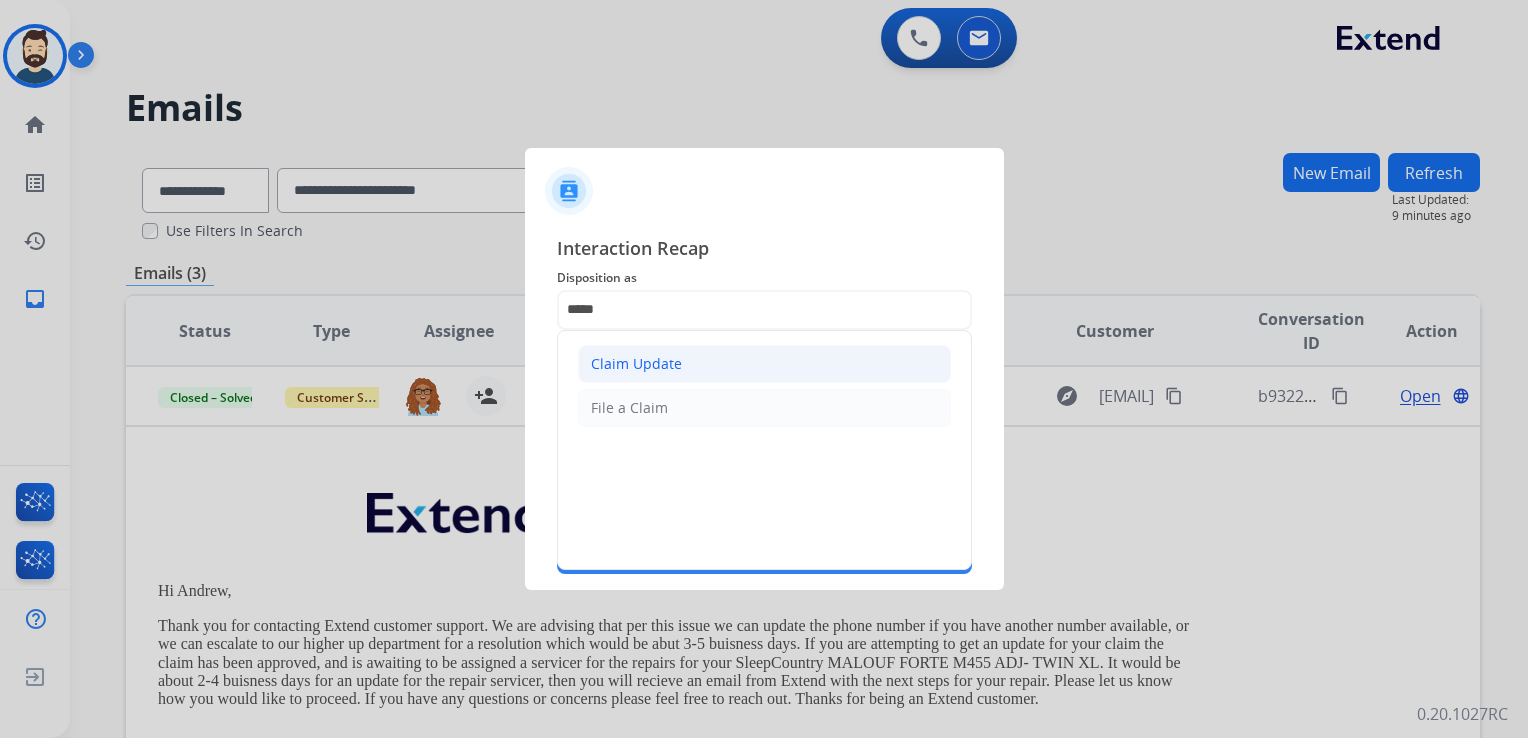 click on "Claim Update" 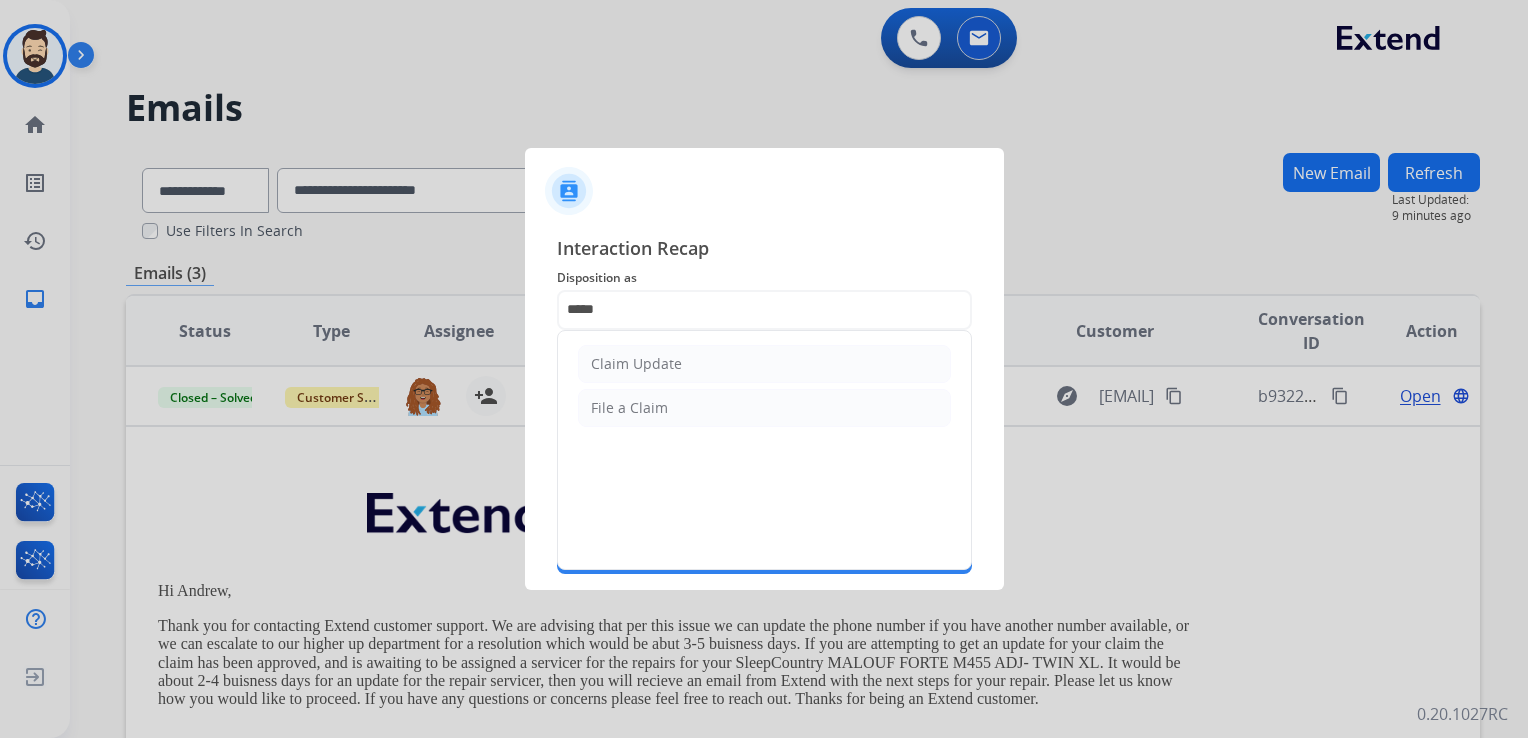 type on "**********" 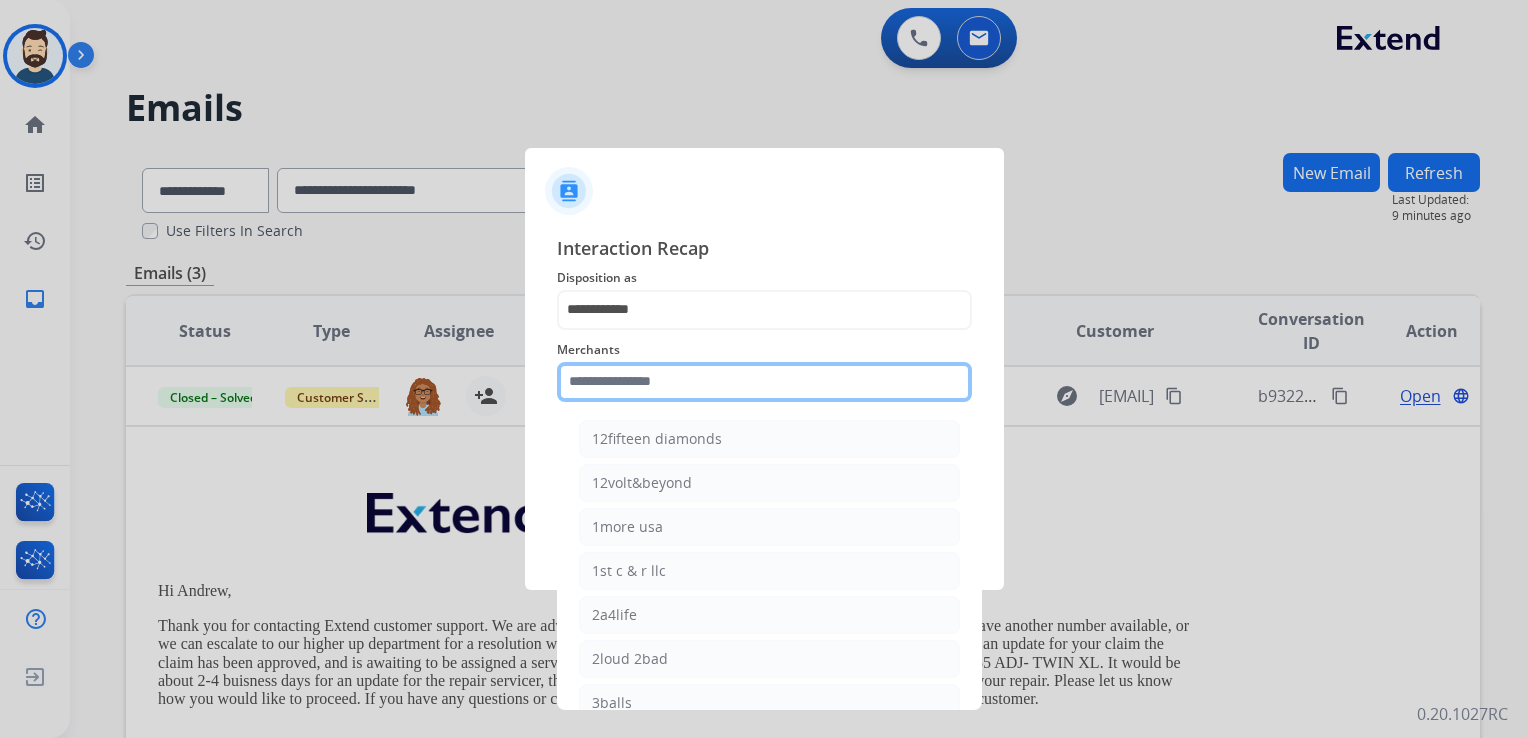 click 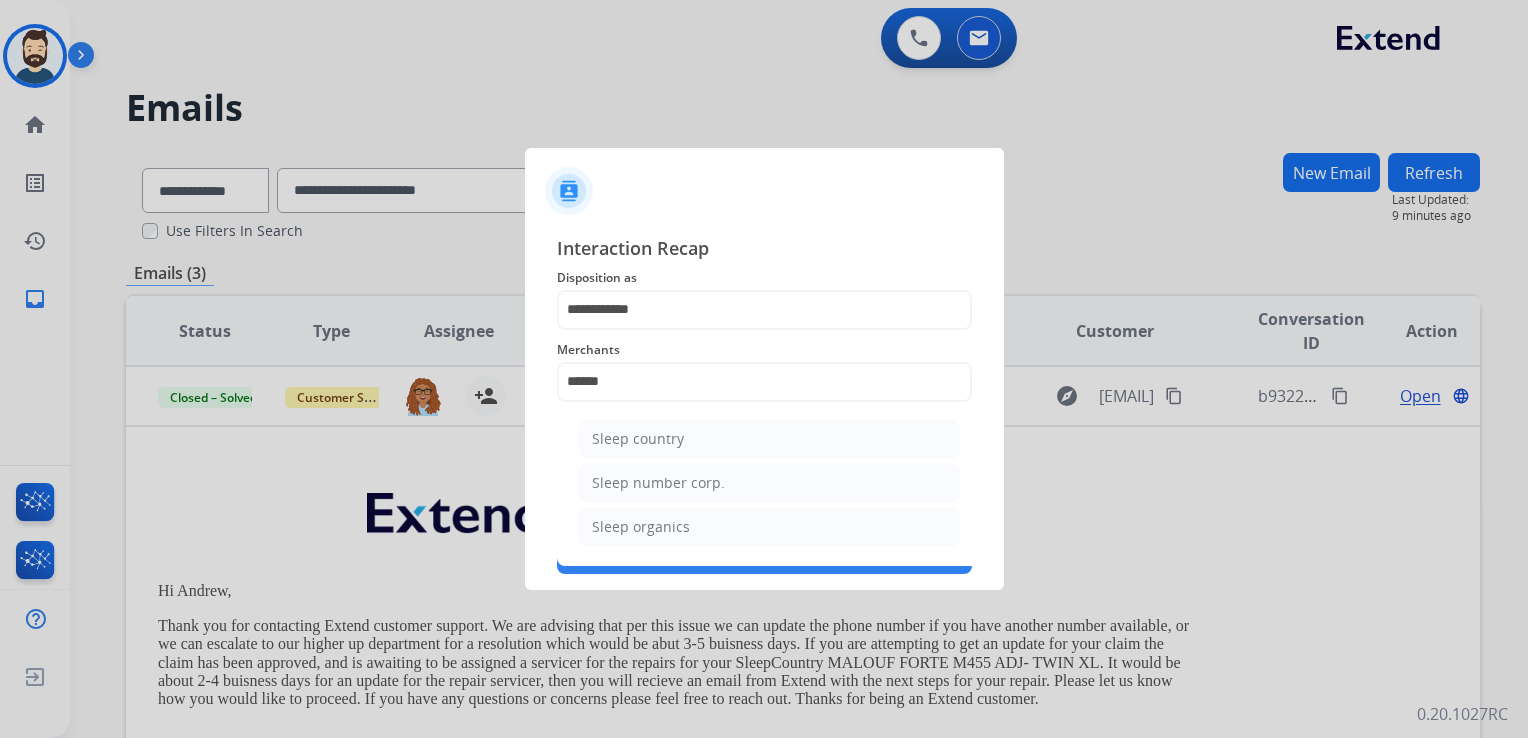 click on "Sleep country" 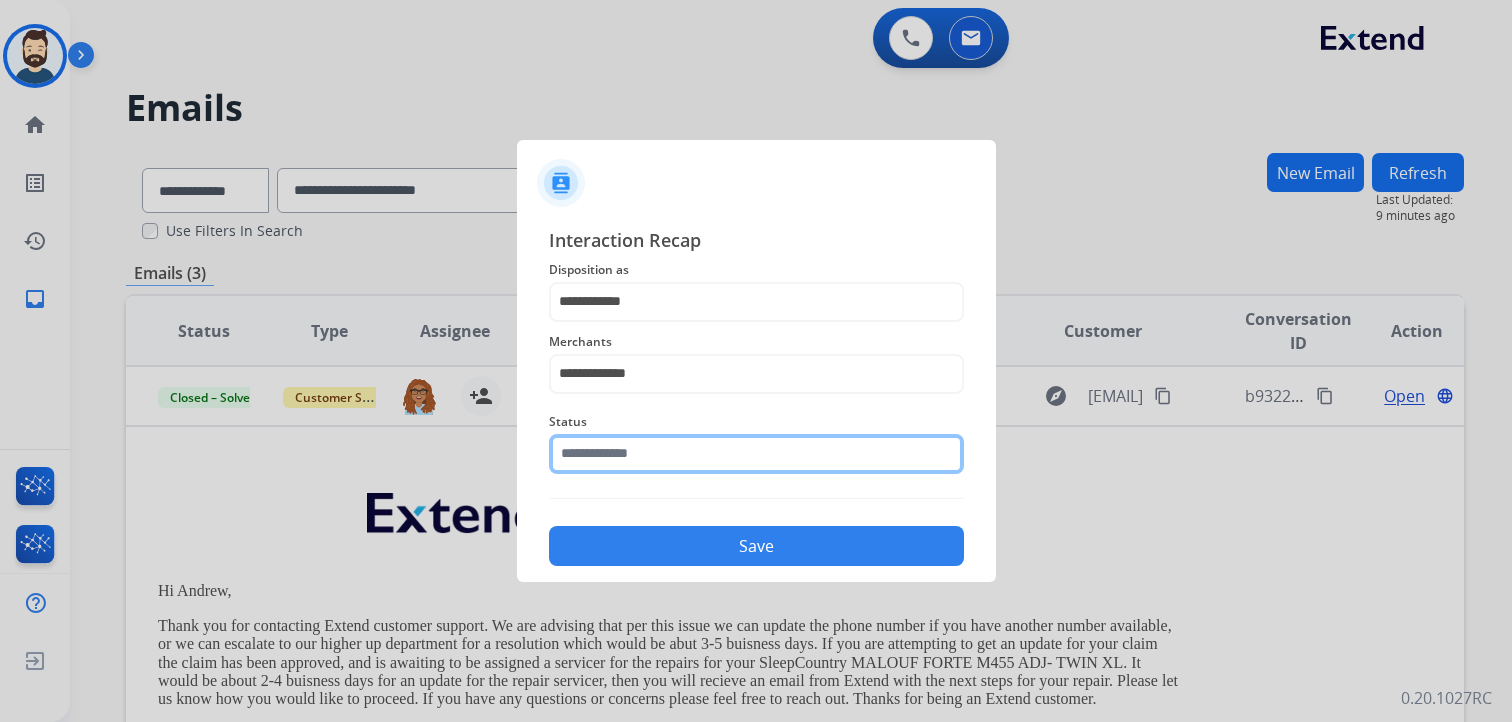 click on "Status" 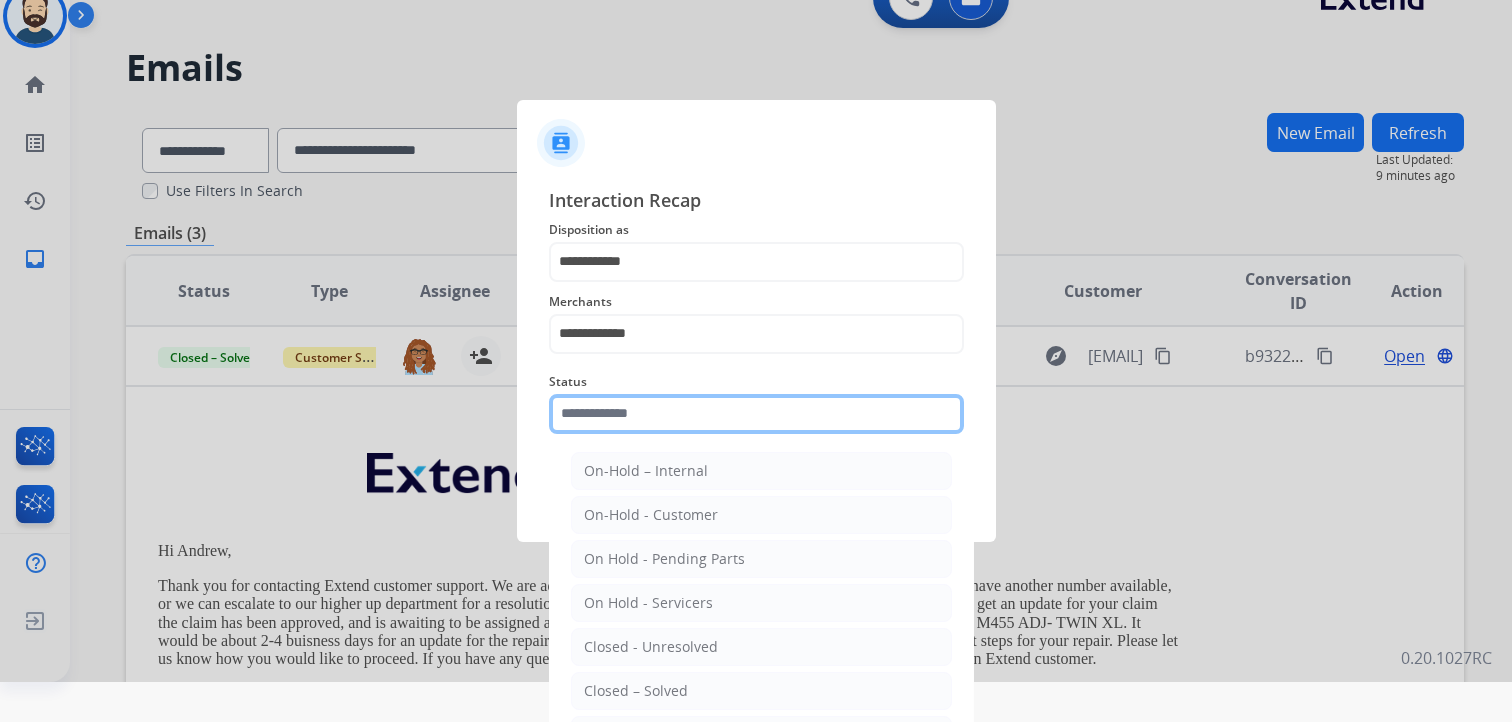 scroll, scrollTop: 59, scrollLeft: 0, axis: vertical 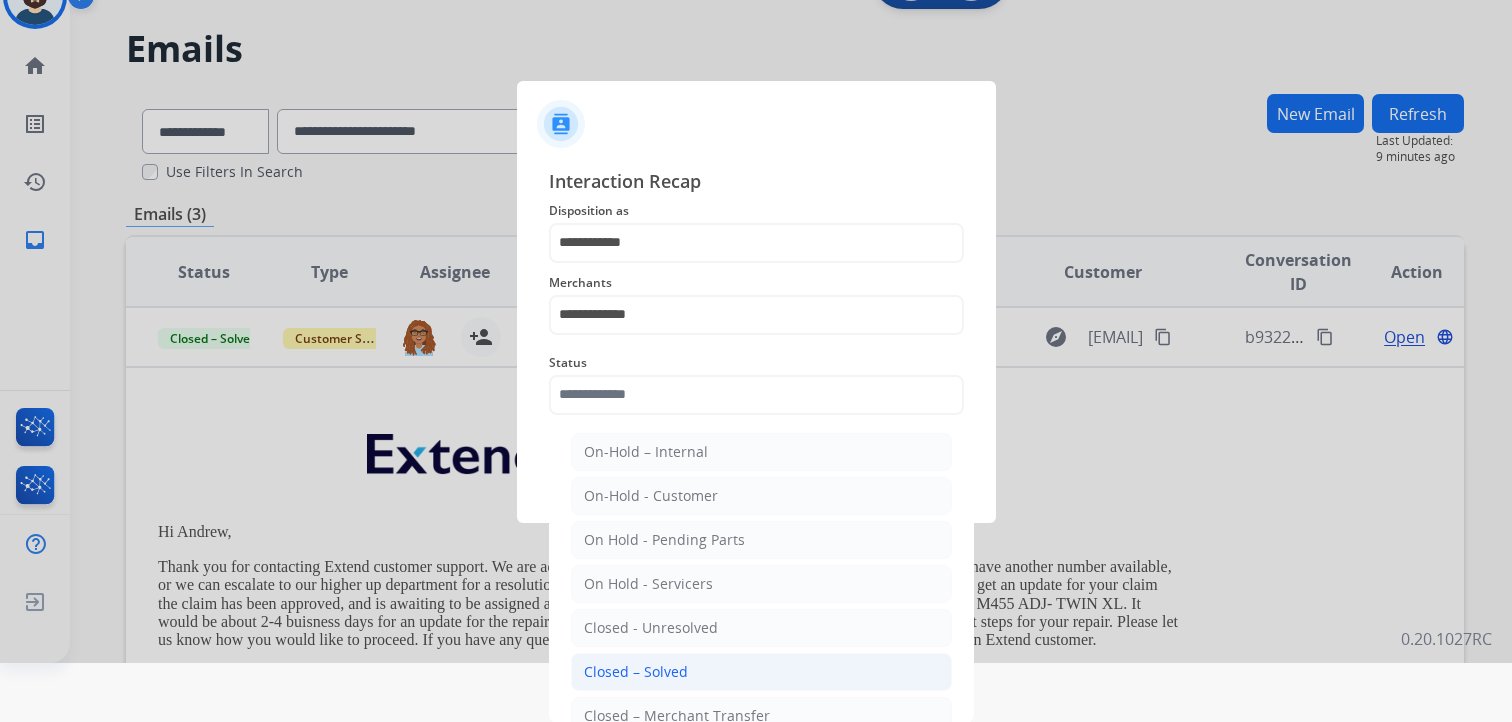 click on "Closed – Solved" 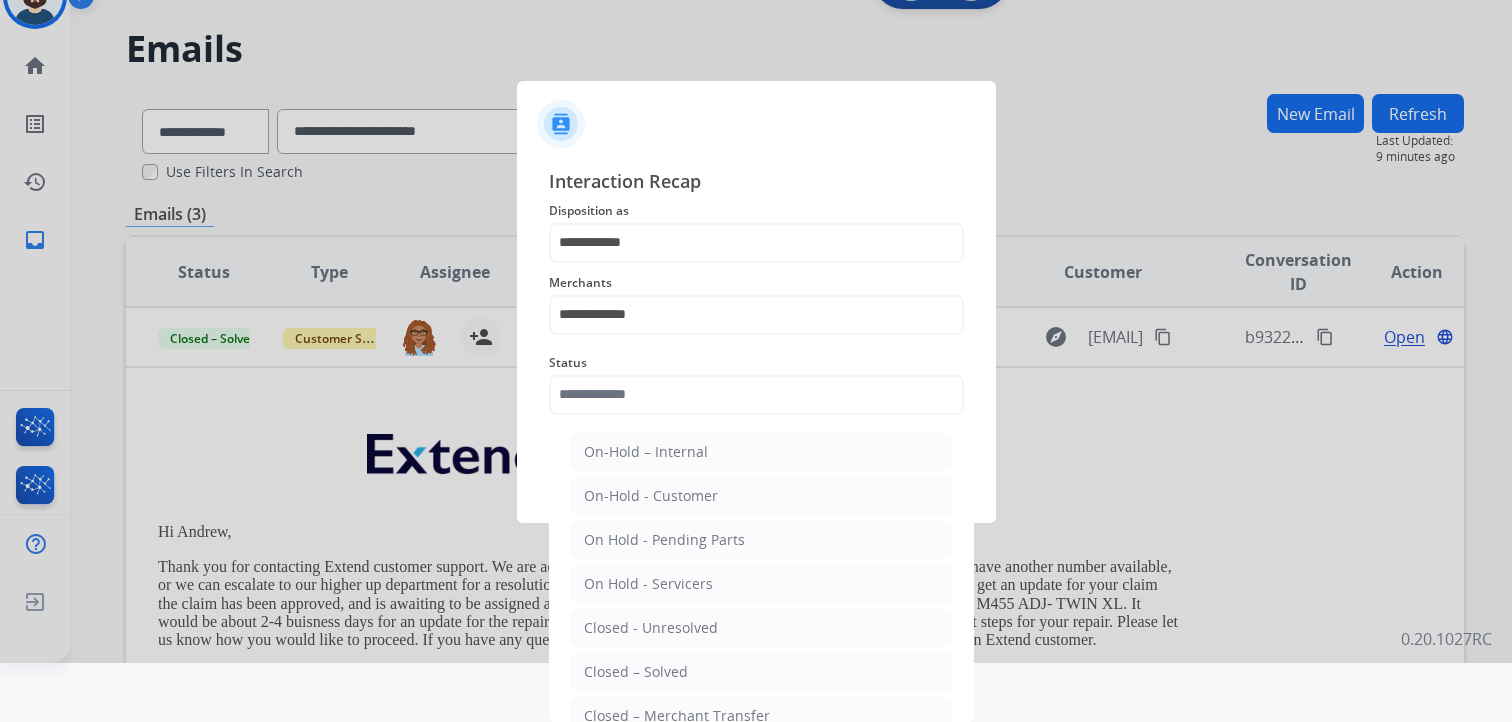 type on "**********" 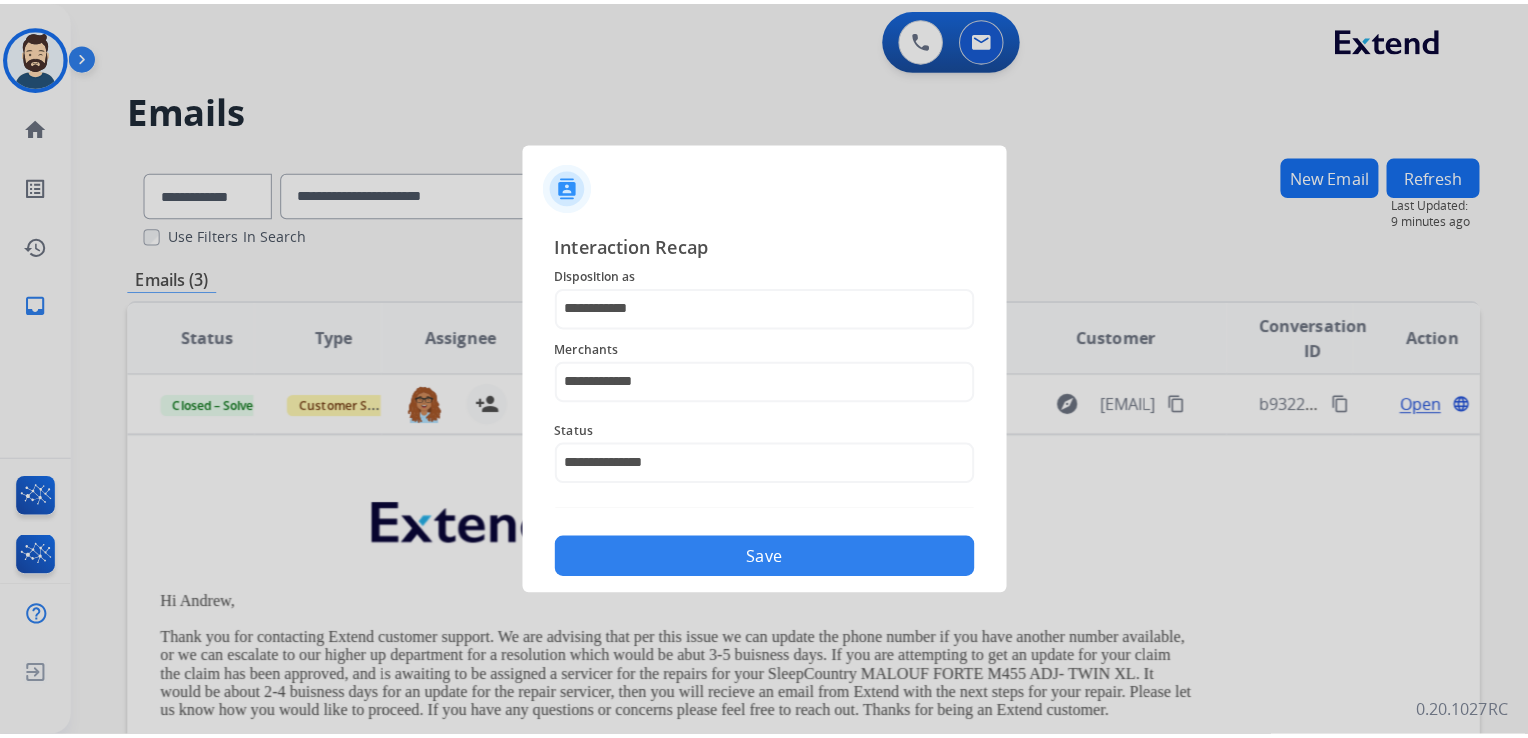 scroll, scrollTop: 0, scrollLeft: 0, axis: both 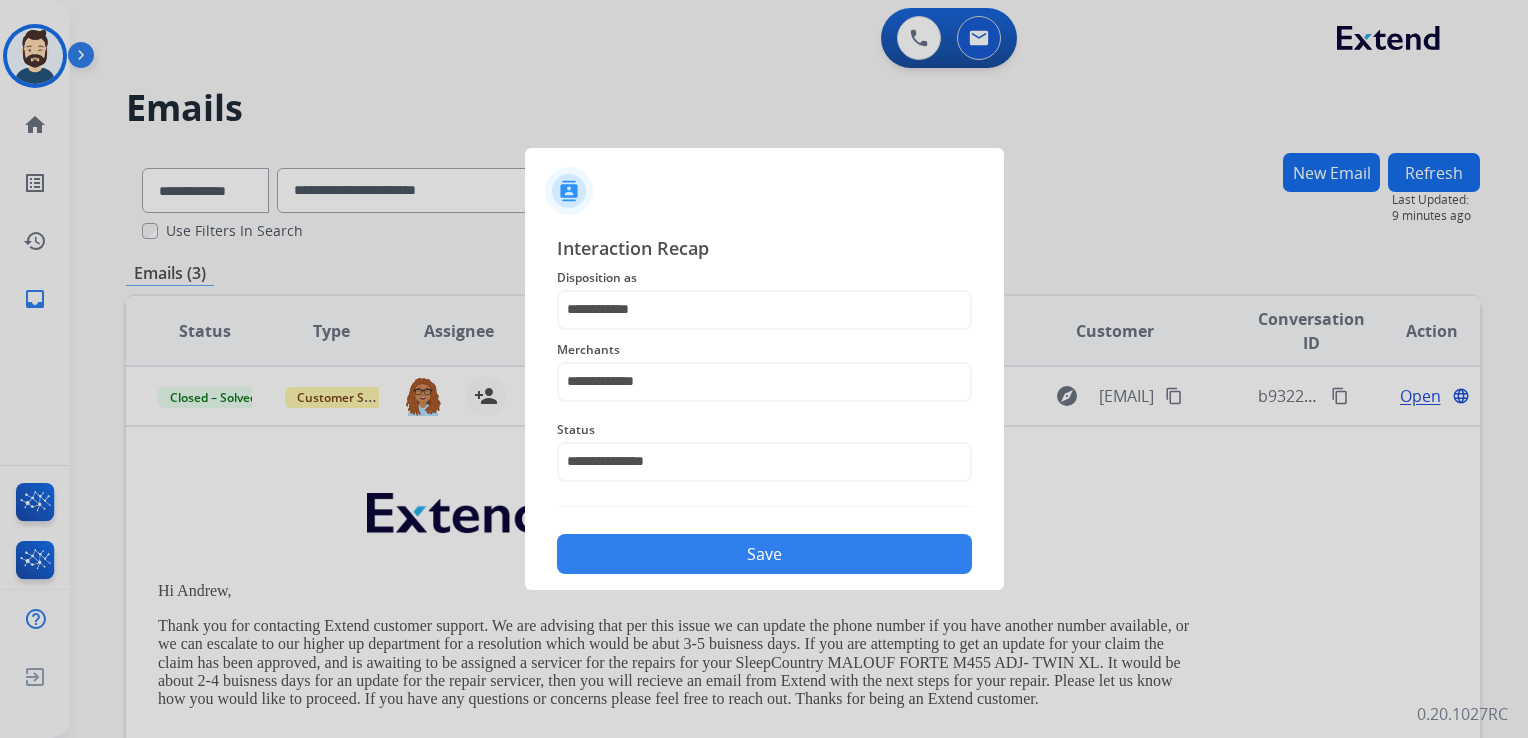 click on "Save" 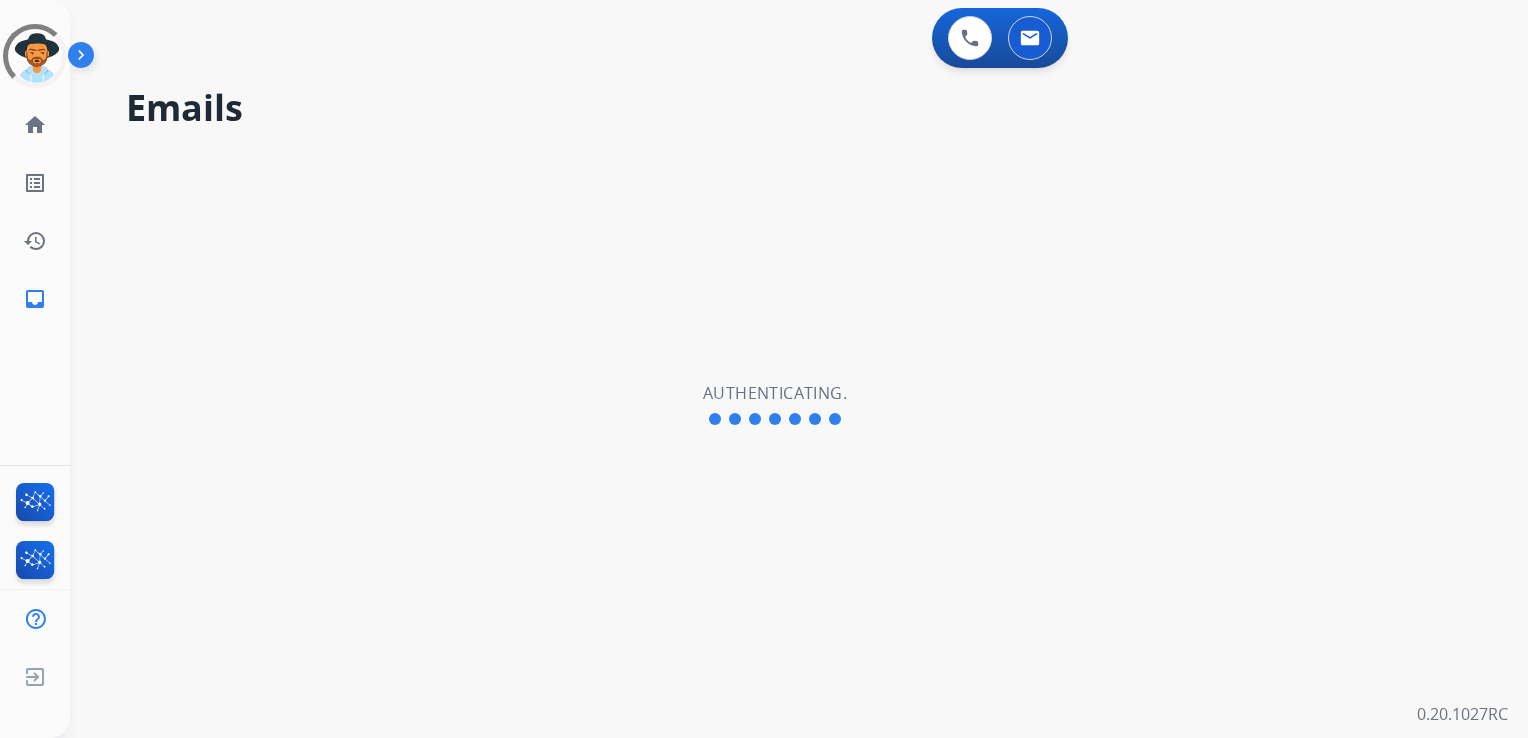 scroll, scrollTop: 0, scrollLeft: 0, axis: both 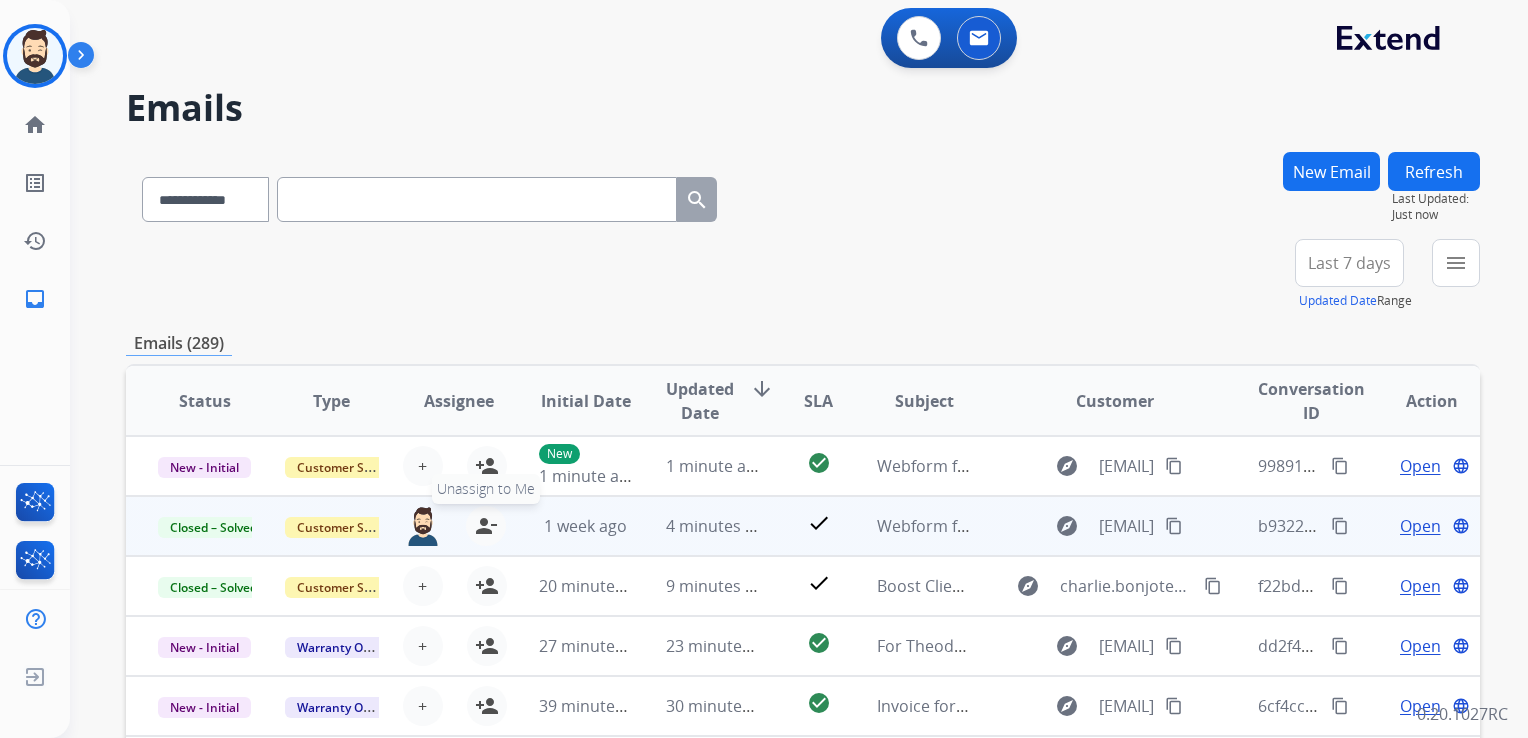 click on "person_remove" at bounding box center [486, 526] 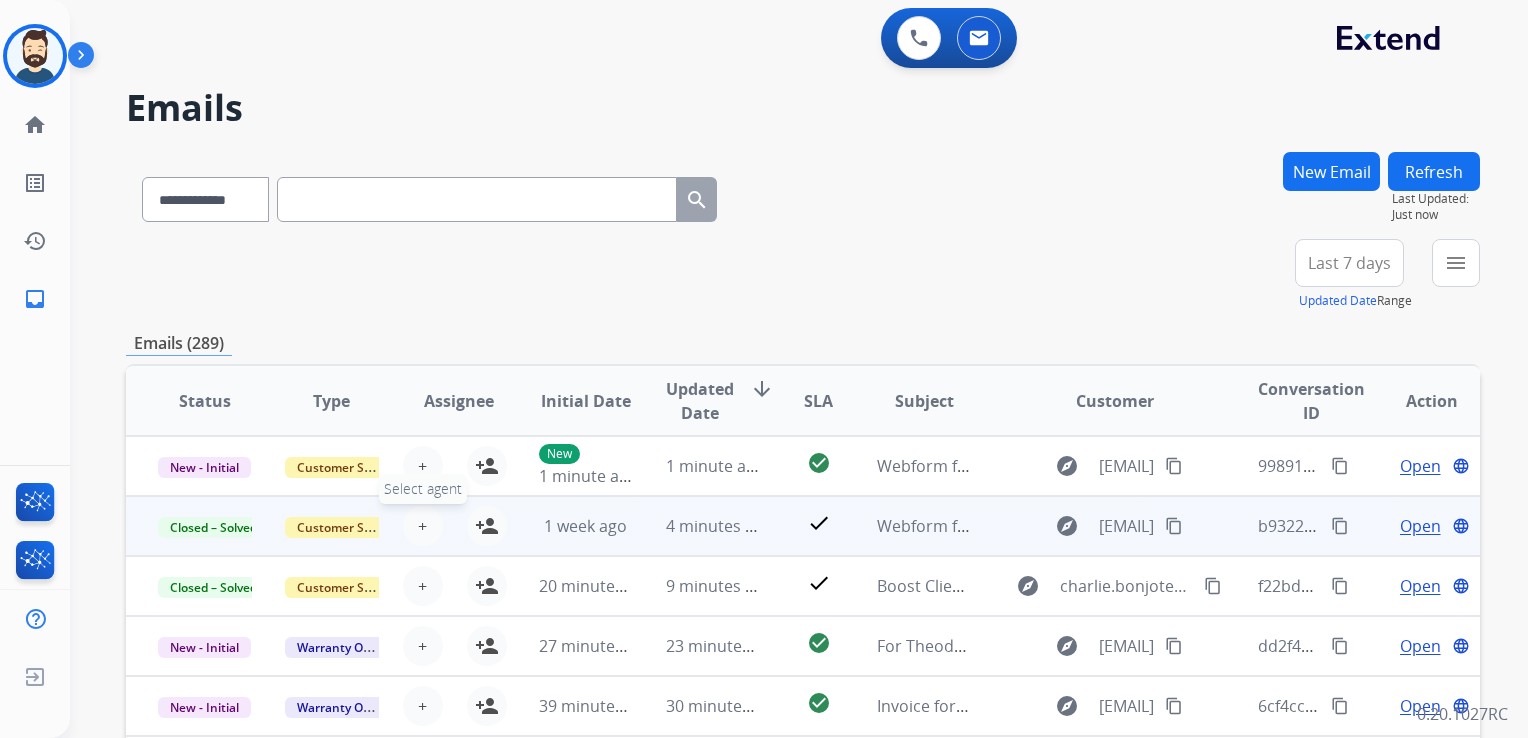 click on "+" at bounding box center [422, 526] 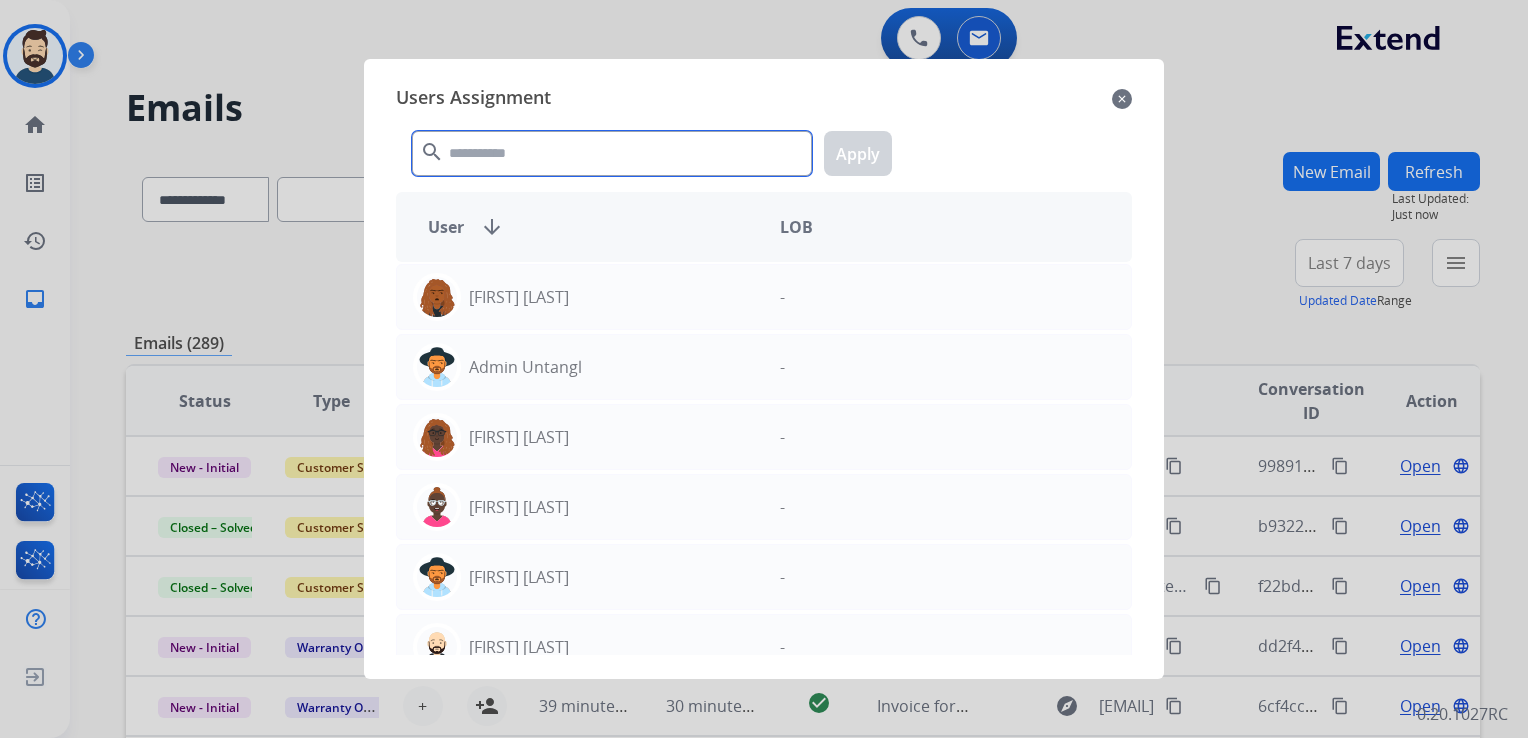 click 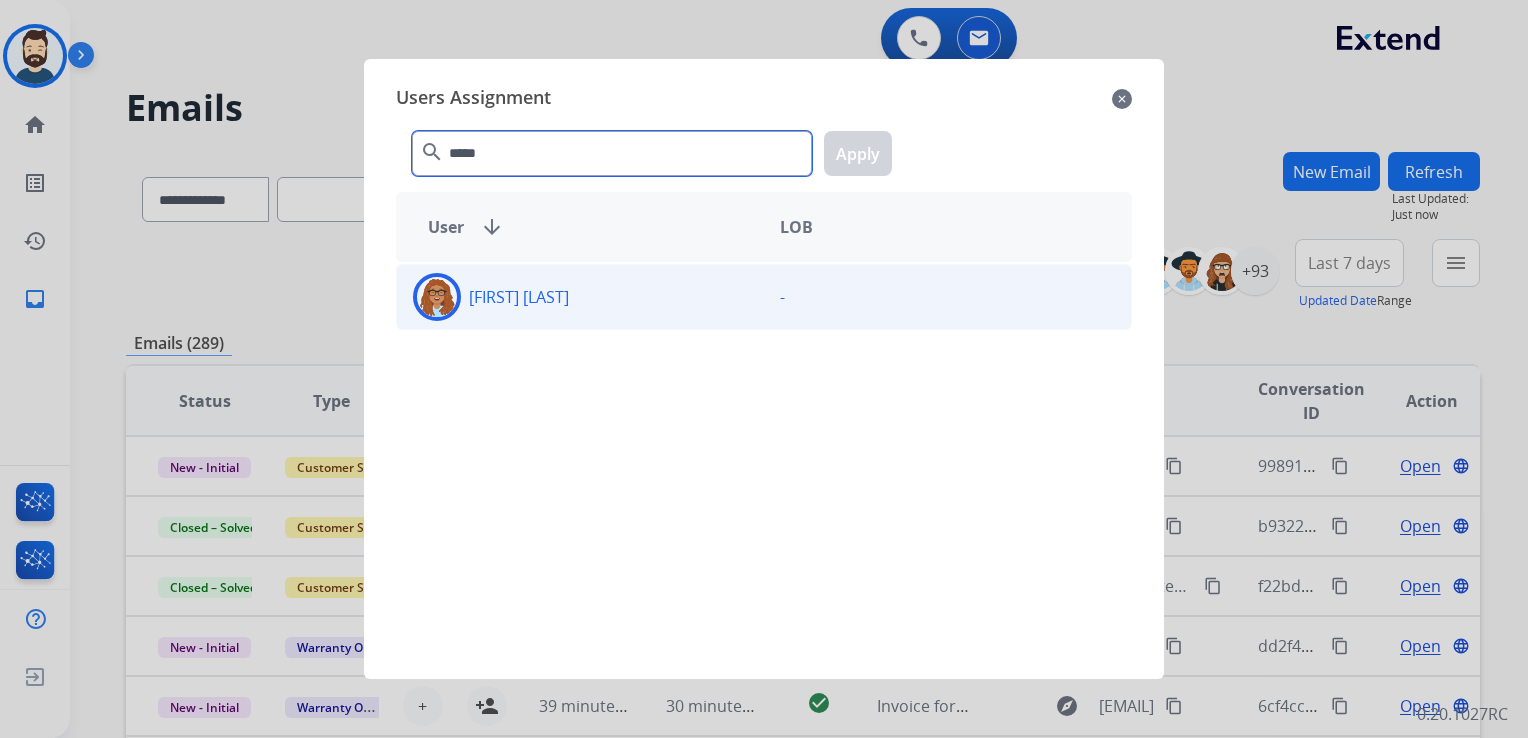 type on "*****" 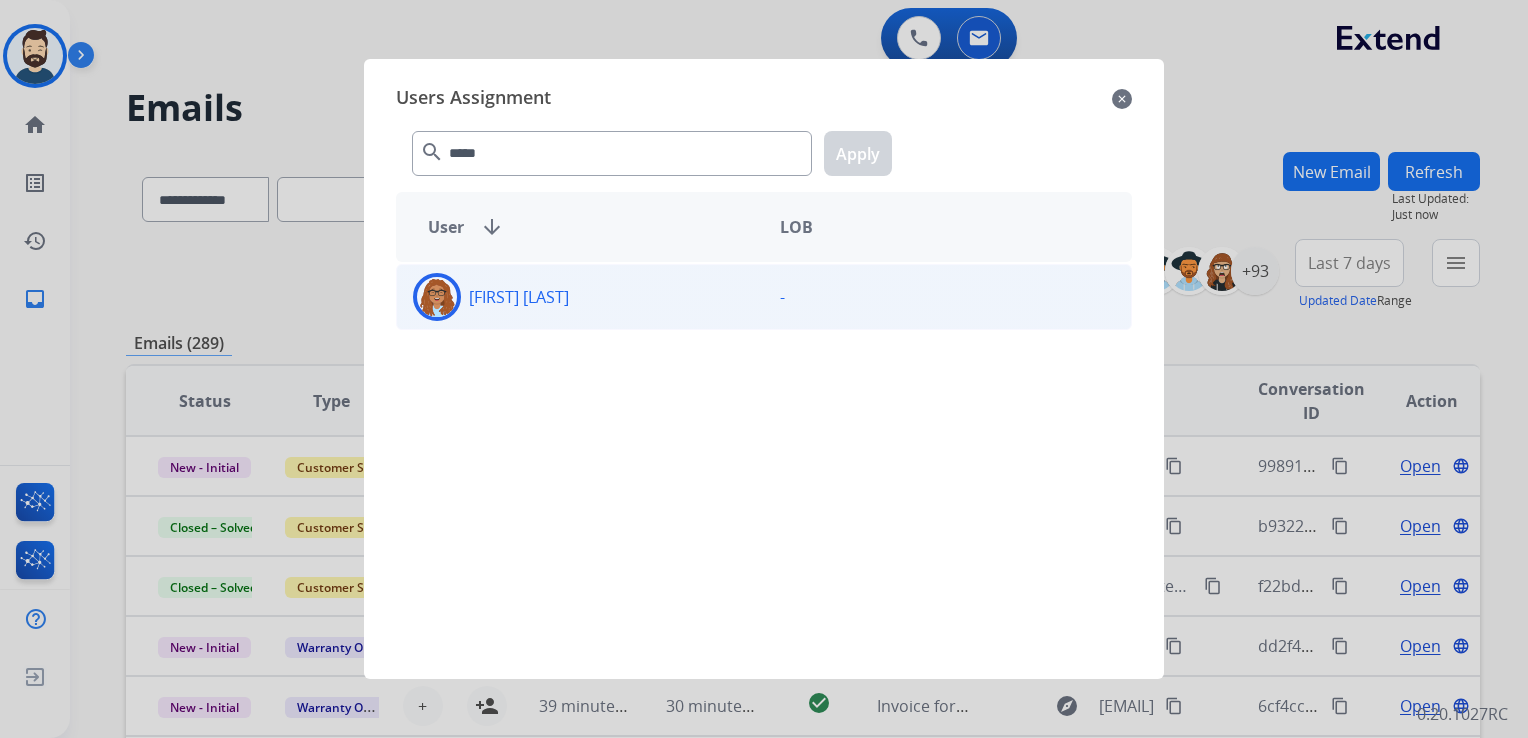 click 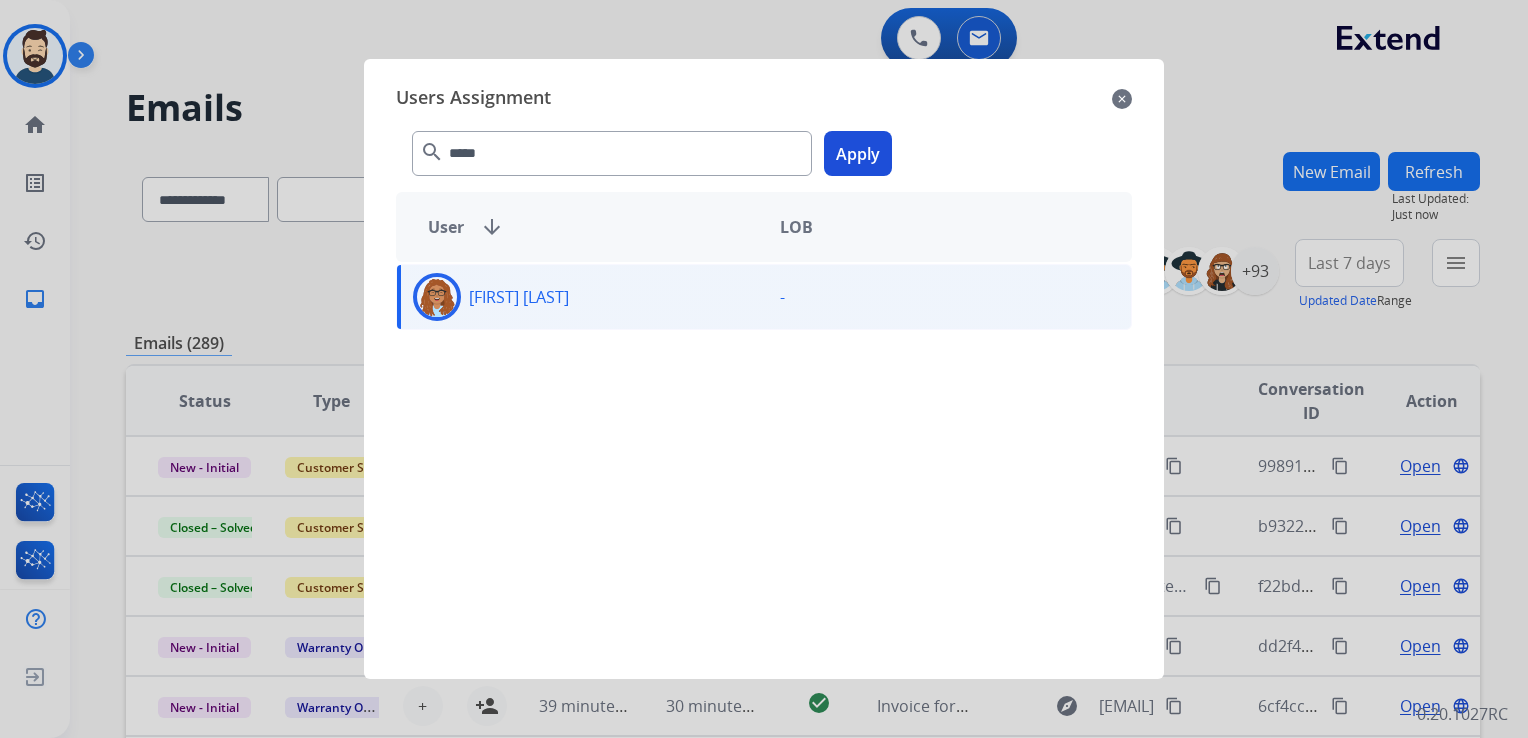 click on "Apply" 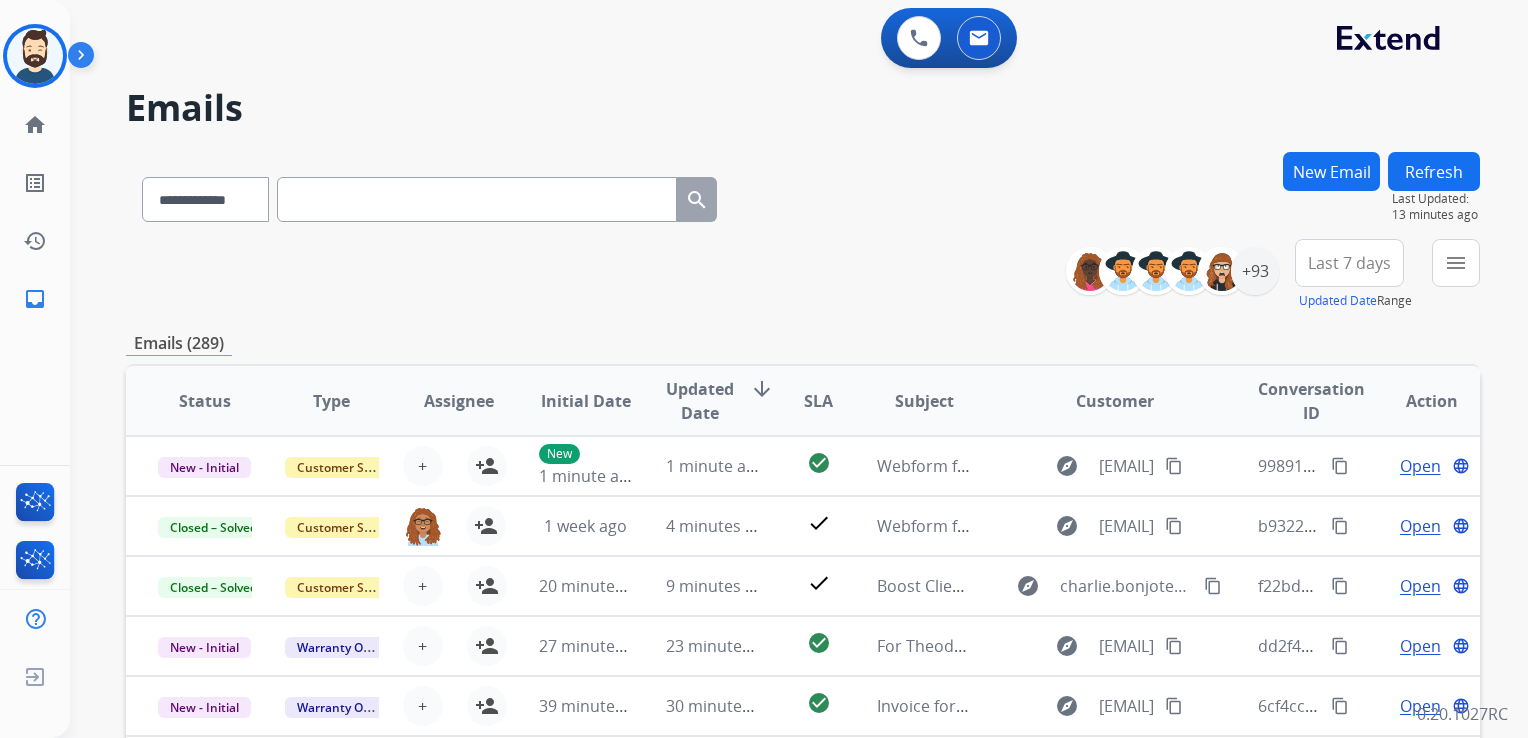 click at bounding box center [477, 199] 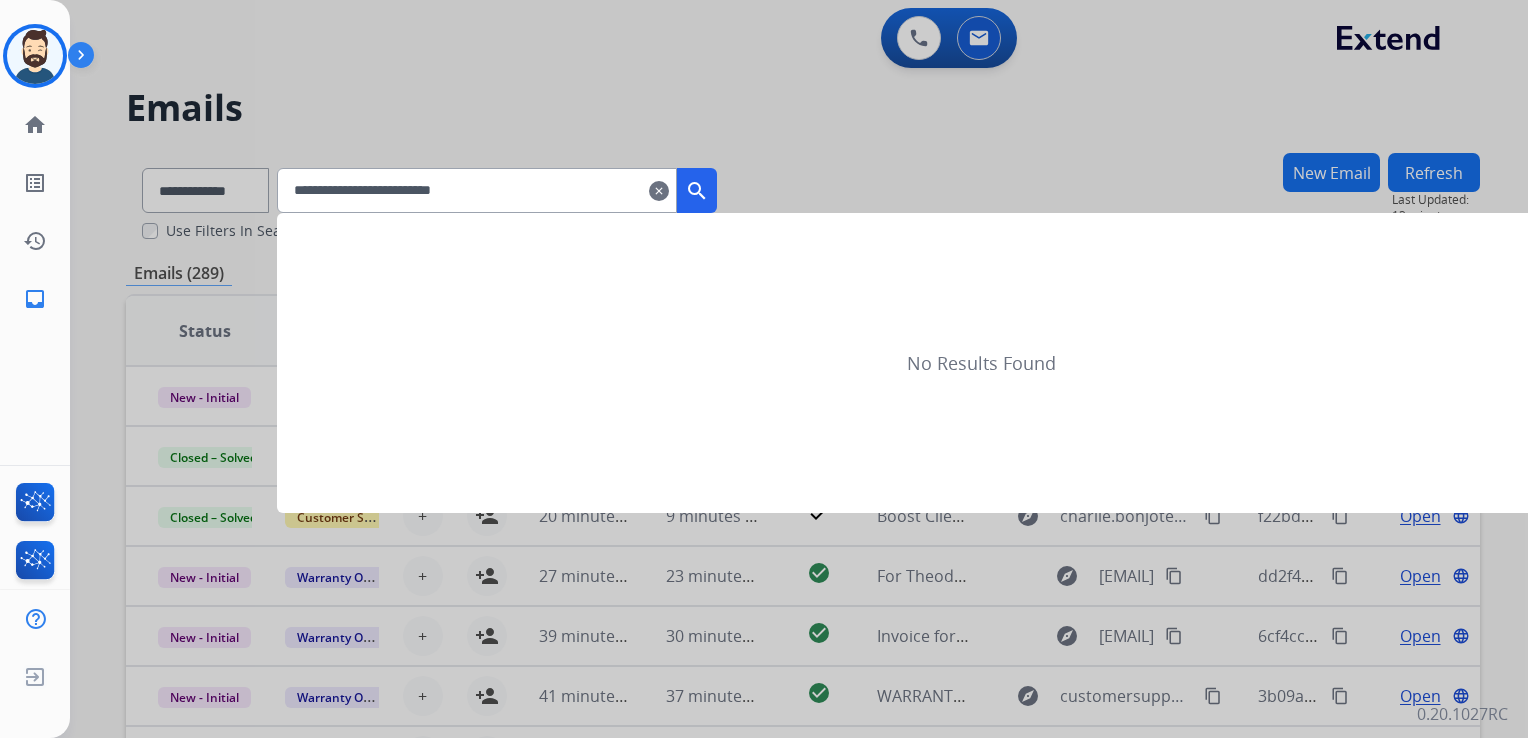 type on "**********" 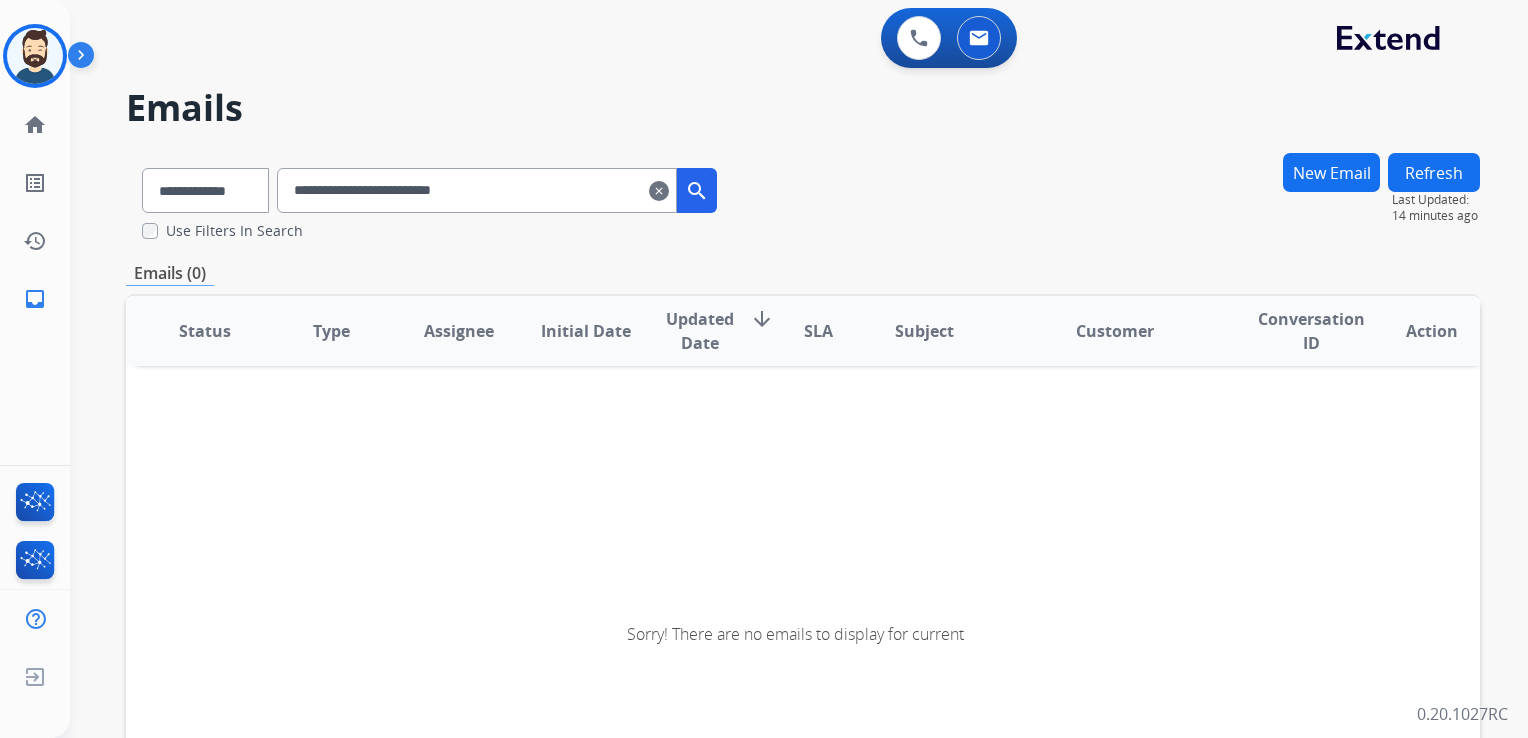 click on "search" at bounding box center [697, 191] 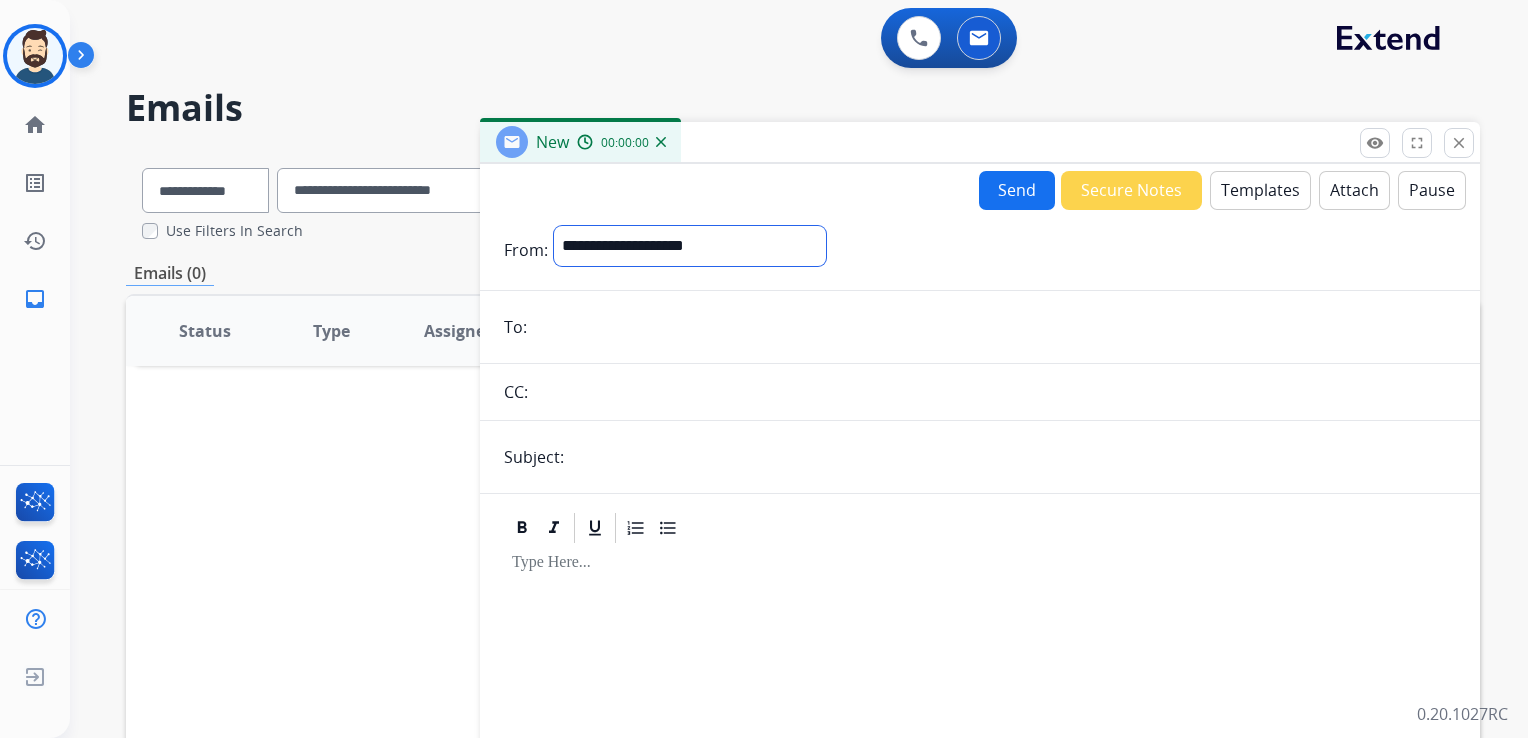 click on "**********" at bounding box center [690, 246] 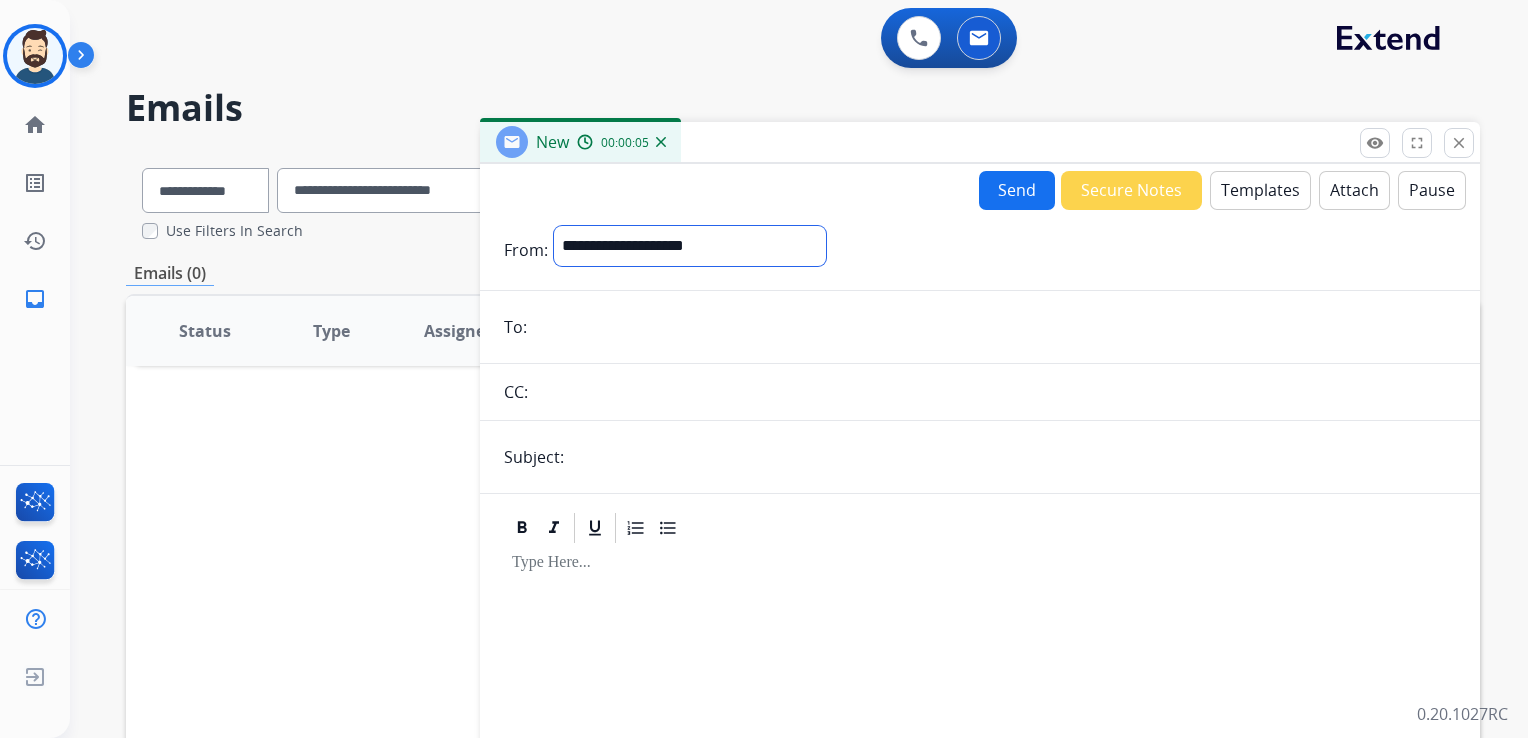 select on "**********" 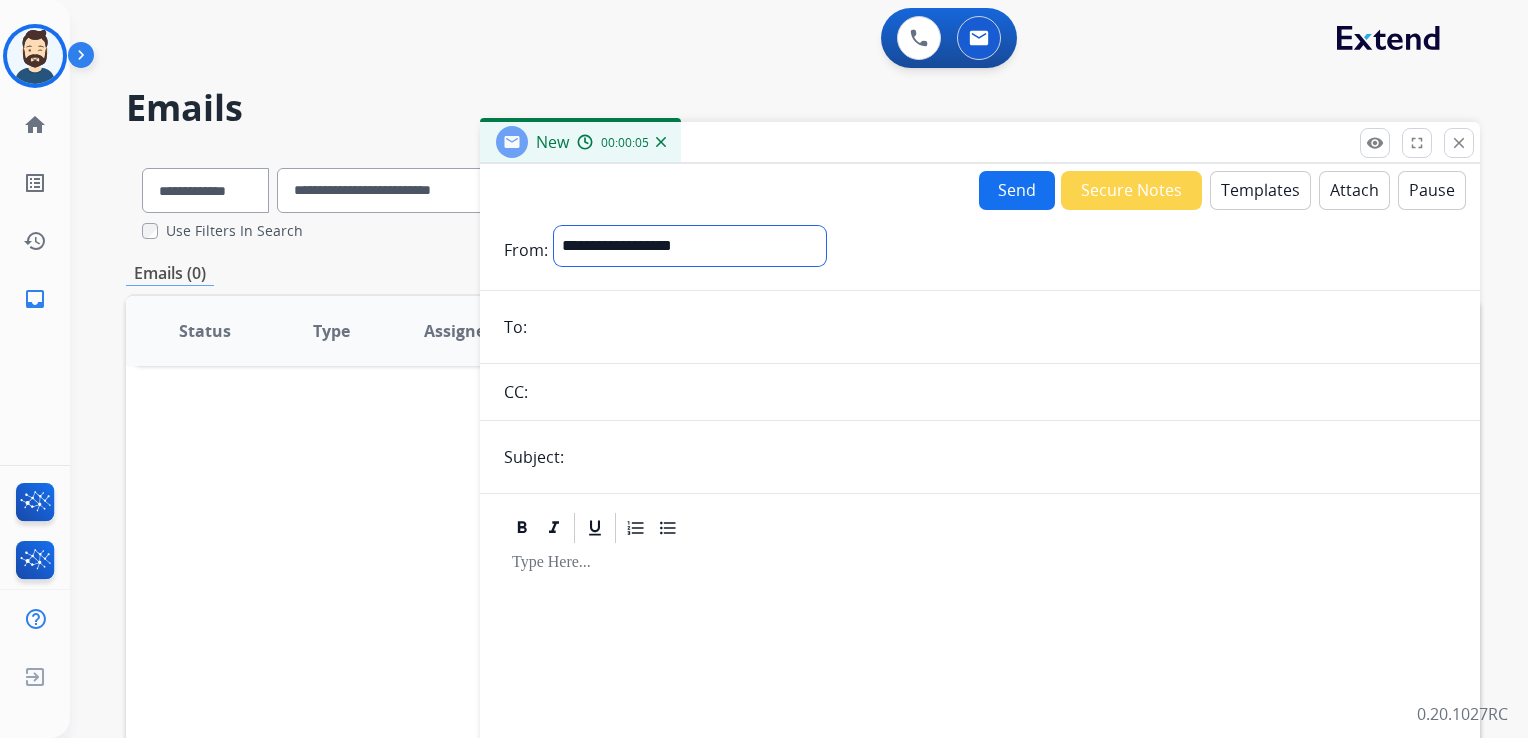 click on "**********" at bounding box center [690, 246] 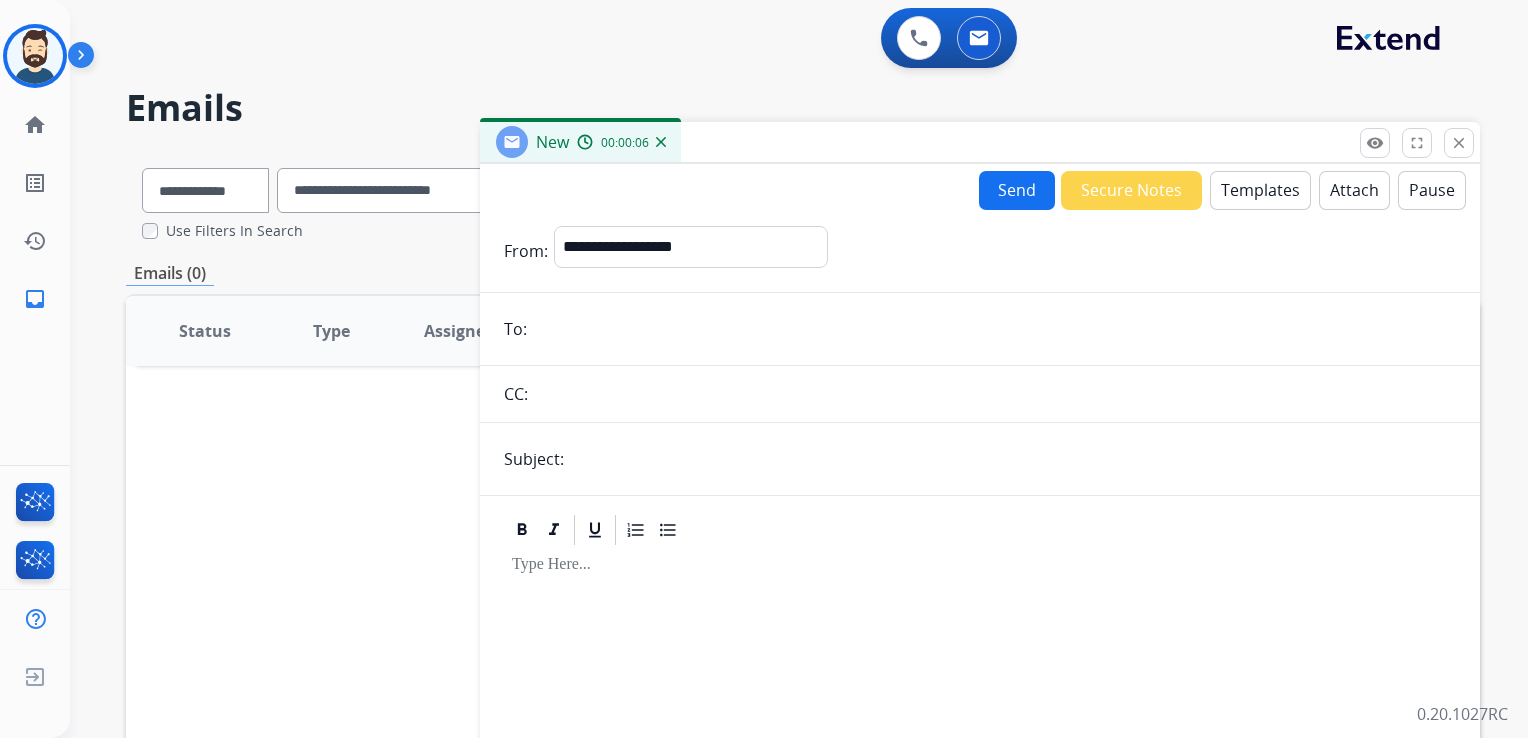 click at bounding box center (994, 329) 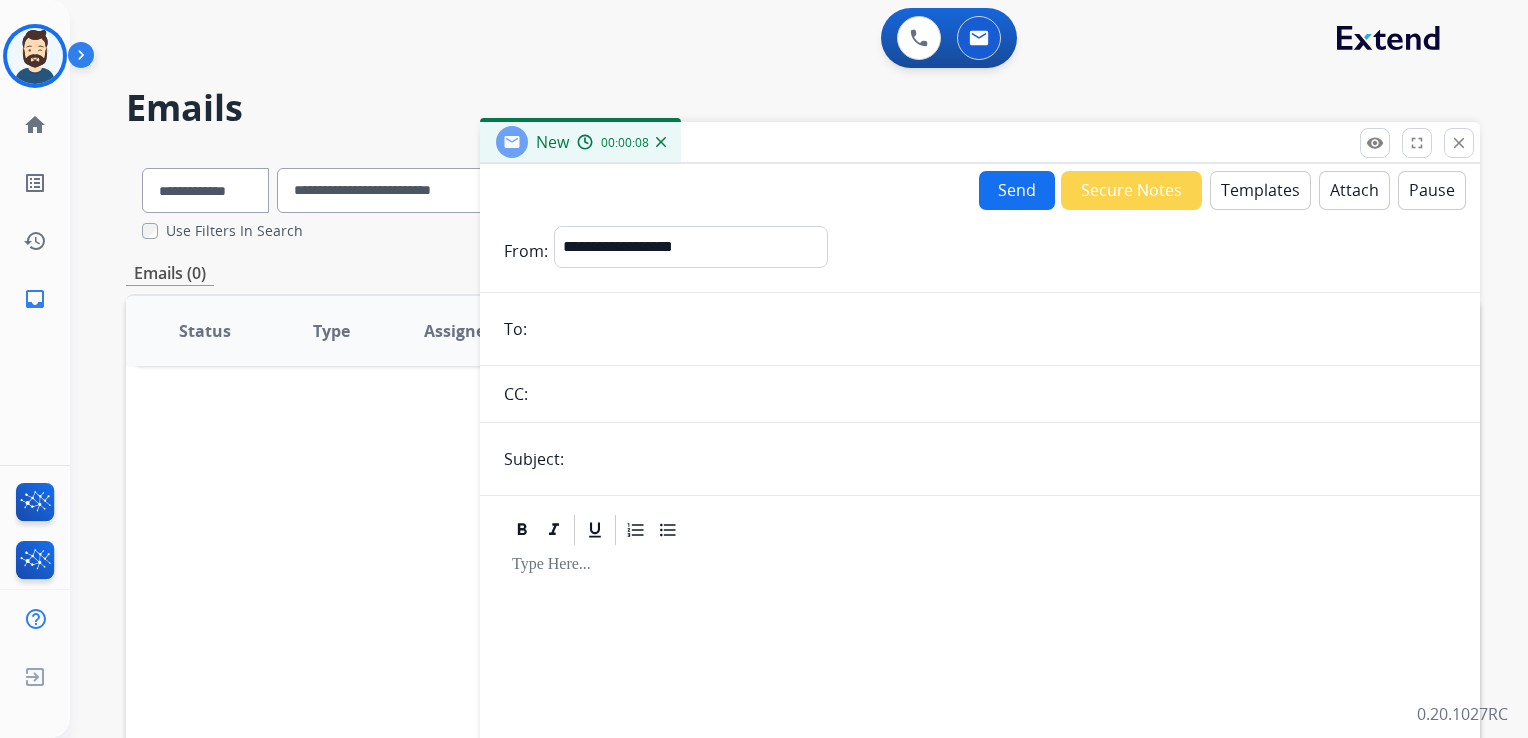 paste on "**********" 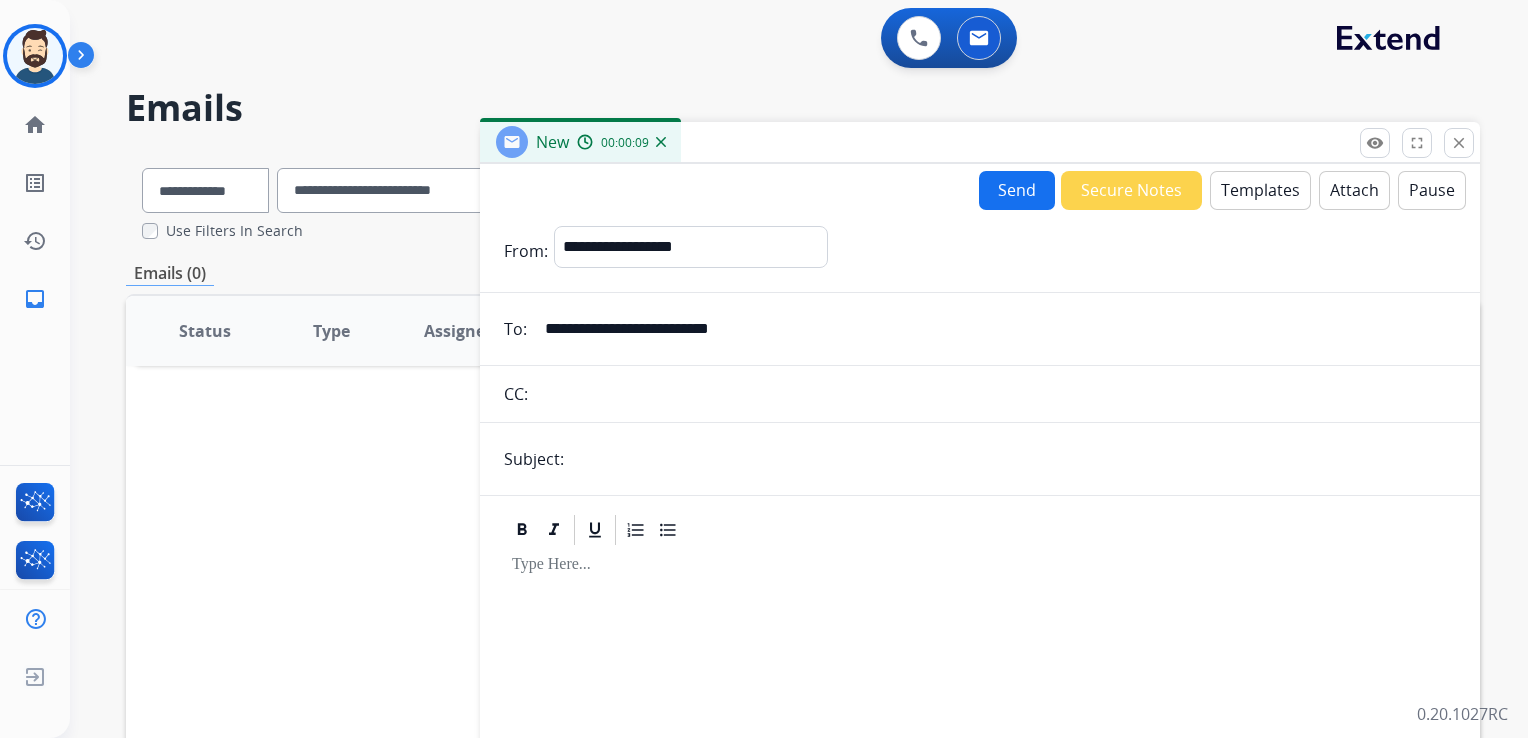 type on "**********" 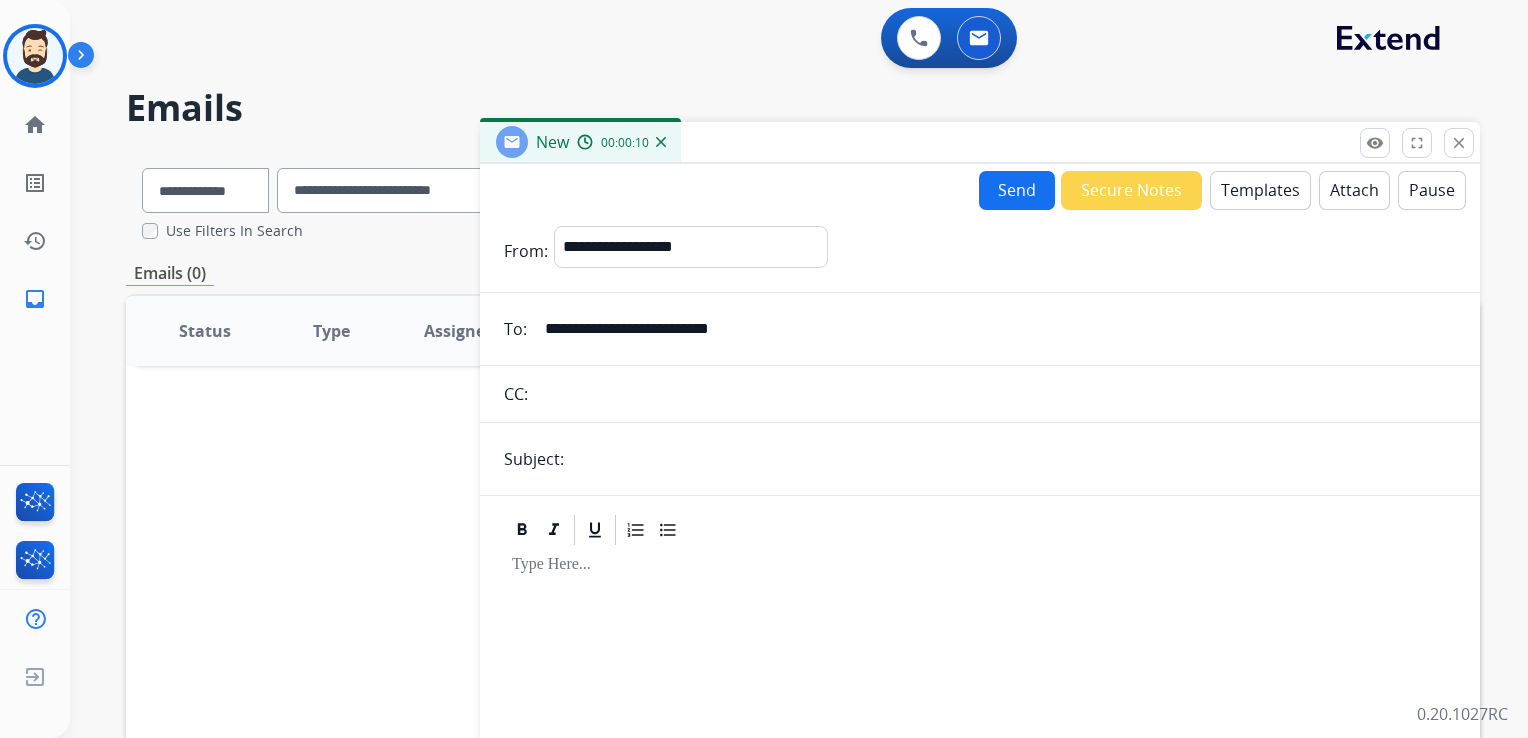 type on "**********" 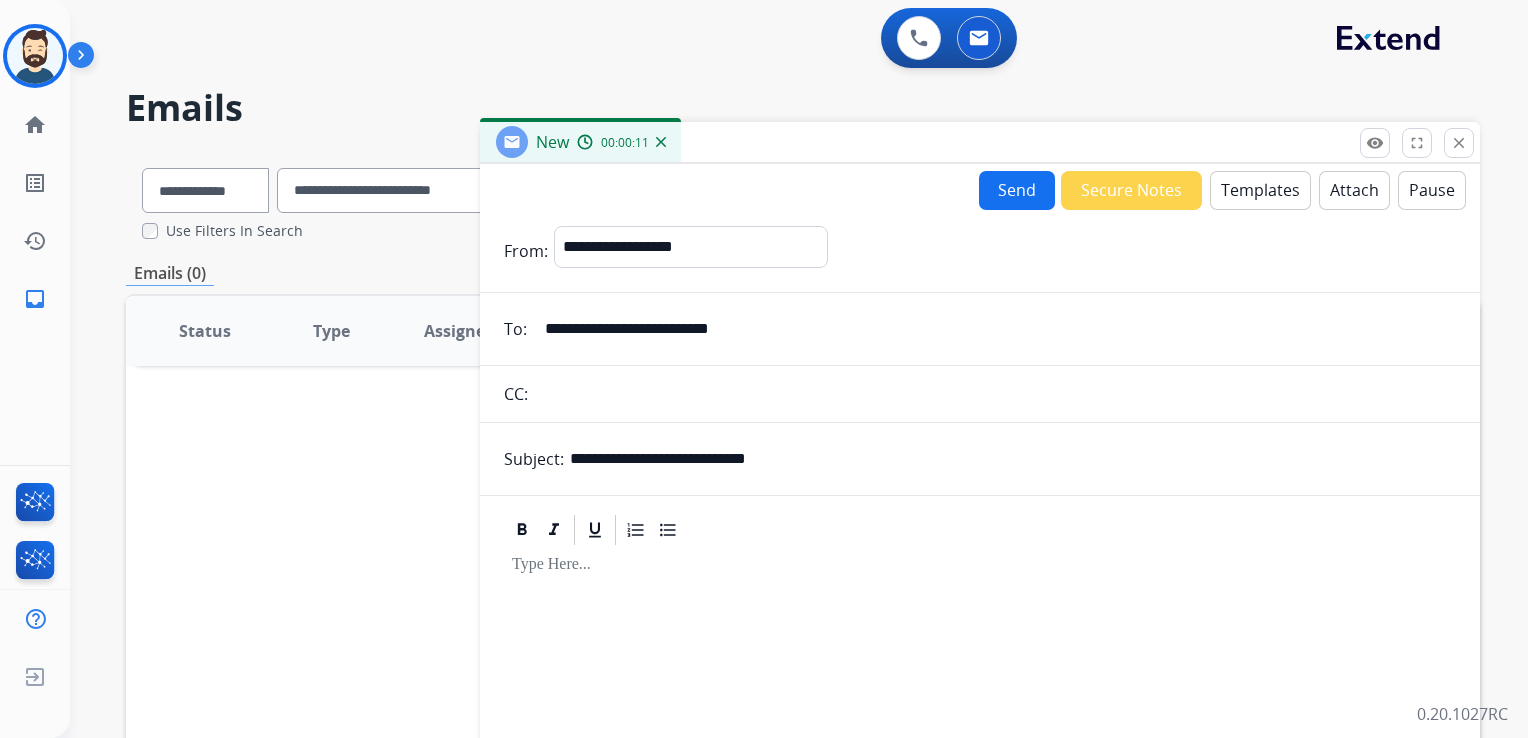 drag, startPoint x: 624, startPoint y: 586, endPoint x: 801, endPoint y: 477, distance: 207.87015 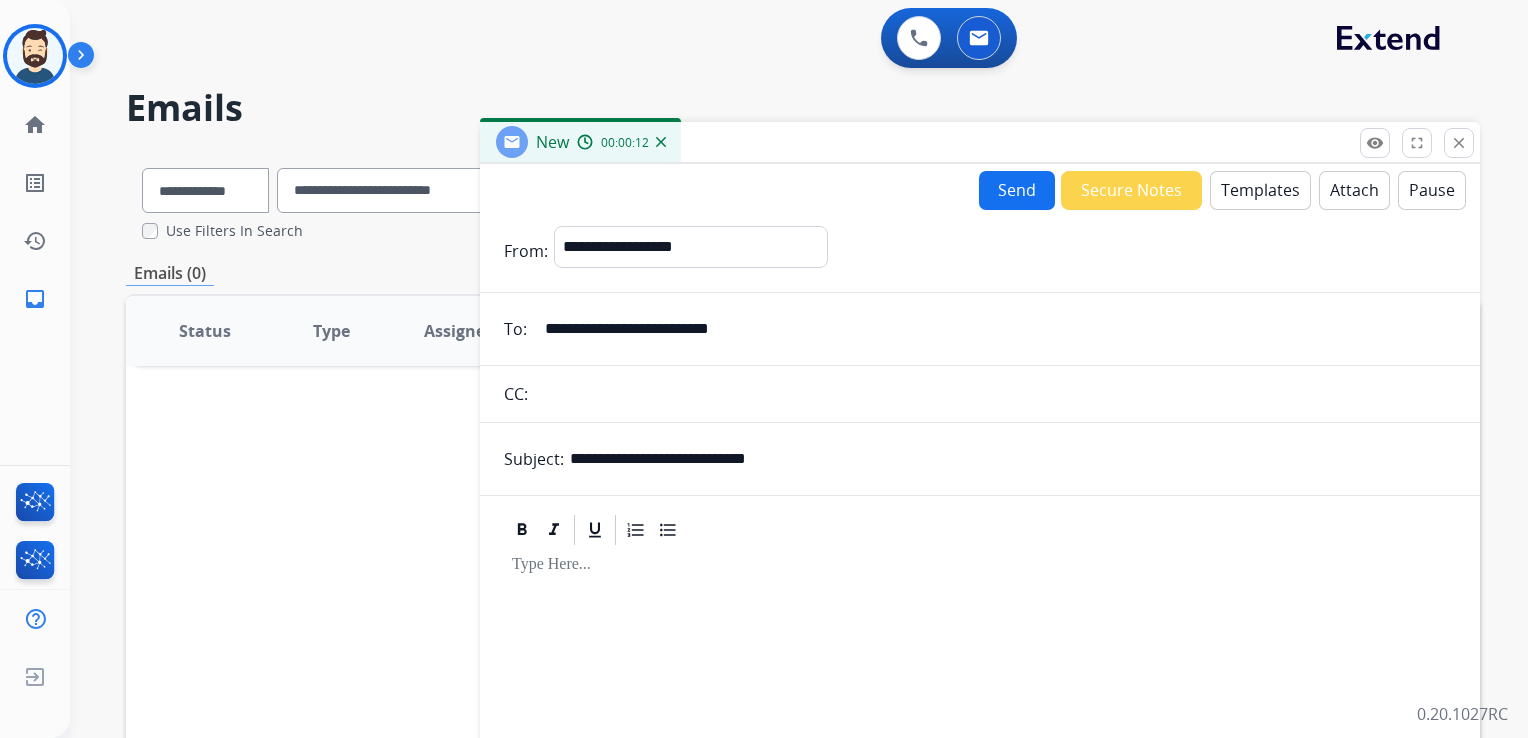 click on "Templates" at bounding box center [1260, 190] 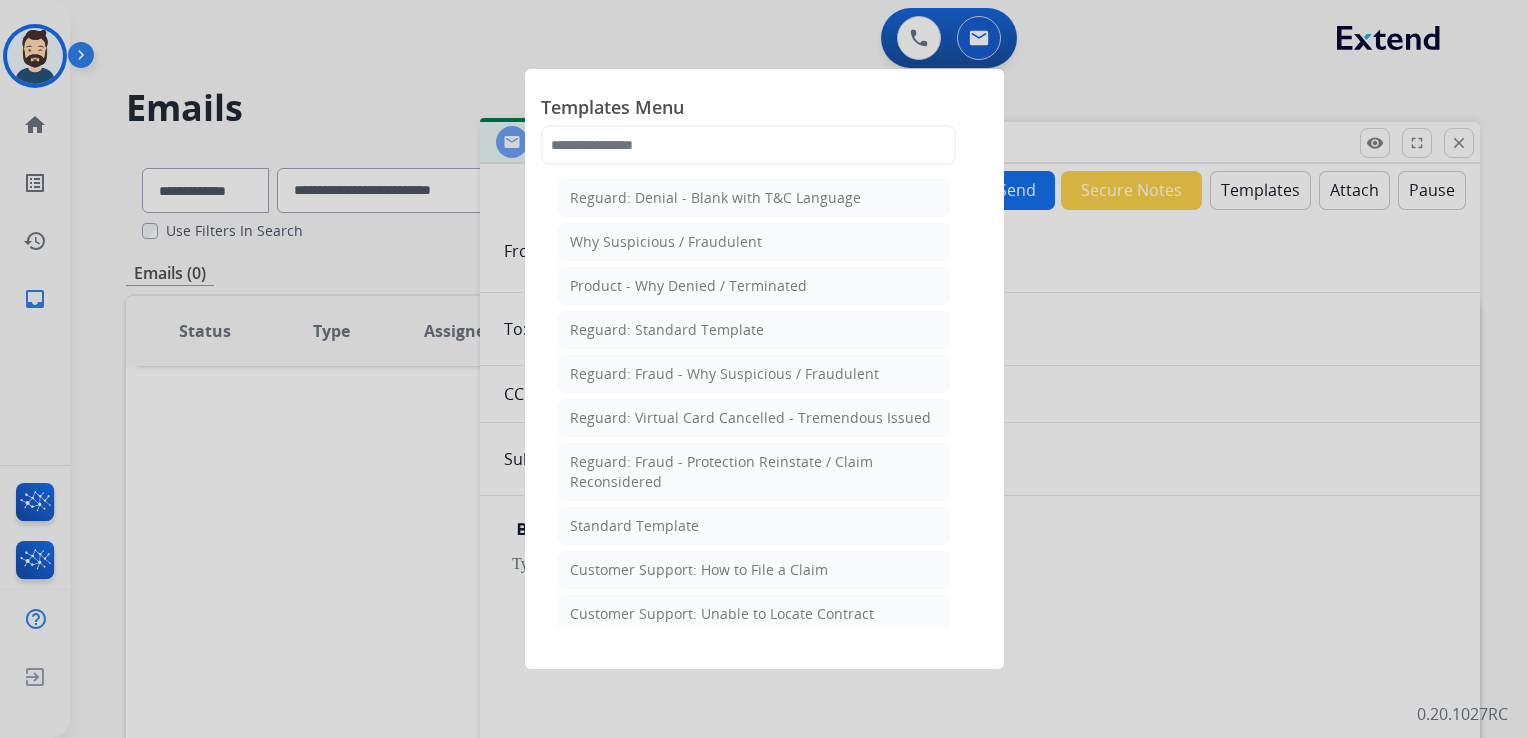 drag, startPoint x: 664, startPoint y: 524, endPoint x: 736, endPoint y: 470, distance: 90 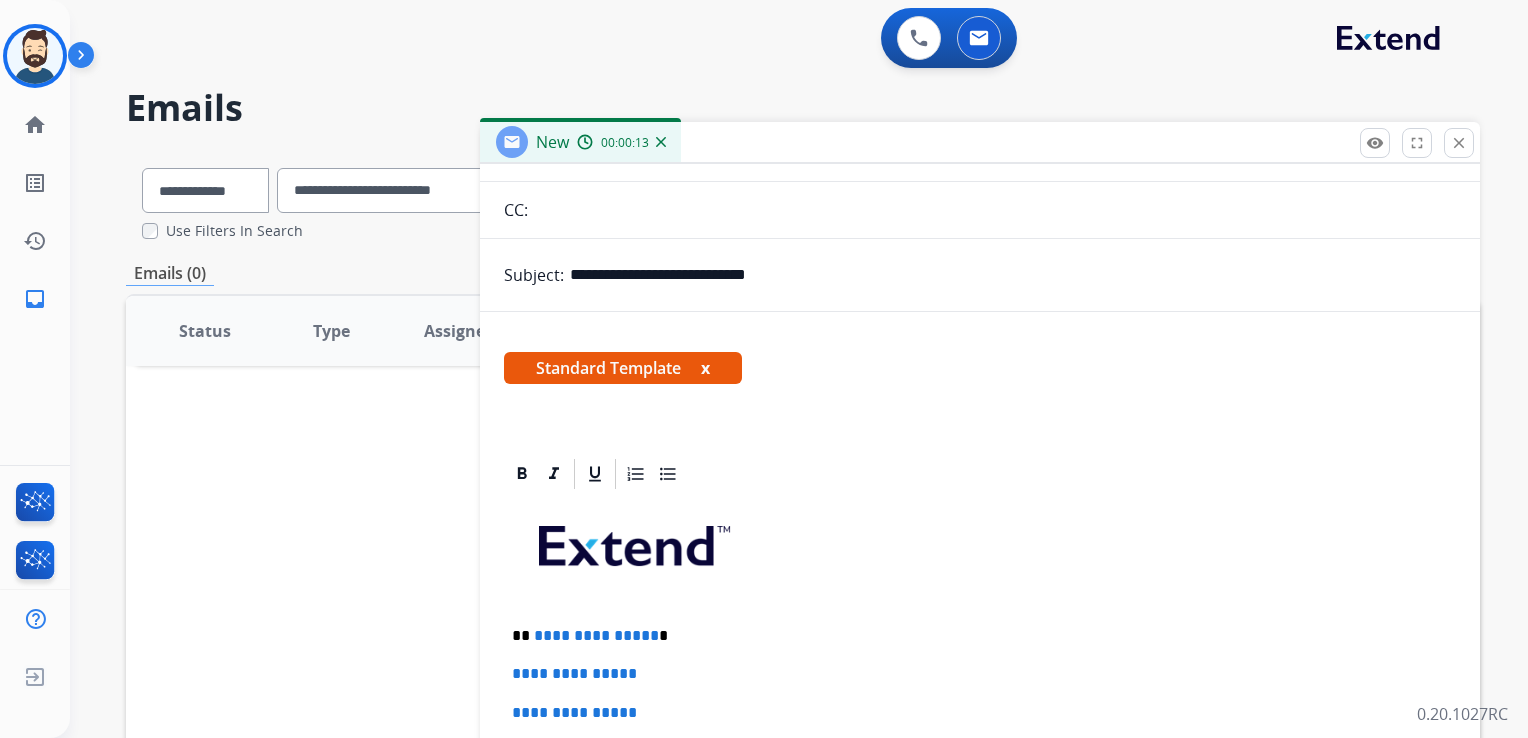 scroll, scrollTop: 300, scrollLeft: 0, axis: vertical 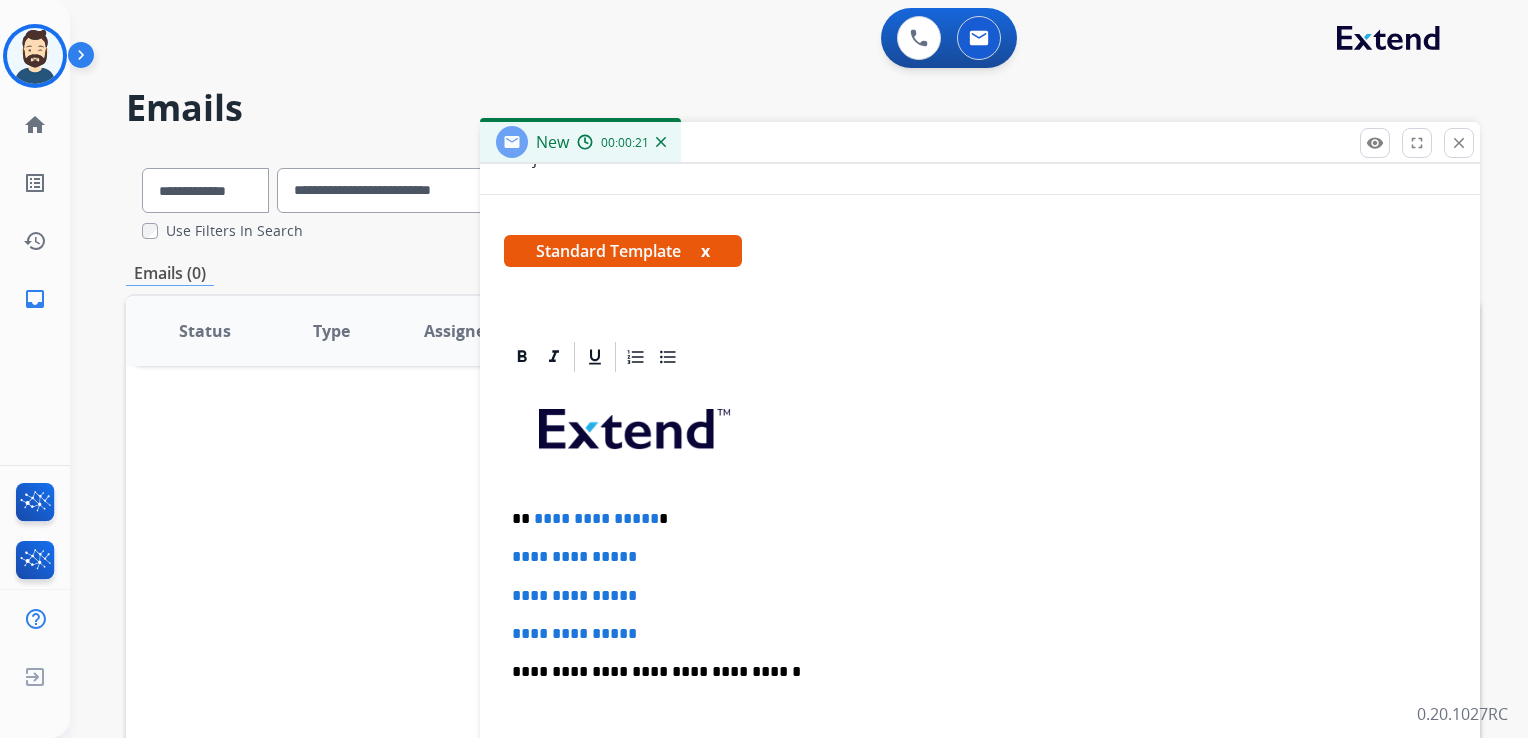 click on "**********" at bounding box center (980, 719) 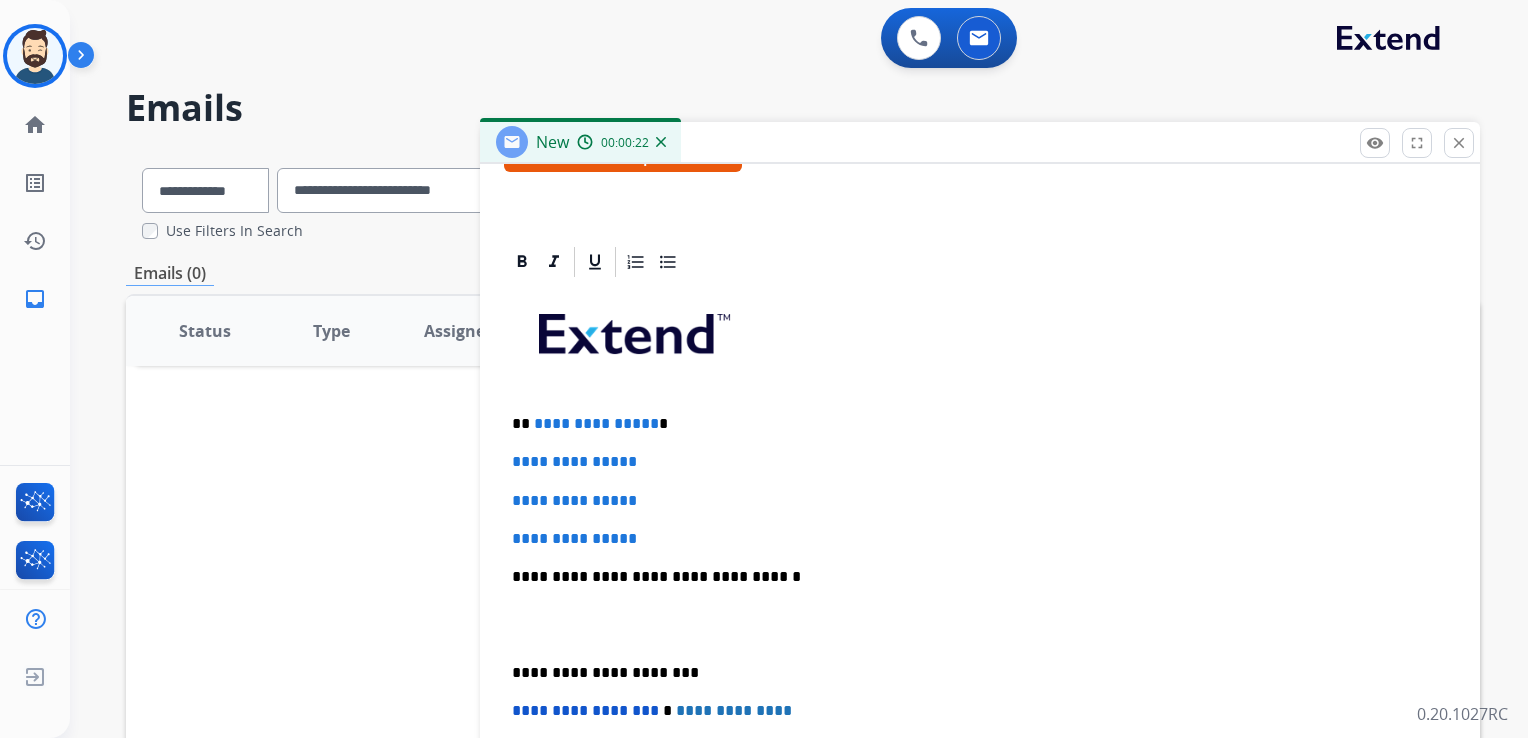 scroll, scrollTop: 516, scrollLeft: 0, axis: vertical 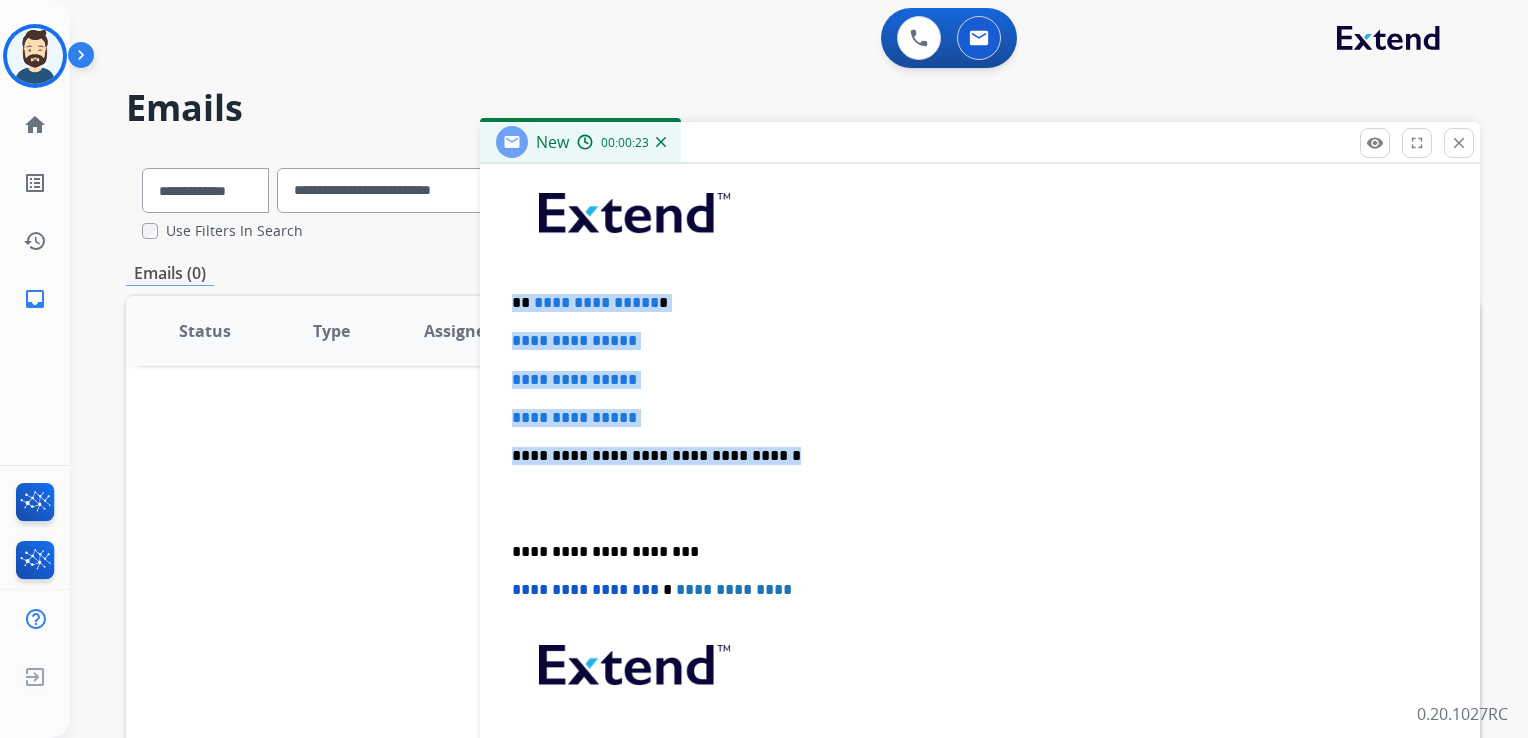 drag, startPoint x: 513, startPoint y: 298, endPoint x: 772, endPoint y: 437, distance: 293.94217 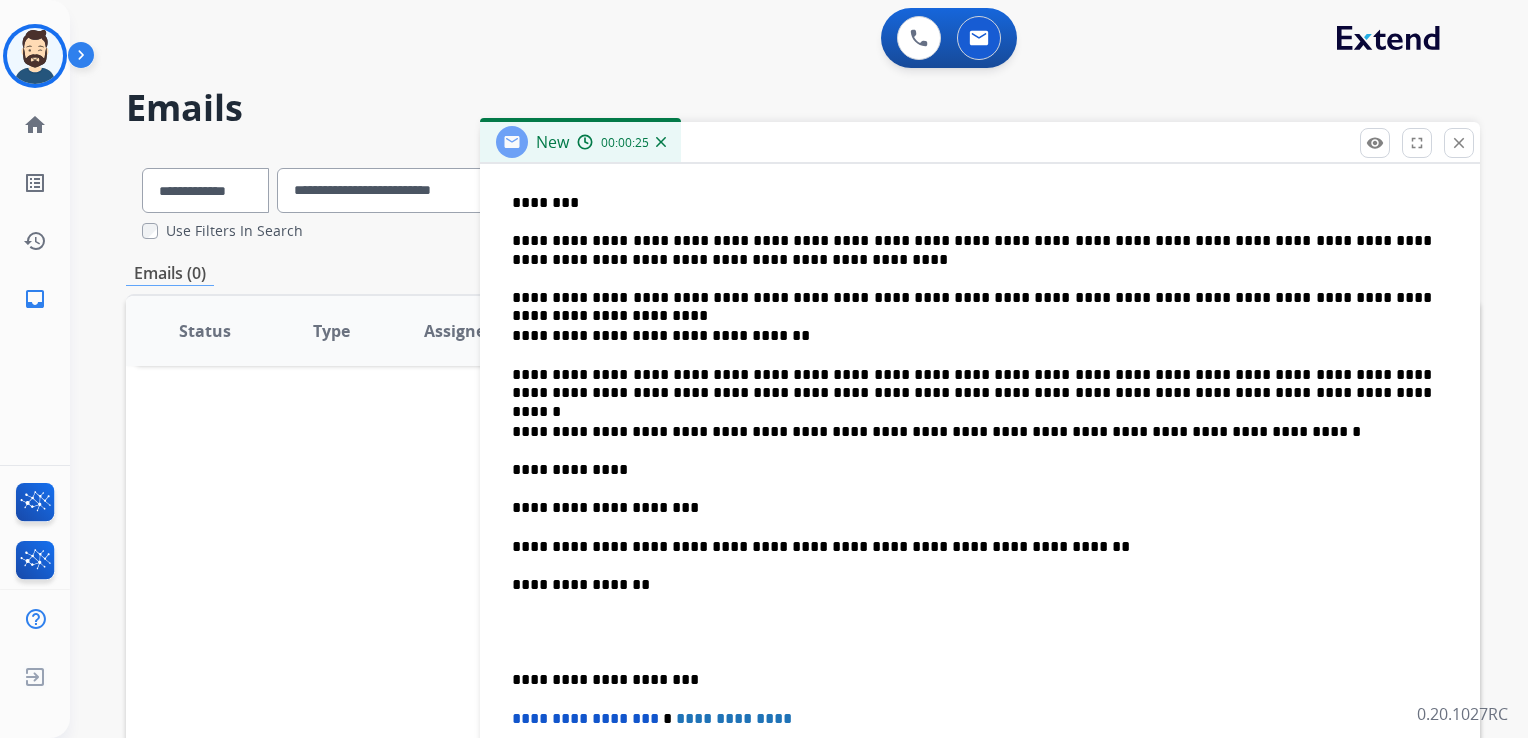 scroll, scrollTop: 716, scrollLeft: 0, axis: vertical 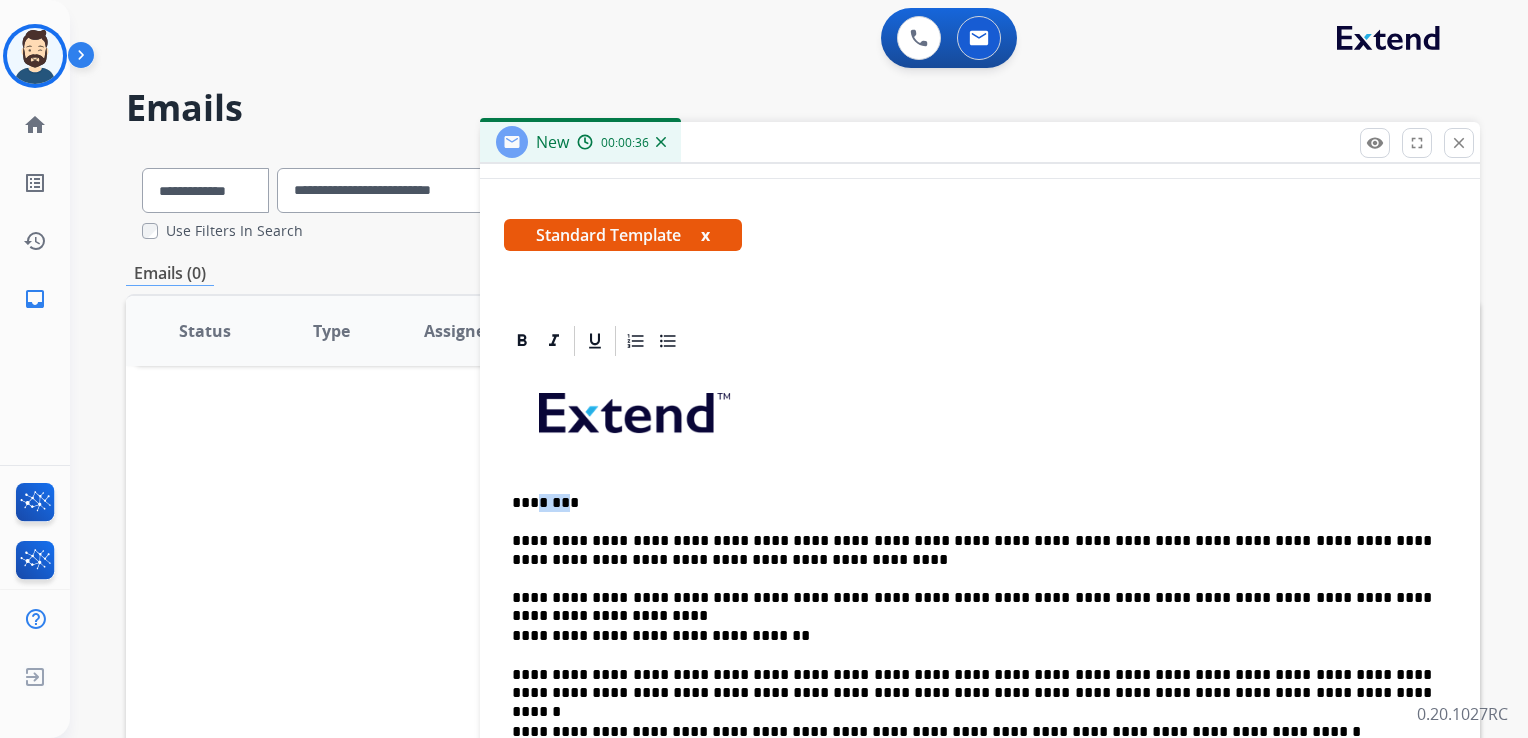 drag, startPoint x: 536, startPoint y: 498, endPoint x: 577, endPoint y: 502, distance: 41.19466 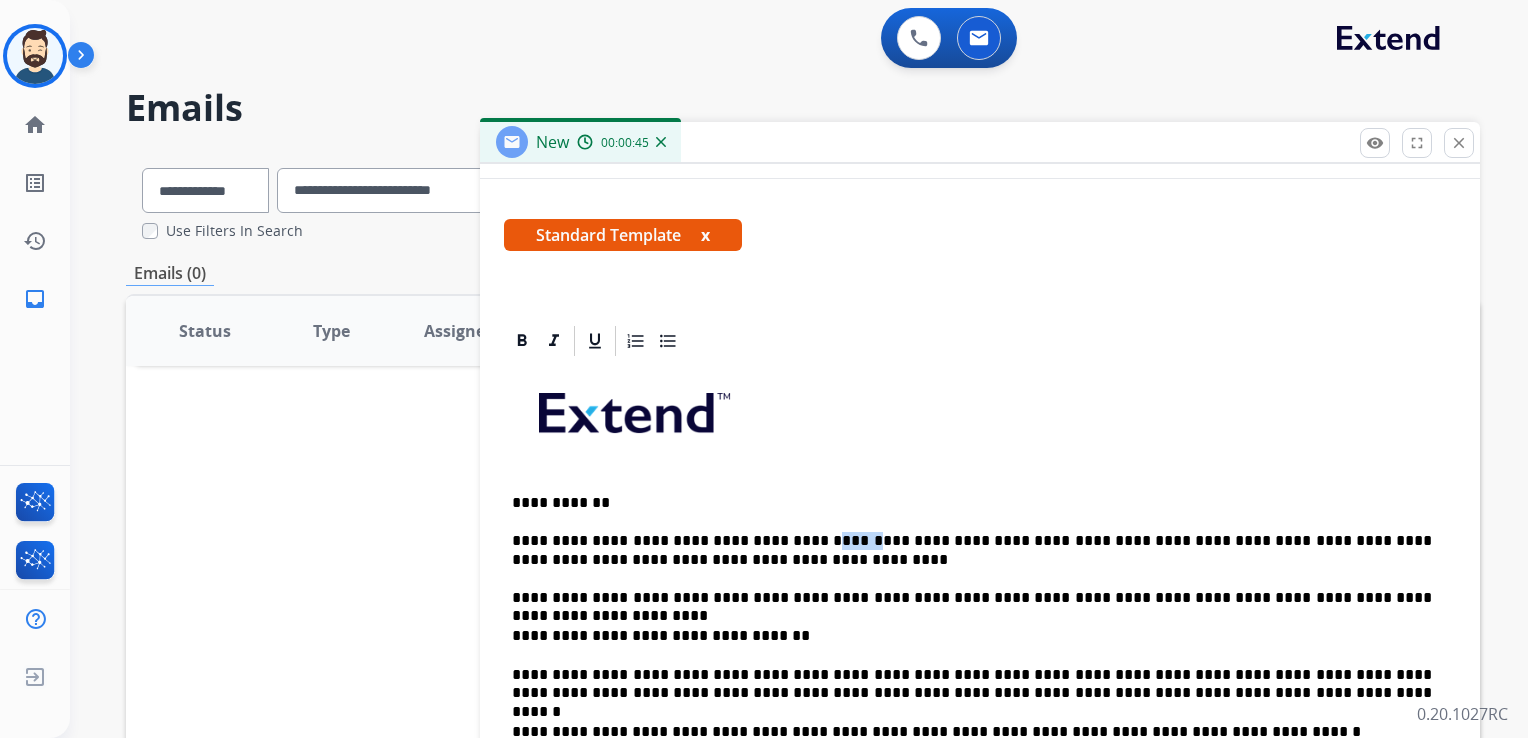 drag, startPoint x: 783, startPoint y: 539, endPoint x: 833, endPoint y: 542, distance: 50.08992 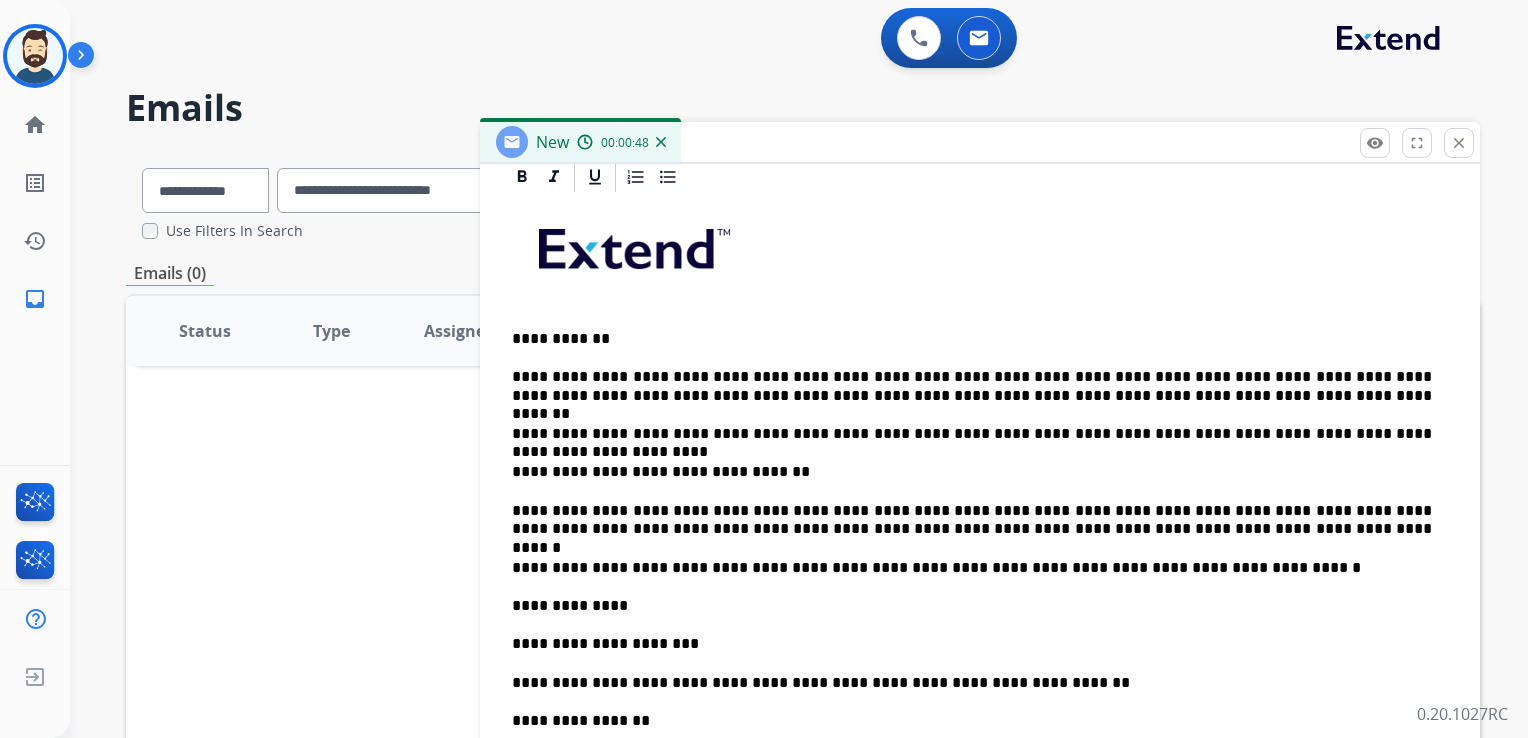 scroll, scrollTop: 516, scrollLeft: 0, axis: vertical 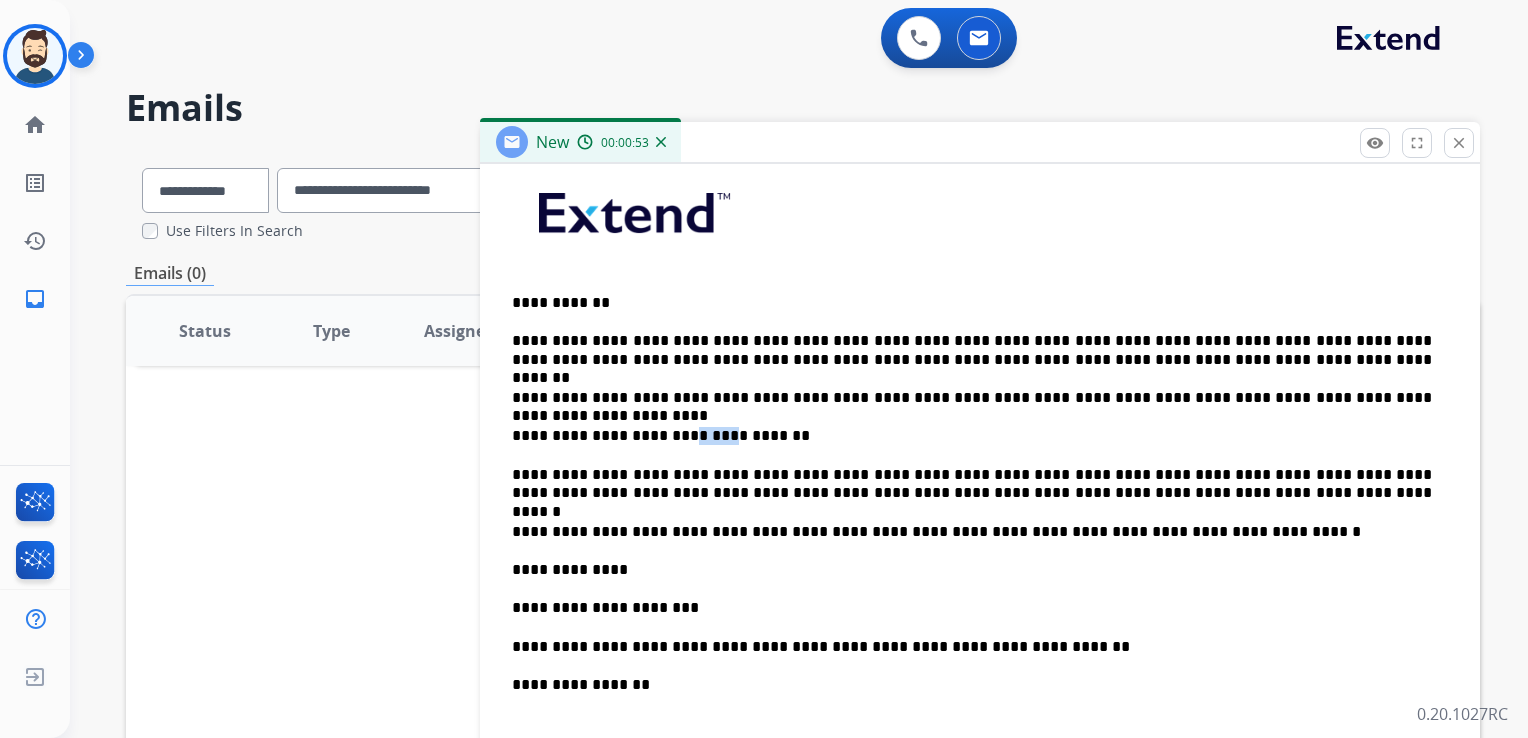 drag, startPoint x: 658, startPoint y: 434, endPoint x: 708, endPoint y: 434, distance: 50 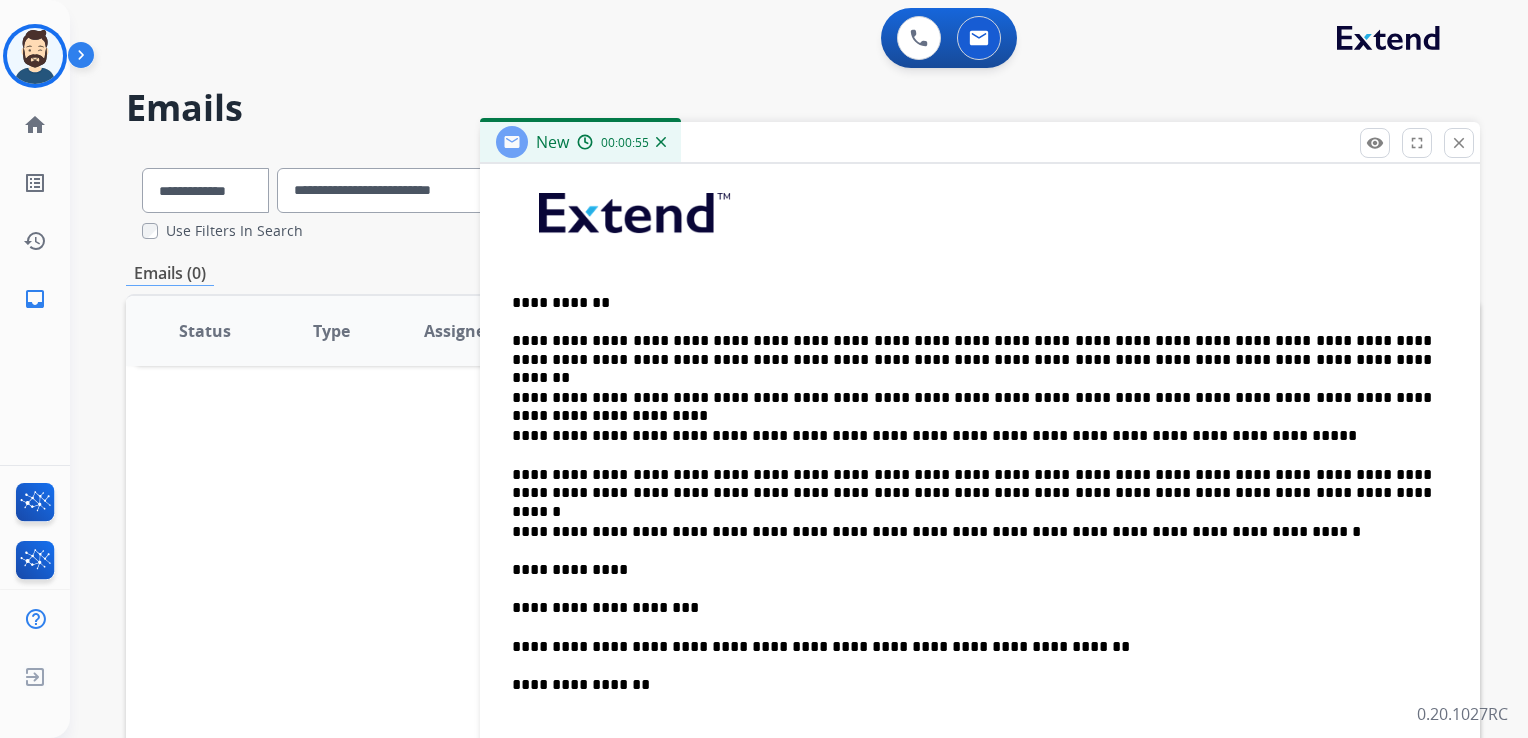 type 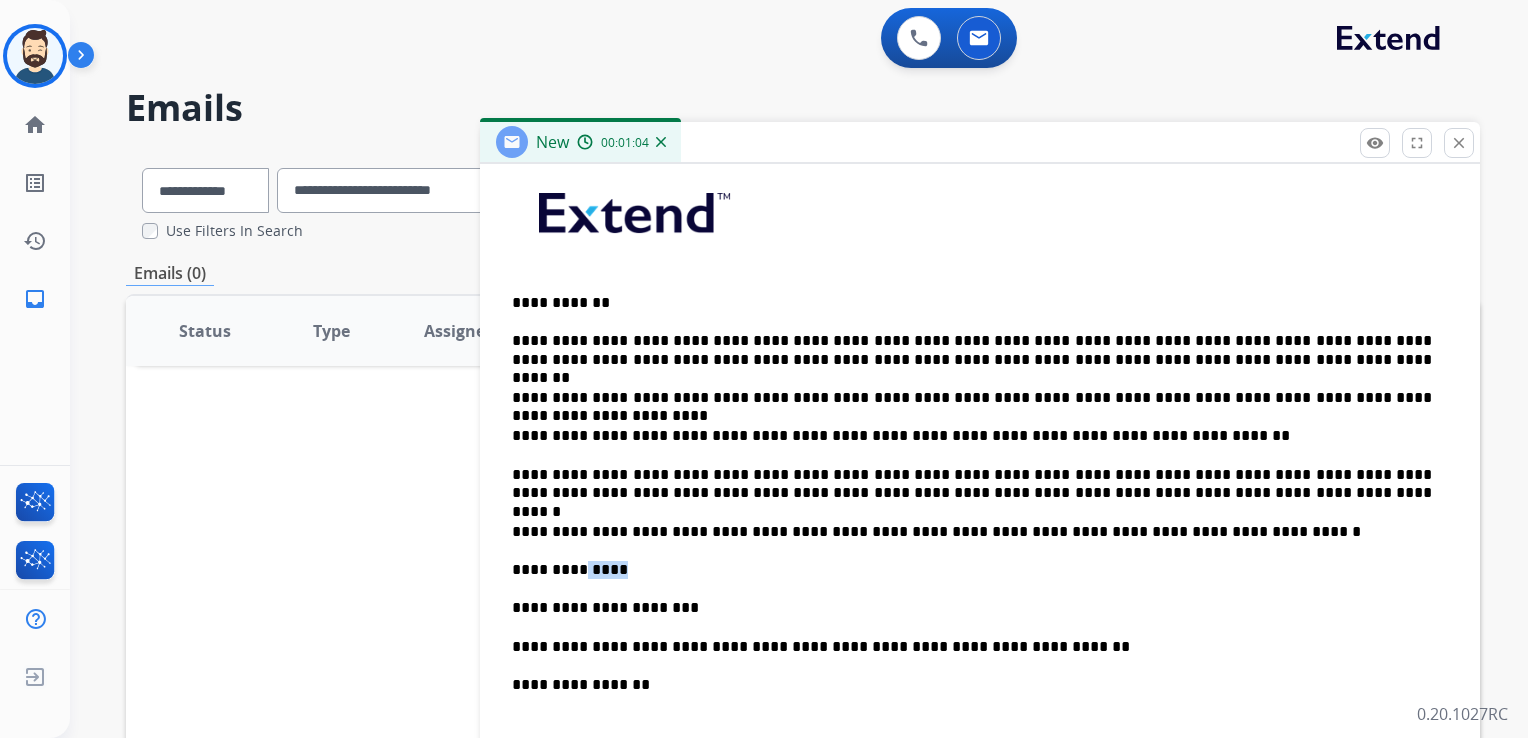 drag, startPoint x: 569, startPoint y: 568, endPoint x: 628, endPoint y: 562, distance: 59.3043 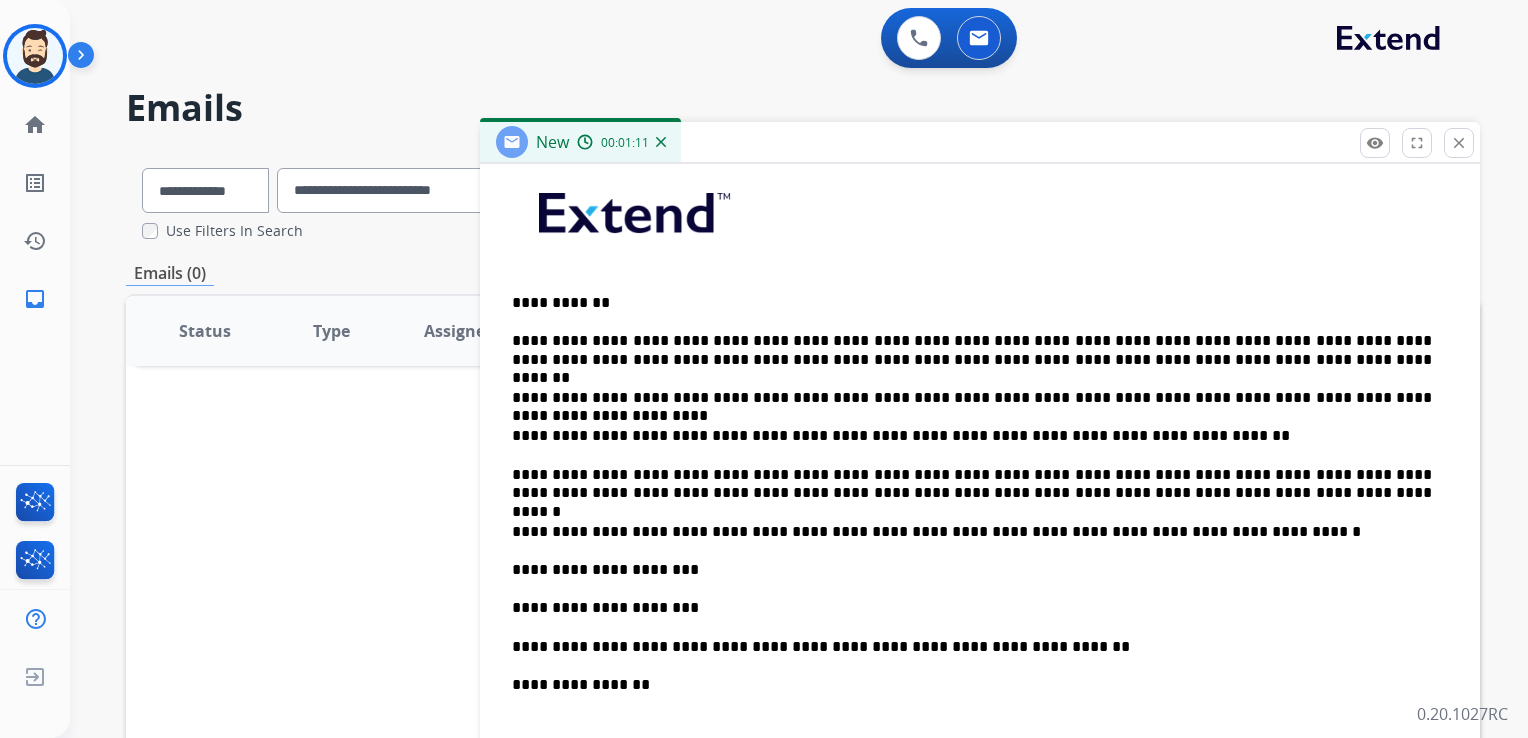 click on "**********" at bounding box center (972, 608) 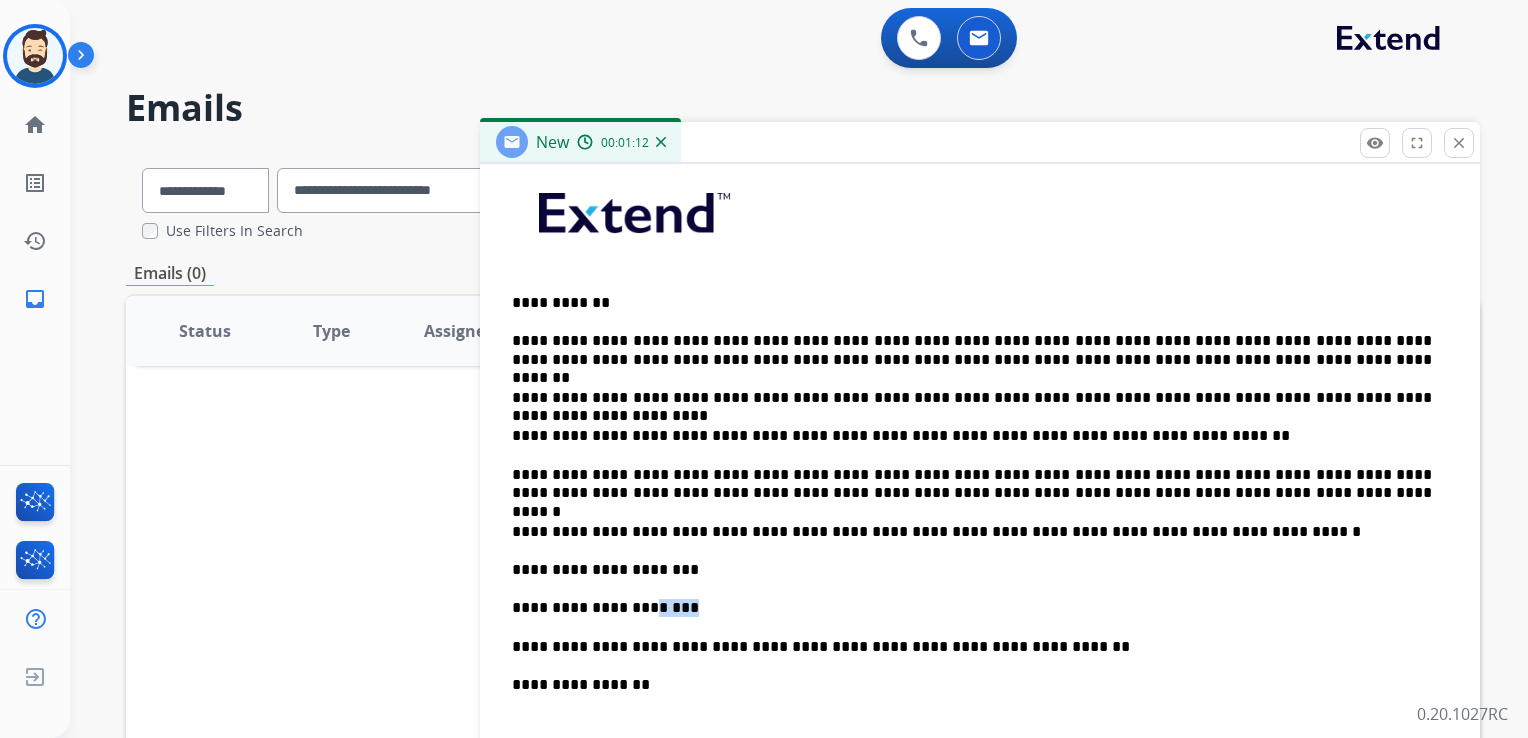 click on "**********" at bounding box center [972, 608] 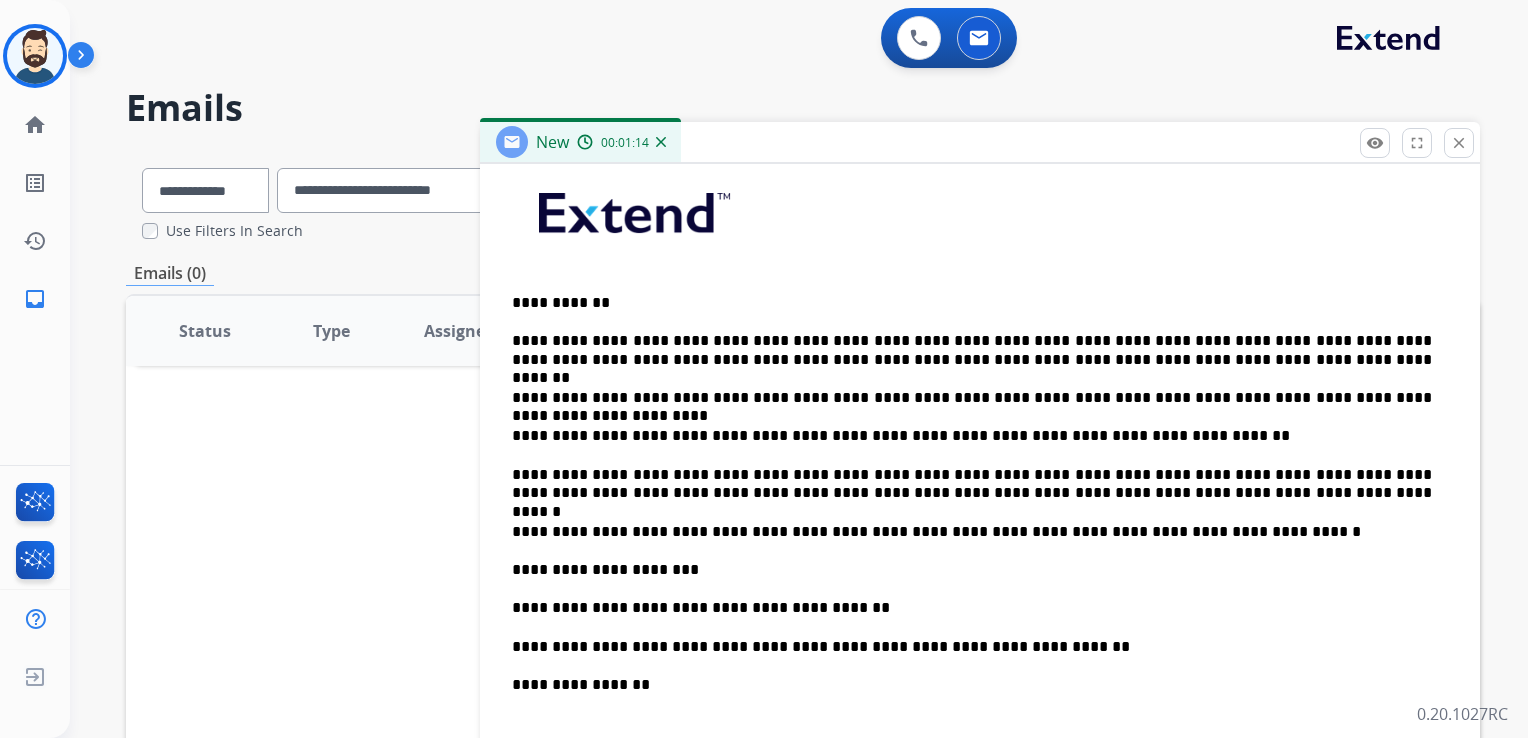 click on "**********" at bounding box center [972, 608] 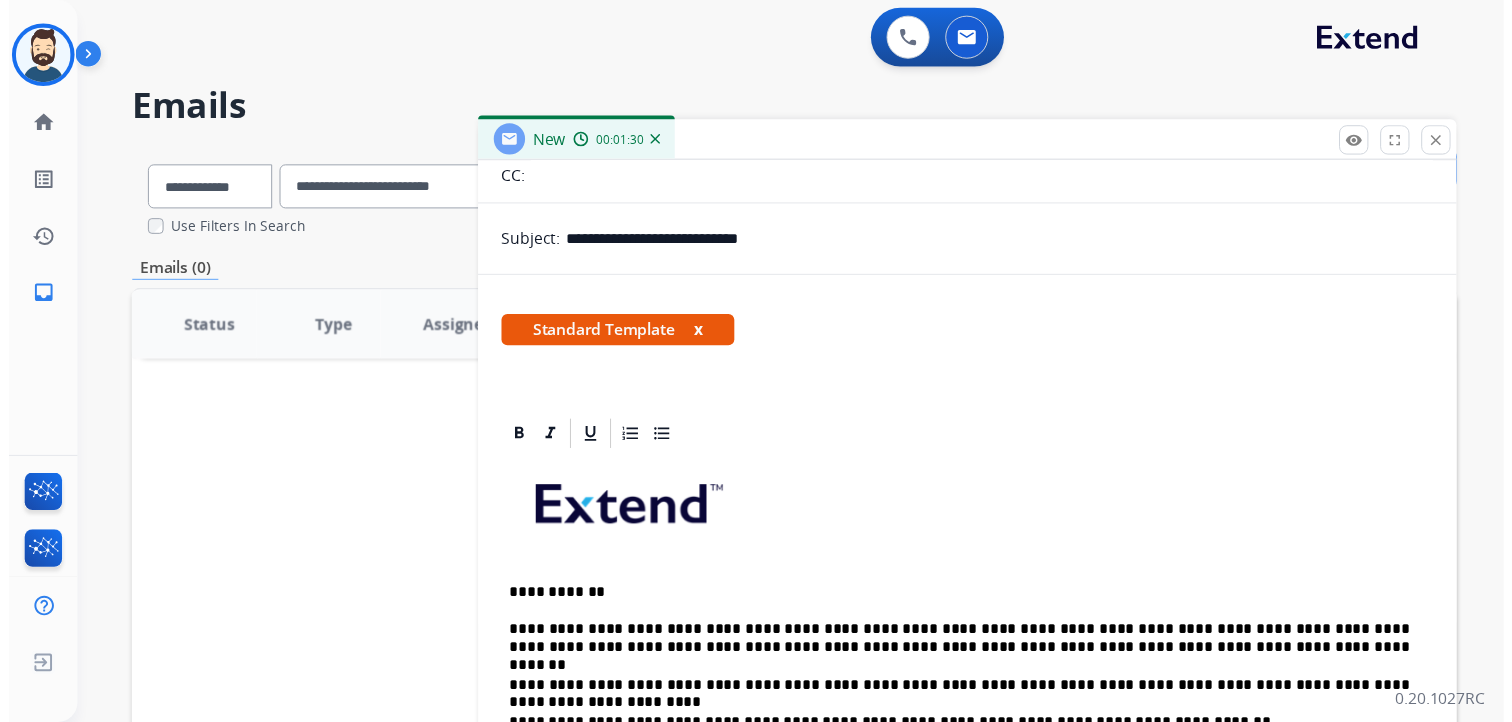 scroll, scrollTop: 0, scrollLeft: 0, axis: both 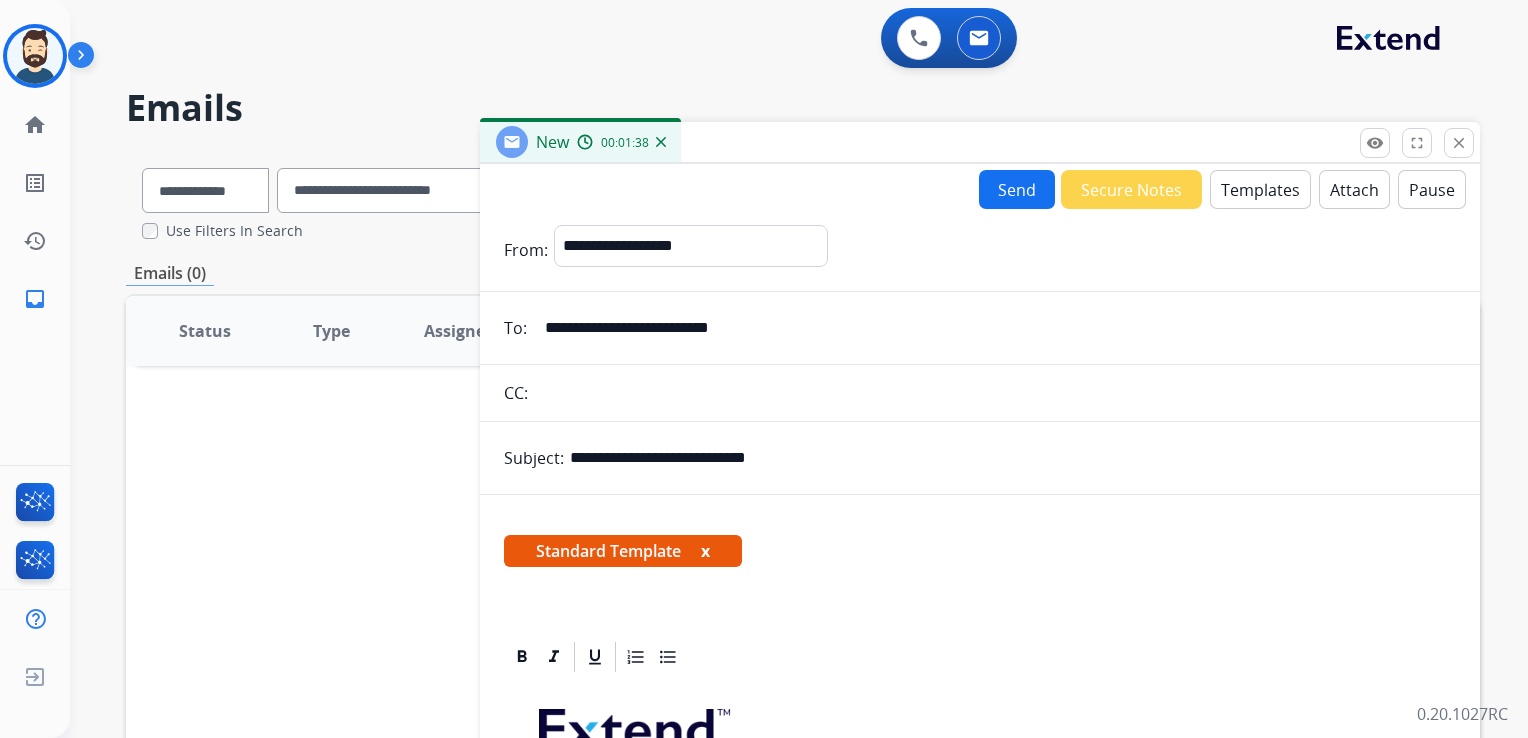 click on "Send" at bounding box center (1017, 189) 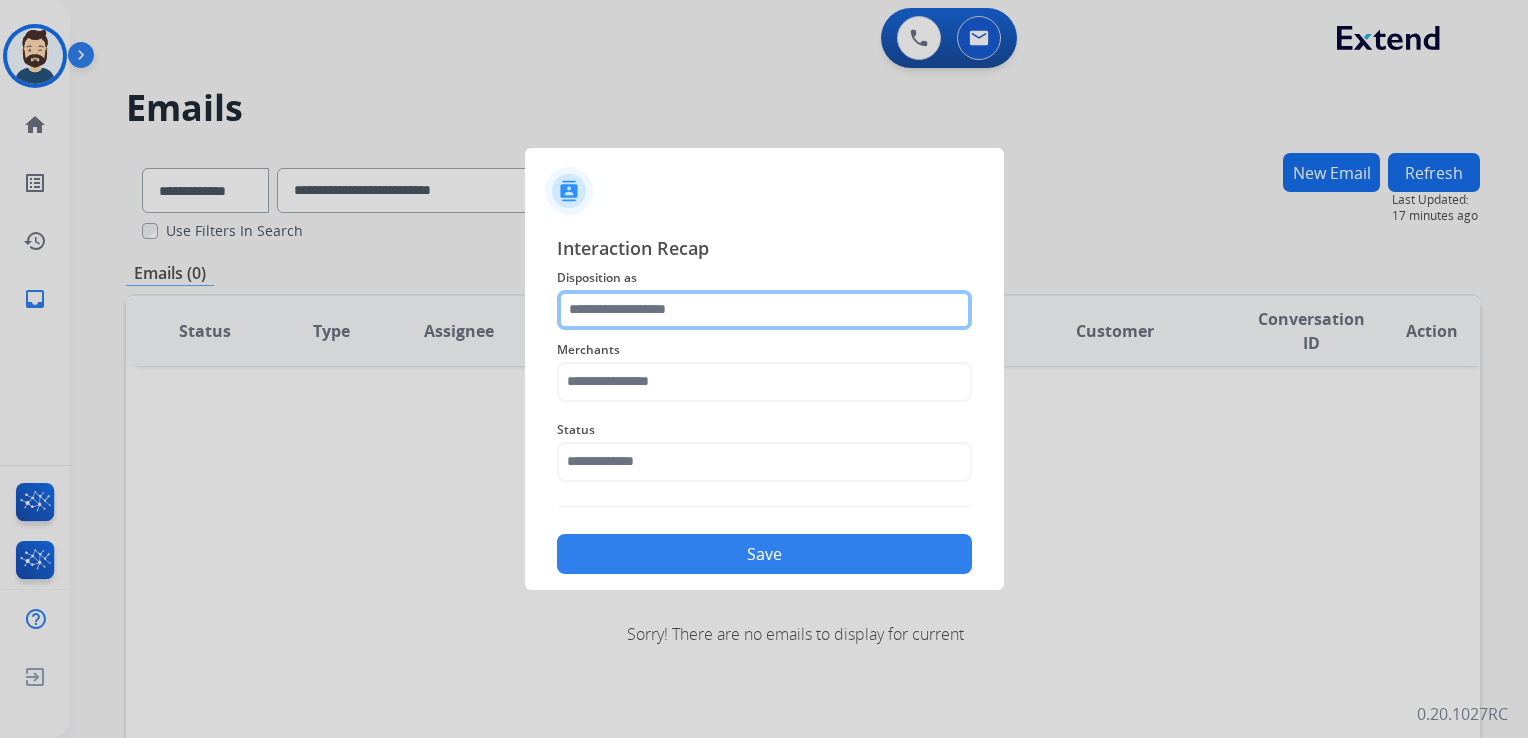 click 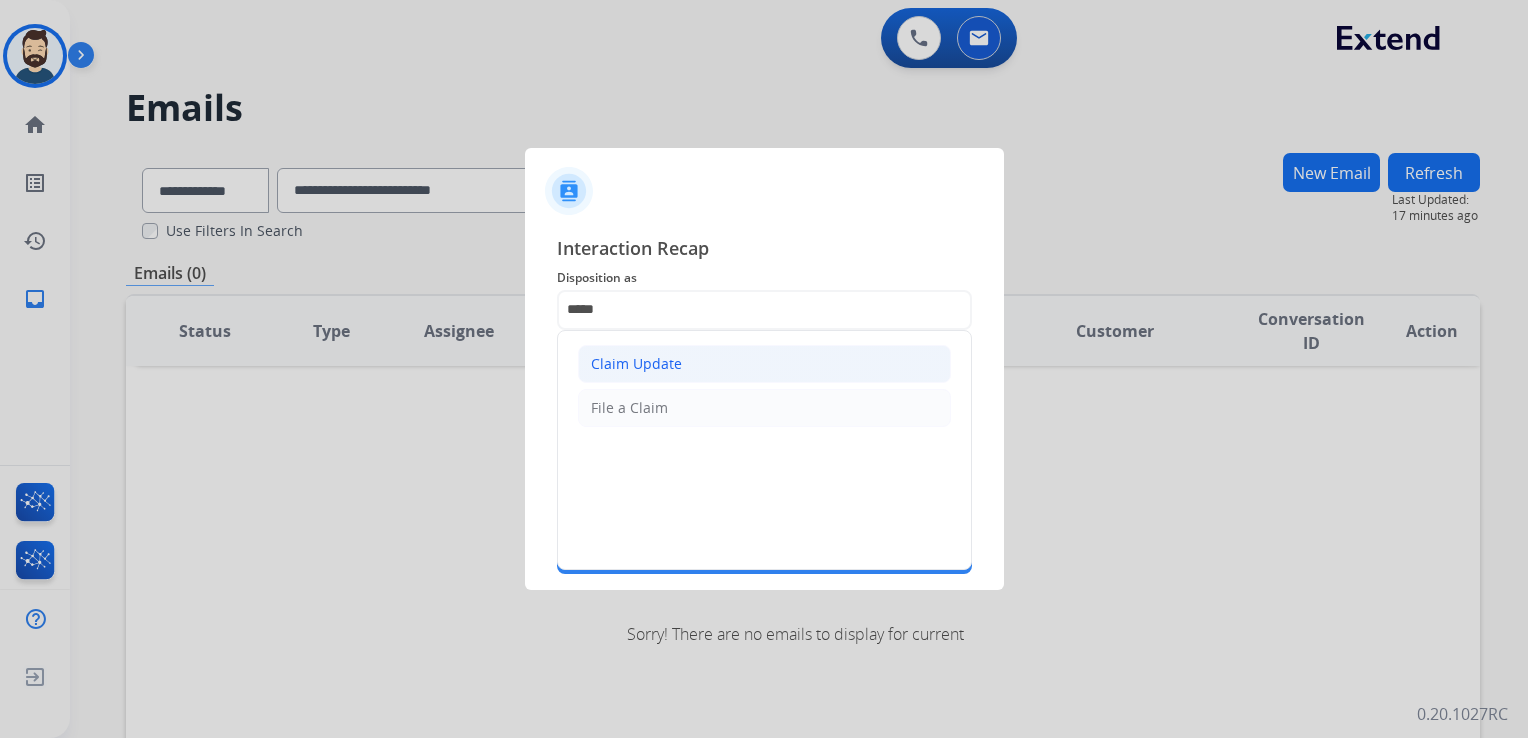 click on "Claim Update" 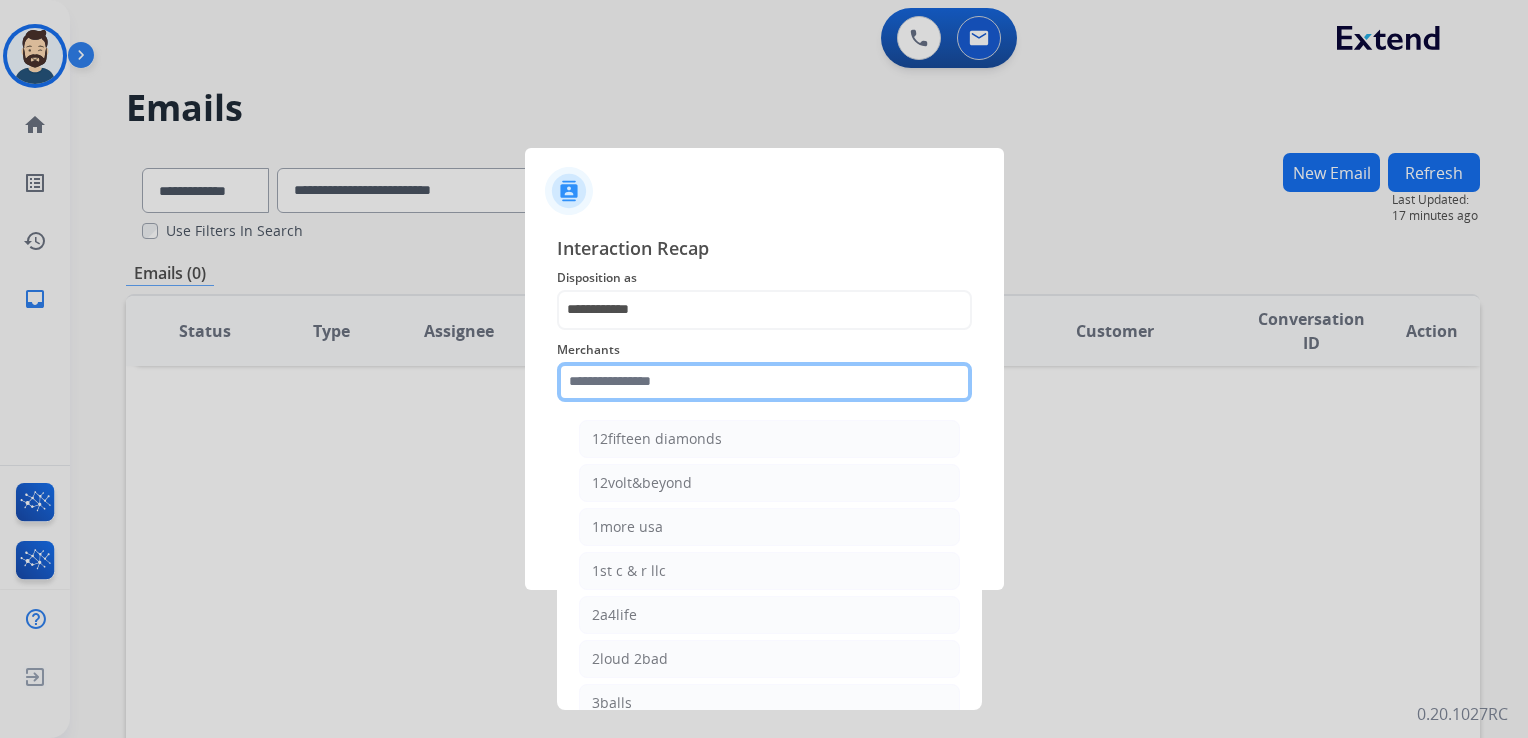click 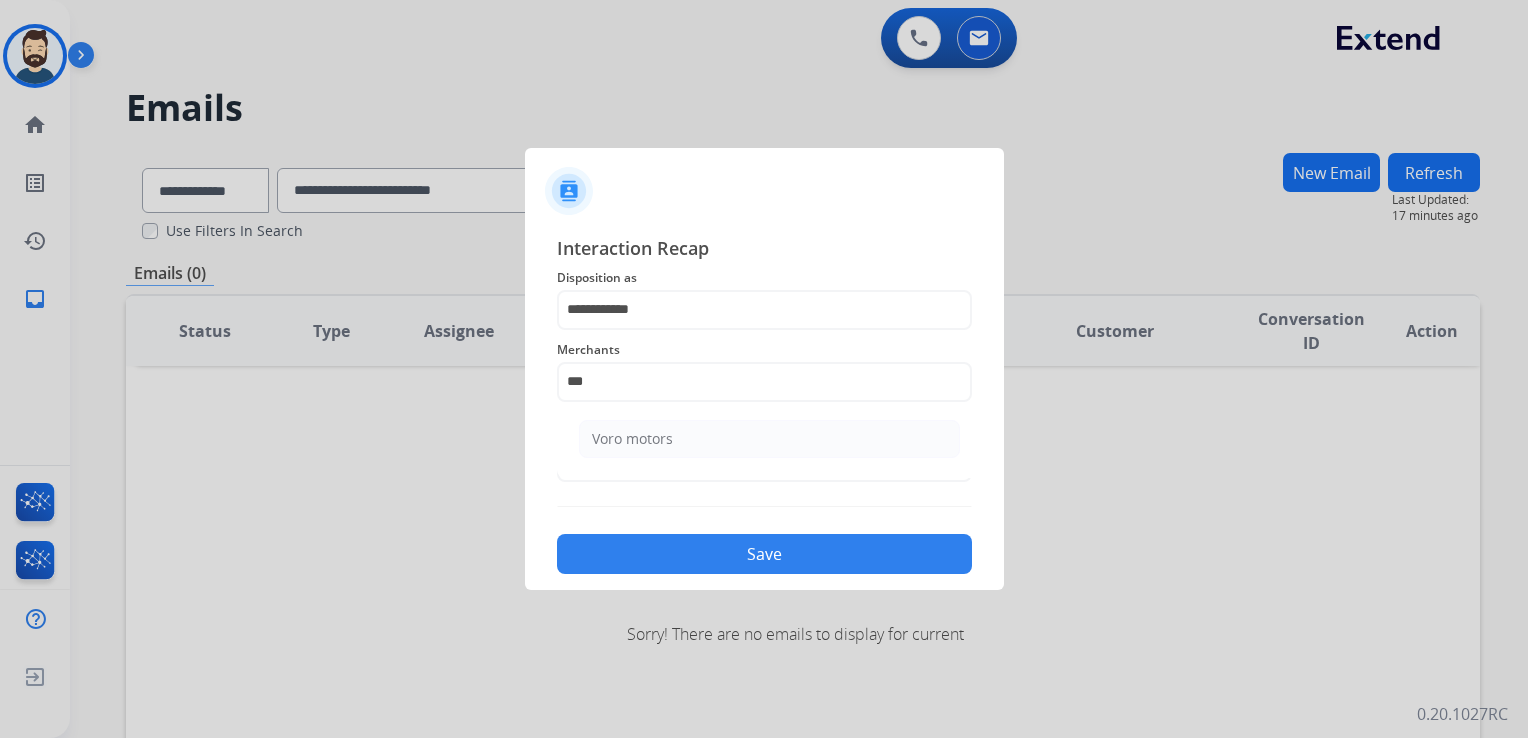 drag, startPoint x: 635, startPoint y: 451, endPoint x: 640, endPoint y: 470, distance: 19.646883 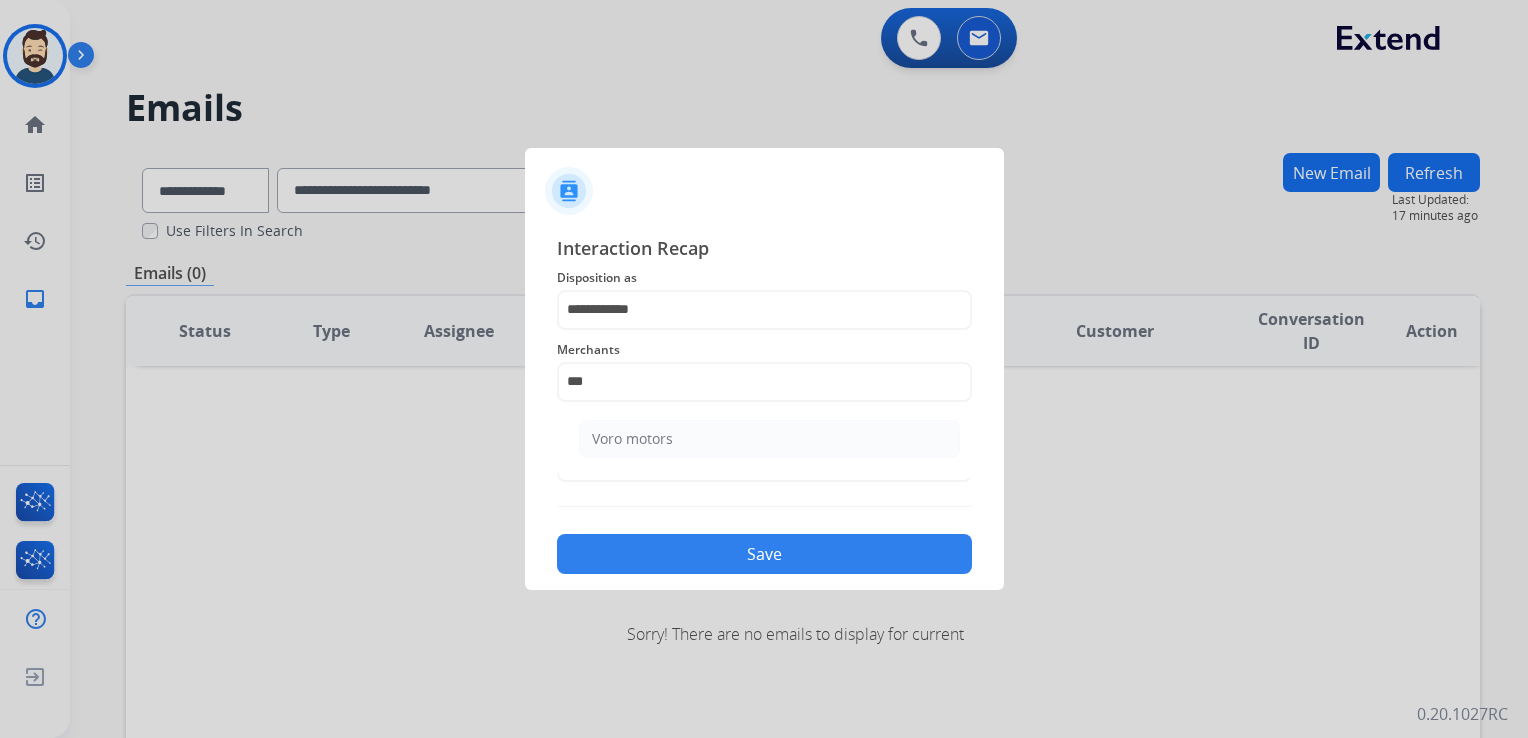 click on "Voro motors" 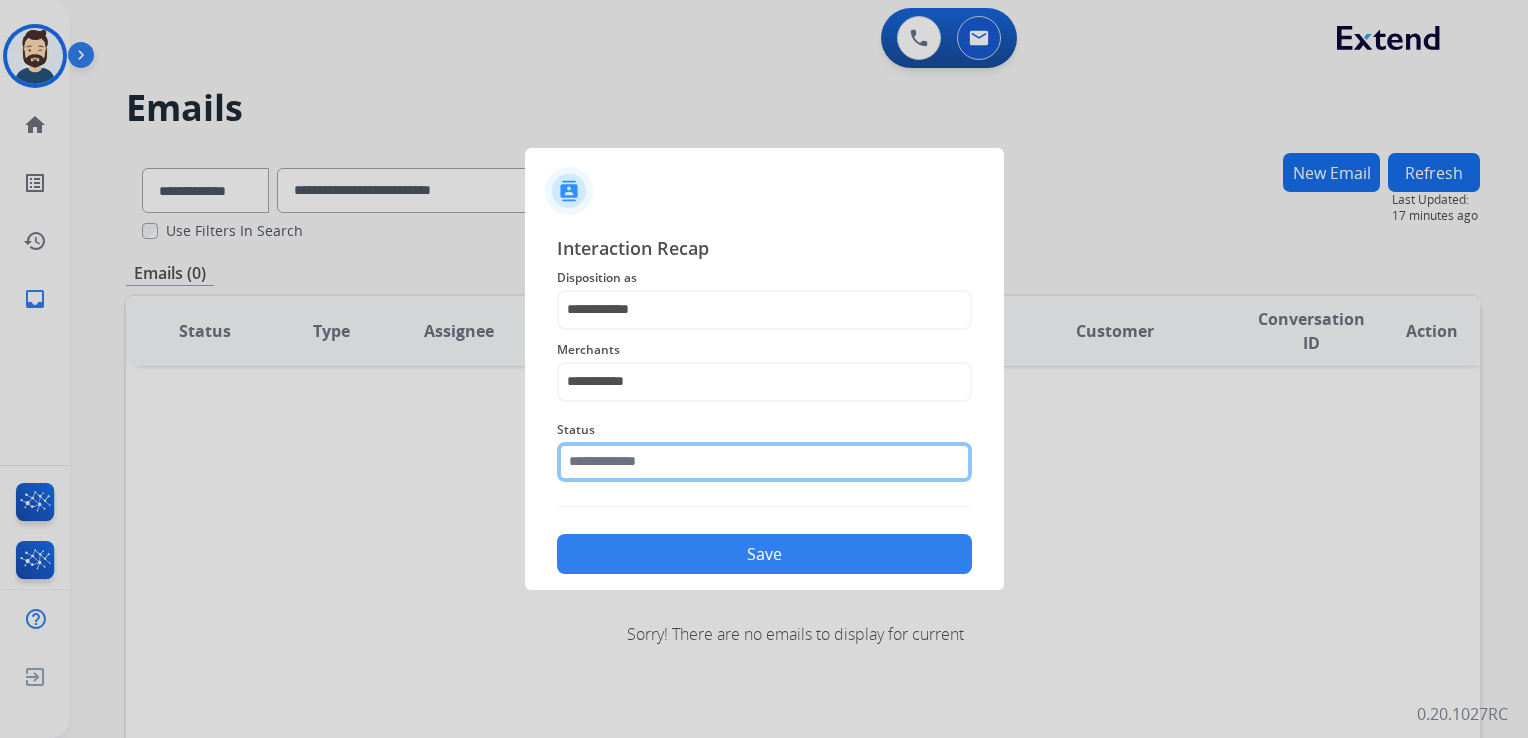 click 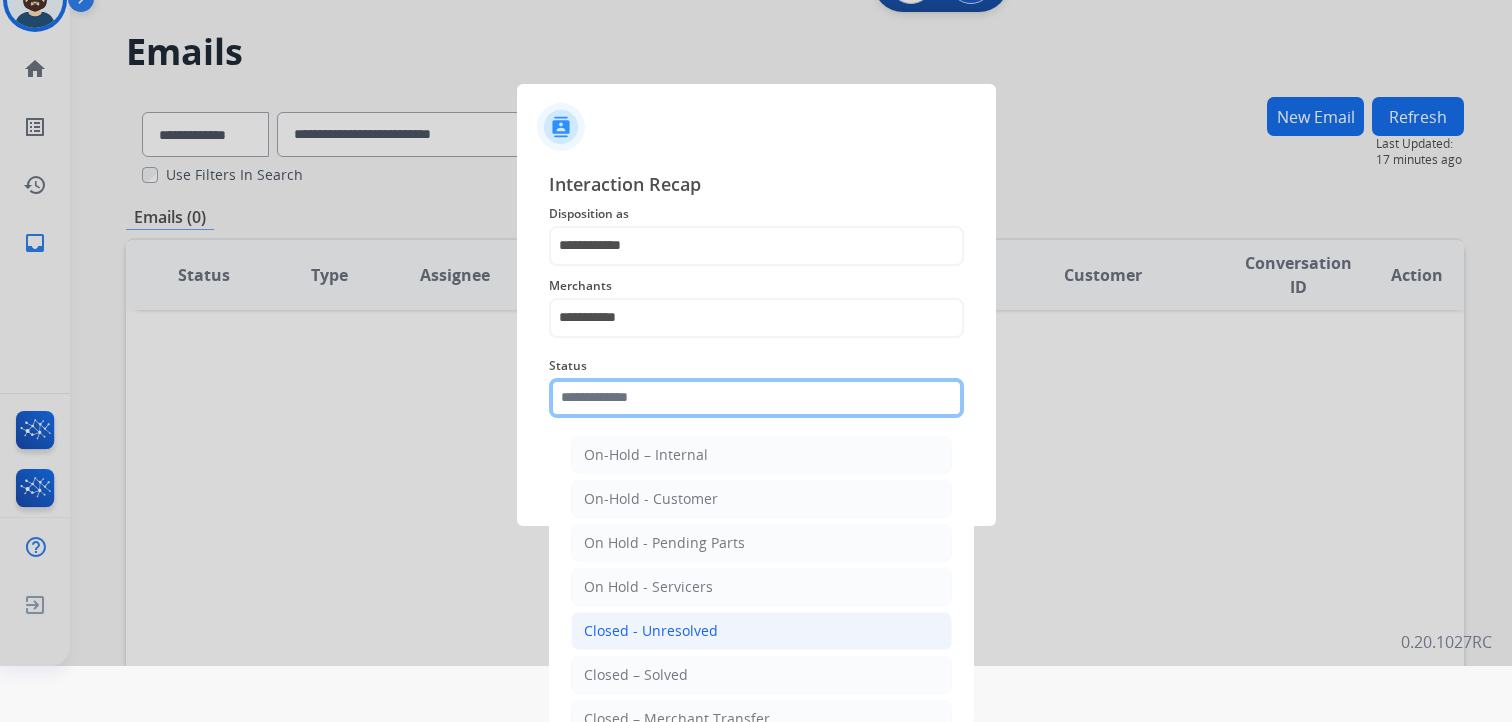 scroll, scrollTop: 59, scrollLeft: 0, axis: vertical 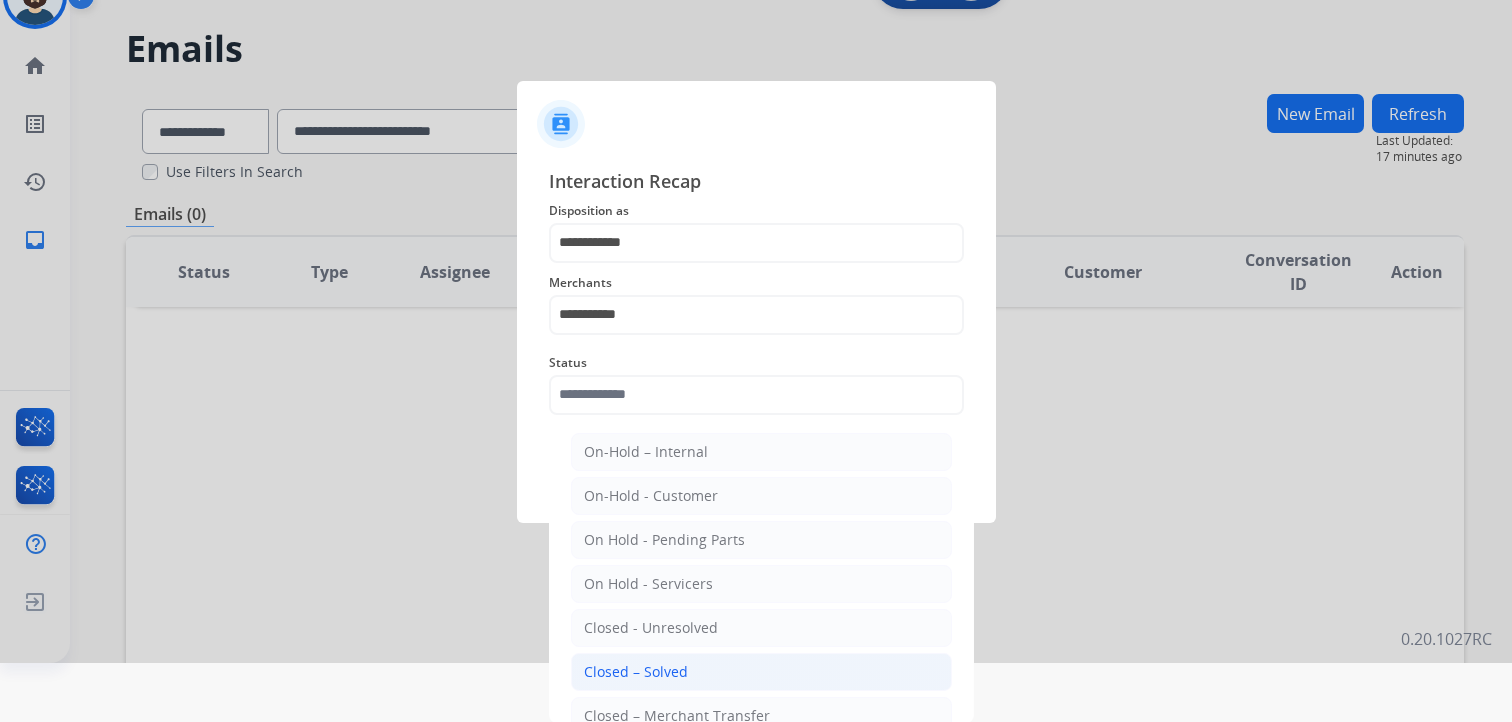 click on "Closed – Solved" 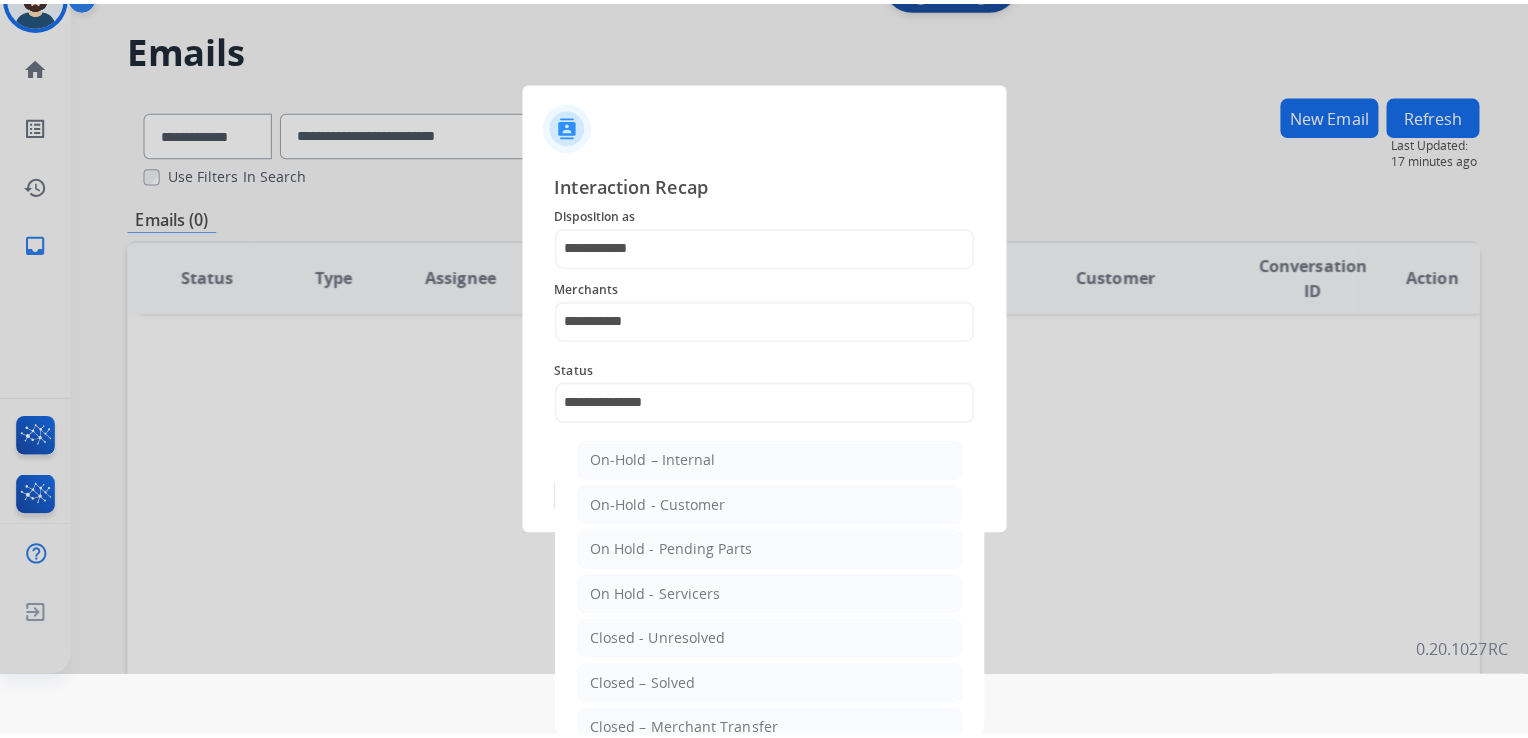 scroll, scrollTop: 0, scrollLeft: 0, axis: both 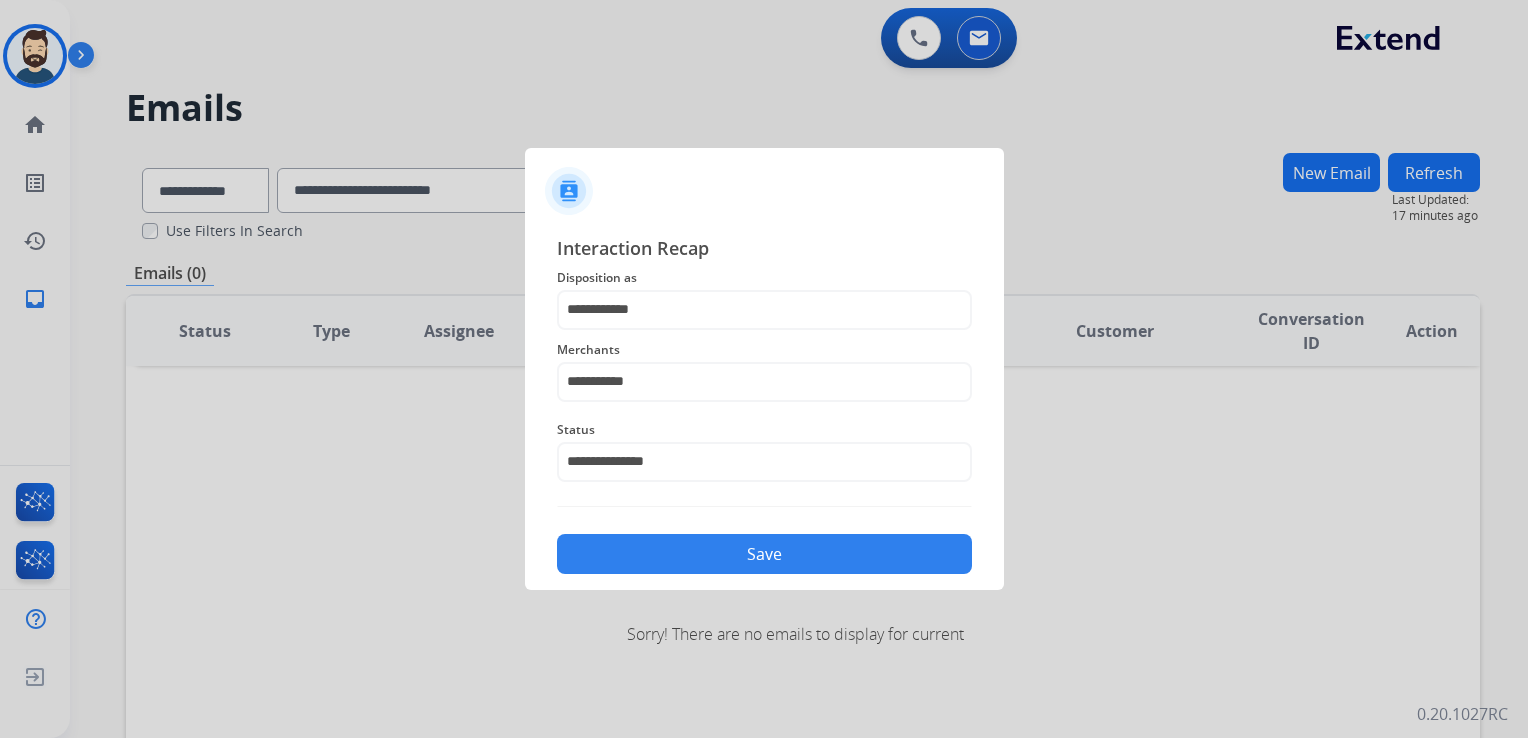 click on "Save" 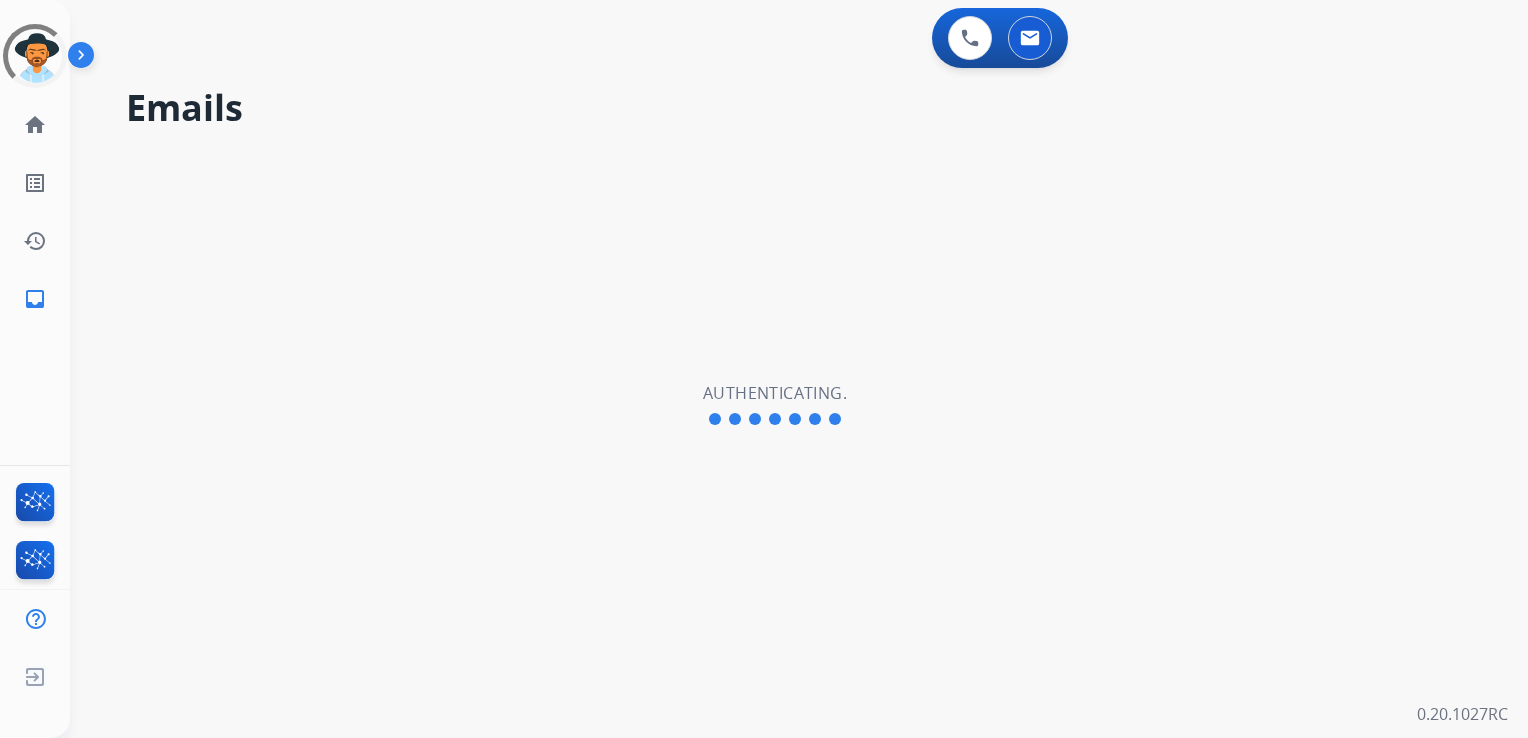 scroll, scrollTop: 0, scrollLeft: 0, axis: both 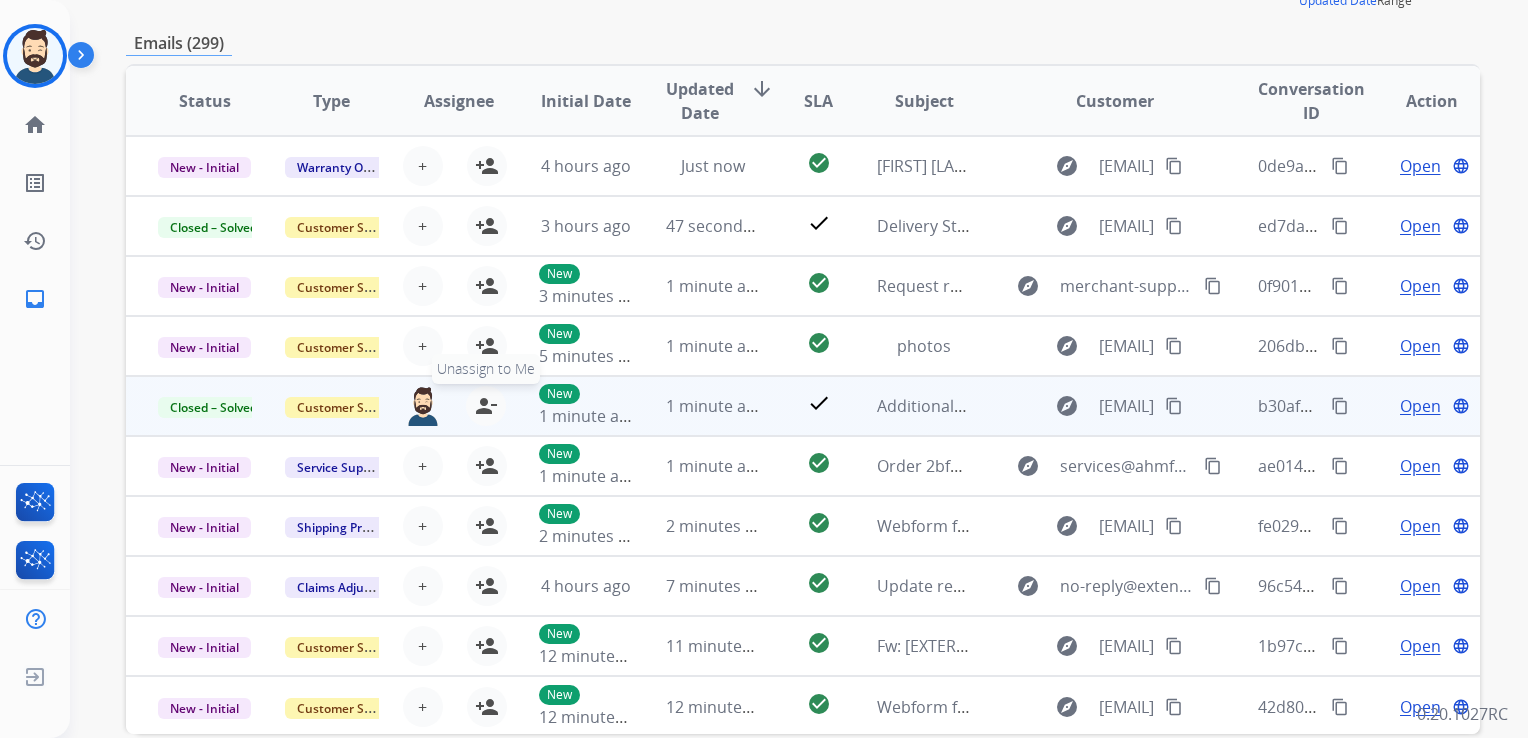 click on "person_remove" at bounding box center (486, 406) 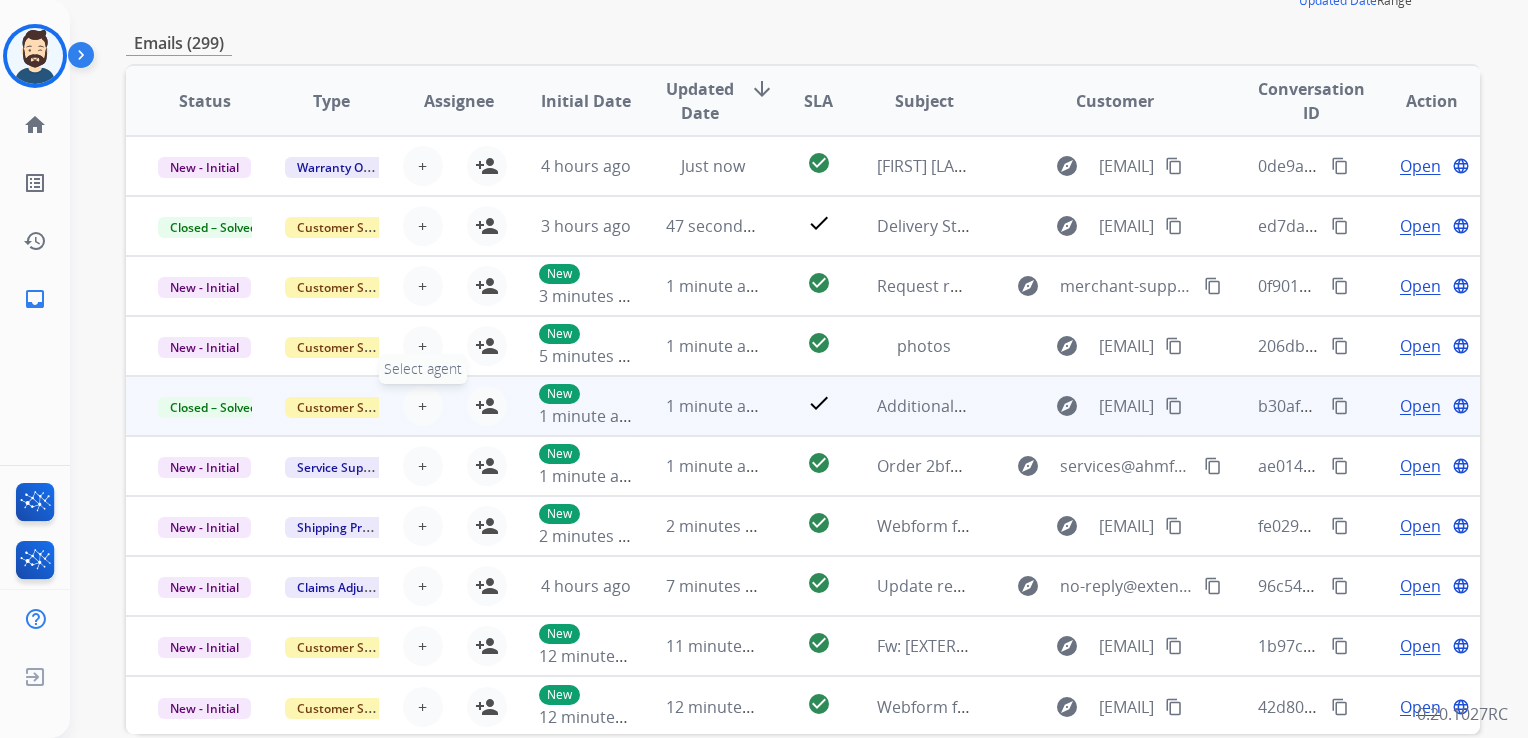 click on "+ Select agent" at bounding box center (423, 406) 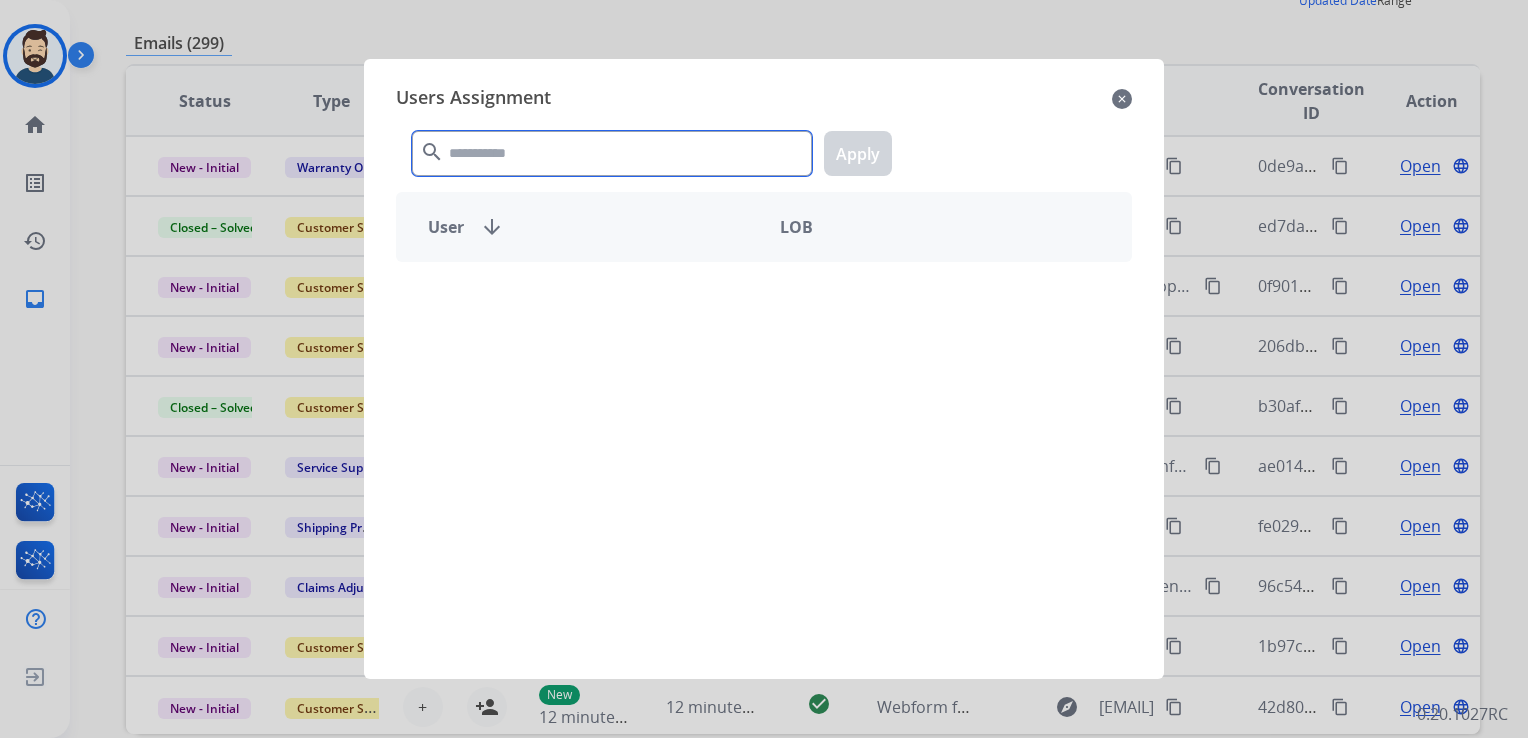 click 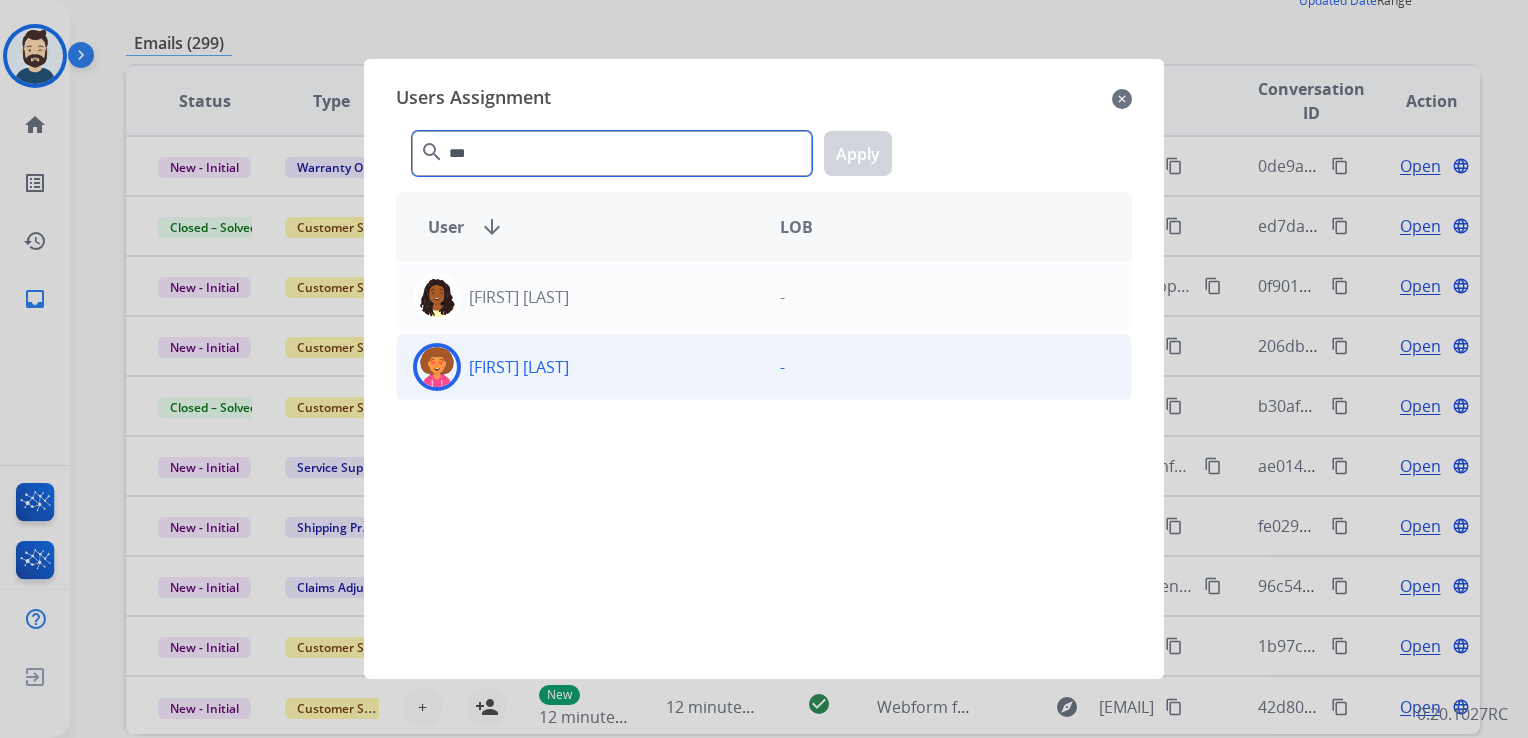 type on "***" 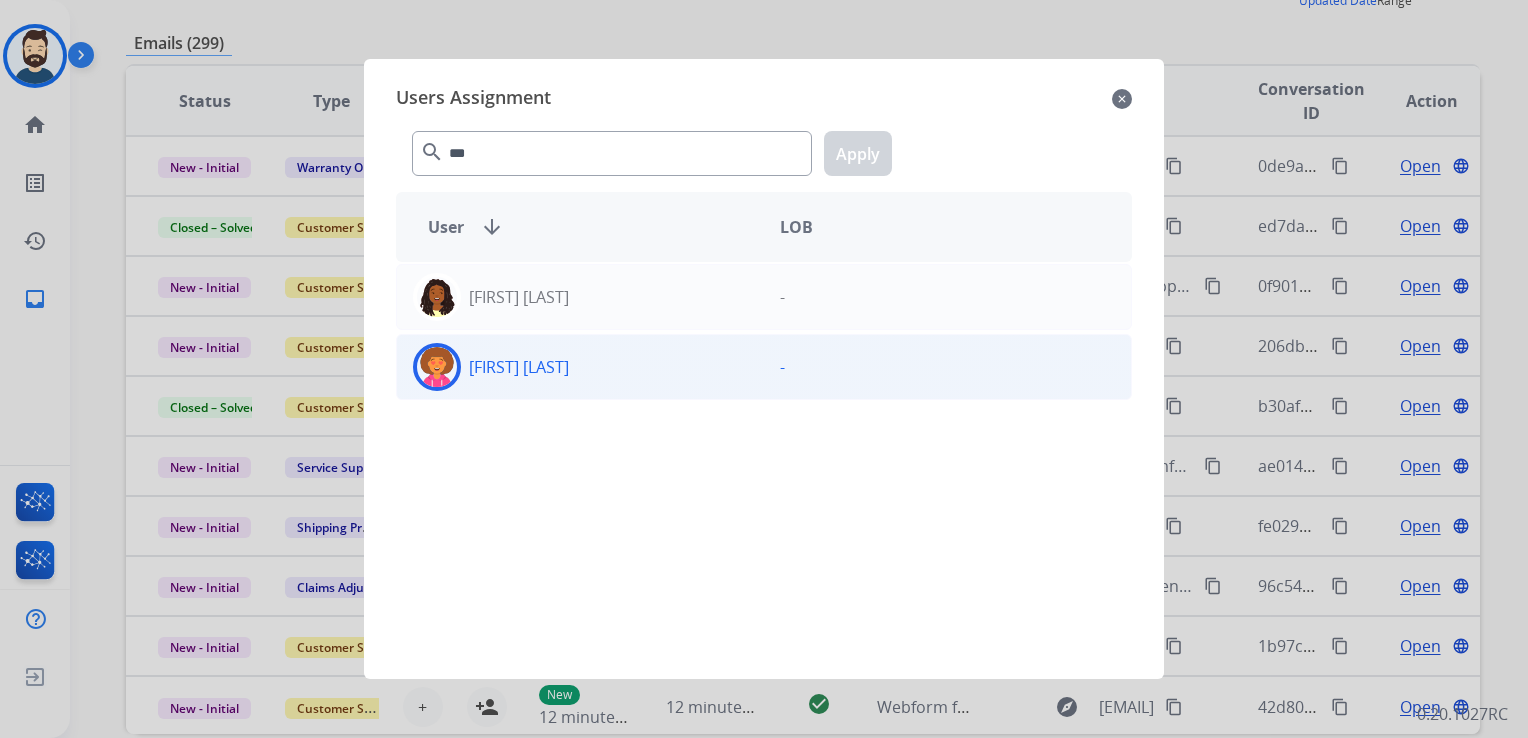 click 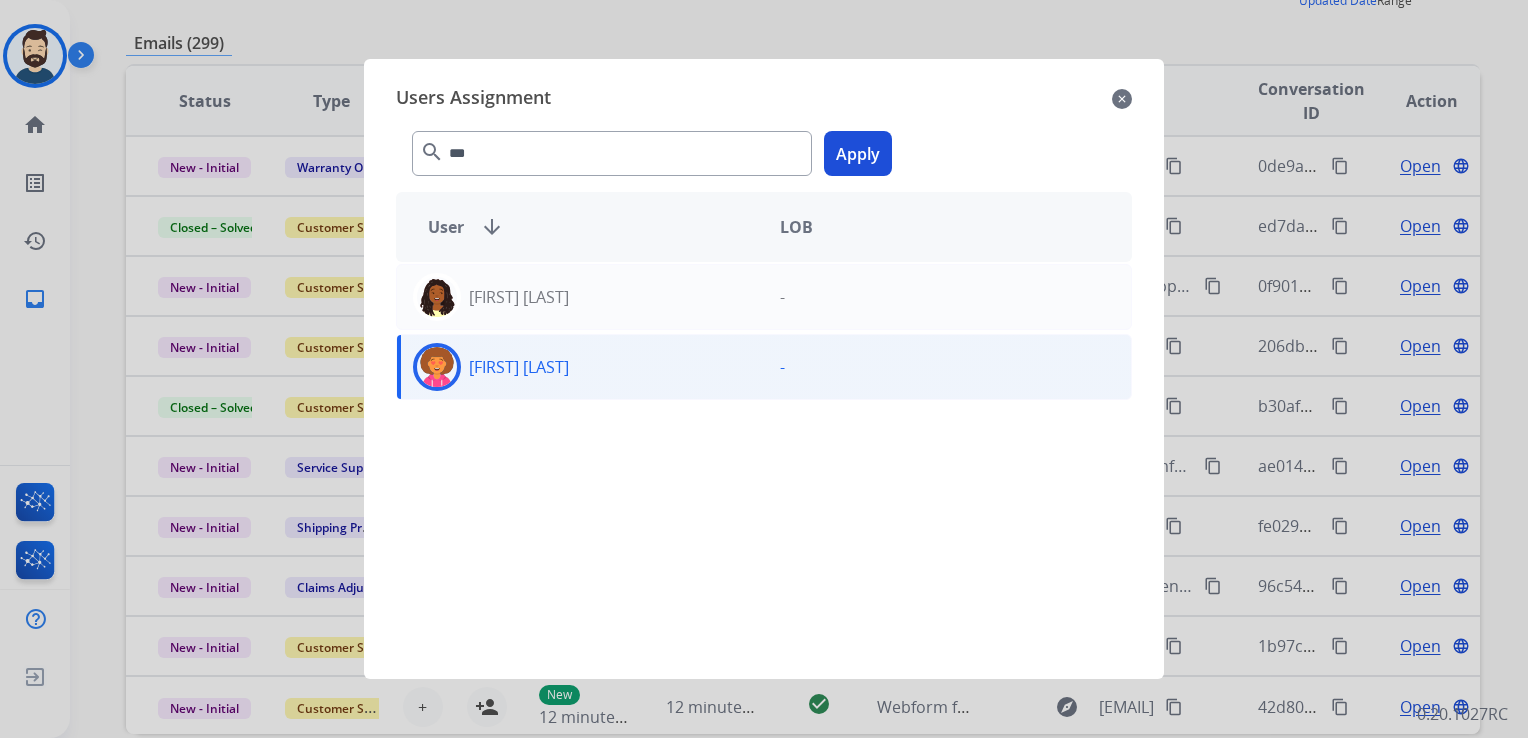 click on "*** search  Apply" 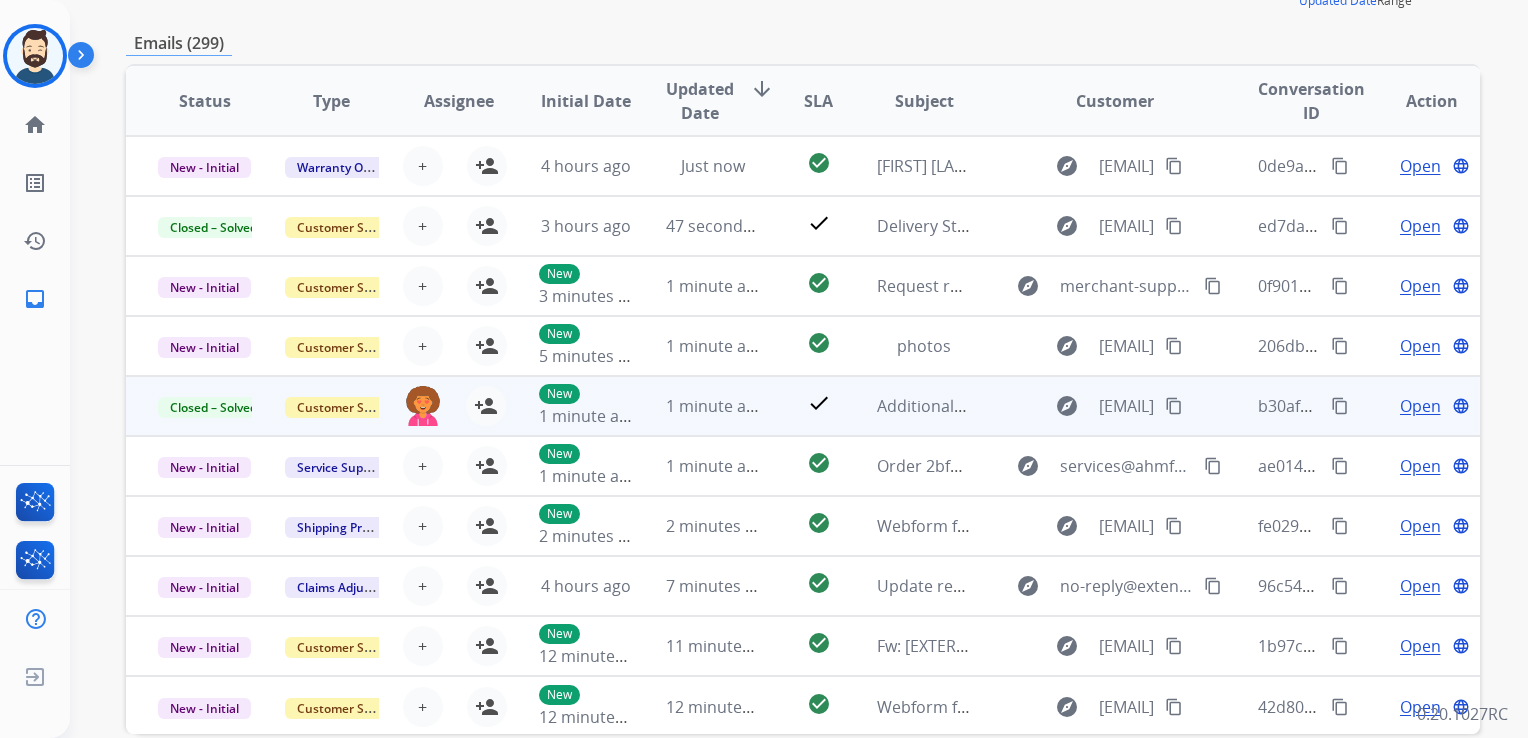 click on "content_copy" at bounding box center (1340, 406) 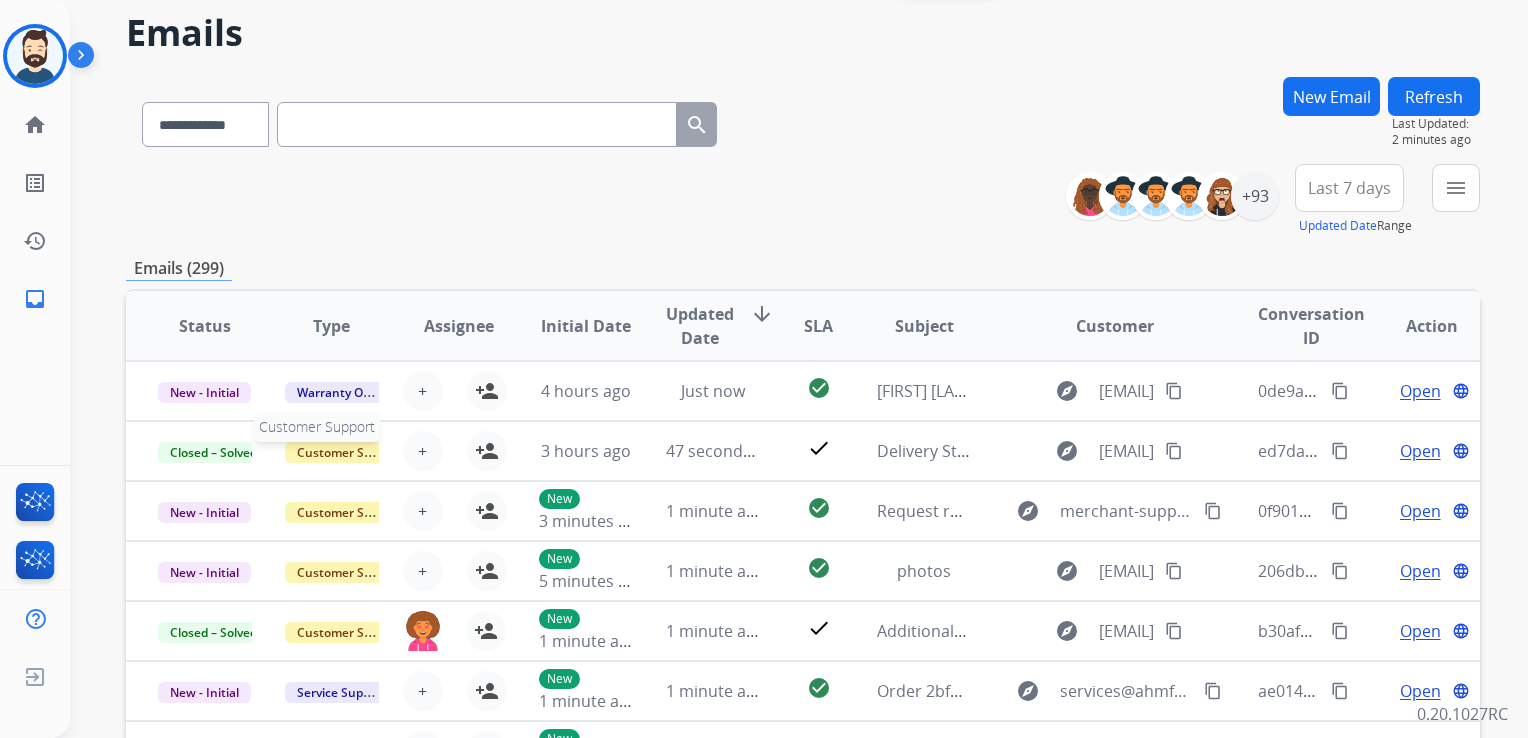 scroll, scrollTop: 0, scrollLeft: 0, axis: both 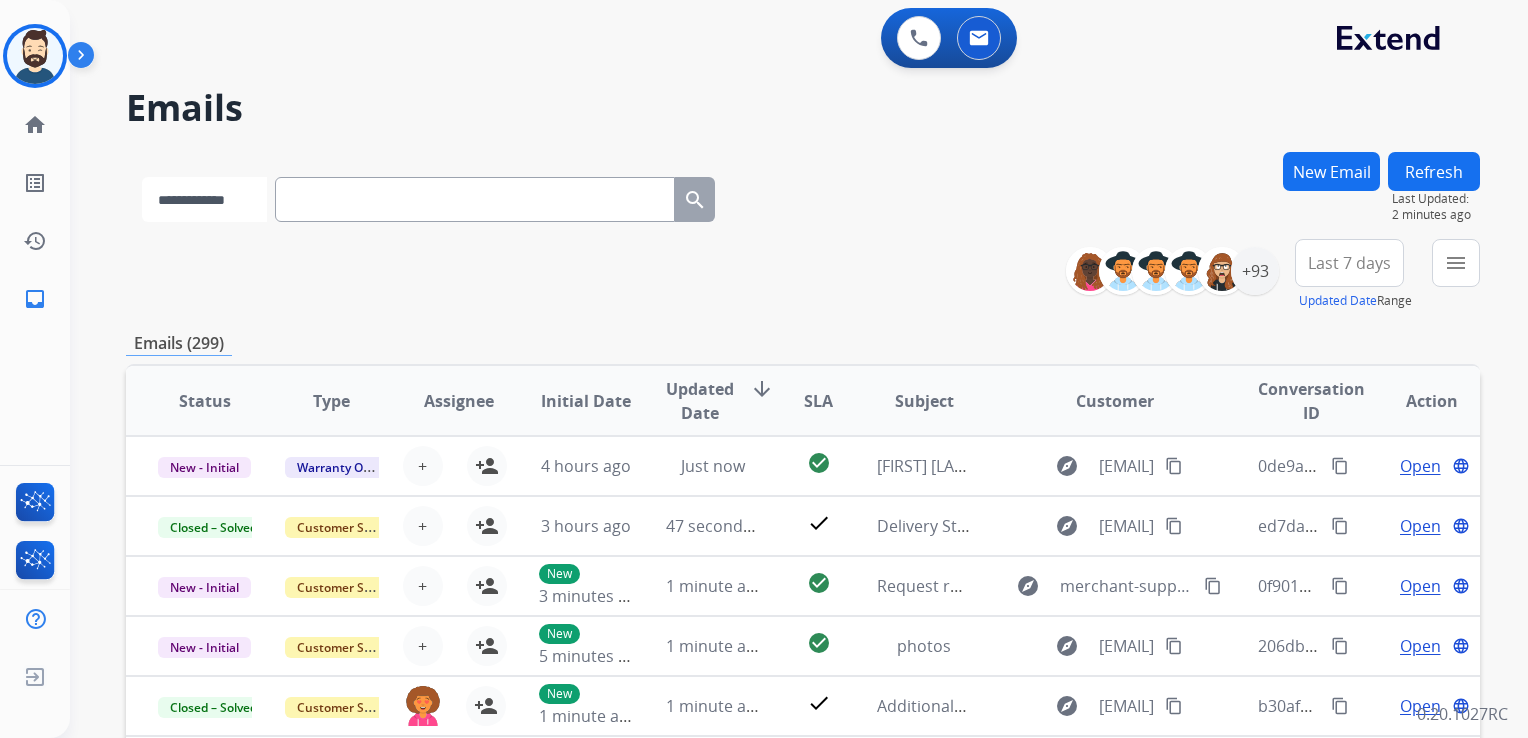 click on "**********" at bounding box center [204, 199] 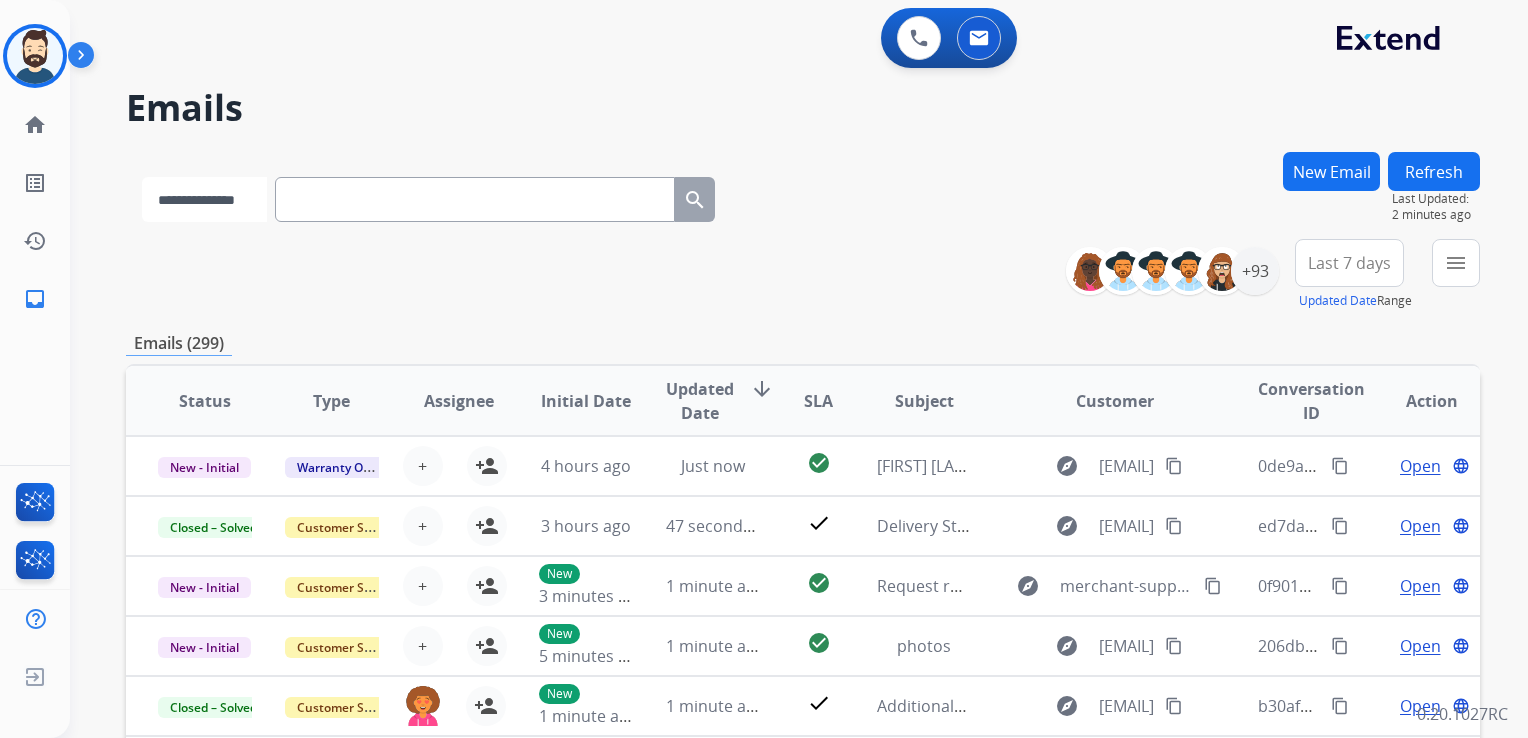 click on "**********" at bounding box center (204, 199) 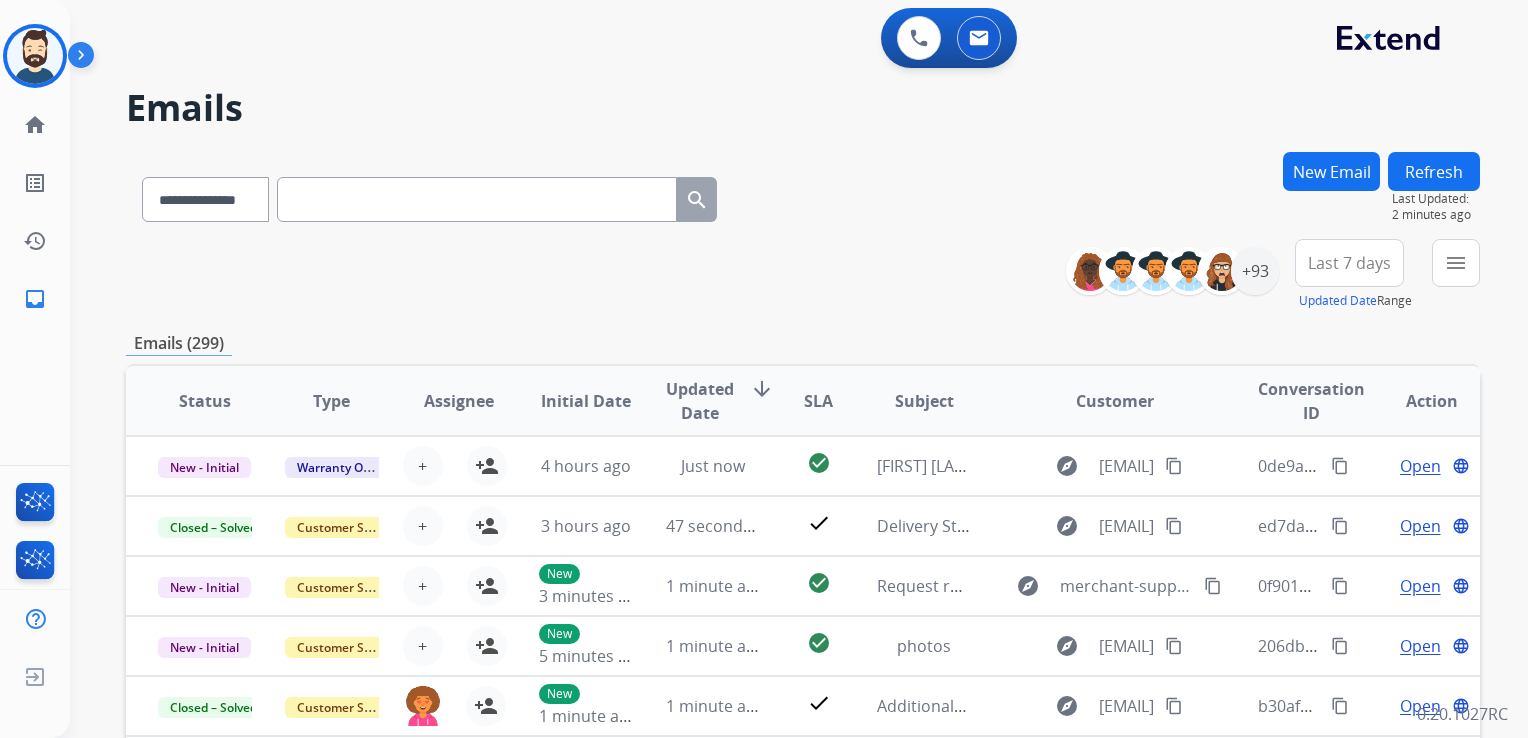 click at bounding box center (477, 199) 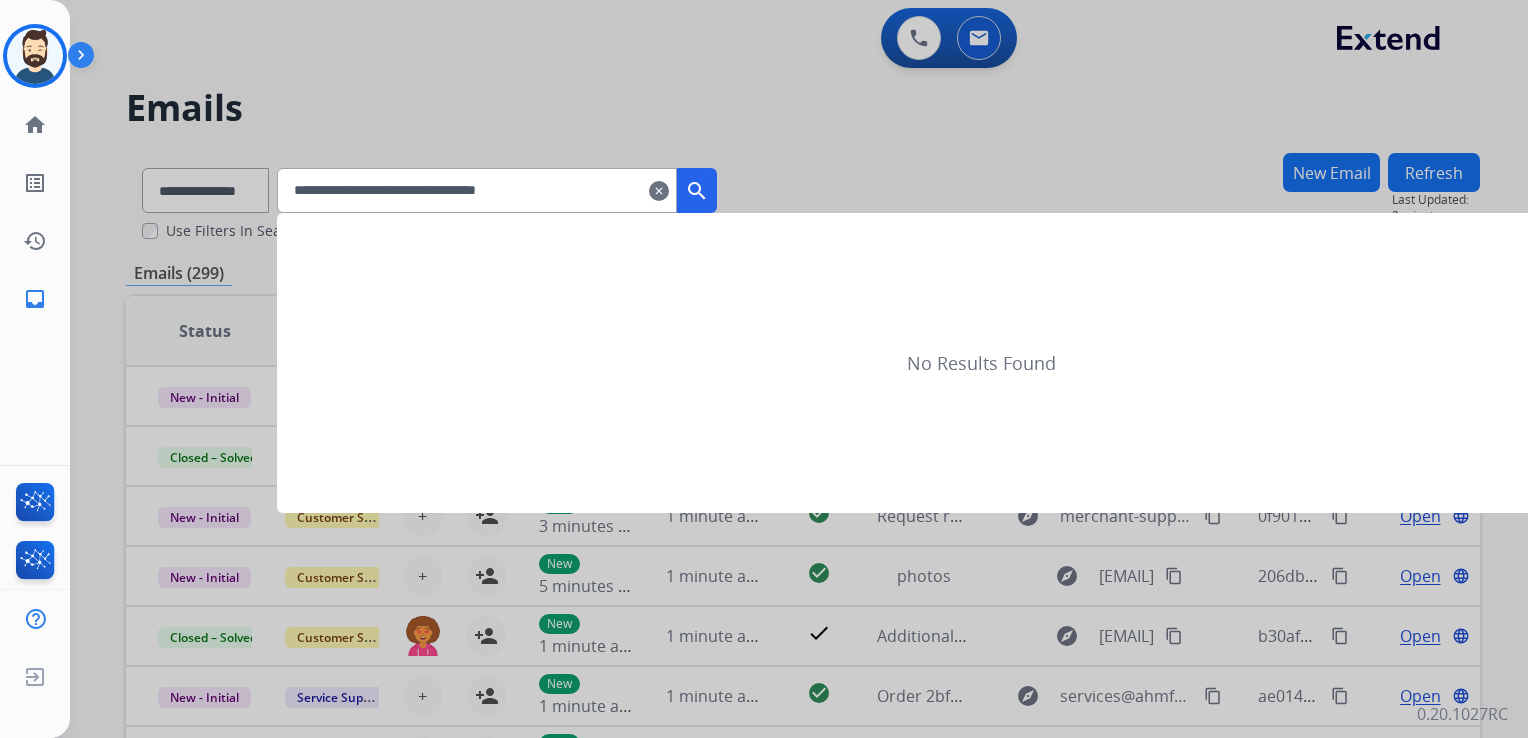 type on "**********" 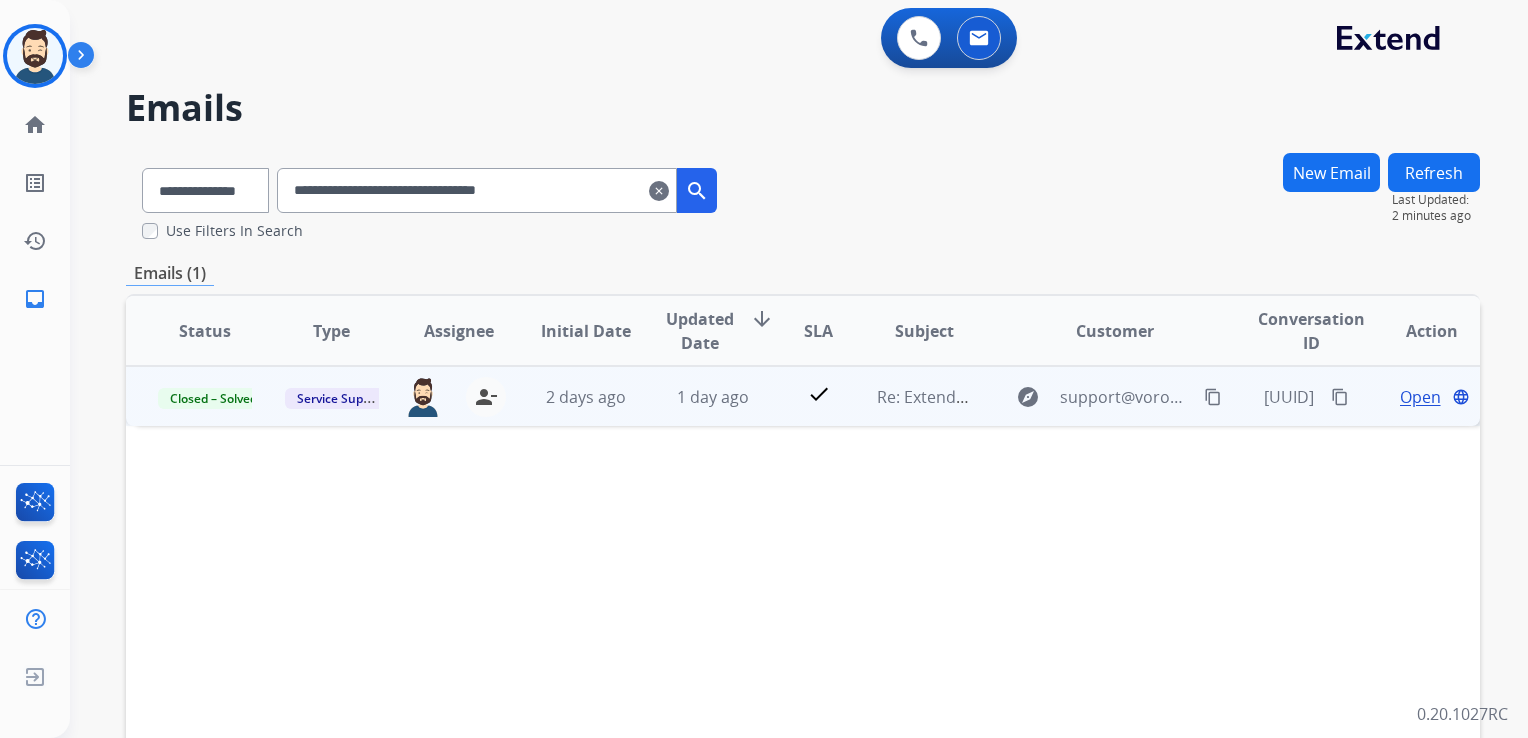 click on "Open" at bounding box center (1420, 397) 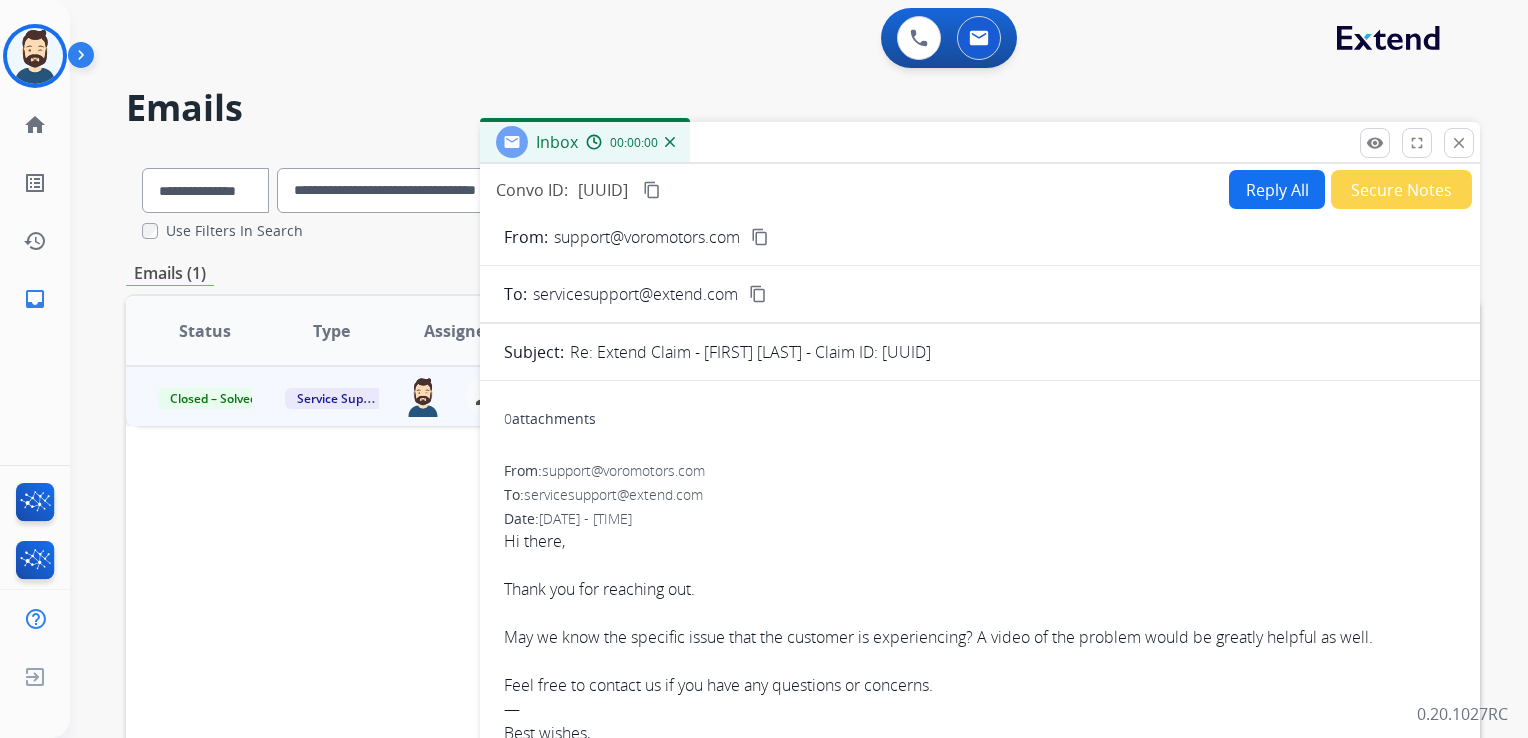 click on "Reply All" at bounding box center [1277, 189] 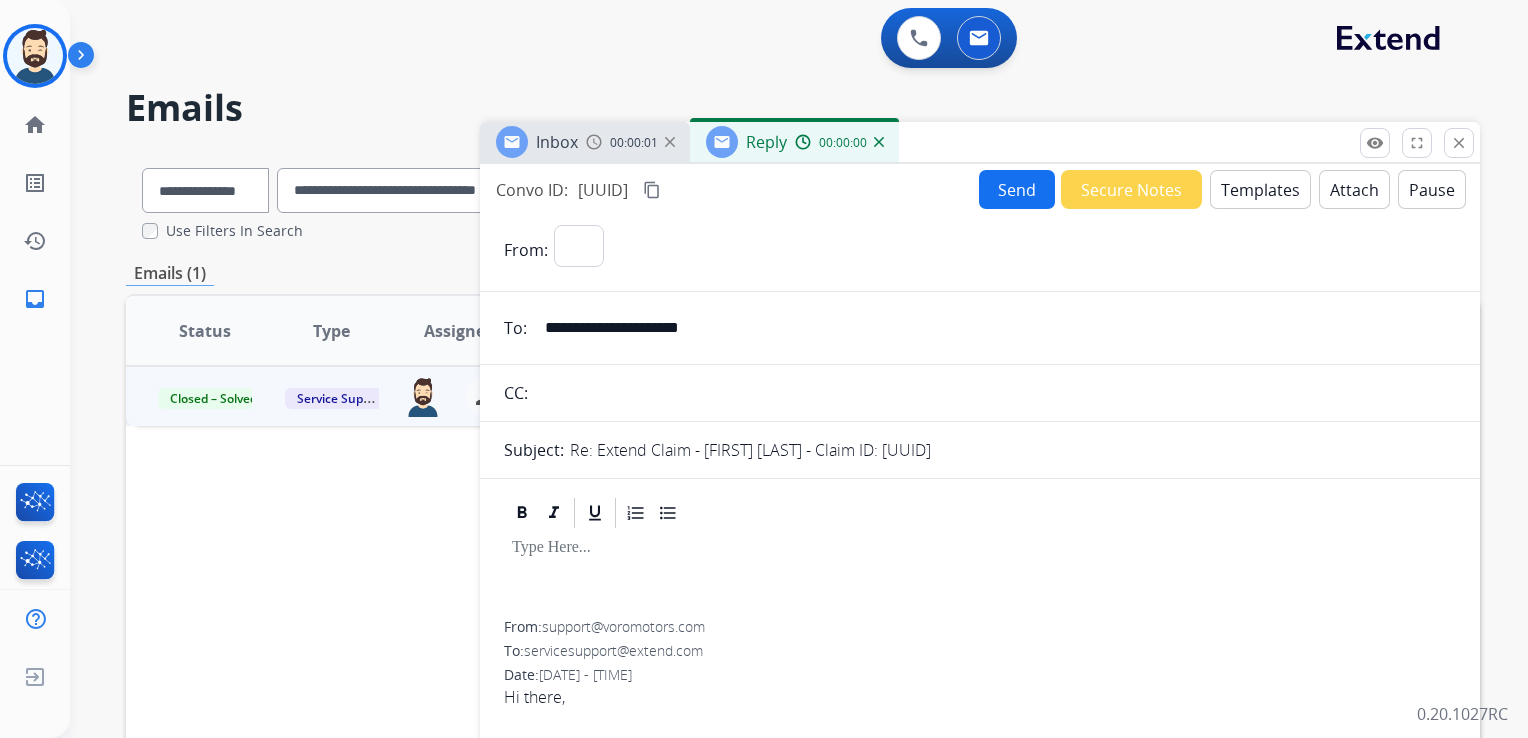 click on "Templates" at bounding box center [1260, 189] 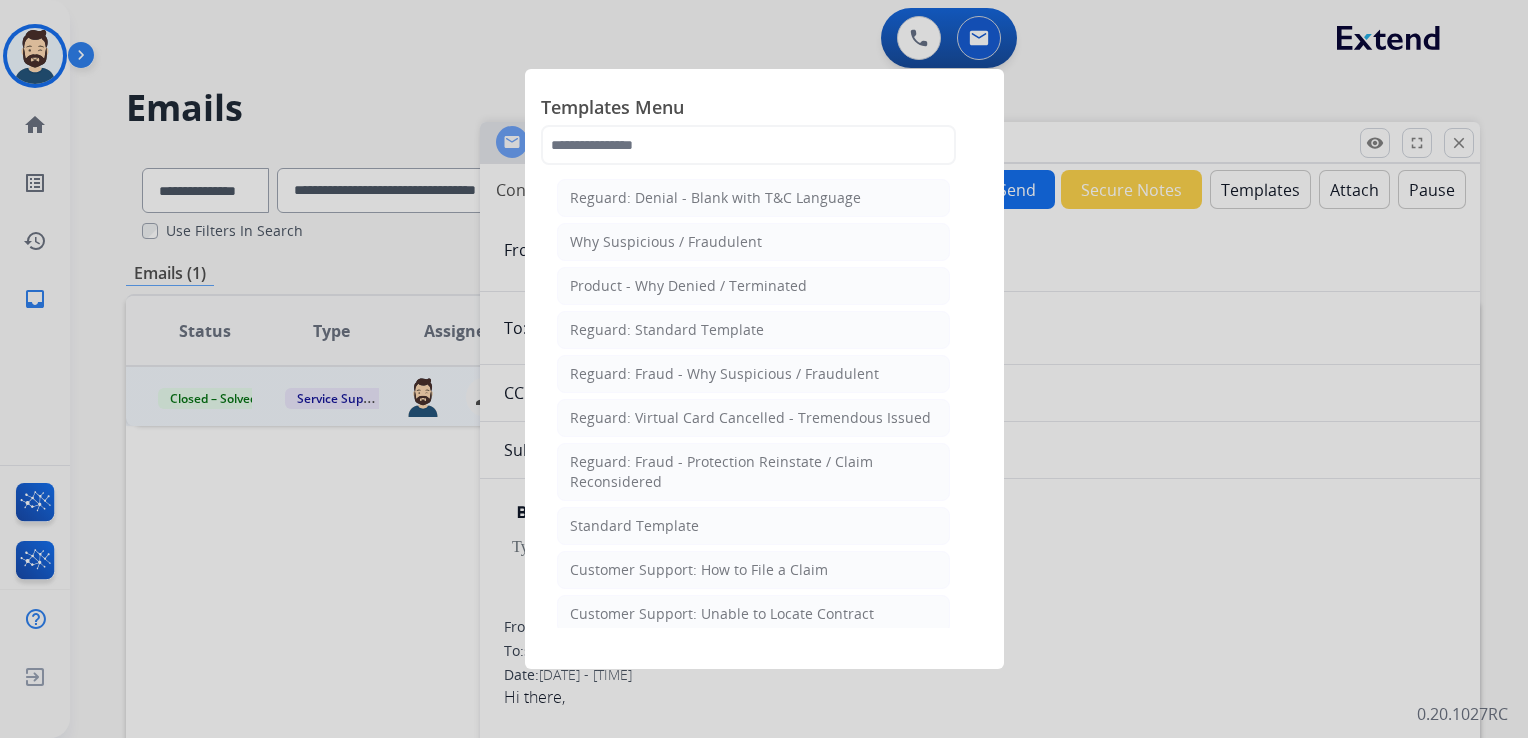 drag, startPoint x: 620, startPoint y: 526, endPoint x: 928, endPoint y: 367, distance: 346.6194 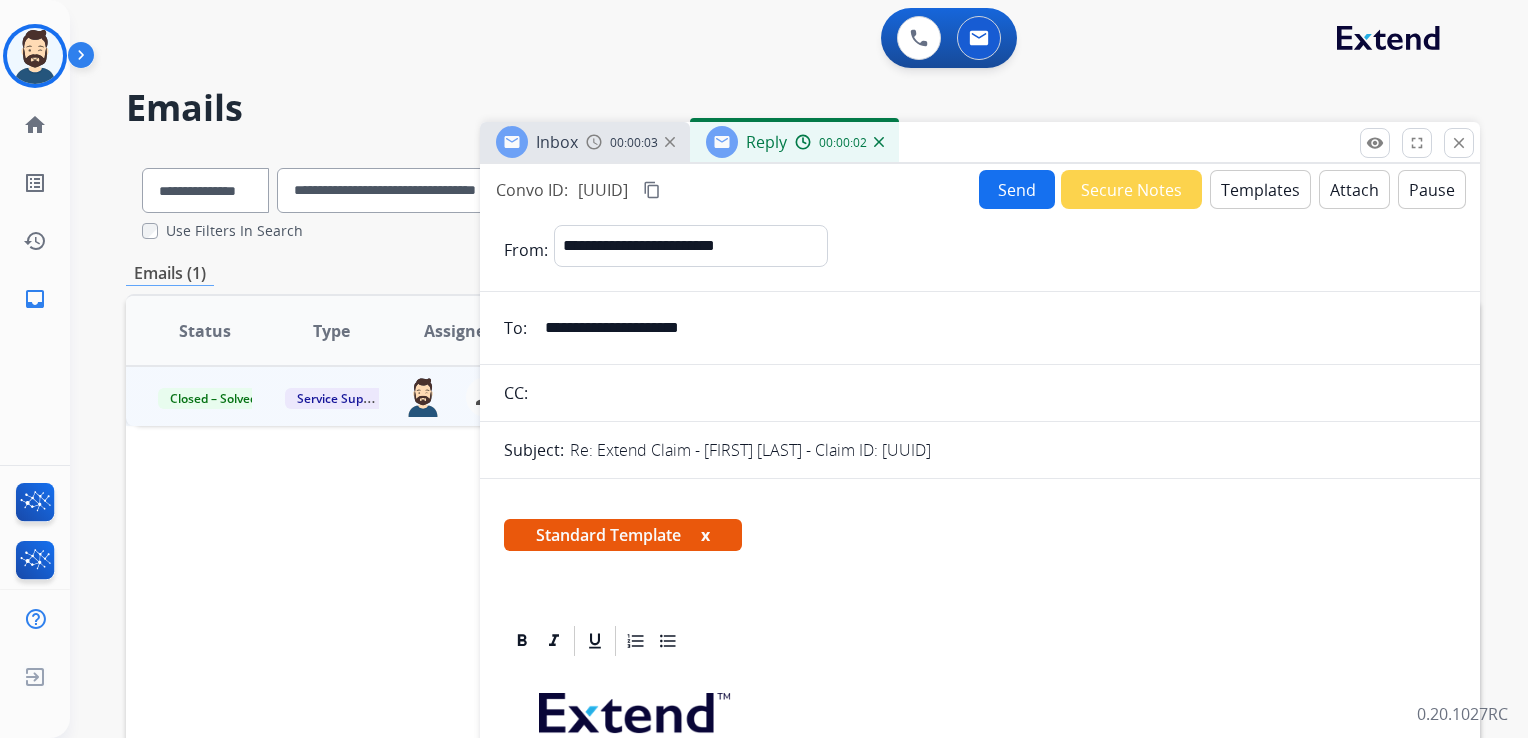 click on "Attach" at bounding box center [1354, 189] 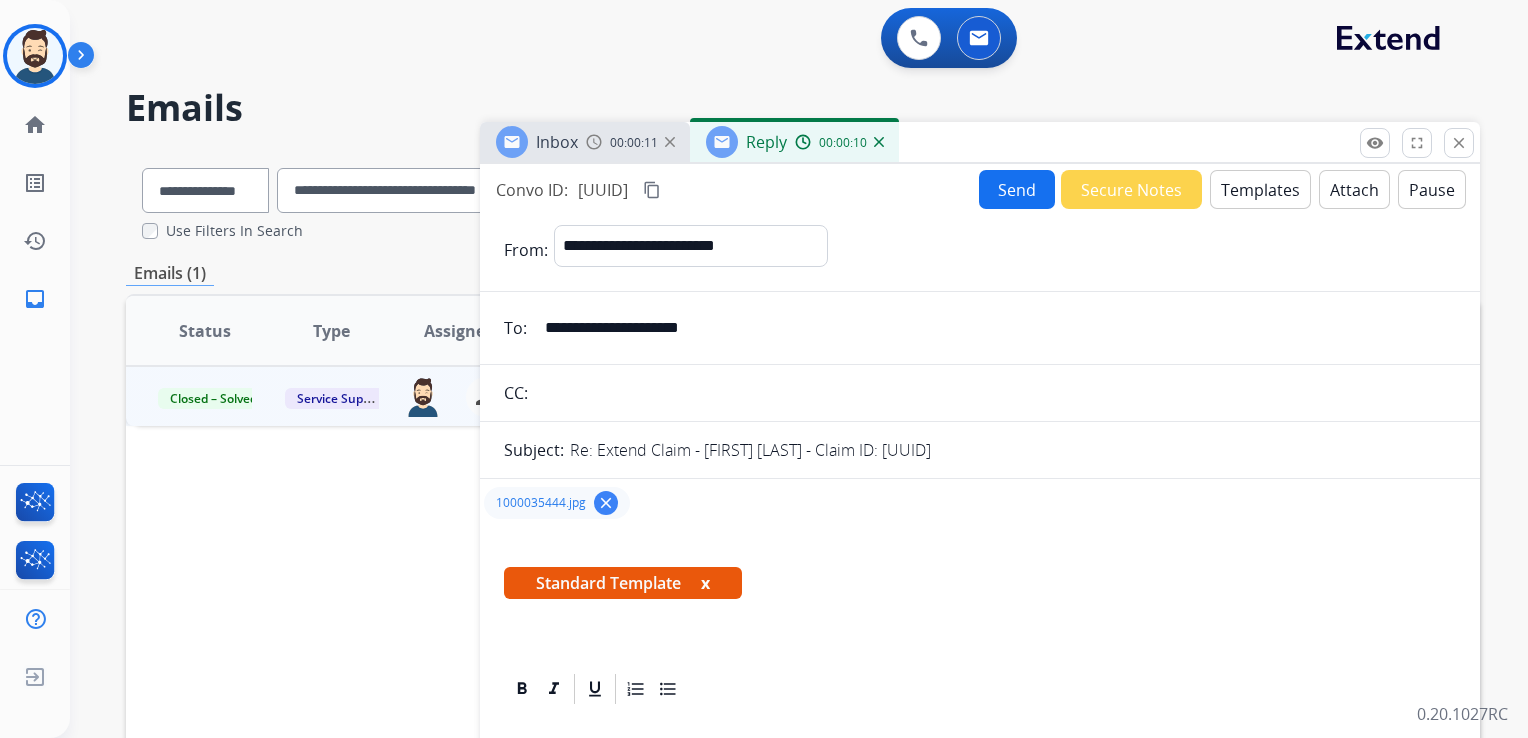 click on "Attach" at bounding box center [1354, 189] 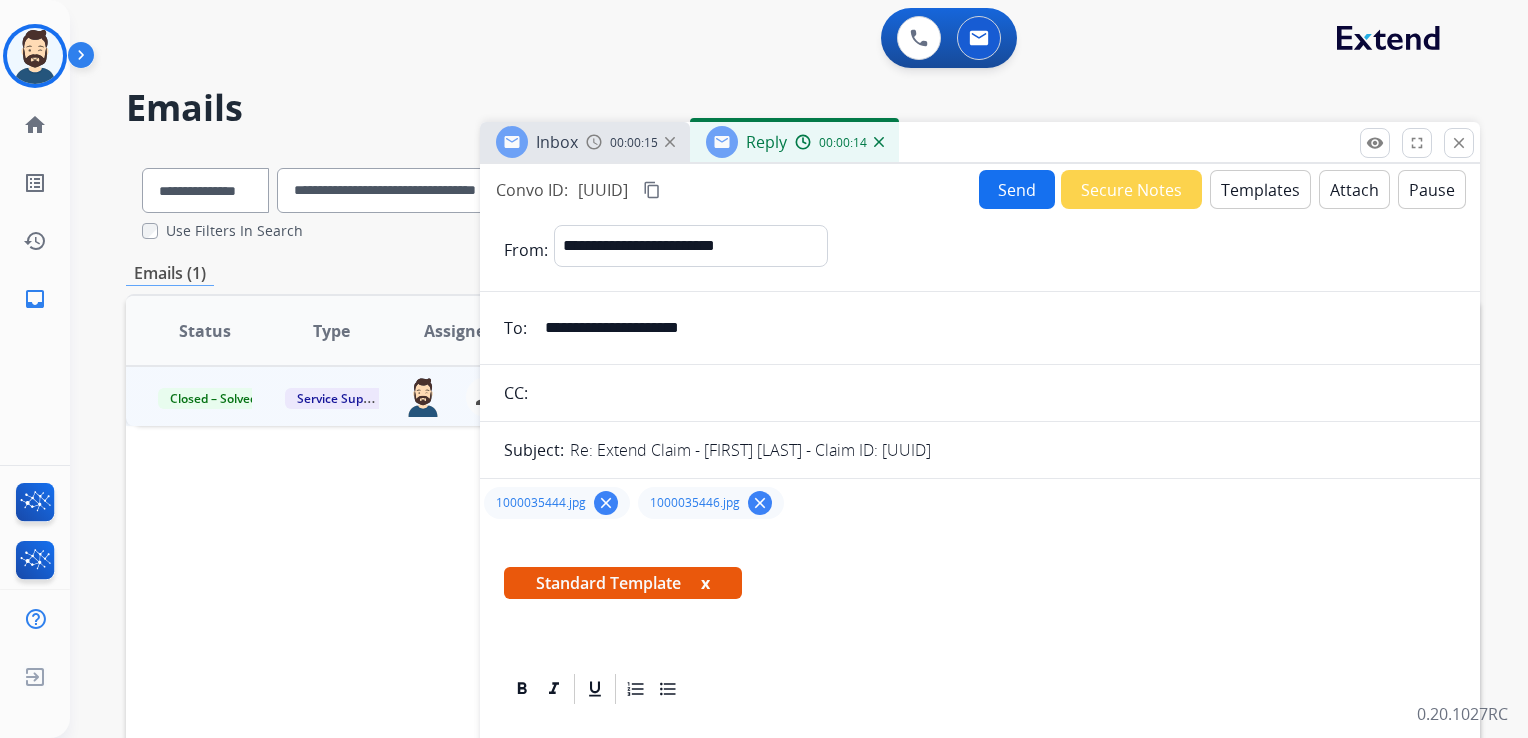 click on "Attach" at bounding box center [1354, 189] 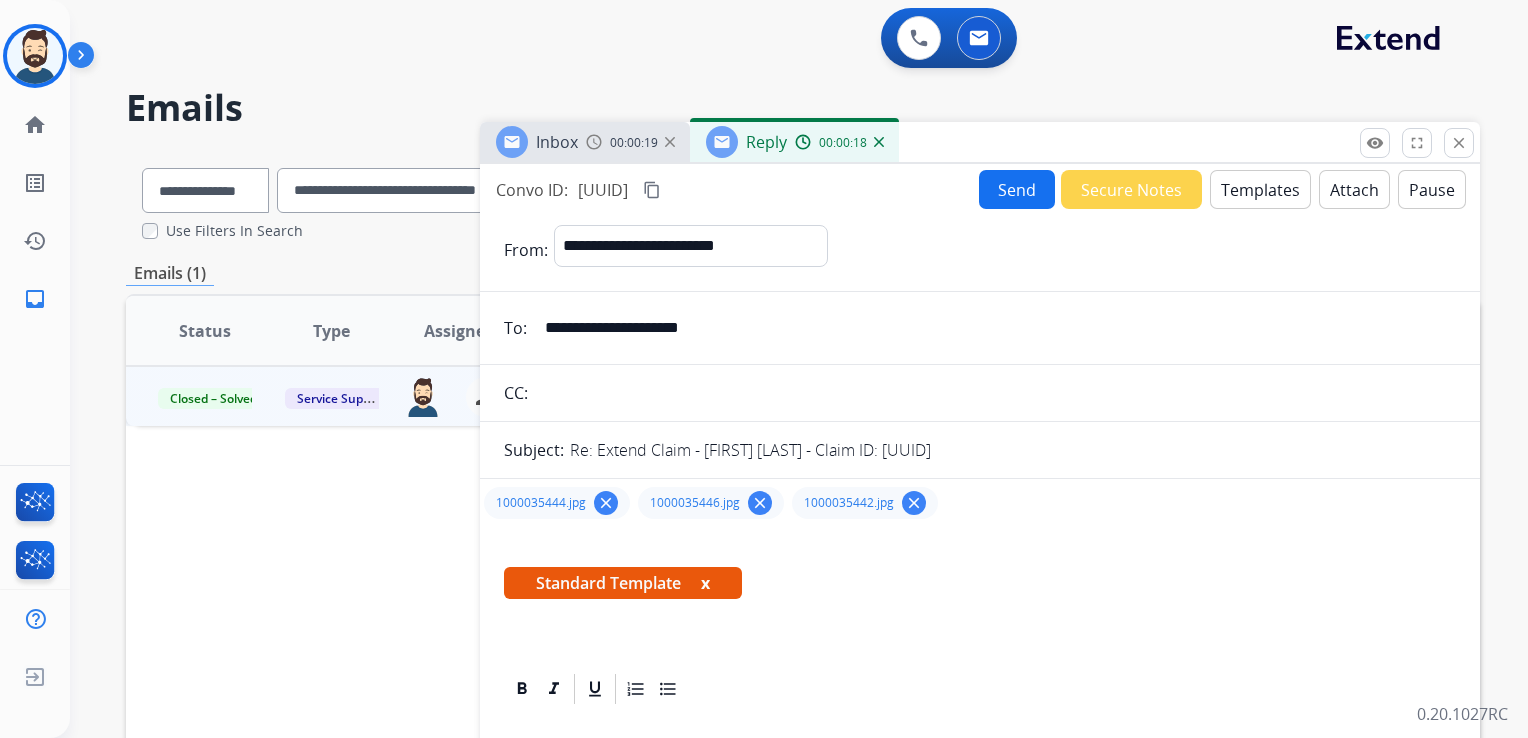 click on "Attach" at bounding box center [1354, 189] 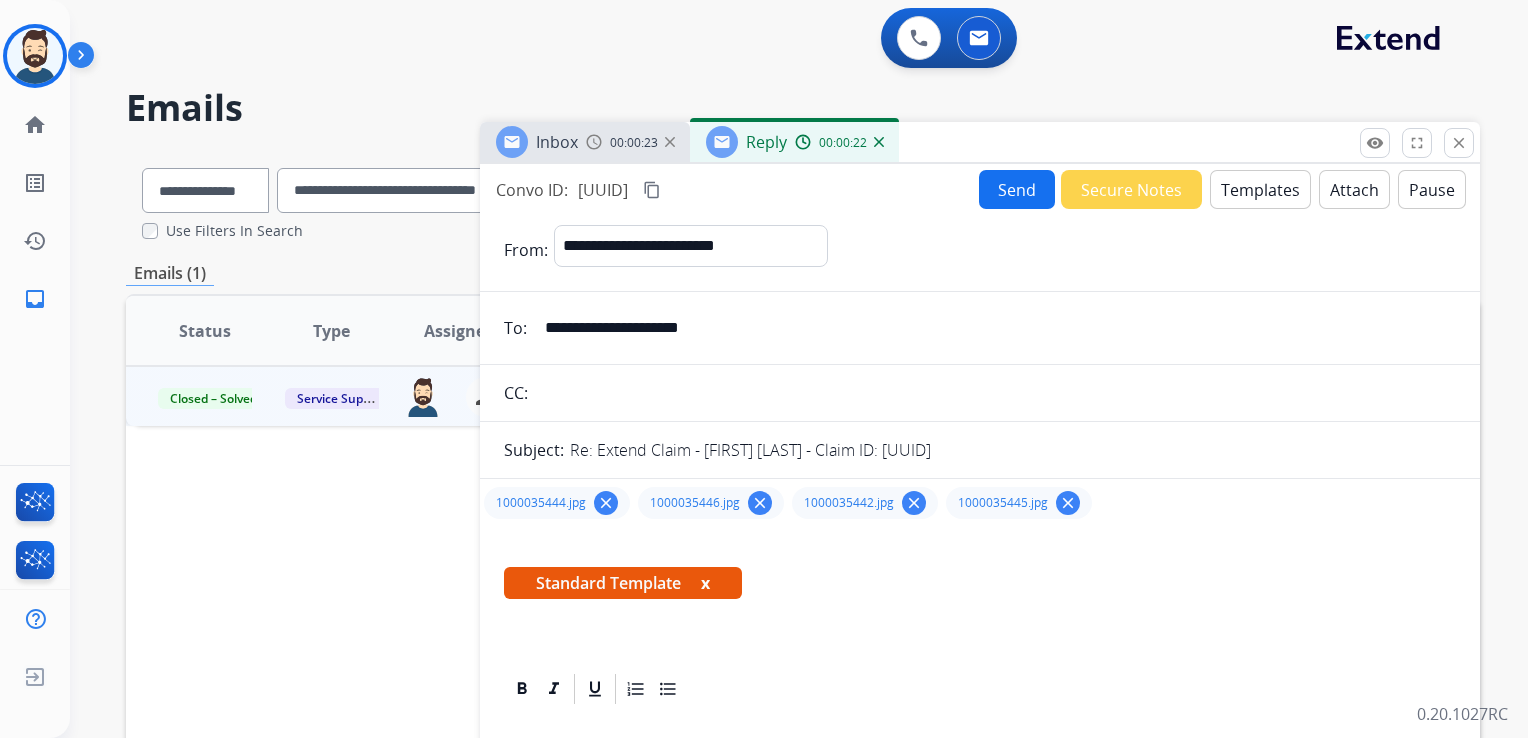 click on "Attach" at bounding box center [1354, 189] 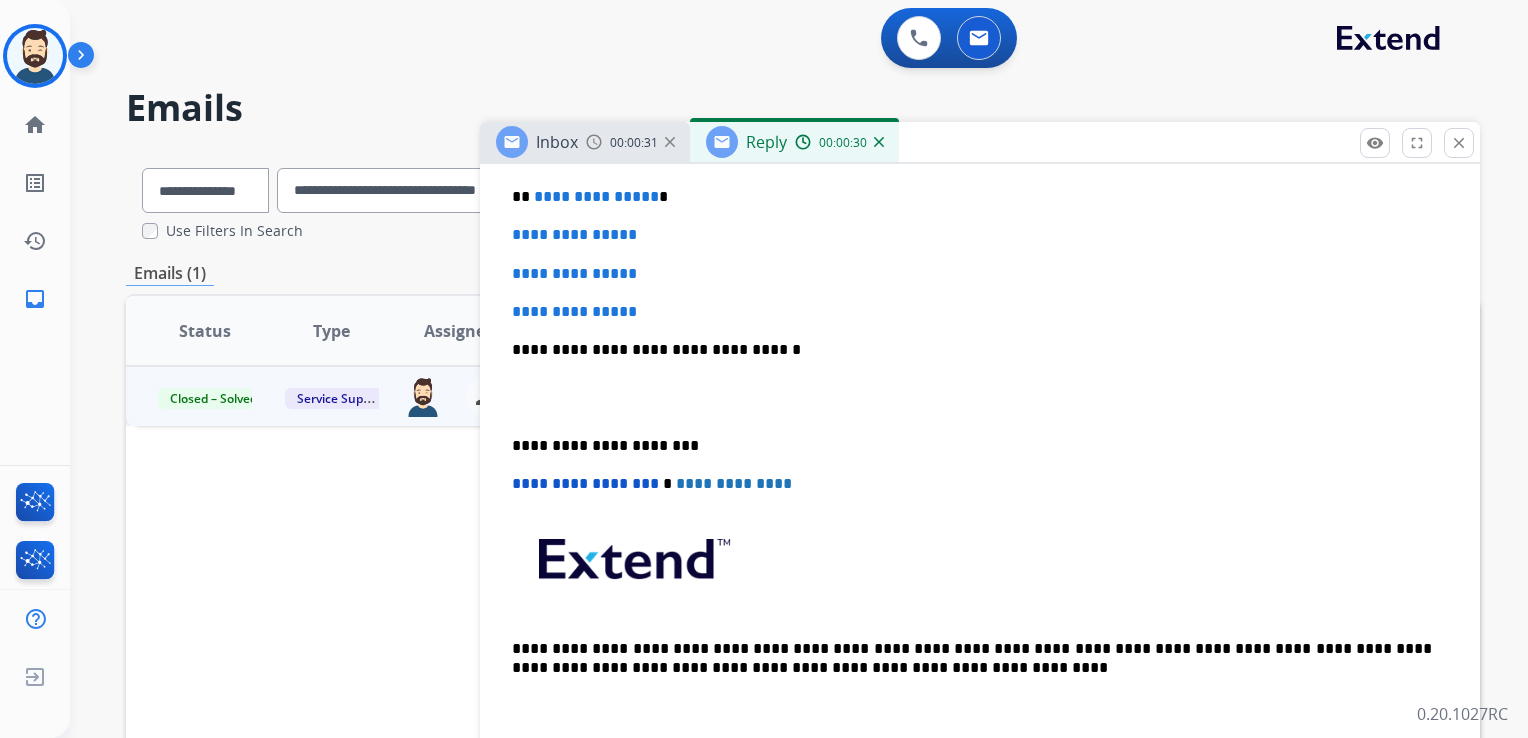 scroll, scrollTop: 400, scrollLeft: 0, axis: vertical 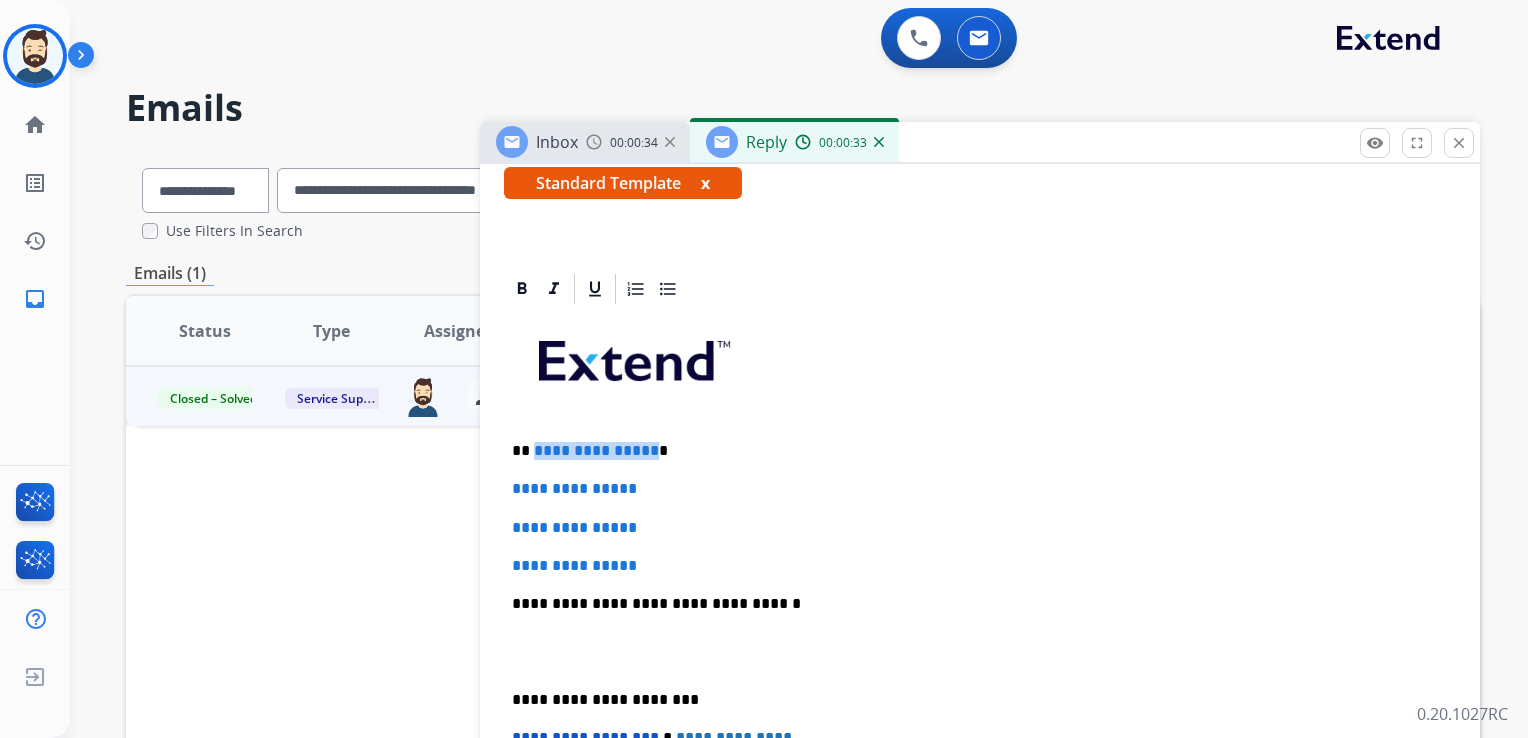 drag, startPoint x: 532, startPoint y: 450, endPoint x: 645, endPoint y: 444, distance: 113.15918 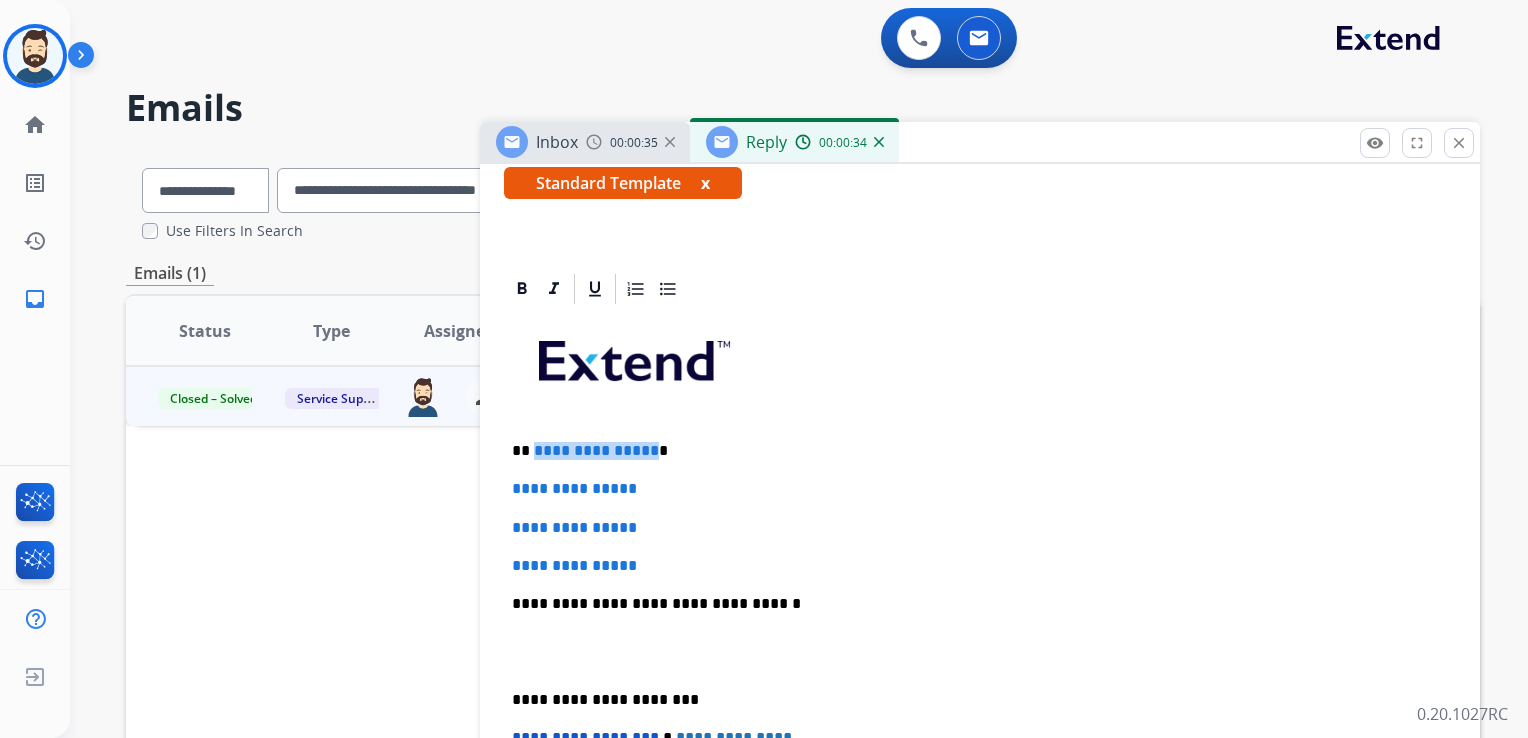 type 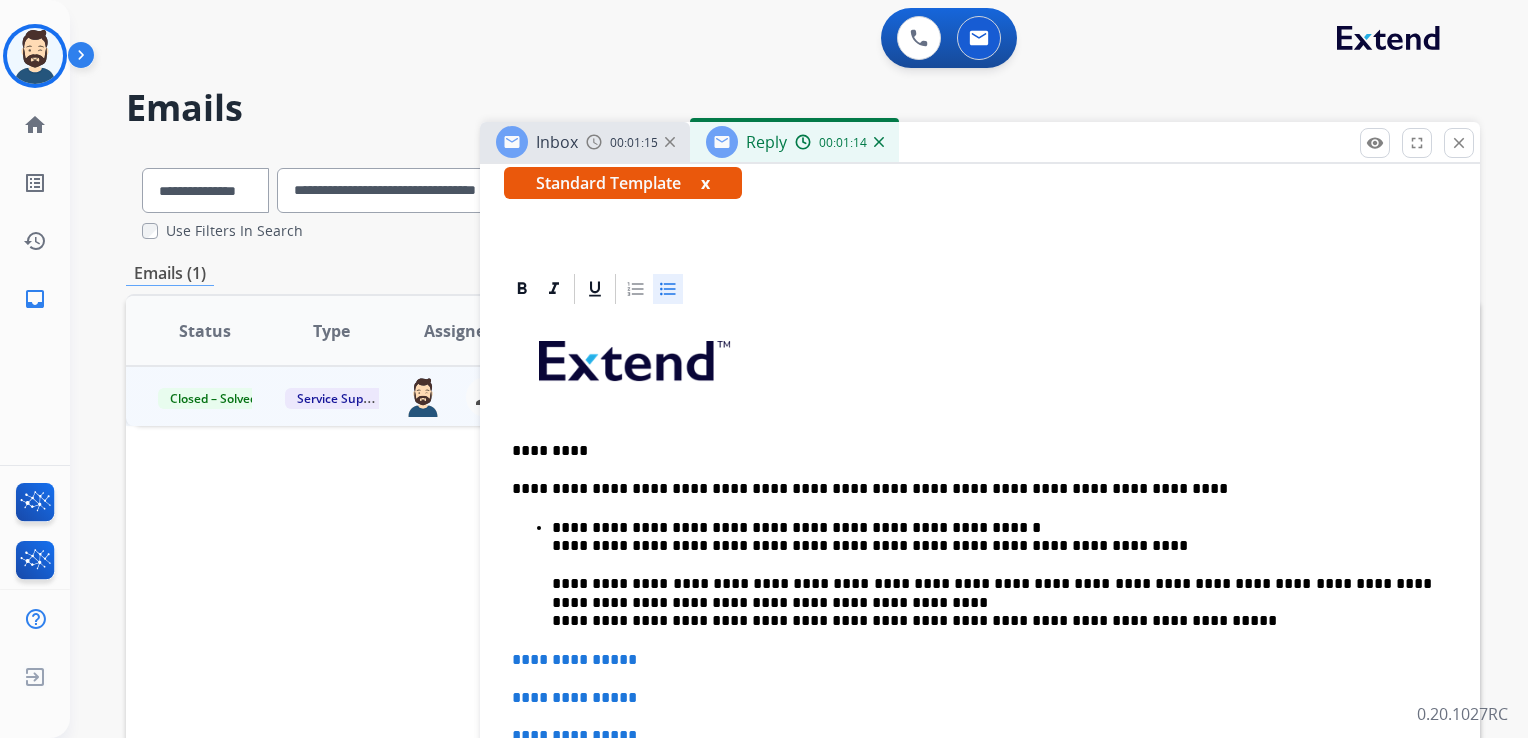 click on "**********" at bounding box center (992, 537) 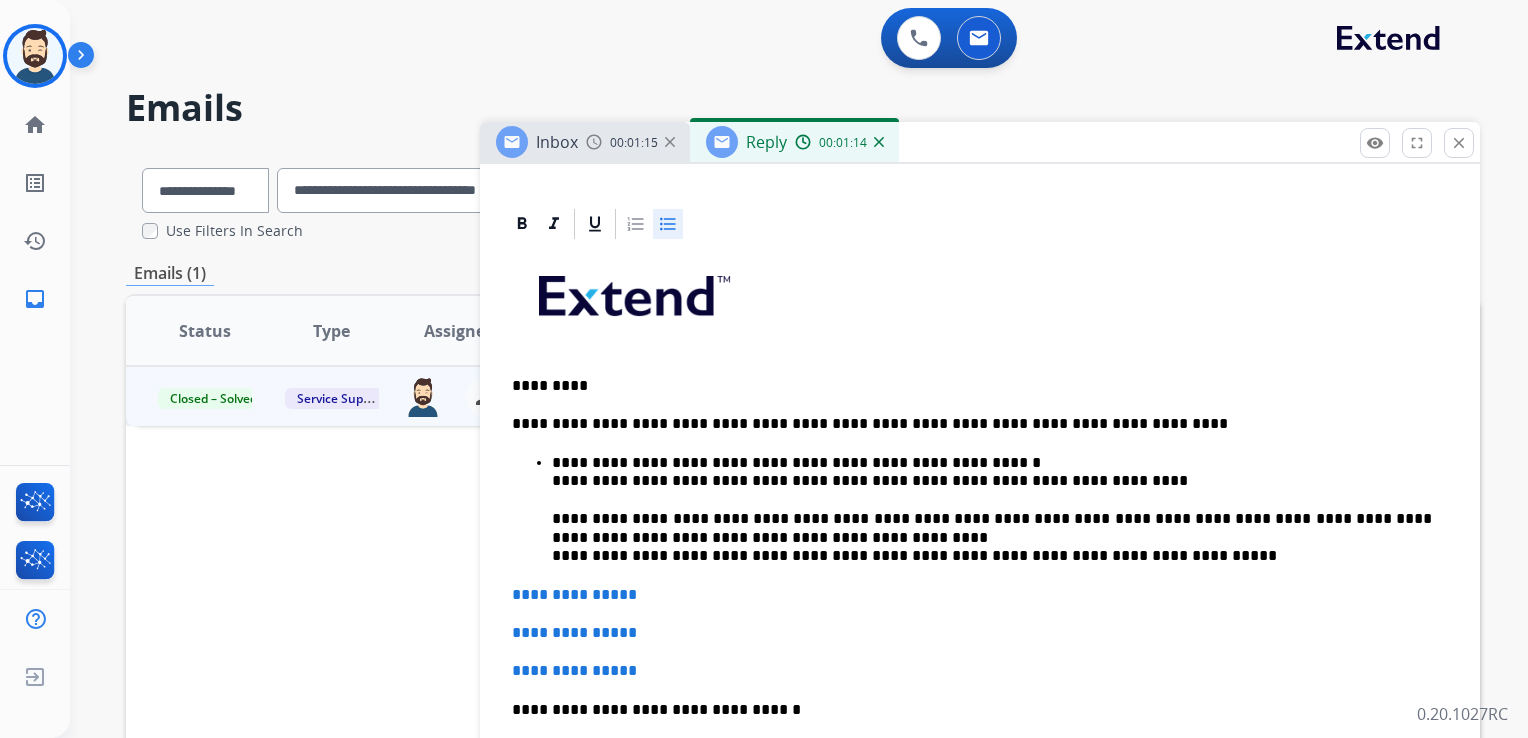 scroll, scrollTop: 500, scrollLeft: 0, axis: vertical 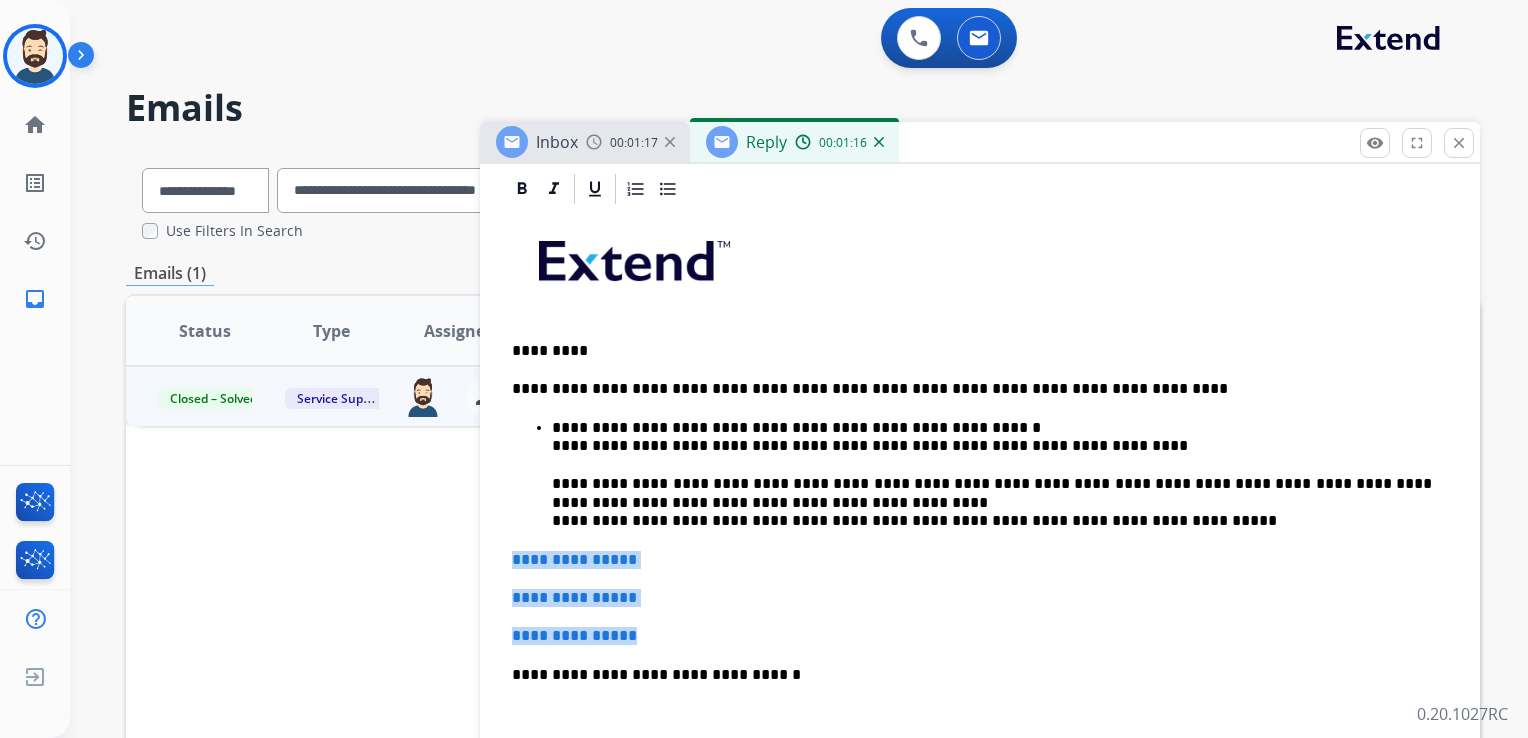 drag, startPoint x: 508, startPoint y: 558, endPoint x: 689, endPoint y: 616, distance: 190.06578 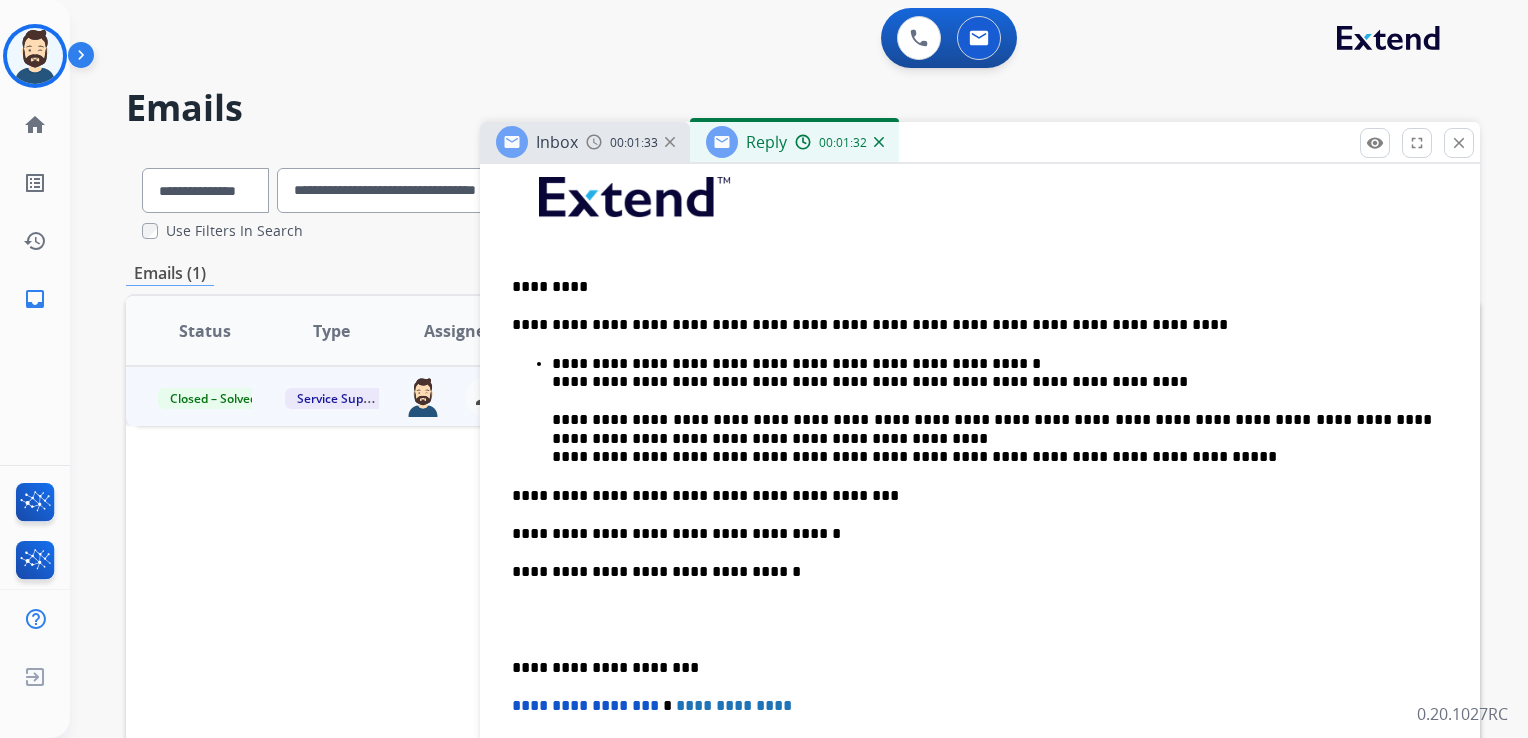 scroll, scrollTop: 600, scrollLeft: 0, axis: vertical 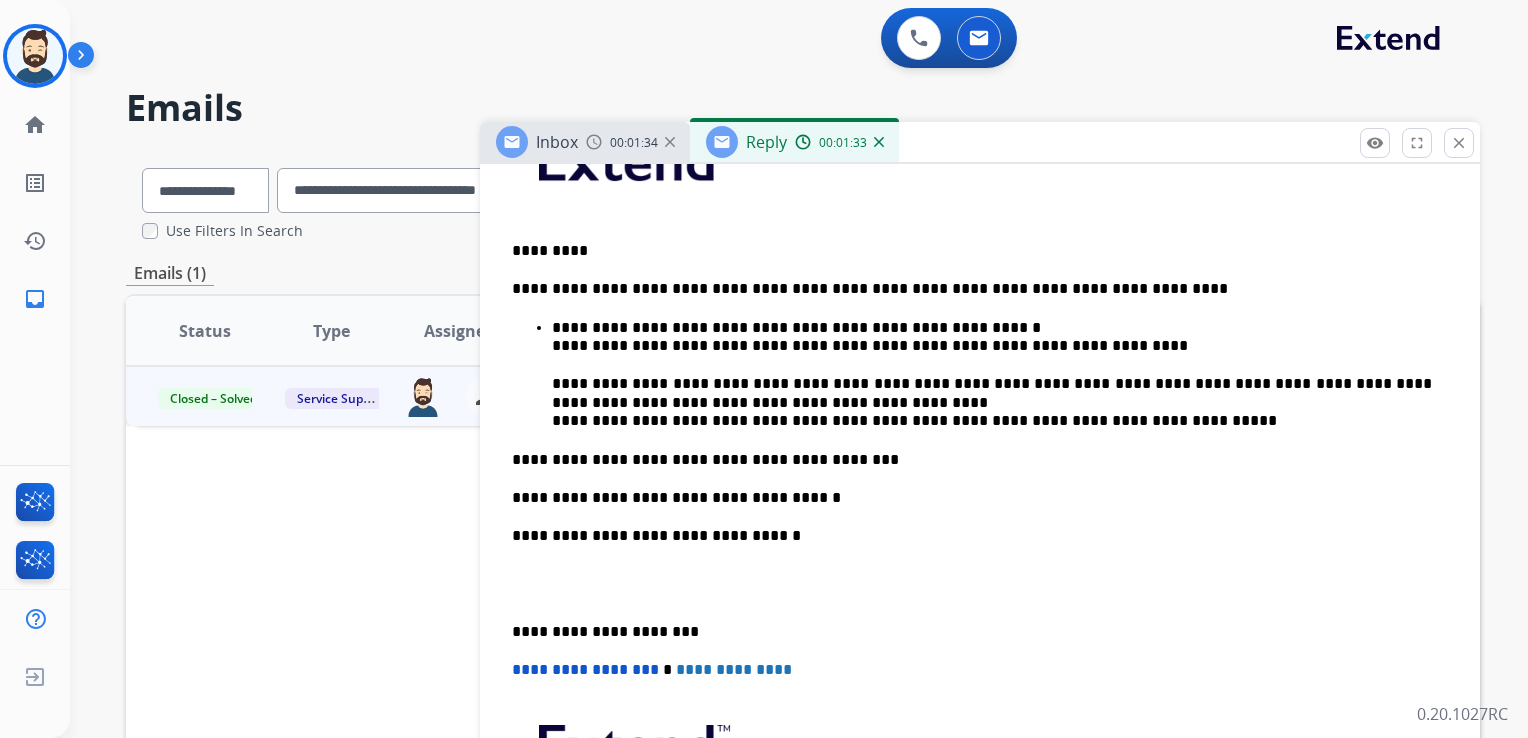 click on "**********" at bounding box center [972, 536] 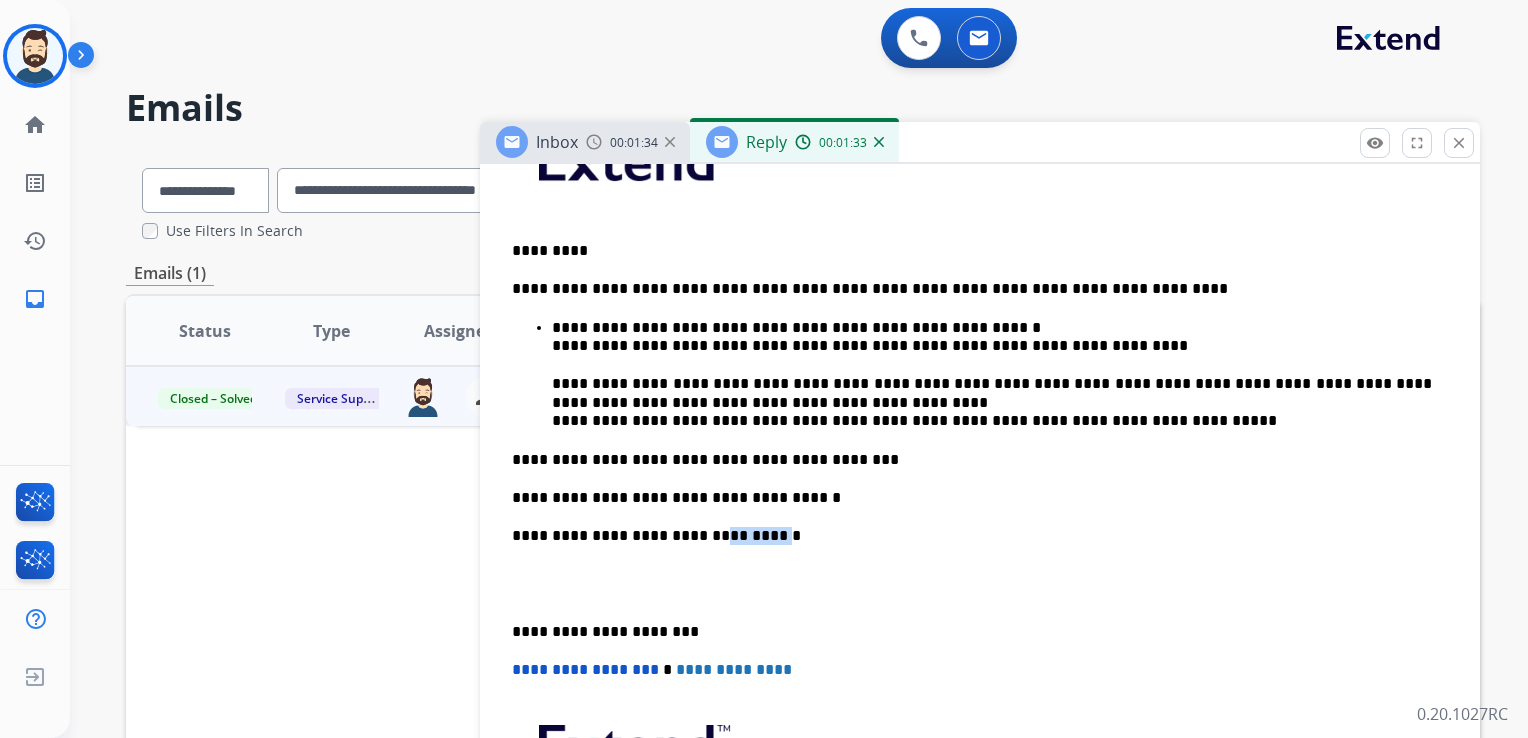 click on "**********" at bounding box center [972, 536] 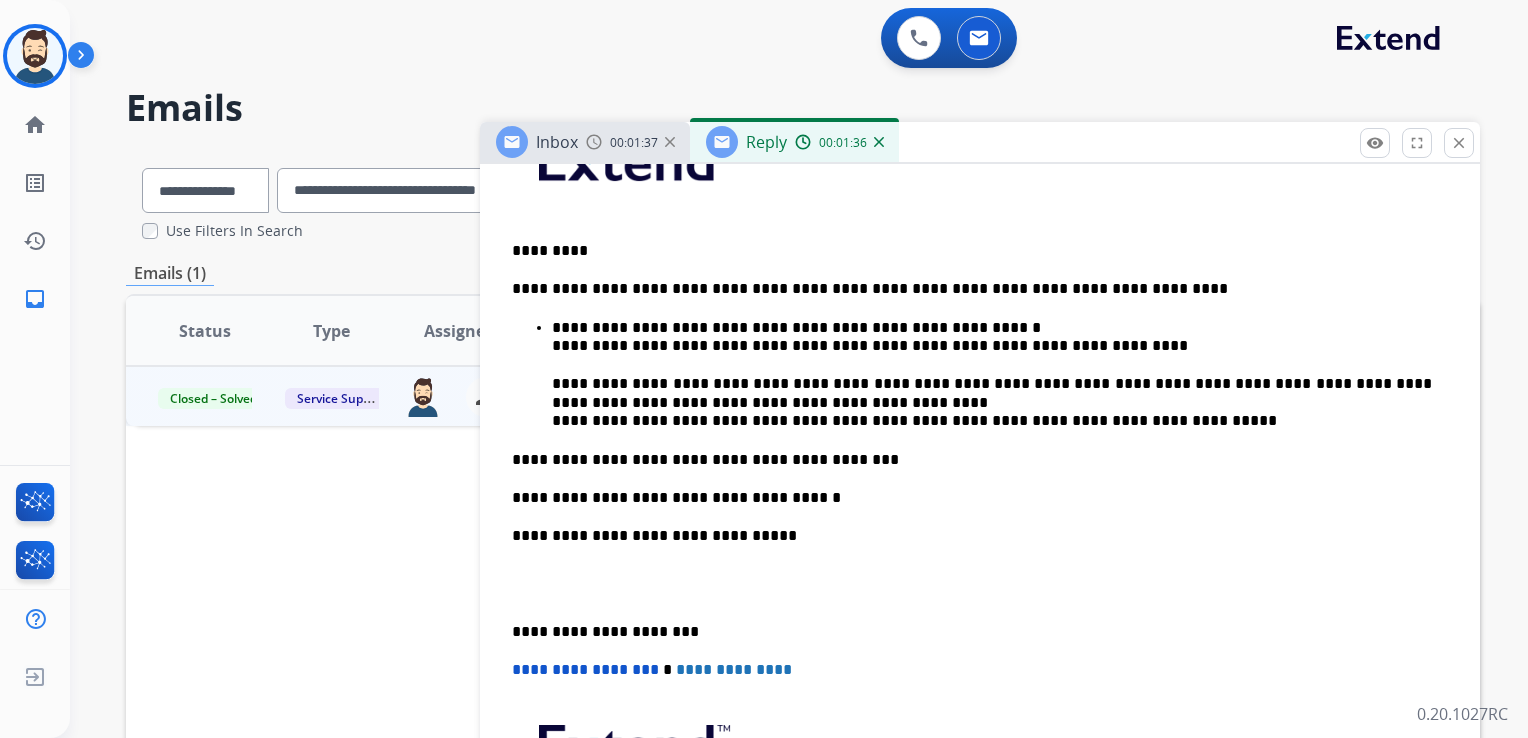 click on "**********" at bounding box center (972, 632) 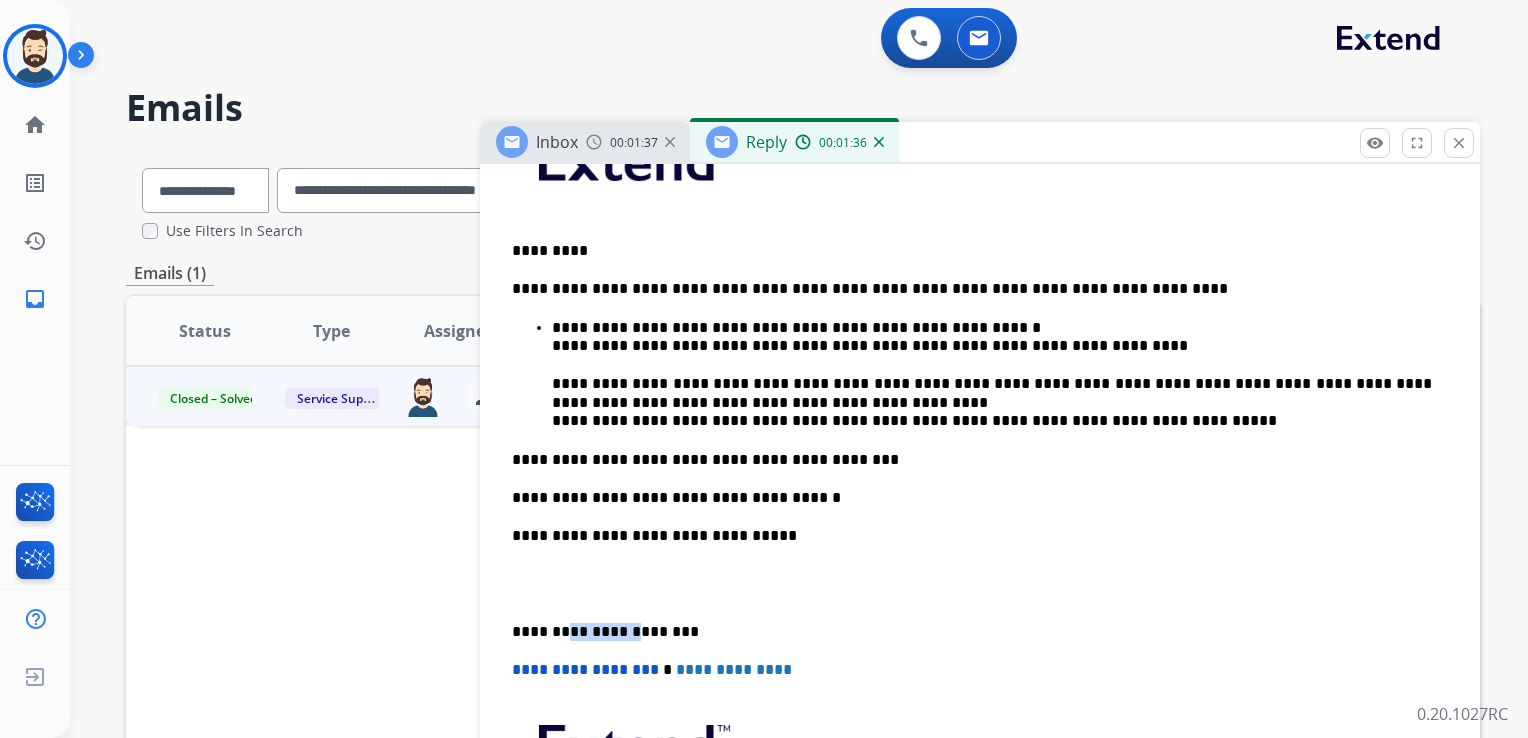 click on "**********" at bounding box center [972, 632] 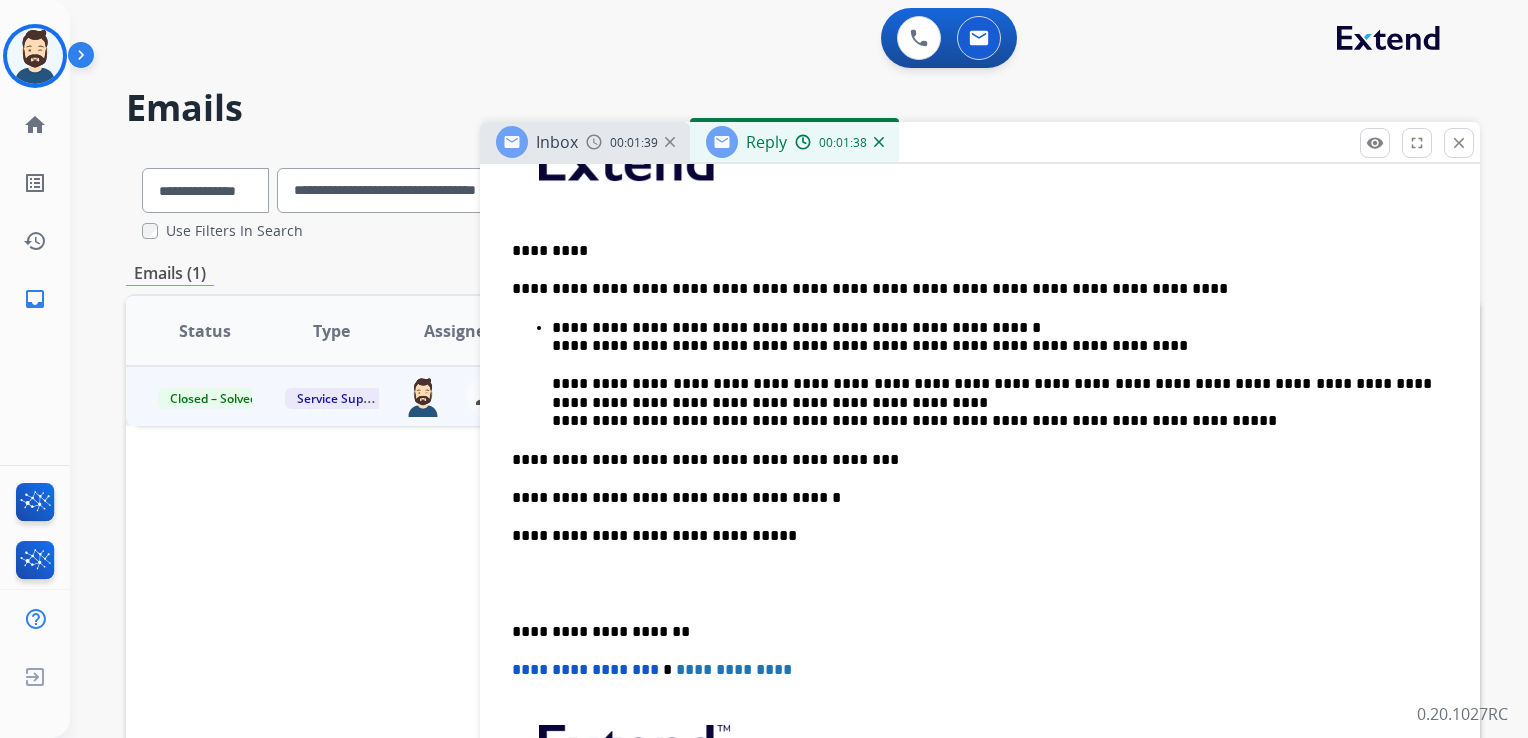 click on "**********" at bounding box center (585, 669) 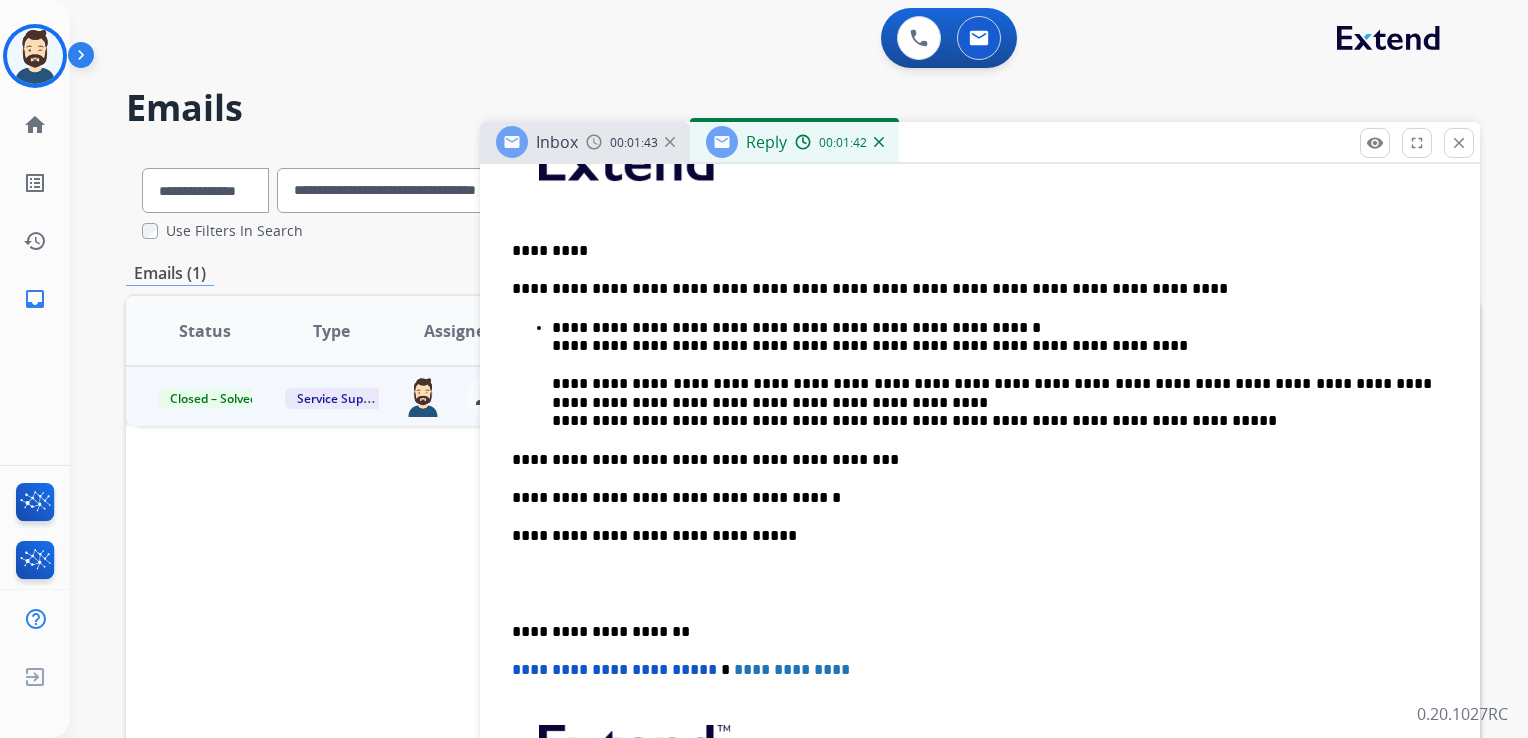 click on "**********" at bounding box center (992, 337) 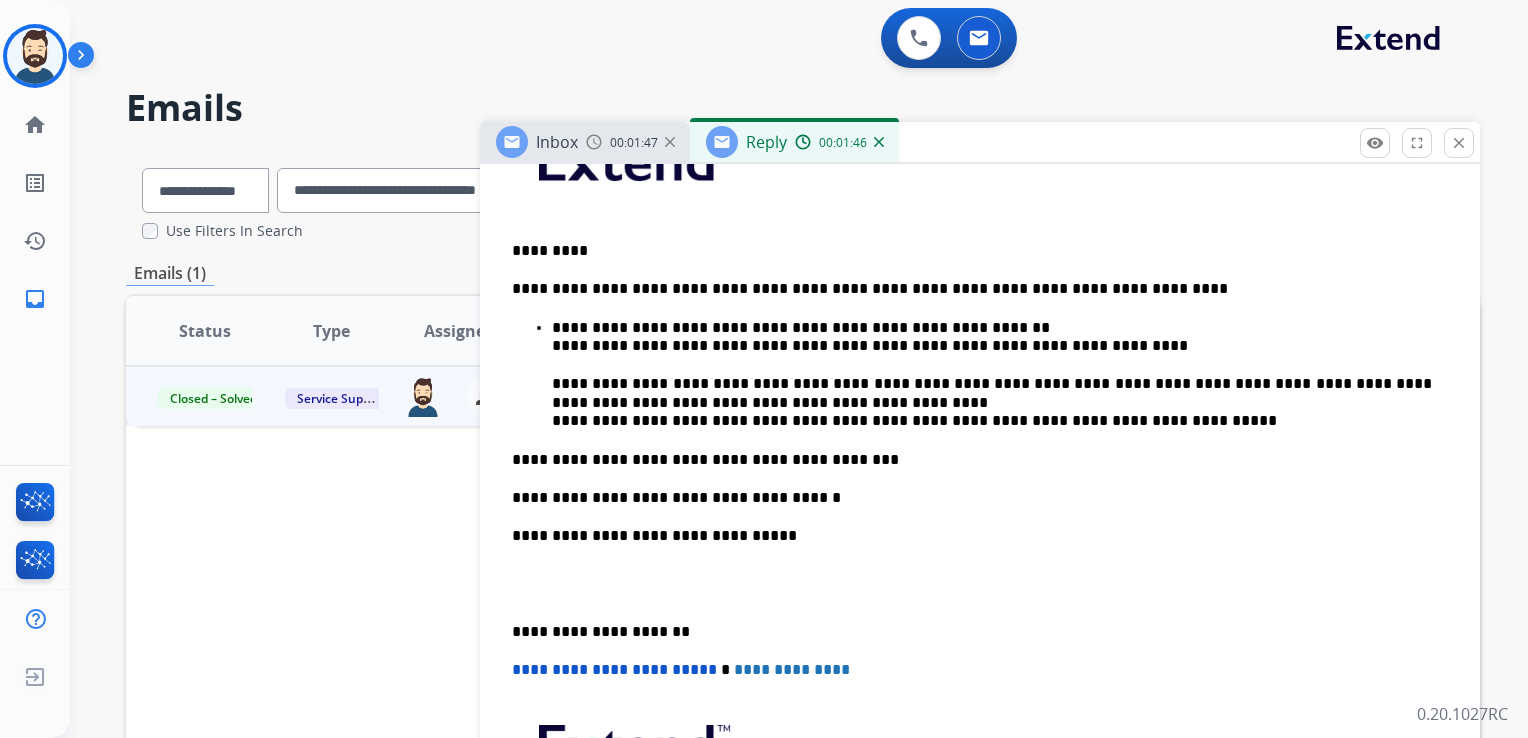 click on "**********" at bounding box center (992, 402) 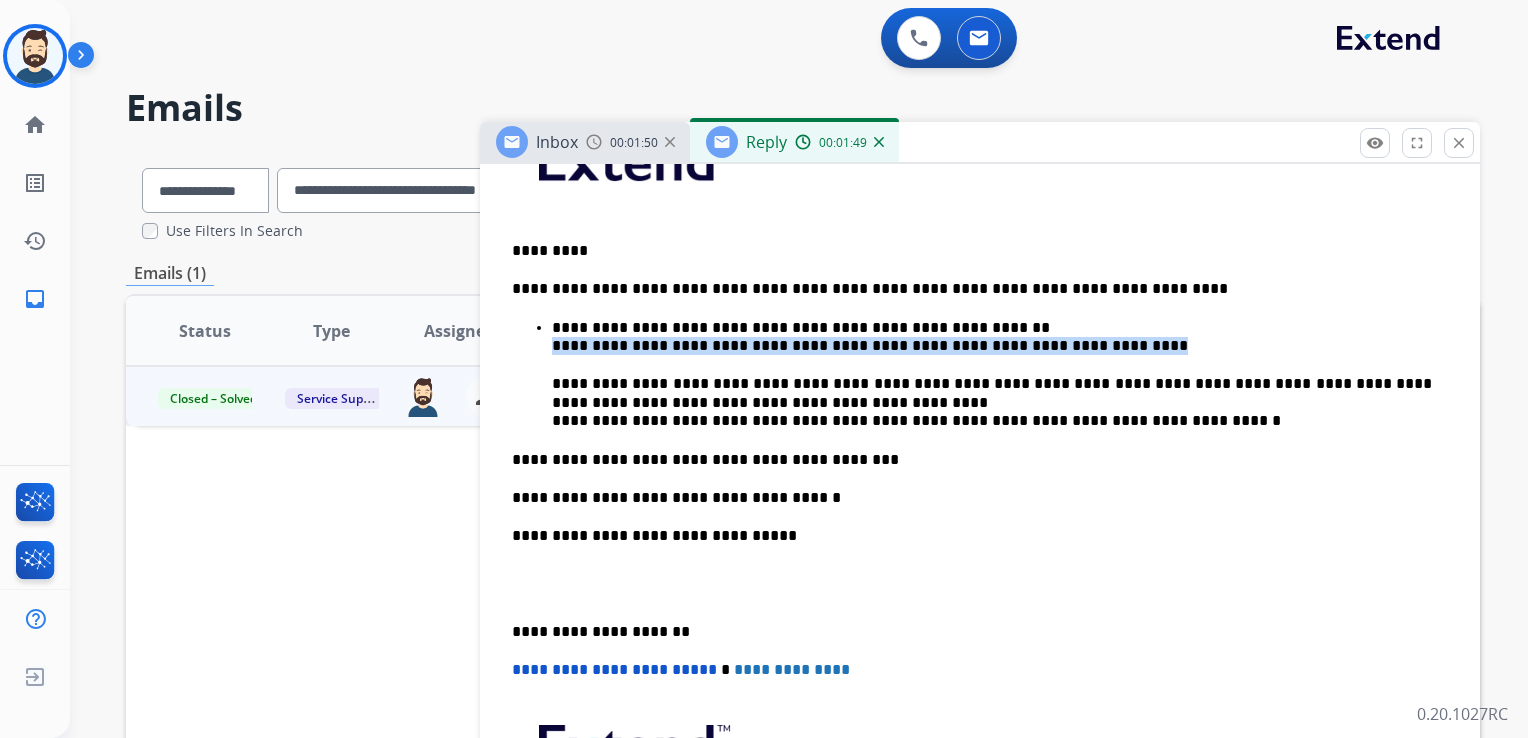 drag, startPoint x: 552, startPoint y: 346, endPoint x: 1117, endPoint y: 342, distance: 565.01416 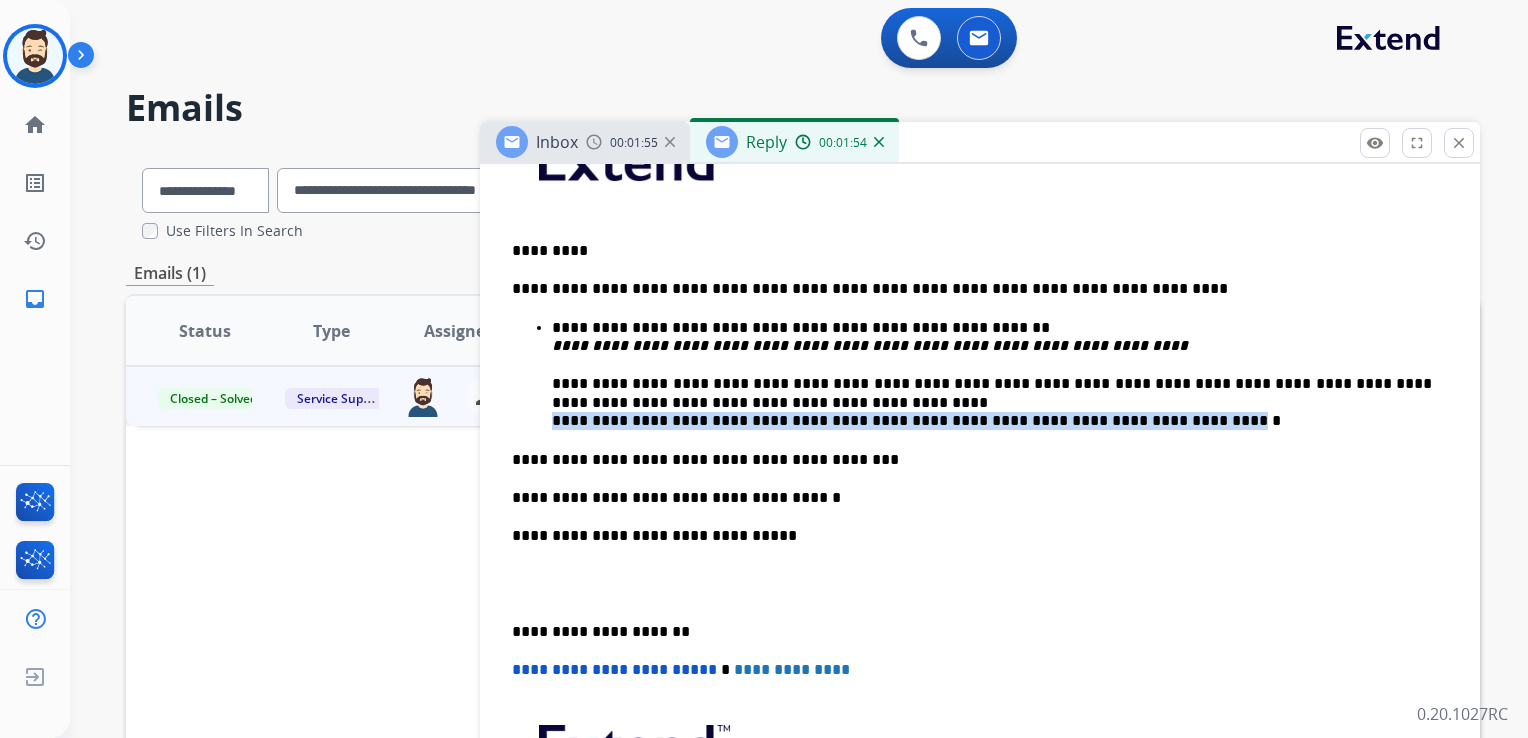 drag, startPoint x: 587, startPoint y: 421, endPoint x: 1132, endPoint y: 422, distance: 545.0009 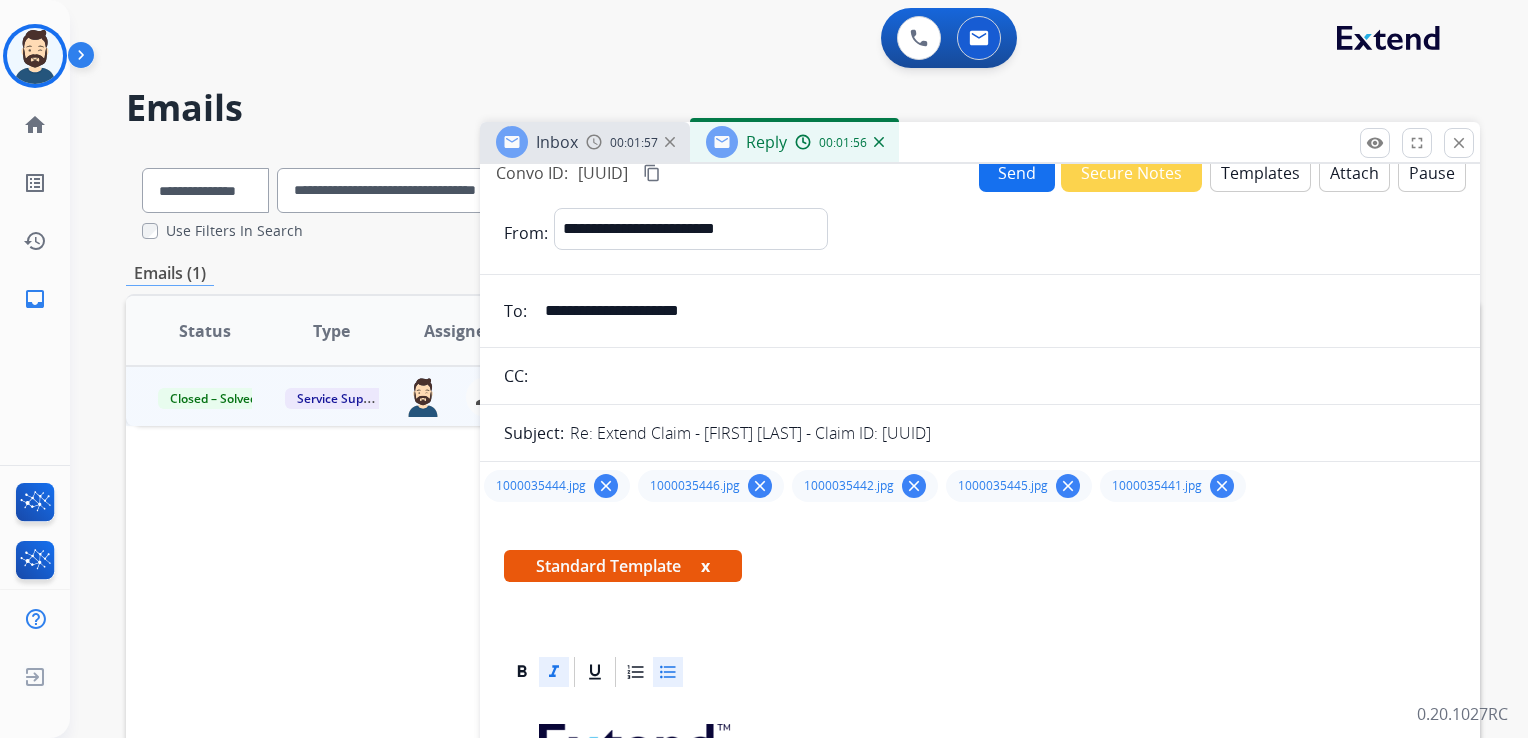 scroll, scrollTop: 0, scrollLeft: 0, axis: both 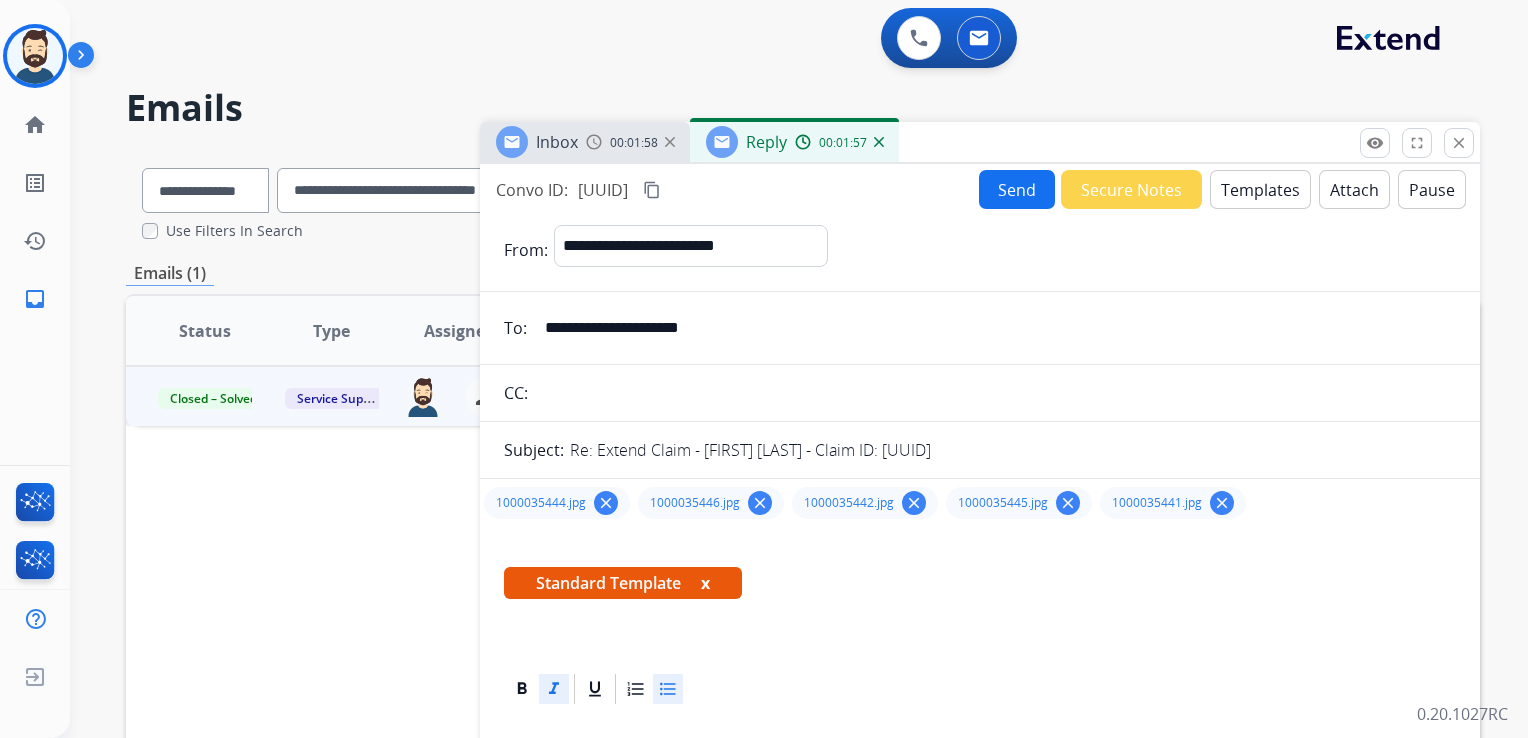 click on "Send" at bounding box center [1017, 189] 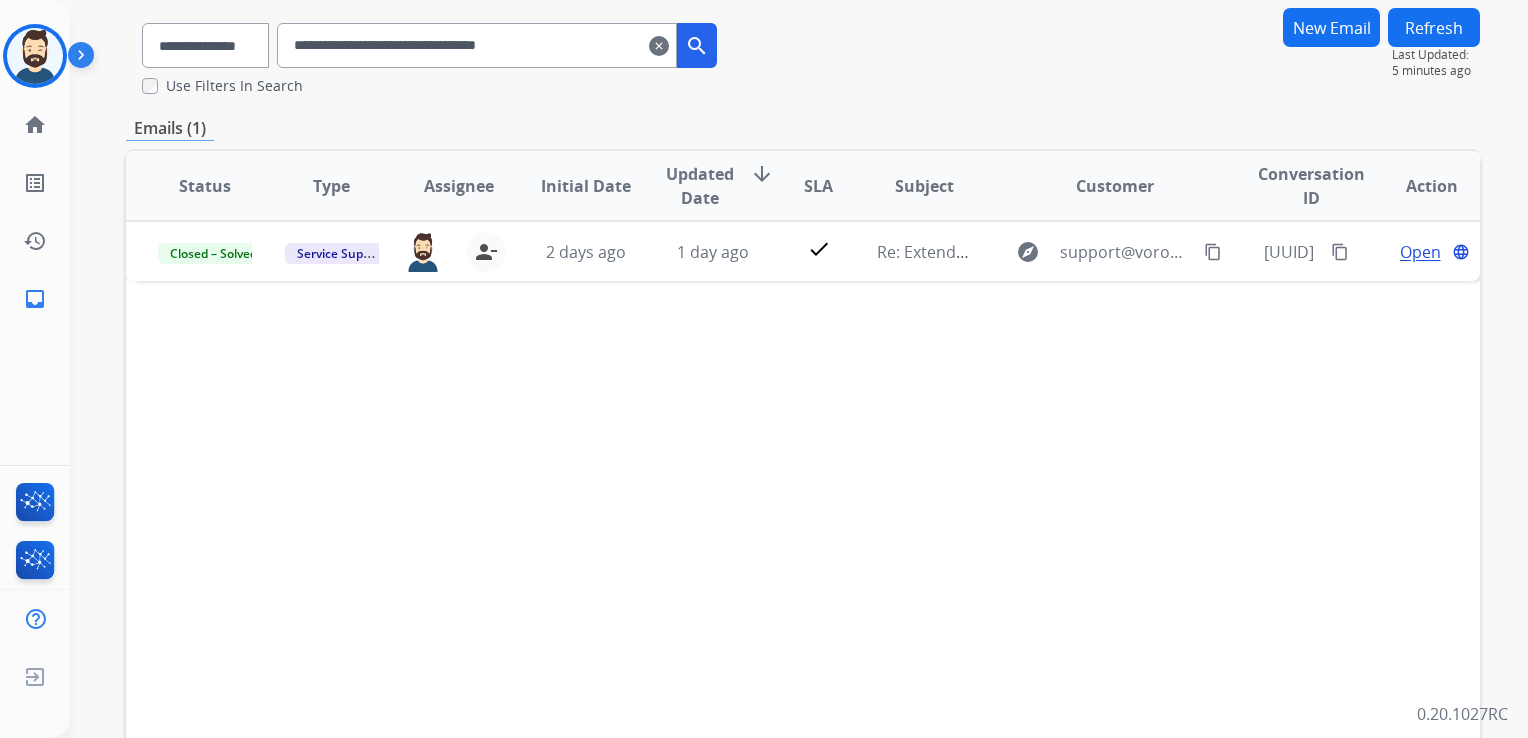 scroll, scrollTop: 0, scrollLeft: 0, axis: both 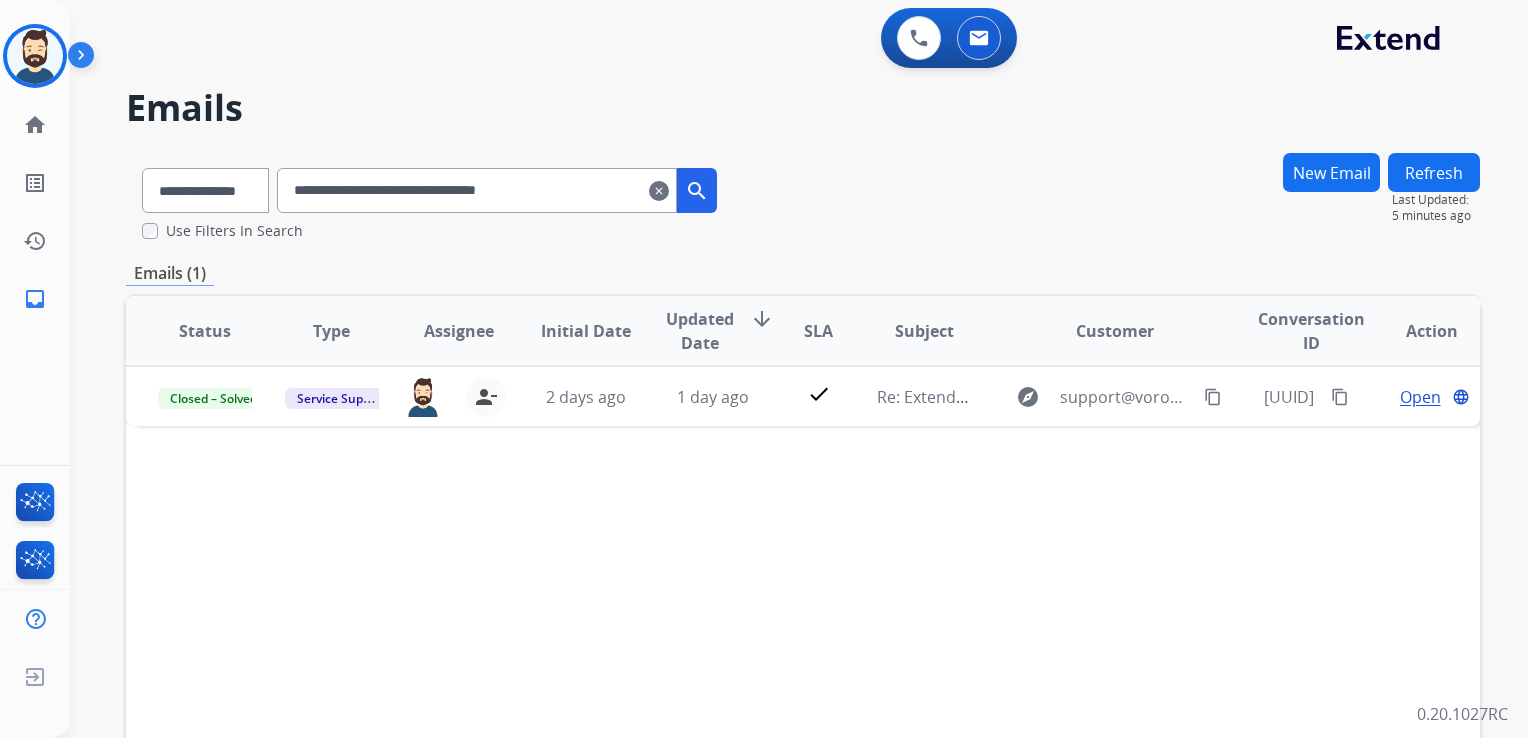 click on "**********" at bounding box center [803, 196] 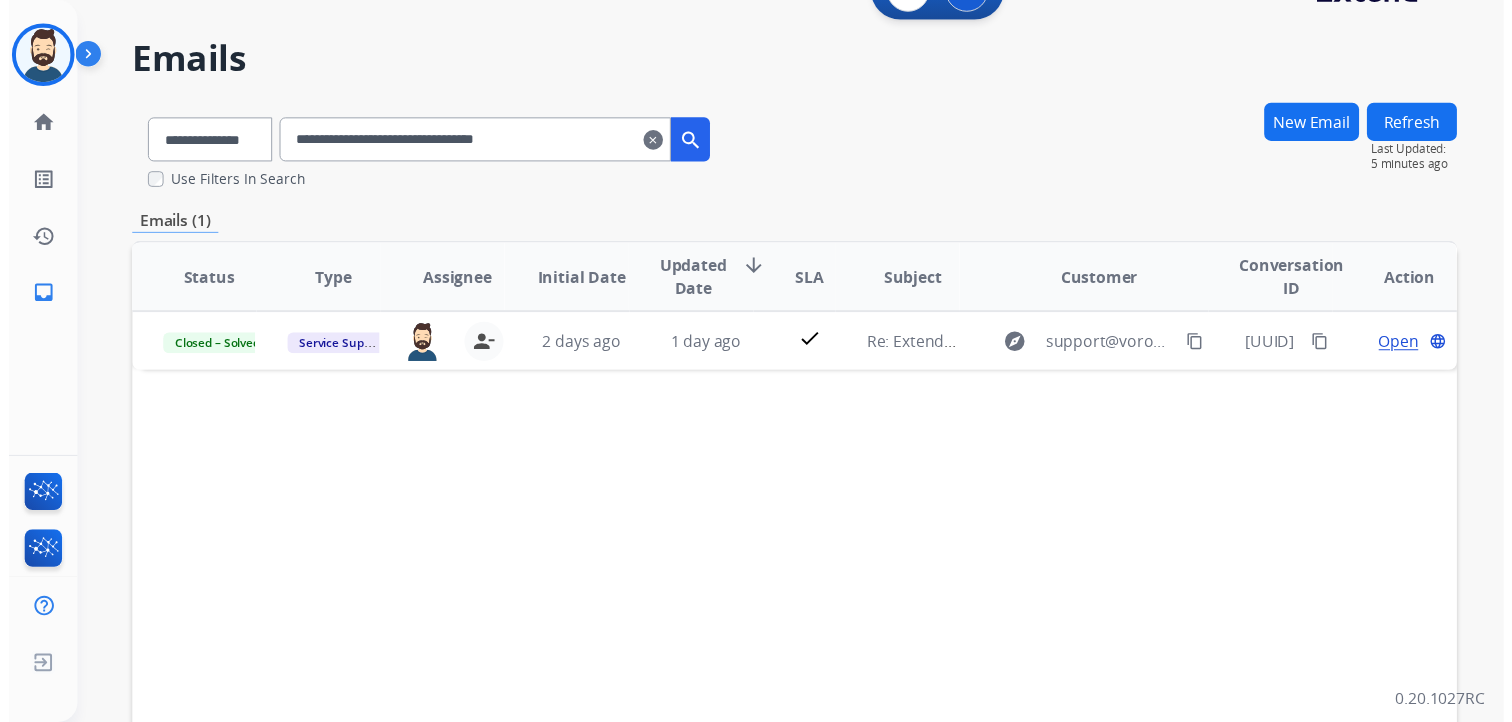 scroll, scrollTop: 0, scrollLeft: 0, axis: both 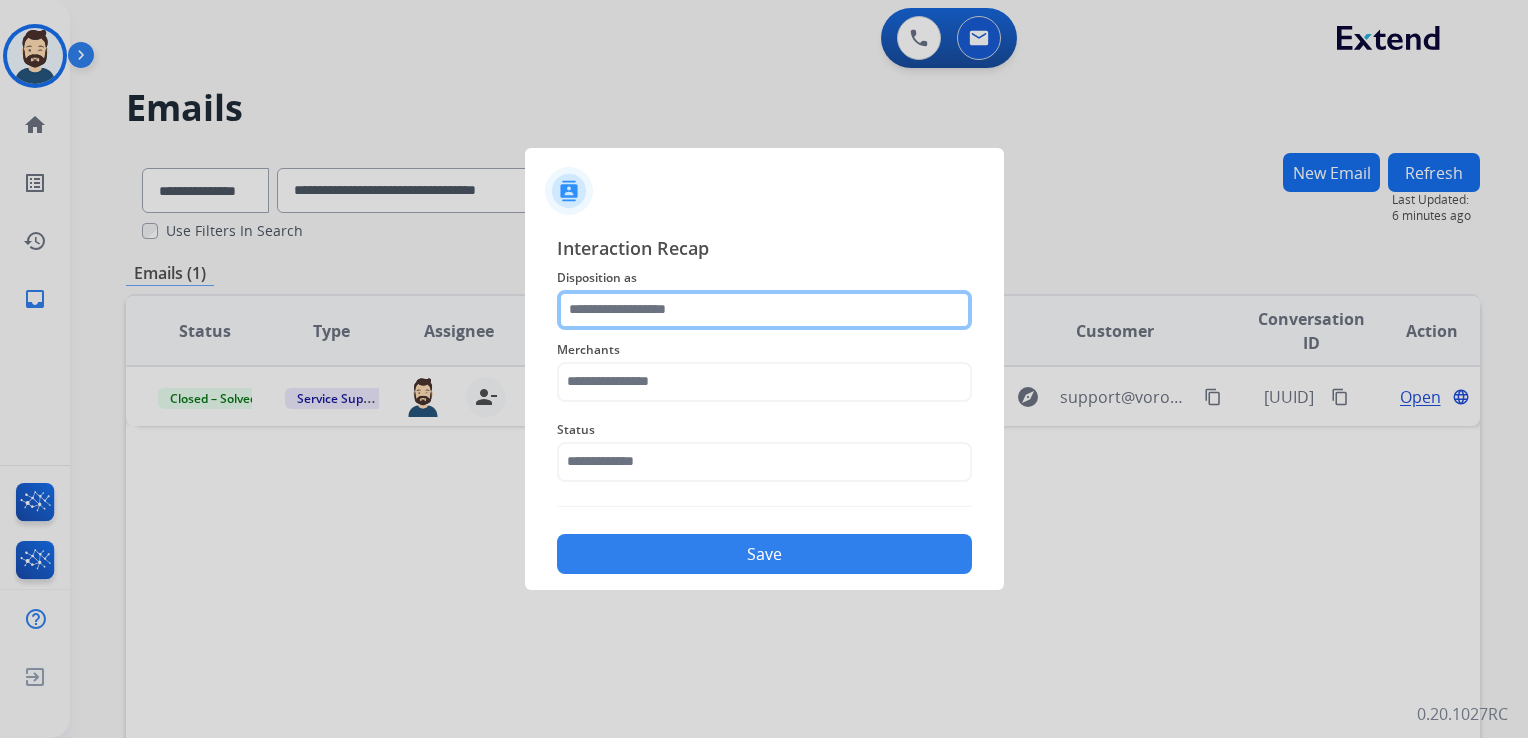 click 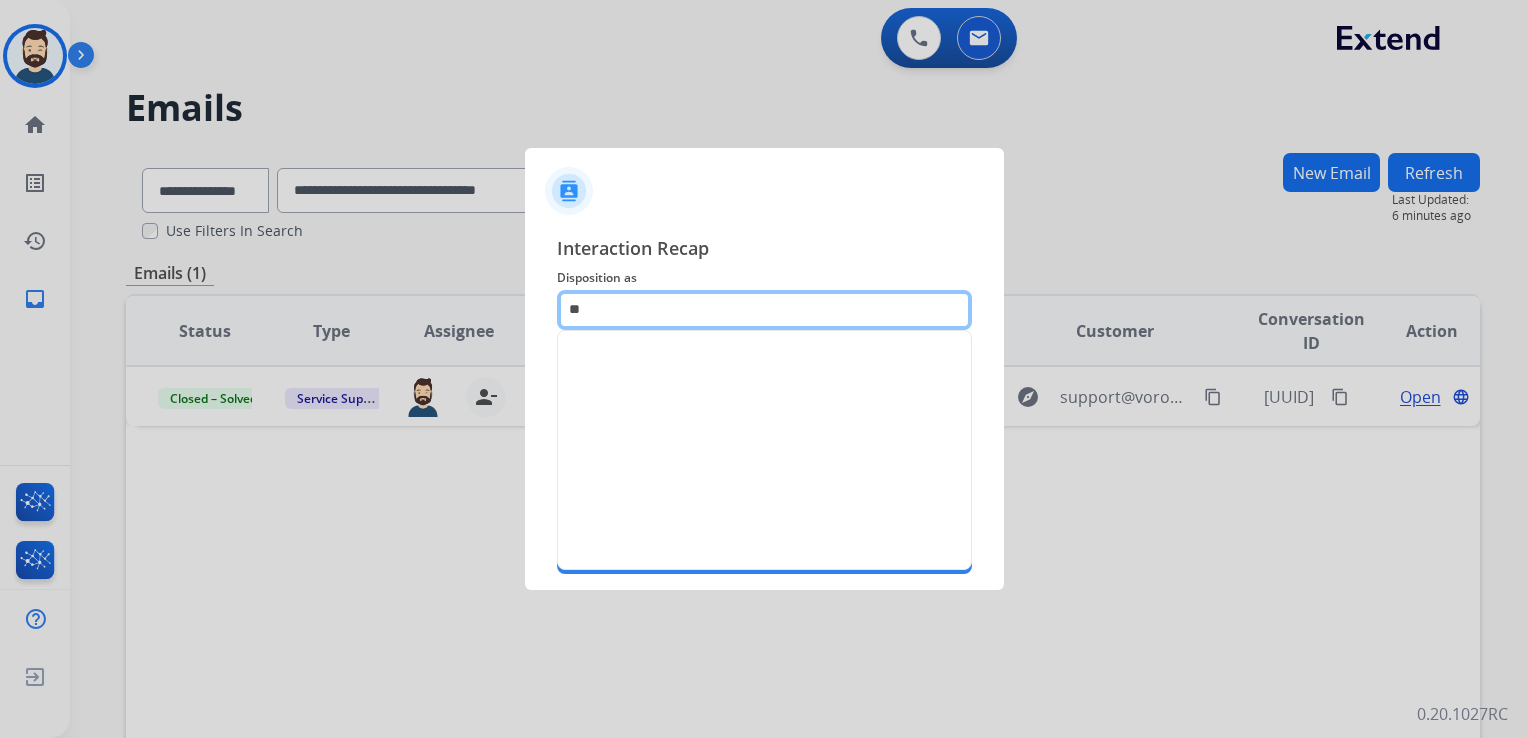 type on "*" 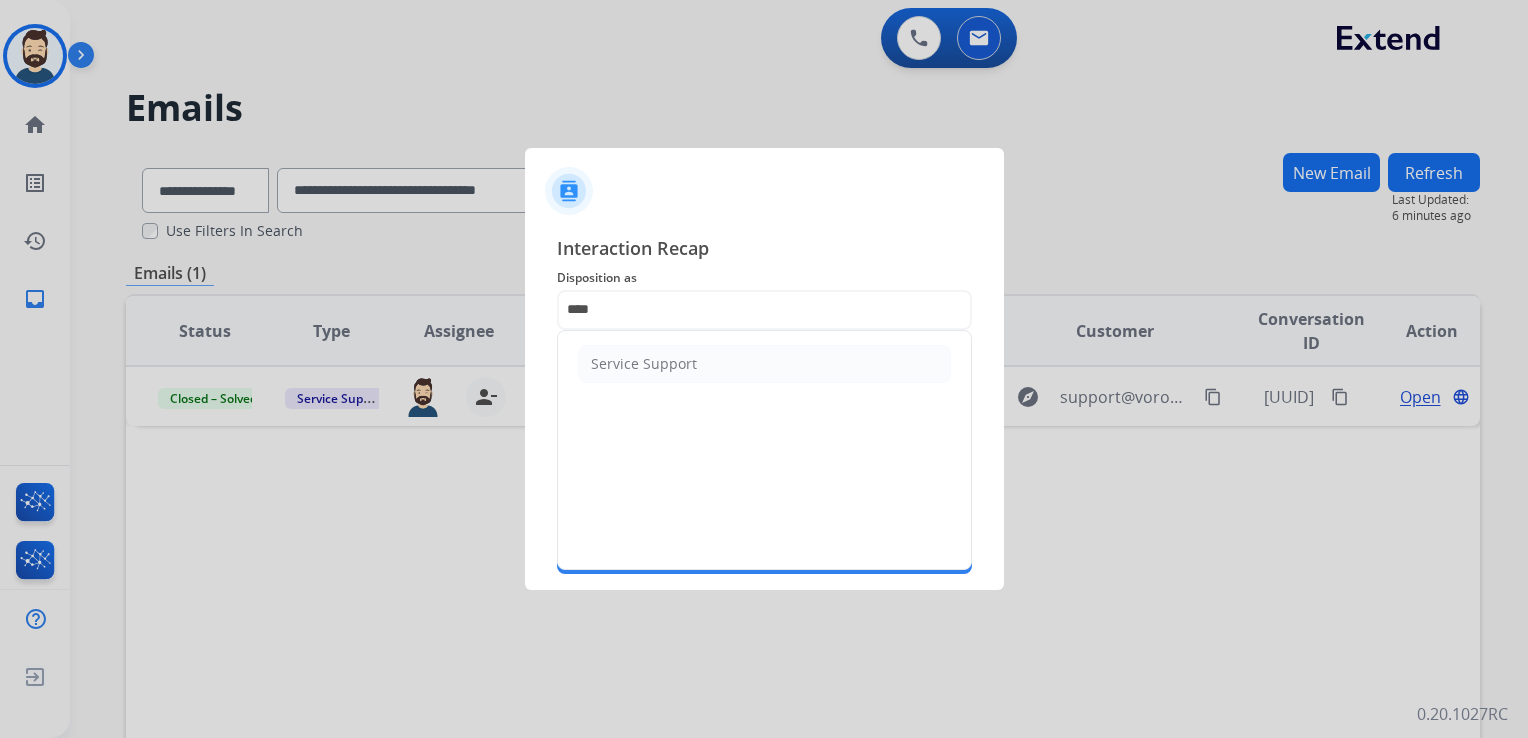 drag, startPoint x: 672, startPoint y: 356, endPoint x: 667, endPoint y: 365, distance: 10.29563 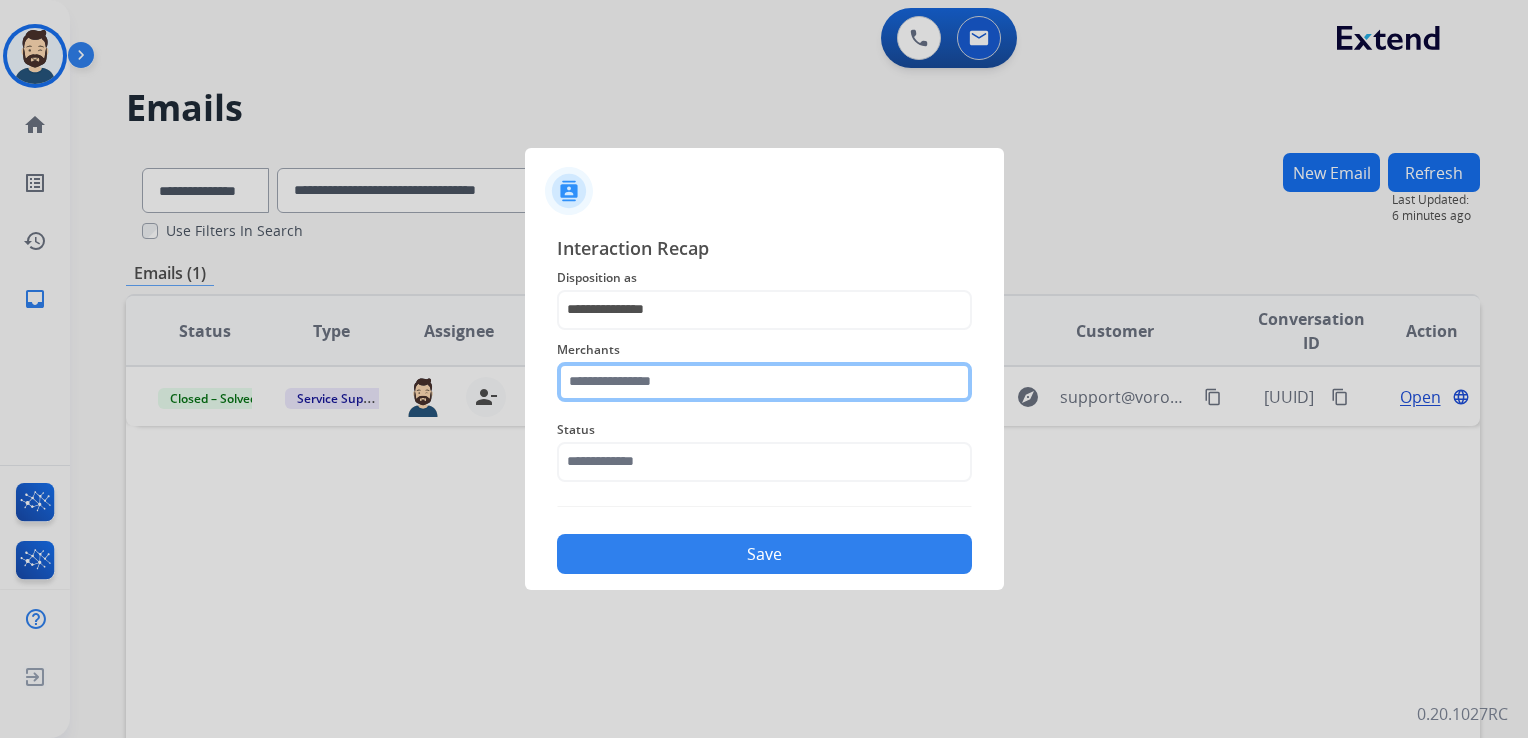click 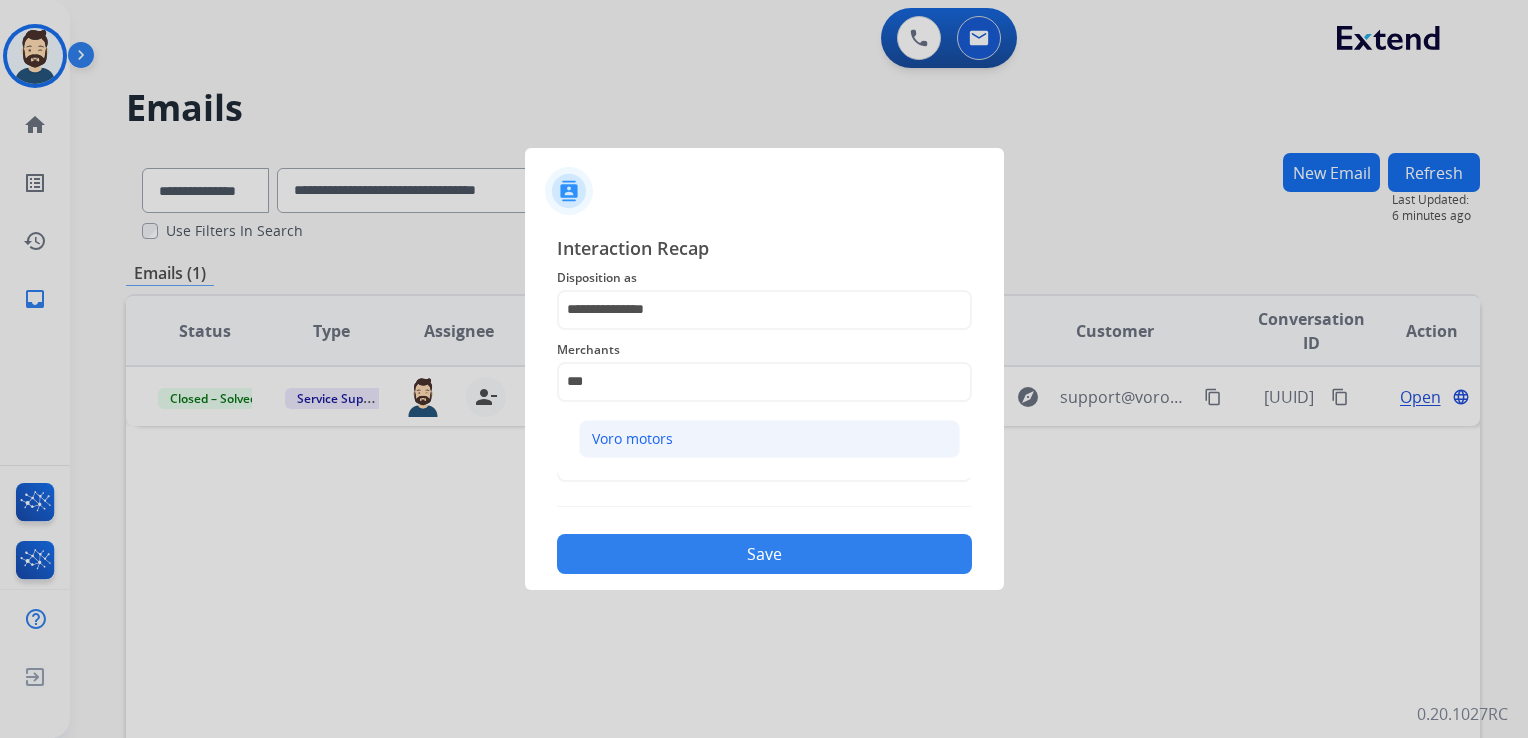 click on "Voro motors" 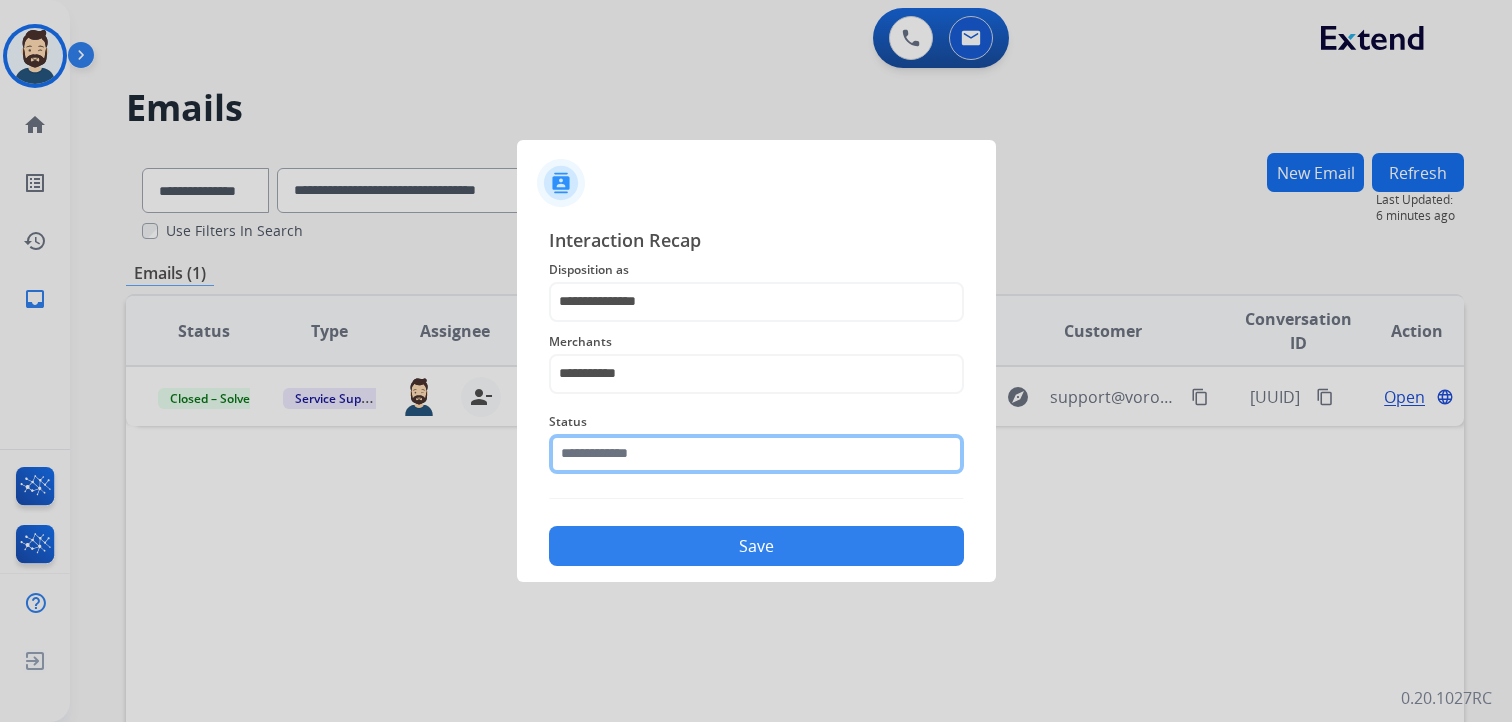 click 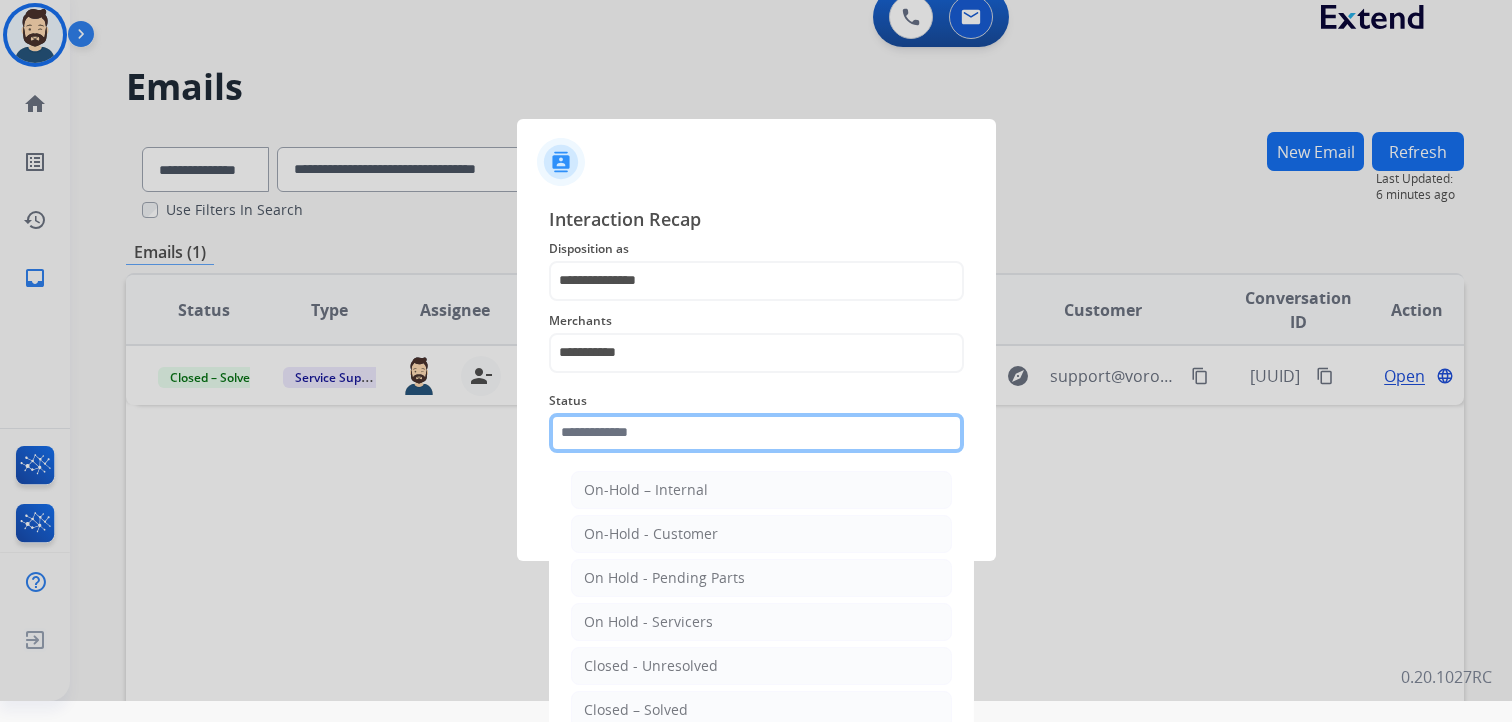 scroll, scrollTop: 59, scrollLeft: 0, axis: vertical 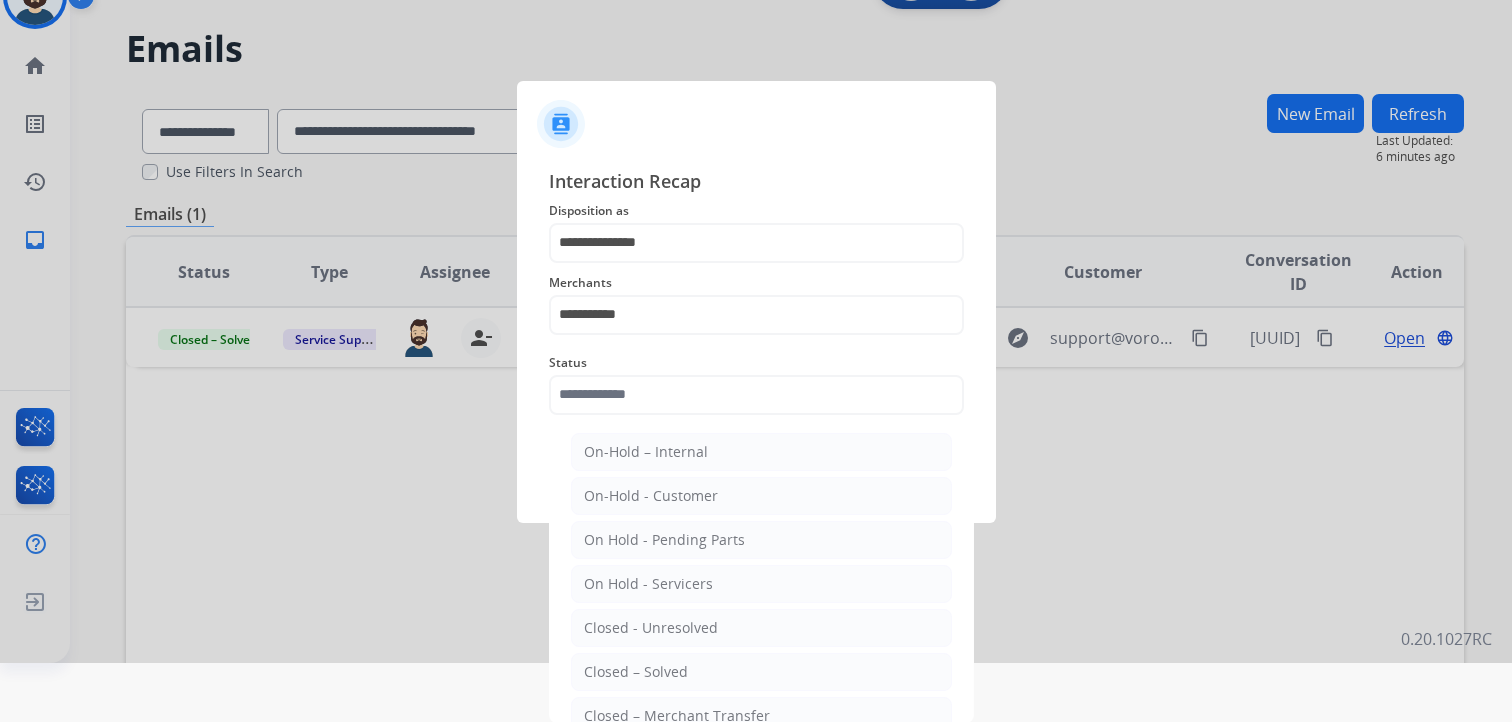 drag, startPoint x: 675, startPoint y: 670, endPoint x: 674, endPoint y: 659, distance: 11.045361 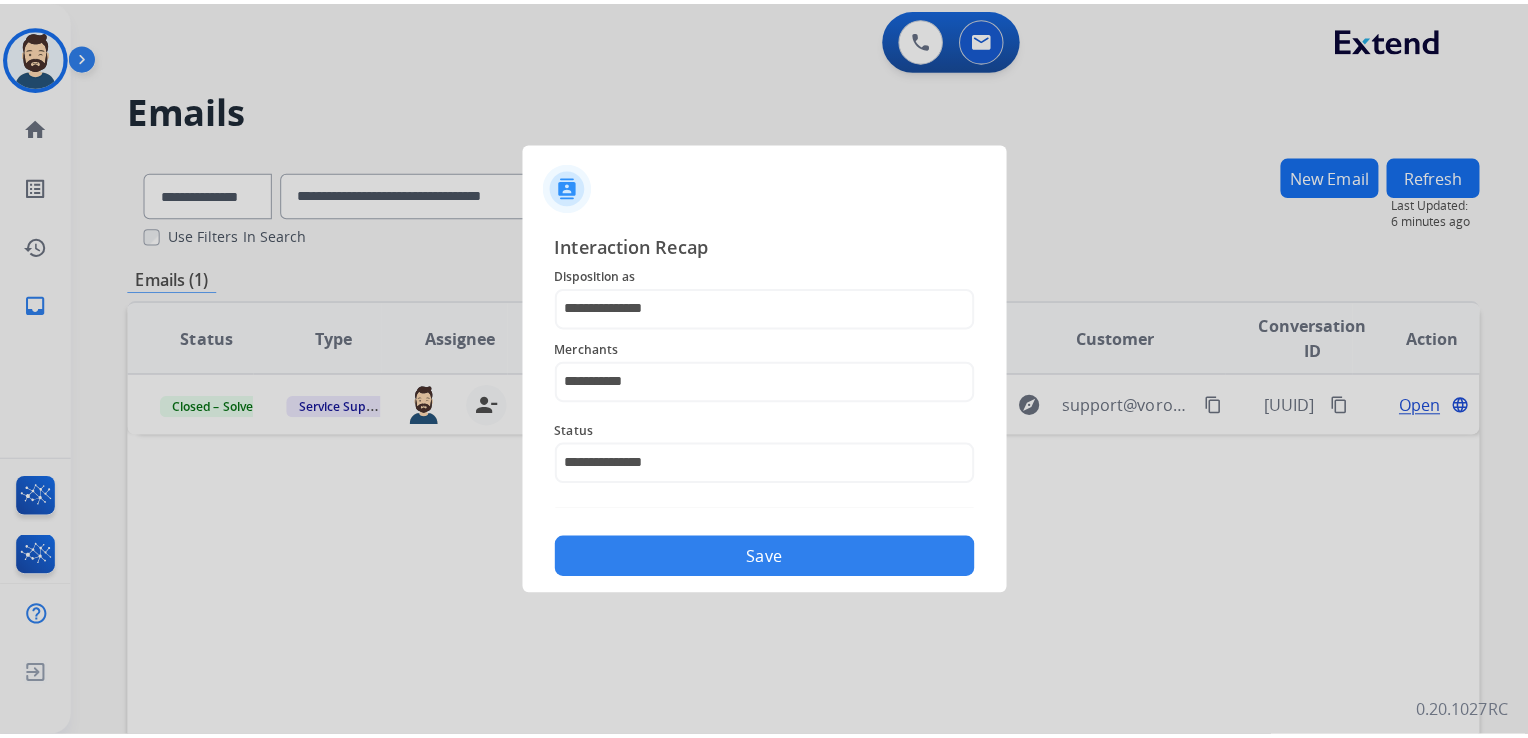 scroll, scrollTop: 0, scrollLeft: 0, axis: both 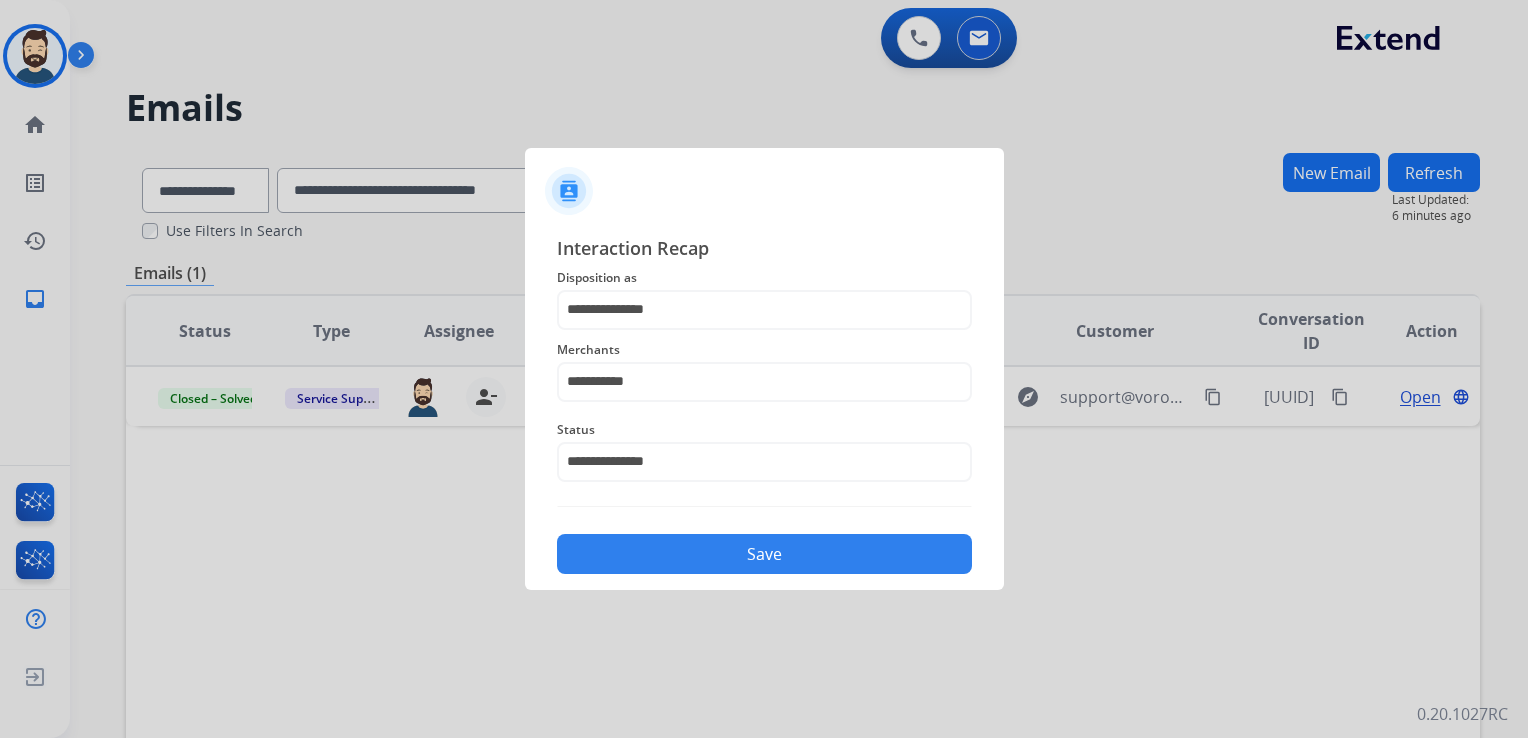 click on "Save" 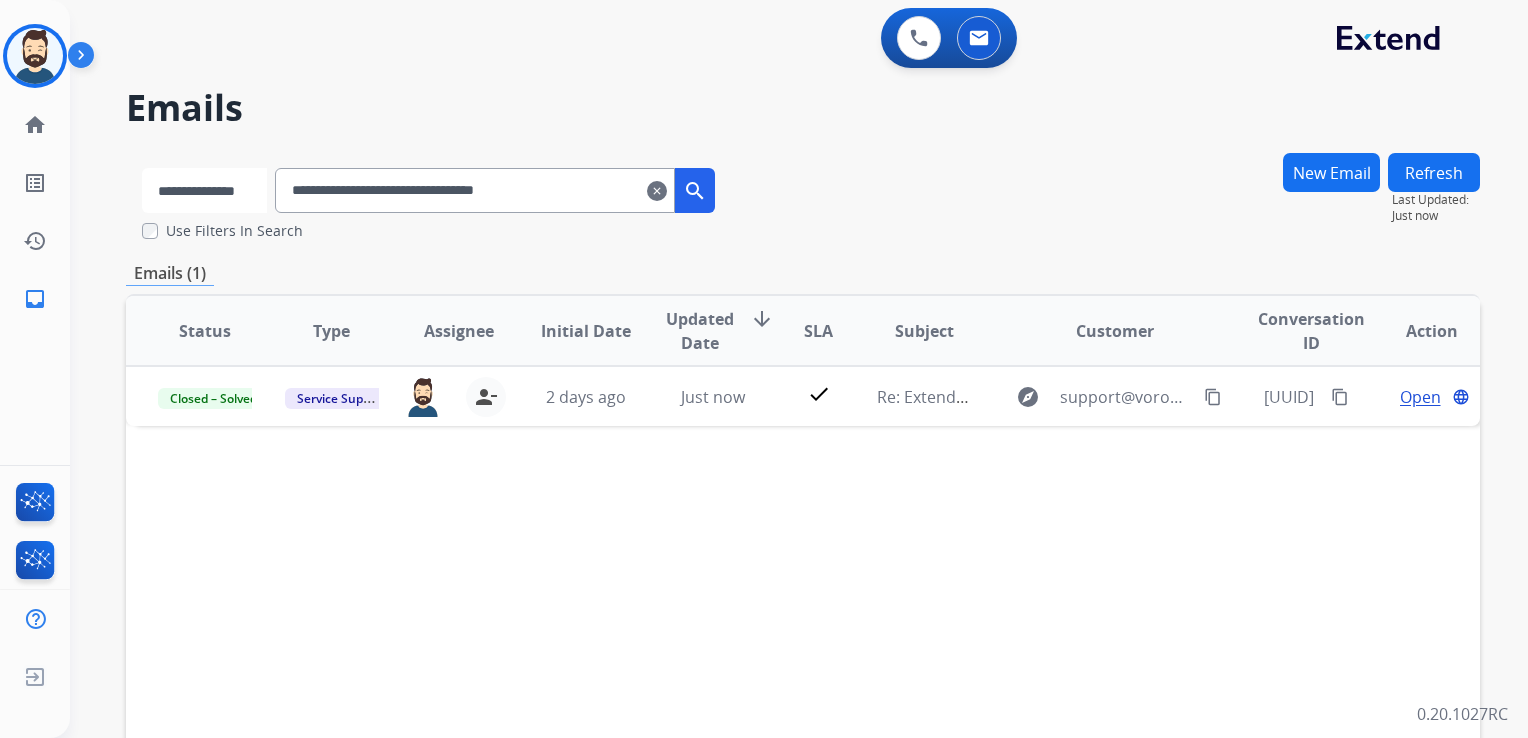 click on "**********" at bounding box center [204, 190] 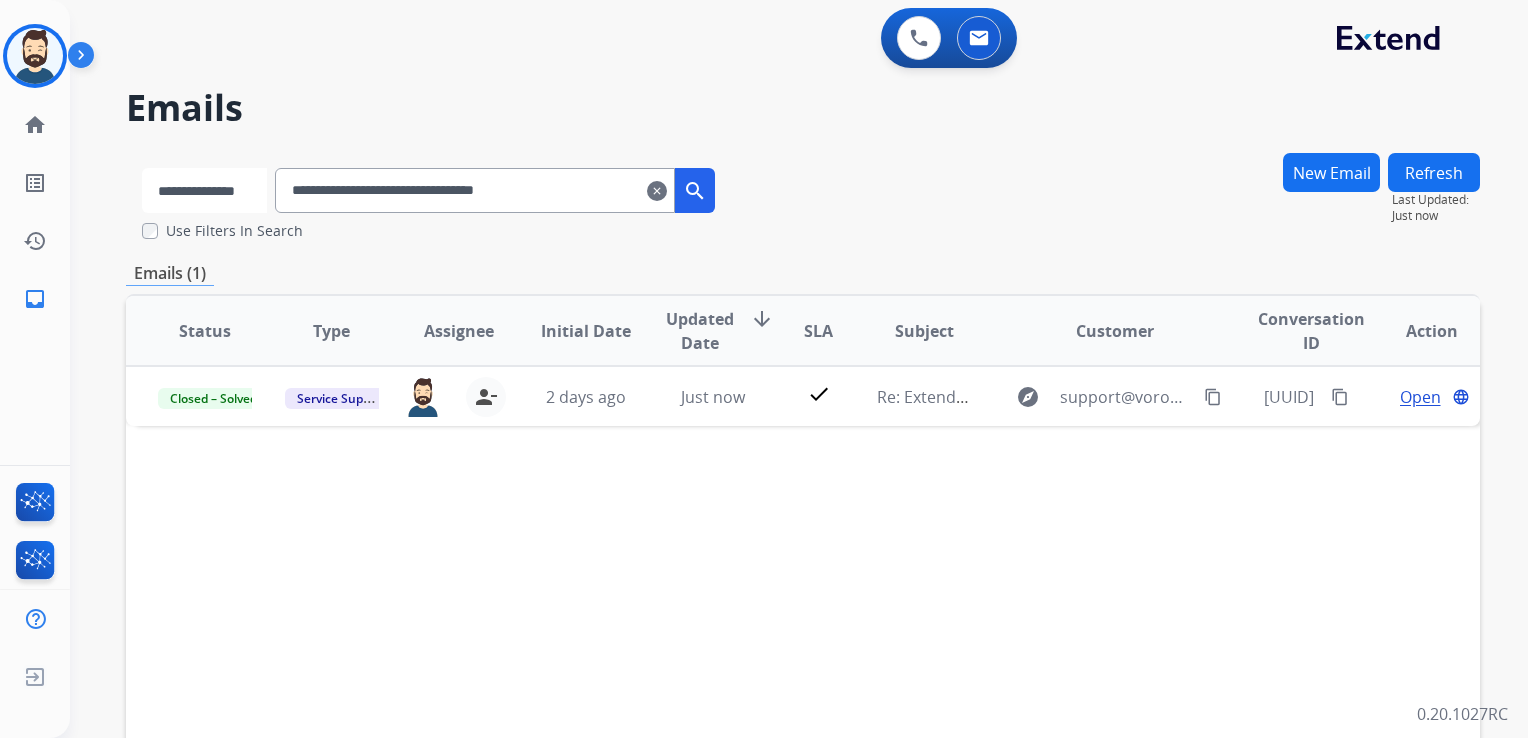 select on "**********" 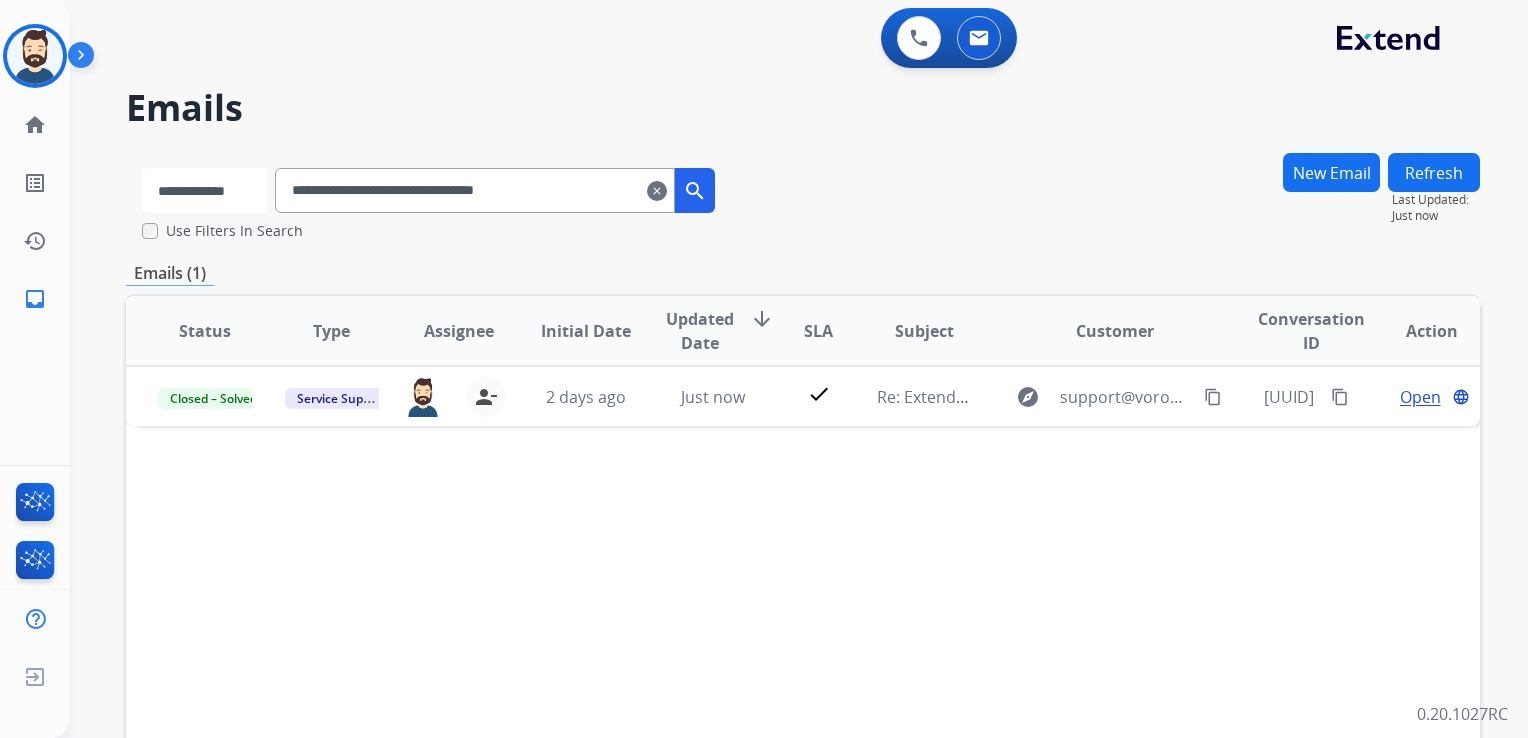 click on "**********" at bounding box center (204, 190) 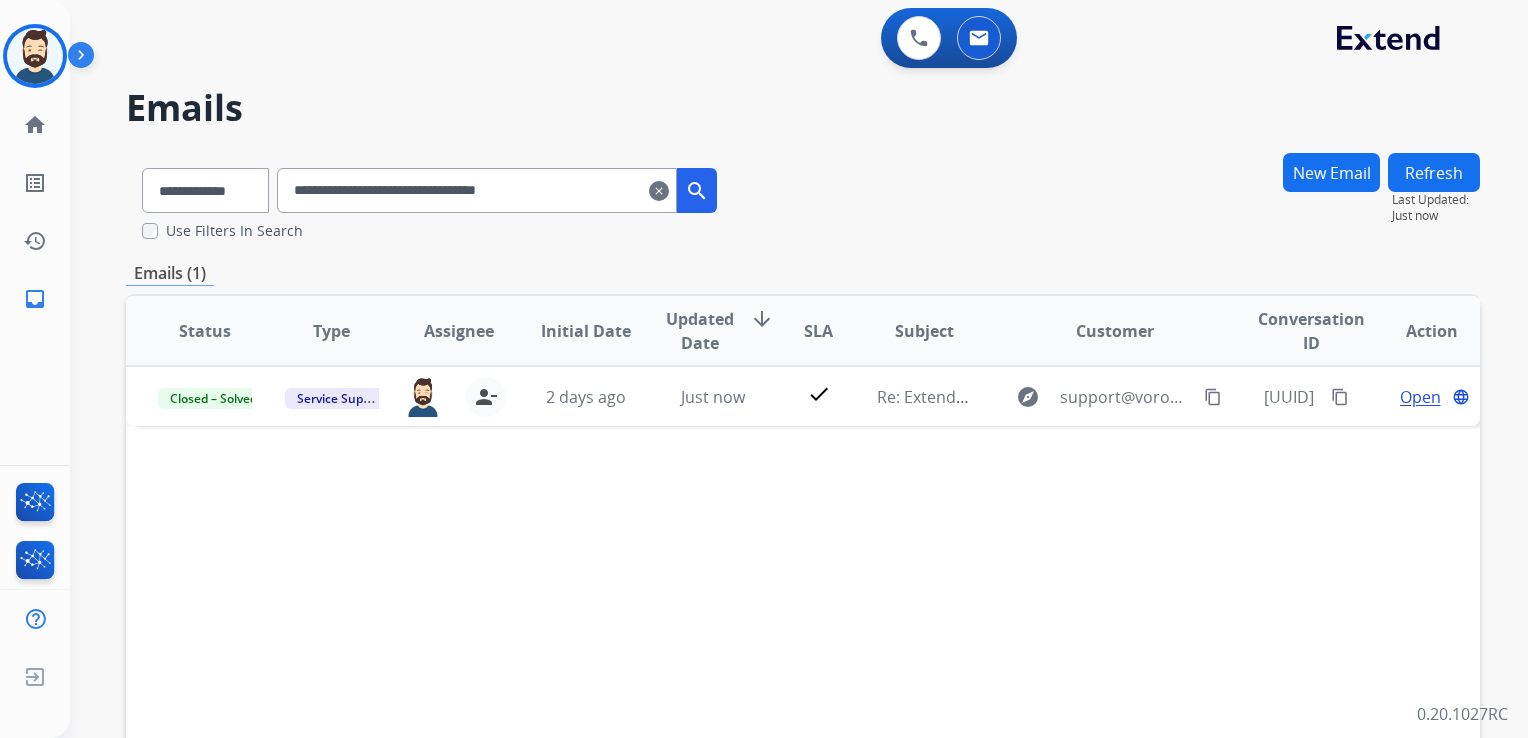 click on "**********" at bounding box center (477, 190) 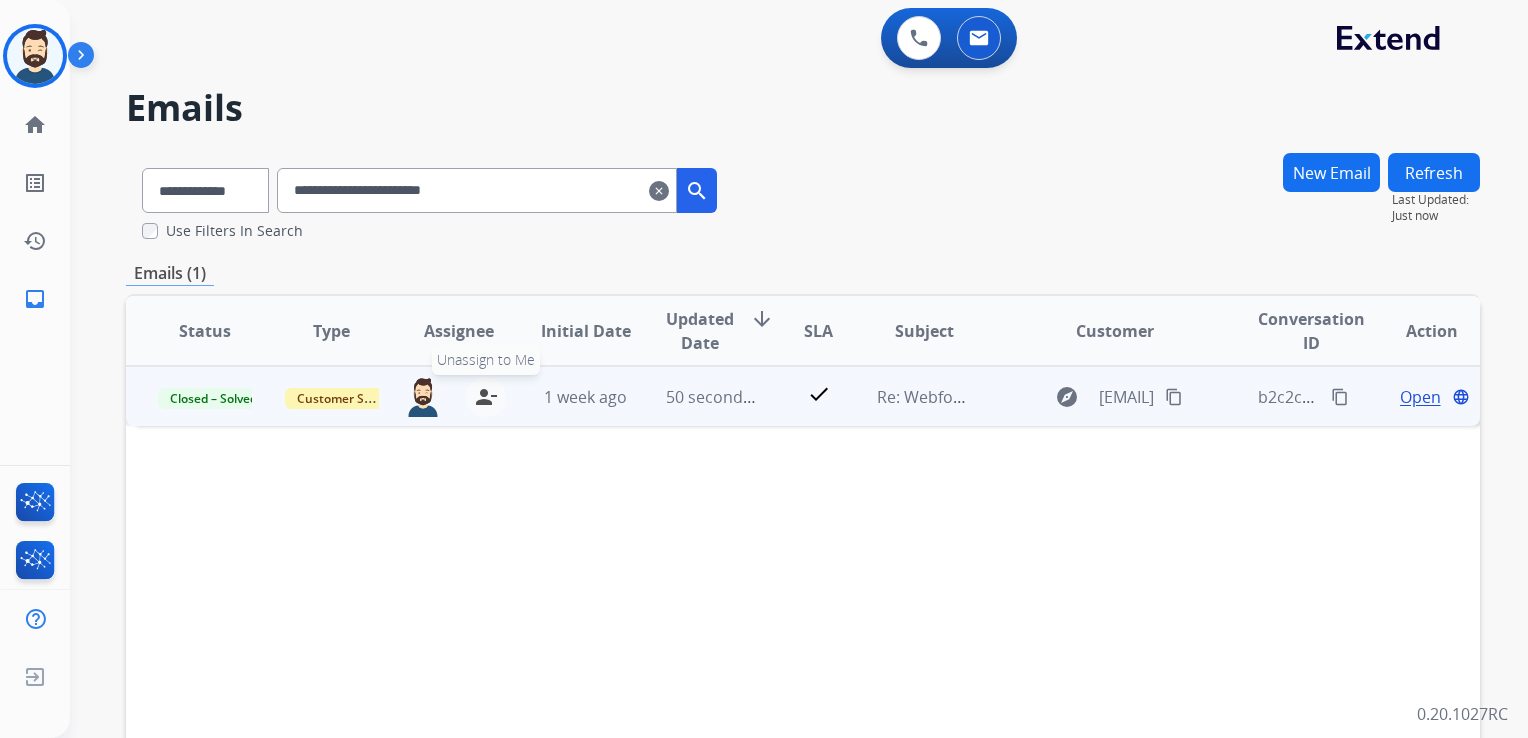 click on "person_remove" at bounding box center (486, 397) 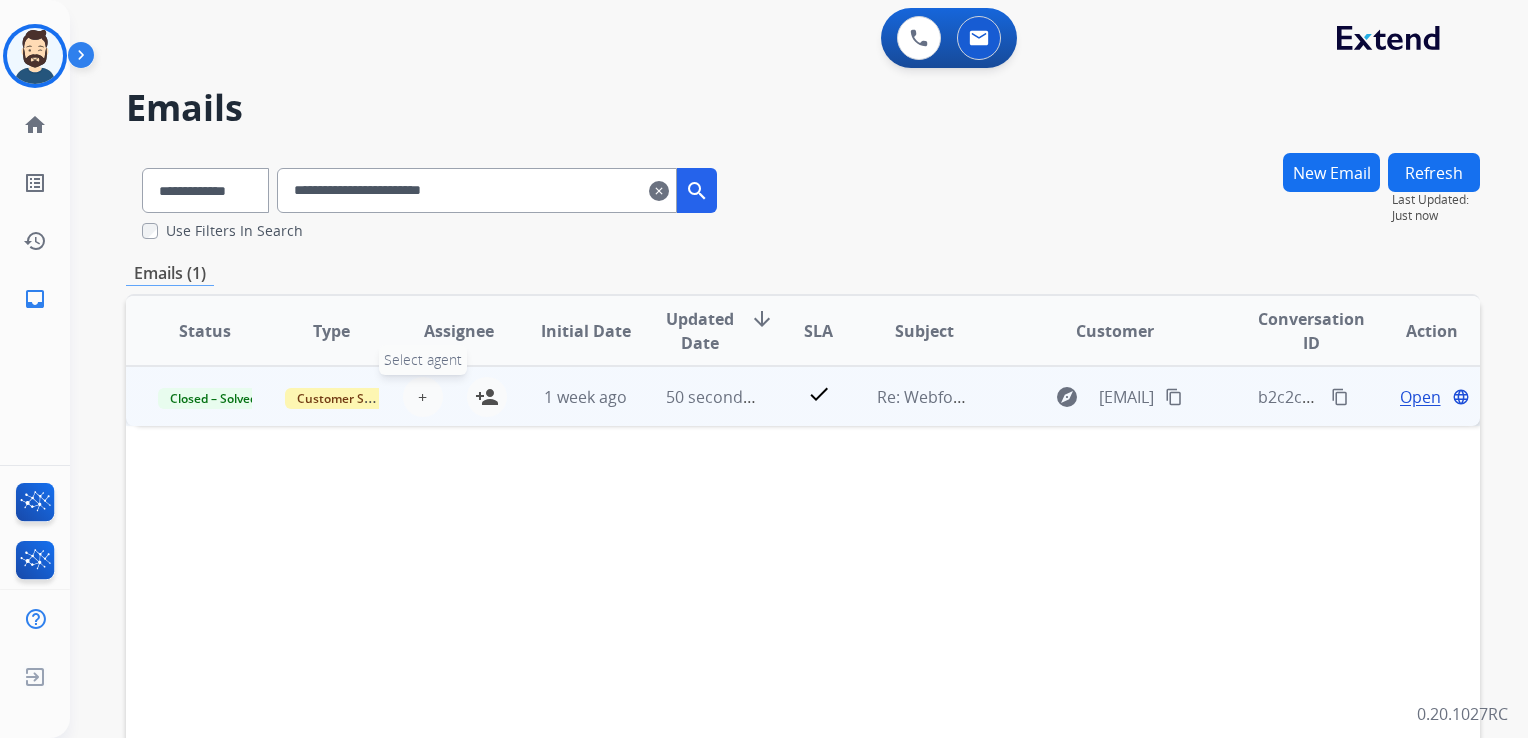 click on "+" at bounding box center [422, 397] 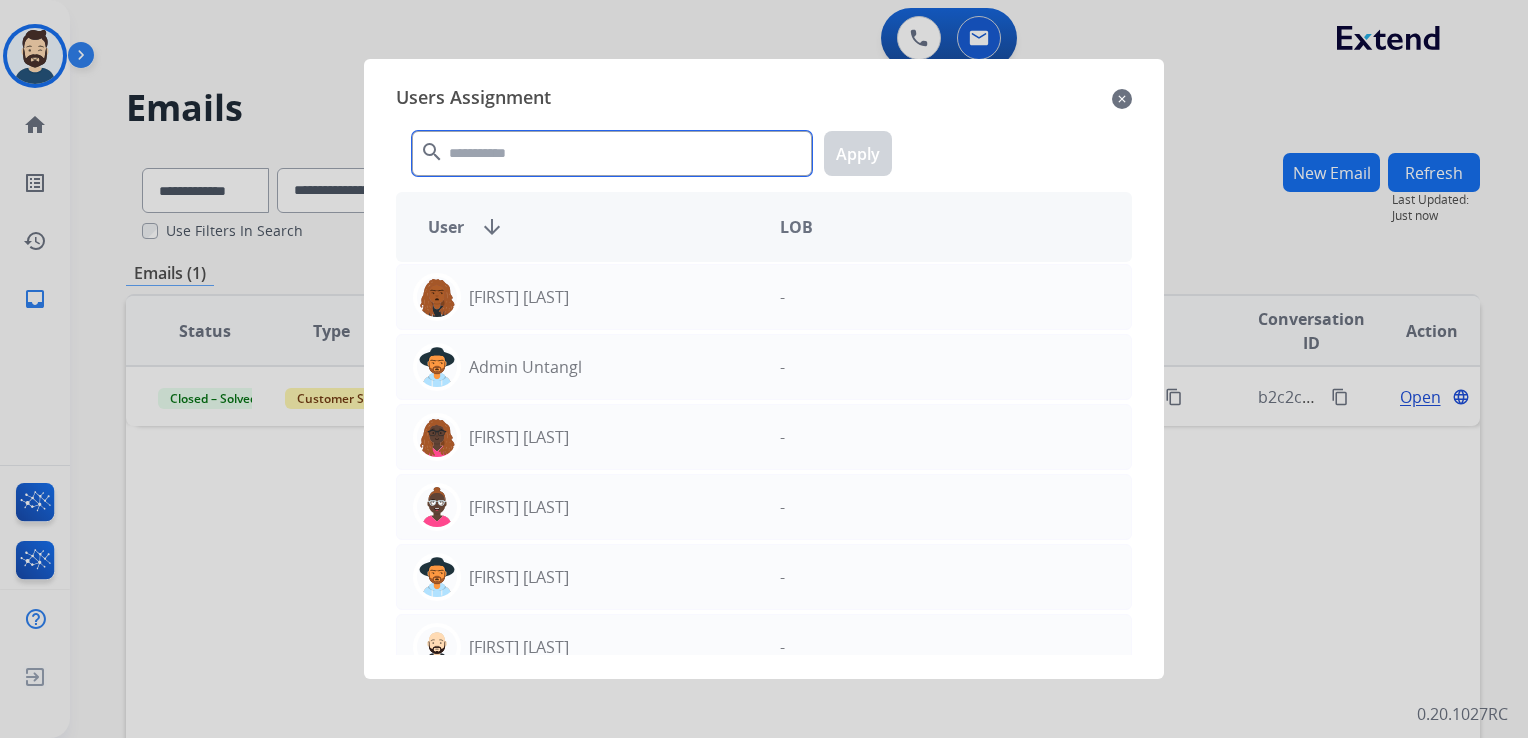 click 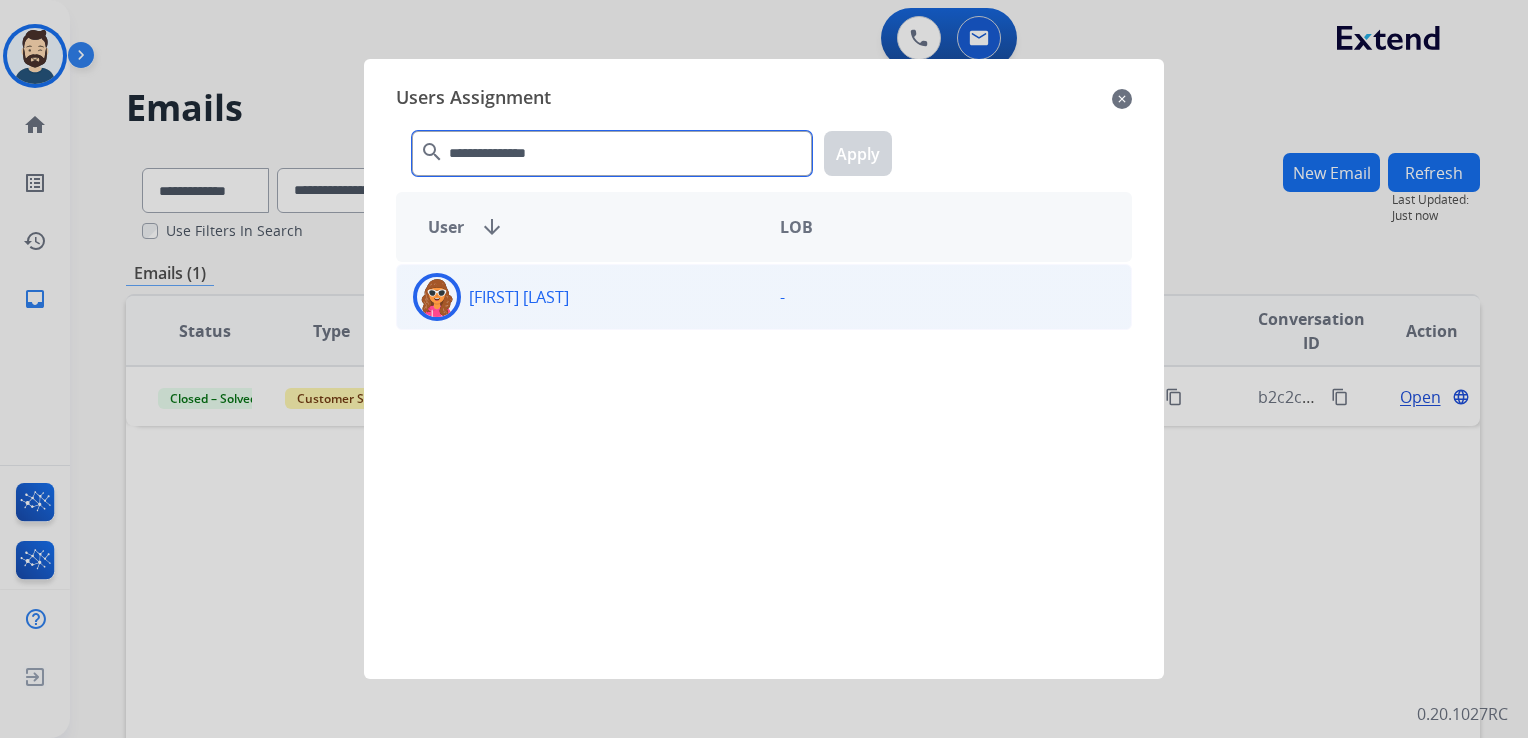 type on "**********" 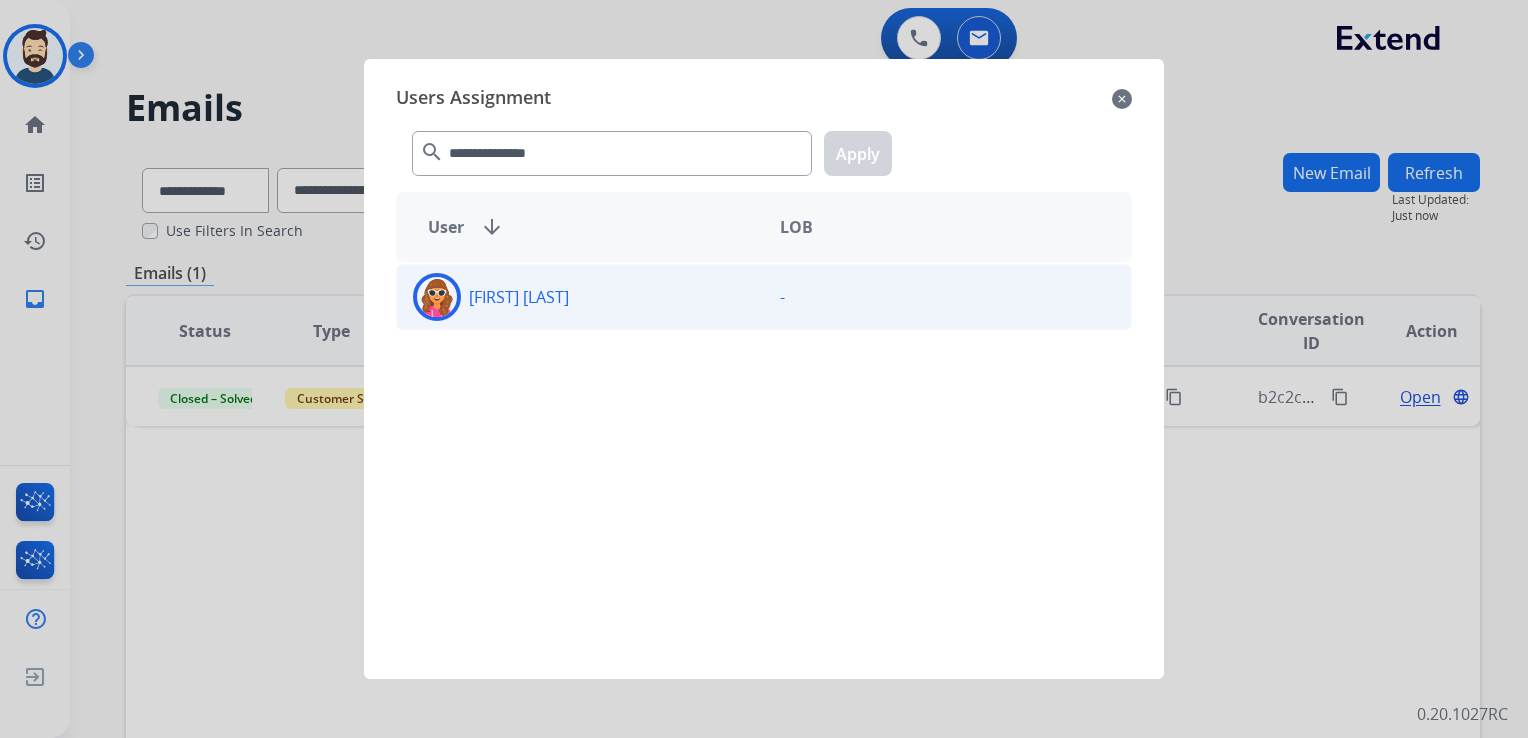 click 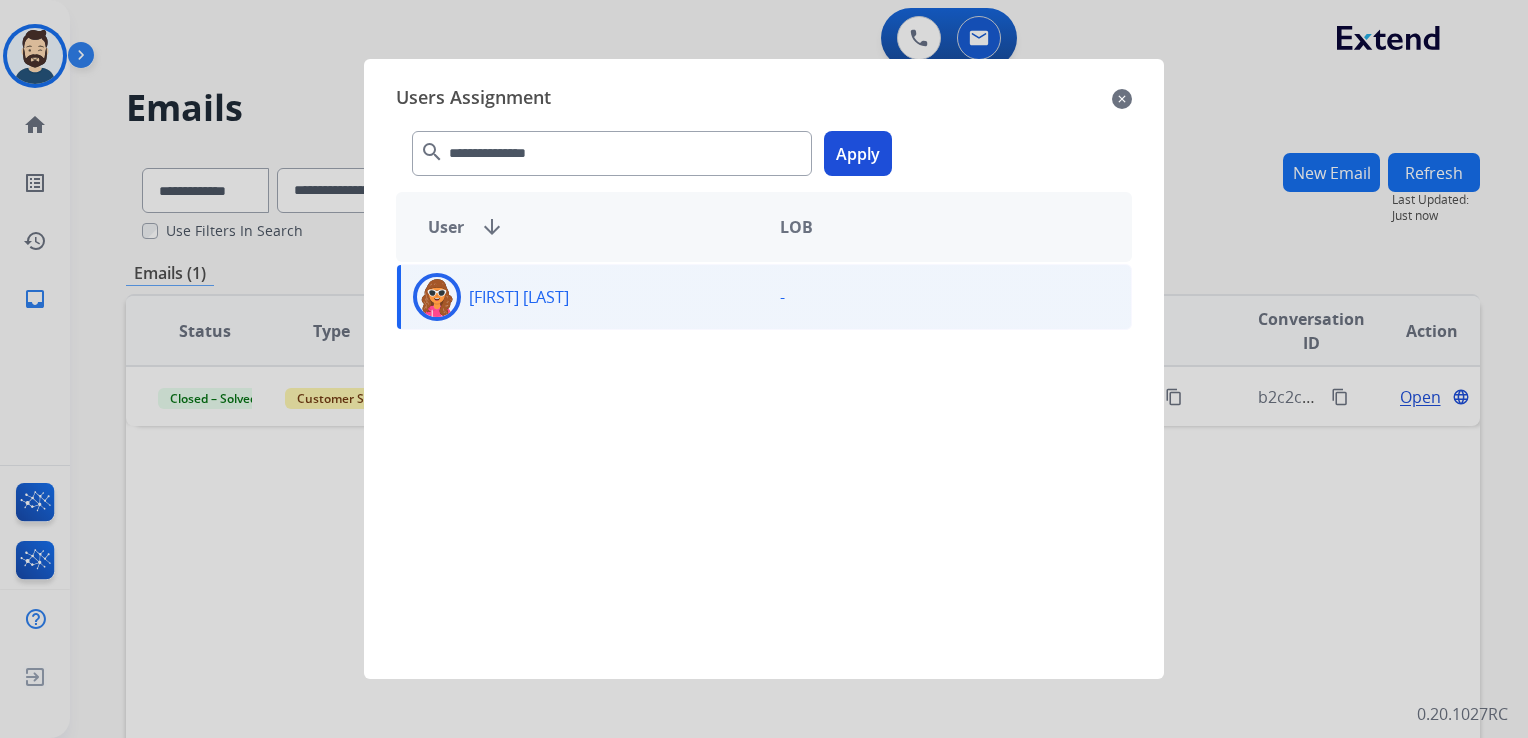 click on "Apply" 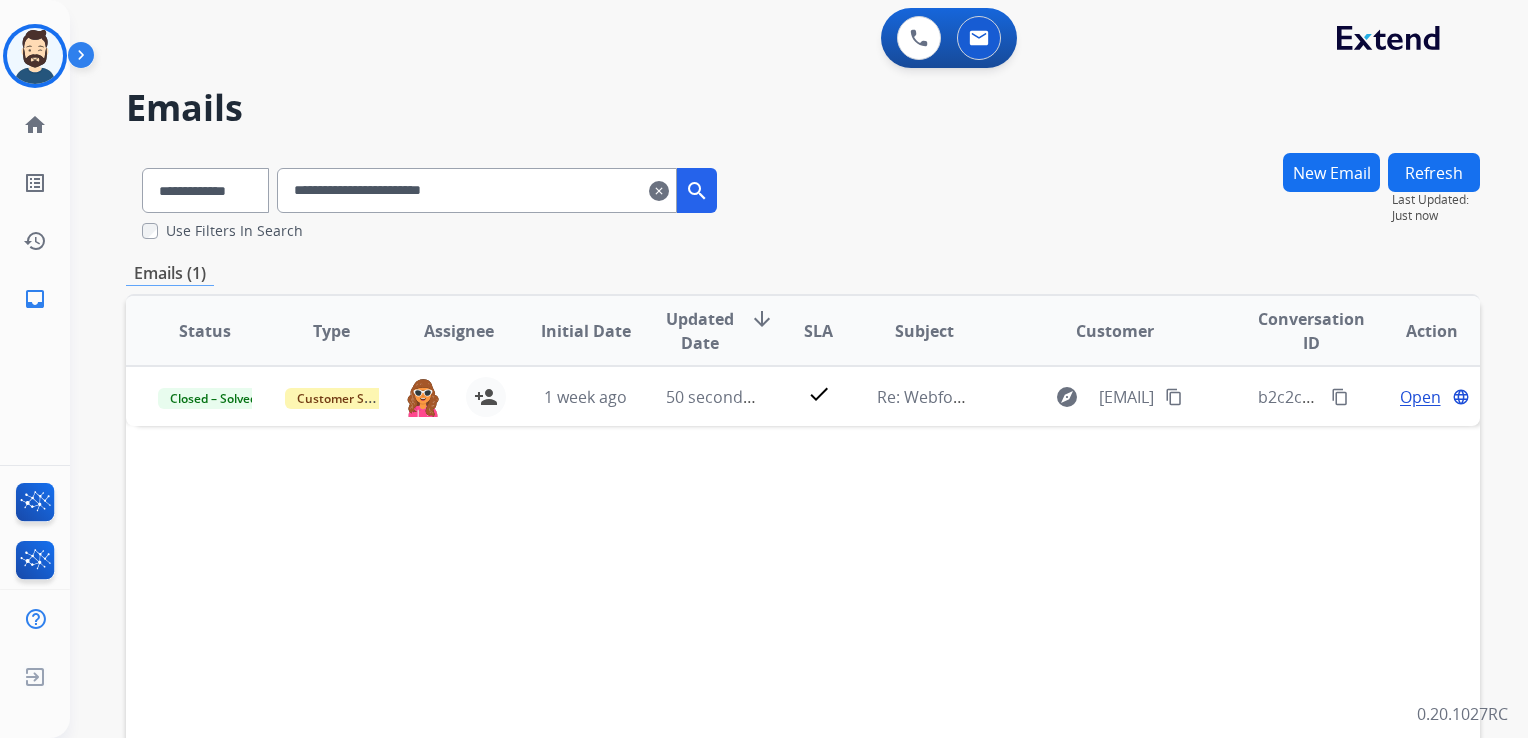 click on "clear" at bounding box center [659, 191] 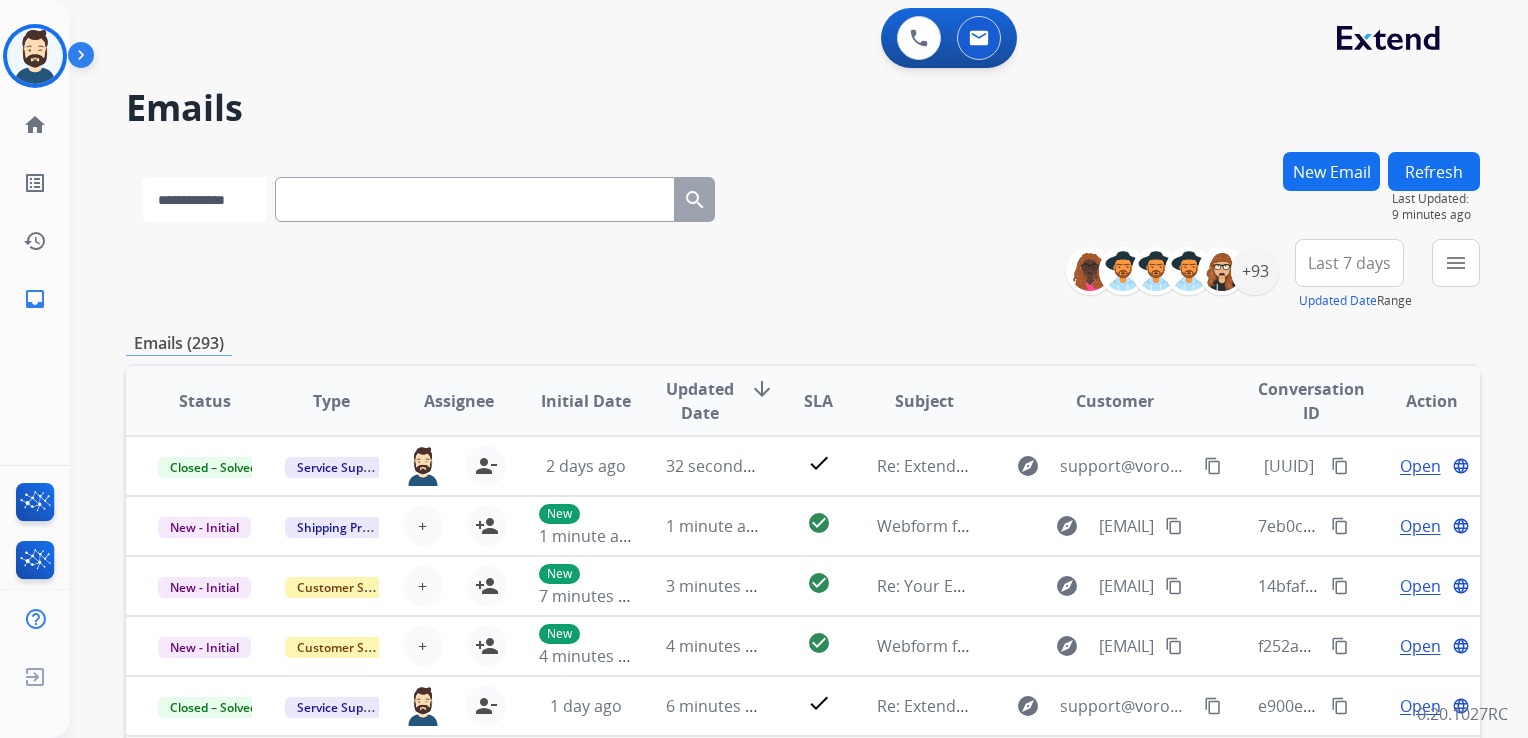 click on "**********" at bounding box center [204, 199] 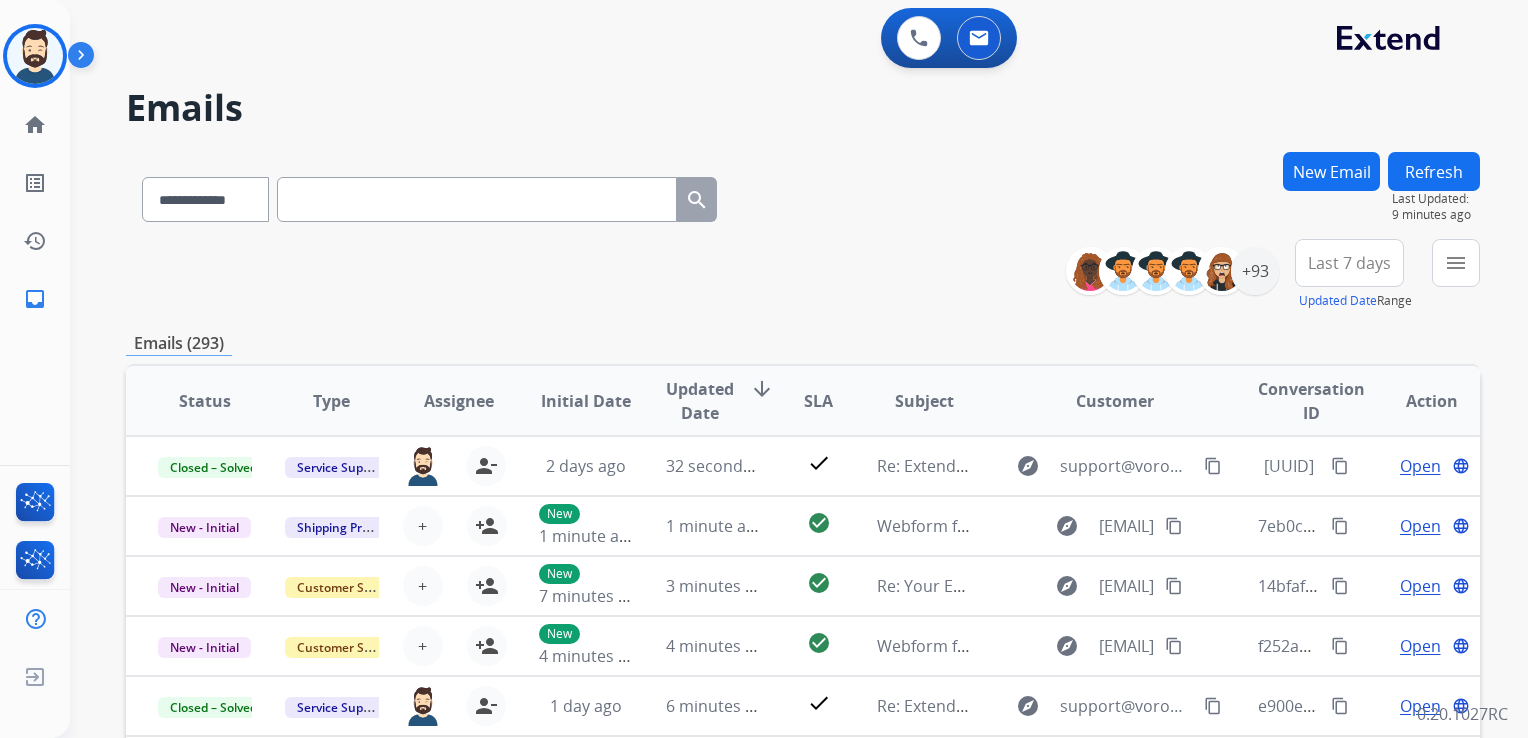 click at bounding box center [477, 199] 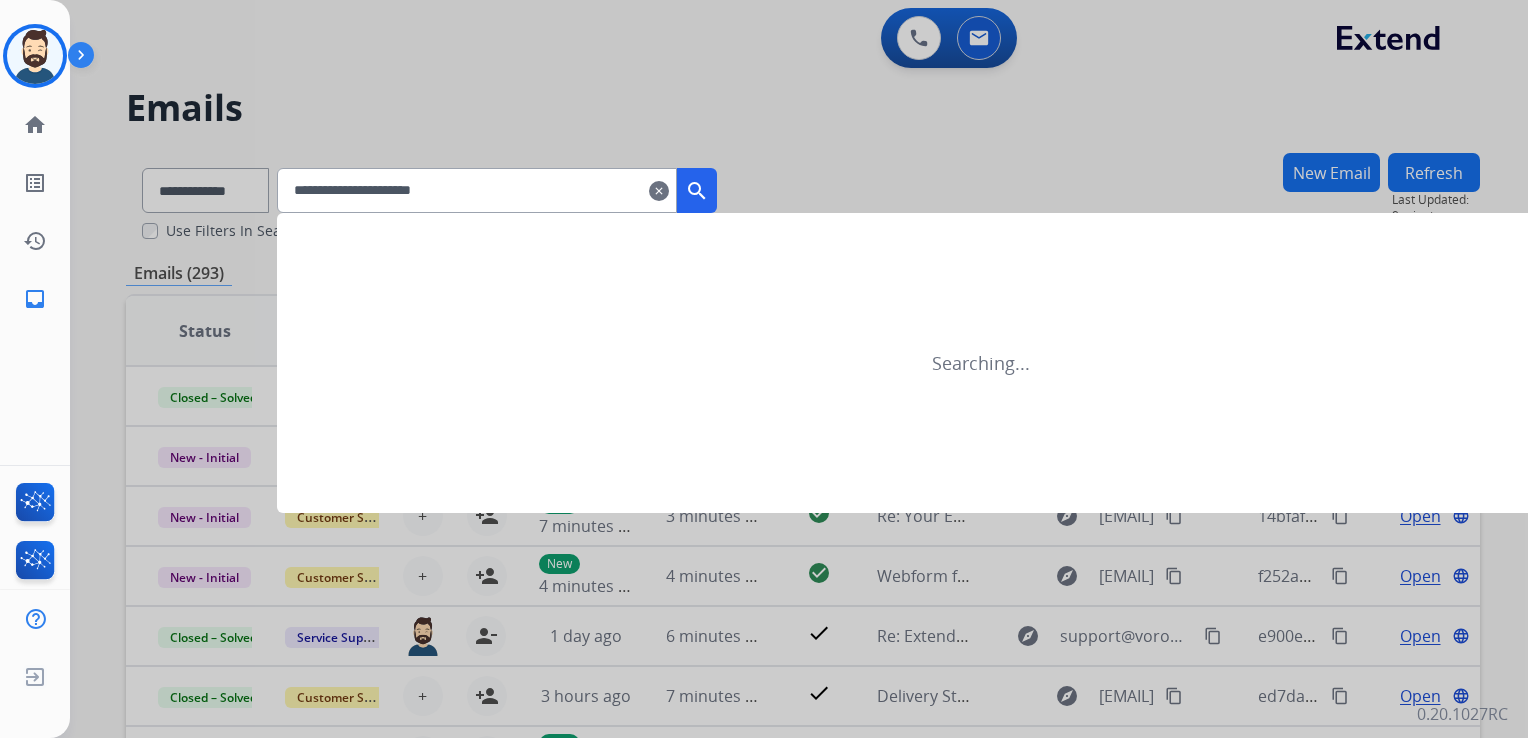type on "**********" 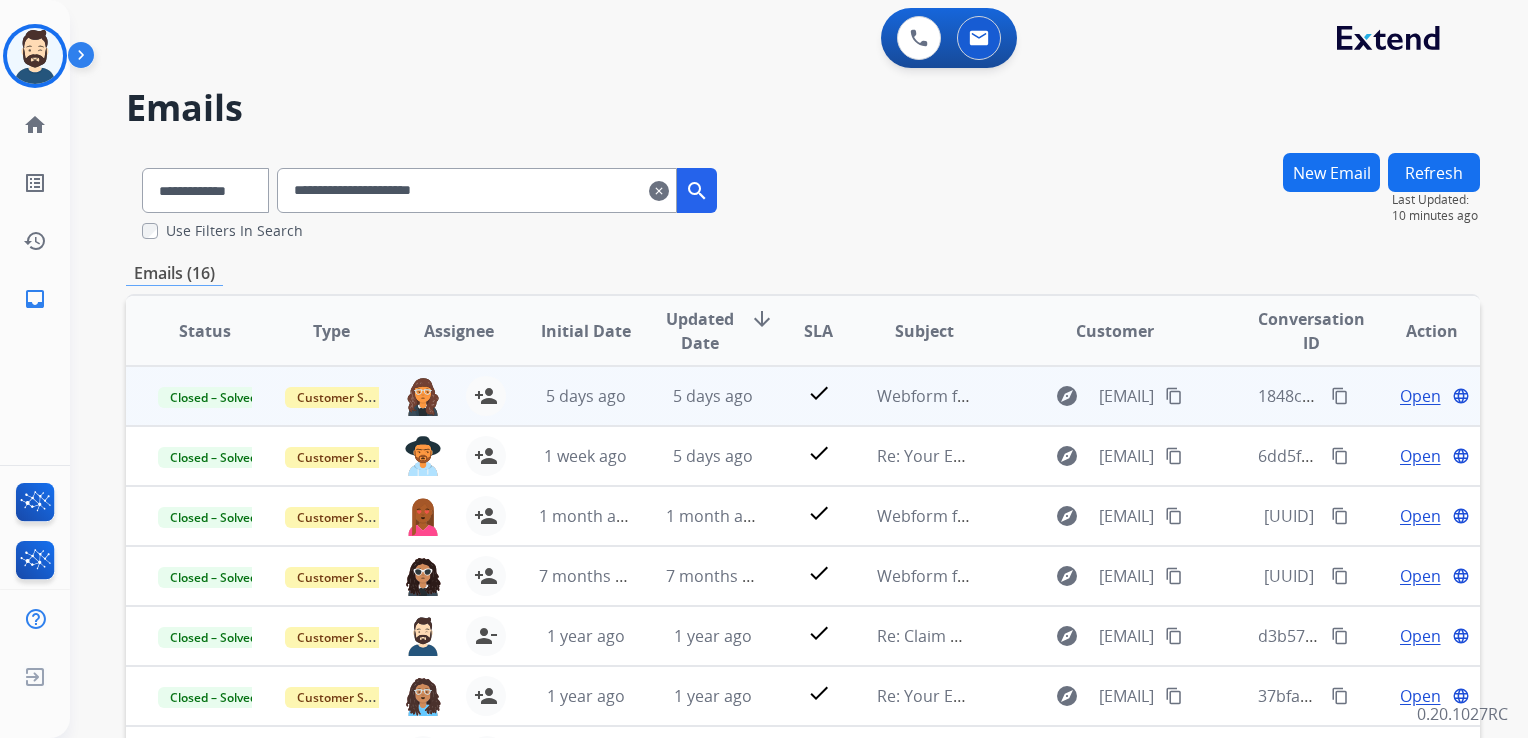 click on "5 days ago" at bounding box center (697, 396) 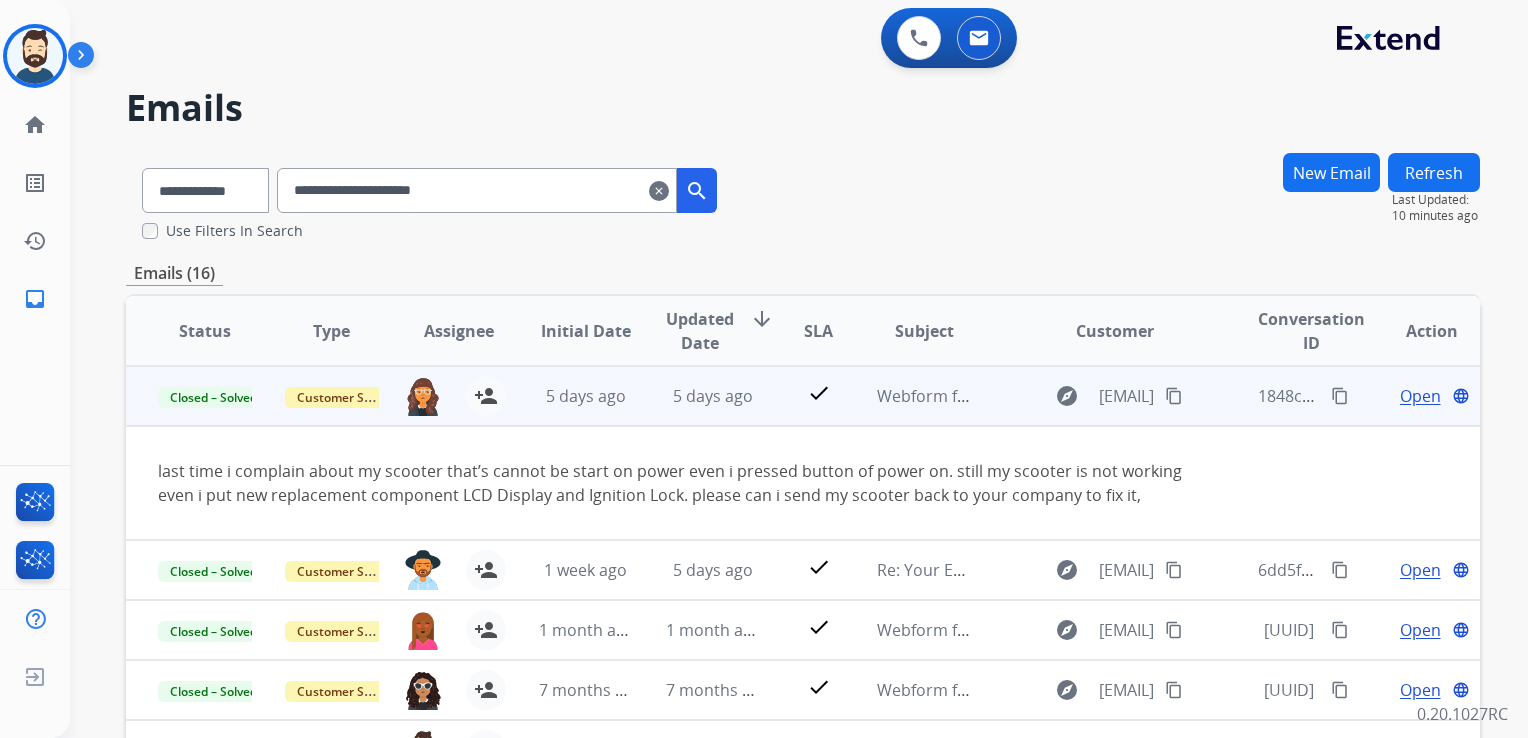 click on "Open" at bounding box center (1420, 396) 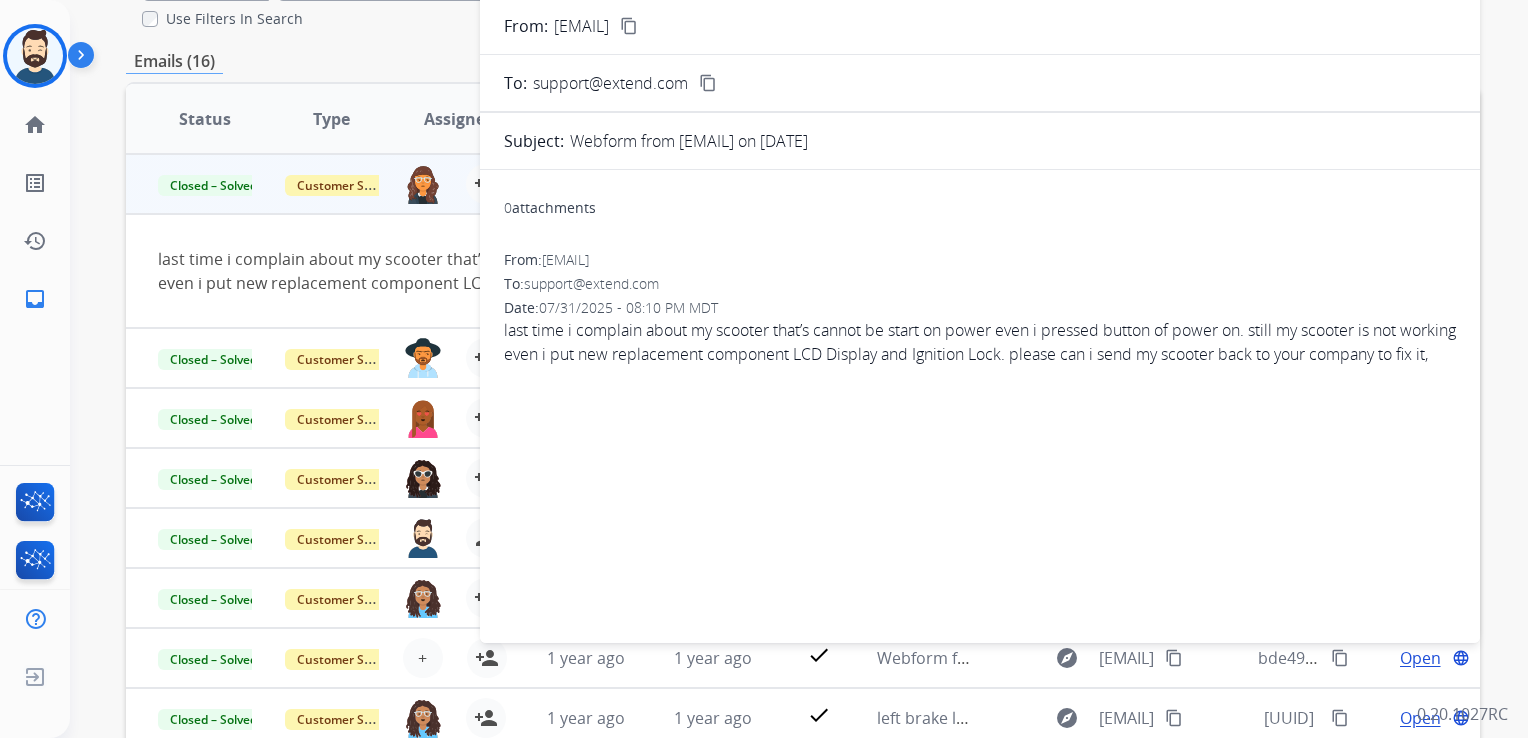 scroll, scrollTop: 29, scrollLeft: 0, axis: vertical 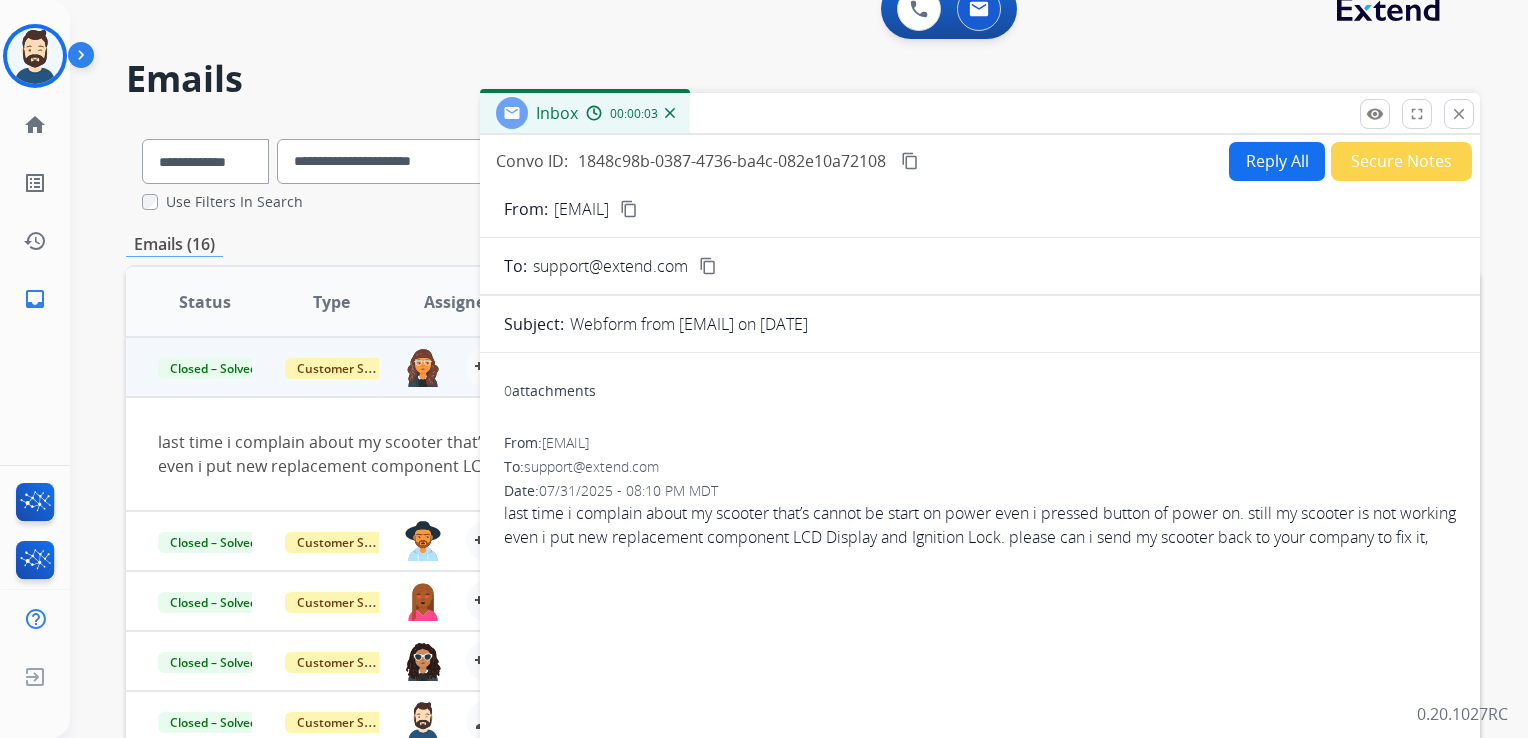 click on "Reply All" at bounding box center (1277, 161) 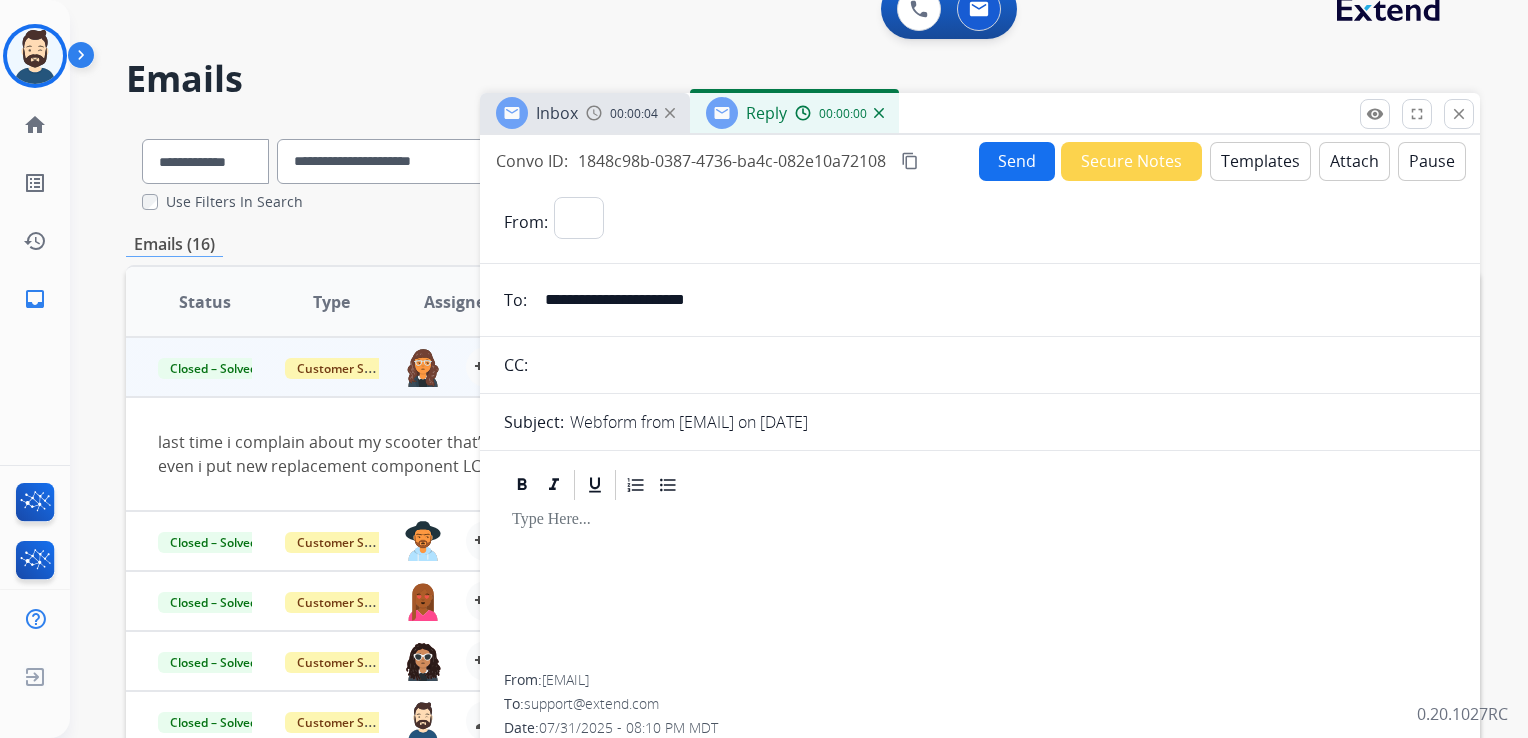 click on "Templates" at bounding box center [1260, 161] 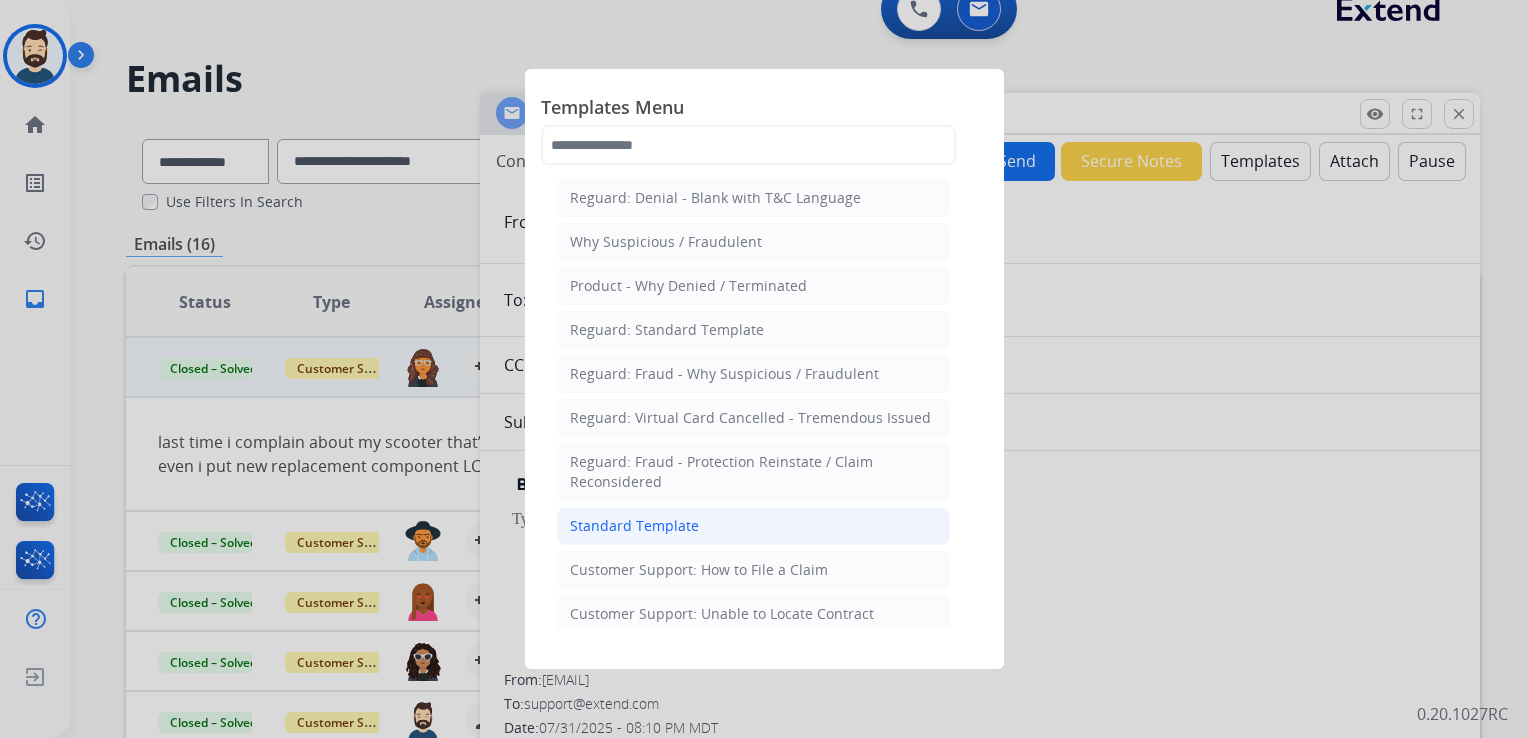 click on "Standard Template" 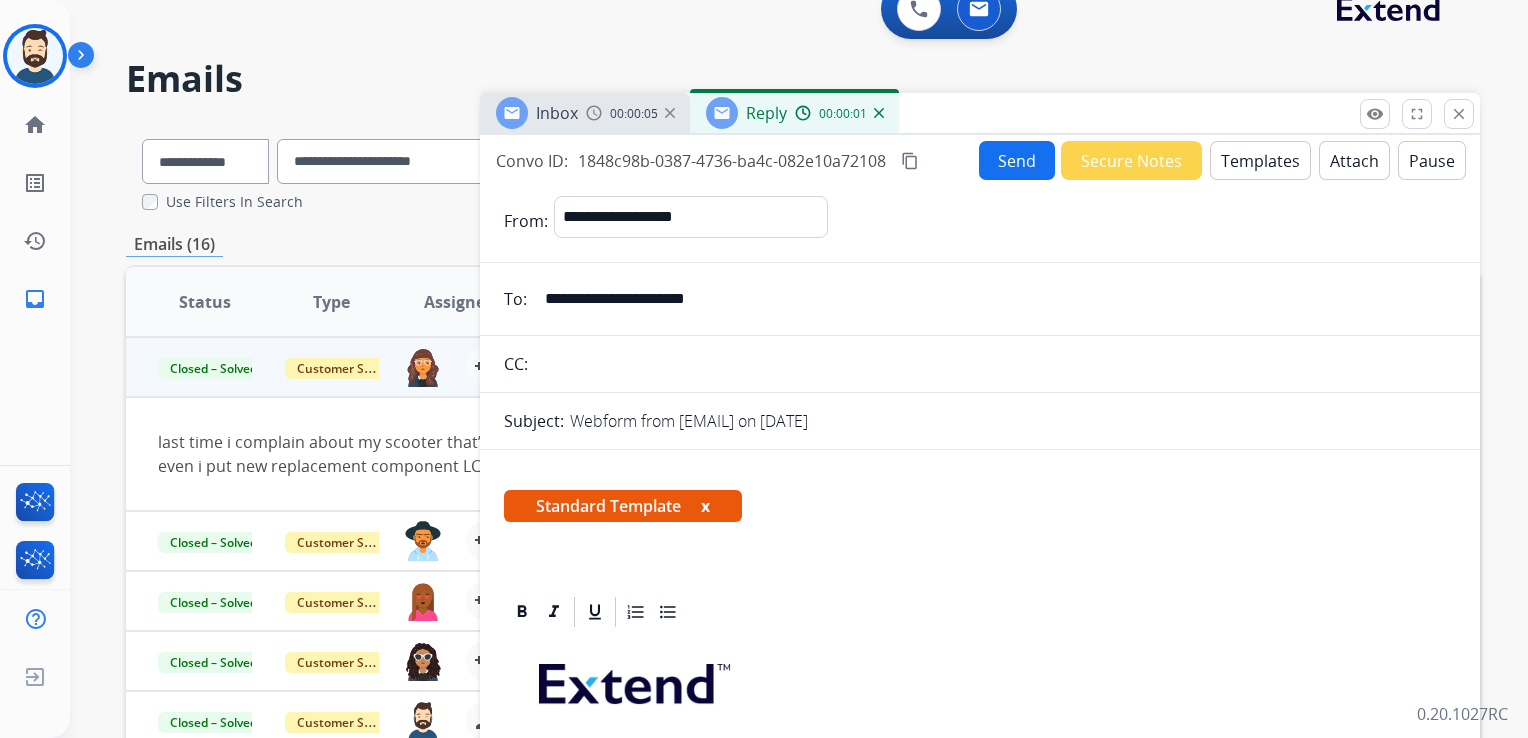 scroll, scrollTop: 400, scrollLeft: 0, axis: vertical 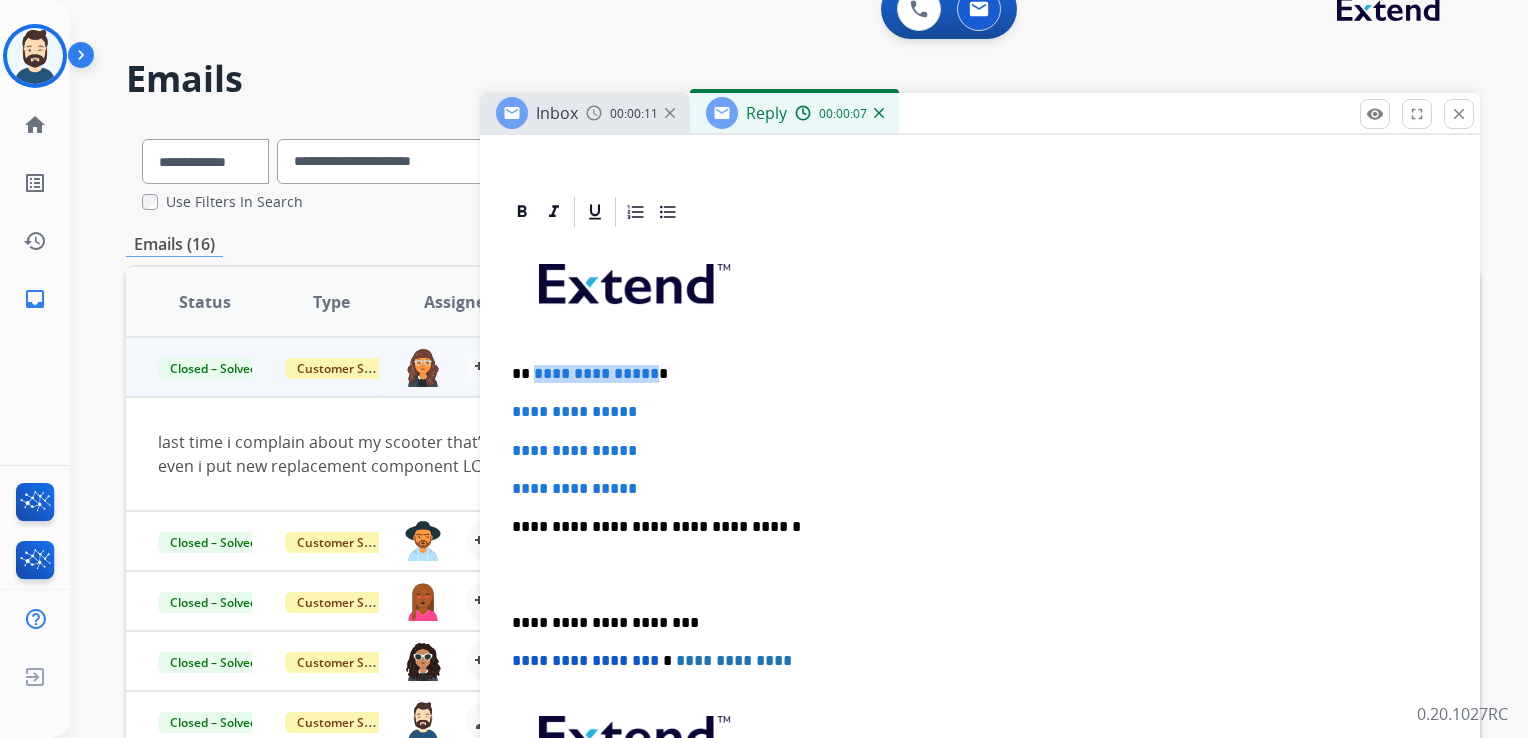 drag, startPoint x: 532, startPoint y: 372, endPoint x: 648, endPoint y: 374, distance: 116.01724 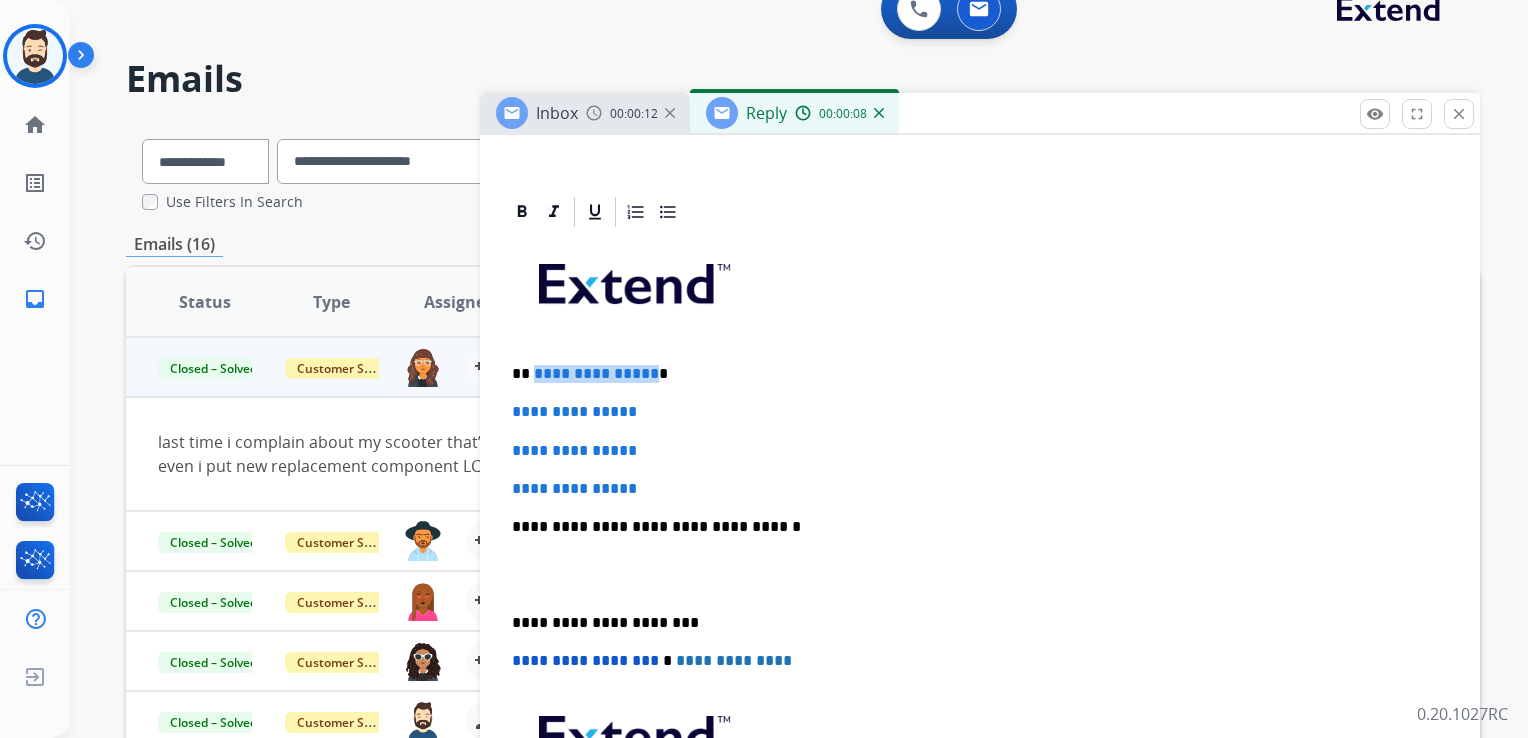 type 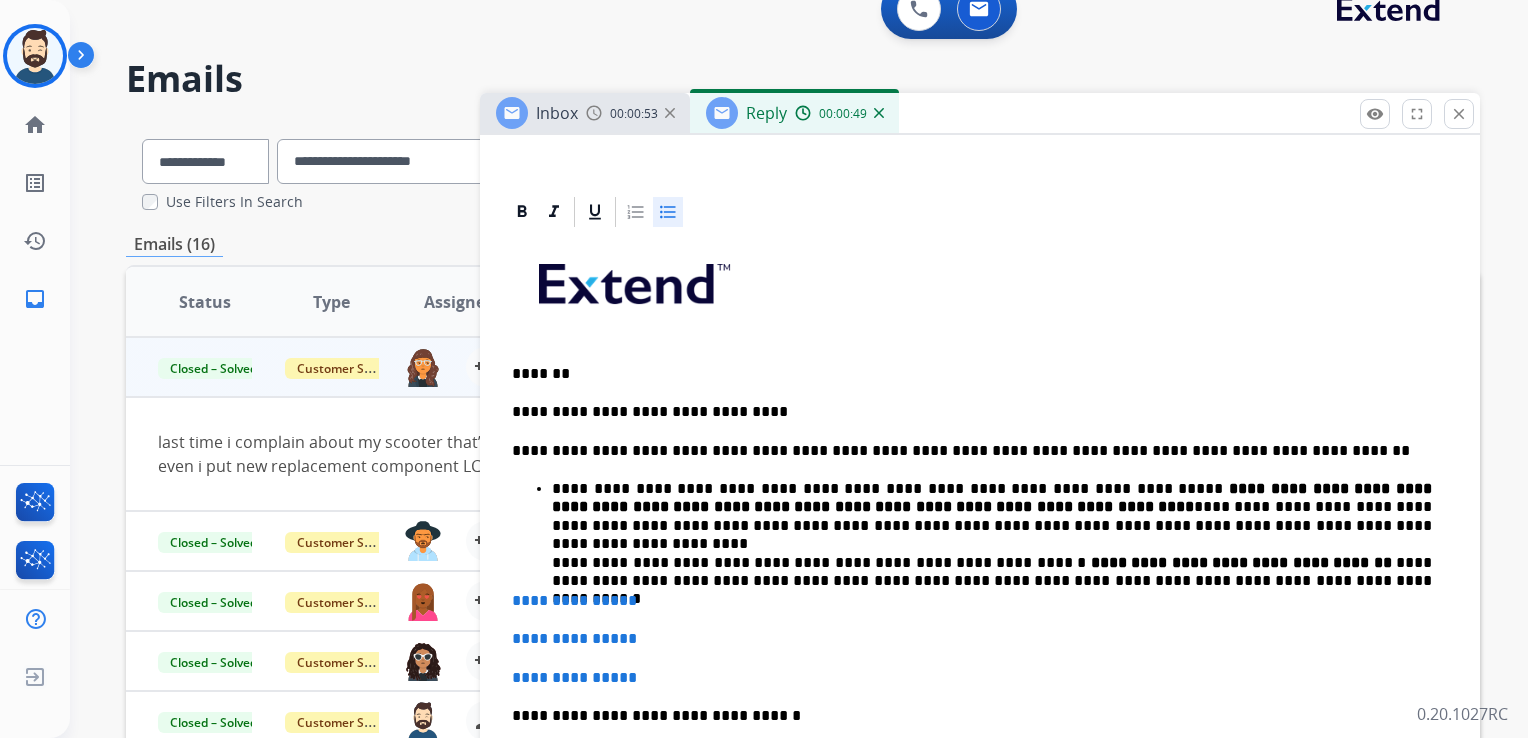 click on "**********" at bounding box center (992, 526) 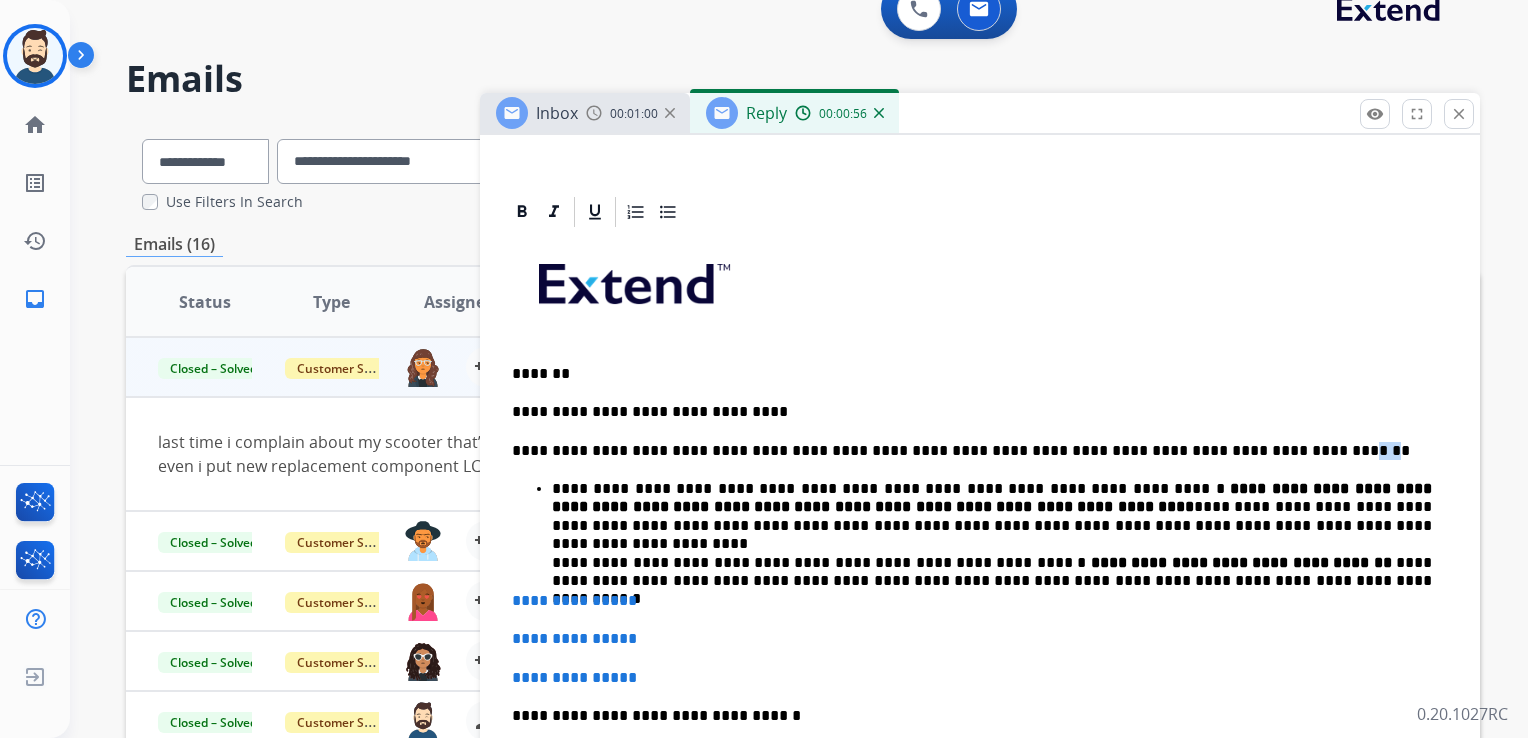 drag, startPoint x: 1208, startPoint y: 445, endPoint x: 1239, endPoint y: 455, distance: 32.572994 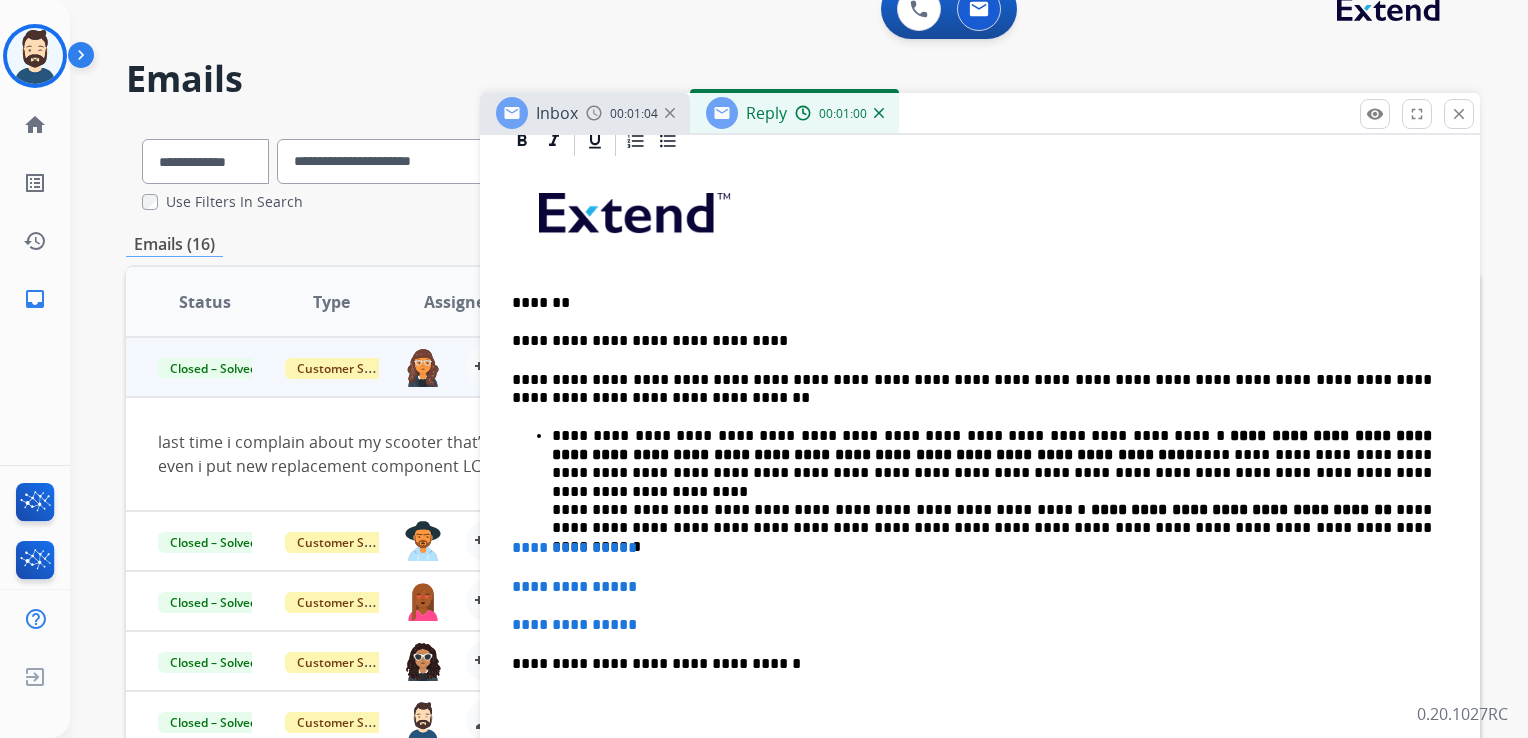 scroll, scrollTop: 500, scrollLeft: 0, axis: vertical 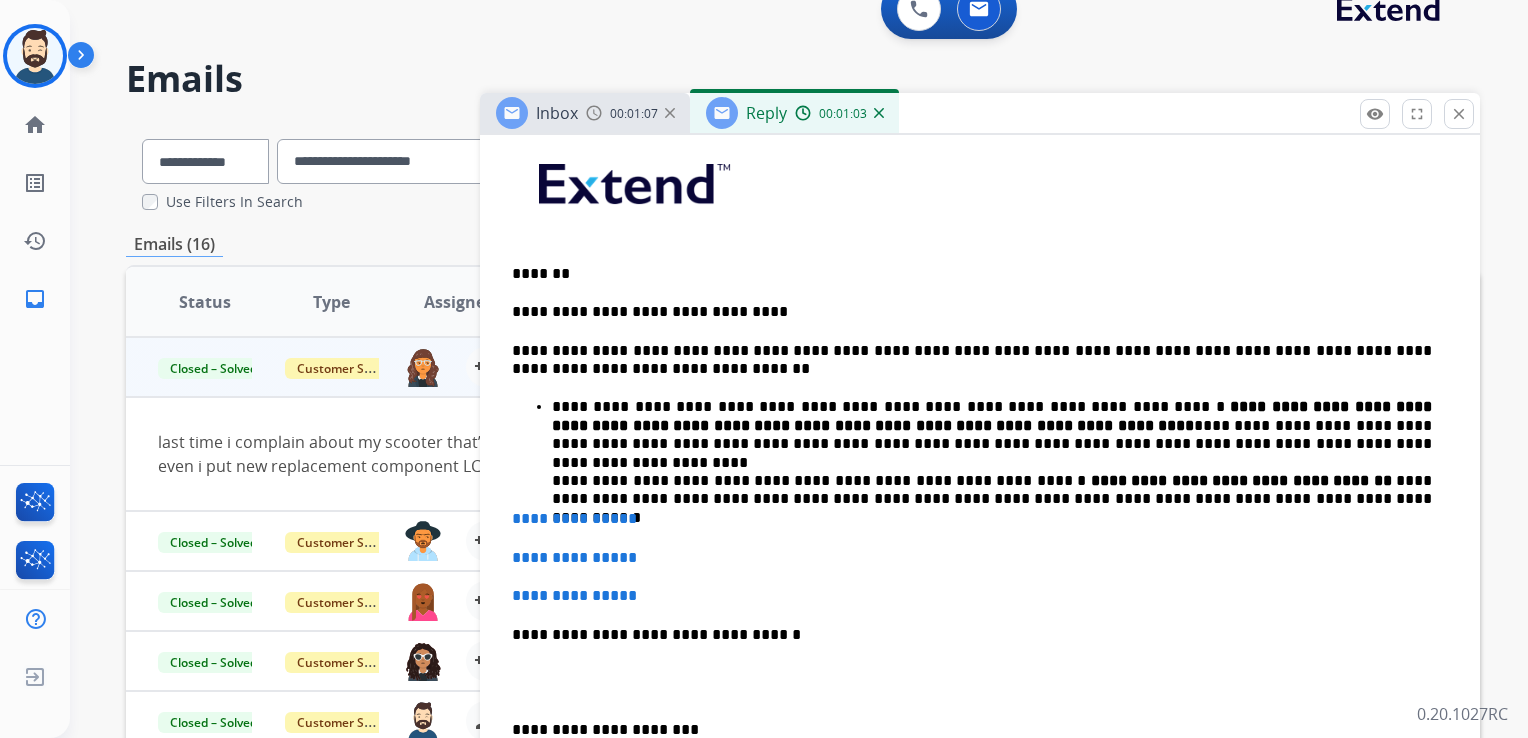 click on "**********" at bounding box center [992, 444] 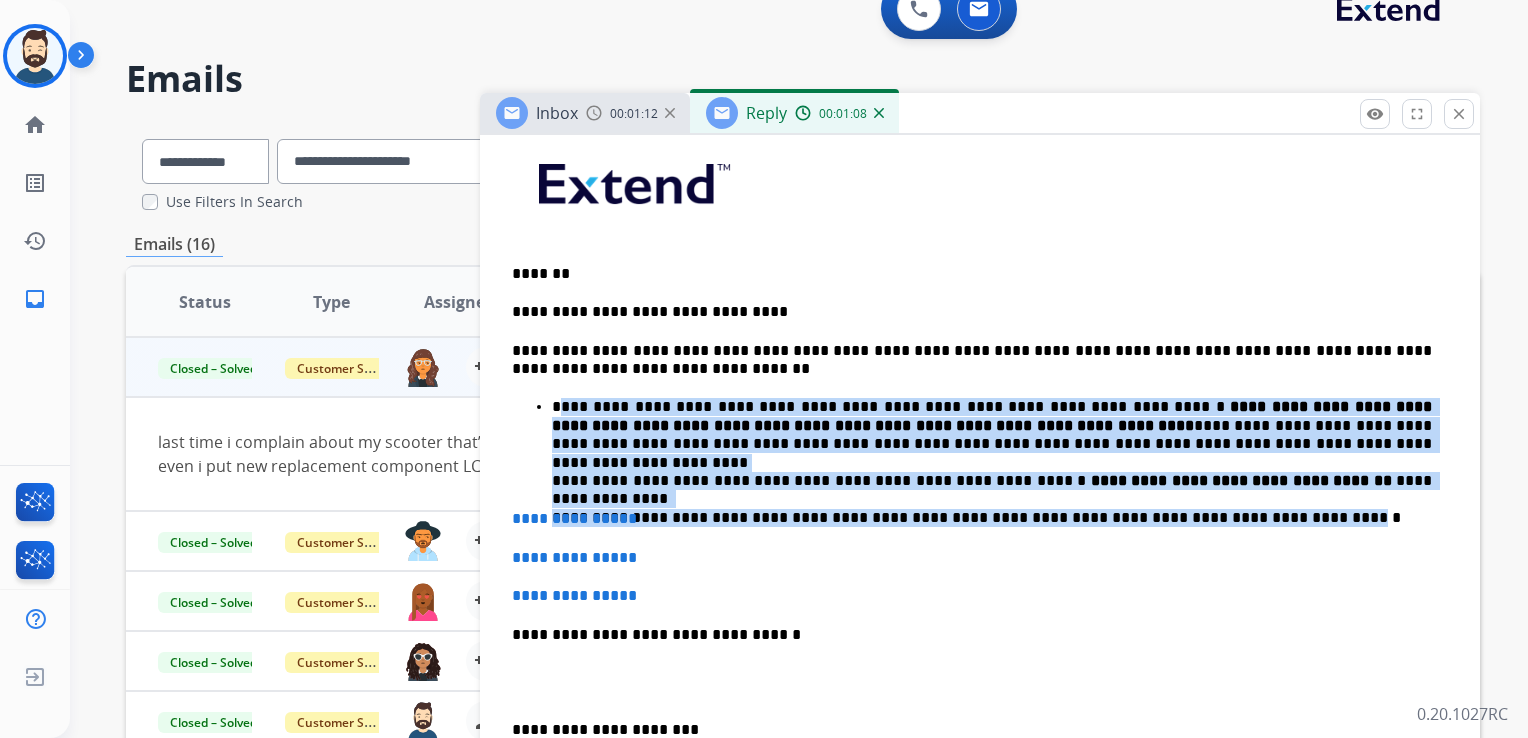 drag, startPoint x: 560, startPoint y: 408, endPoint x: 1225, endPoint y: 480, distance: 668.8864 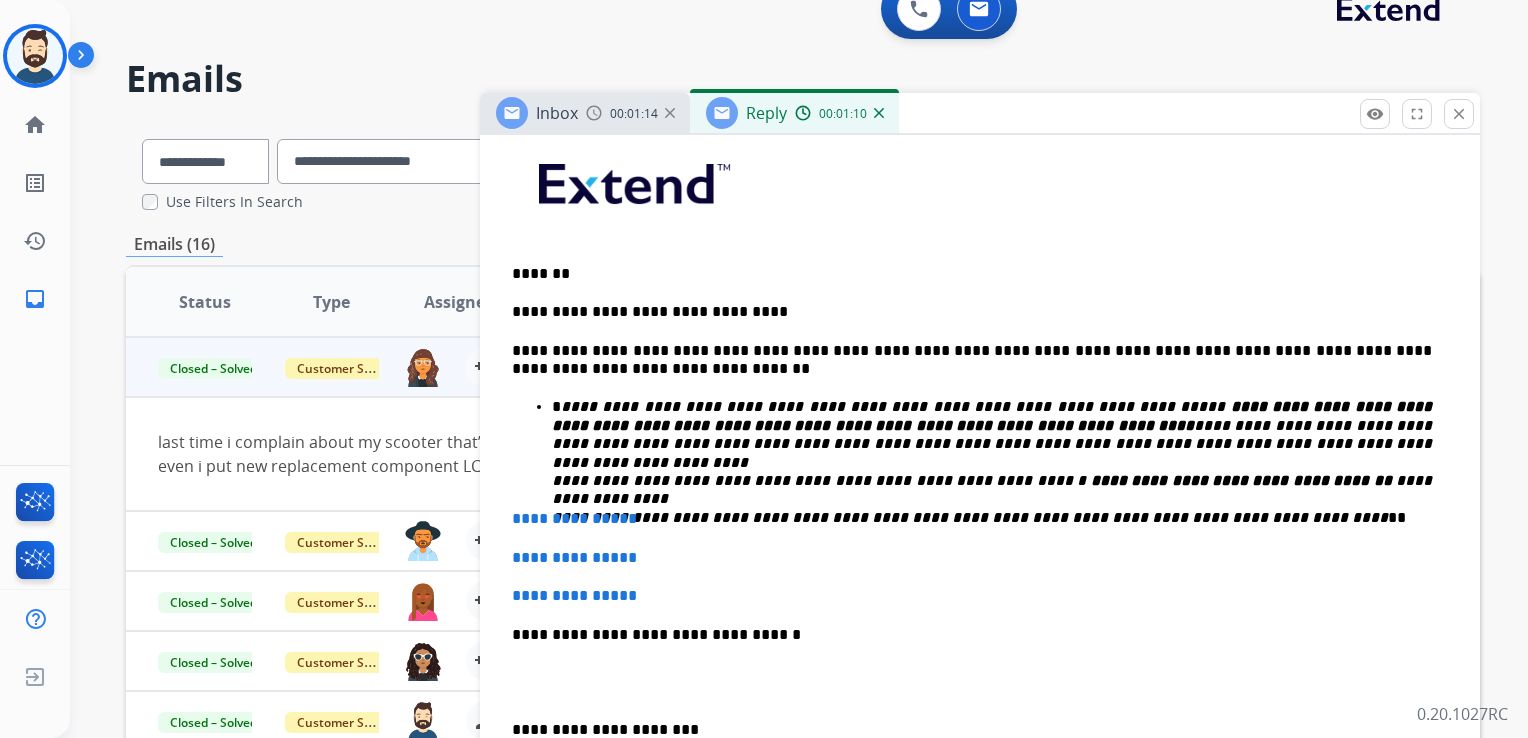 click on "**********" at bounding box center [980, 577] 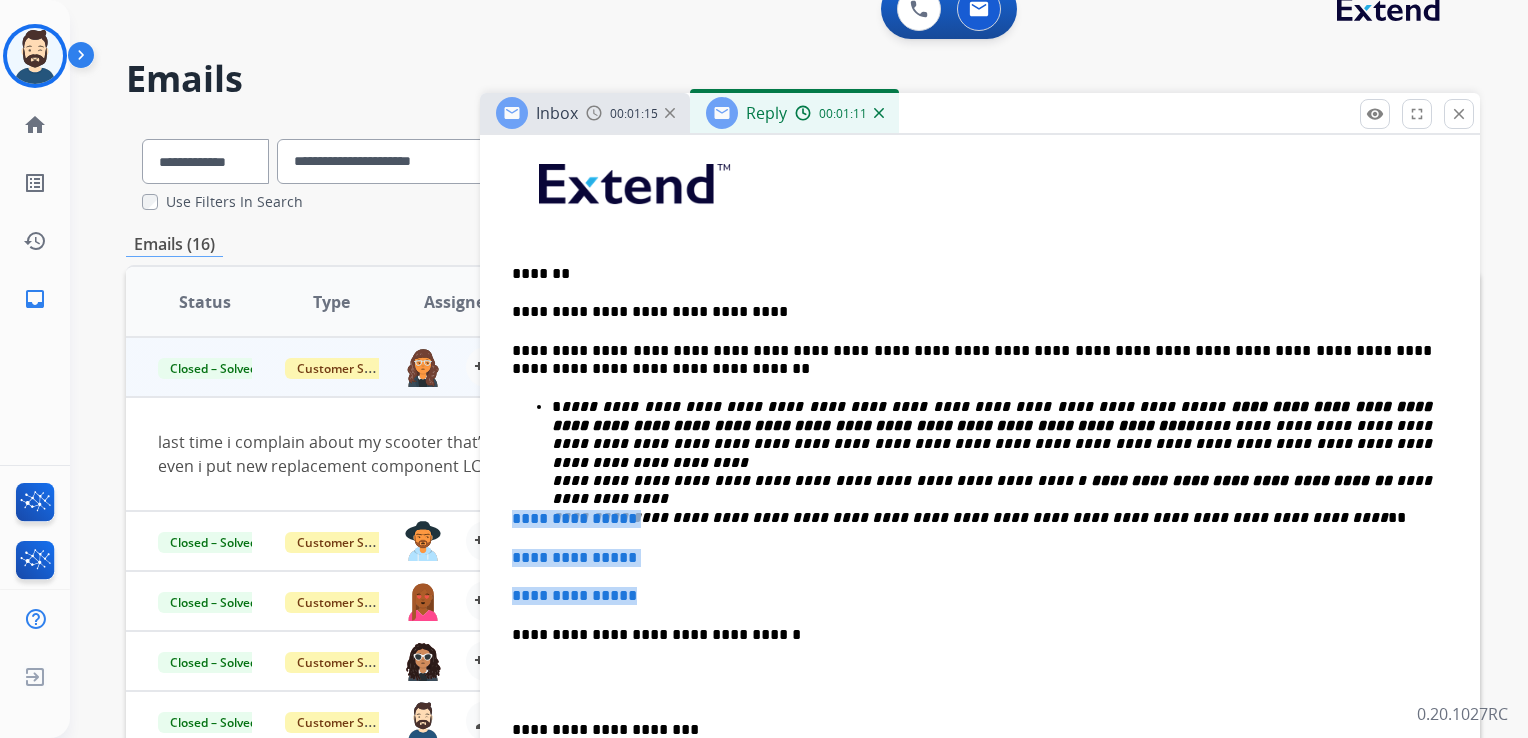 drag, startPoint x: 510, startPoint y: 516, endPoint x: 679, endPoint y: 570, distance: 177.41759 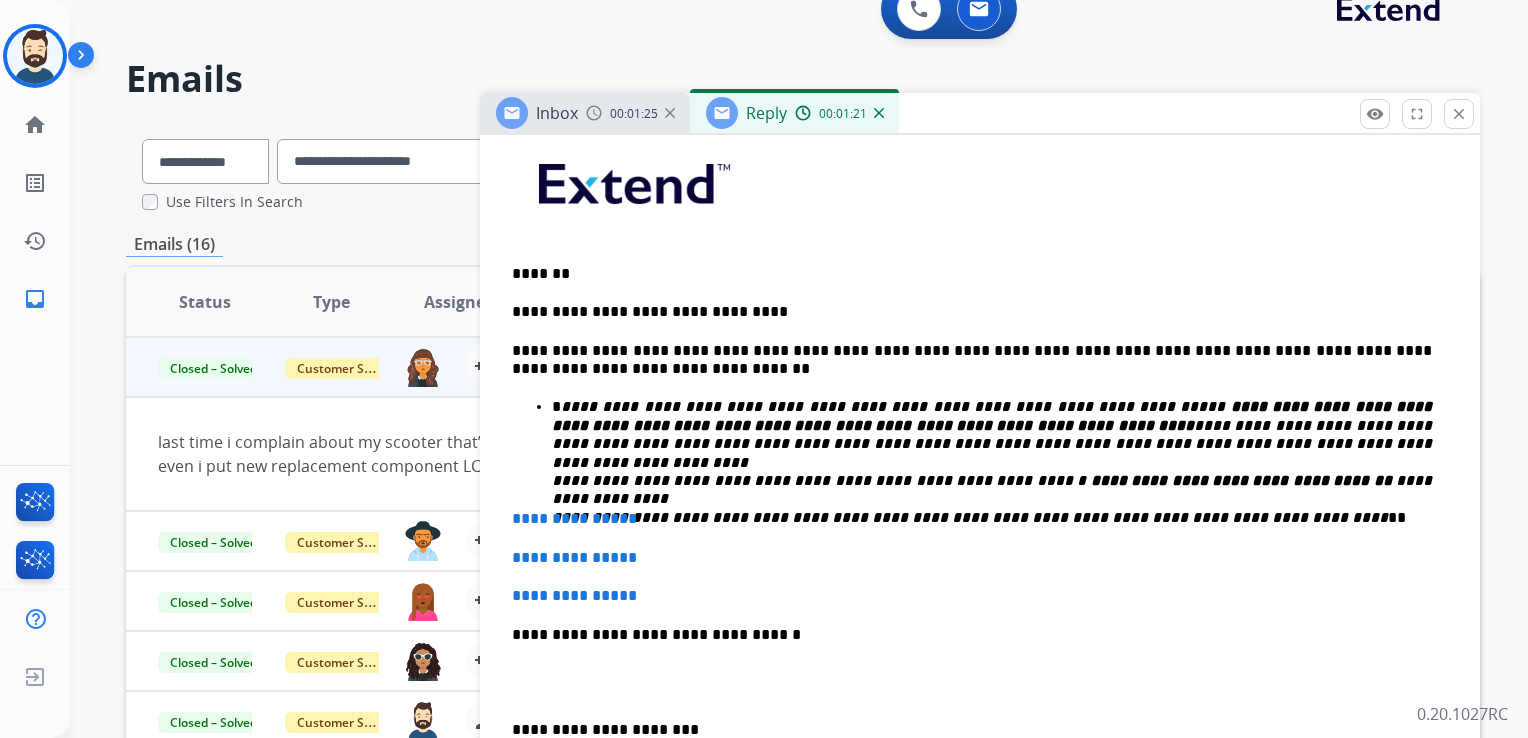 click on "**********" at bounding box center [992, 444] 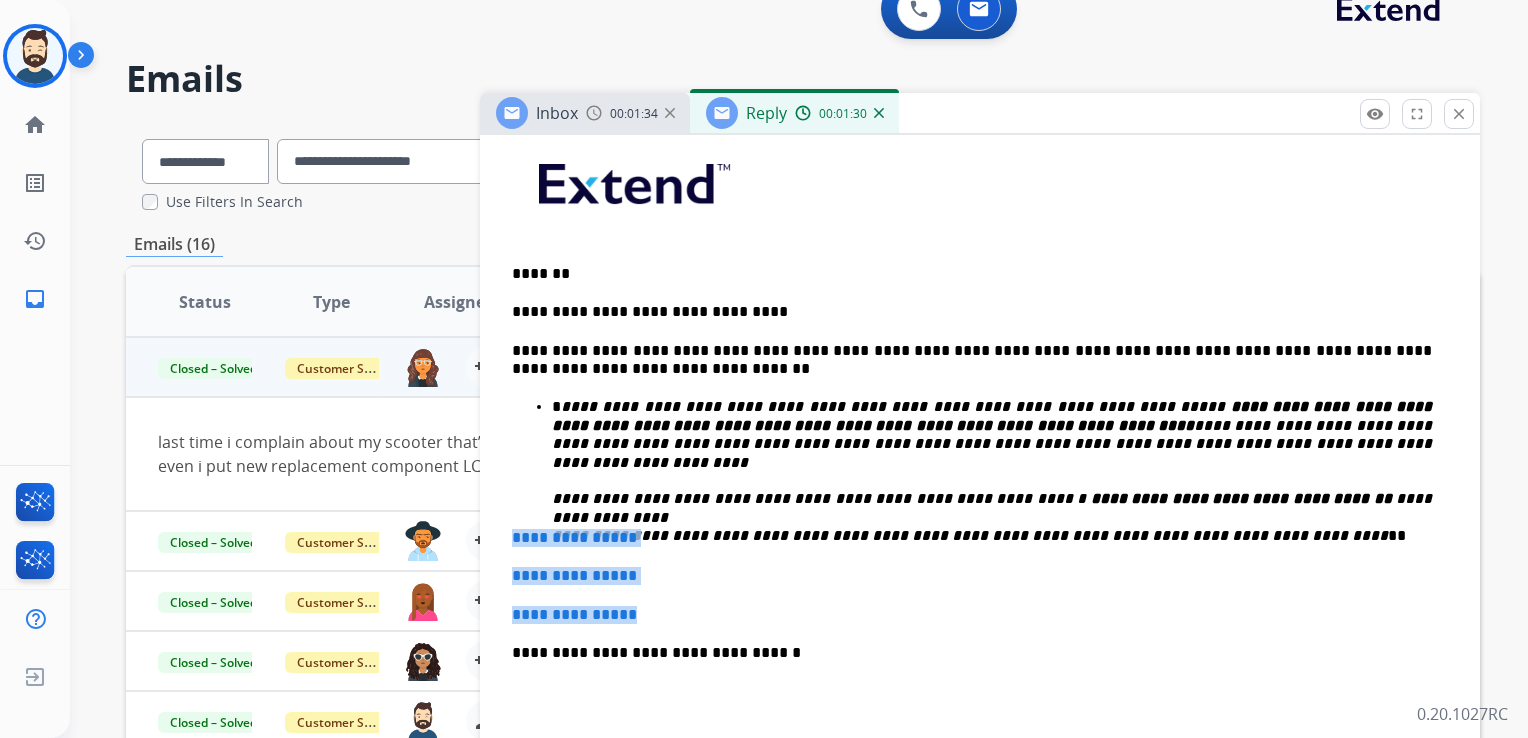 drag, startPoint x: 511, startPoint y: 537, endPoint x: 667, endPoint y: 594, distance: 166.08733 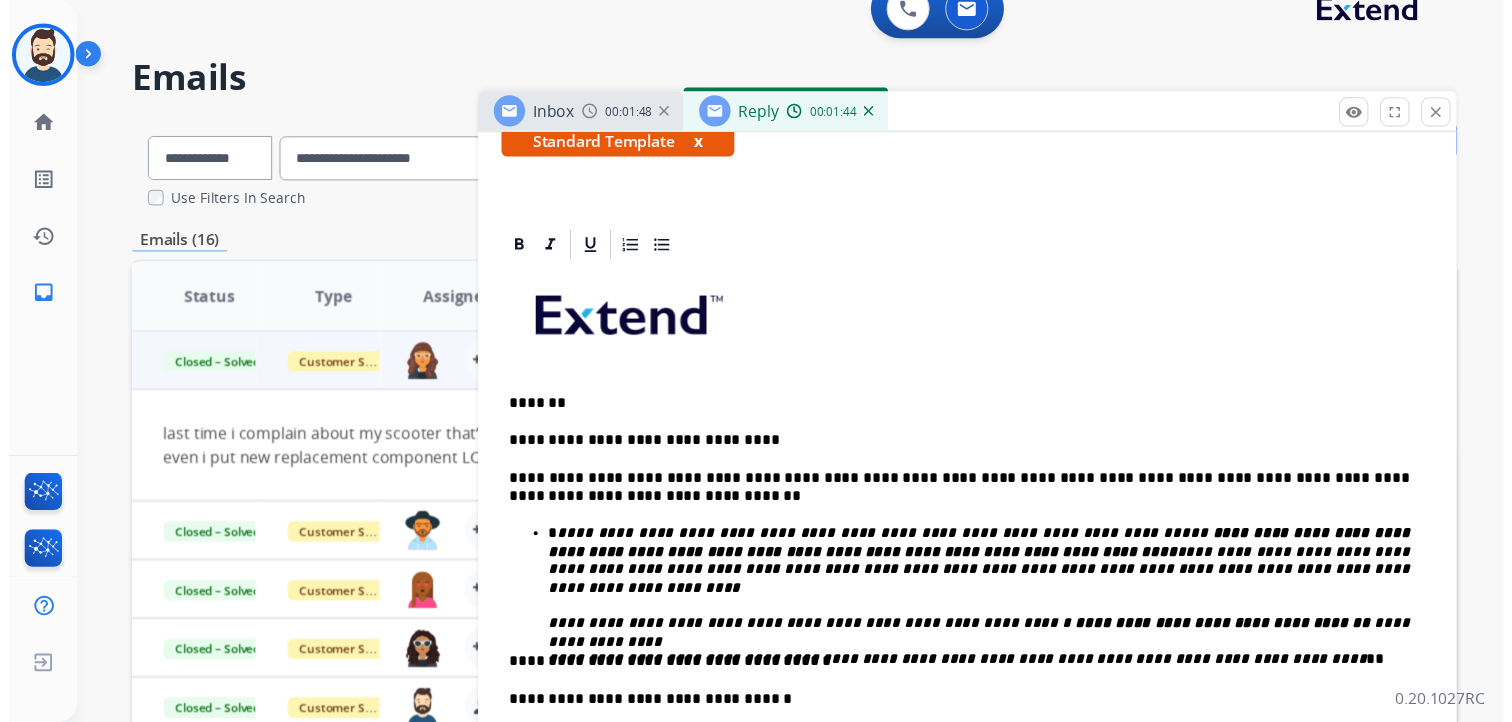 scroll, scrollTop: 0, scrollLeft: 0, axis: both 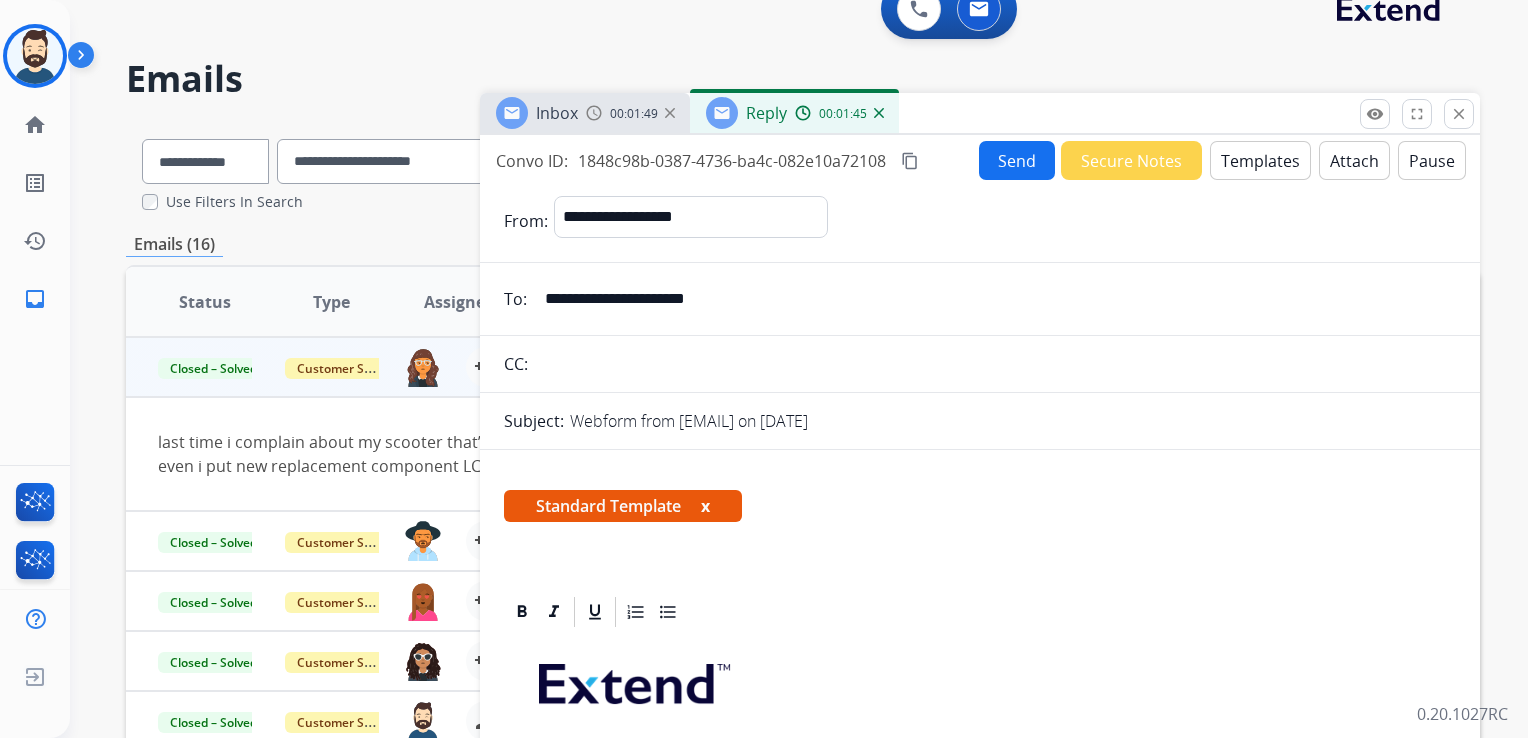 click on "Send" at bounding box center (1017, 160) 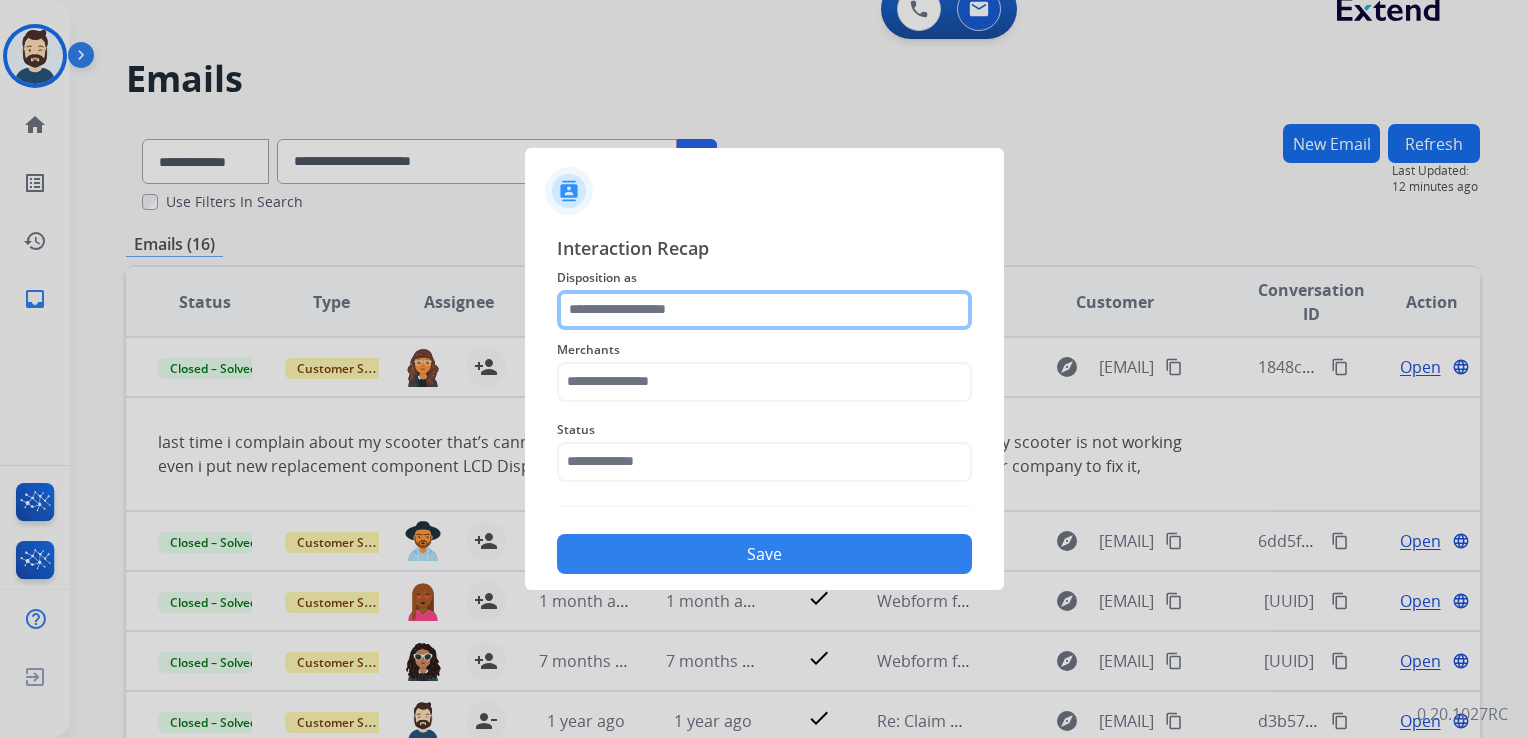click 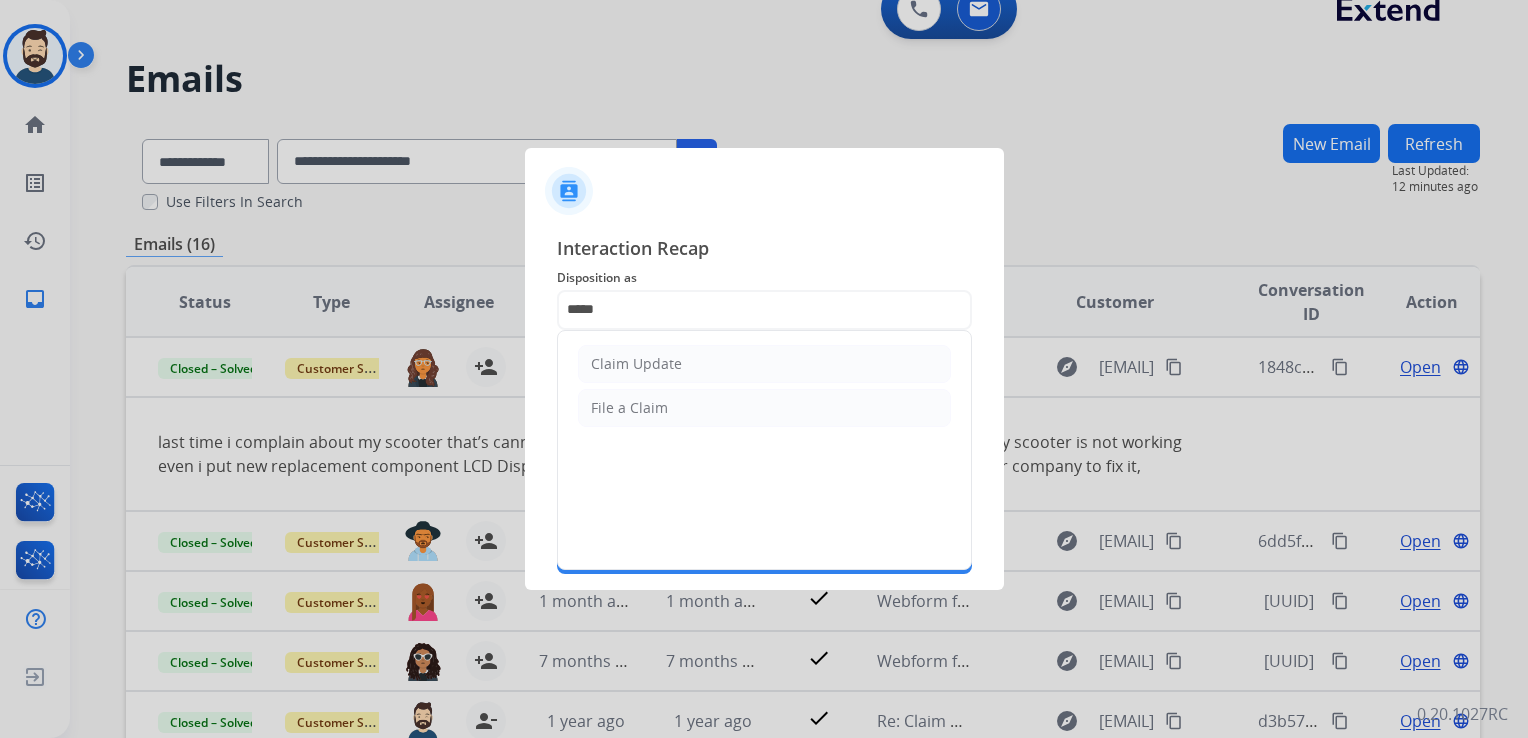drag, startPoint x: 672, startPoint y: 354, endPoint x: 655, endPoint y: 369, distance: 22.671568 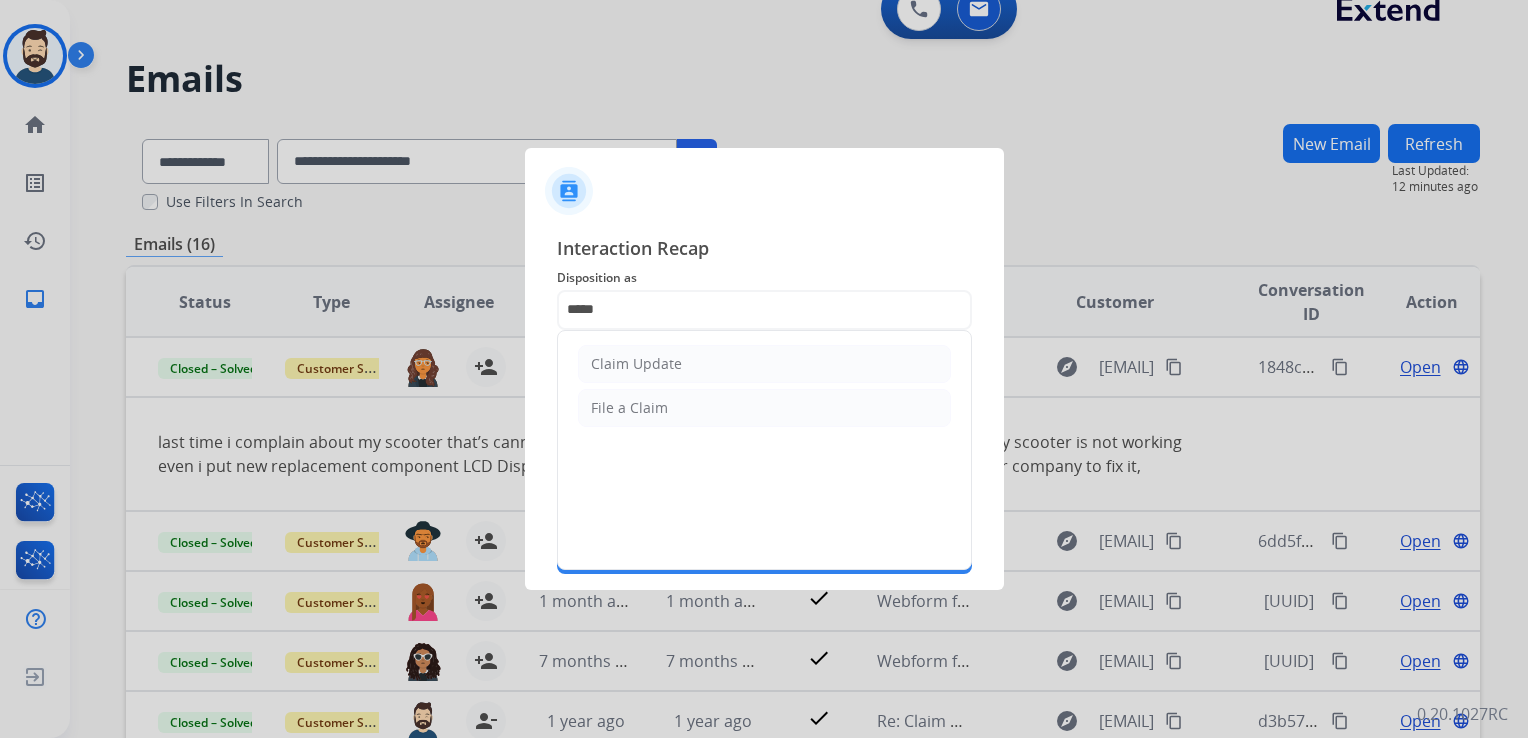 click on "Claim Update" 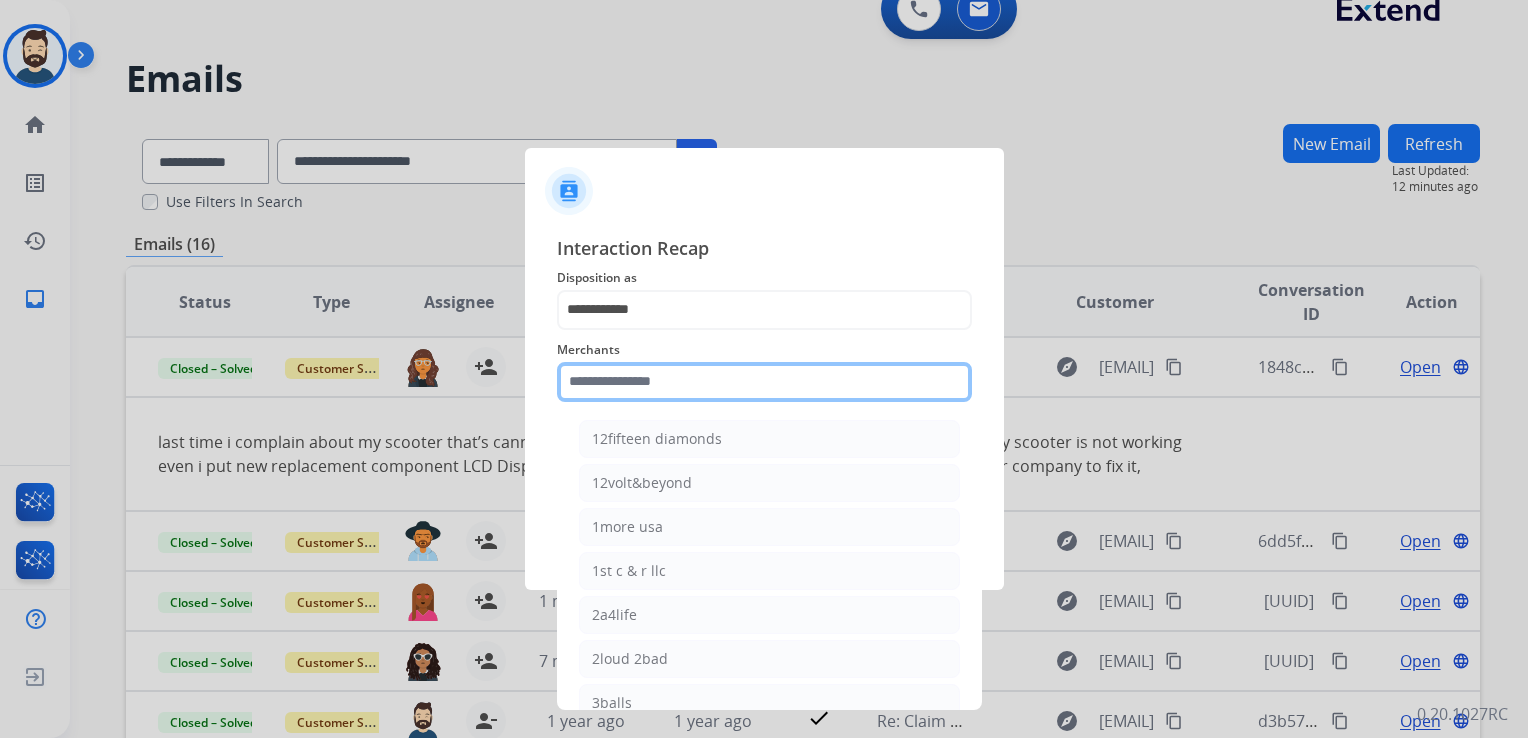 click 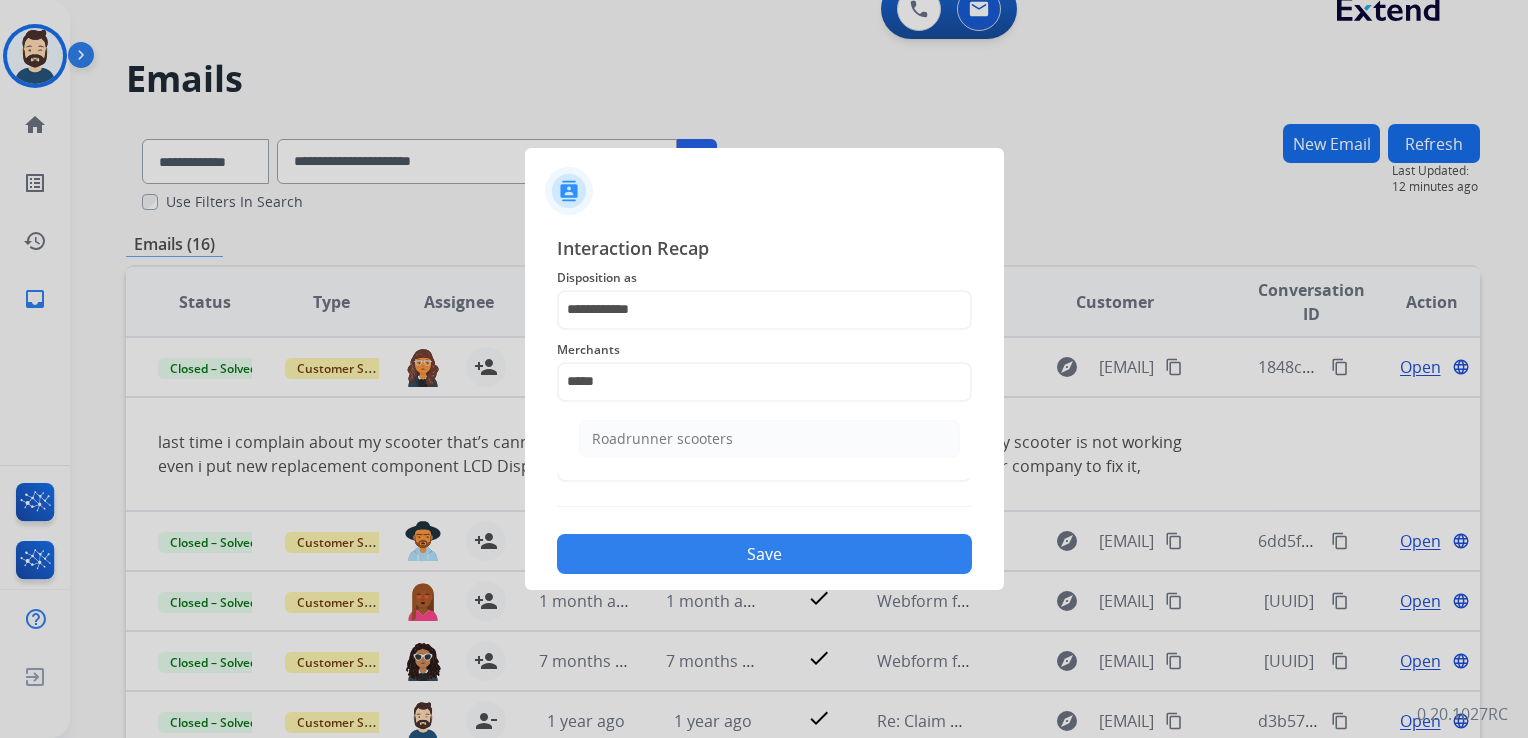 click on "Roadrunner scooters" 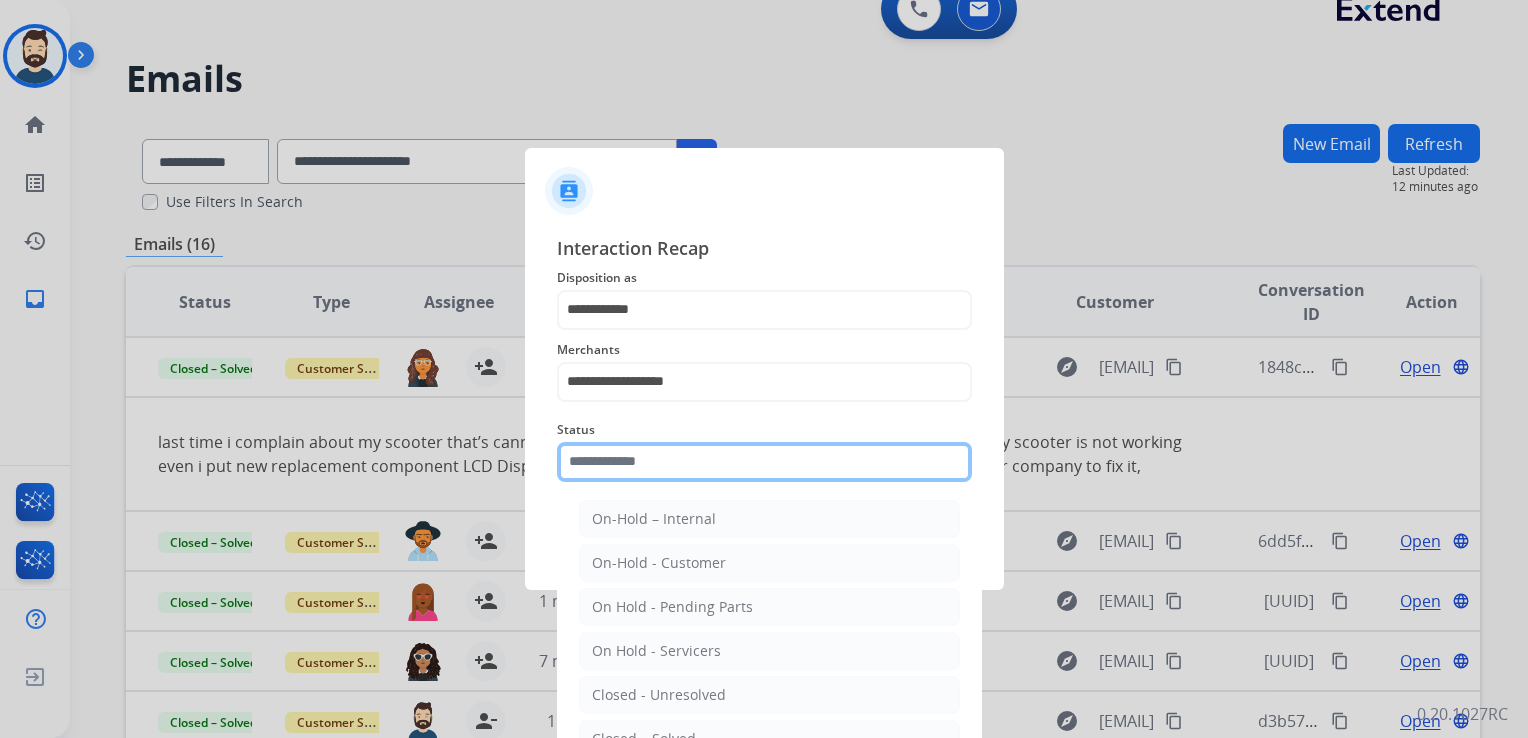 click 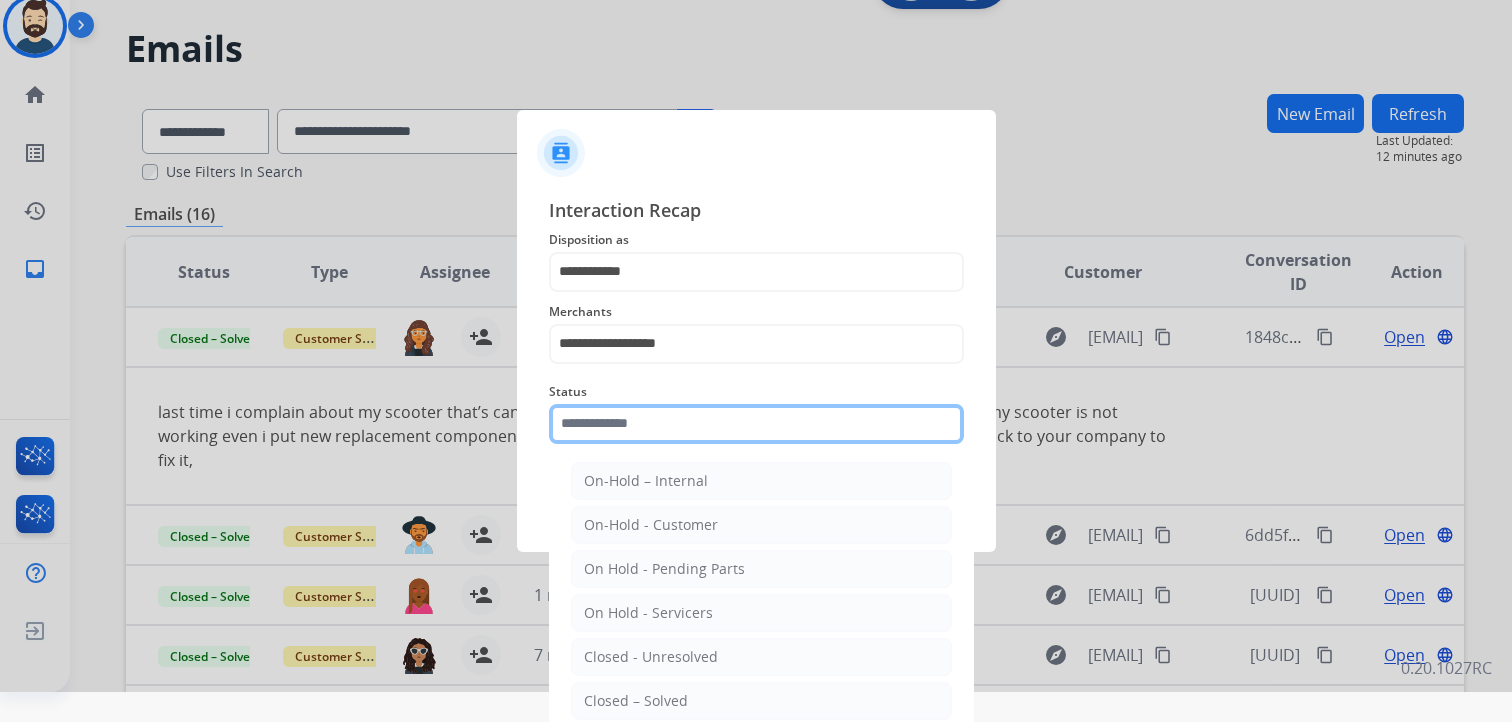 scroll, scrollTop: 59, scrollLeft: 0, axis: vertical 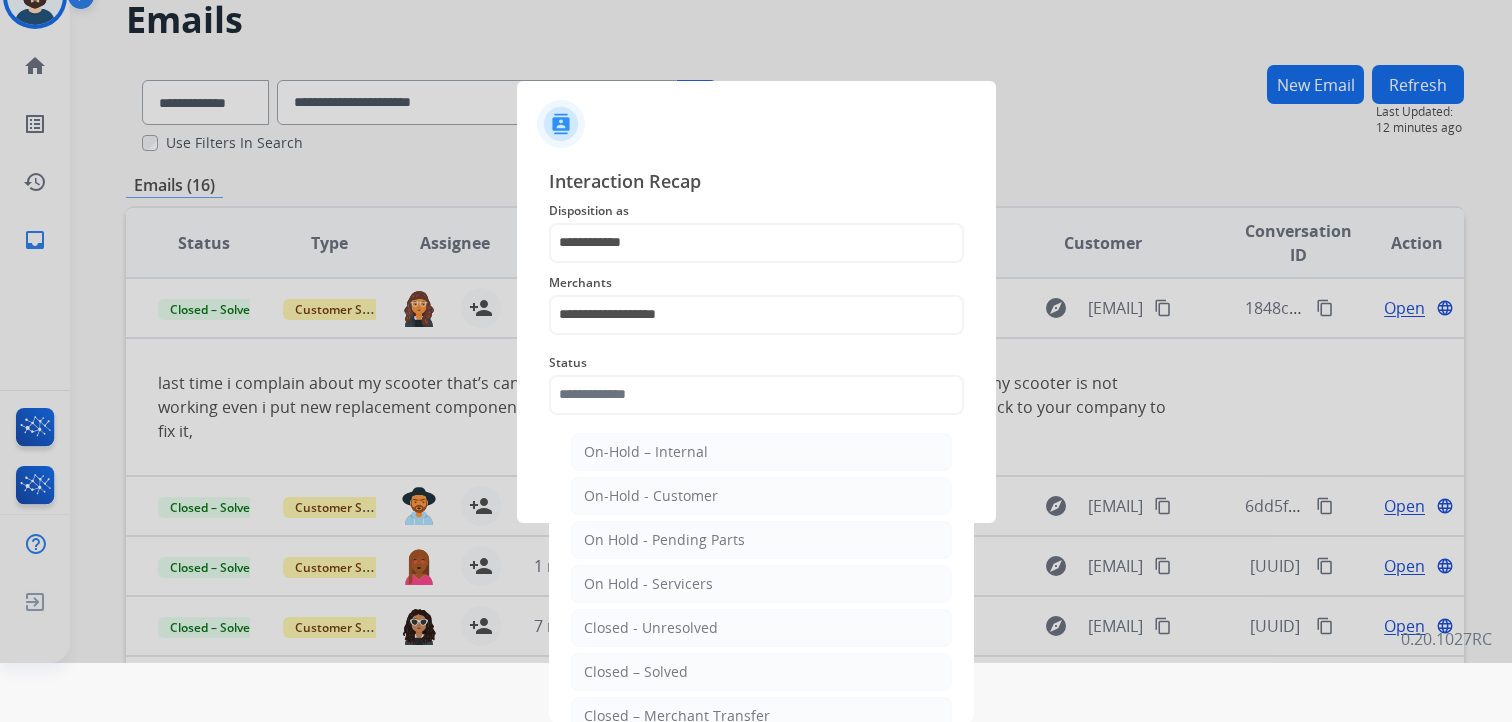click on "Closed – Solved" 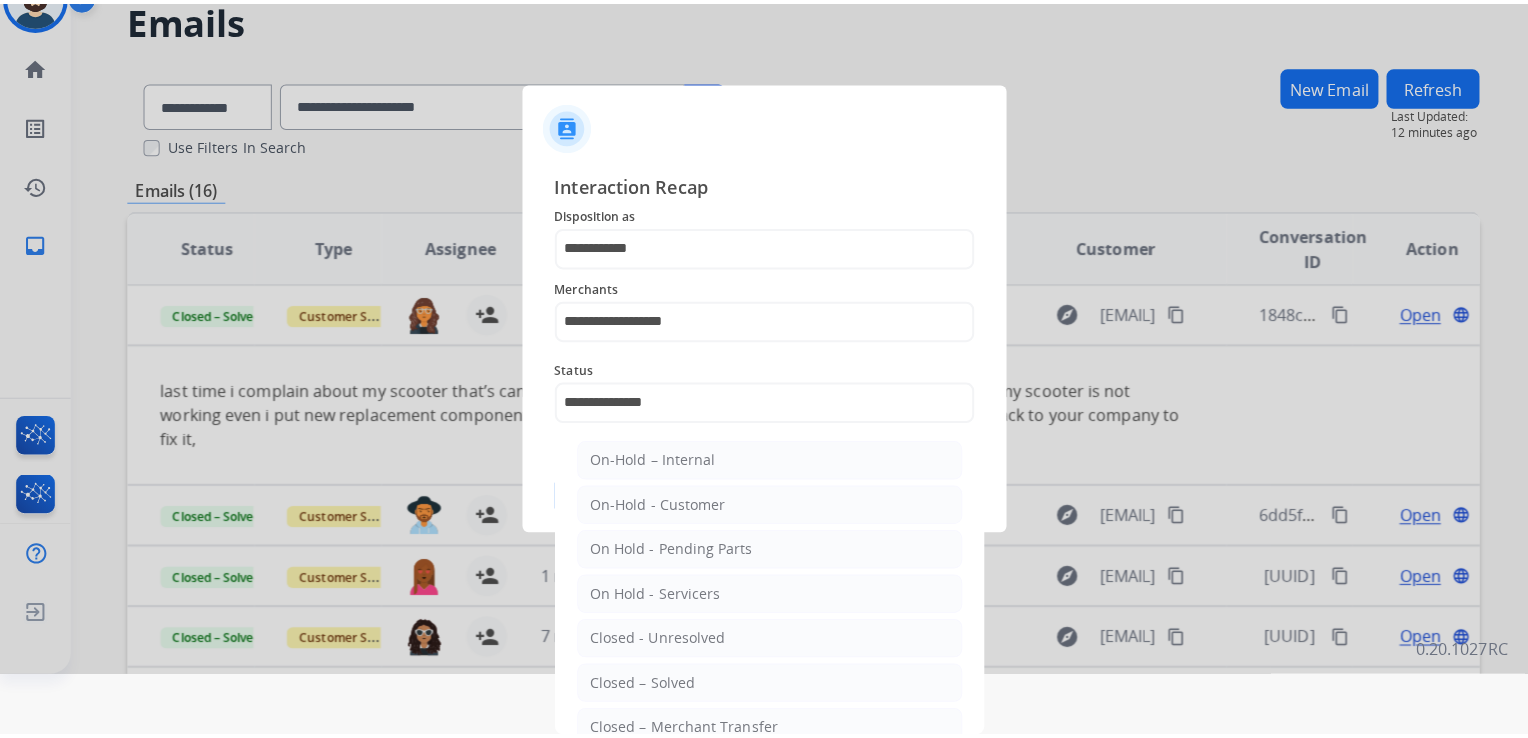 scroll, scrollTop: 0, scrollLeft: 0, axis: both 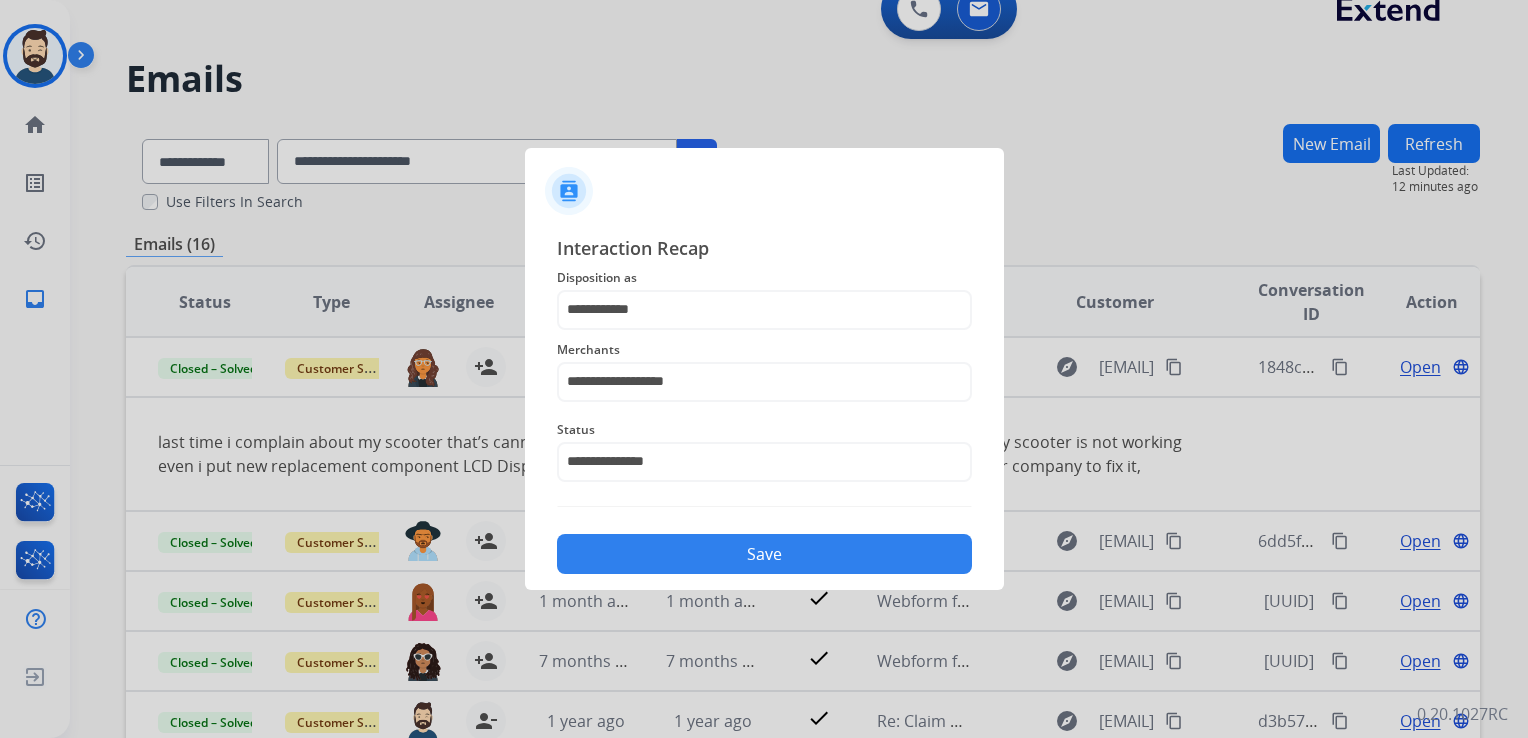 click on "Save" 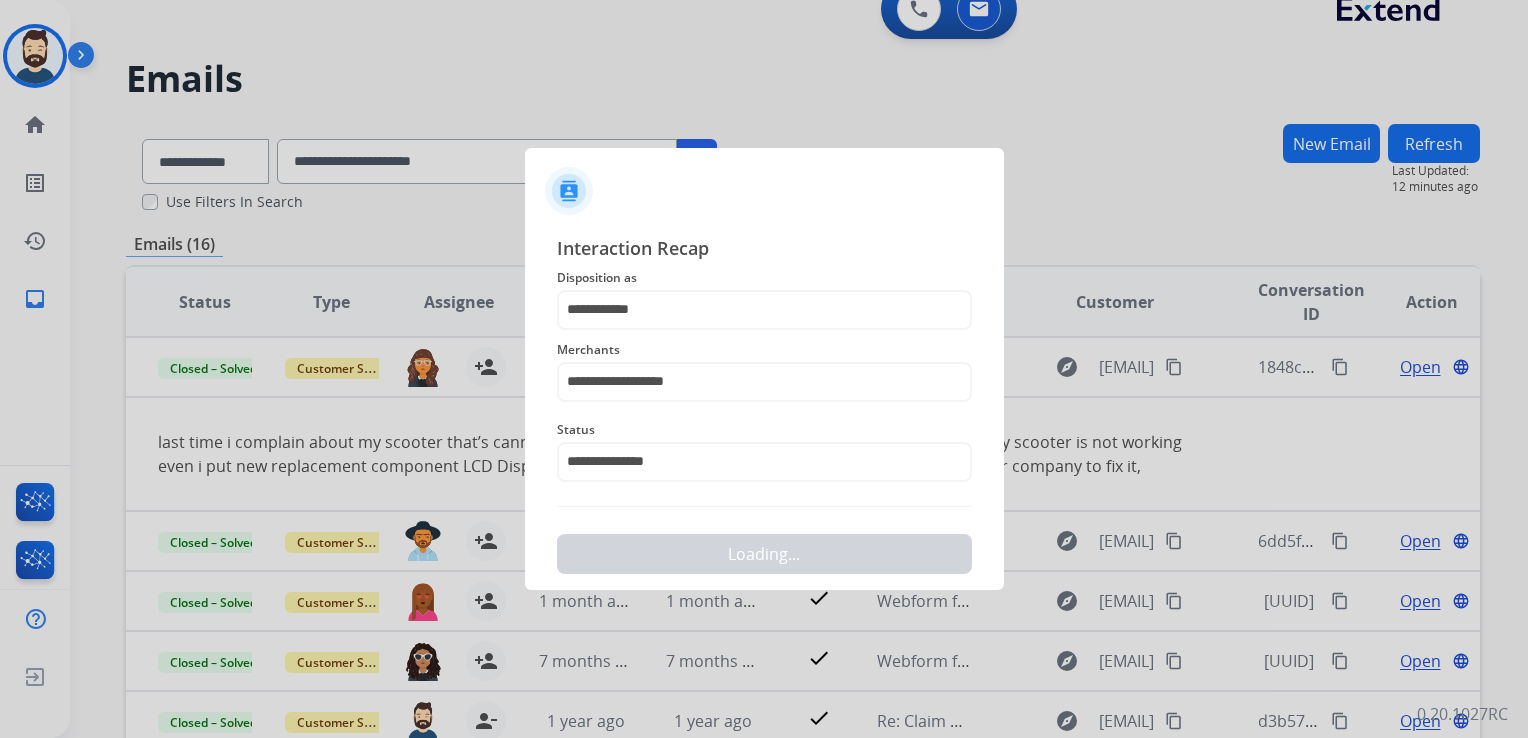 scroll, scrollTop: 0, scrollLeft: 0, axis: both 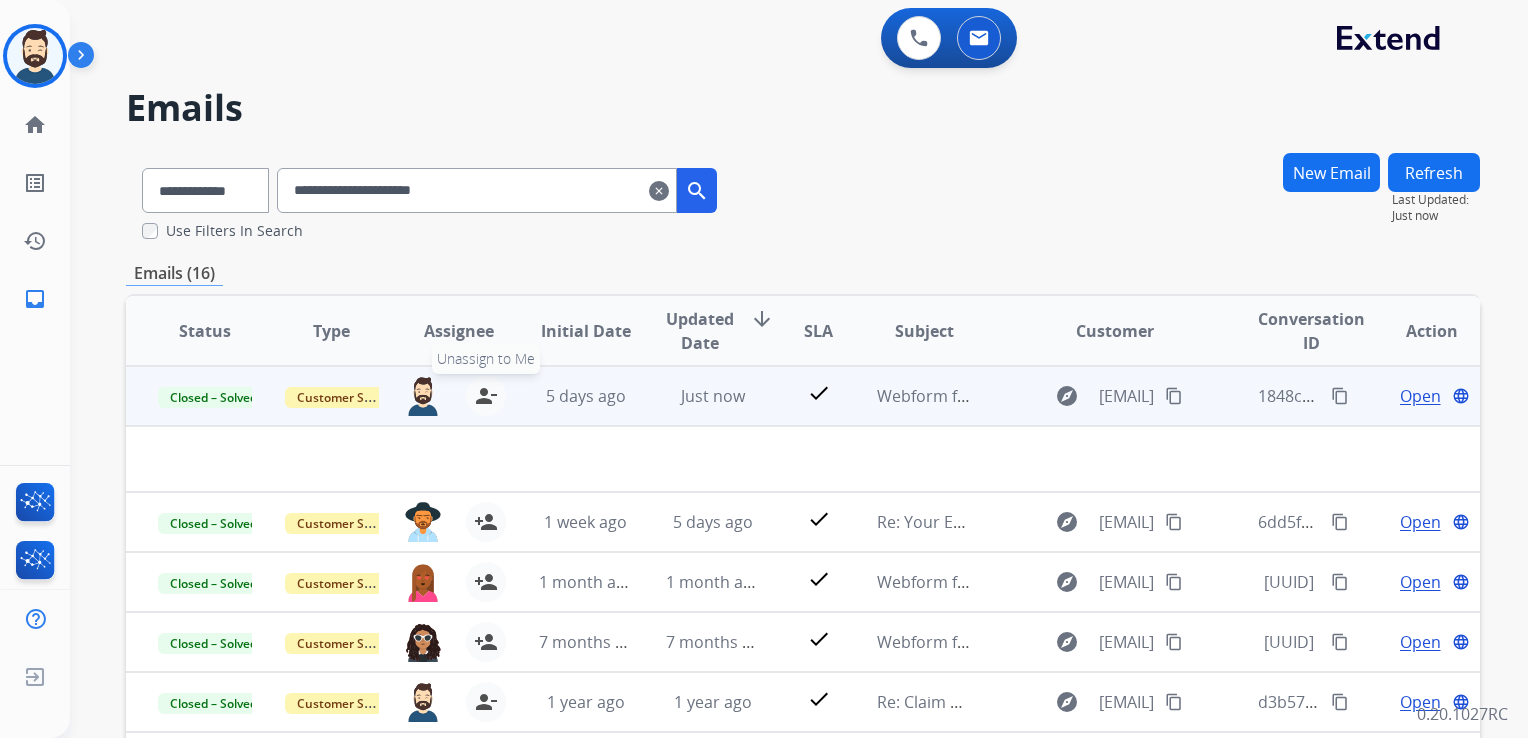 click on "person_remove" at bounding box center [486, 396] 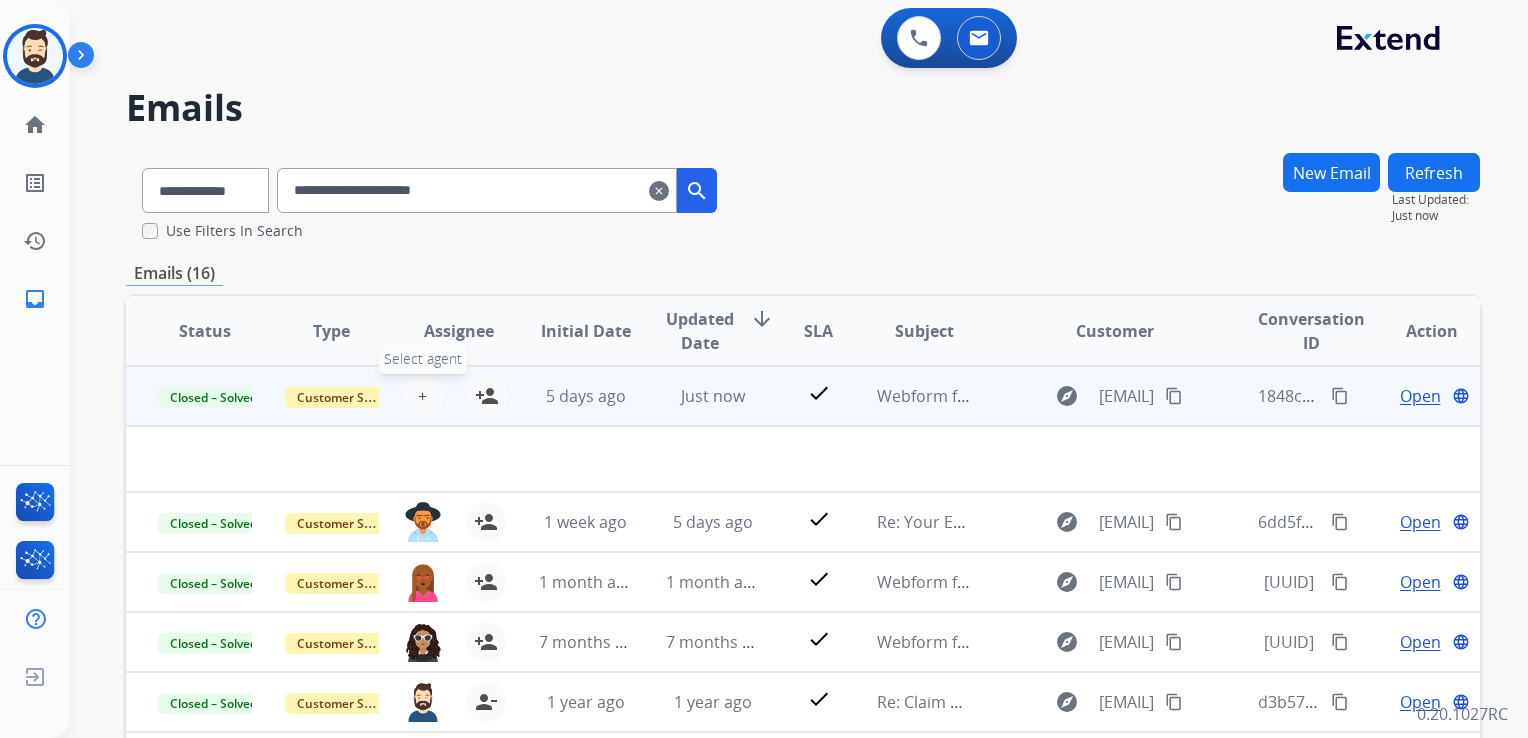 click on "+" at bounding box center (422, 396) 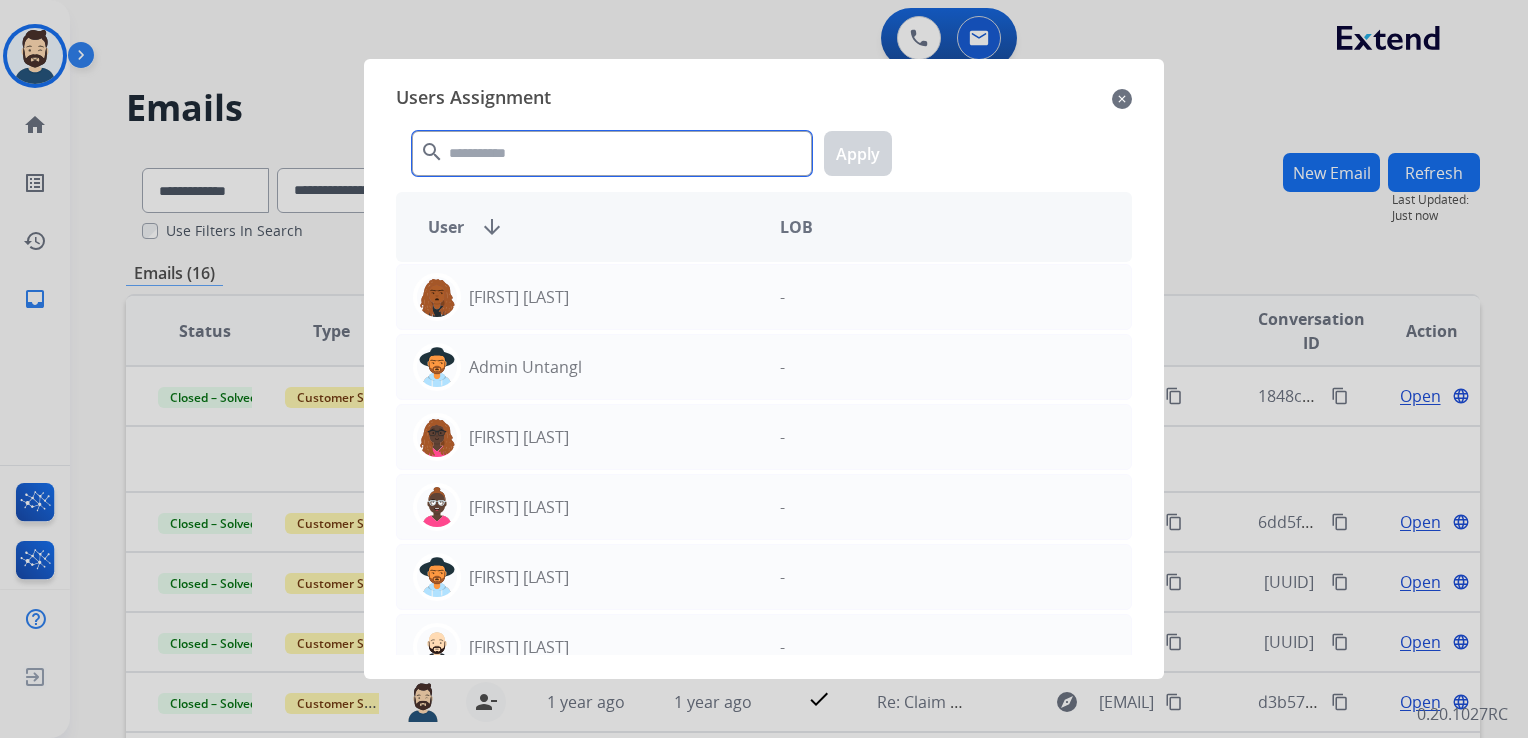 click 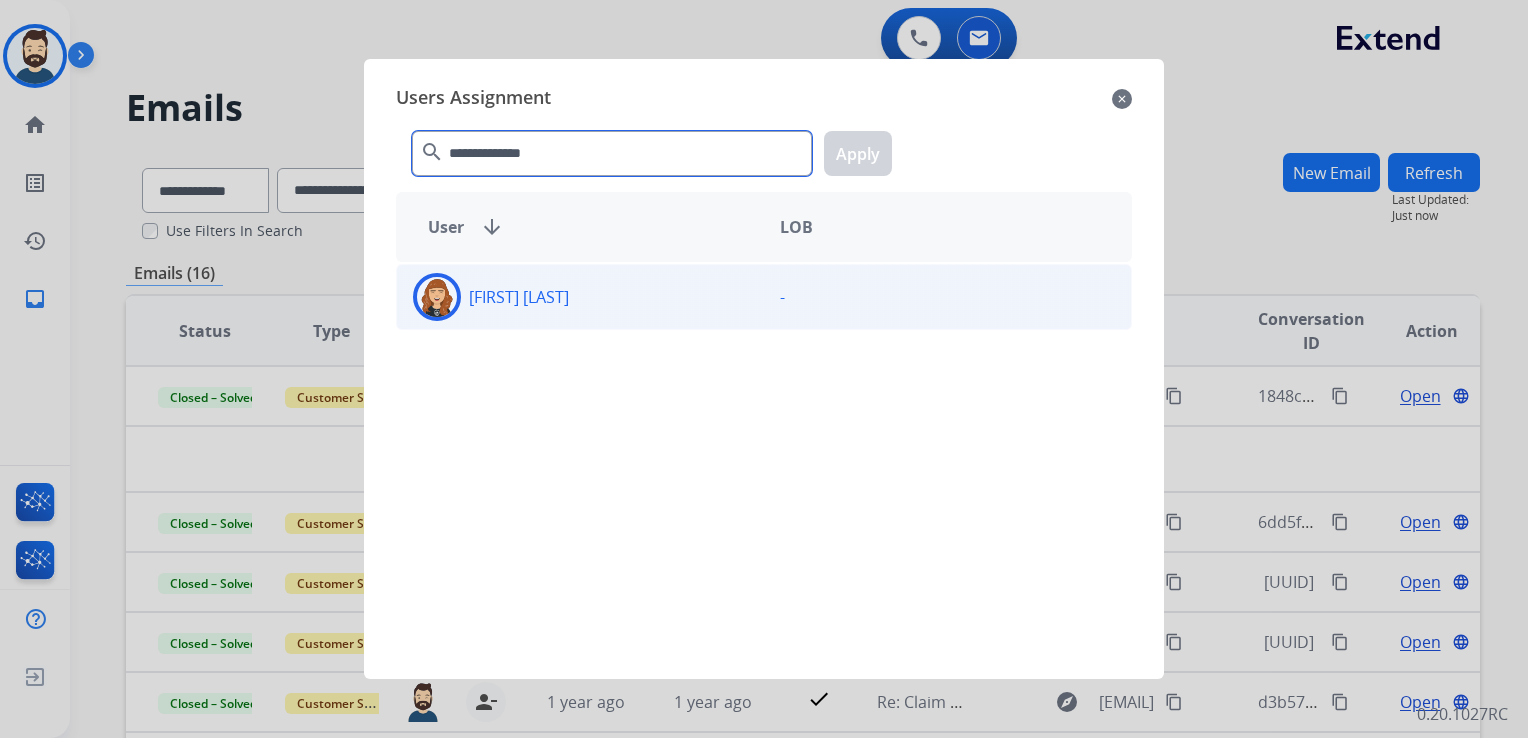 type on "**********" 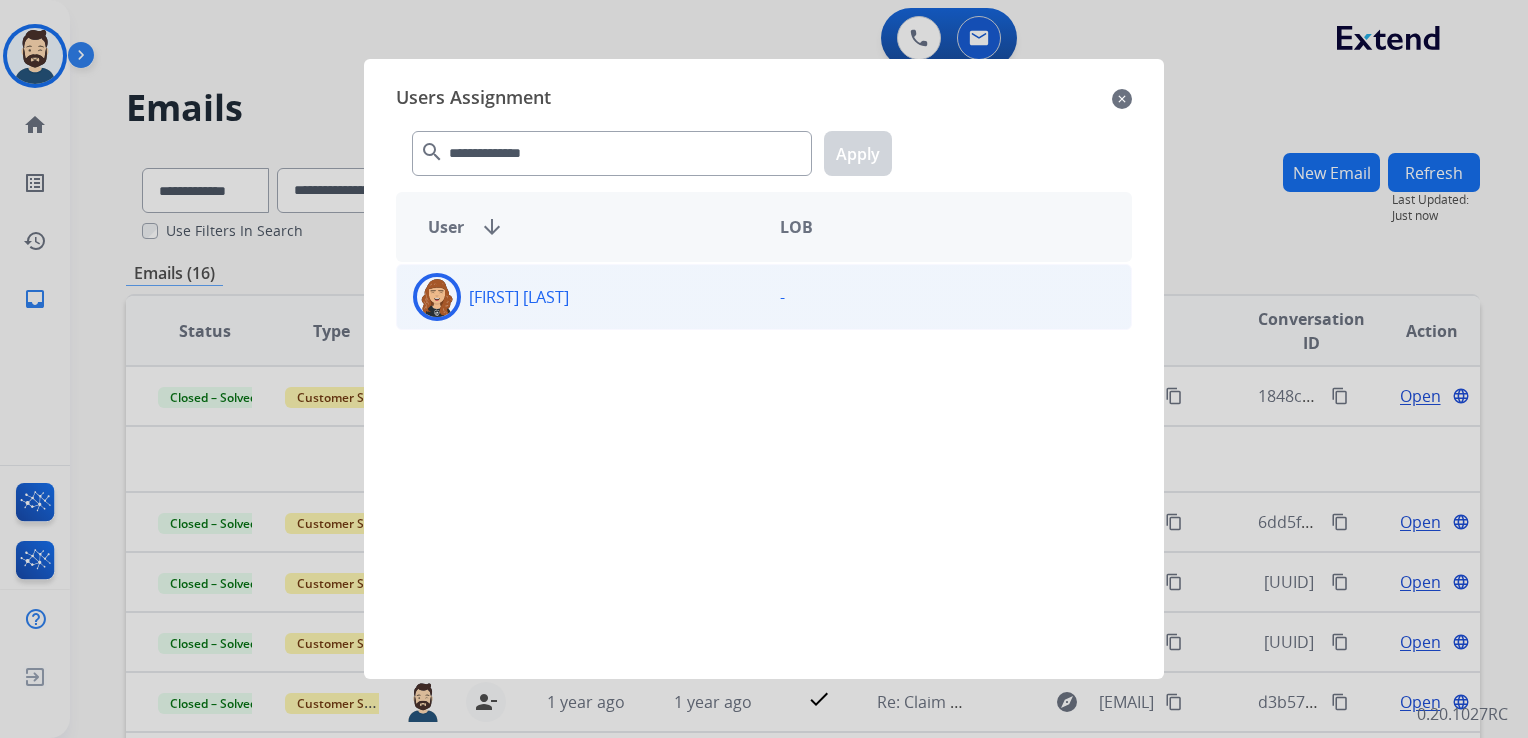 click 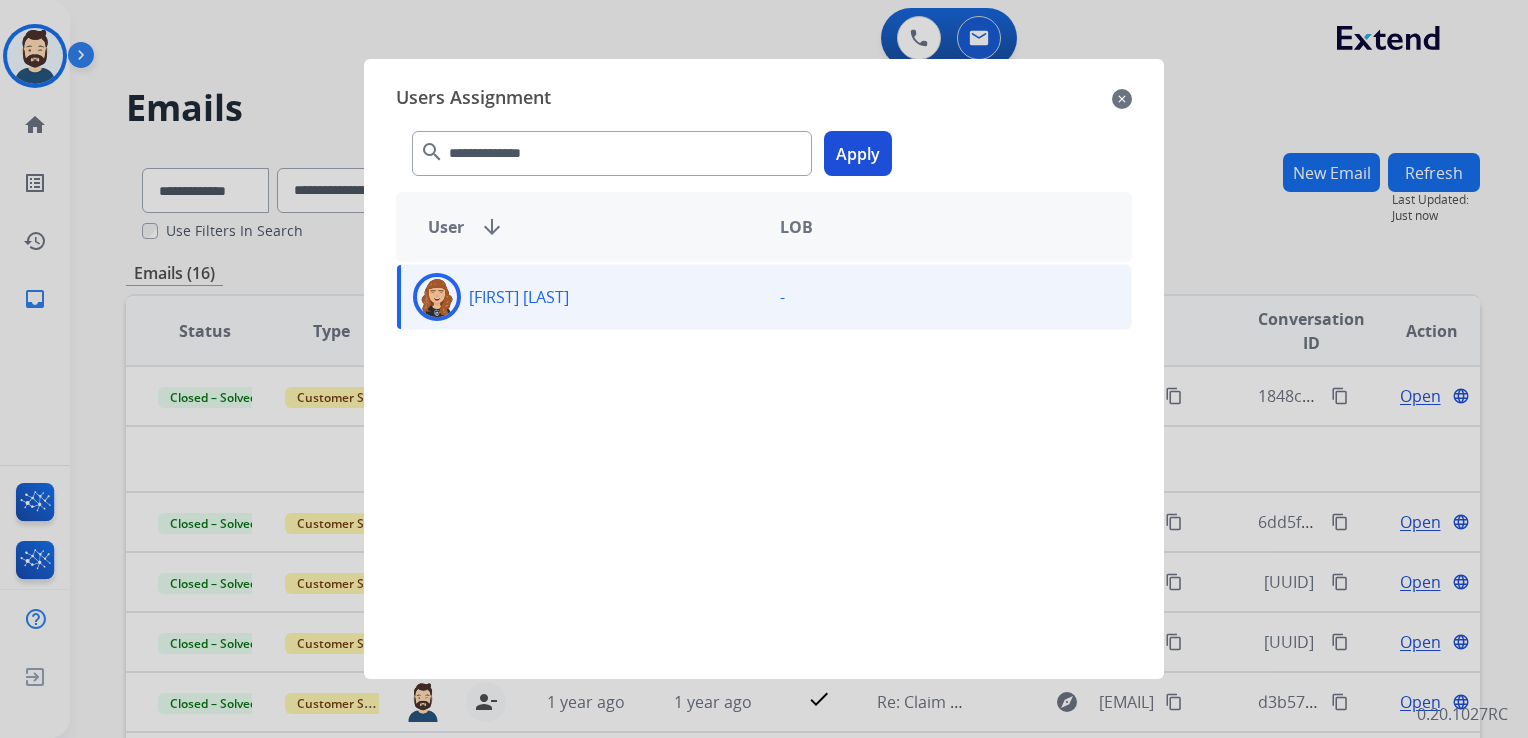 click on "Apply" 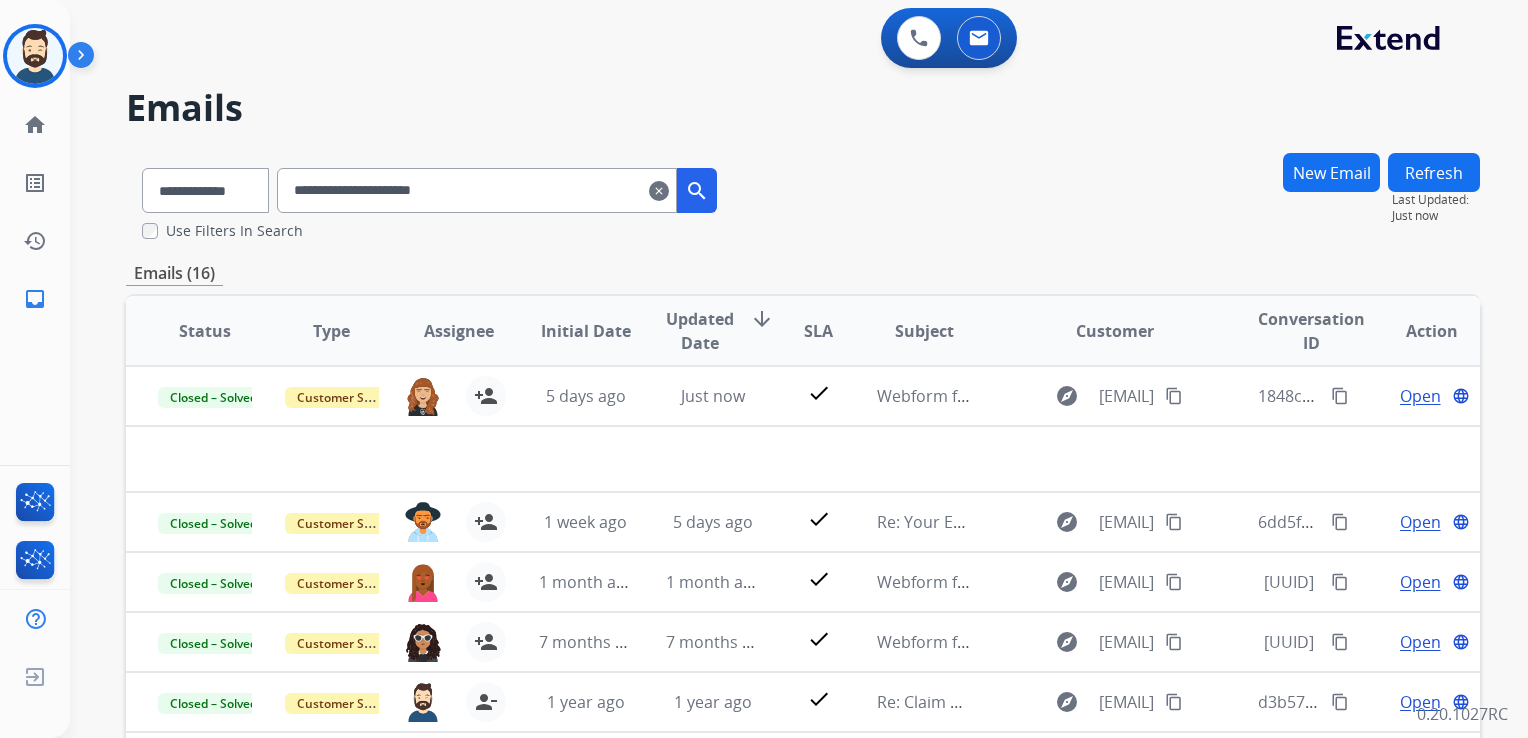 click on "clear" at bounding box center [659, 191] 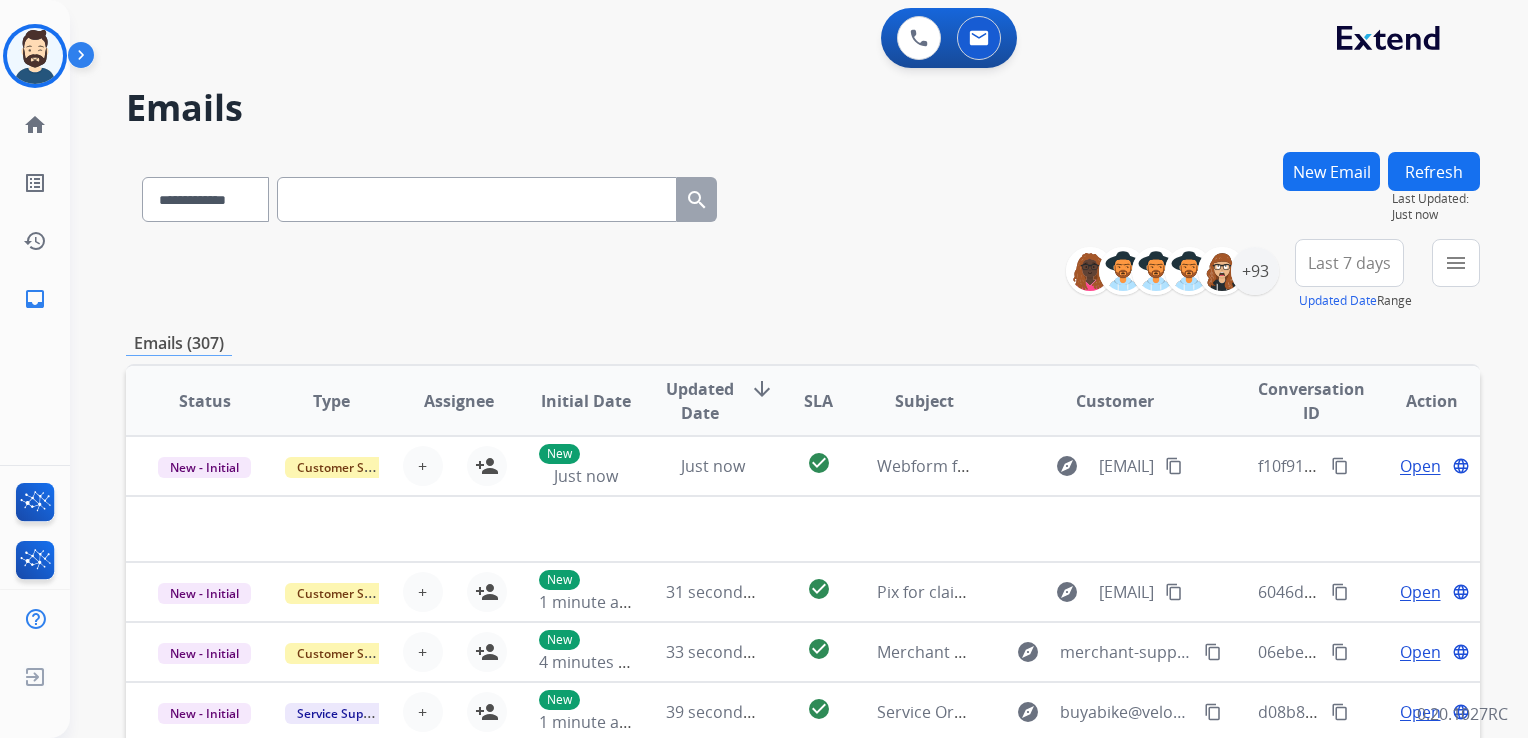 click at bounding box center [477, 199] 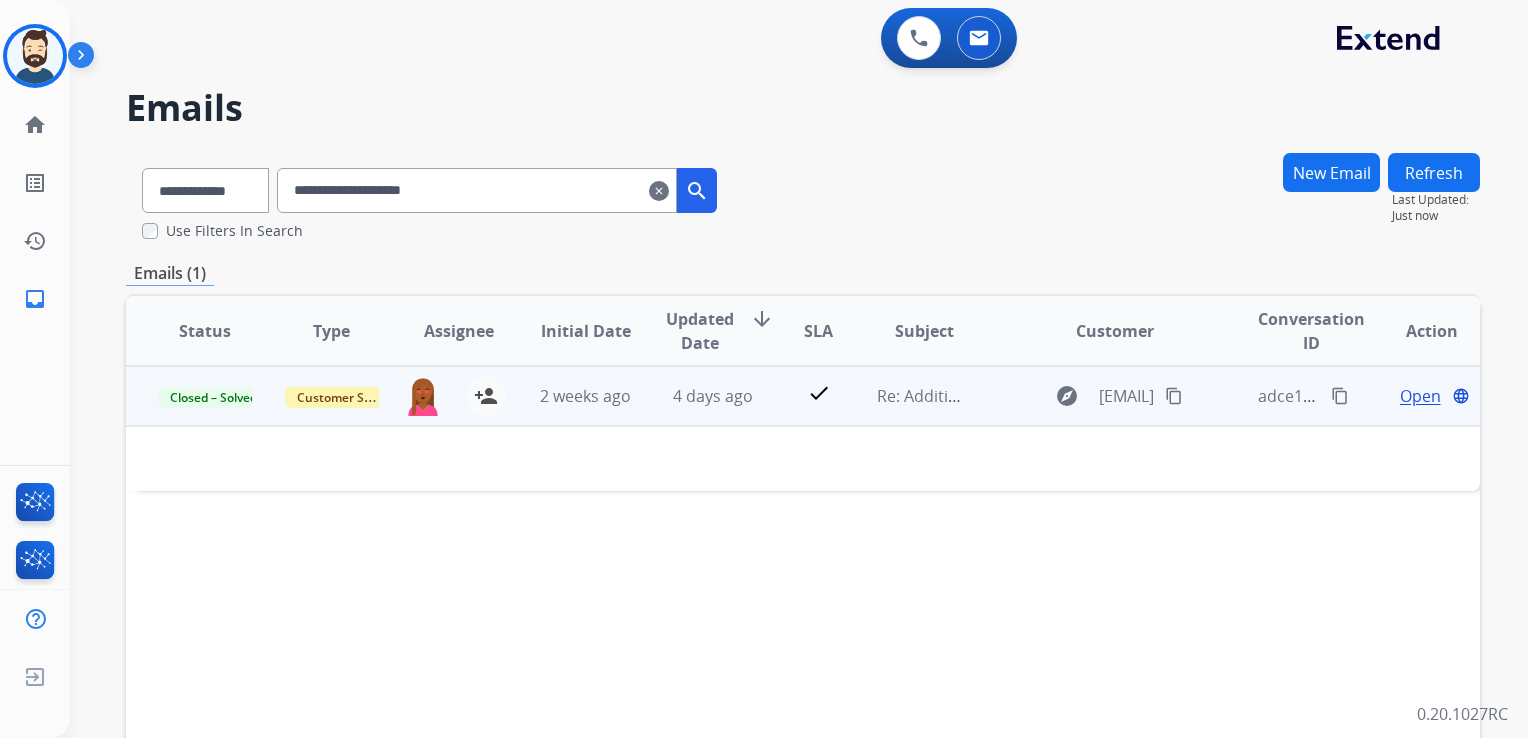 click on "4 days ago" at bounding box center (697, 396) 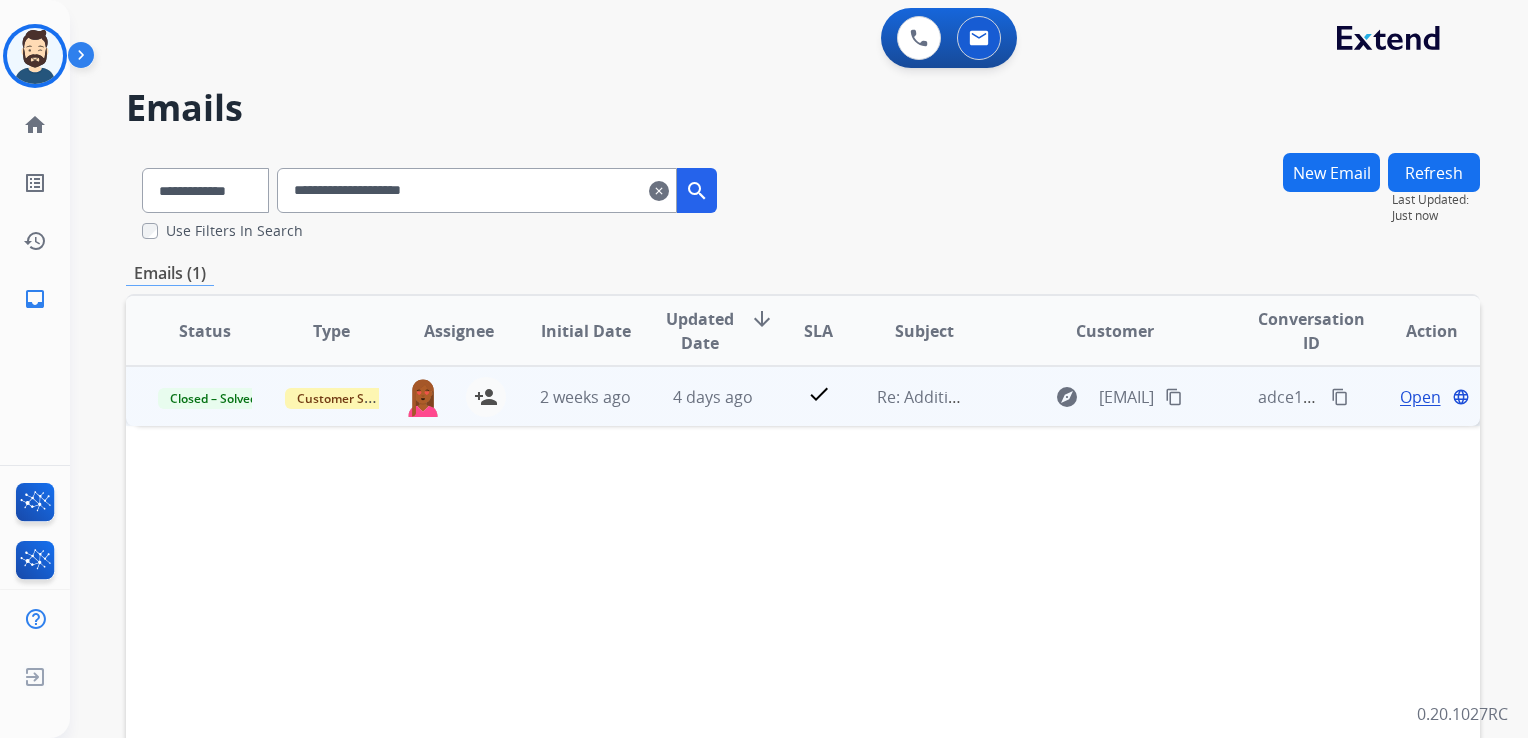 click on "4 days ago" at bounding box center (697, 396) 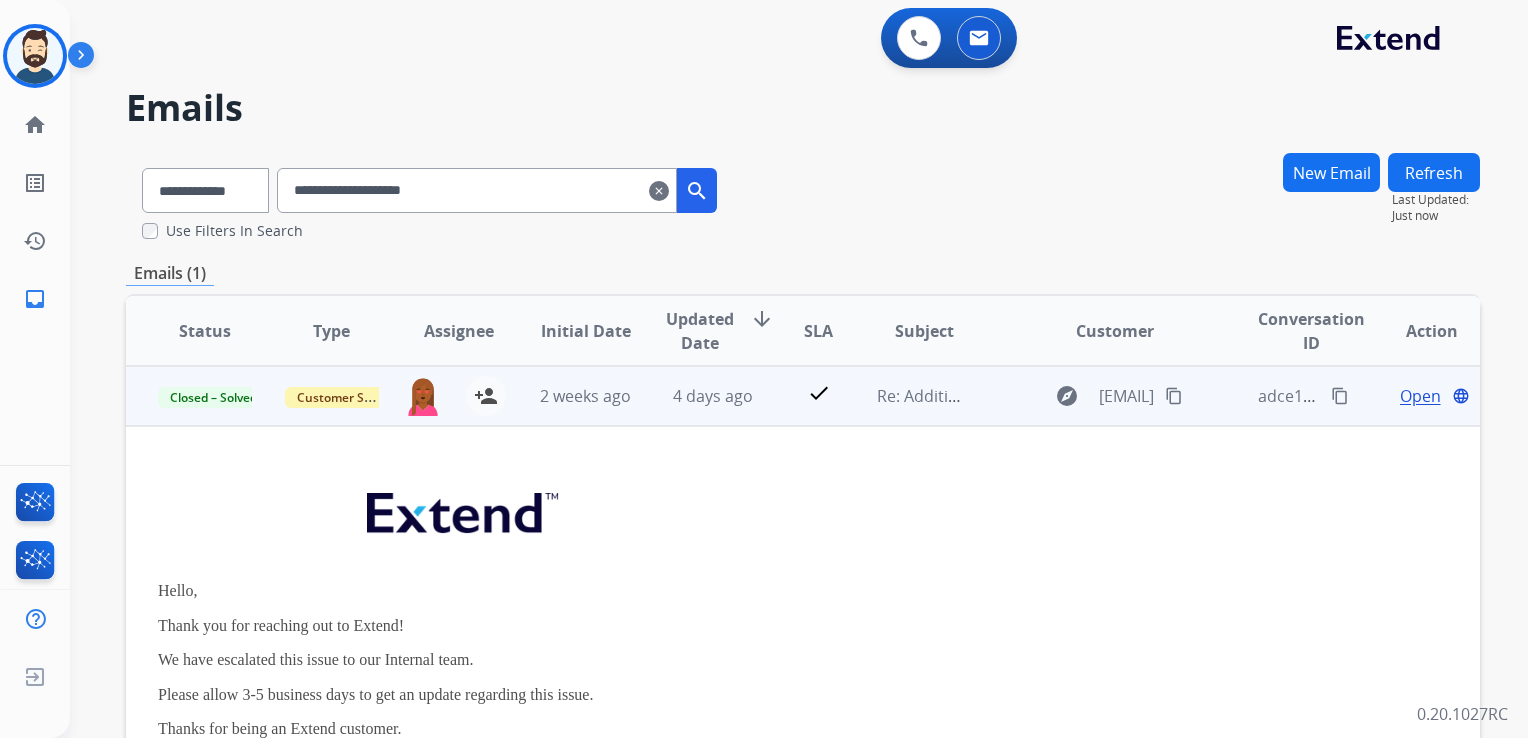 click on "Open" at bounding box center (1420, 396) 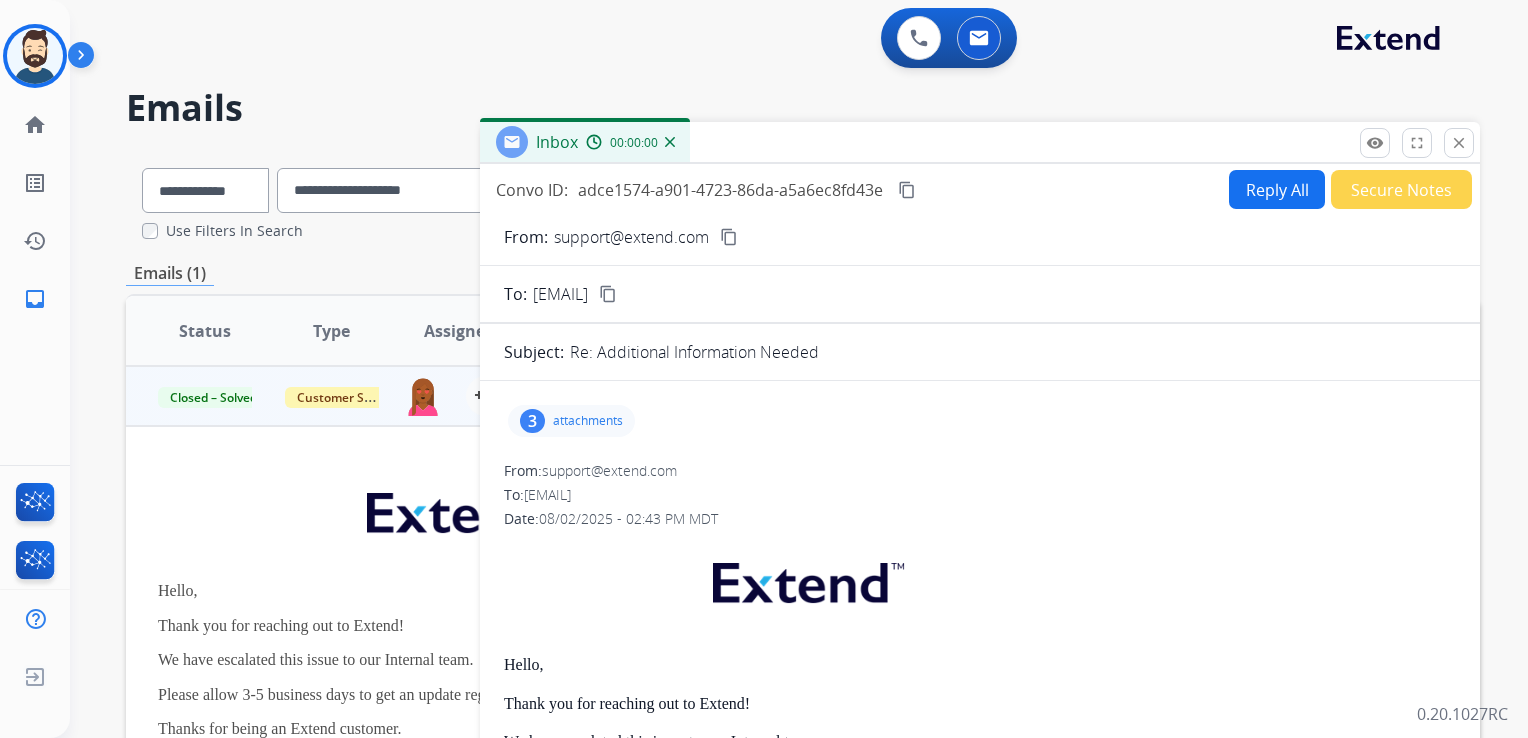 click on "Reply All" at bounding box center (1277, 189) 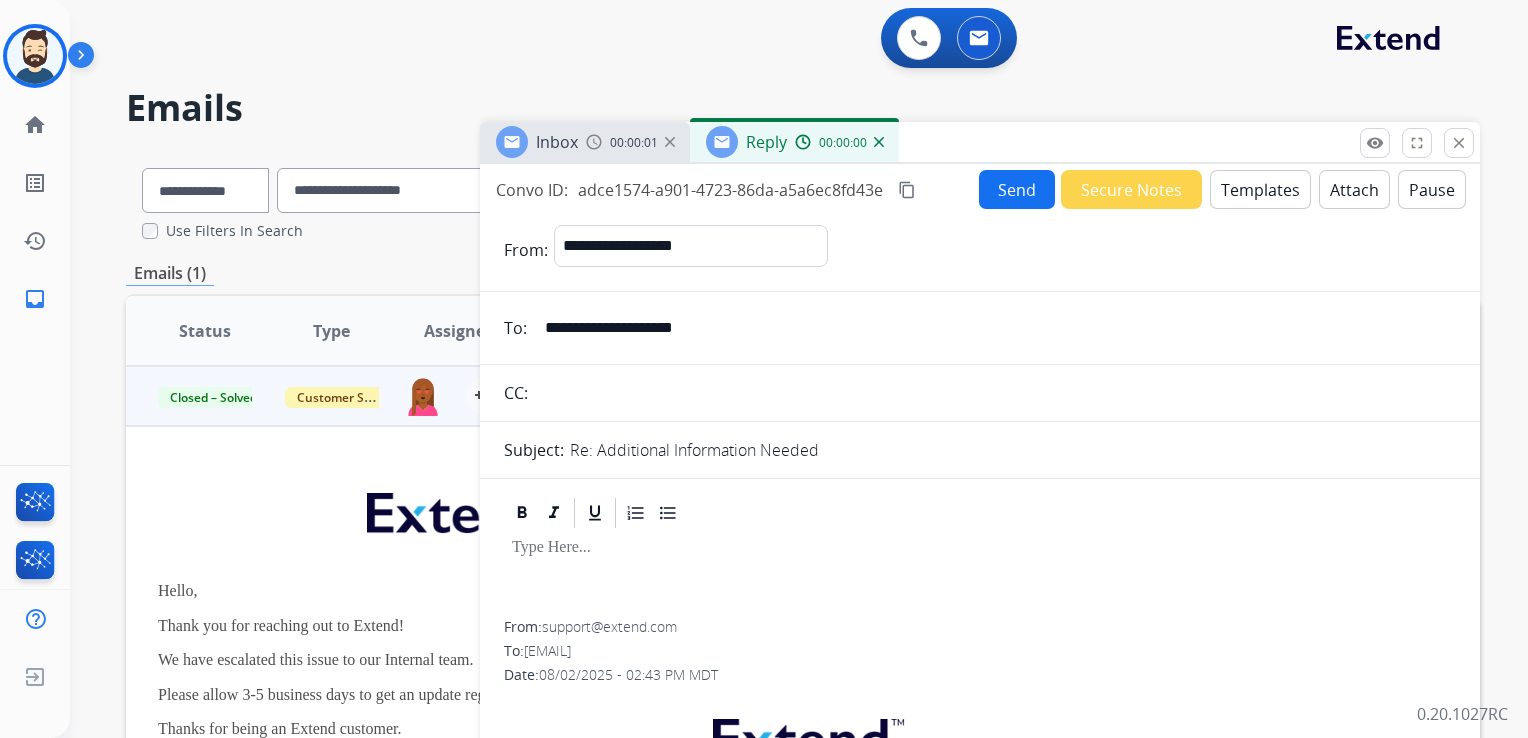 click on "Templates" at bounding box center (1260, 189) 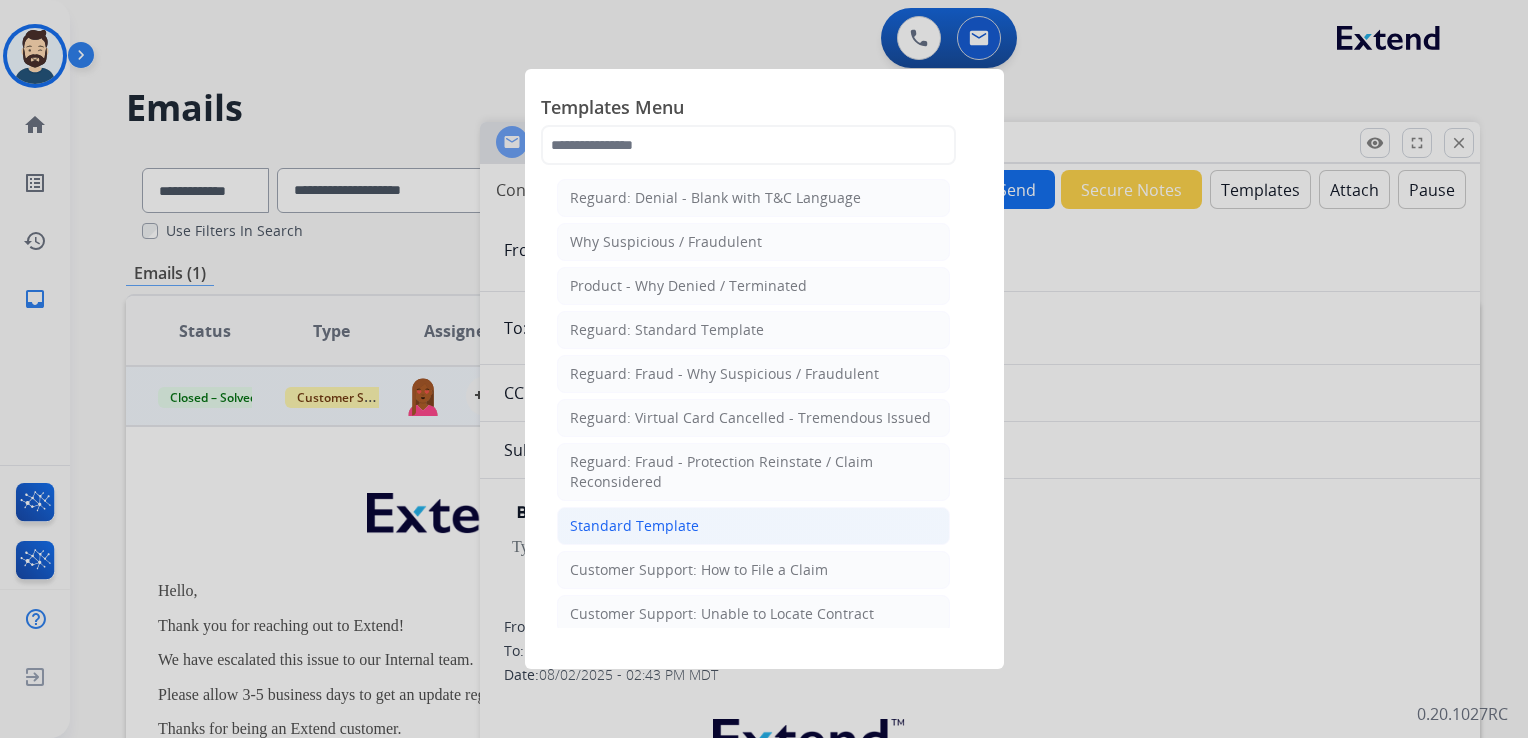 drag, startPoint x: 608, startPoint y: 518, endPoint x: 889, endPoint y: 633, distance: 303.62146 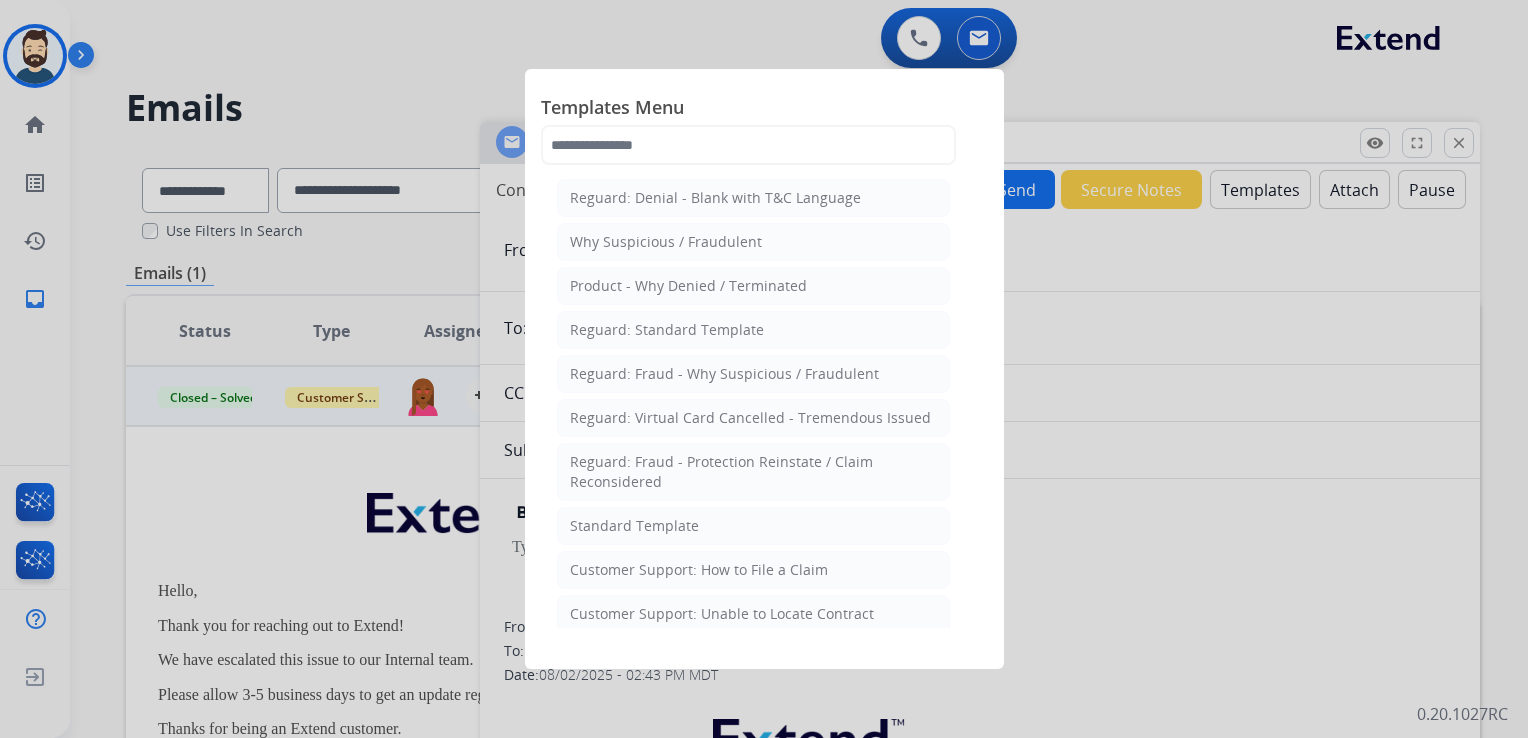 click on "Standard Template" 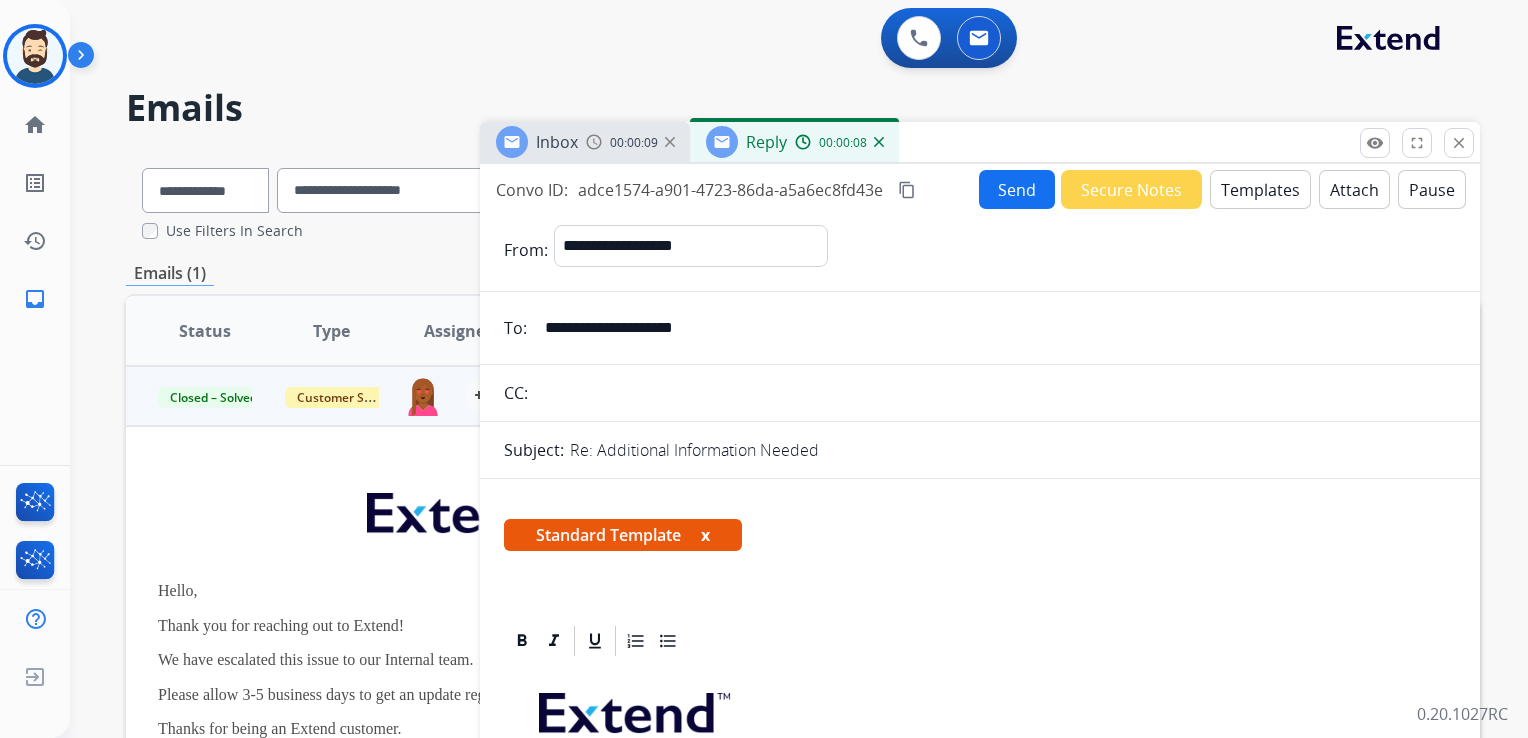 click on "**********" at bounding box center [980, 3300] 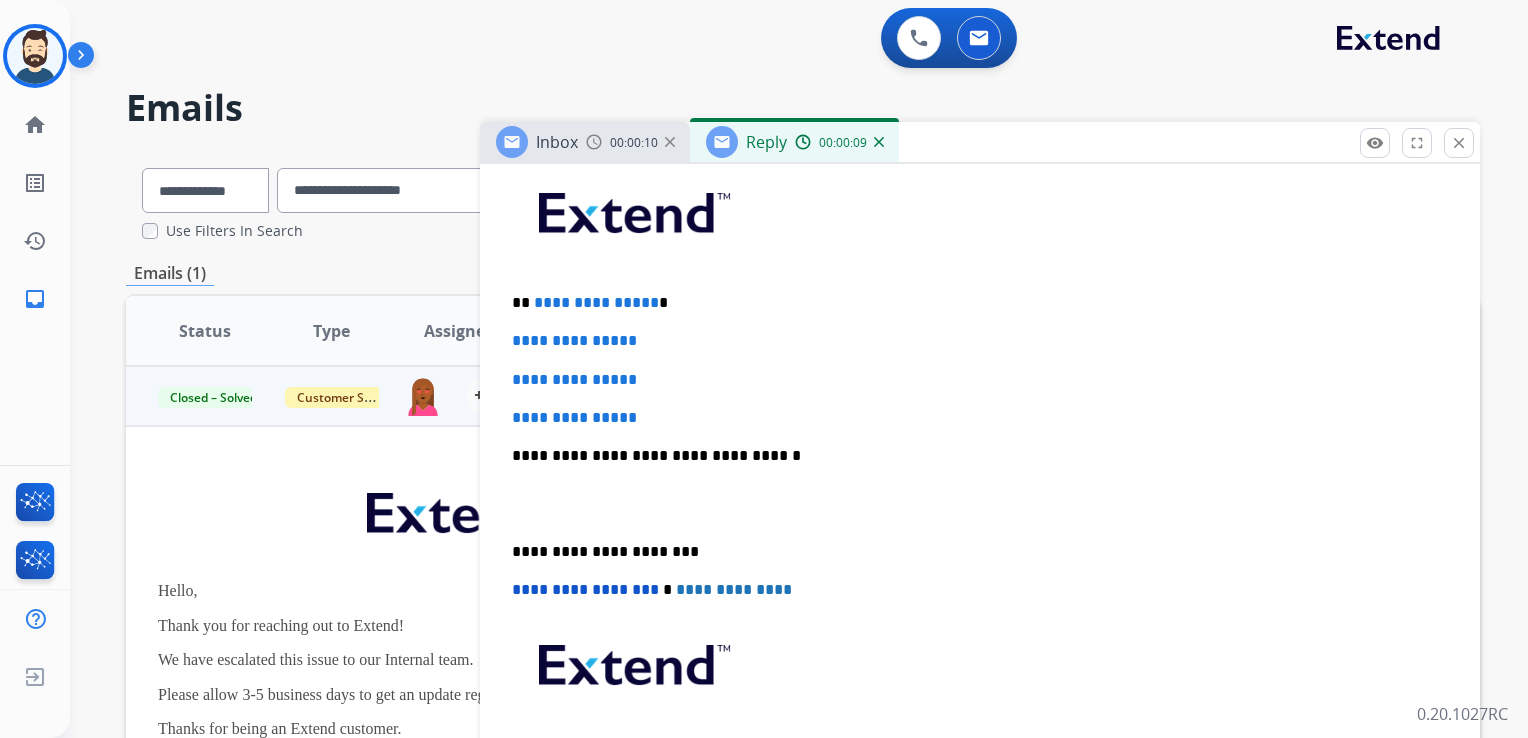 scroll, scrollTop: 400, scrollLeft: 0, axis: vertical 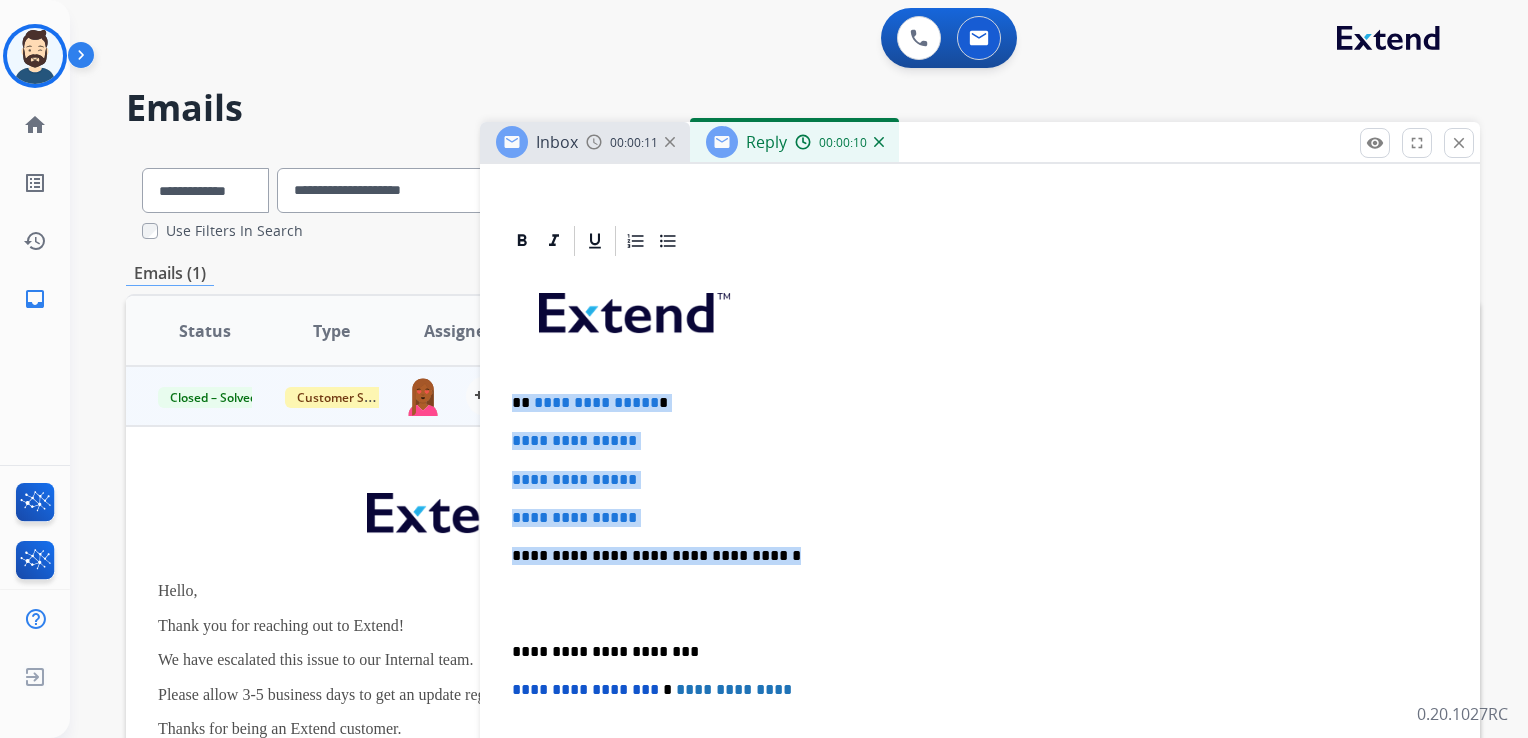 drag, startPoint x: 515, startPoint y: 399, endPoint x: 781, endPoint y: 541, distance: 301.52945 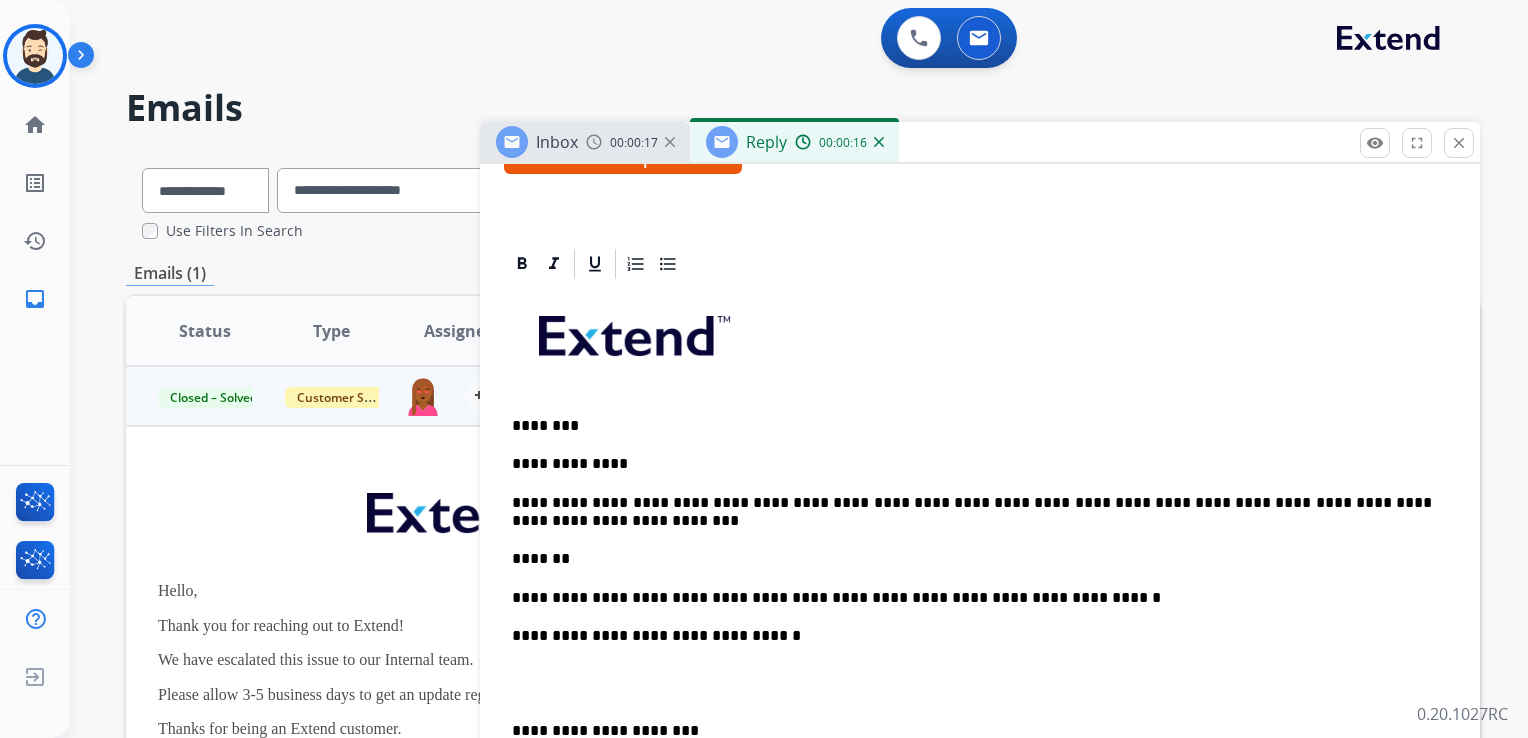scroll, scrollTop: 400, scrollLeft: 0, axis: vertical 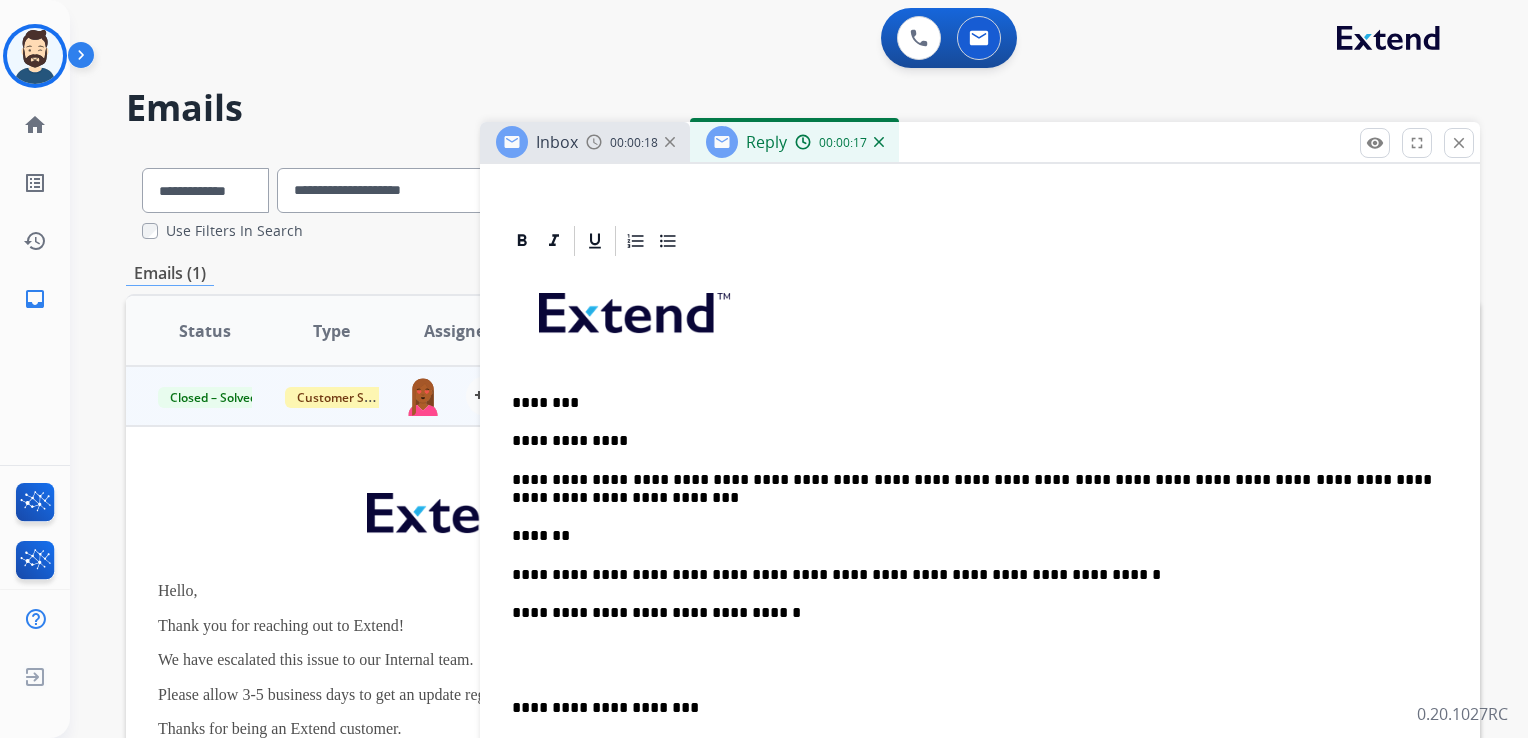 click on "********" at bounding box center (972, 403) 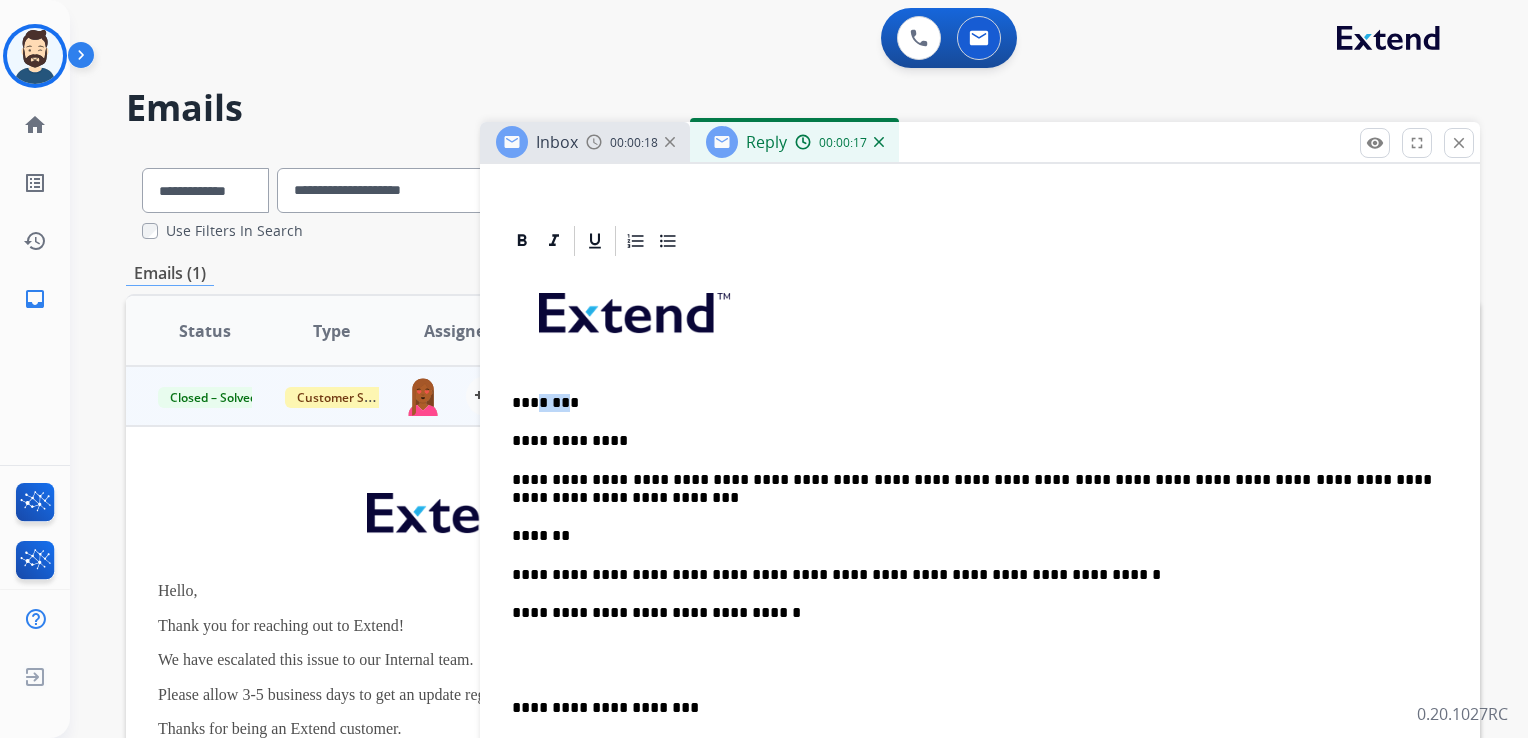 click on "********" at bounding box center (972, 403) 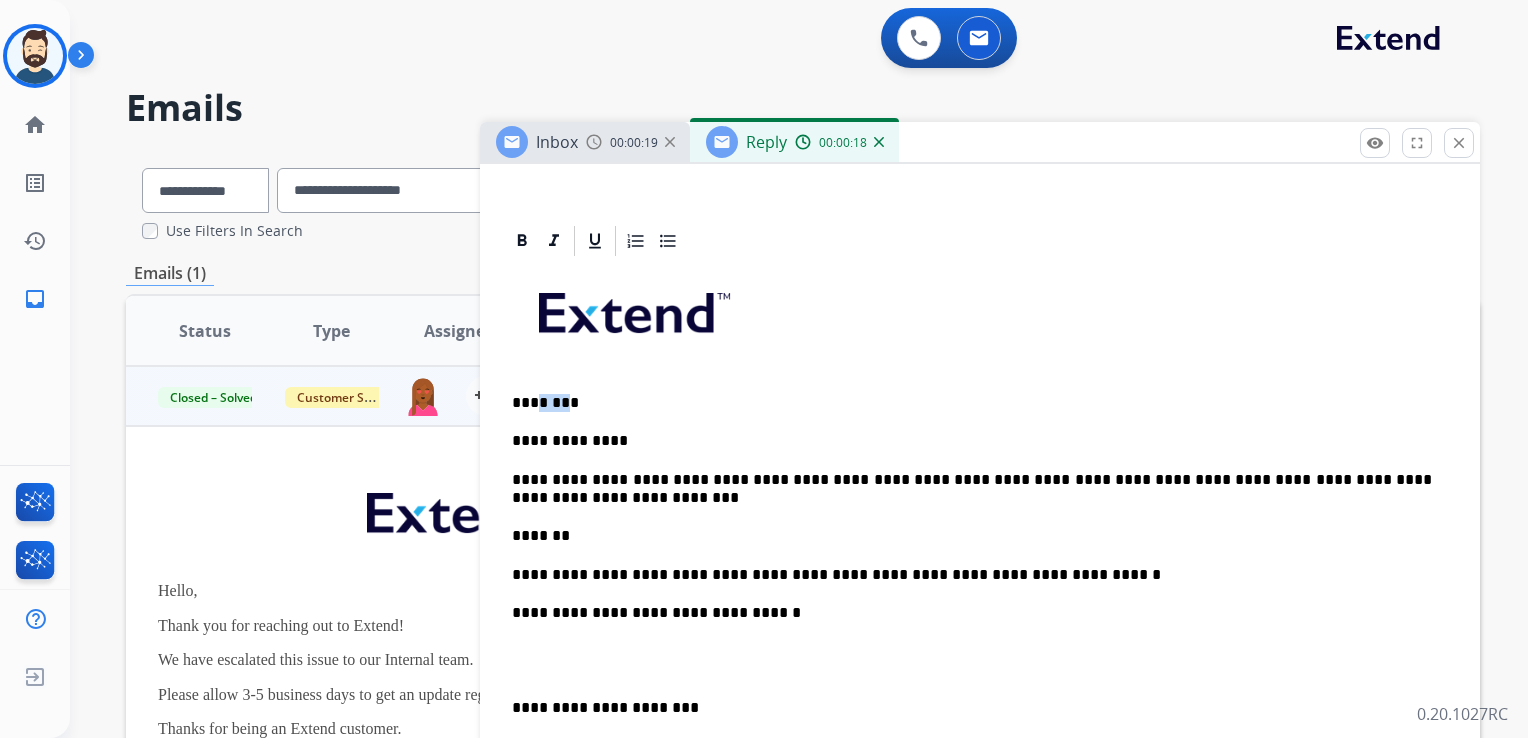 type 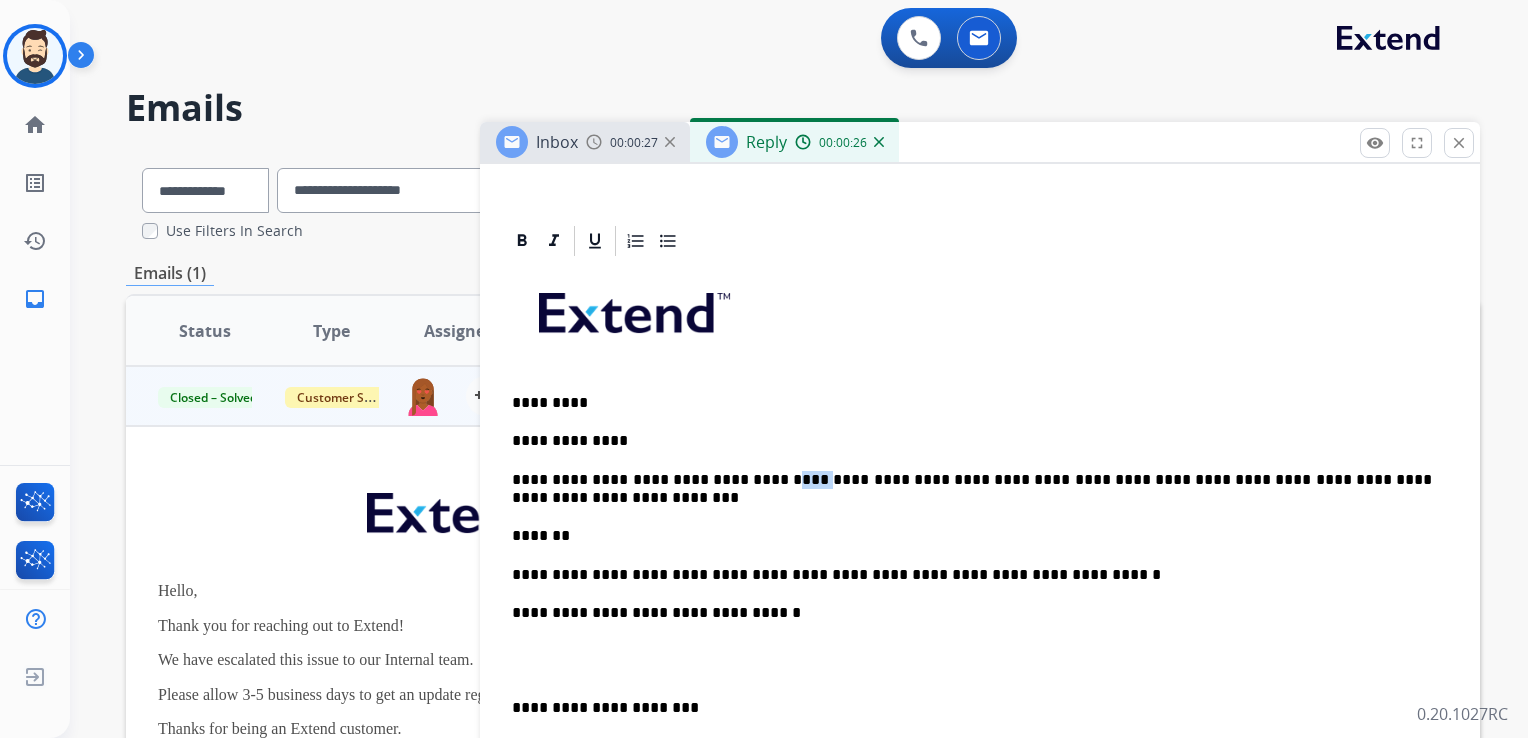 drag, startPoint x: 771, startPoint y: 474, endPoint x: 816, endPoint y: 474, distance: 45 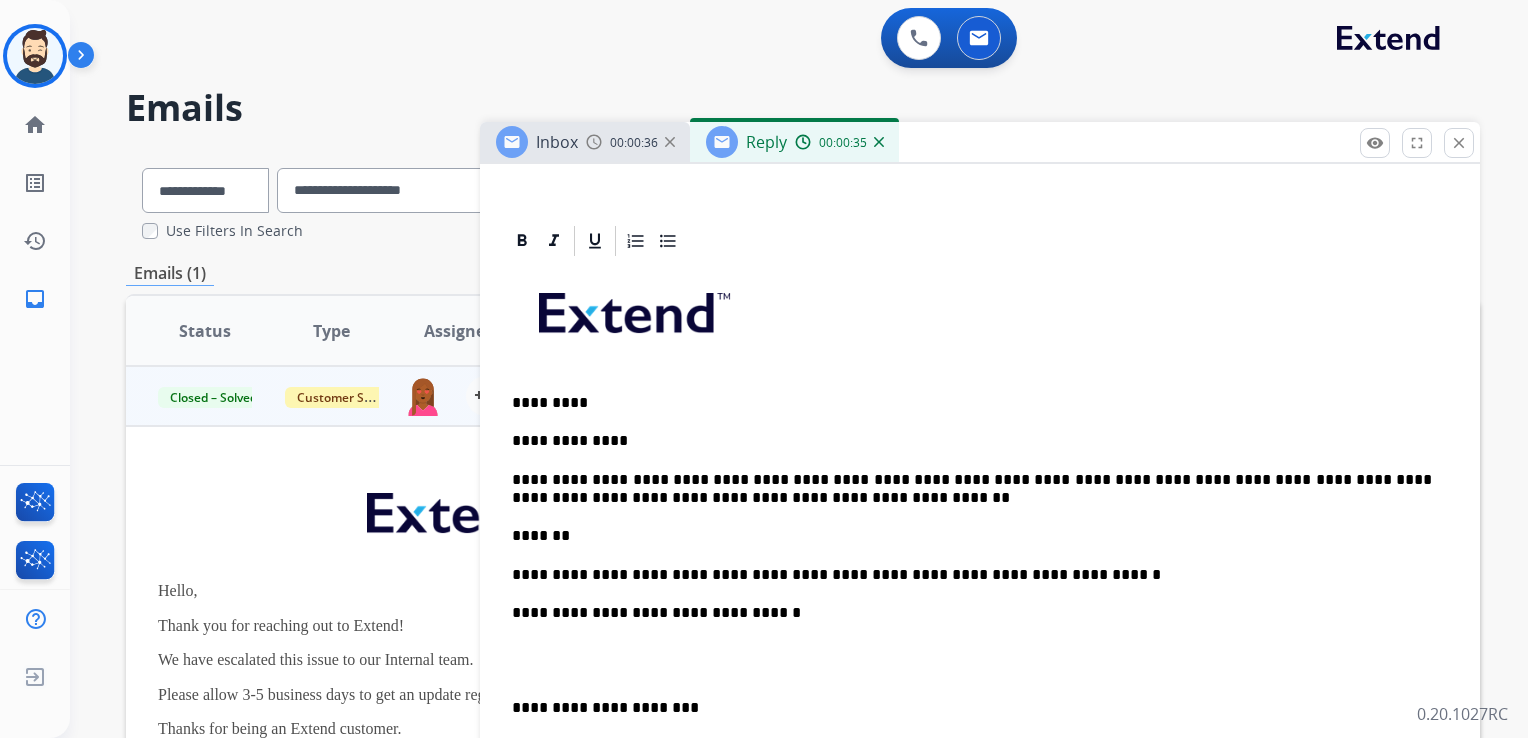 click on "**********" at bounding box center (980, 631) 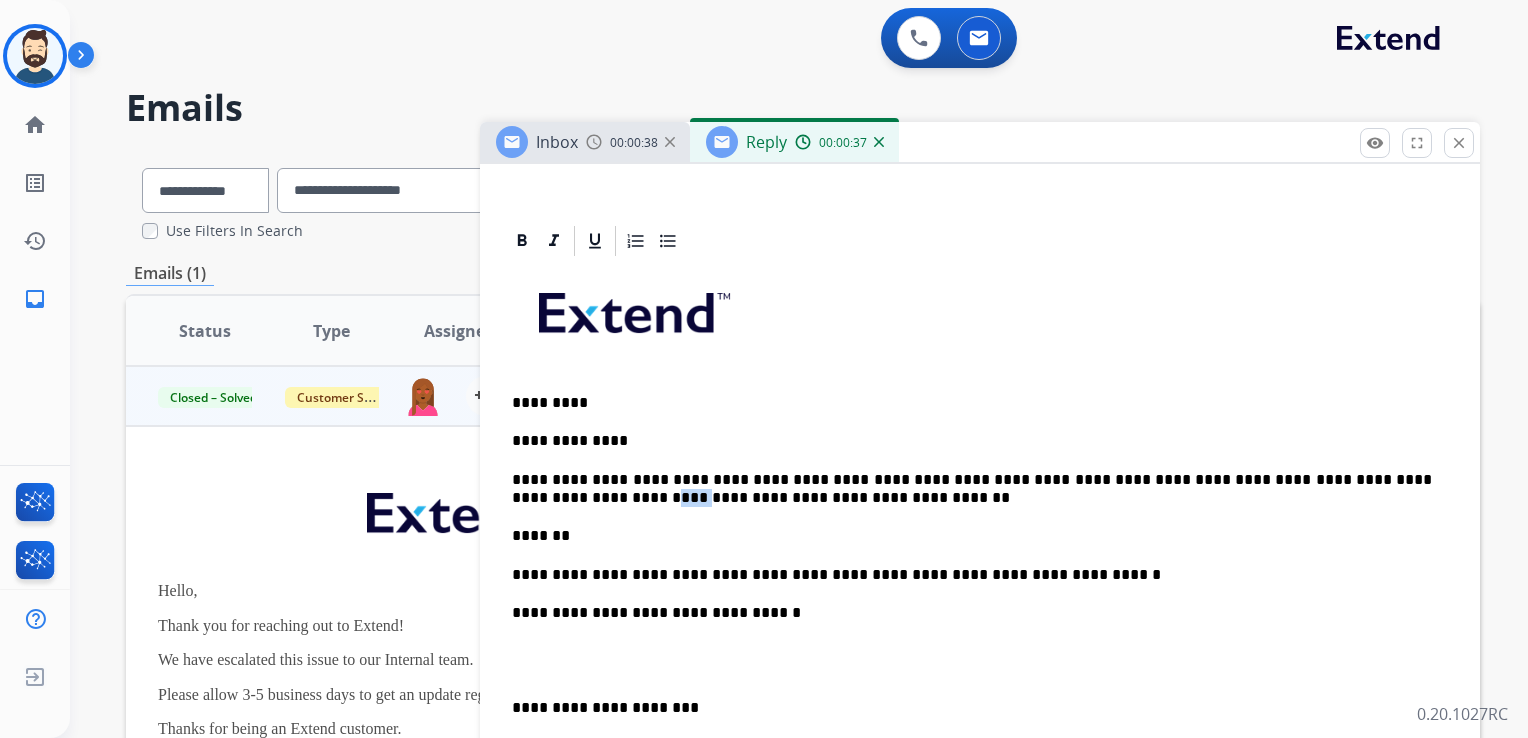 drag, startPoint x: 516, startPoint y: 502, endPoint x: 556, endPoint y: 493, distance: 41 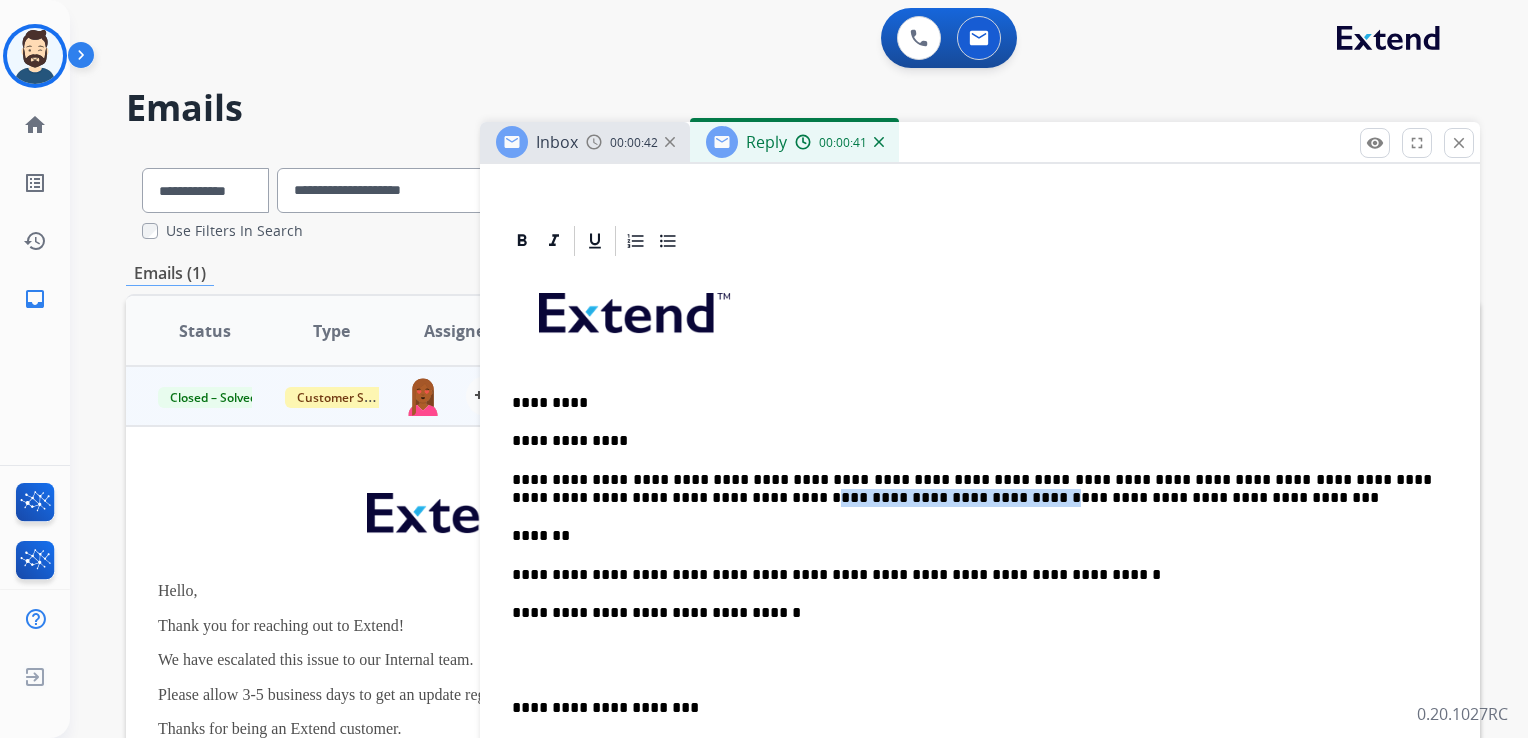 drag, startPoint x: 658, startPoint y: 498, endPoint x: 860, endPoint y: 500, distance: 202.0099 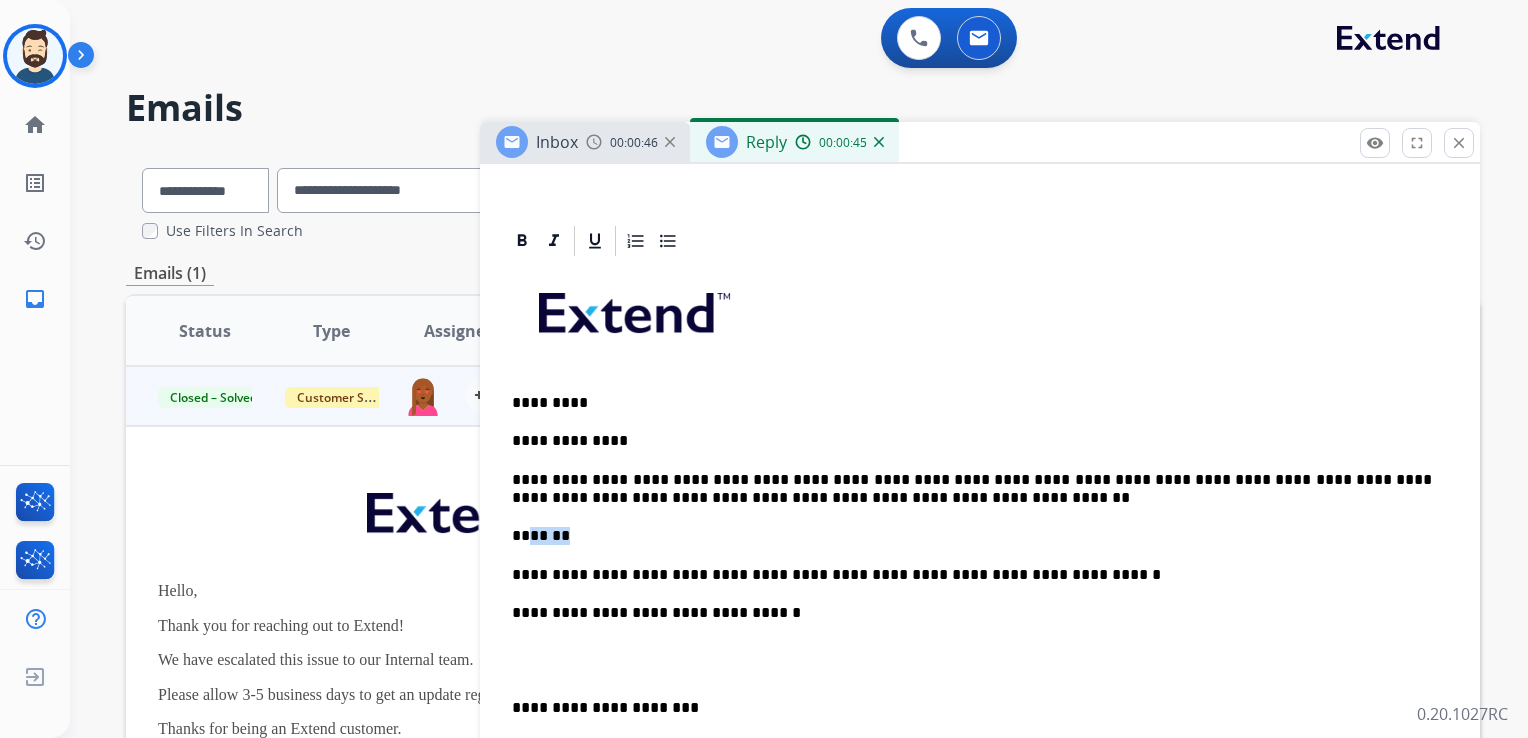 drag, startPoint x: 524, startPoint y: 532, endPoint x: 581, endPoint y: 530, distance: 57.035076 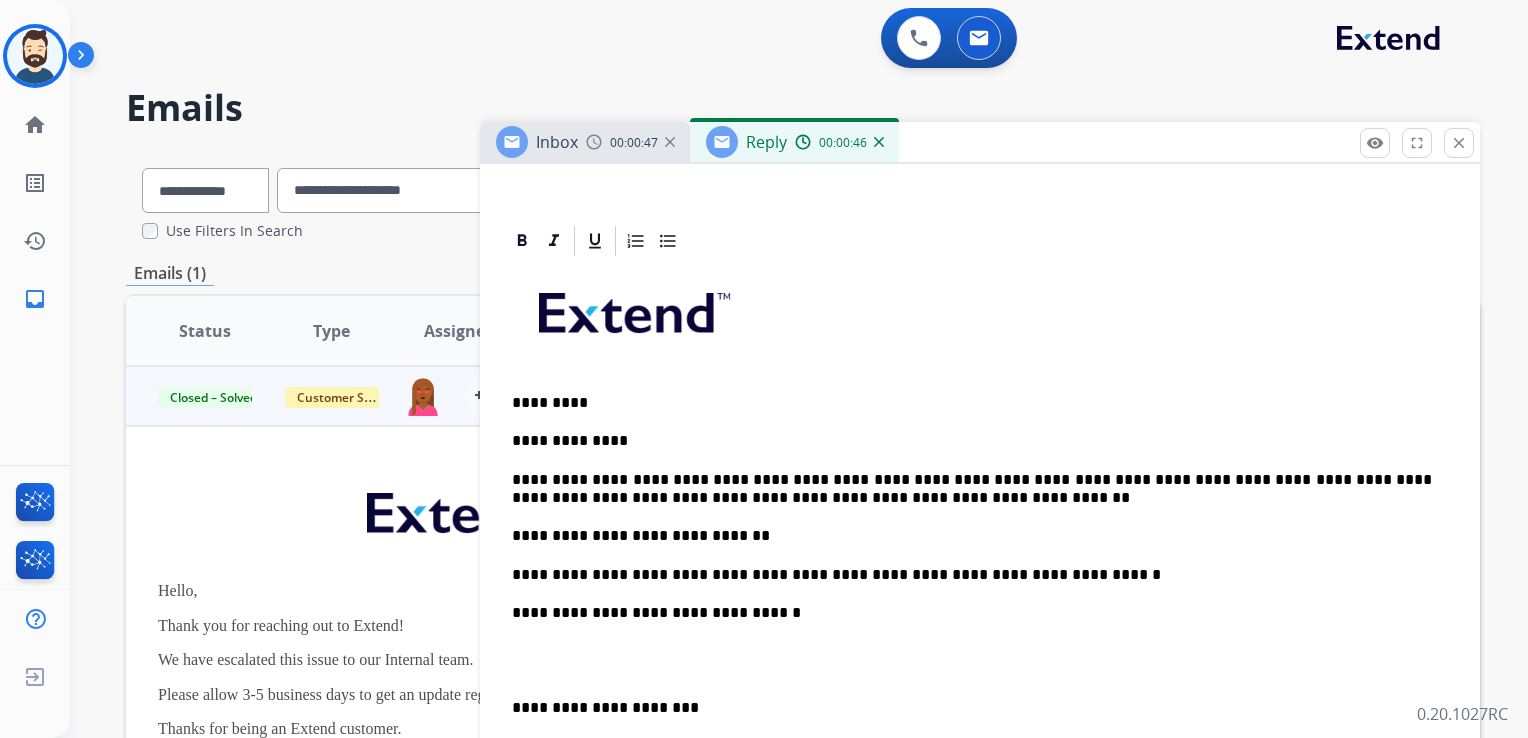 click on "**********" at bounding box center [972, 536] 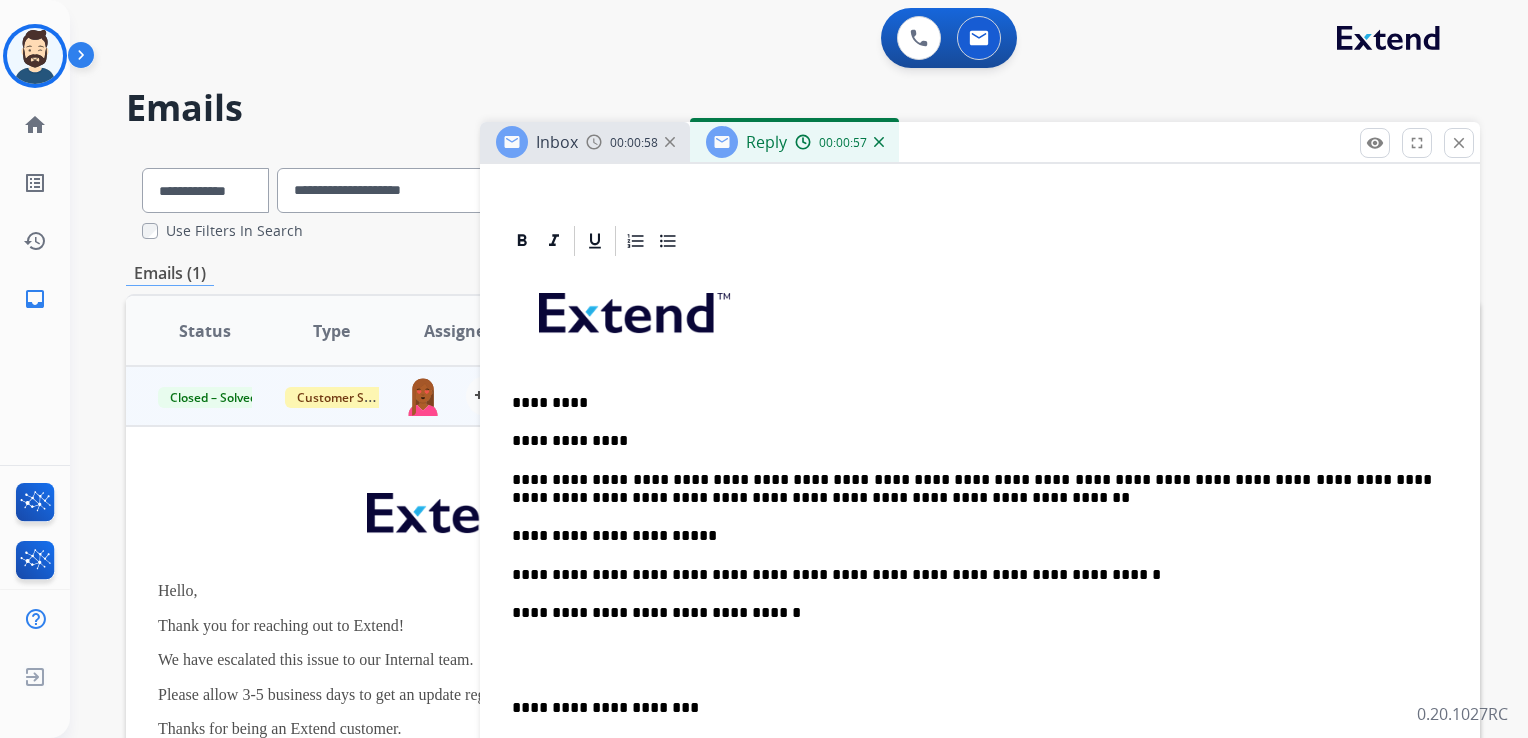 click on "**********" at bounding box center [972, 575] 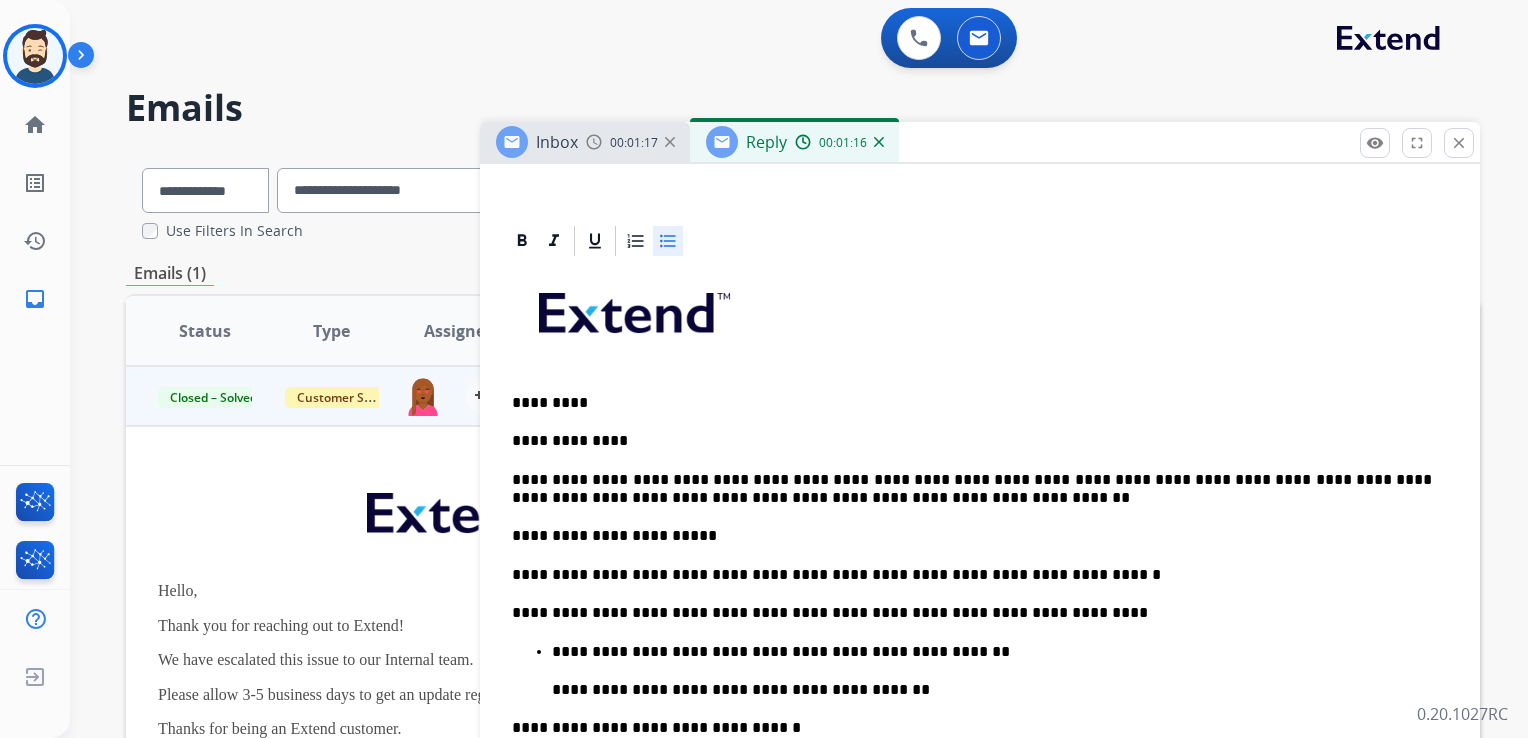 scroll, scrollTop: 600, scrollLeft: 0, axis: vertical 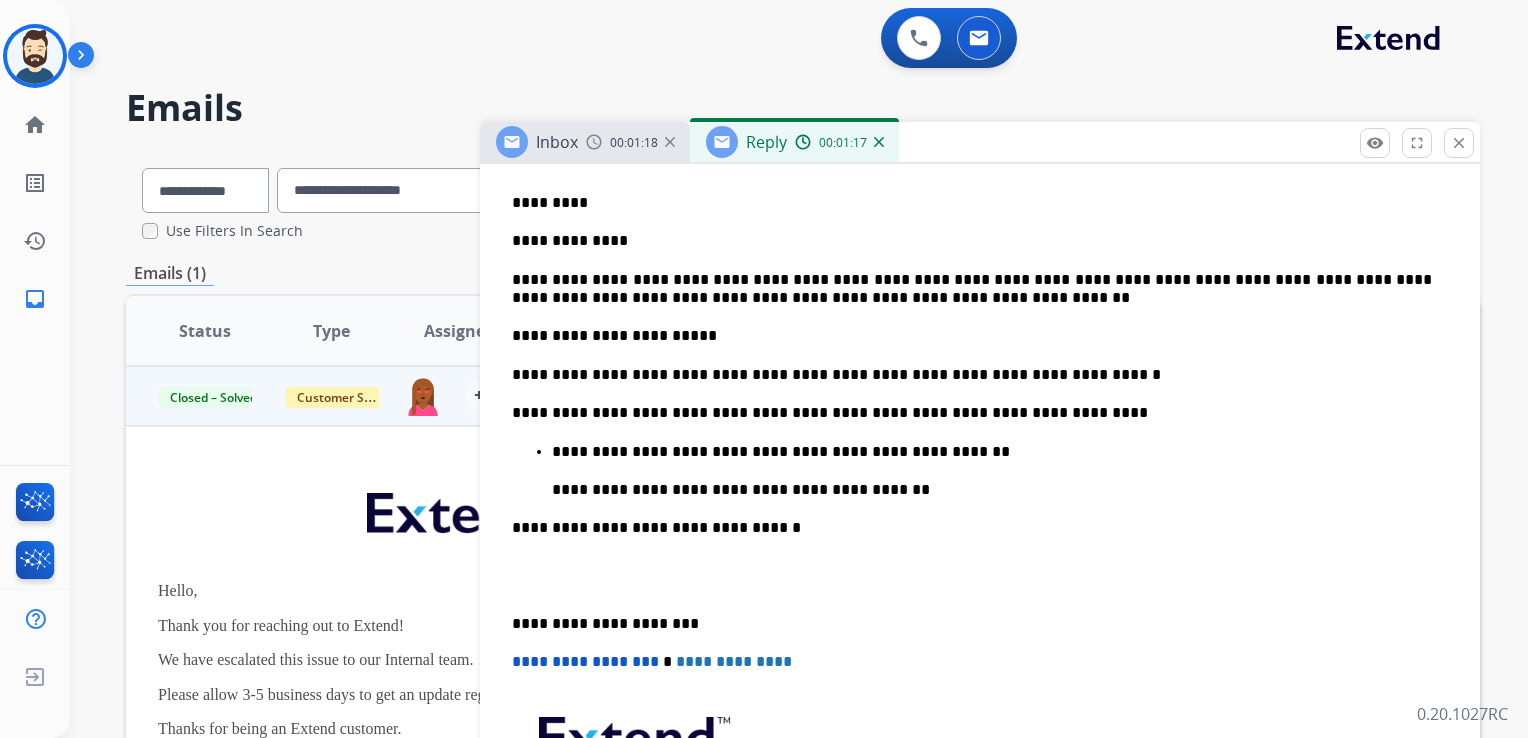 click on "**********" at bounding box center [992, 452] 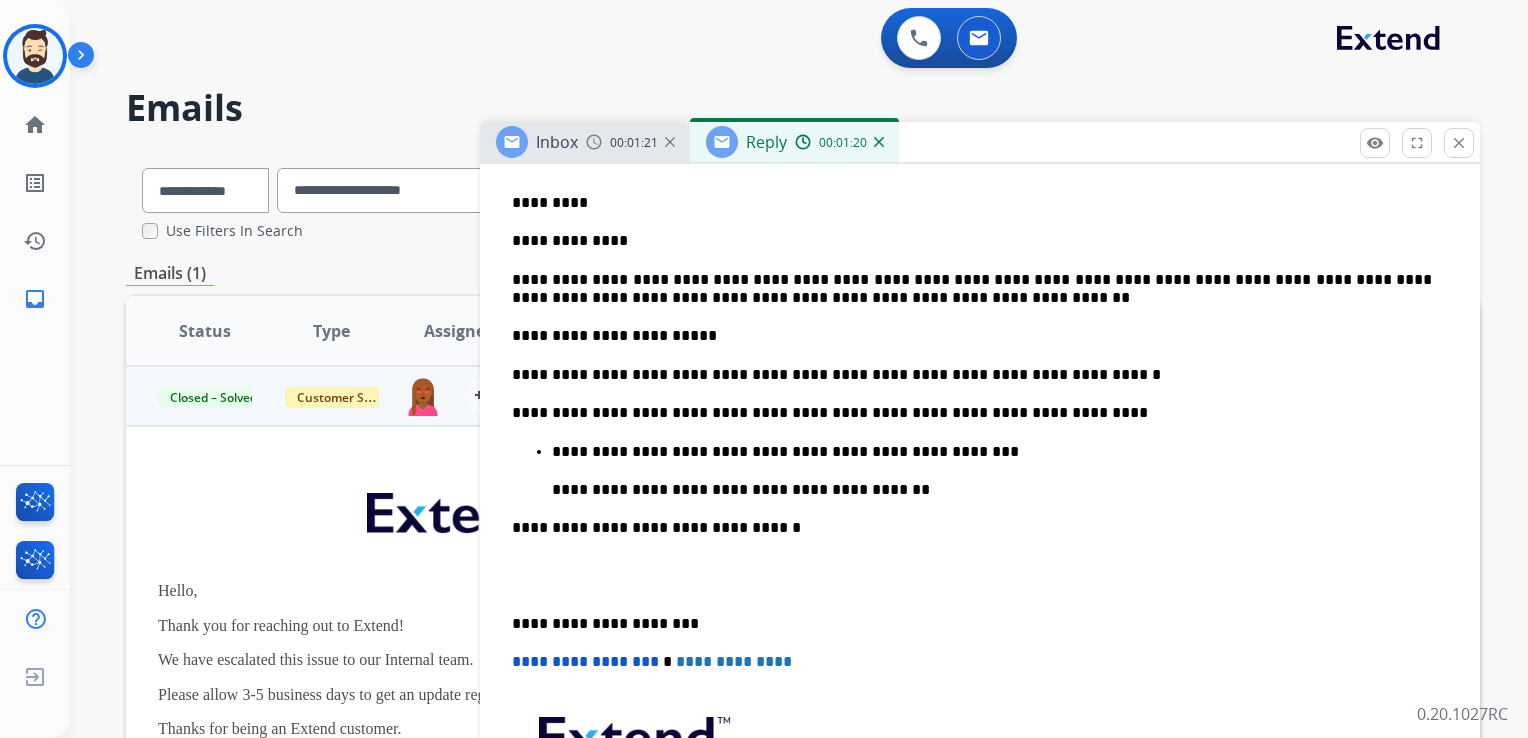 click on "**********" at bounding box center [992, 490] 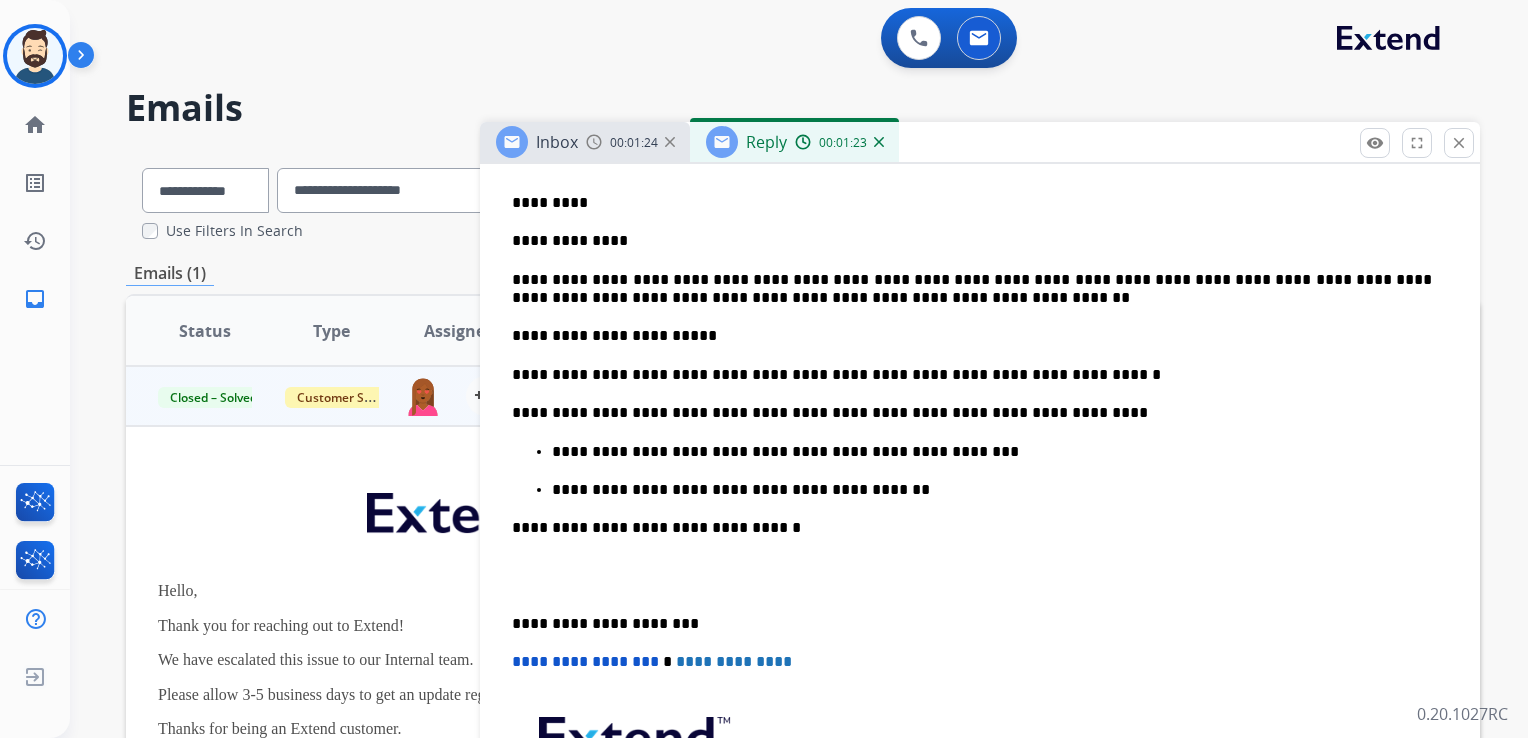 click on "**********" at bounding box center [992, 490] 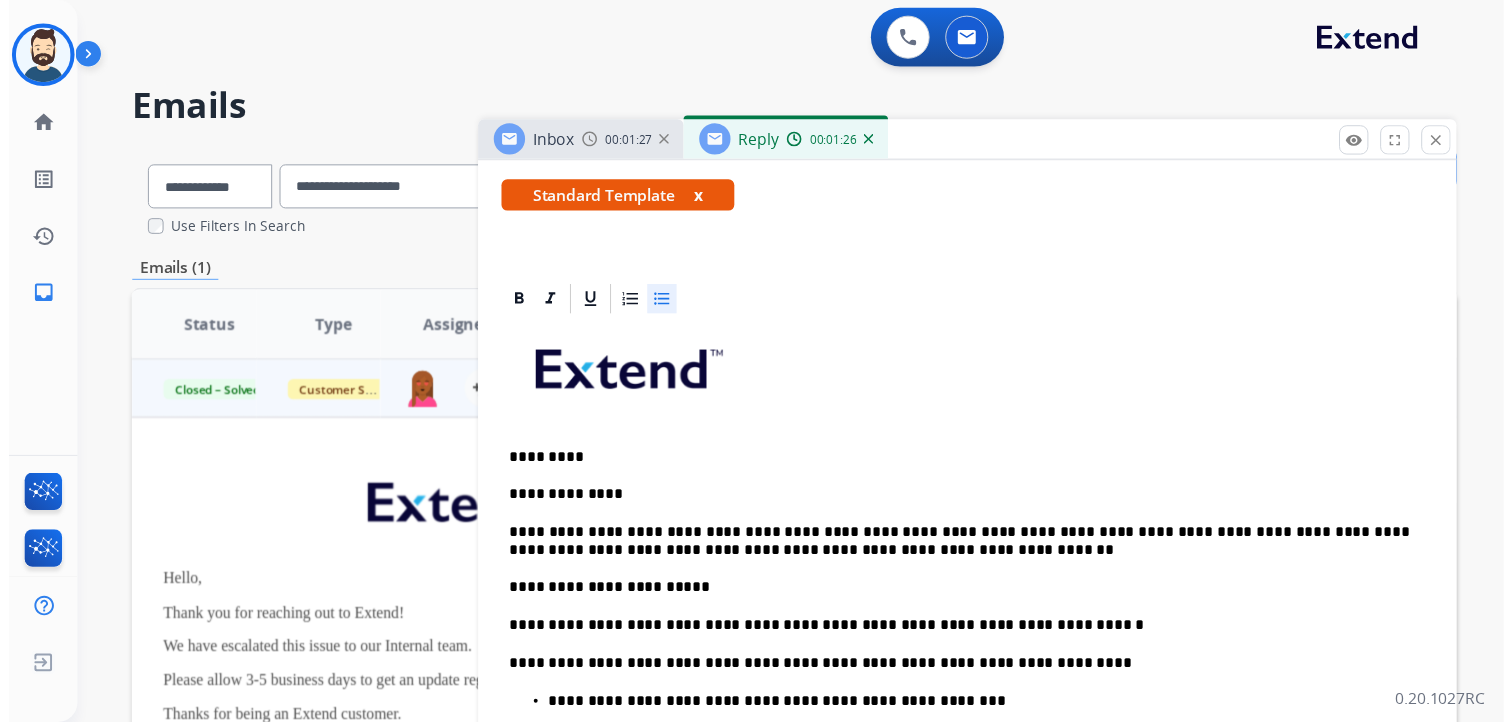scroll, scrollTop: 0, scrollLeft: 0, axis: both 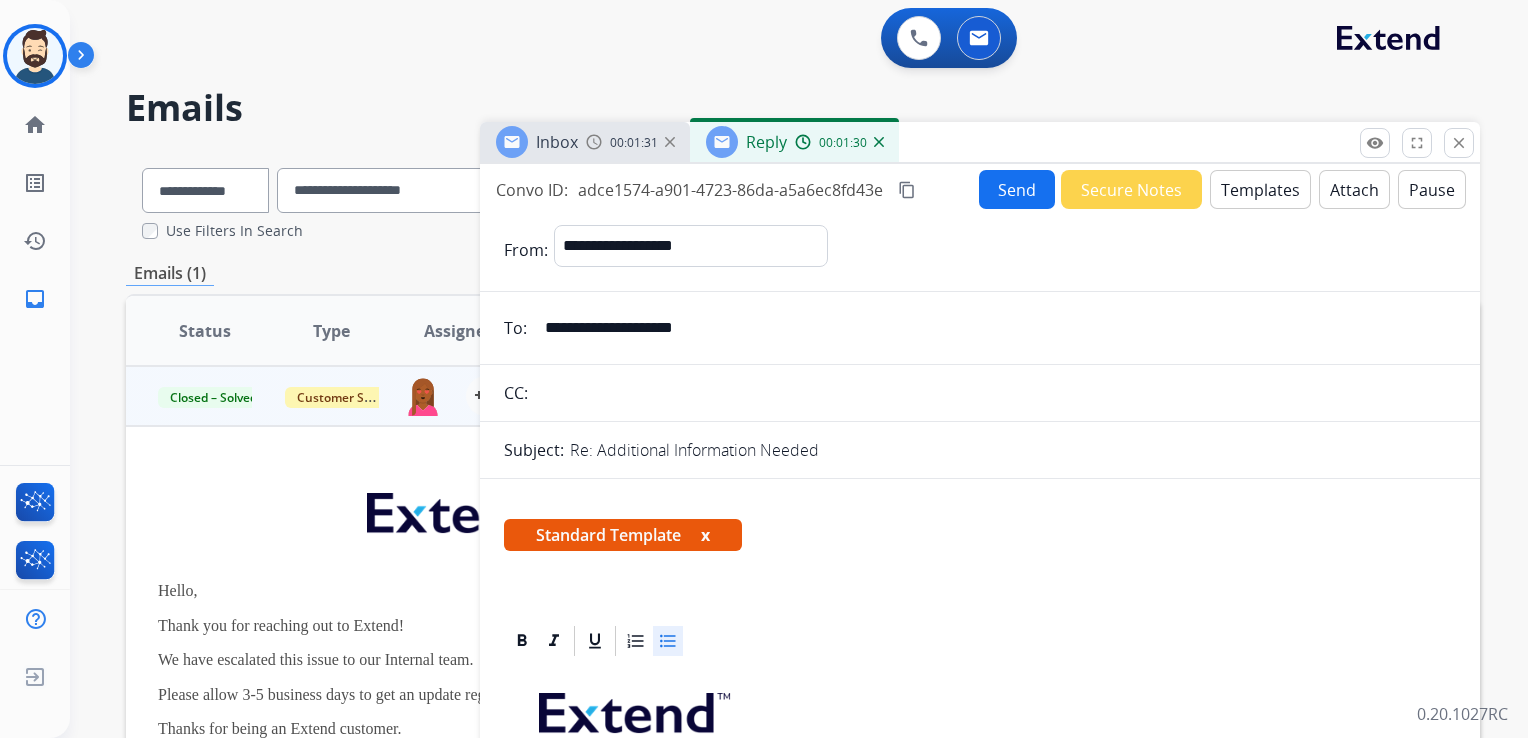 click on "Send" at bounding box center [1017, 189] 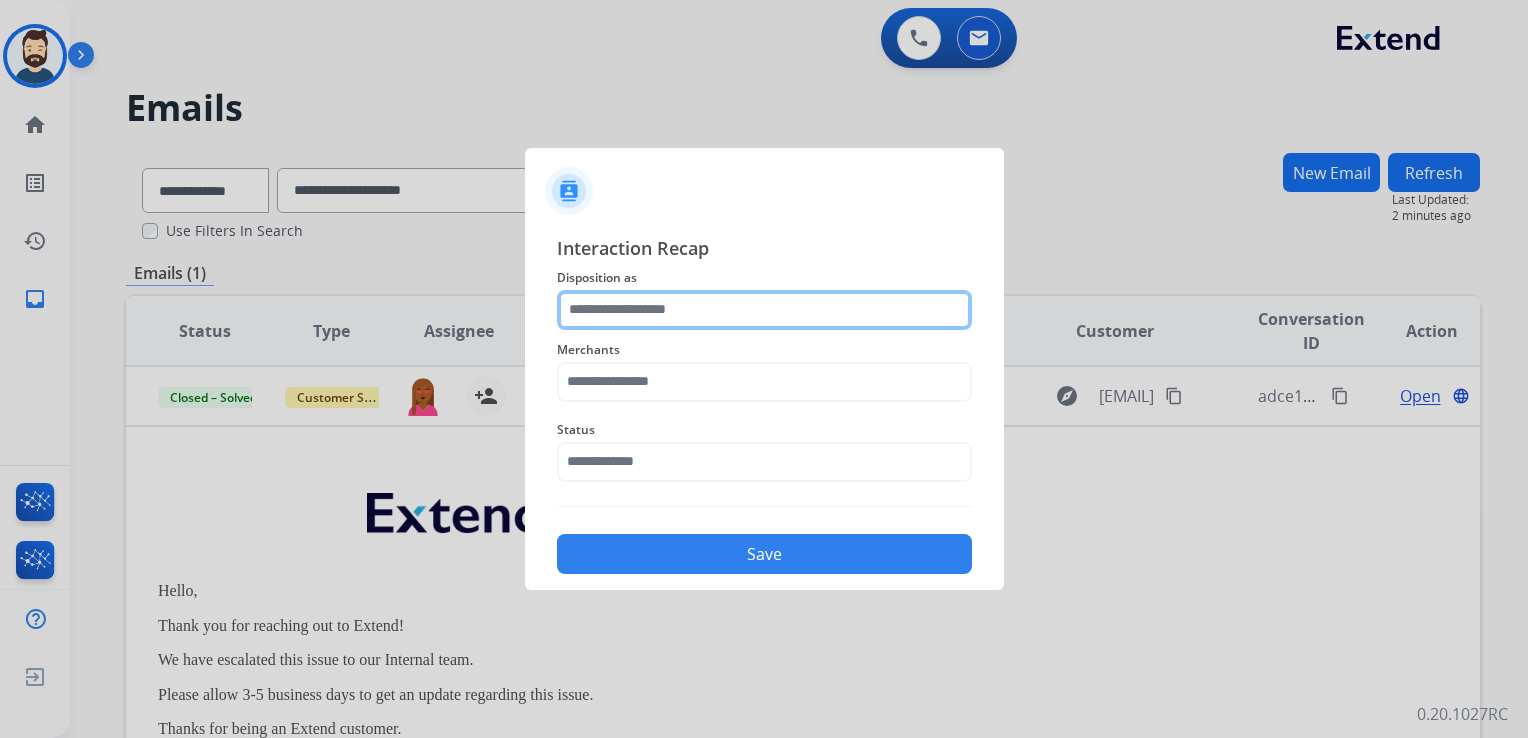 click 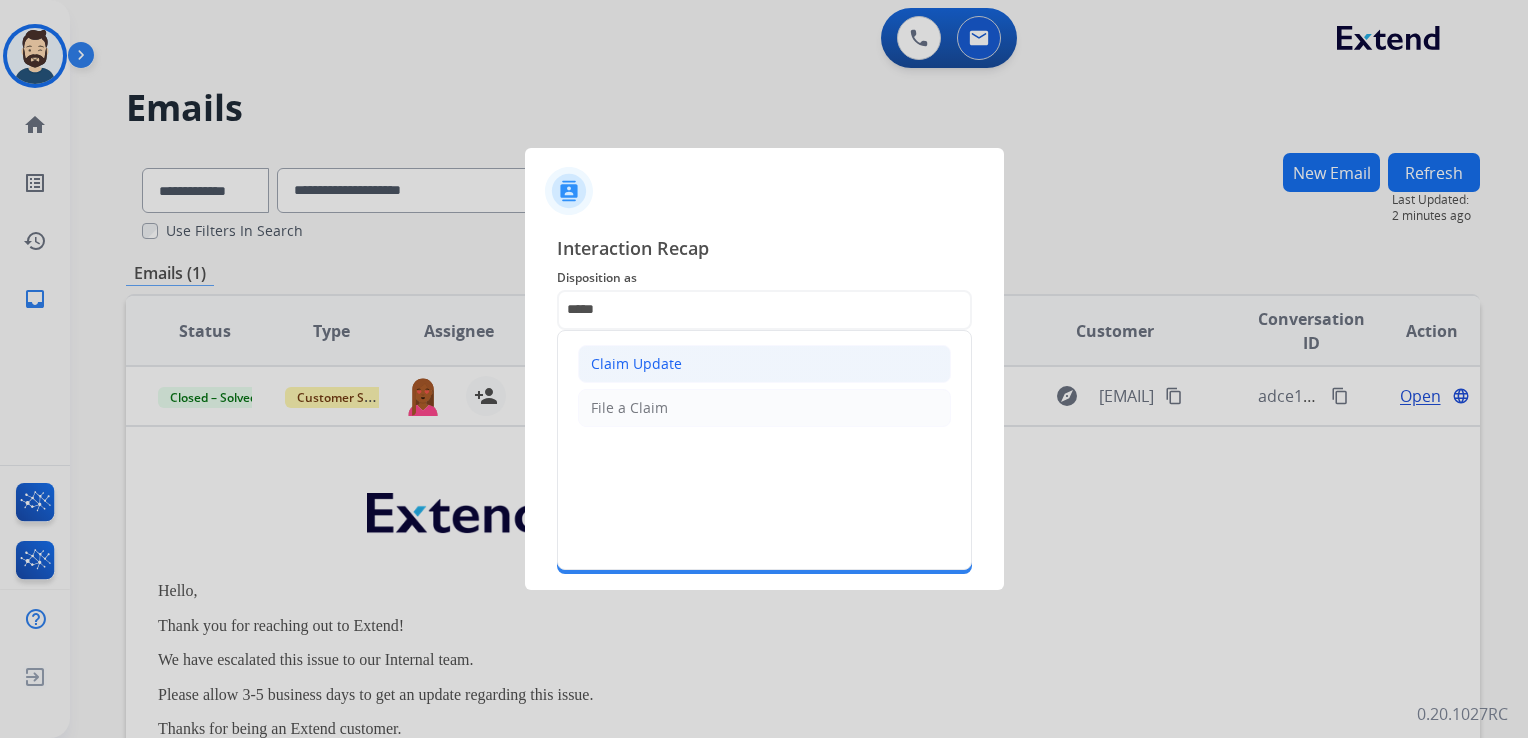 click on "Claim Update" 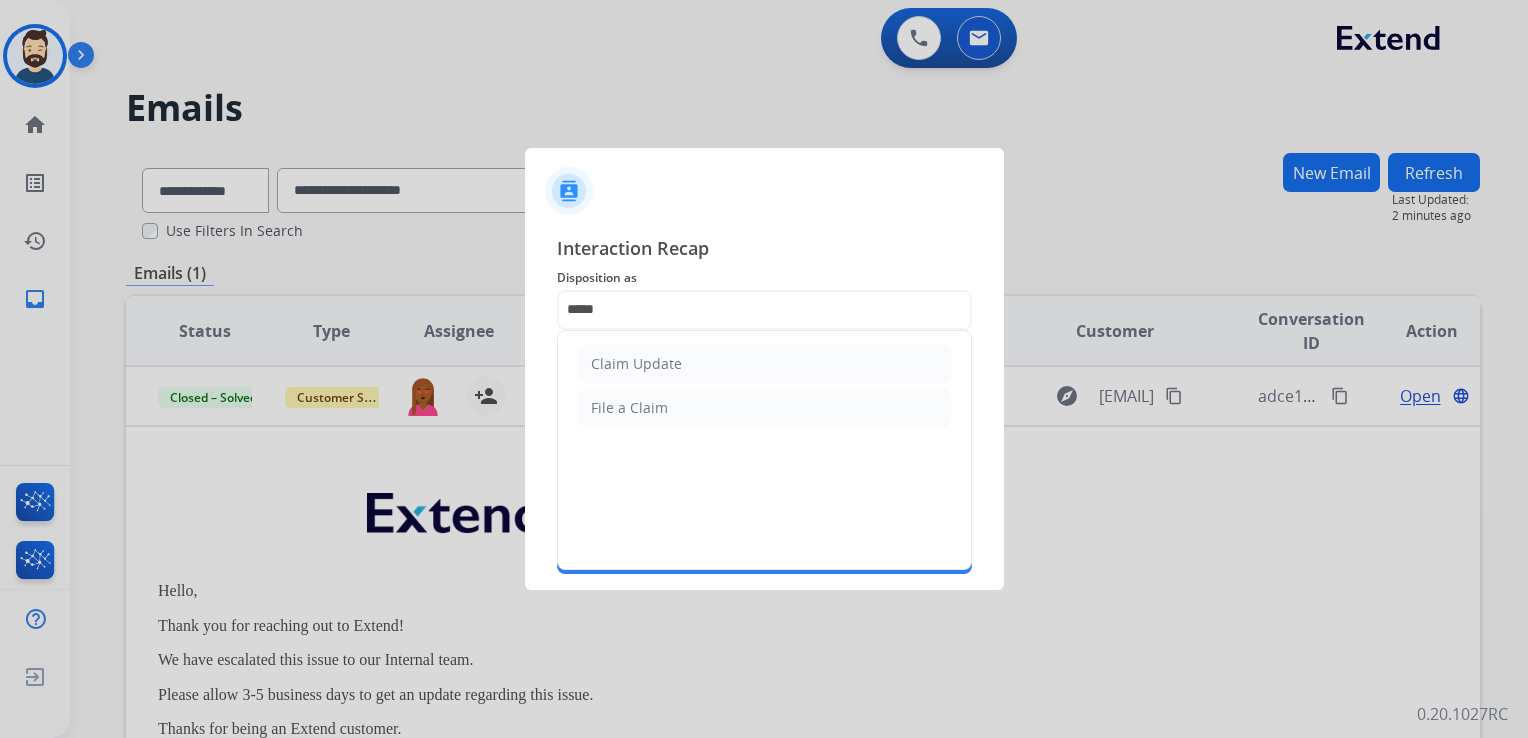 type on "**********" 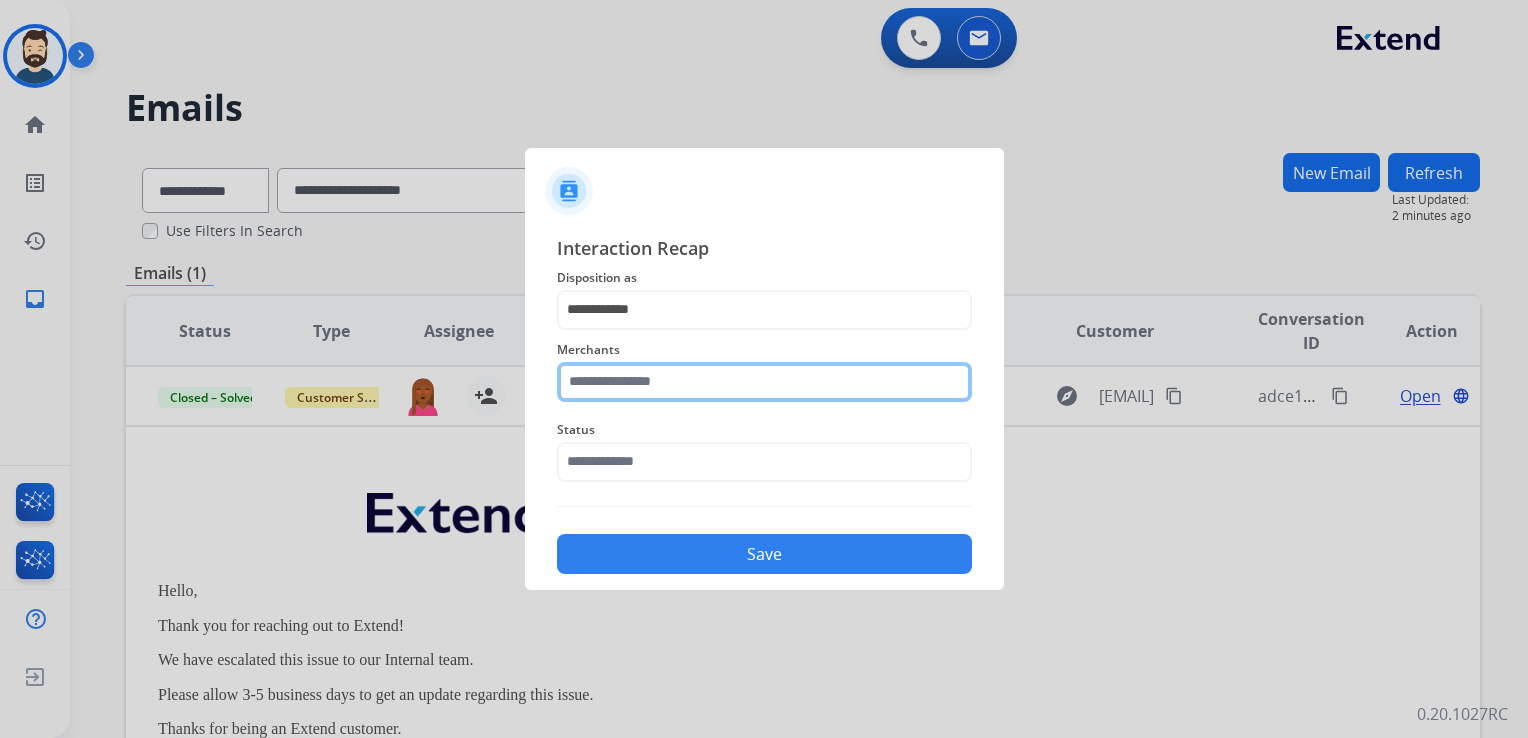 click 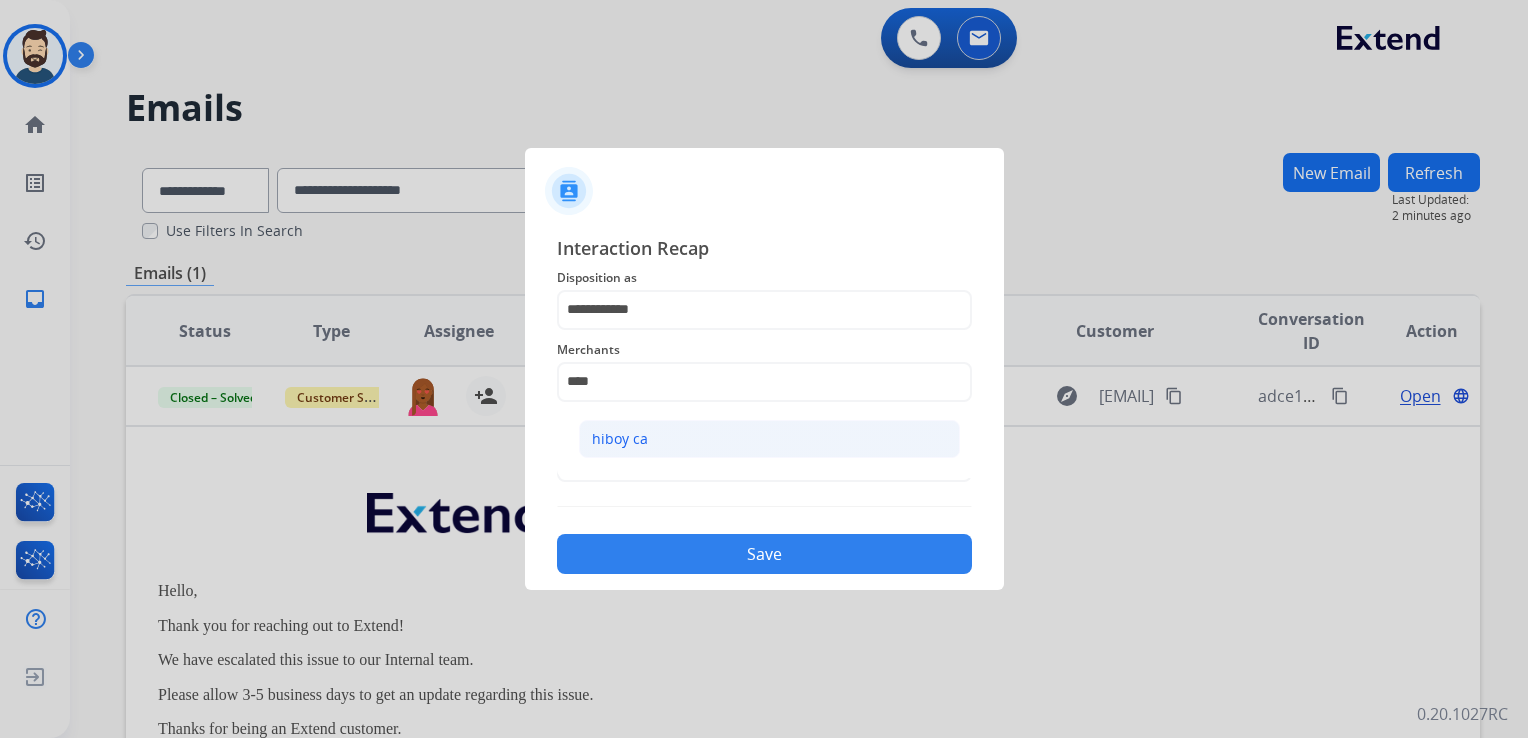 click on "hiboy ca" 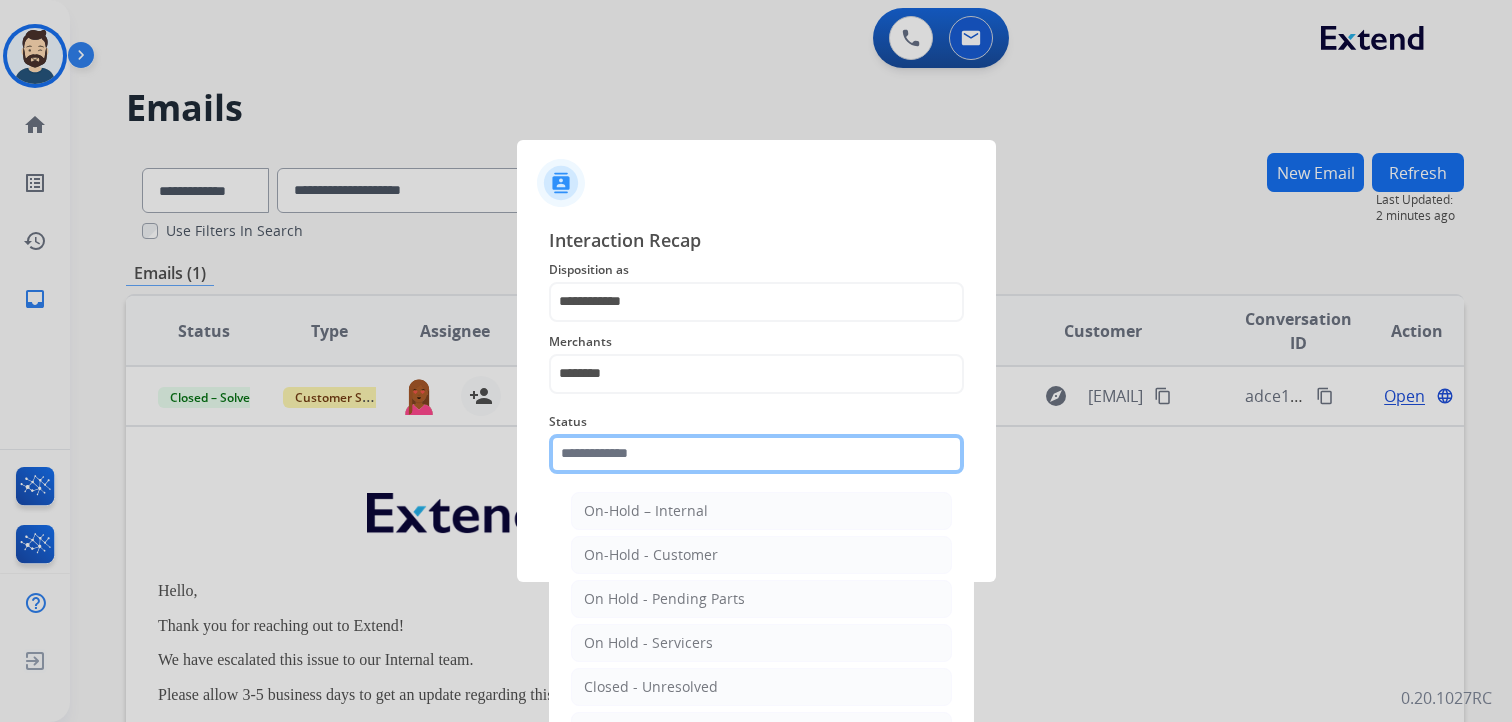 click 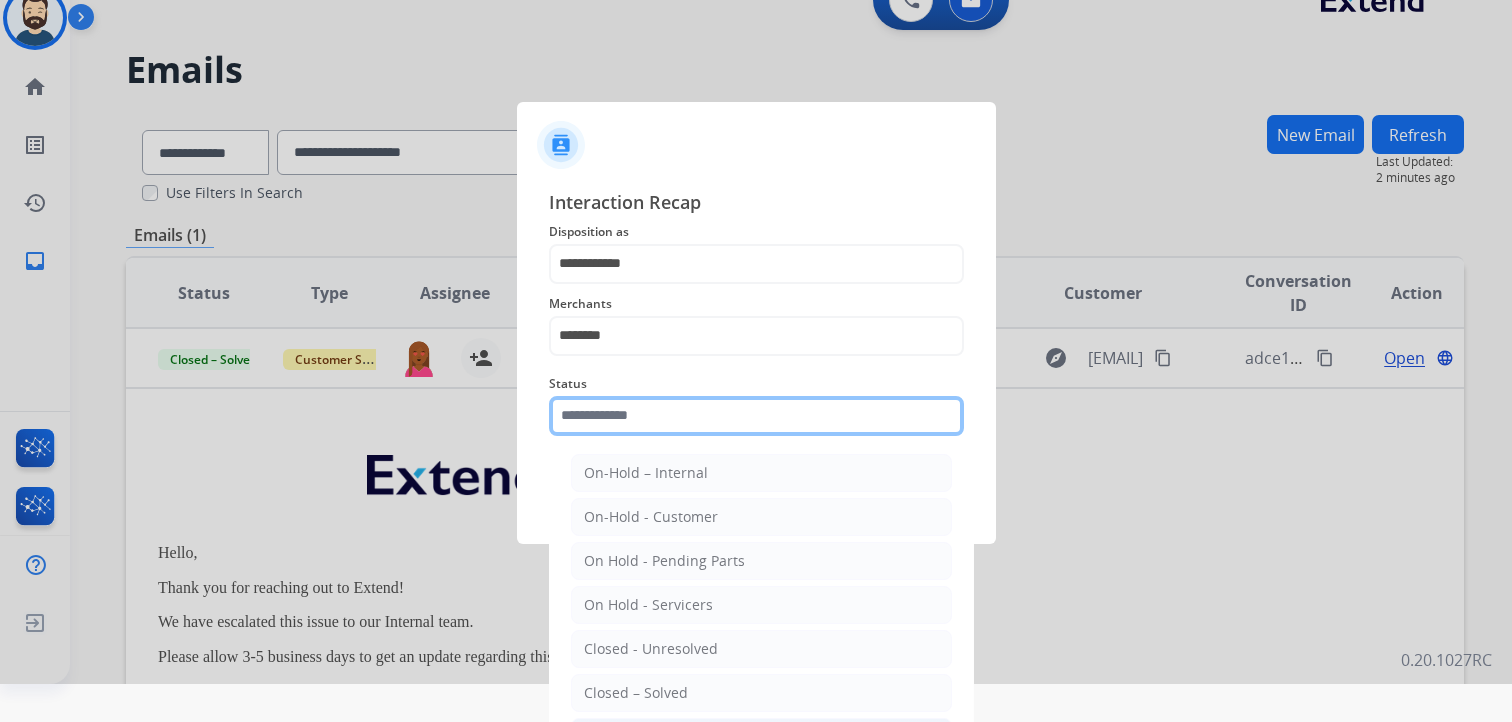 scroll, scrollTop: 59, scrollLeft: 0, axis: vertical 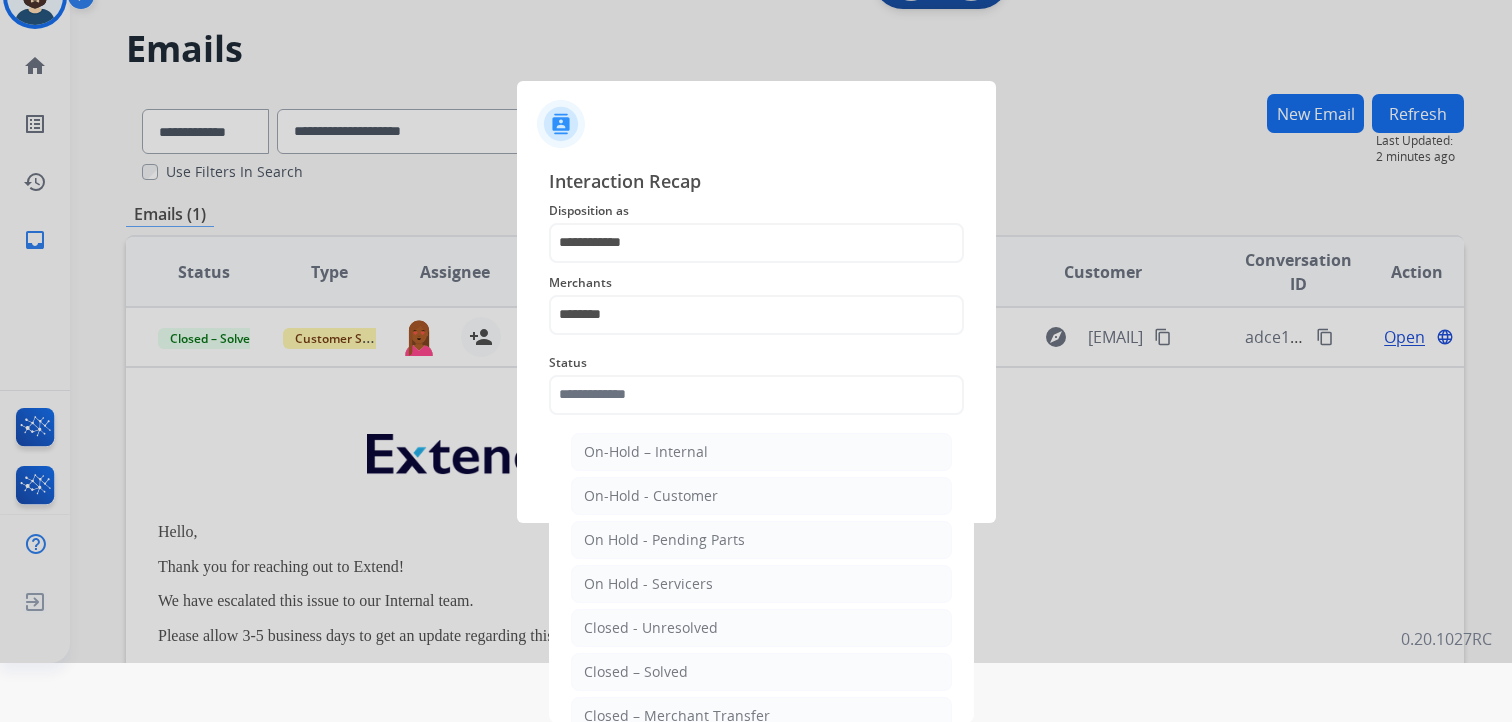 click on "Closed – Solved" 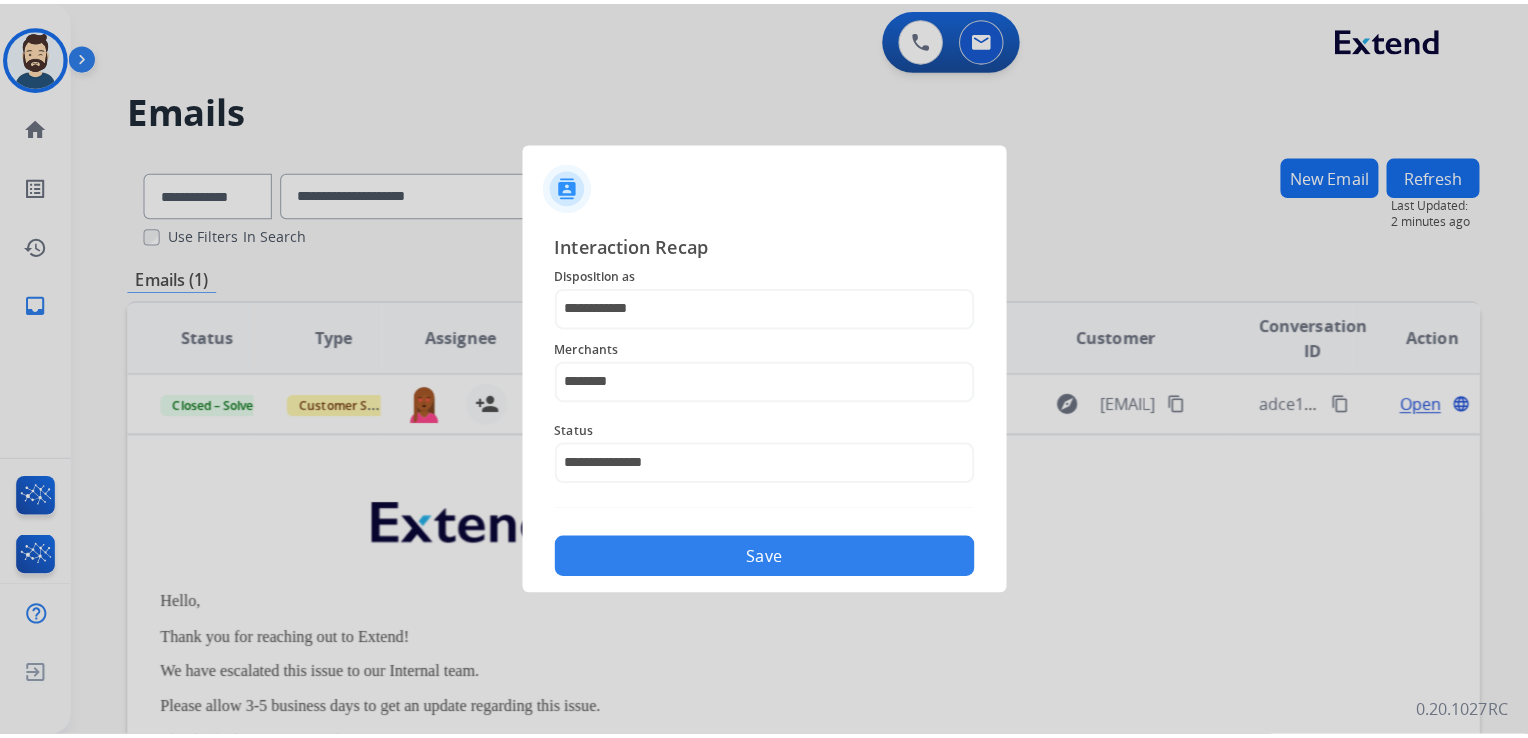 scroll, scrollTop: 0, scrollLeft: 0, axis: both 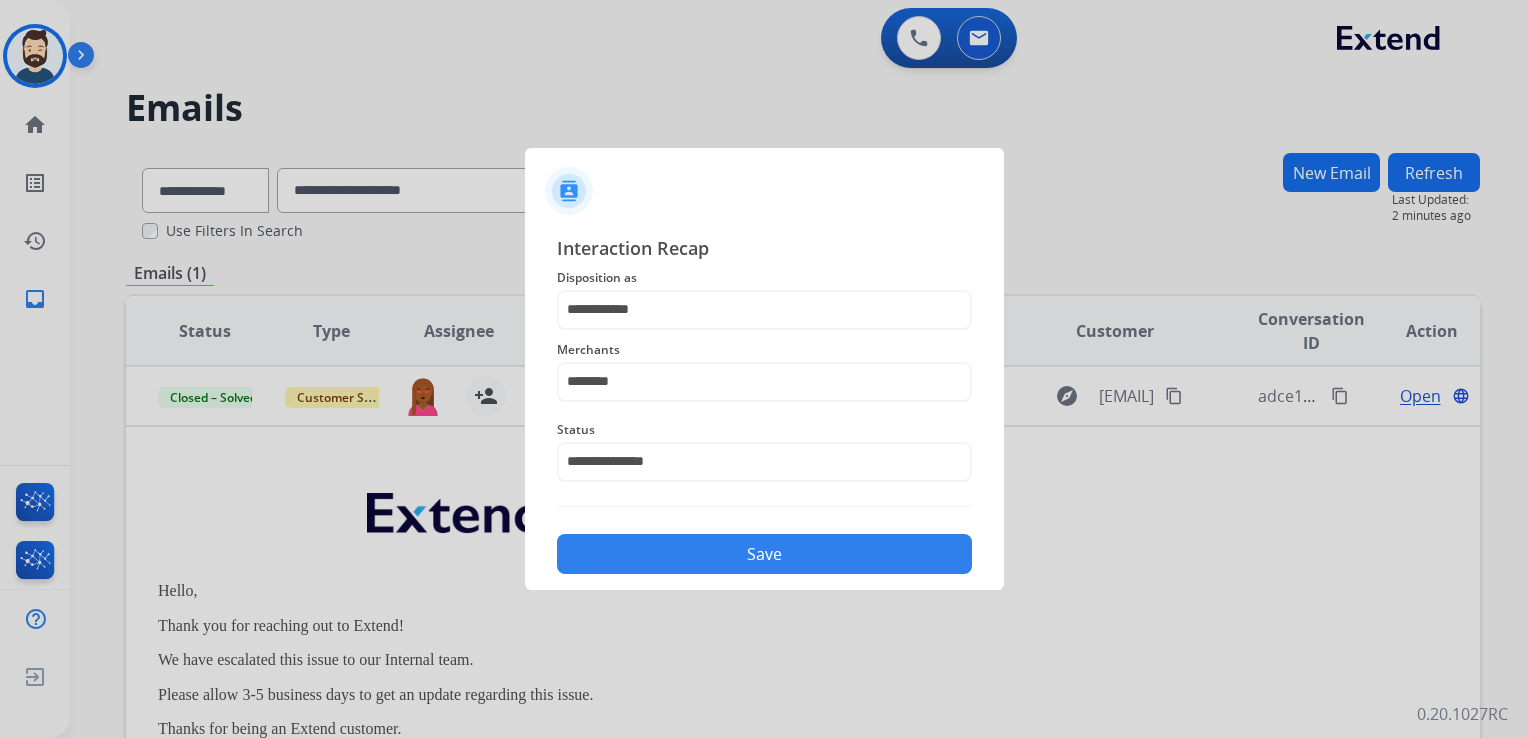 click on "Save" 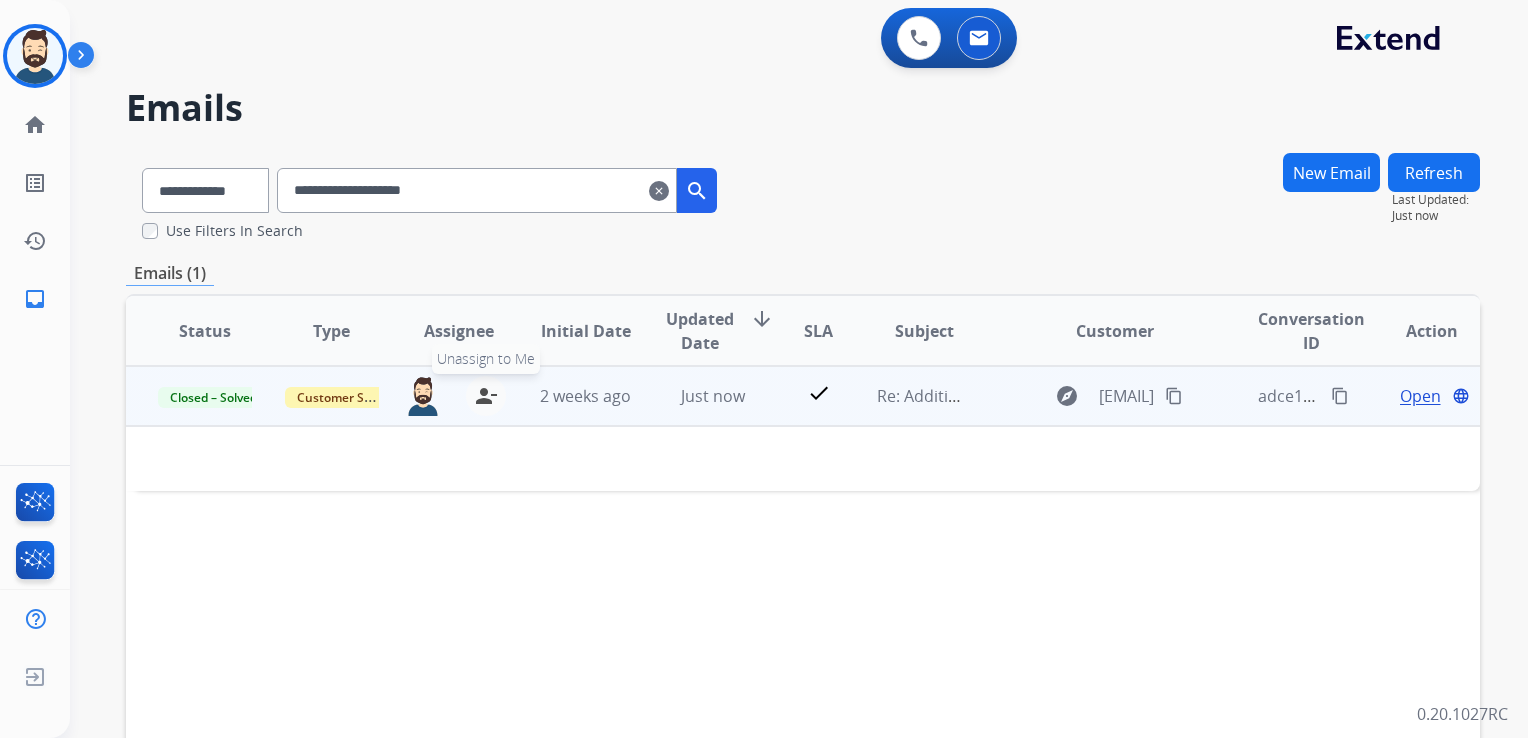 click on "person_remove" at bounding box center (486, 396) 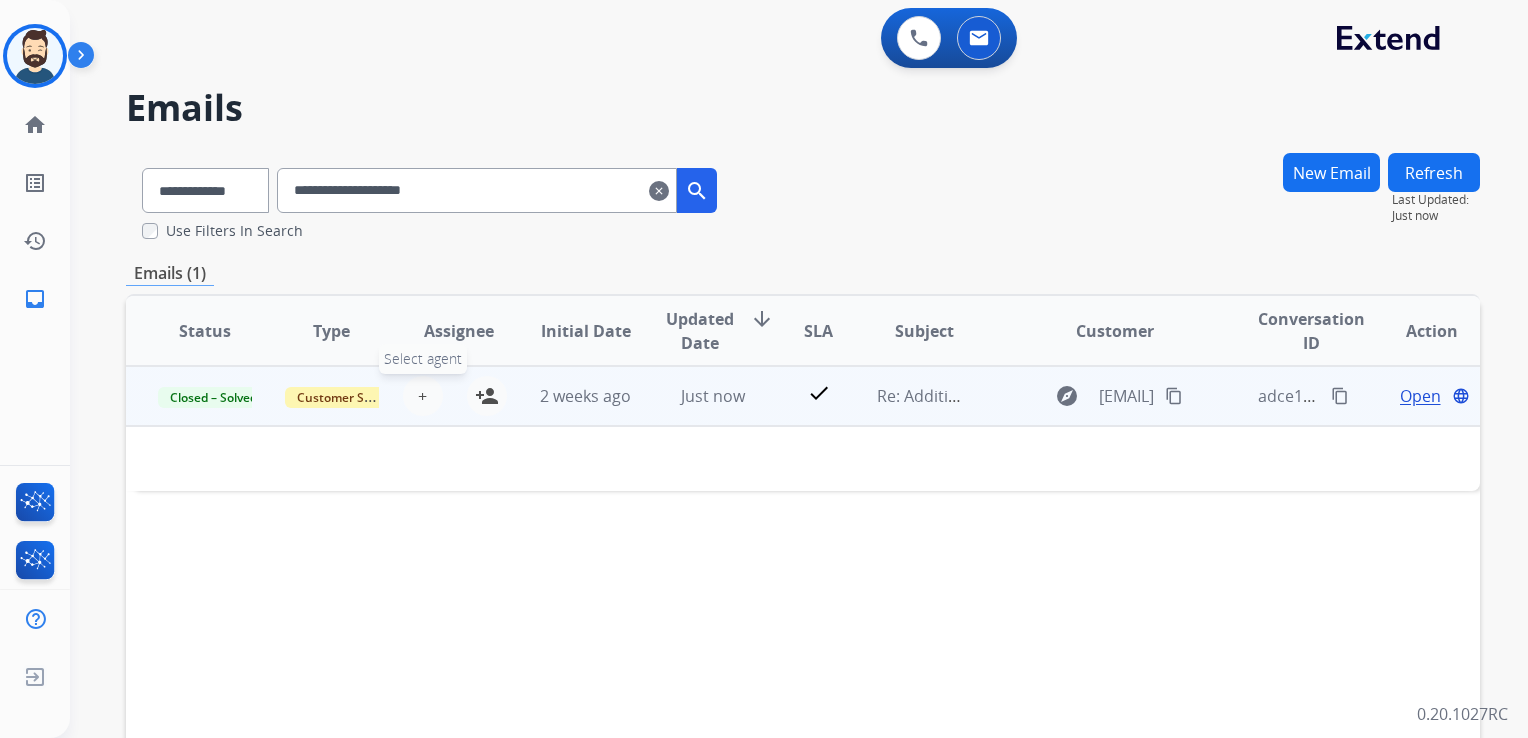 click on "+ Select agent" at bounding box center [423, 396] 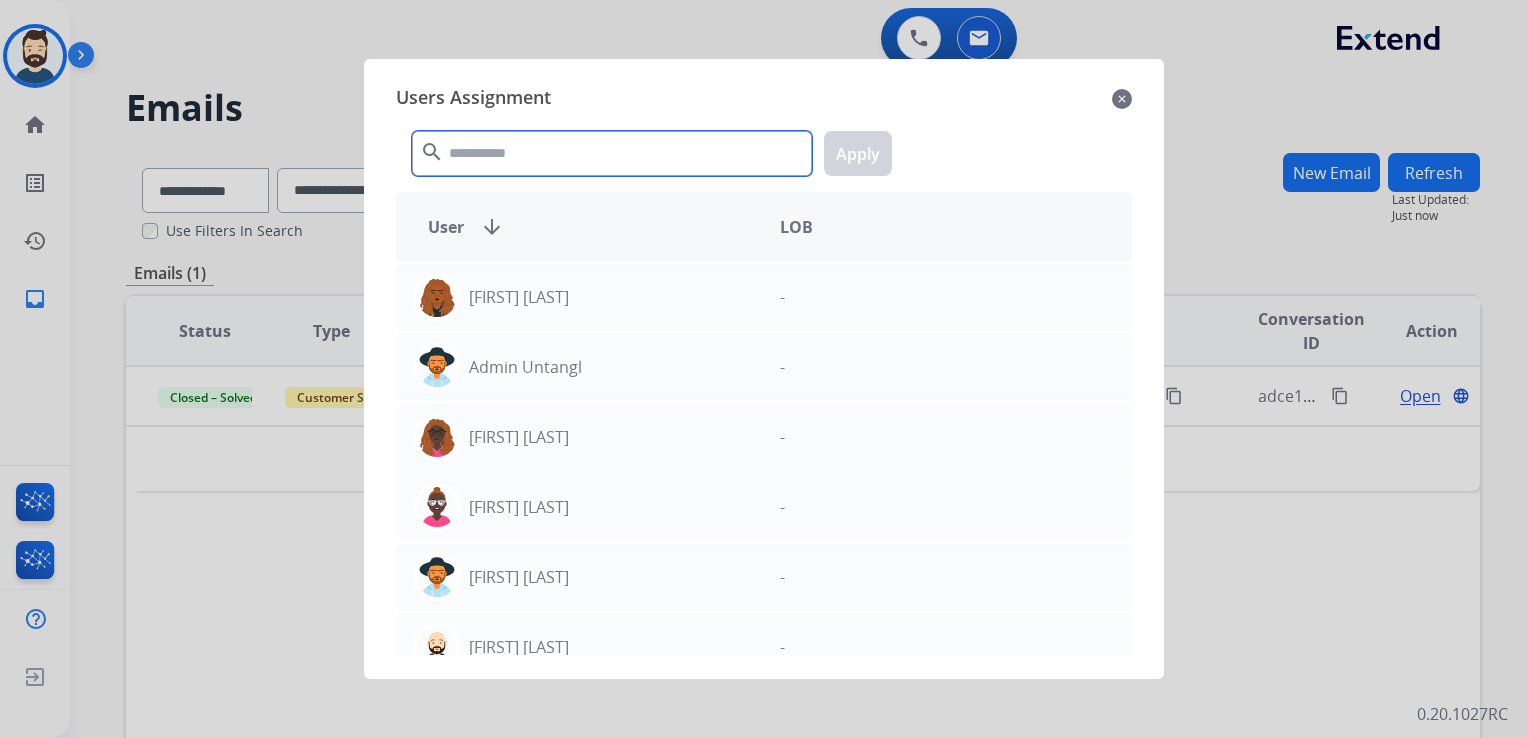 click 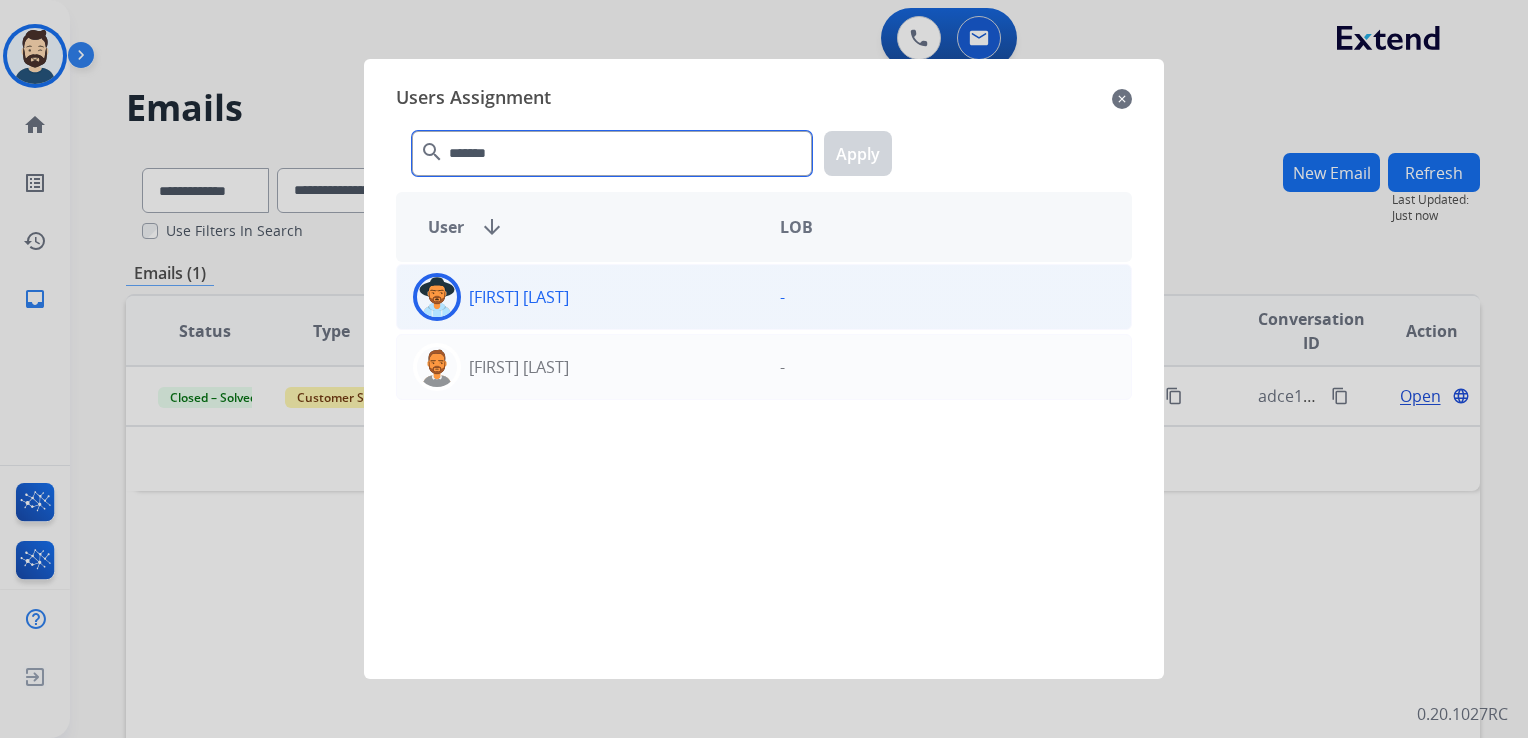 type on "*******" 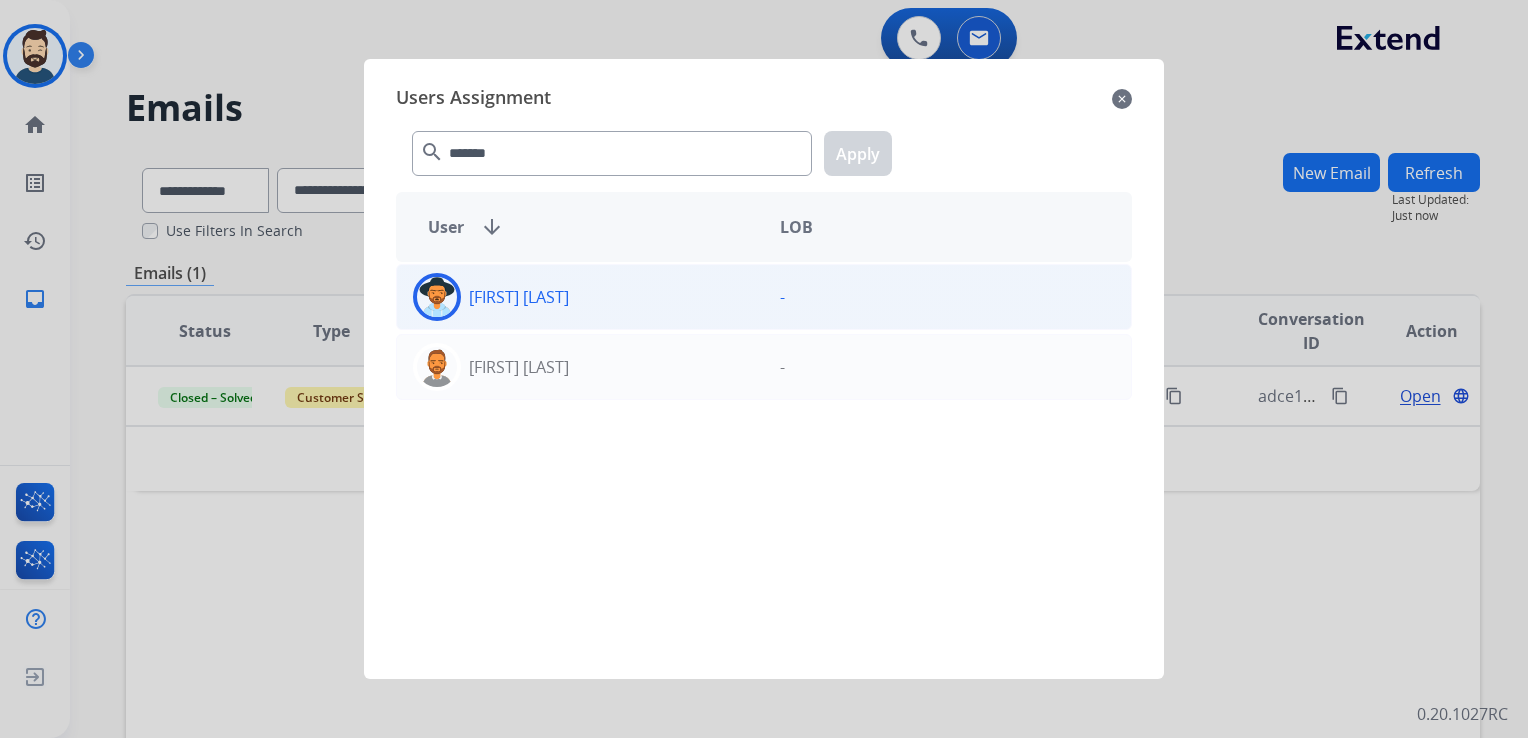 click 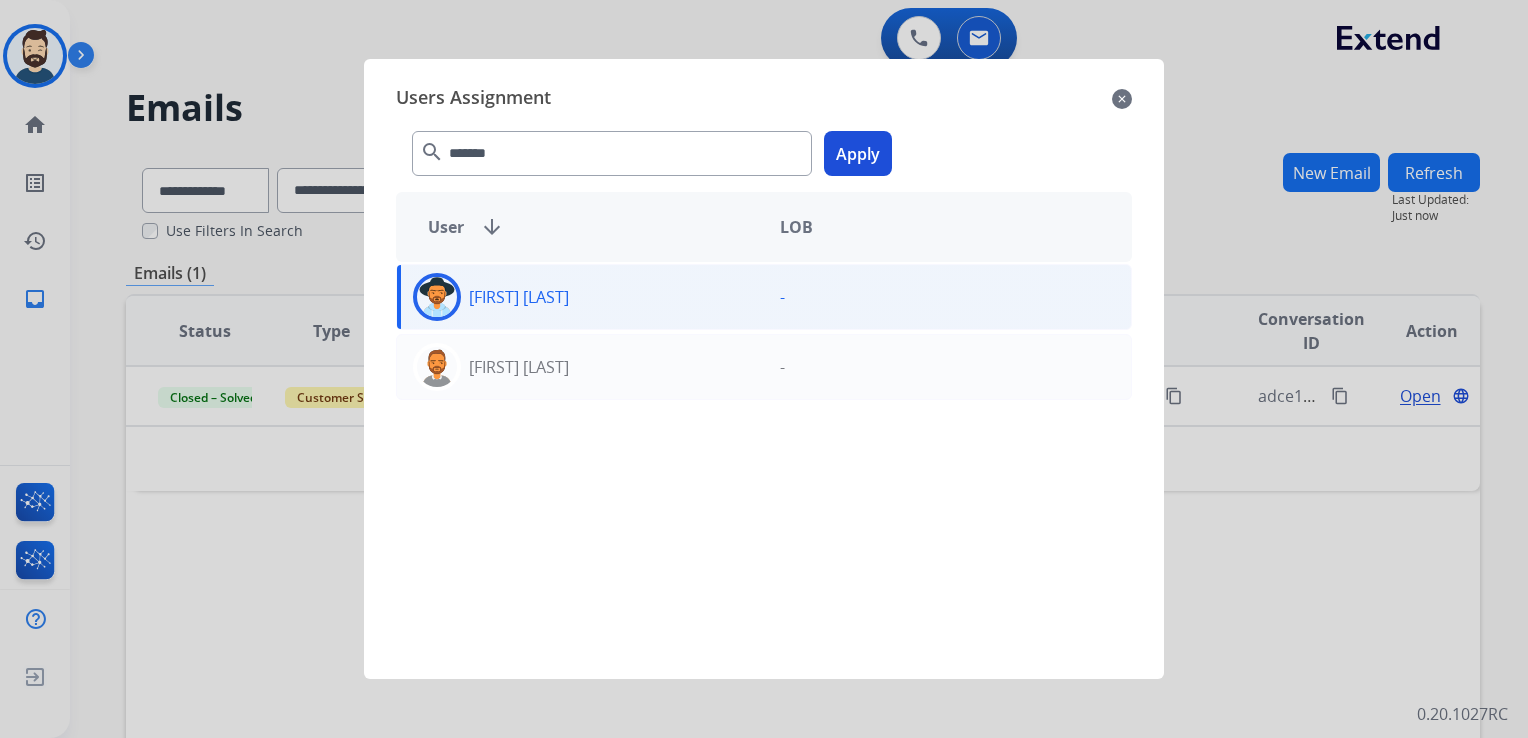 click on "Apply" 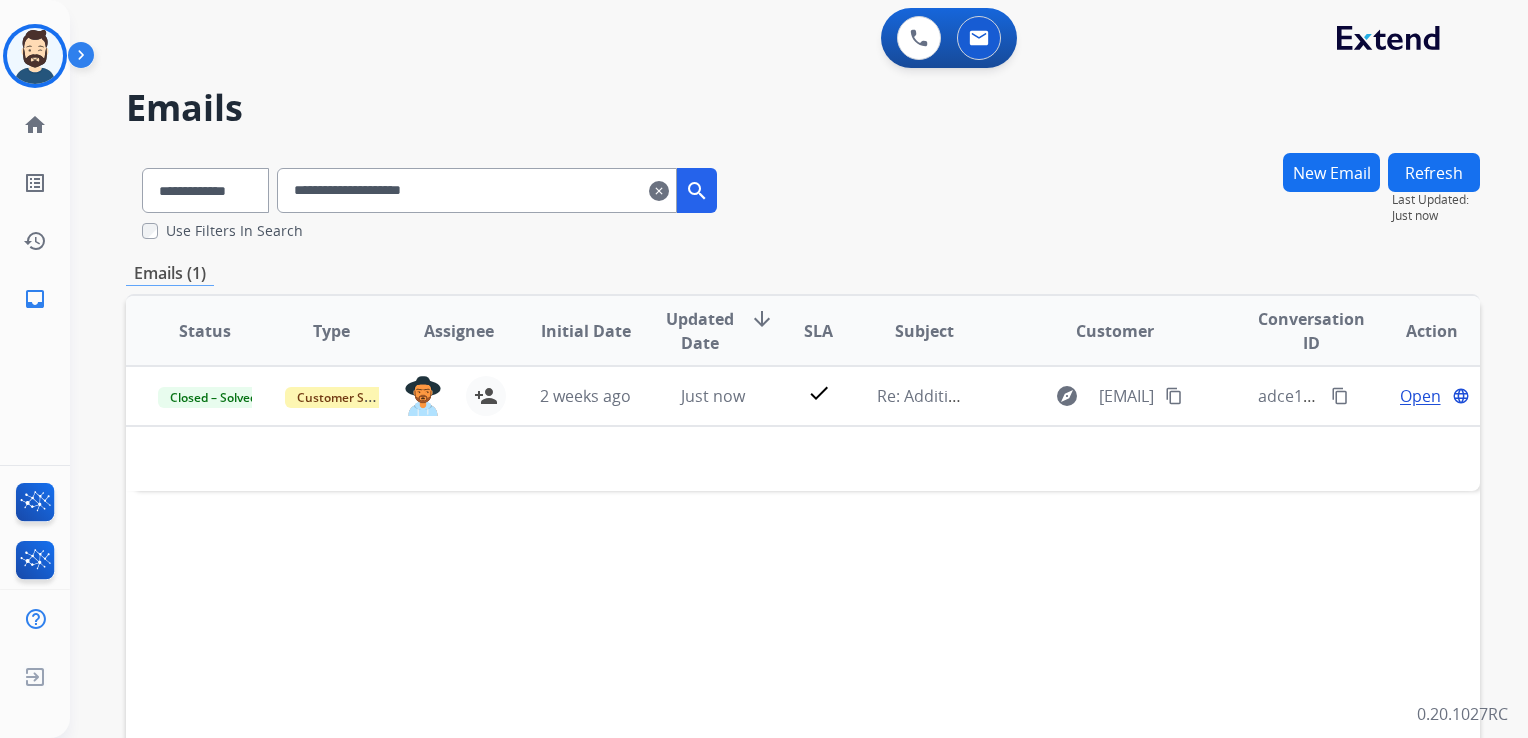 click on "clear" at bounding box center [659, 191] 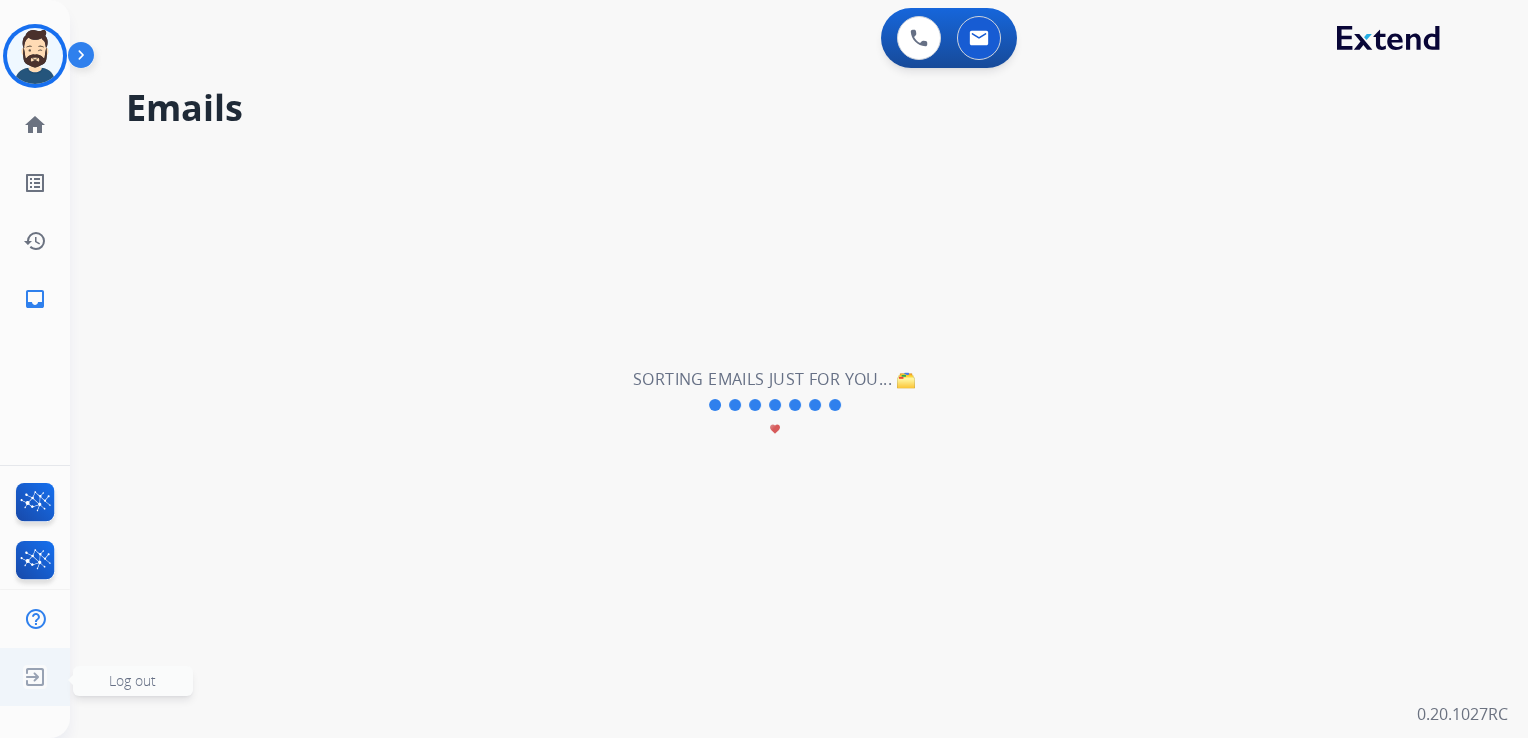 click on "Log out" 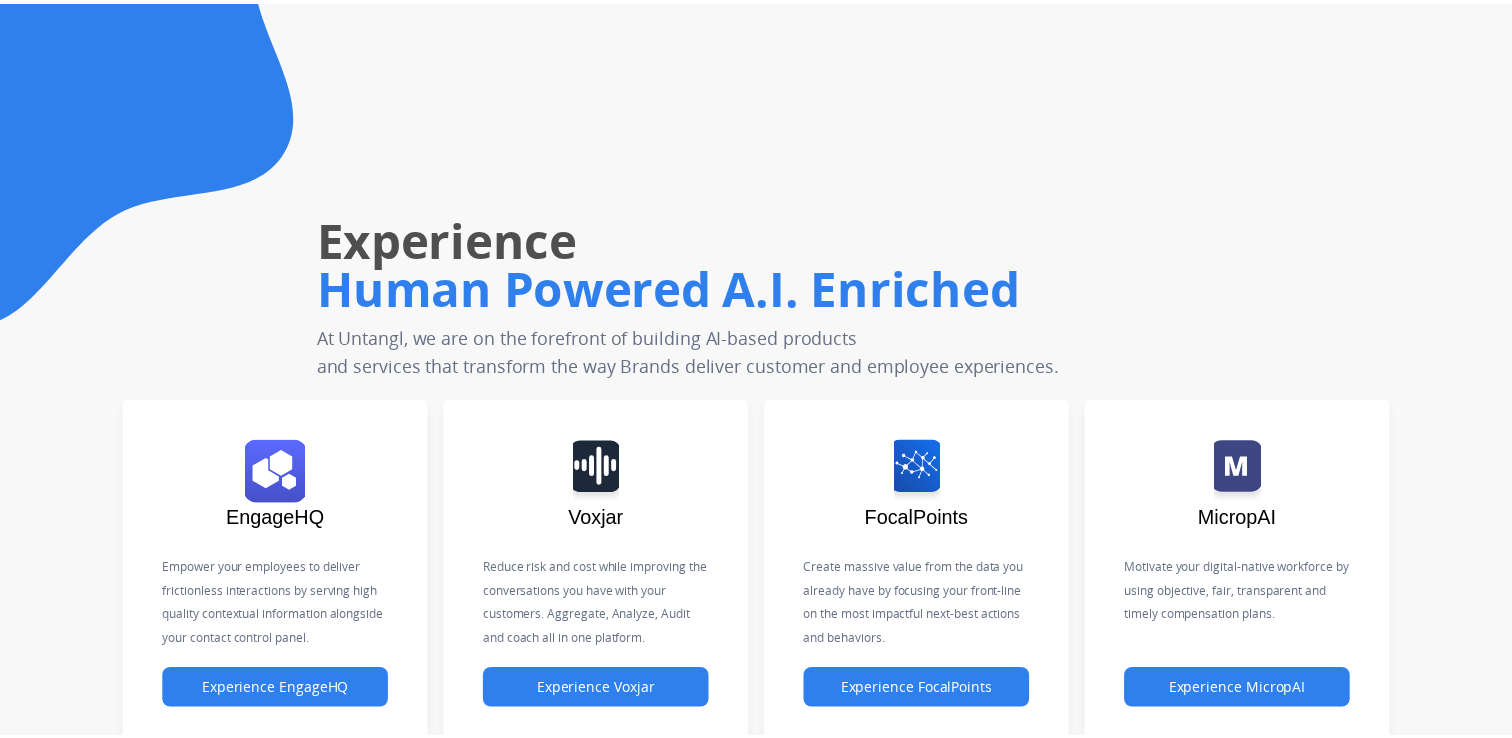 scroll, scrollTop: 0, scrollLeft: 0, axis: both 